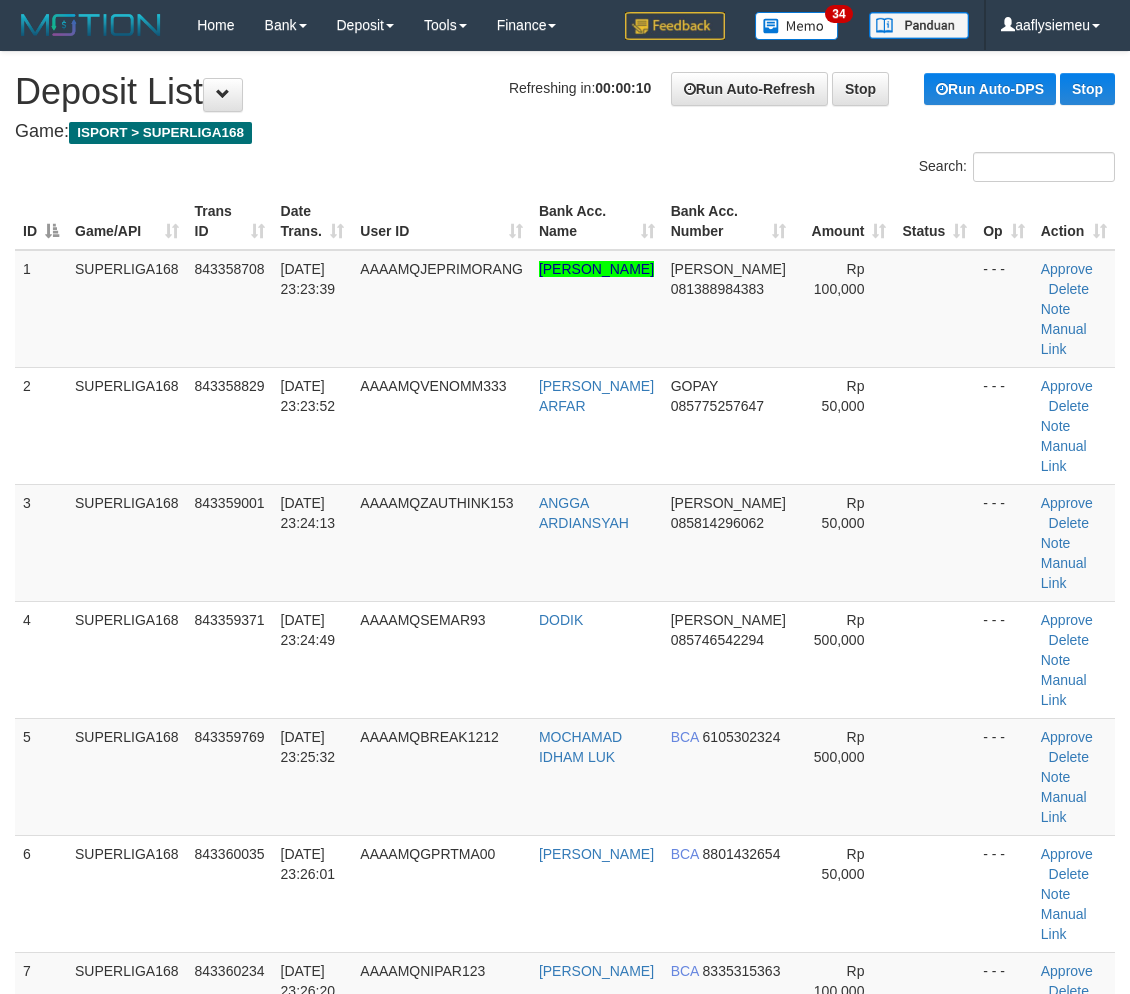 scroll, scrollTop: 0, scrollLeft: 0, axis: both 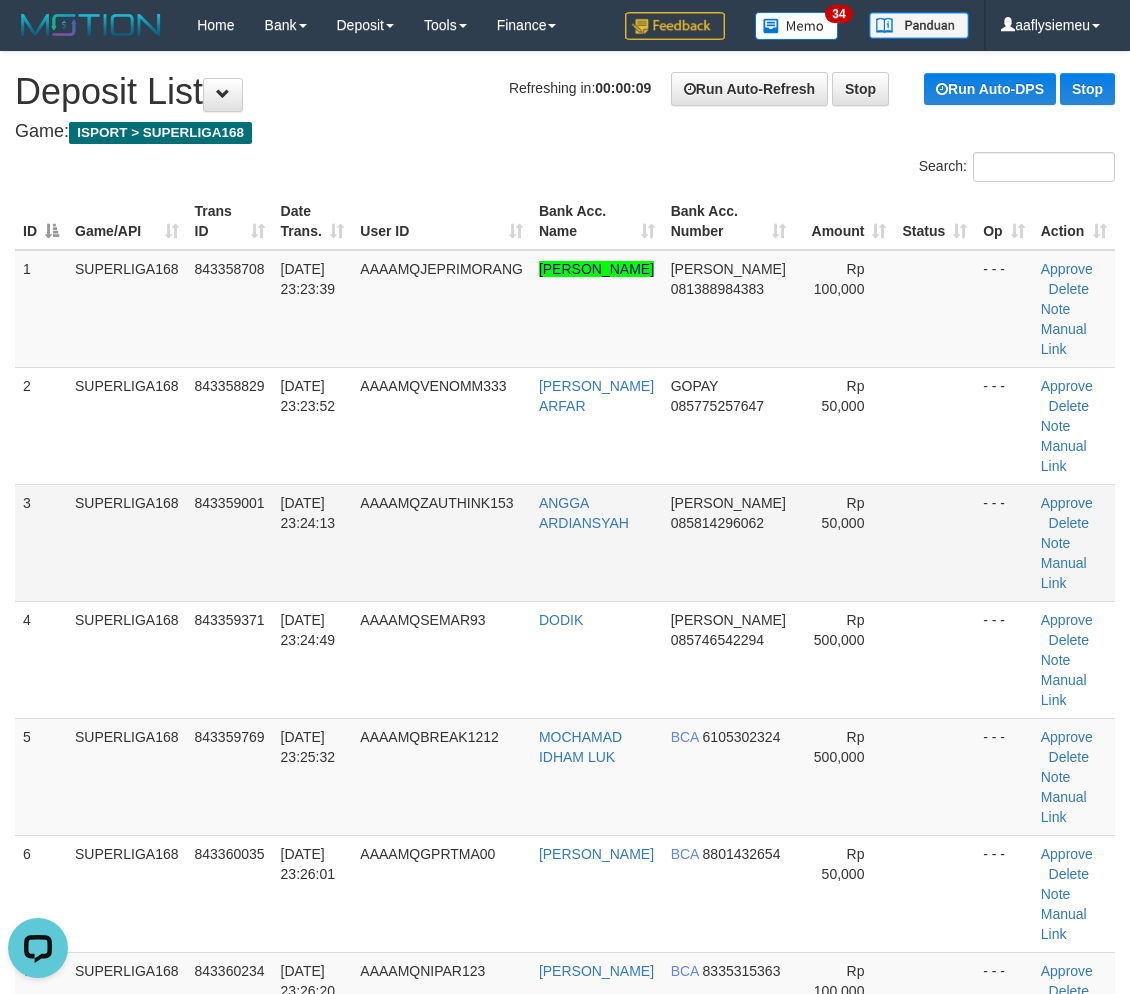 drag, startPoint x: 34, startPoint y: 587, endPoint x: 0, endPoint y: 590, distance: 34.132095 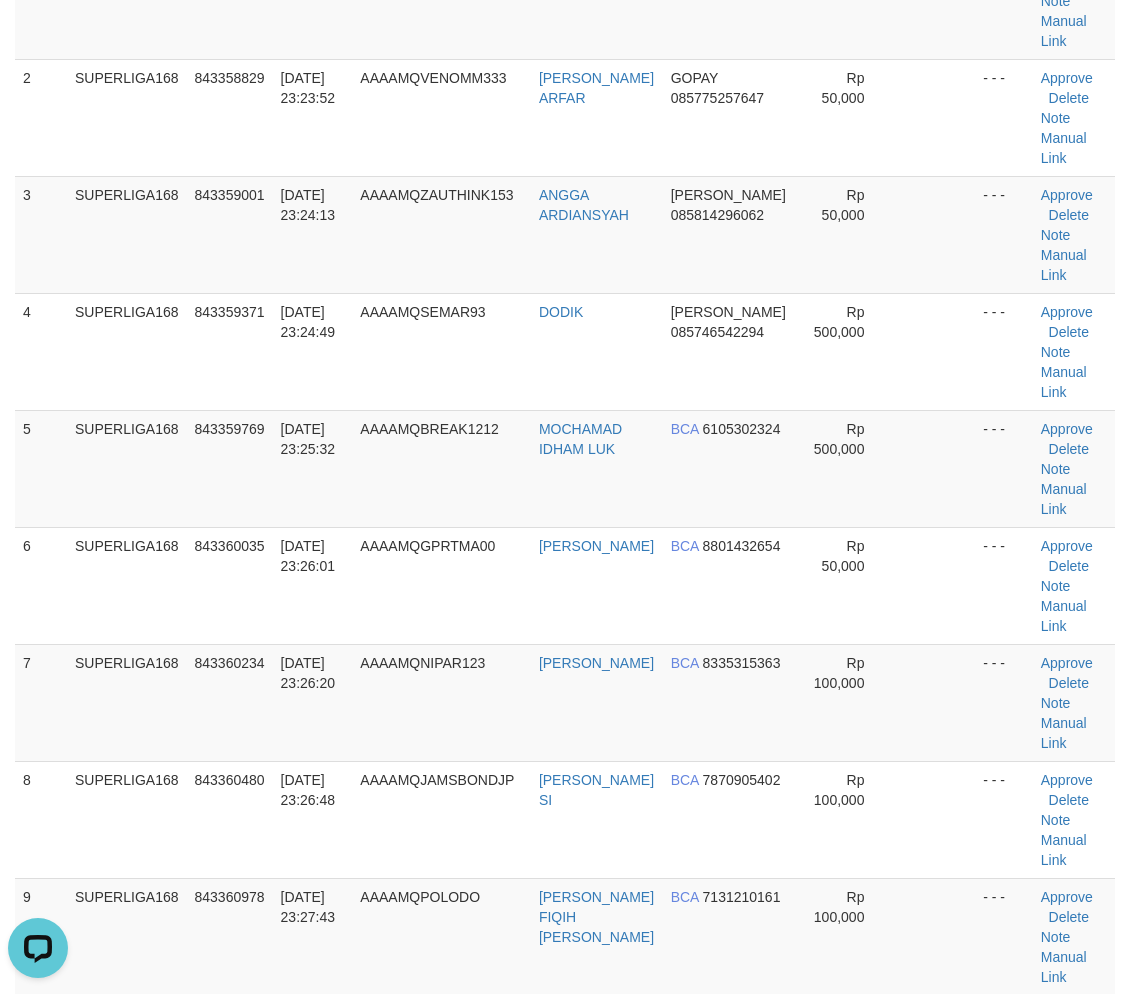 scroll, scrollTop: 333, scrollLeft: 0, axis: vertical 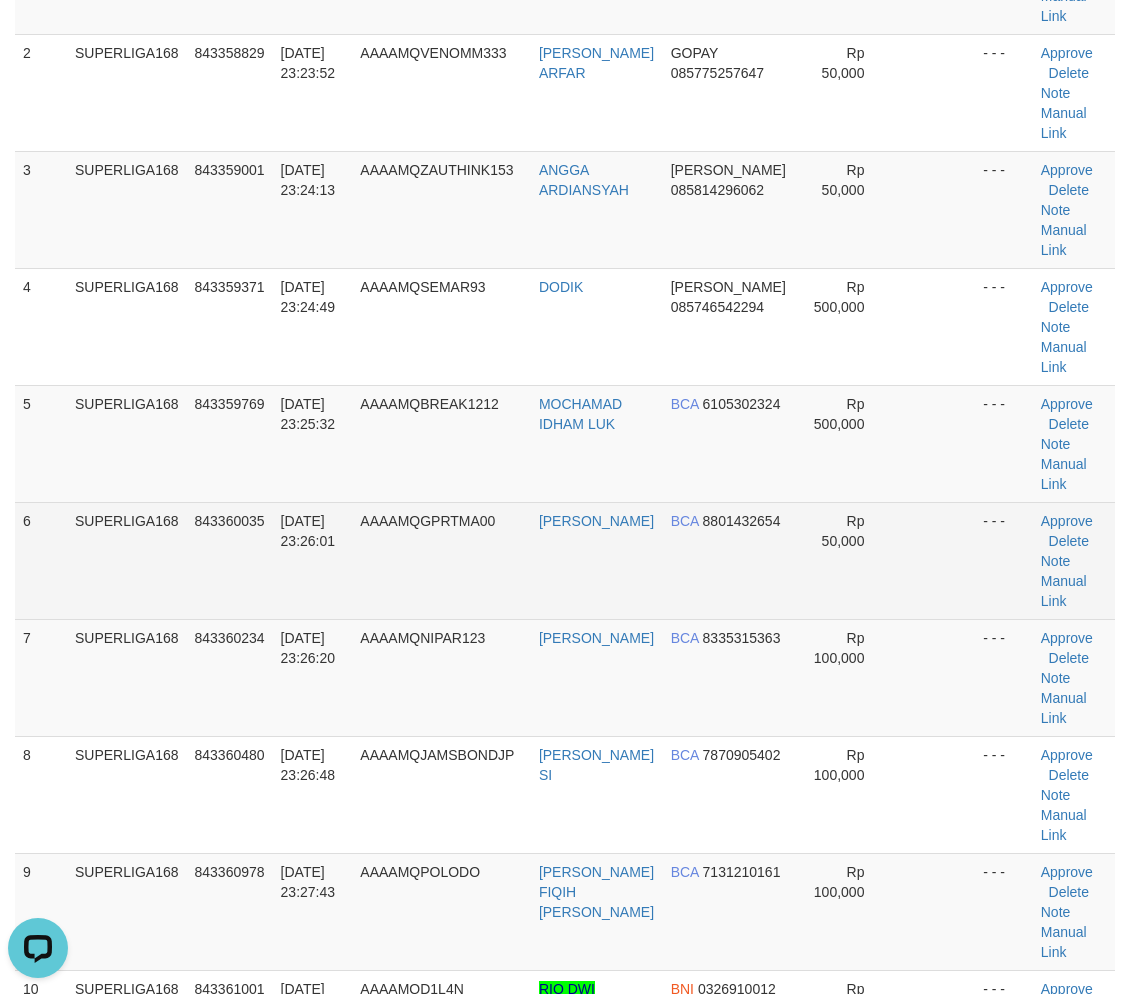 drag, startPoint x: 235, startPoint y: 548, endPoint x: 171, endPoint y: 582, distance: 72.47068 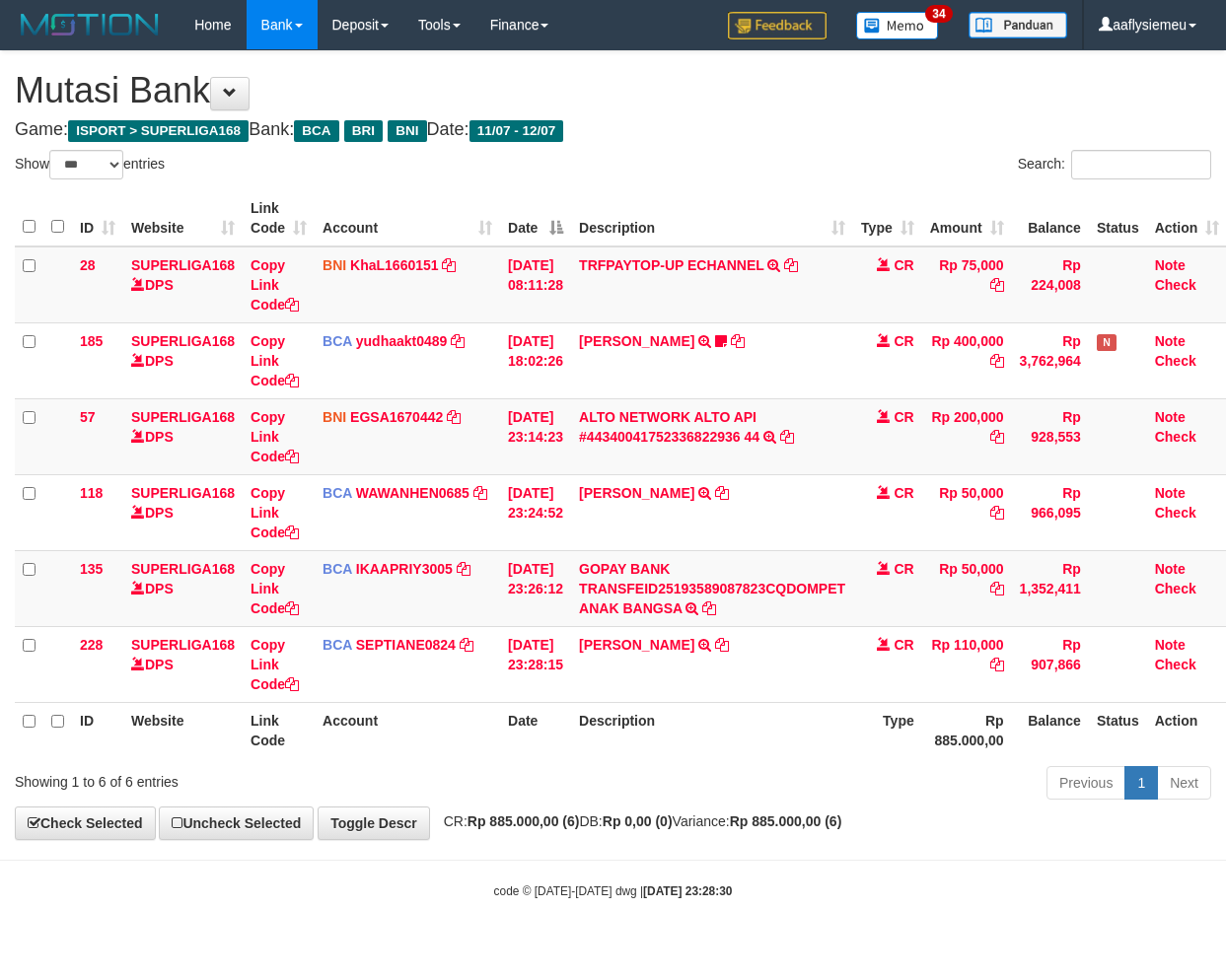 select on "***" 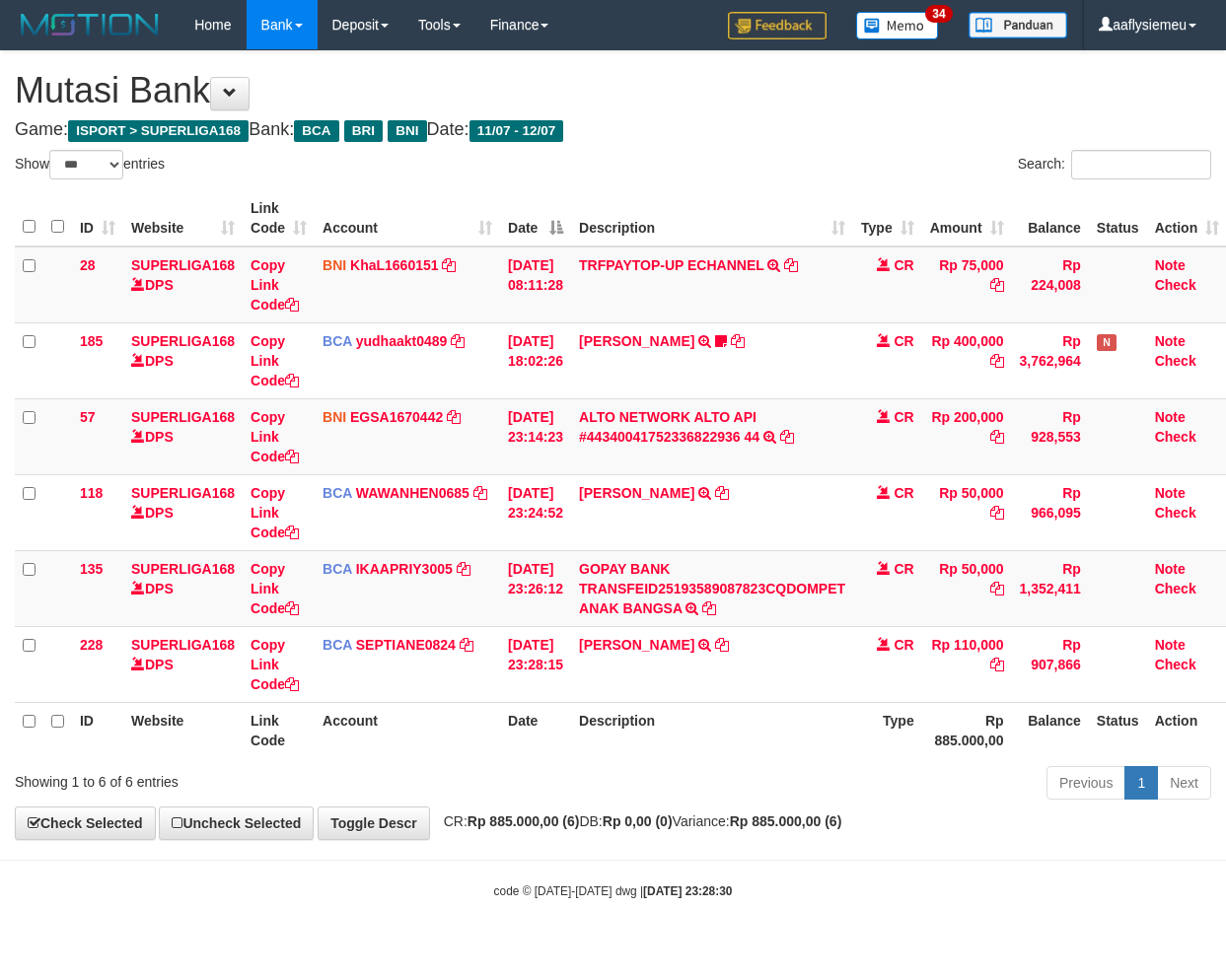 scroll, scrollTop: 0, scrollLeft: 0, axis: both 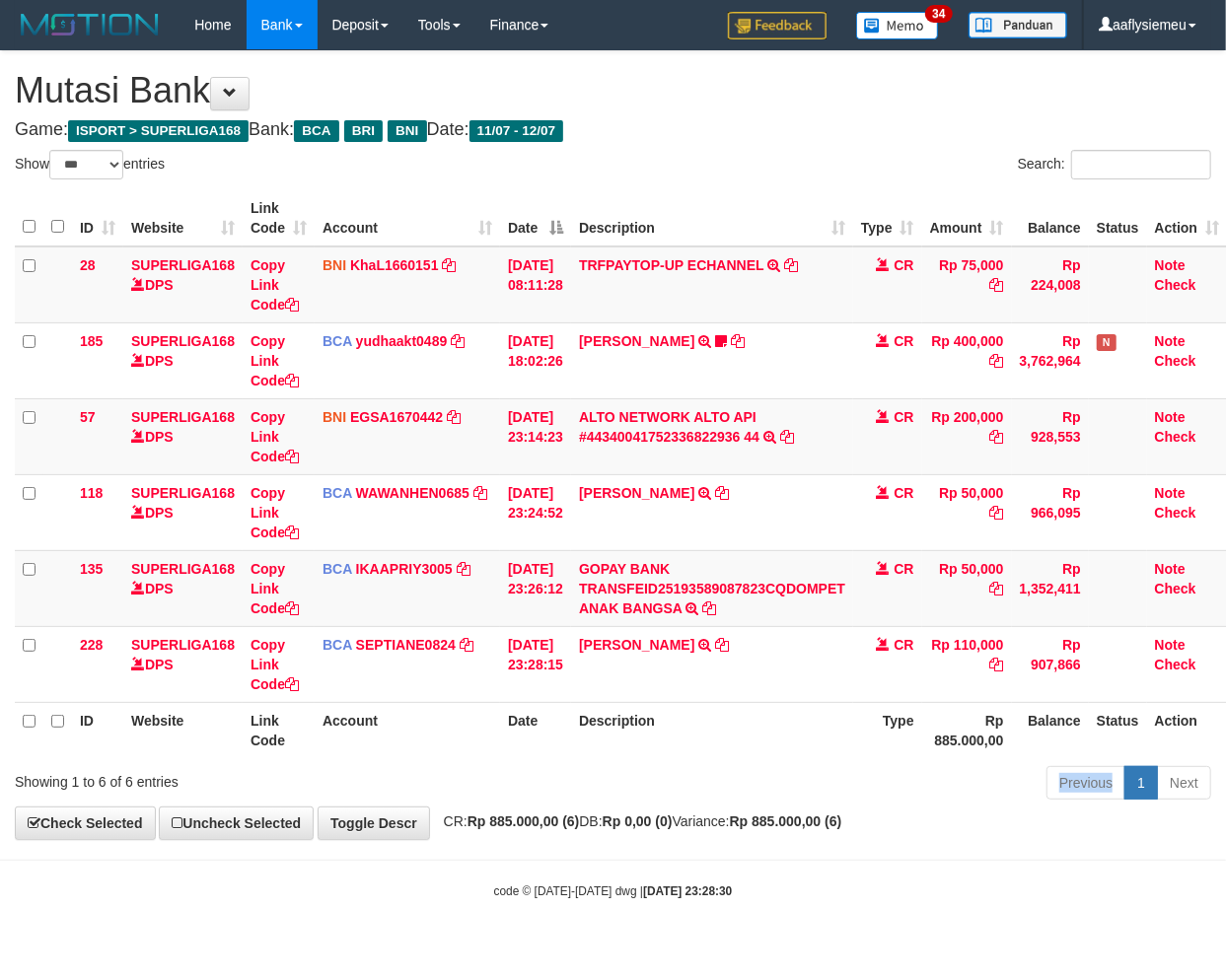 click on "Previous 1 Next" at bounding box center (868, 785) 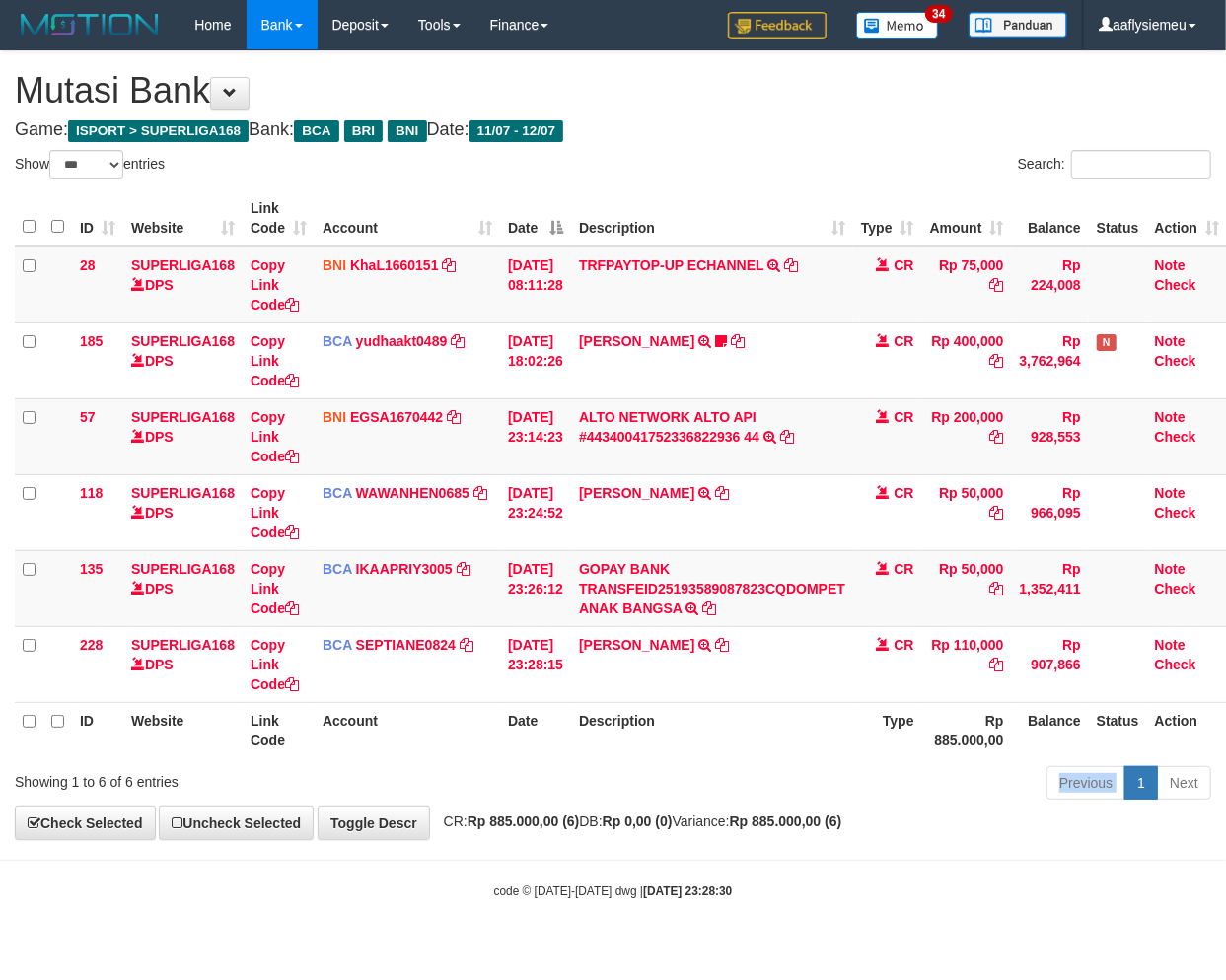 click on "Previous 1 Next" at bounding box center (868, 785) 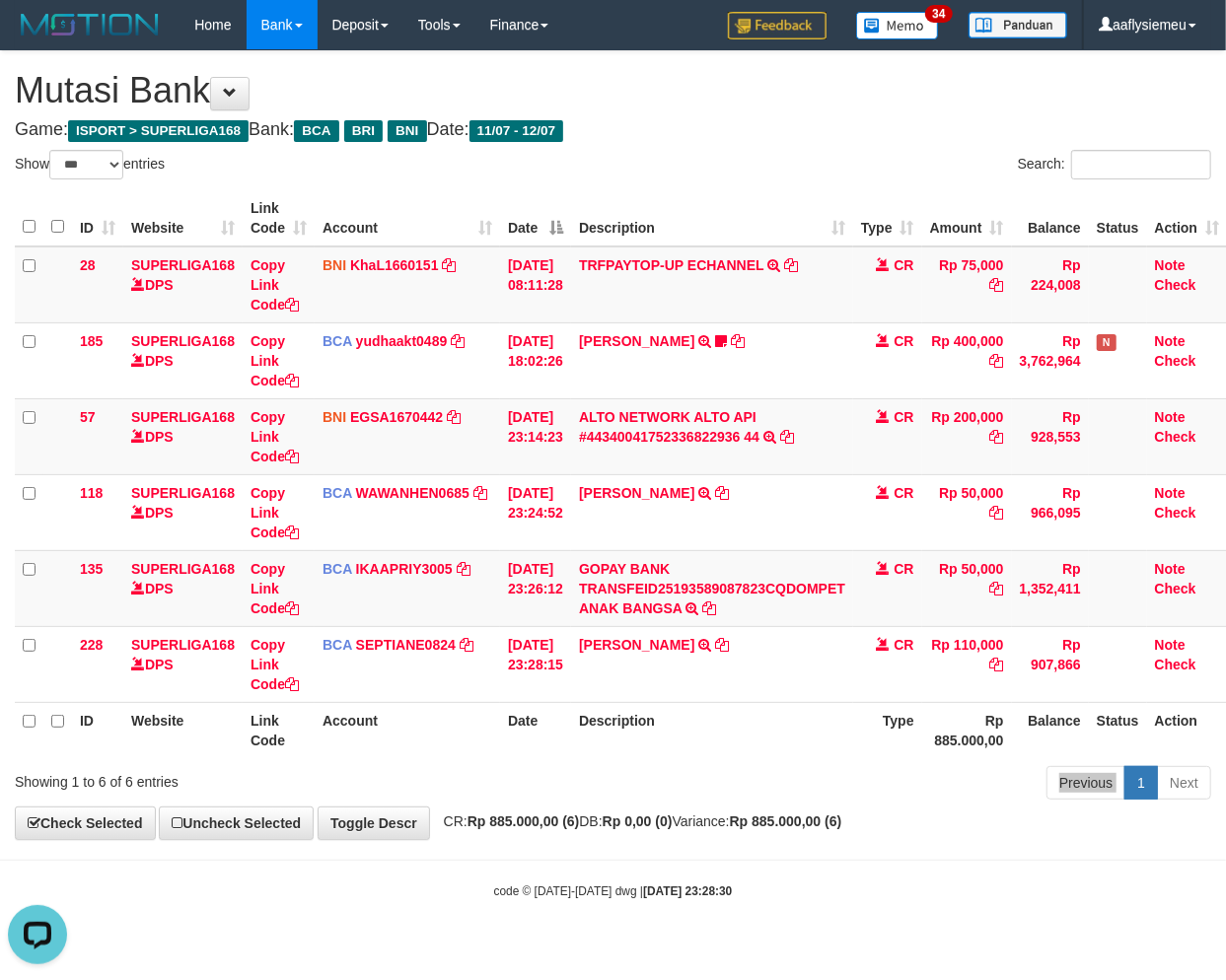 scroll, scrollTop: 0, scrollLeft: 0, axis: both 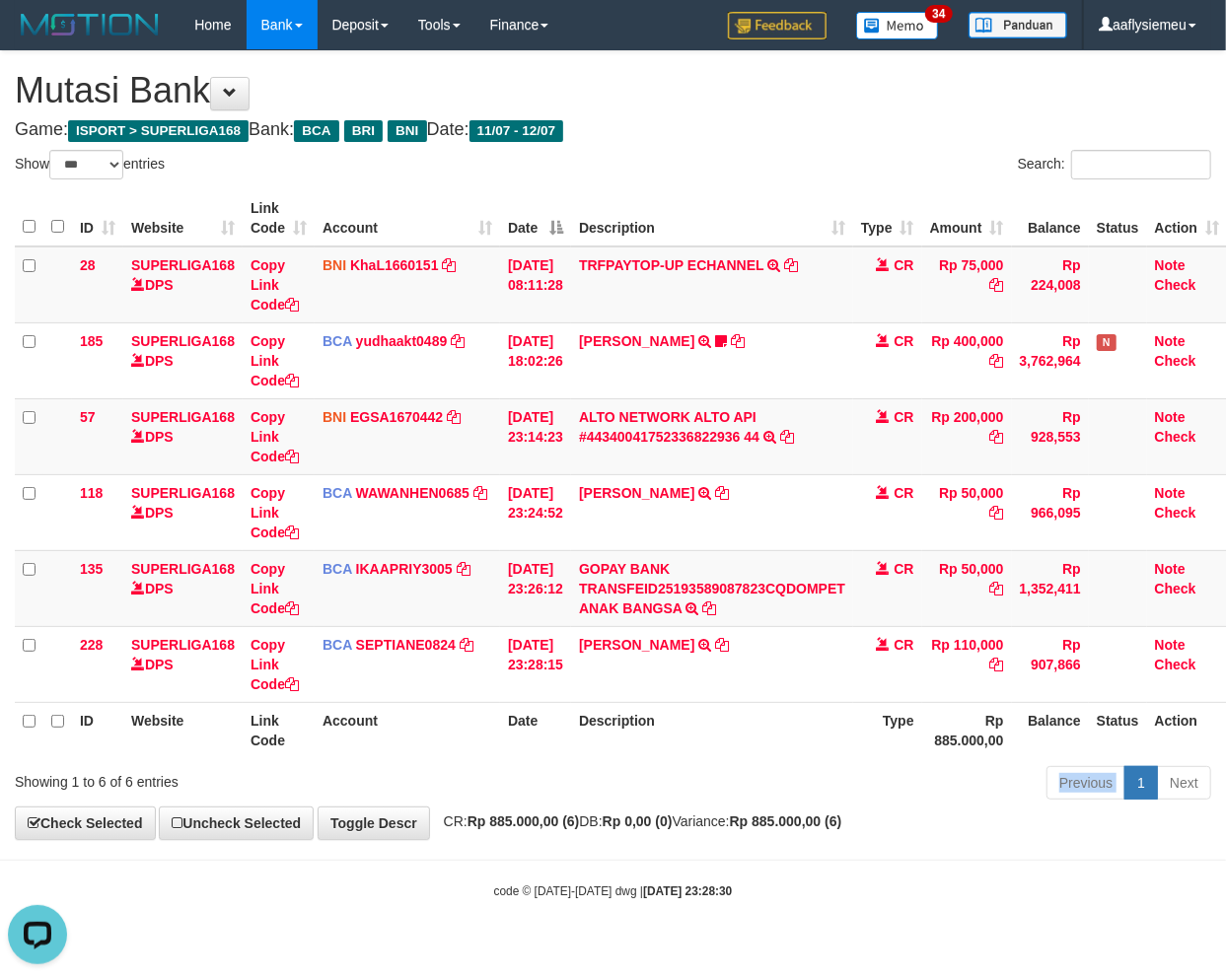 click on "Previous 1 Next" at bounding box center [868, 785] 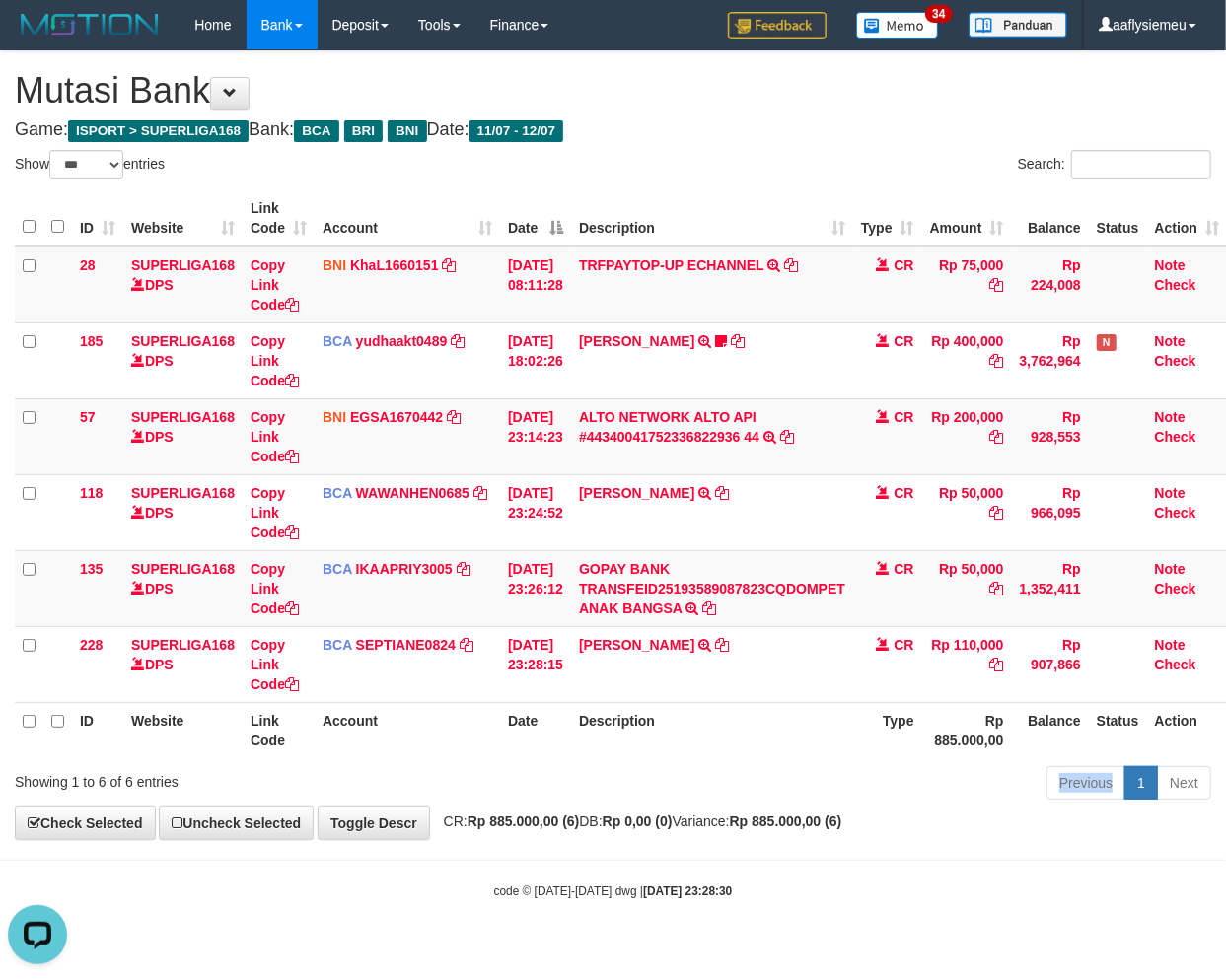 click on "Previous 1 Next" at bounding box center (868, 785) 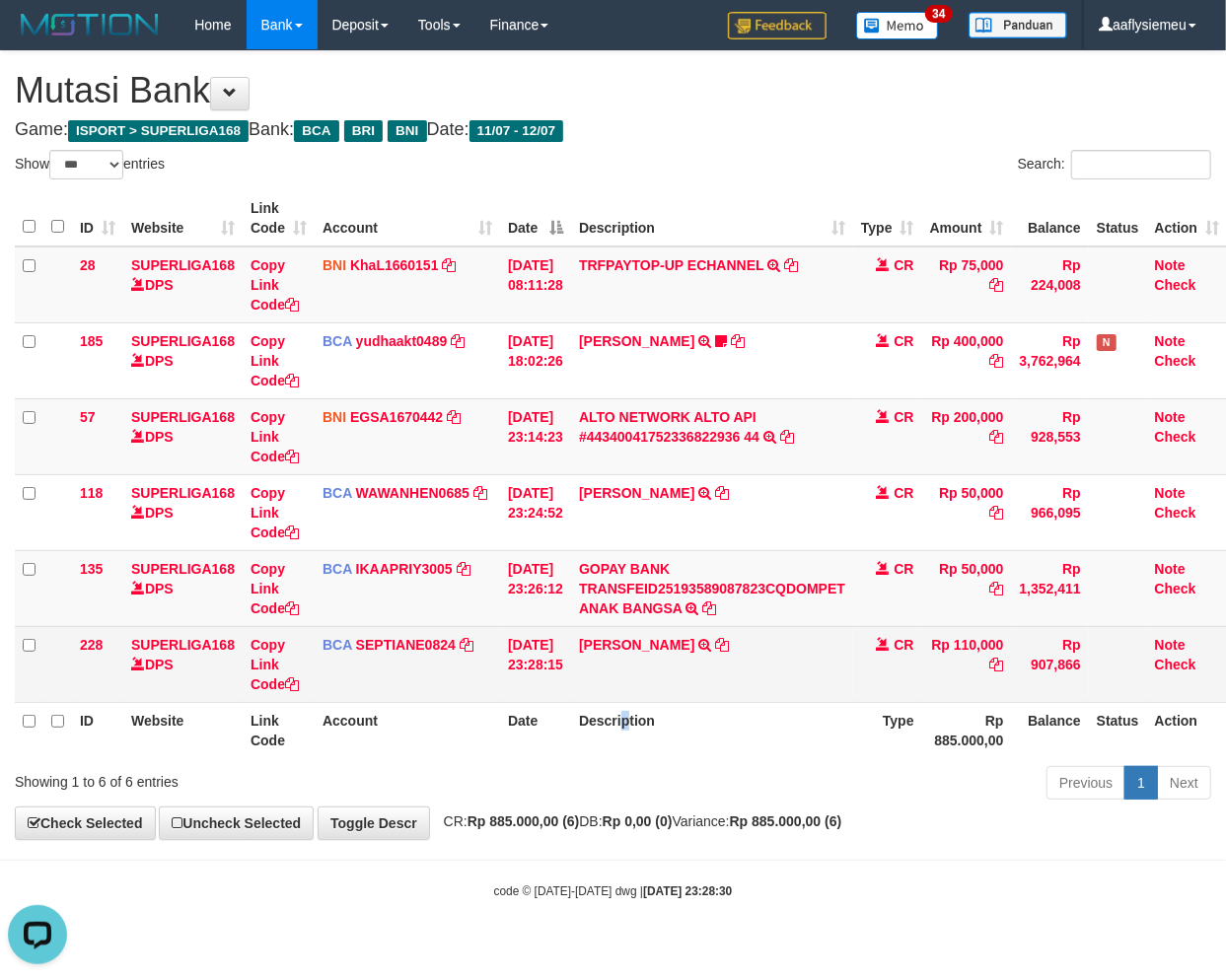 drag, startPoint x: 638, startPoint y: 747, endPoint x: 767, endPoint y: 683, distance: 144.00347 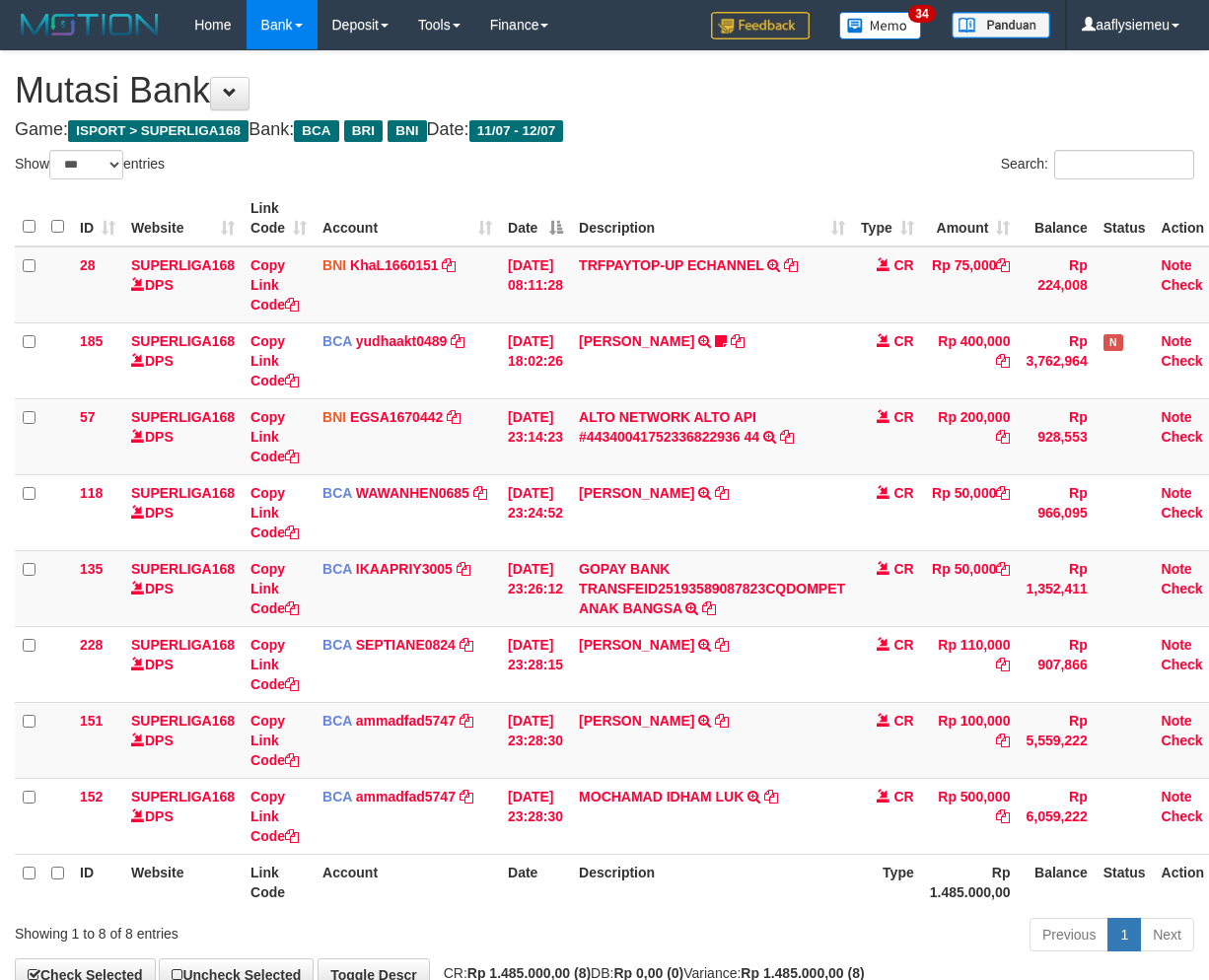 select on "***" 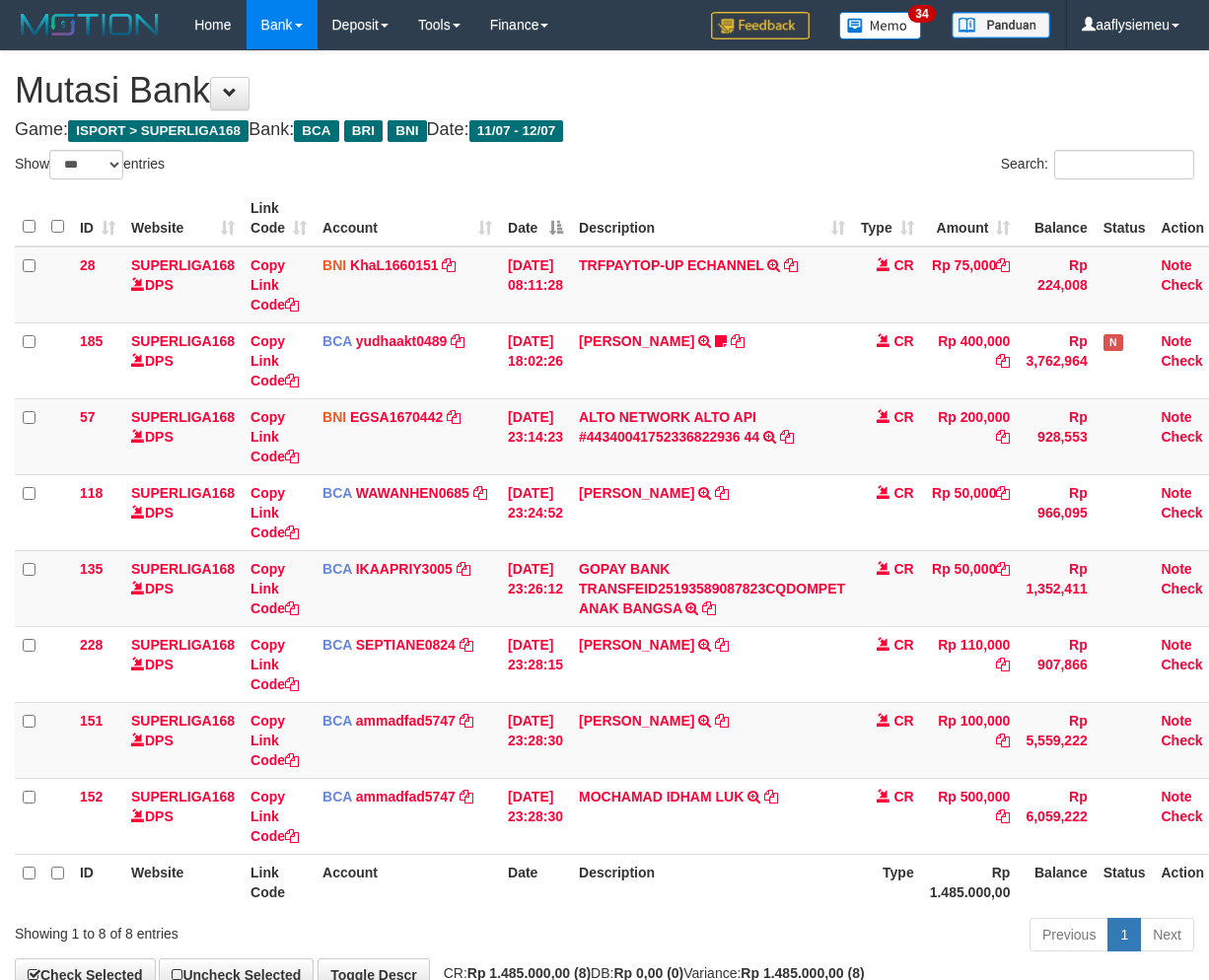 scroll, scrollTop: 0, scrollLeft: 0, axis: both 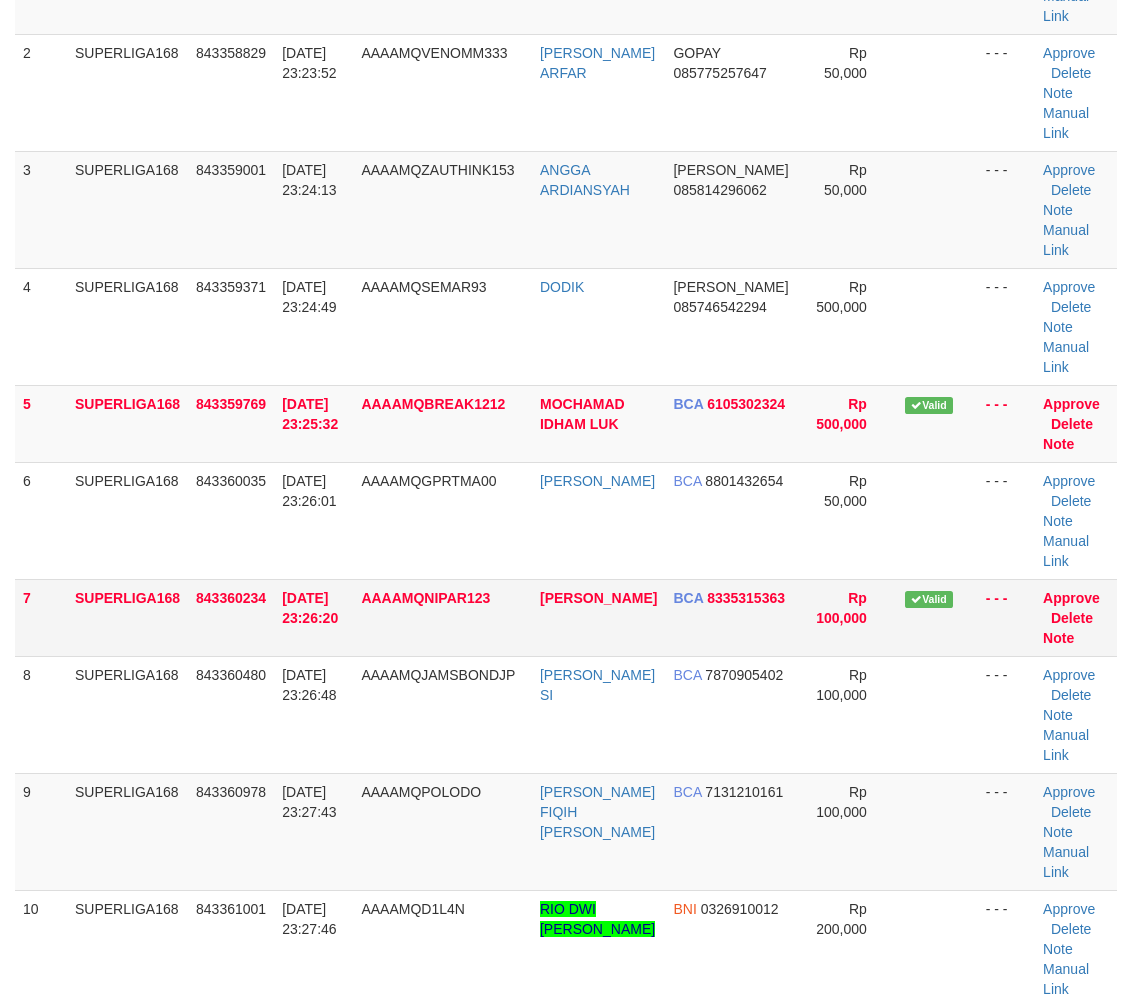 drag, startPoint x: 346, startPoint y: 478, endPoint x: 121, endPoint y: 586, distance: 249.57764 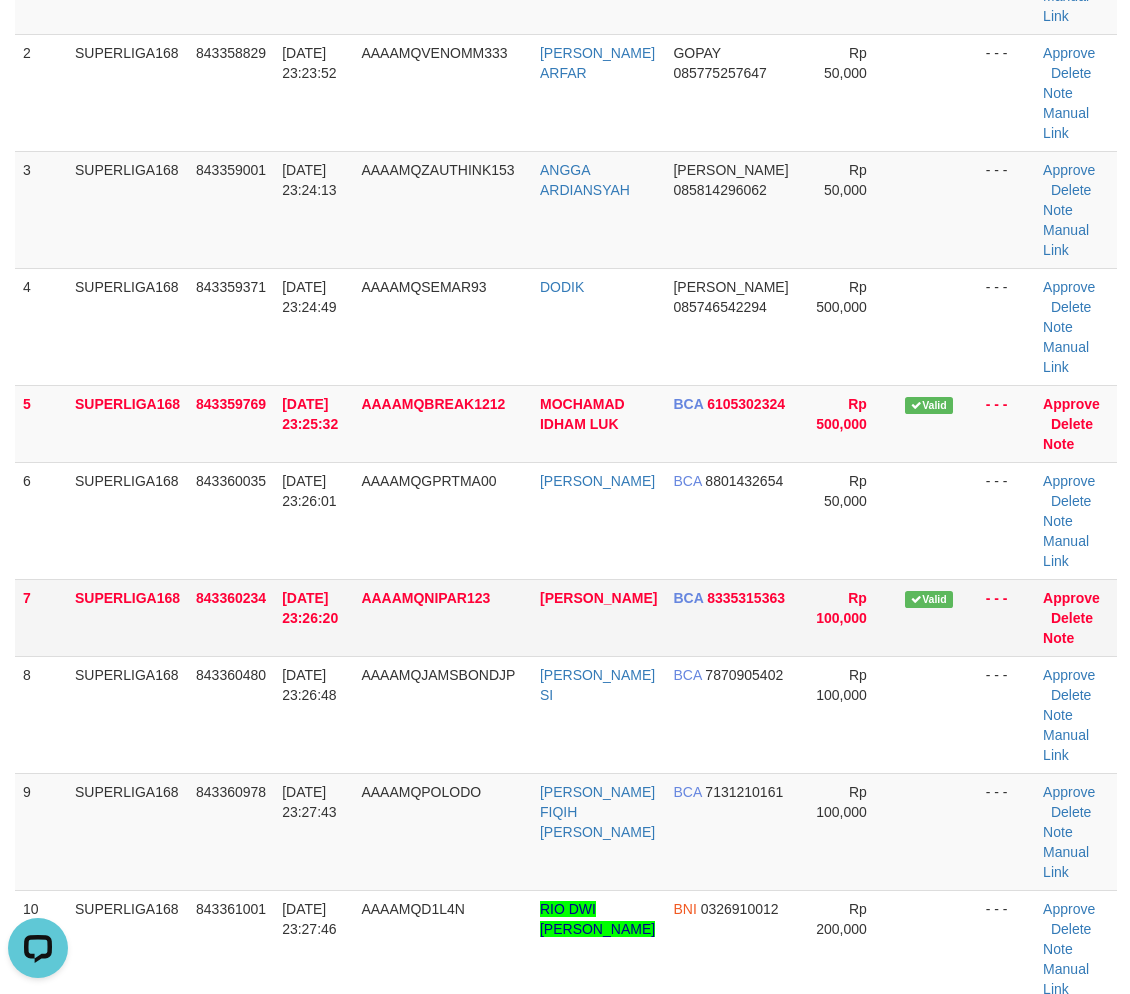 scroll, scrollTop: 0, scrollLeft: 0, axis: both 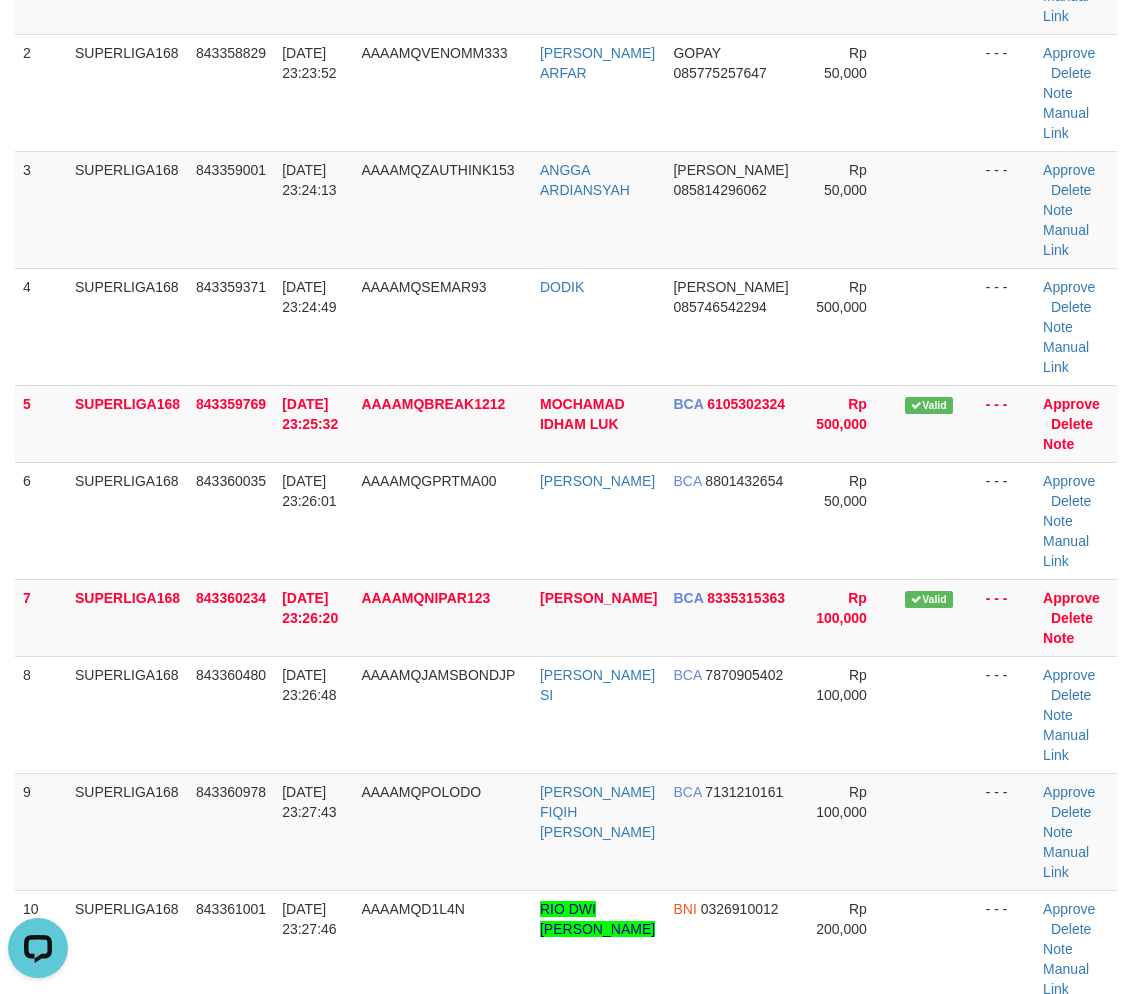 drag, startPoint x: 121, startPoint y: 592, endPoint x: 2, endPoint y: 656, distance: 135.11847 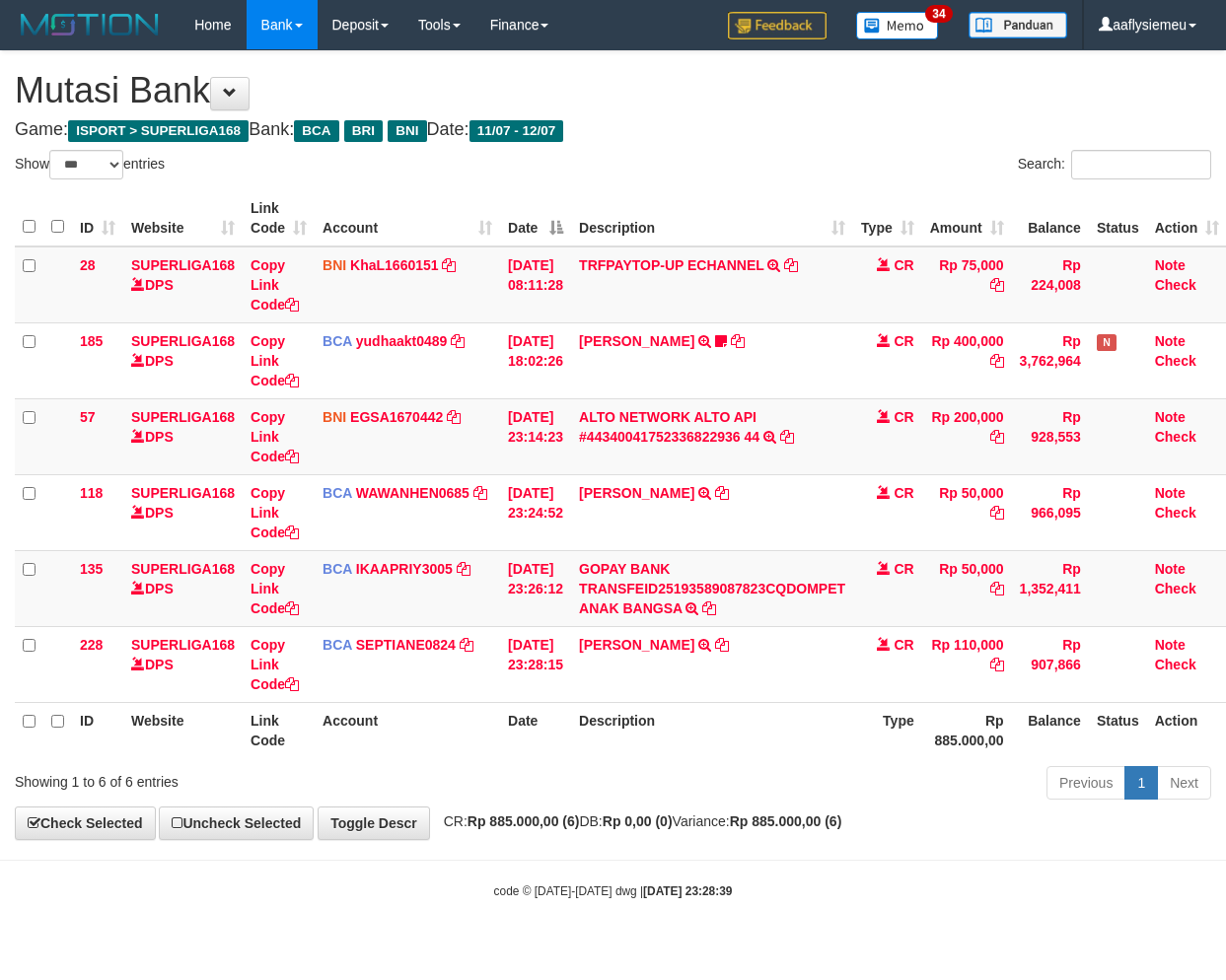 select on "***" 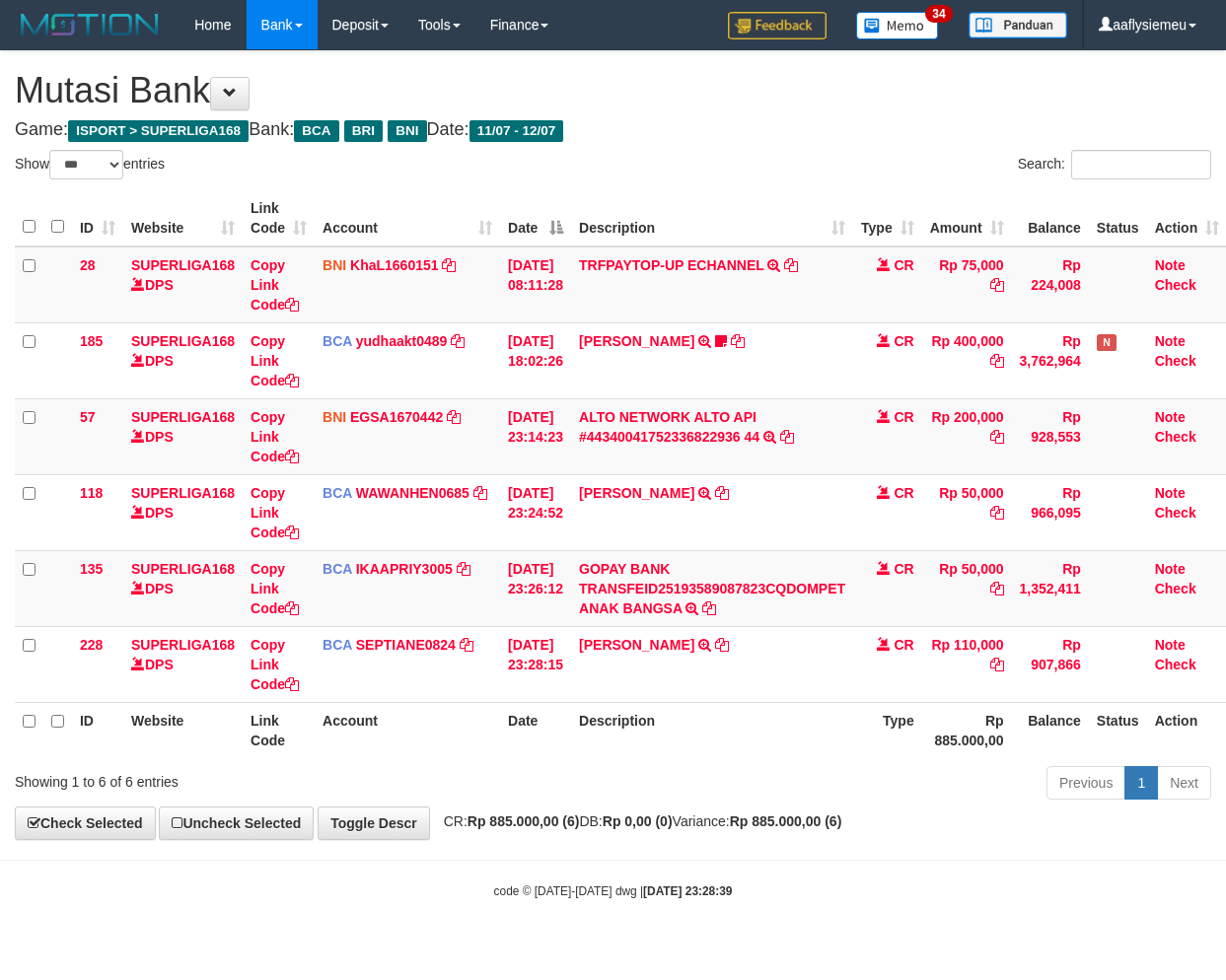 scroll, scrollTop: 0, scrollLeft: 0, axis: both 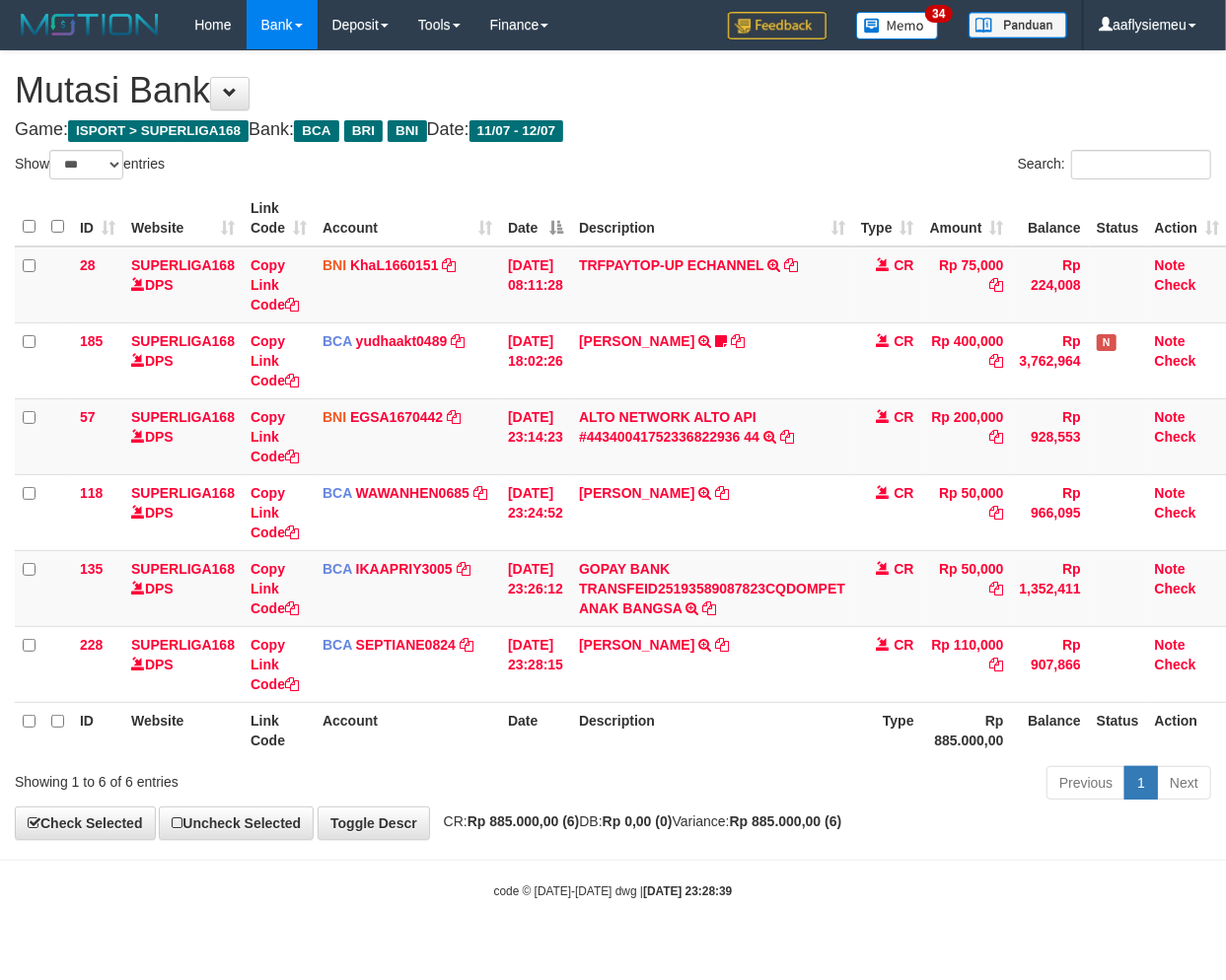 drag, startPoint x: 784, startPoint y: 799, endPoint x: 882, endPoint y: 781, distance: 99.63935 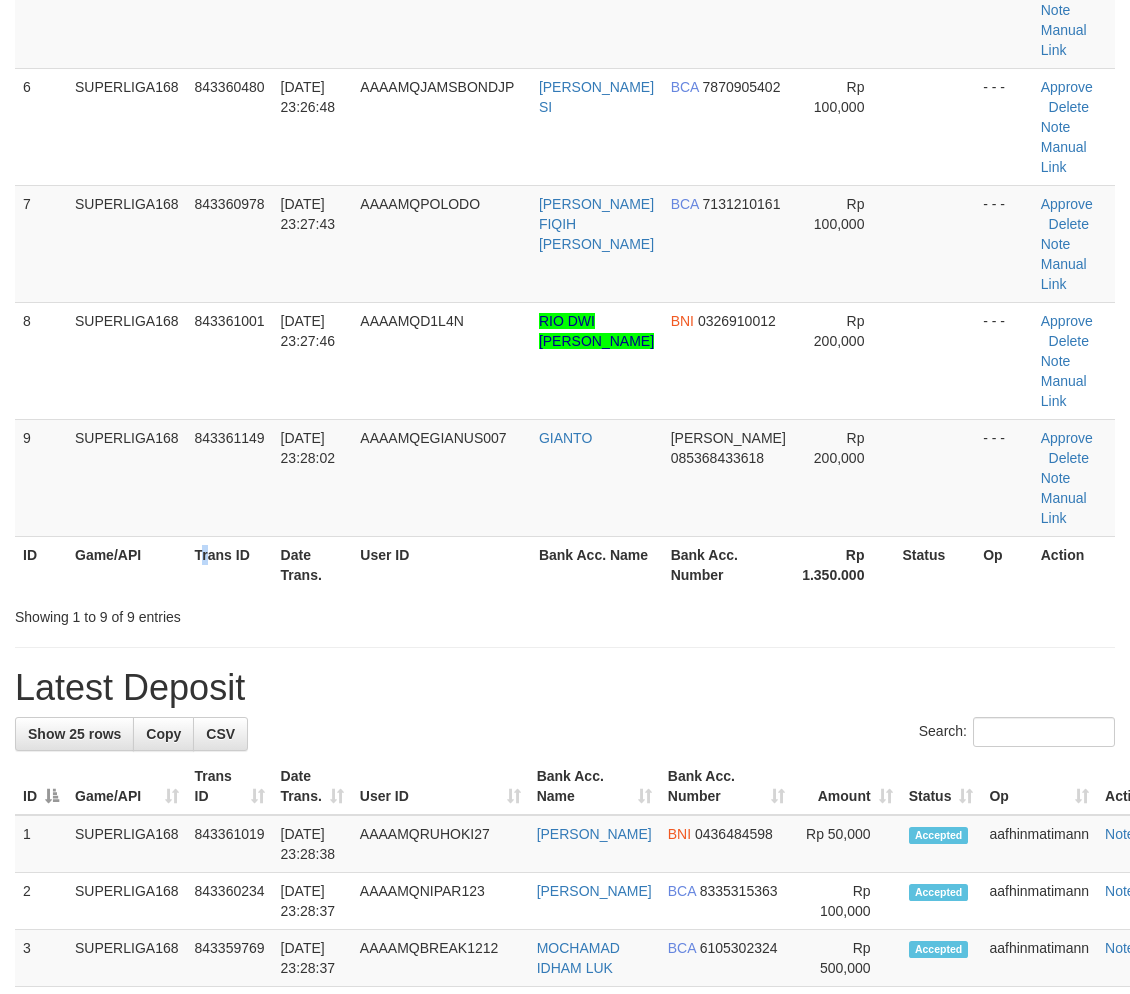 click on "Trans ID" at bounding box center (230, 564) 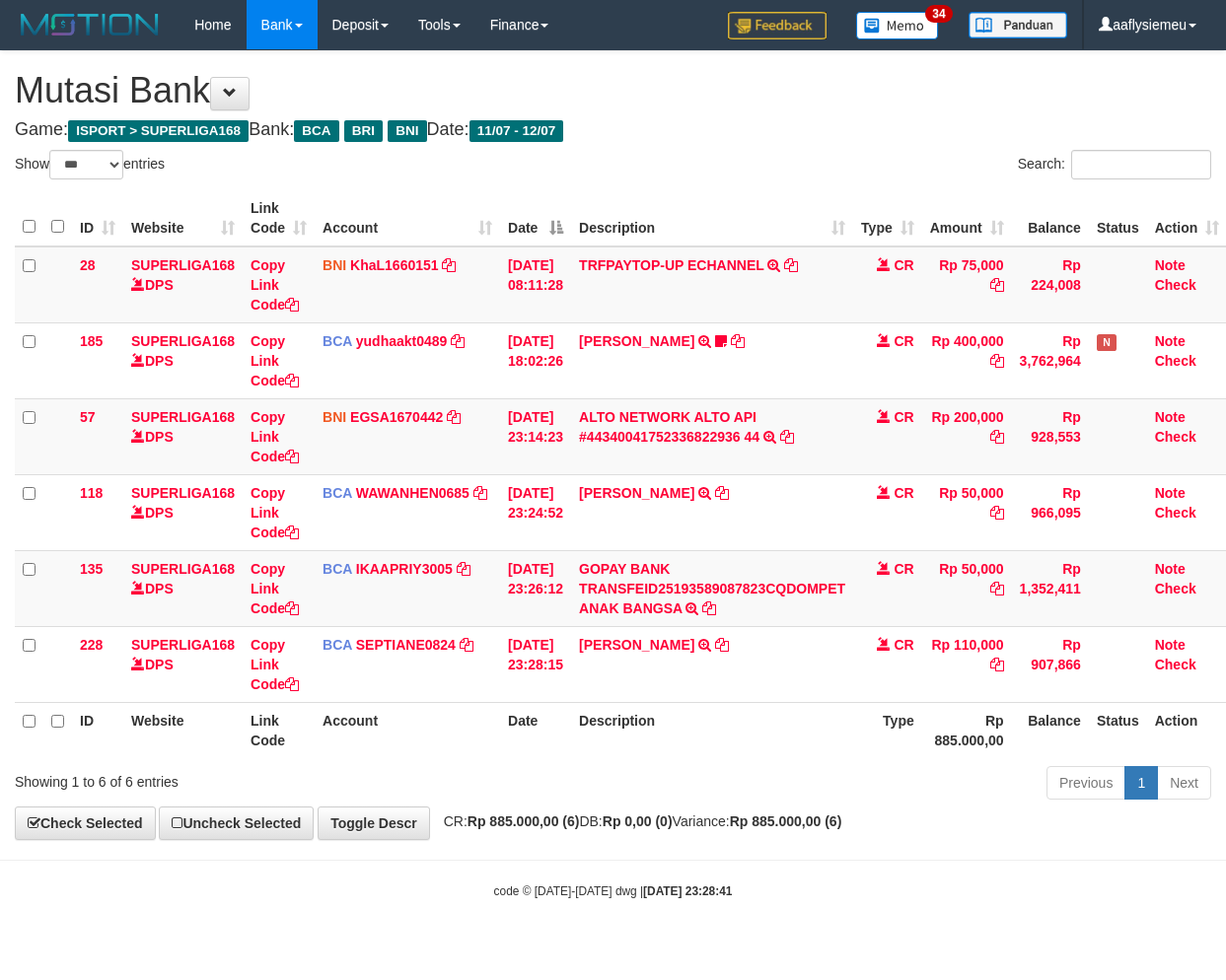 select on "***" 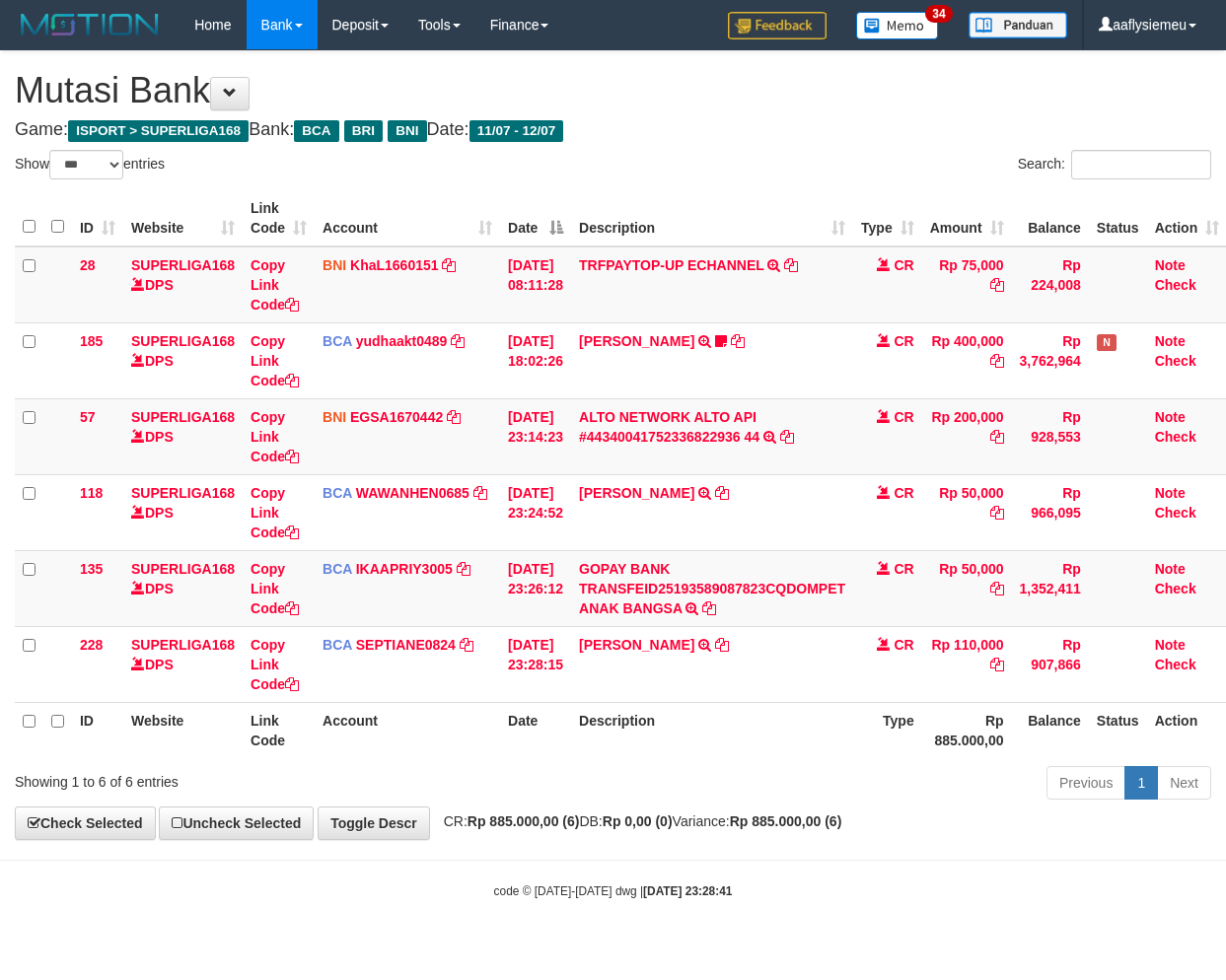 scroll, scrollTop: 0, scrollLeft: 0, axis: both 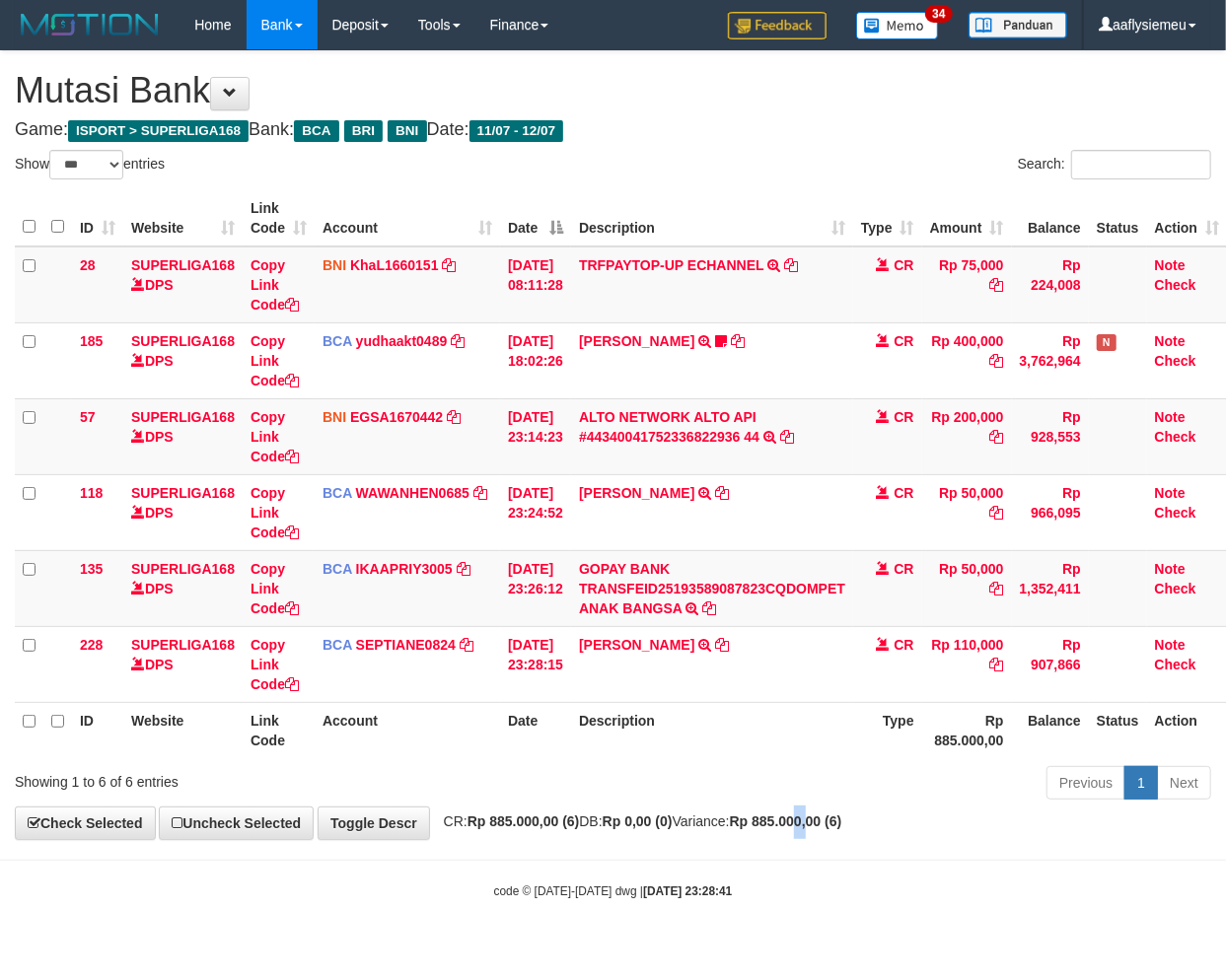 drag, startPoint x: 865, startPoint y: 812, endPoint x: 853, endPoint y: 809, distance: 12.369317 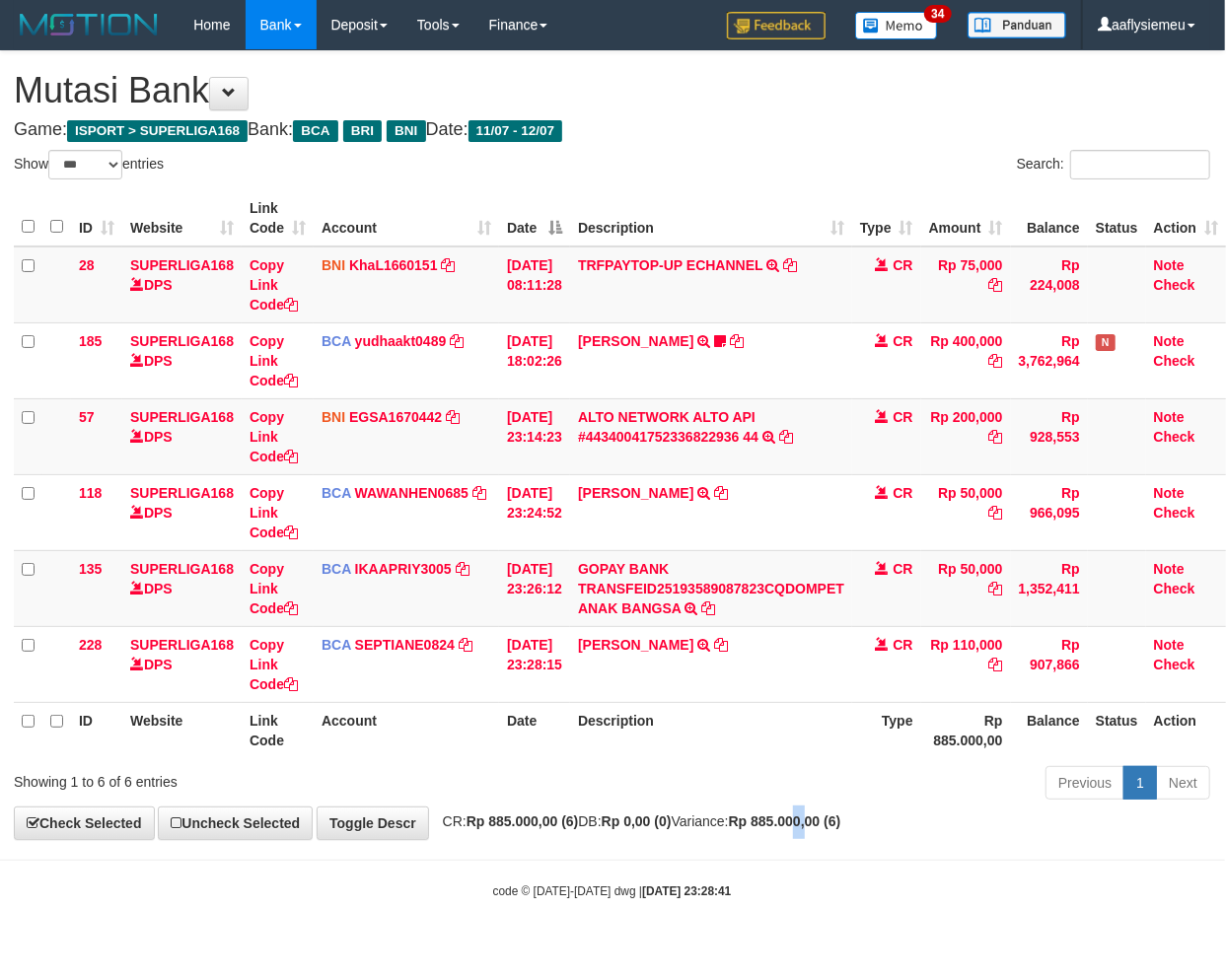 click on "**********" at bounding box center (612, 445) 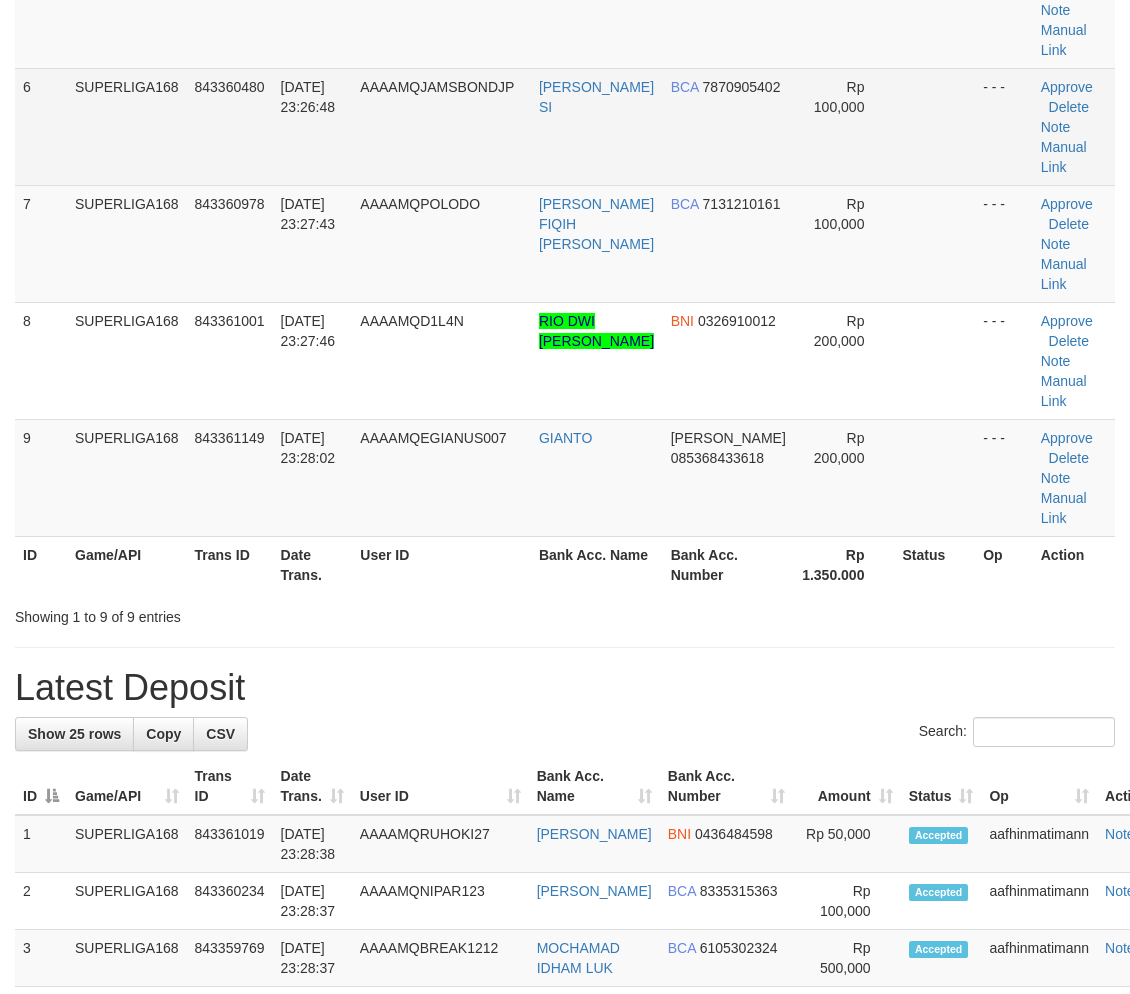 scroll, scrollTop: 333, scrollLeft: 0, axis: vertical 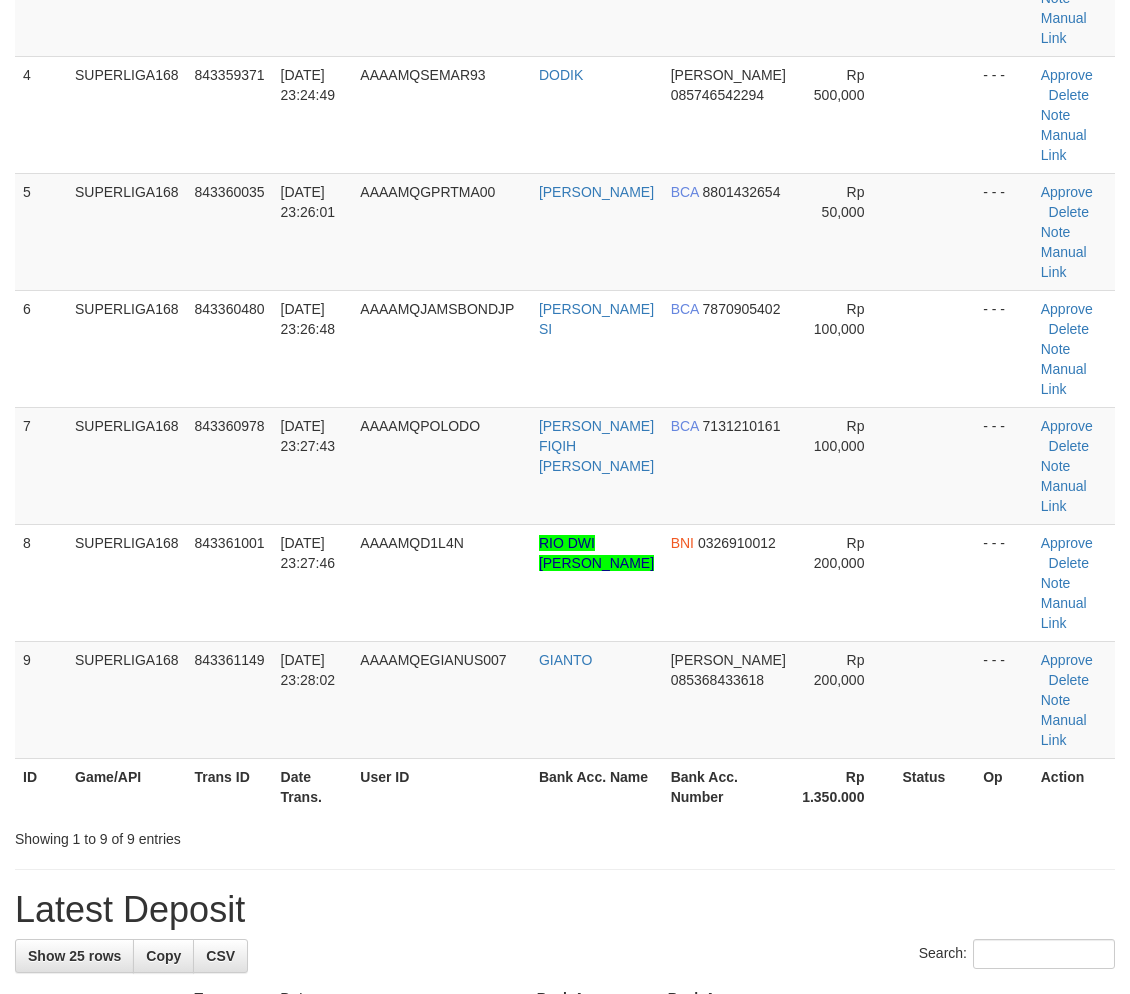 drag, startPoint x: 145, startPoint y: 465, endPoint x: 4, endPoint y: 546, distance: 162.60997 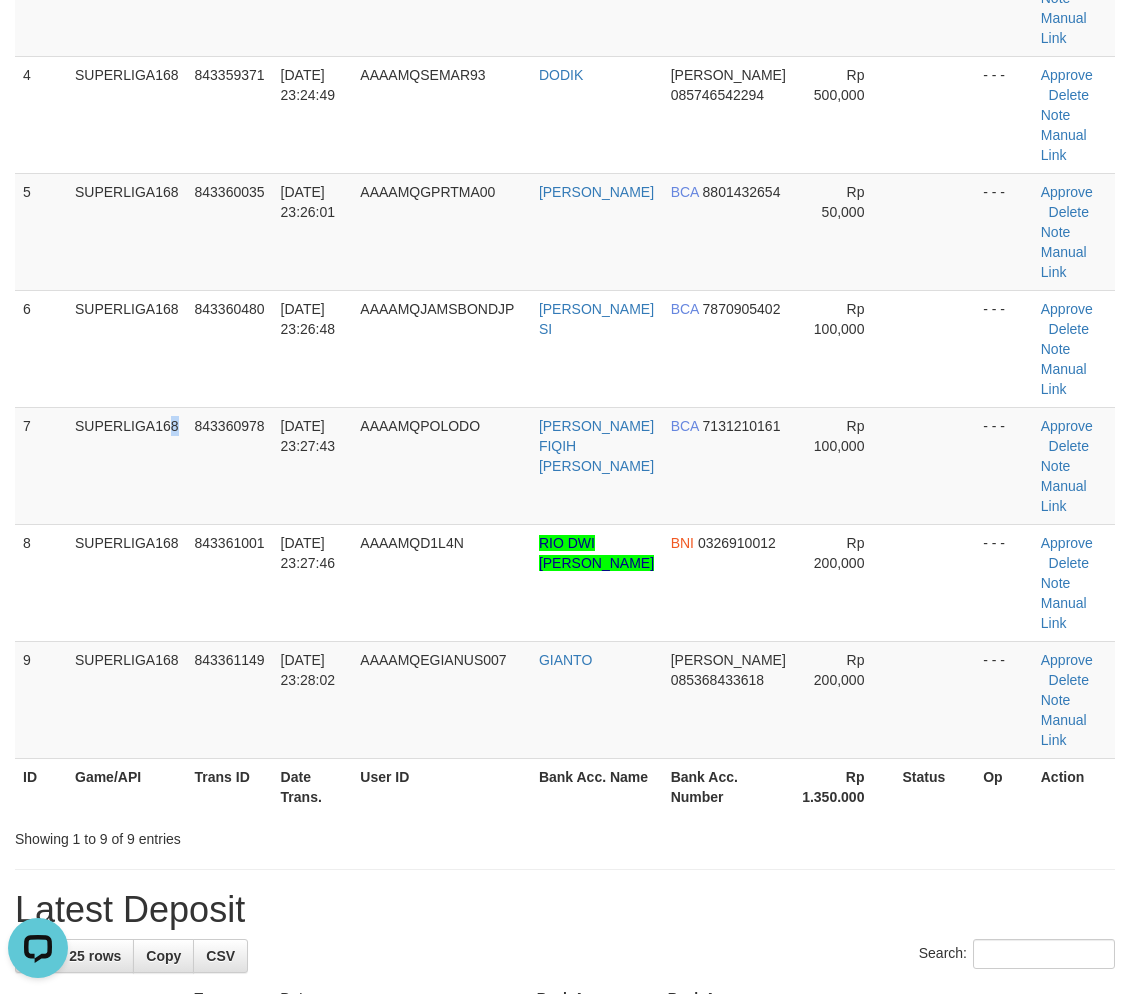 scroll, scrollTop: 0, scrollLeft: 0, axis: both 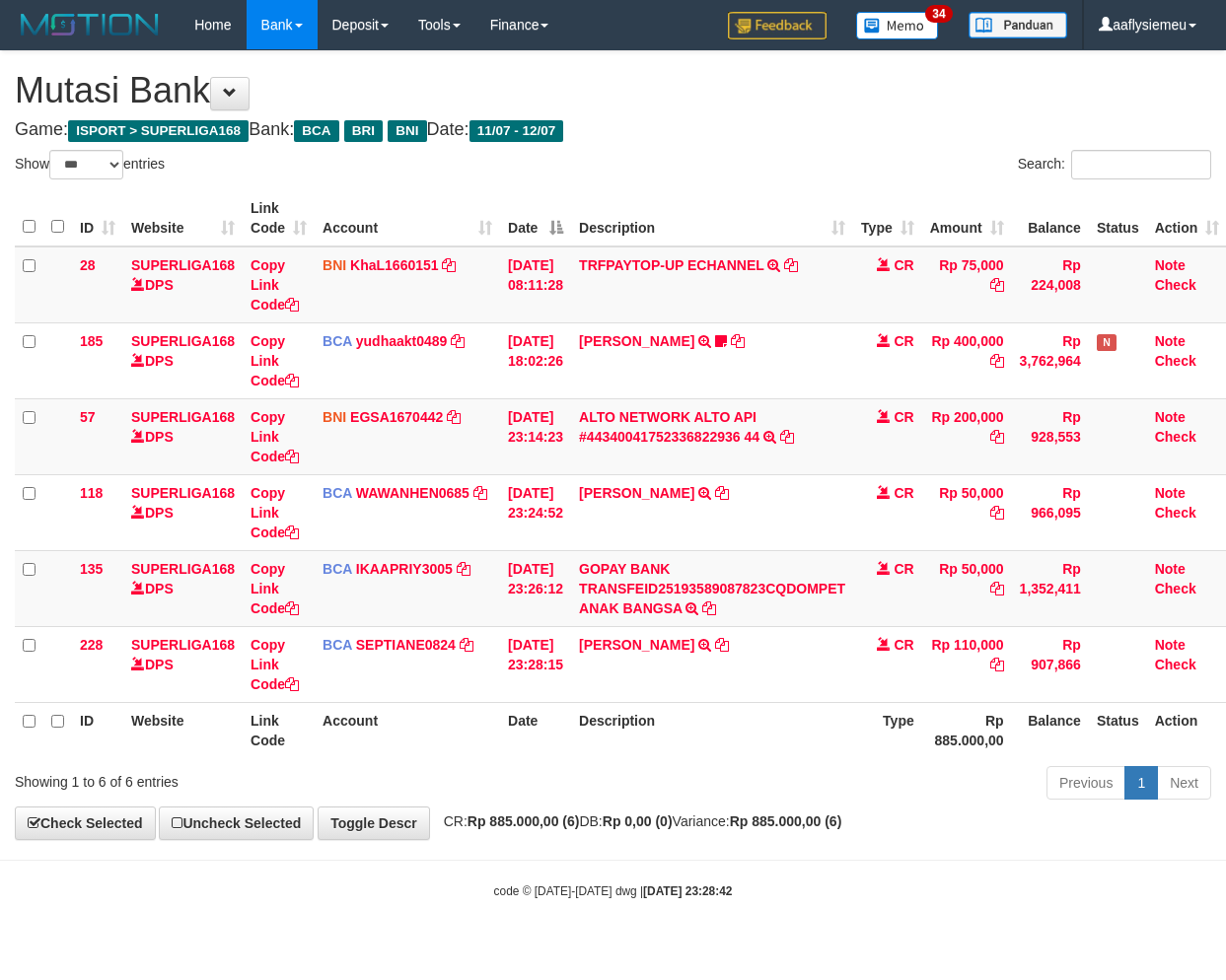 select on "***" 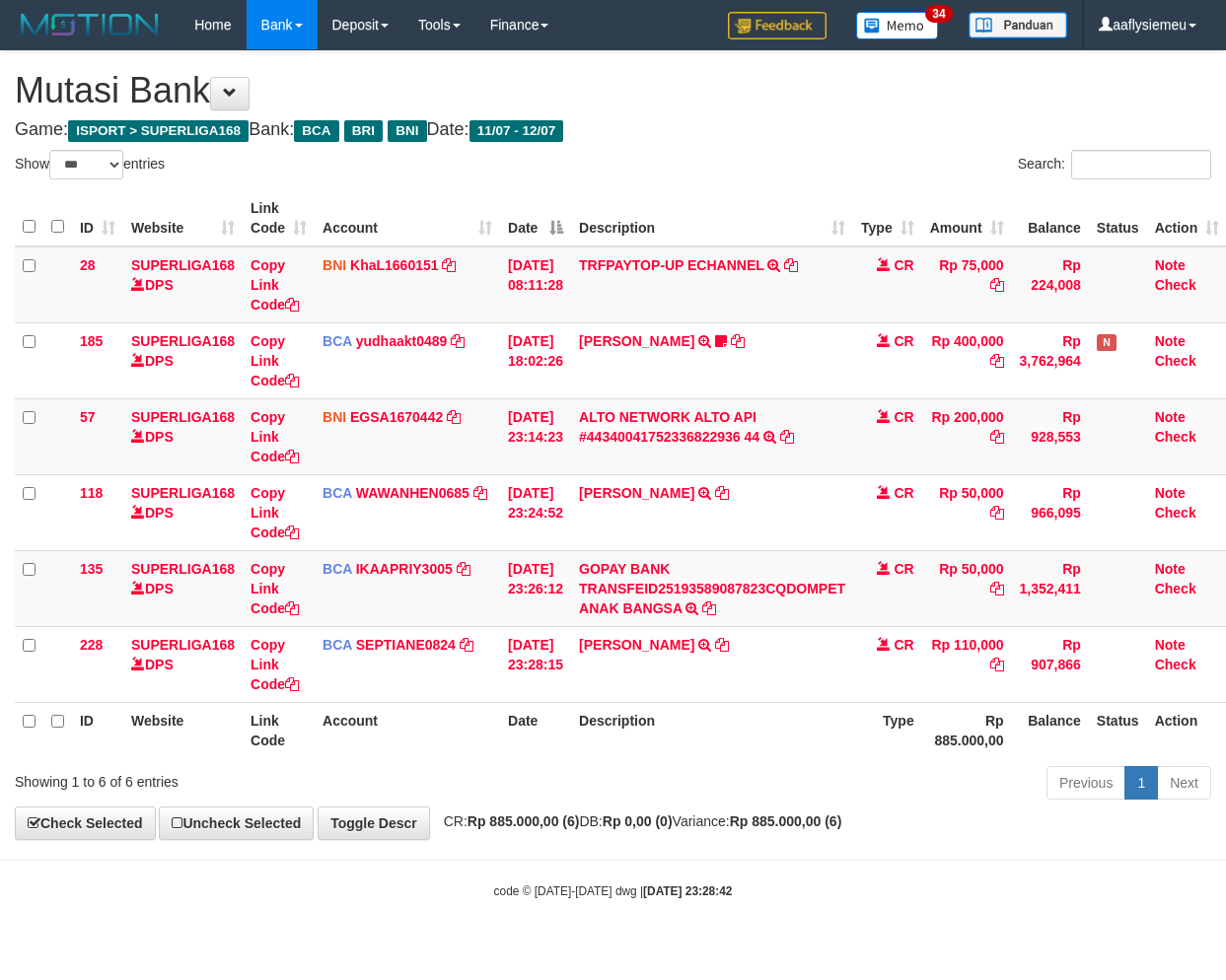 scroll, scrollTop: 0, scrollLeft: 14, axis: horizontal 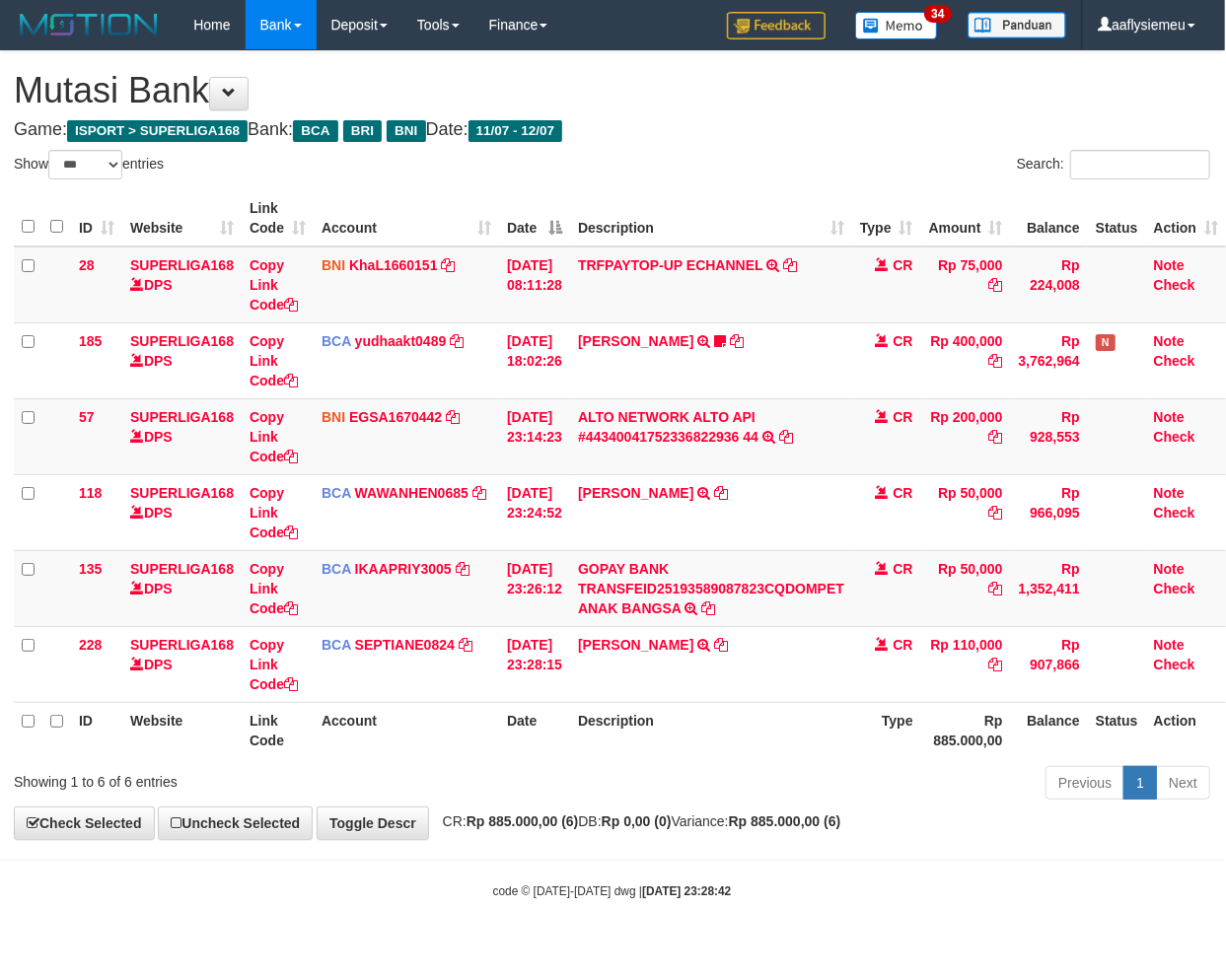 click on "Previous 1 Next" at bounding box center [867, 785] 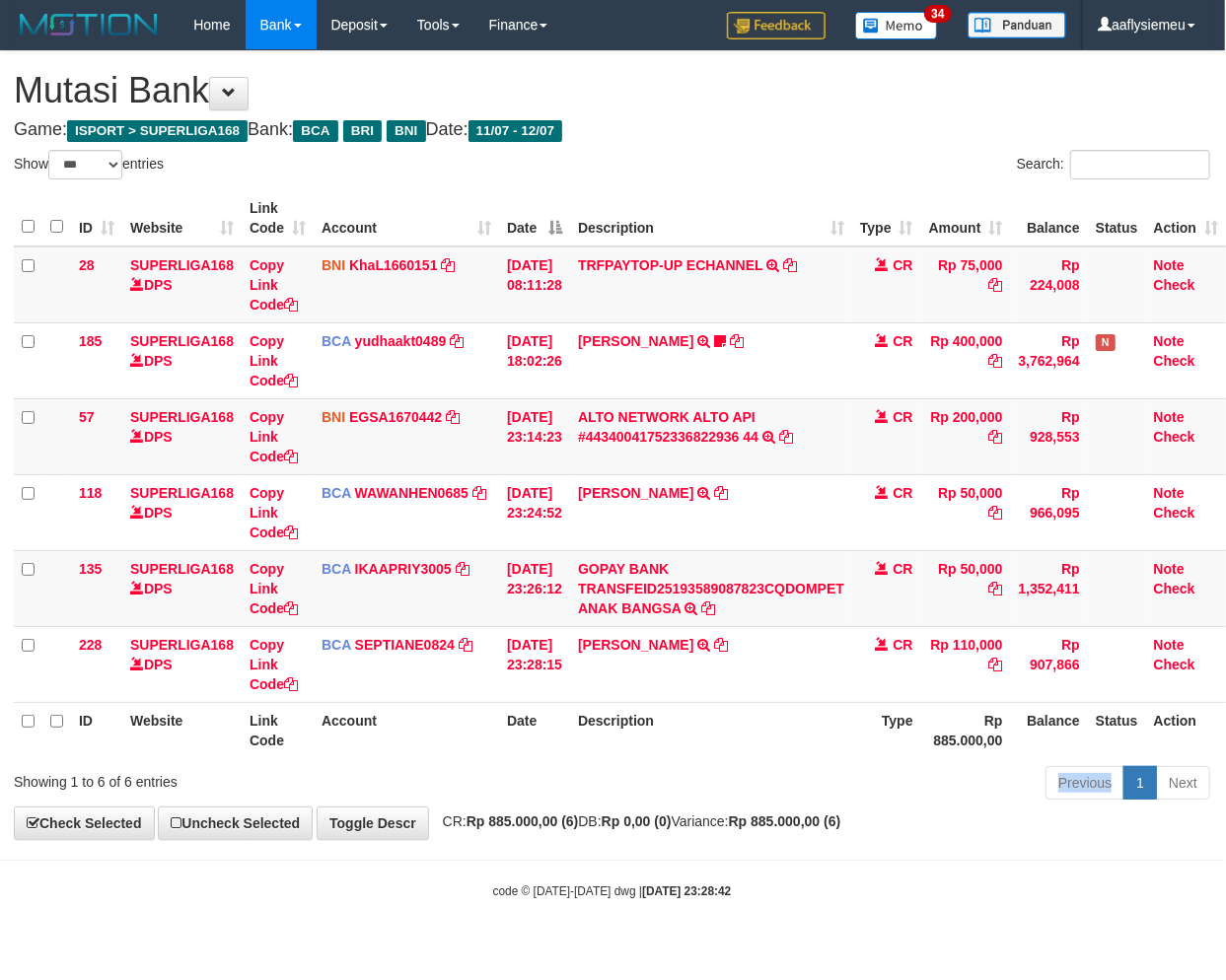 click on "Previous 1 Next" at bounding box center (867, 785) 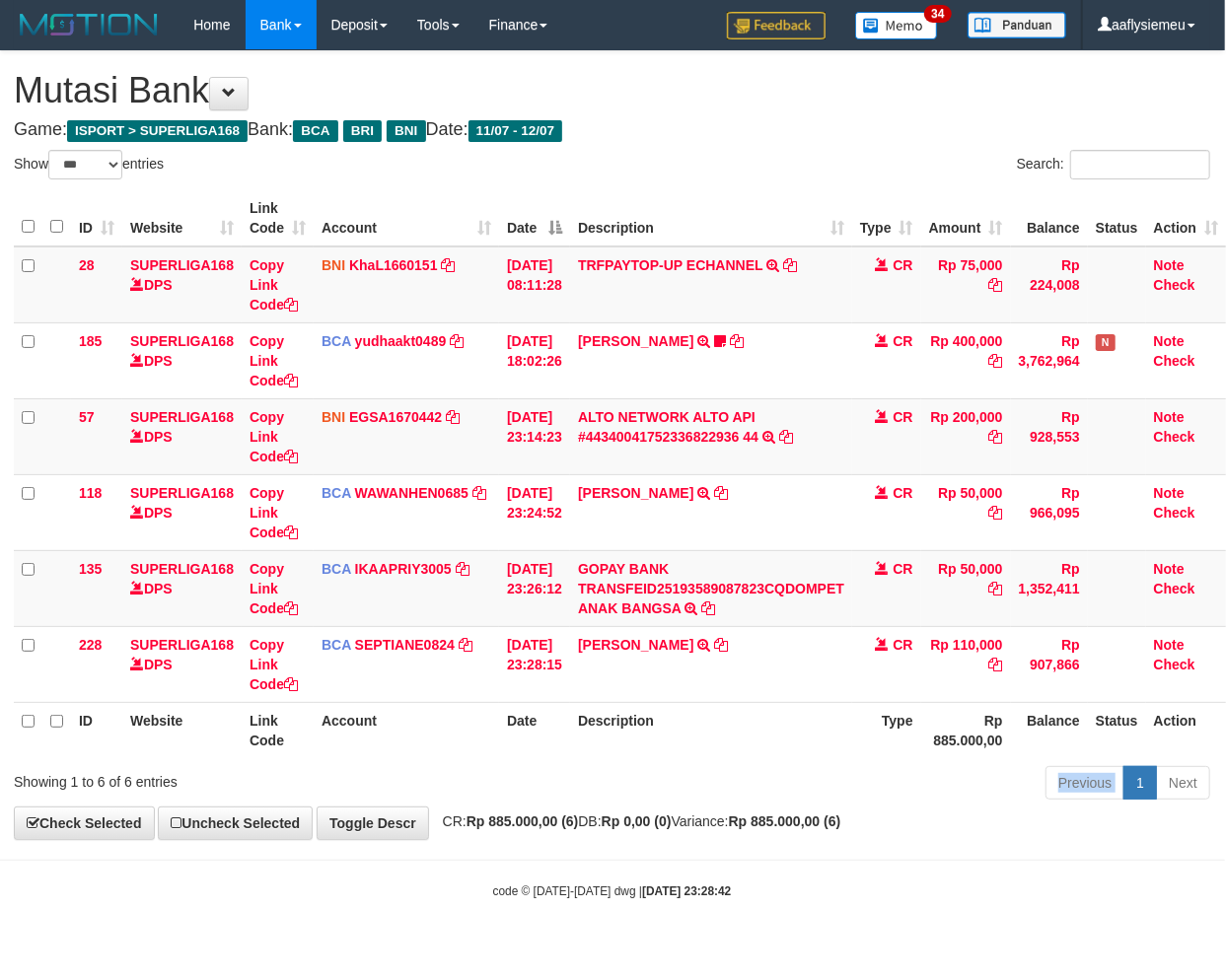 click on "Previous 1 Next" at bounding box center (867, 785) 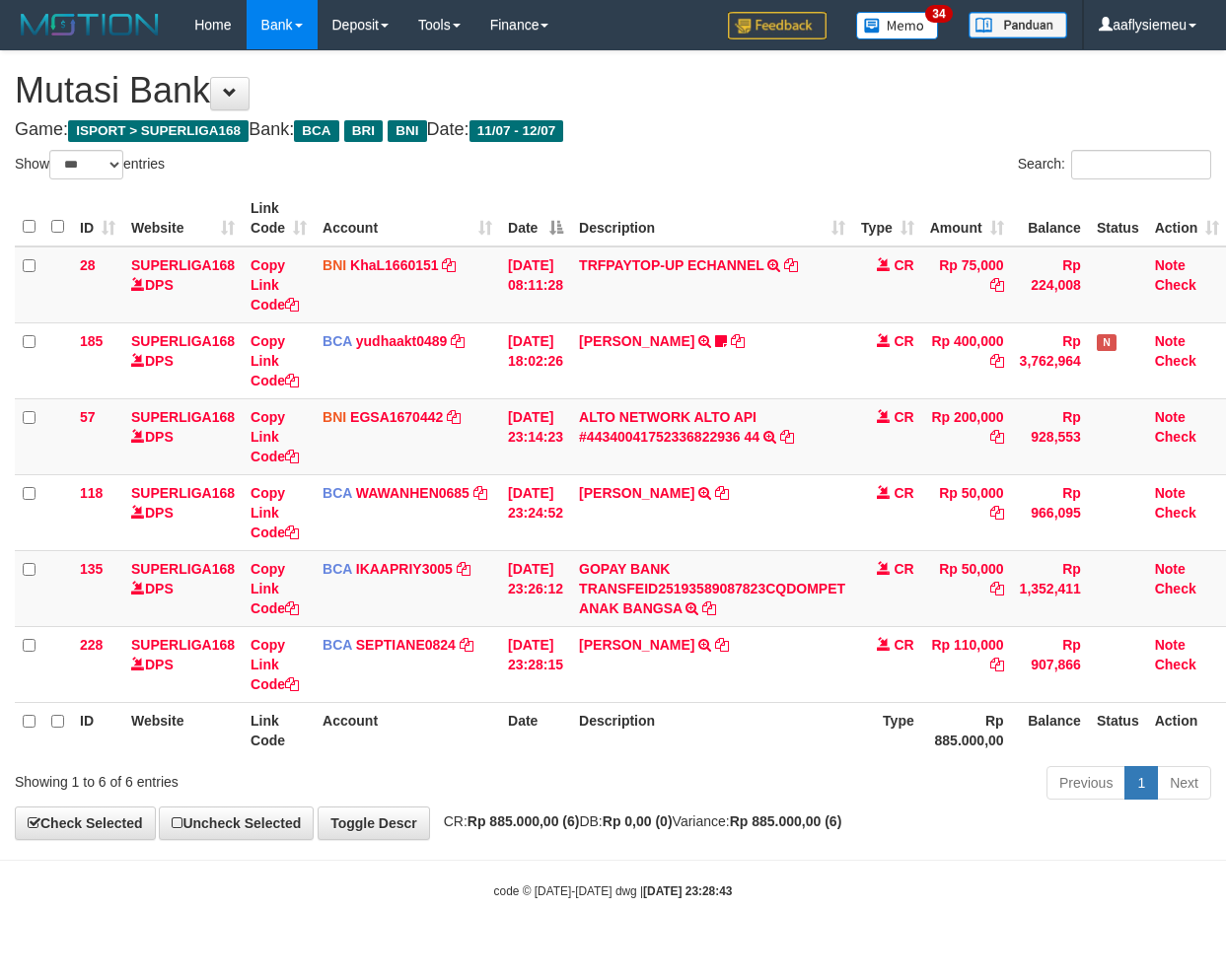 select on "***" 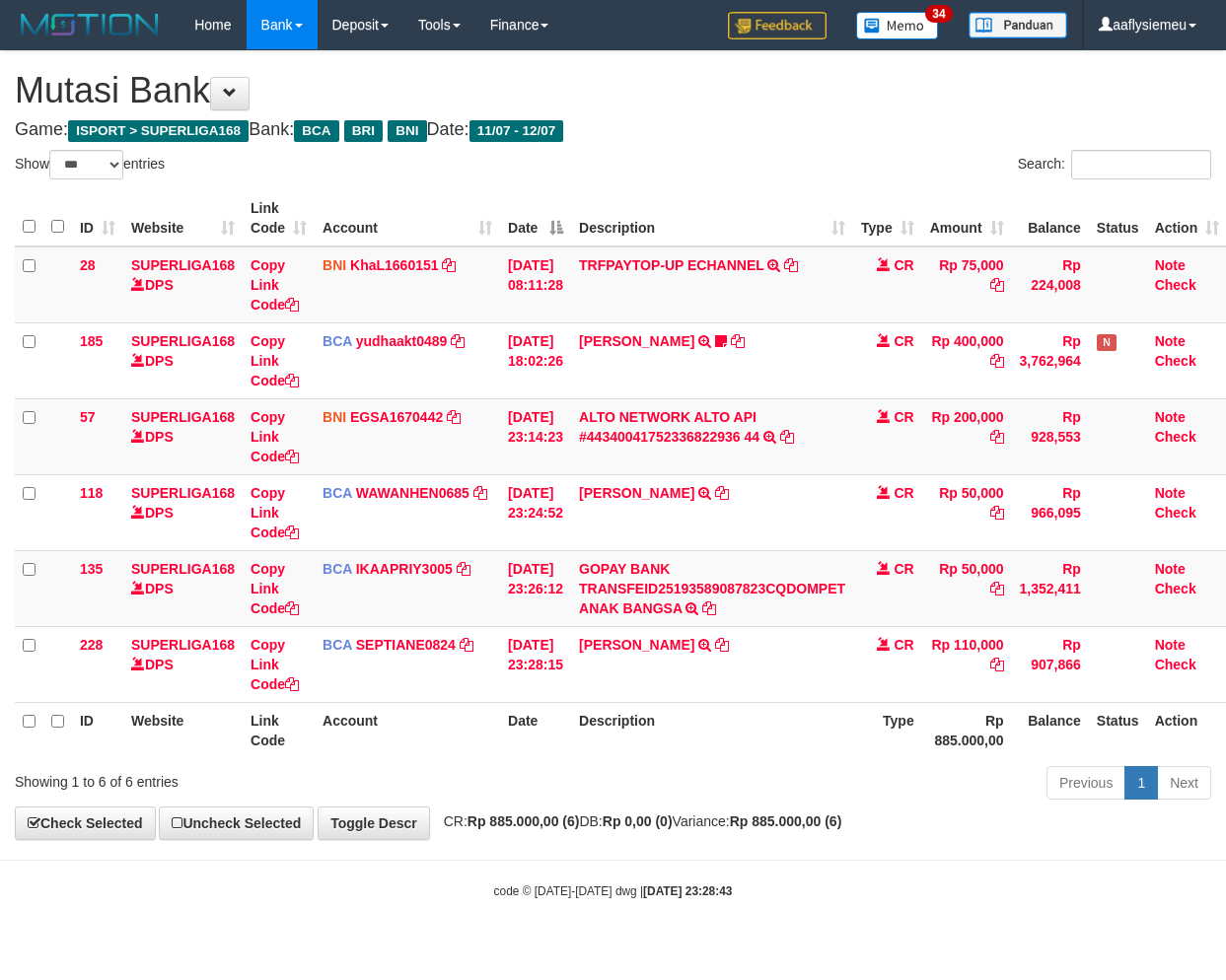 scroll, scrollTop: 0, scrollLeft: 14, axis: horizontal 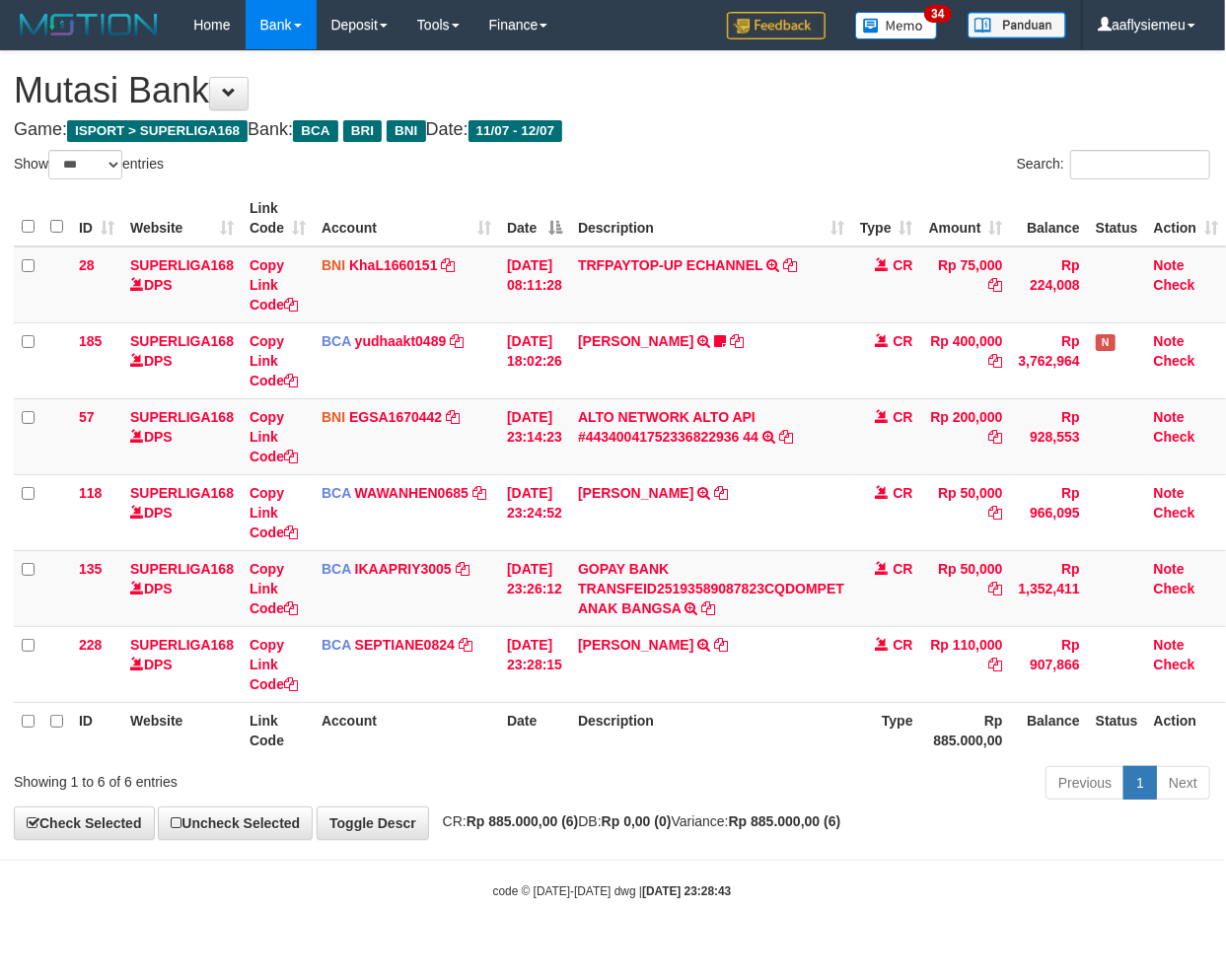 click on "Previous 1 Next" at bounding box center (867, 785) 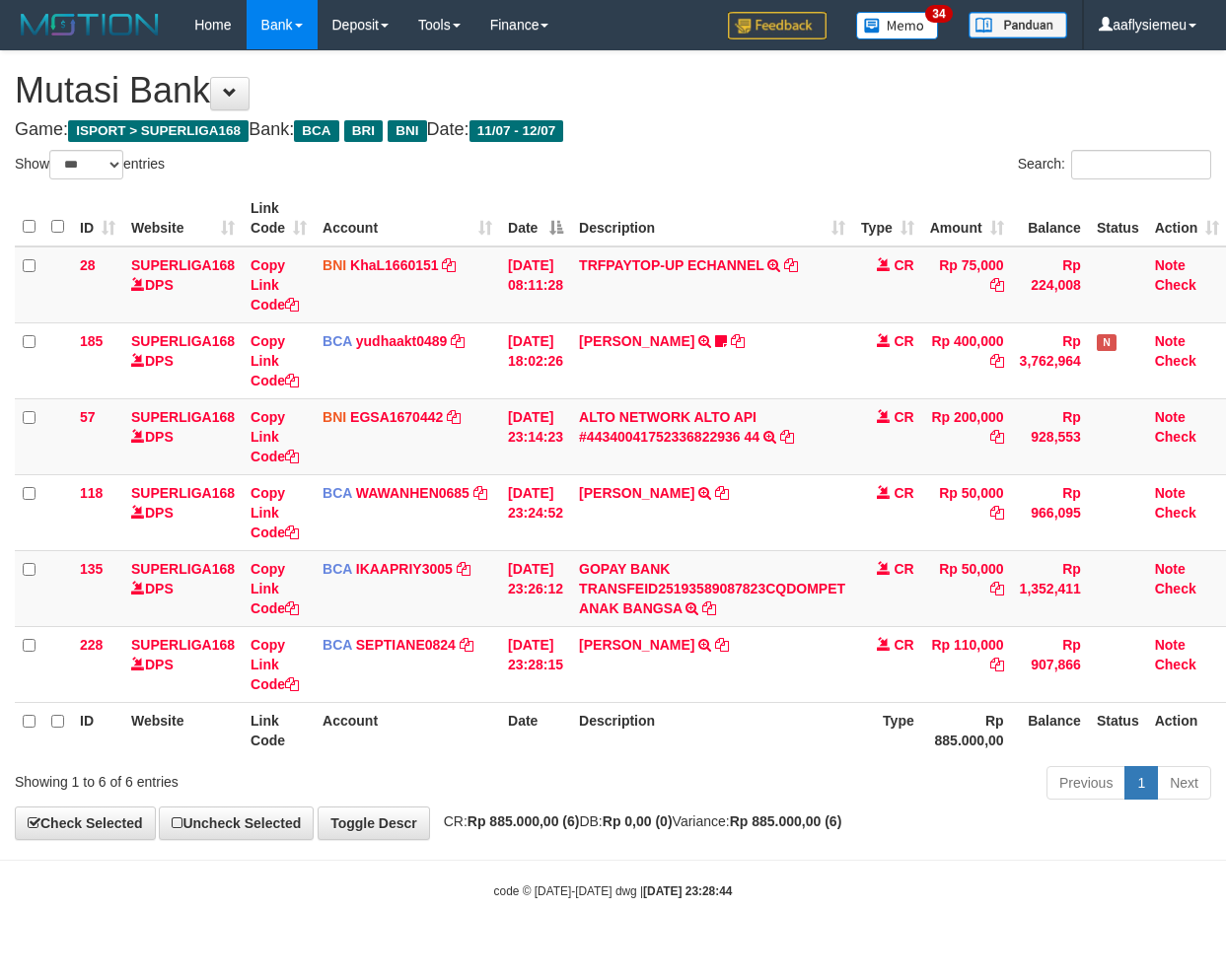 select on "***" 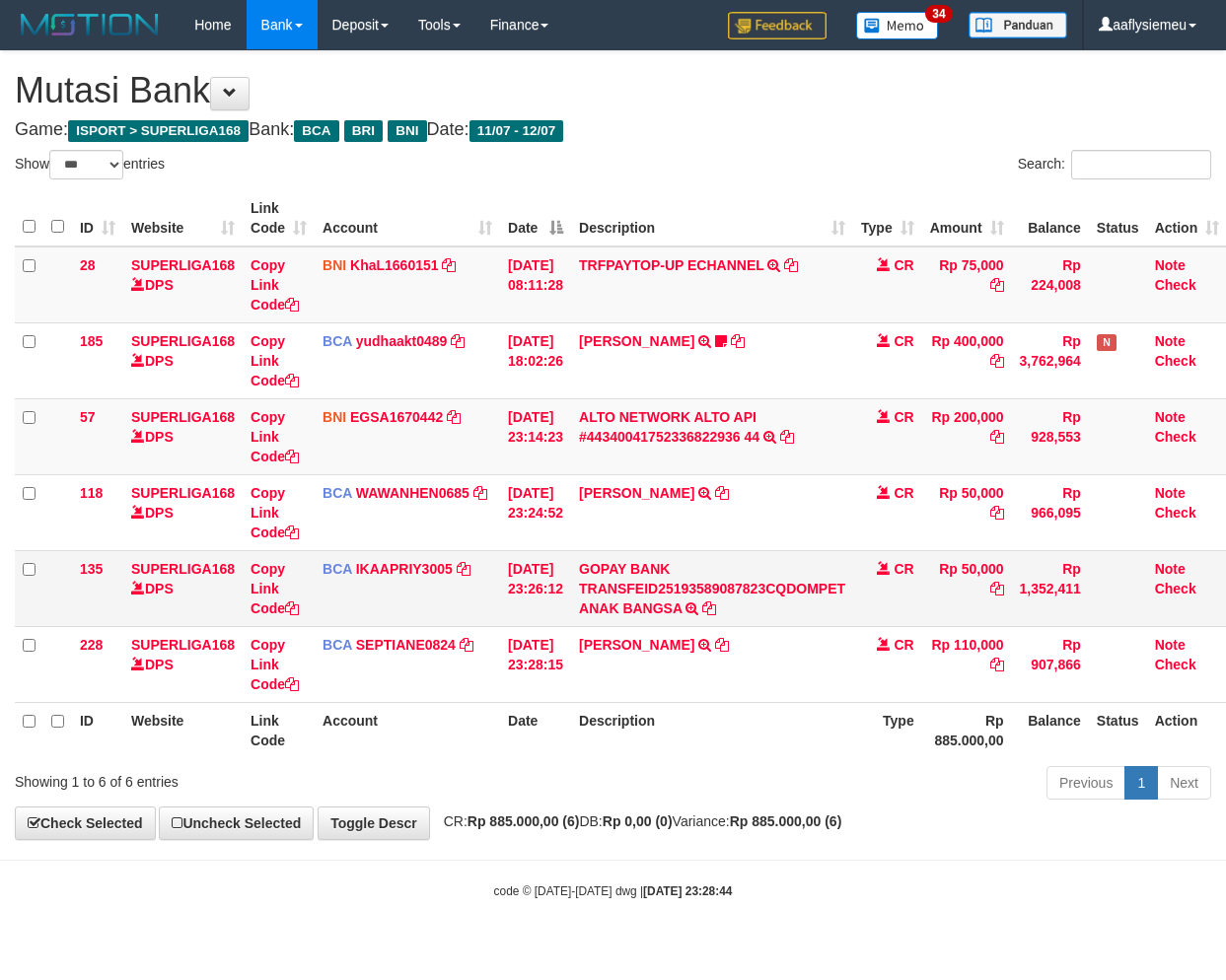 scroll, scrollTop: 0, scrollLeft: 14, axis: horizontal 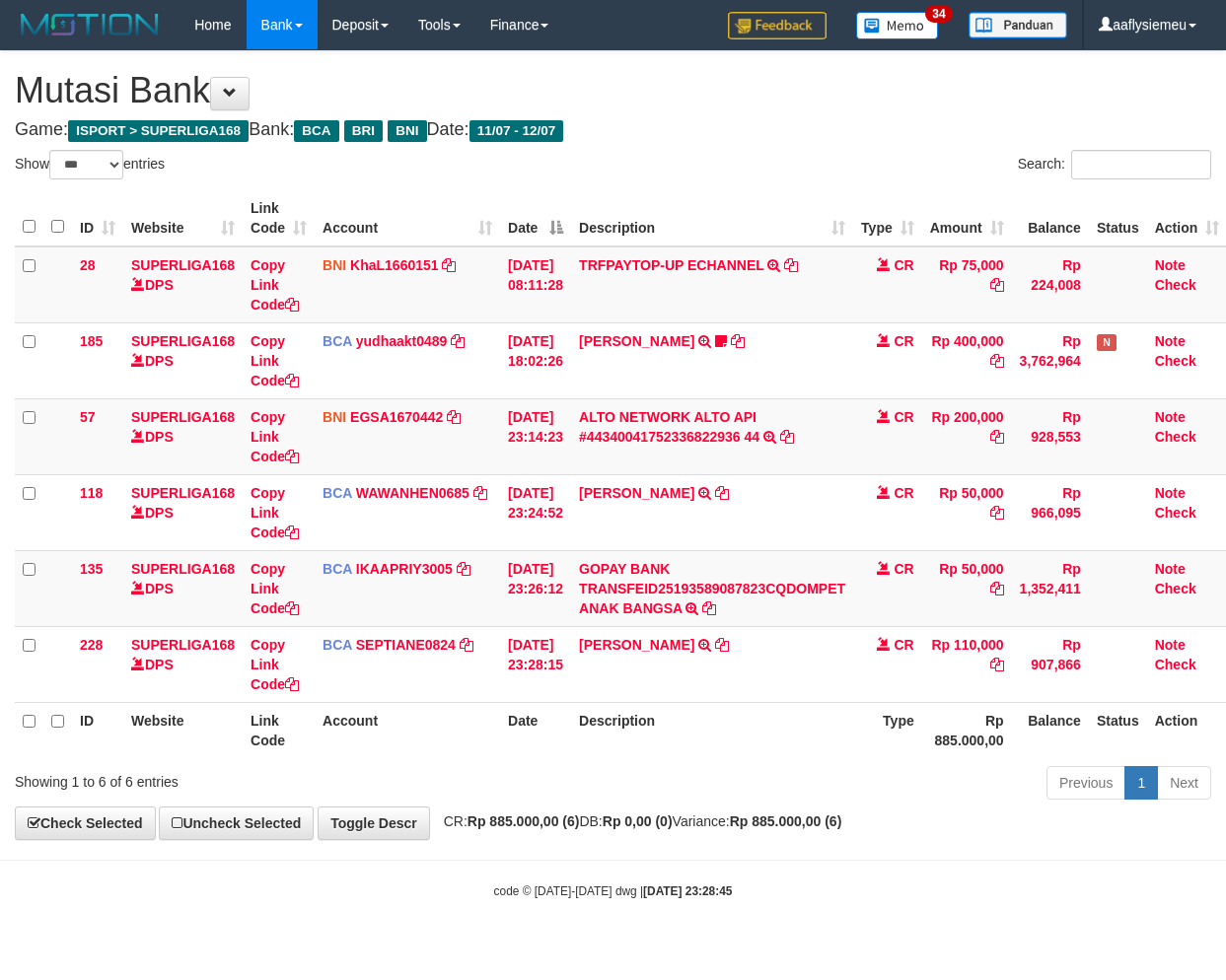 select on "***" 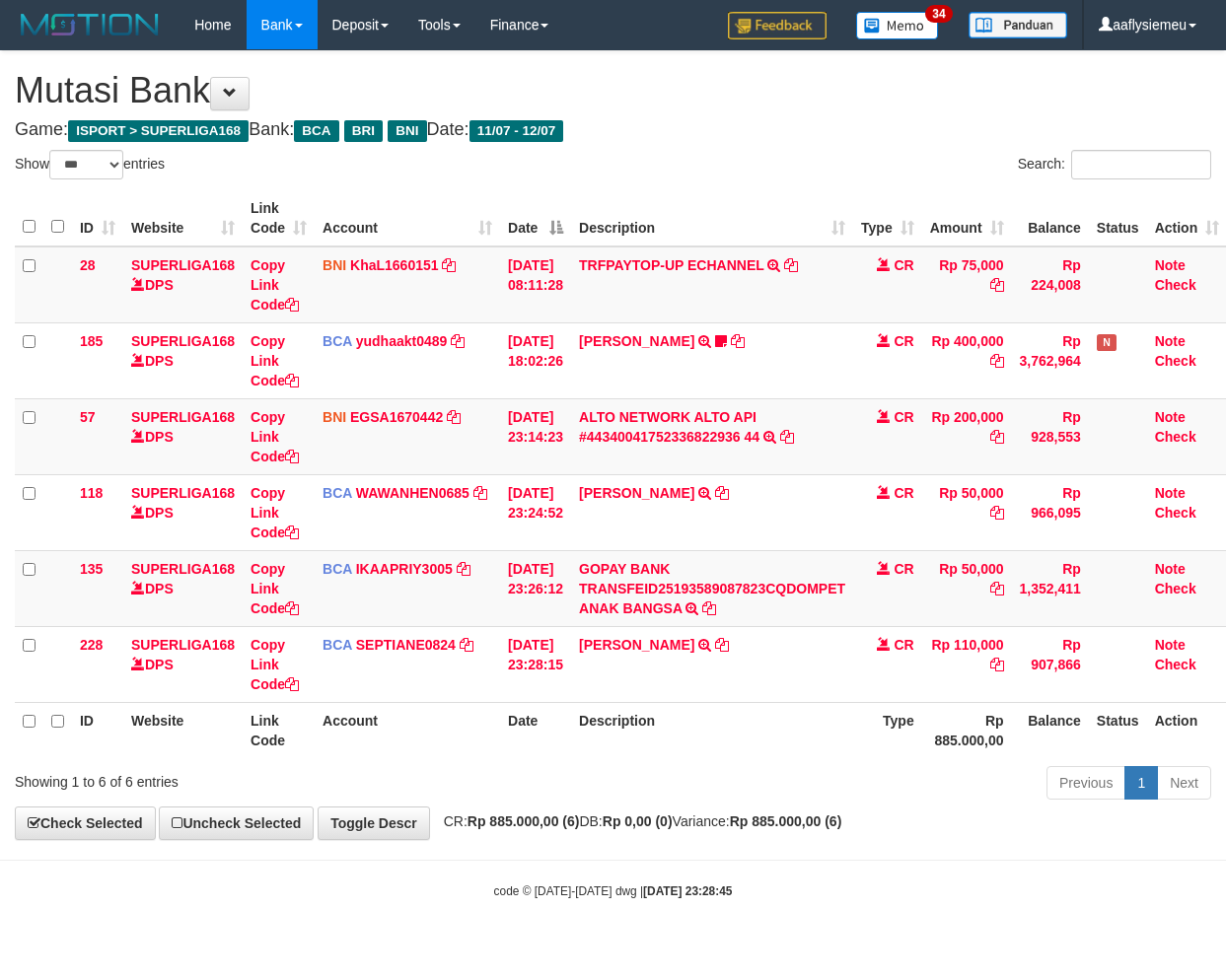 scroll, scrollTop: 0, scrollLeft: 14, axis: horizontal 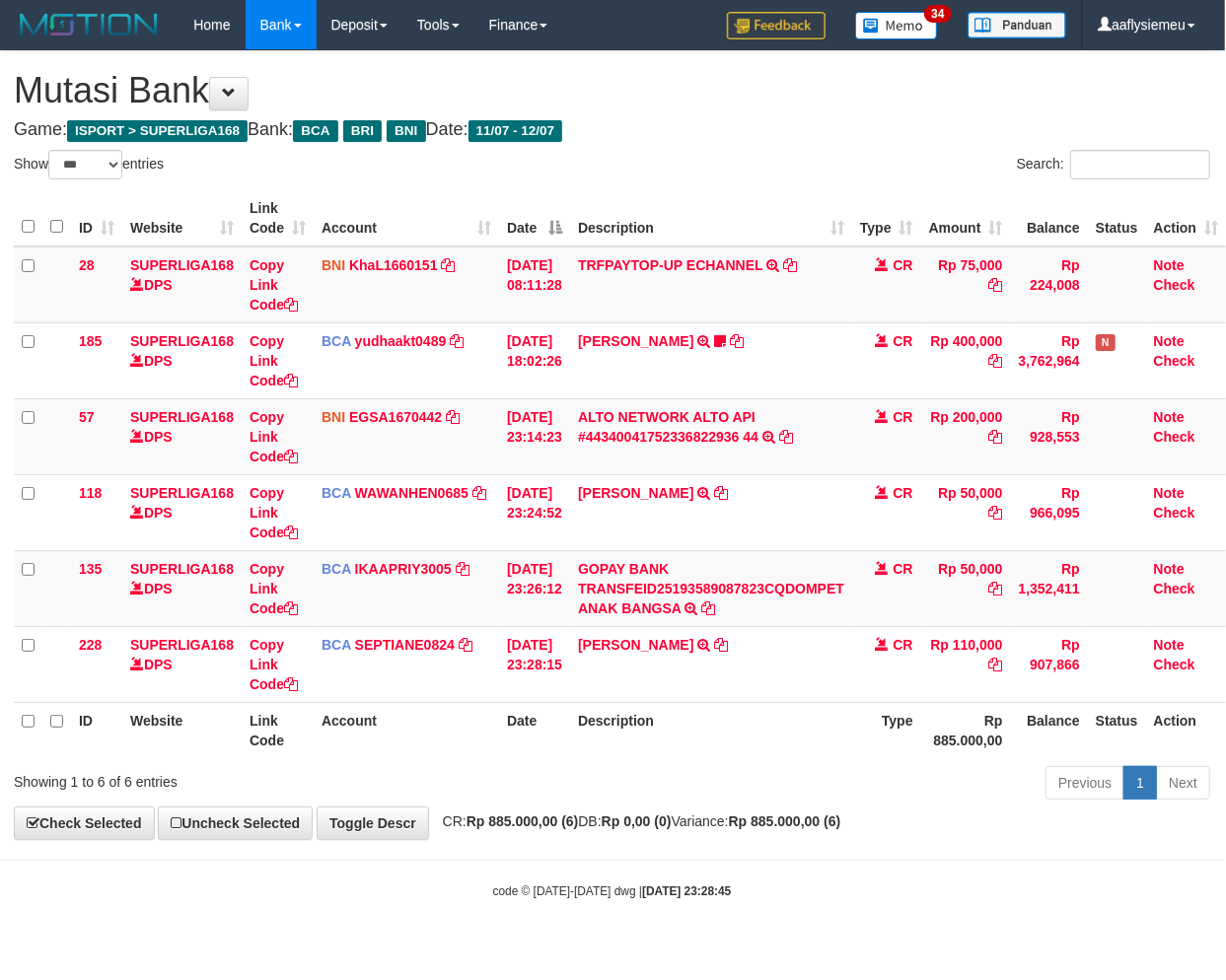 click on "Description" at bounding box center (711, 730) 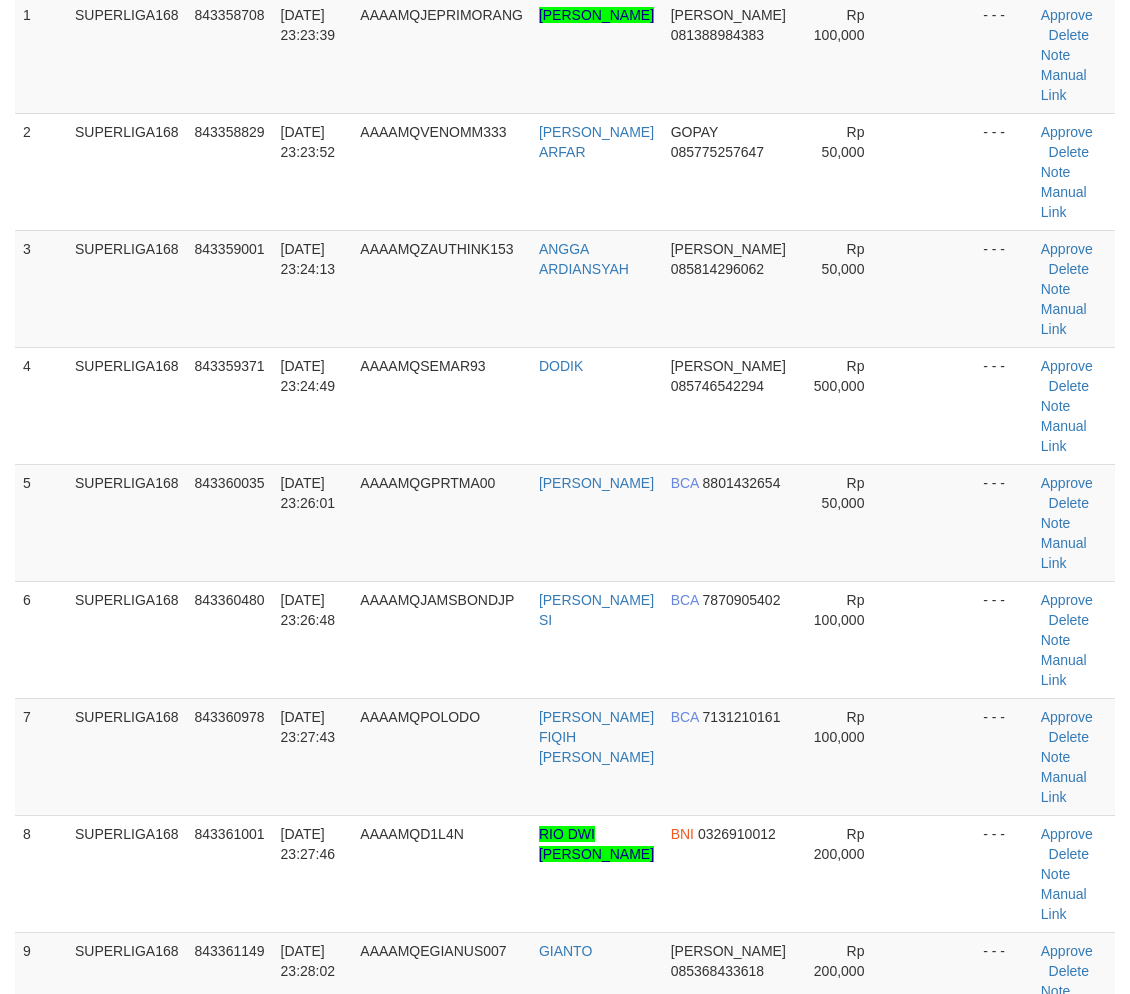 scroll, scrollTop: 0, scrollLeft: 0, axis: both 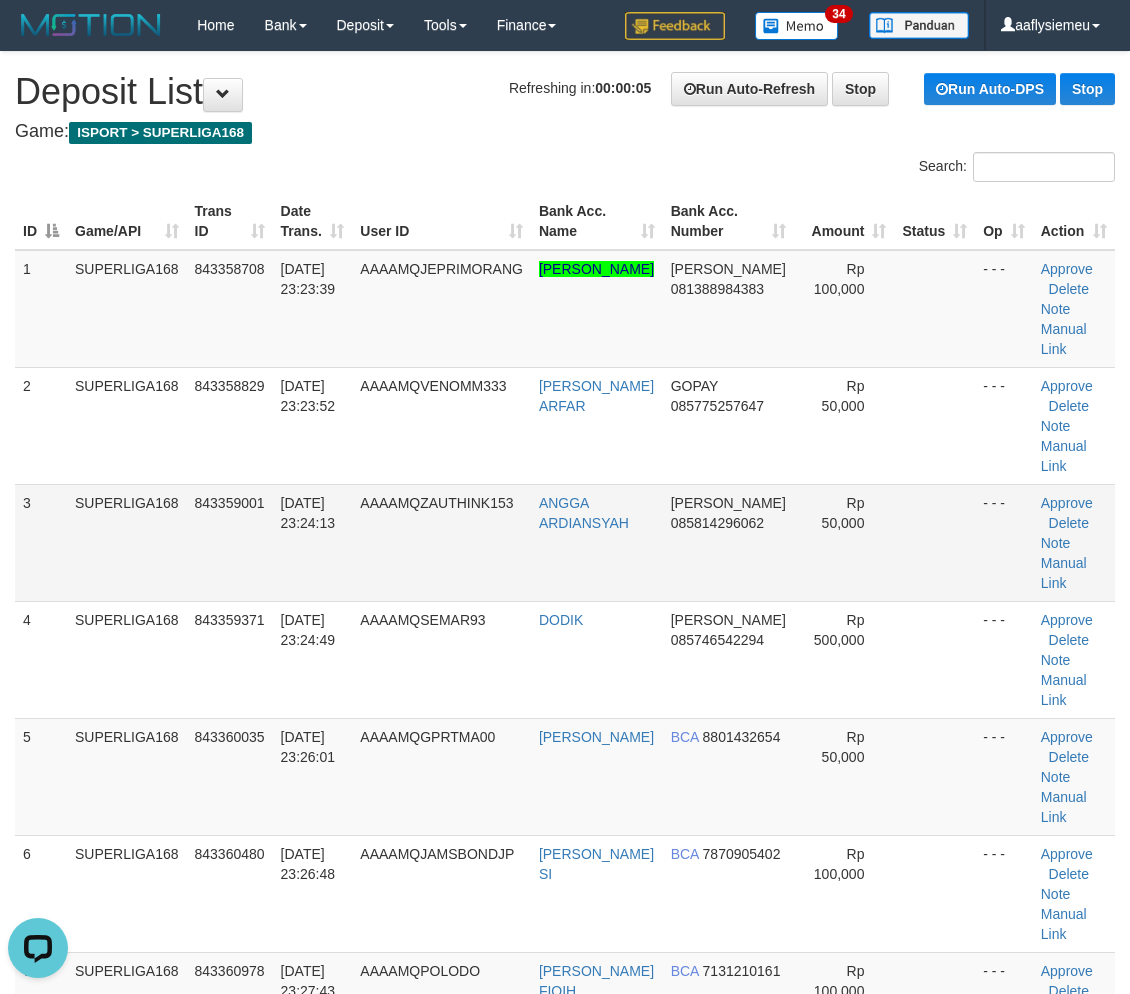 click on "3" at bounding box center (41, 542) 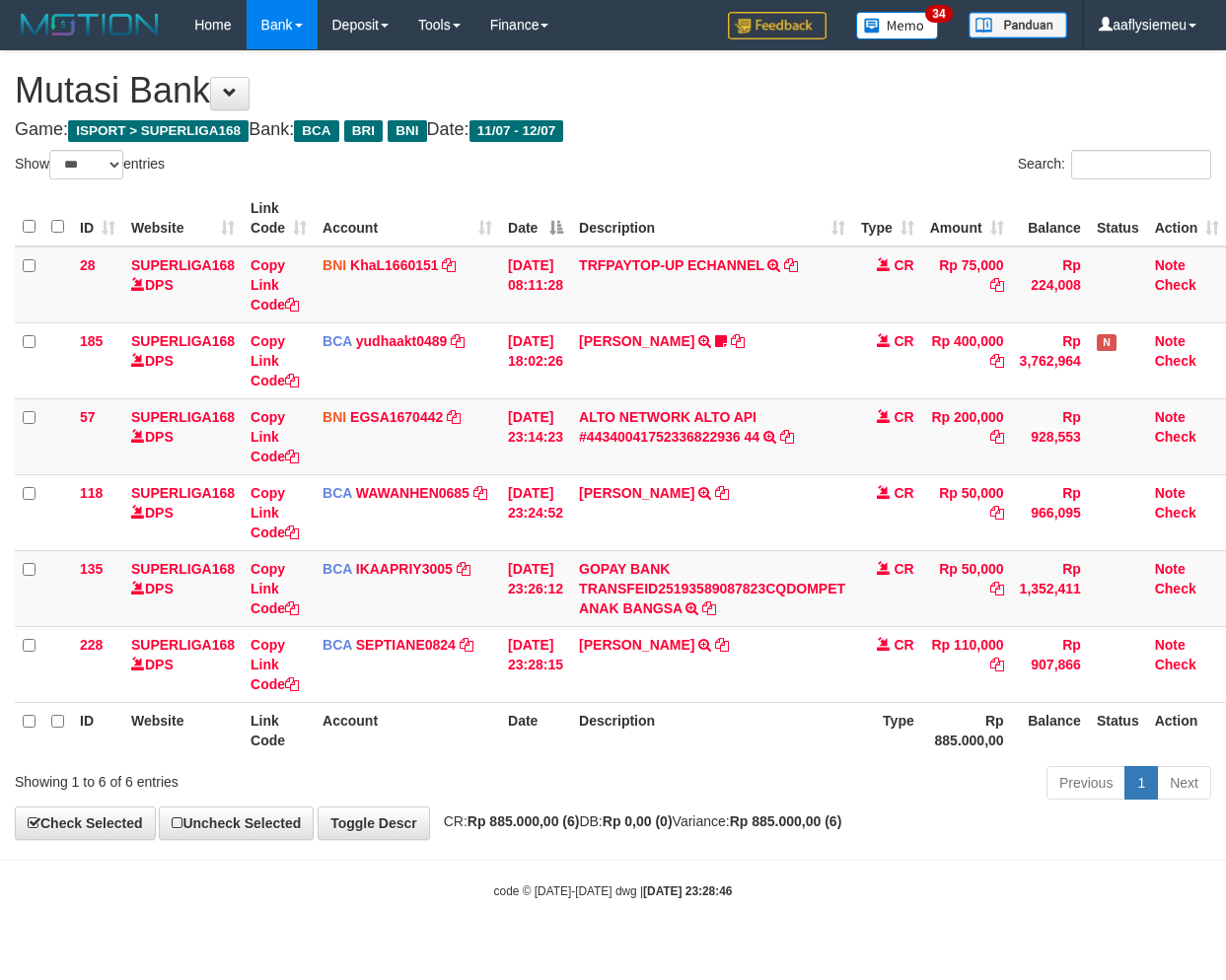 select on "***" 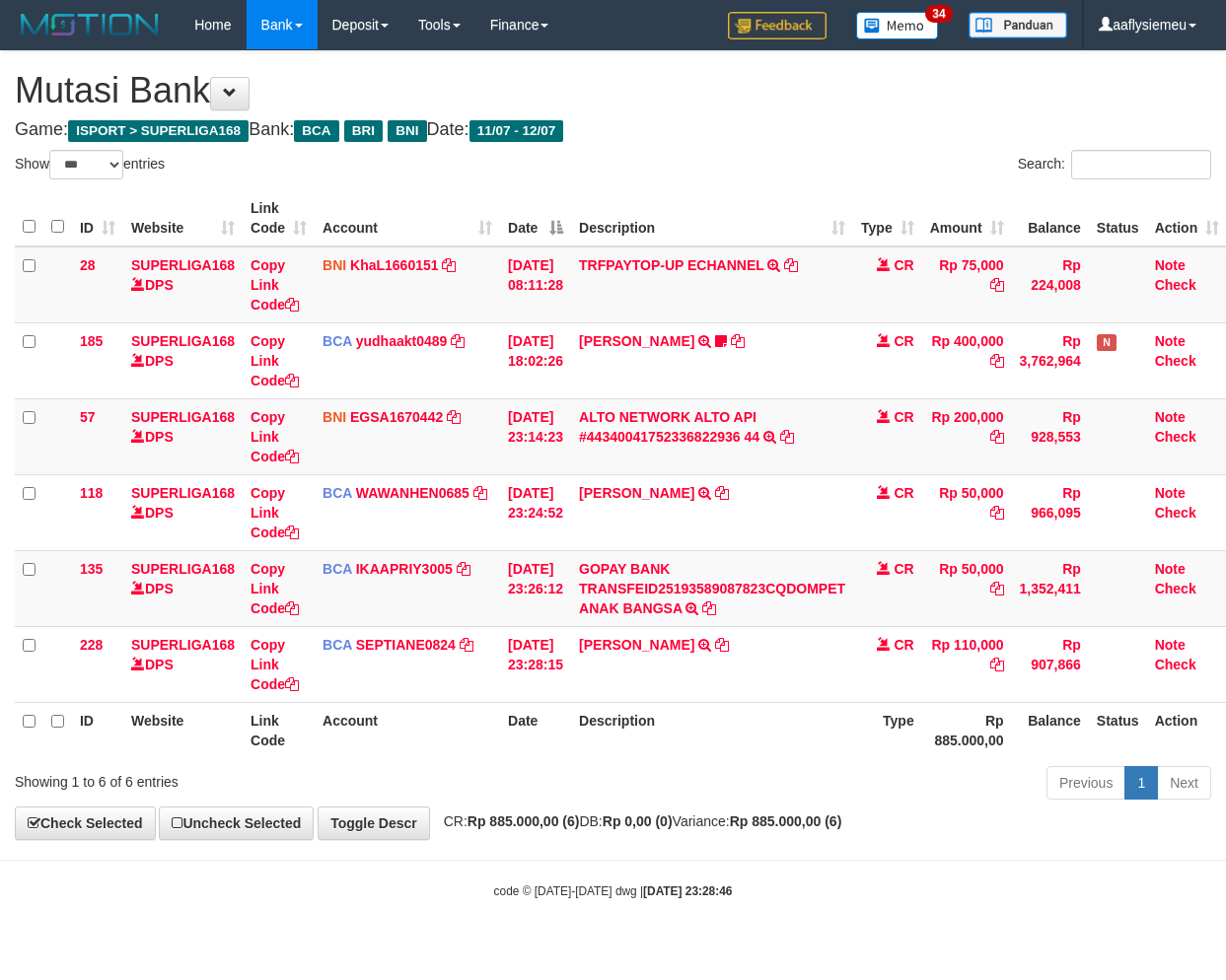 scroll, scrollTop: 0, scrollLeft: 14, axis: horizontal 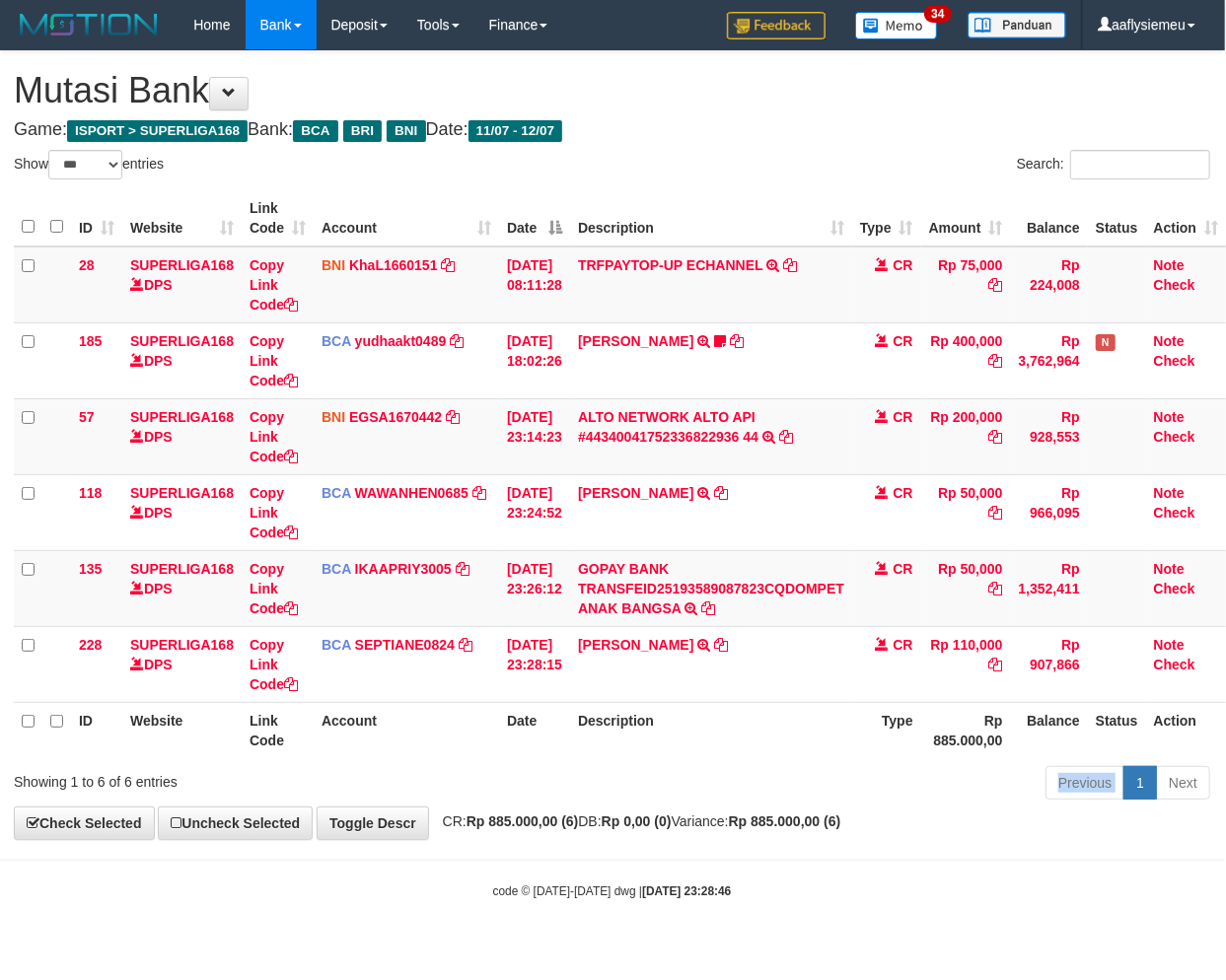 drag, startPoint x: 0, startPoint y: 0, endPoint x: 637, endPoint y: 762, distance: 993.18327 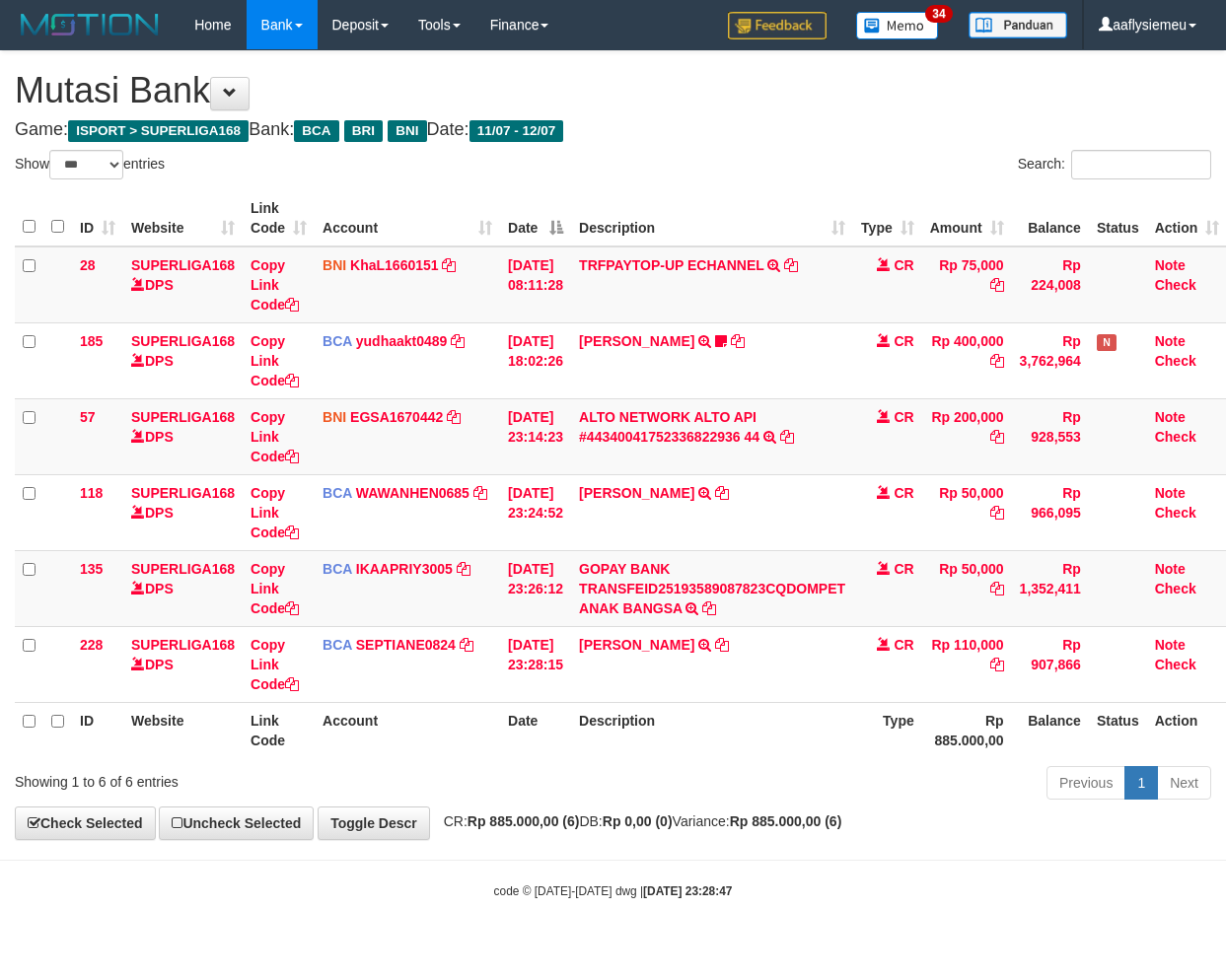 select on "***" 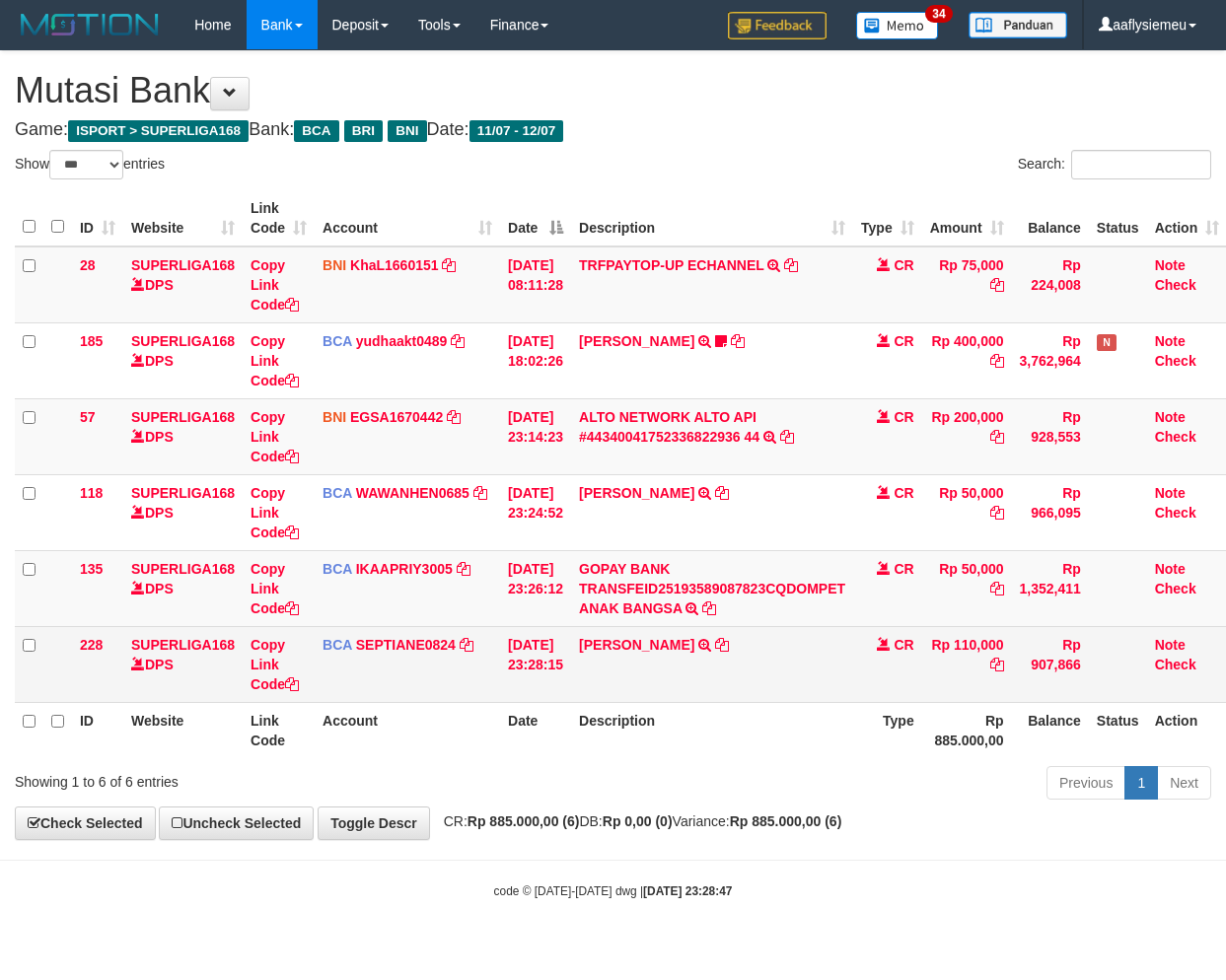 click on "EKO RAHARJO         TRSF E-BANKING CR 1207/FTSCY/WS95031
110000.00EKO RAHARJO" at bounding box center (712, 664) 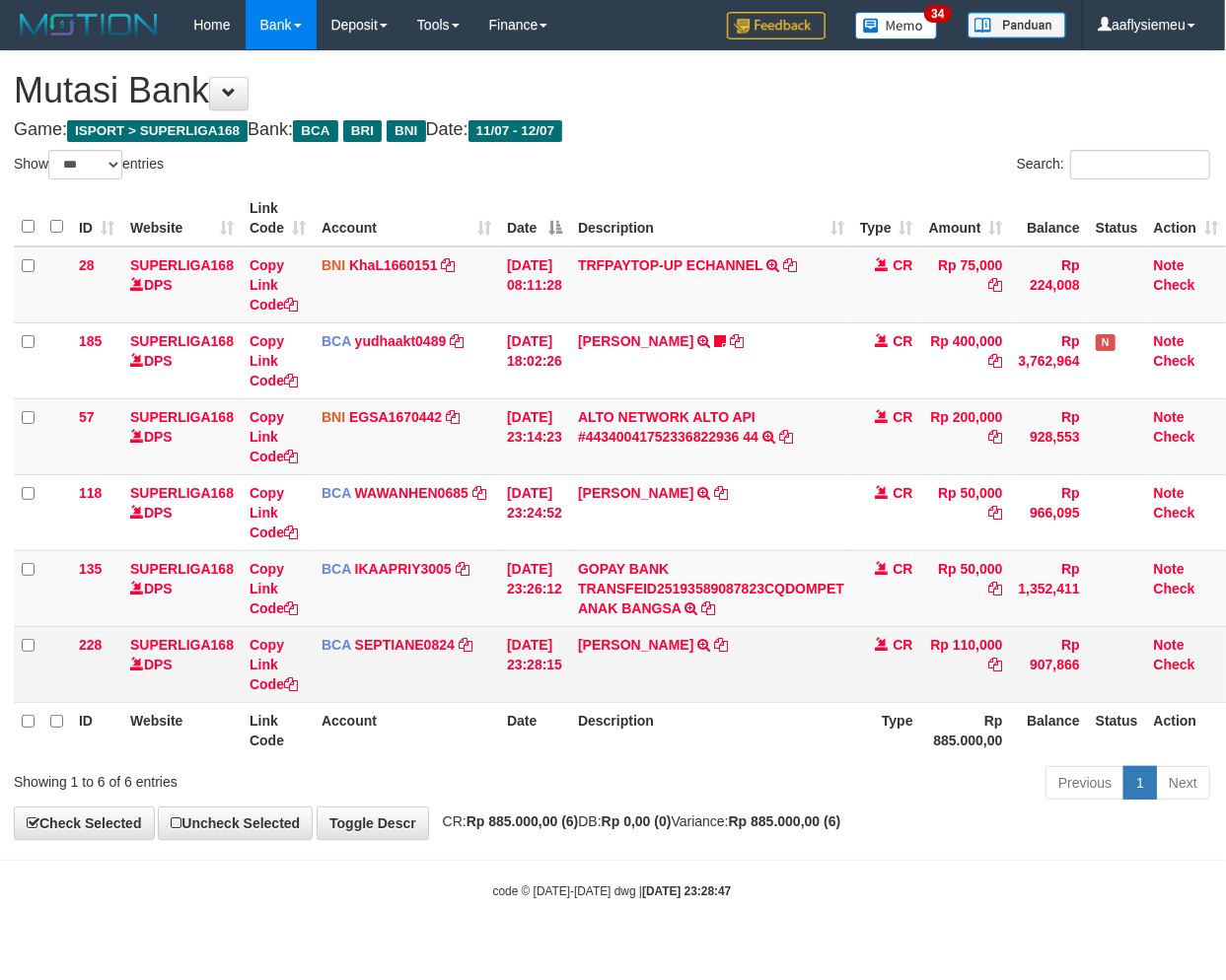 click on "EKO RAHARJO         TRSF E-BANKING CR 1207/FTSCY/WS95031
110000.00EKO RAHARJO" at bounding box center [711, 664] 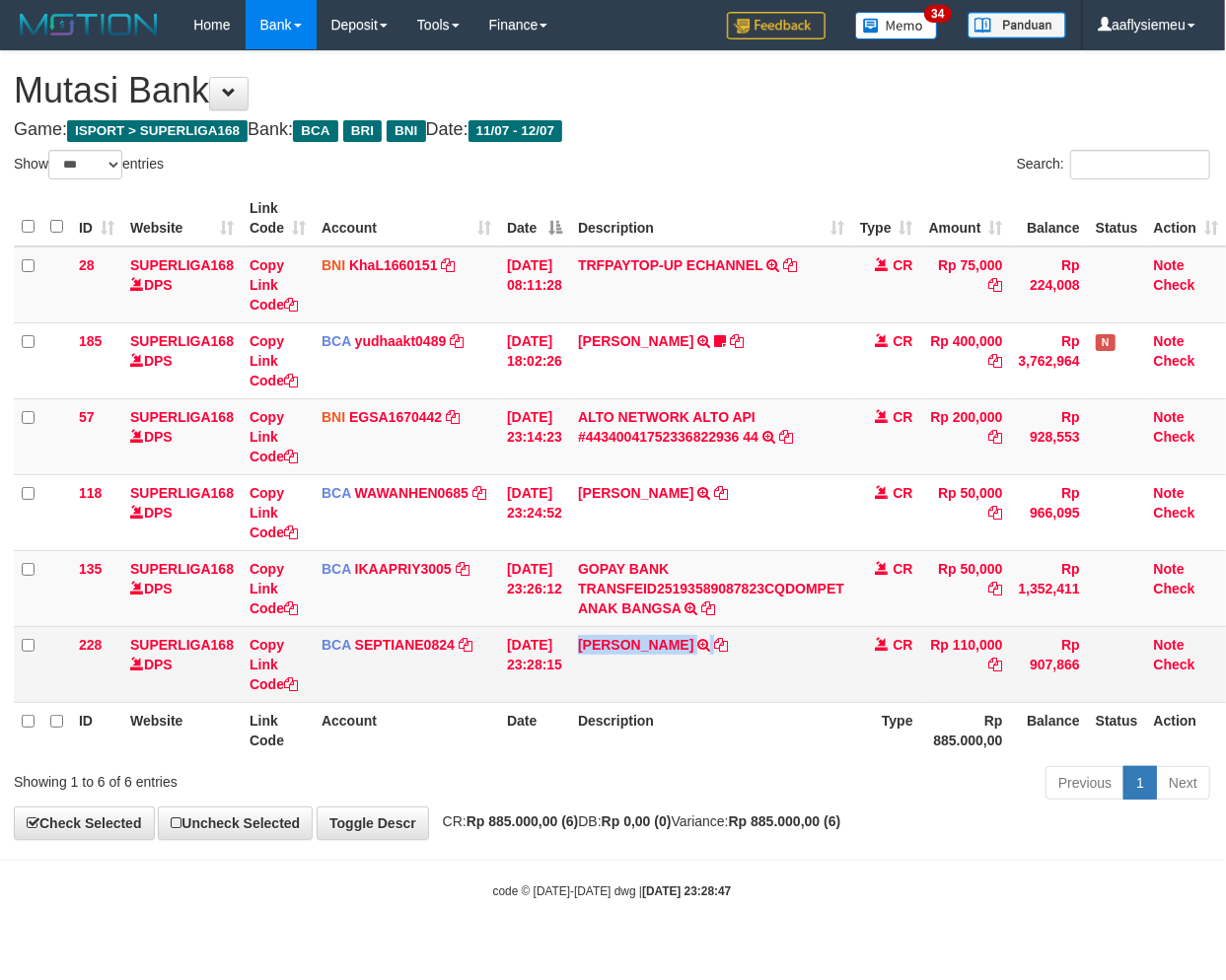 click on "EKO RAHARJO         TRSF E-BANKING CR 1207/FTSCY/WS95031
110000.00EKO RAHARJO" at bounding box center (711, 664) 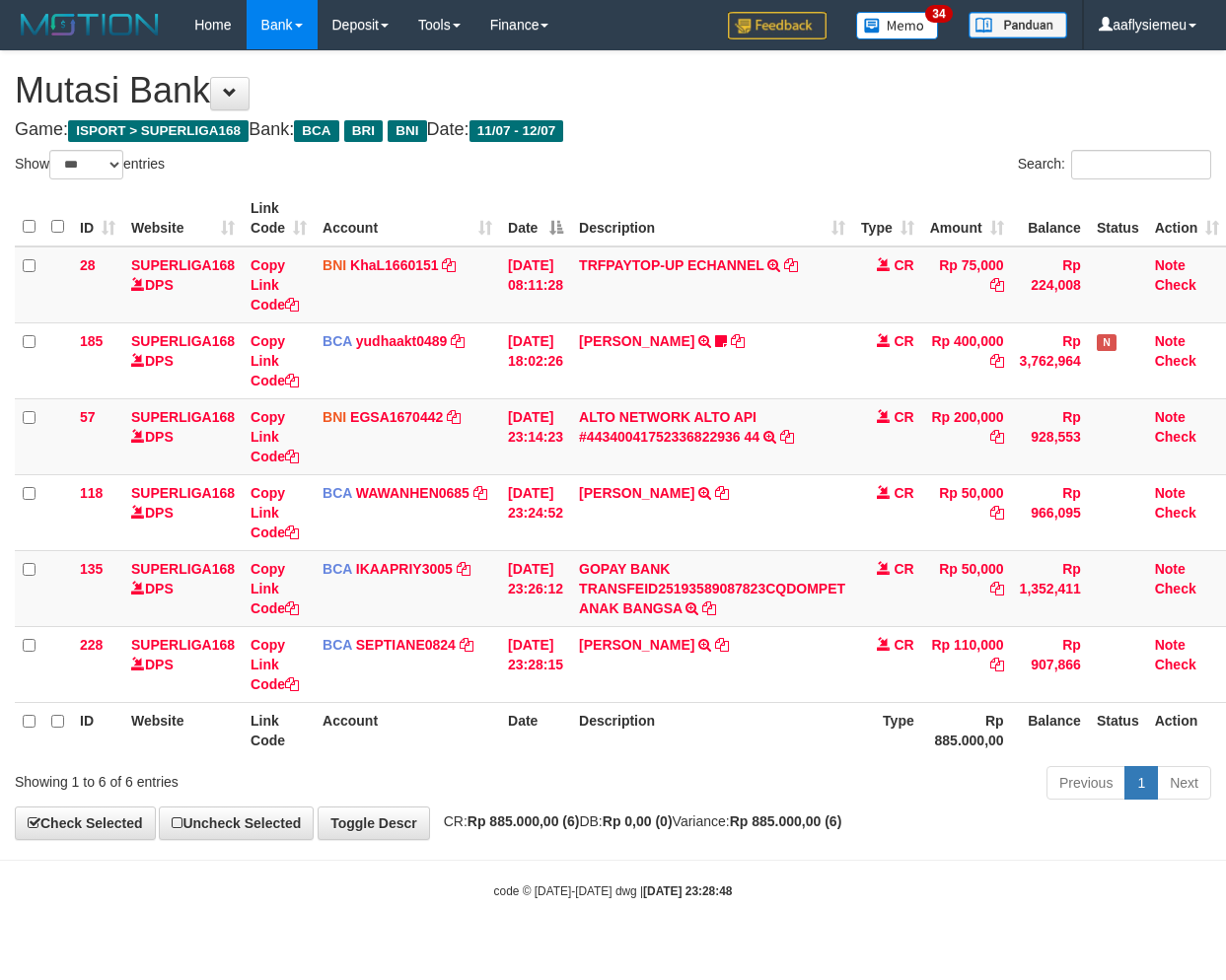 select on "***" 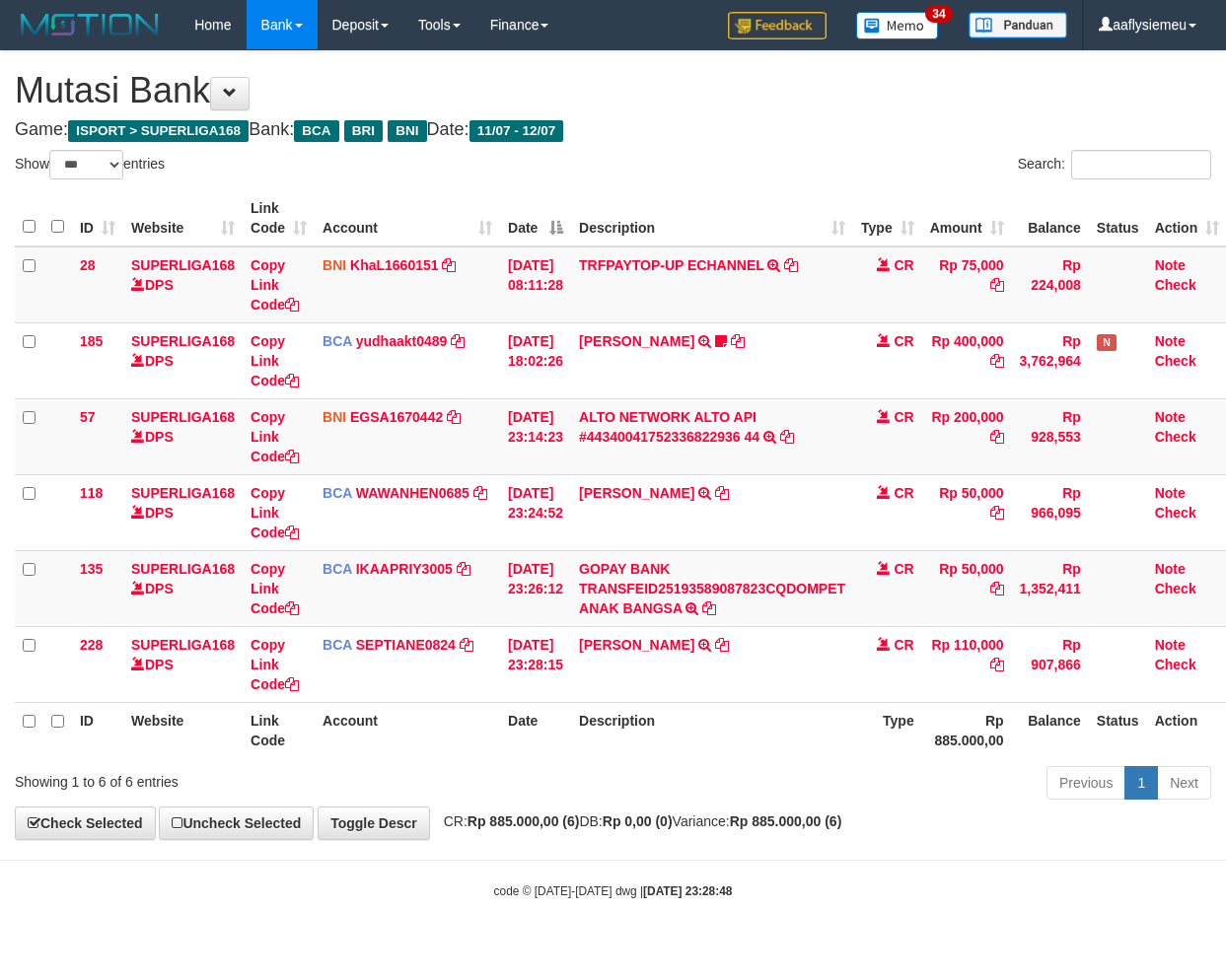 scroll, scrollTop: 0, scrollLeft: 14, axis: horizontal 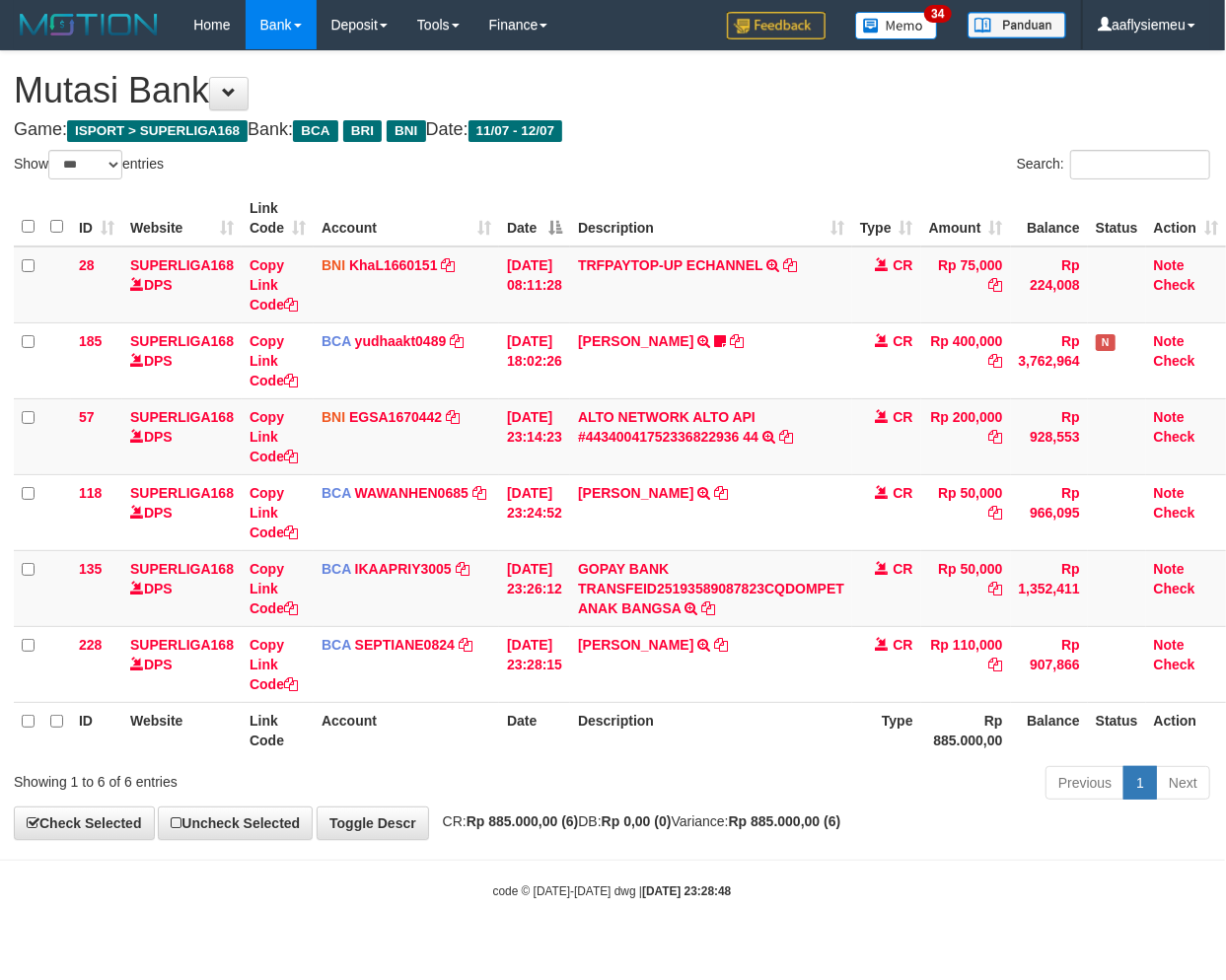 click on "Previous 1 Next" at bounding box center (867, 785) 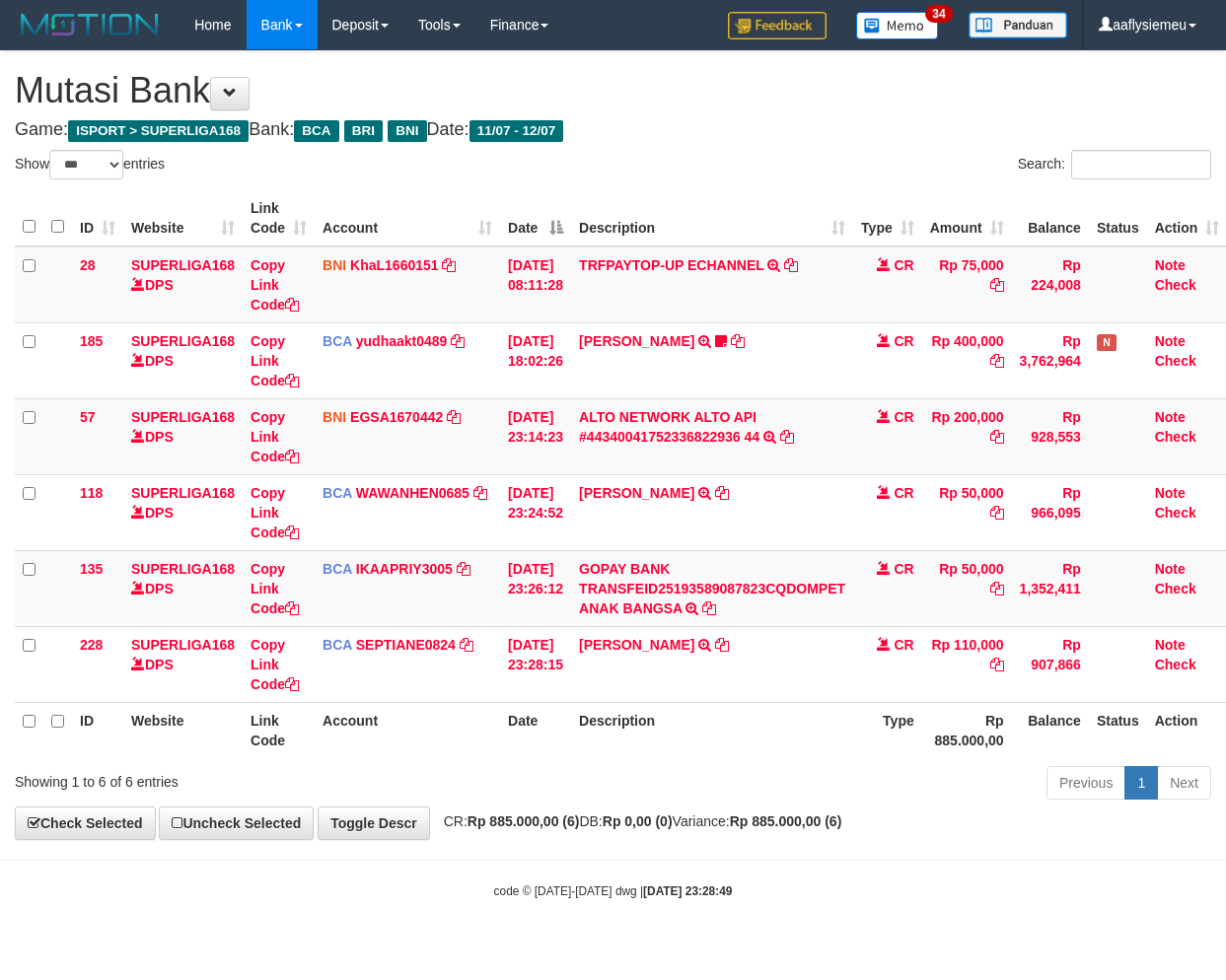 select on "***" 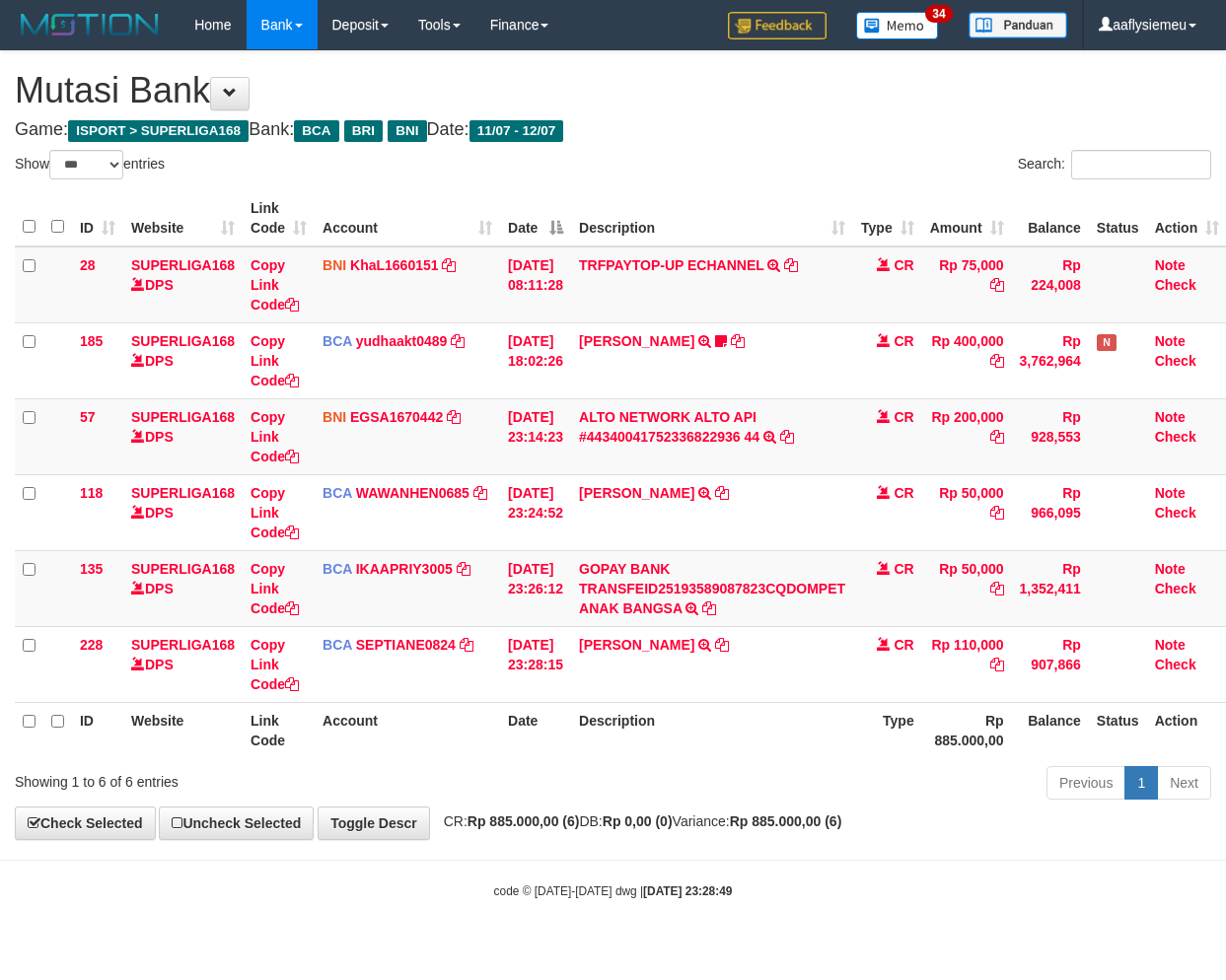 scroll, scrollTop: 0, scrollLeft: 14, axis: horizontal 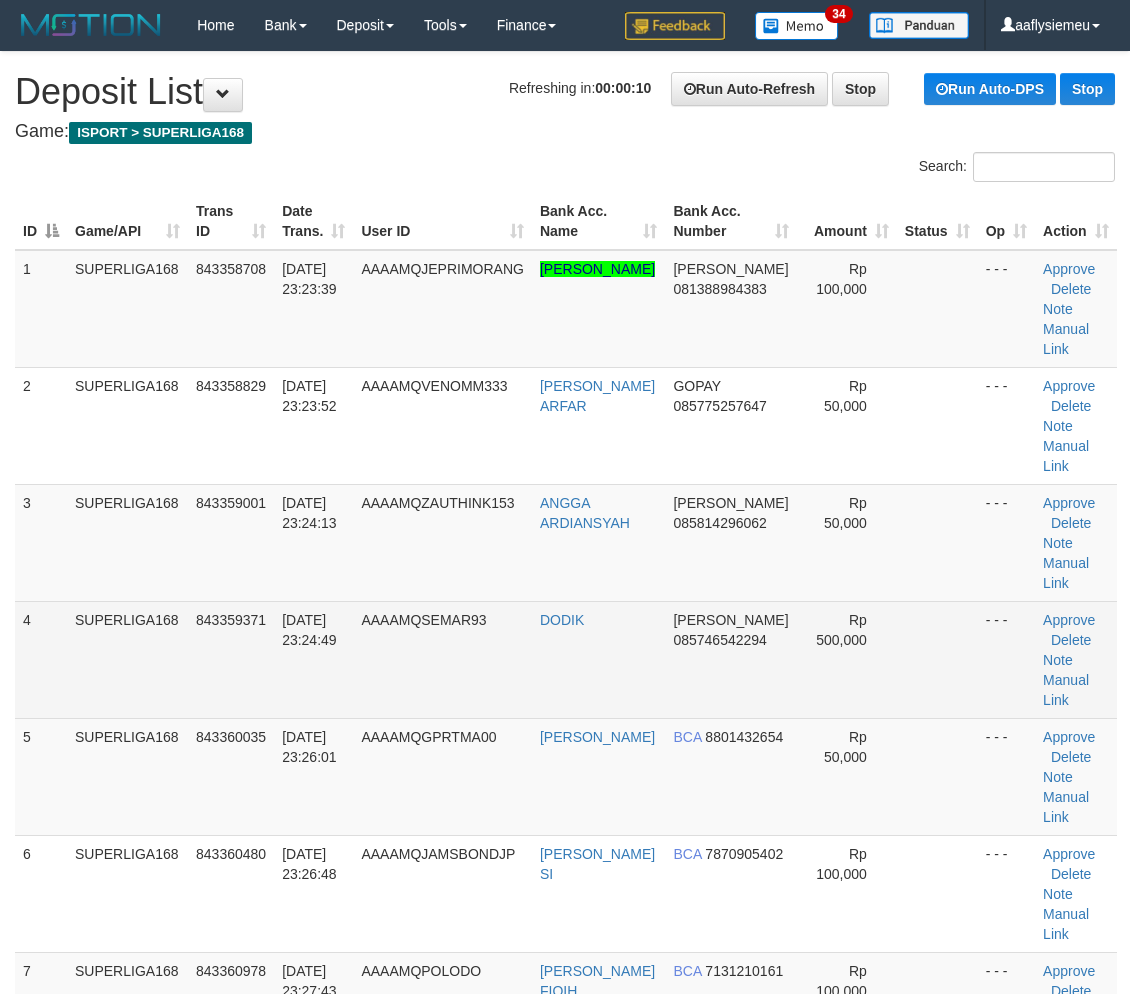 drag, startPoint x: 138, startPoint y: 623, endPoint x: 18, endPoint y: 667, distance: 127.81236 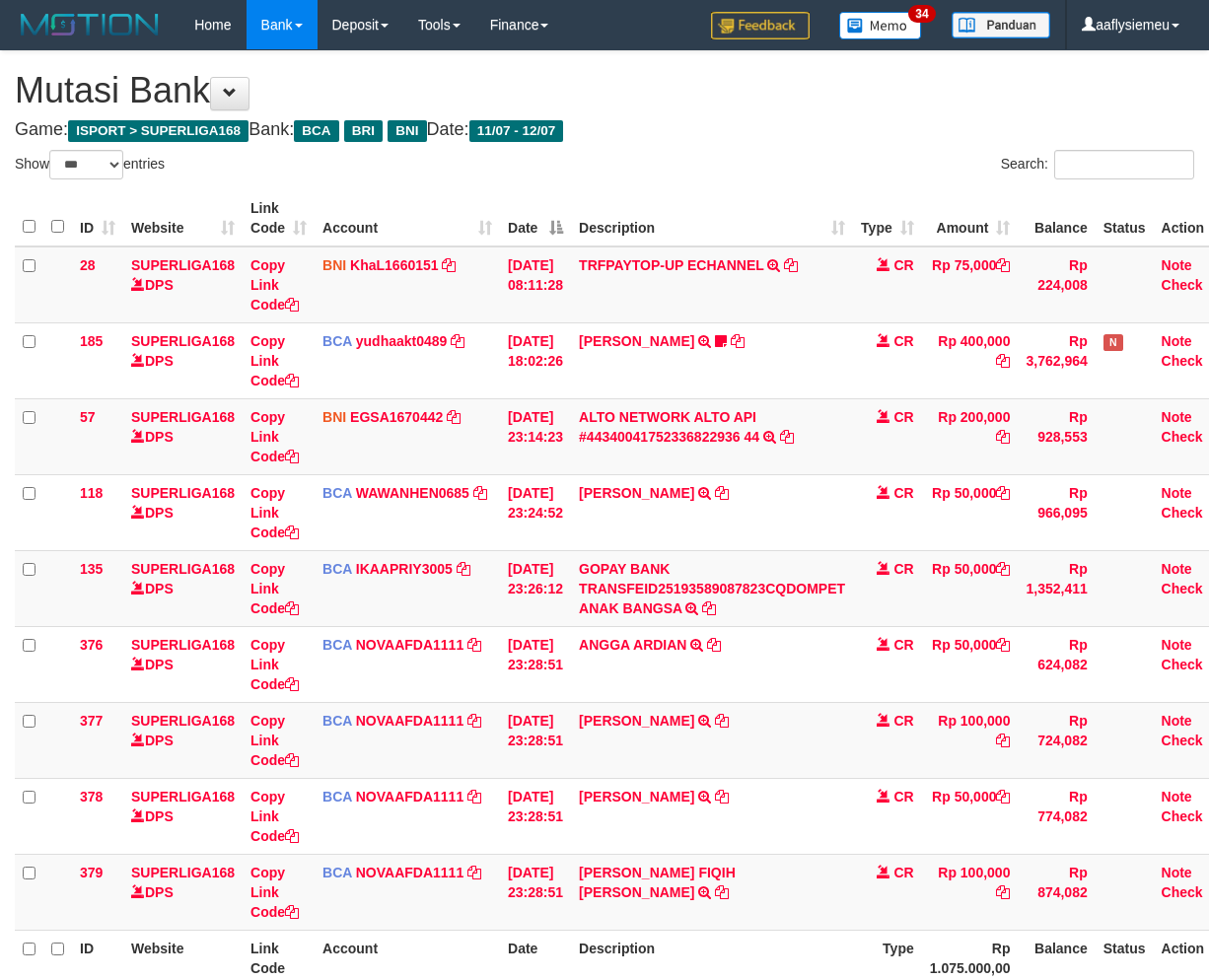 select on "***" 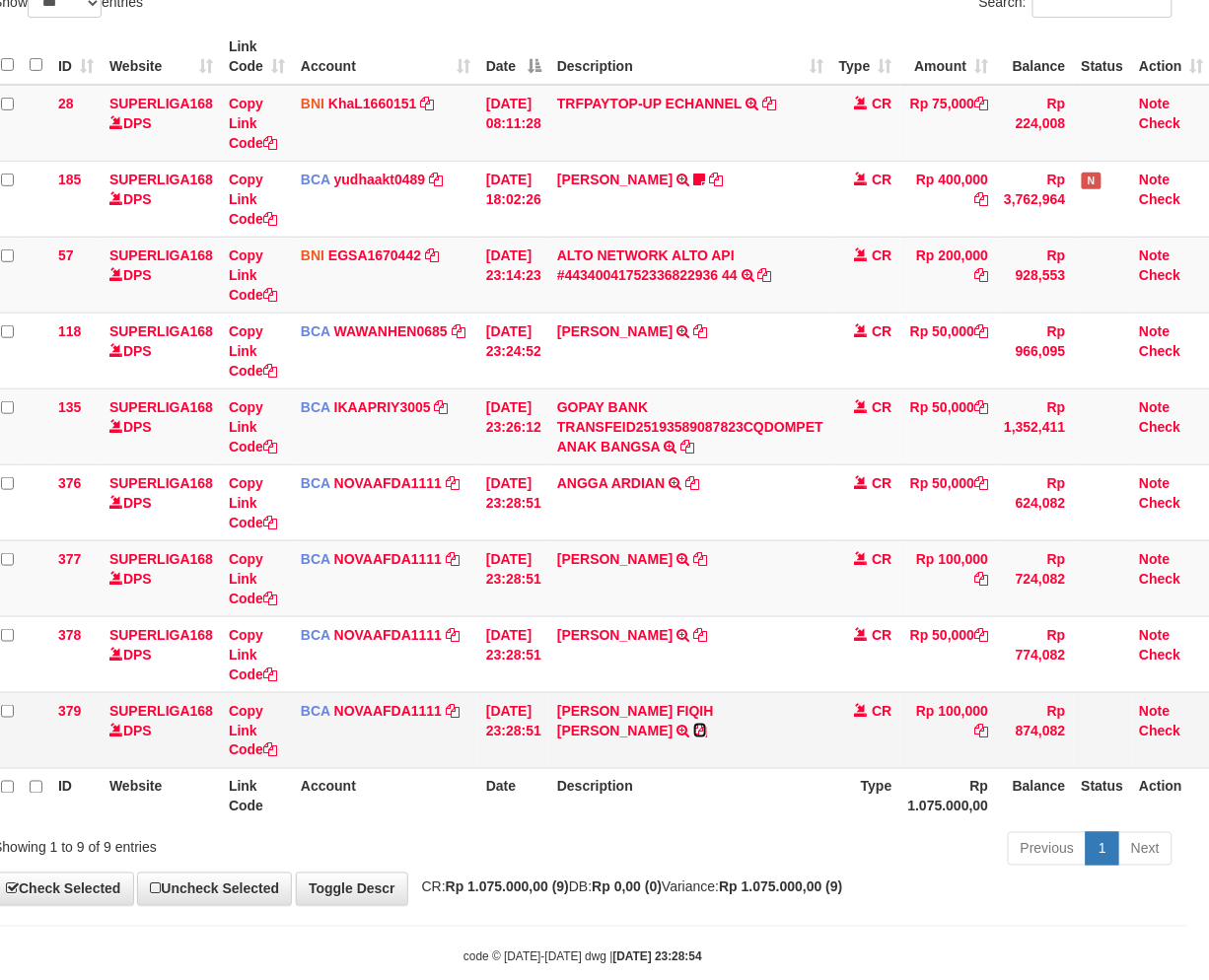 scroll, scrollTop: 198, scrollLeft: 22, axis: both 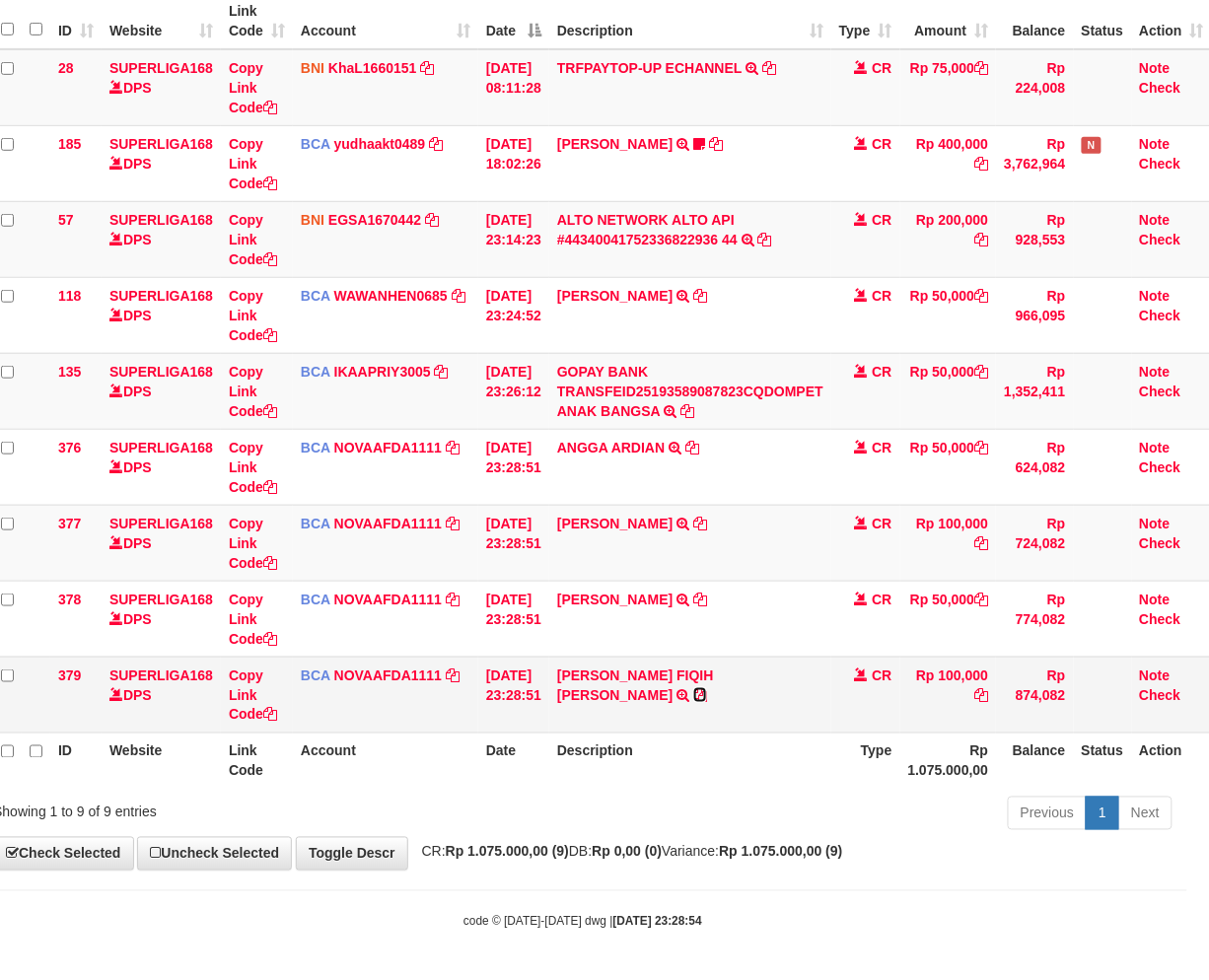 click on "MOHAMAD FIQIH NURY         TRSF E-BANKING CR 1207/FTSCY/WS95031
100000.00MOHAMAD FIQIH NURY" at bounding box center [690, 694] 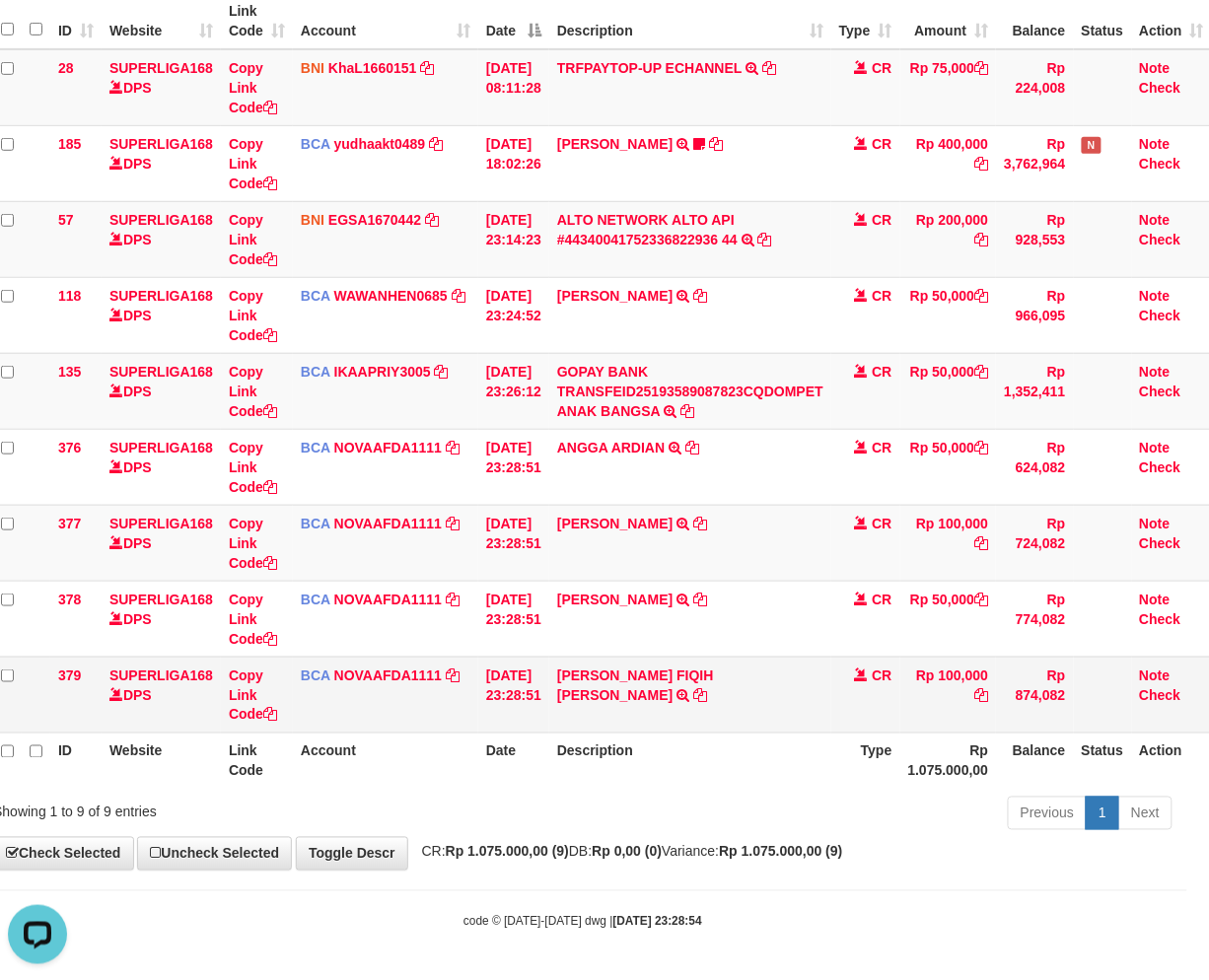 scroll, scrollTop: 0, scrollLeft: 0, axis: both 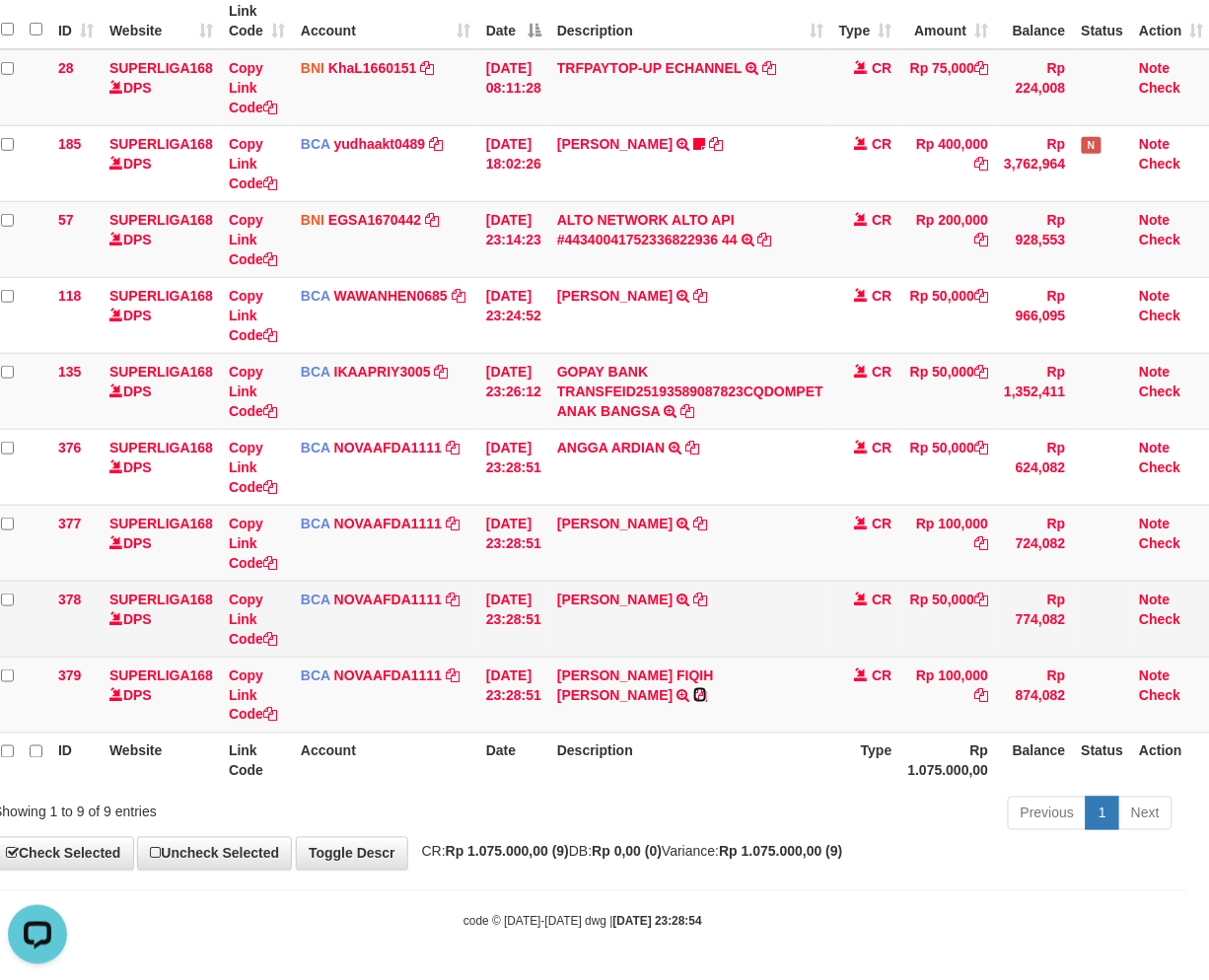 drag, startPoint x: 752, startPoint y: 673, endPoint x: 1072, endPoint y: 645, distance: 321.22266 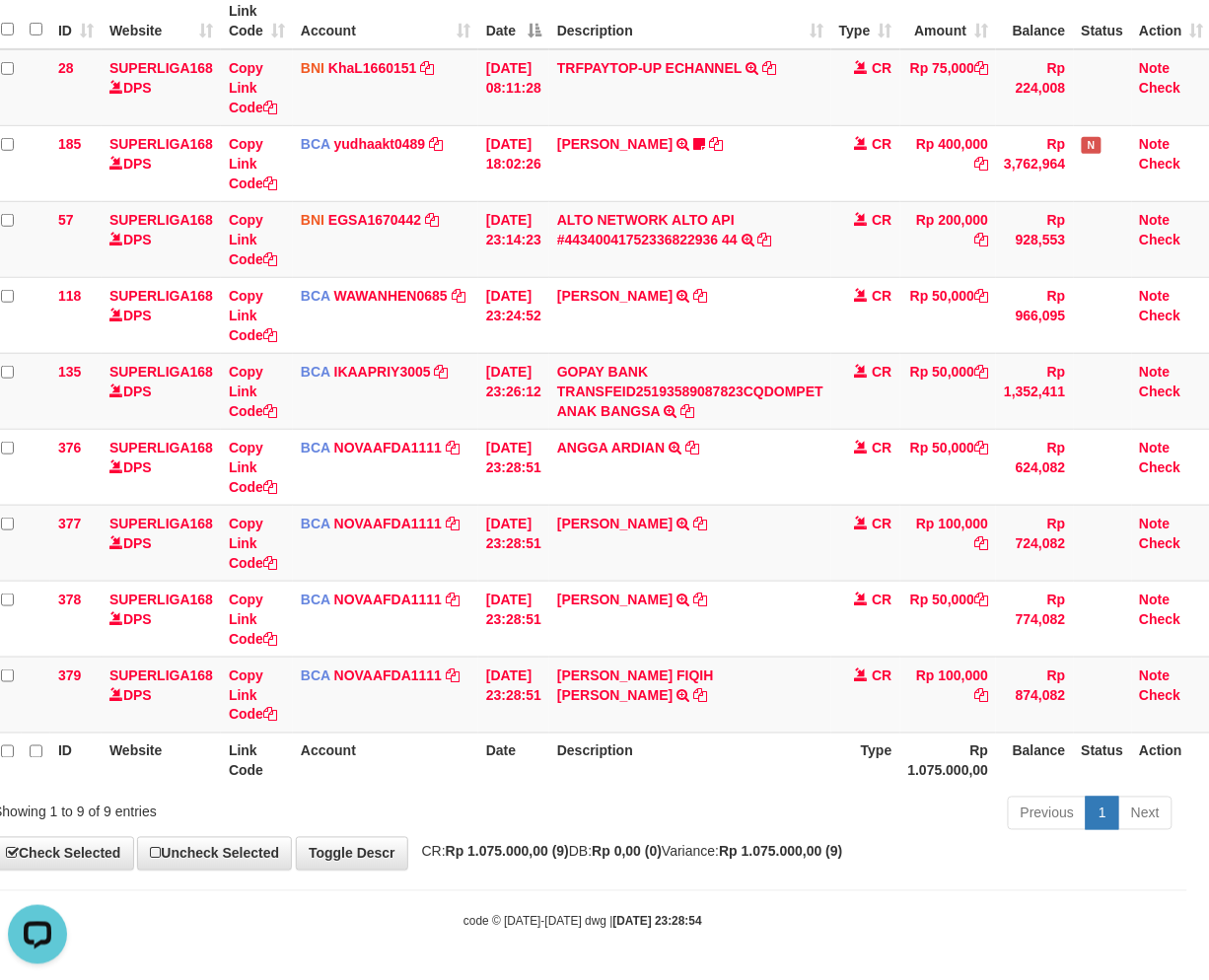 click on "**********" at bounding box center (583, 362) 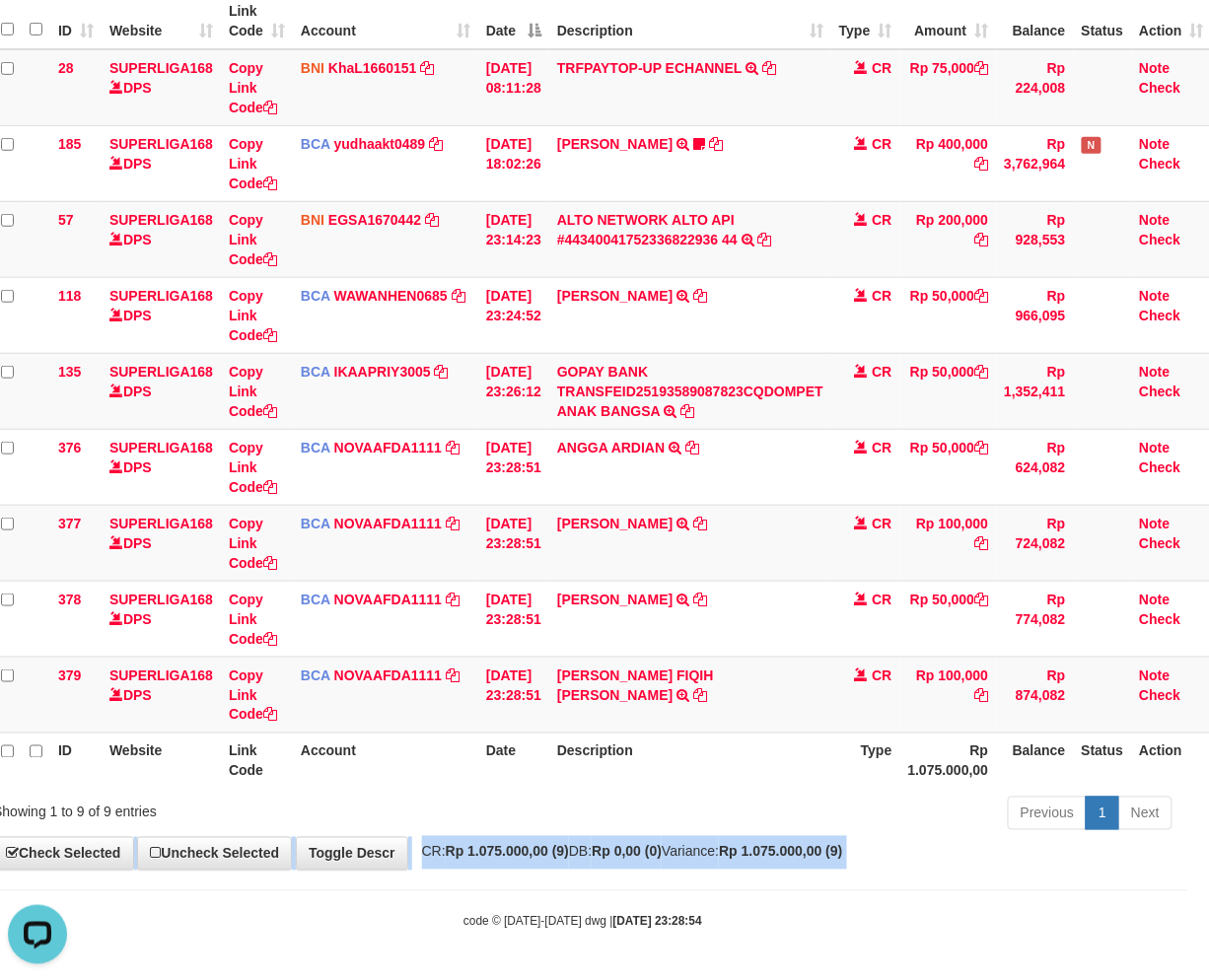 click on "**********" at bounding box center (583, 362) 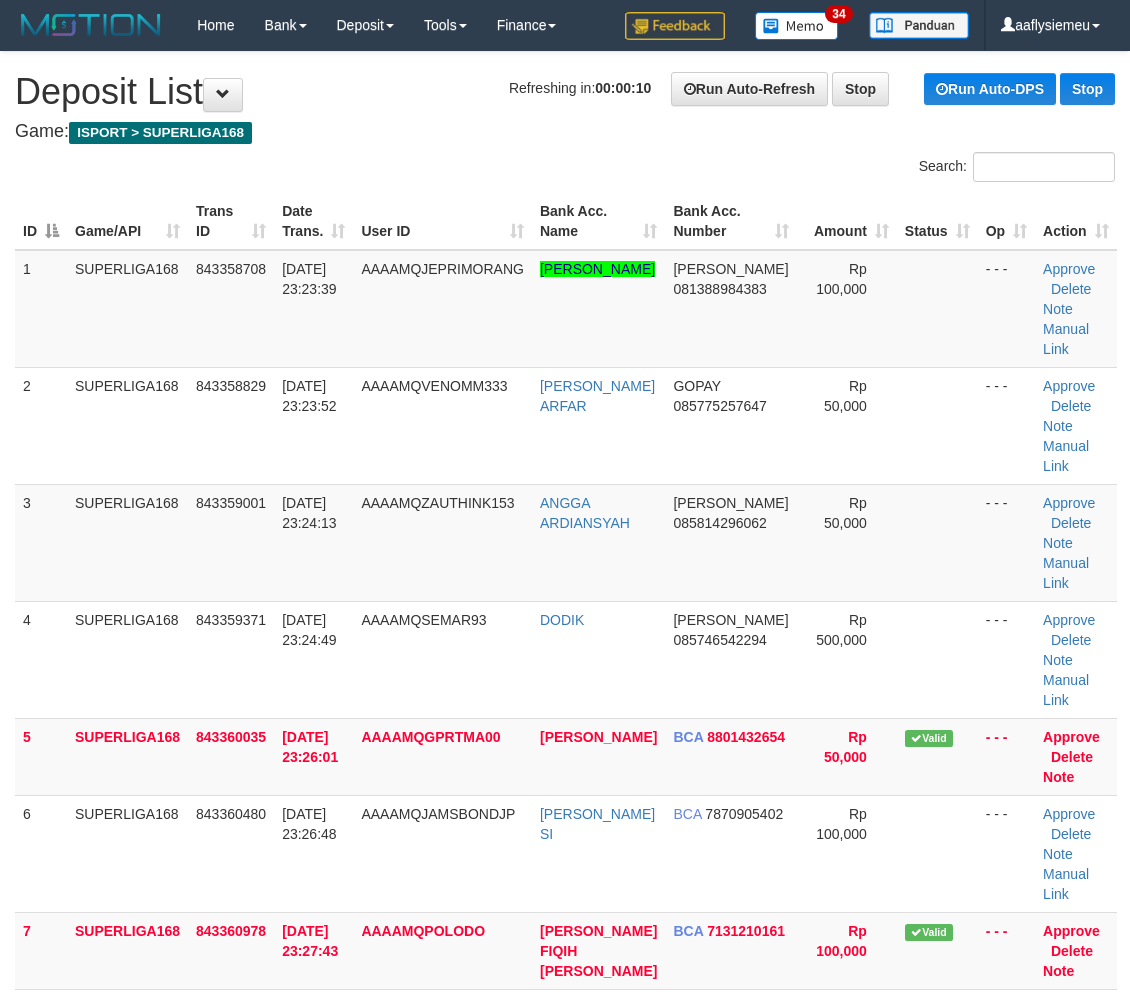 scroll, scrollTop: 0, scrollLeft: 0, axis: both 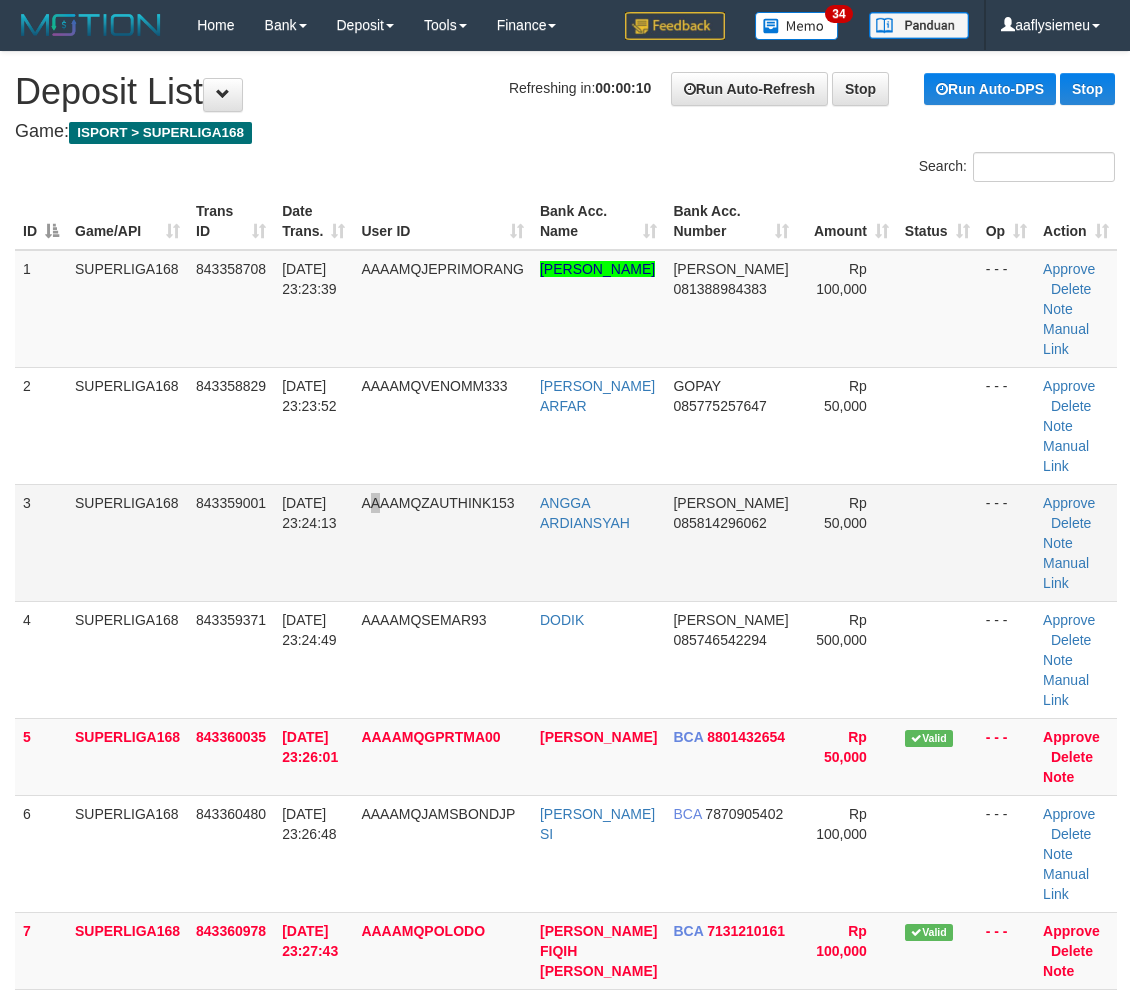 click on "AAAAMQZAUTHINK153" at bounding box center (442, 542) 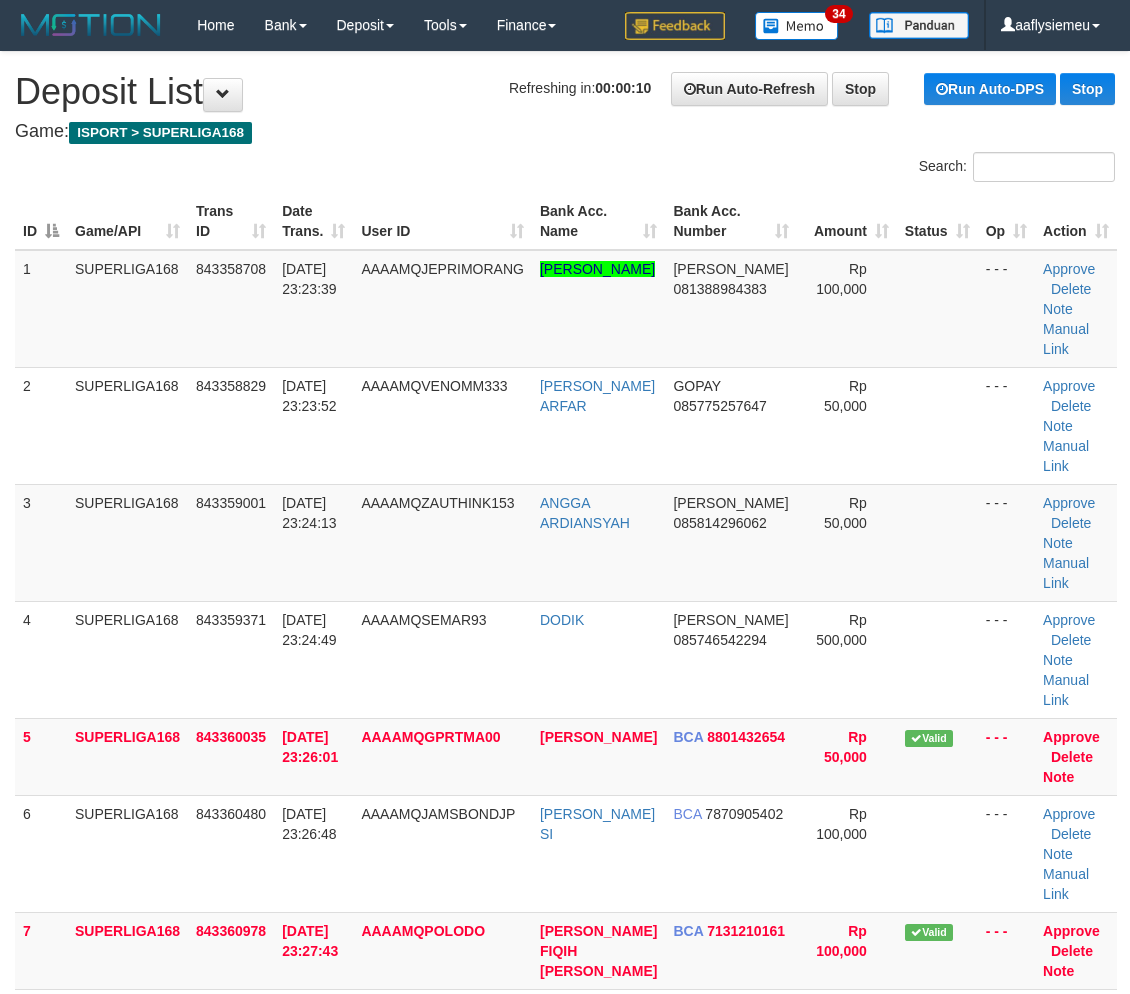scroll, scrollTop: 1021, scrollLeft: 0, axis: vertical 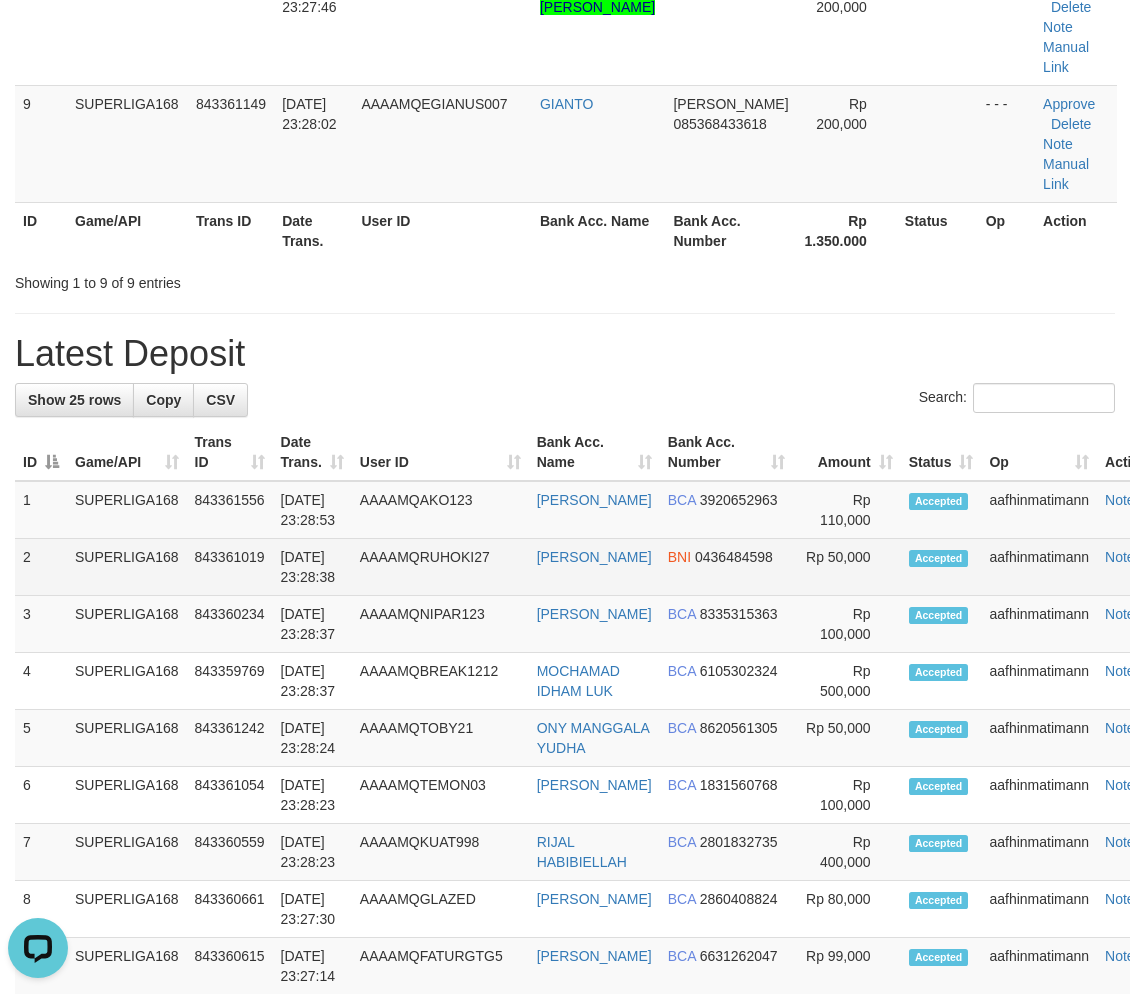 click on "12/07/2025 23:28:38" at bounding box center (312, 567) 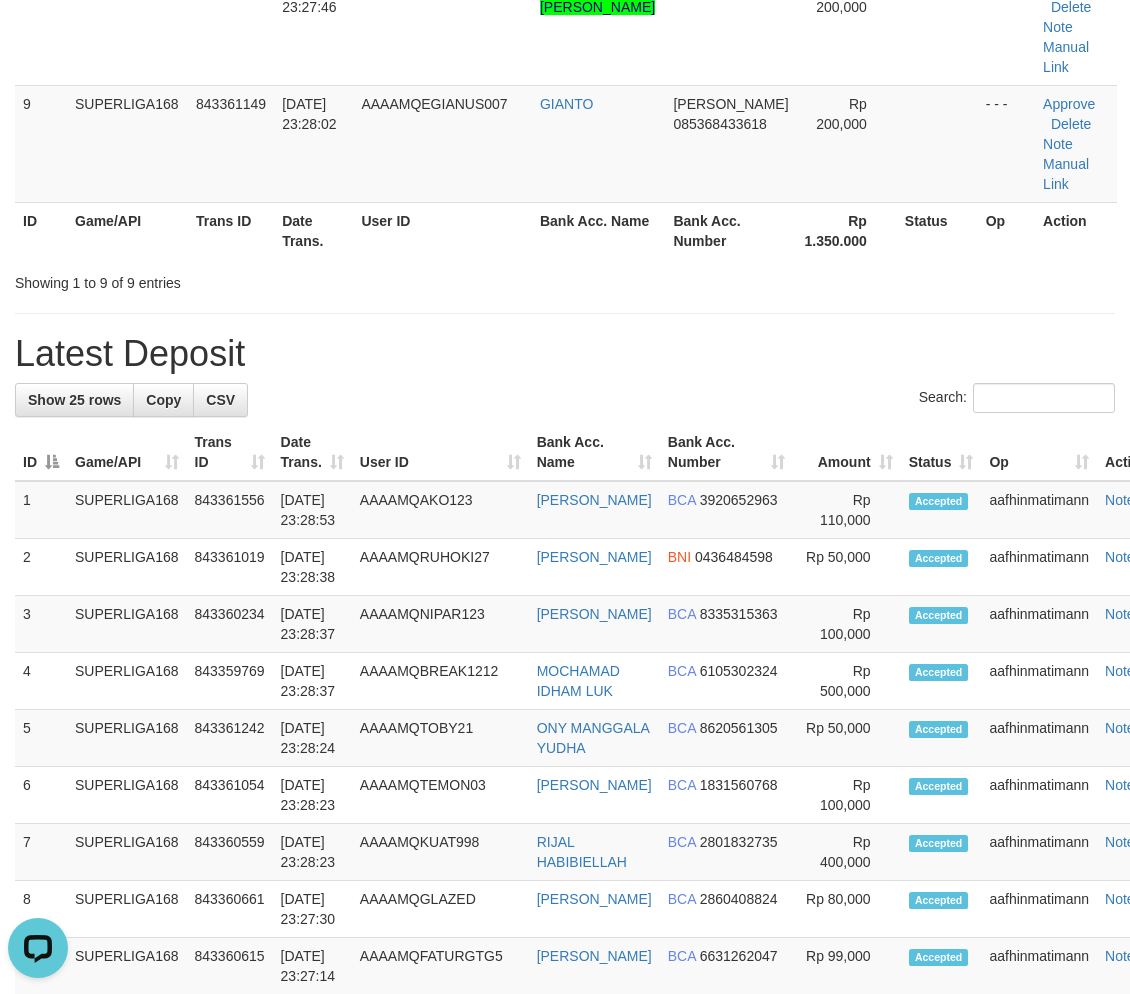 scroll, scrollTop: 441, scrollLeft: 0, axis: vertical 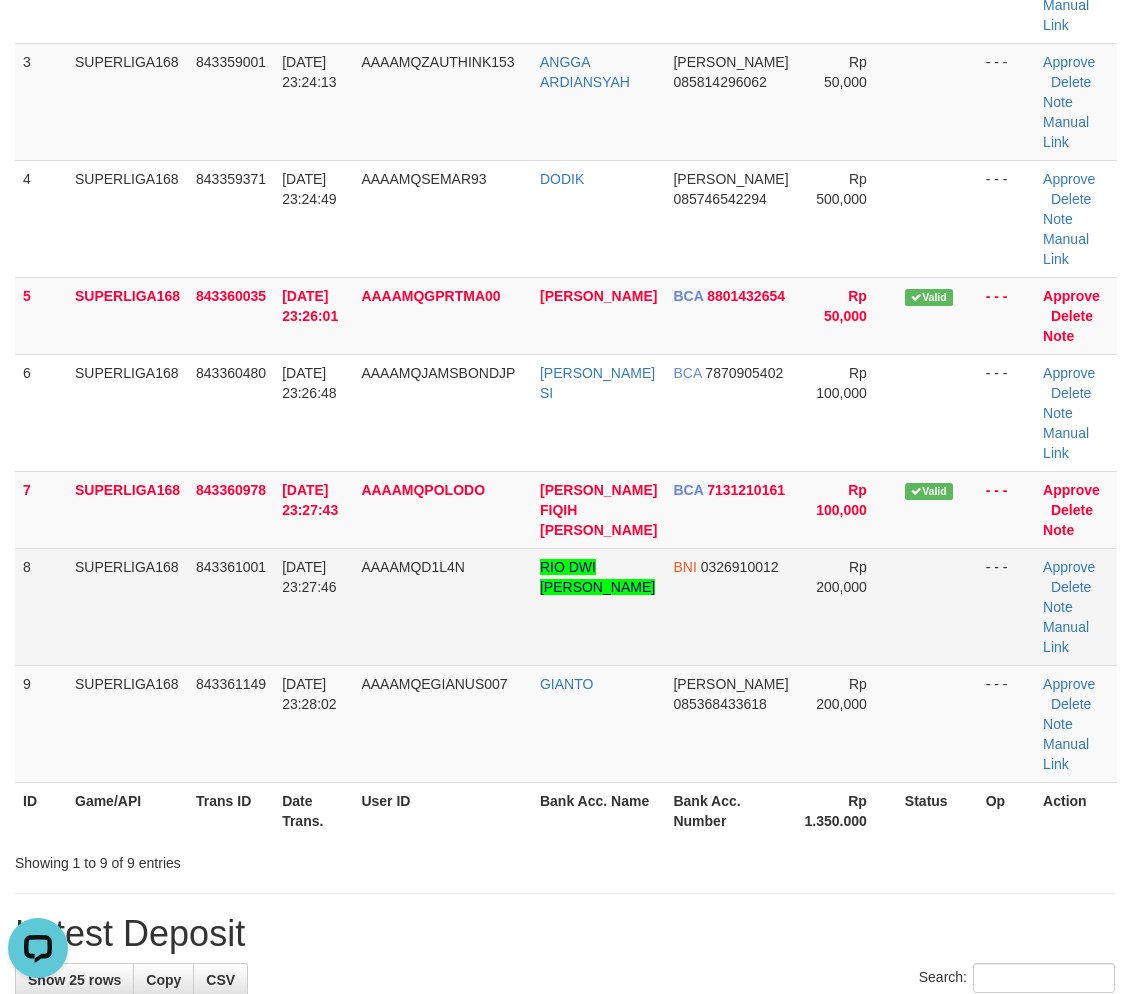 drag, startPoint x: 203, startPoint y: 605, endPoint x: 195, endPoint y: 614, distance: 12.0415945 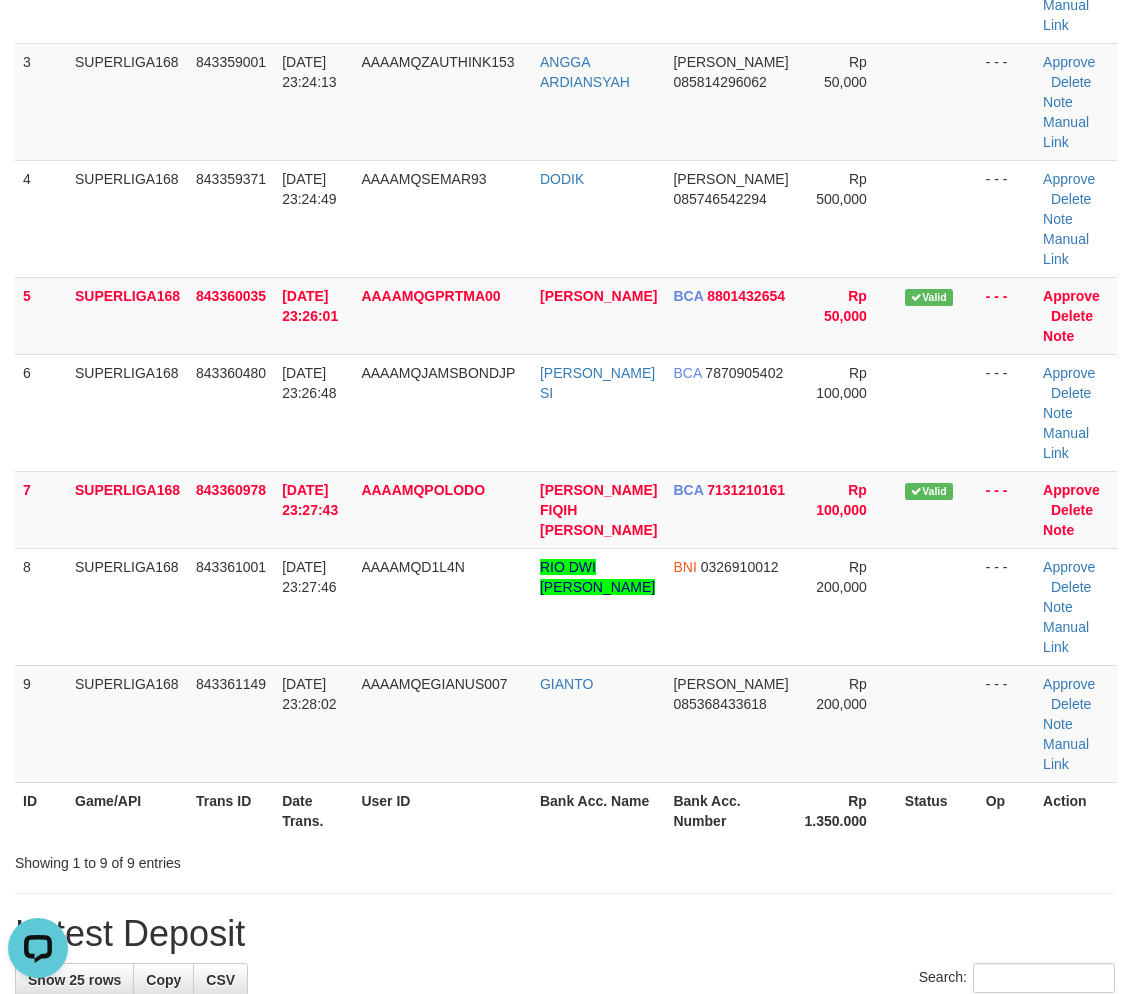 drag, startPoint x: 162, startPoint y: 688, endPoint x: 3, endPoint y: 721, distance: 162.38843 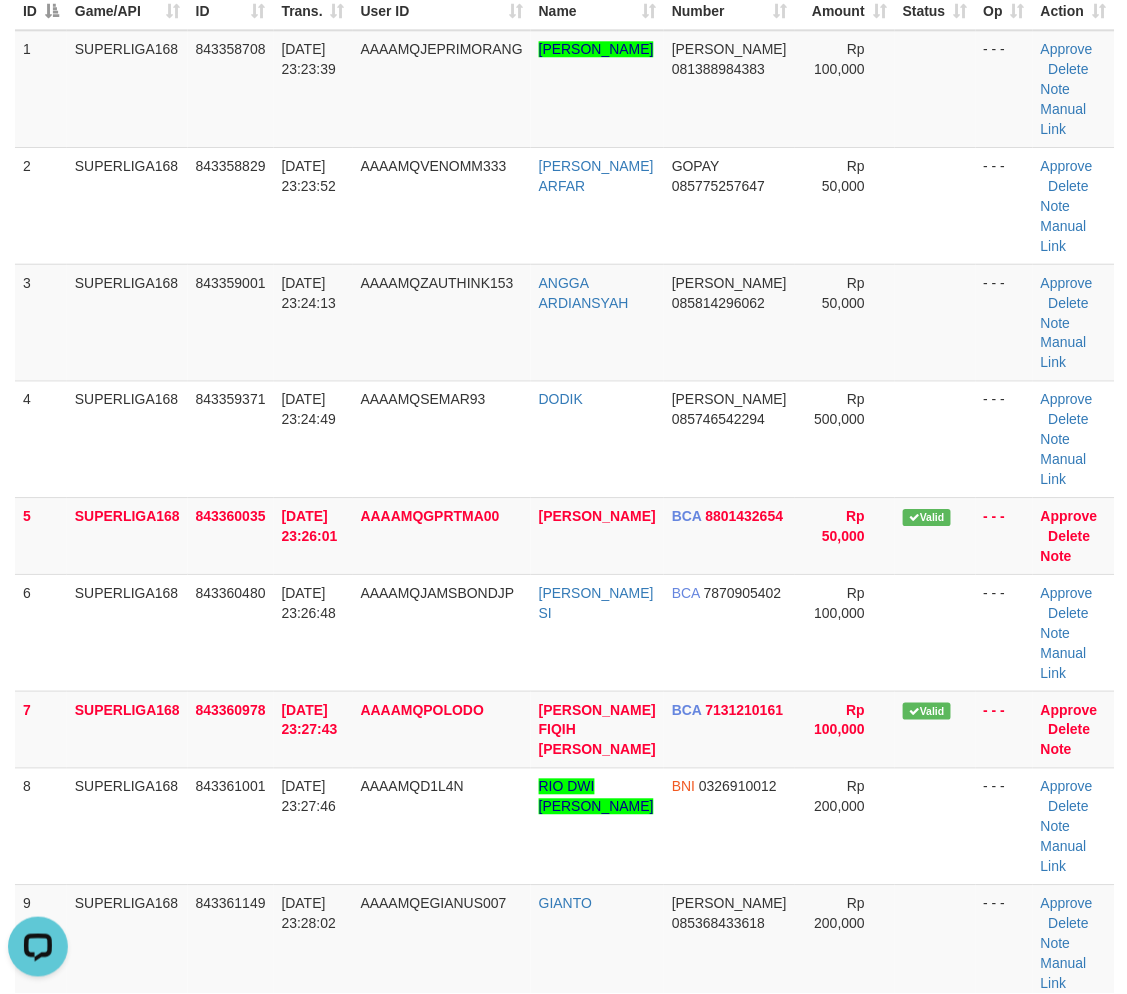scroll, scrollTop: 218, scrollLeft: 0, axis: vertical 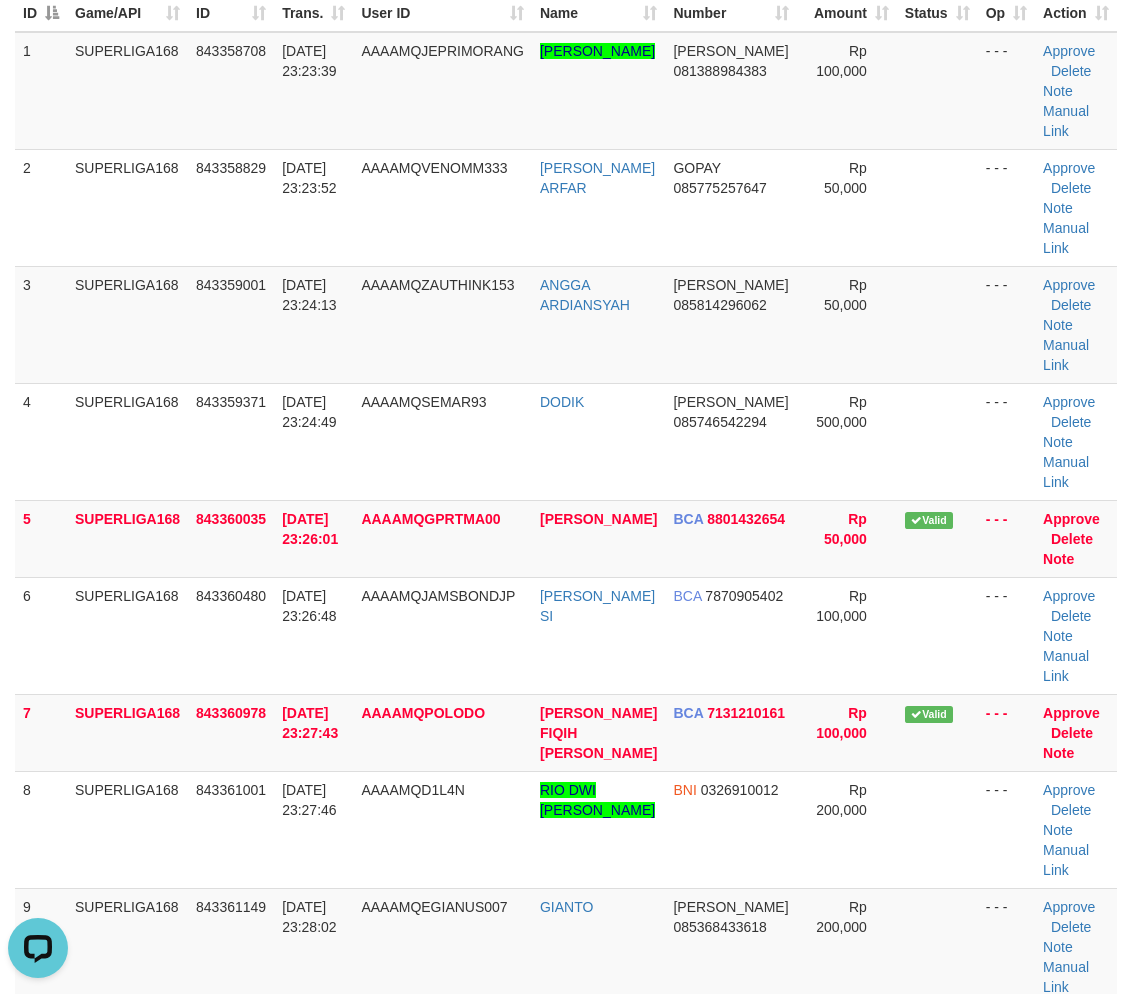 drag, startPoint x: 31, startPoint y: 557, endPoint x: 2, endPoint y: 577, distance: 35.22783 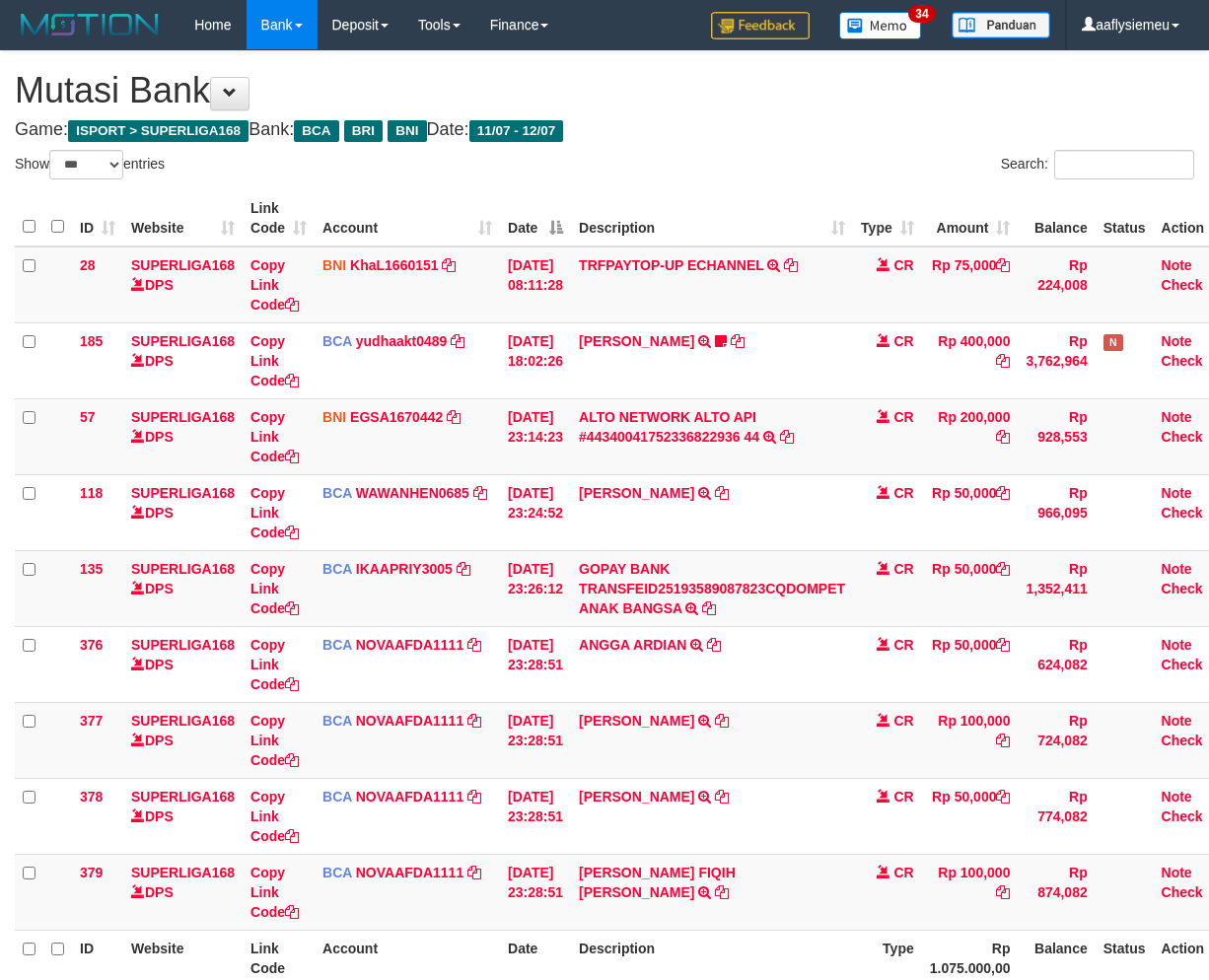 select on "***" 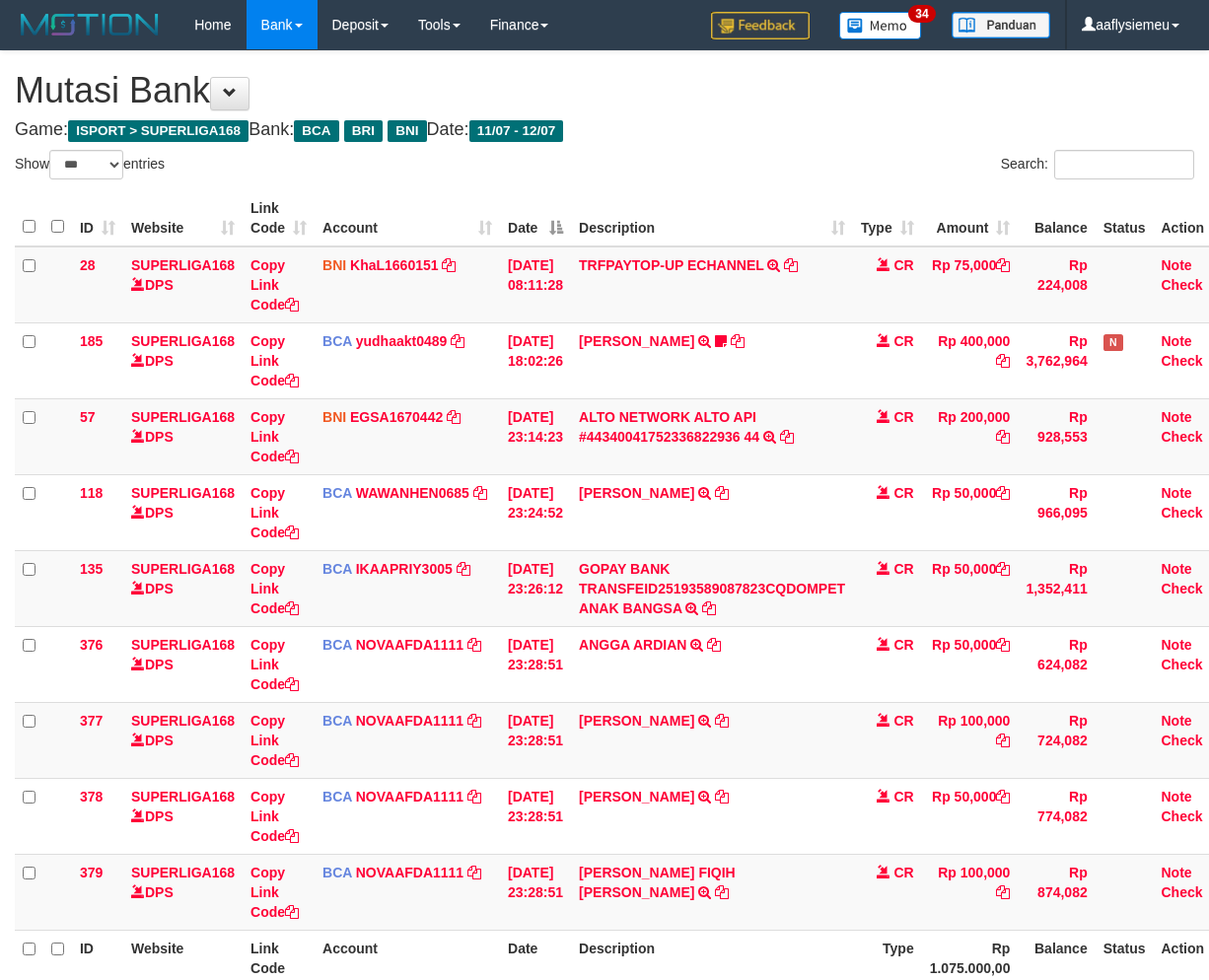 scroll, scrollTop: 198, scrollLeft: 22, axis: both 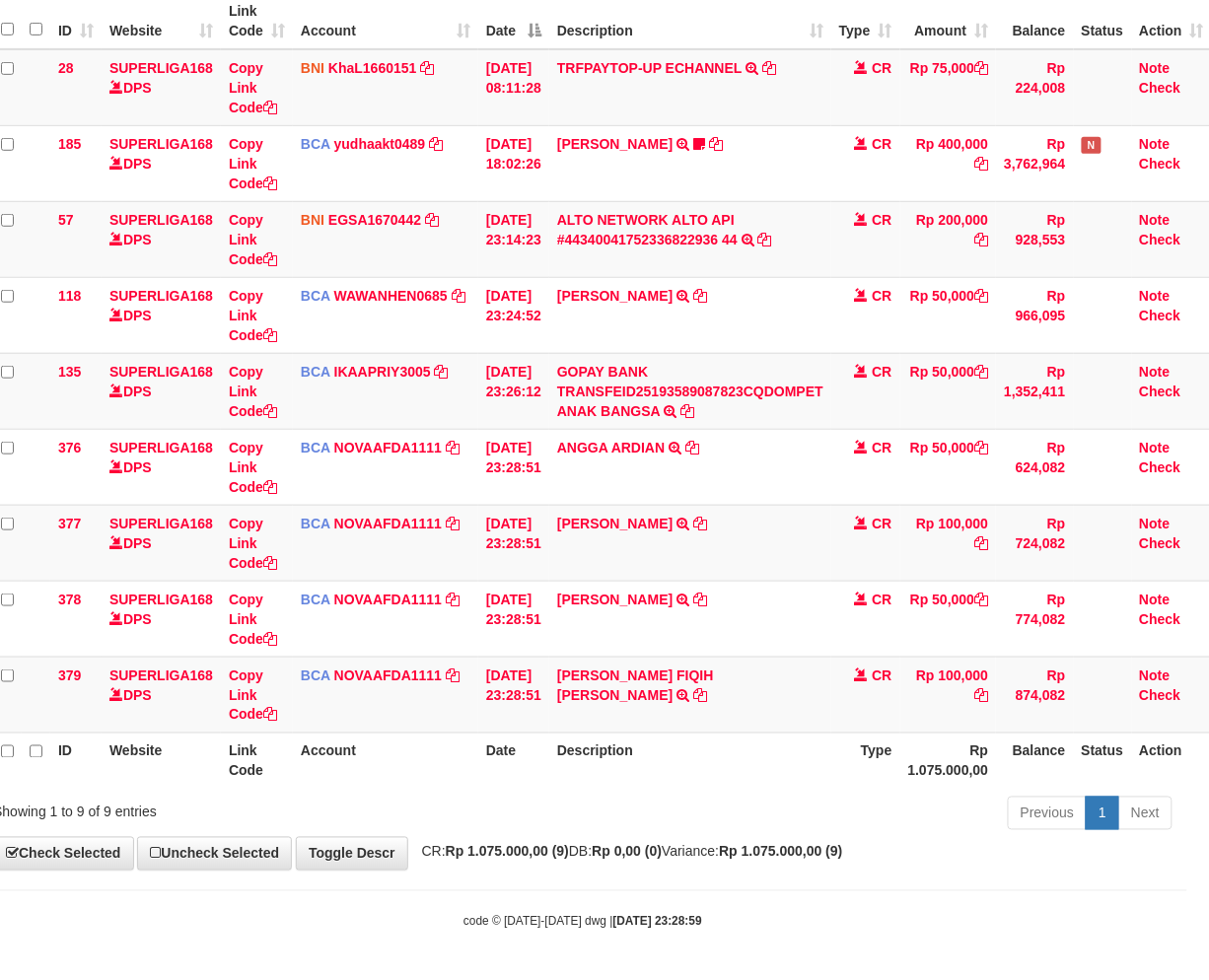 drag, startPoint x: 898, startPoint y: 779, endPoint x: 910, endPoint y: 763, distance: 20 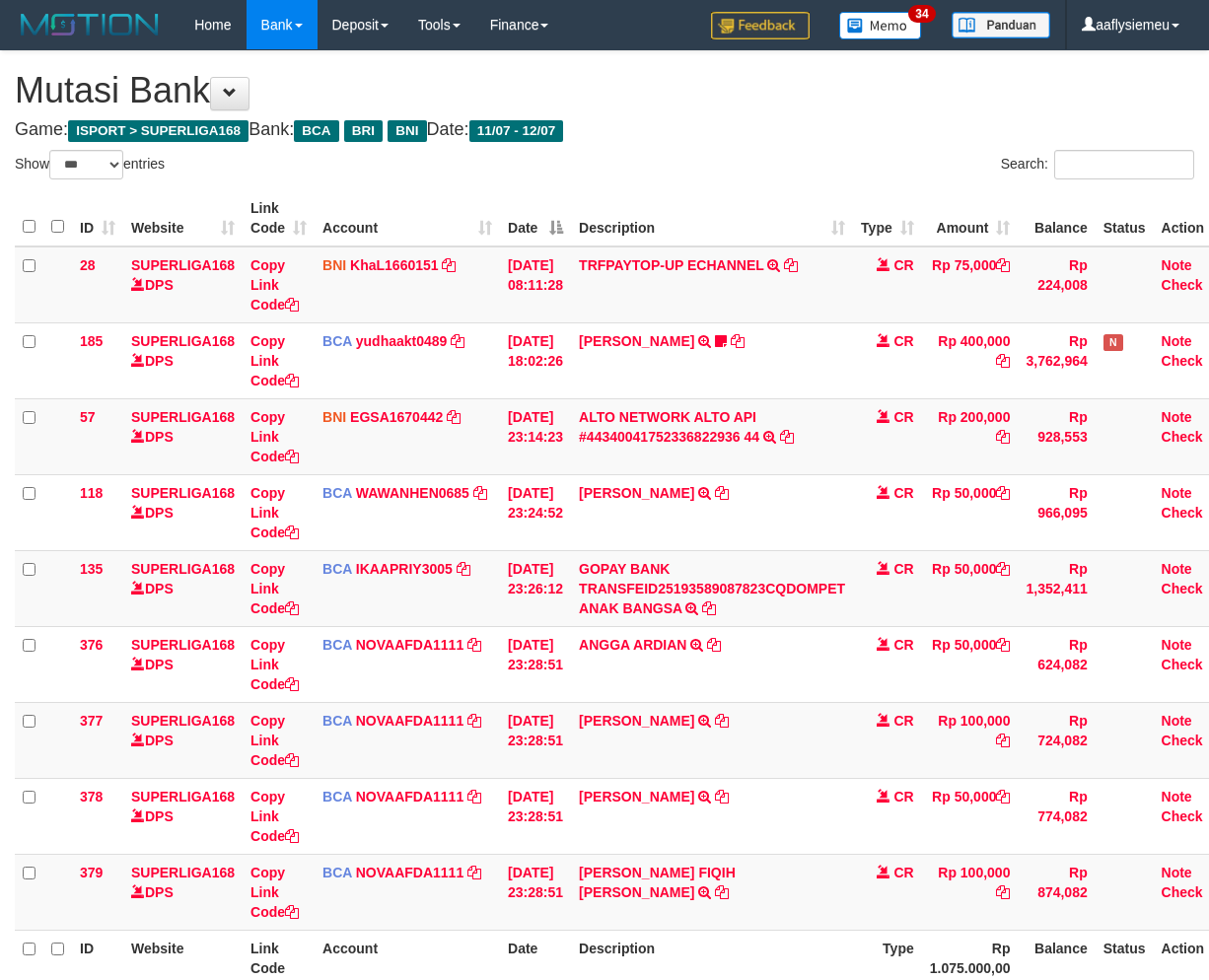 select on "***" 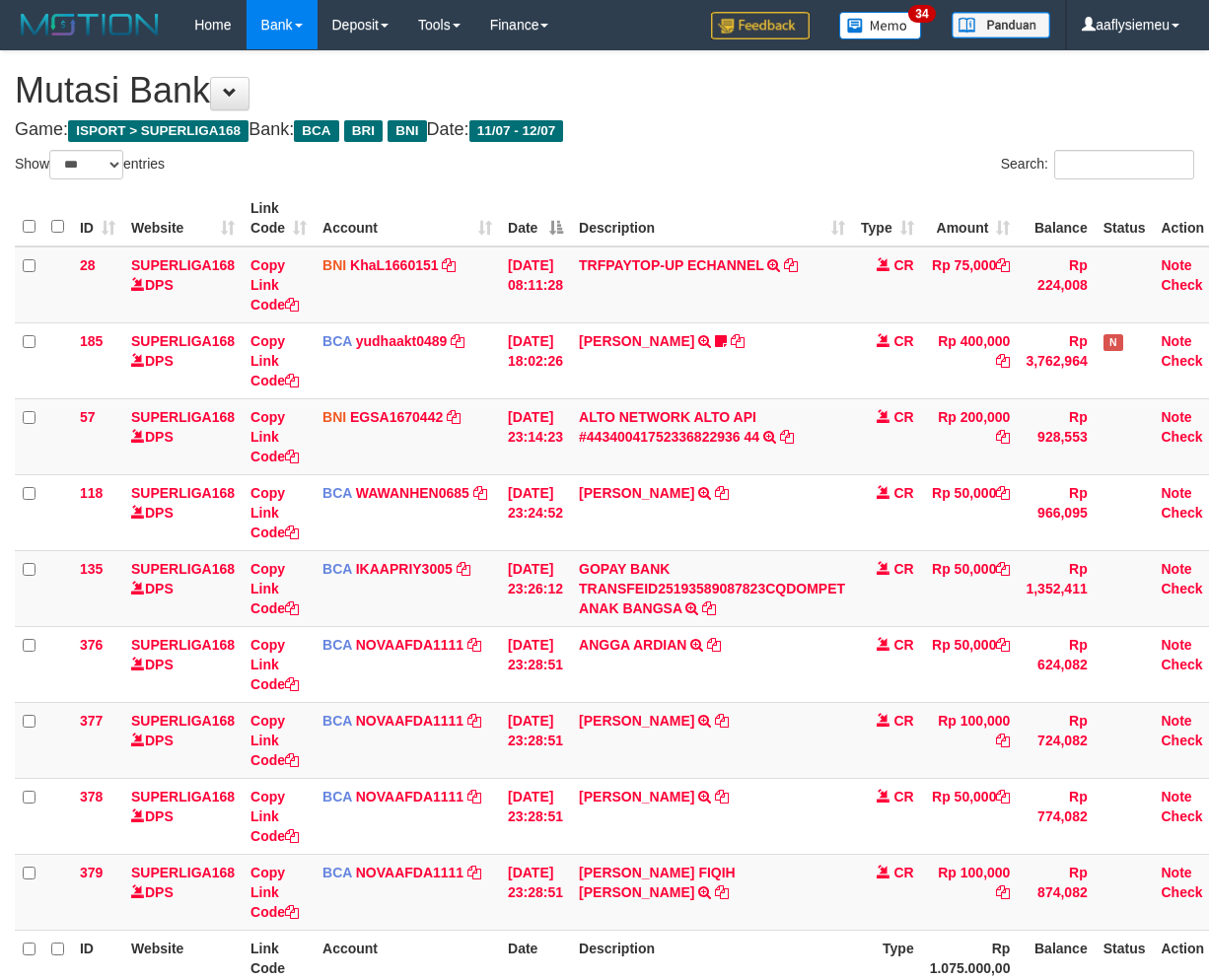 scroll, scrollTop: 198, scrollLeft: 22, axis: both 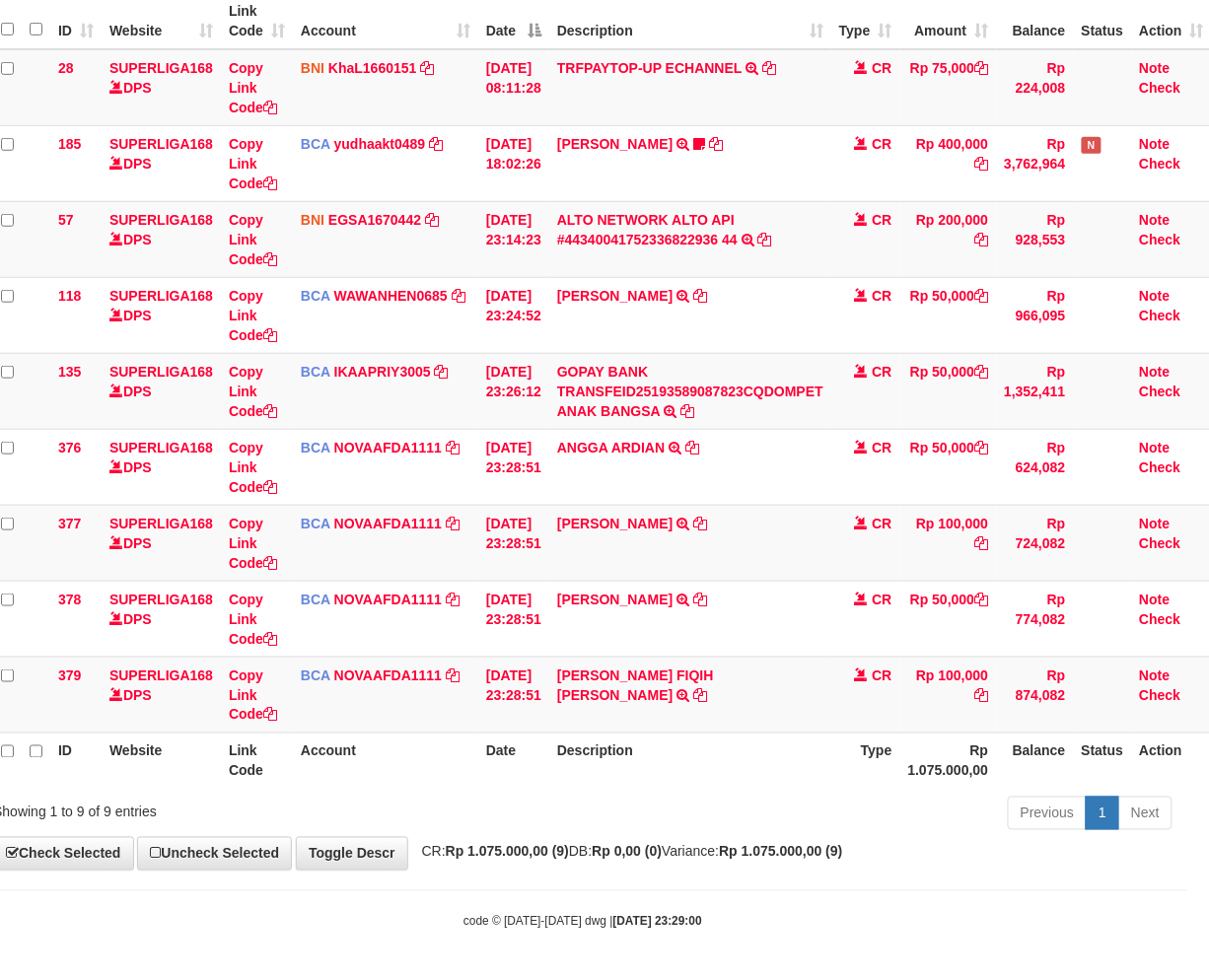 drag, startPoint x: 825, startPoint y: 863, endPoint x: 815, endPoint y: 859, distance: 10.7703296 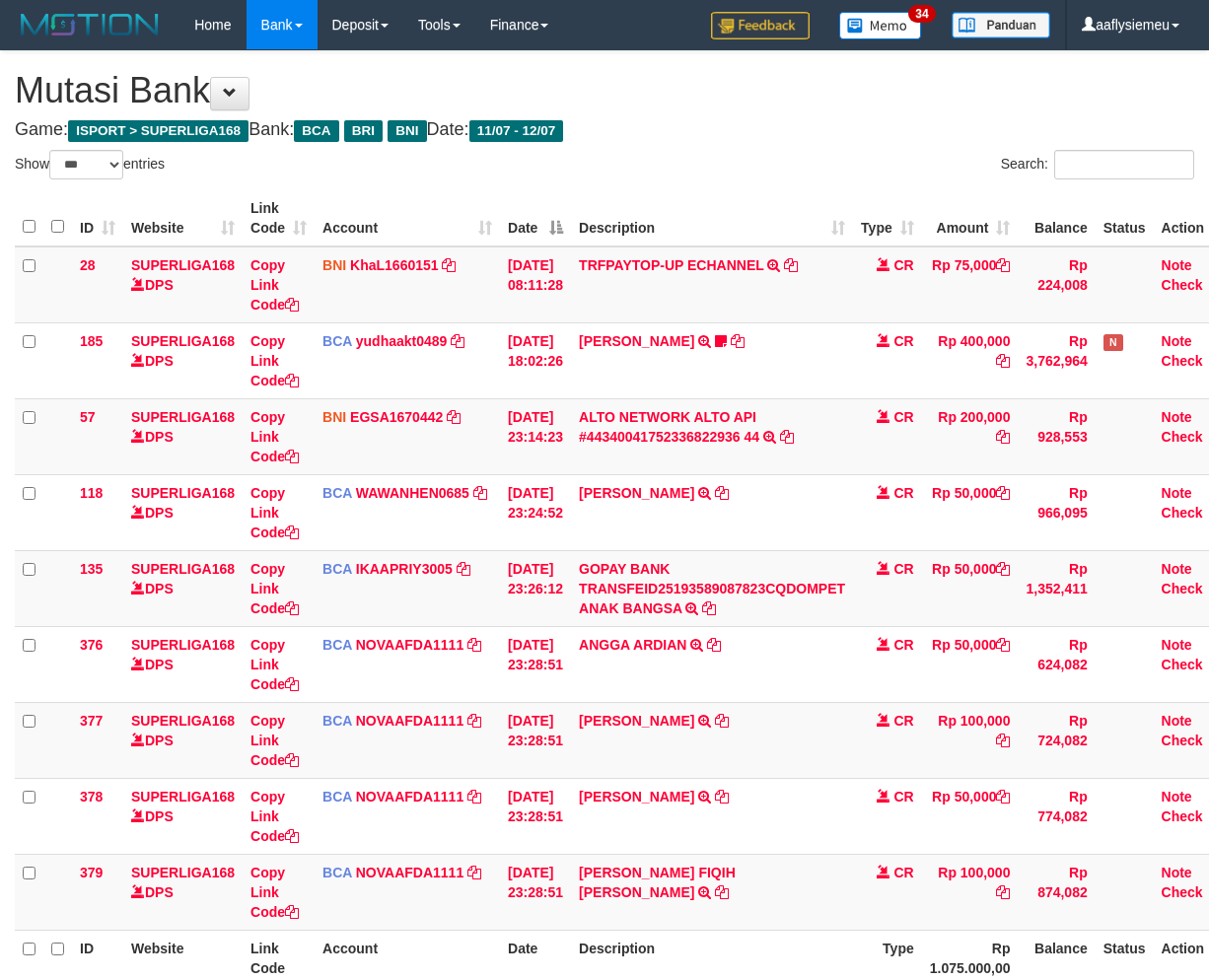 select on "***" 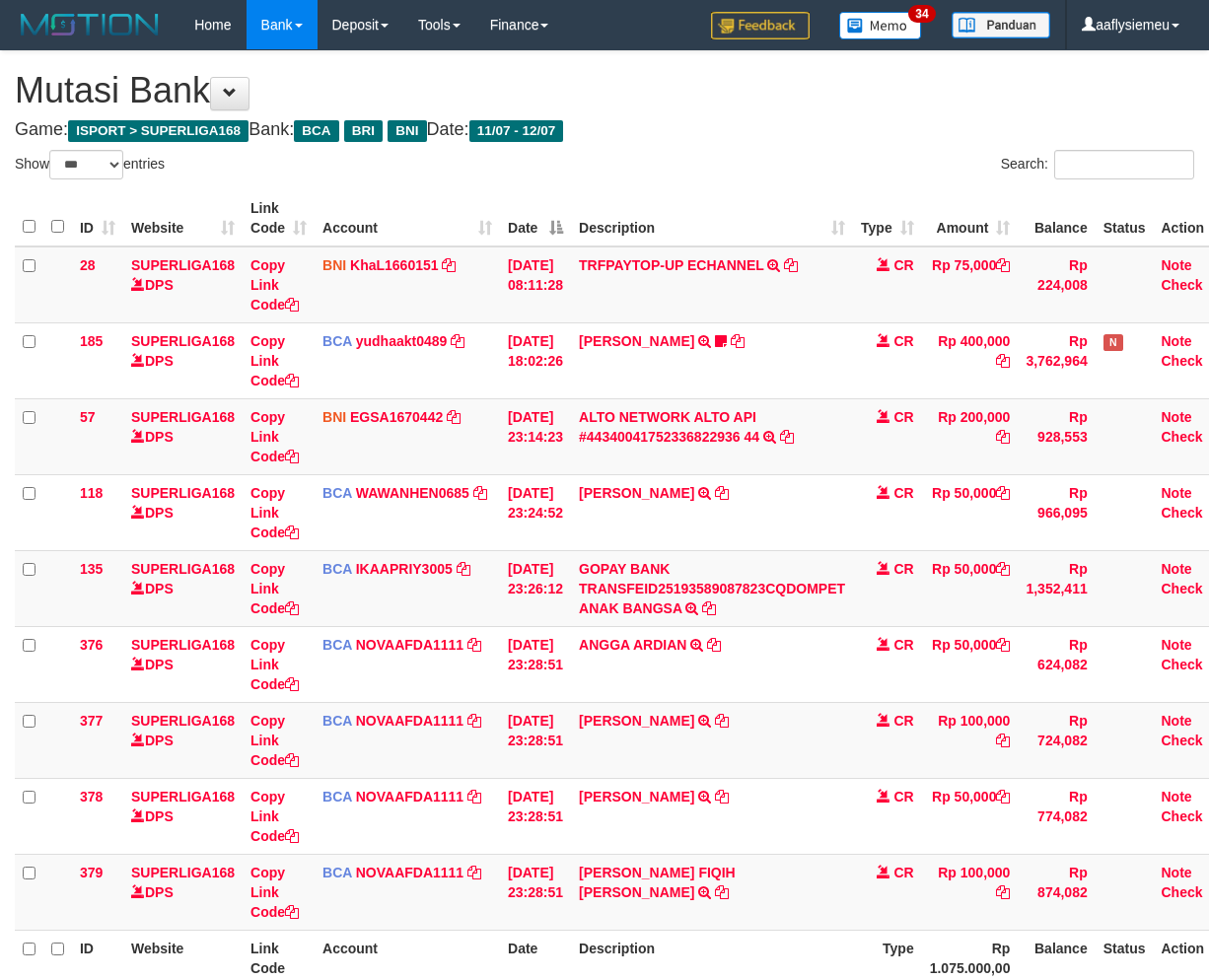 scroll, scrollTop: 198, scrollLeft: 22, axis: both 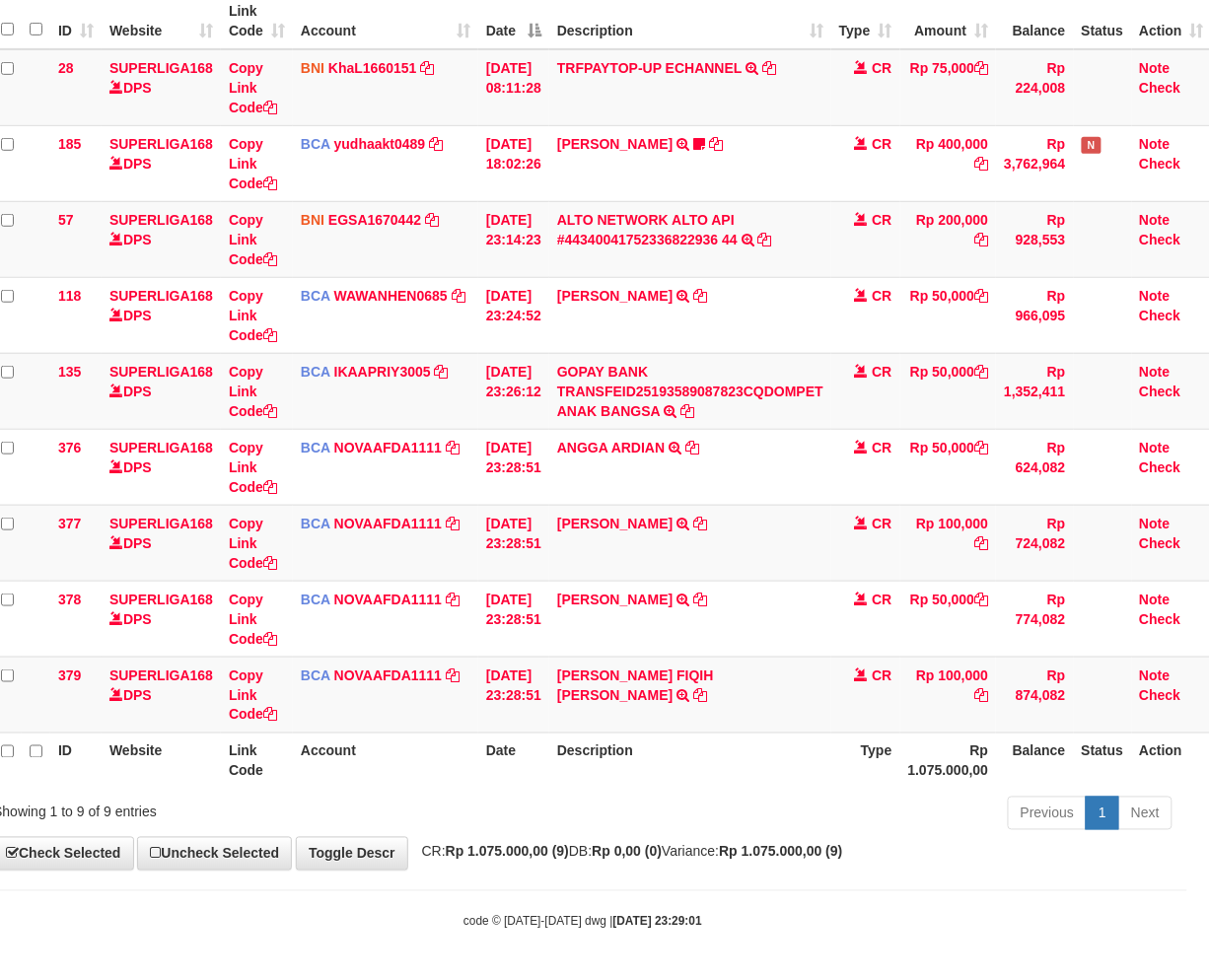click on "Description" at bounding box center [690, 760] 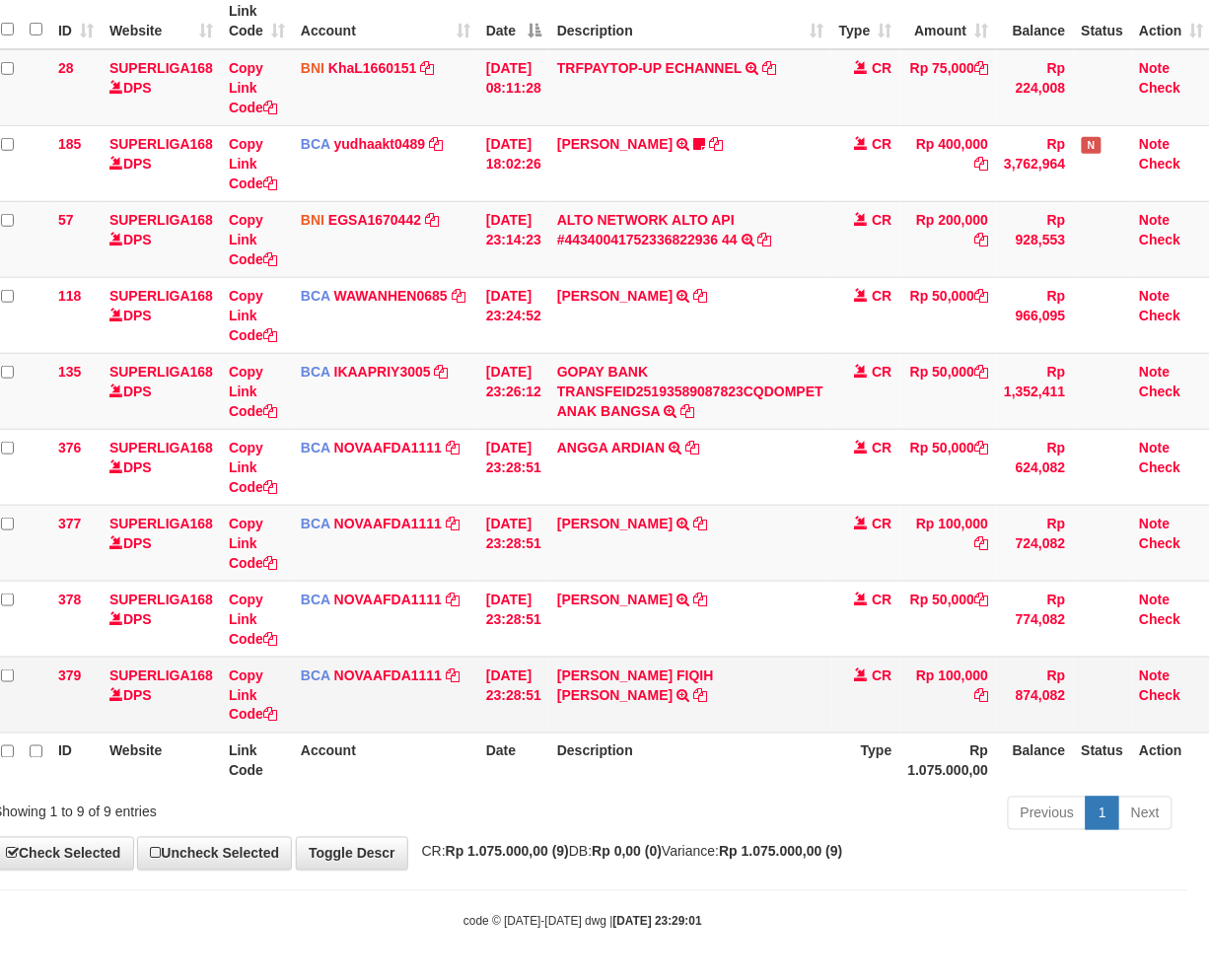 click on "[PERSON_NAME] FIQIH [PERSON_NAME]         TRSF E-BANKING CR 1207/FTSCY/WS95031
100000.00[PERSON_NAME] FIQIH [PERSON_NAME]" at bounding box center [690, 694] 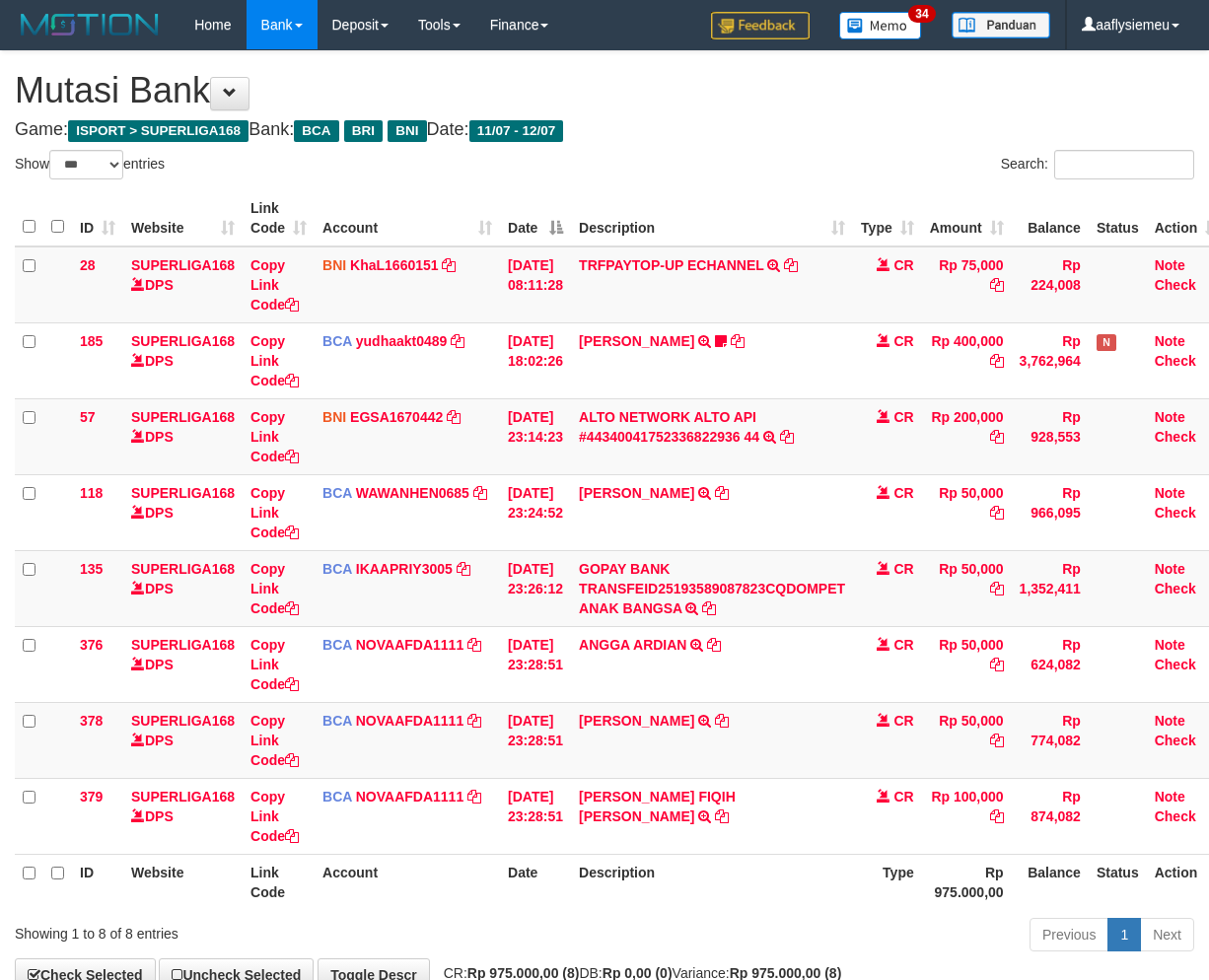 select on "***" 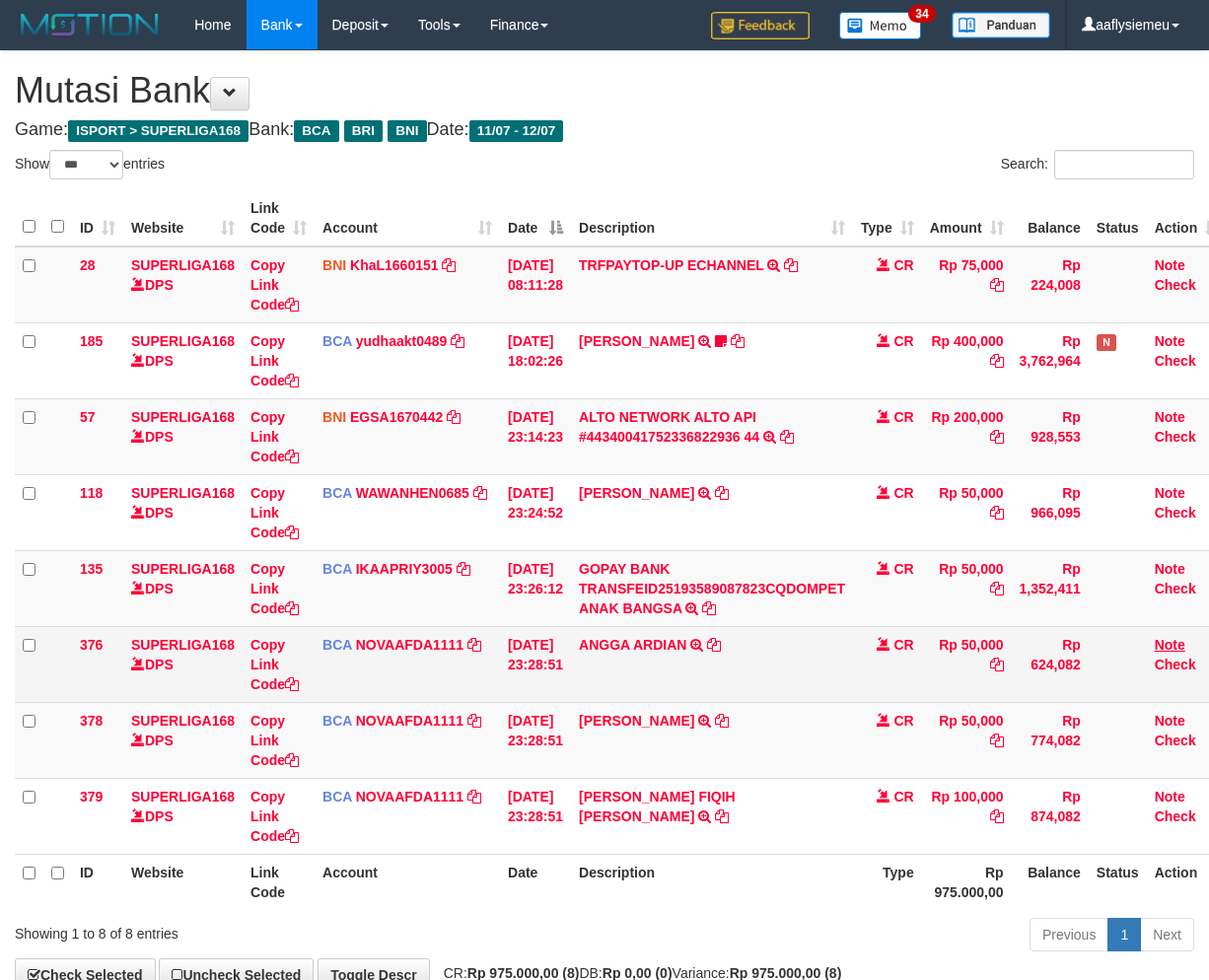 scroll, scrollTop: 0, scrollLeft: 0, axis: both 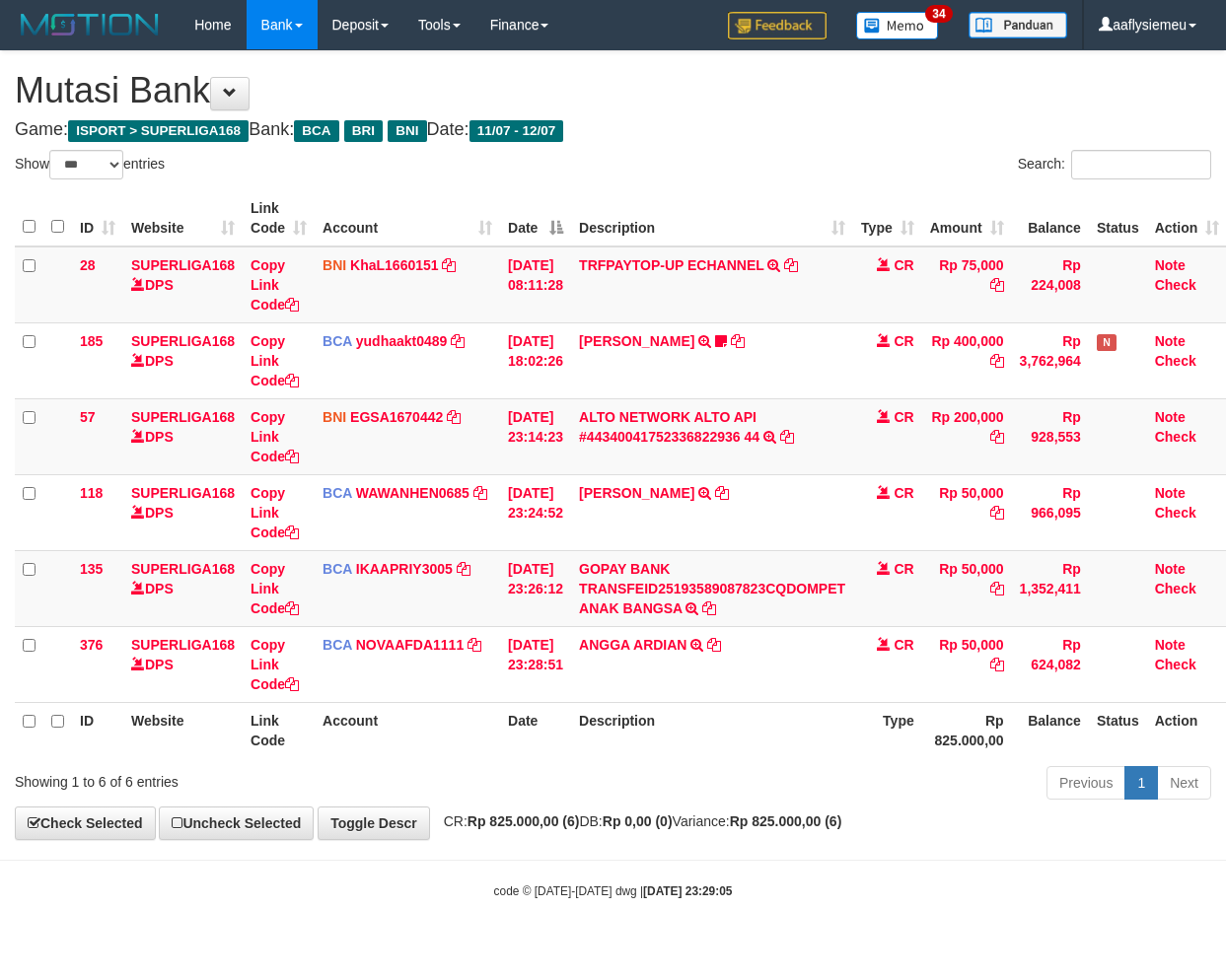 select on "***" 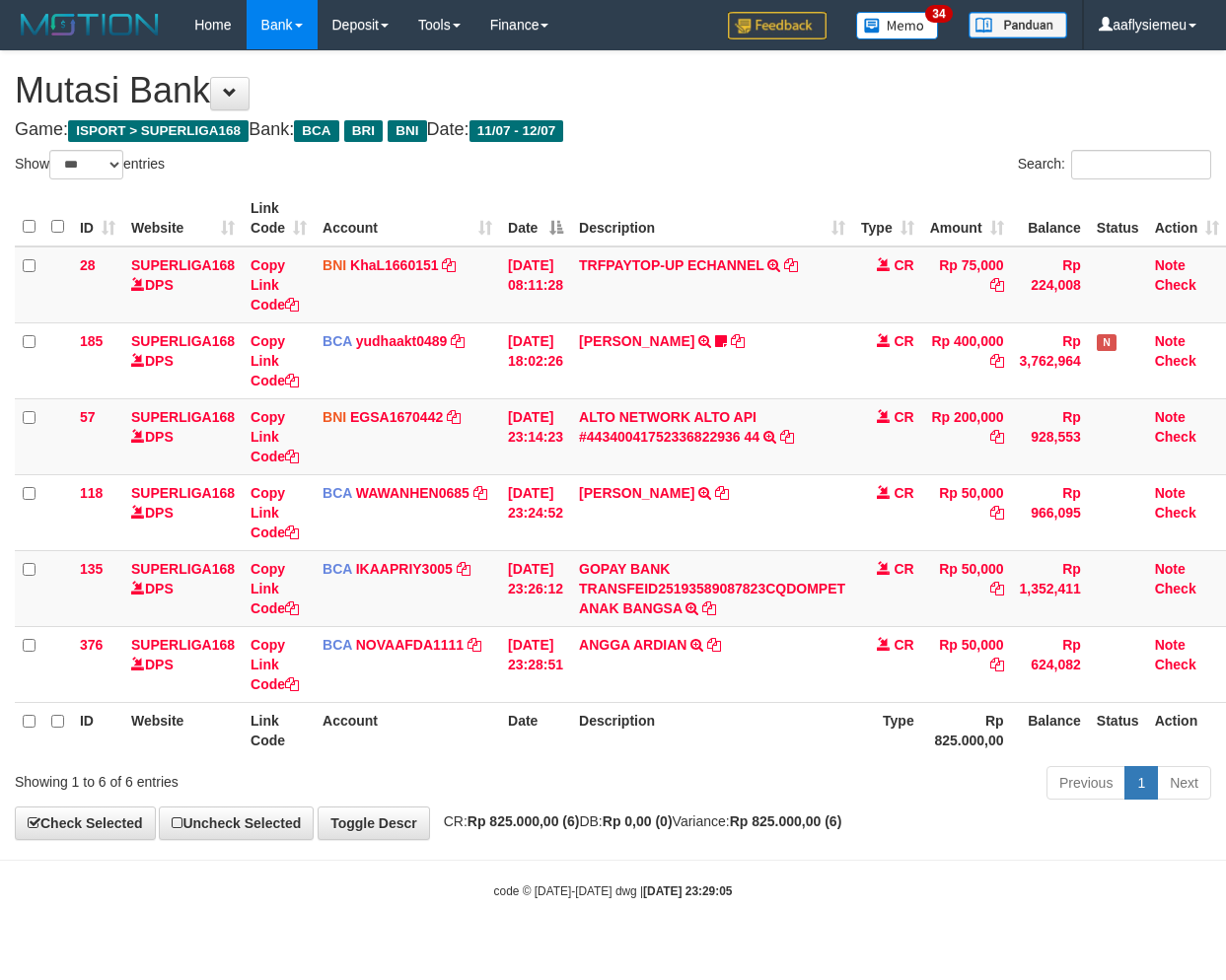 scroll, scrollTop: 0, scrollLeft: 0, axis: both 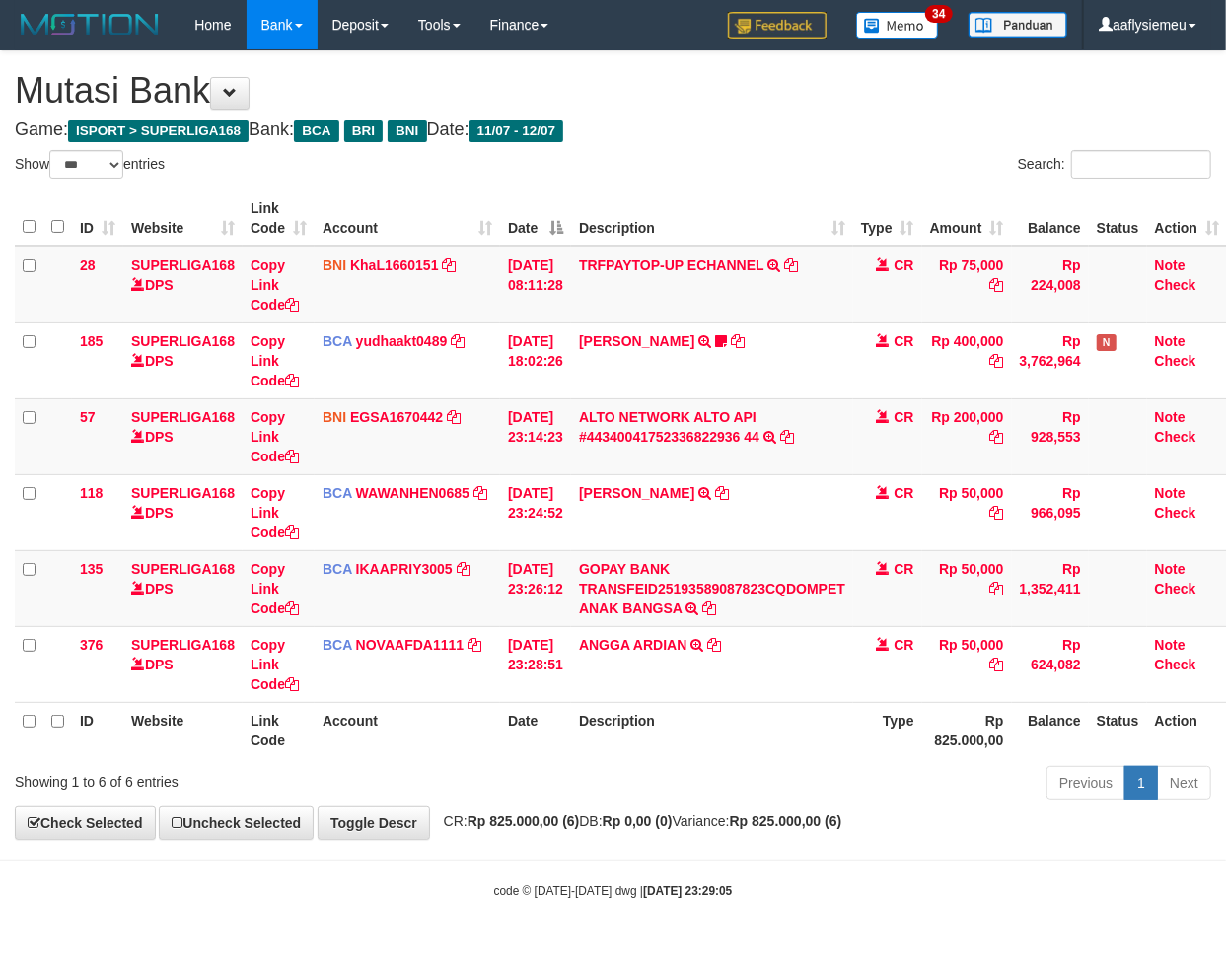 click on "Previous 1 Next" at bounding box center (868, 785) 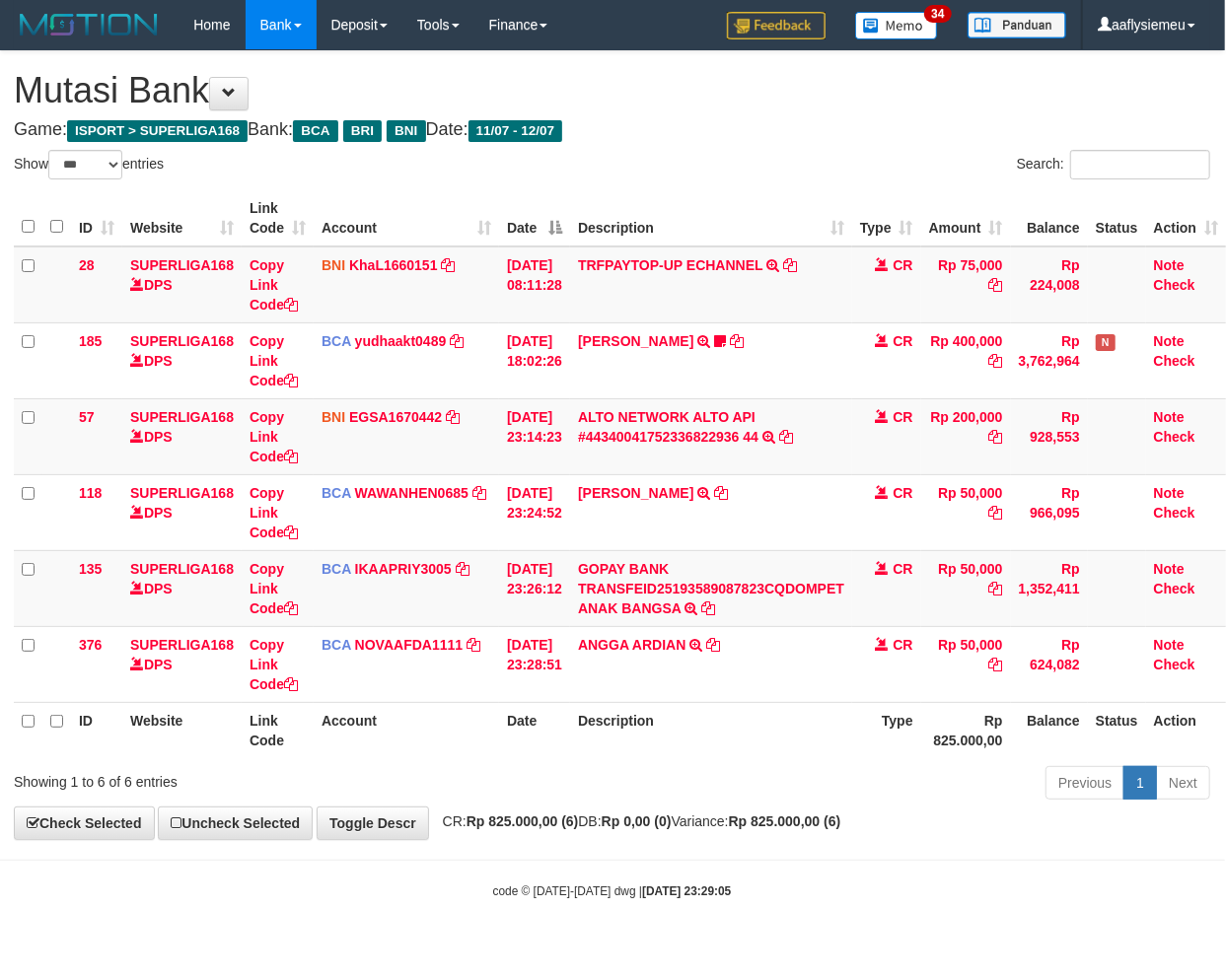 click on "Toggle navigation
Home
Bank
Account List
Load
By Website
Group
[ISPORT]													SUPERLIGA168
By Load Group (DPS)
34" at bounding box center (612, 474) 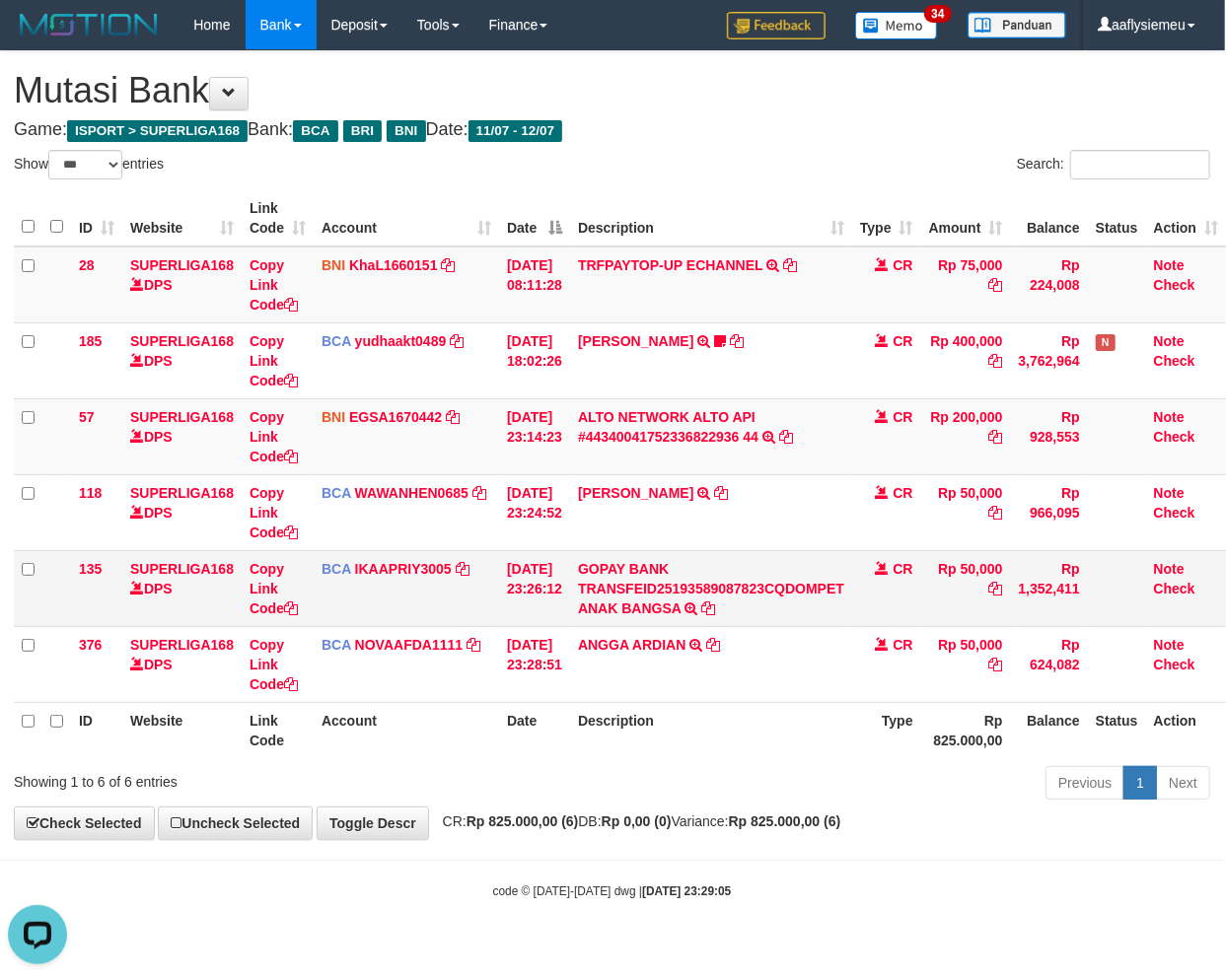 scroll, scrollTop: 0, scrollLeft: 0, axis: both 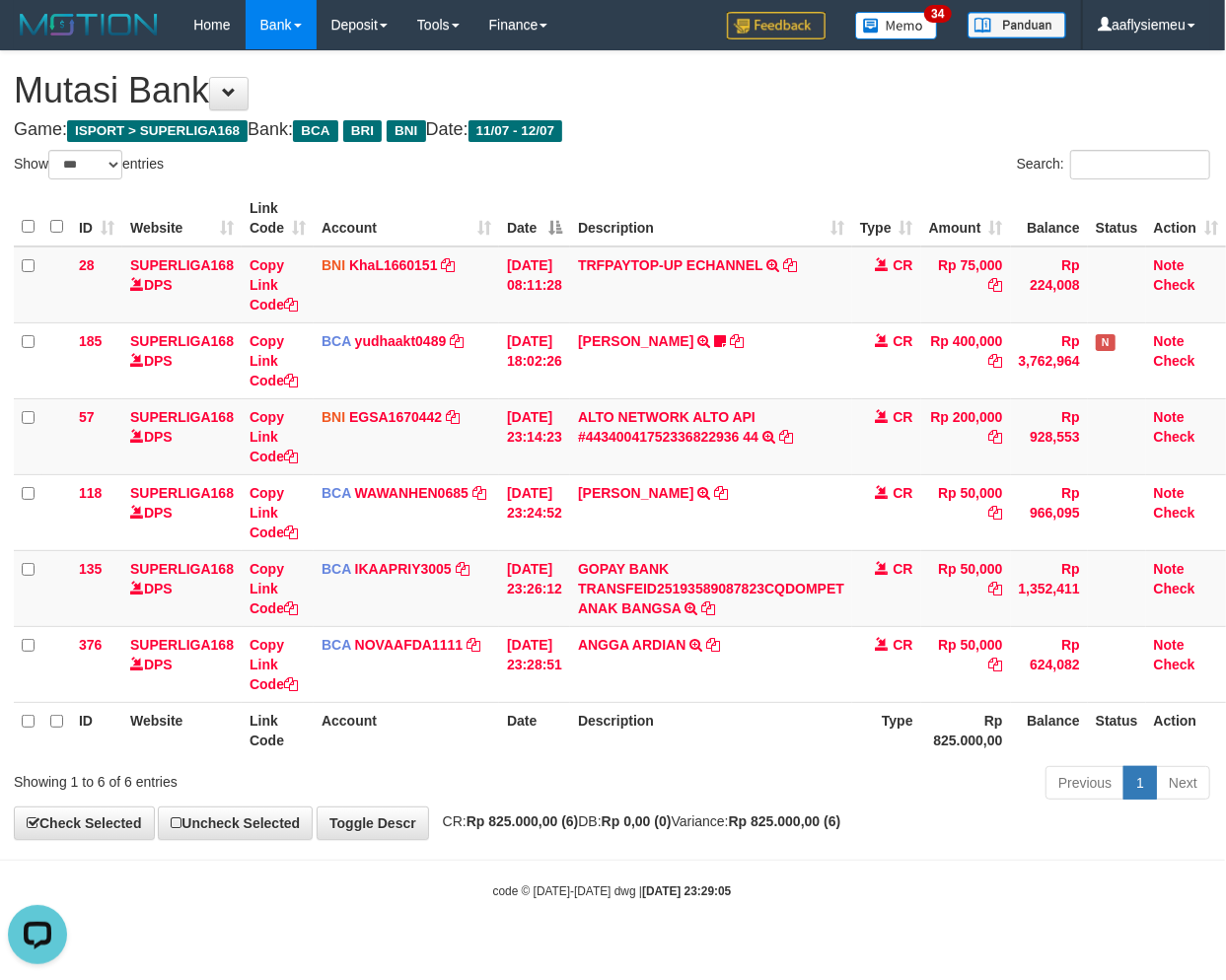 click on "Previous 1 Next" at bounding box center [867, 785] 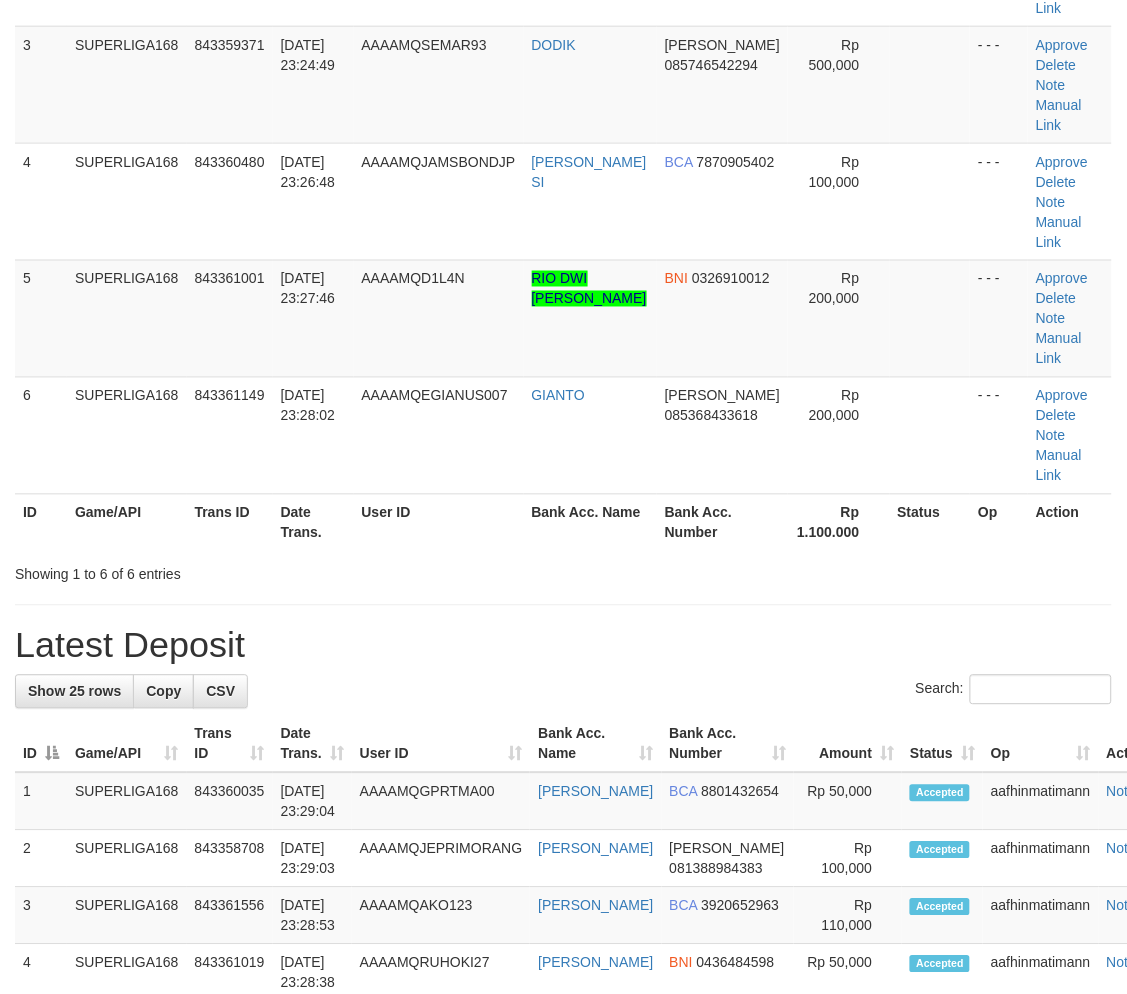 scroll, scrollTop: 192, scrollLeft: 0, axis: vertical 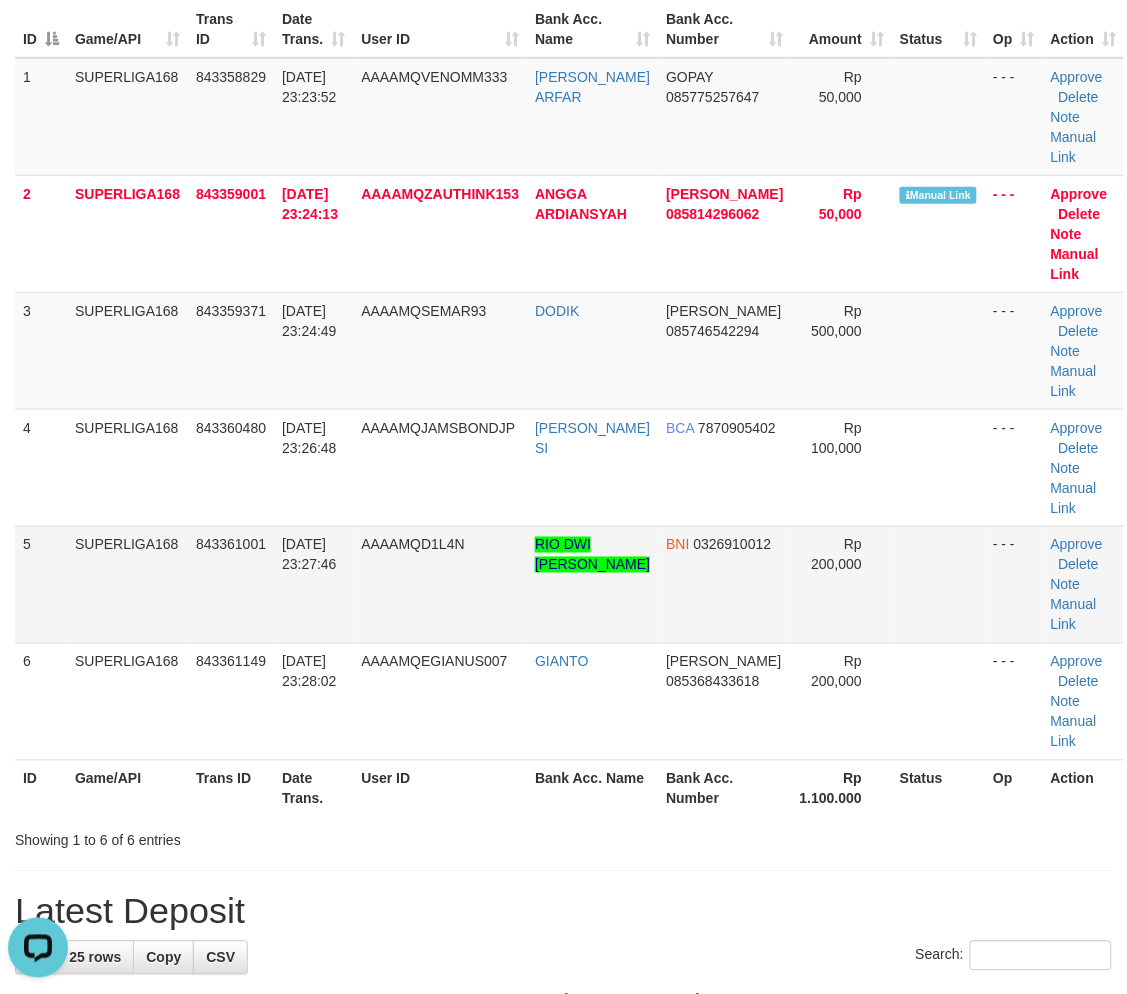click on "843361001" at bounding box center (231, 584) 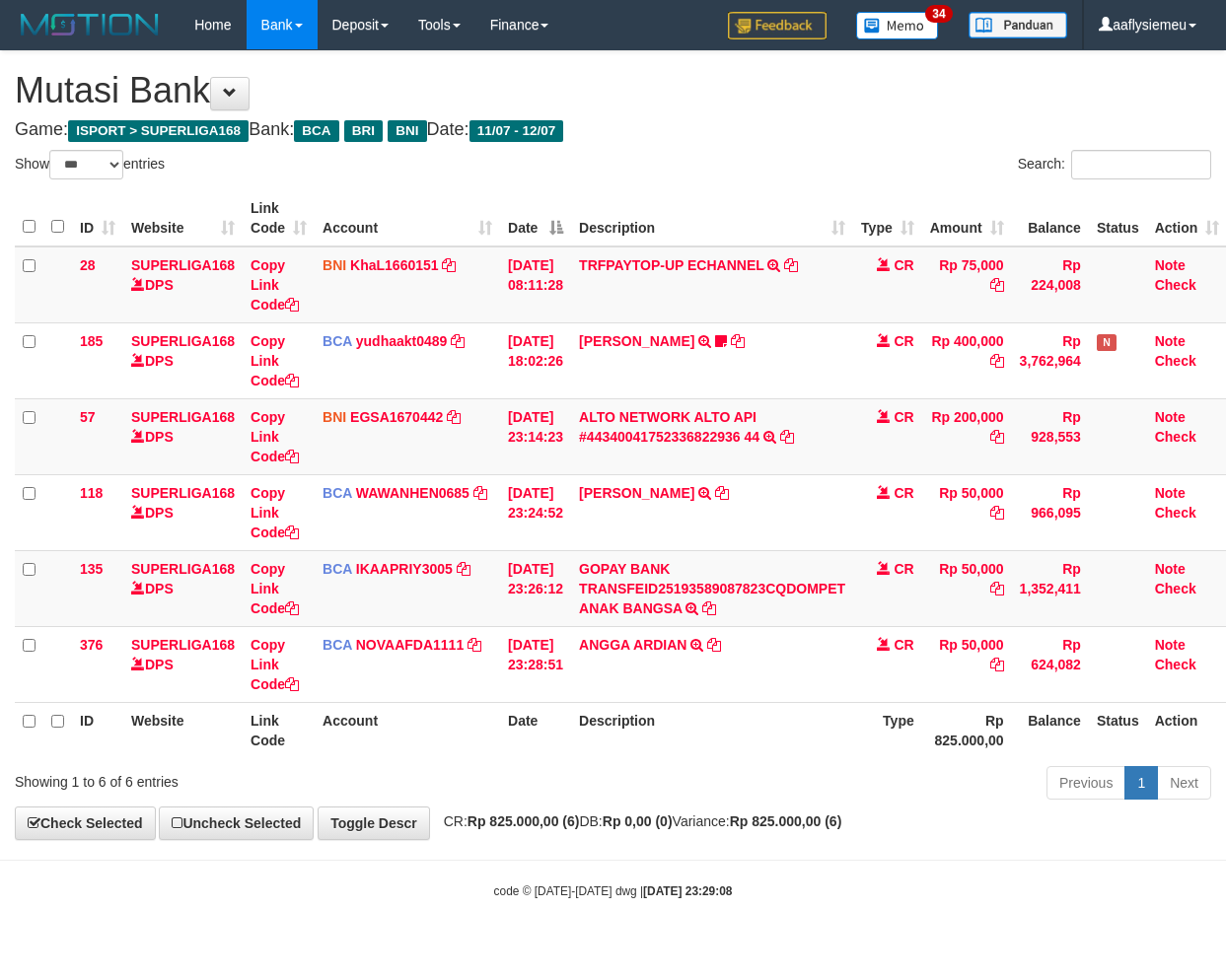 select on "***" 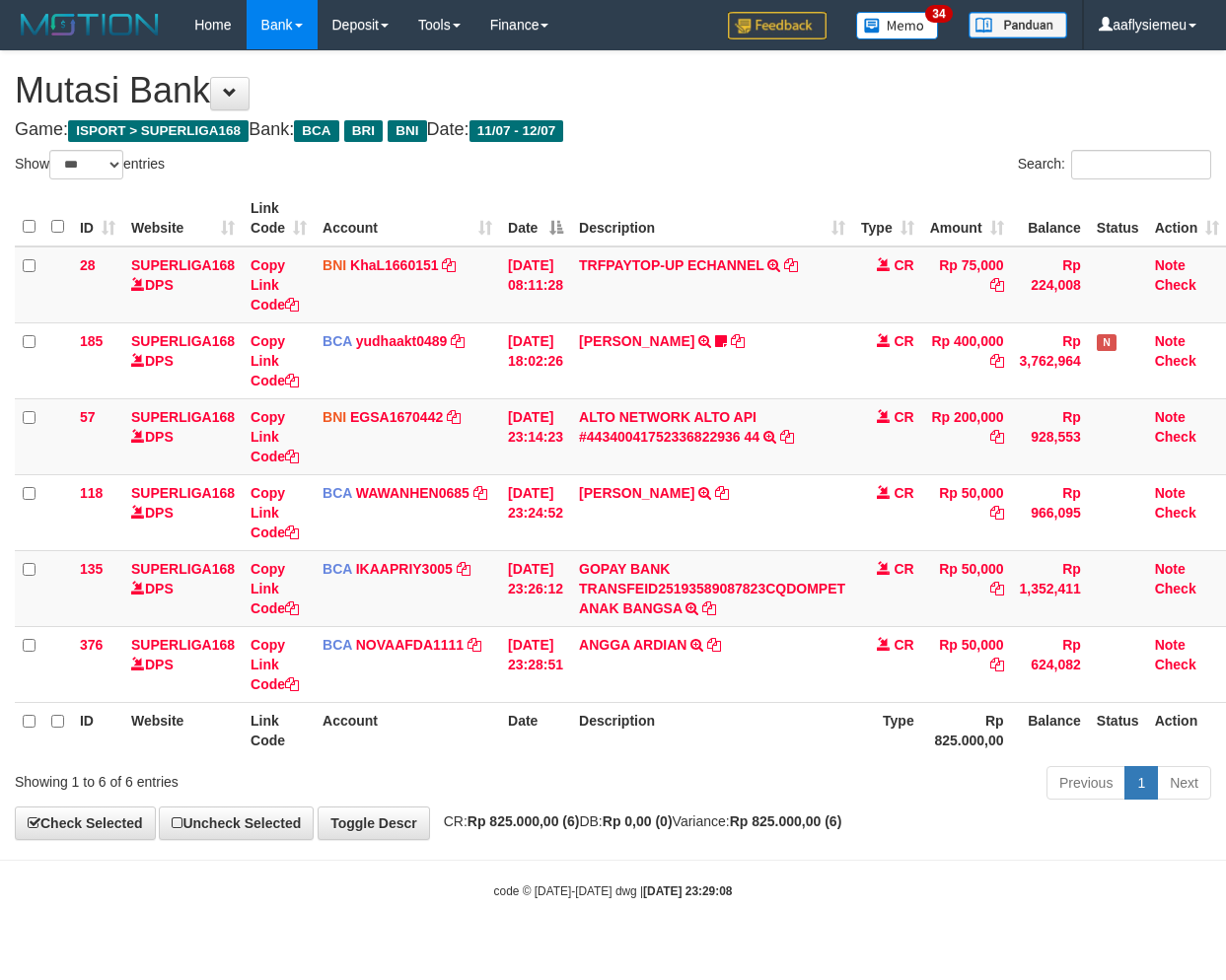 scroll, scrollTop: 0, scrollLeft: 0, axis: both 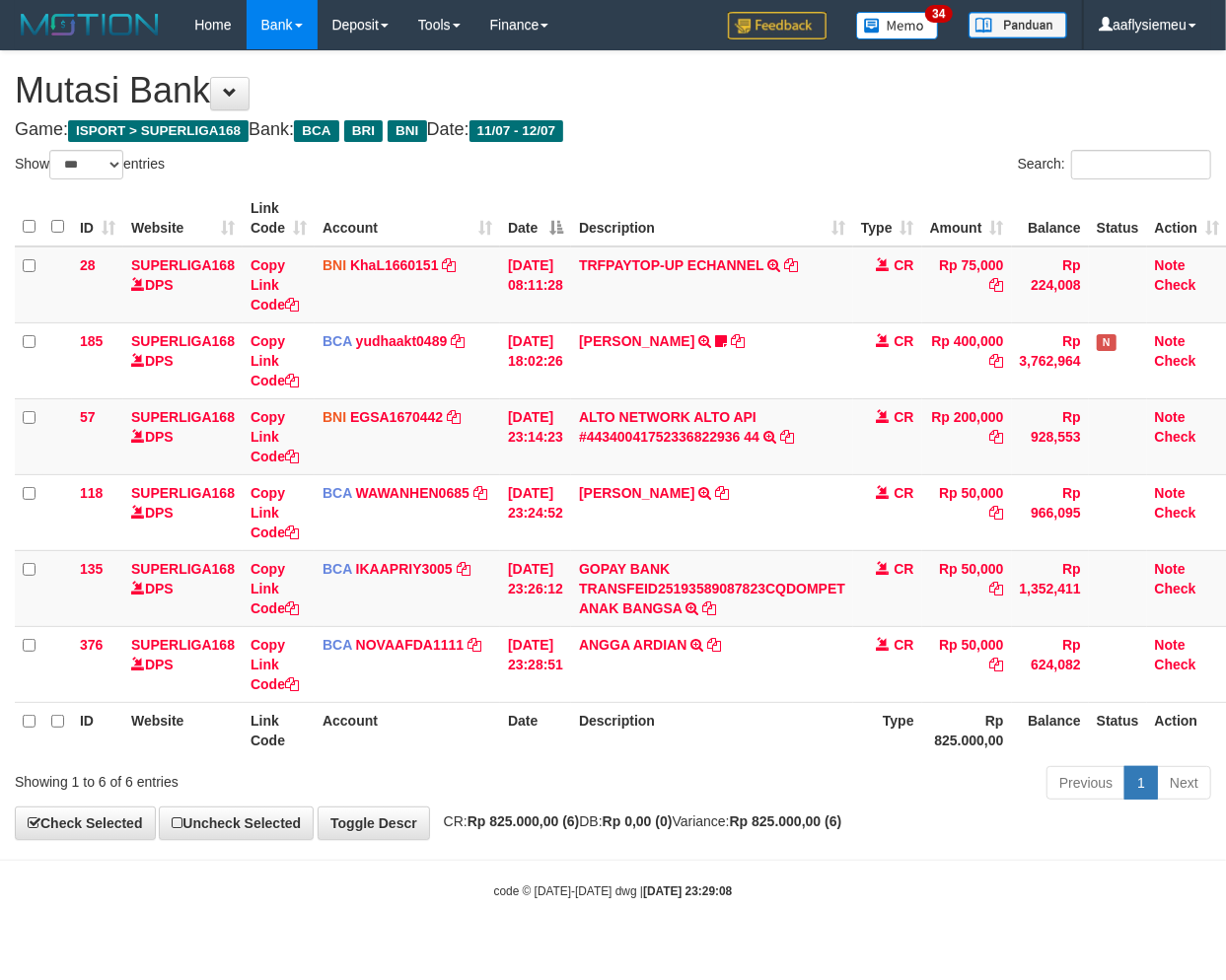 drag, startPoint x: 603, startPoint y: 844, endPoint x: 744, endPoint y: 820, distance: 143 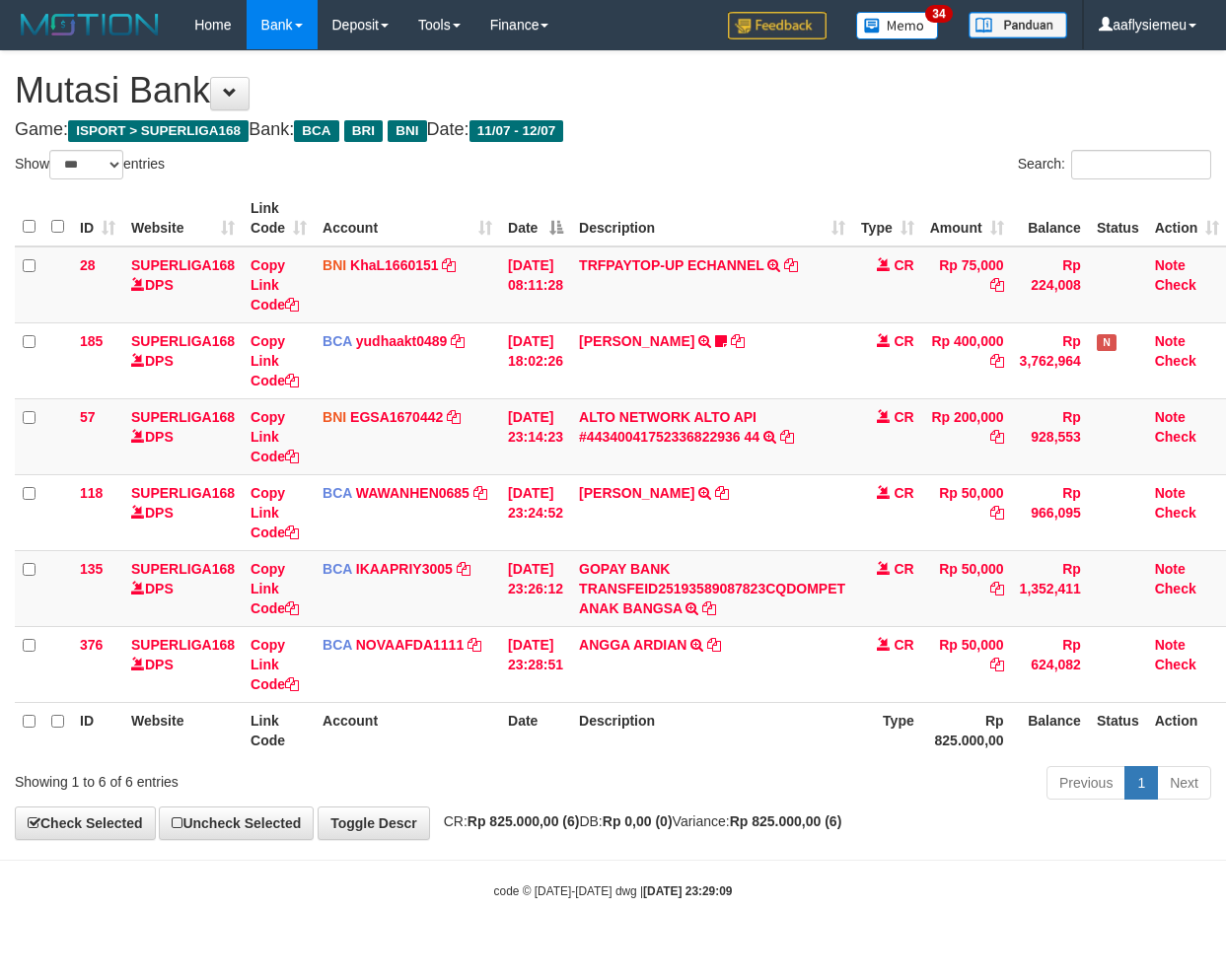 select on "***" 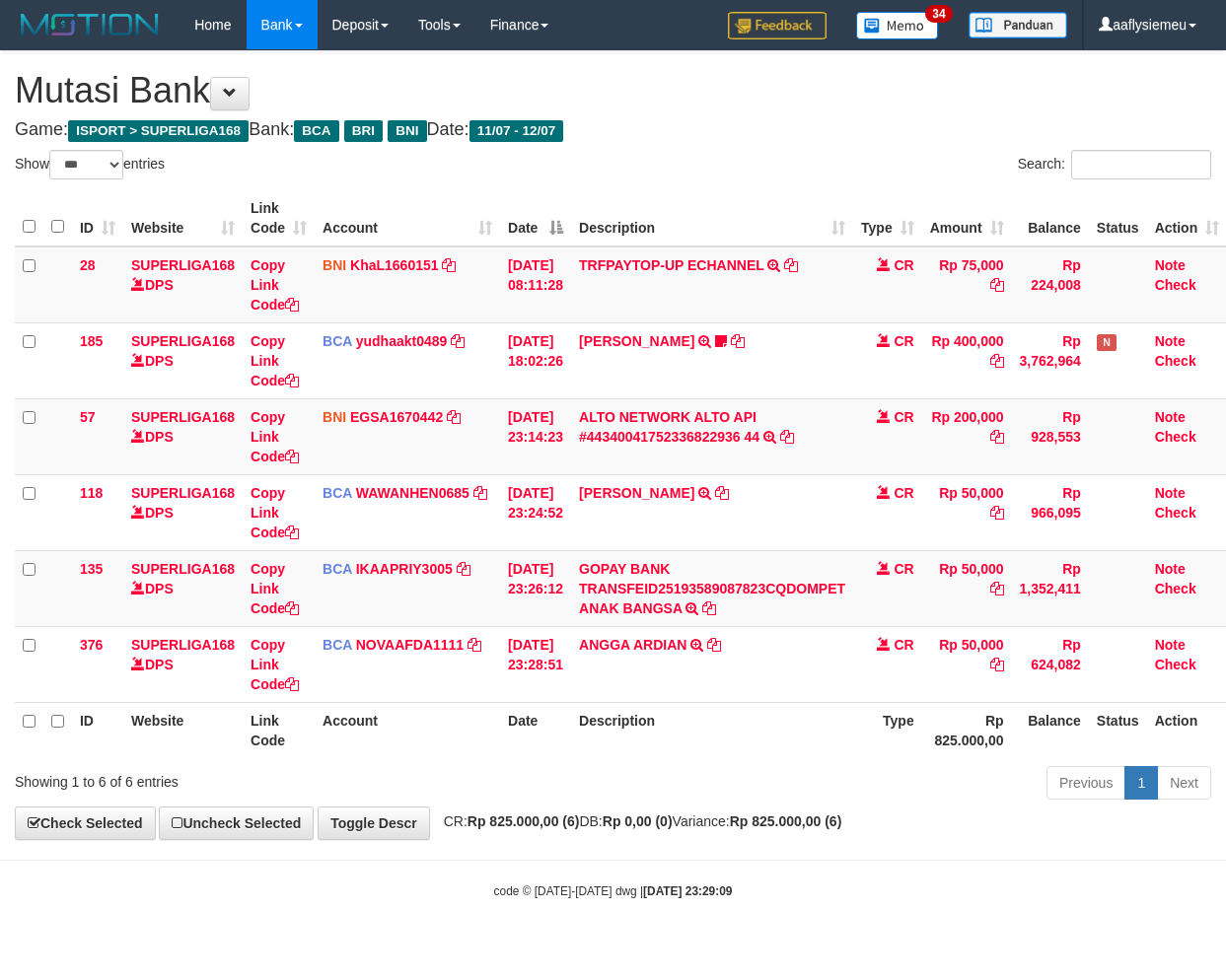 scroll, scrollTop: 0, scrollLeft: 0, axis: both 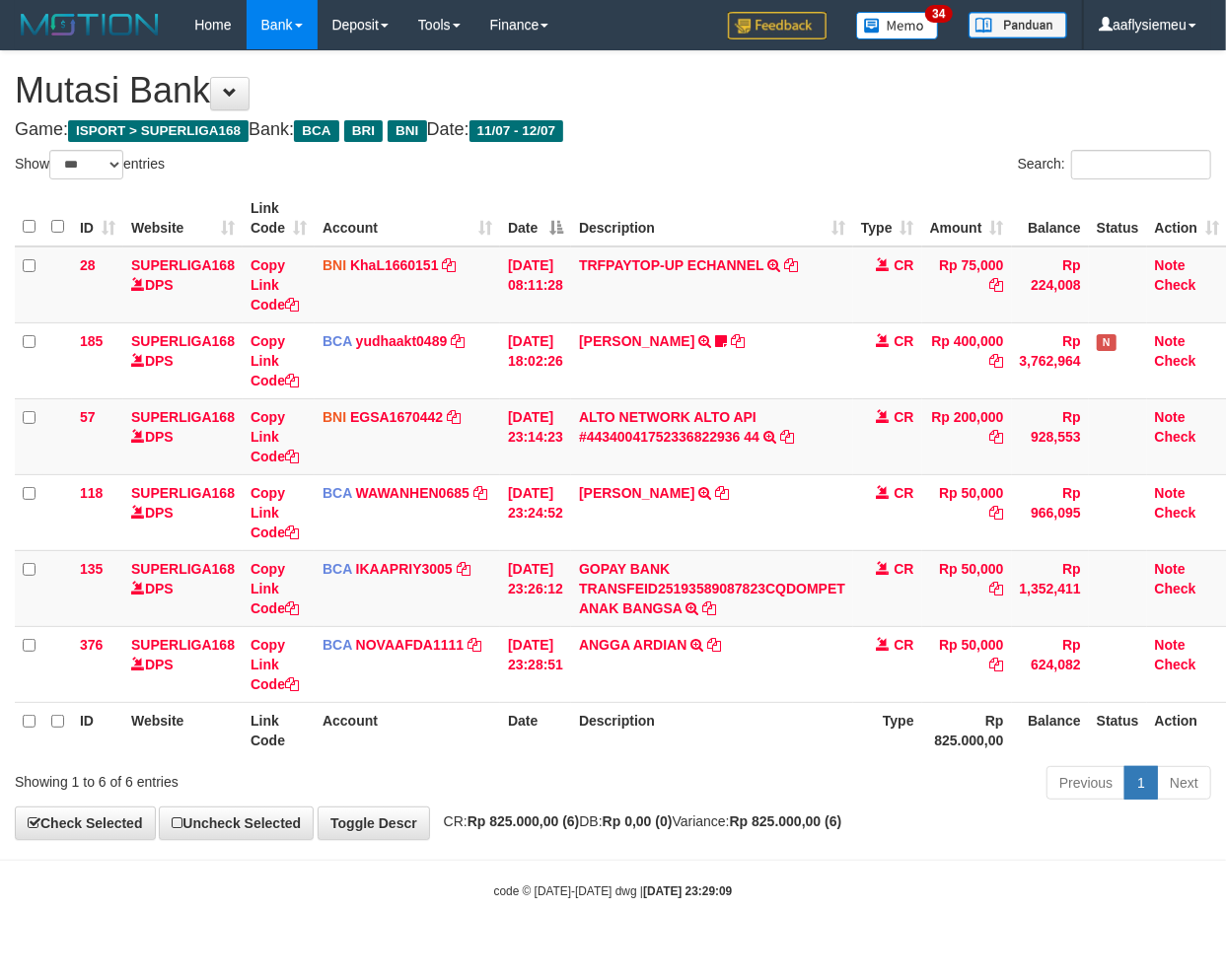 click on "Previous 1 Next" at bounding box center [868, 785] 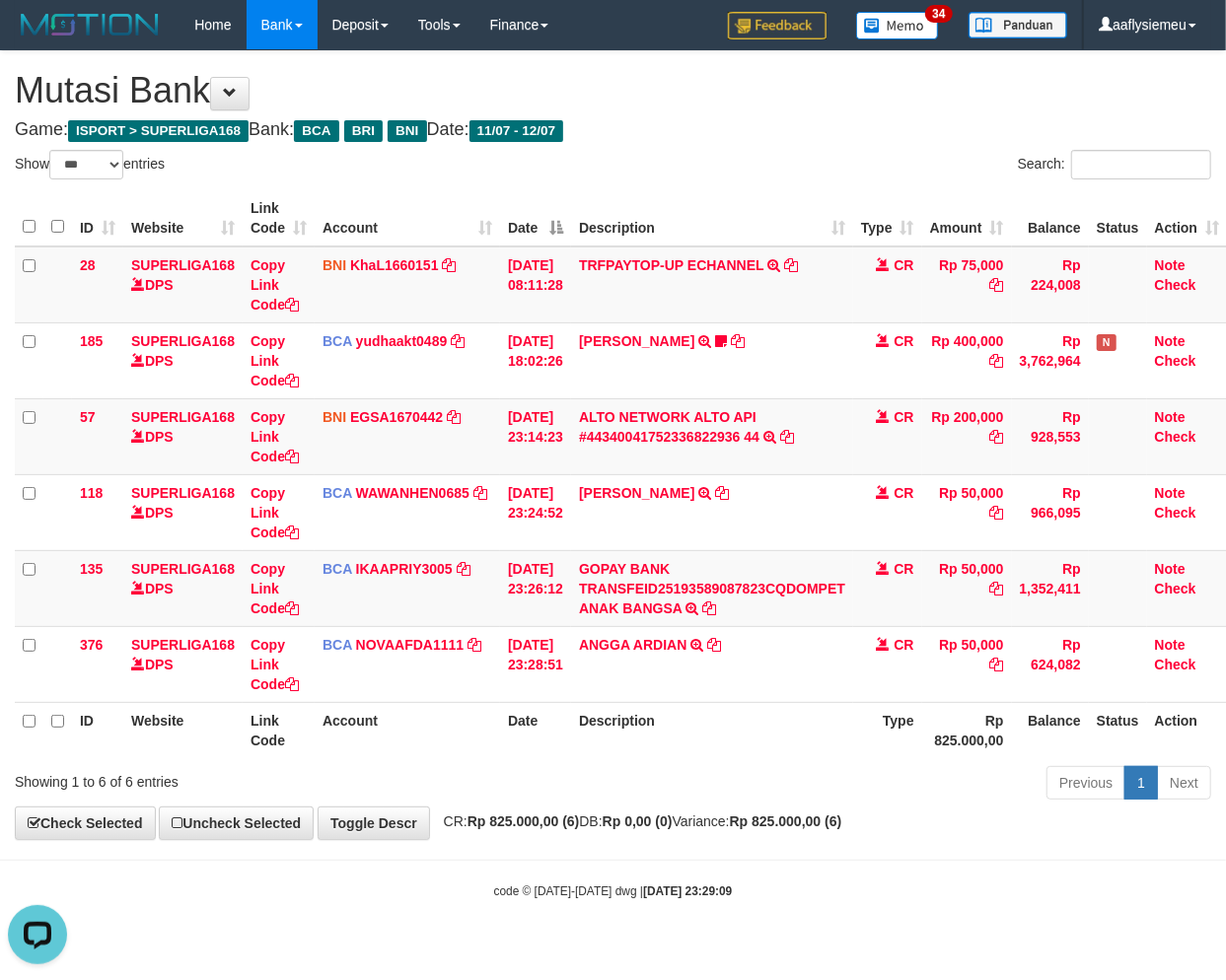 scroll, scrollTop: 0, scrollLeft: 0, axis: both 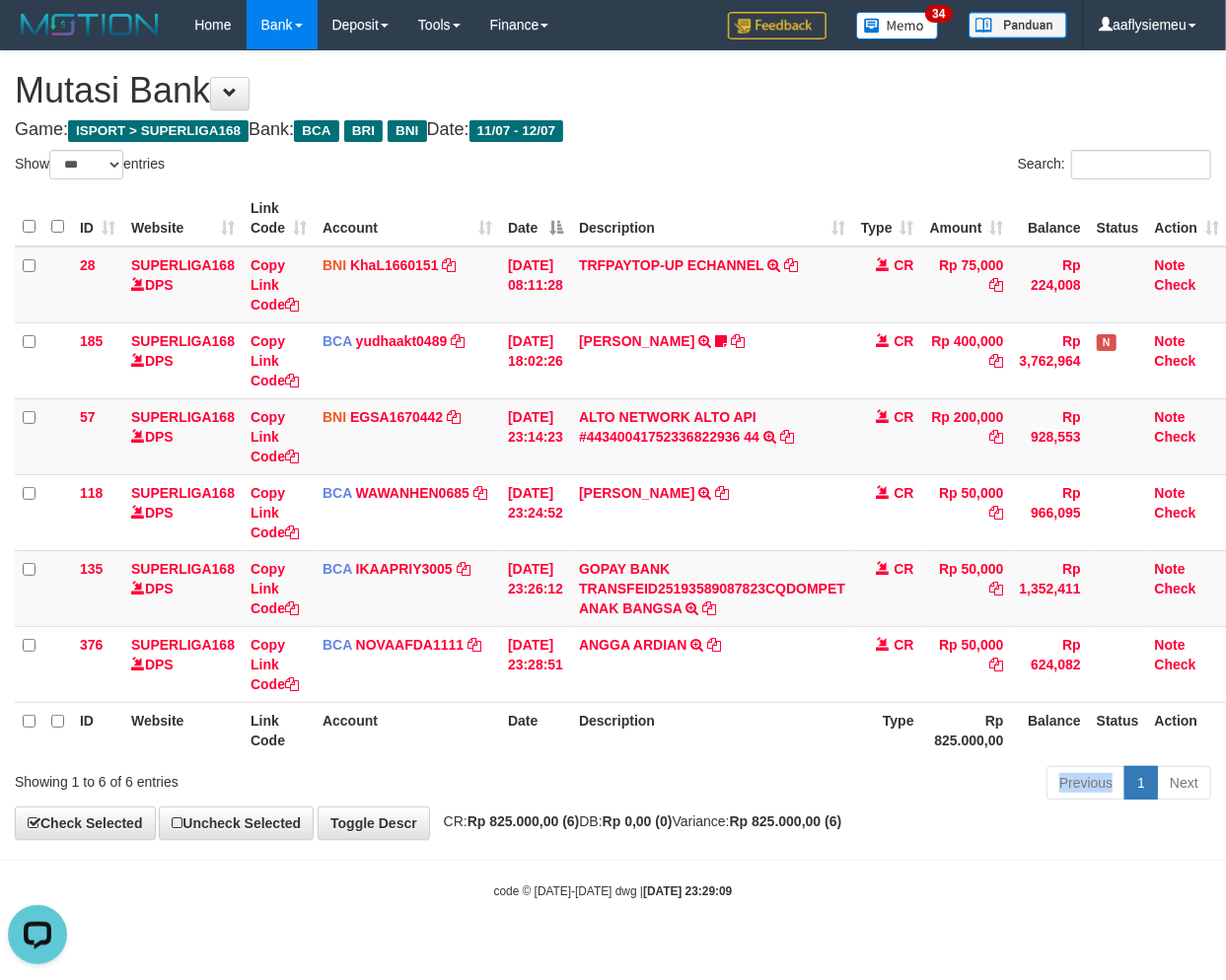 click on "Previous 1 Next" at bounding box center [868, 785] 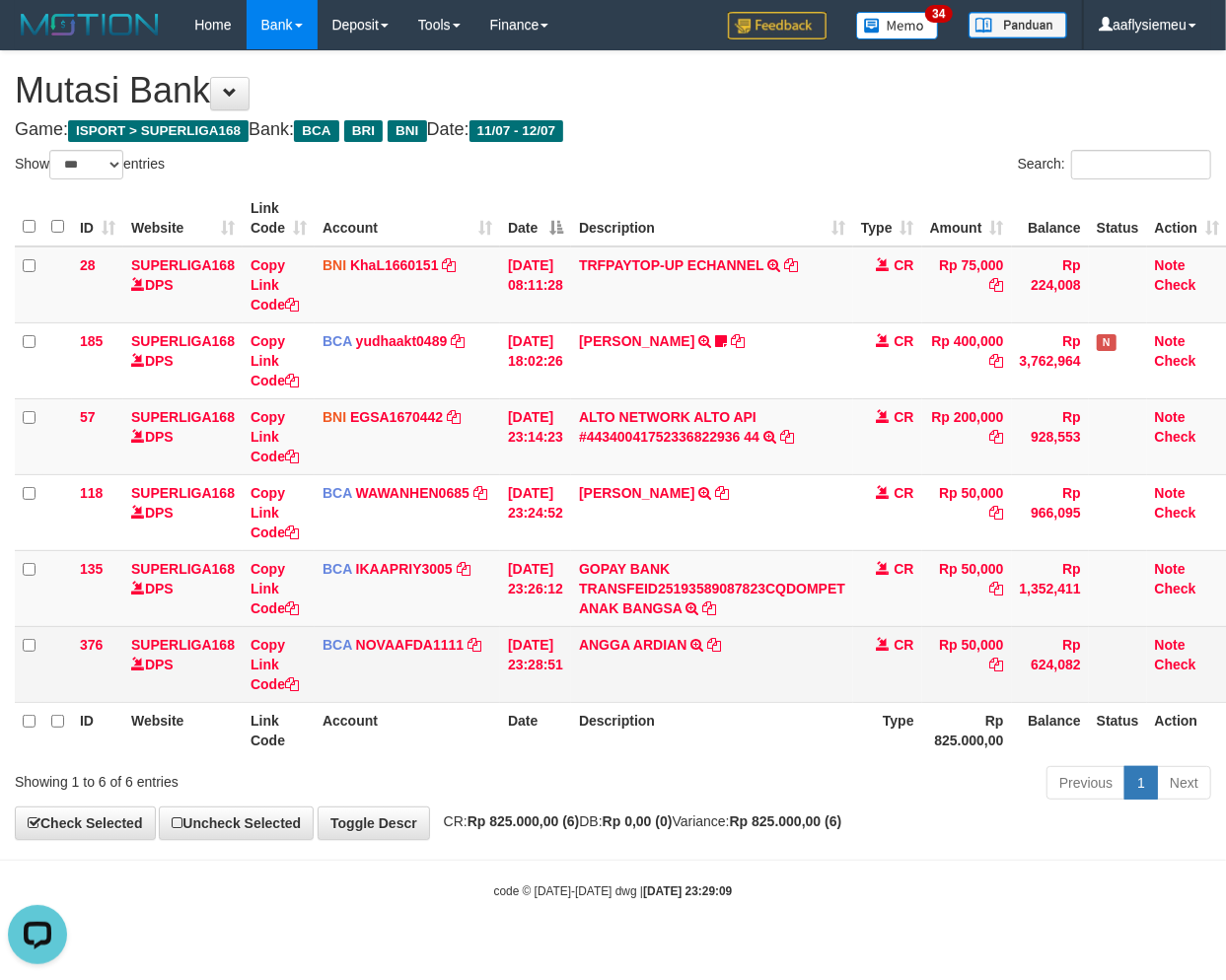 drag, startPoint x: 1121, startPoint y: 730, endPoint x: 1223, endPoint y: 680, distance: 113.595775 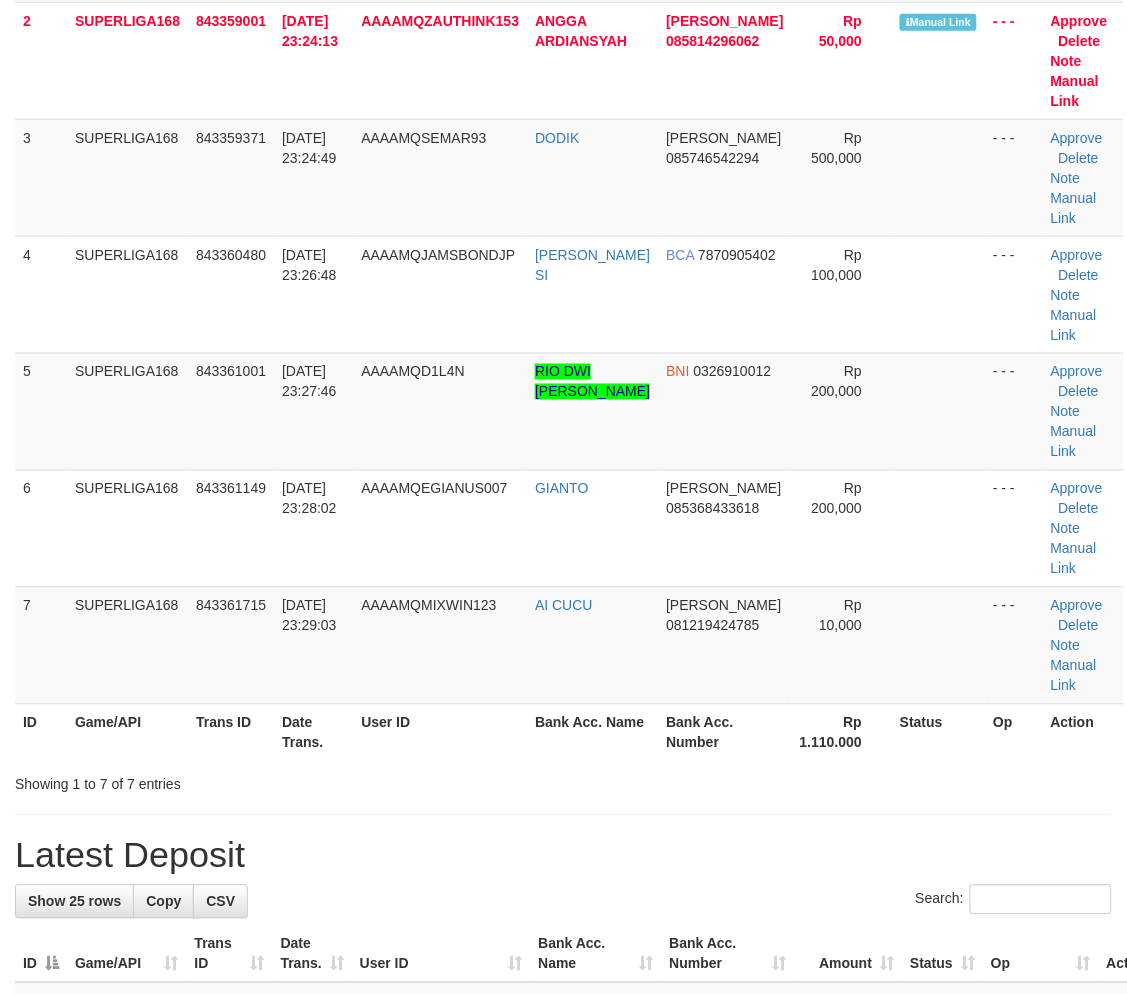 scroll, scrollTop: 192, scrollLeft: 0, axis: vertical 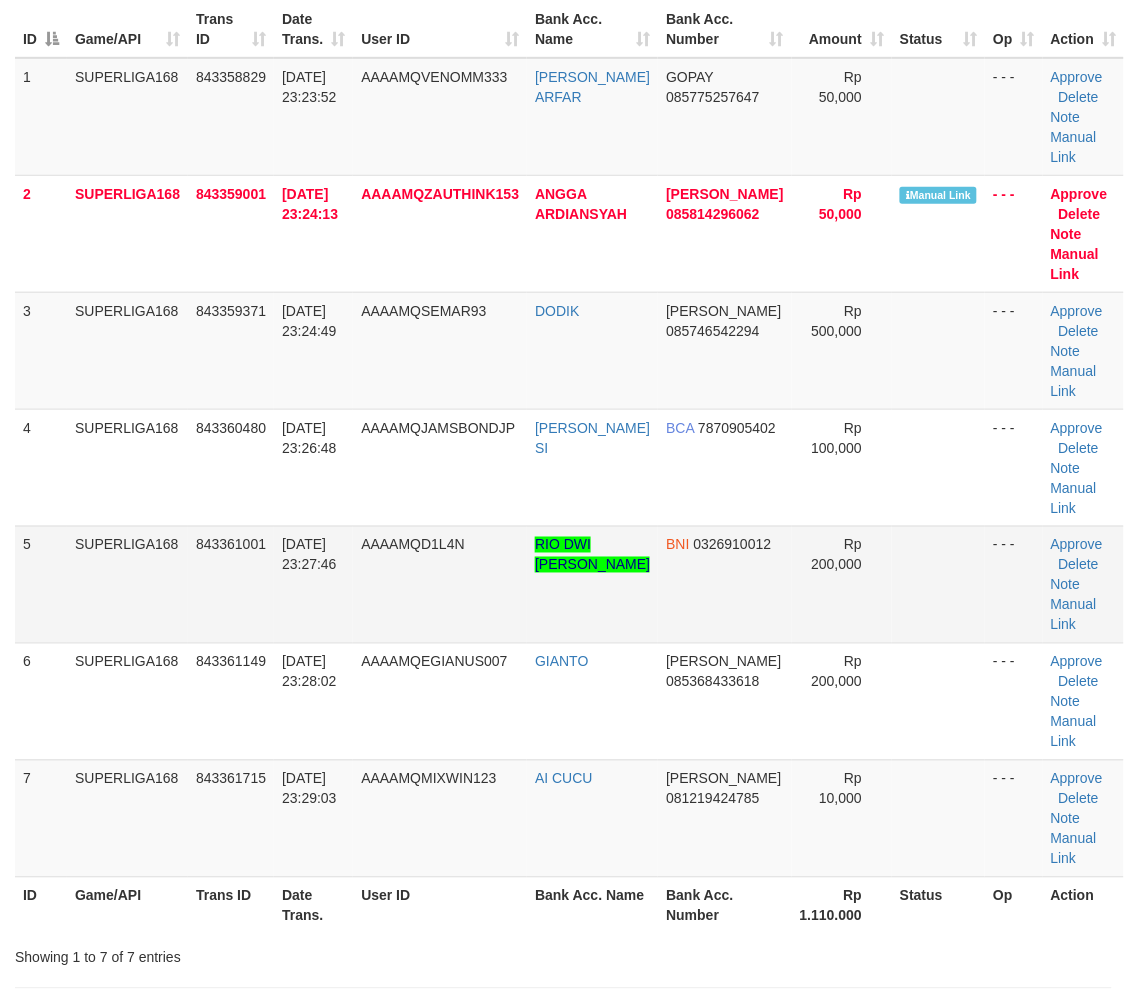 drag, startPoint x: 326, startPoint y: 544, endPoint x: 207, endPoint y: 562, distance: 120.353645 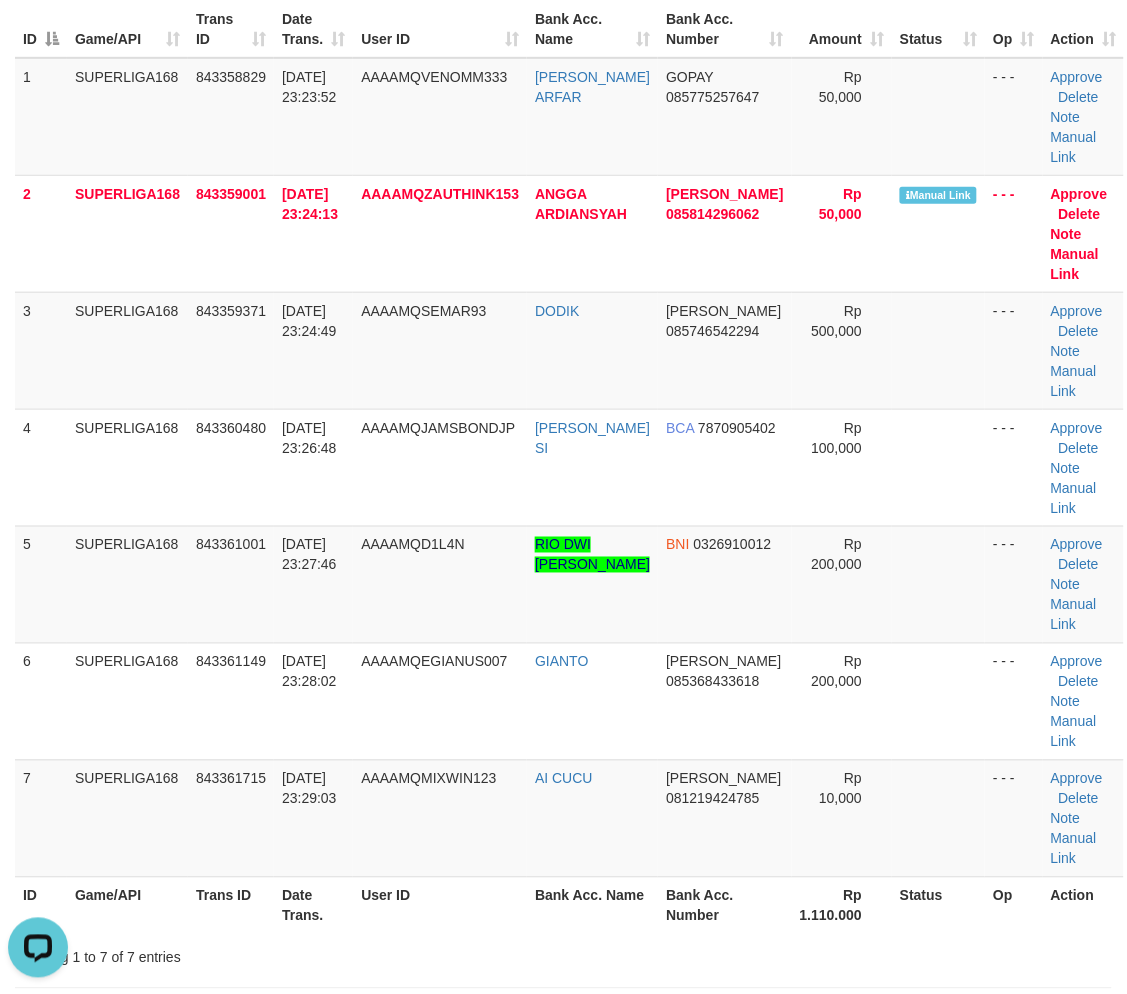 scroll, scrollTop: 0, scrollLeft: 0, axis: both 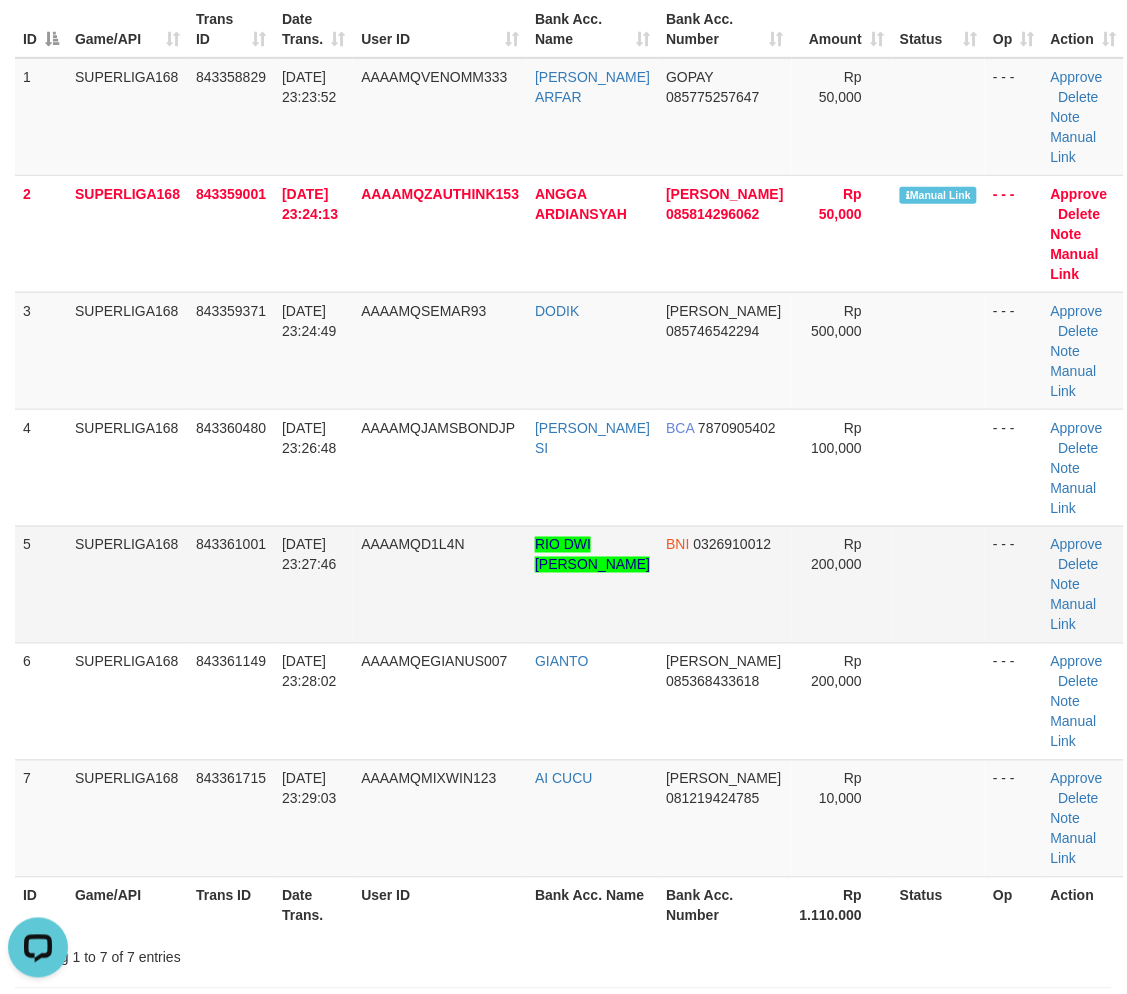 drag, startPoint x: 357, startPoint y: 555, endPoint x: 215, endPoint y: 554, distance: 142.00352 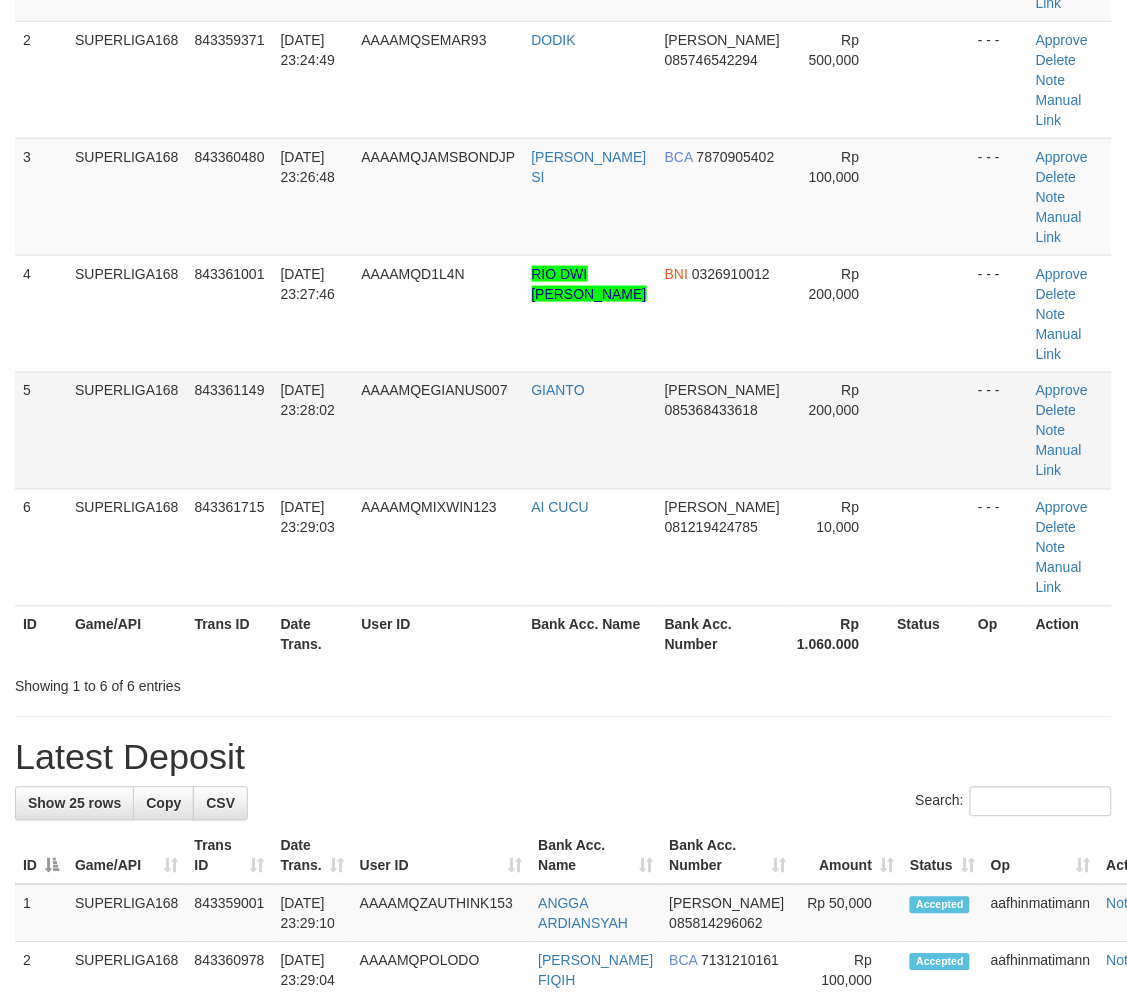 drag, startPoint x: 207, startPoint y: 531, endPoint x: 193, endPoint y: 528, distance: 14.3178215 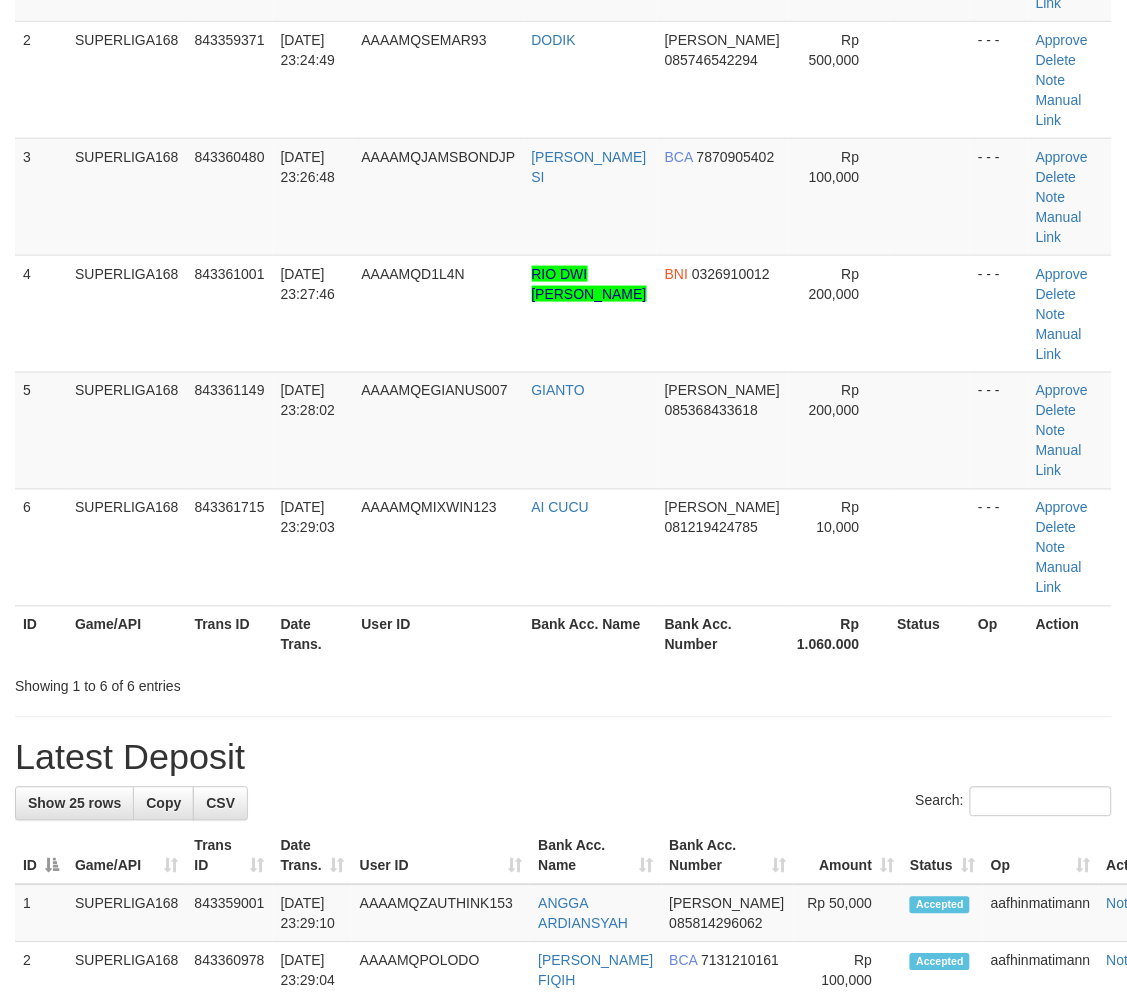 scroll, scrollTop: 192, scrollLeft: 0, axis: vertical 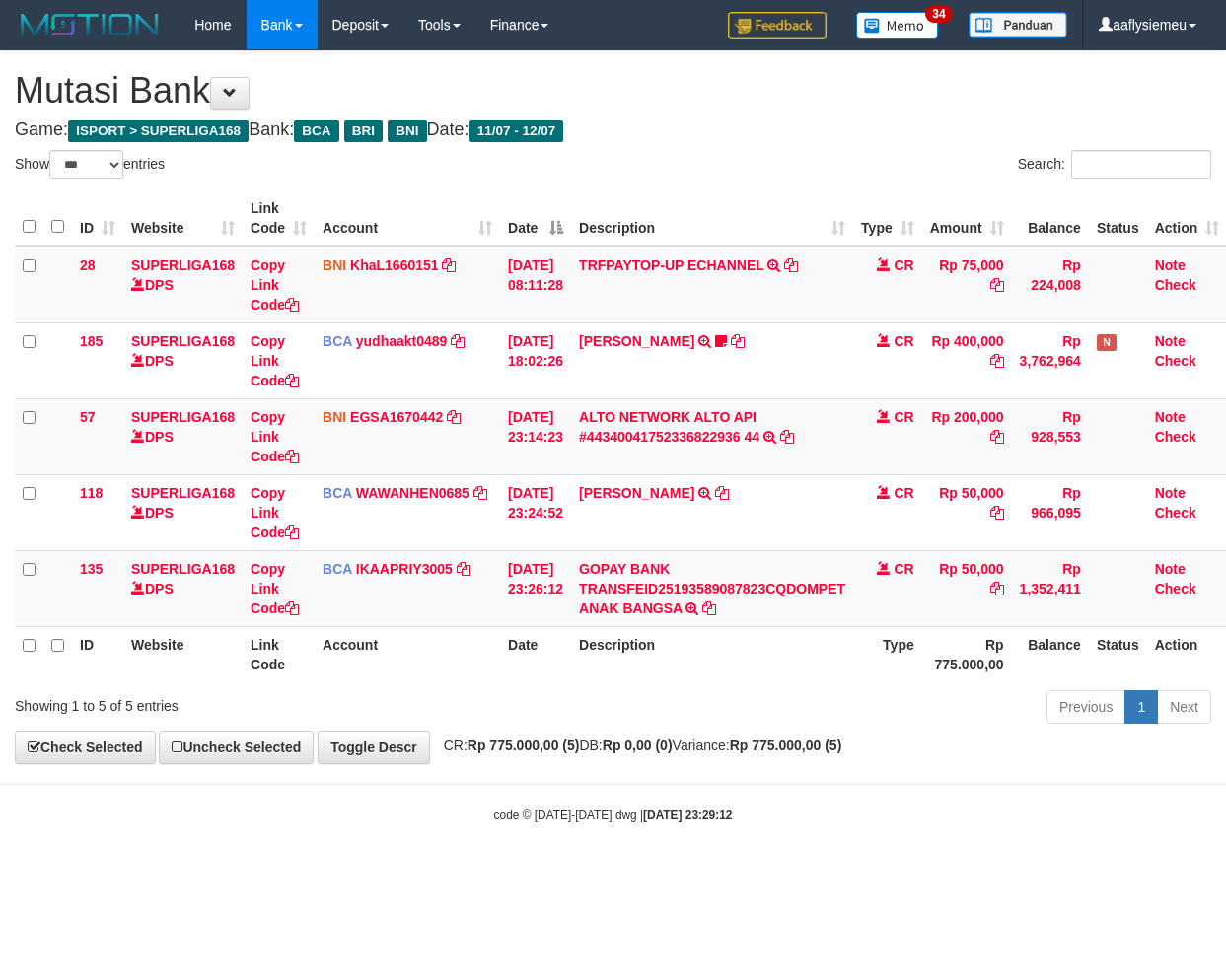 select on "***" 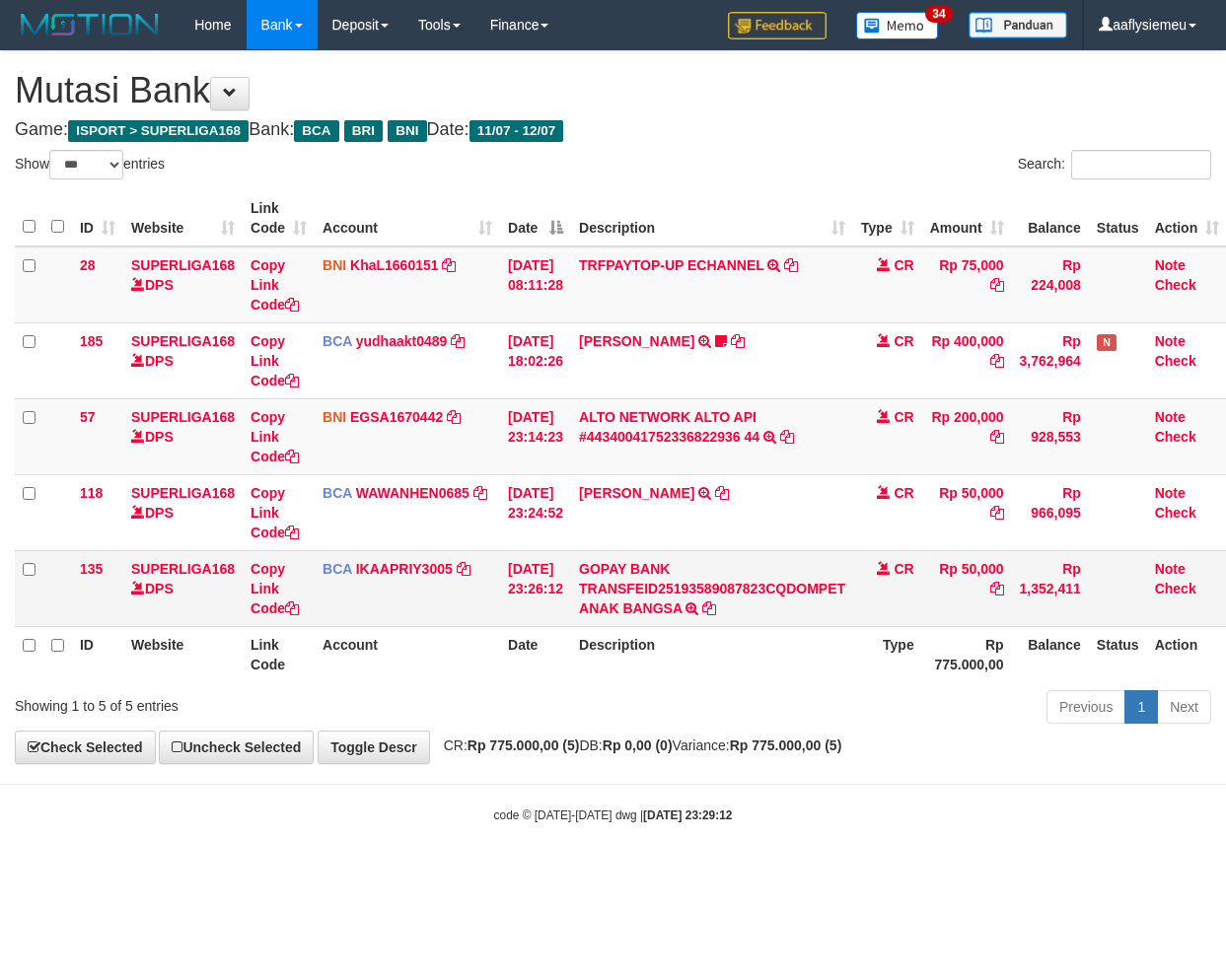 scroll, scrollTop: 0, scrollLeft: 0, axis: both 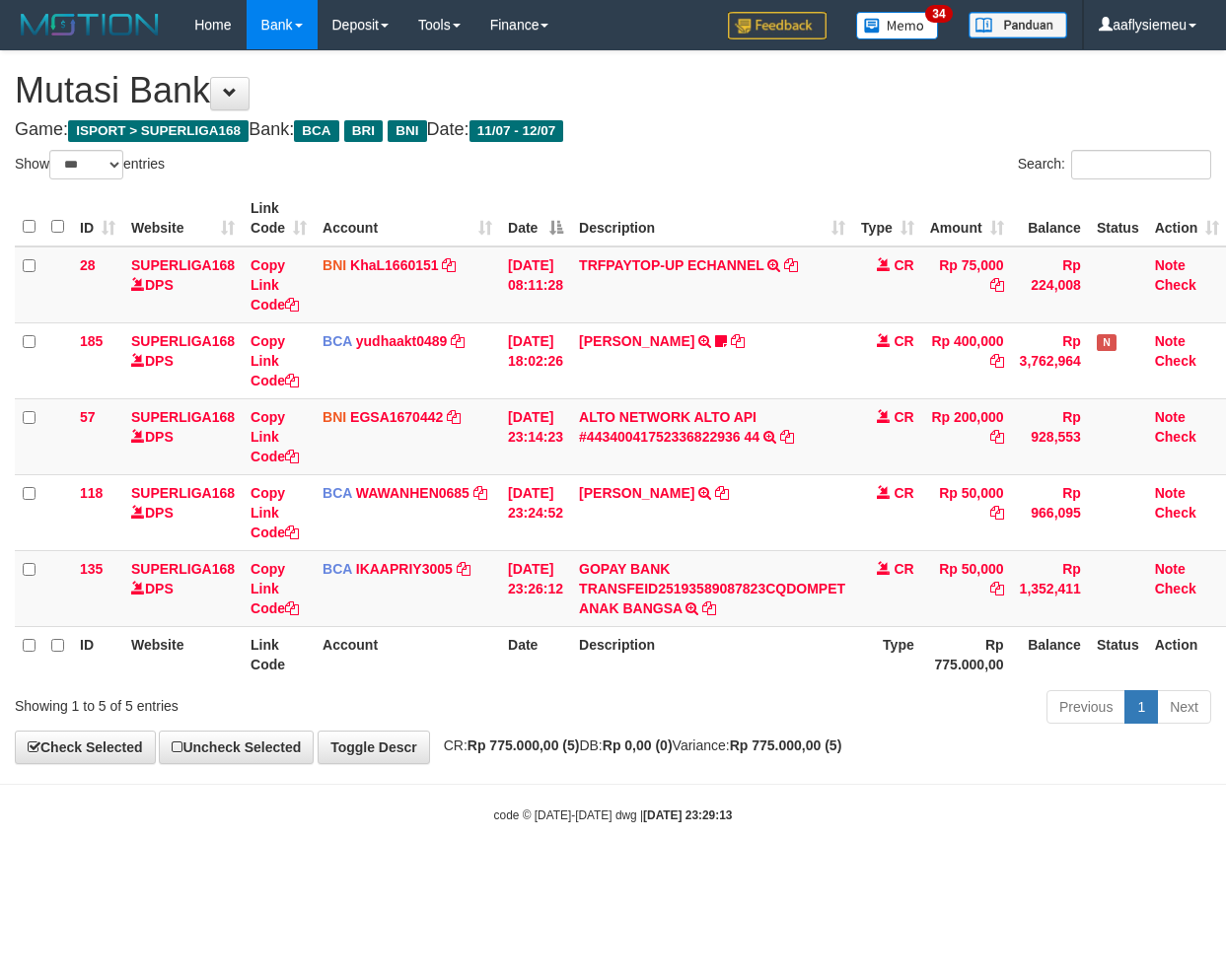 select on "***" 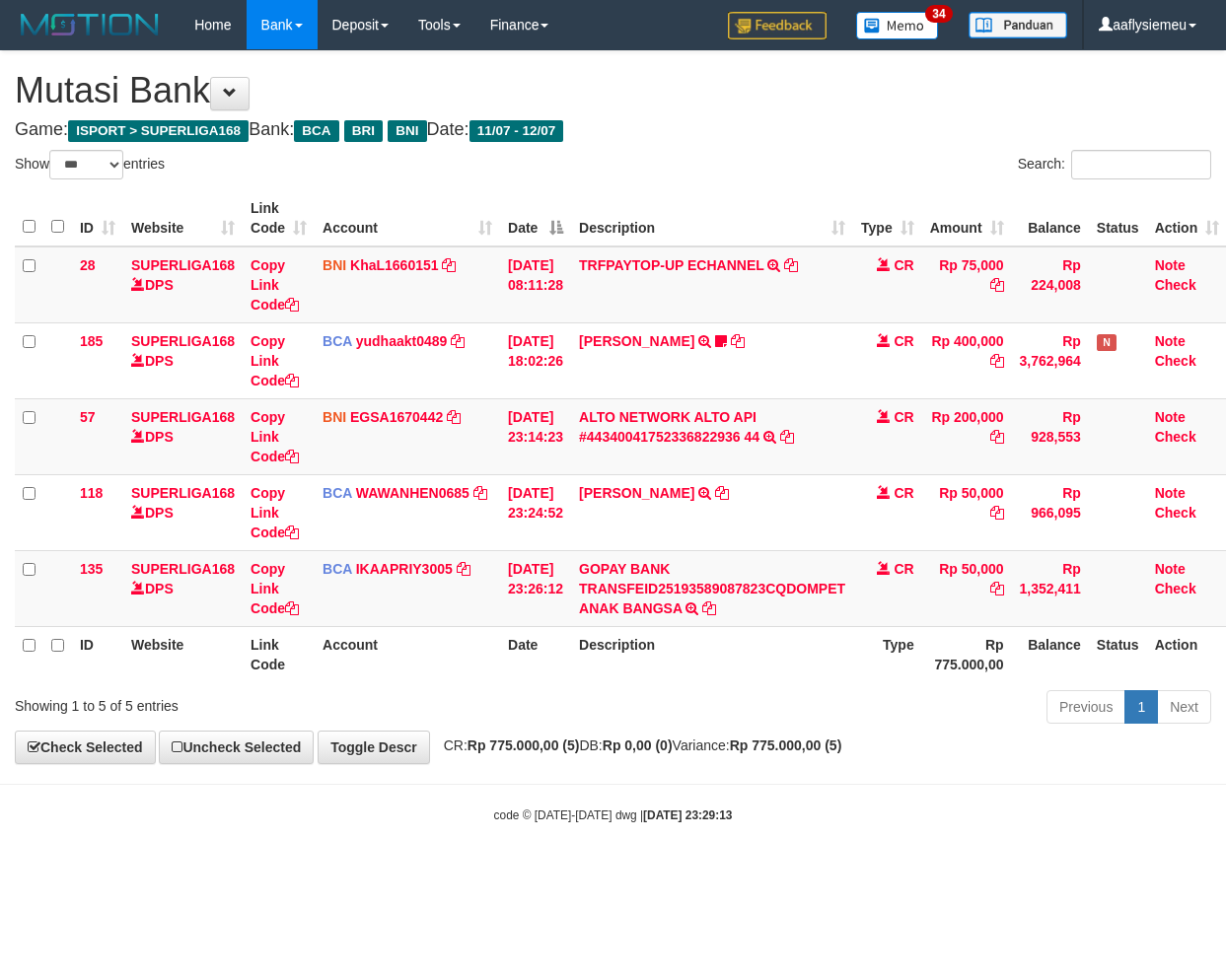 scroll, scrollTop: 0, scrollLeft: 0, axis: both 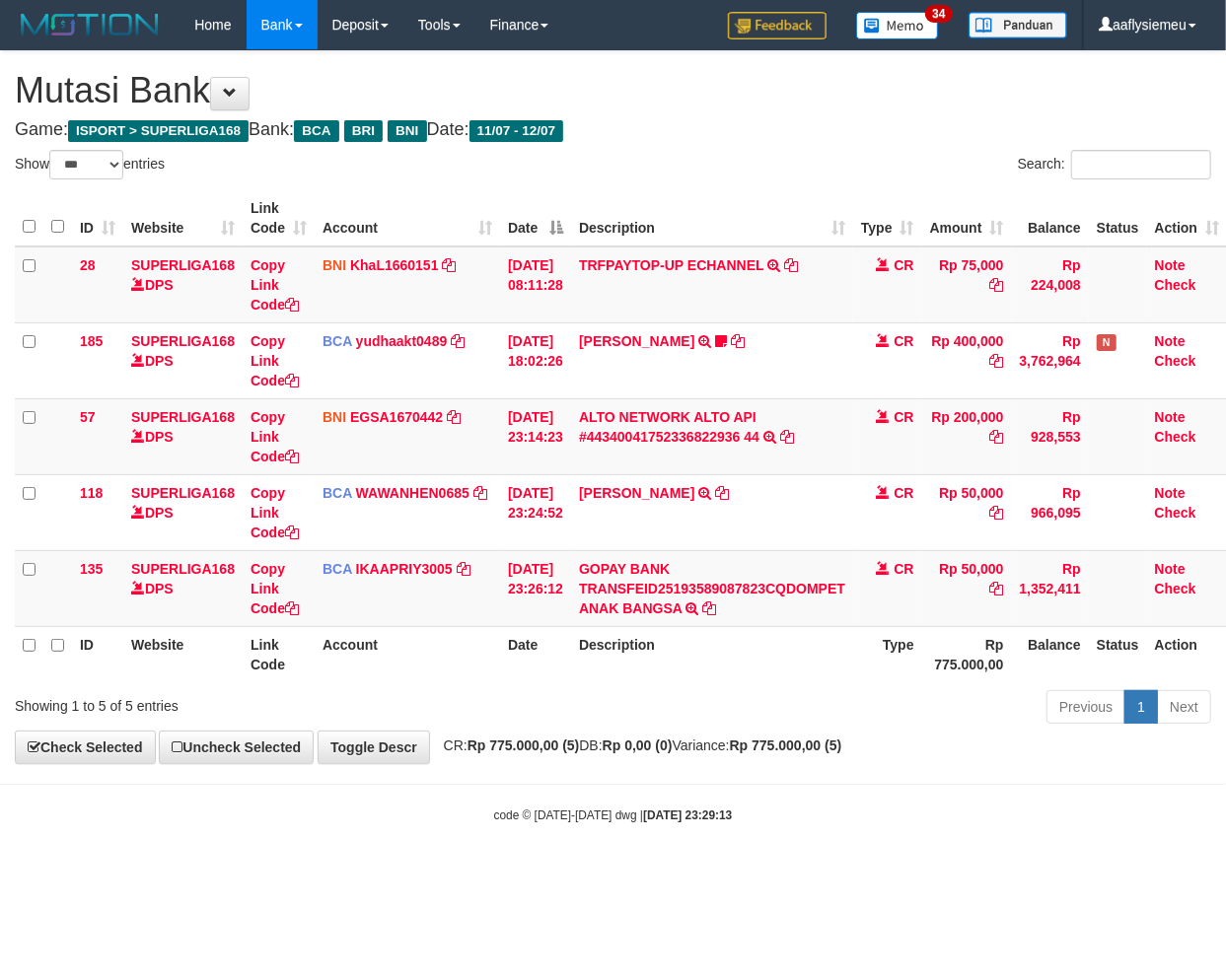 click on "Previous 1 Next" at bounding box center (868, 709) 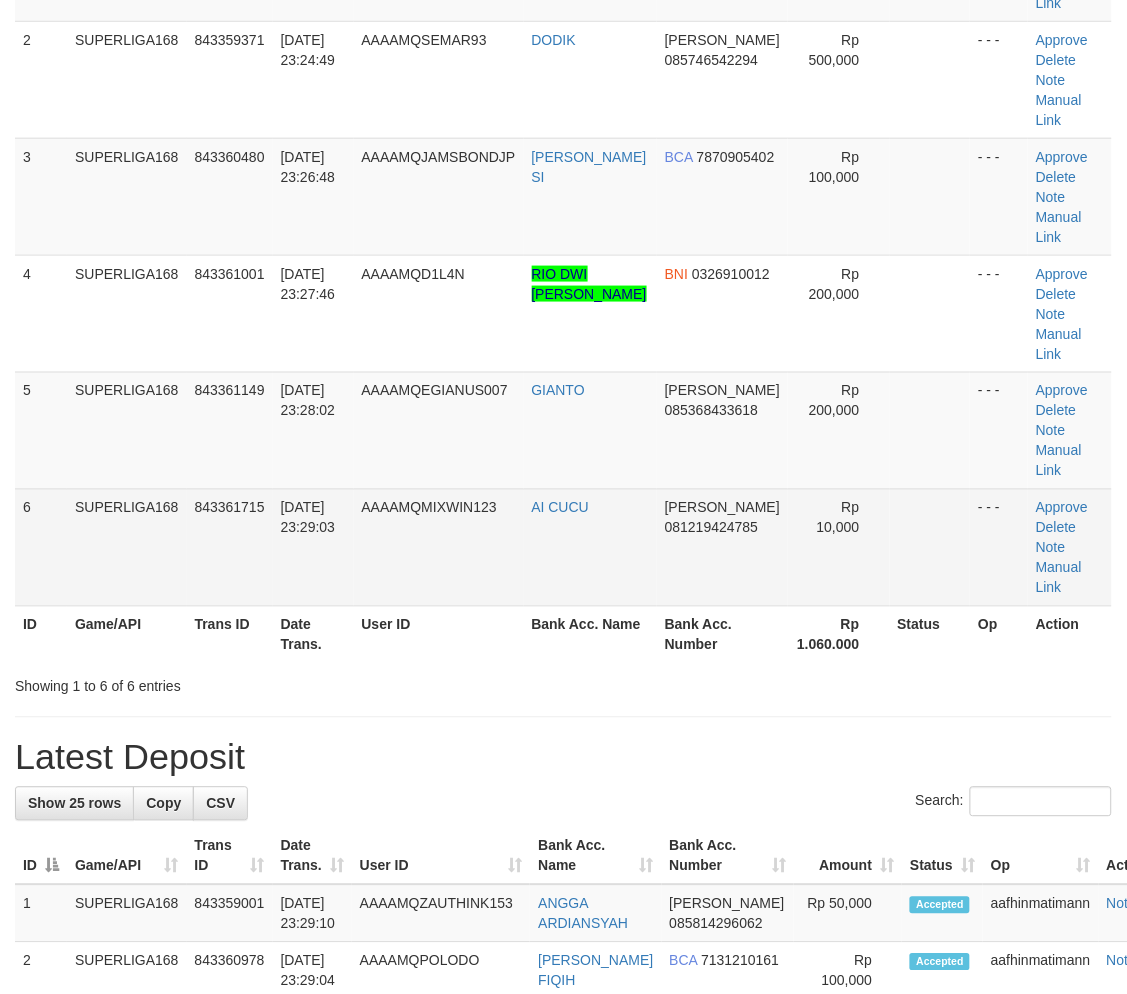 click on "[DATE] 23:29:03" at bounding box center [308, 518] 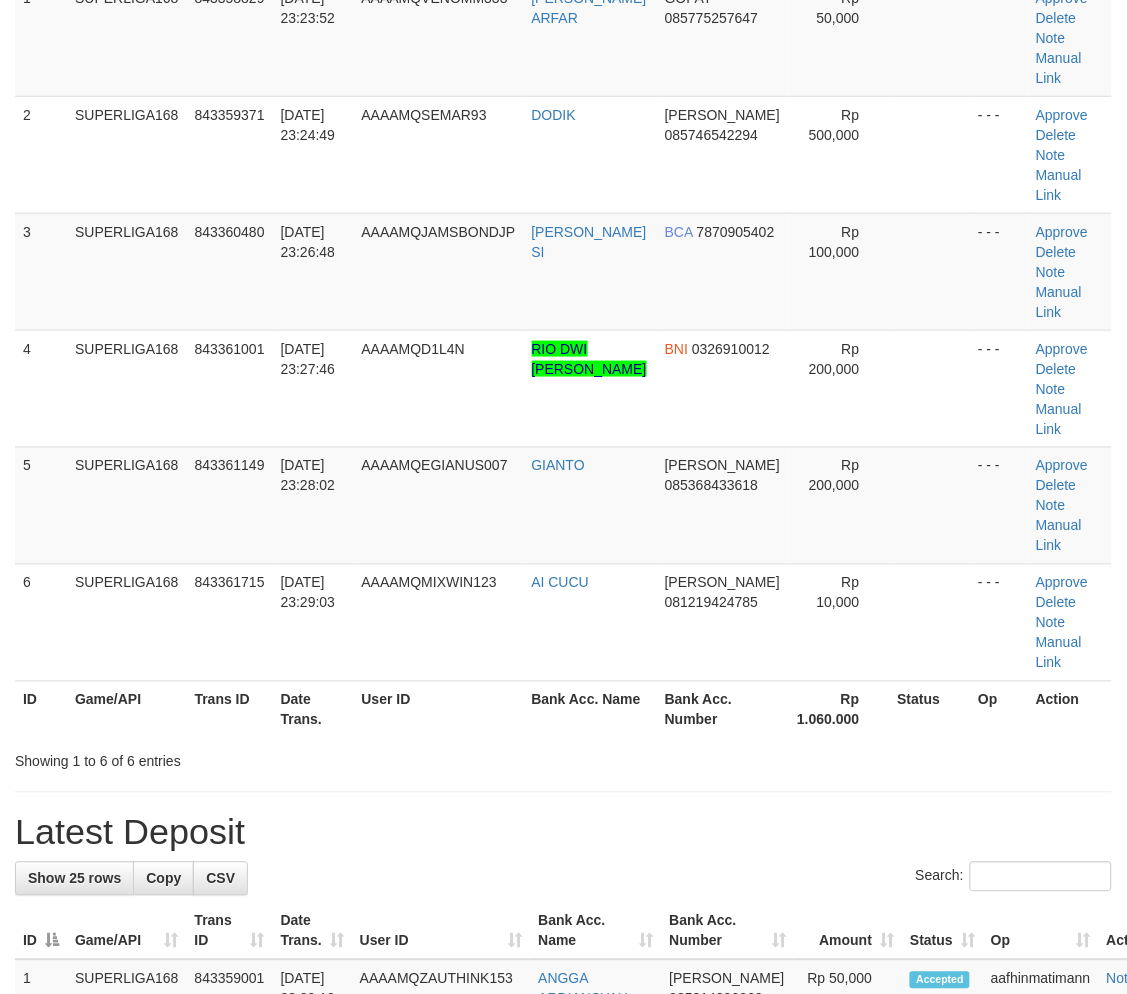 scroll, scrollTop: 235, scrollLeft: 0, axis: vertical 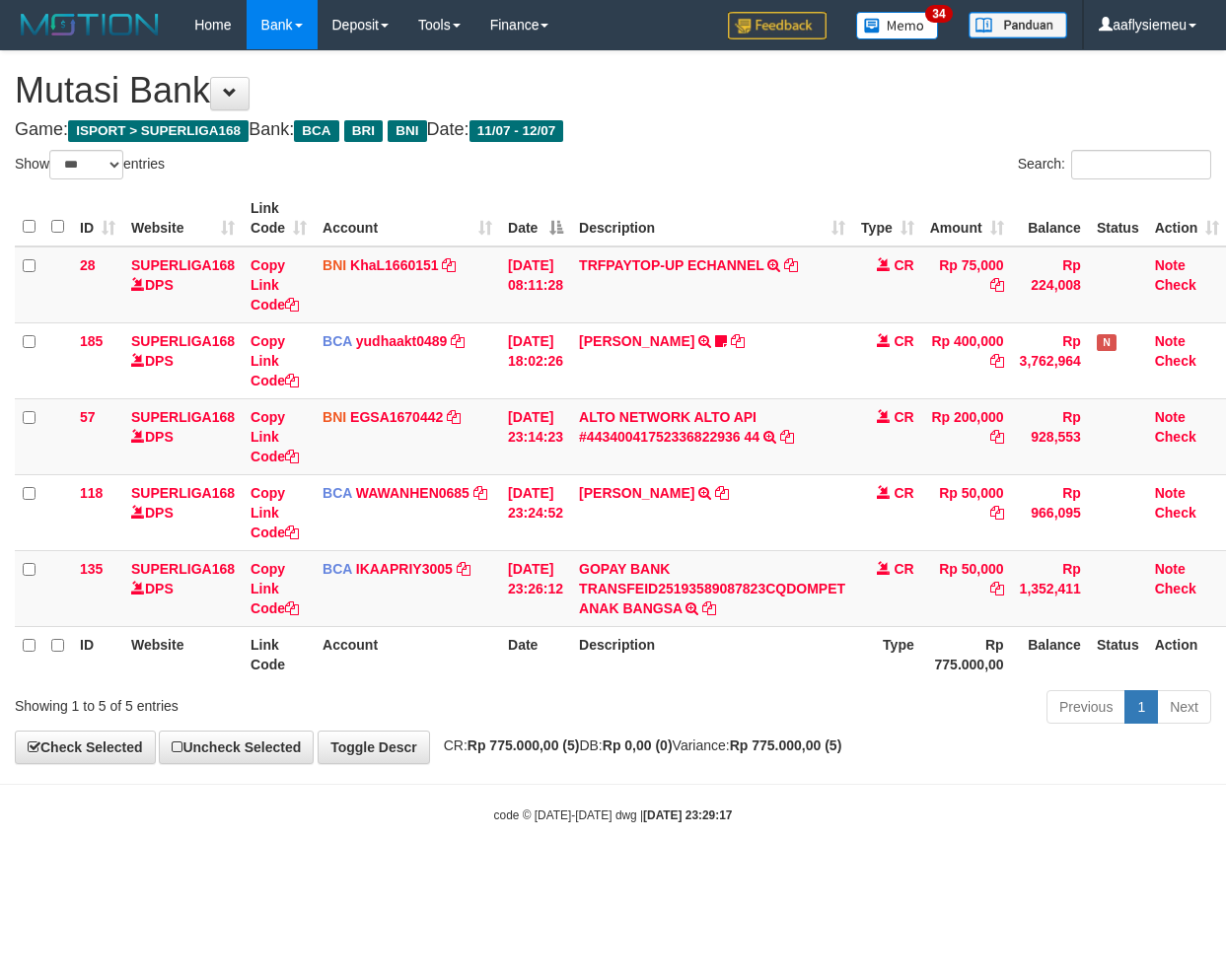 select on "***" 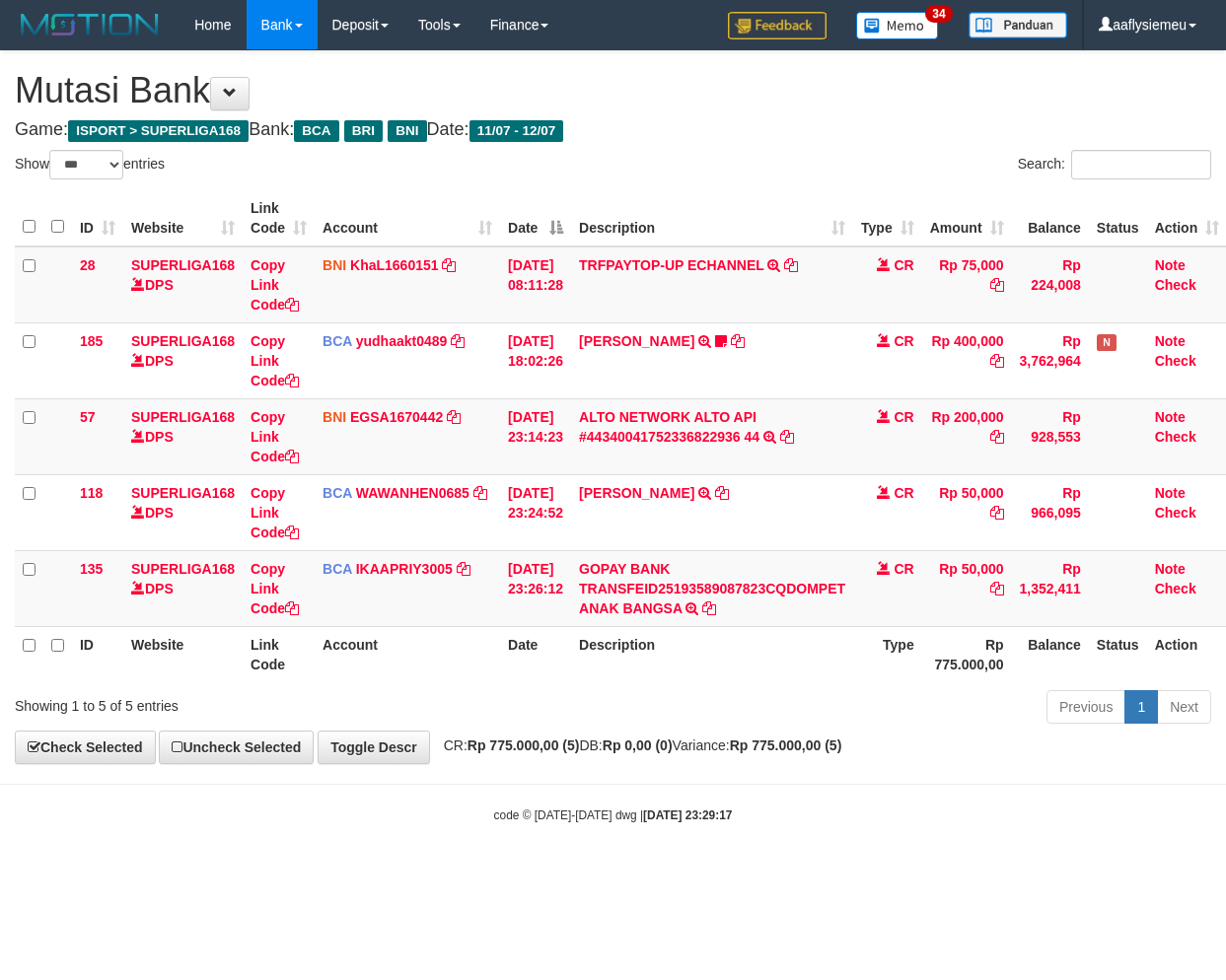 scroll, scrollTop: 0, scrollLeft: 0, axis: both 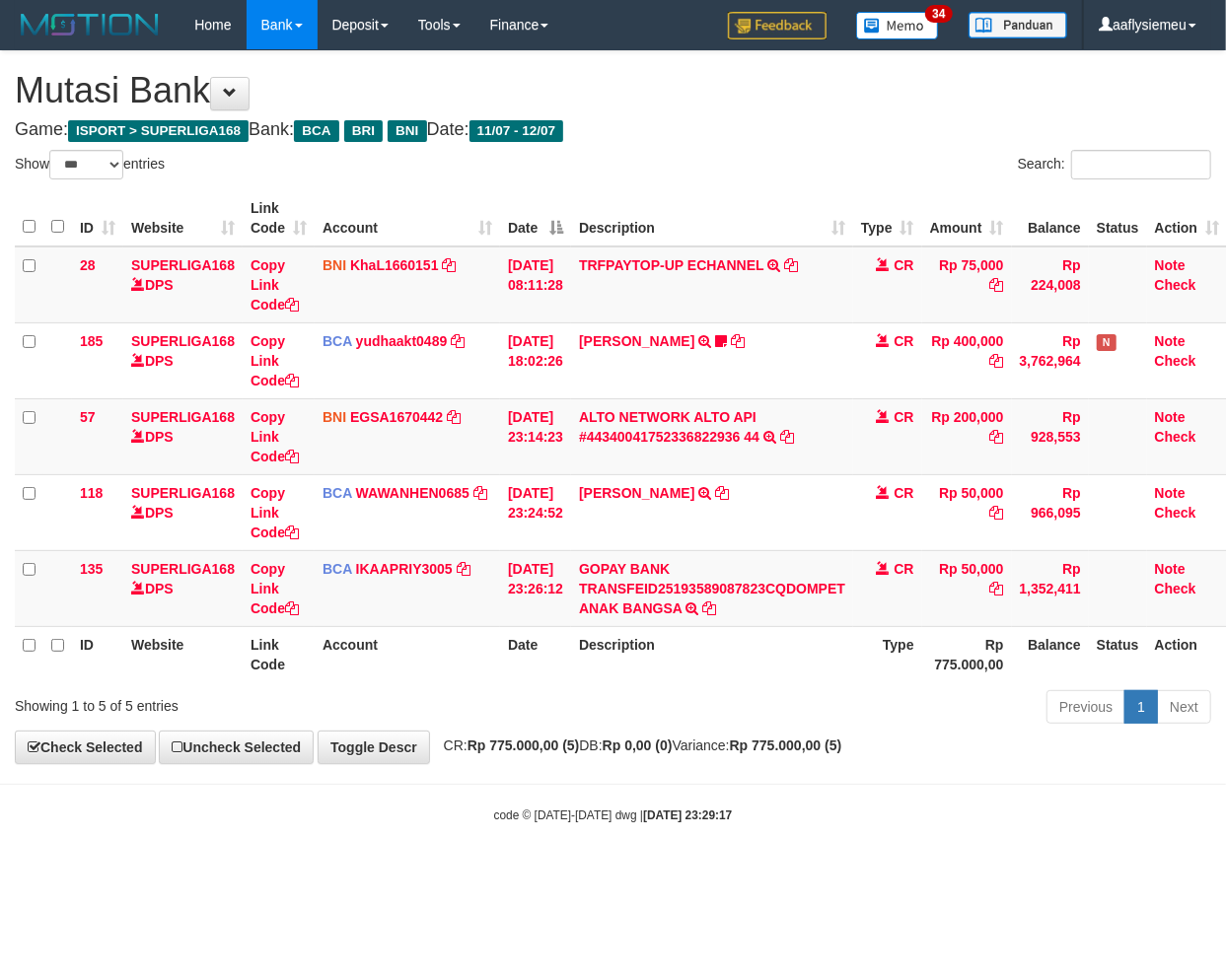 click on "Description" at bounding box center (712, 654) 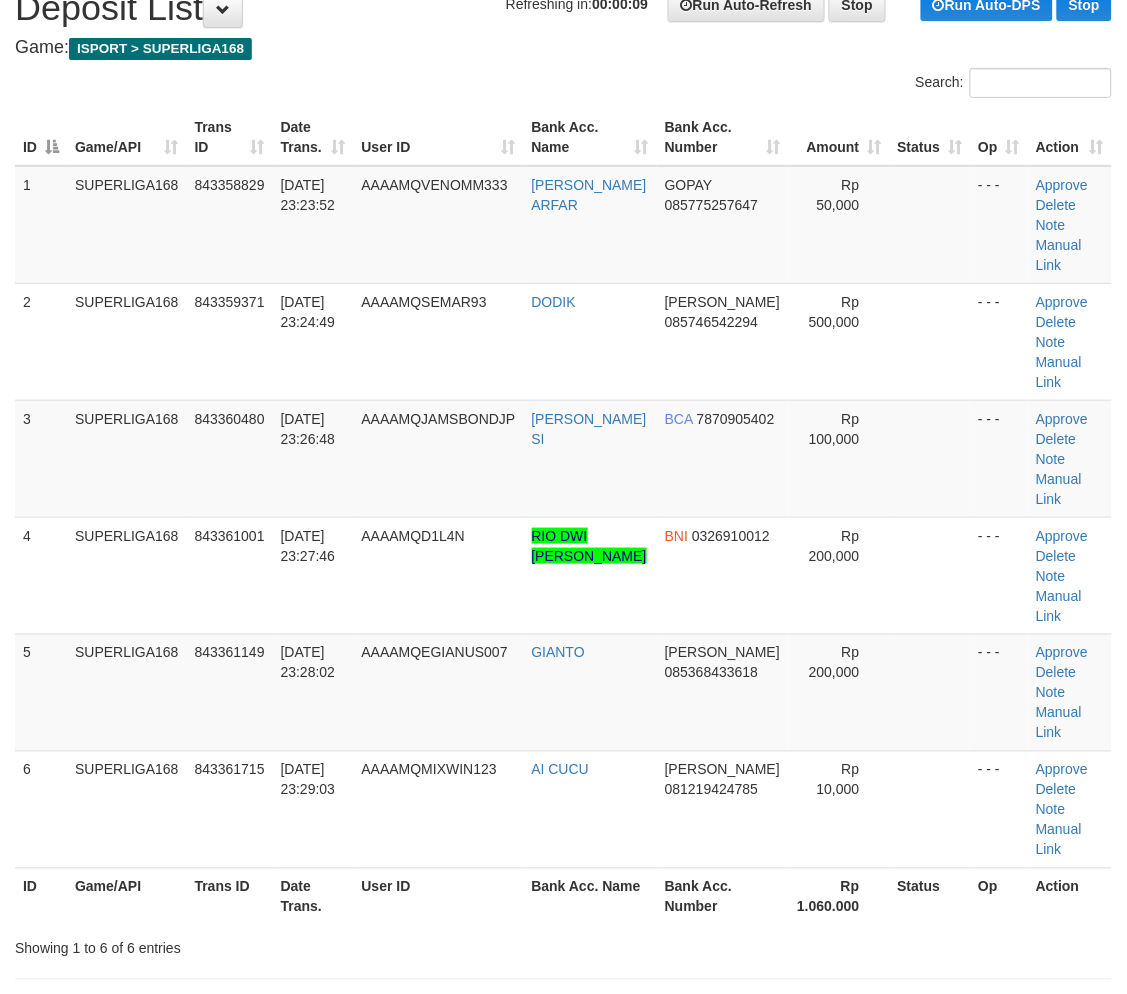 scroll, scrollTop: 0, scrollLeft: 0, axis: both 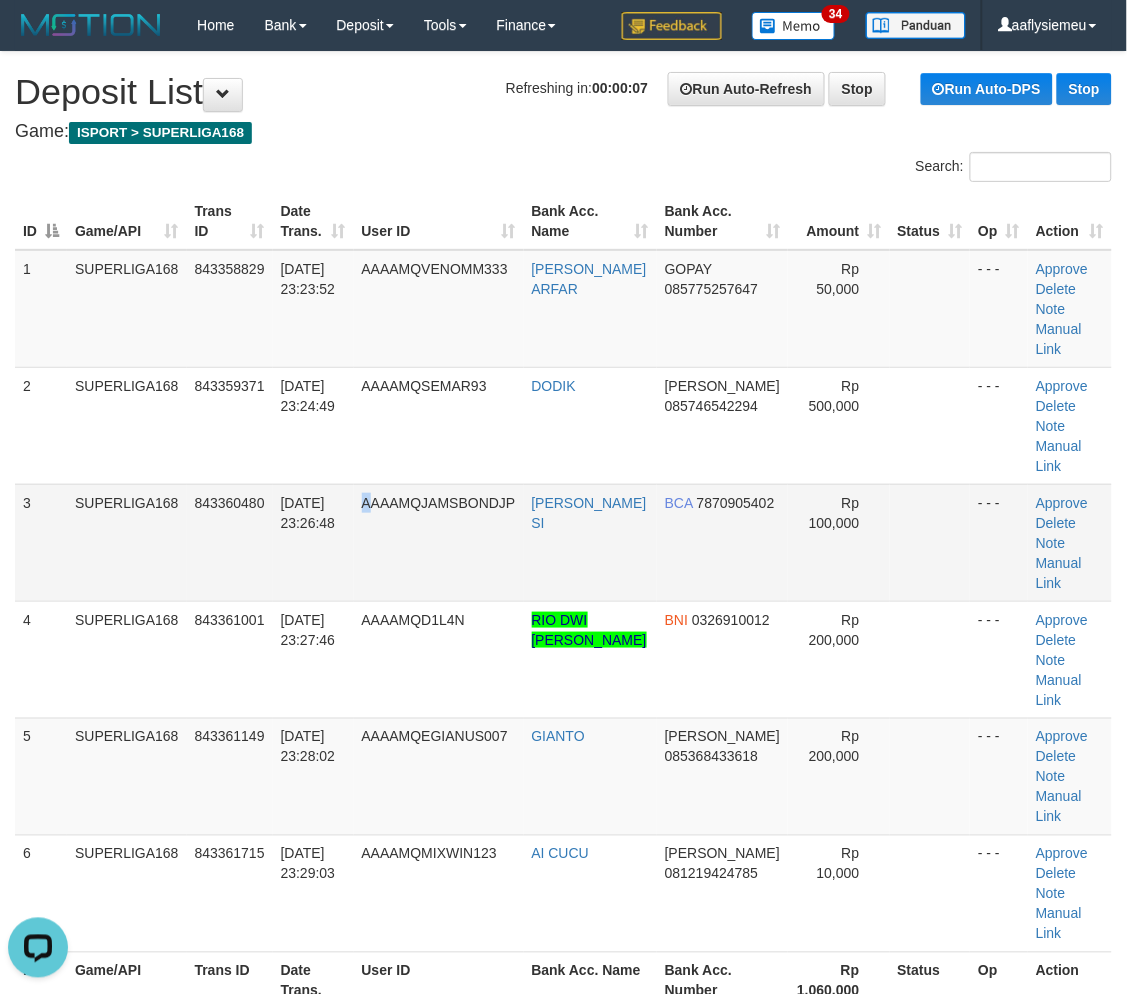 drag, startPoint x: 376, startPoint y: 468, endPoint x: 308, endPoint y: 476, distance: 68.46897 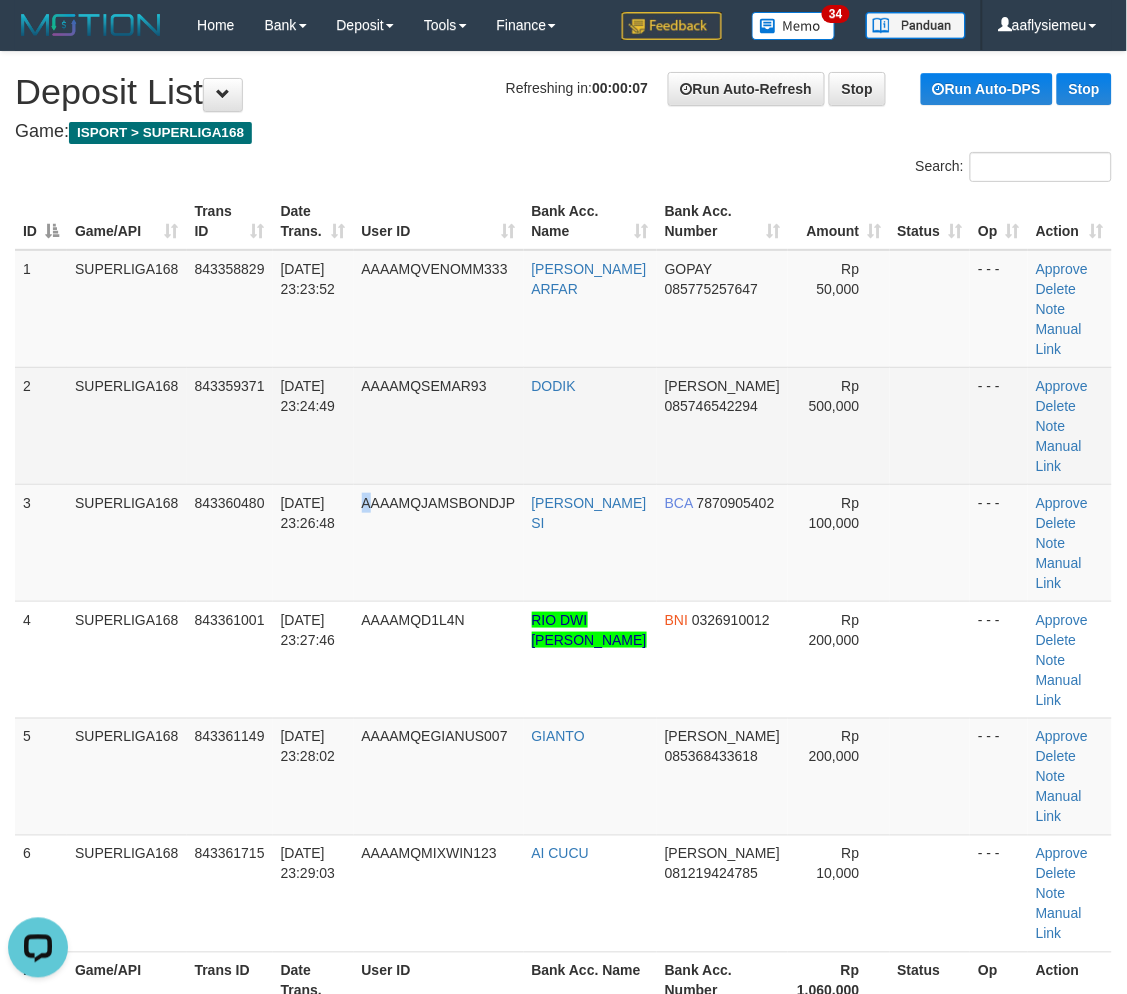 drag, startPoint x: 175, startPoint y: 355, endPoint x: 154, endPoint y: 388, distance: 39.115215 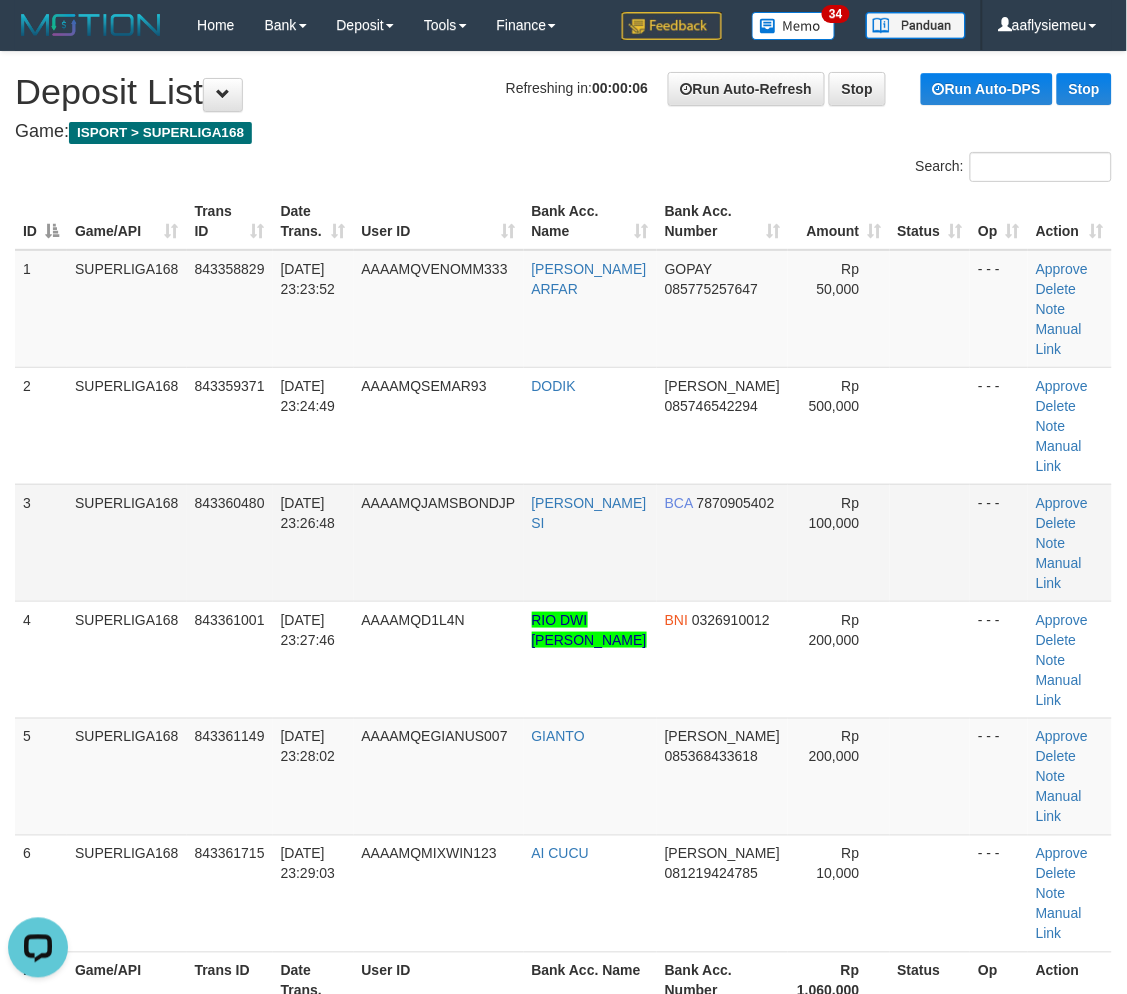drag, startPoint x: 386, startPoint y: 427, endPoint x: 54, endPoint y: 506, distance: 341.26968 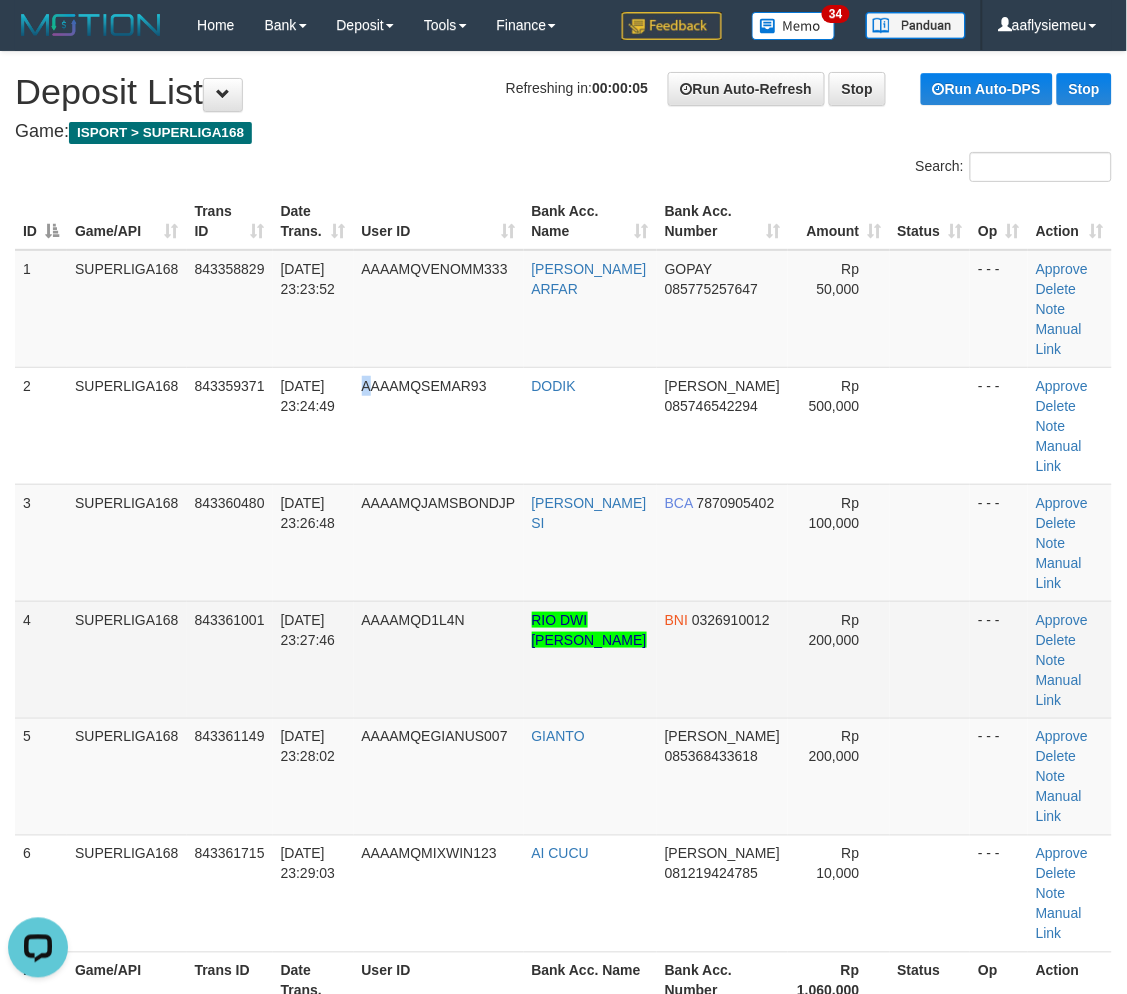 drag, startPoint x: 67, startPoint y: 544, endPoint x: 1, endPoint y: 571, distance: 71.30919 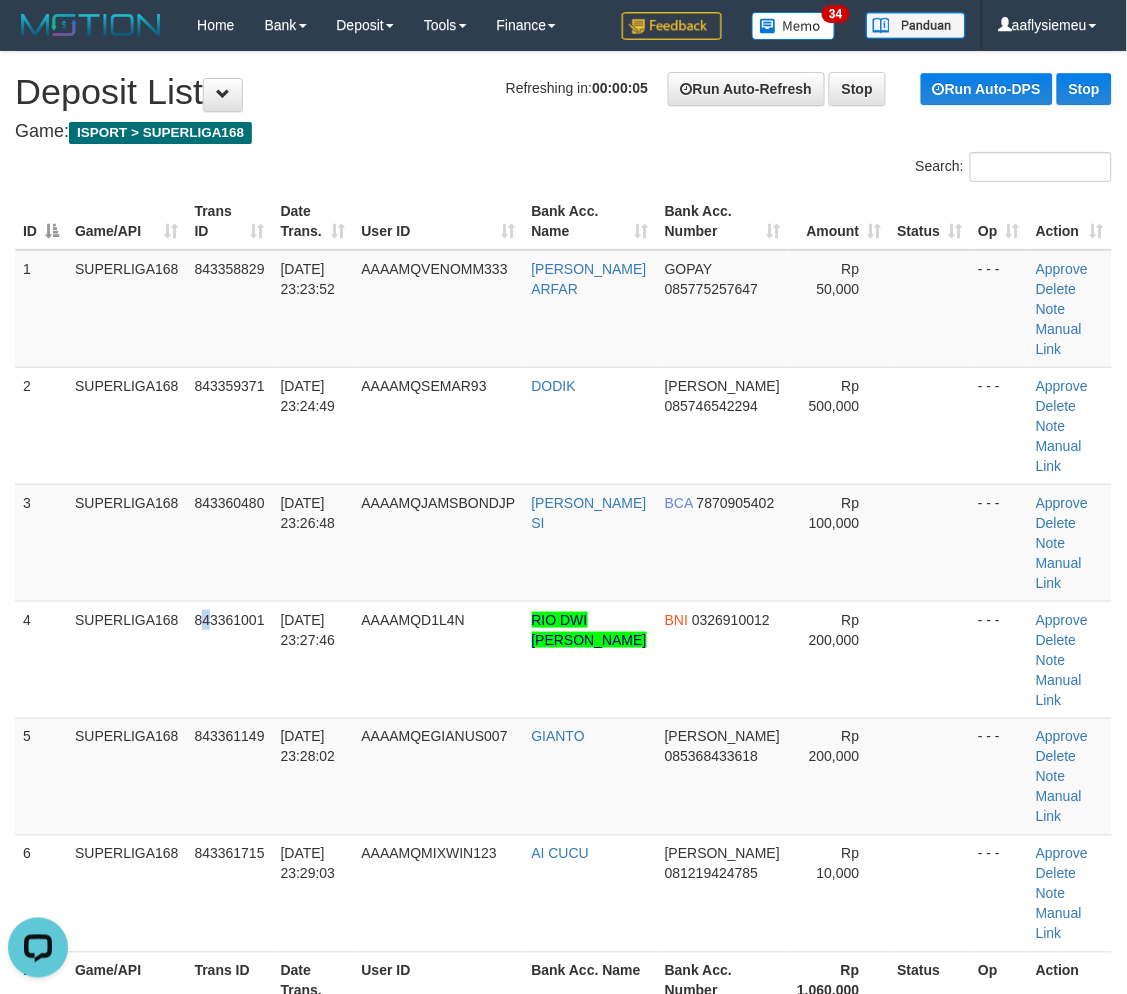 drag, startPoint x: 208, startPoint y: 546, endPoint x: 1, endPoint y: 616, distance: 218.51544 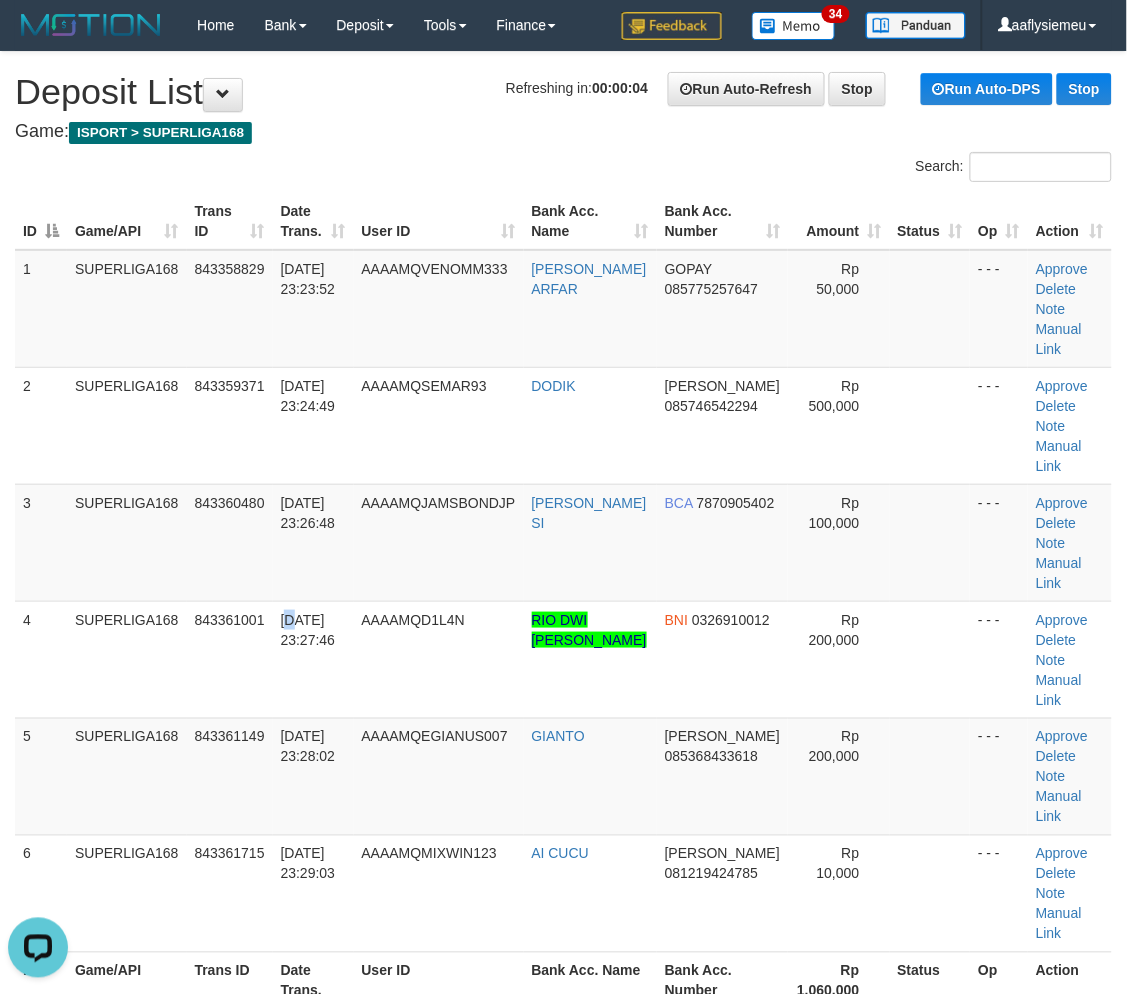 drag, startPoint x: 297, startPoint y: 542, endPoint x: 6, endPoint y: 577, distance: 293.09726 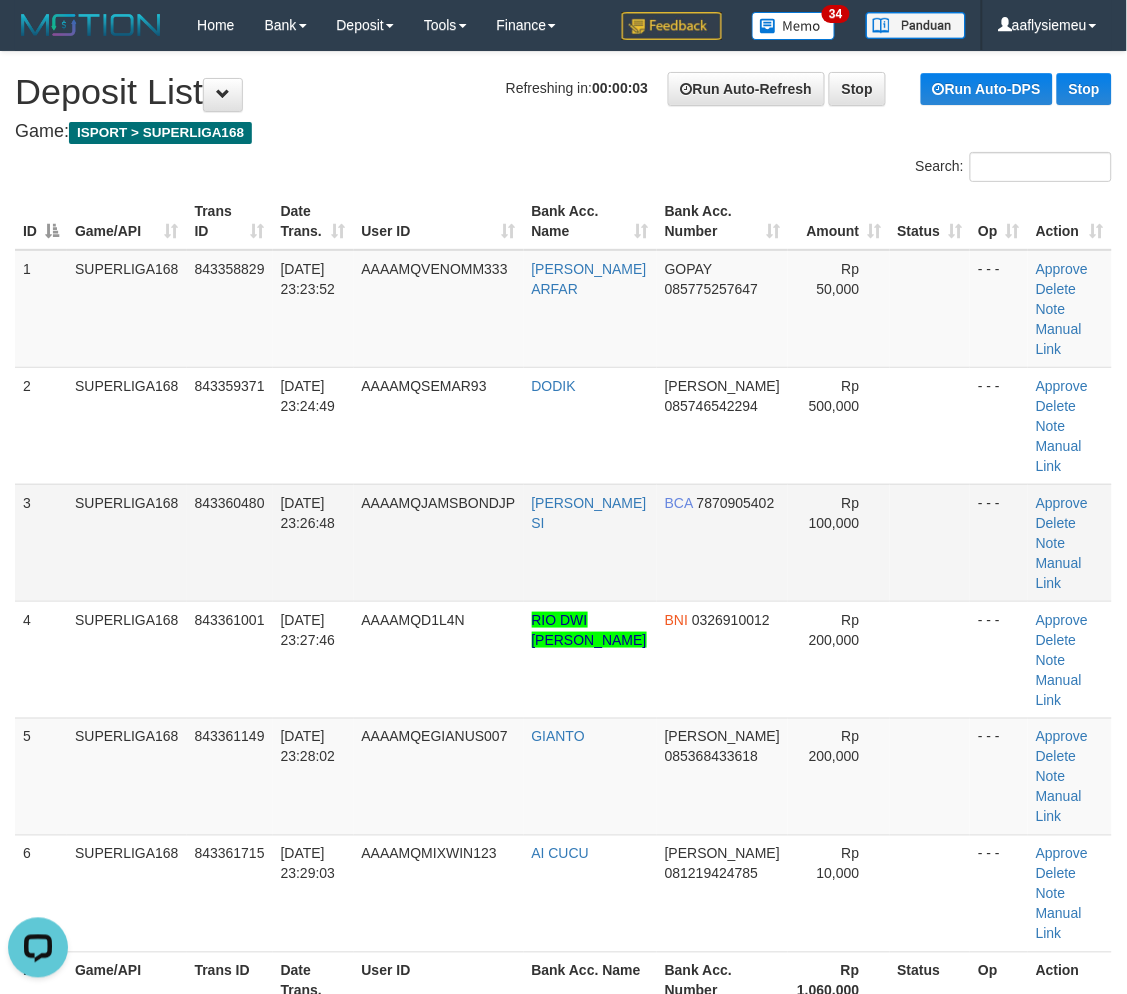 drag, startPoint x: 333, startPoint y: 475, endPoint x: 305, endPoint y: 505, distance: 41.036568 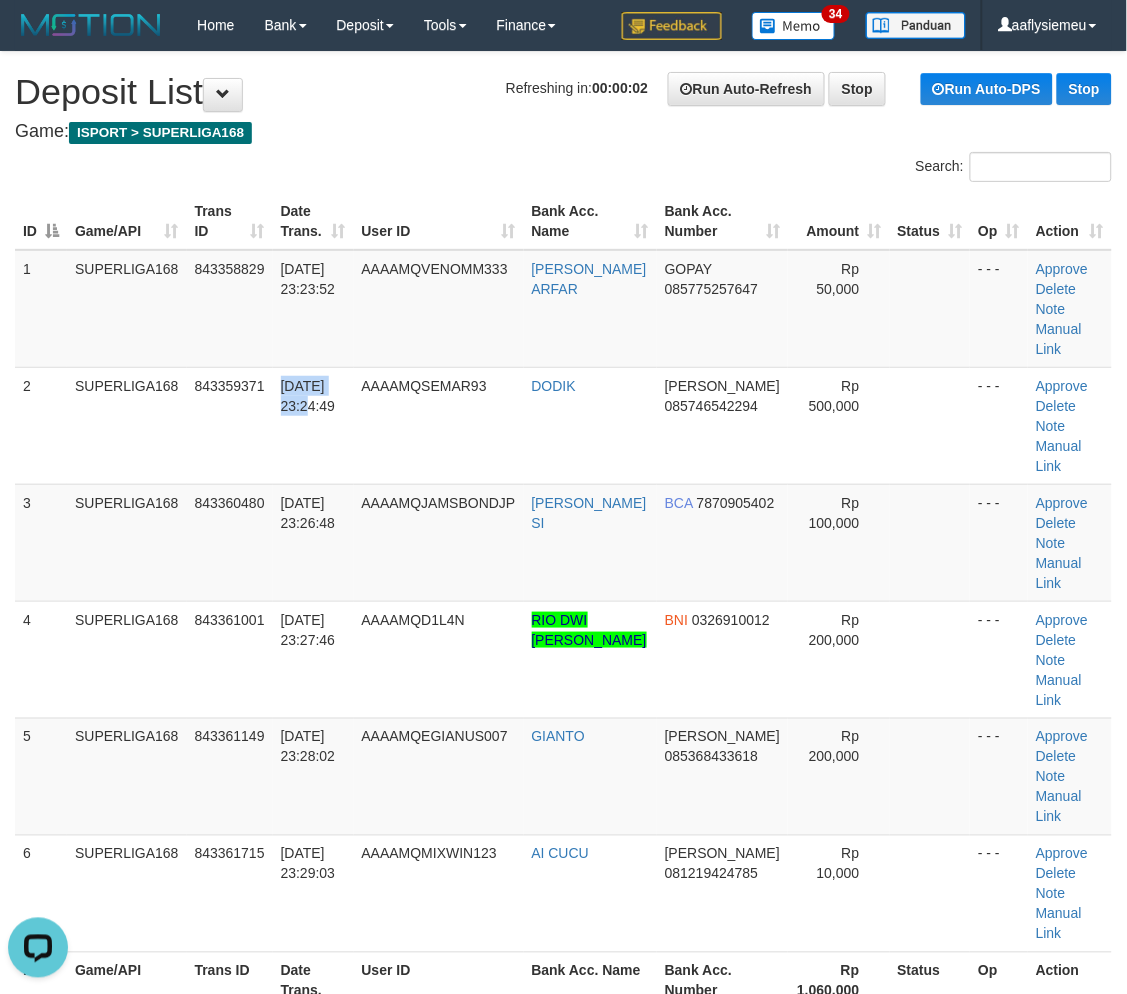 drag, startPoint x: 275, startPoint y: 436, endPoint x: 4, endPoint y: 568, distance: 301.43823 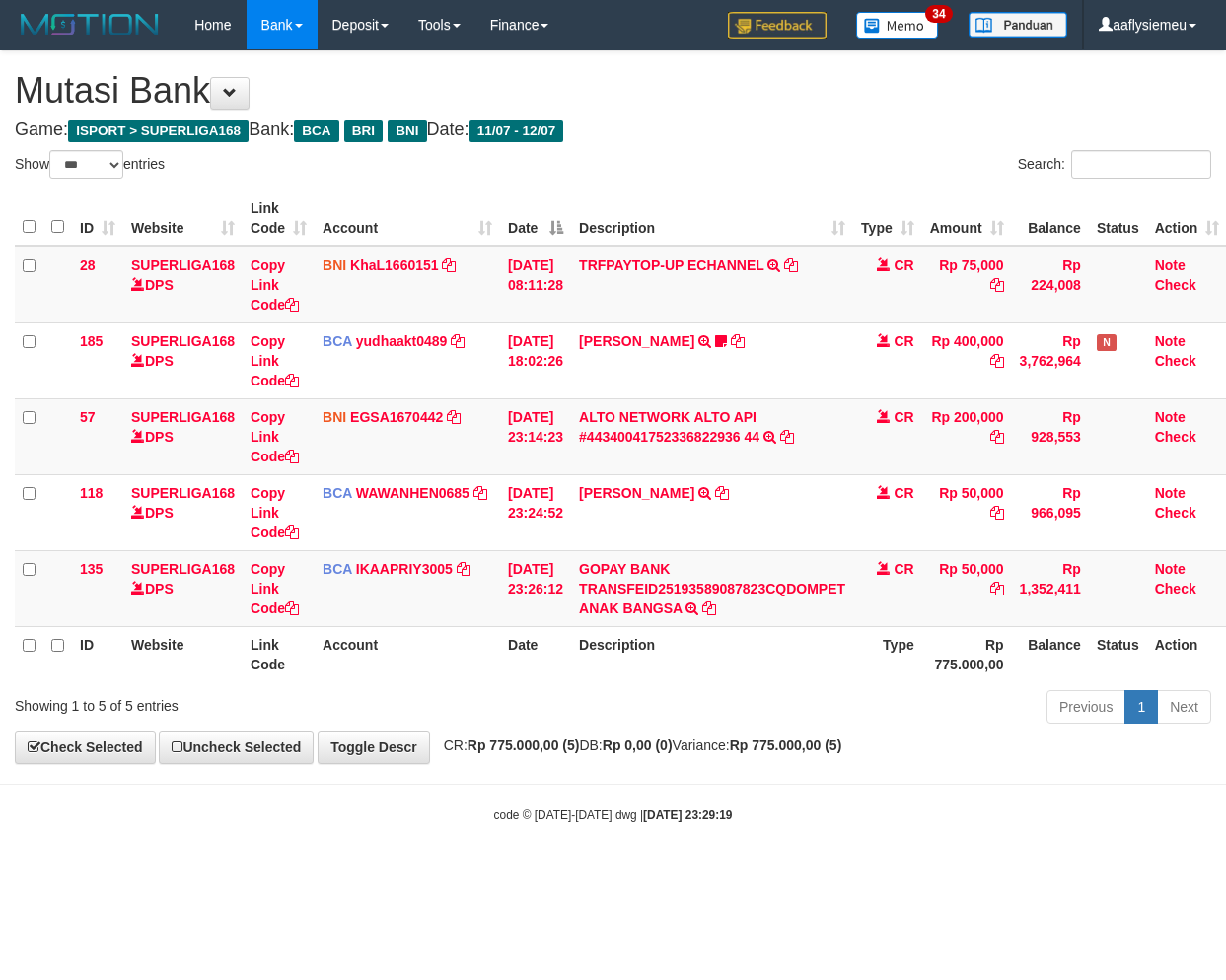 select on "***" 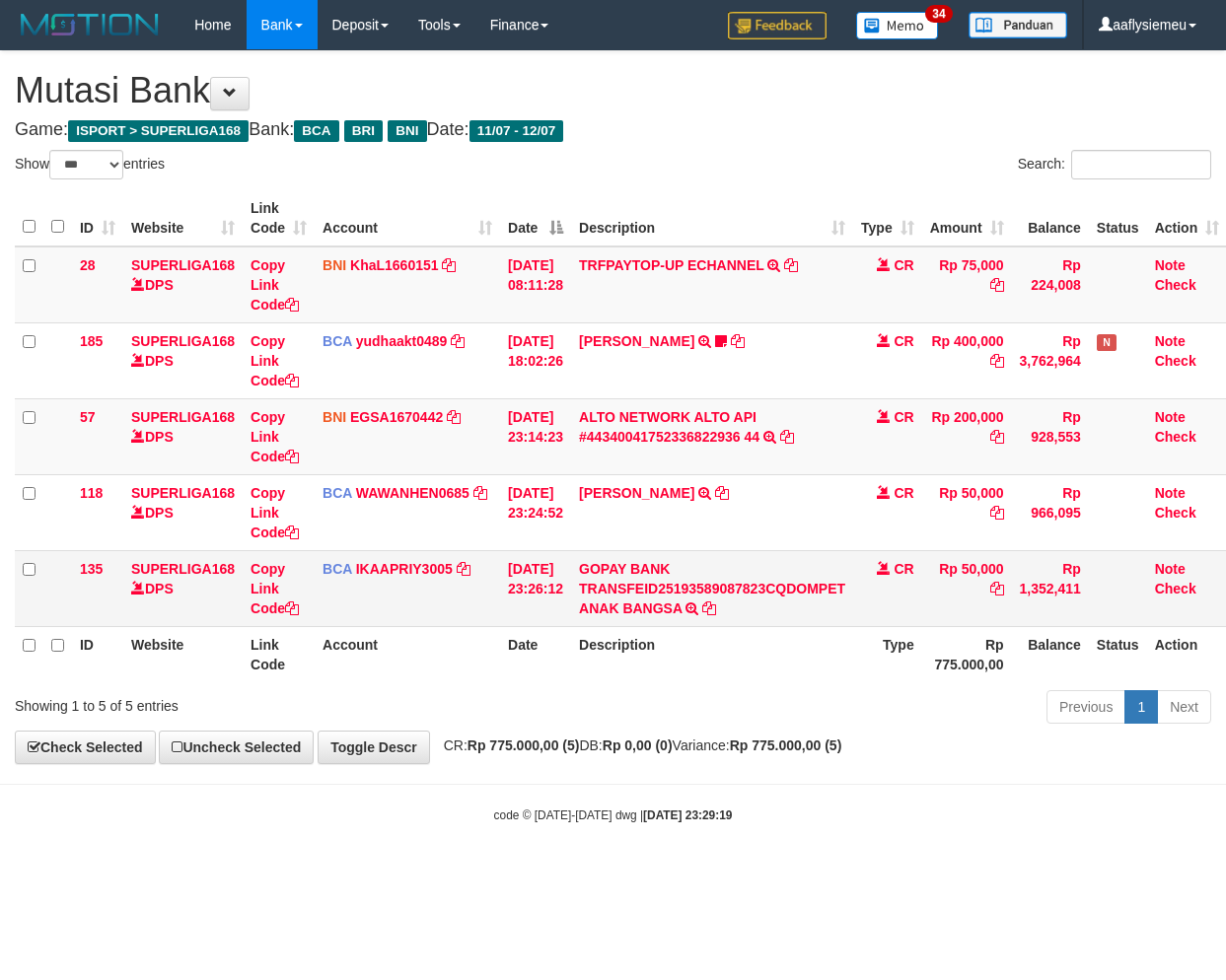 scroll, scrollTop: 0, scrollLeft: 0, axis: both 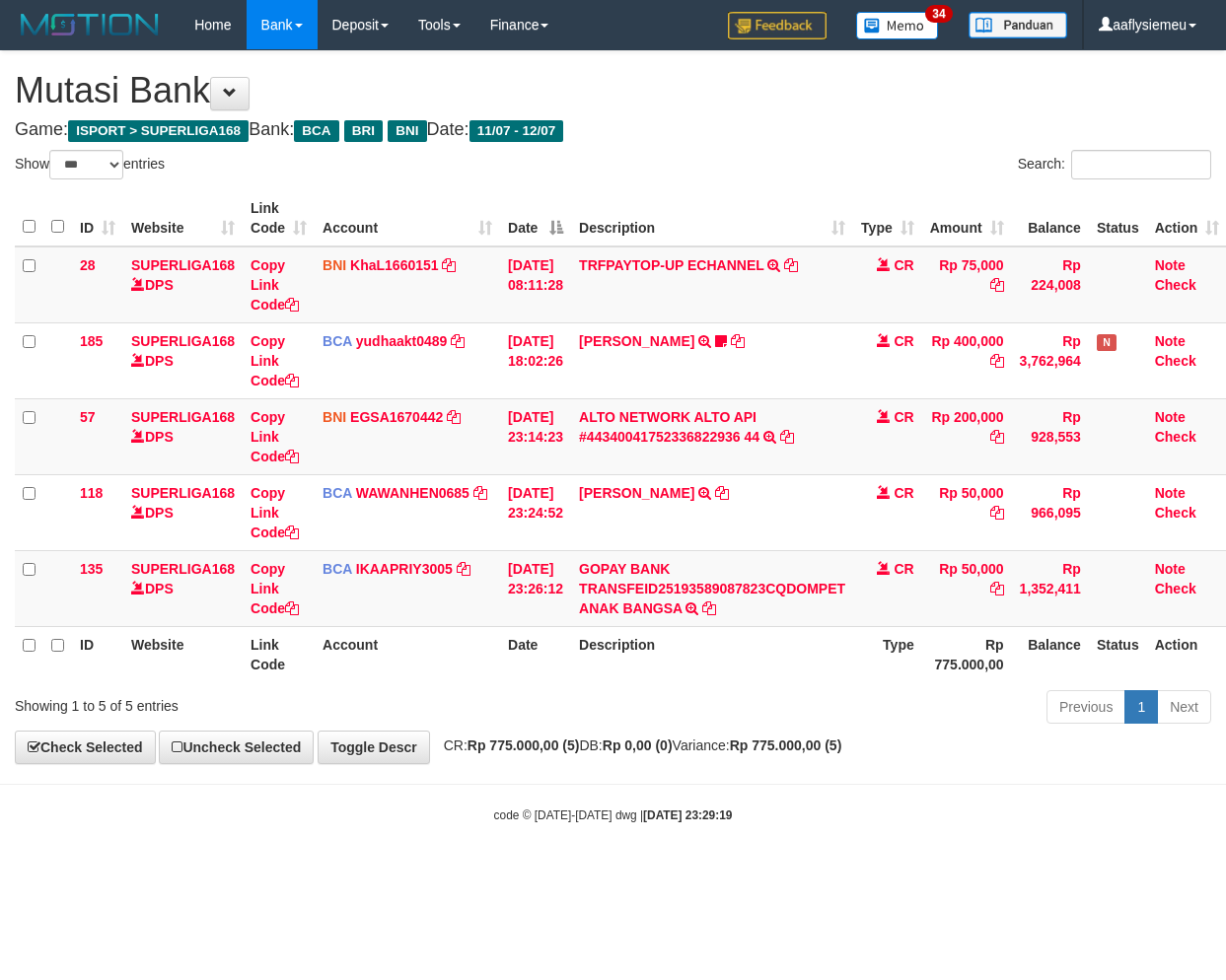 select on "***" 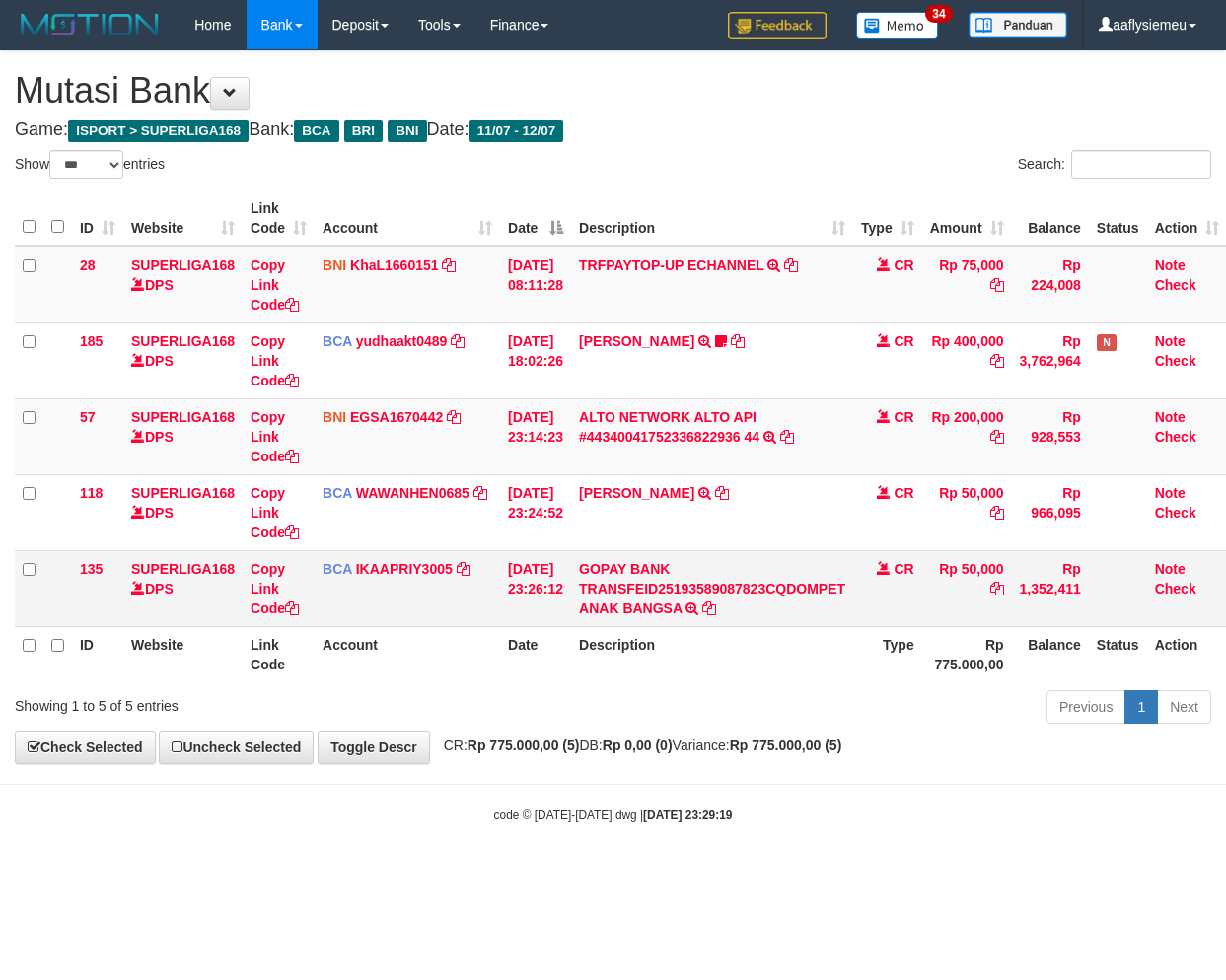 scroll, scrollTop: 0, scrollLeft: 0, axis: both 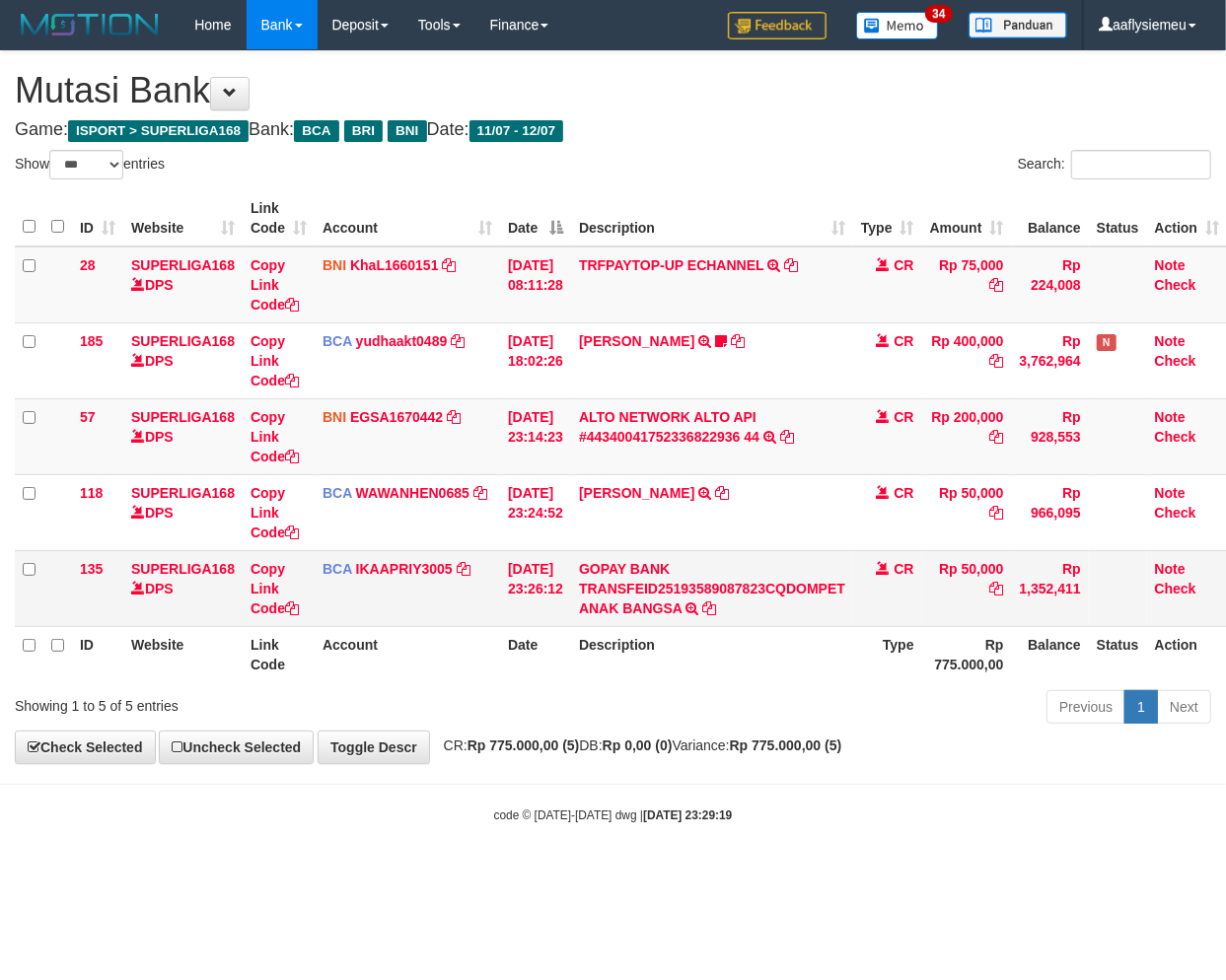 click on "GOPAY BANK TRANSFEID25193589087823CQDOMPET ANAK BANGSA         TRSF E-BANKING CR 1207/FTSCY/WS95051
50000.00GOPAY BANK TRANSFEID25193589087823CQDOMPET ANAK BANGSA" at bounding box center [712, 588] 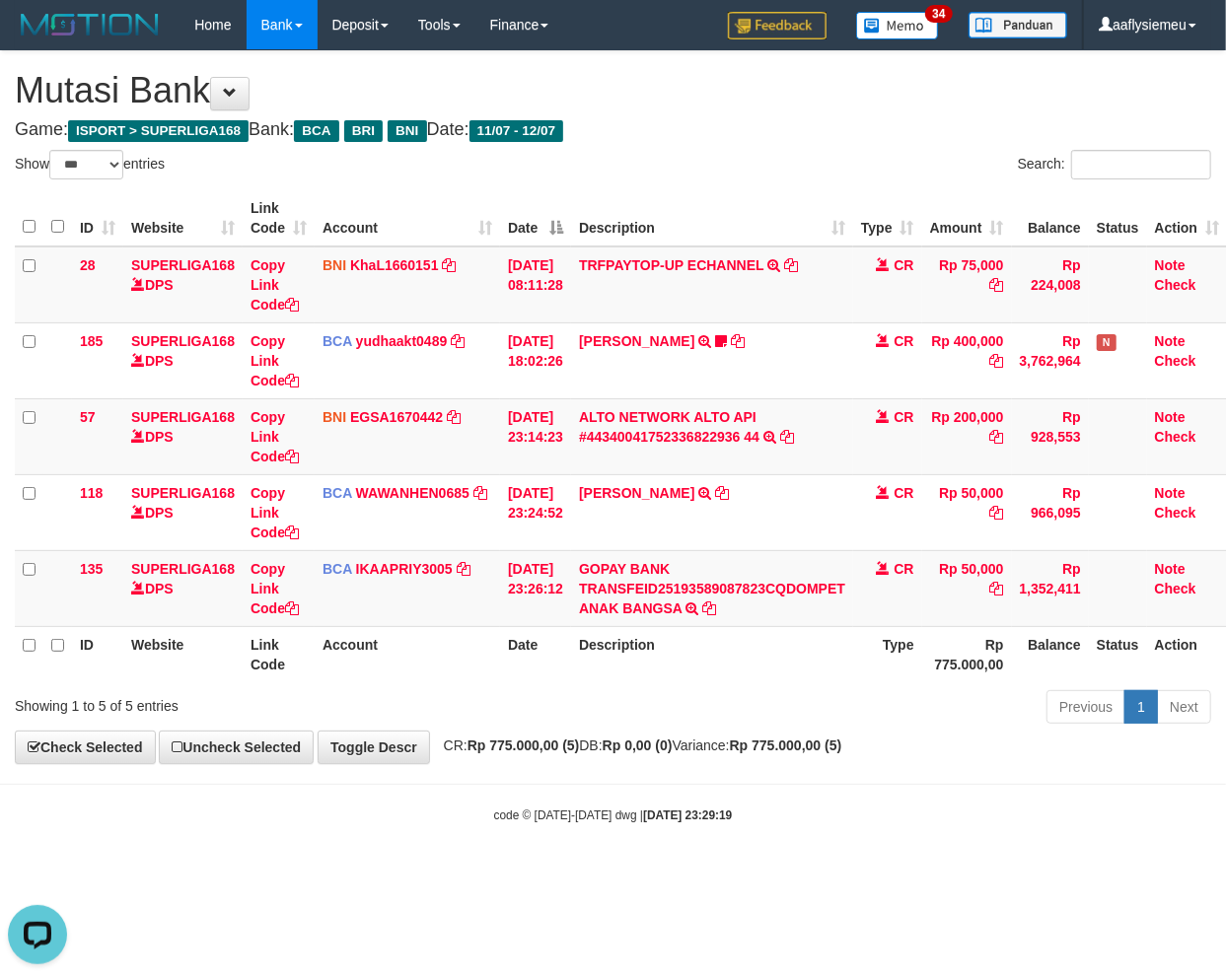 scroll, scrollTop: 0, scrollLeft: 0, axis: both 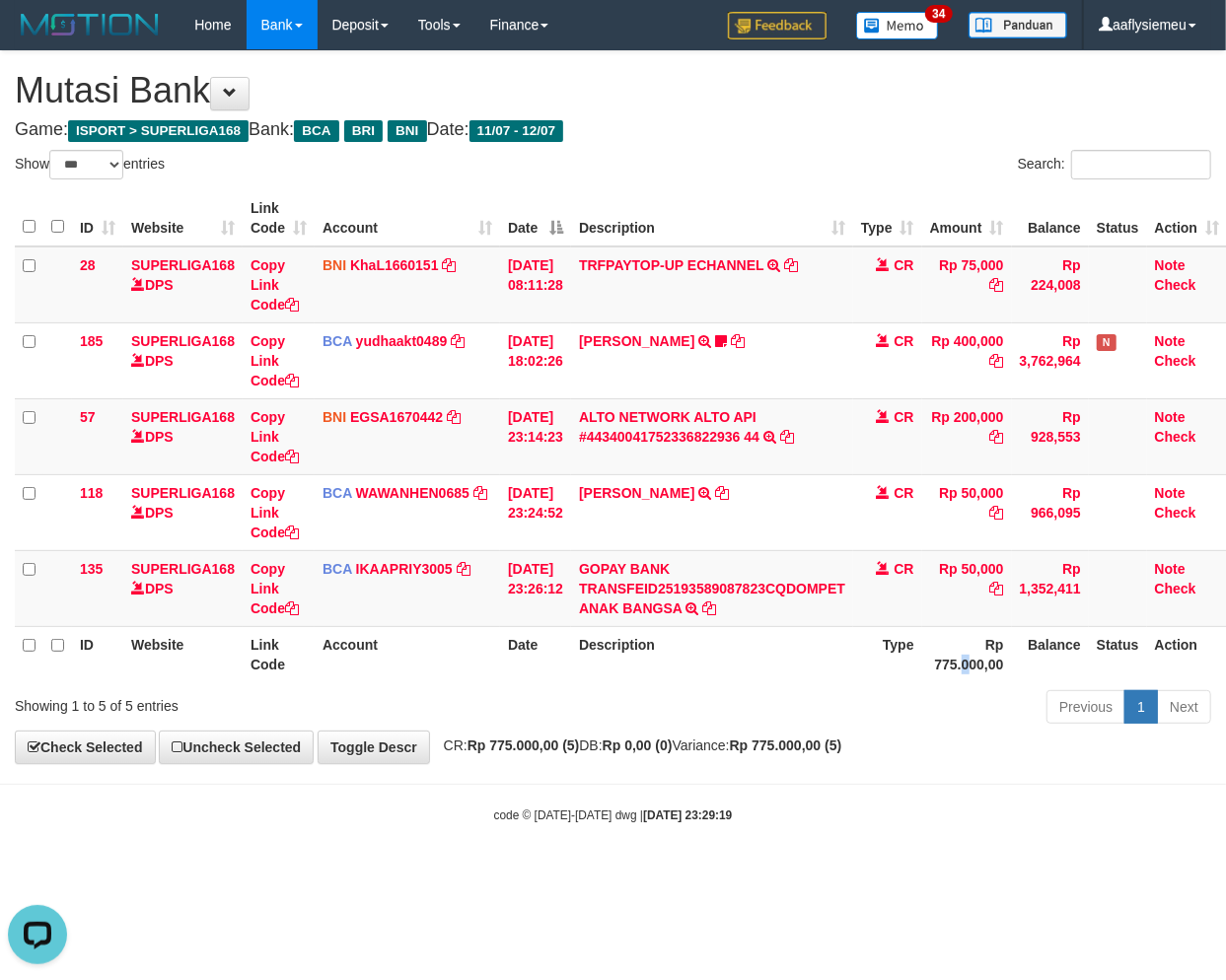 drag, startPoint x: 980, startPoint y: 668, endPoint x: 1220, endPoint y: 612, distance: 246.44675 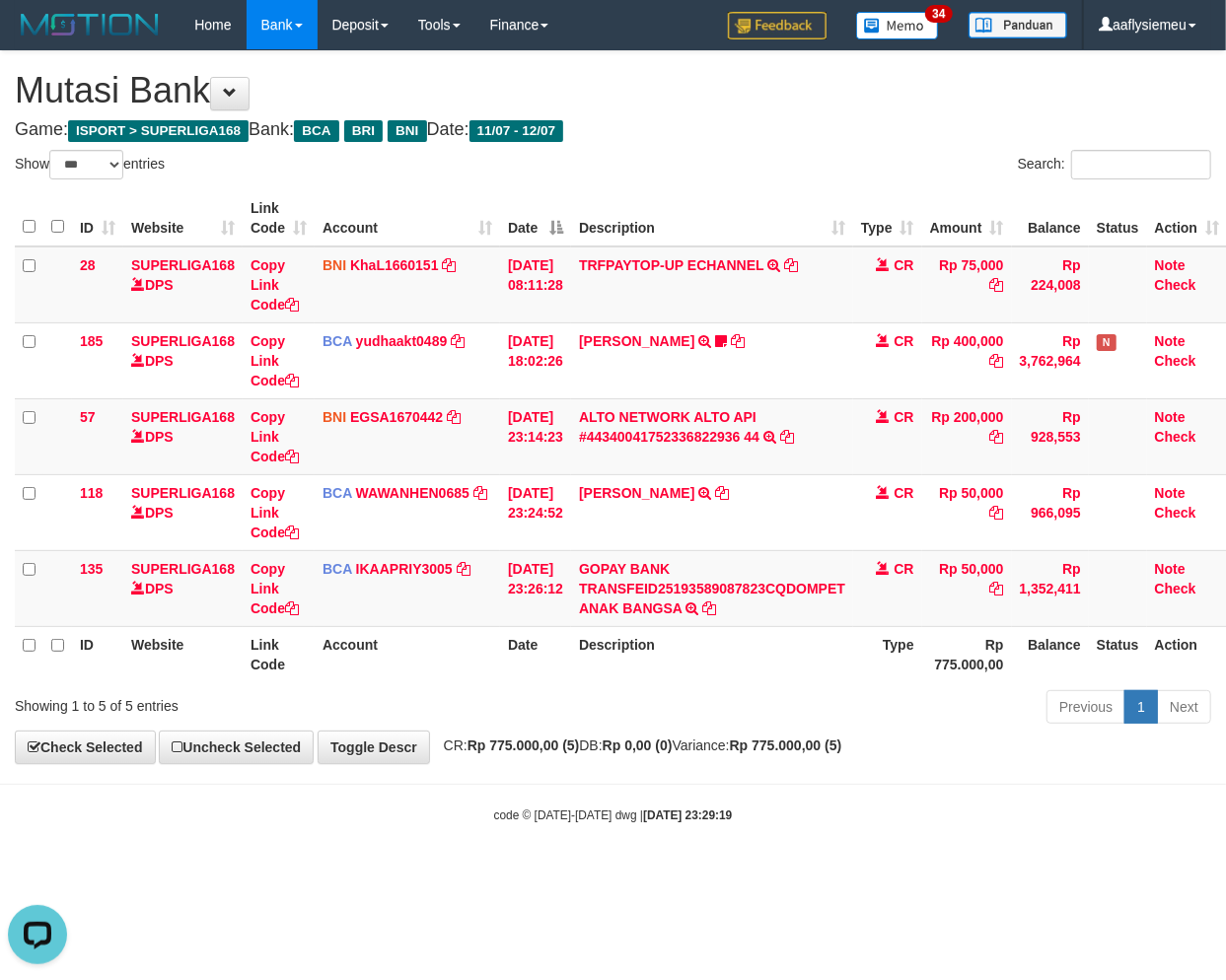 click on "Previous 1 Next" at bounding box center [868, 709] 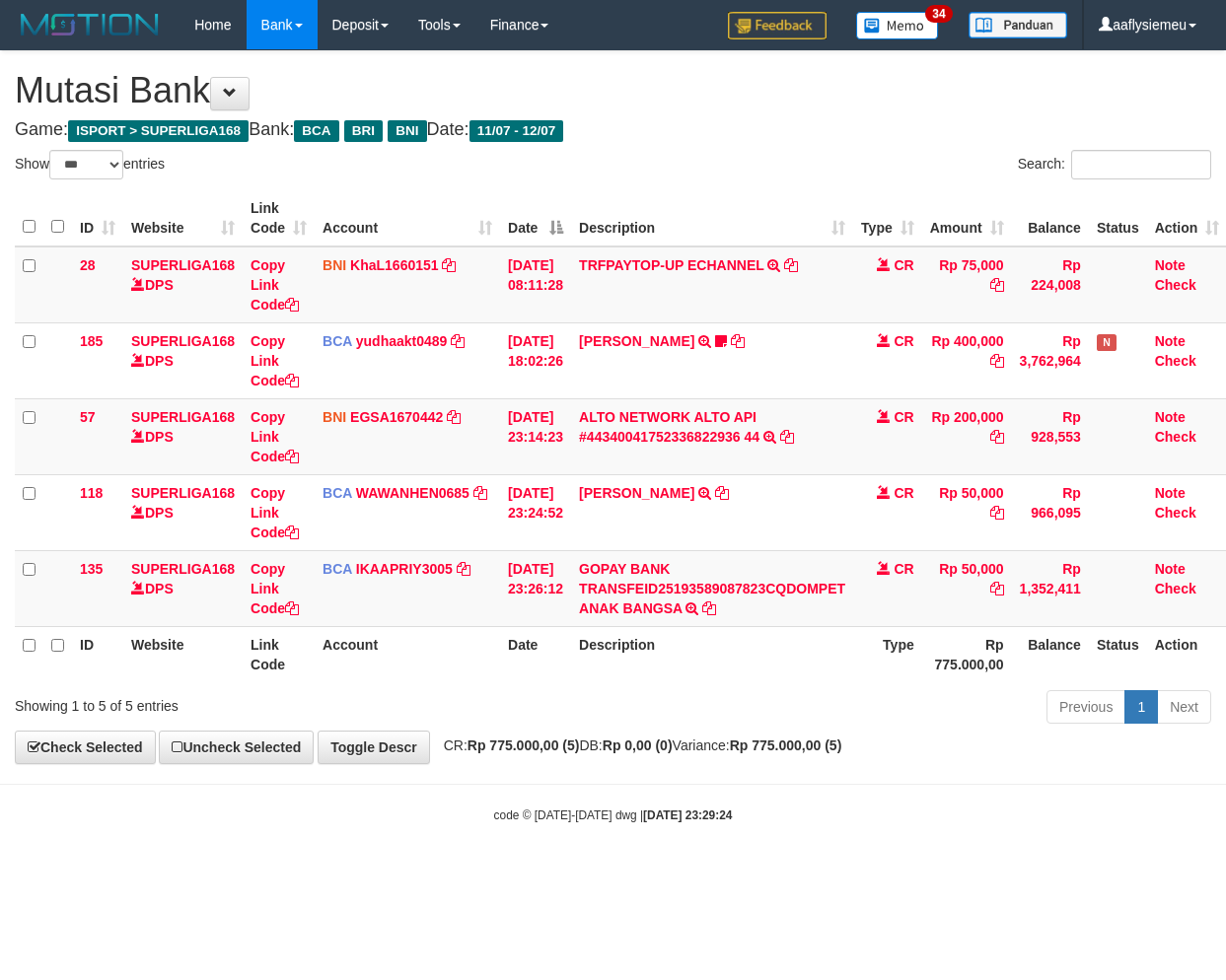 select on "***" 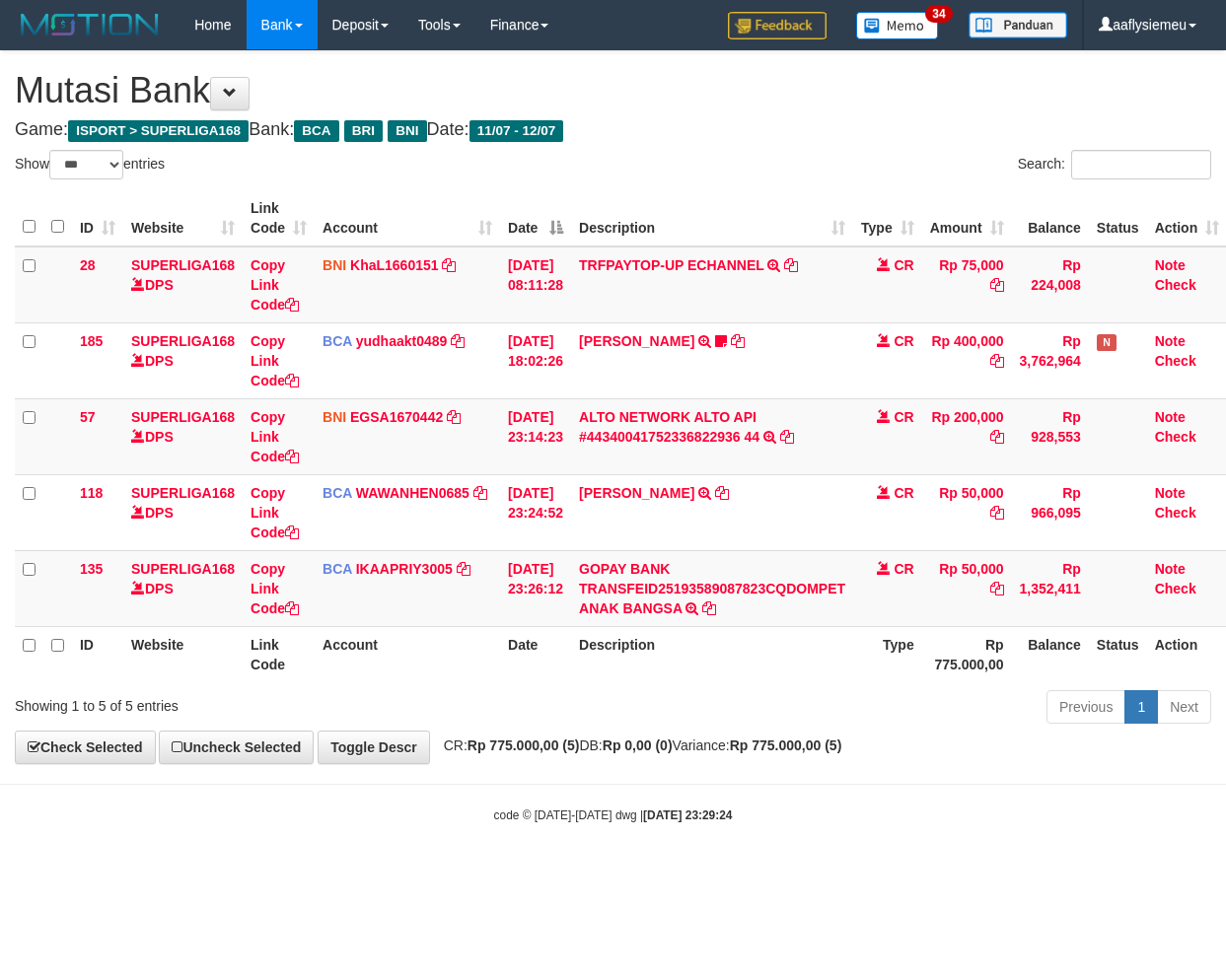 scroll, scrollTop: 0, scrollLeft: 0, axis: both 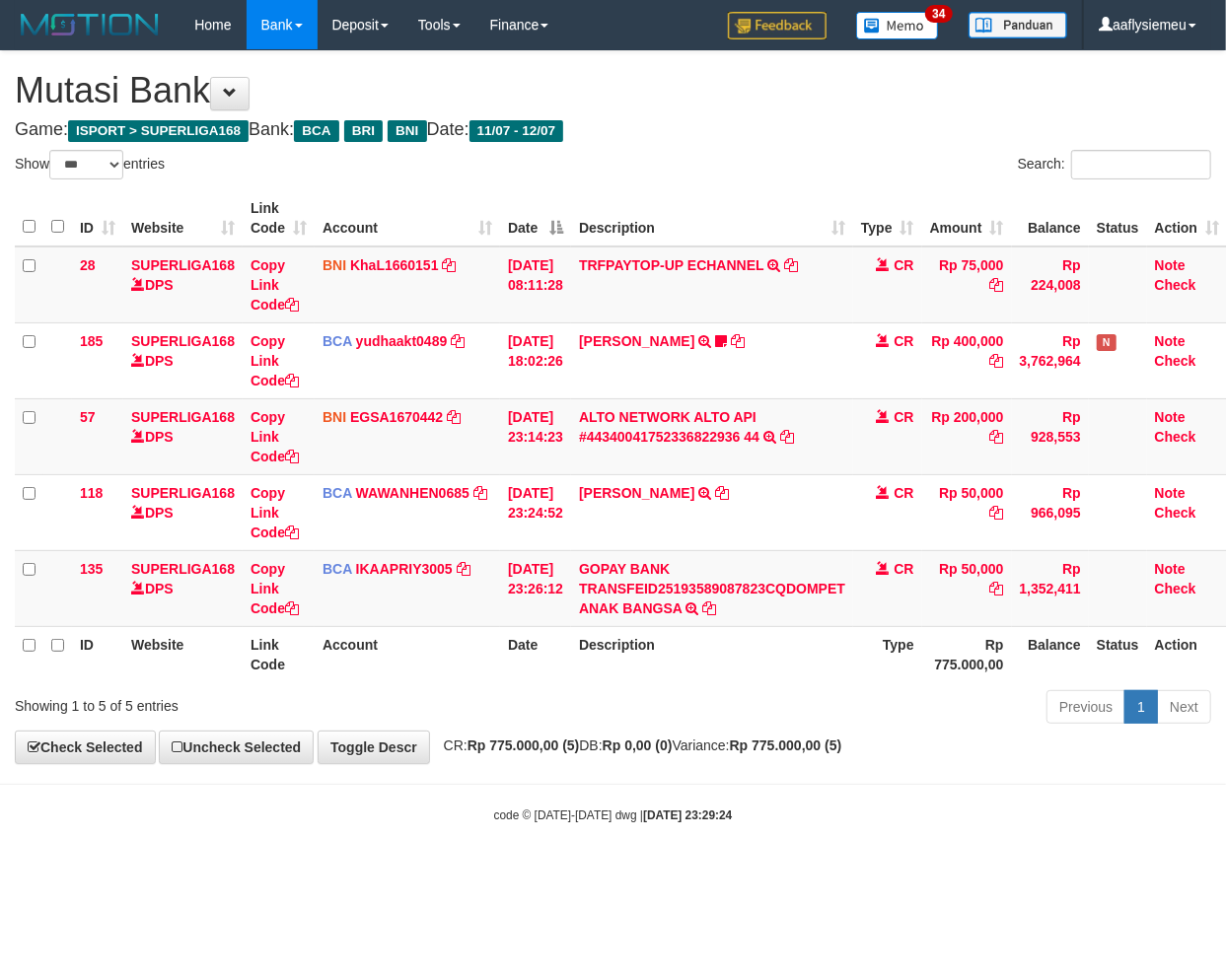 click on "Toggle navigation
Home
Bank
Account List
Load
By Website
Group
[ISPORT]													SUPERLIGA168
By Load Group (DPS)
34" at bounding box center (613, 437) 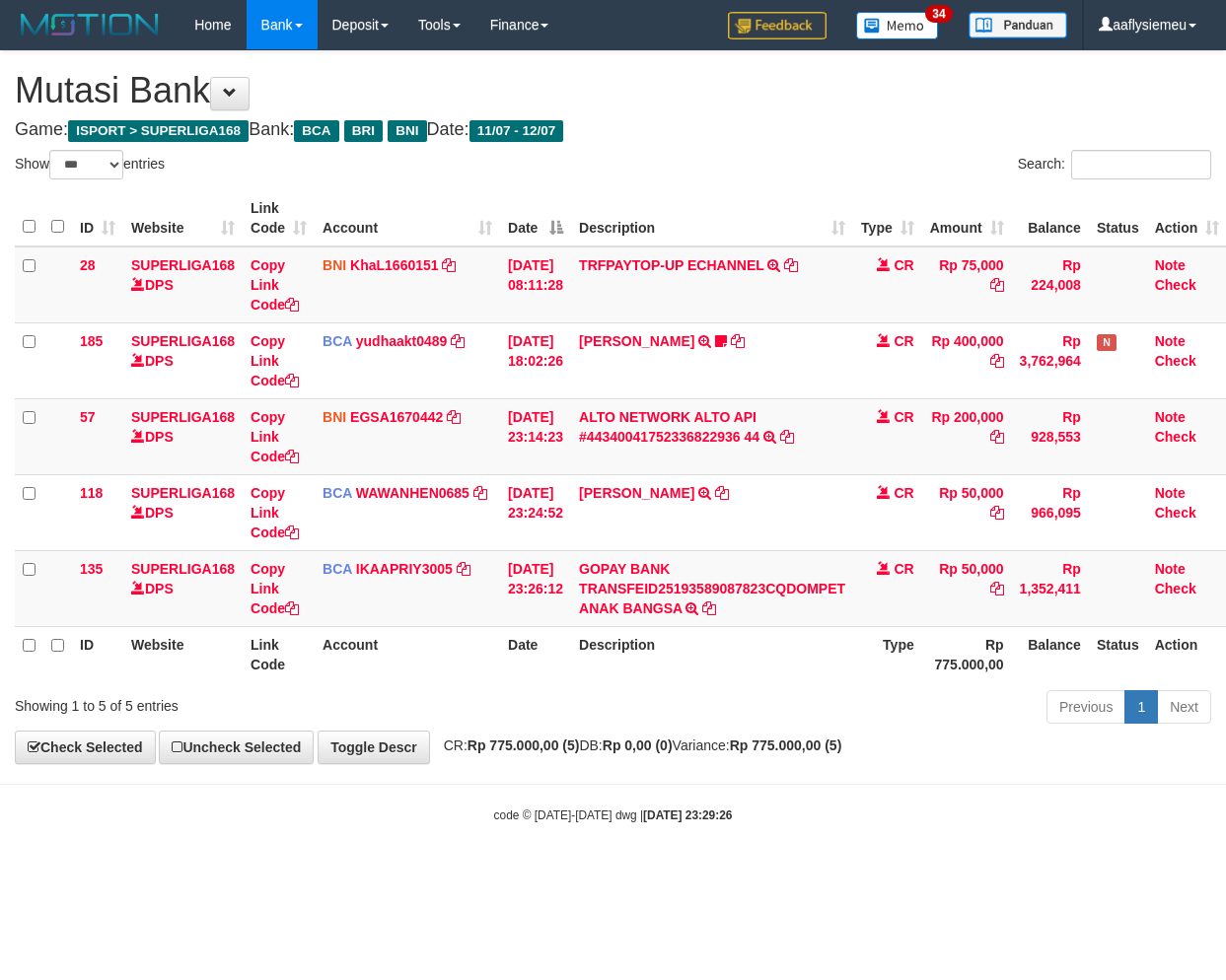 select on "***" 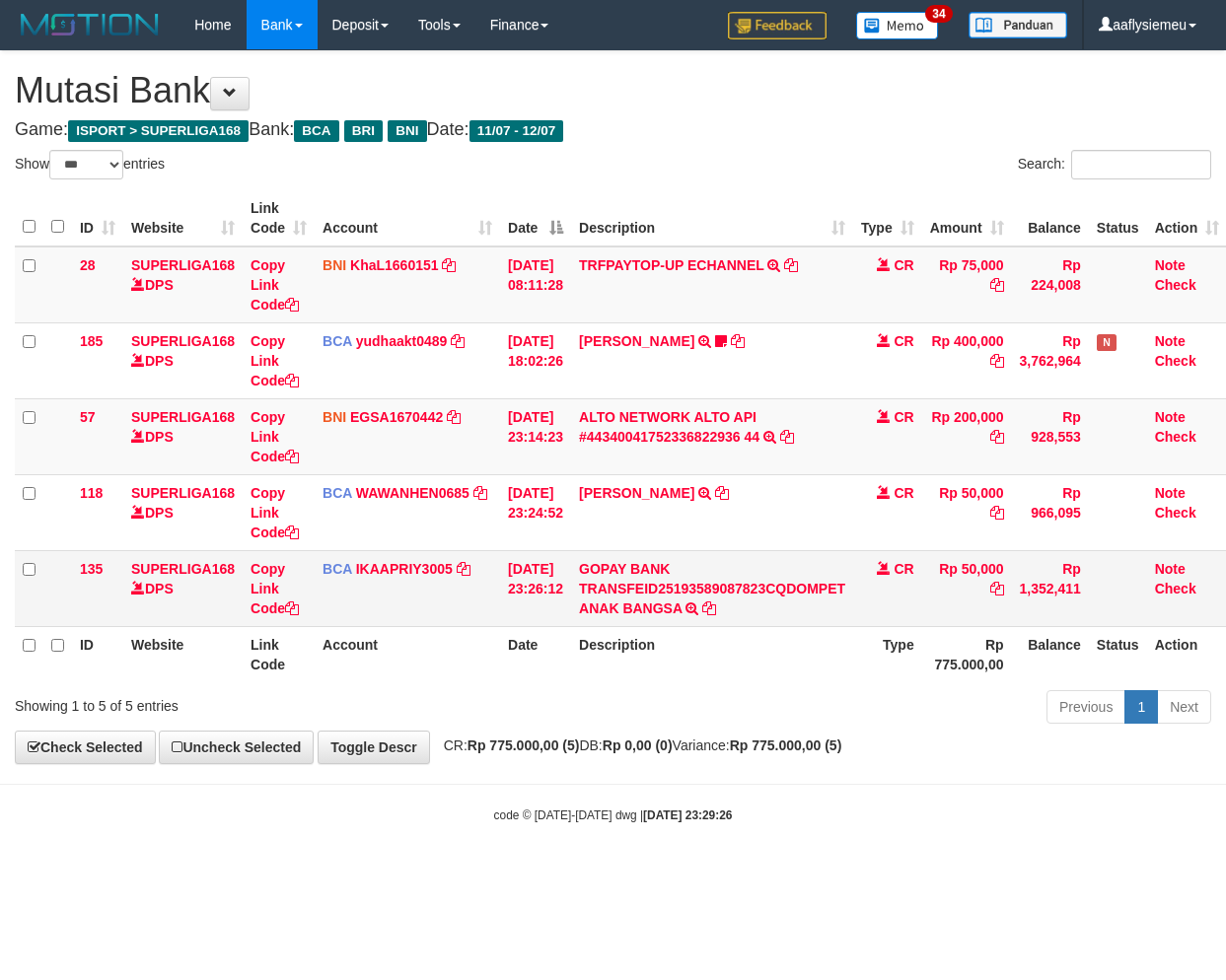 scroll, scrollTop: 0, scrollLeft: 0, axis: both 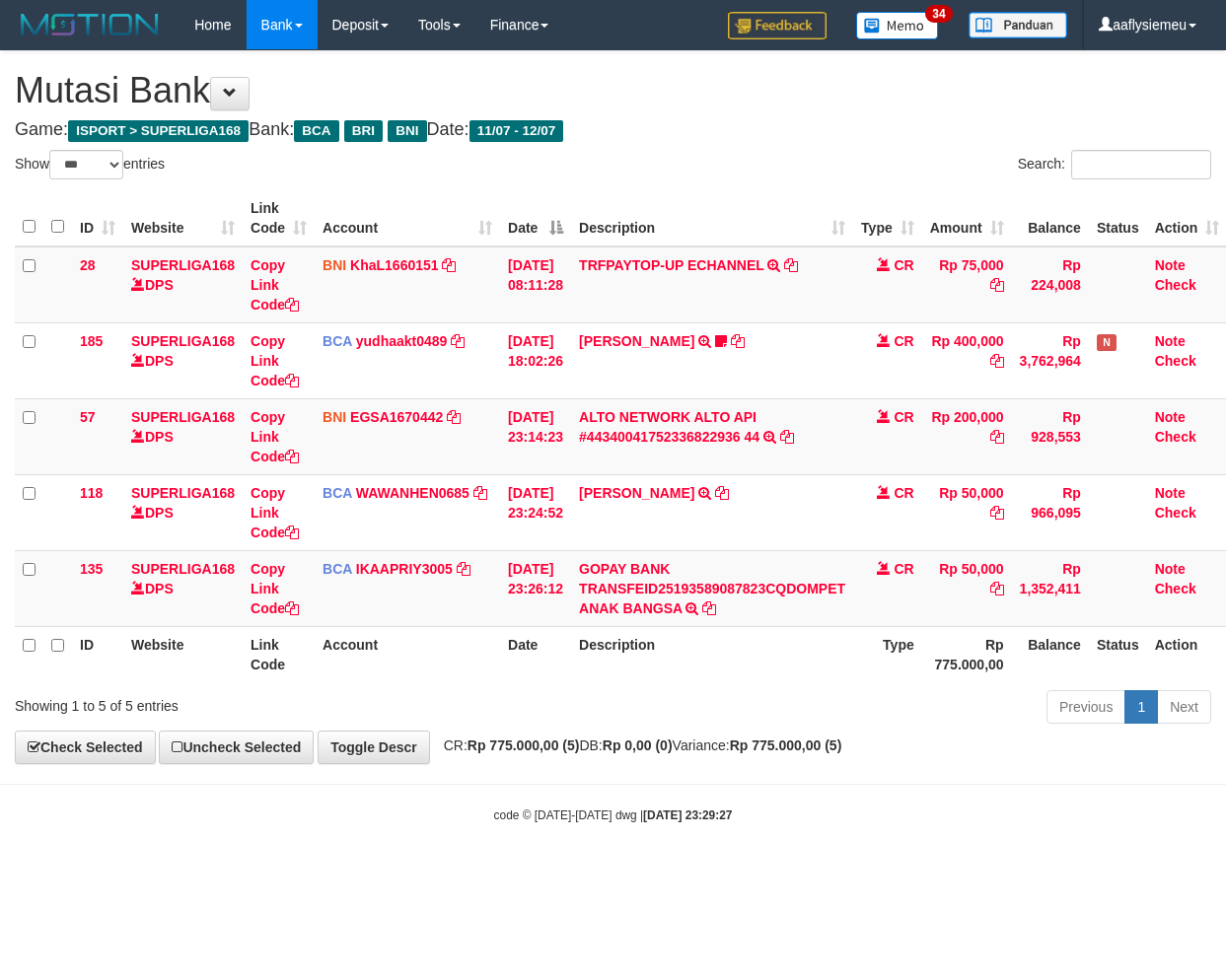 select on "***" 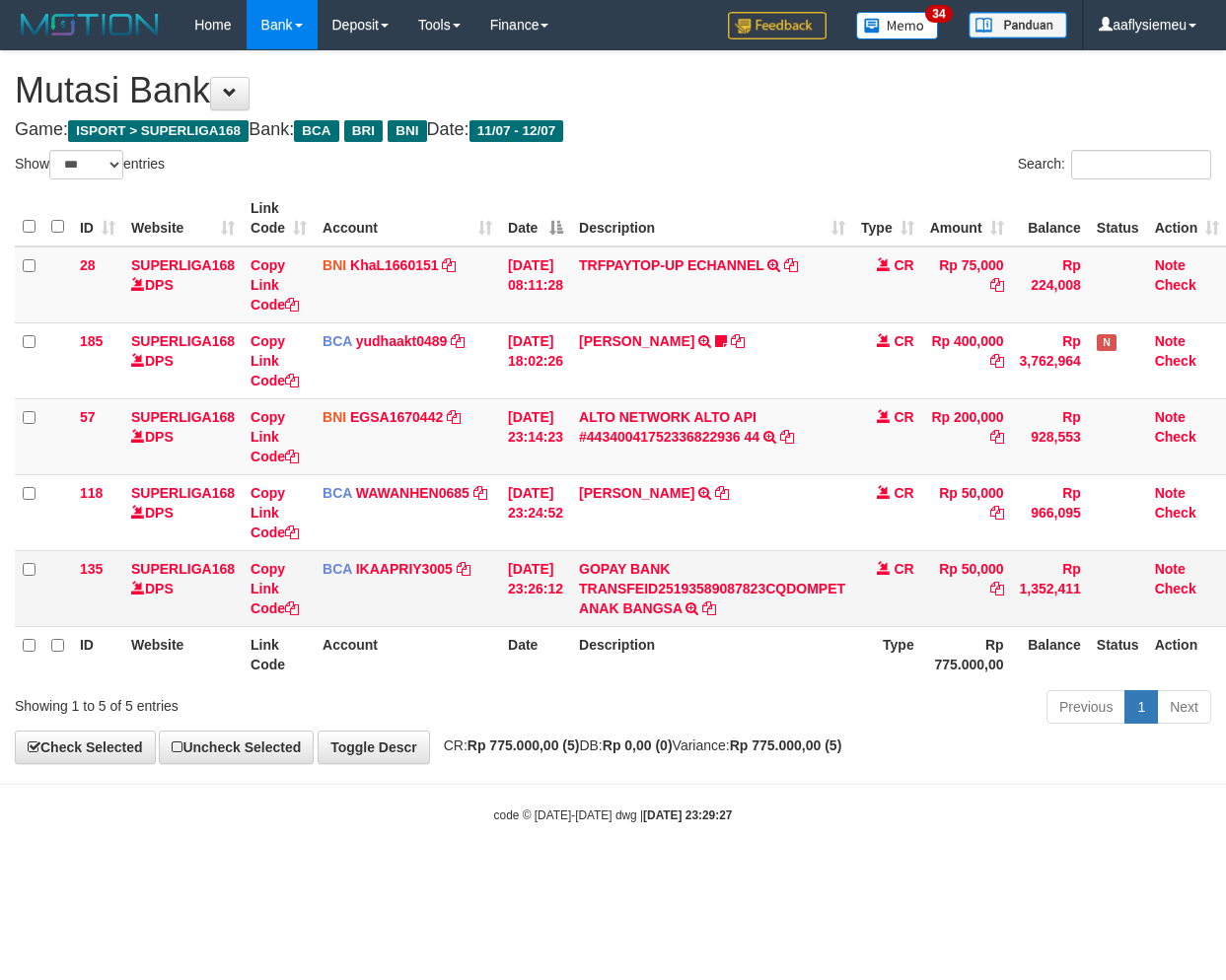 scroll, scrollTop: 0, scrollLeft: 0, axis: both 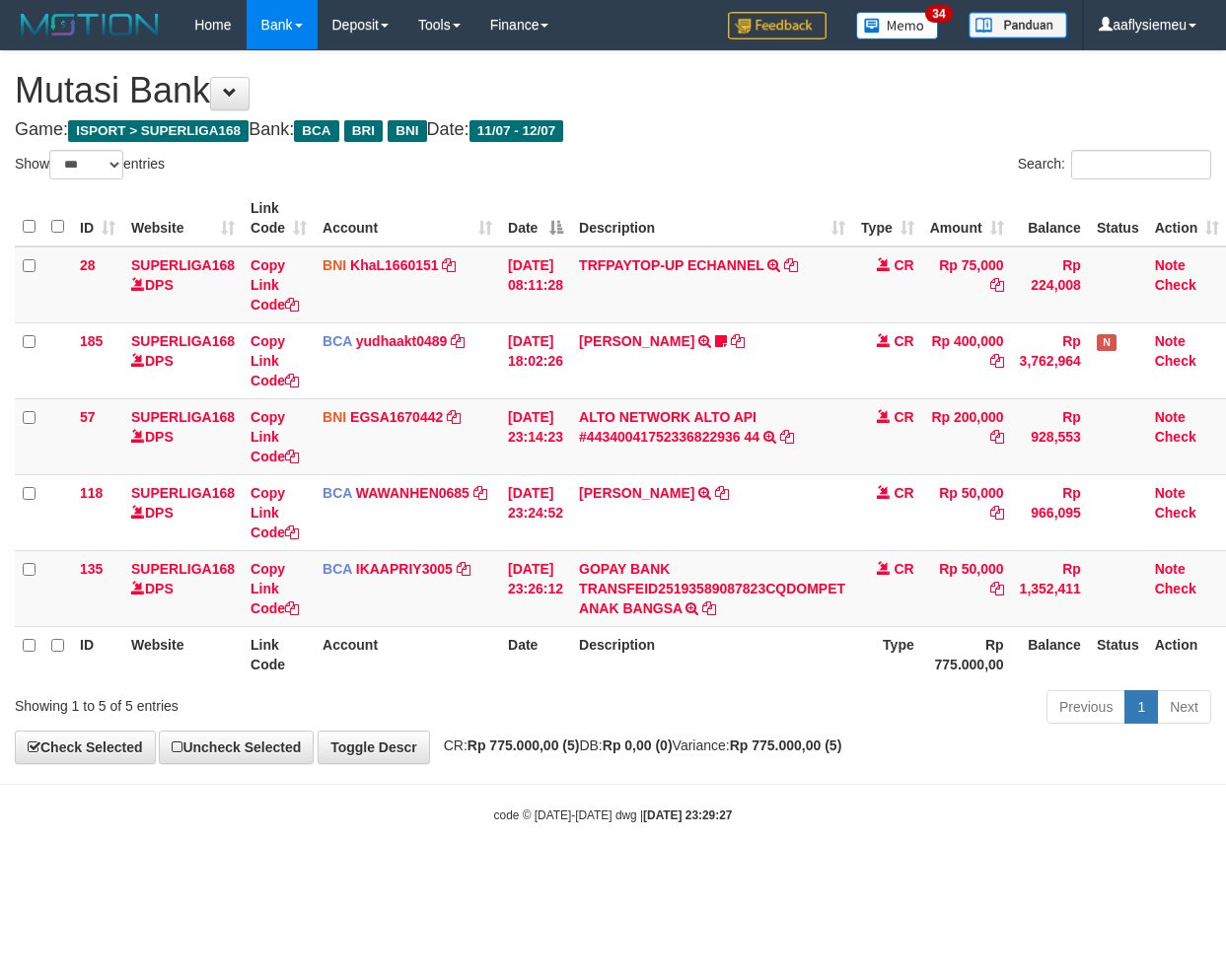 select on "***" 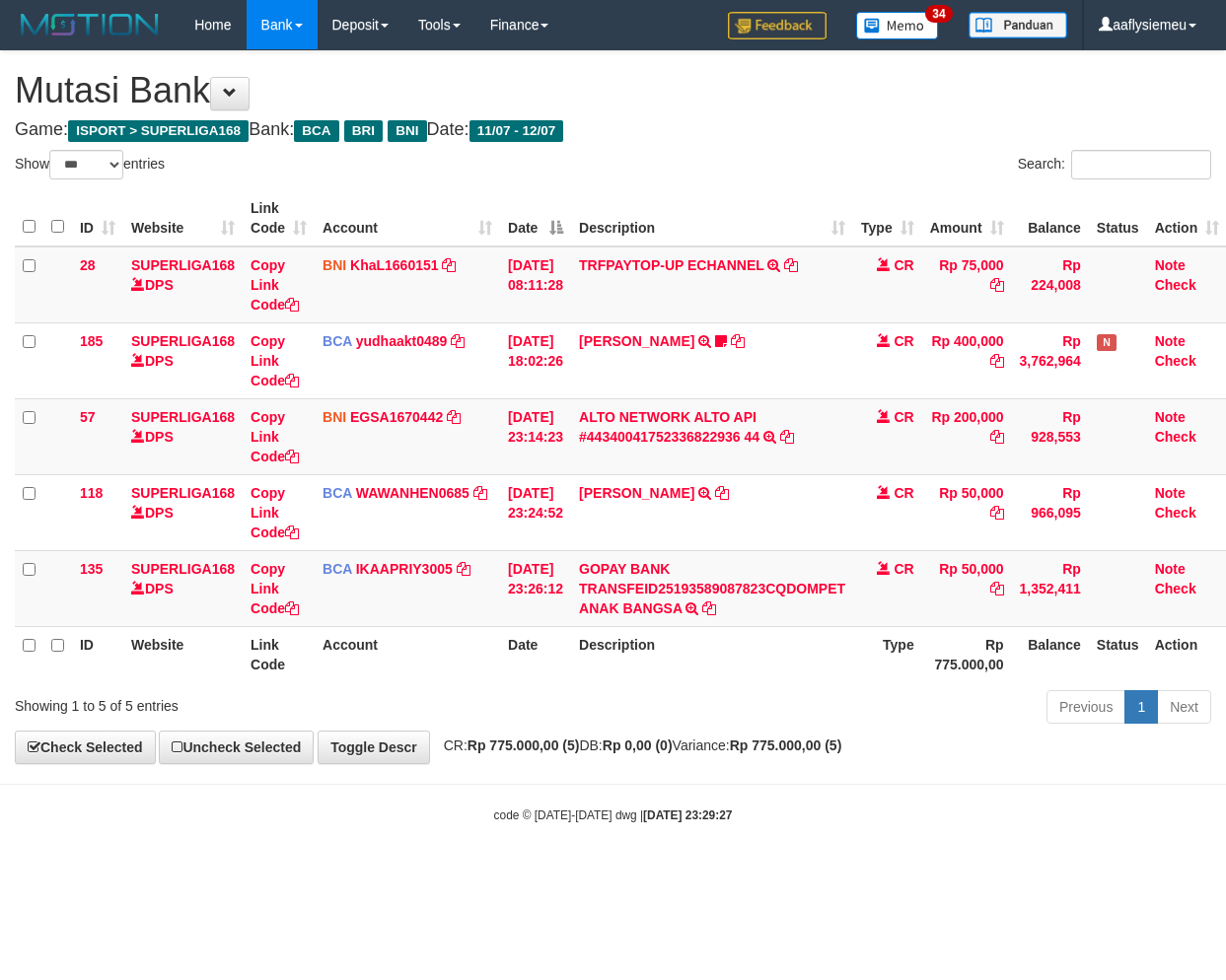 scroll, scrollTop: 0, scrollLeft: 0, axis: both 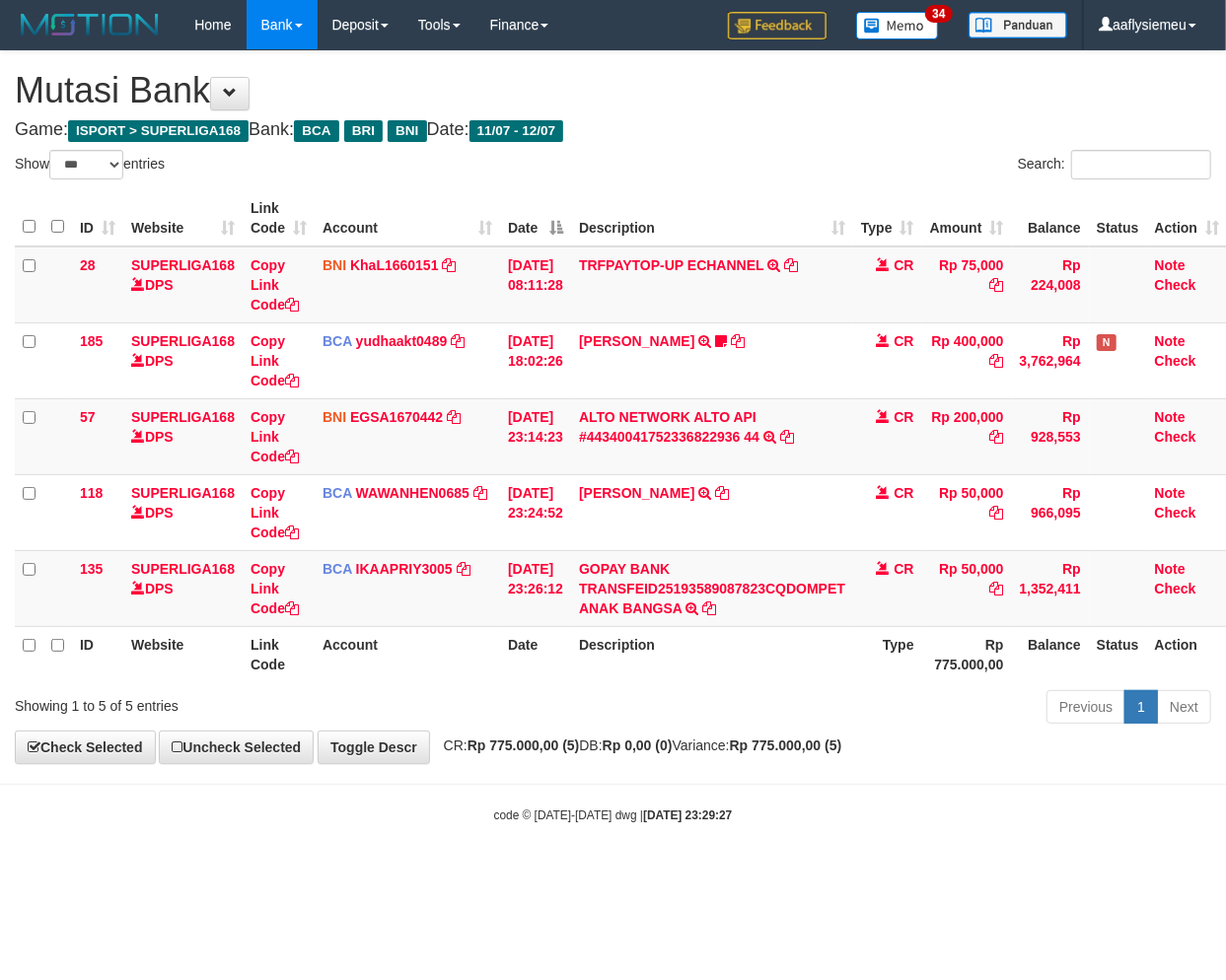 click on "**********" at bounding box center [613, 407] 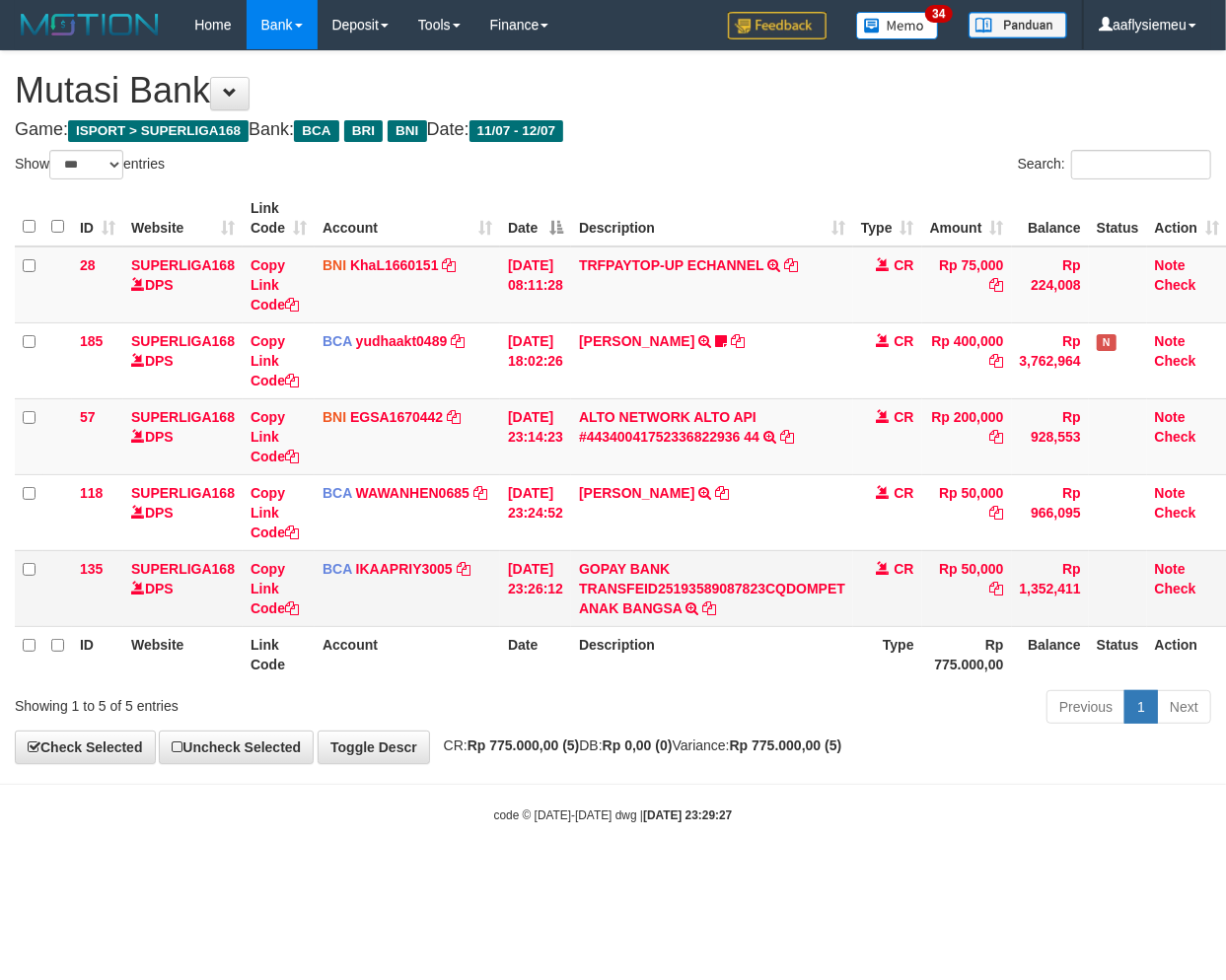 drag, startPoint x: 751, startPoint y: 754, endPoint x: 1214, endPoint y: 573, distance: 497.12172 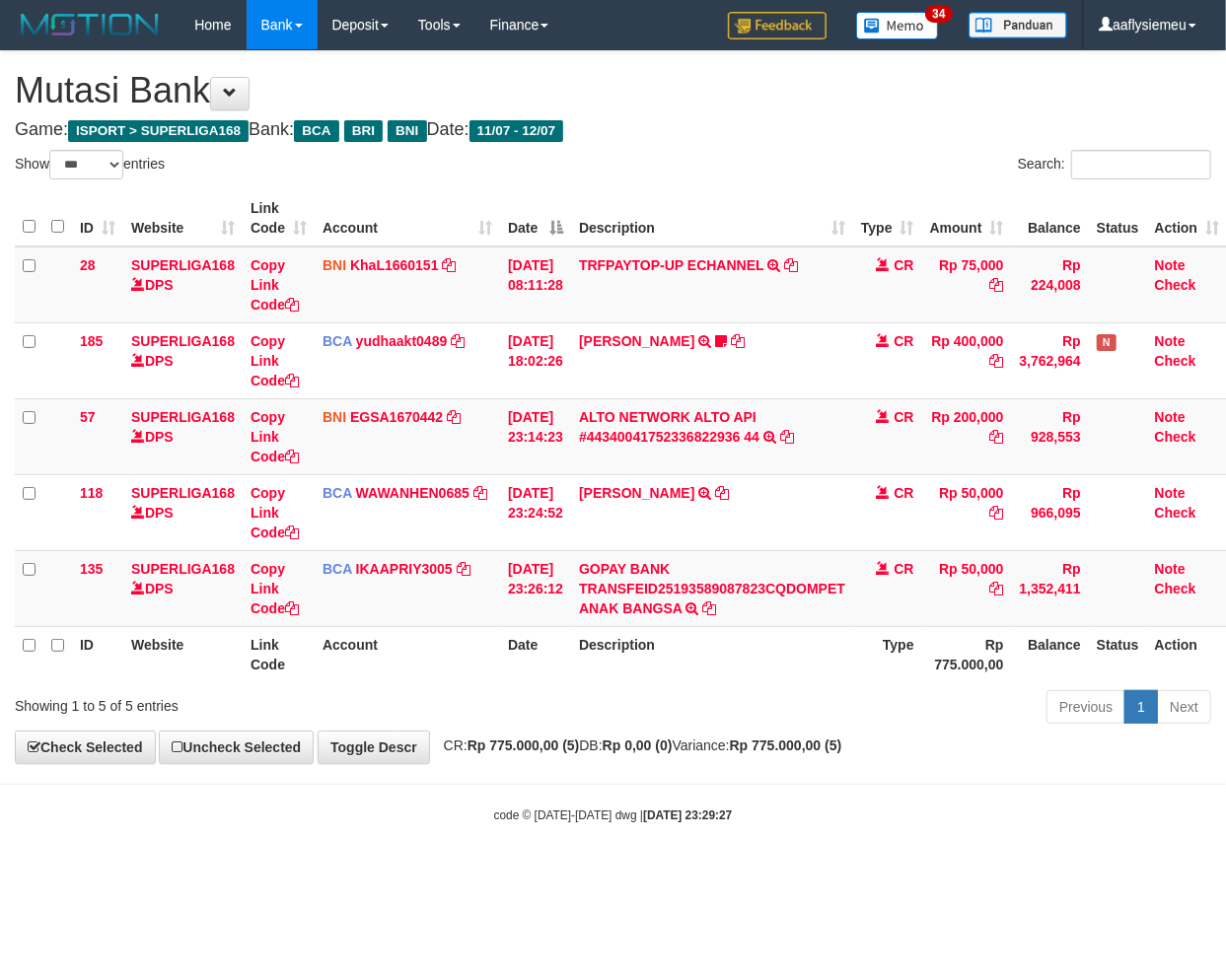 drag, startPoint x: 763, startPoint y: 675, endPoint x: 839, endPoint y: 639, distance: 84.09518 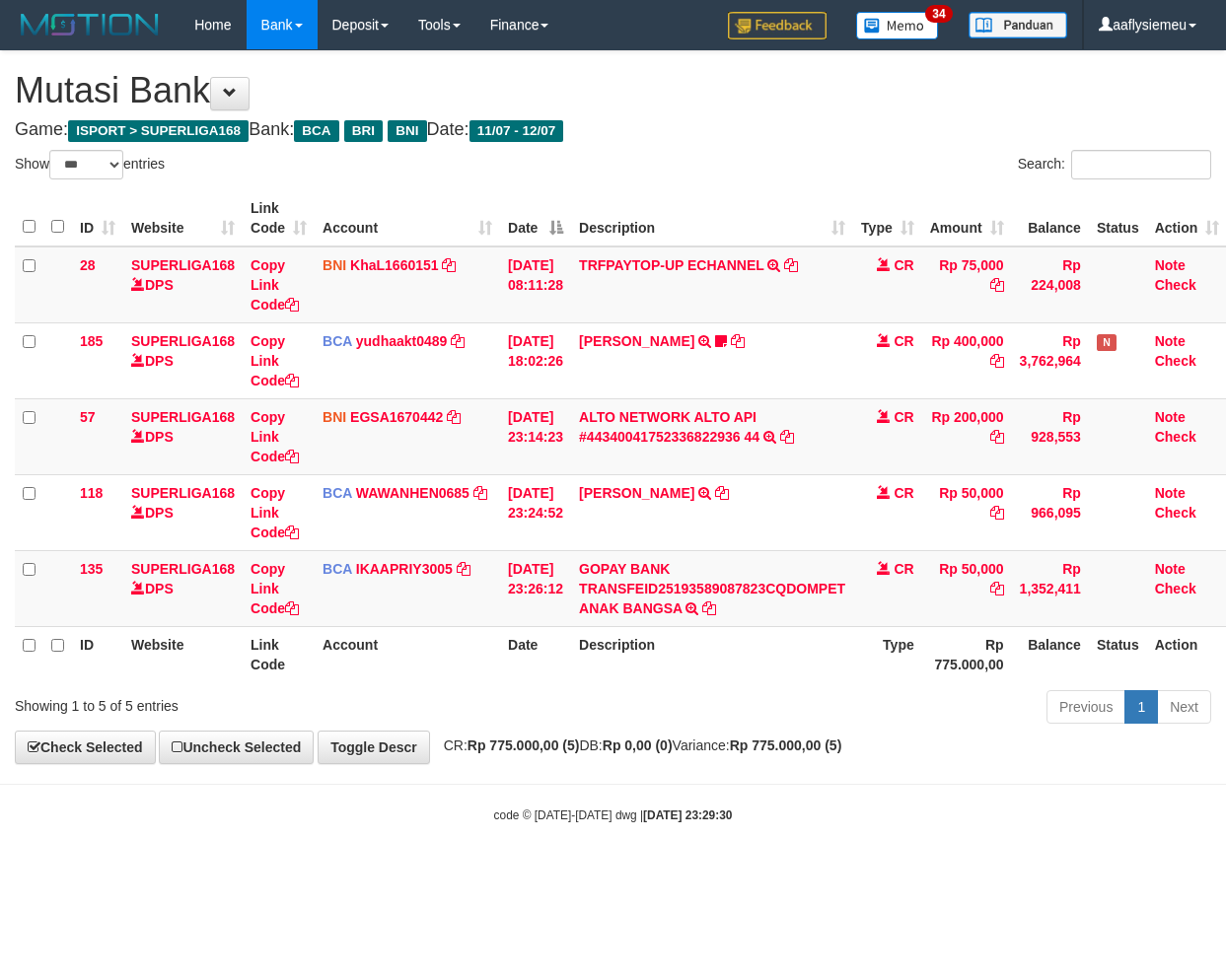 select on "***" 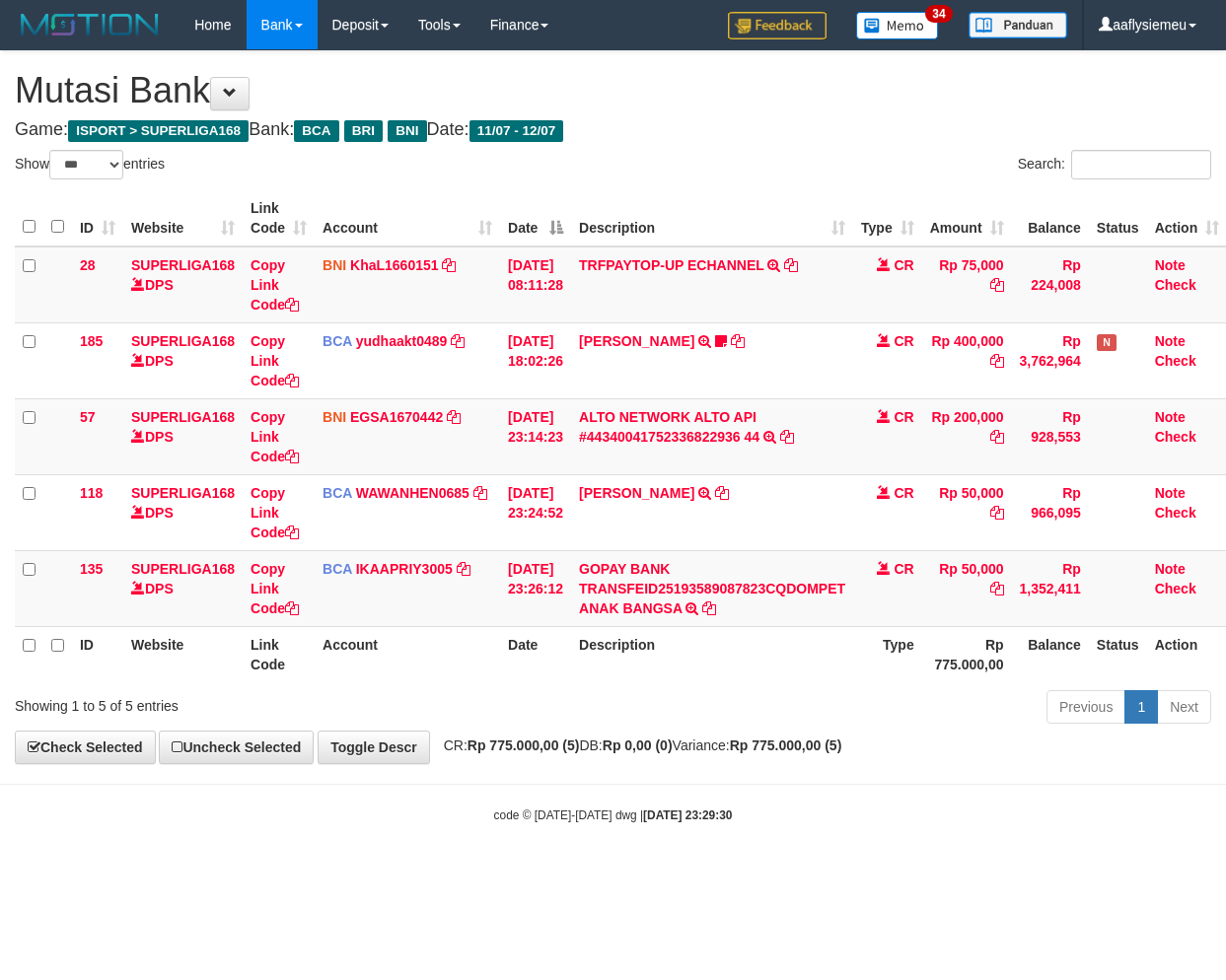 scroll, scrollTop: 0, scrollLeft: 0, axis: both 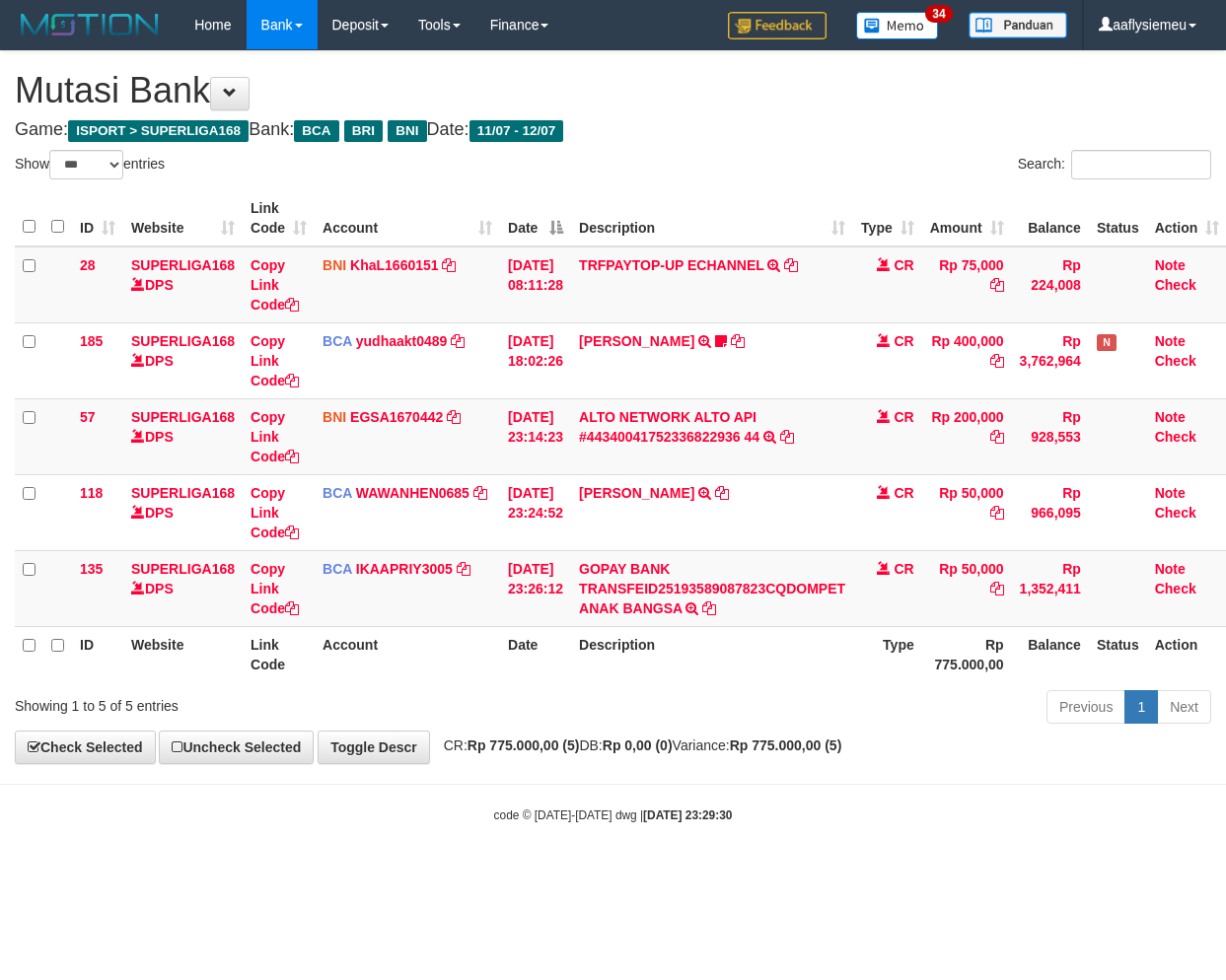 select on "***" 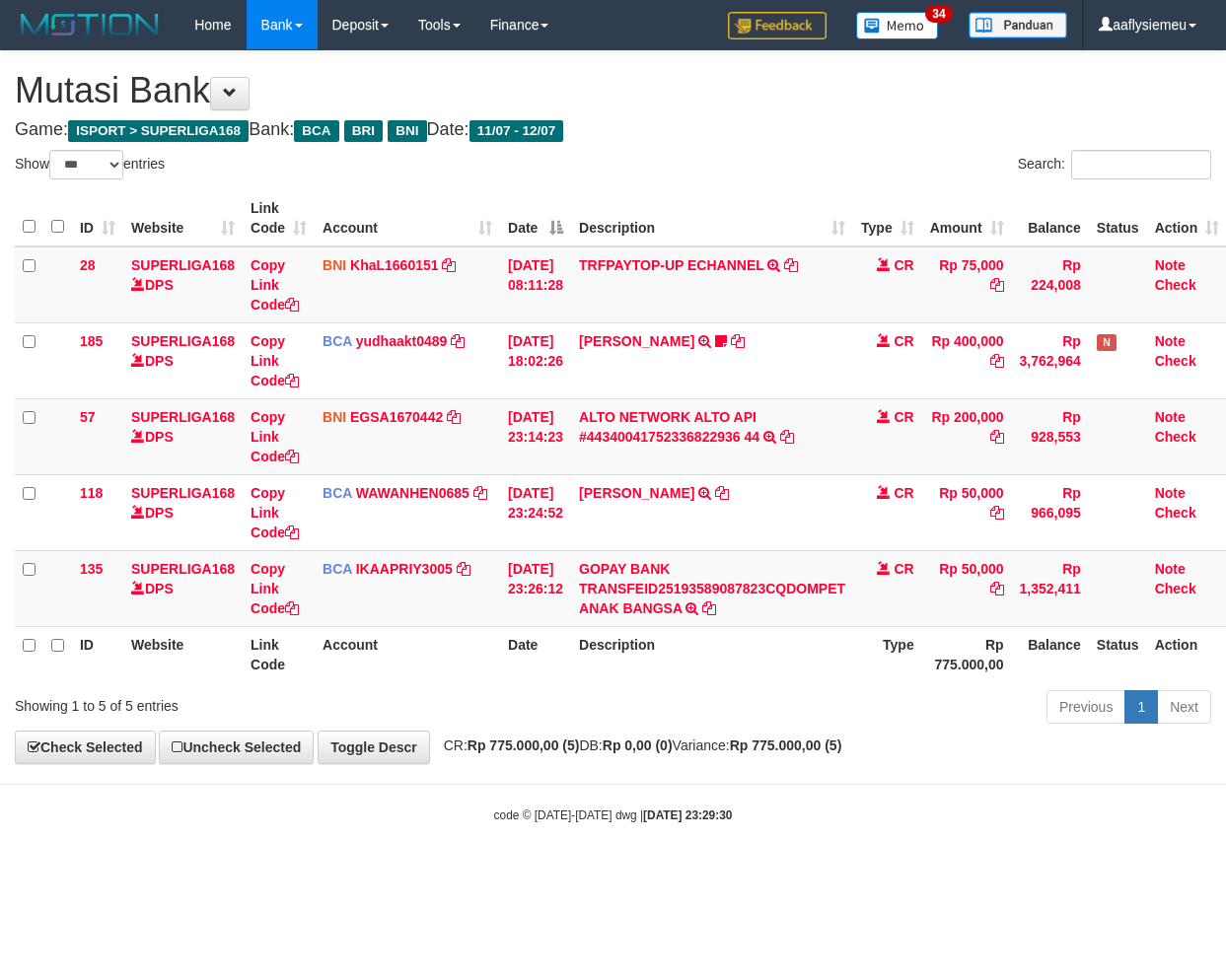 scroll, scrollTop: 0, scrollLeft: 0, axis: both 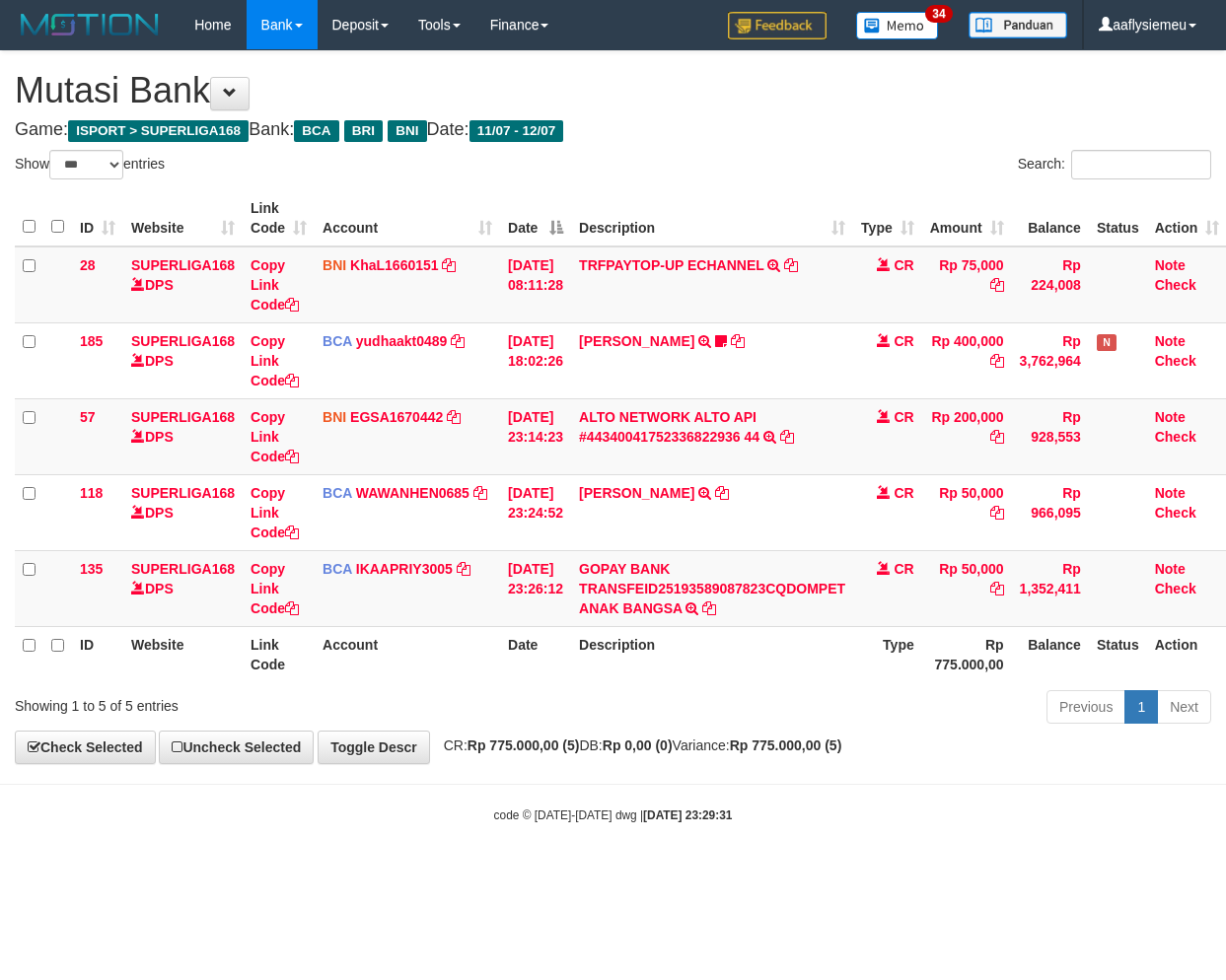 select on "***" 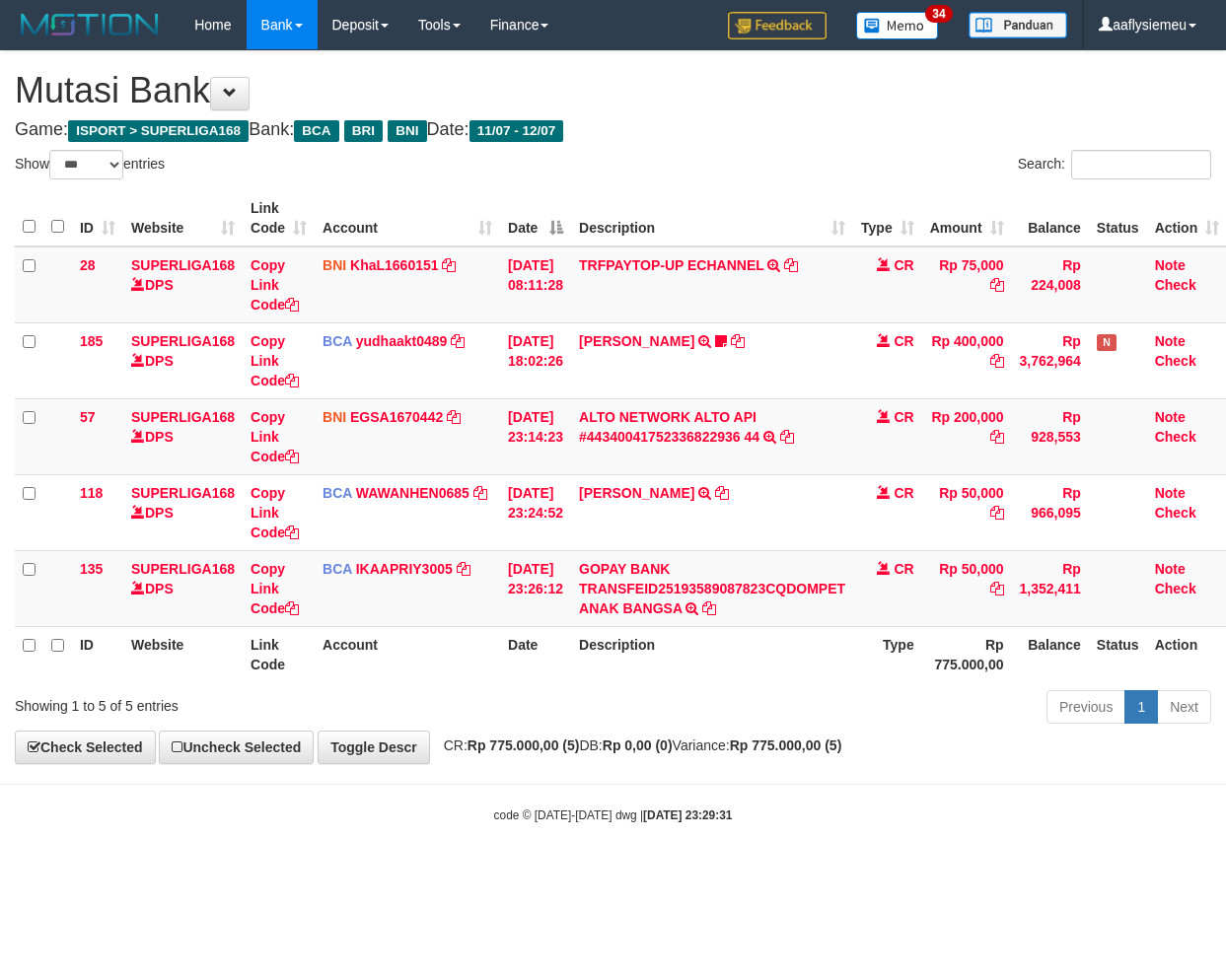 scroll, scrollTop: 0, scrollLeft: 0, axis: both 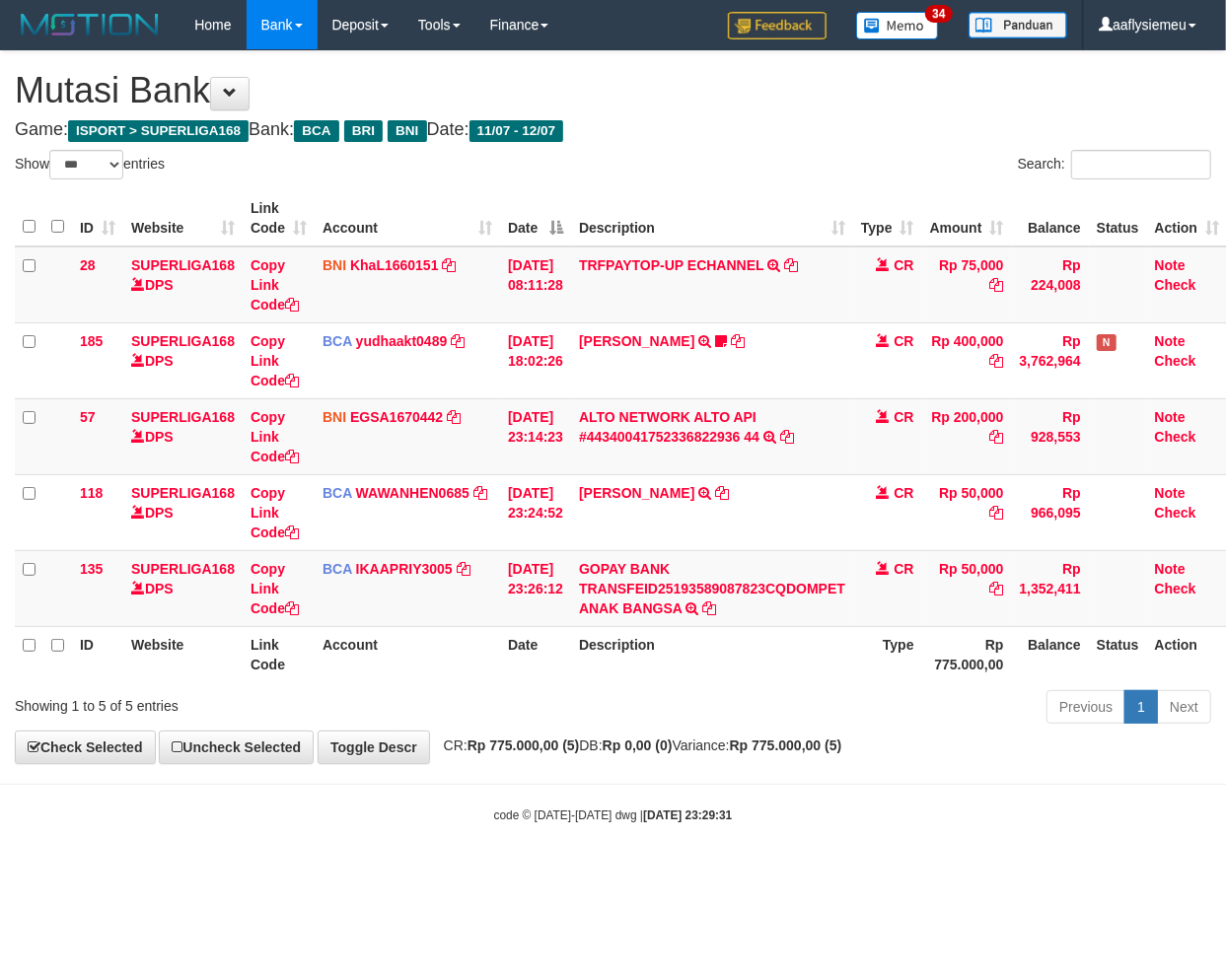 click on "**********" at bounding box center [613, 407] 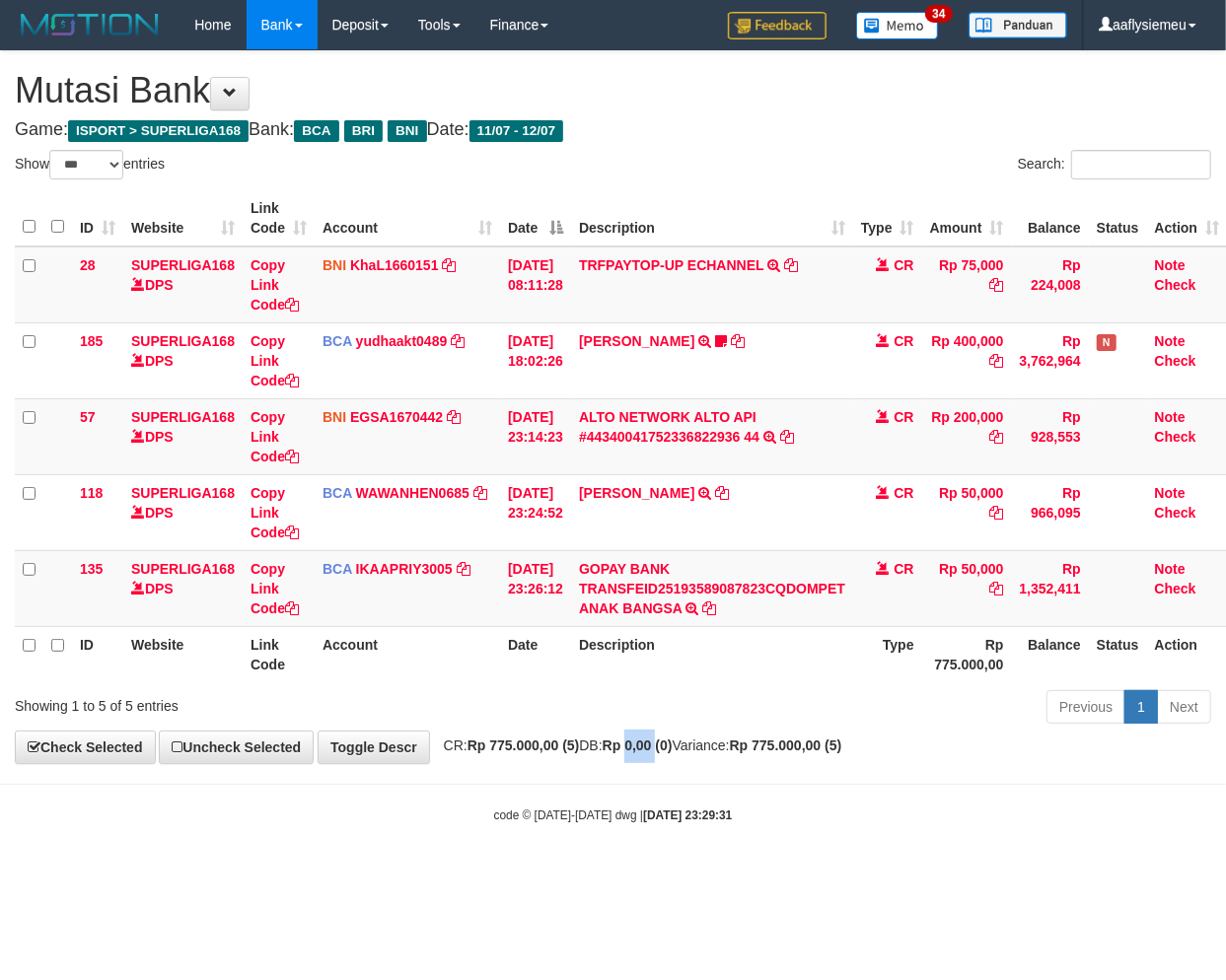 click on "Rp 0,00 (0)" at bounding box center (637, 745) 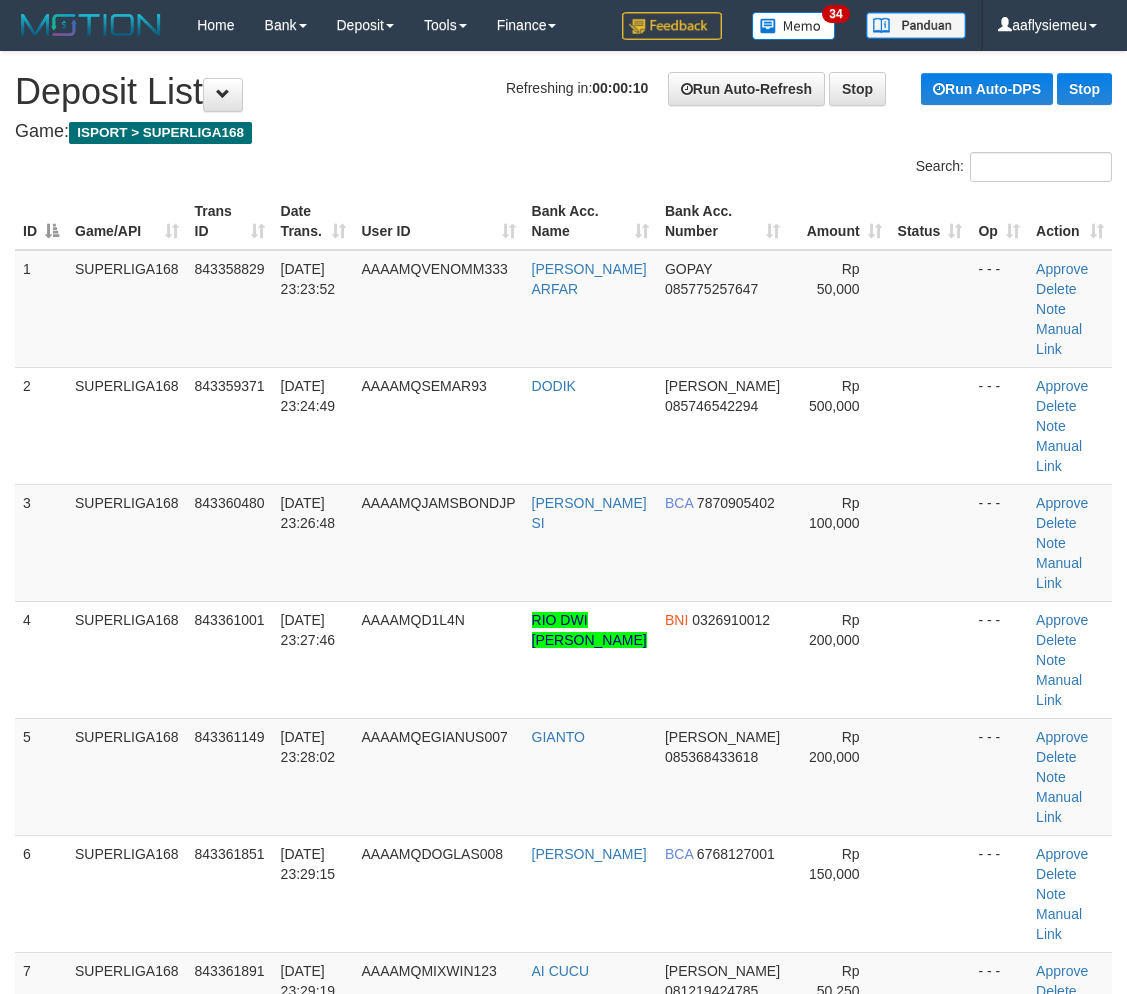 scroll, scrollTop: 0, scrollLeft: 0, axis: both 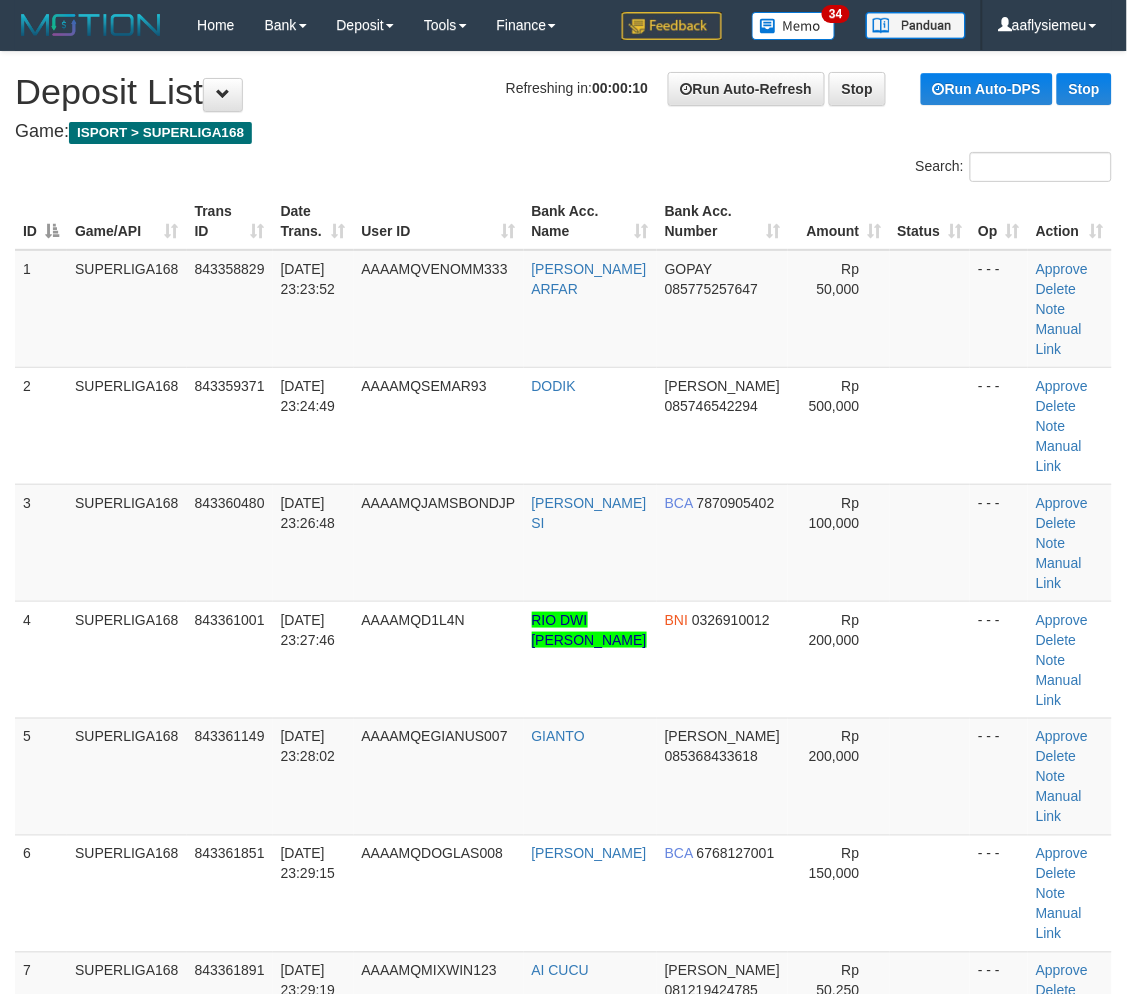 drag, startPoint x: 124, startPoint y: 524, endPoint x: 4, endPoint y: 582, distance: 133.28166 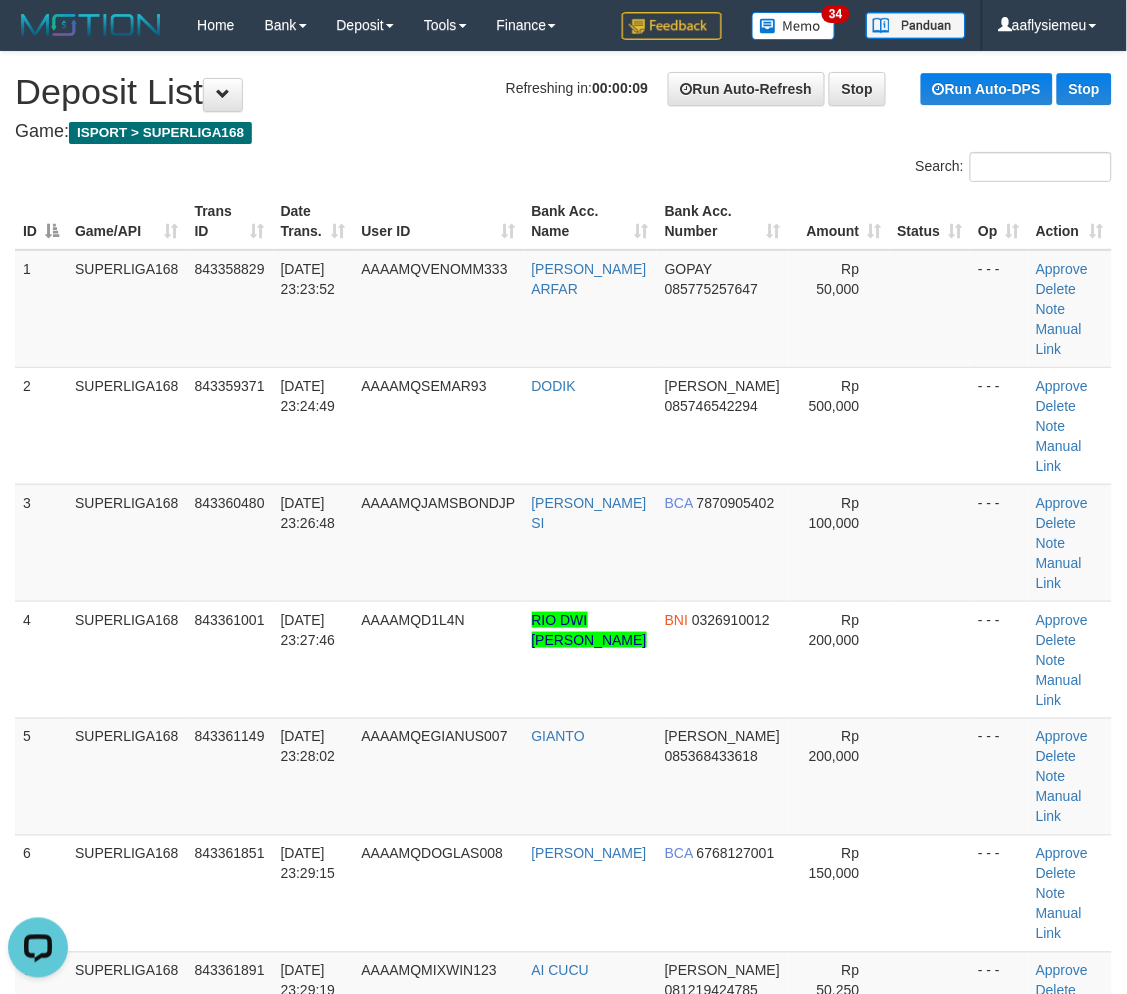 scroll, scrollTop: 0, scrollLeft: 0, axis: both 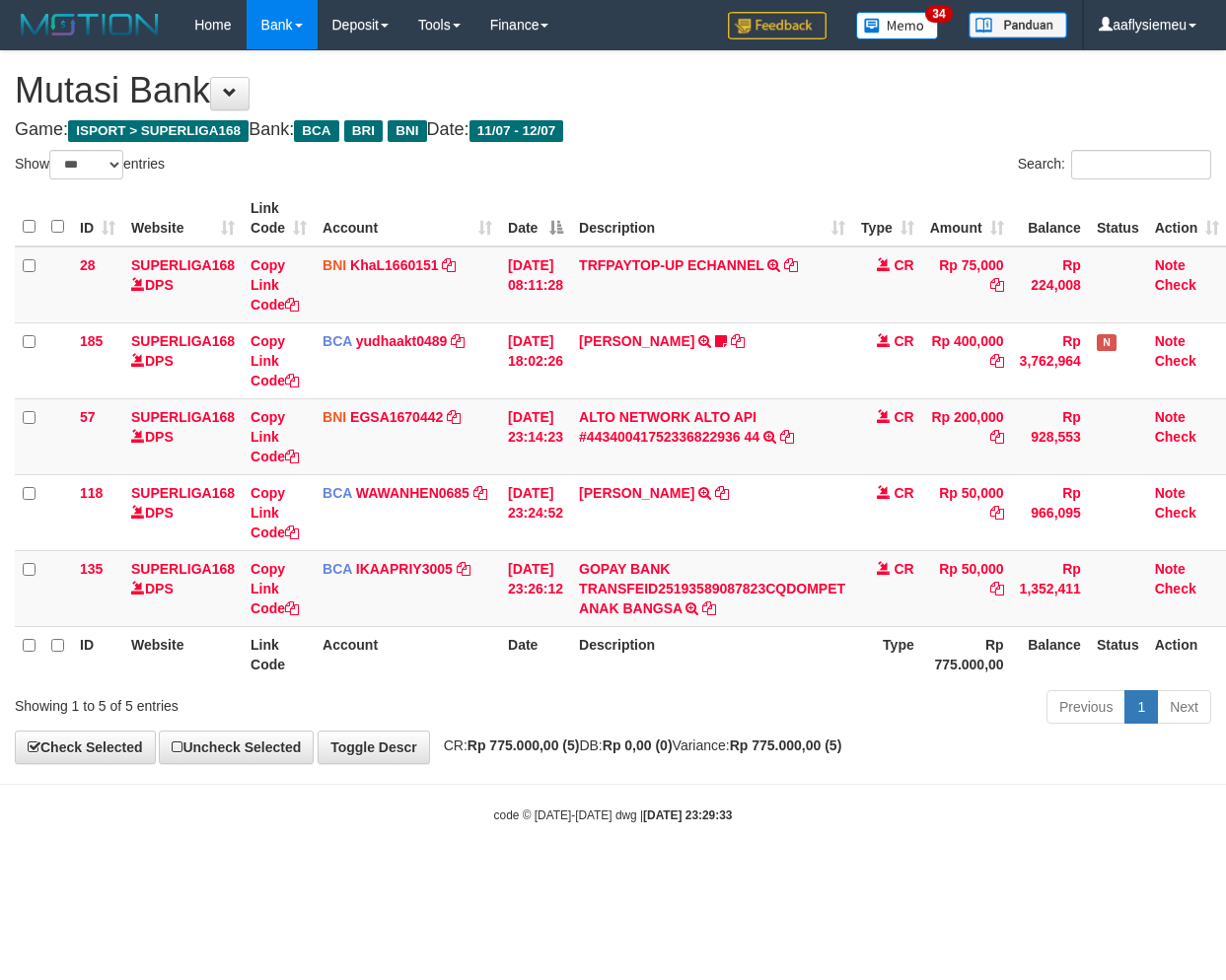 select on "***" 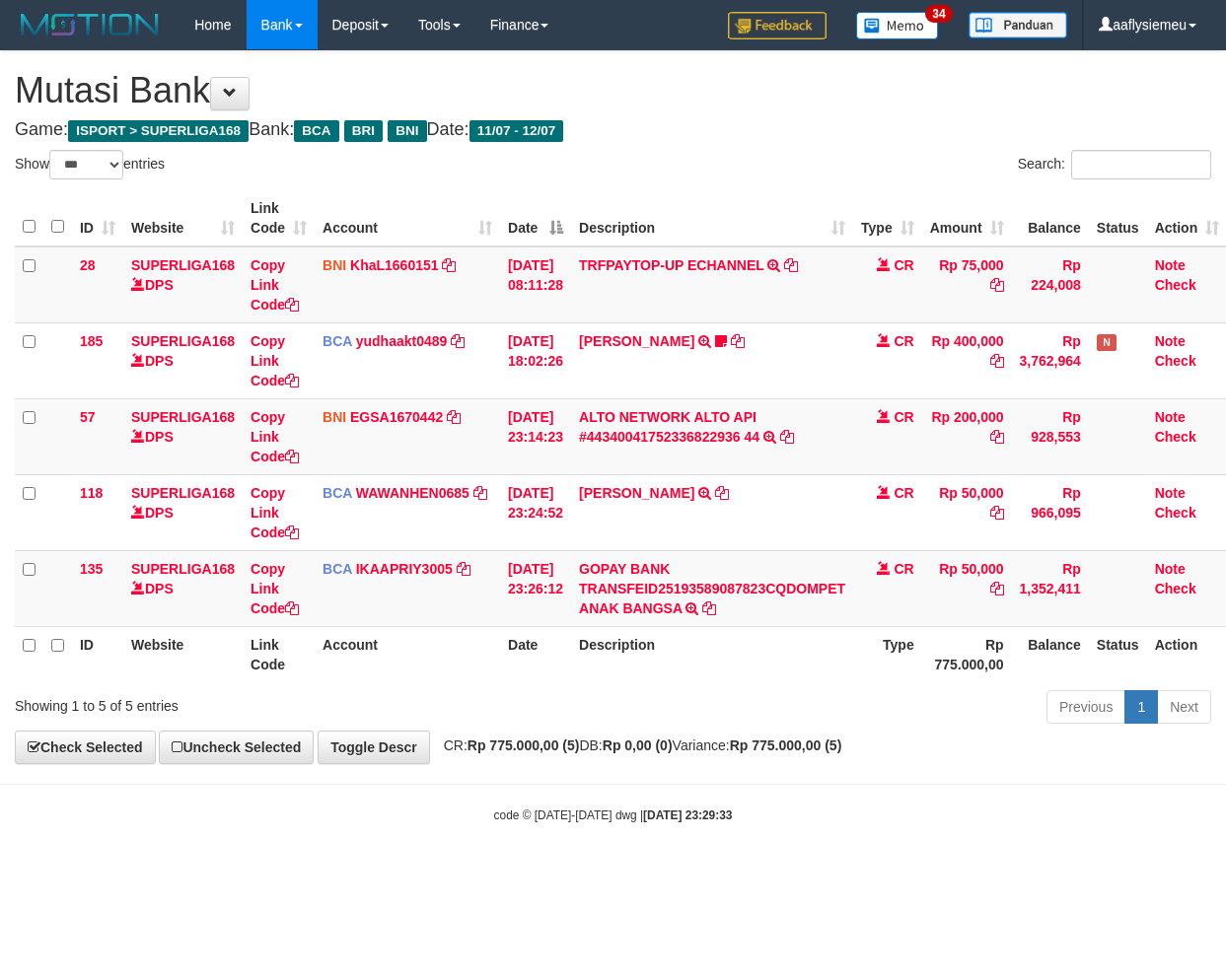 scroll, scrollTop: 0, scrollLeft: 0, axis: both 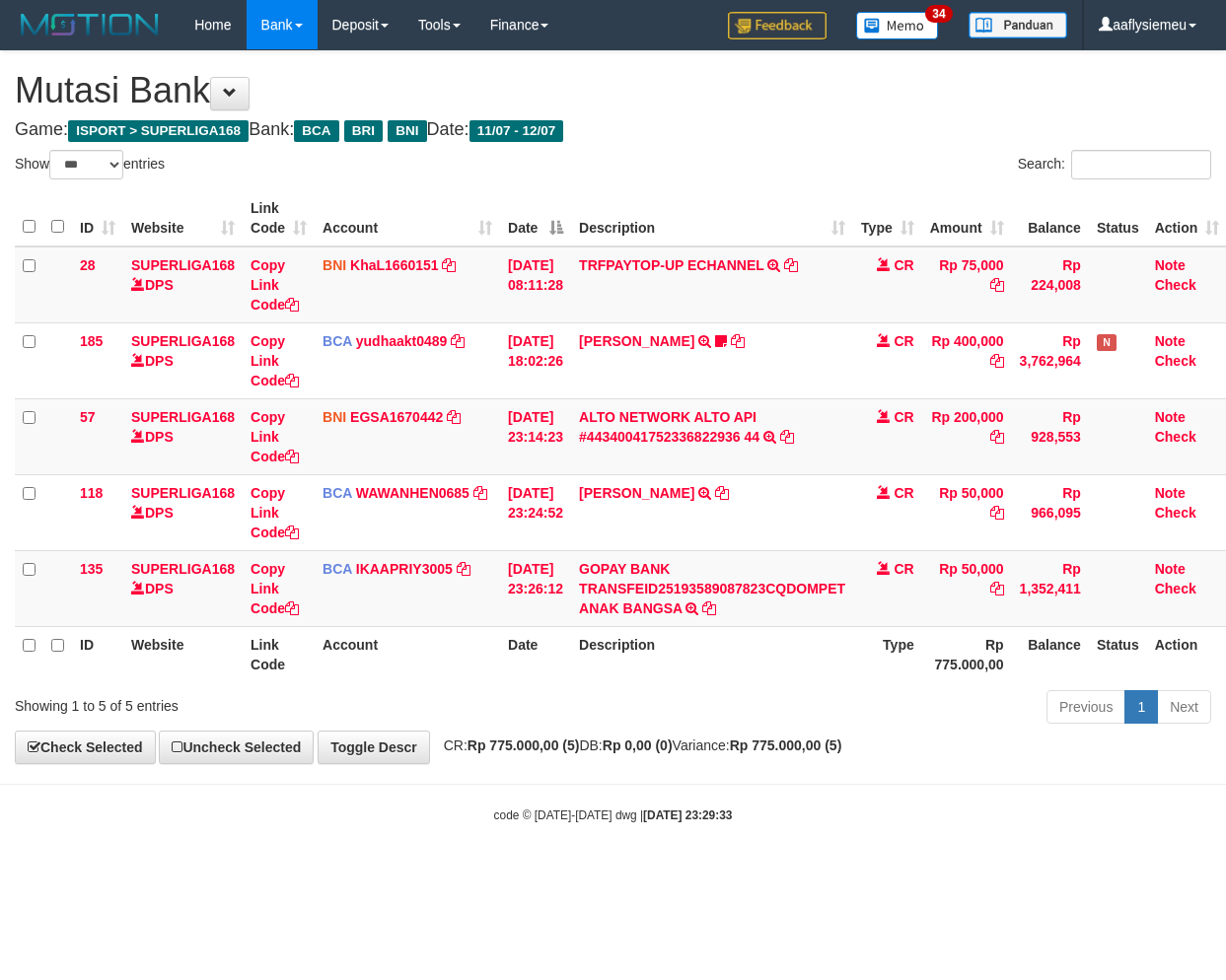 select on "***" 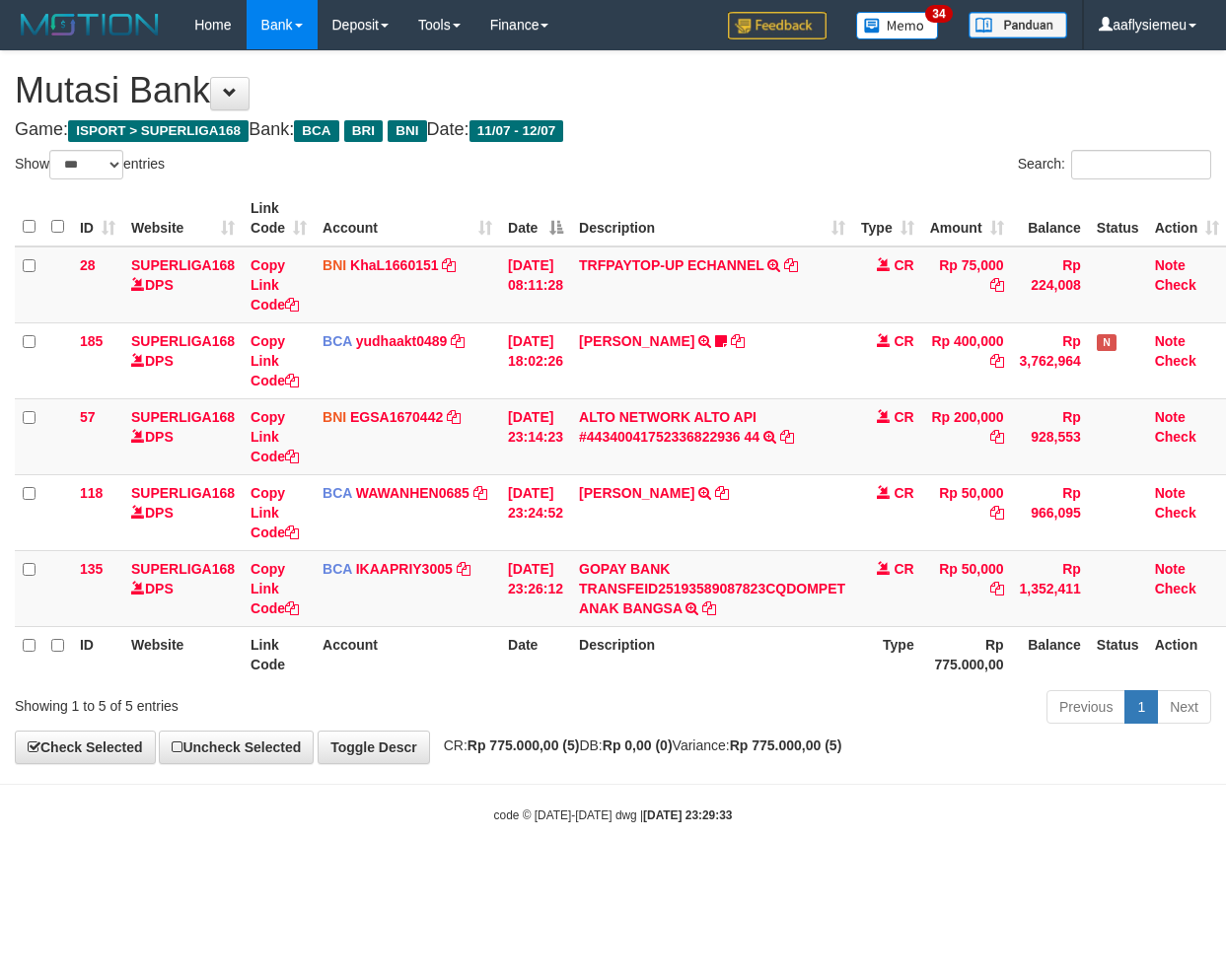 scroll, scrollTop: 0, scrollLeft: 0, axis: both 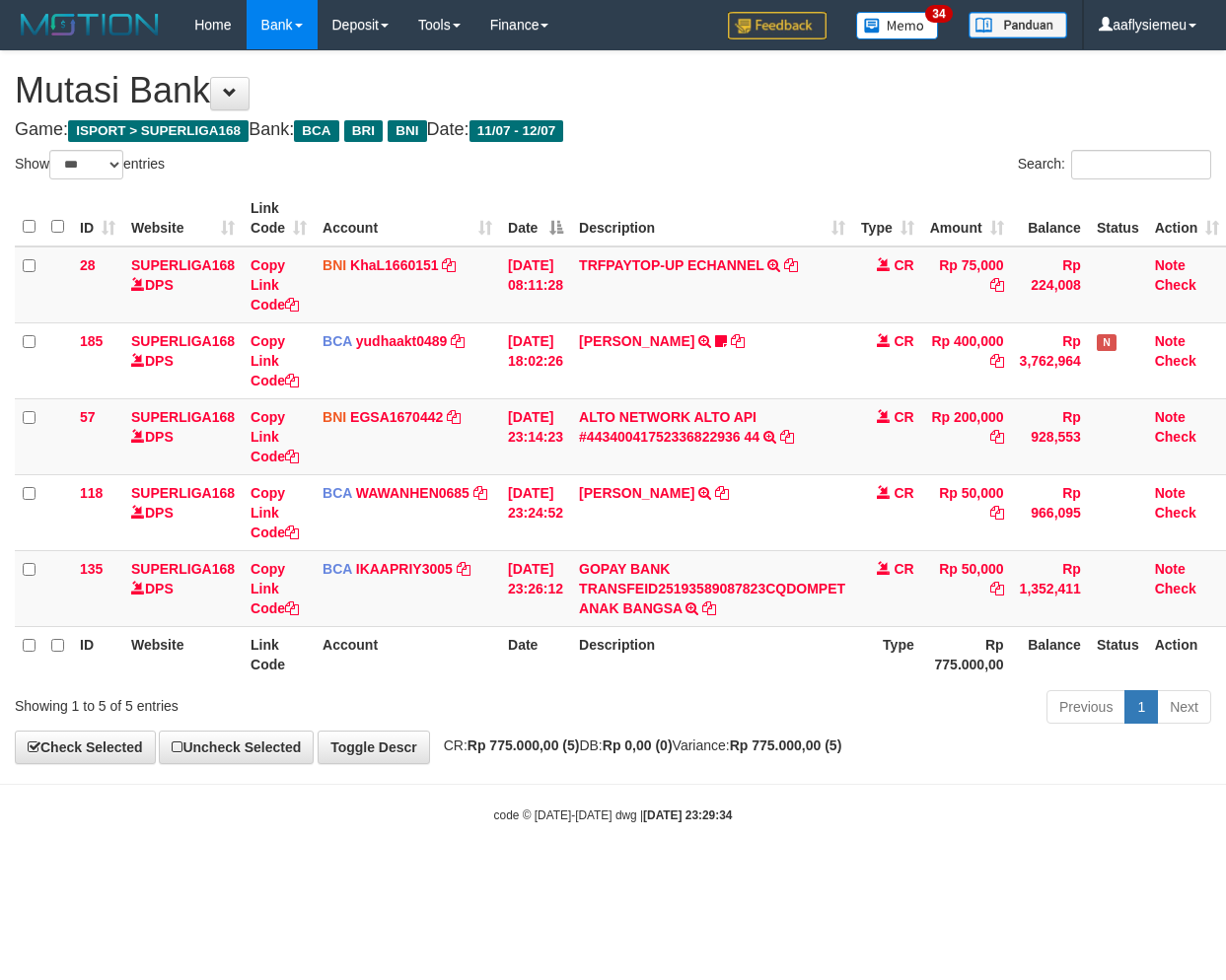 select on "***" 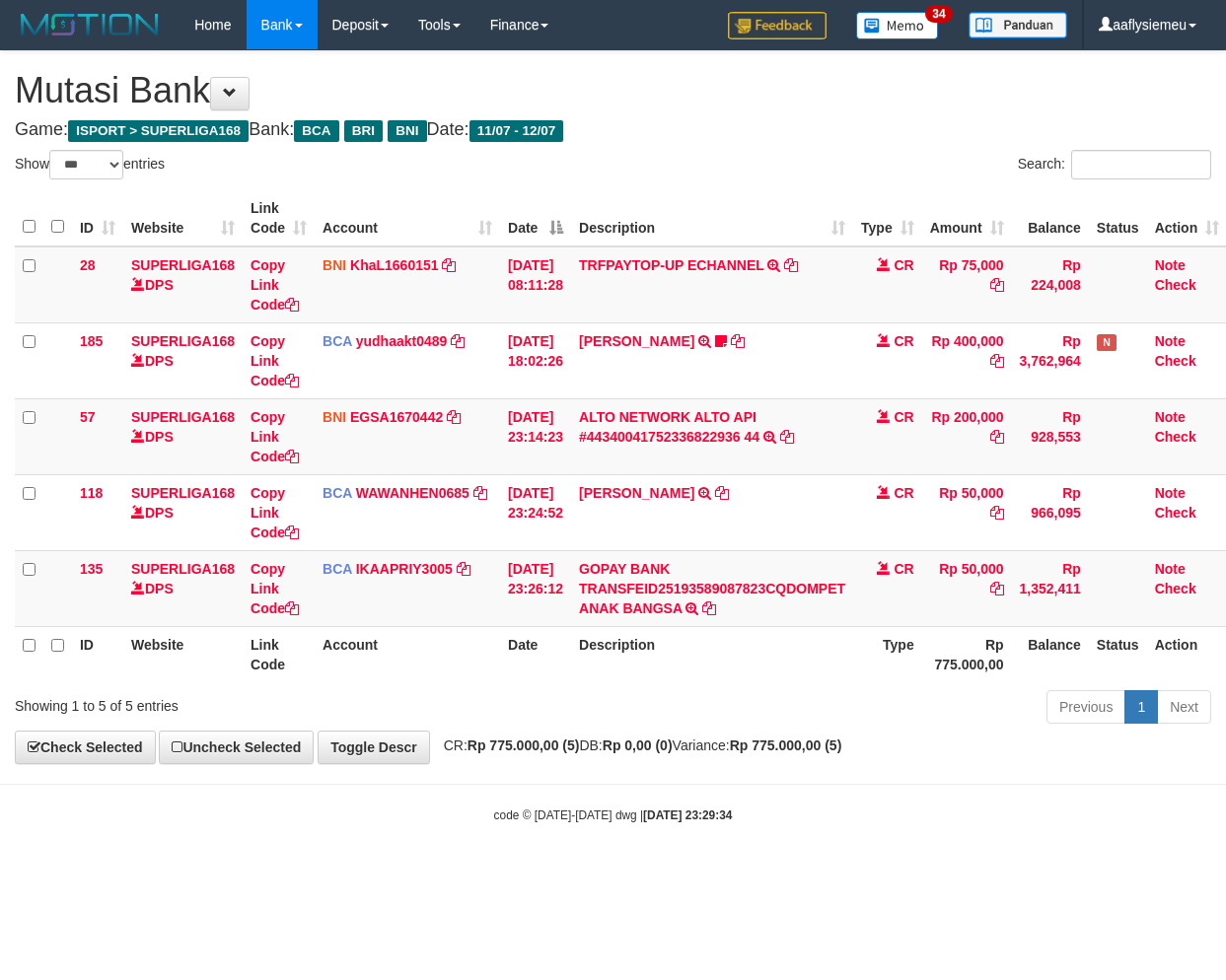 scroll, scrollTop: 0, scrollLeft: 0, axis: both 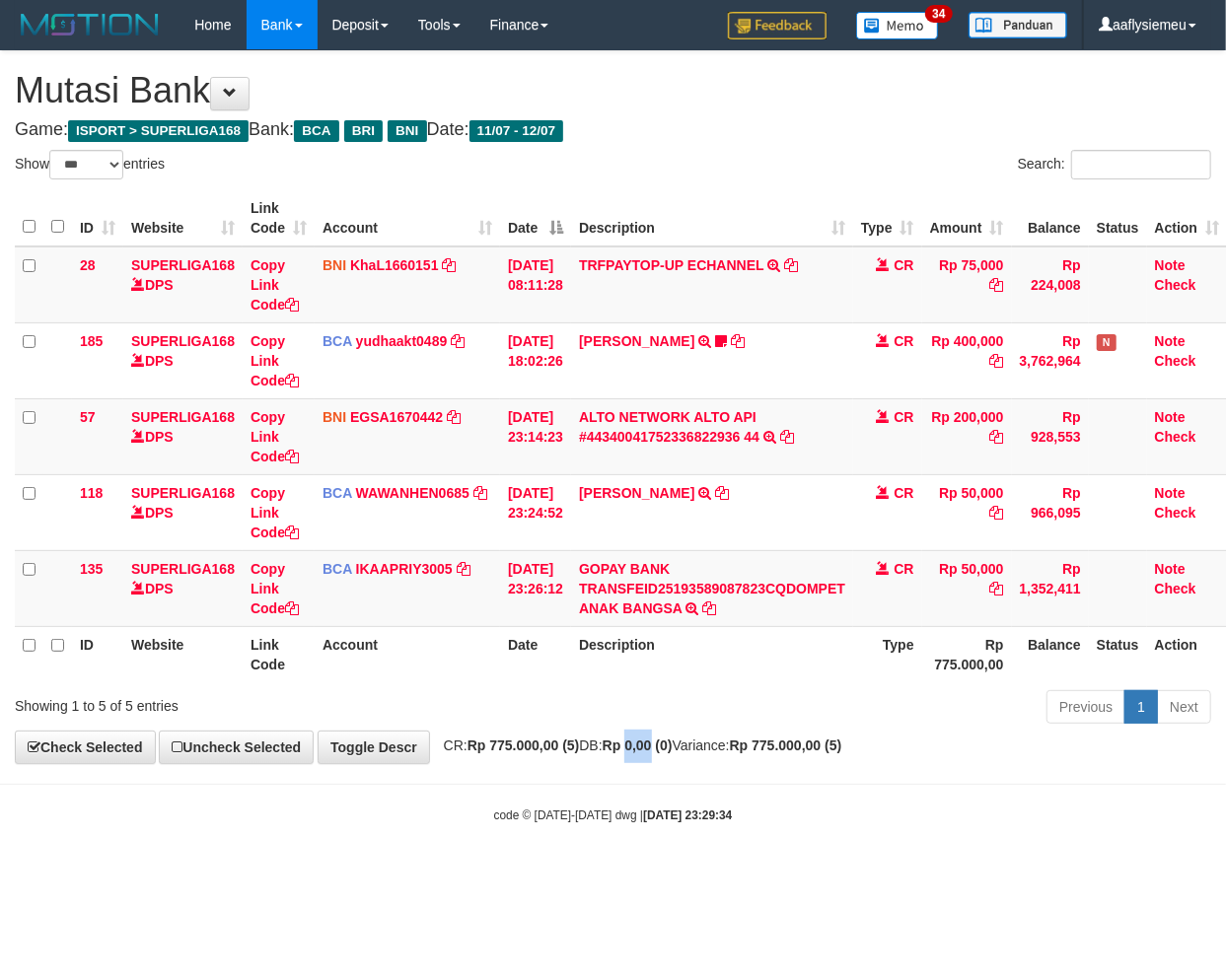 click on "**********" at bounding box center (613, 407) 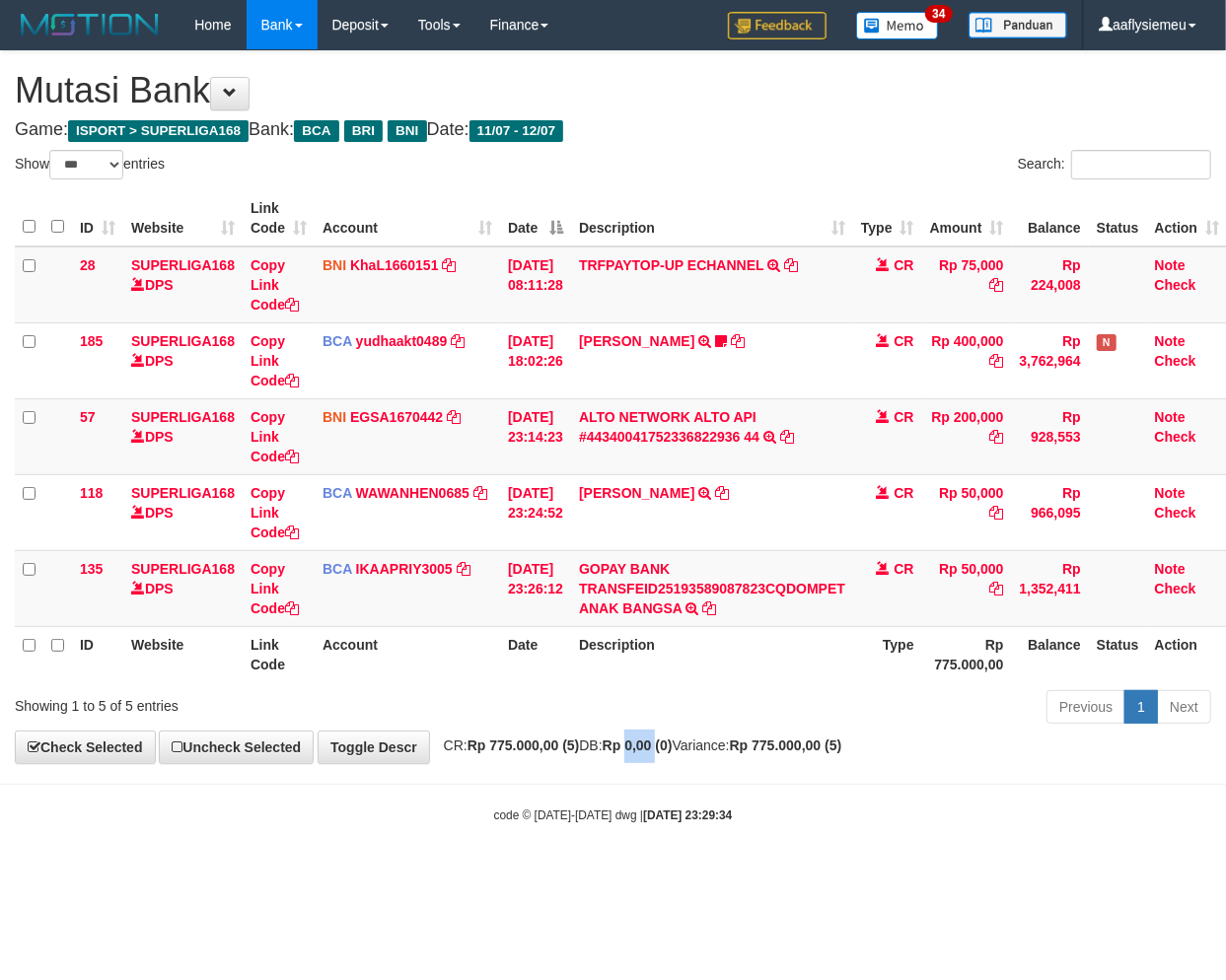 click on "**********" at bounding box center [613, 407] 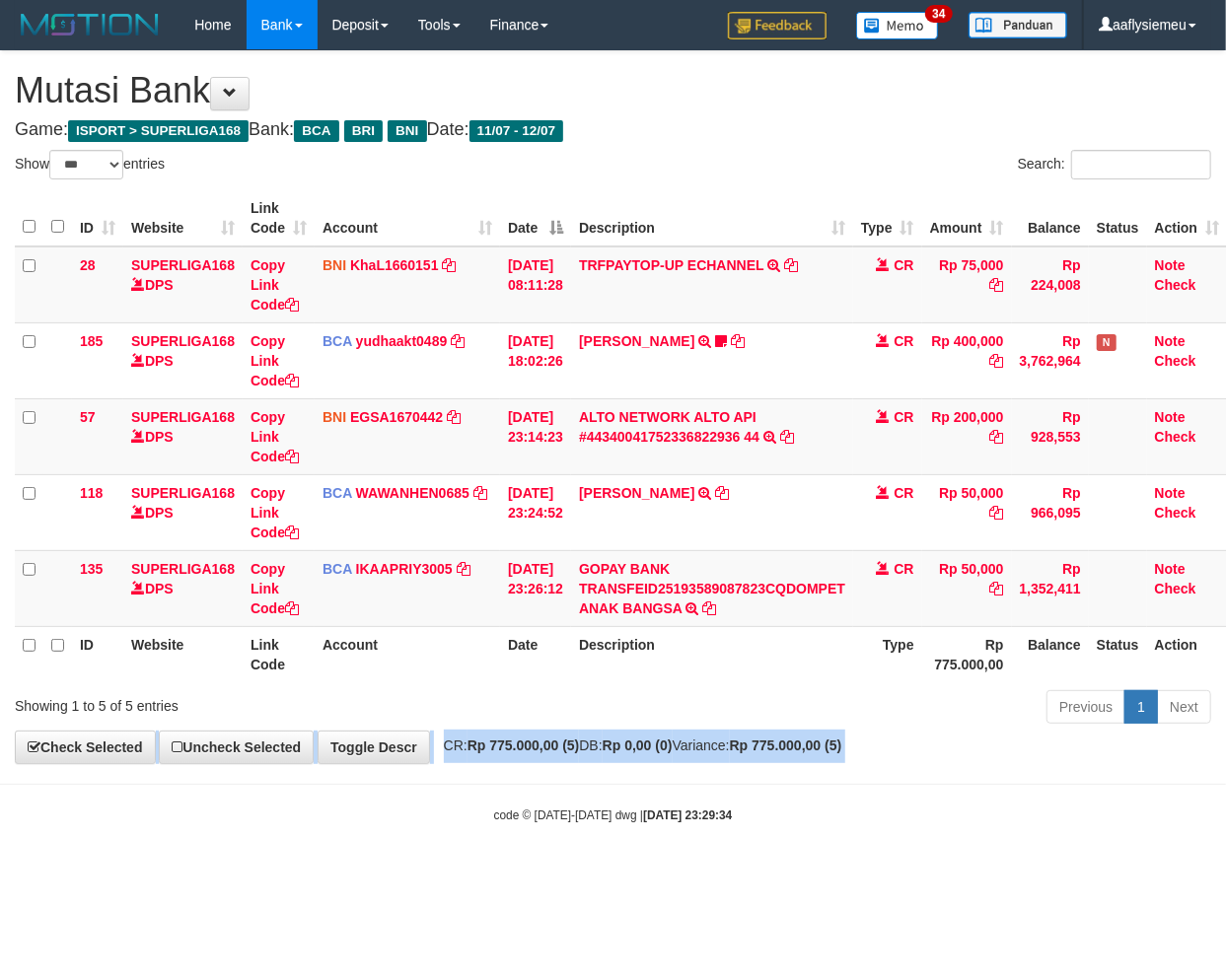click on "**********" at bounding box center [613, 407] 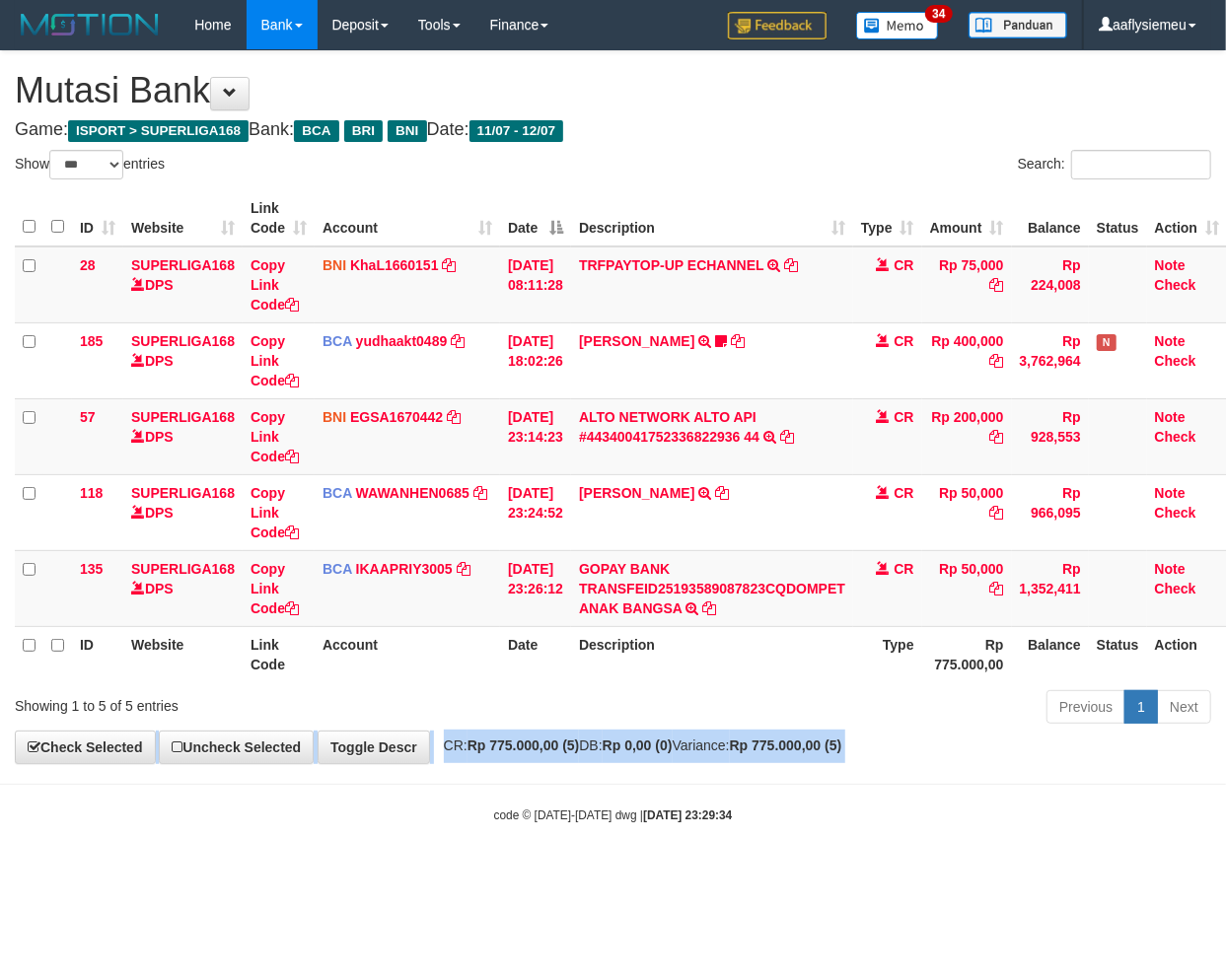 click on "**********" at bounding box center [613, 407] 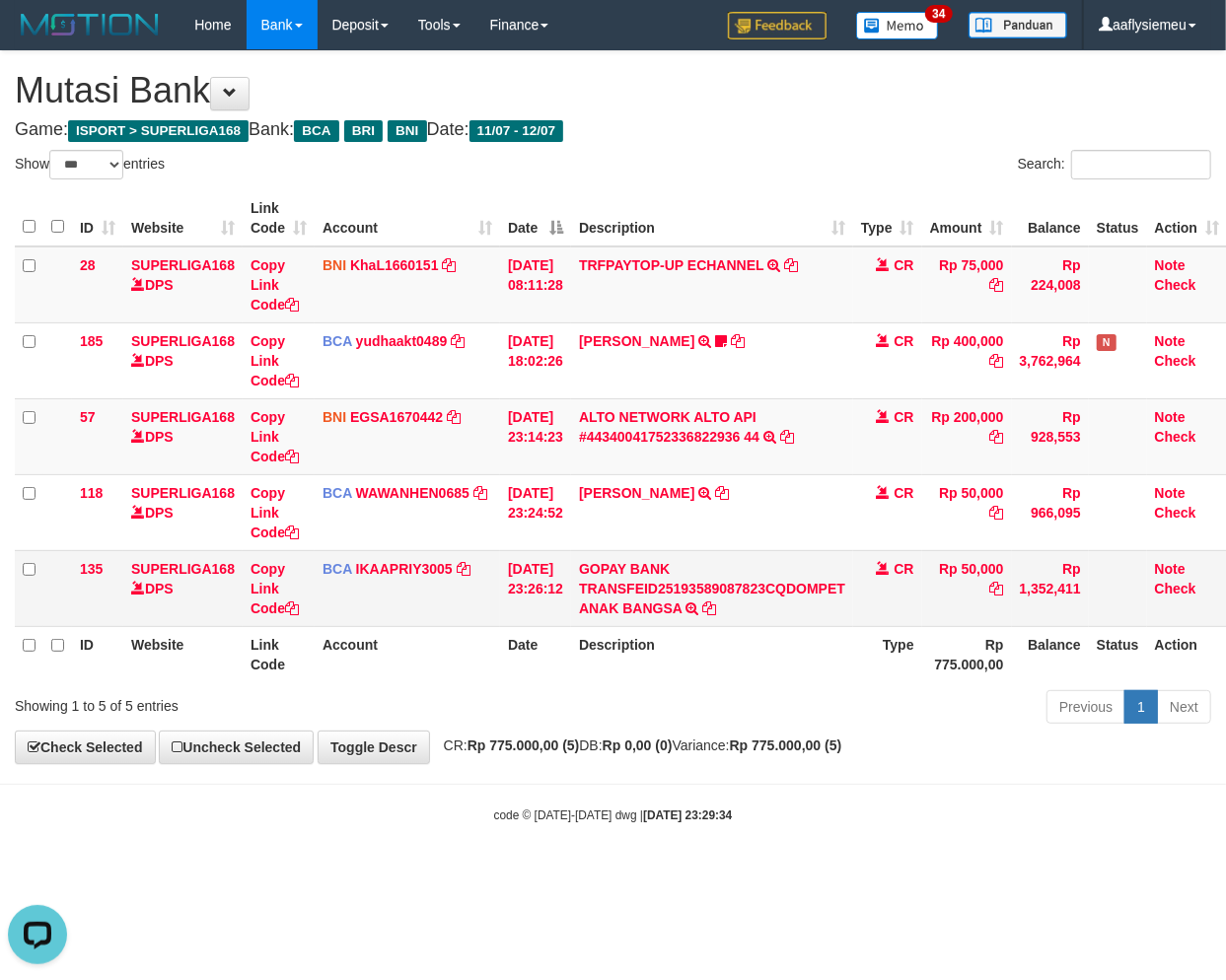 scroll, scrollTop: 0, scrollLeft: 0, axis: both 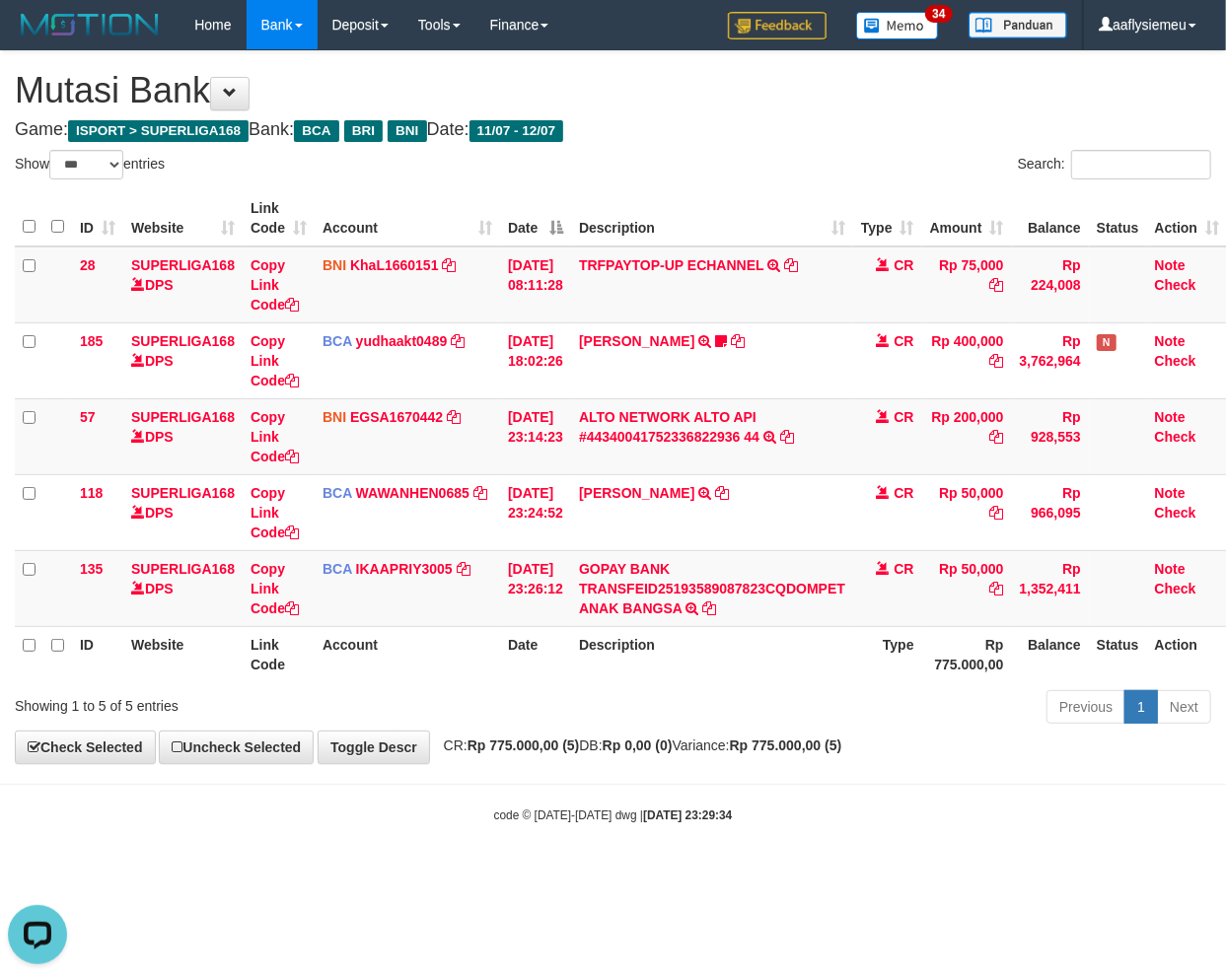 click on "Description" at bounding box center (712, 654) 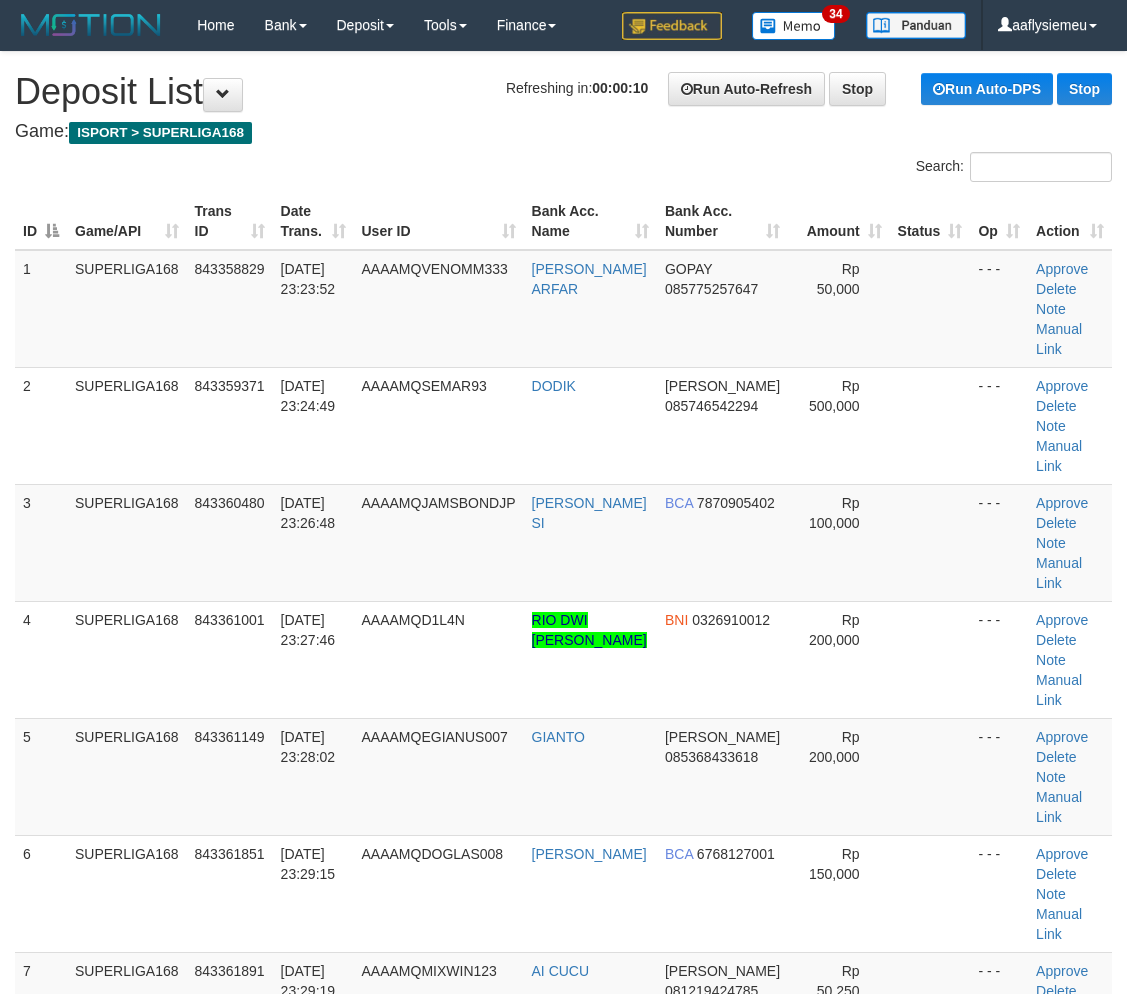 scroll, scrollTop: 0, scrollLeft: 0, axis: both 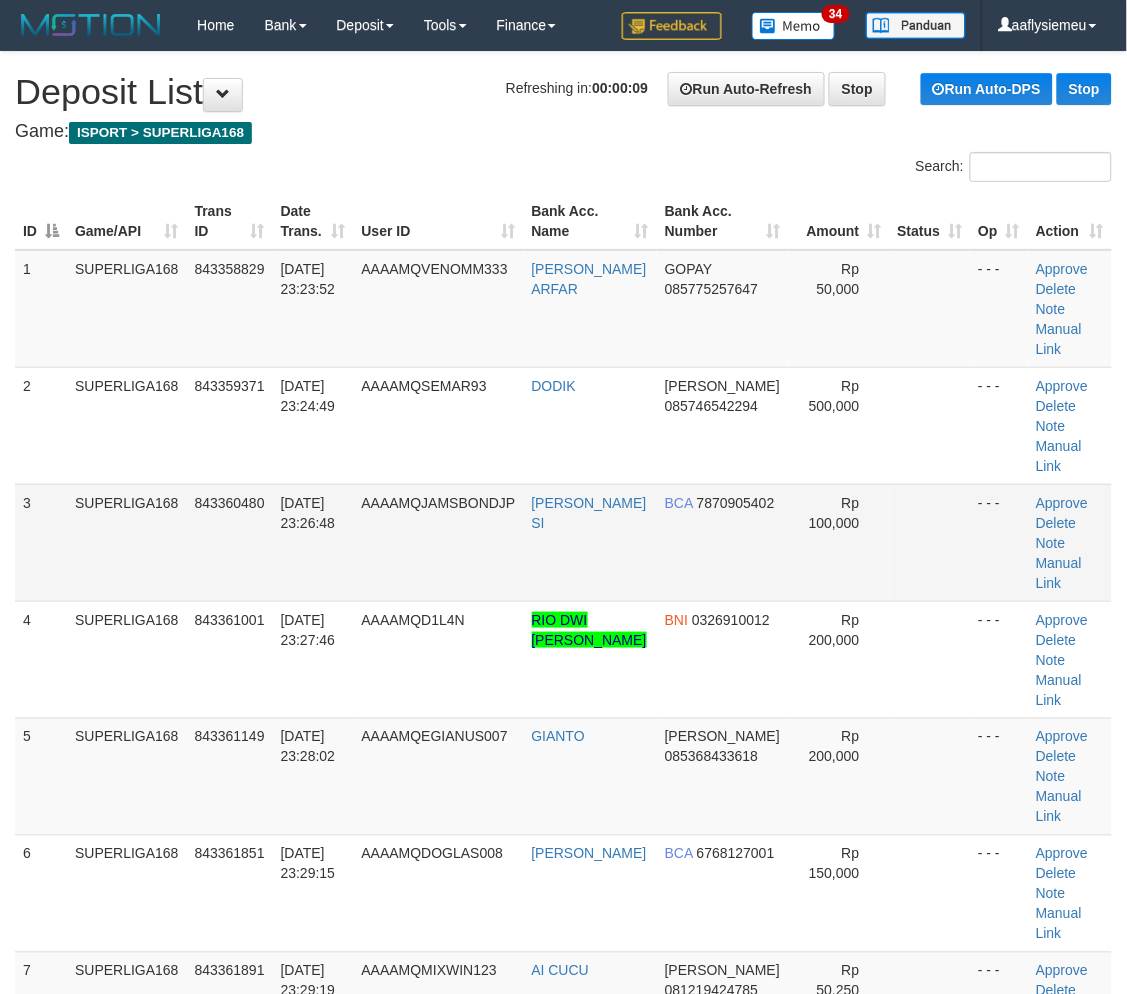 drag, startPoint x: 194, startPoint y: 448, endPoint x: 144, endPoint y: 524, distance: 90.97253 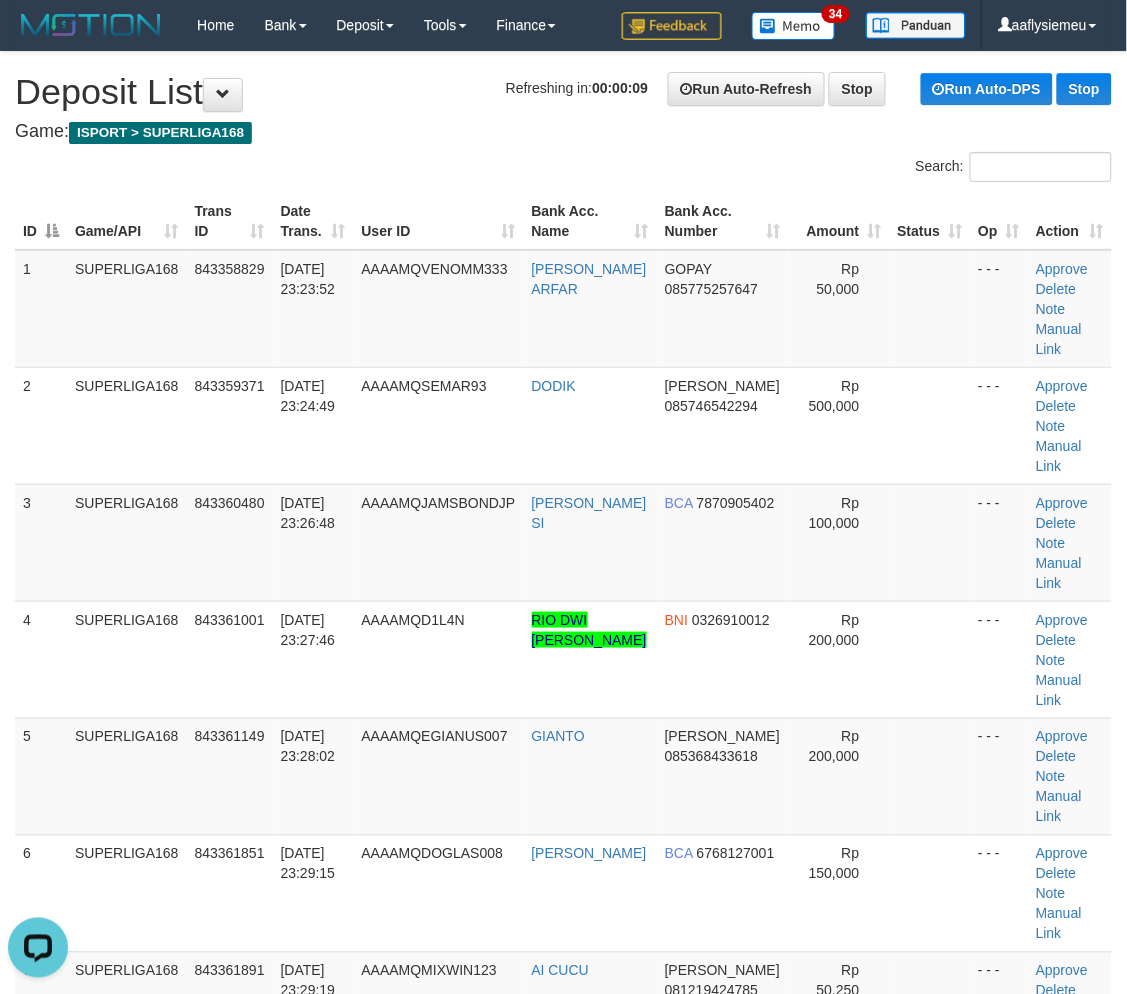 scroll, scrollTop: 0, scrollLeft: 0, axis: both 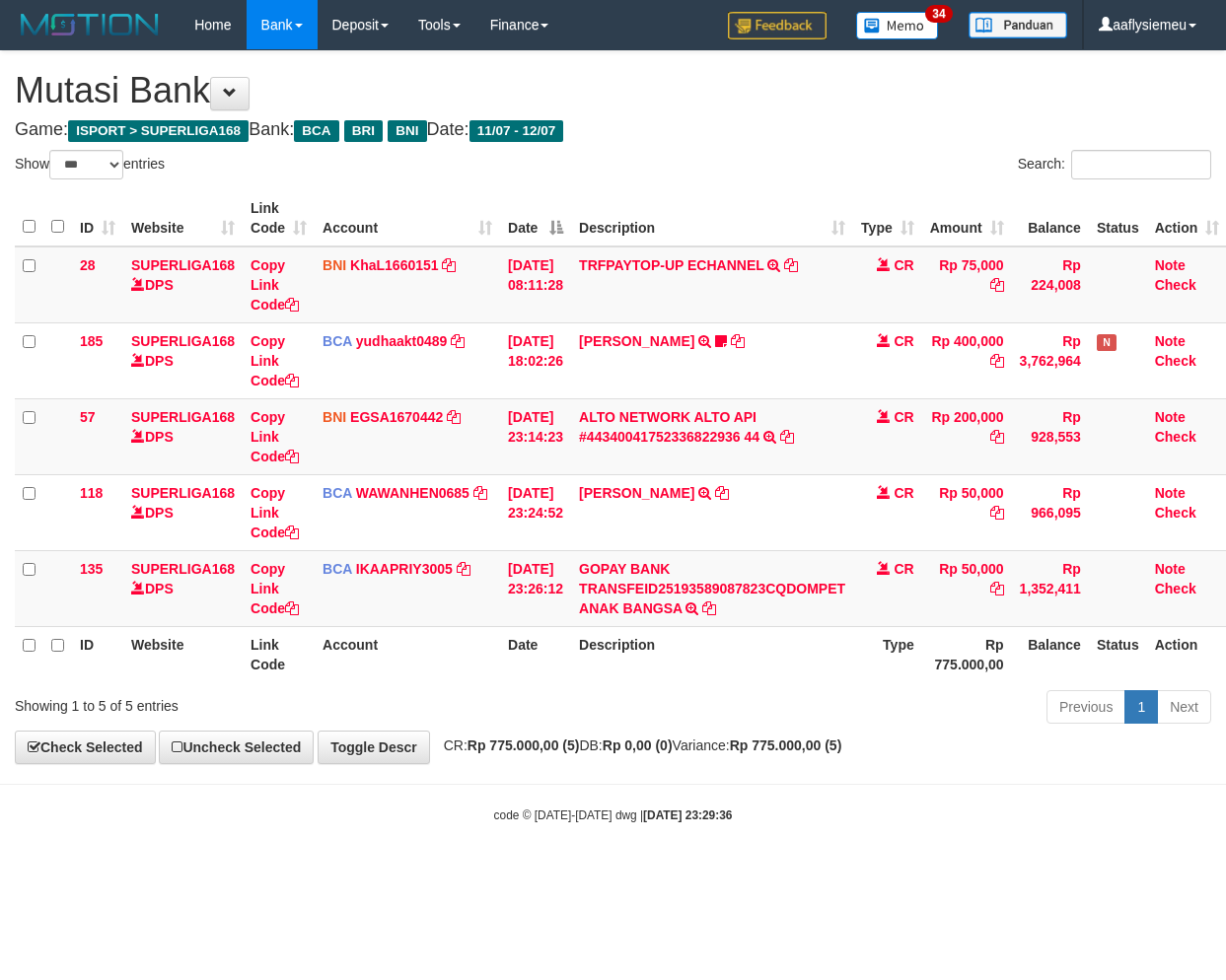 select on "***" 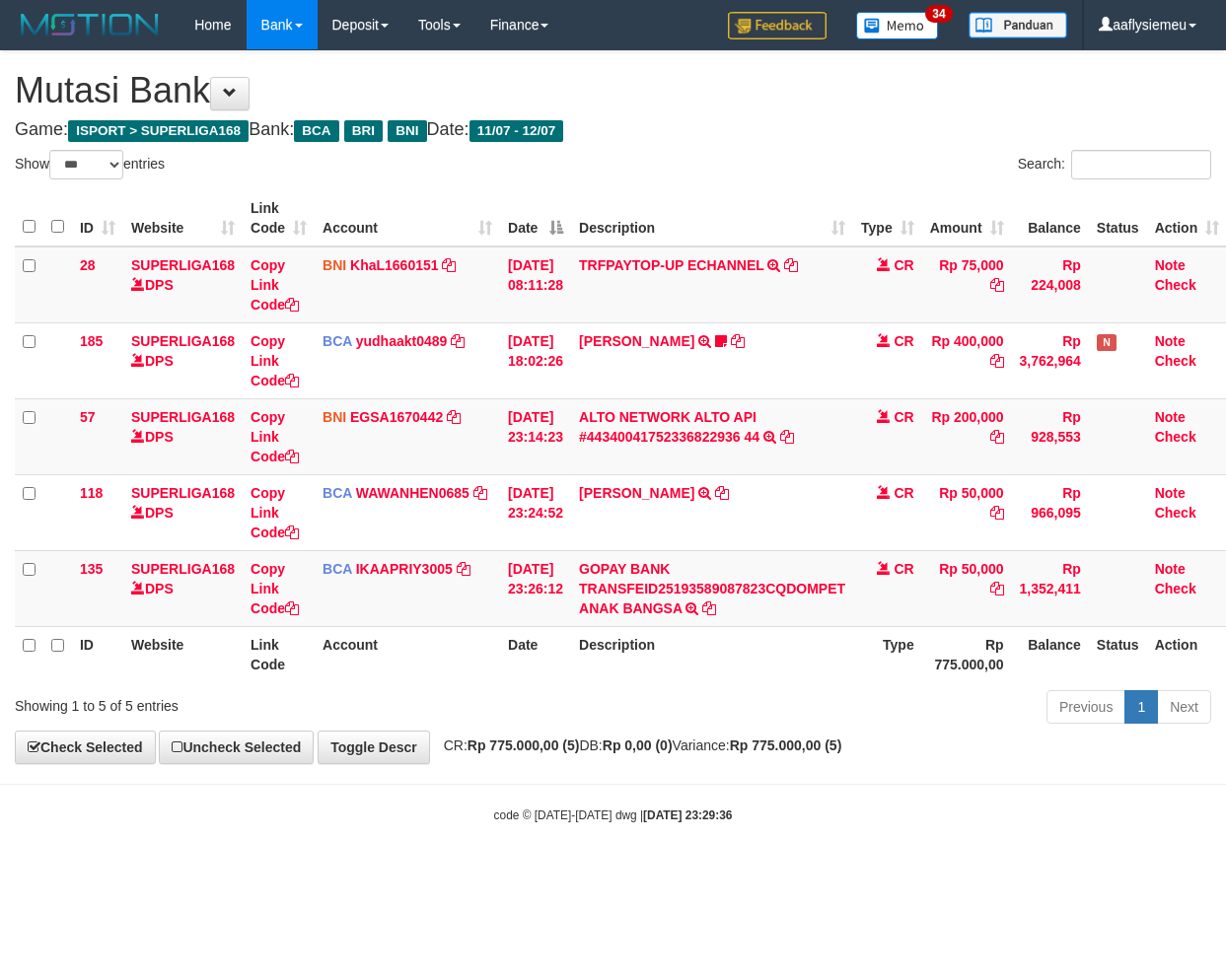 scroll, scrollTop: 0, scrollLeft: 0, axis: both 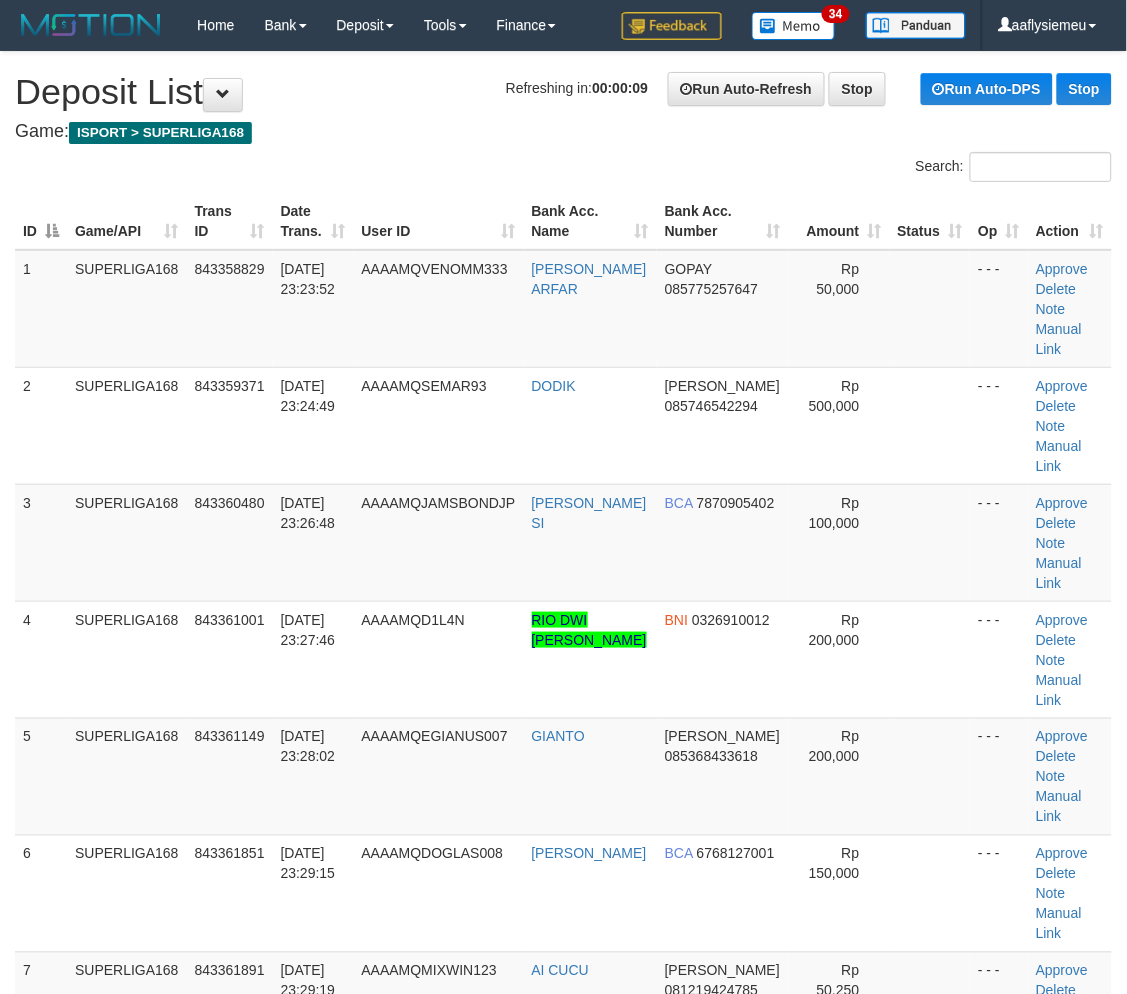 drag, startPoint x: 247, startPoint y: 412, endPoint x: 13, endPoint y: 527, distance: 260.73166 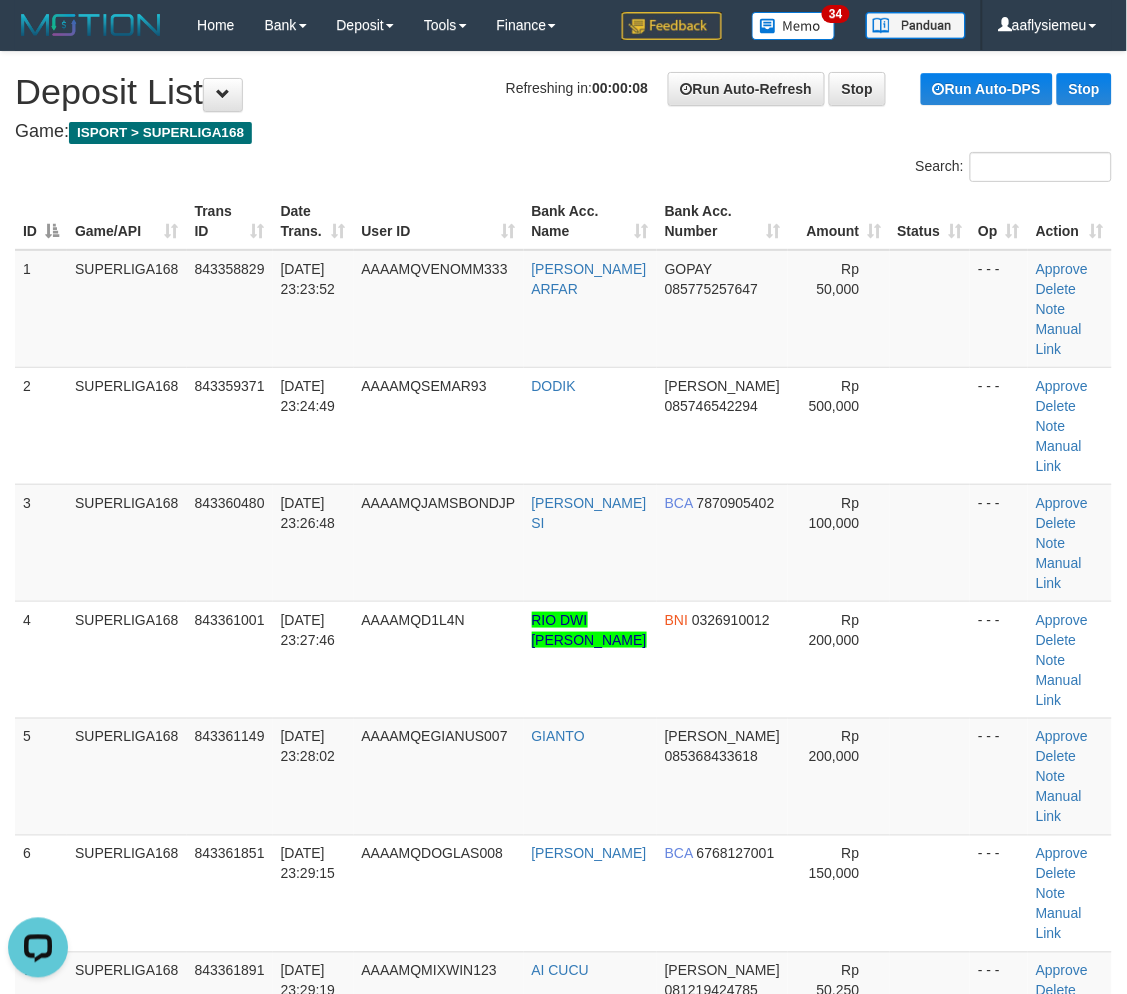 scroll, scrollTop: 0, scrollLeft: 0, axis: both 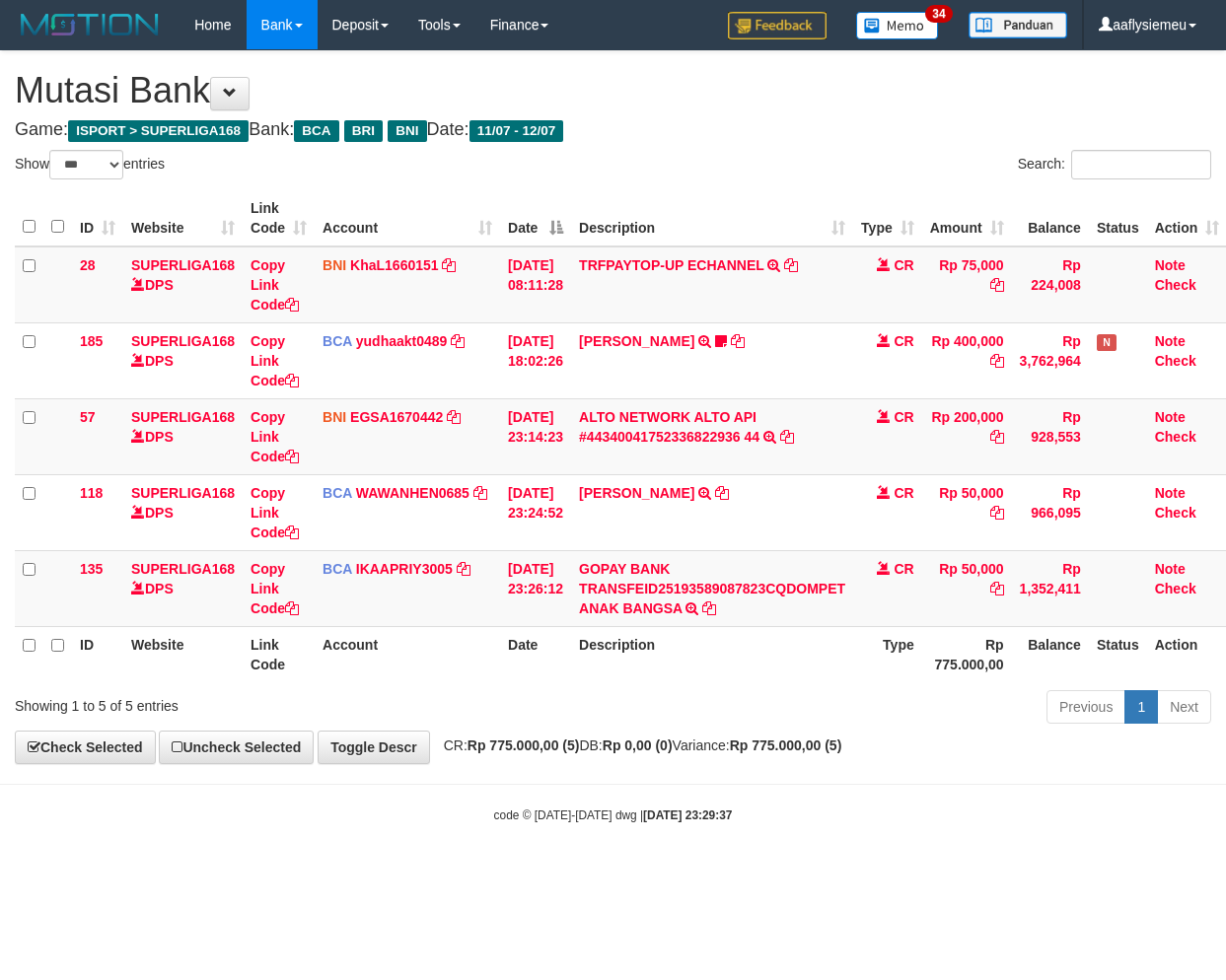 select on "***" 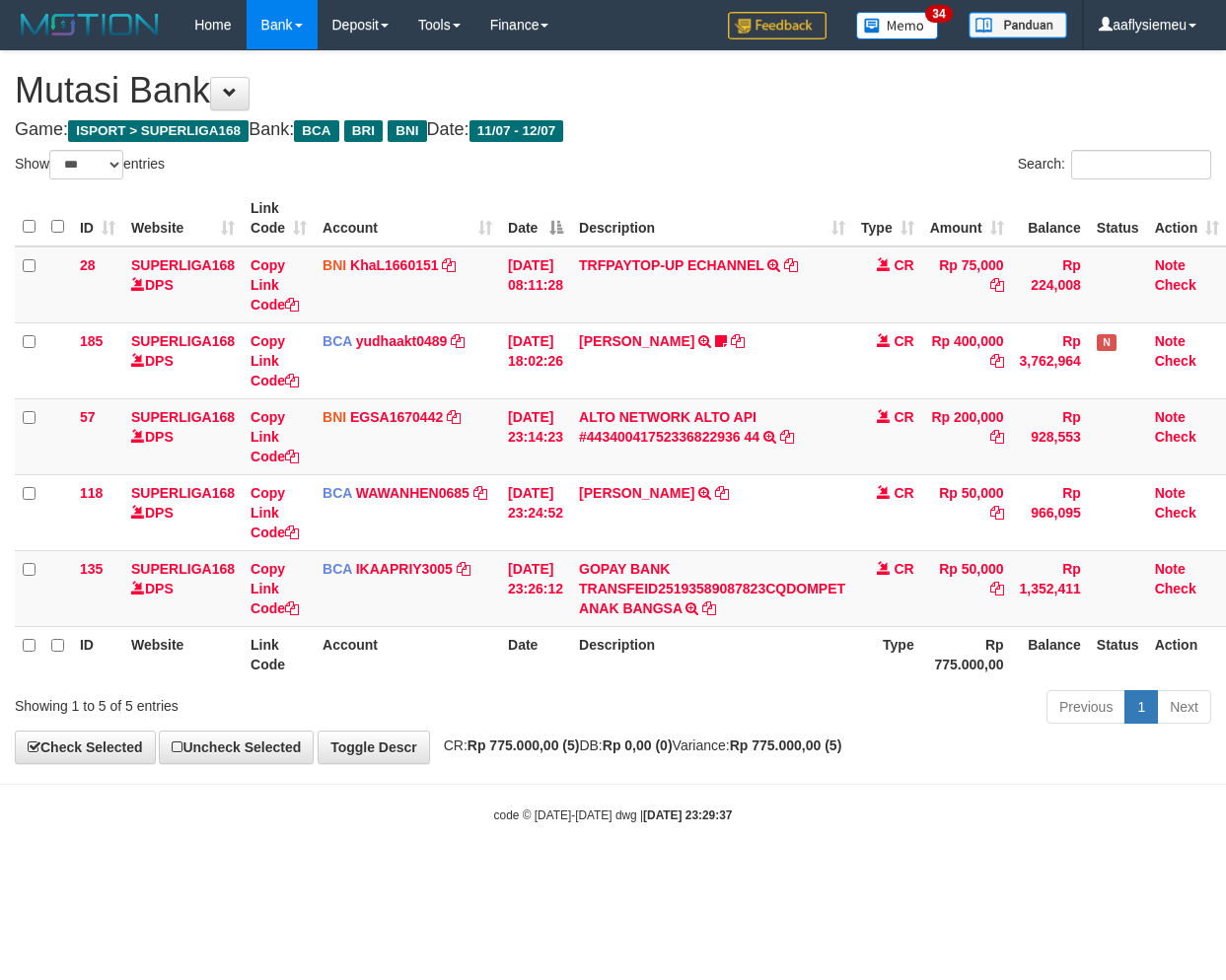 scroll, scrollTop: 0, scrollLeft: 0, axis: both 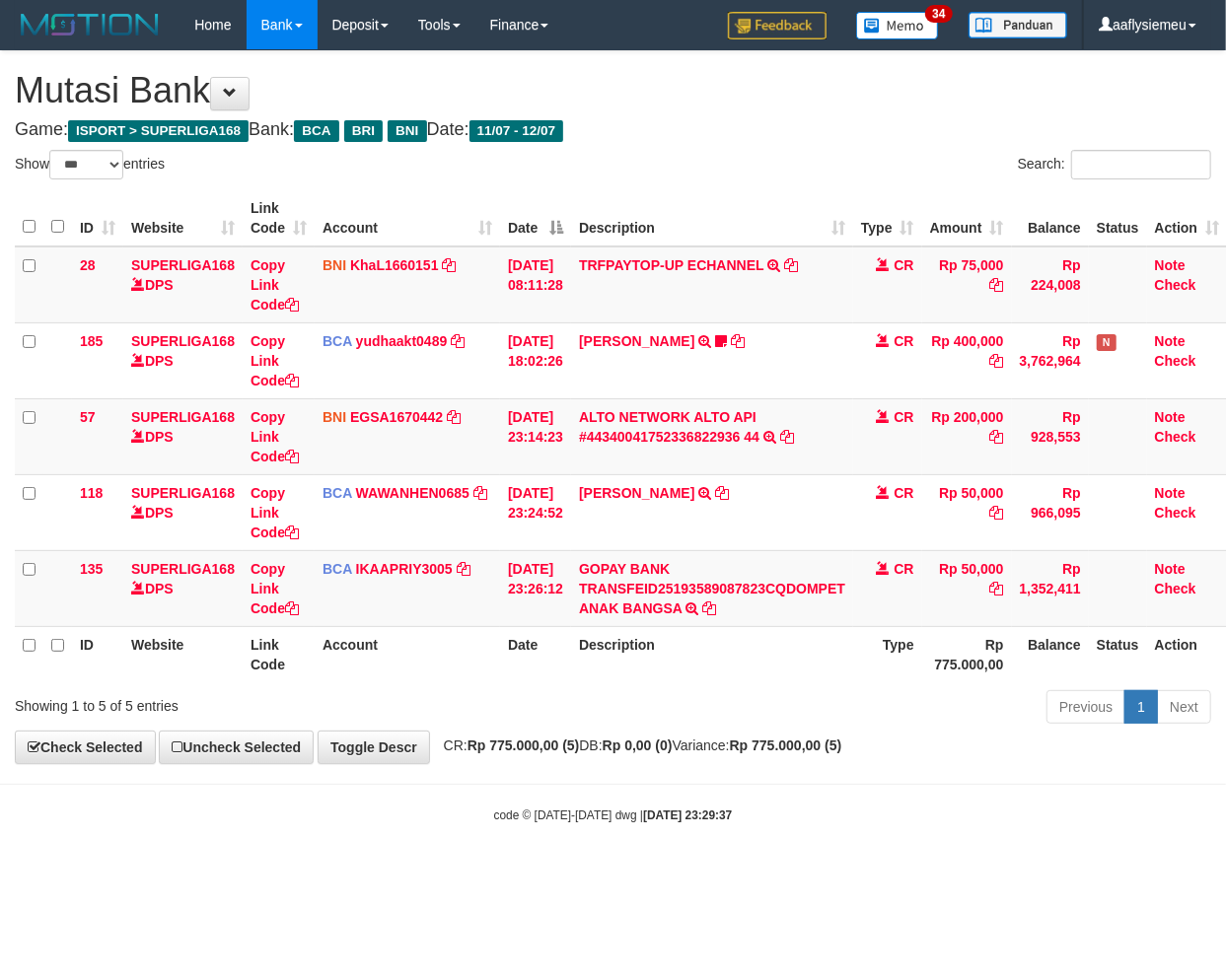 drag, startPoint x: 0, startPoint y: 0, endPoint x: 740, endPoint y: 654, distance: 987.58088 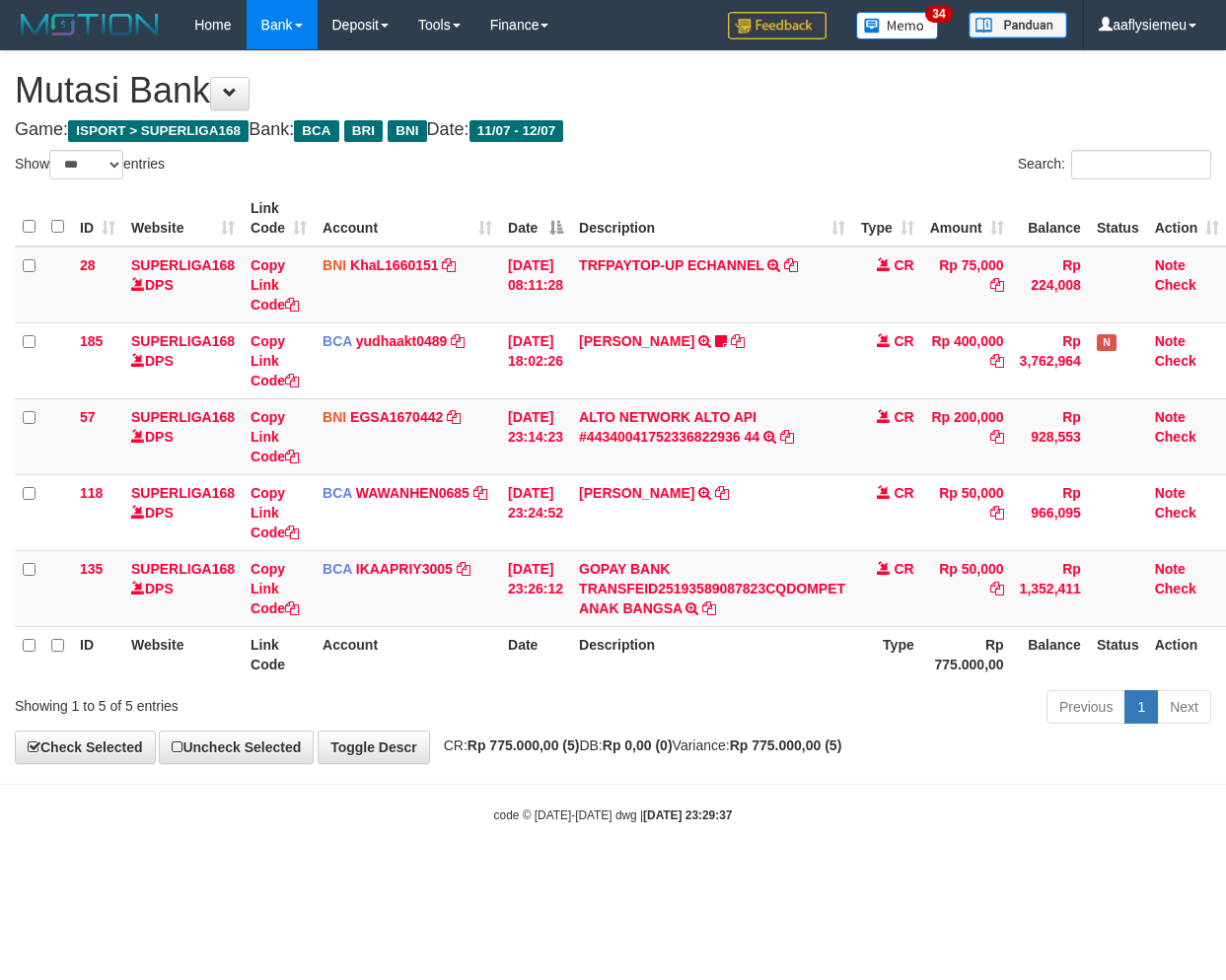 select on "***" 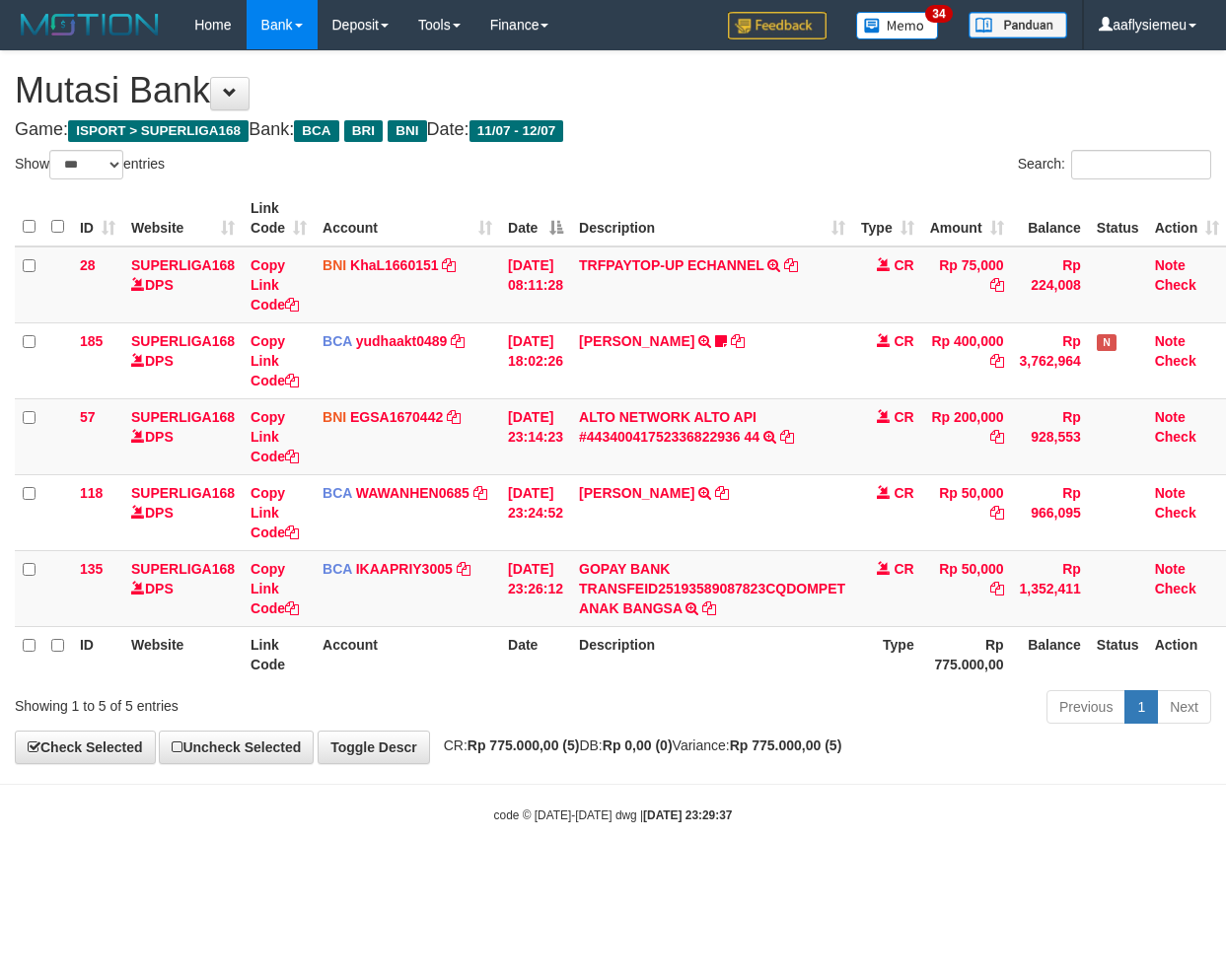 scroll, scrollTop: 0, scrollLeft: 0, axis: both 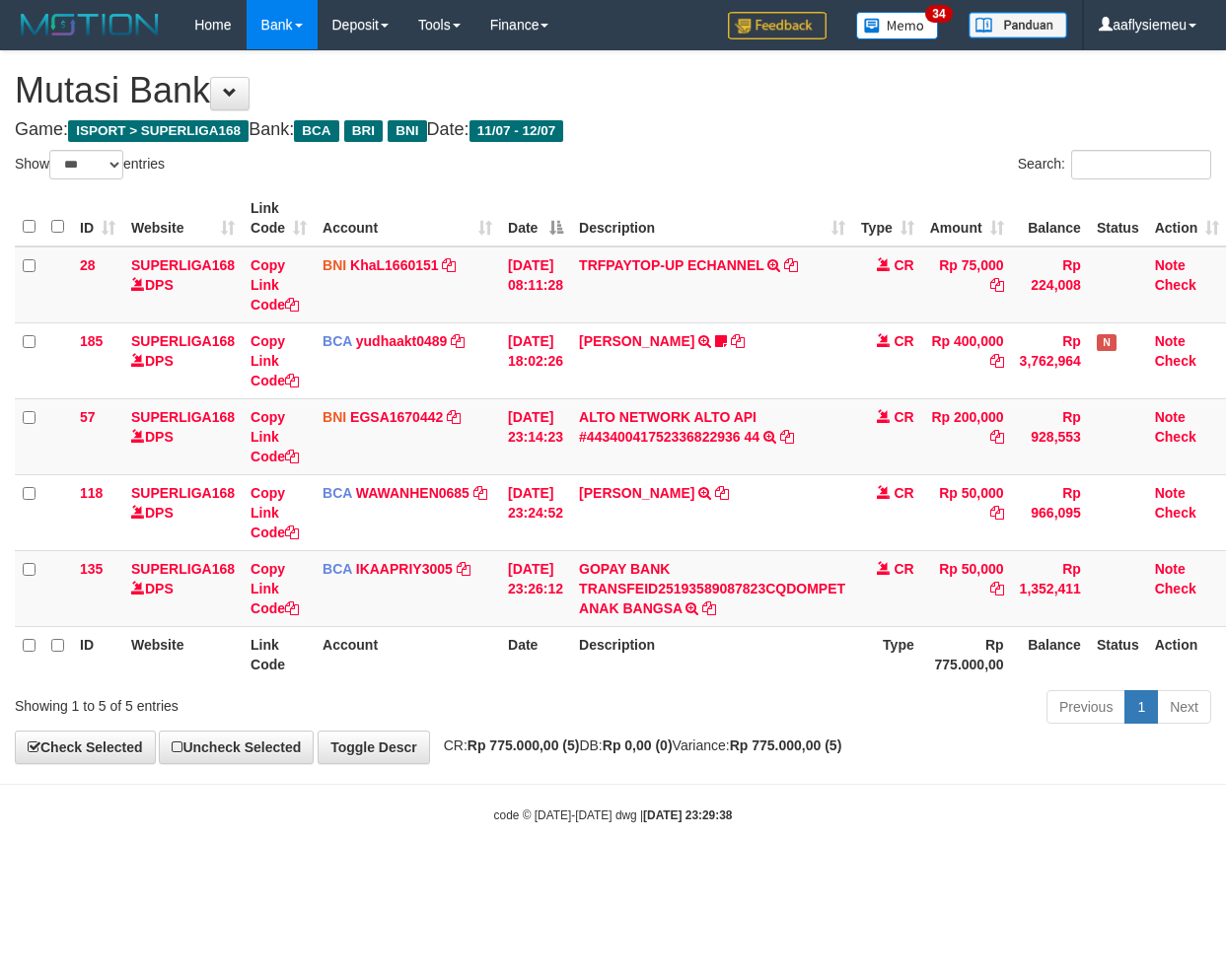select on "***" 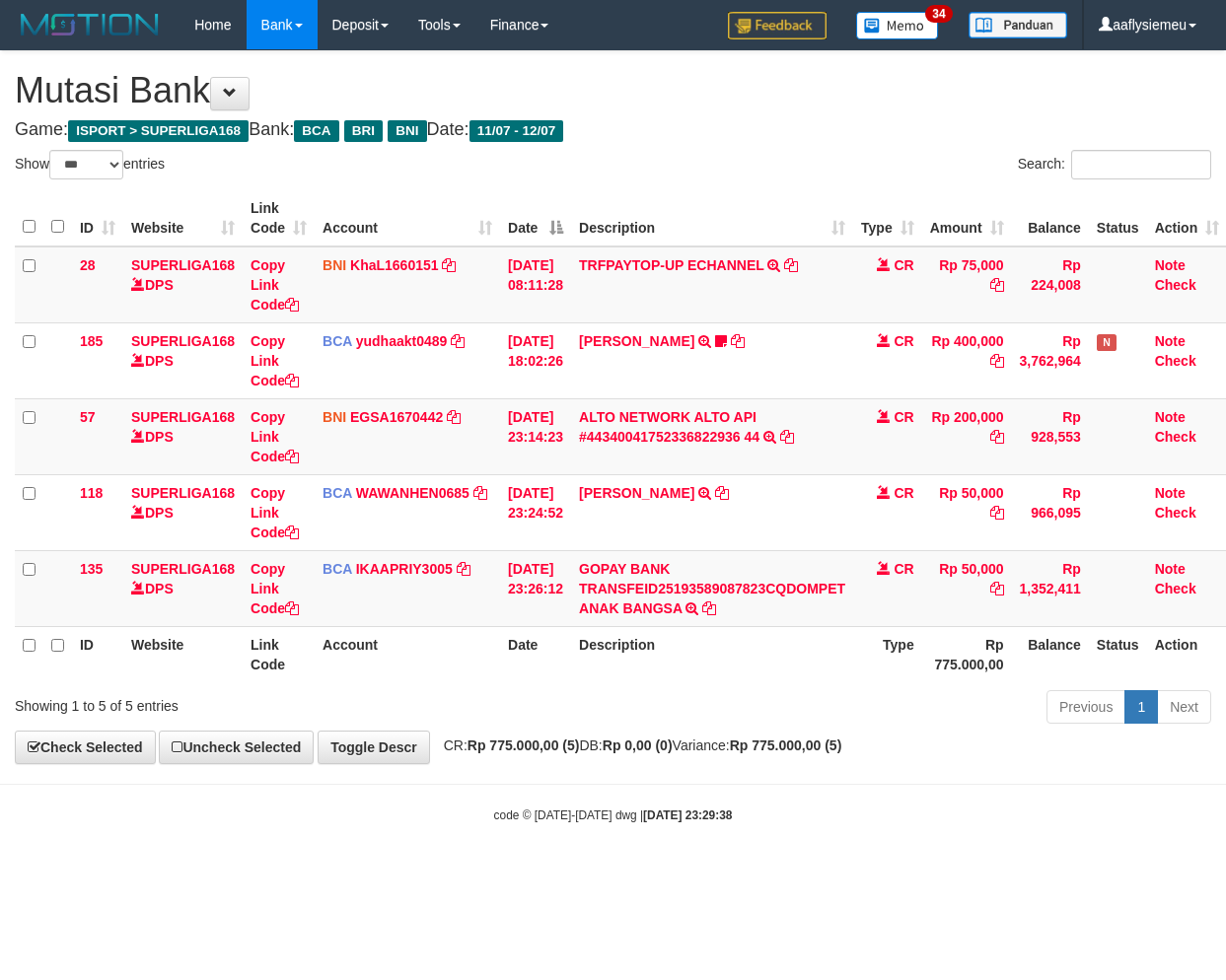 scroll, scrollTop: 0, scrollLeft: 0, axis: both 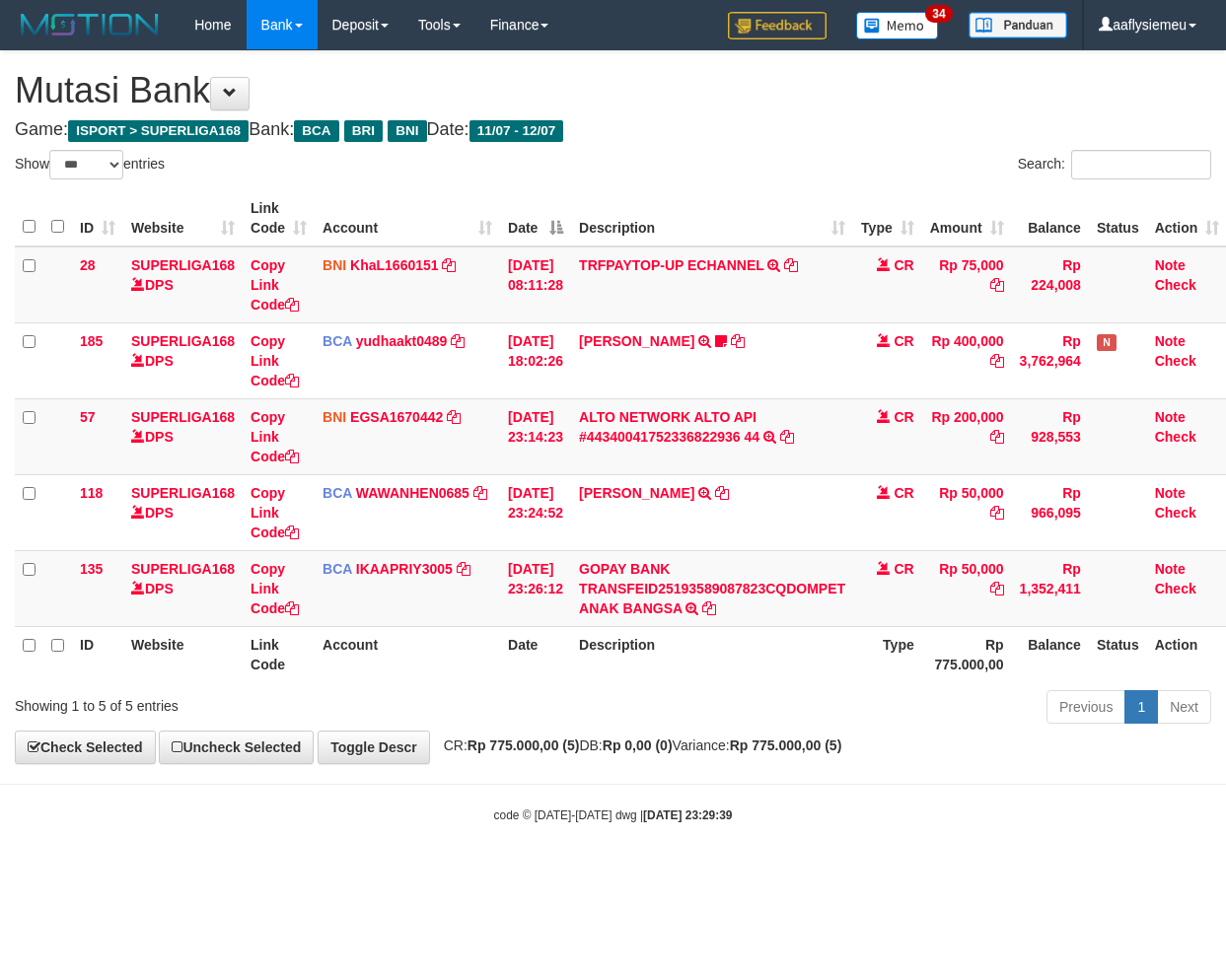 select on "***" 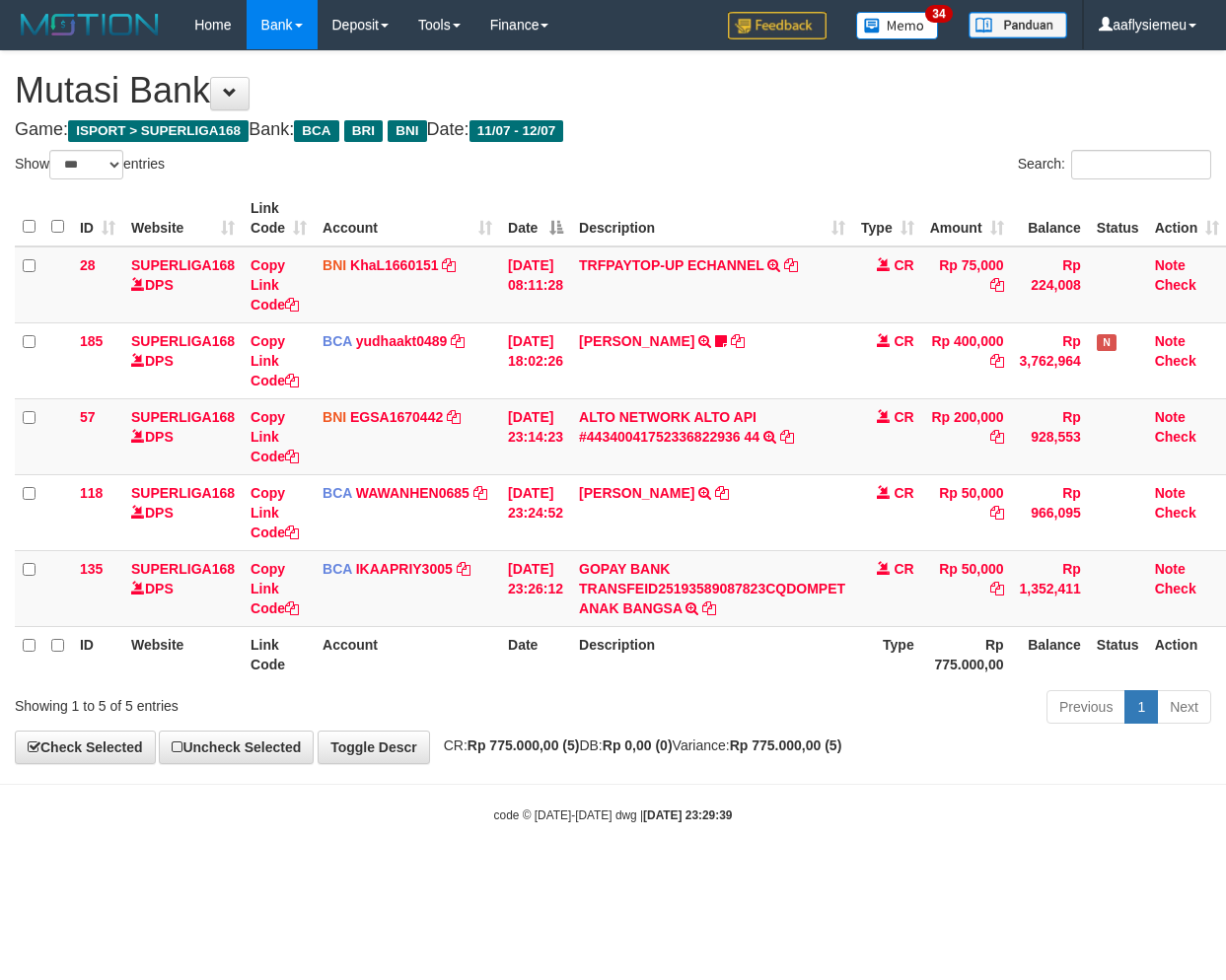 scroll, scrollTop: 0, scrollLeft: 0, axis: both 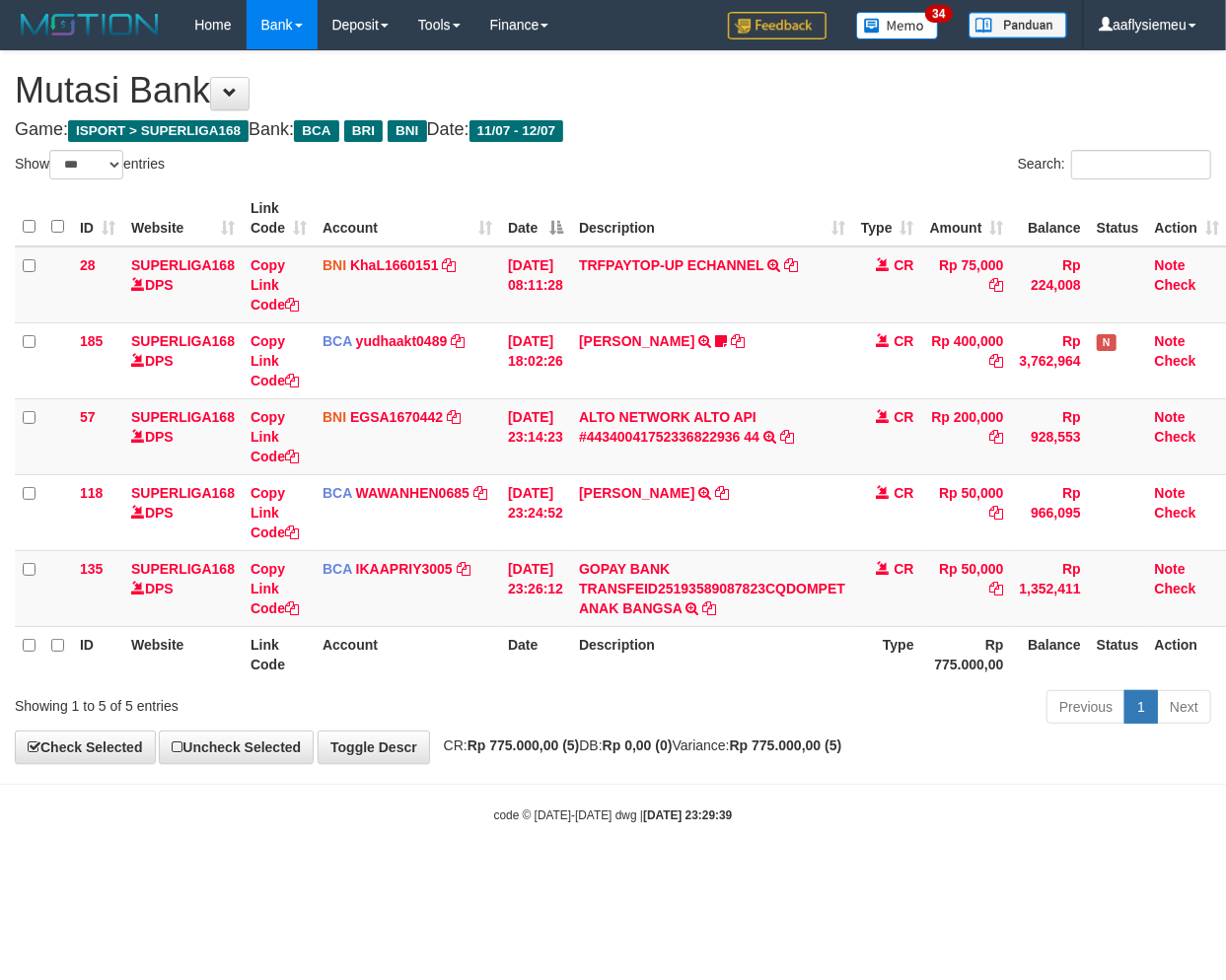 click on "CR:  Rp 775.000,00 (5)      DB:  Rp 0,00 (0)      Variance:  Rp 775.000,00 (5)" at bounding box center (638, 745) 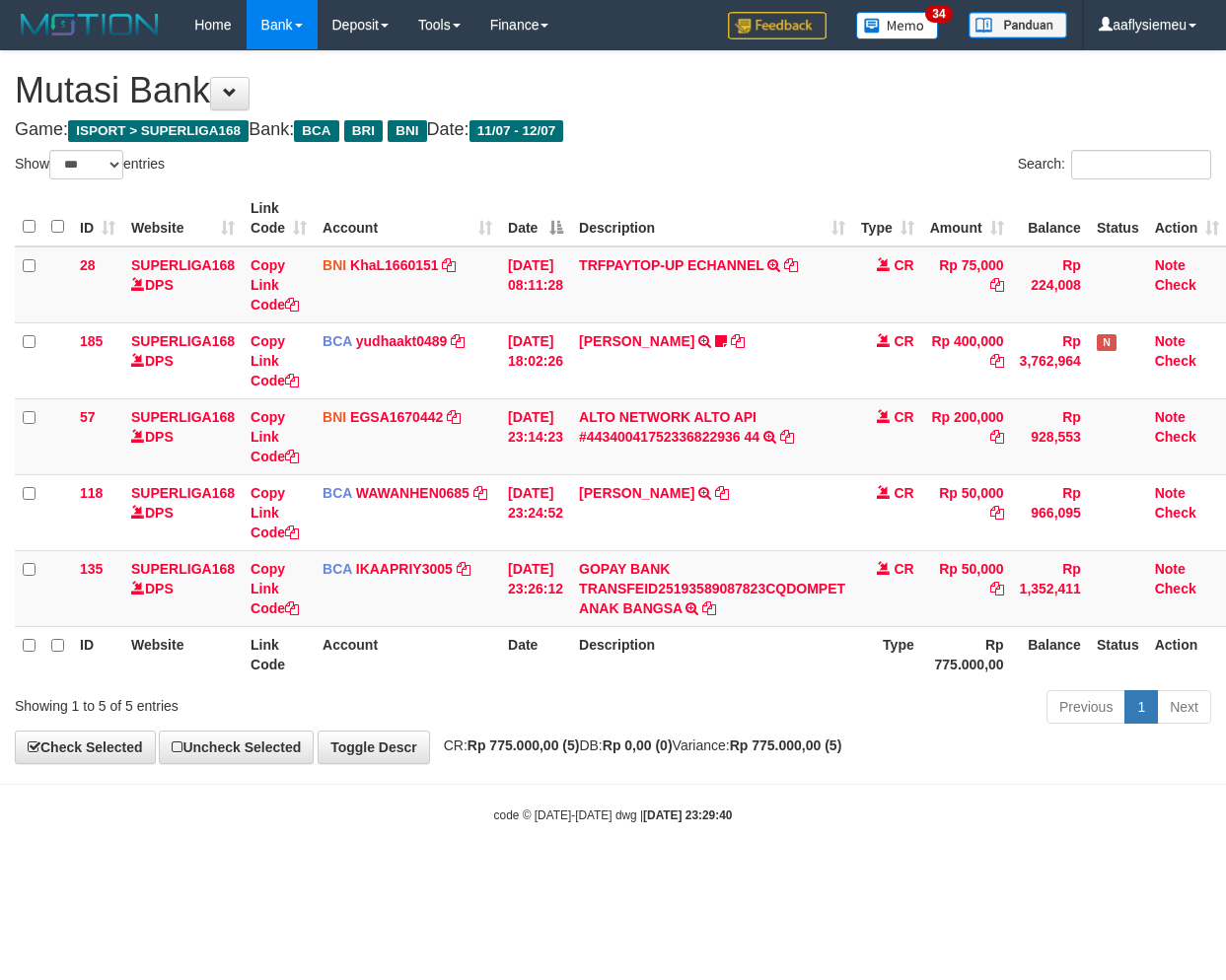select on "***" 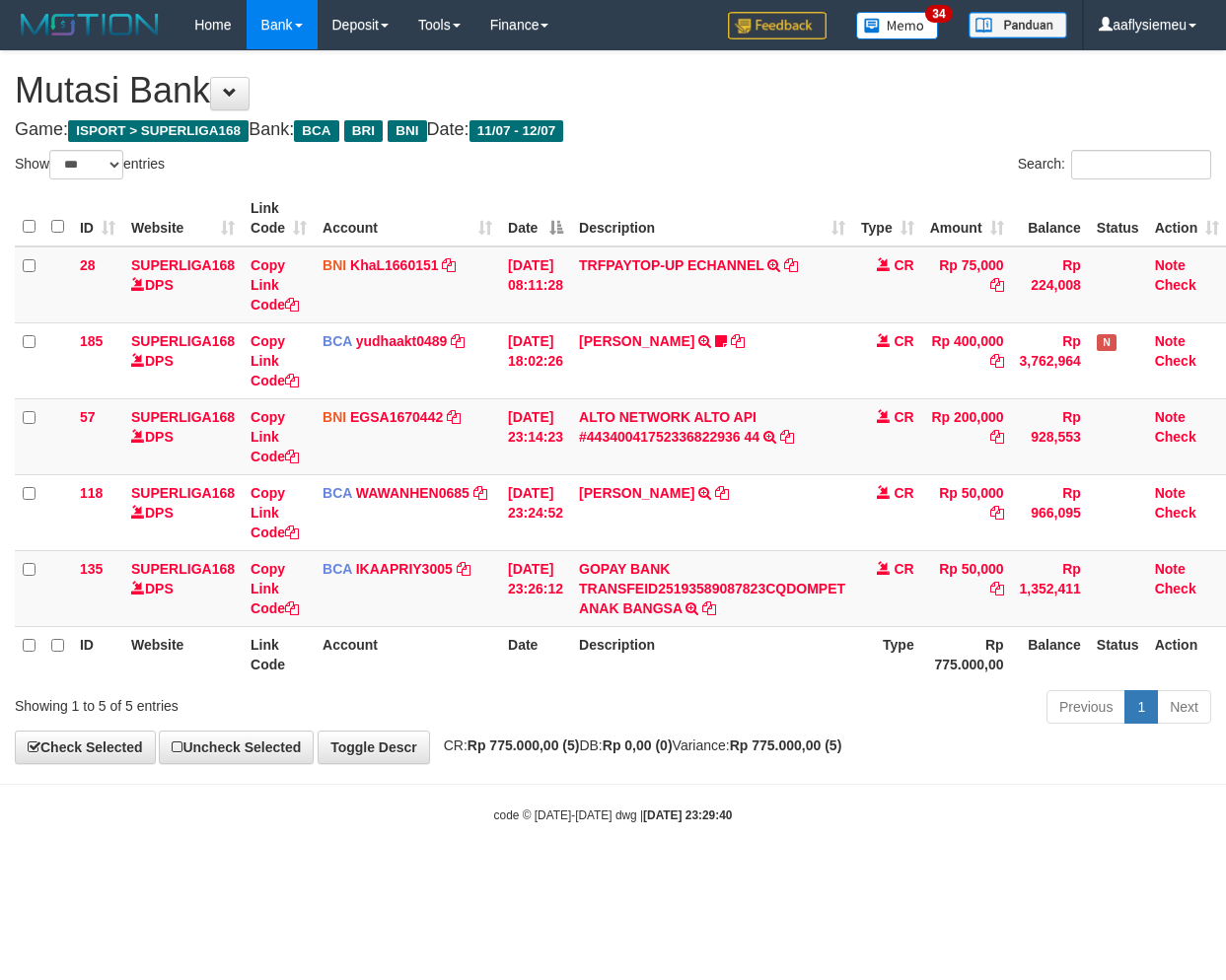 scroll, scrollTop: 0, scrollLeft: 0, axis: both 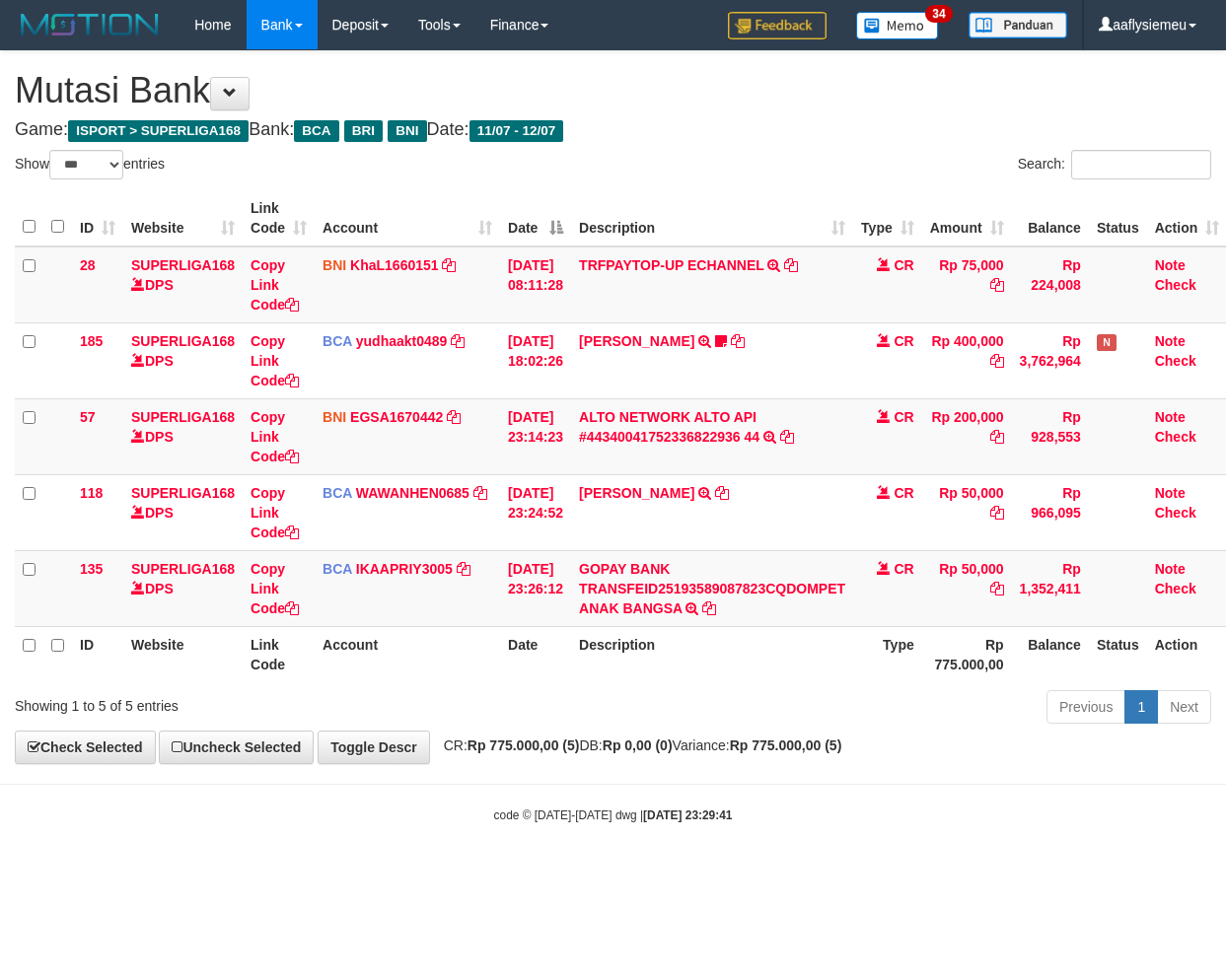 select on "***" 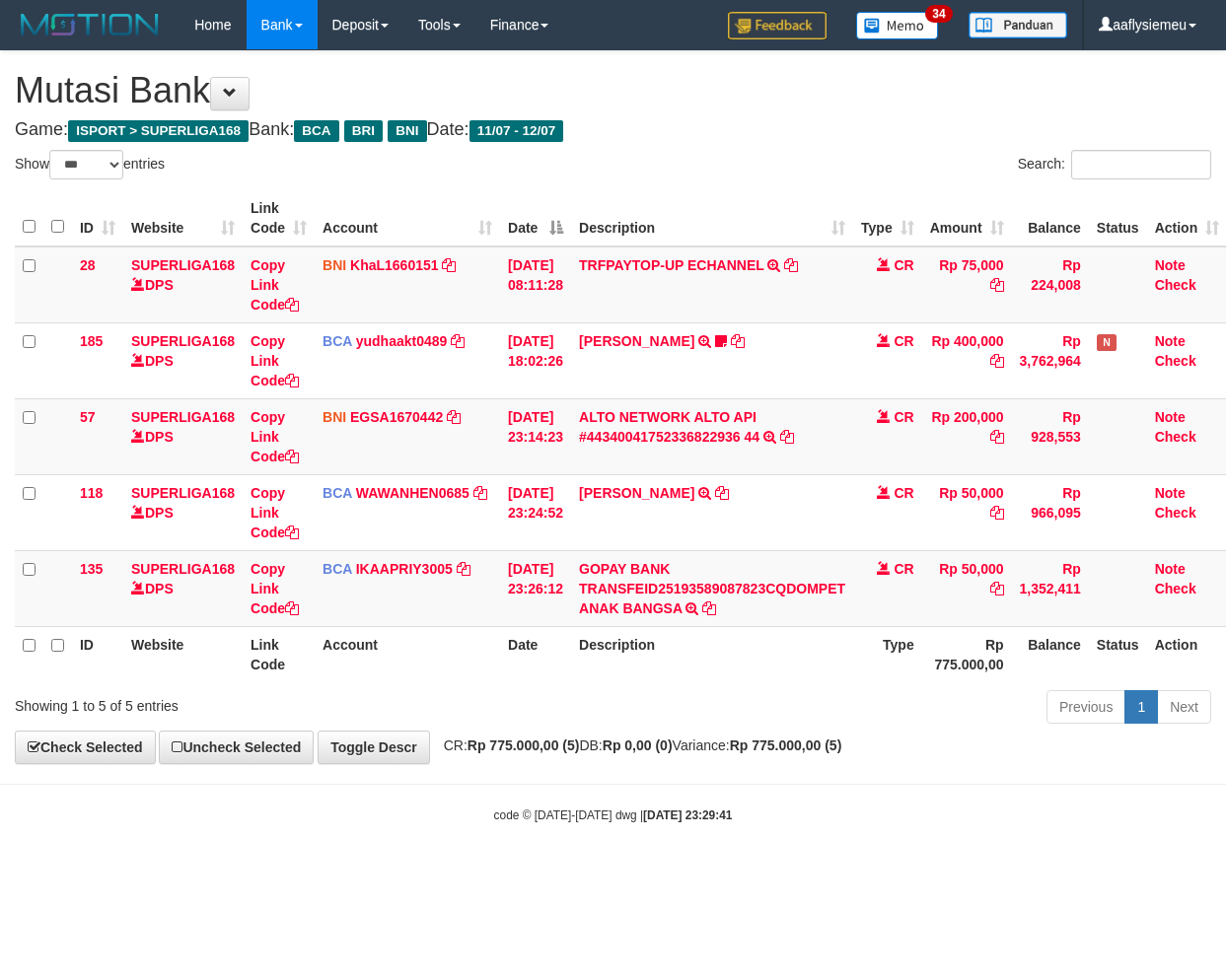 scroll, scrollTop: 0, scrollLeft: 0, axis: both 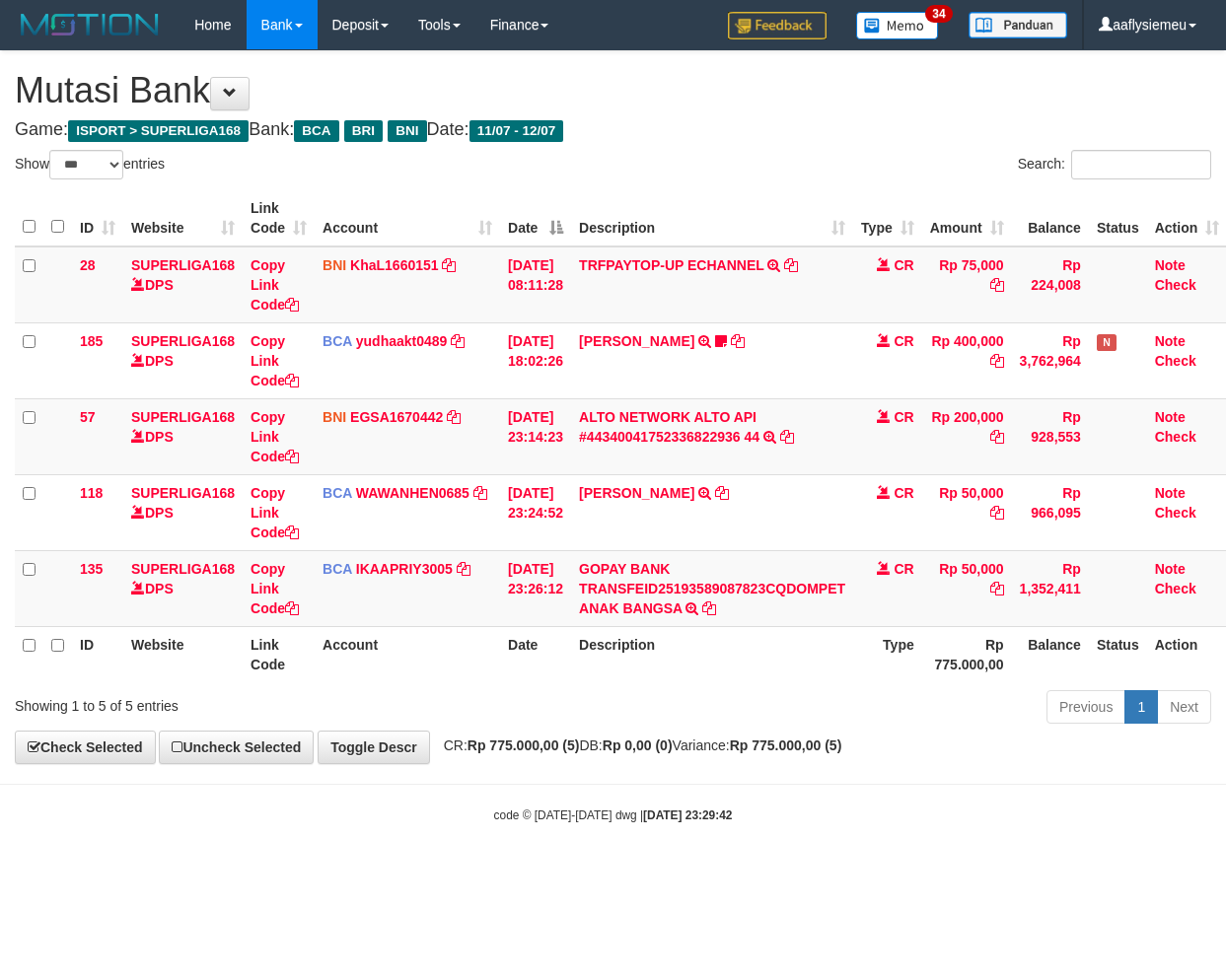 select on "***" 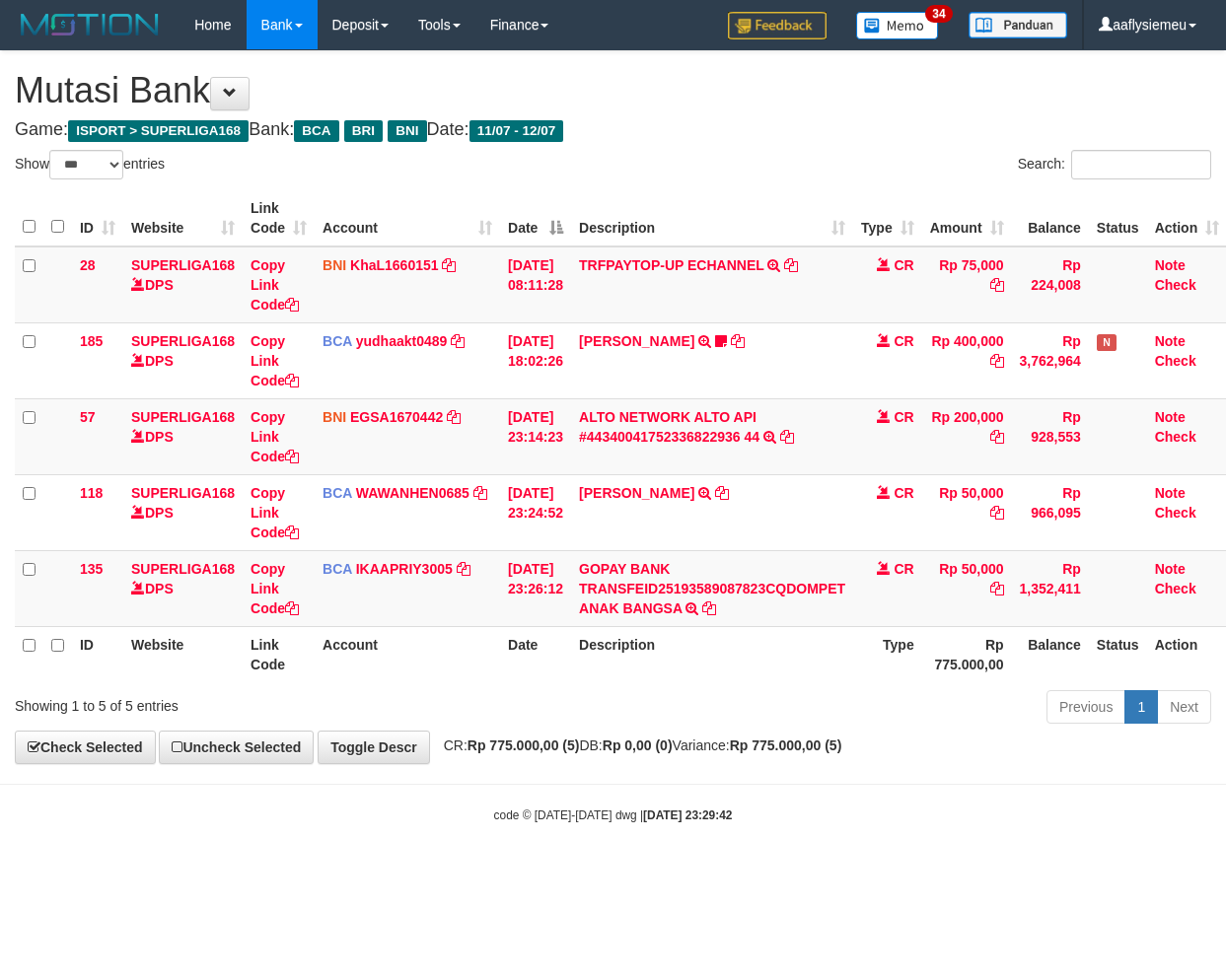 scroll, scrollTop: 0, scrollLeft: 0, axis: both 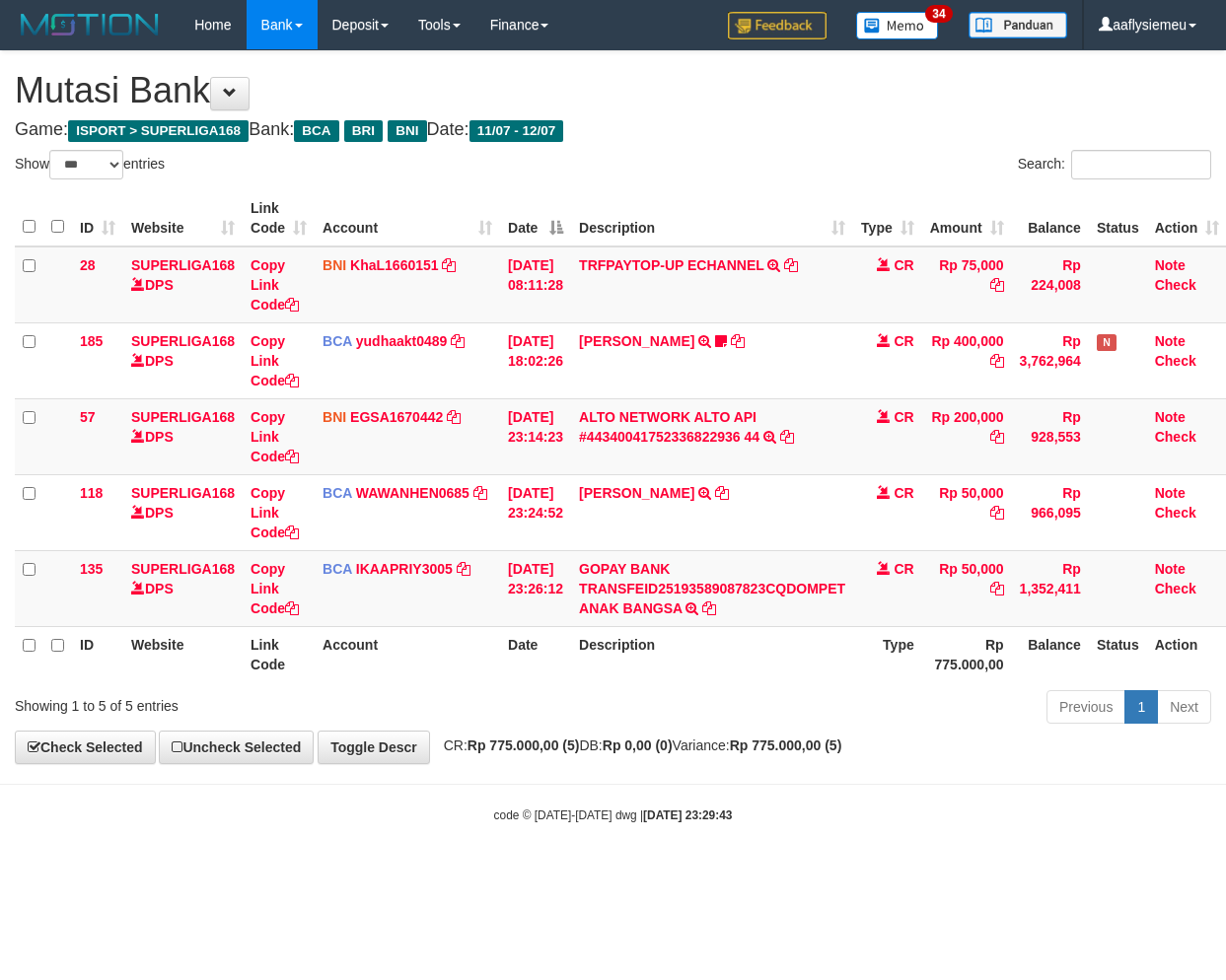 select on "***" 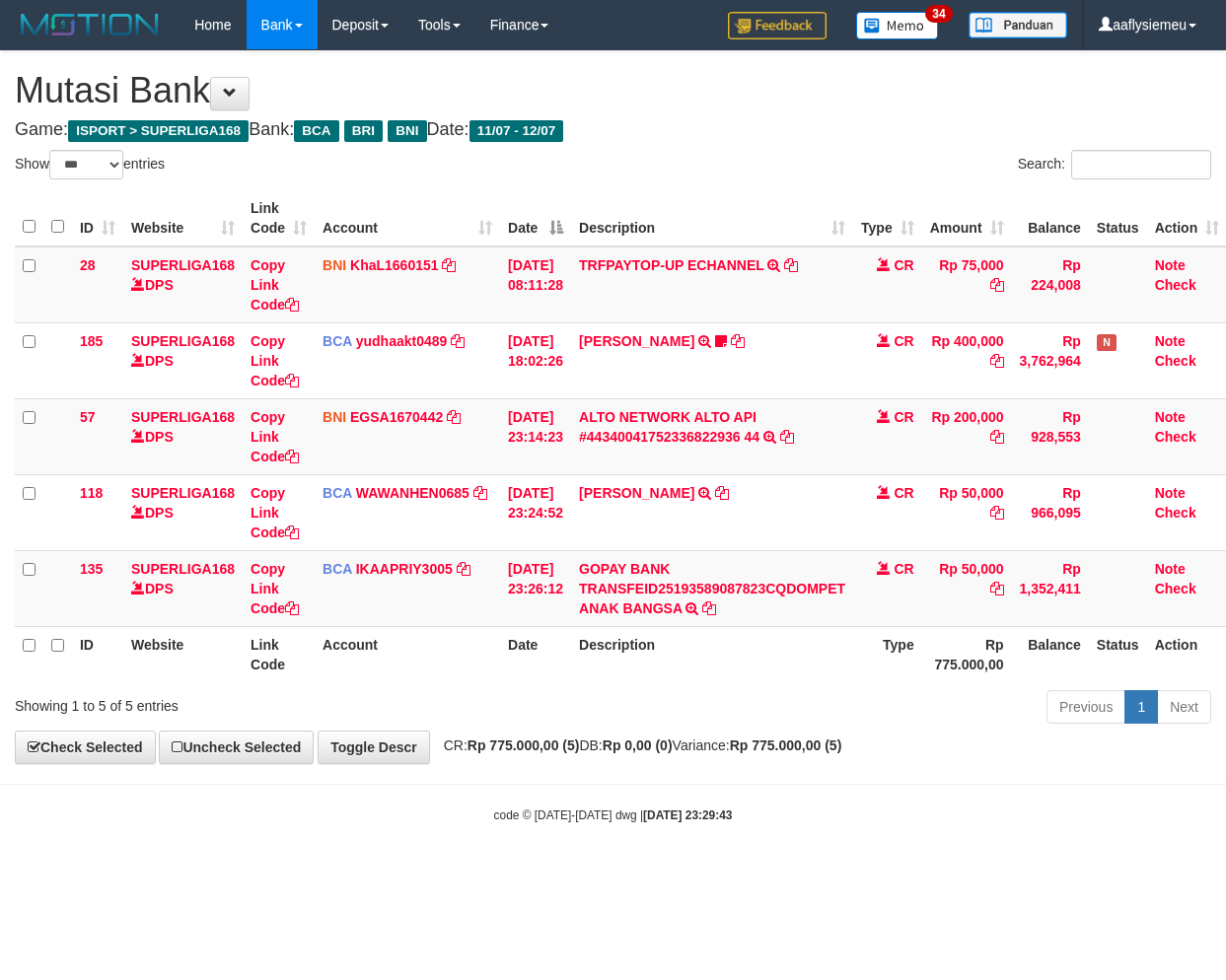 scroll, scrollTop: 0, scrollLeft: 0, axis: both 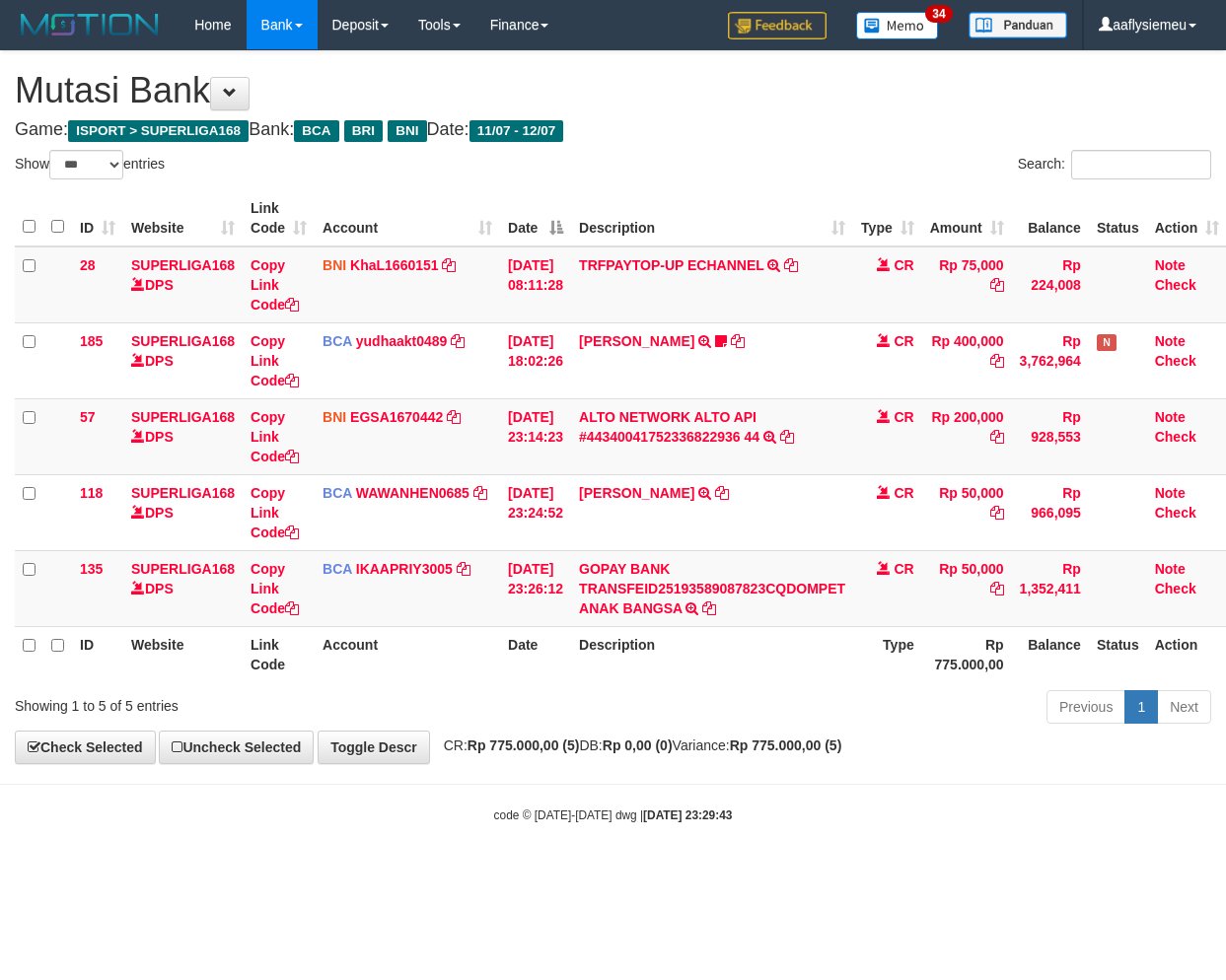 select on "***" 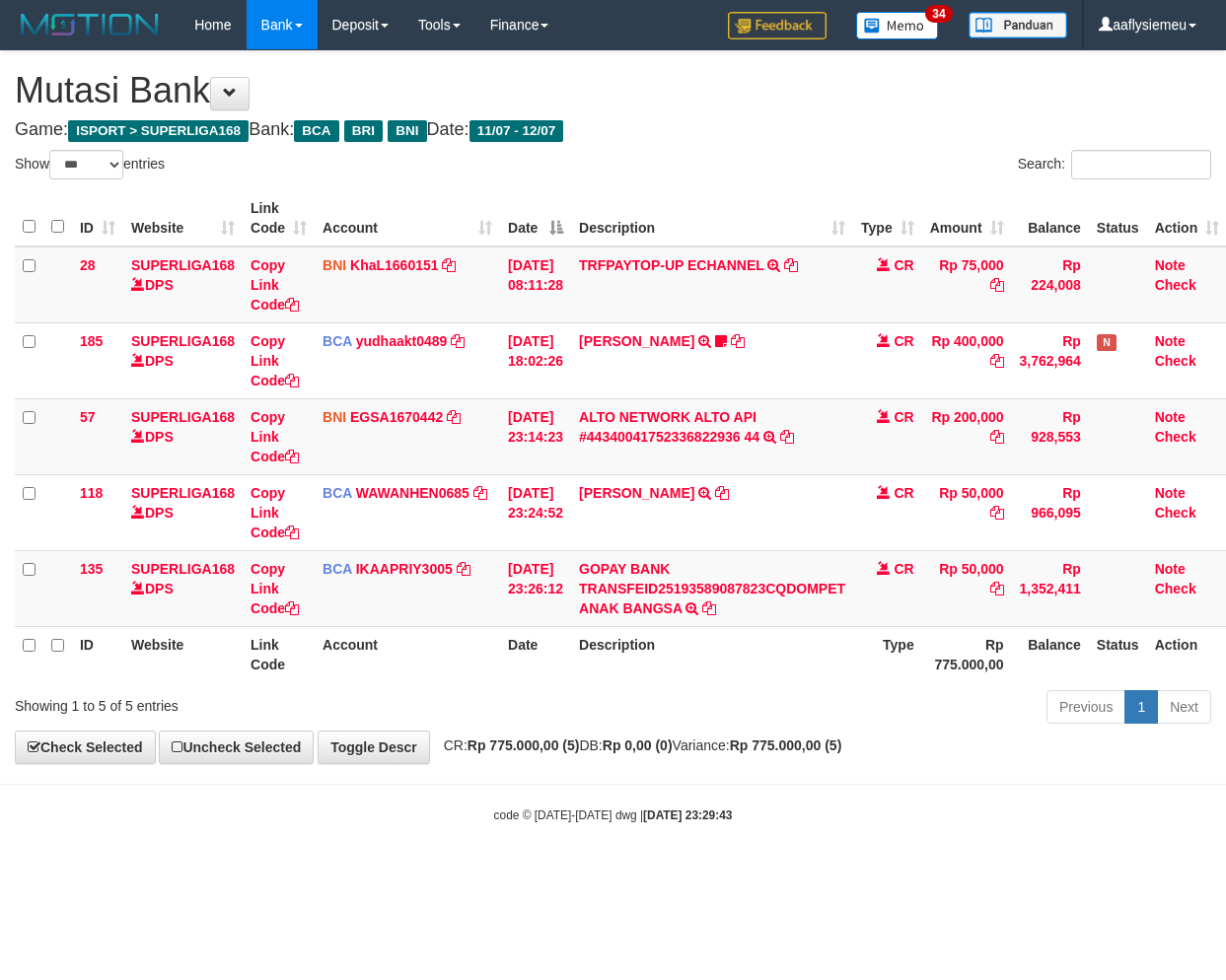 scroll, scrollTop: 0, scrollLeft: 0, axis: both 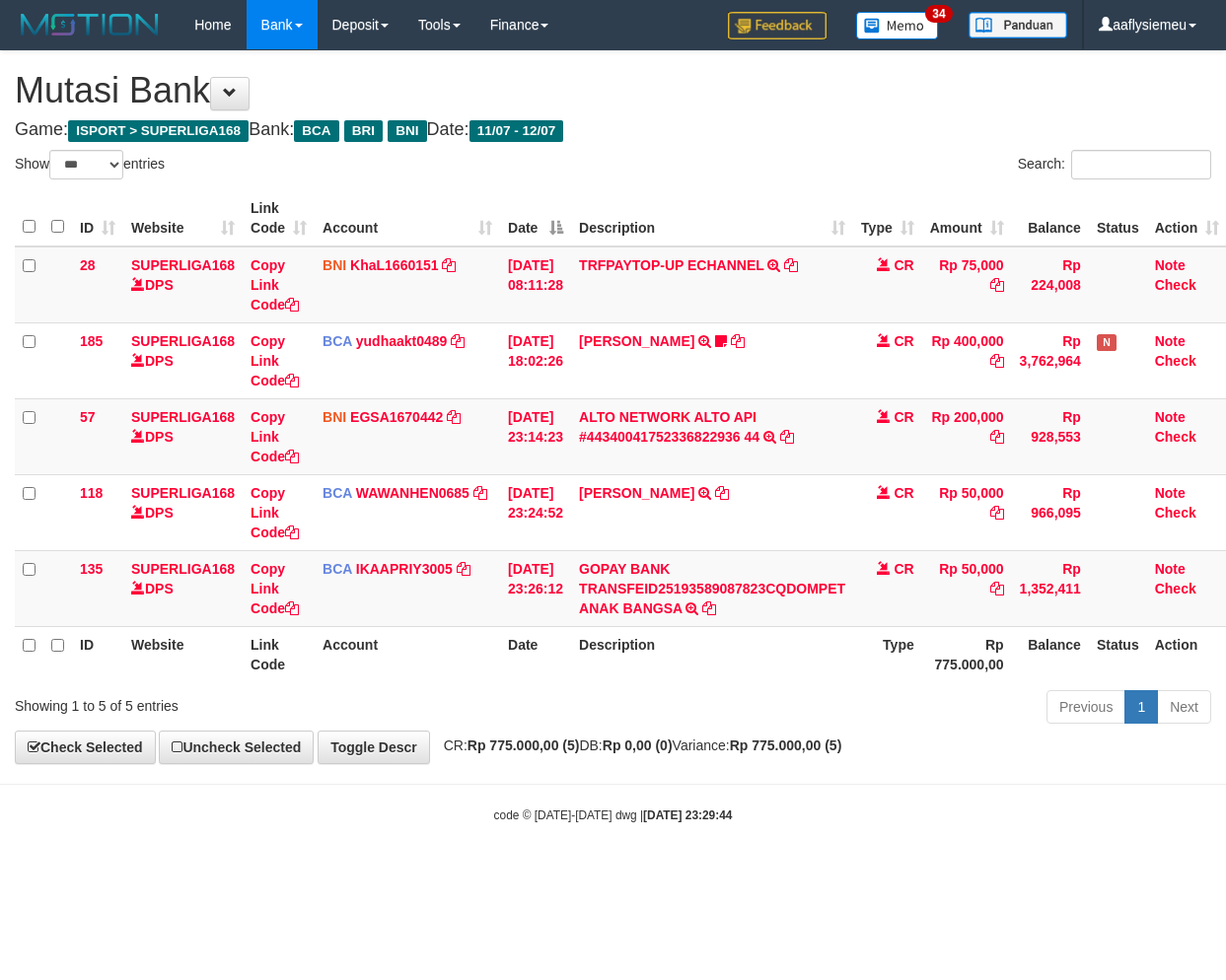 select on "***" 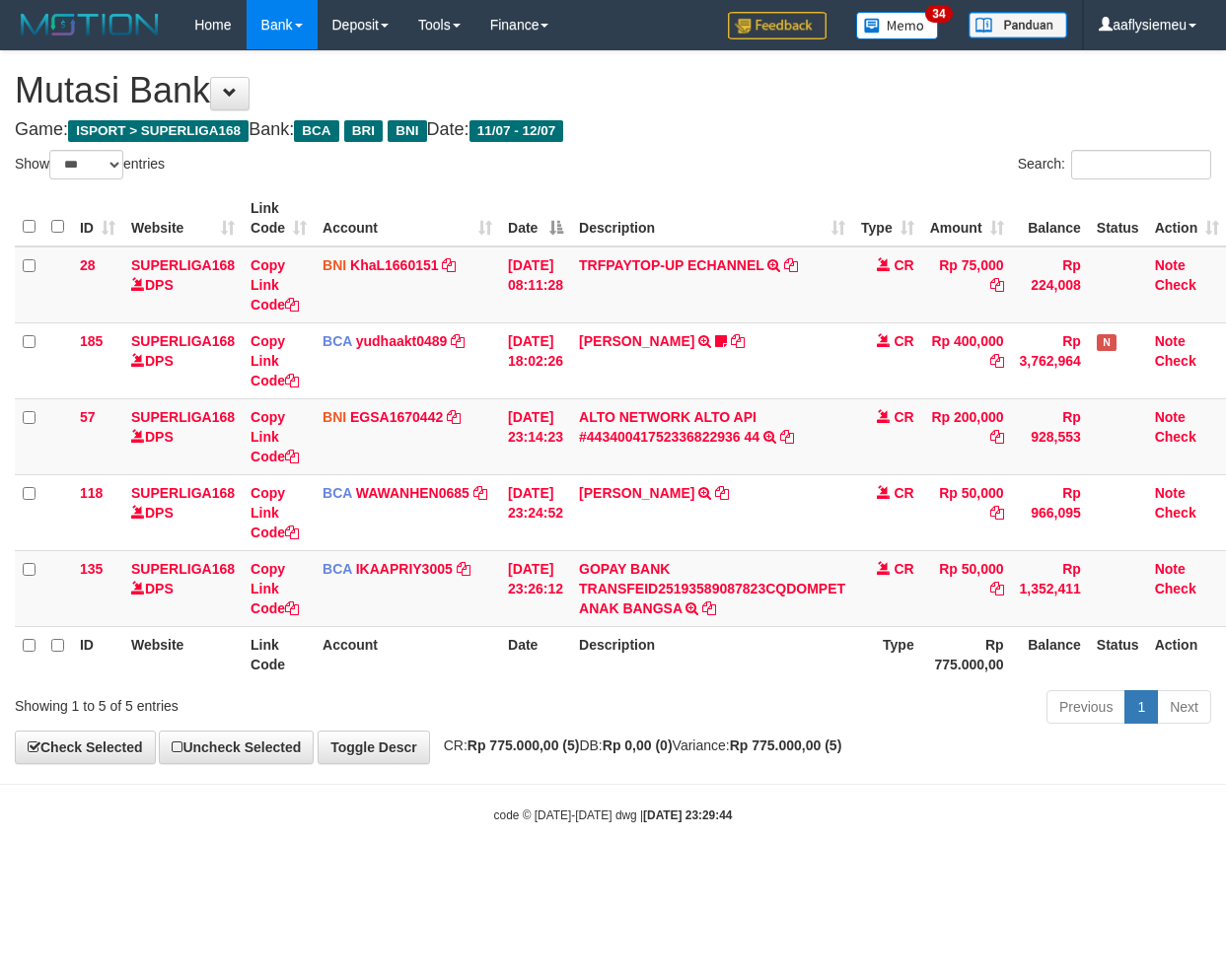 scroll, scrollTop: 0, scrollLeft: 0, axis: both 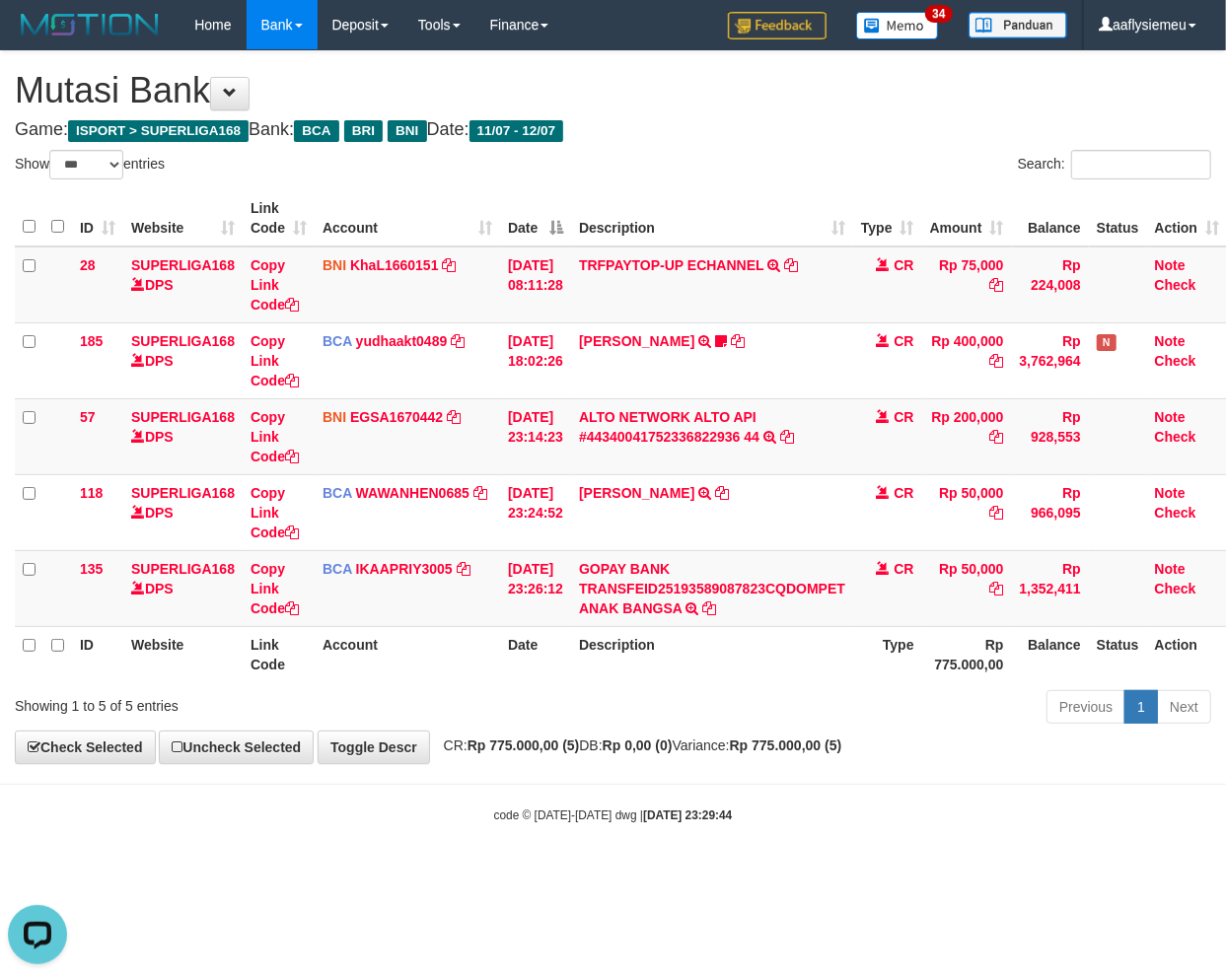 click on "Previous 1 Next" at bounding box center [868, 709] 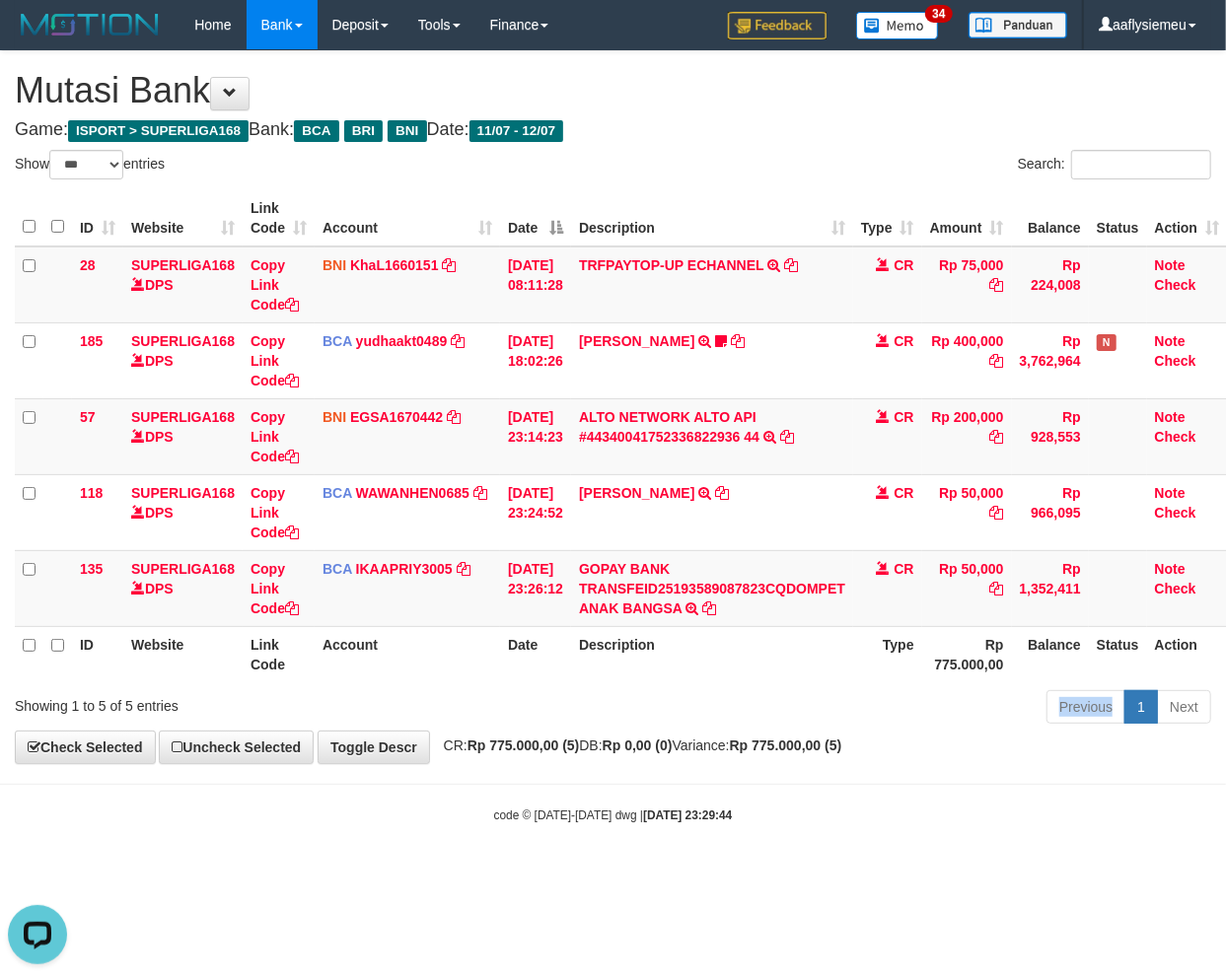 click on "Previous 1 Next" at bounding box center (868, 709) 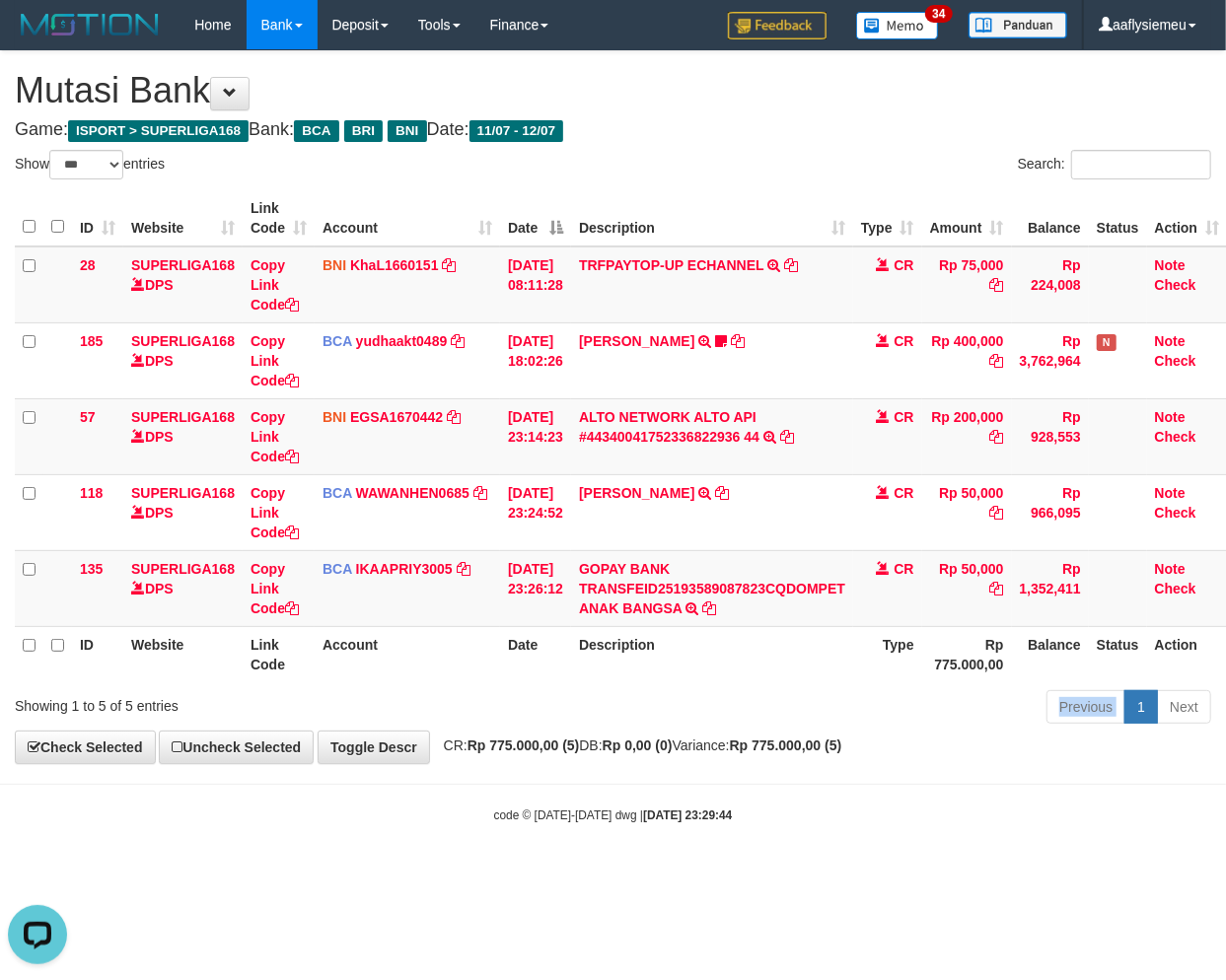 click on "Previous 1 Next" at bounding box center [868, 709] 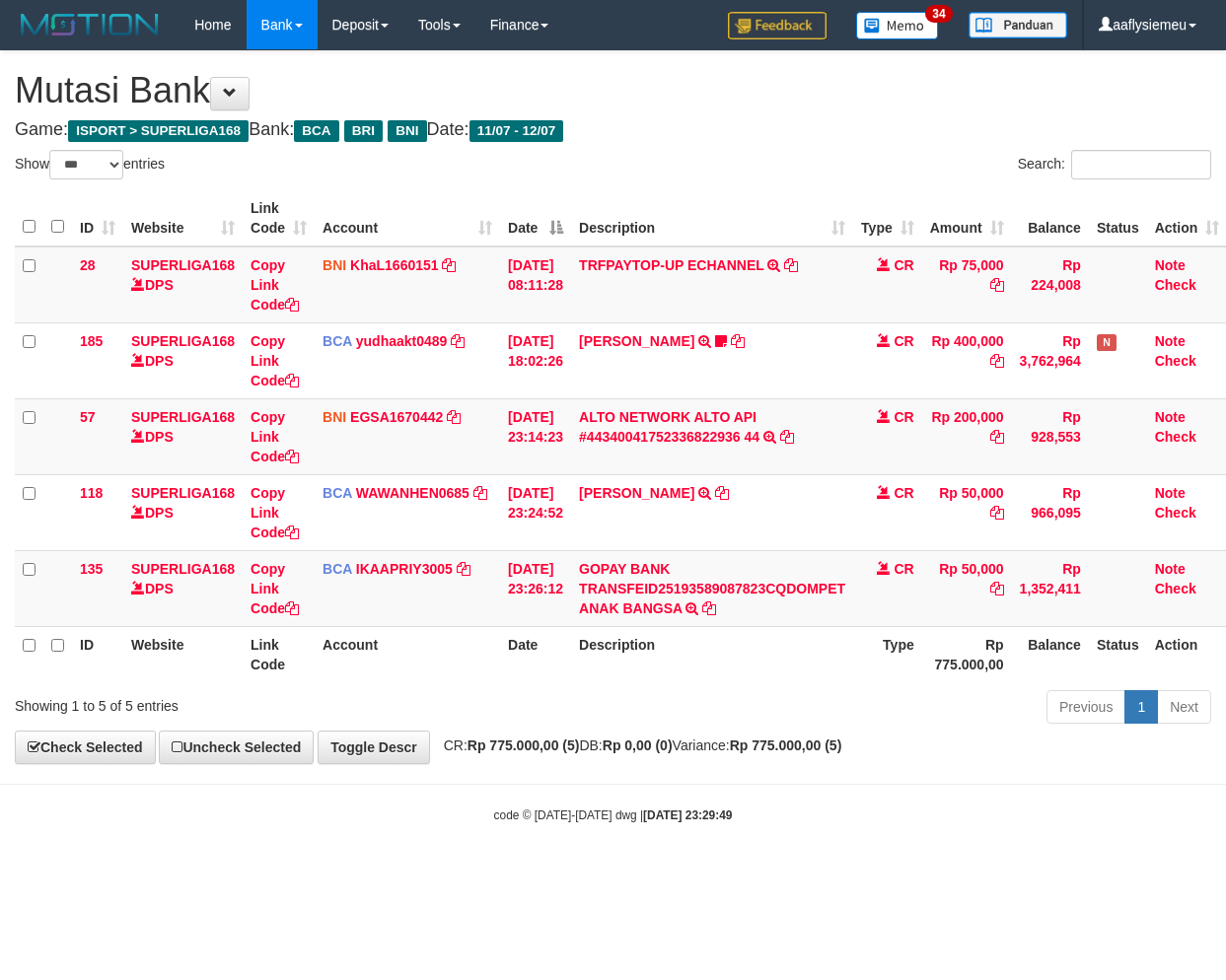 select on "***" 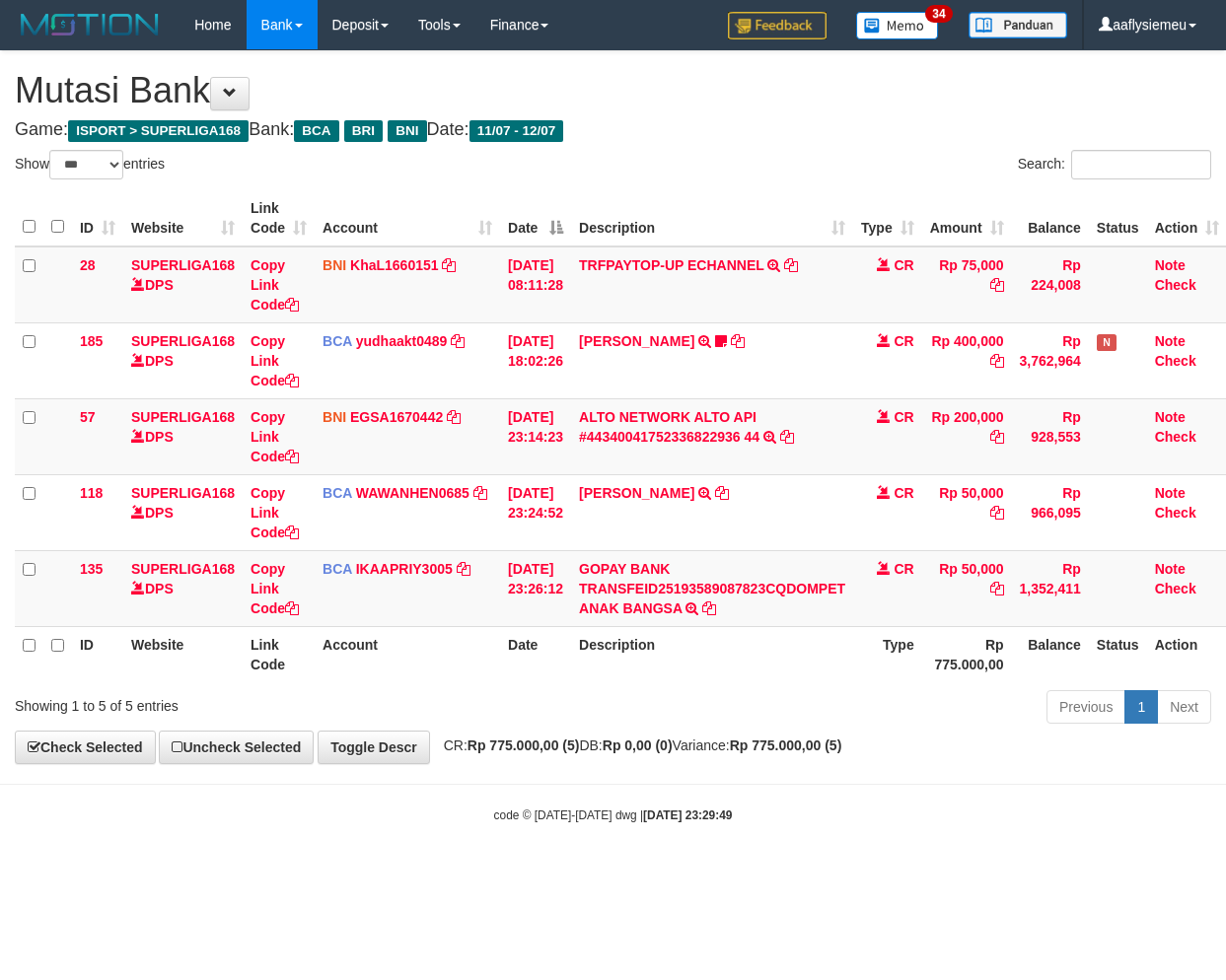 scroll, scrollTop: 0, scrollLeft: 0, axis: both 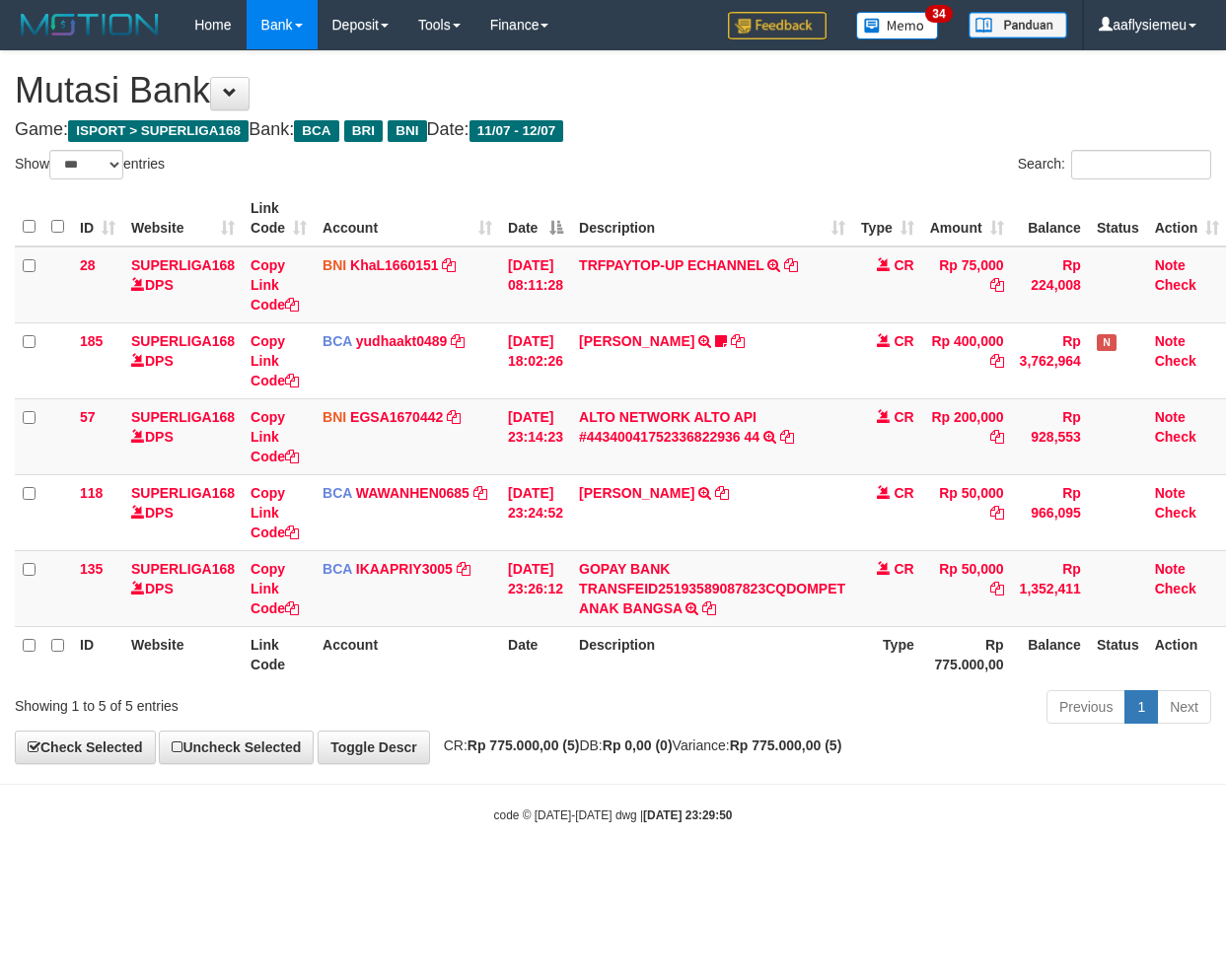 select on "***" 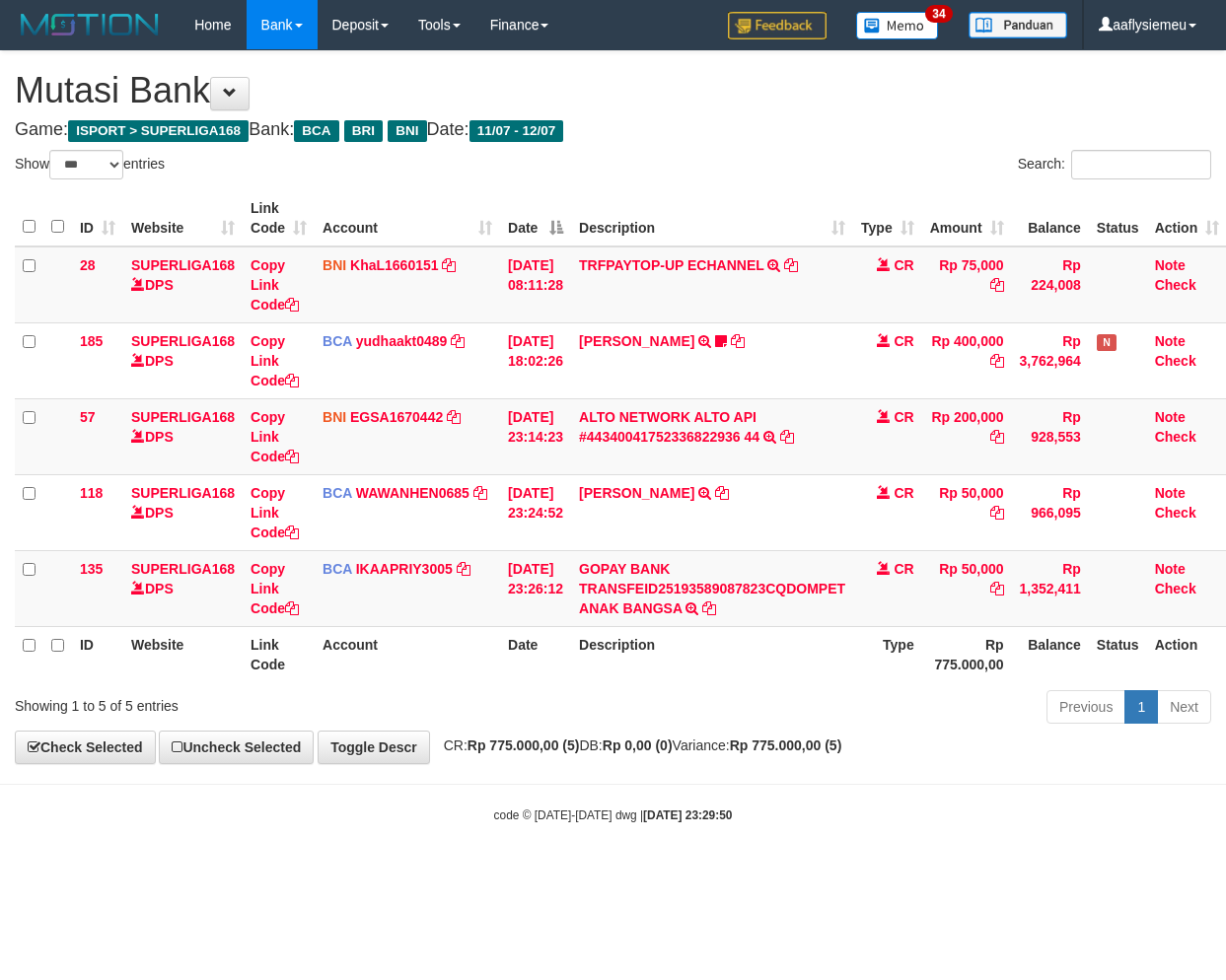 scroll, scrollTop: 0, scrollLeft: 0, axis: both 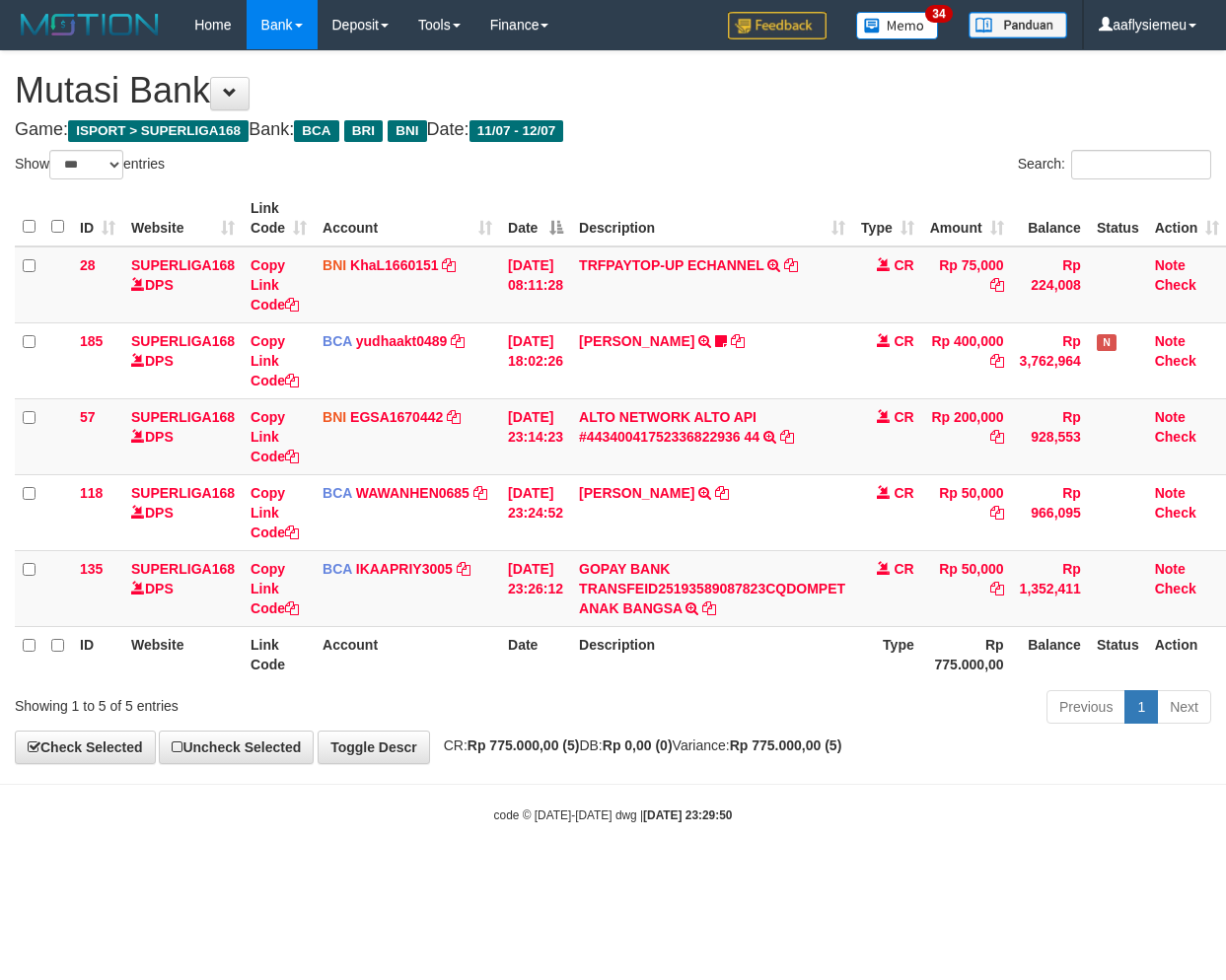 select on "***" 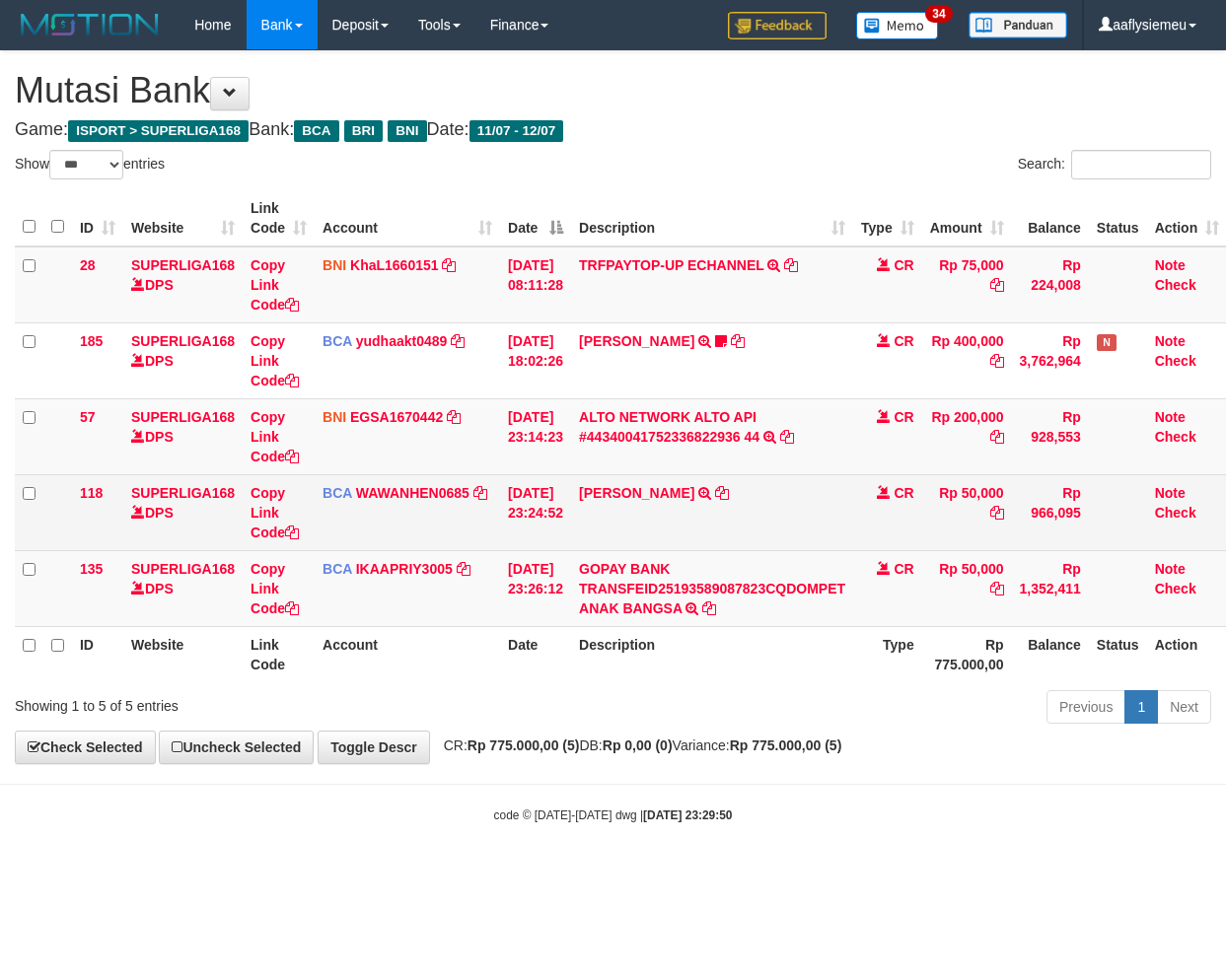 scroll, scrollTop: 0, scrollLeft: 0, axis: both 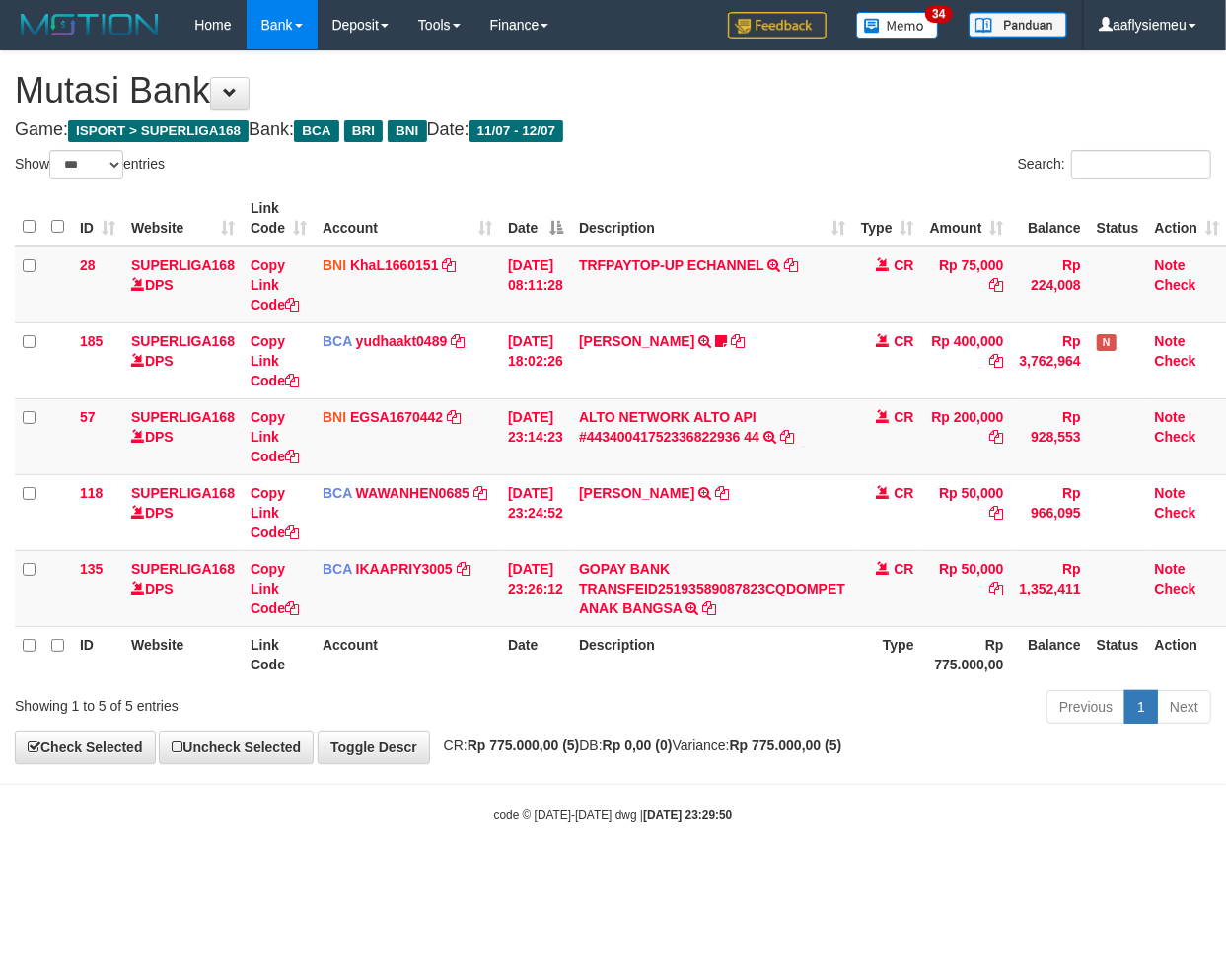 click on "Previous 1 Next" at bounding box center [868, 709] 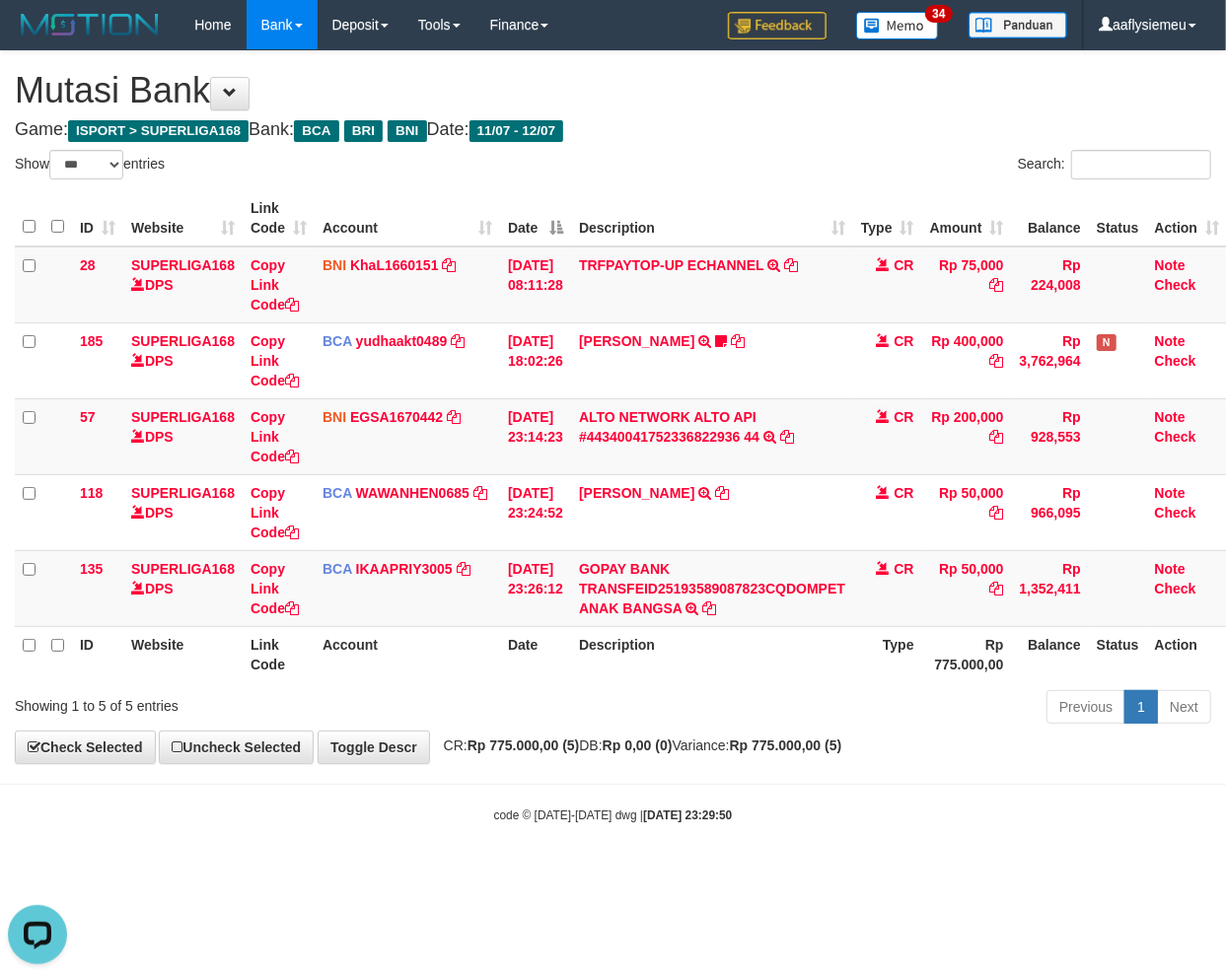 scroll, scrollTop: 0, scrollLeft: 0, axis: both 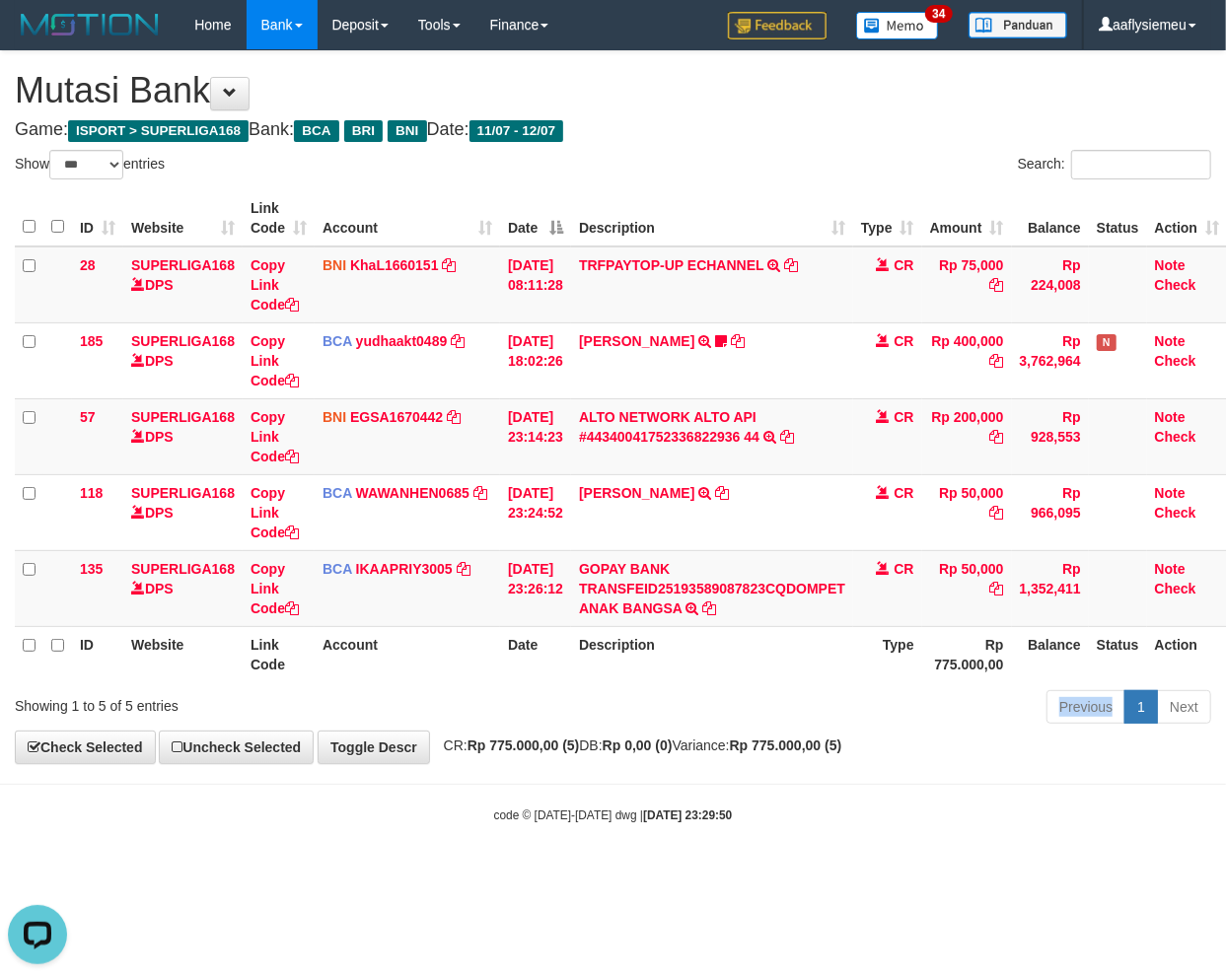 click on "Previous 1 Next" at bounding box center (868, 709) 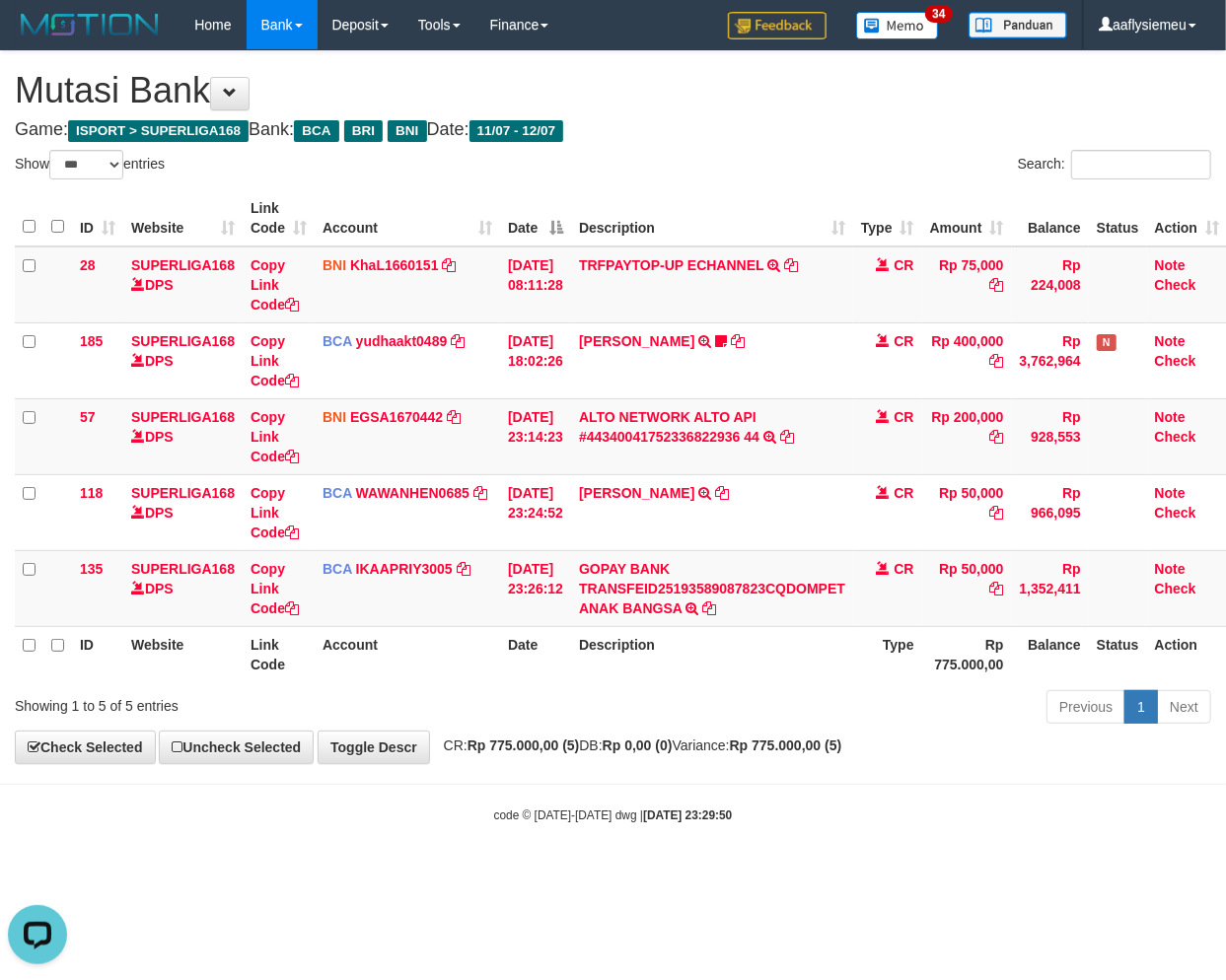 click on "Previous 1 Next" at bounding box center [868, 709] 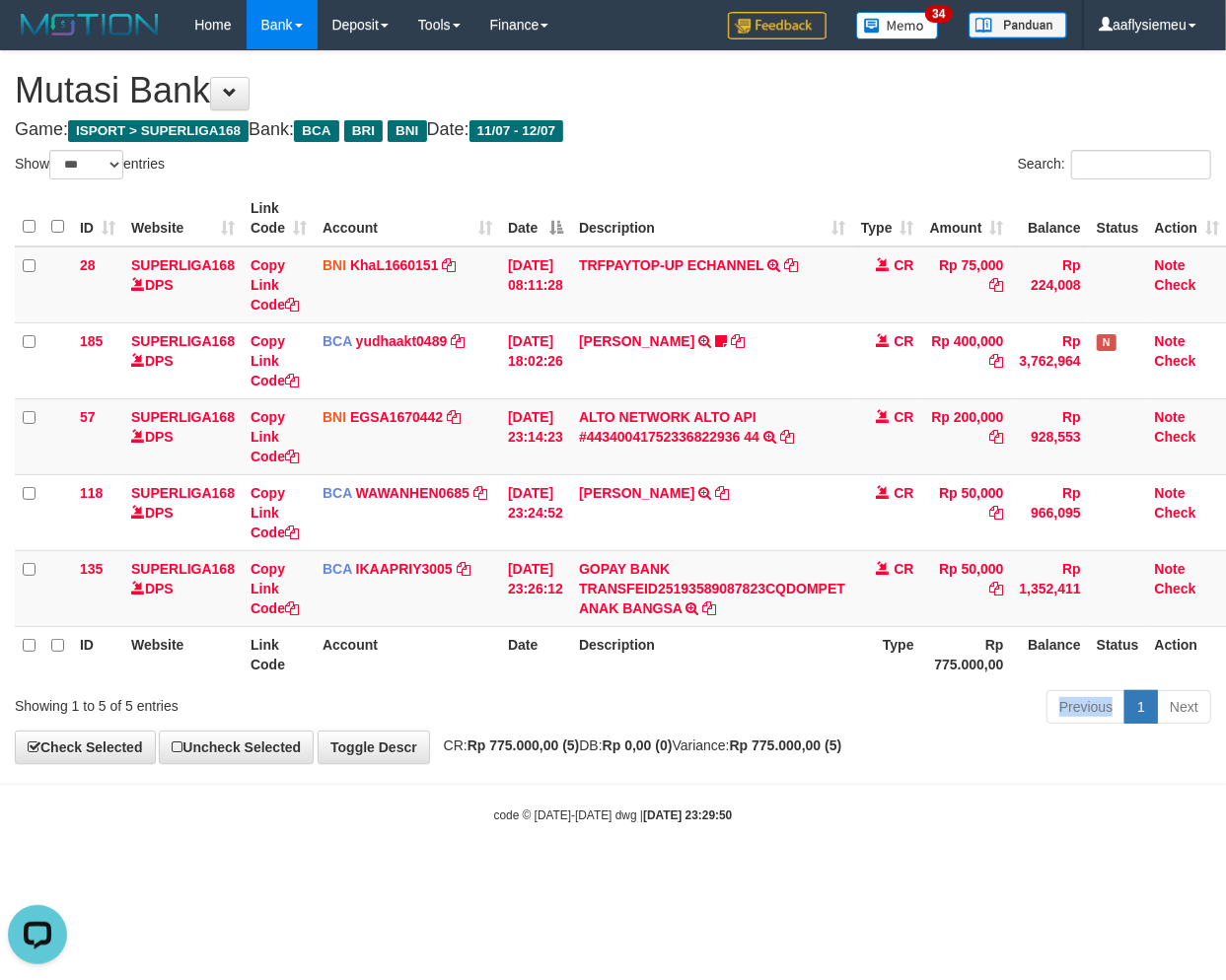 click on "Previous 1 Next" at bounding box center [868, 709] 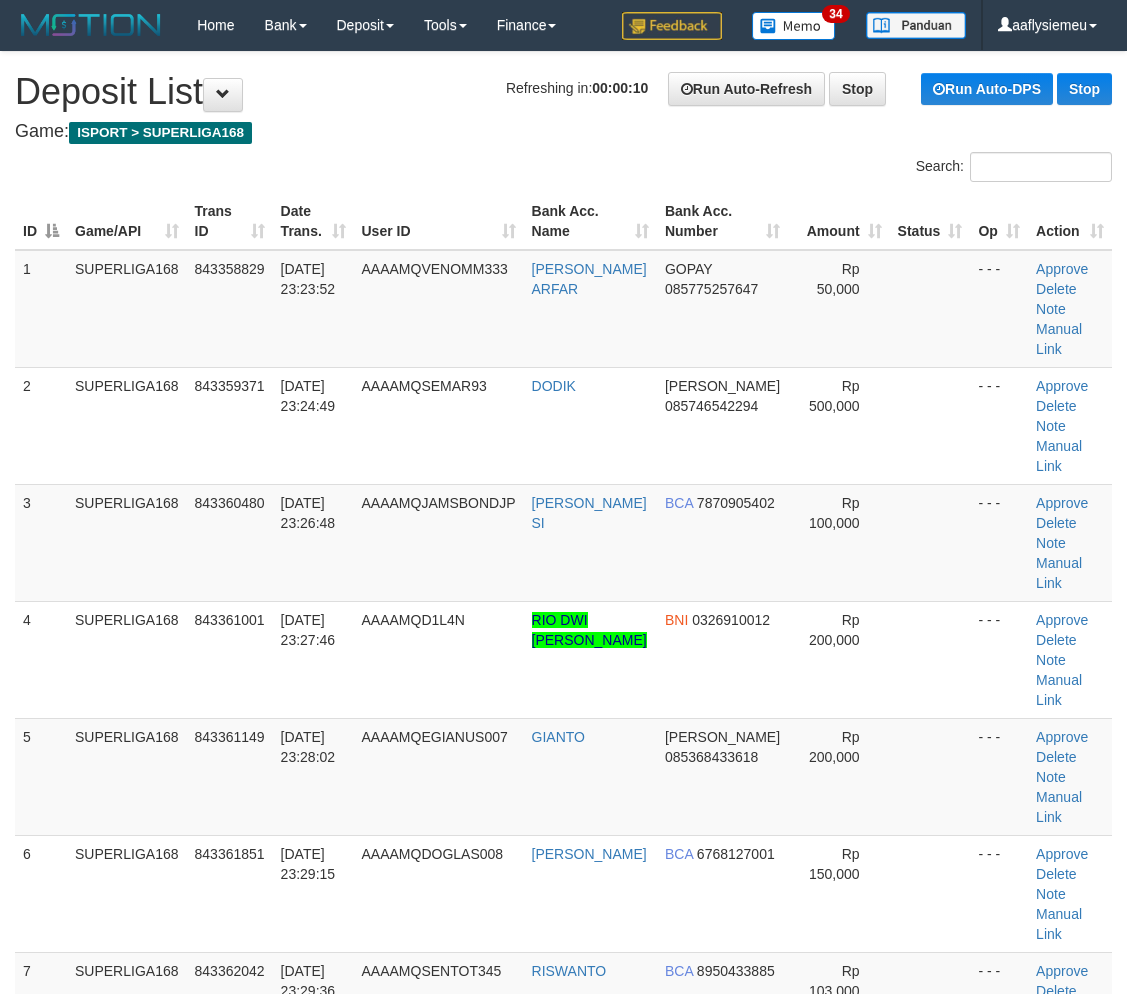 scroll, scrollTop: 0, scrollLeft: 0, axis: both 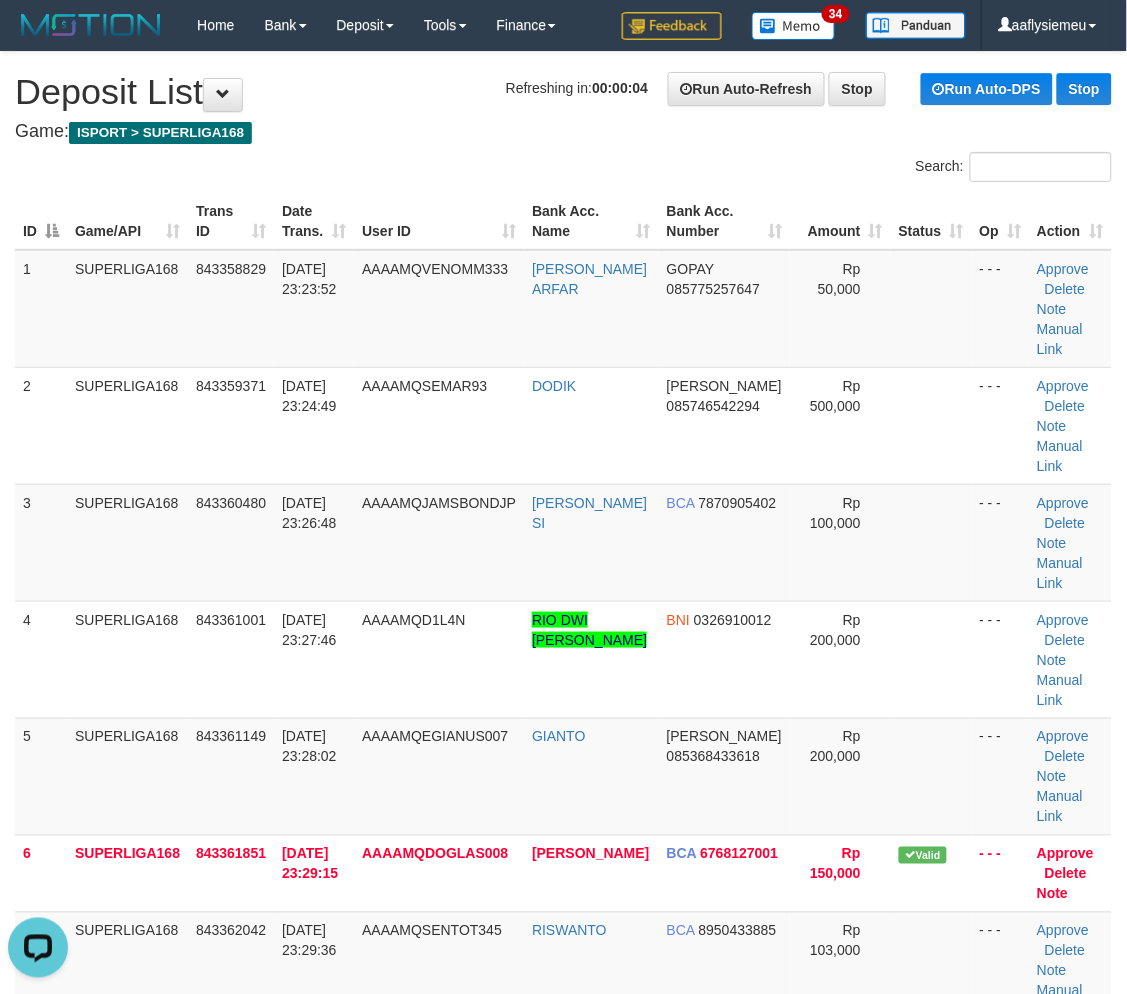 click on "ID Game/API Trans ID Date Trans. User ID Bank Acc. Name Bank Acc. Number Amount Status Op Action
1
SUPERLIGA168
843358829
[DATE] 23:23:52
AAAAMQVENOMM333
[PERSON_NAME] ARFAR
GOPAY
085775257647
Rp 50,000
- - -
Approve
[GEOGRAPHIC_DATA]
Note
Manual Link
2
SUPERLIGA168
843359371
[DATE] 23:24:49
AAAAMQSEMAR93
DODIK
[PERSON_NAME]
085746542294
Rp 500,000" at bounding box center [563, 639] 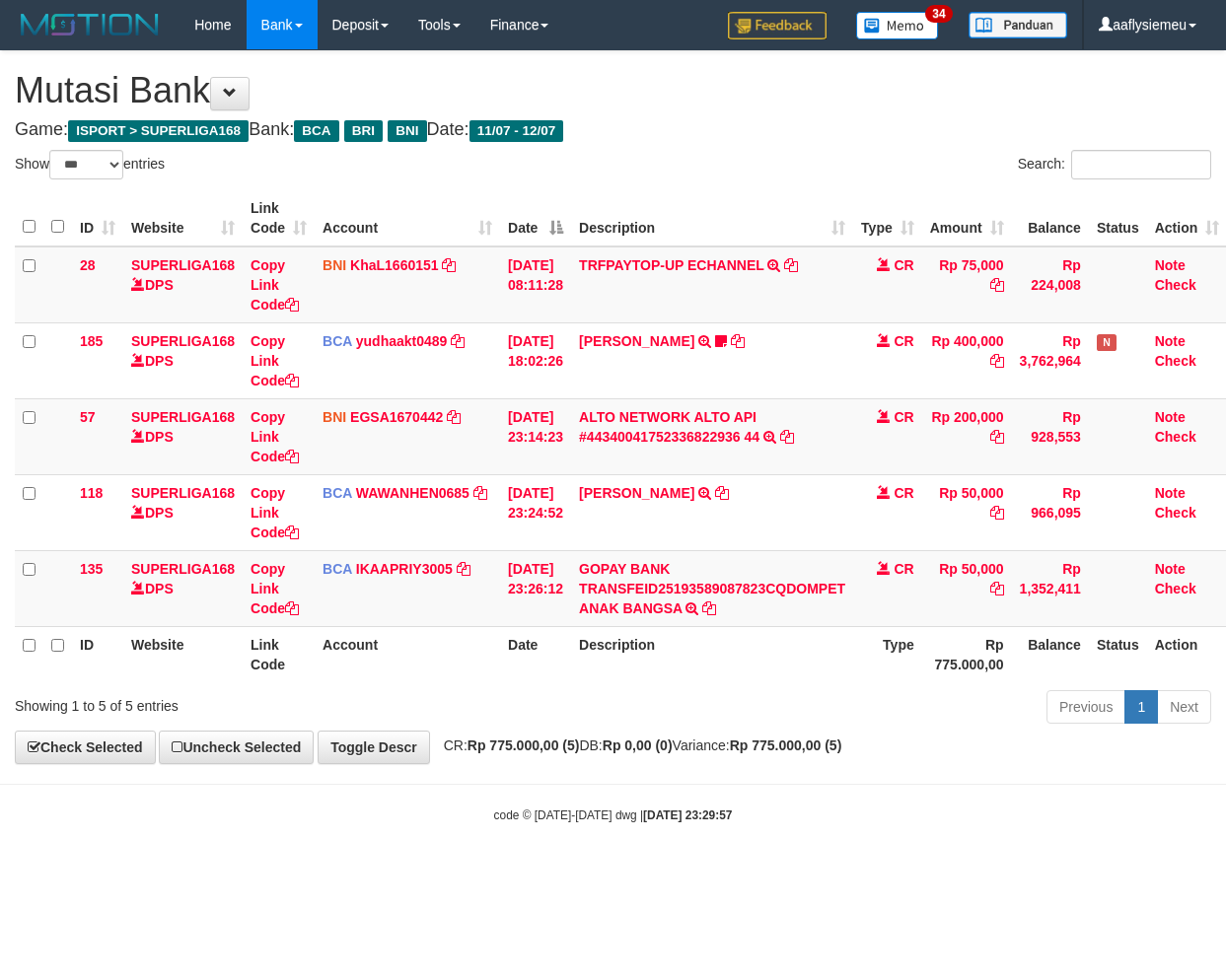 select on "***" 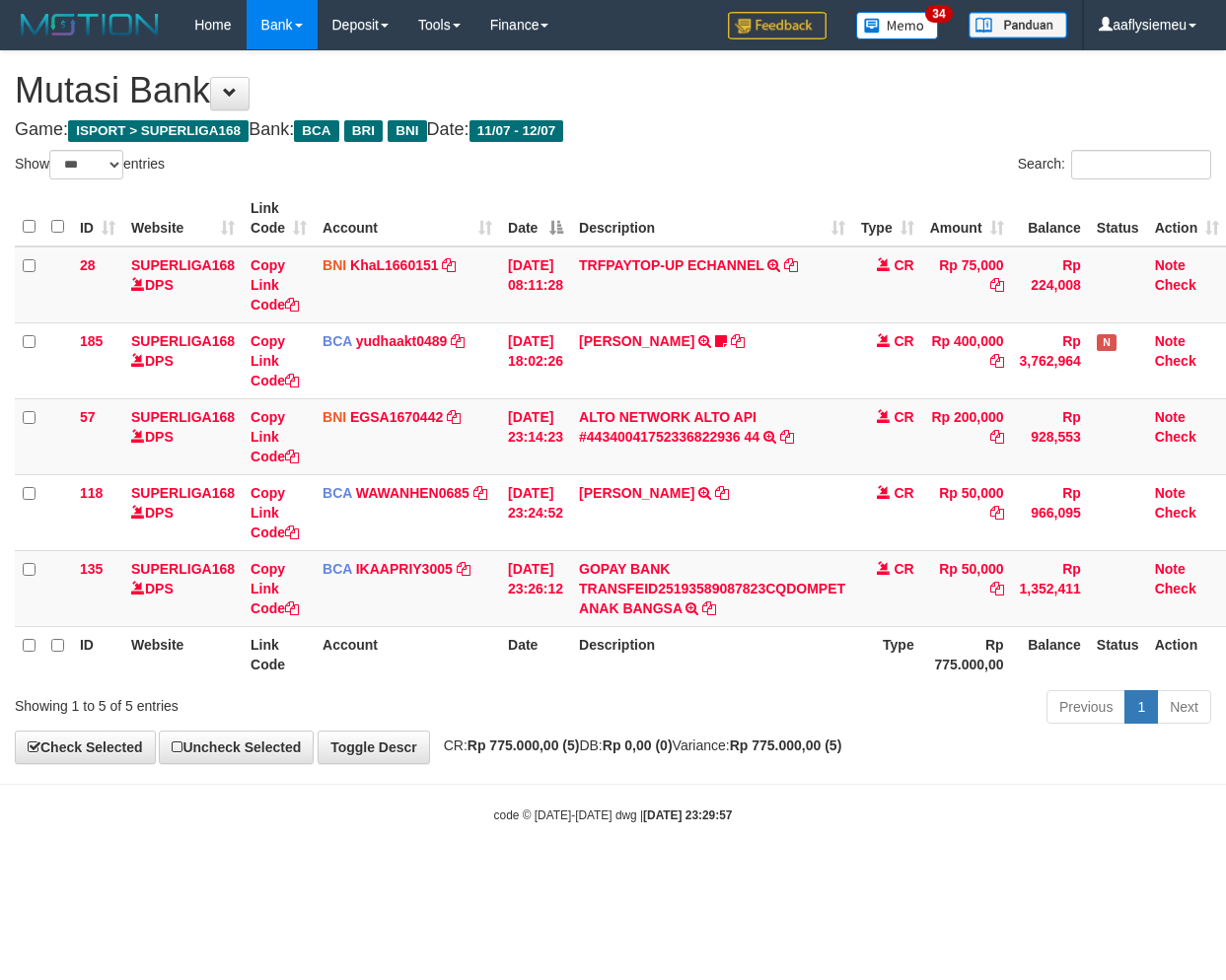 scroll, scrollTop: 0, scrollLeft: 0, axis: both 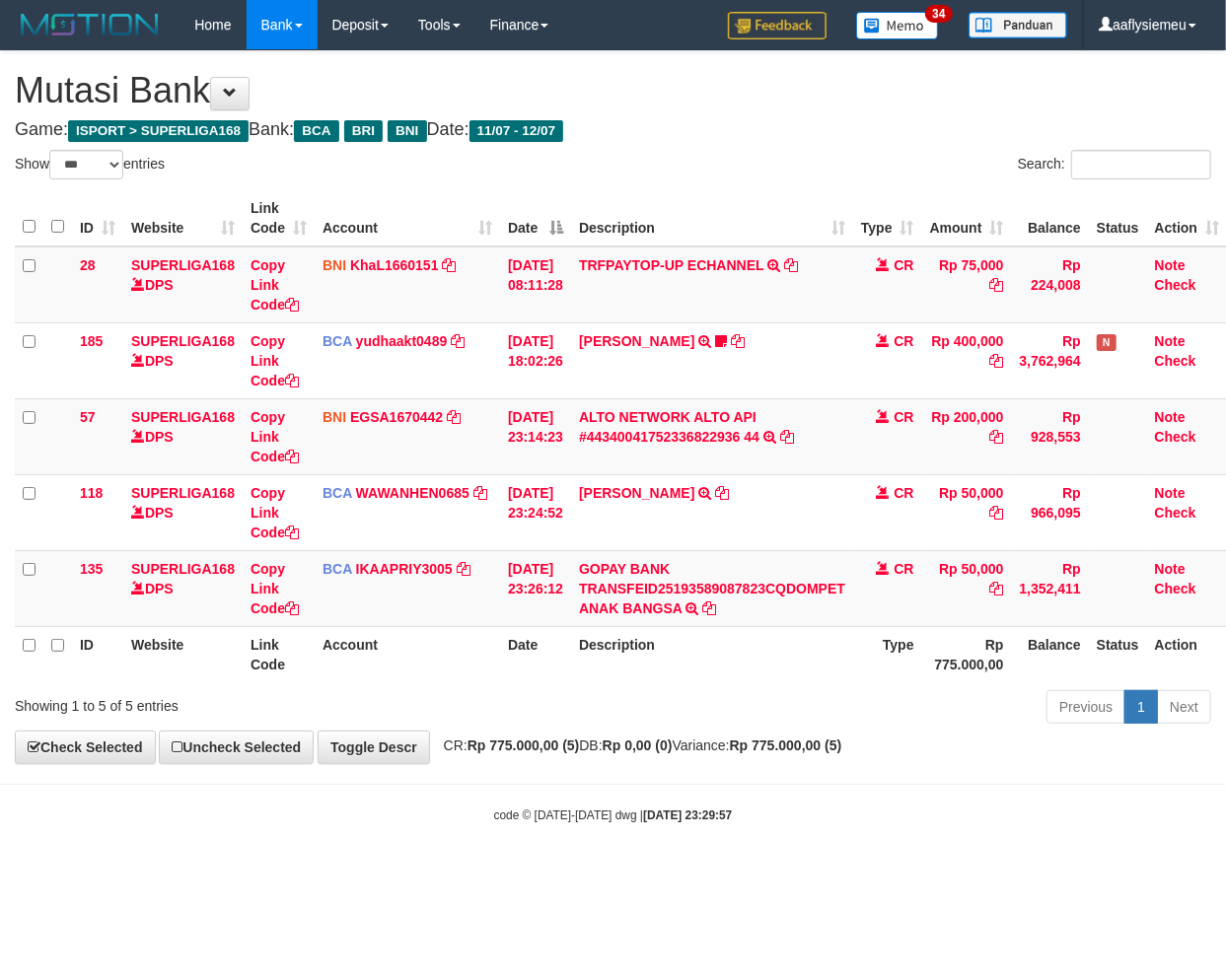 click on "Description" at bounding box center [712, 654] 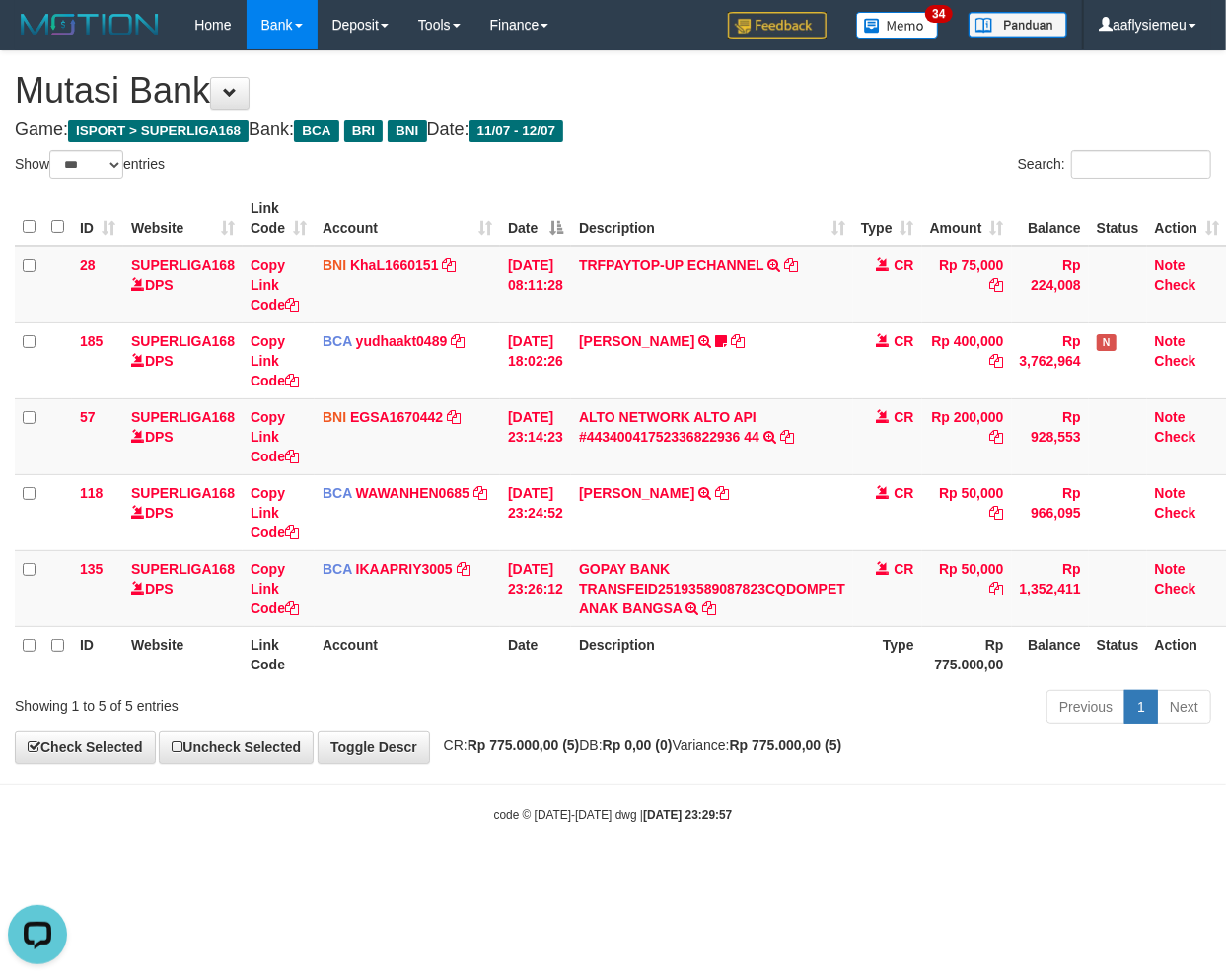 scroll, scrollTop: 0, scrollLeft: 0, axis: both 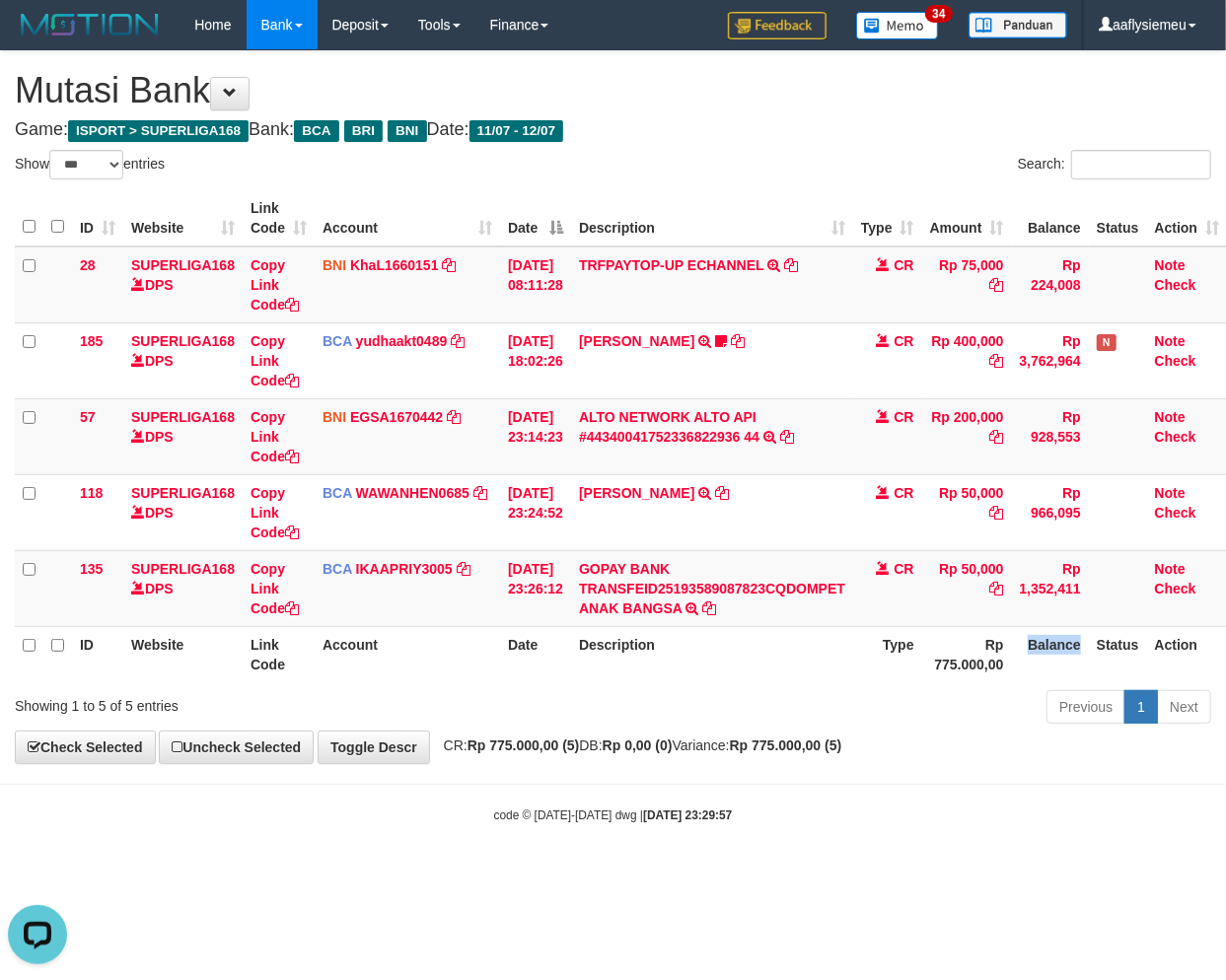click on "Balance" at bounding box center (1050, 654) 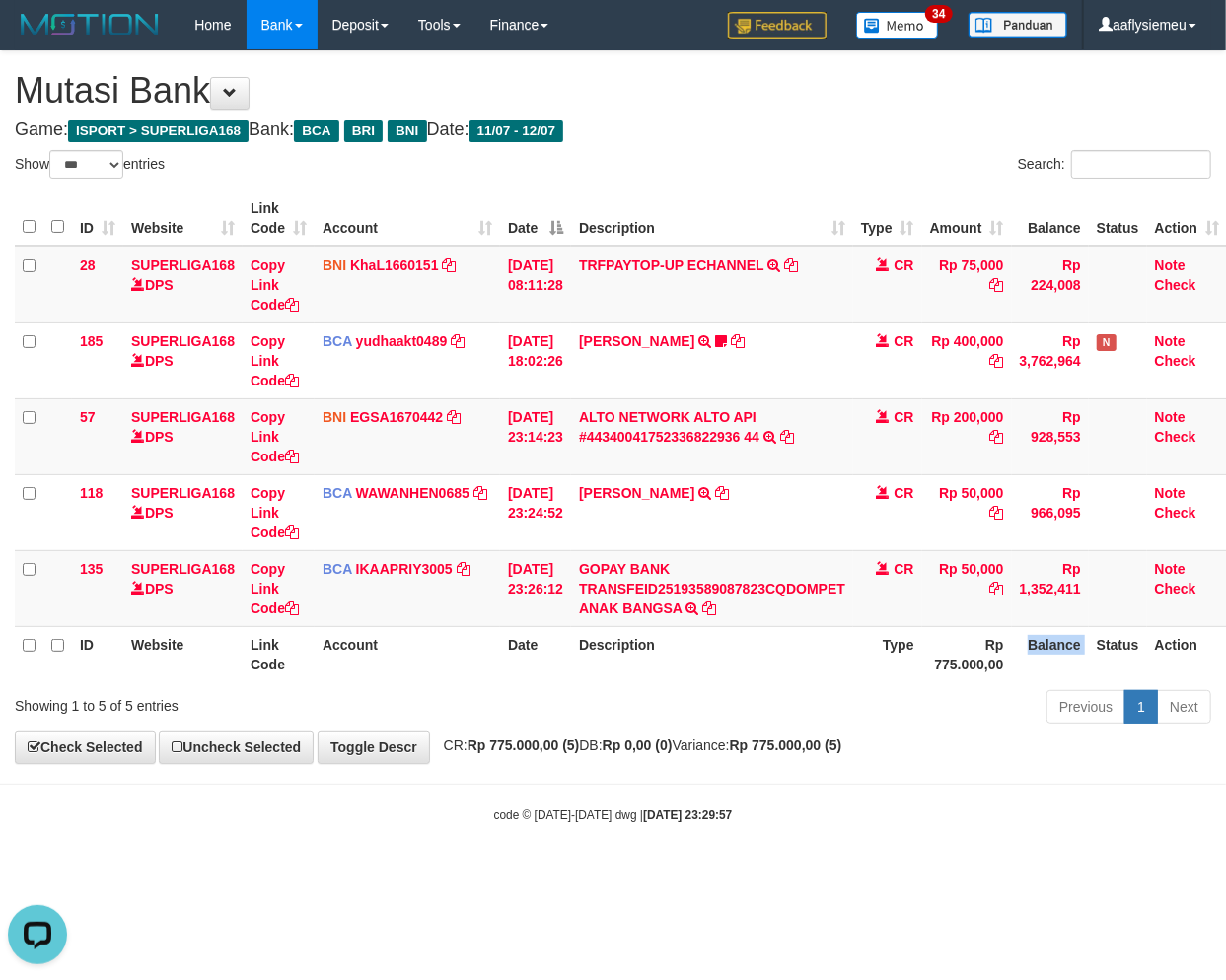 click on "Balance" at bounding box center (1050, 654) 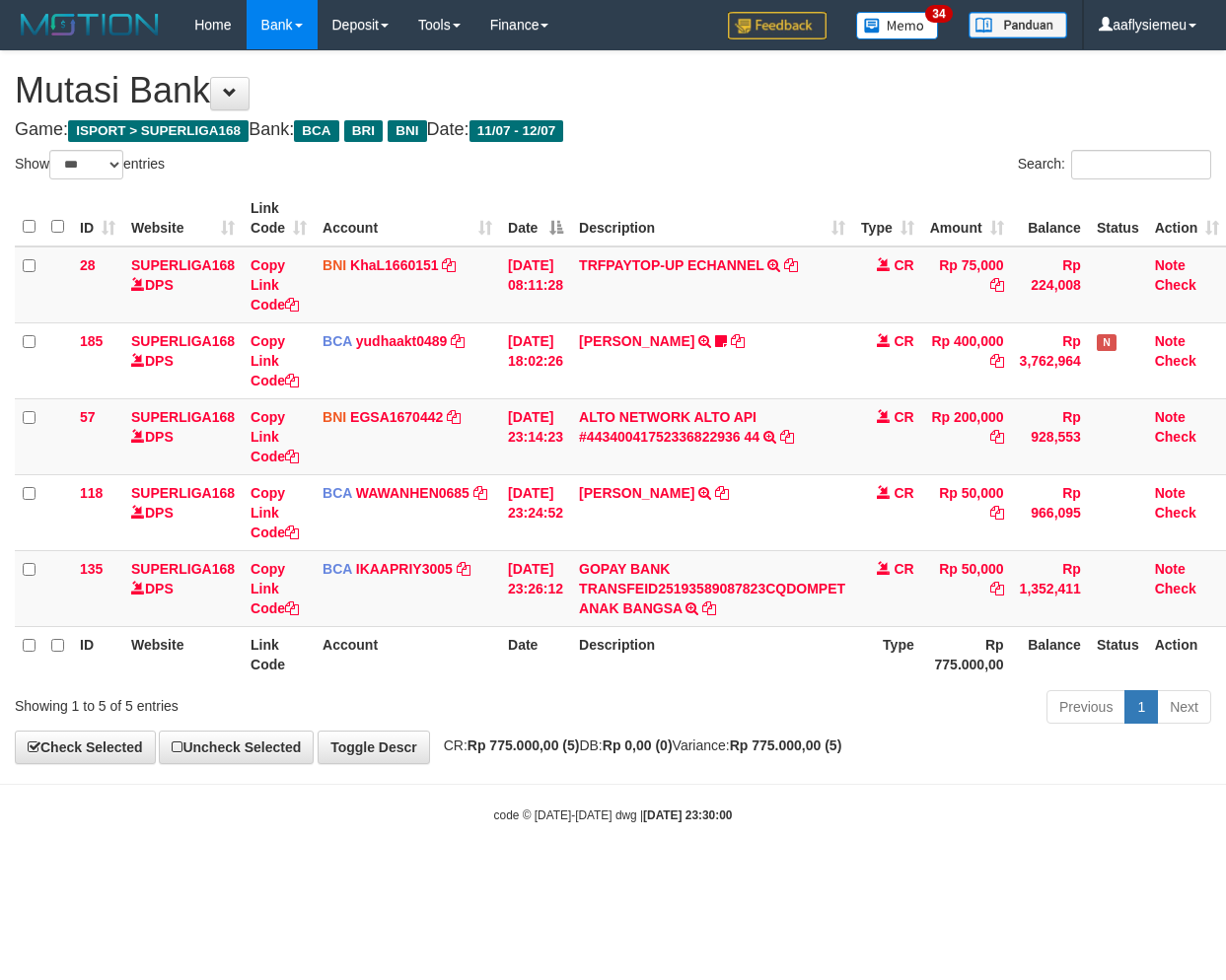 select on "***" 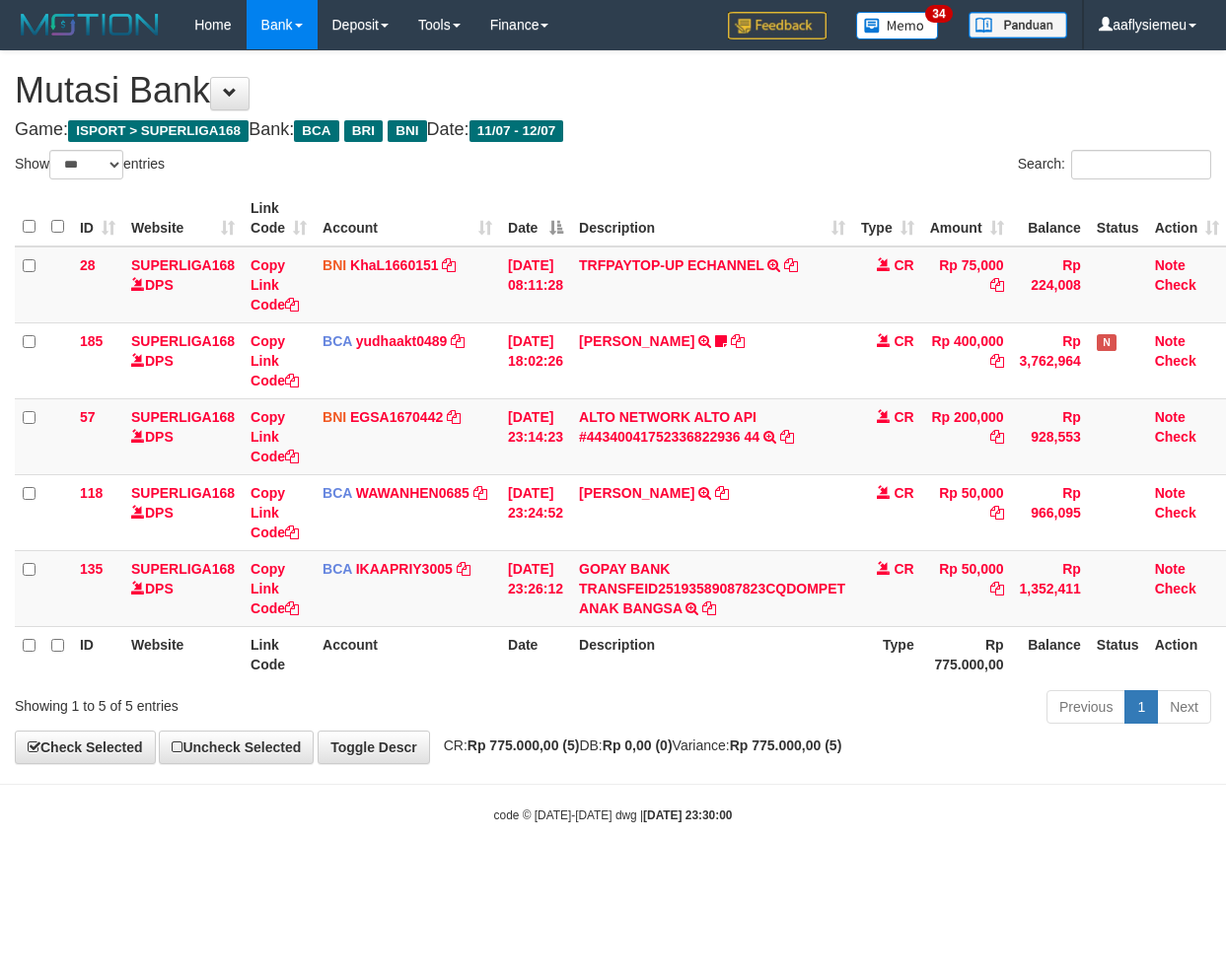 scroll, scrollTop: 0, scrollLeft: 0, axis: both 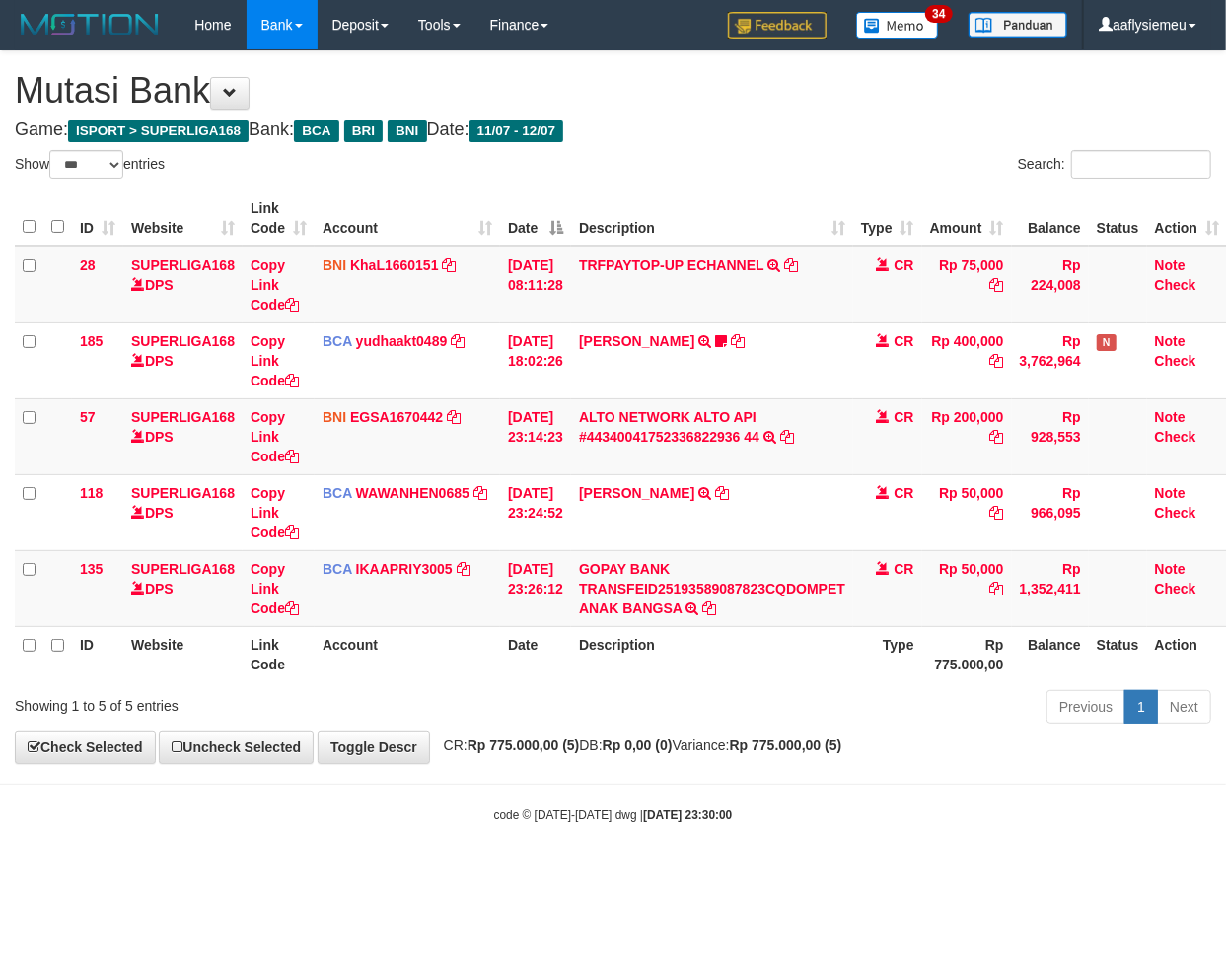 click on "ID Website Link Code Account Date Description Type Amount Balance Status Action
28
SUPERLIGA168    DPS
Copy Link Code
BNI
KhaL1660151
DPS
KHEIR TSAR [PERSON_NAME]
mutasi_20250712_4651 | 28
mutasi_20250712_4651 | 28
[DATE] 08:11:28
TRFPAYTOP-UP ECHANNEL         TRF/PAY/TOP-UP ECHANNEL
CR
Rp 75,000
Rp 224,008
Note
Check
185
SUPERLIGA168    DPS
Copy Link Code
BCA
yudhaakt0489
DPS
YUDHA AKTARIANTO" at bounding box center (613, 436) 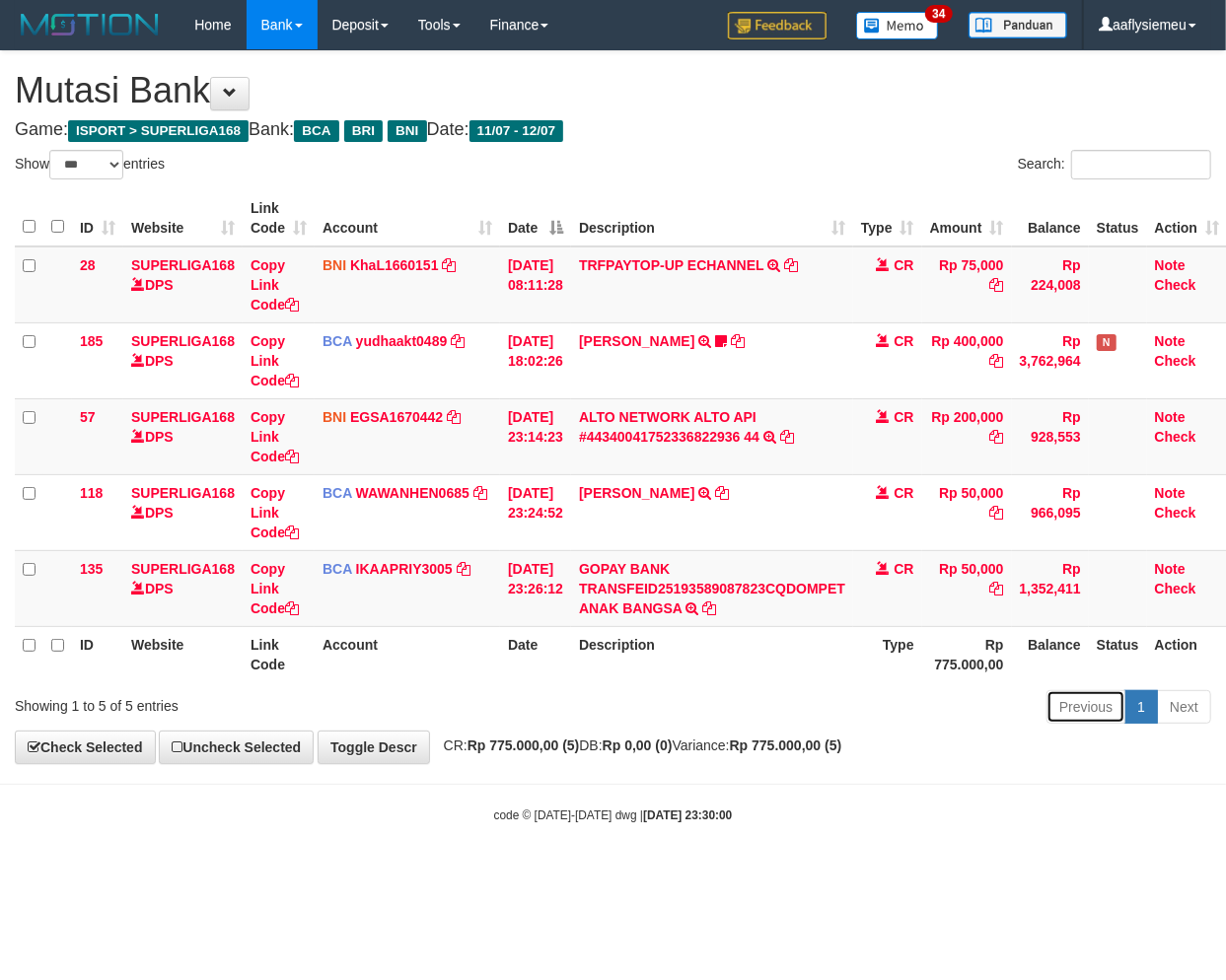click on "Previous" at bounding box center (1086, 707) 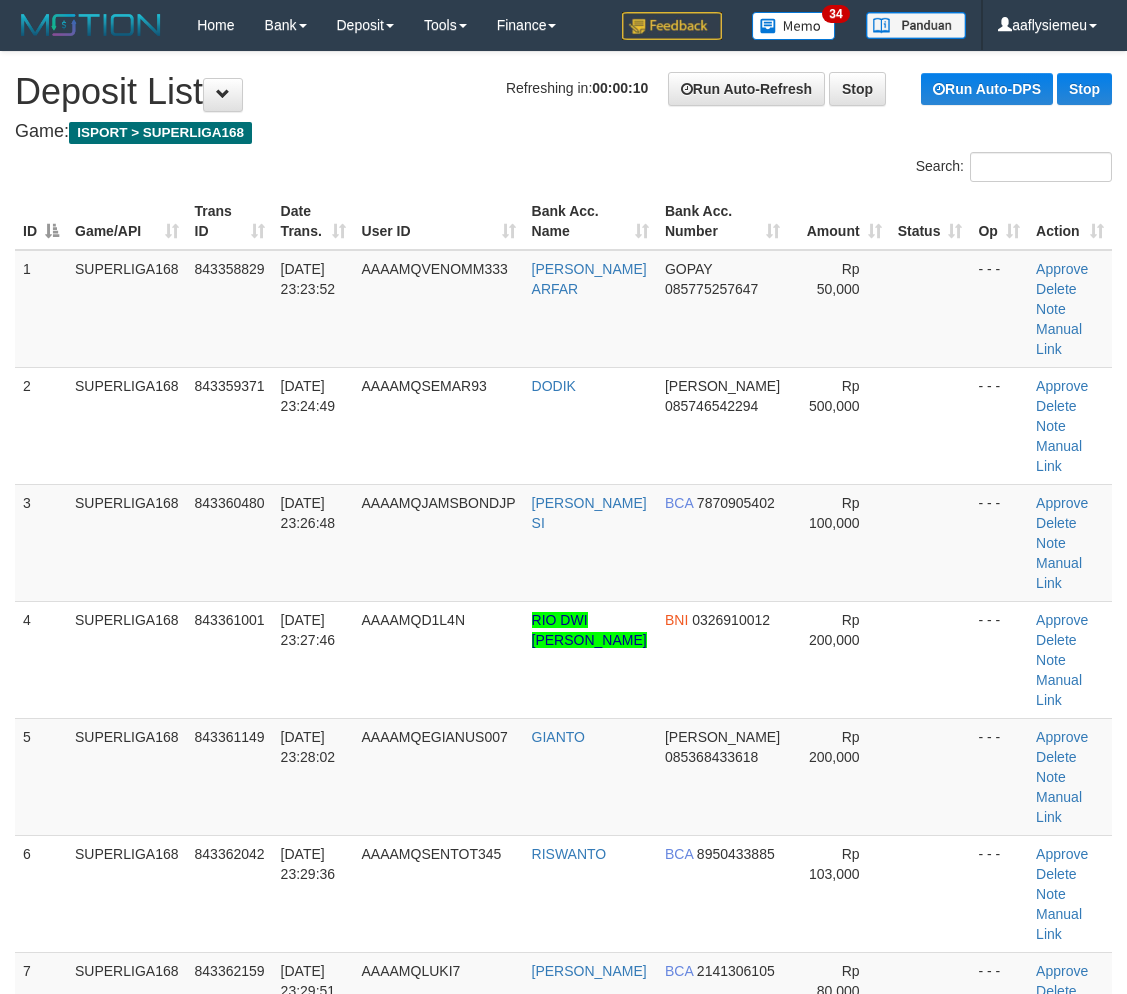 scroll, scrollTop: 0, scrollLeft: 0, axis: both 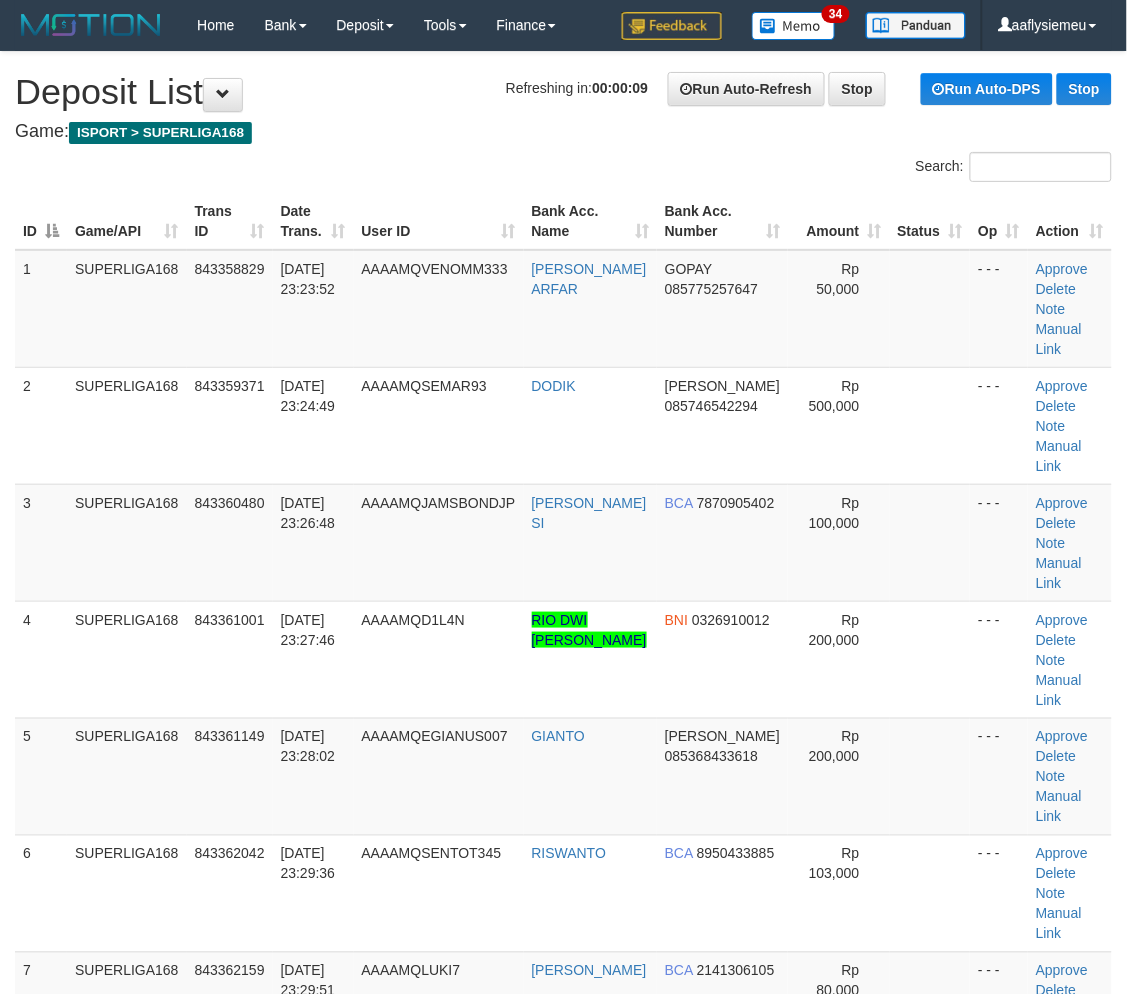 drag, startPoint x: 83, startPoint y: 536, endPoint x: 3, endPoint y: 581, distance: 91.787796 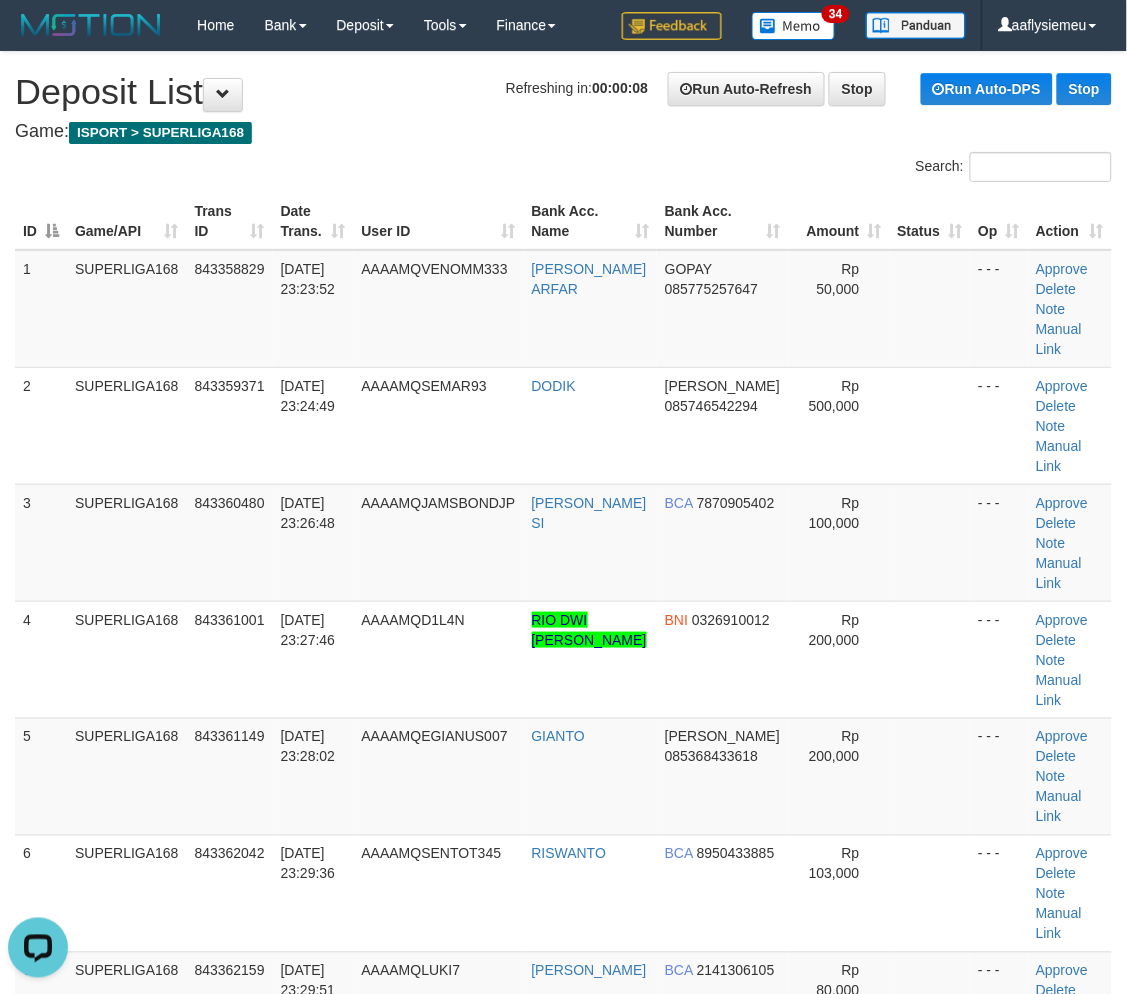 scroll, scrollTop: 0, scrollLeft: 0, axis: both 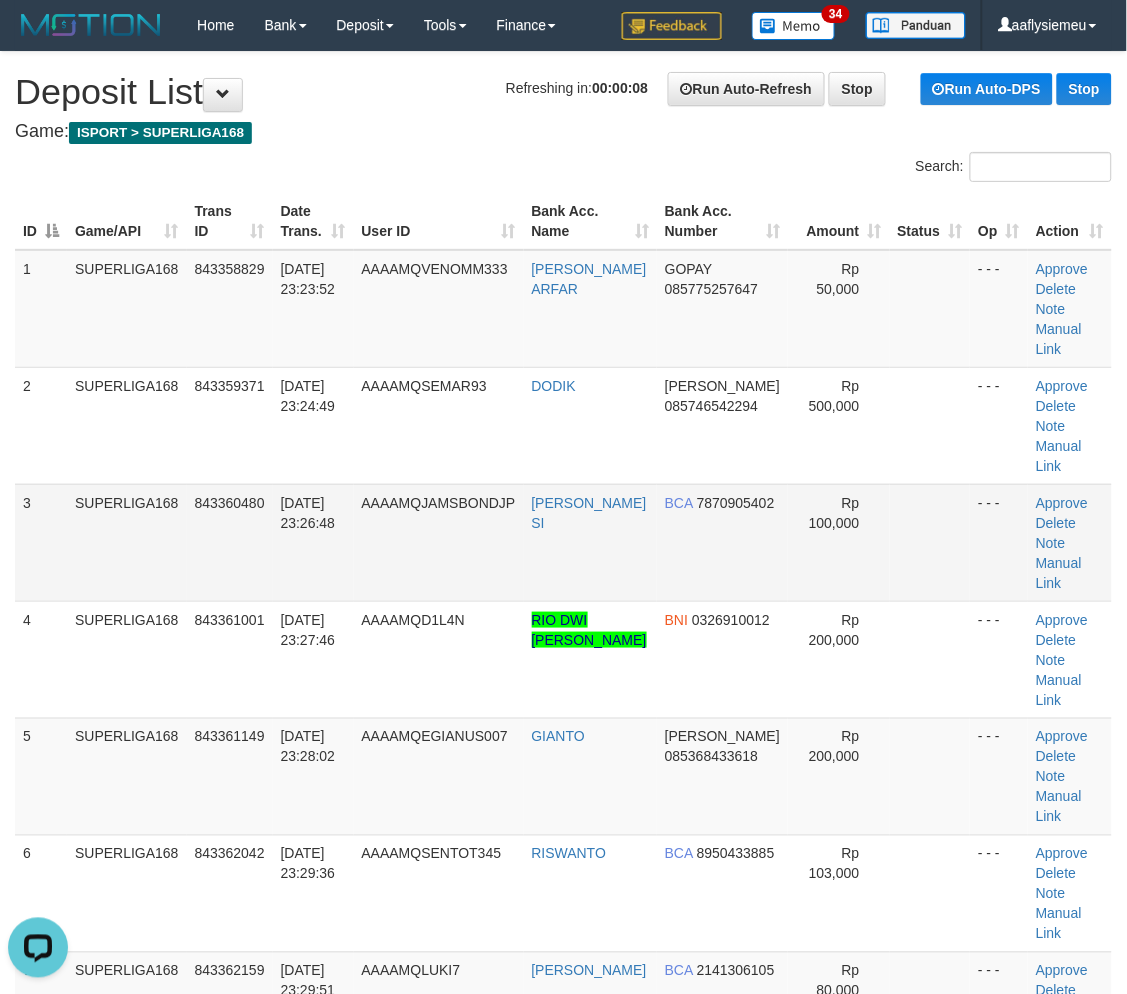 drag, startPoint x: 37, startPoint y: 544, endPoint x: 20, endPoint y: 553, distance: 19.235384 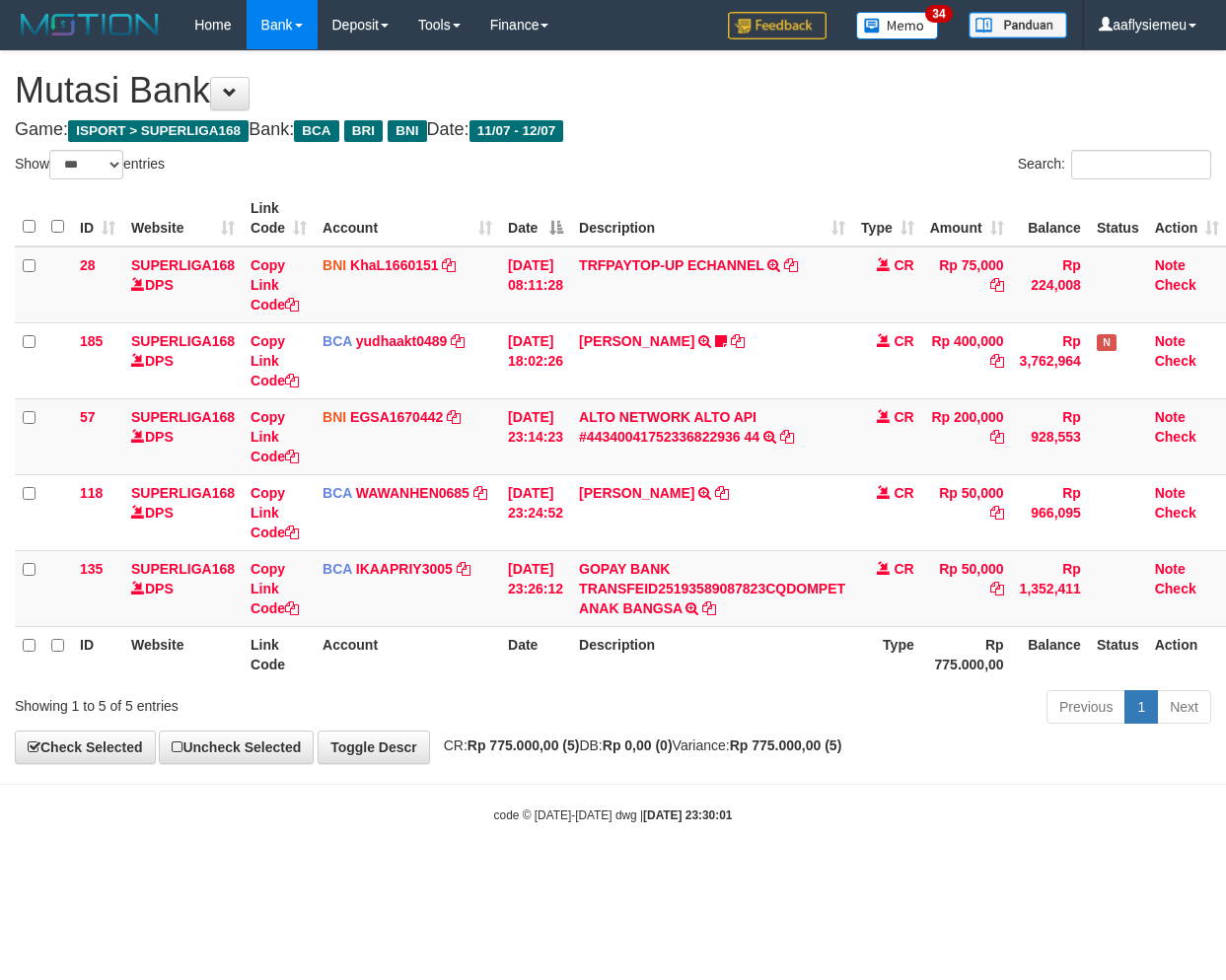 select on "***" 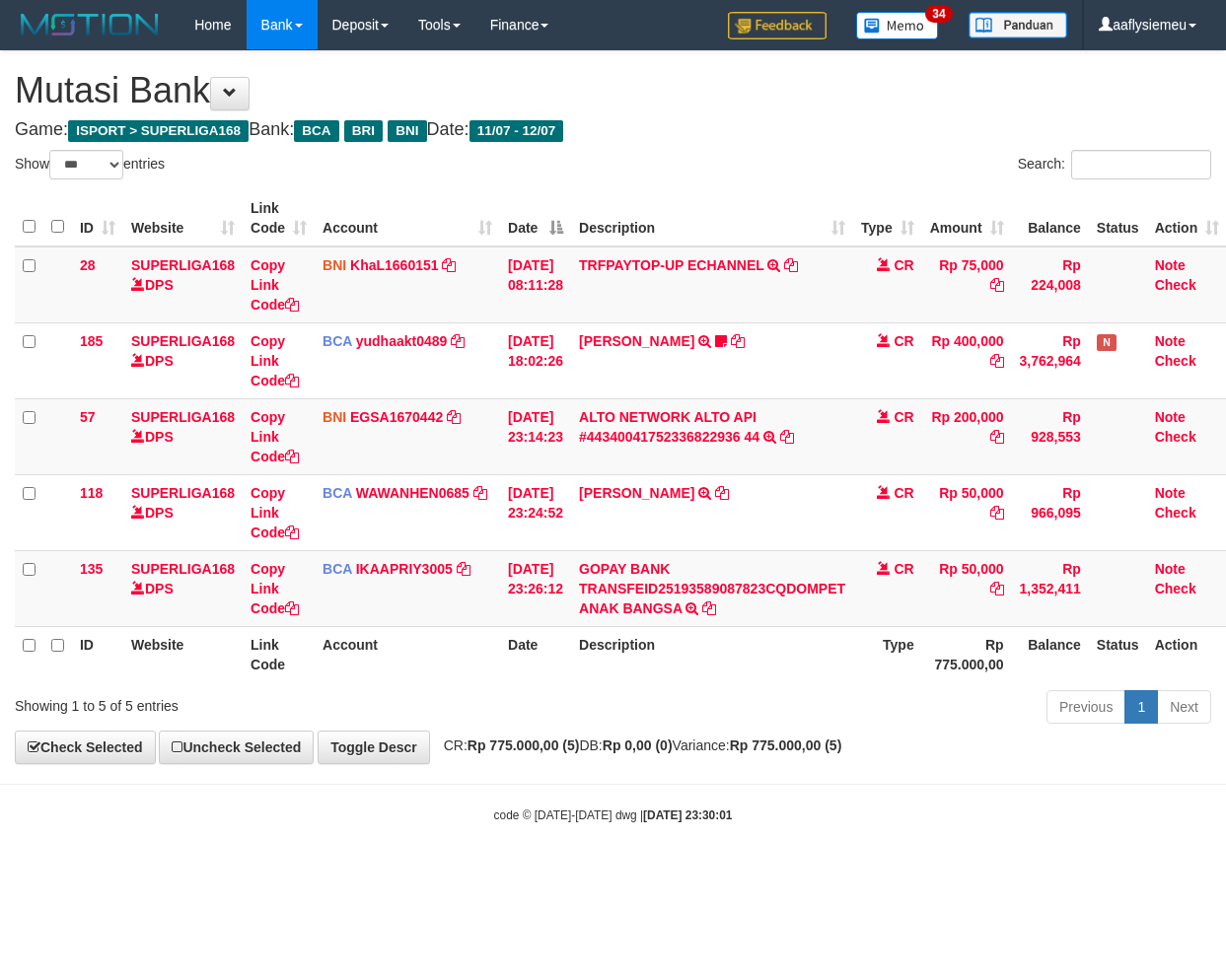 scroll, scrollTop: 0, scrollLeft: 0, axis: both 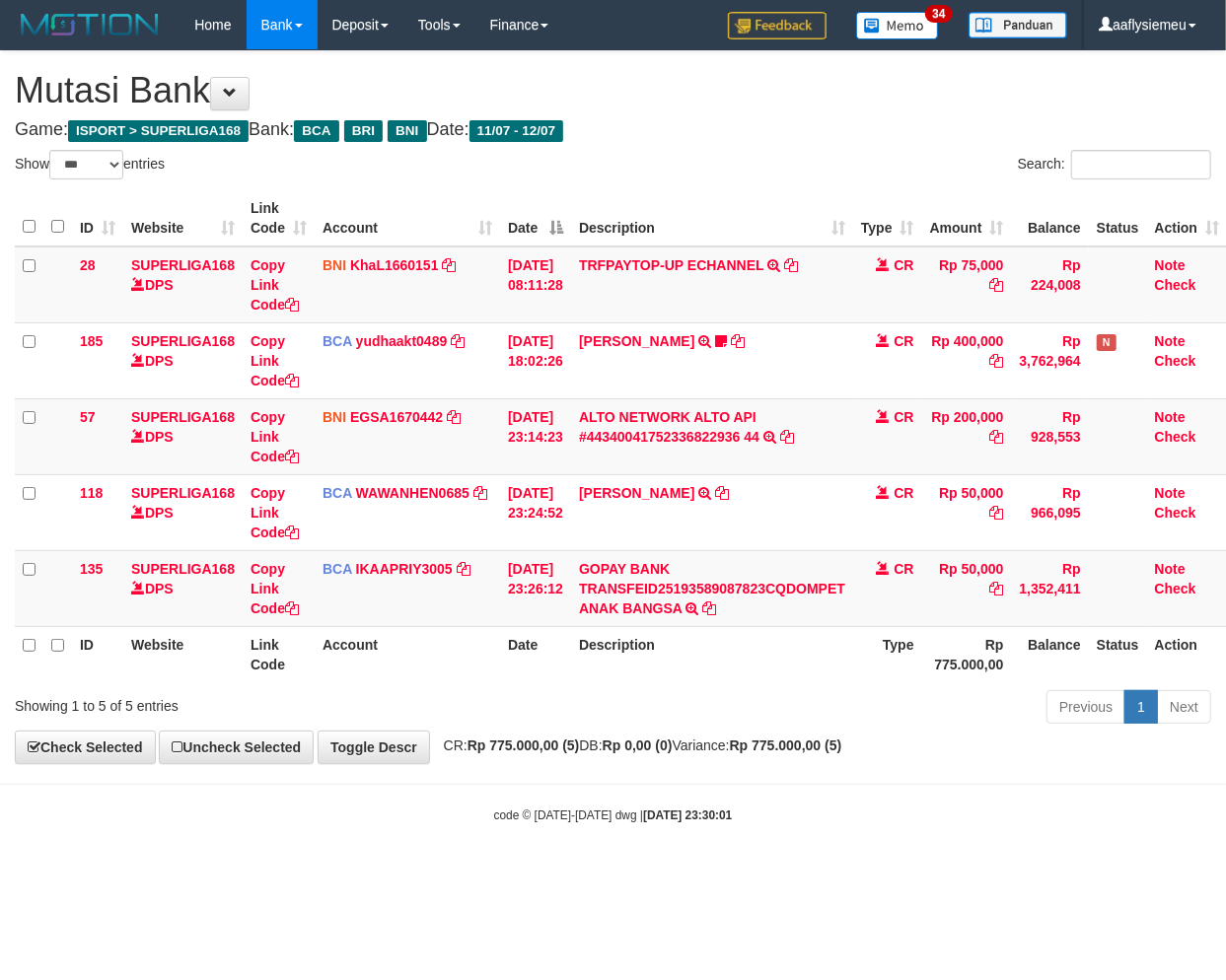 click on "Previous 1 Next" at bounding box center [868, 709] 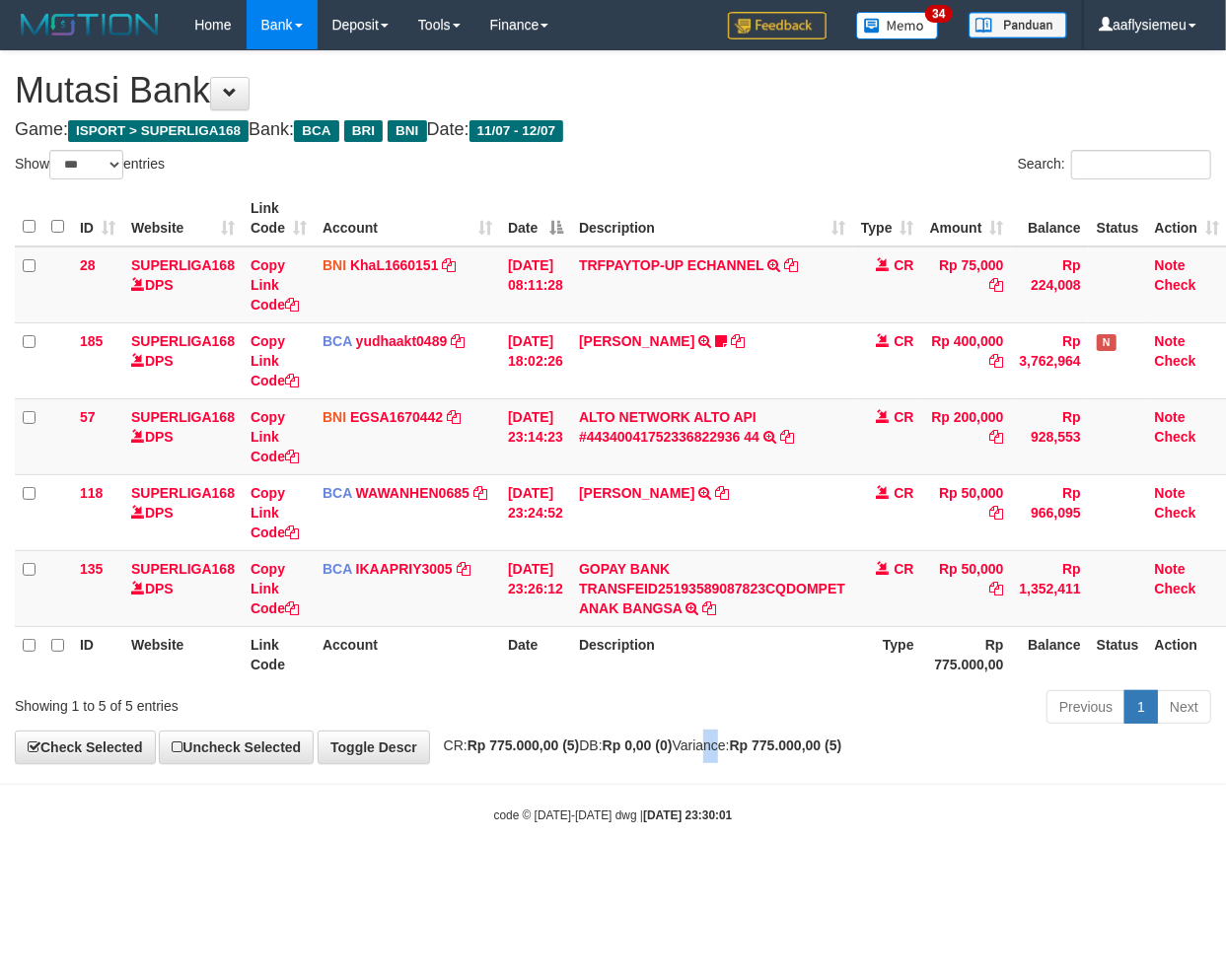 click on "**********" at bounding box center [613, 407] 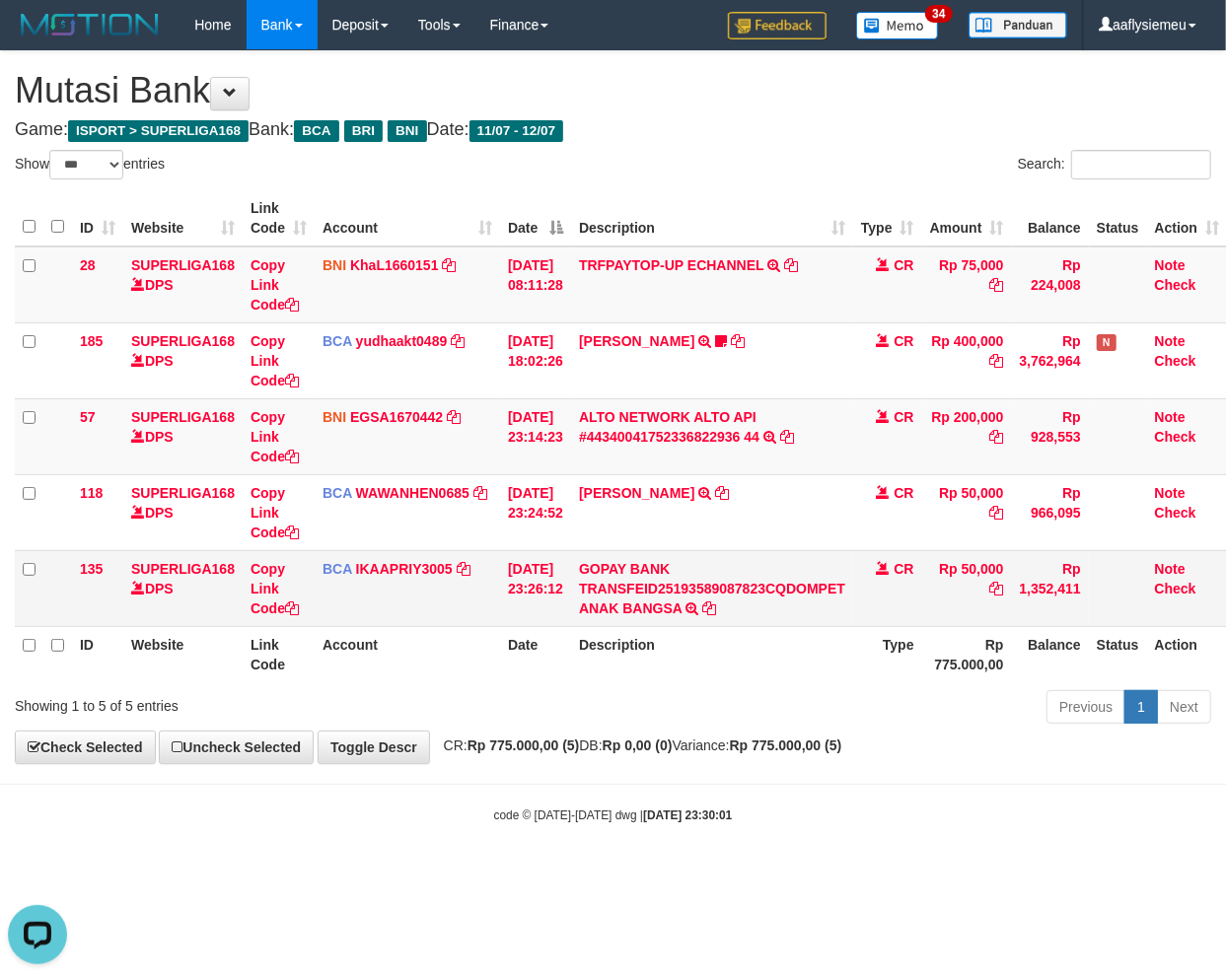 scroll, scrollTop: 0, scrollLeft: 0, axis: both 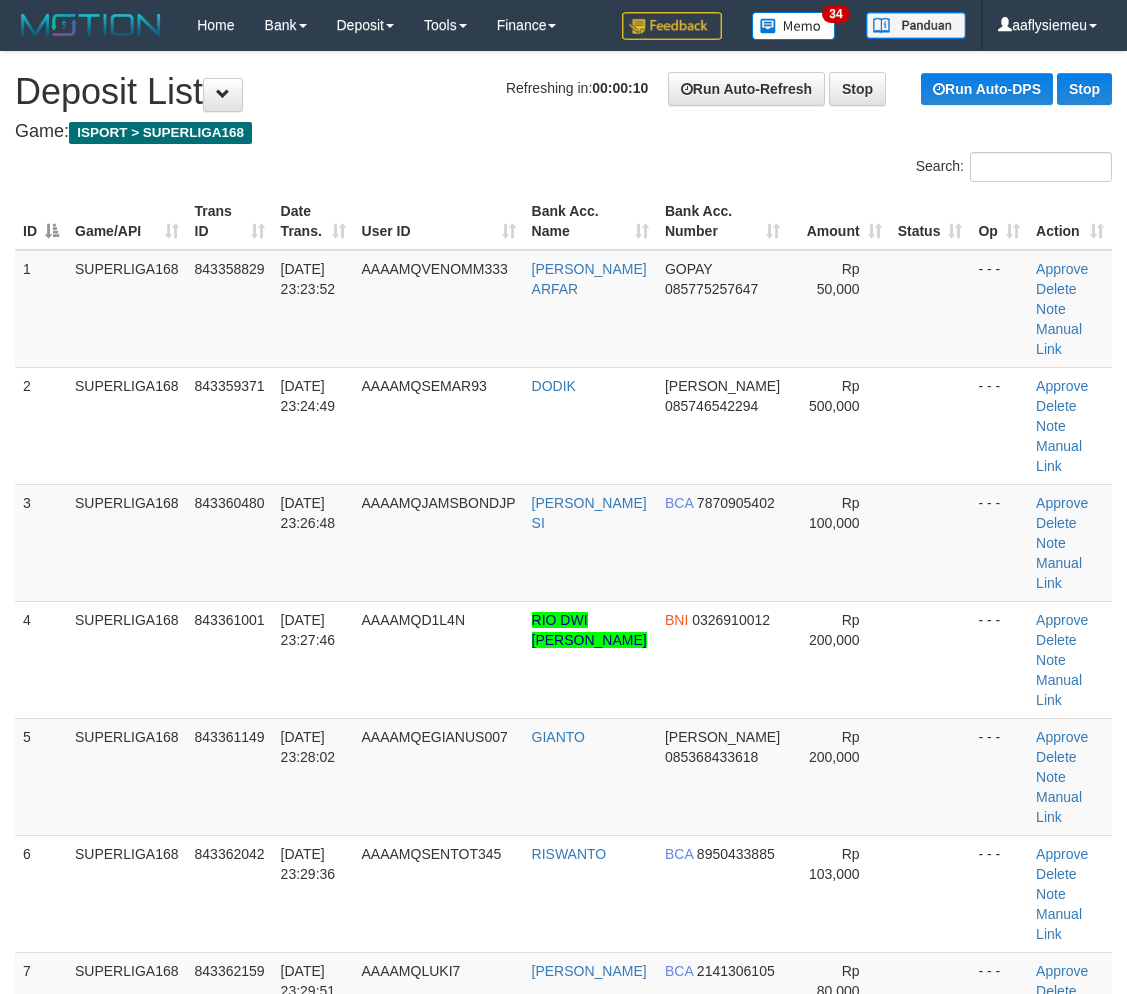click on "SUPERLIGA168" at bounding box center [127, 425] 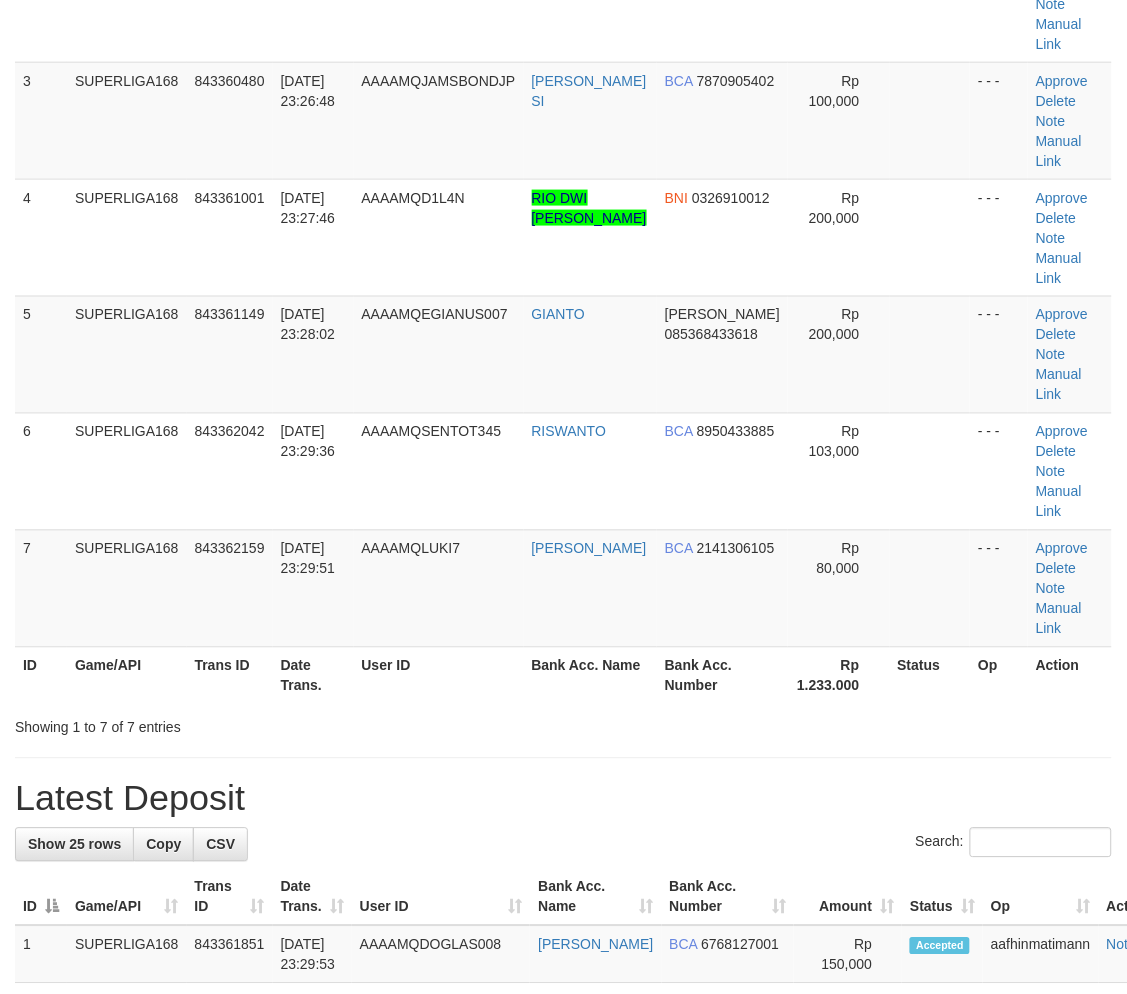 scroll, scrollTop: 444, scrollLeft: 0, axis: vertical 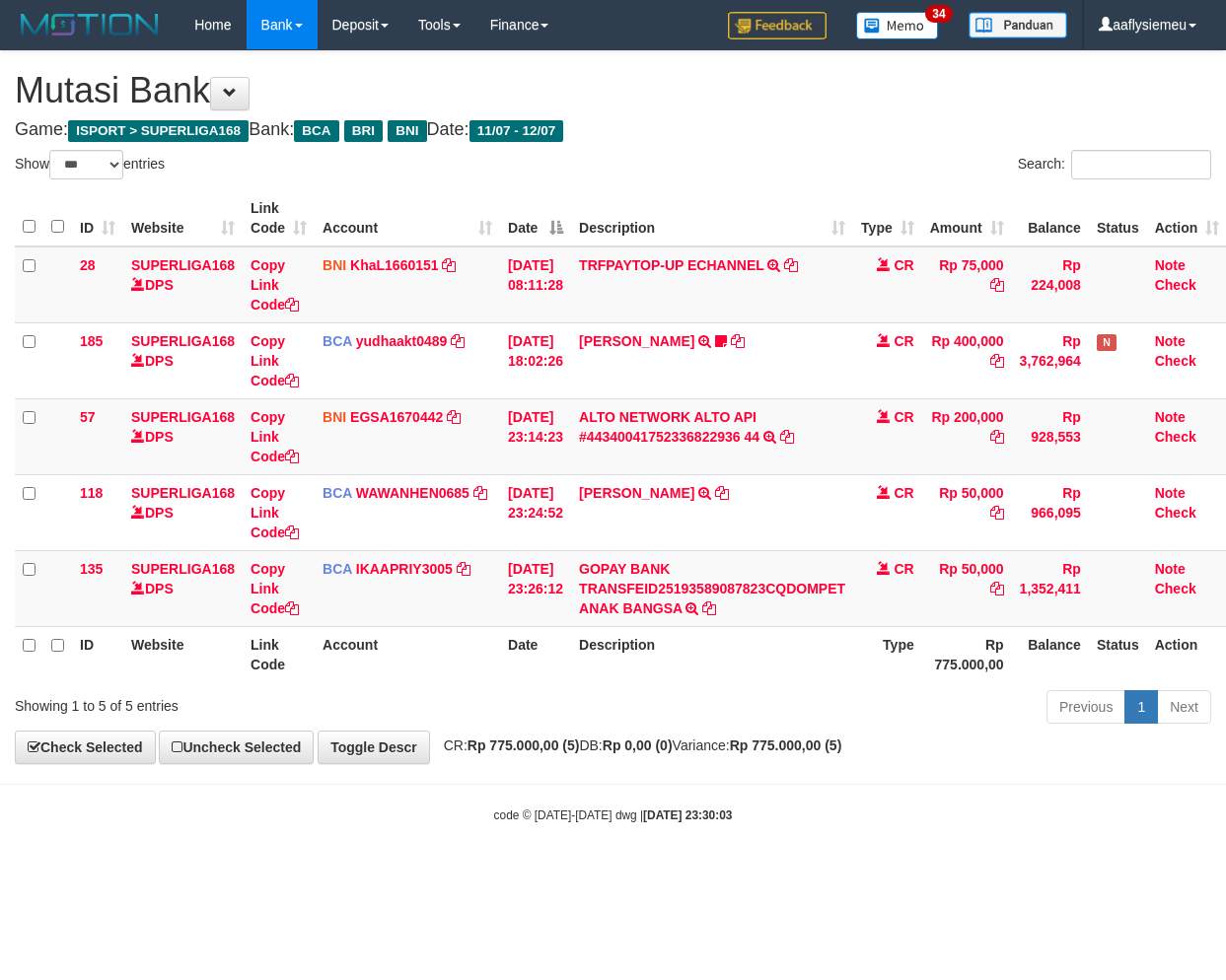 select on "***" 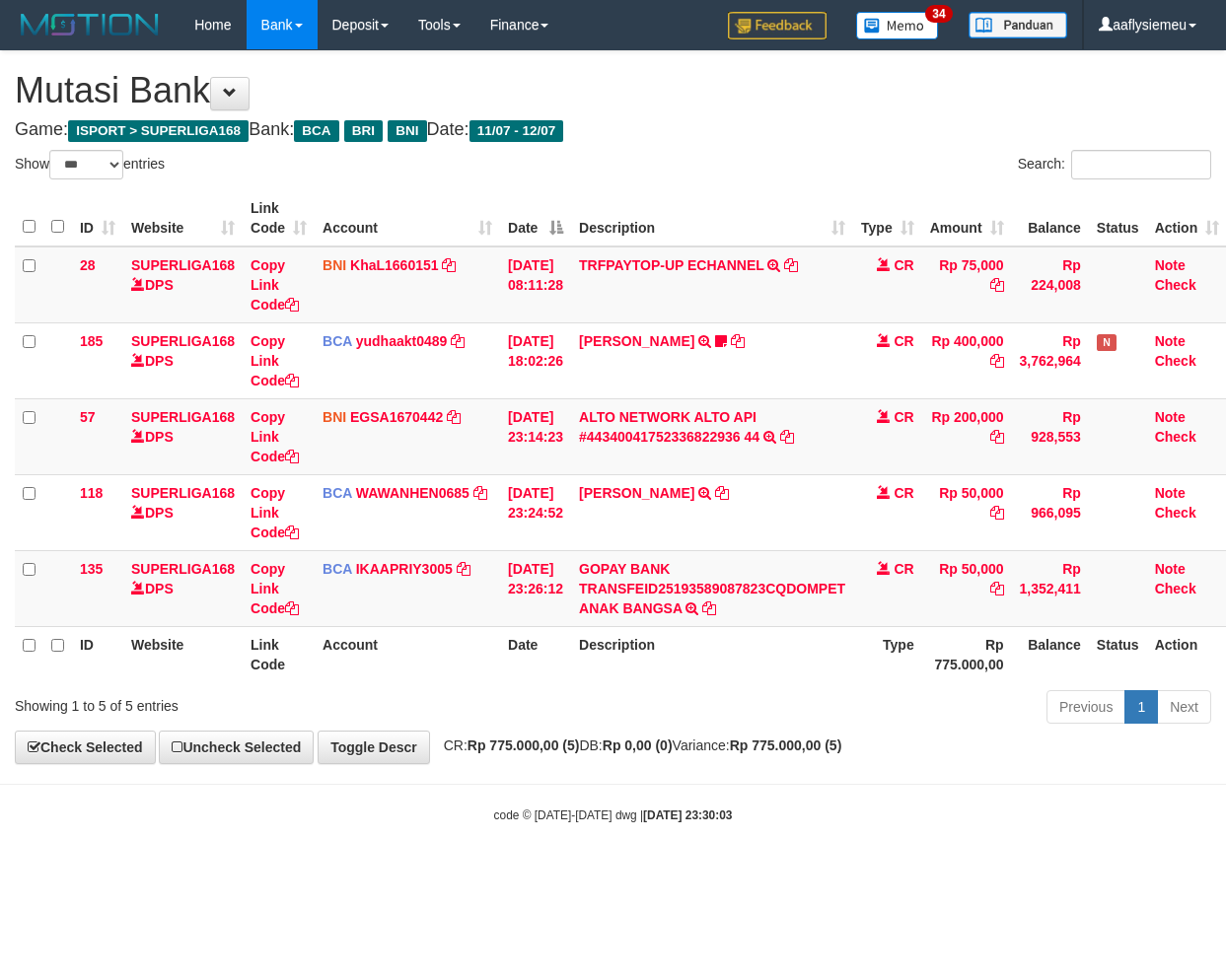 scroll, scrollTop: 0, scrollLeft: 0, axis: both 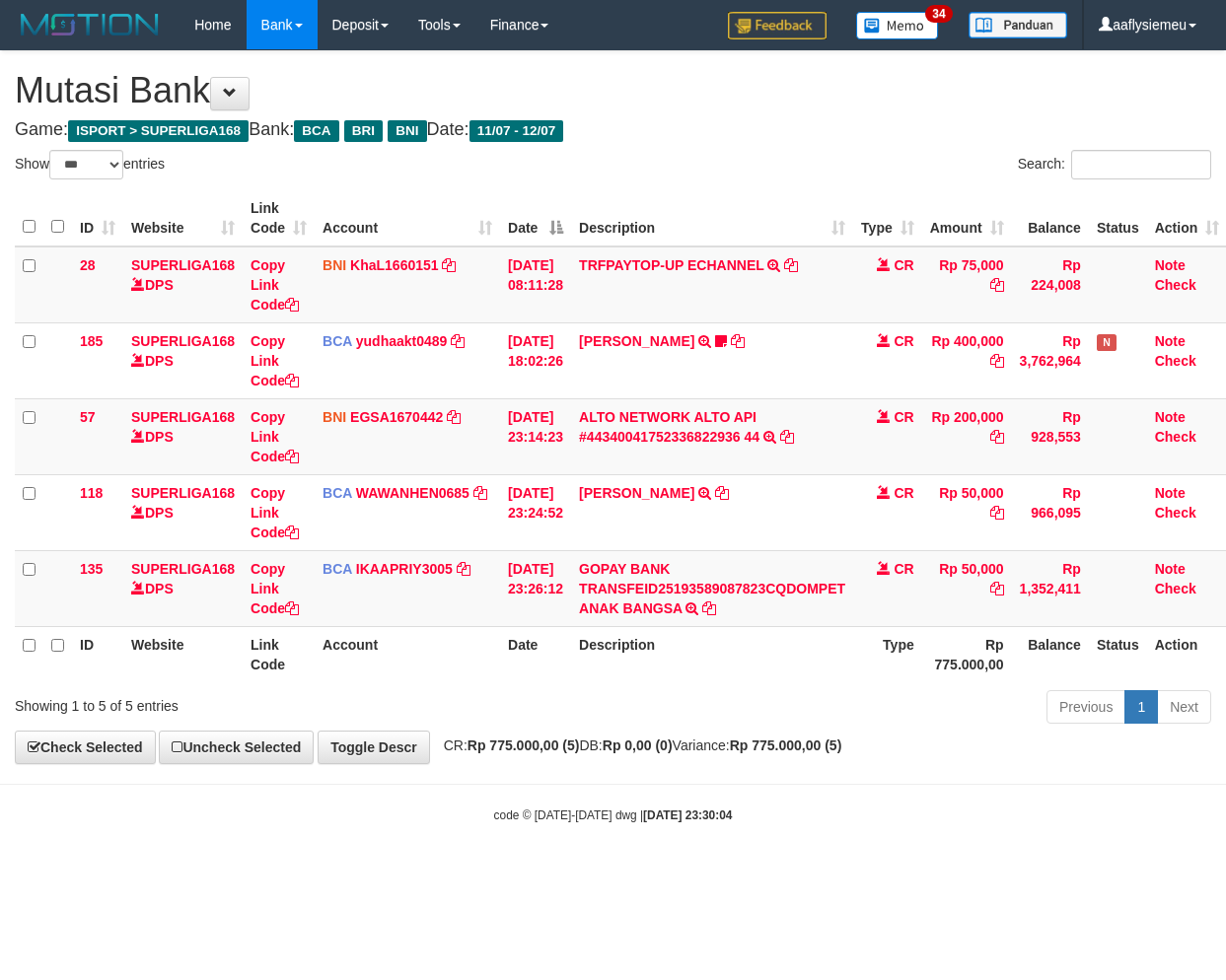 select on "***" 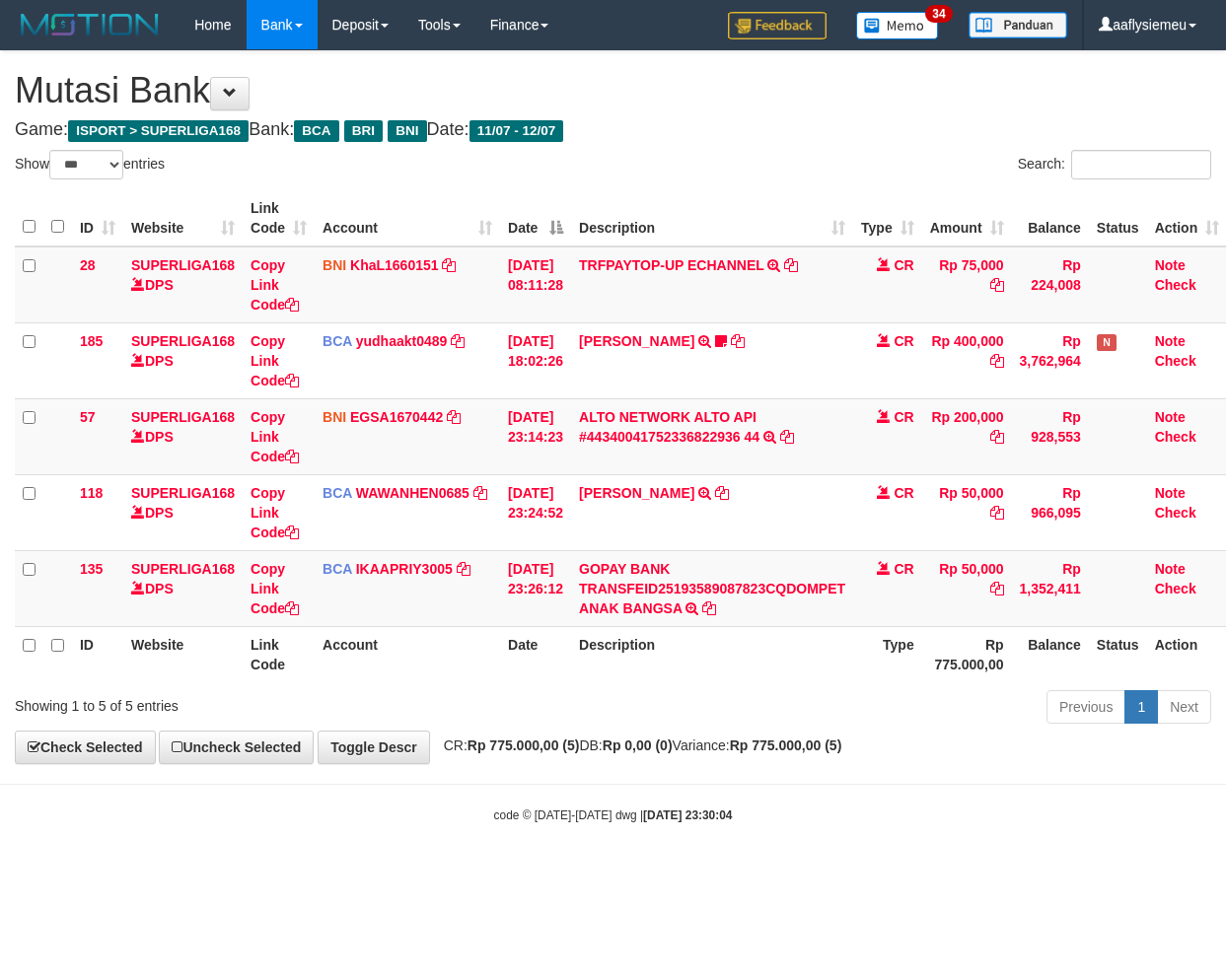 scroll, scrollTop: 0, scrollLeft: 0, axis: both 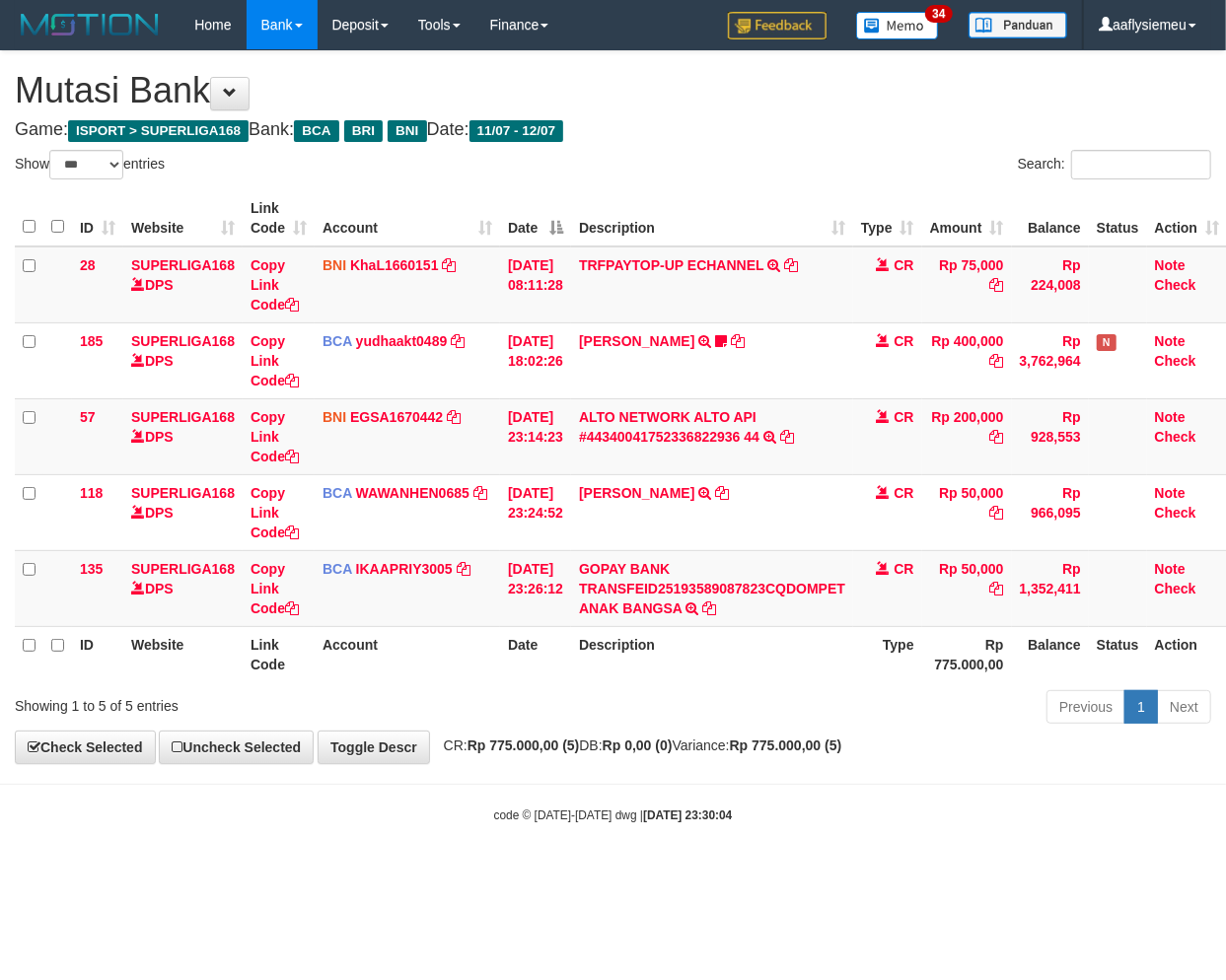 click on "**********" at bounding box center [613, 407] 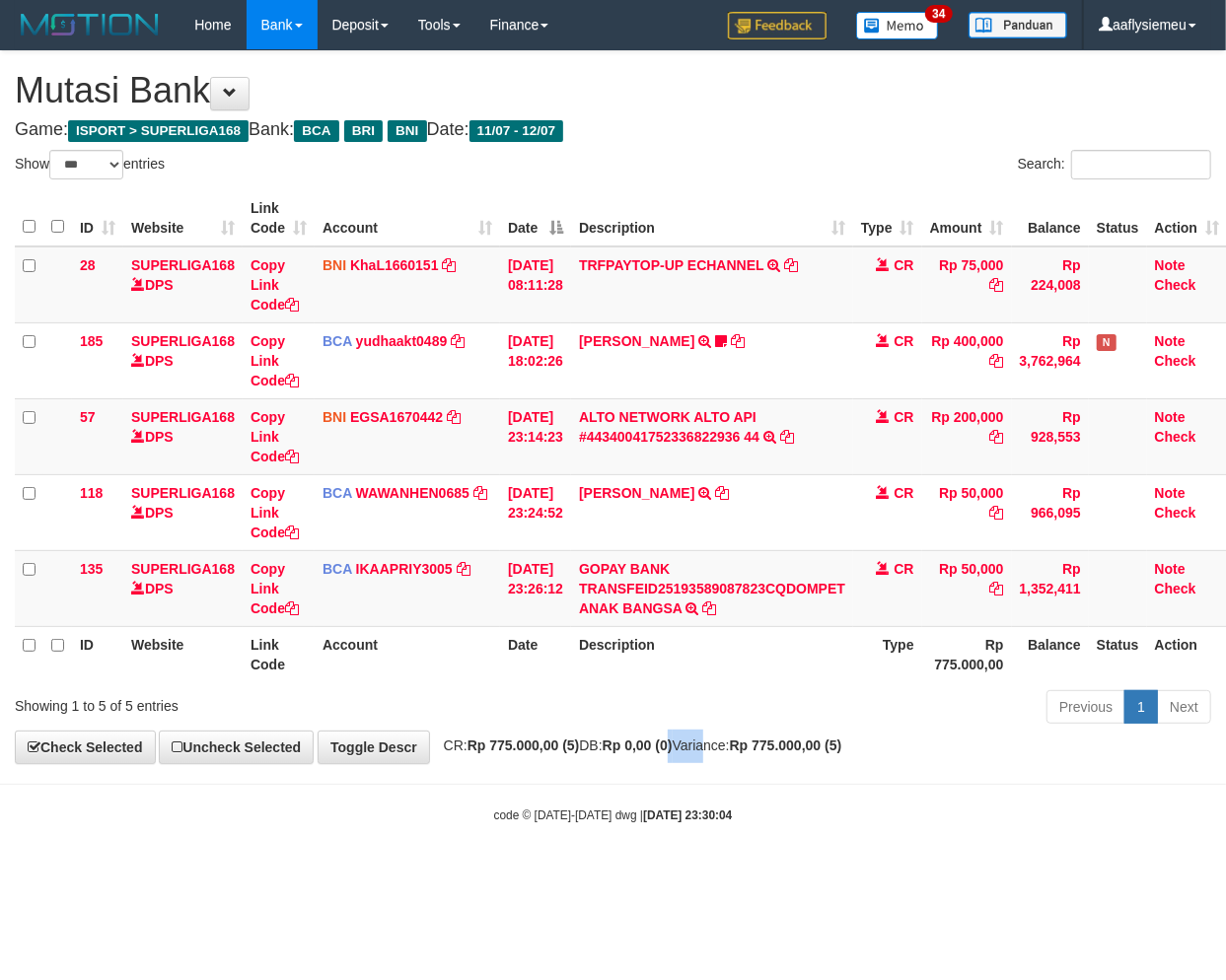 drag, startPoint x: 704, startPoint y: 735, endPoint x: 865, endPoint y: 676, distance: 171.47011 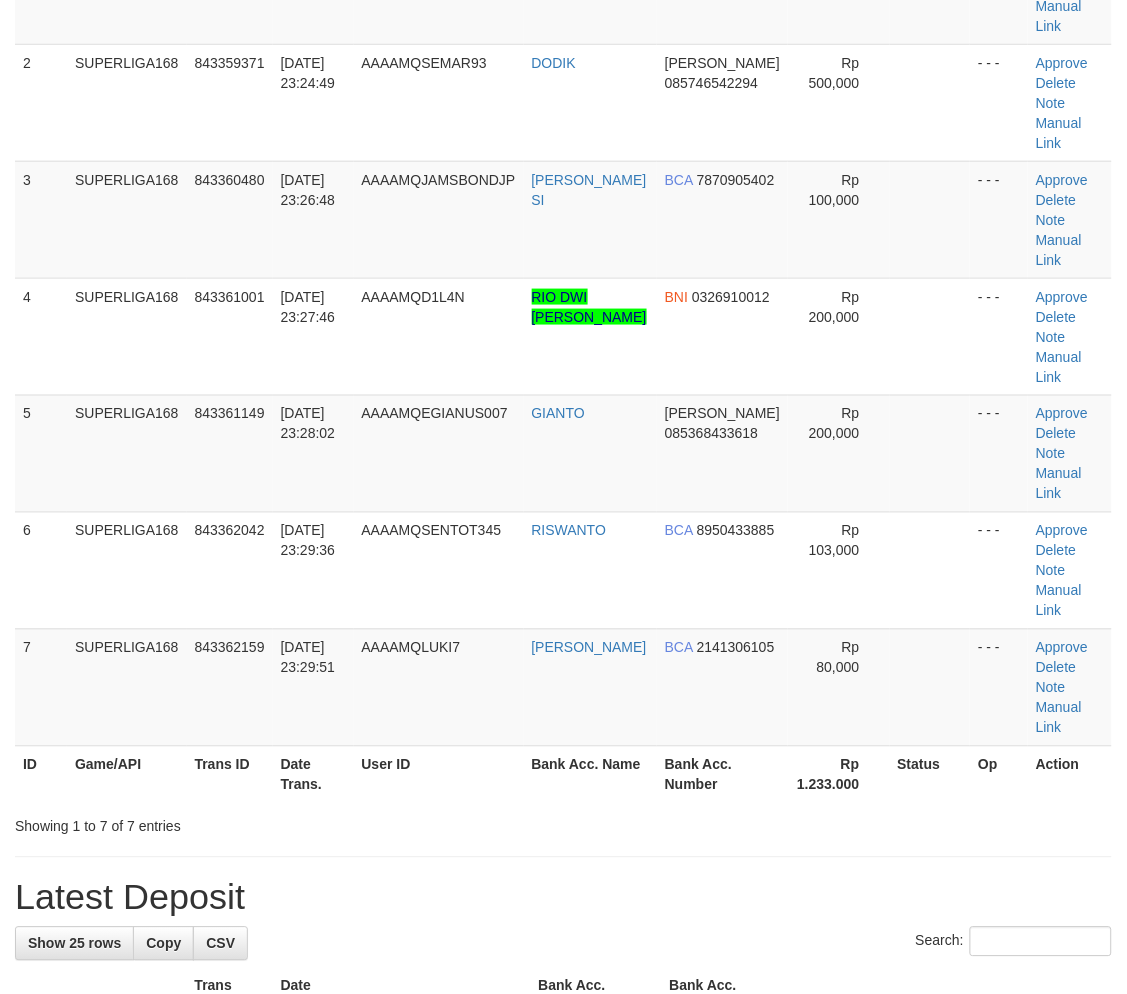 scroll, scrollTop: 111, scrollLeft: 0, axis: vertical 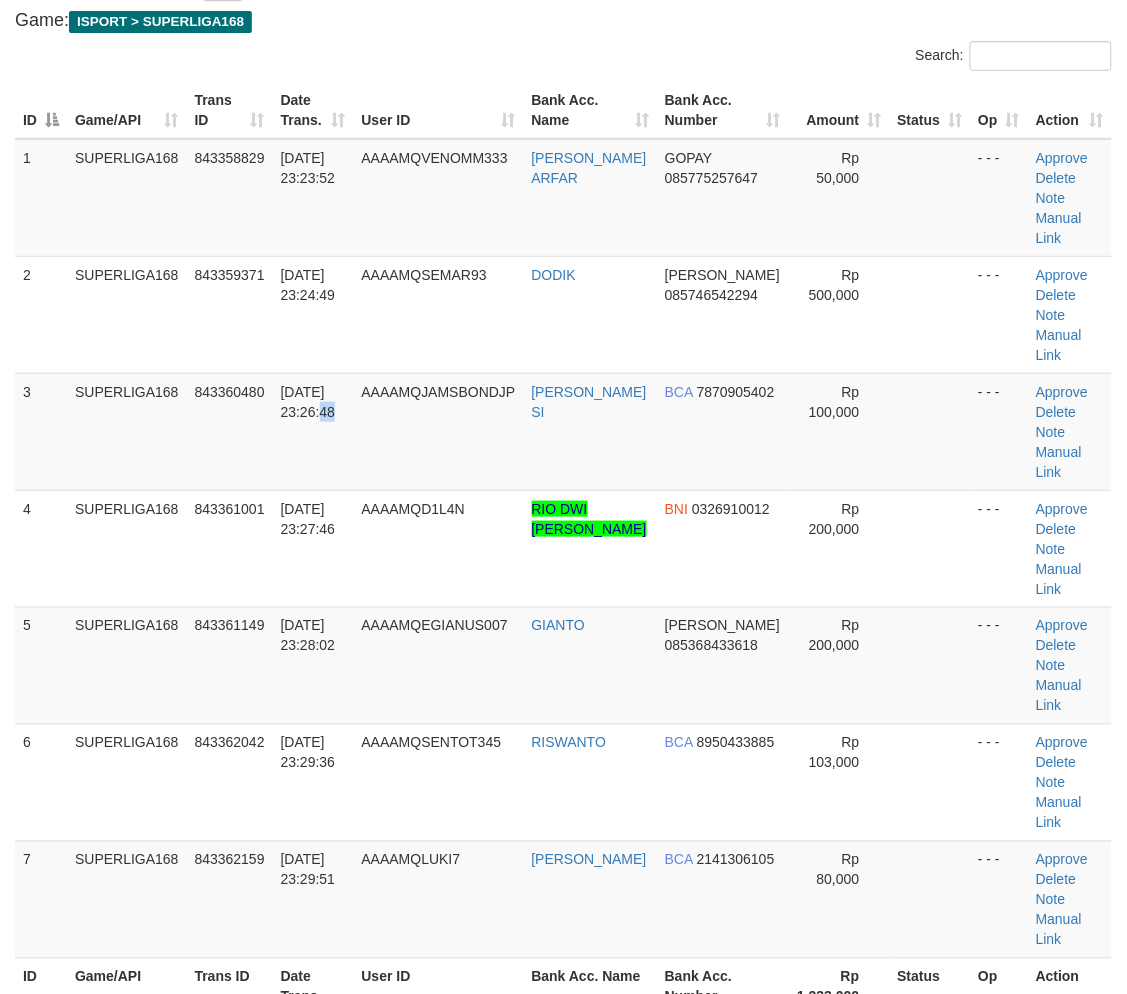 drag, startPoint x: 305, startPoint y: 480, endPoint x: 1, endPoint y: 562, distance: 314.86505 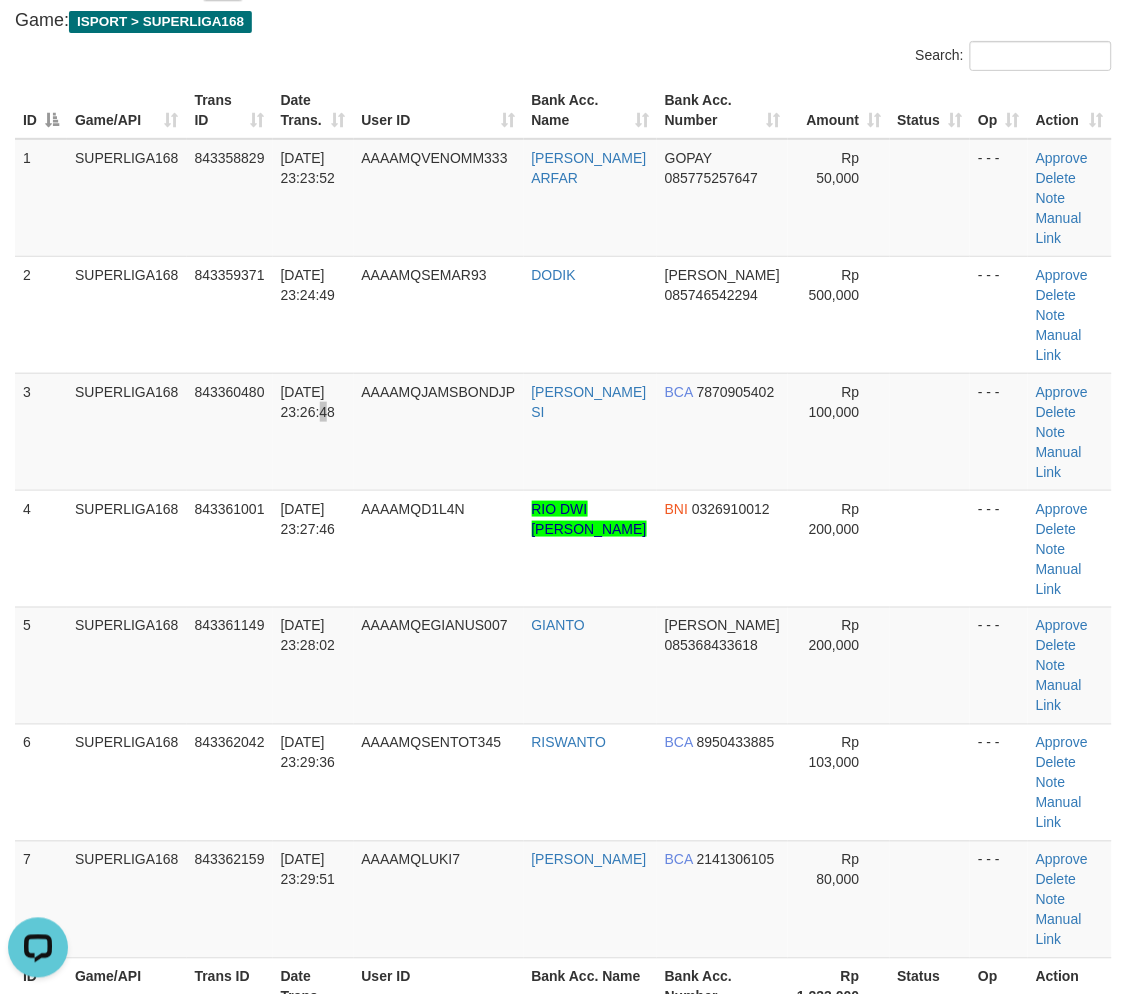scroll, scrollTop: 0, scrollLeft: 0, axis: both 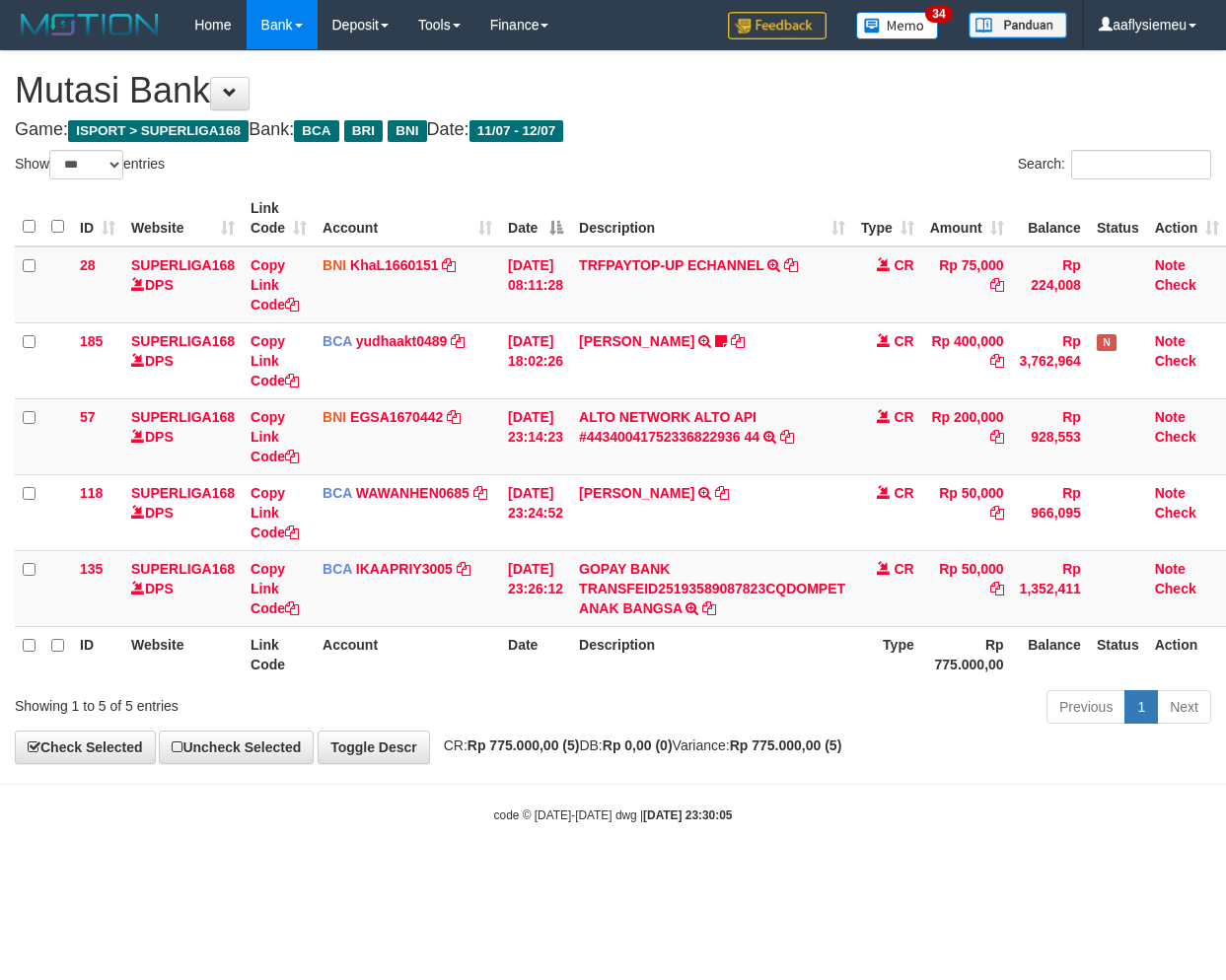 select on "***" 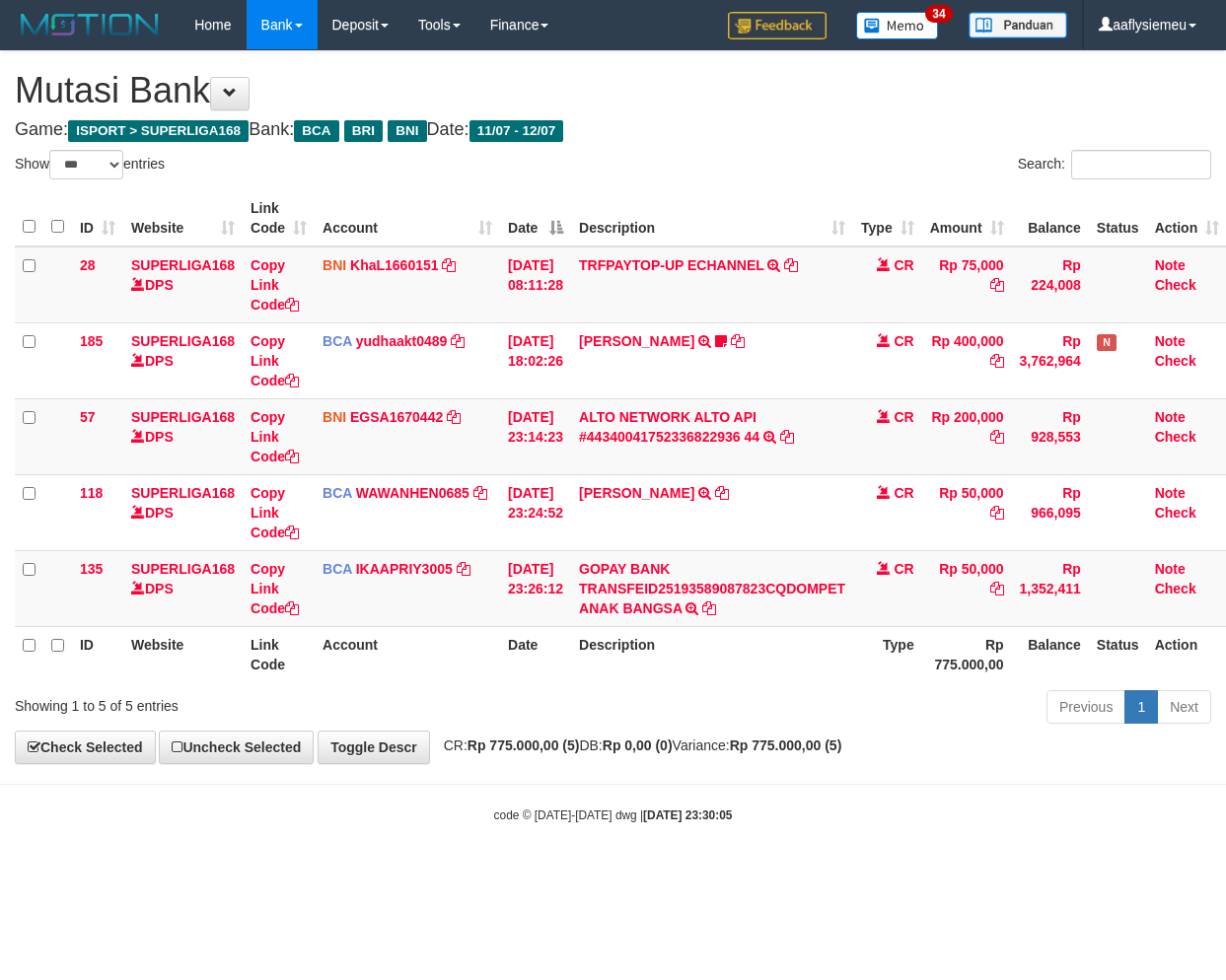 scroll, scrollTop: 0, scrollLeft: 0, axis: both 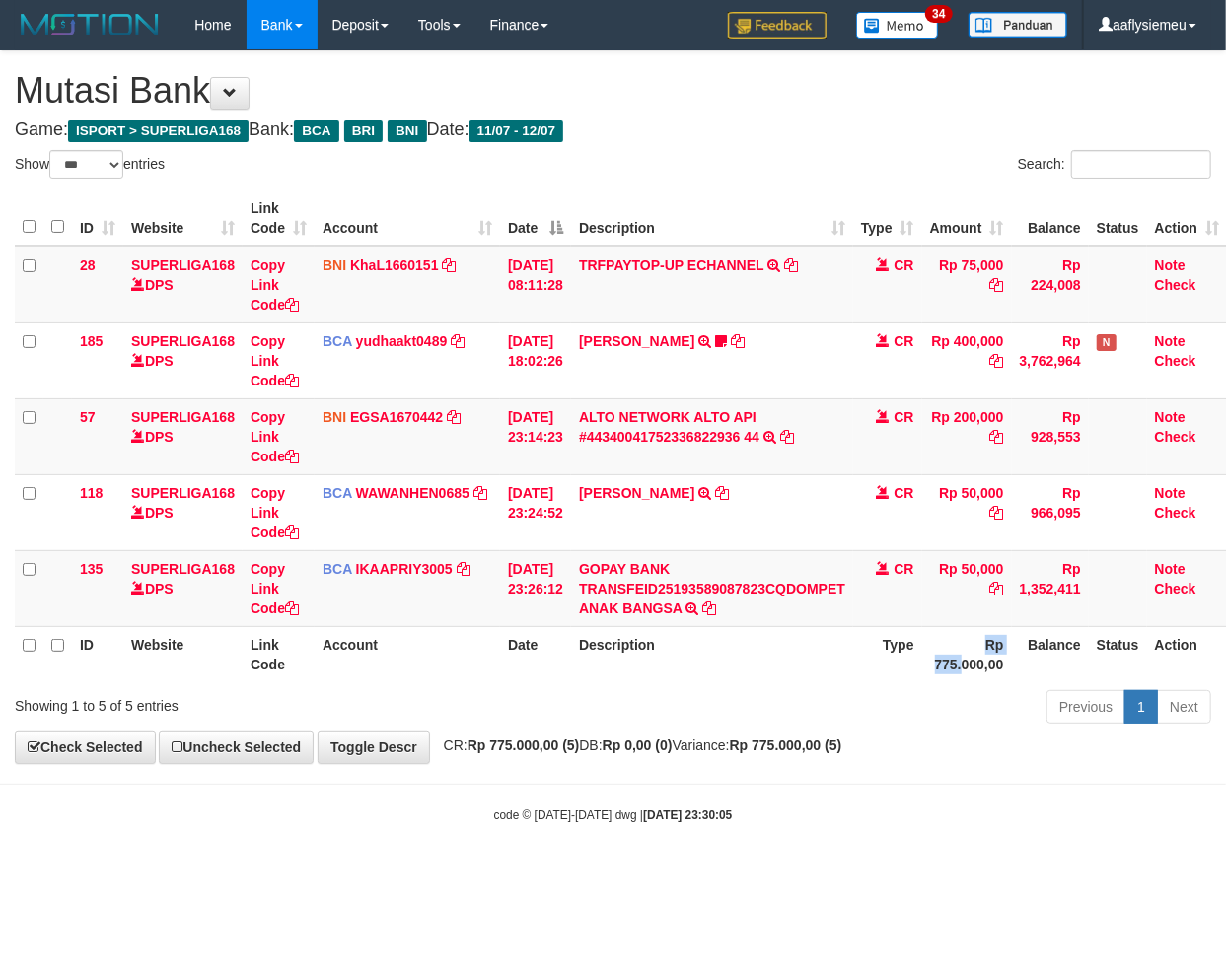 click on "Rp 775.000,00" at bounding box center [967, 654] 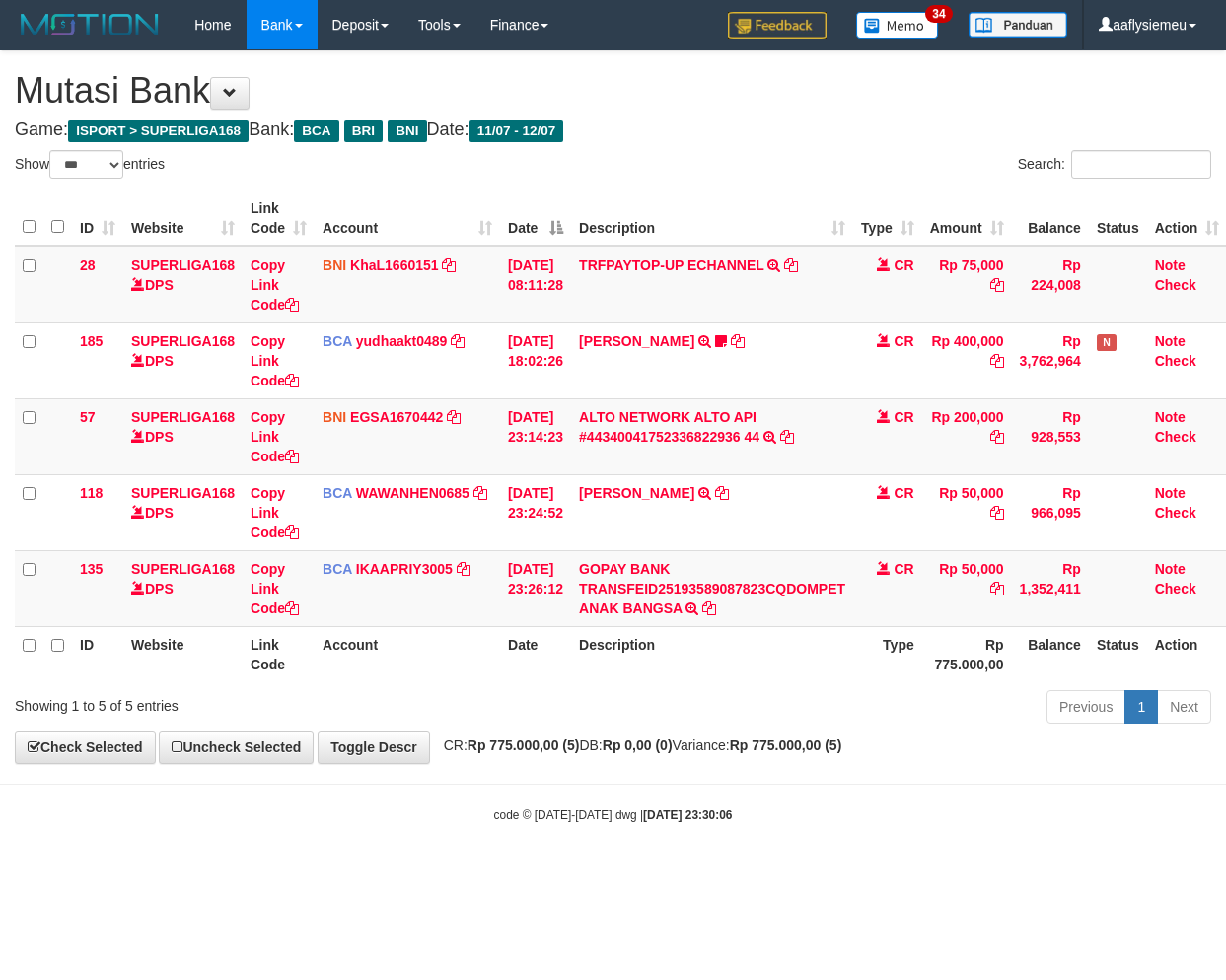 select on "***" 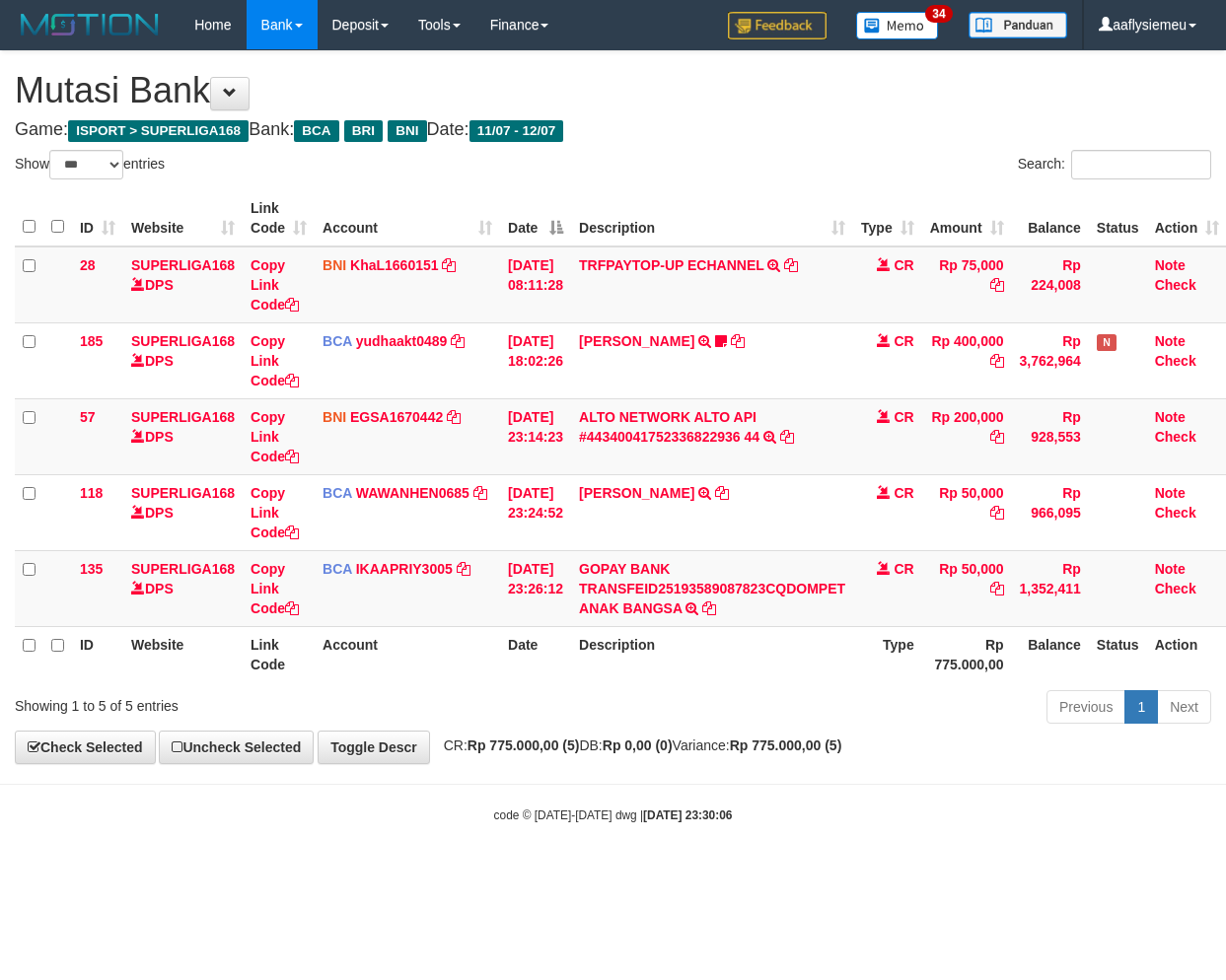 scroll, scrollTop: 0, scrollLeft: 0, axis: both 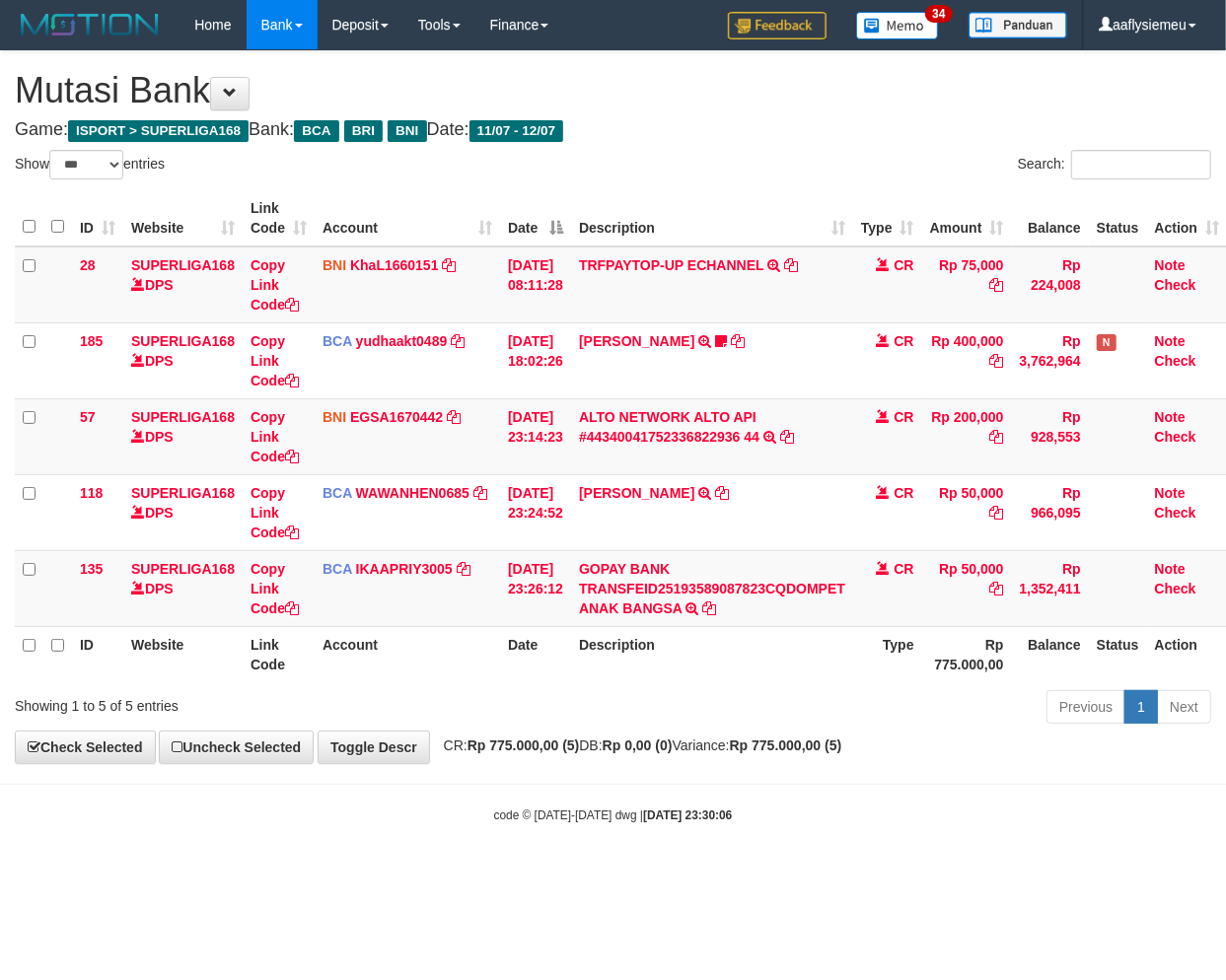 click on "**********" at bounding box center (613, 407) 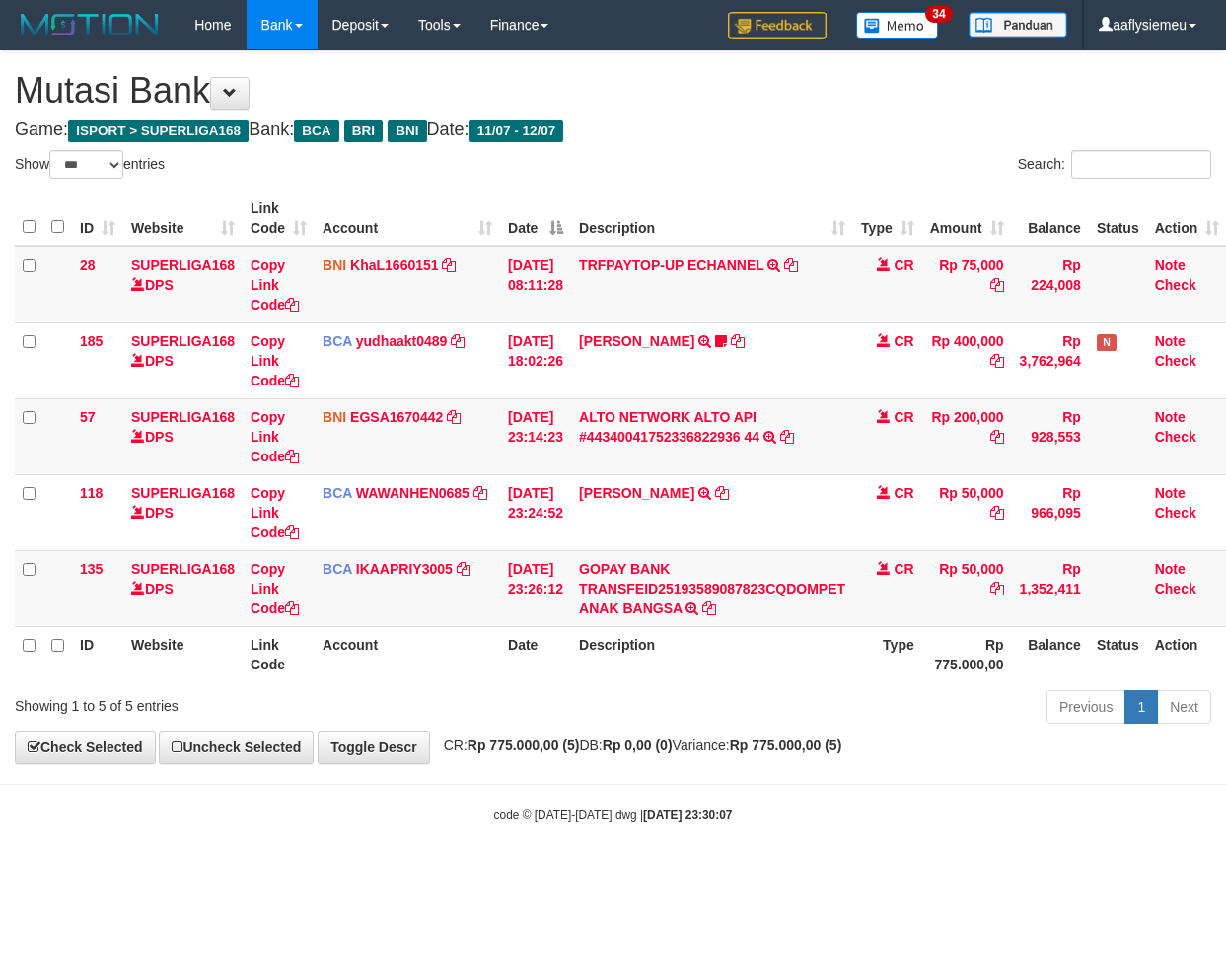 select on "***" 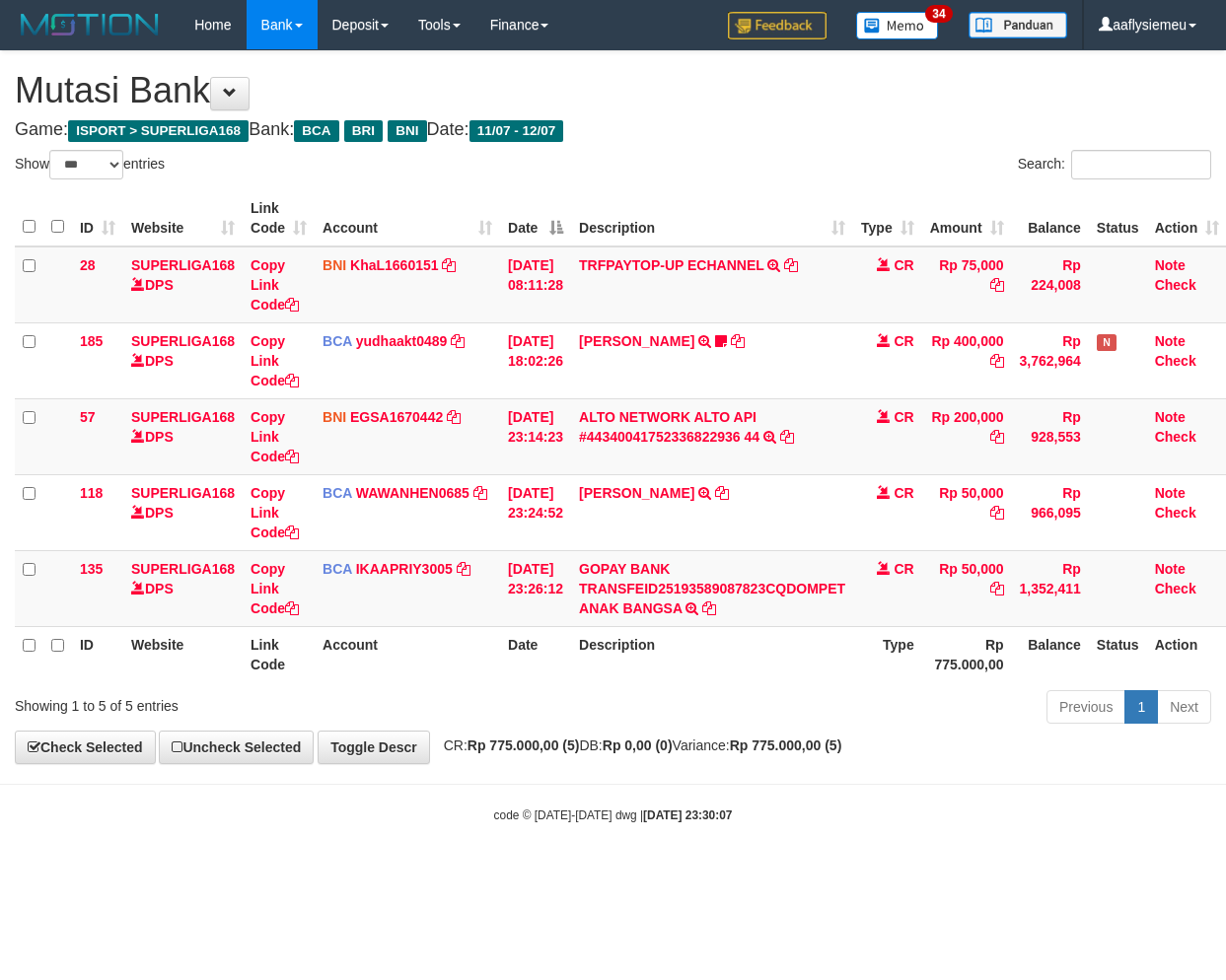 scroll, scrollTop: 0, scrollLeft: 0, axis: both 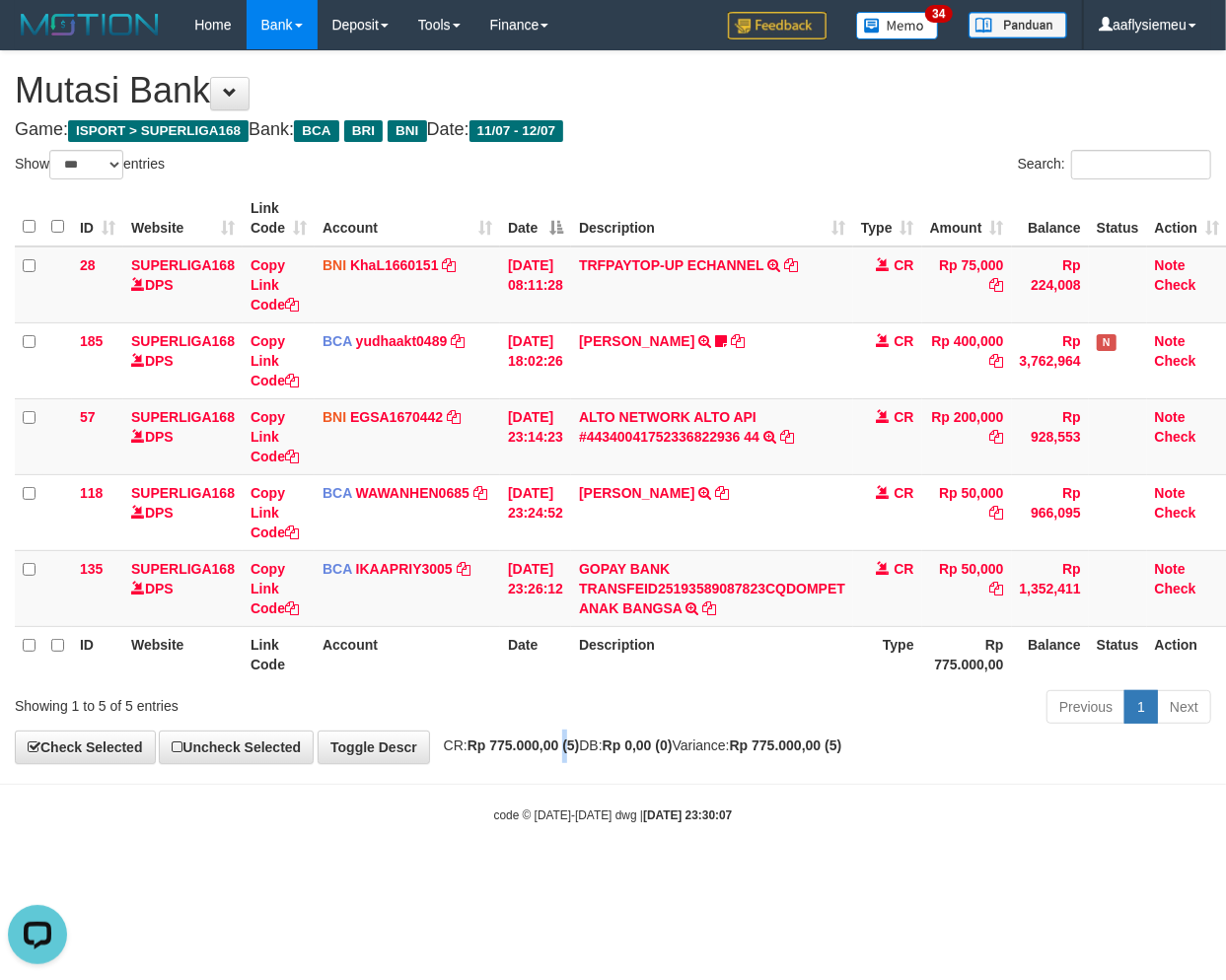 click on "Rp 775.000,00 (5)" at bounding box center [524, 745] 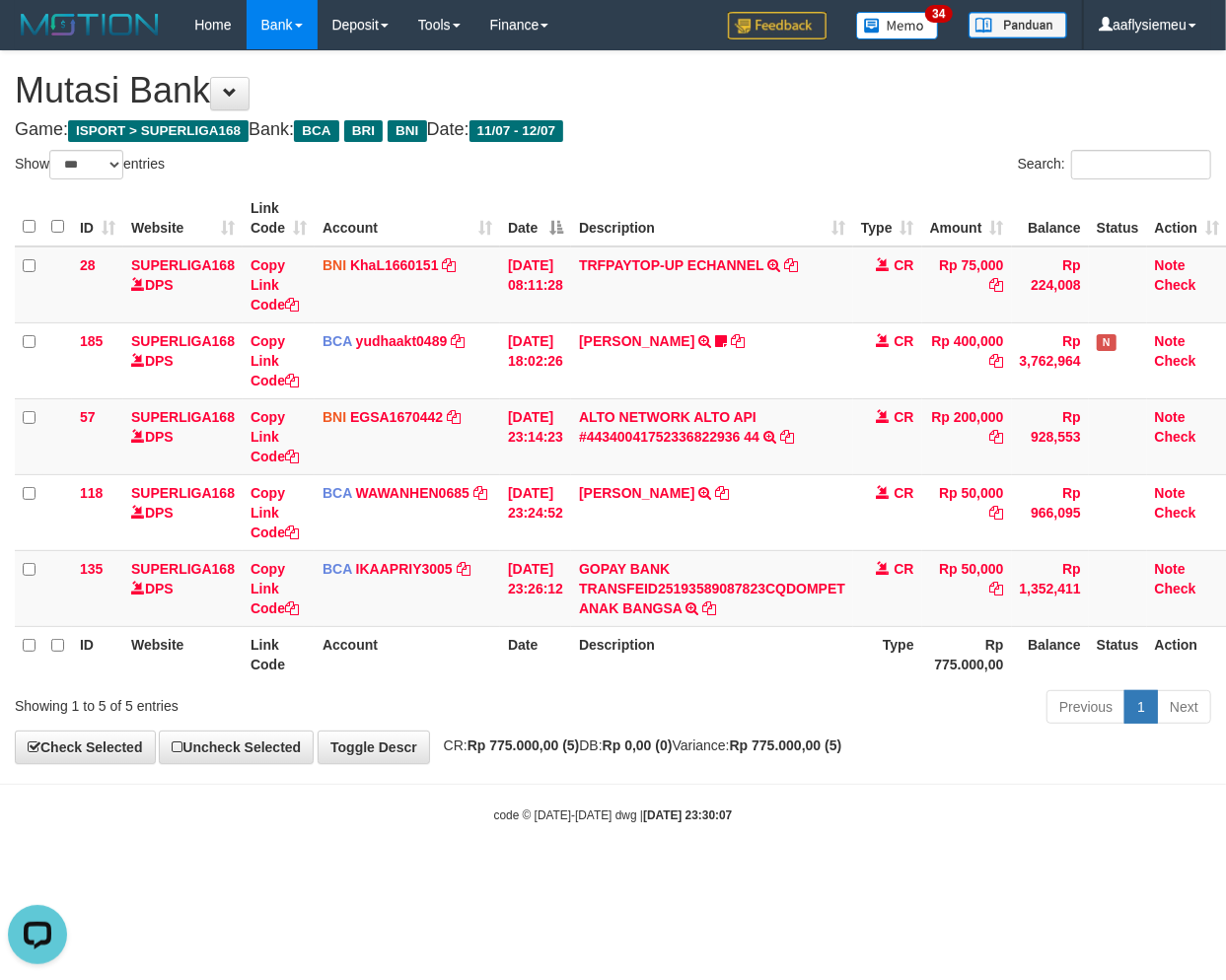 click on "Previous 1 Next" at bounding box center (868, 709) 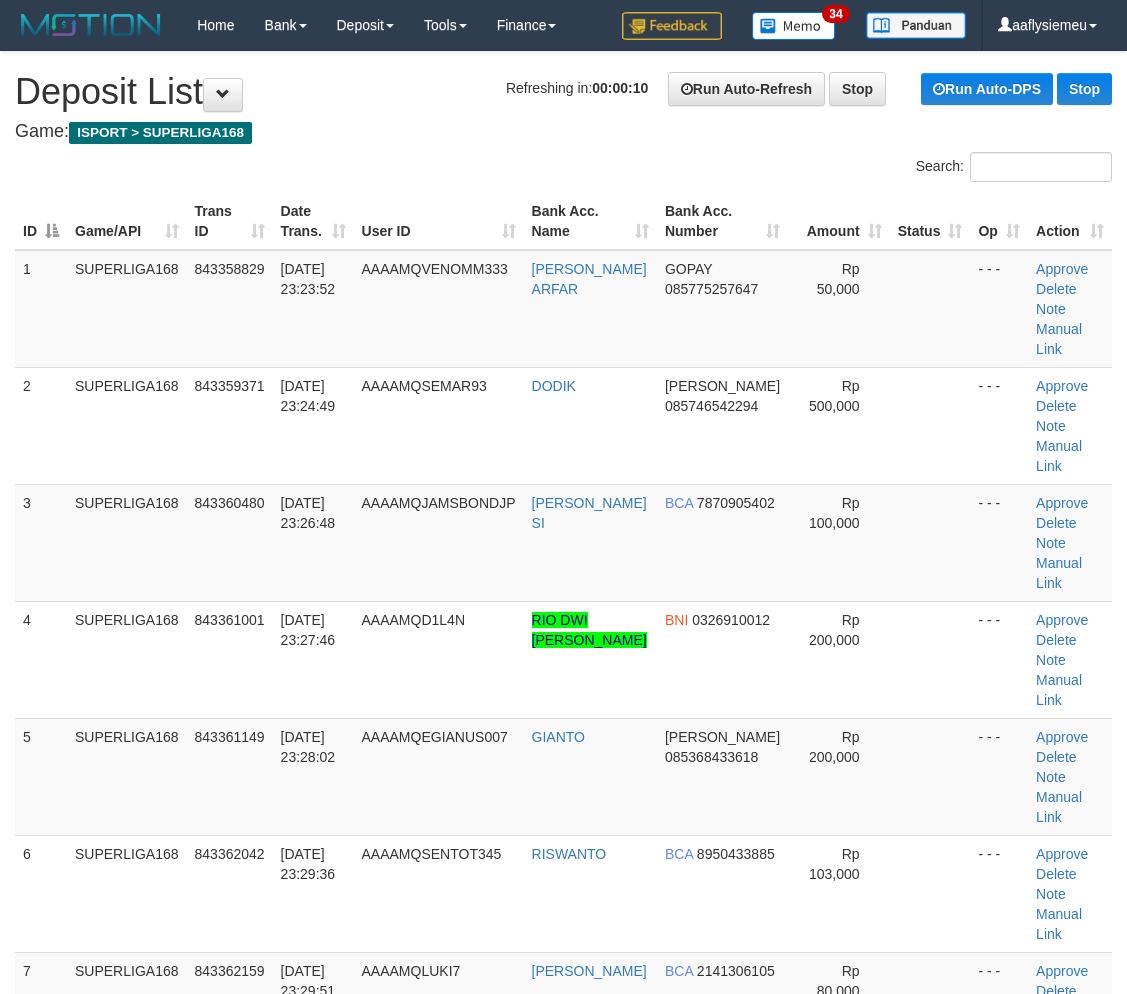 scroll, scrollTop: 112, scrollLeft: 0, axis: vertical 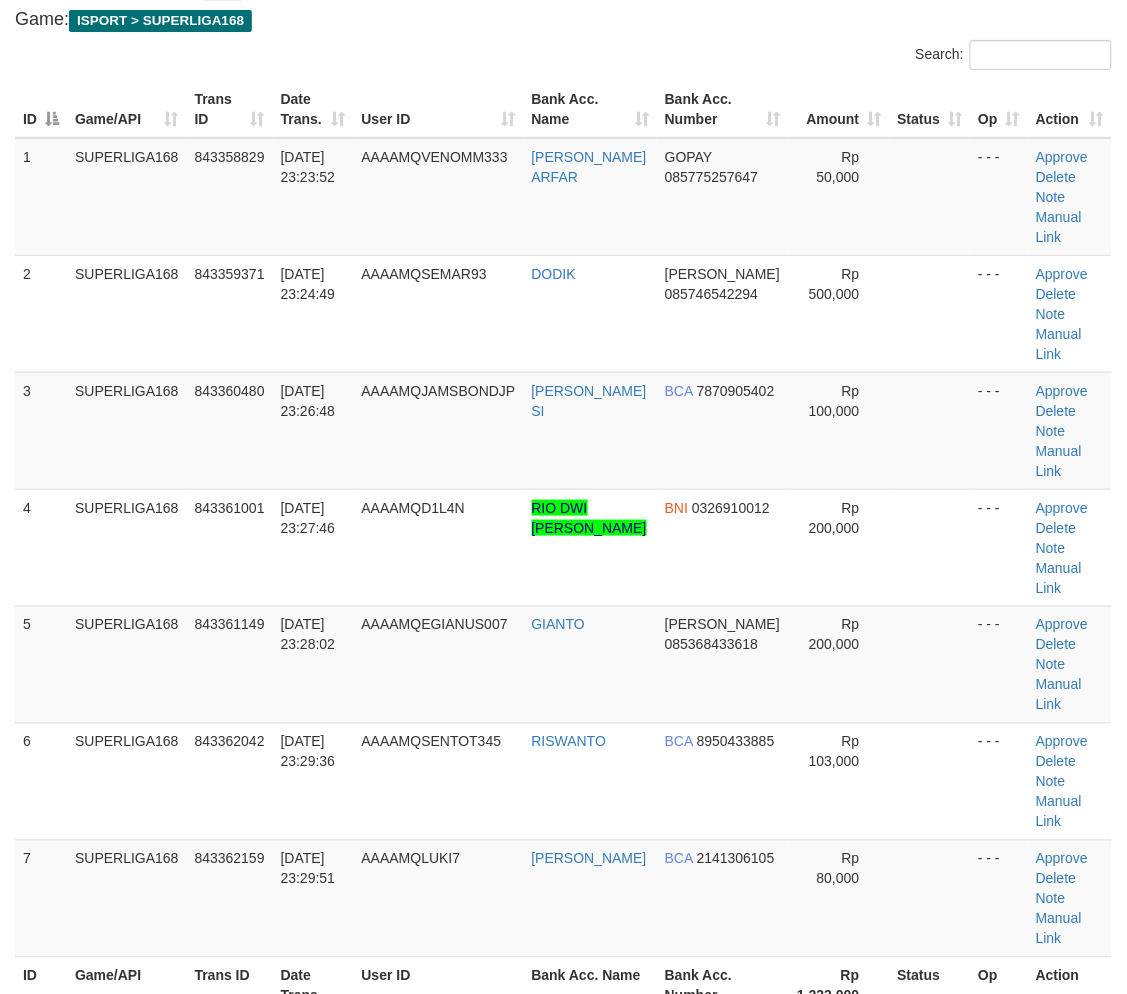 drag, startPoint x: 175, startPoint y: 570, endPoint x: 1, endPoint y: 634, distance: 185.39687 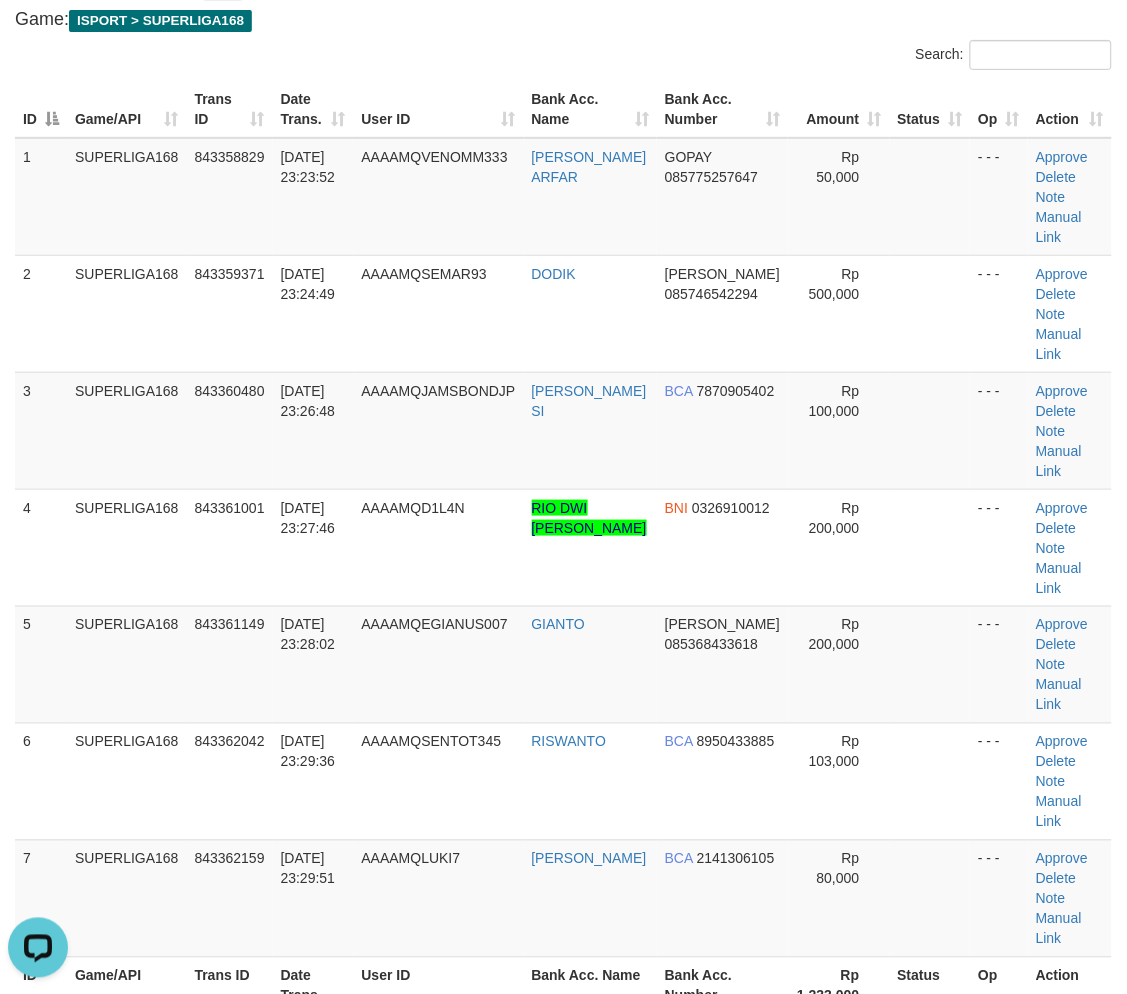 scroll, scrollTop: 0, scrollLeft: 0, axis: both 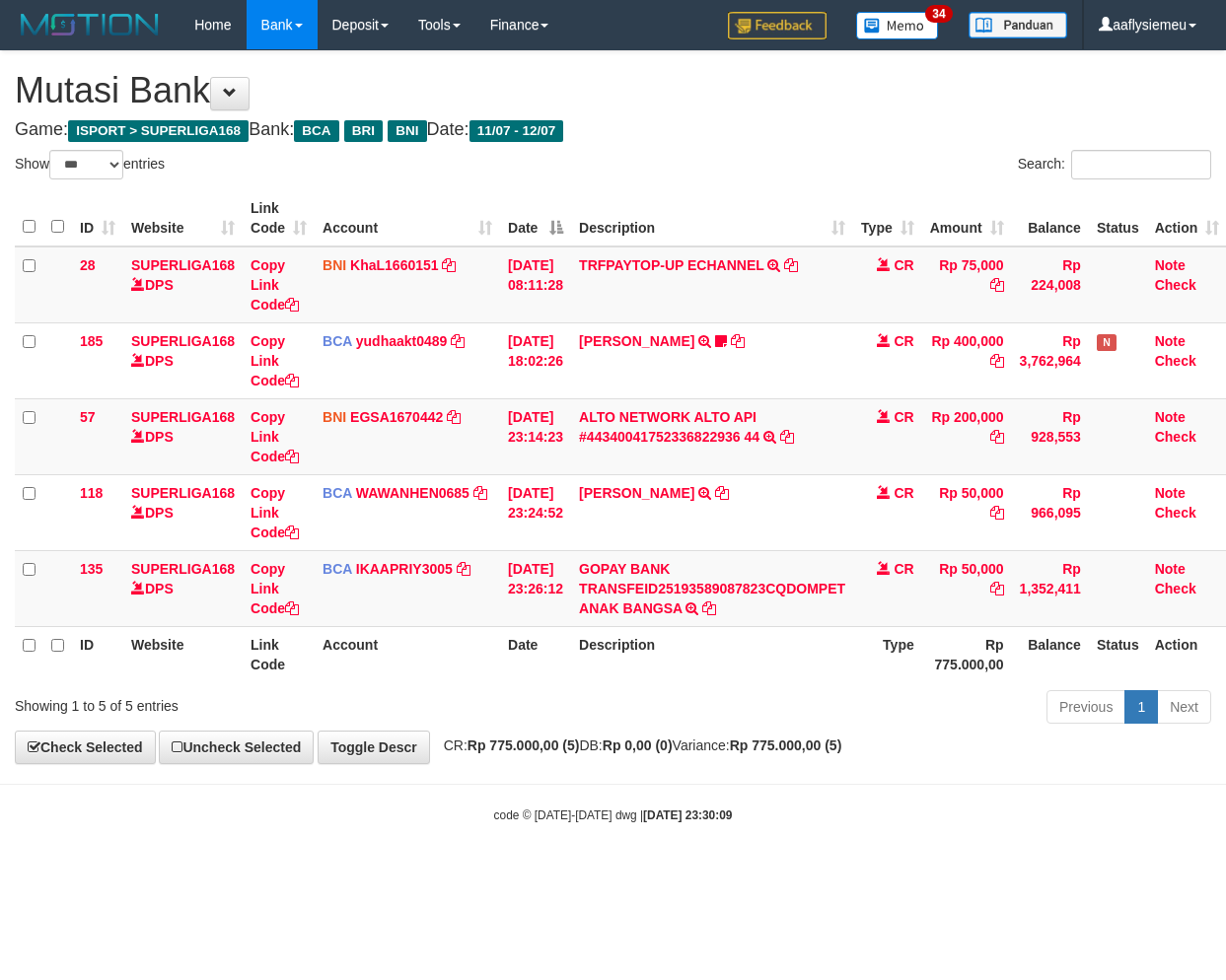 select on "***" 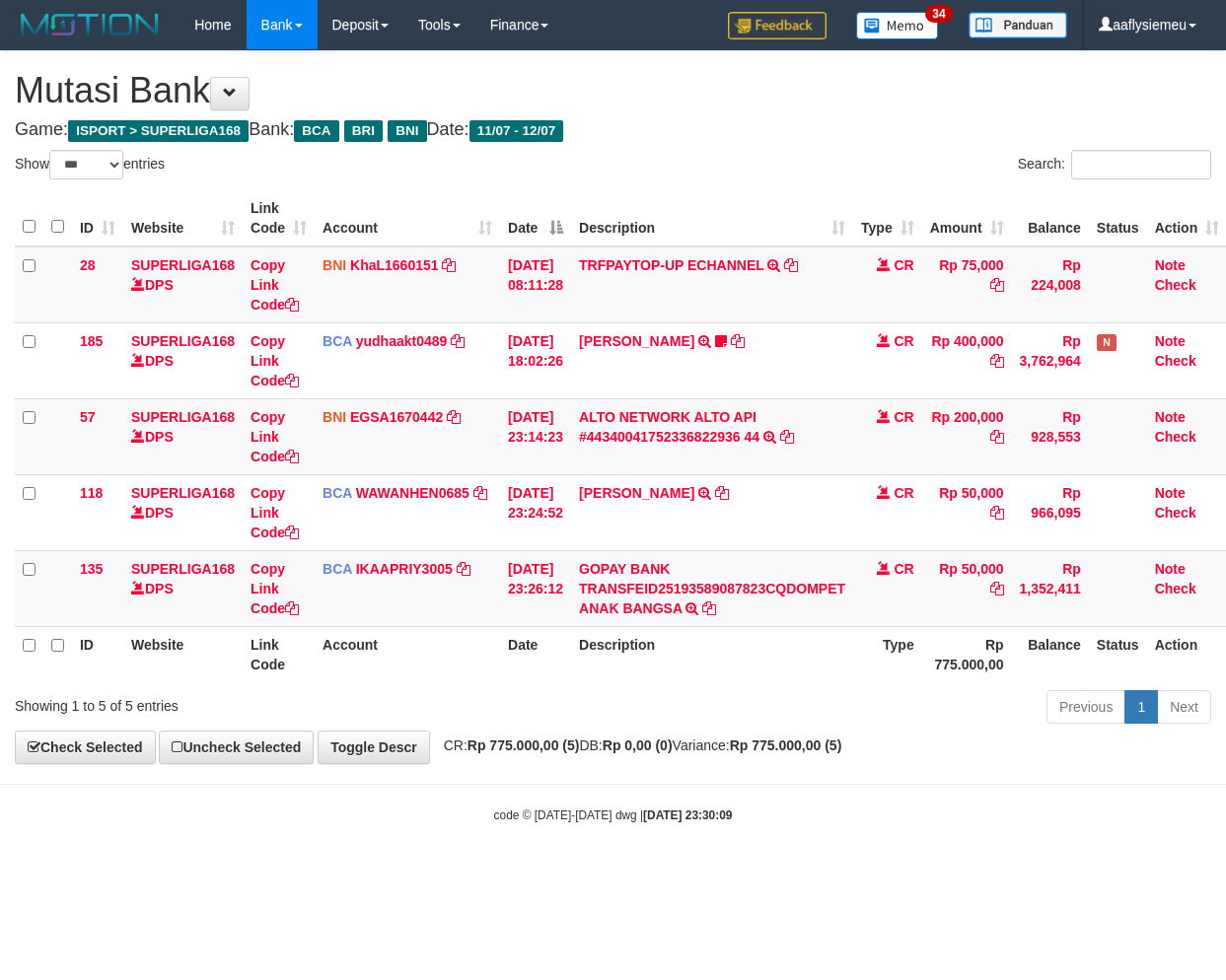 scroll, scrollTop: 0, scrollLeft: 0, axis: both 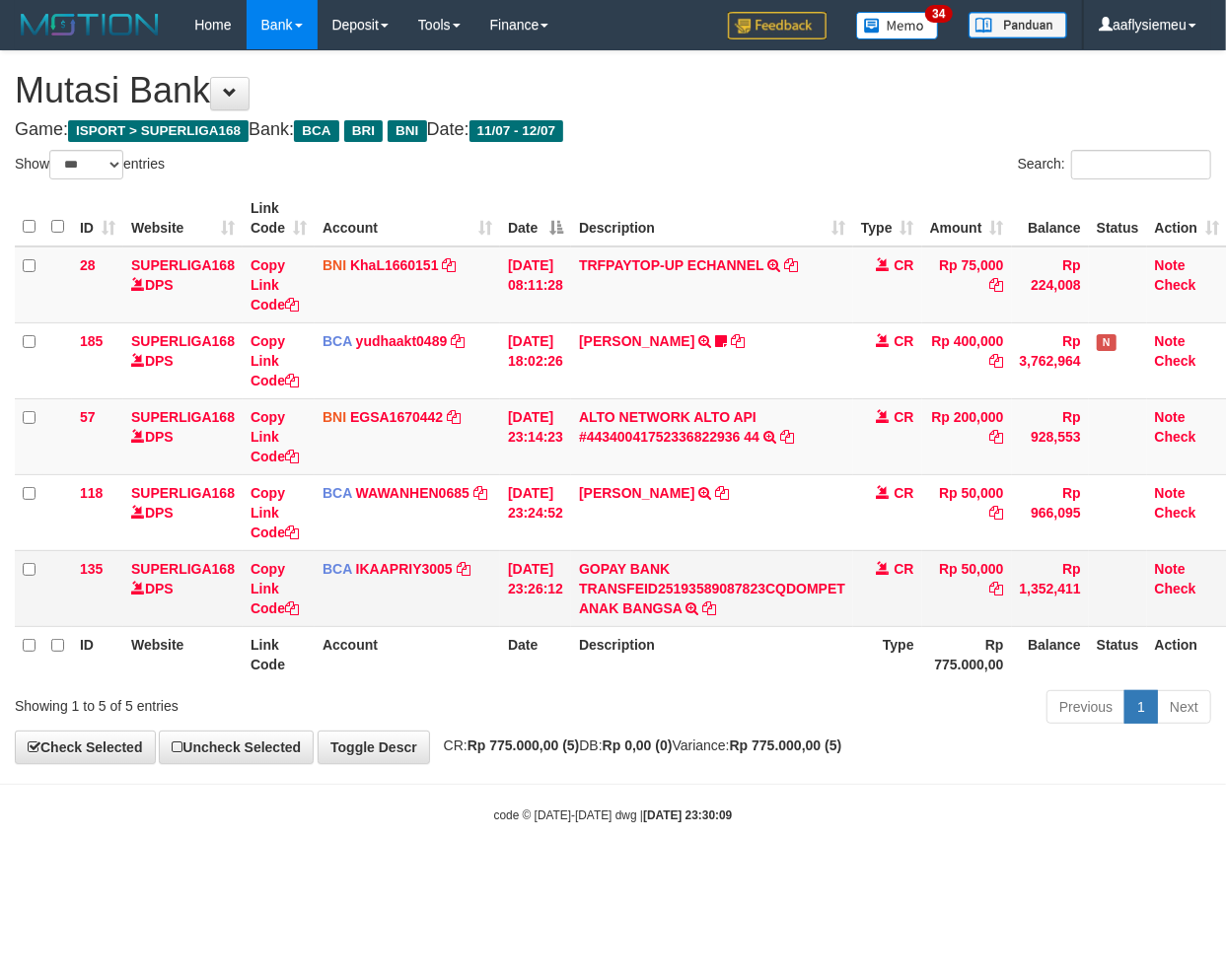 drag, startPoint x: 807, startPoint y: 728, endPoint x: 1219, endPoint y: 599, distance: 431.72329 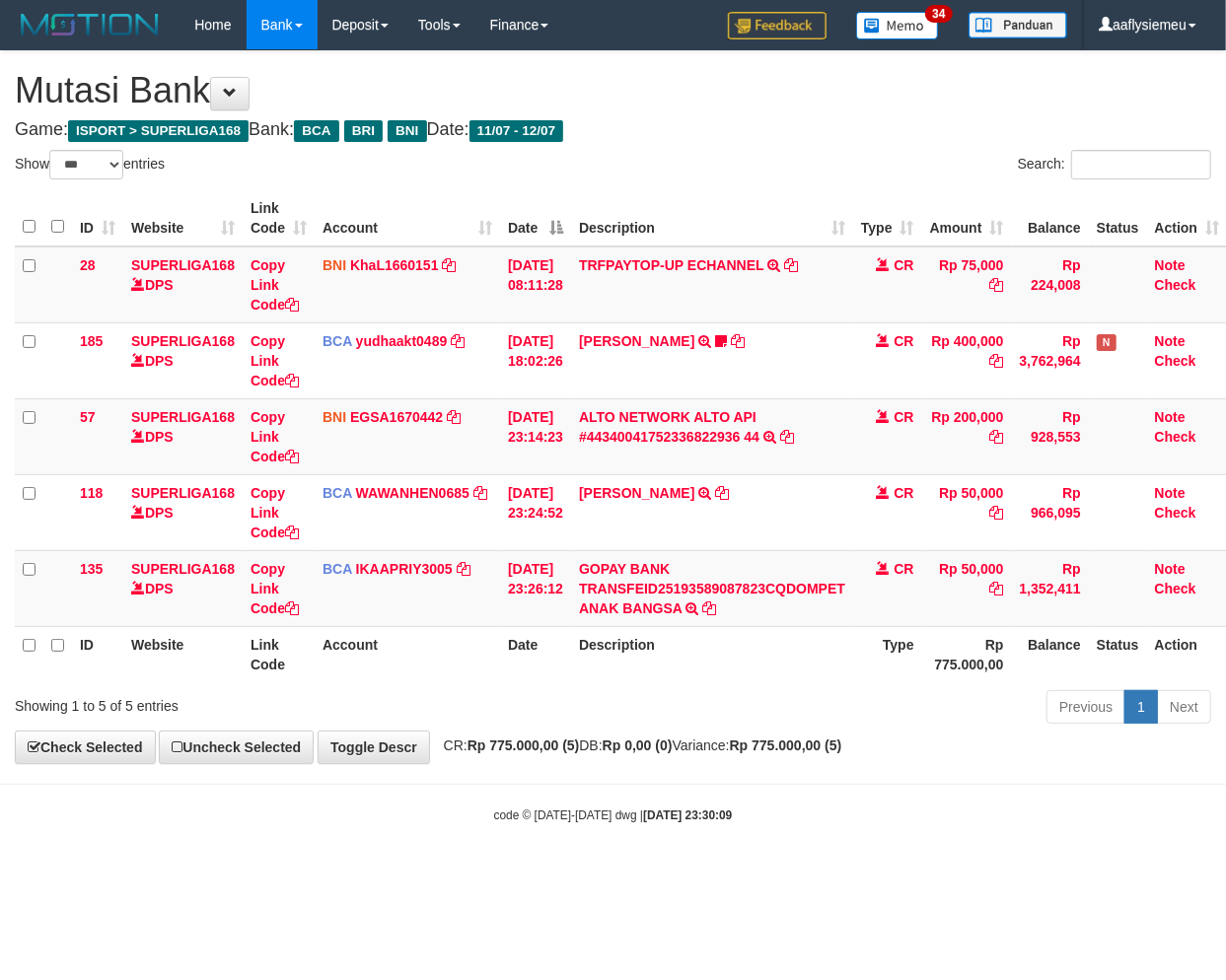 click on "Description" at bounding box center [712, 654] 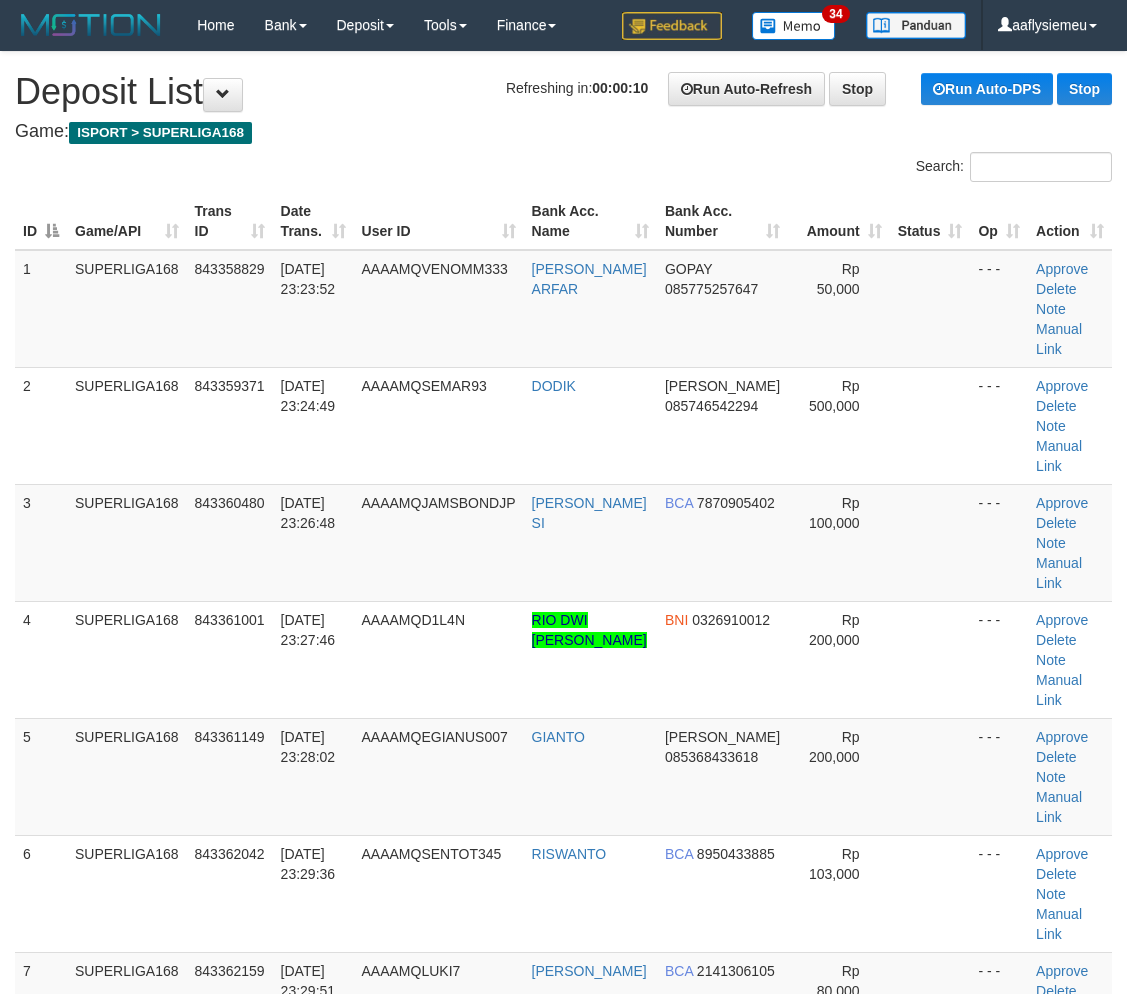 scroll, scrollTop: 62, scrollLeft: 0, axis: vertical 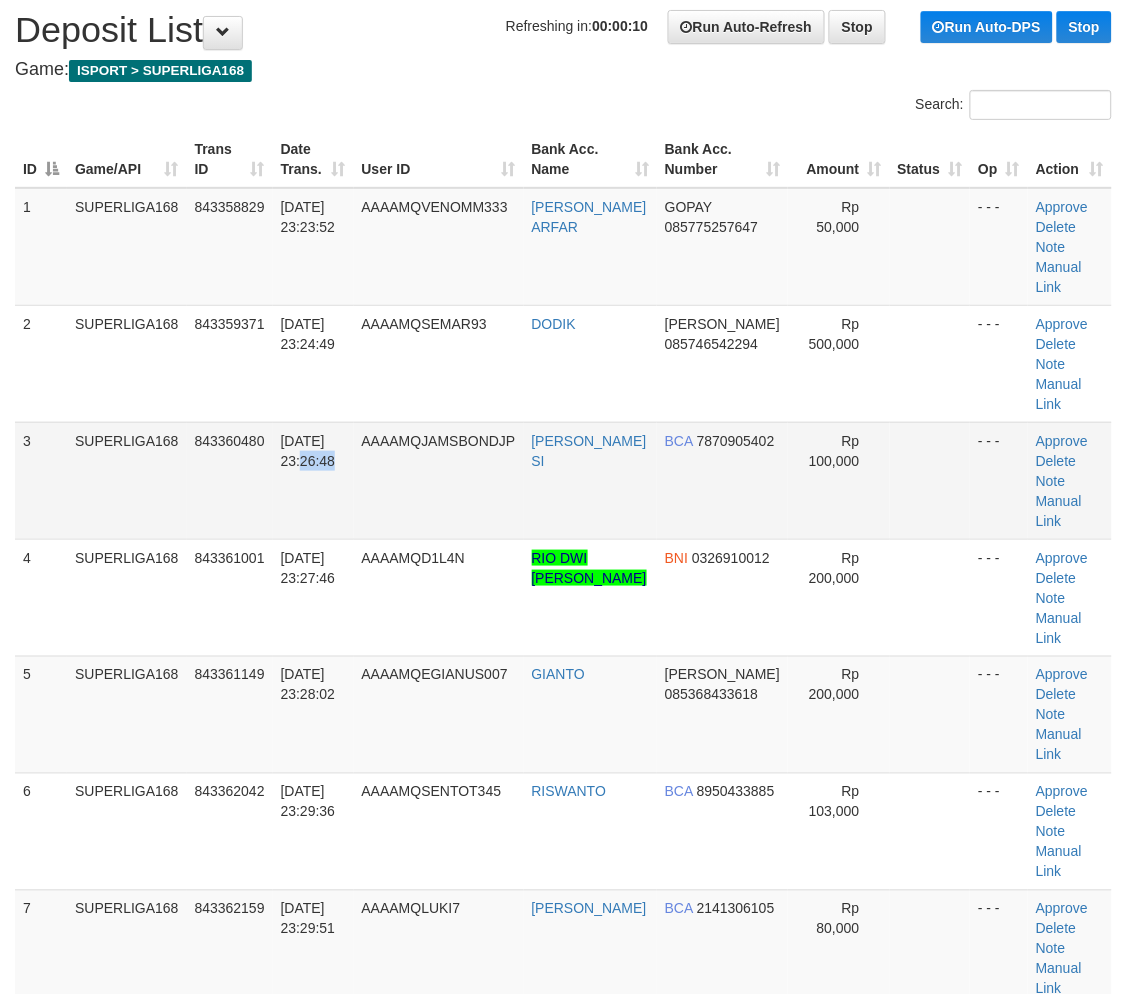 click on "3
SUPERLIGA168
843360480
12/07/2025 23:26:48
AAAAMQJAMSBONDJP
DEBBY RAMADHANA SI
BCA
7870905402
Rp 100,000
- - -
Approve
Delete
Note
Manual Link" at bounding box center [563, 480] 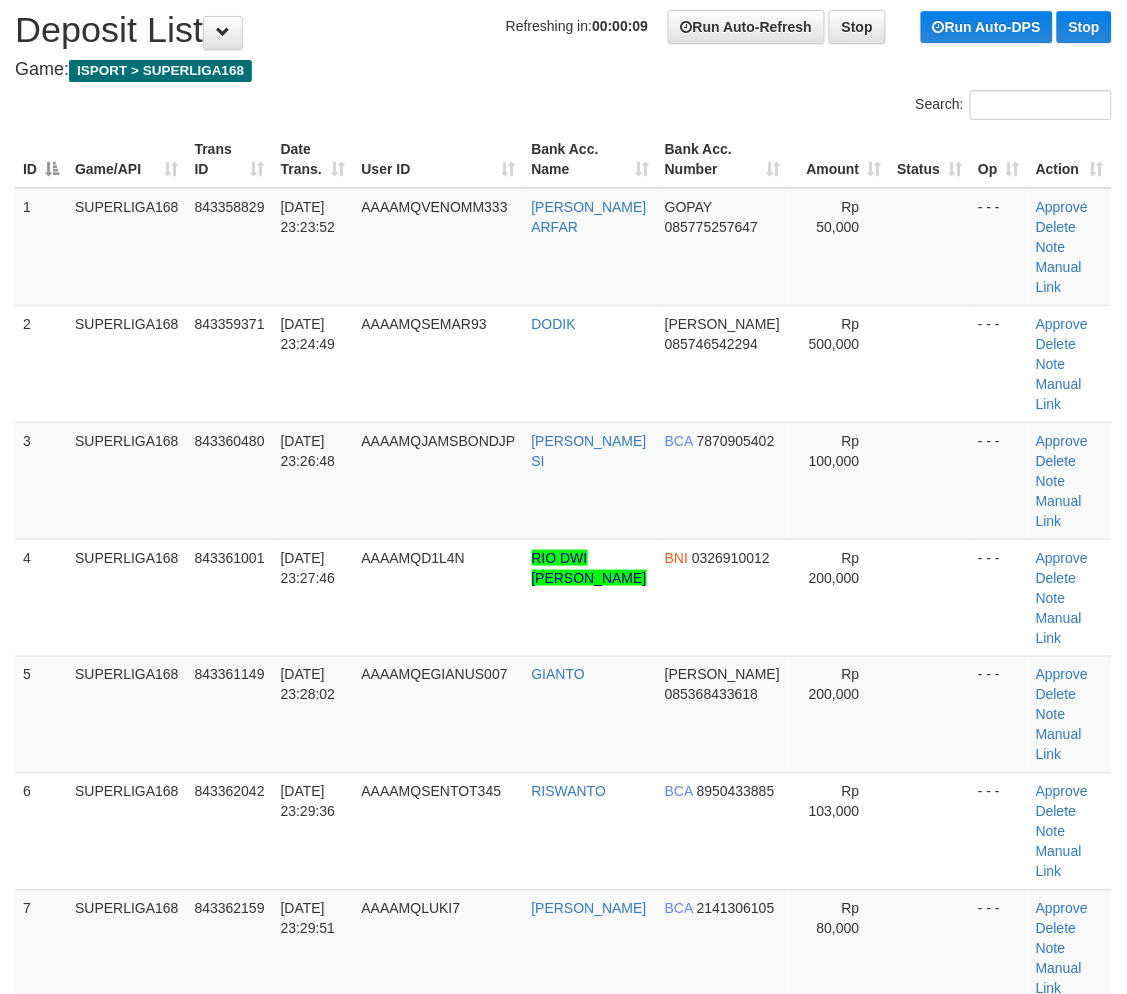 drag, startPoint x: 47, startPoint y: 448, endPoint x: 1, endPoint y: 488, distance: 60.959003 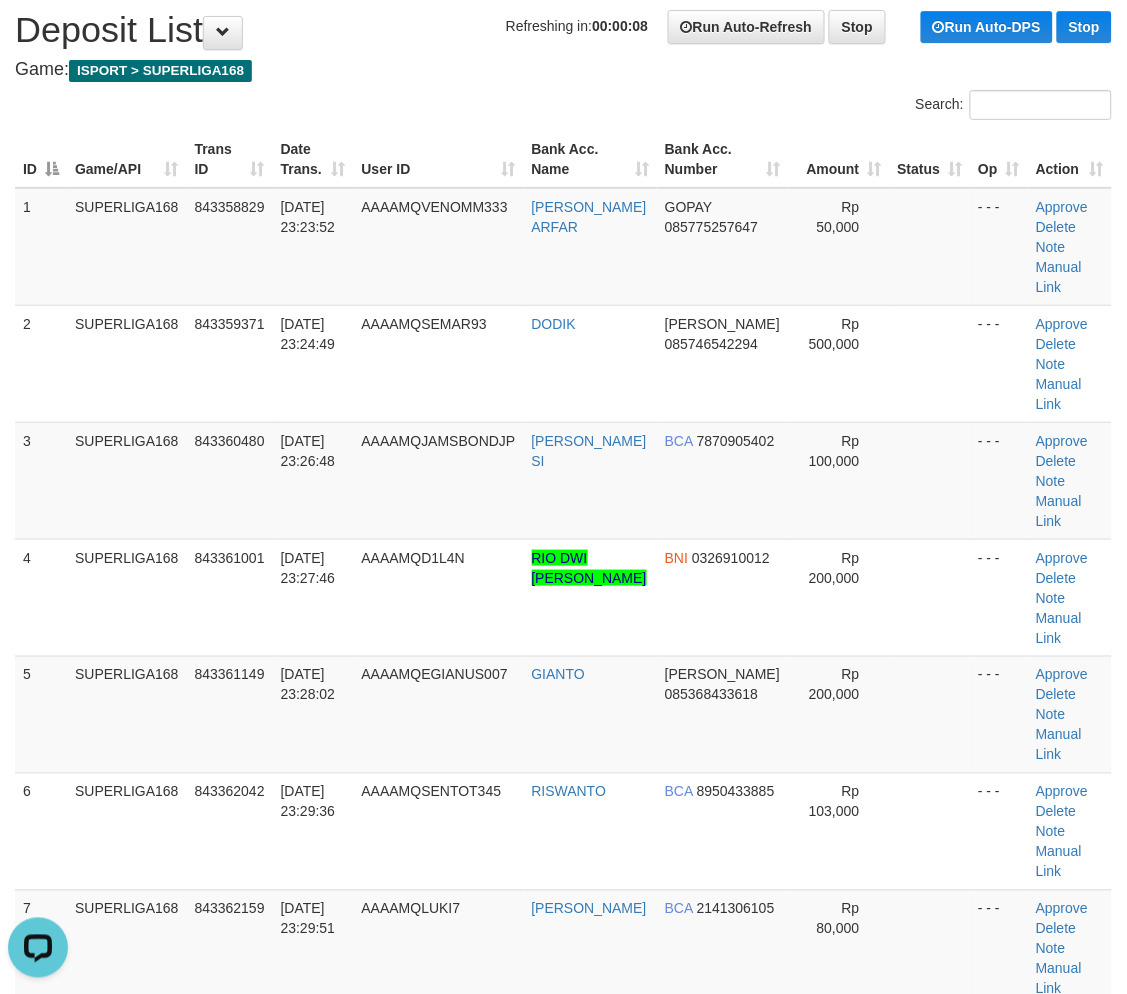 scroll, scrollTop: 0, scrollLeft: 0, axis: both 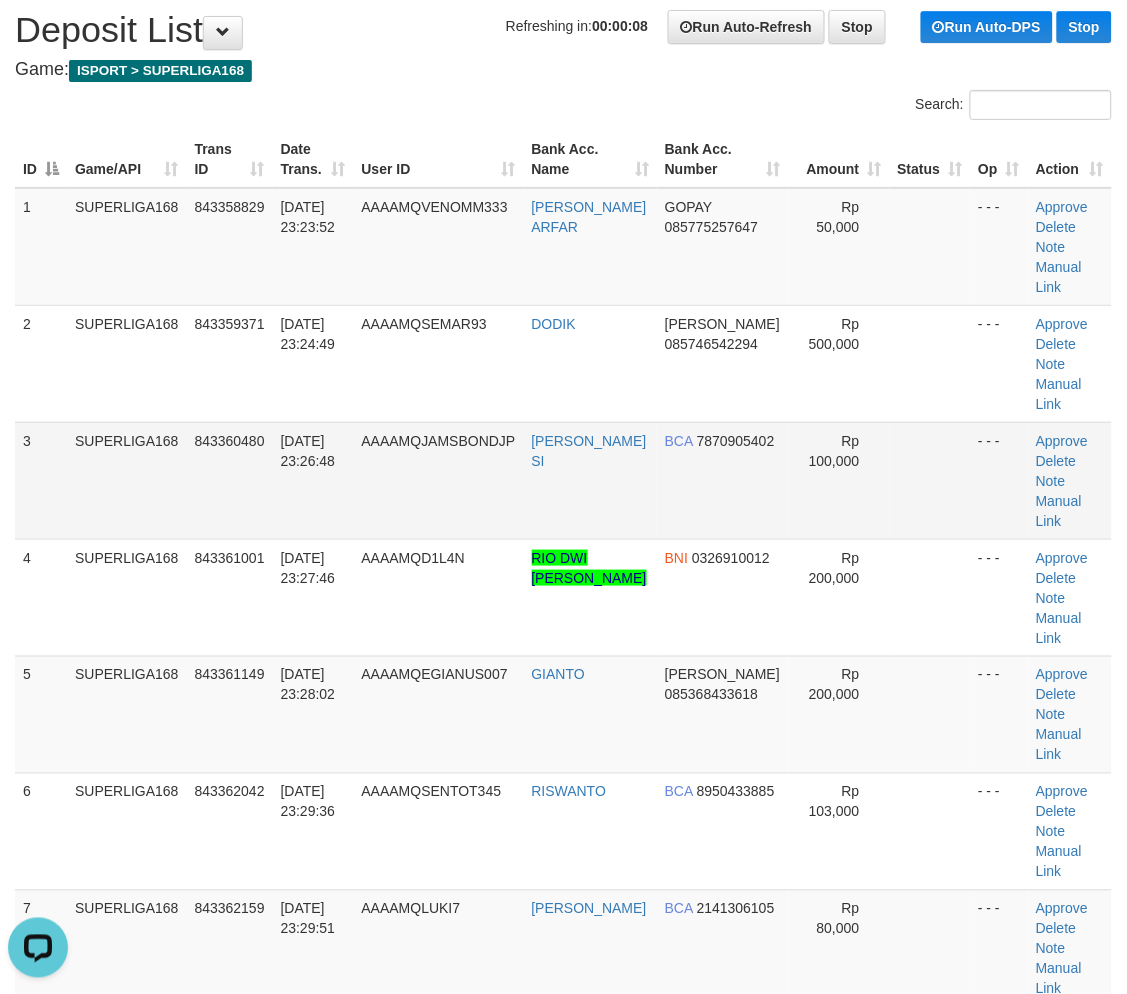 drag, startPoint x: 155, startPoint y: 462, endPoint x: 2, endPoint y: 498, distance: 157.17824 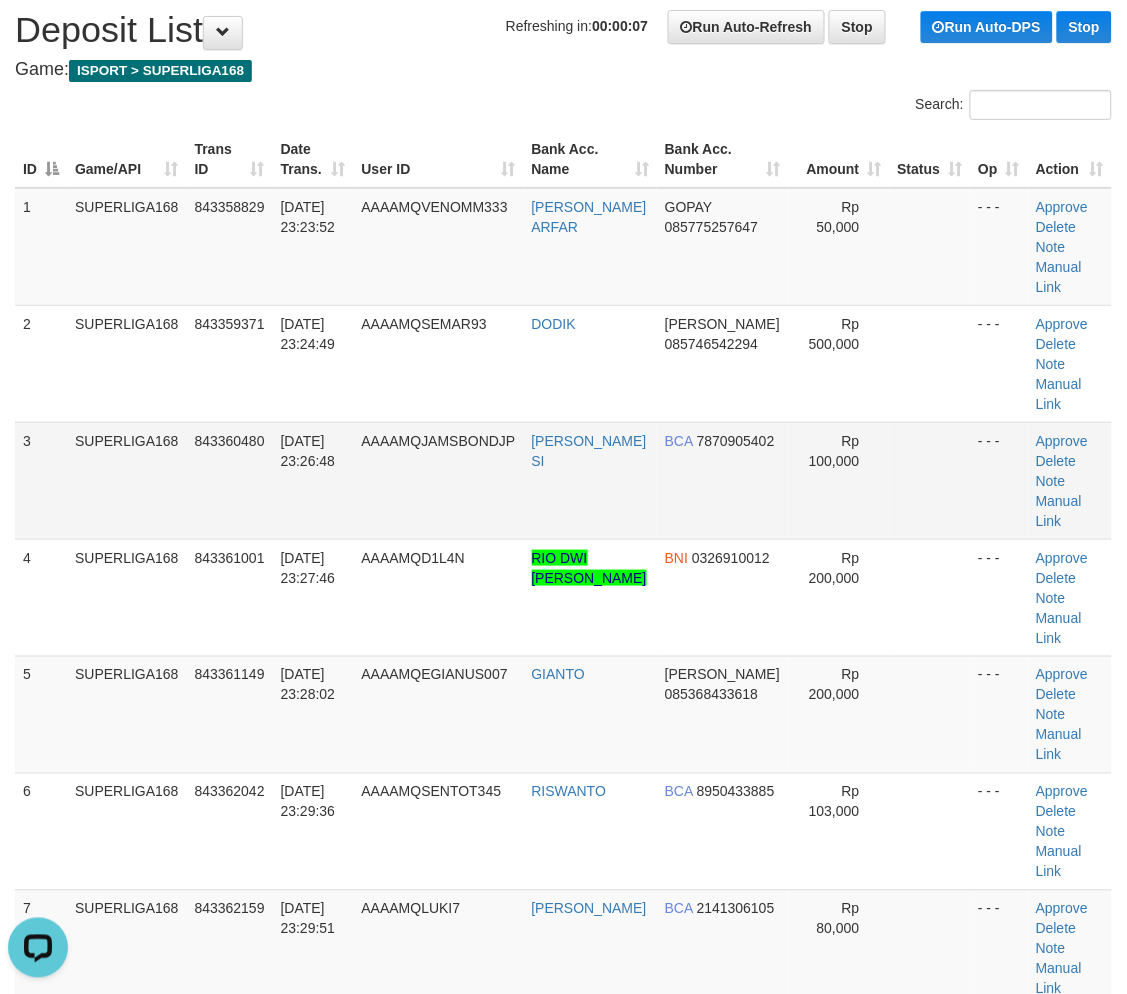 click on "SUPERLIGA168" at bounding box center (127, 480) 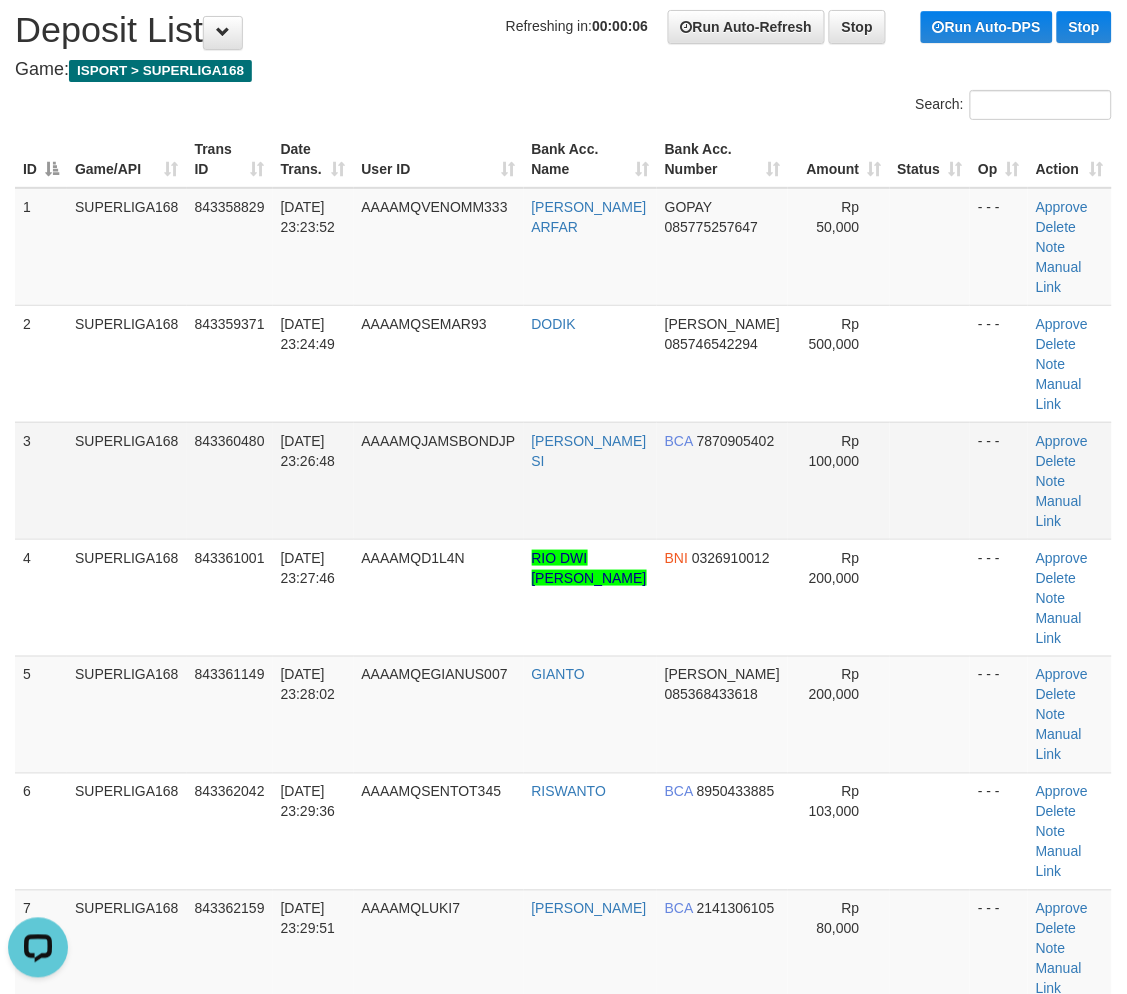 drag, startPoint x: 165, startPoint y: 464, endPoint x: 115, endPoint y: 486, distance: 54.626 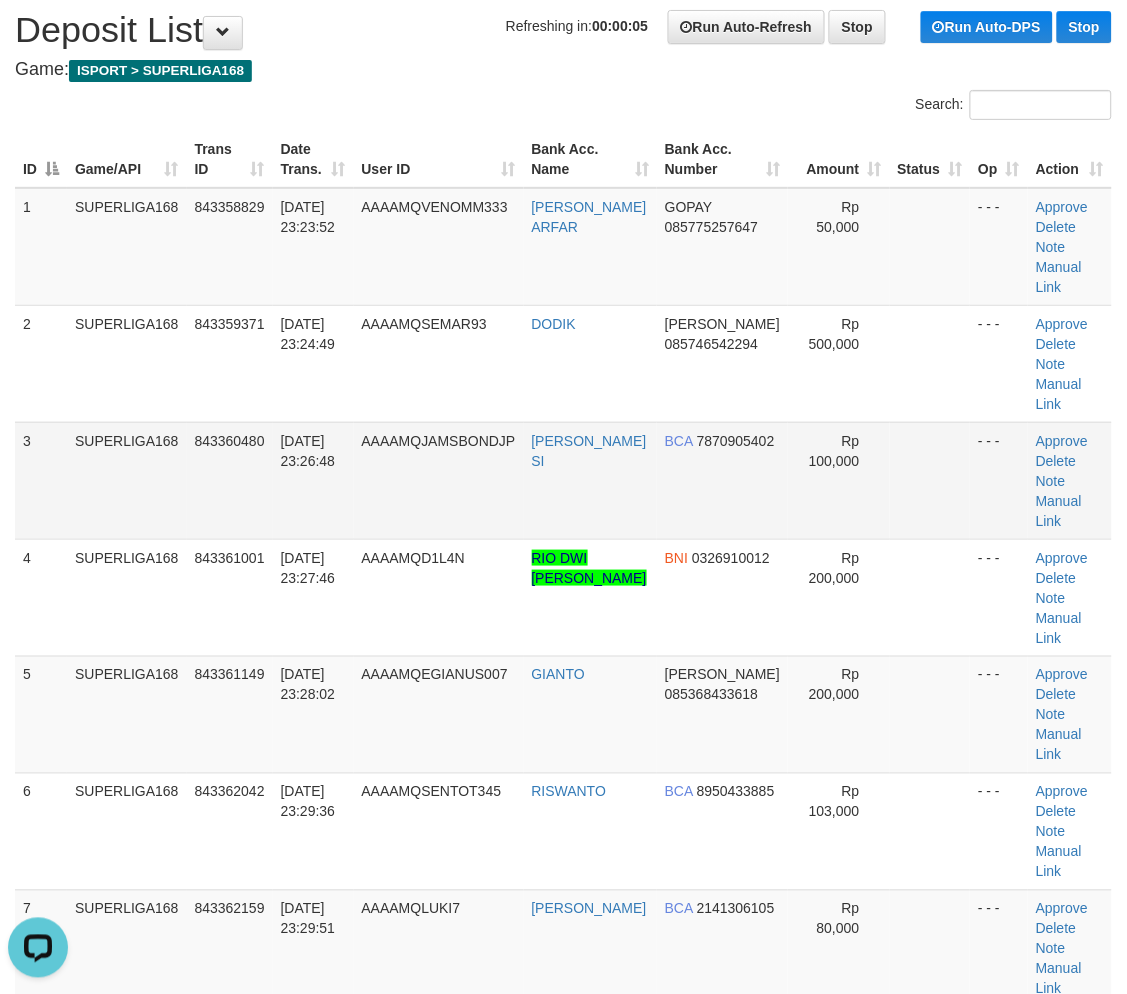 click on "3" at bounding box center (41, 480) 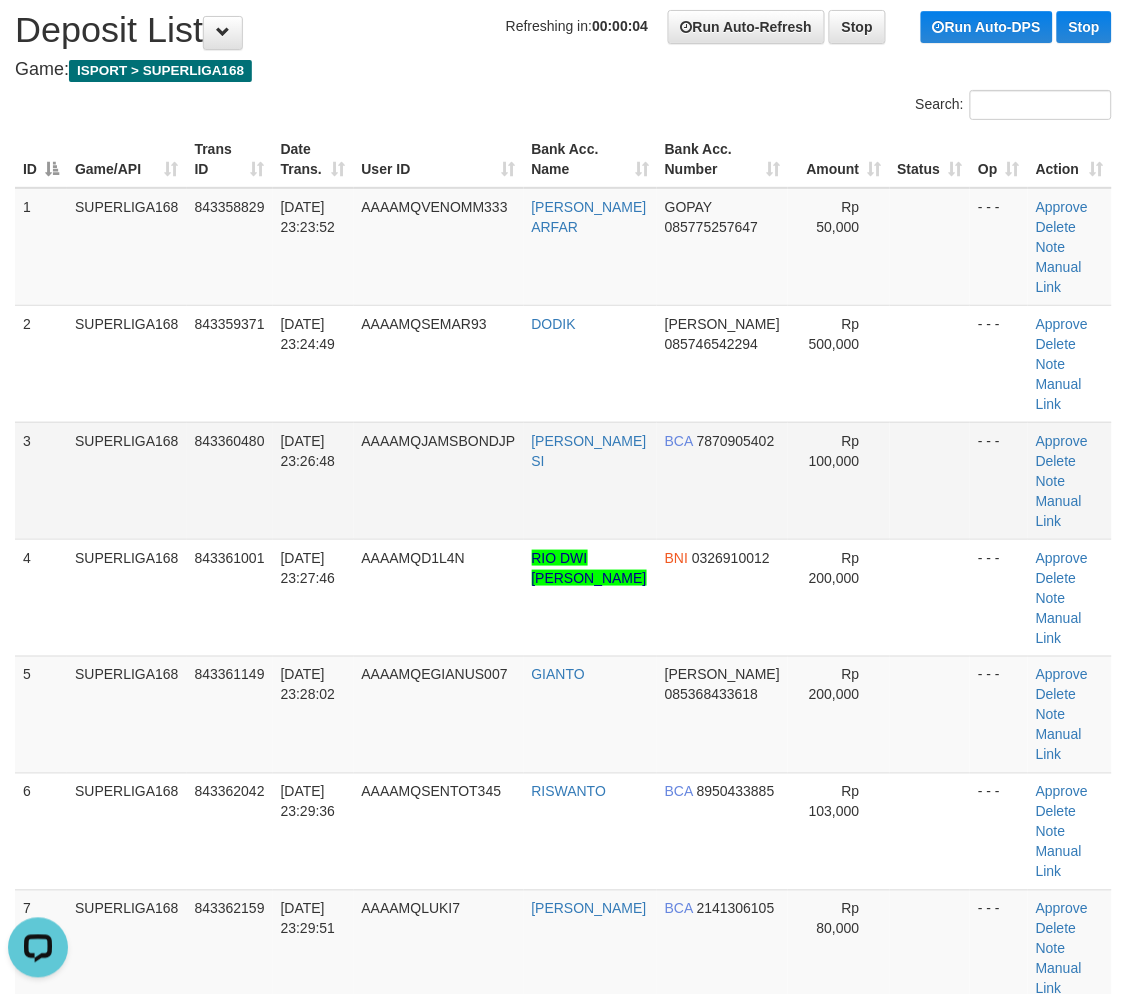 click on "SUPERLIGA168" at bounding box center [127, 480] 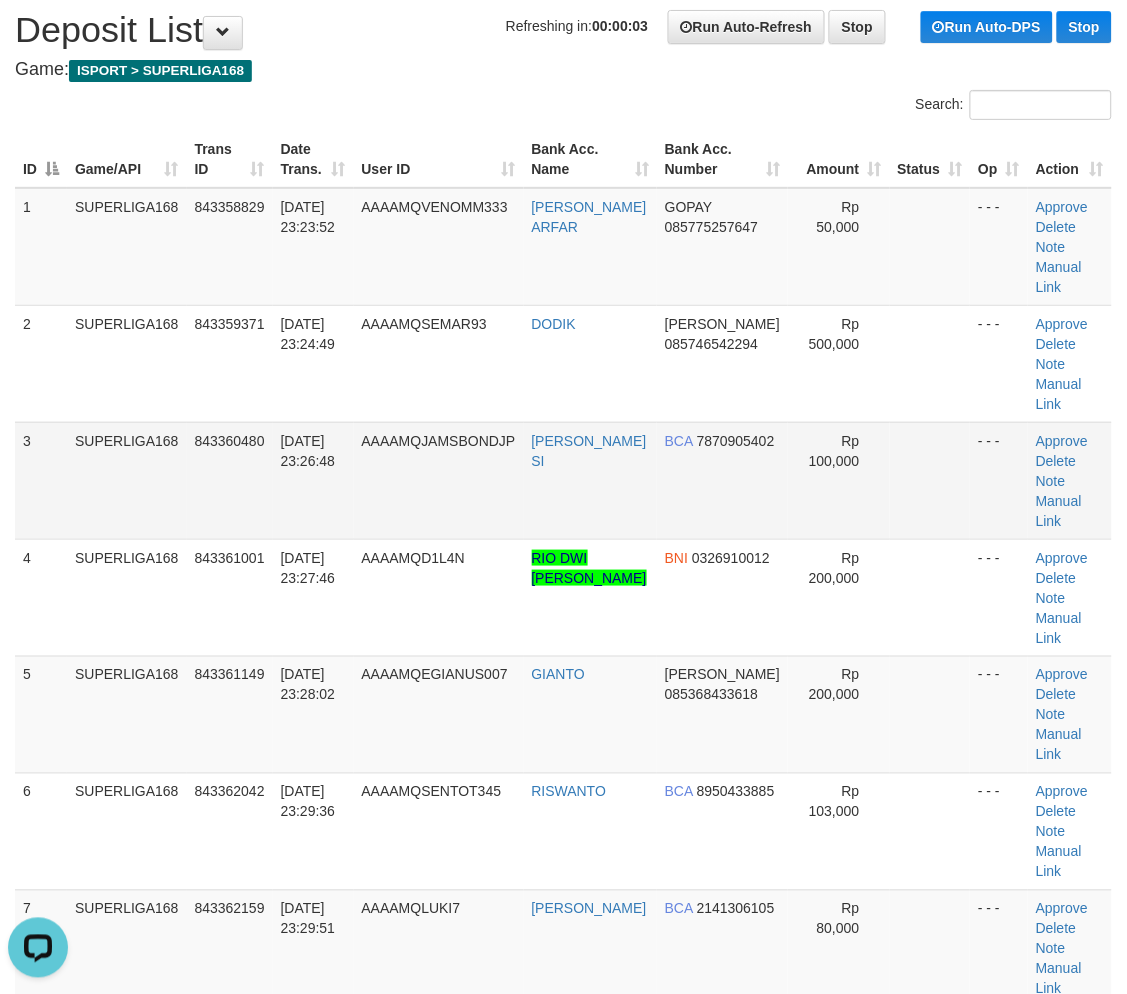 click on "3" at bounding box center (41, 480) 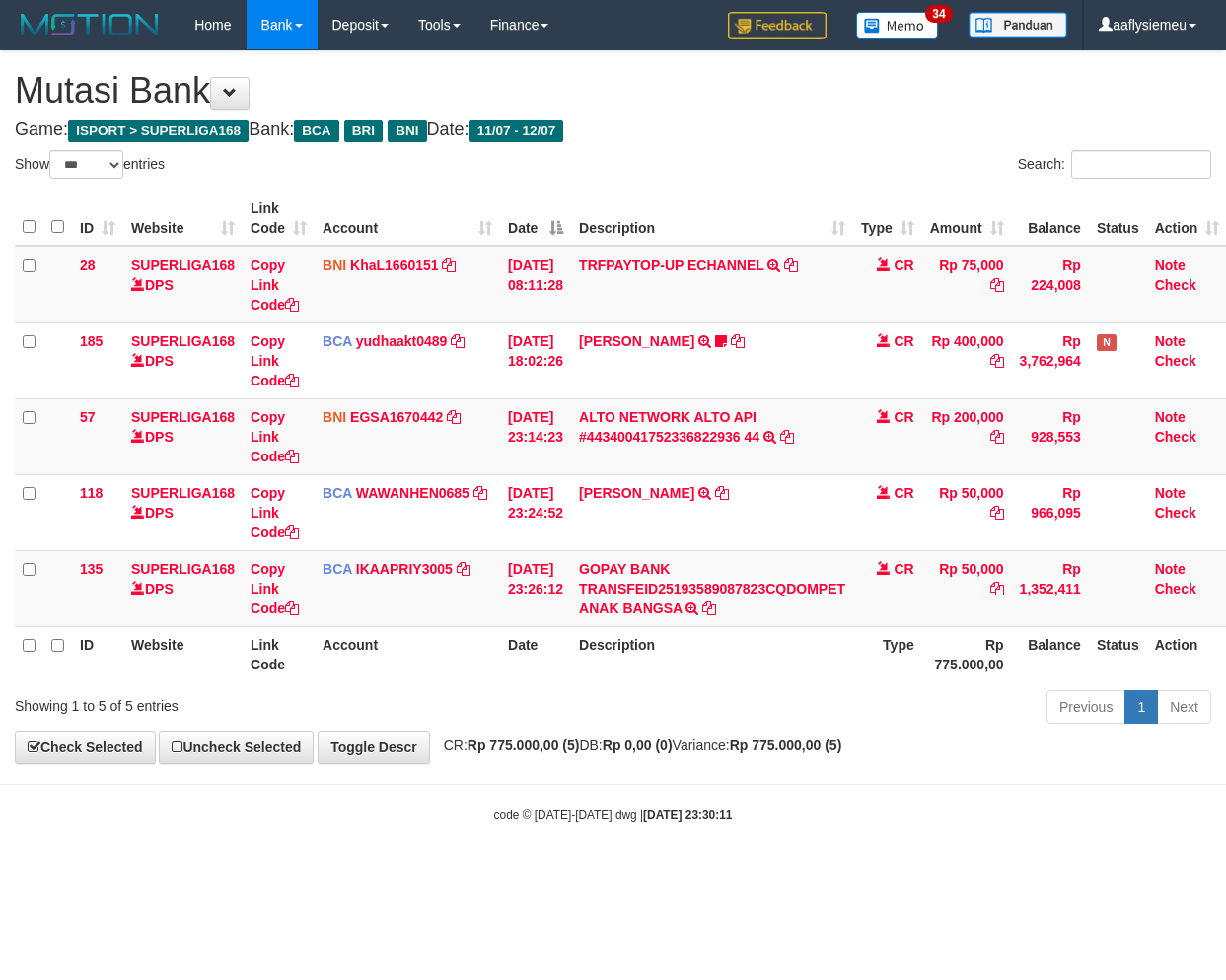 select on "***" 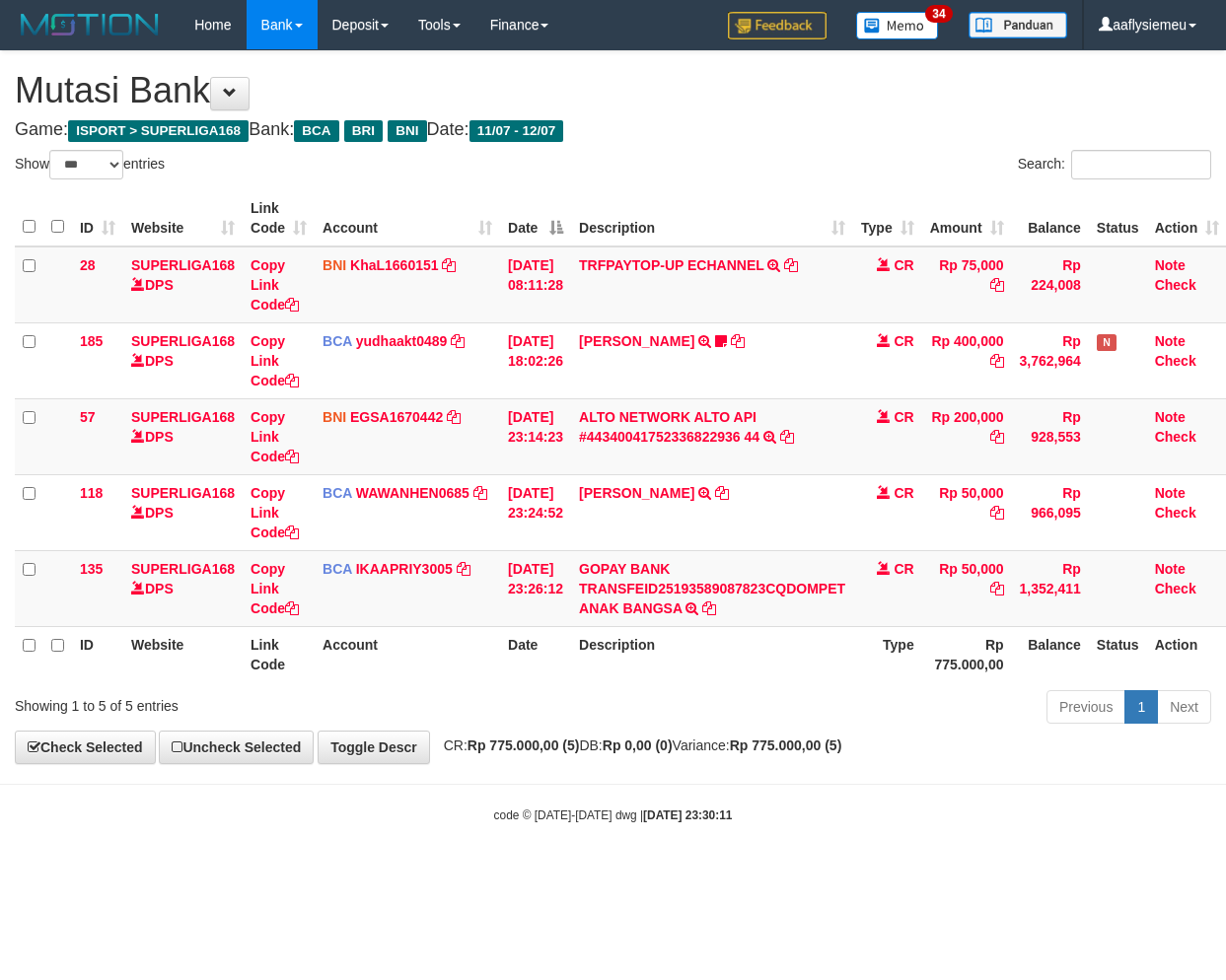 scroll, scrollTop: 0, scrollLeft: 0, axis: both 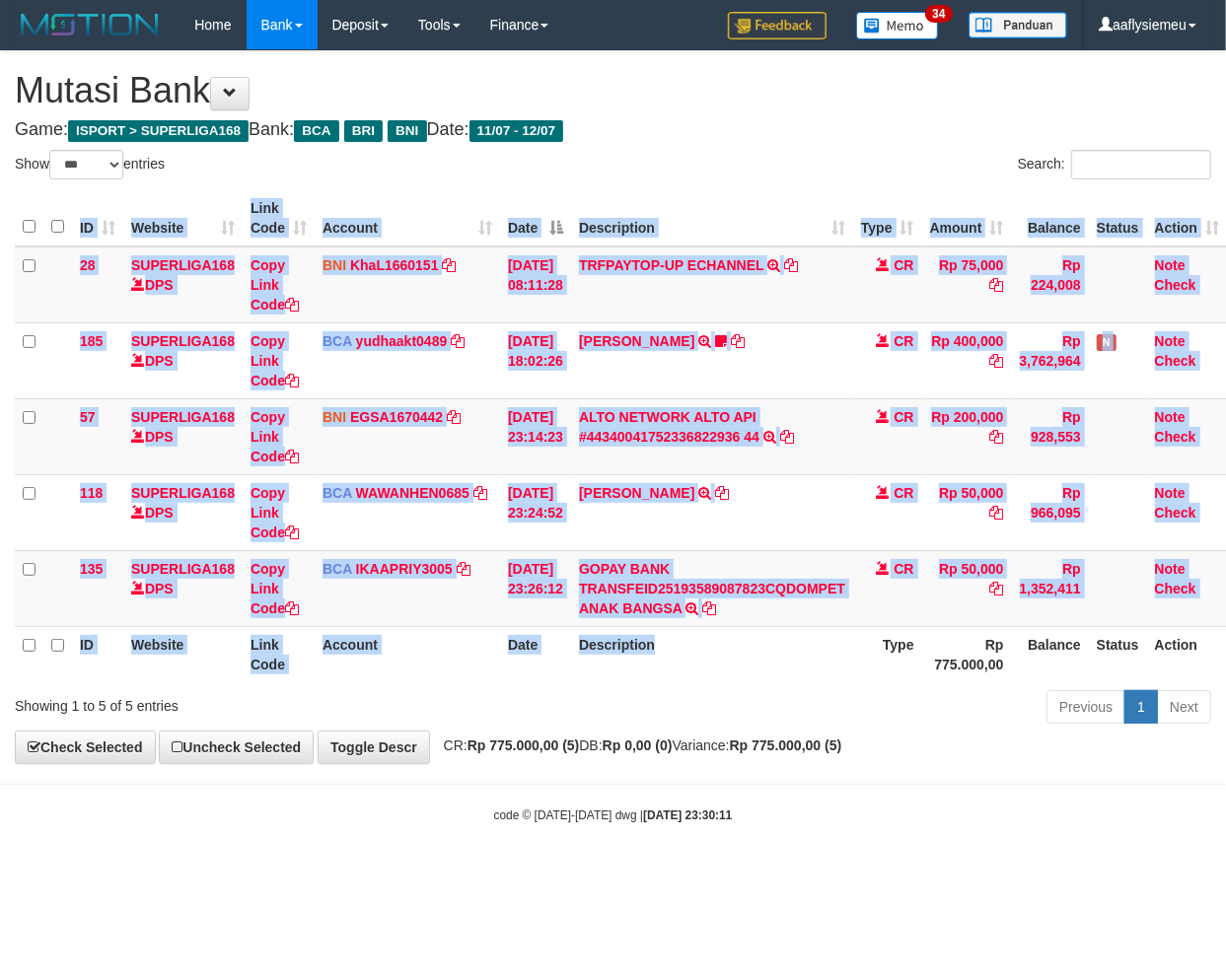 click on "ID Website Link Code Account Date Description Type Amount Balance Status Action
28
SUPERLIGA168    DPS
Copy Link Code
BNI
KhaL1660151
DPS
KHEIR TSAR MUHAMMAD ALI
mutasi_20250712_4651 | 28
mutasi_20250712_4651 | 28
12/07/2025 08:11:28
TRFPAYTOP-UP ECHANNEL         TRF/PAY/TOP-UP ECHANNEL
CR
Rp 75,000
Rp 224,008
Note
Check
185
SUPERLIGA168    DPS
Copy Link Code
BCA
yudhaakt0489
DPS
YUDHA AKTARIANTO" at bounding box center [613, 436] 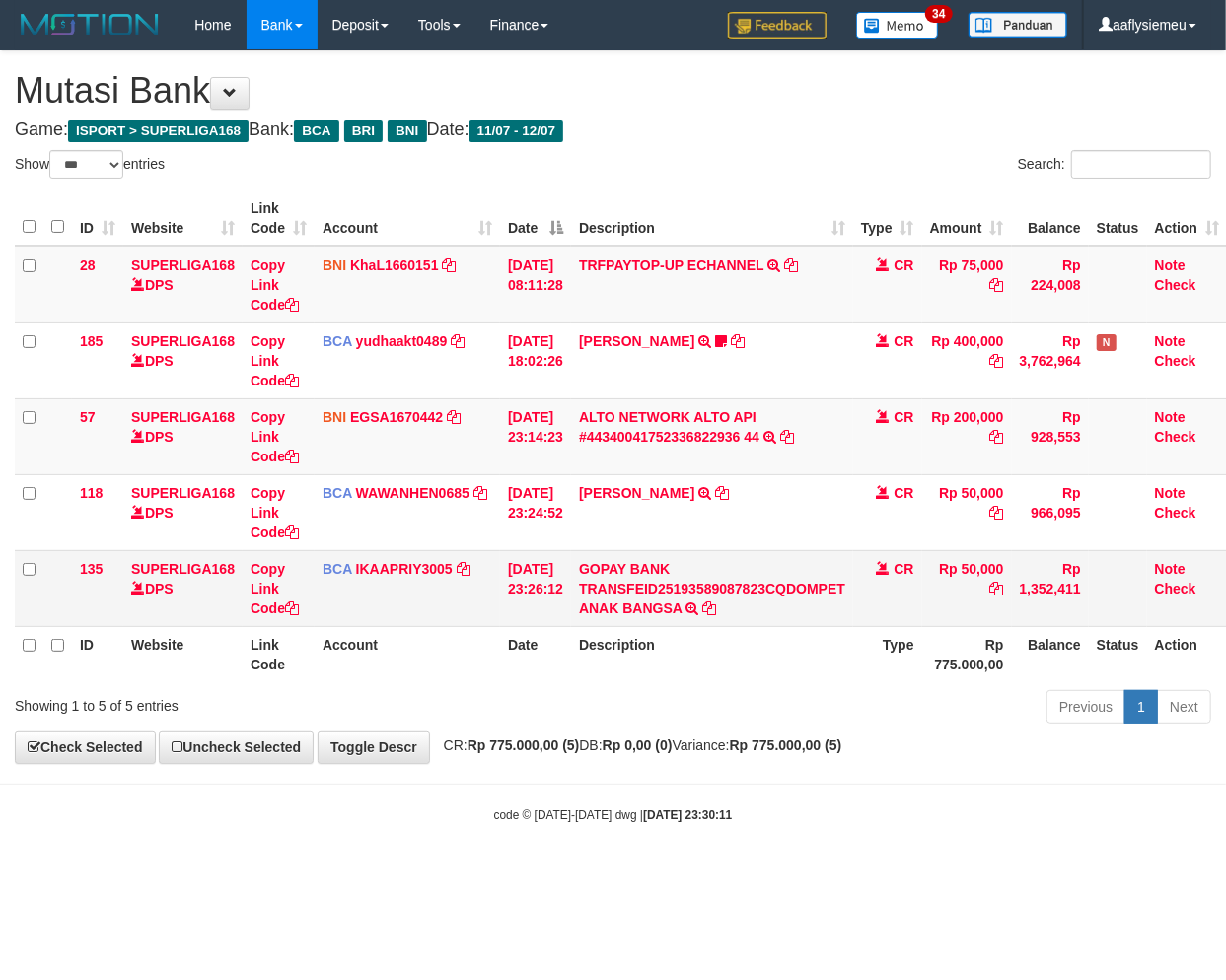 click on "GOPAY BANK TRANSFEID25193589087823CQDOMPET ANAK BANGSA         TRSF E-BANKING CR 1207/FTSCY/WS95051
50000.00GOPAY BANK TRANSFEID25193589087823CQDOMPET ANAK BANGSA" at bounding box center (712, 588) 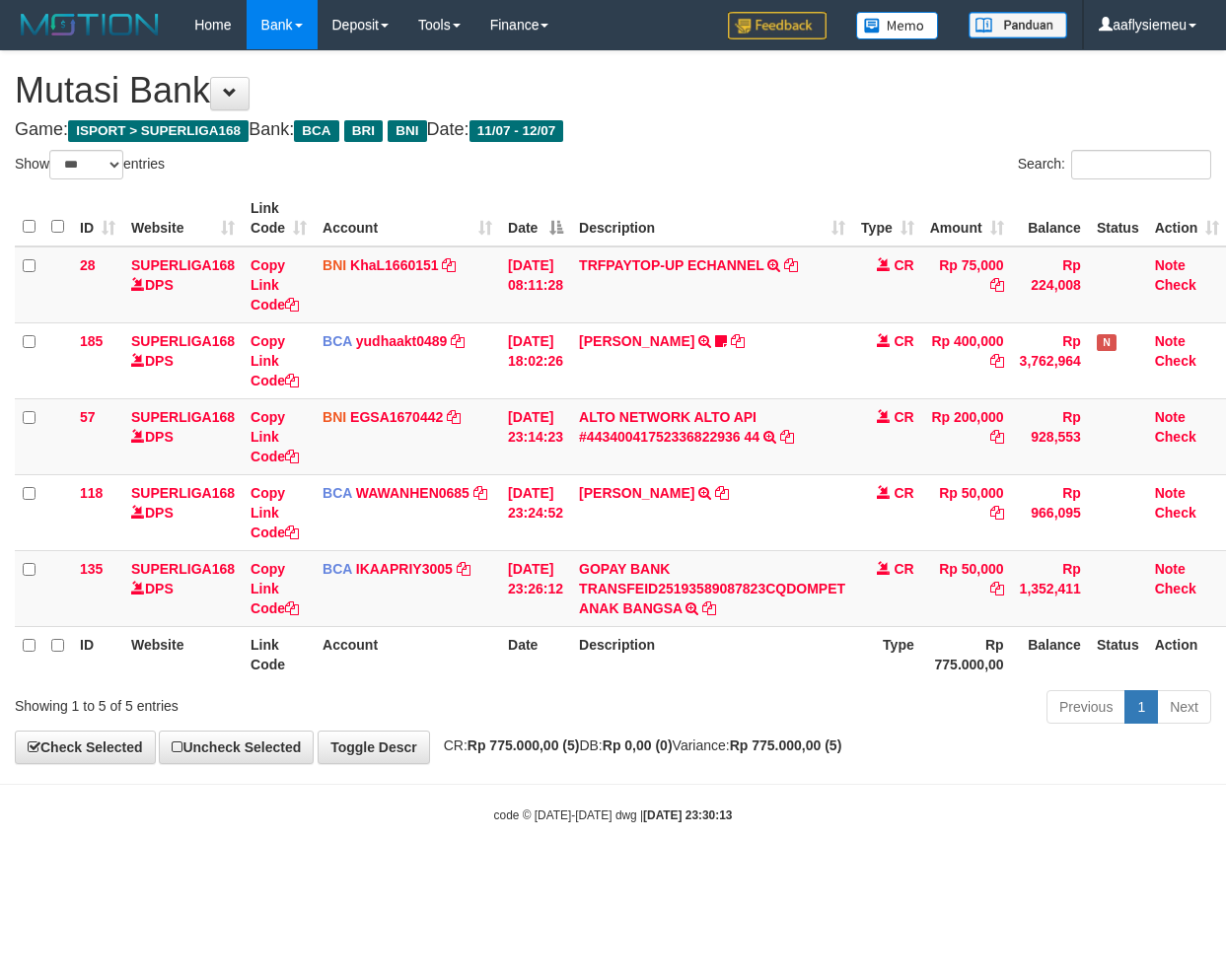 select on "***" 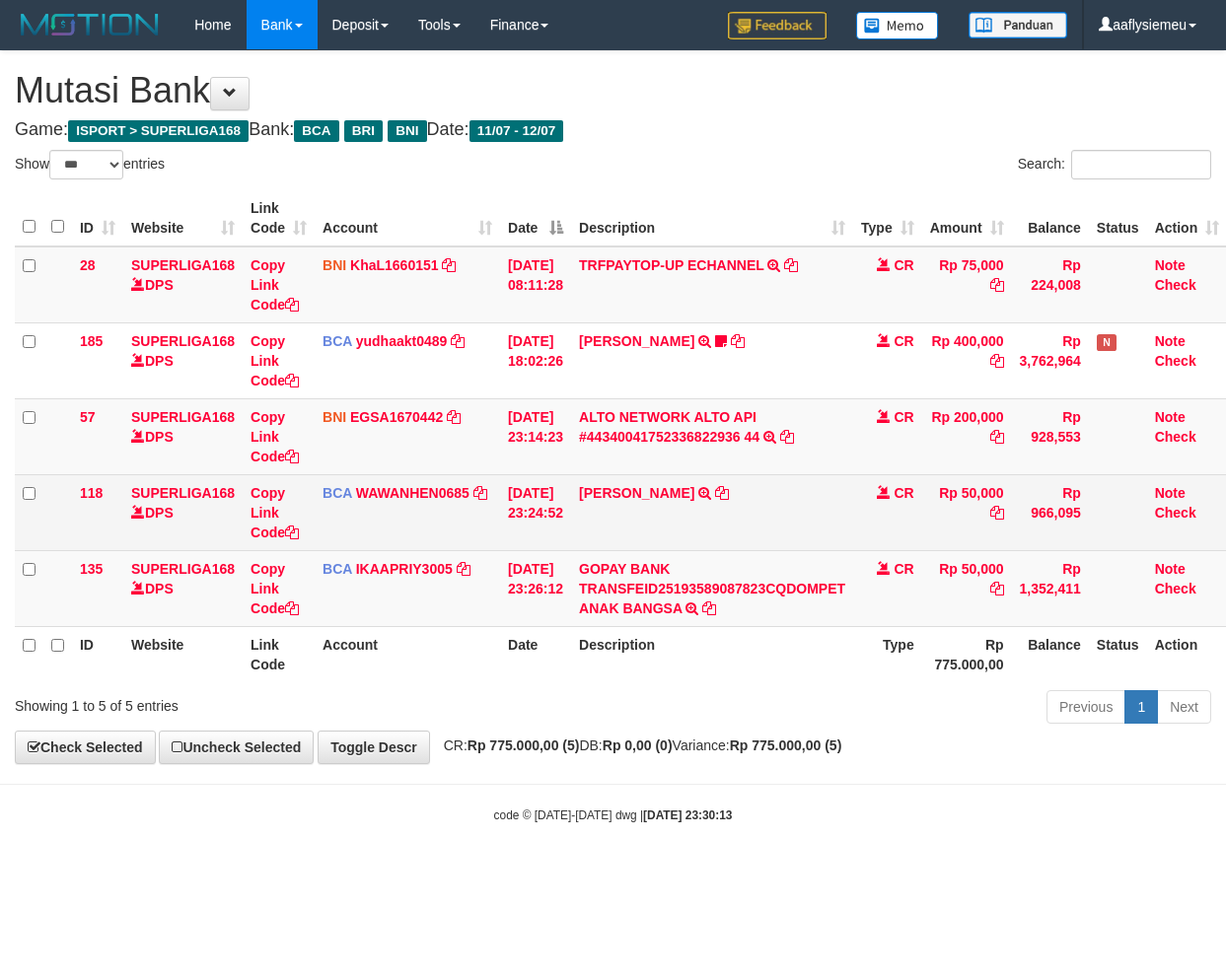 scroll, scrollTop: 0, scrollLeft: 0, axis: both 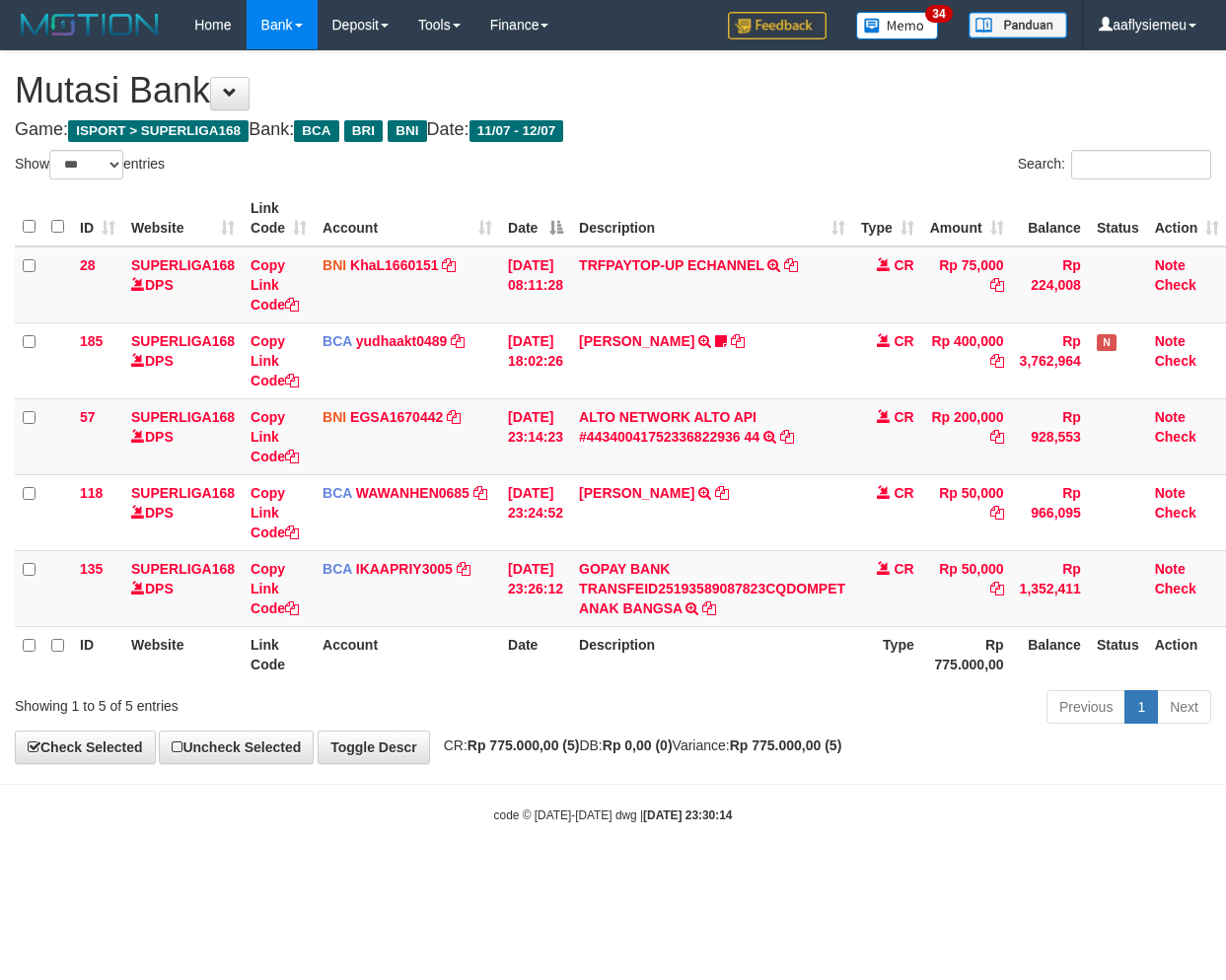 select on "***" 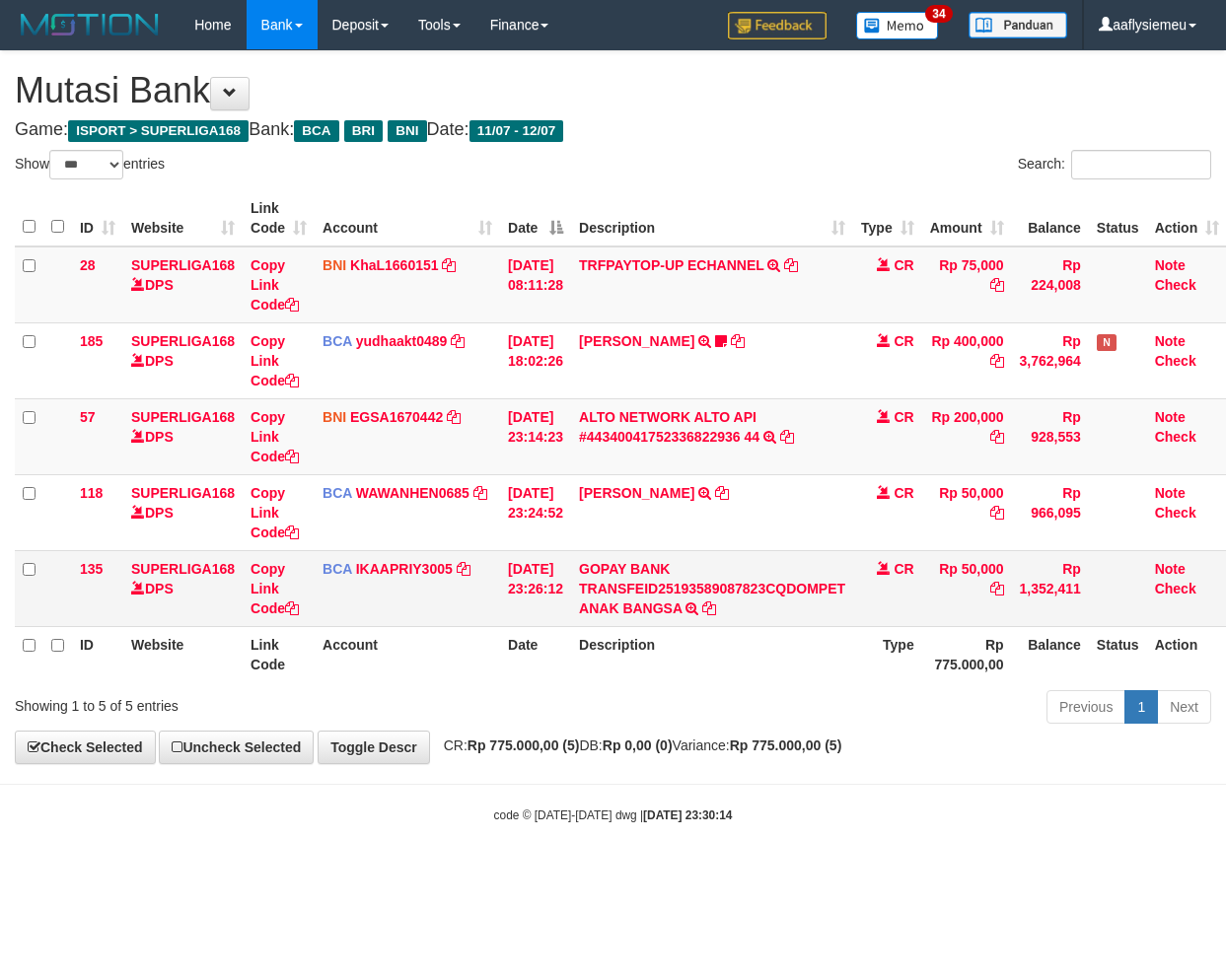 scroll, scrollTop: 0, scrollLeft: 0, axis: both 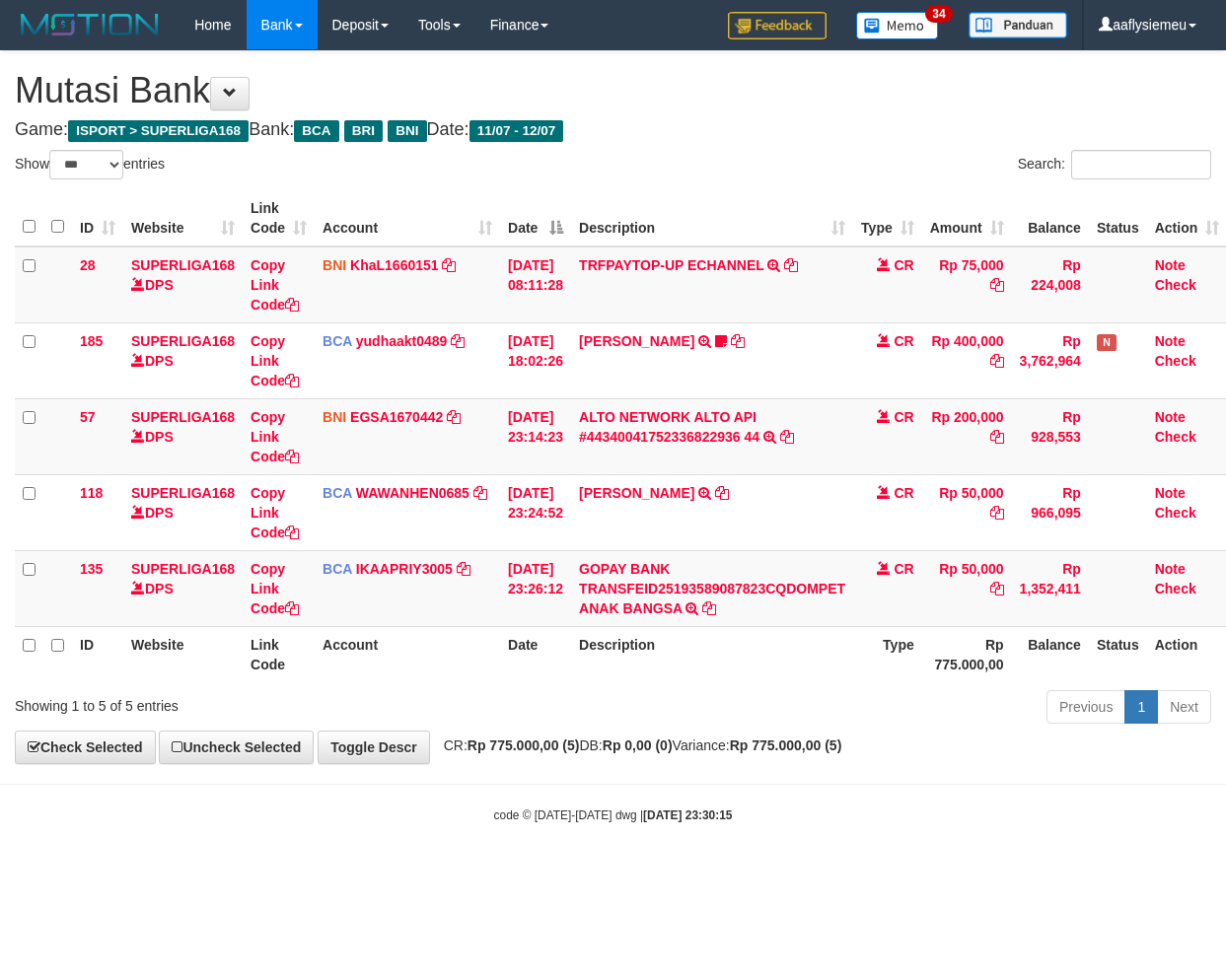select on "***" 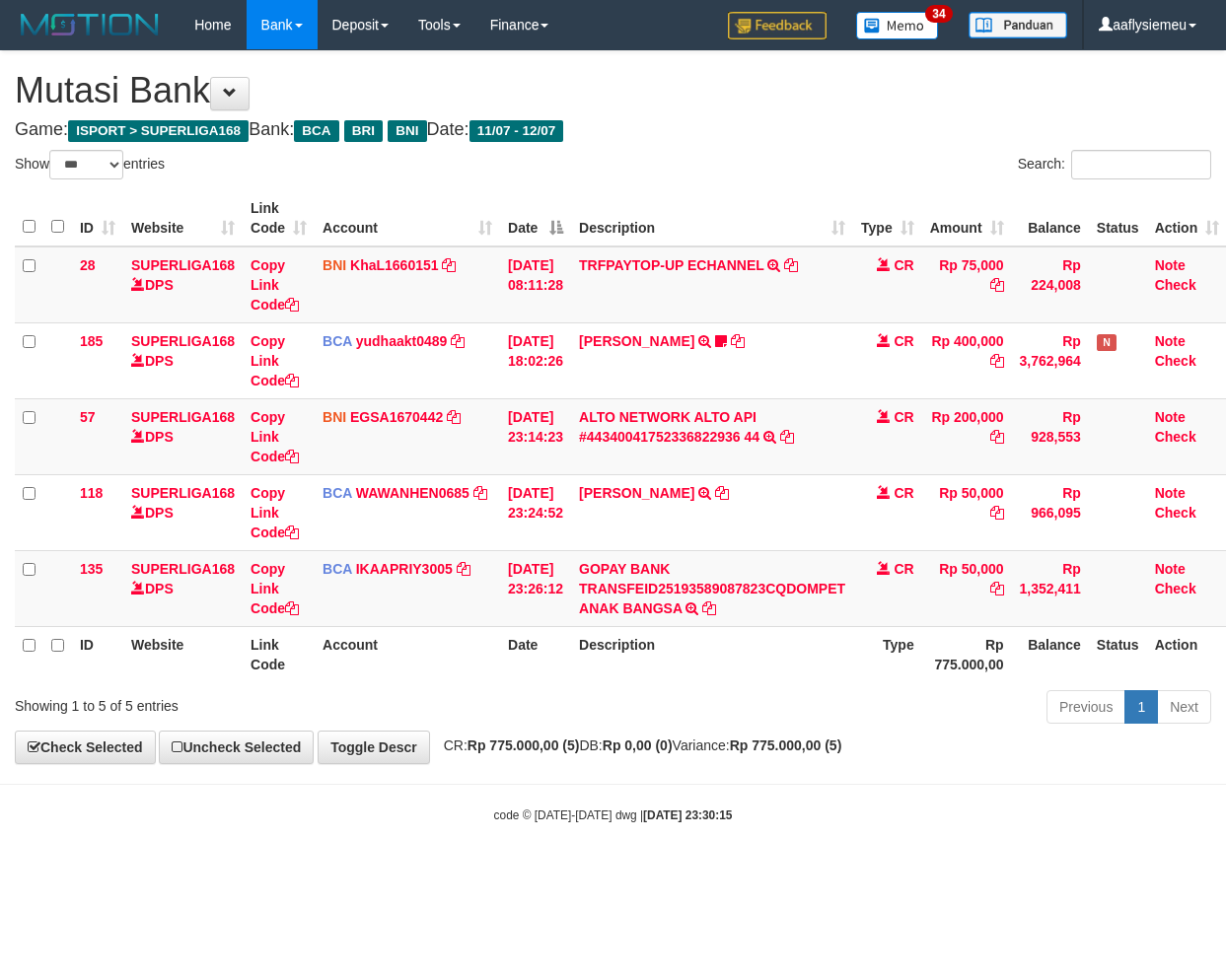 scroll, scrollTop: 0, scrollLeft: 0, axis: both 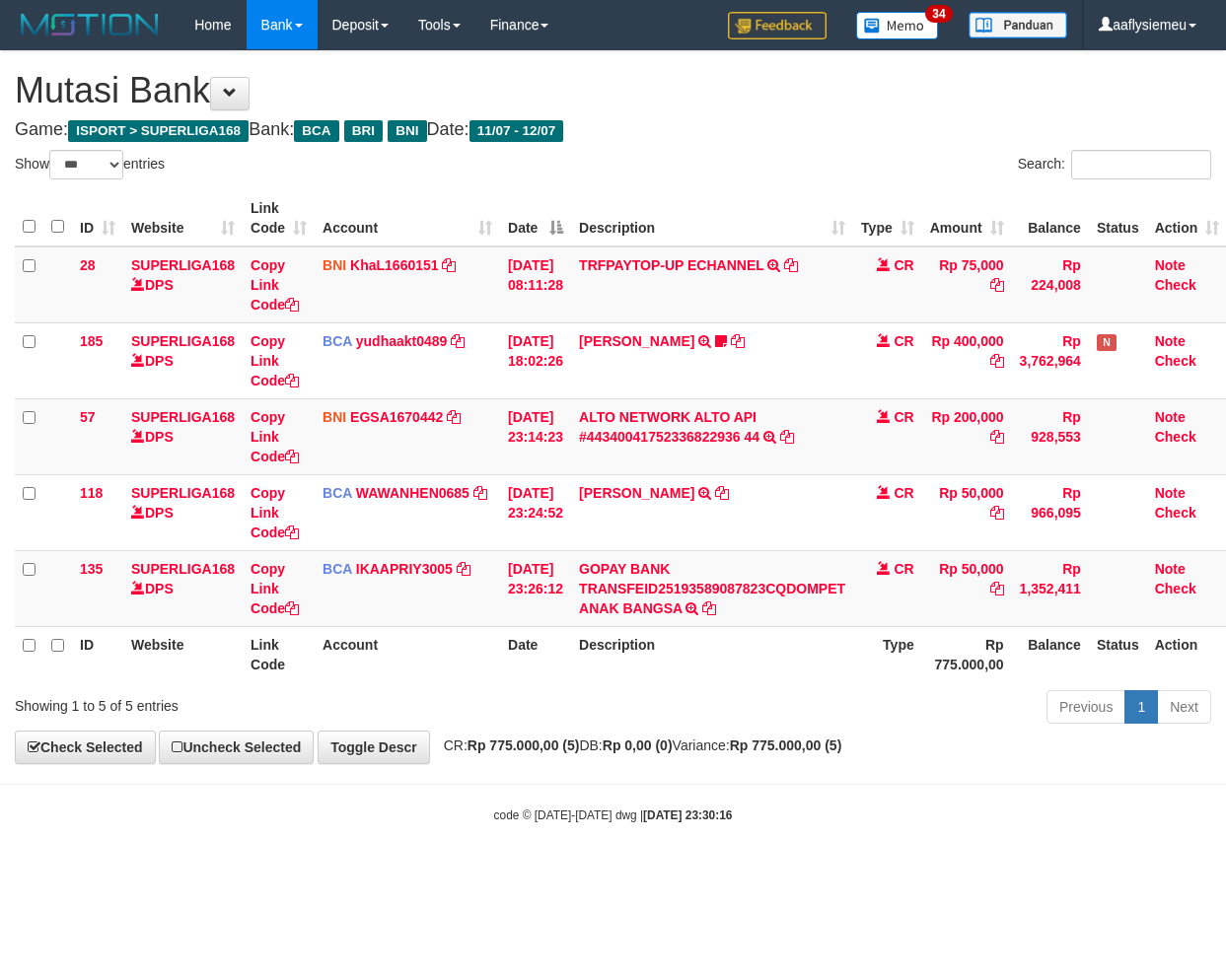 select on "***" 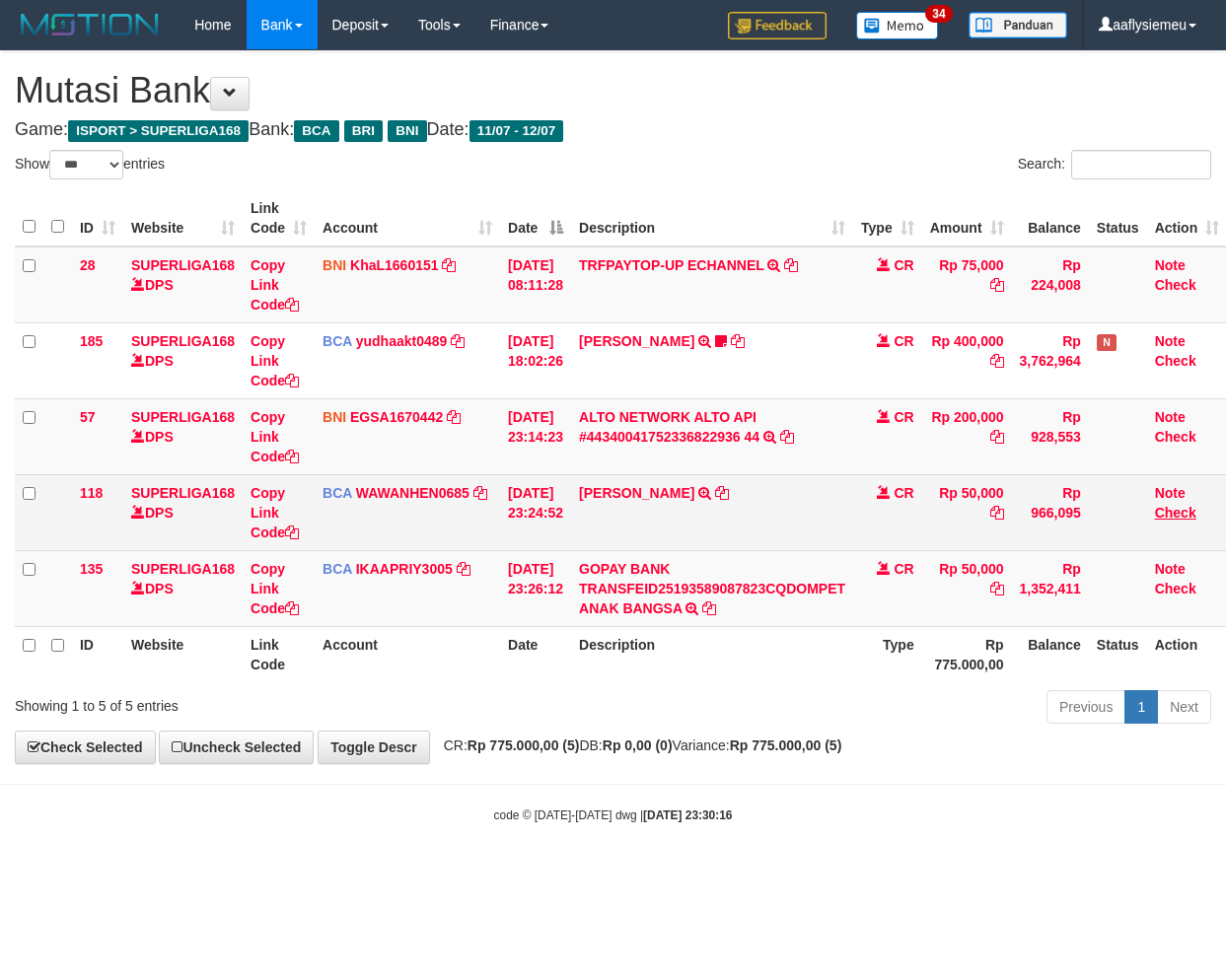 scroll, scrollTop: 0, scrollLeft: 0, axis: both 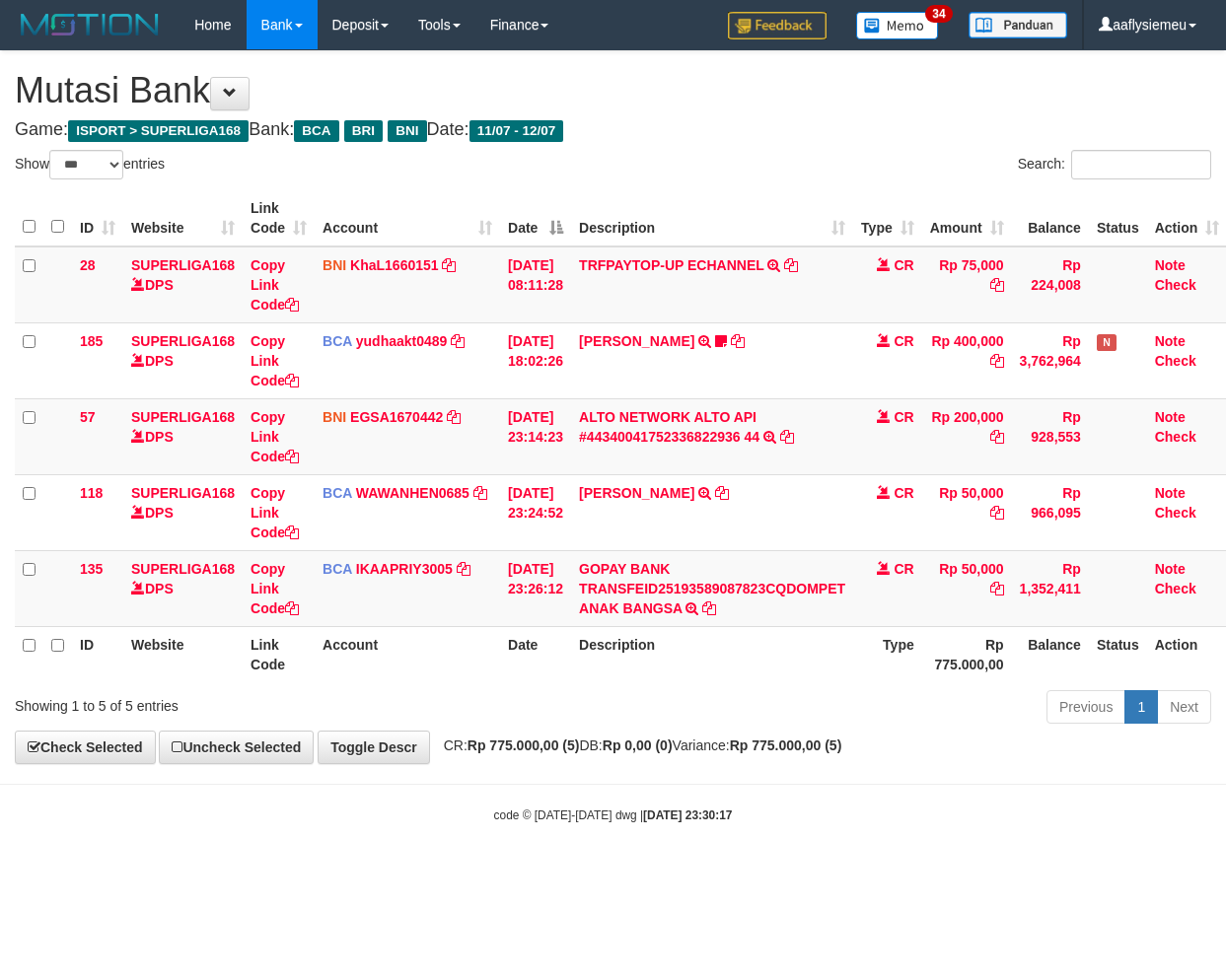 select on "***" 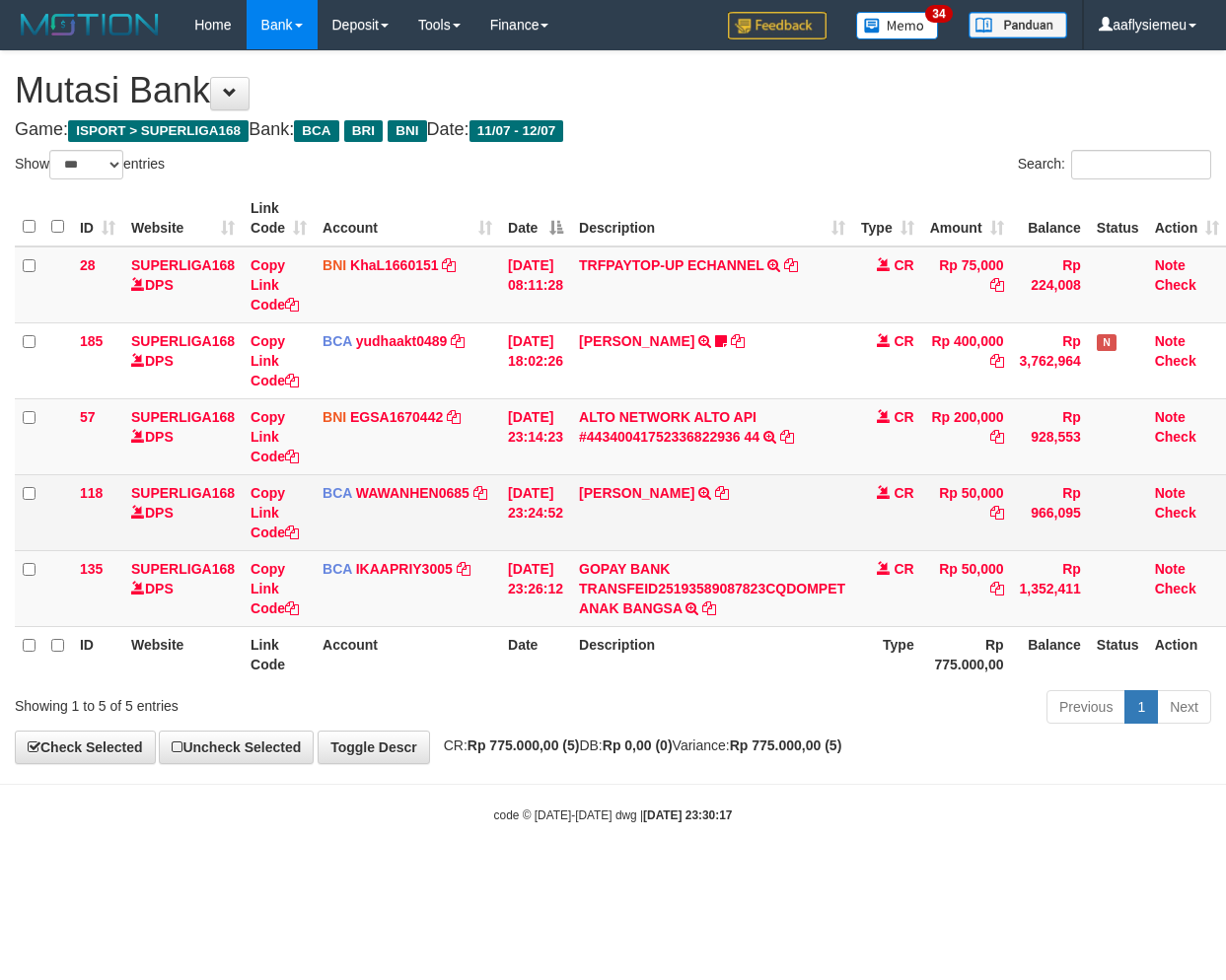 scroll, scrollTop: 0, scrollLeft: 0, axis: both 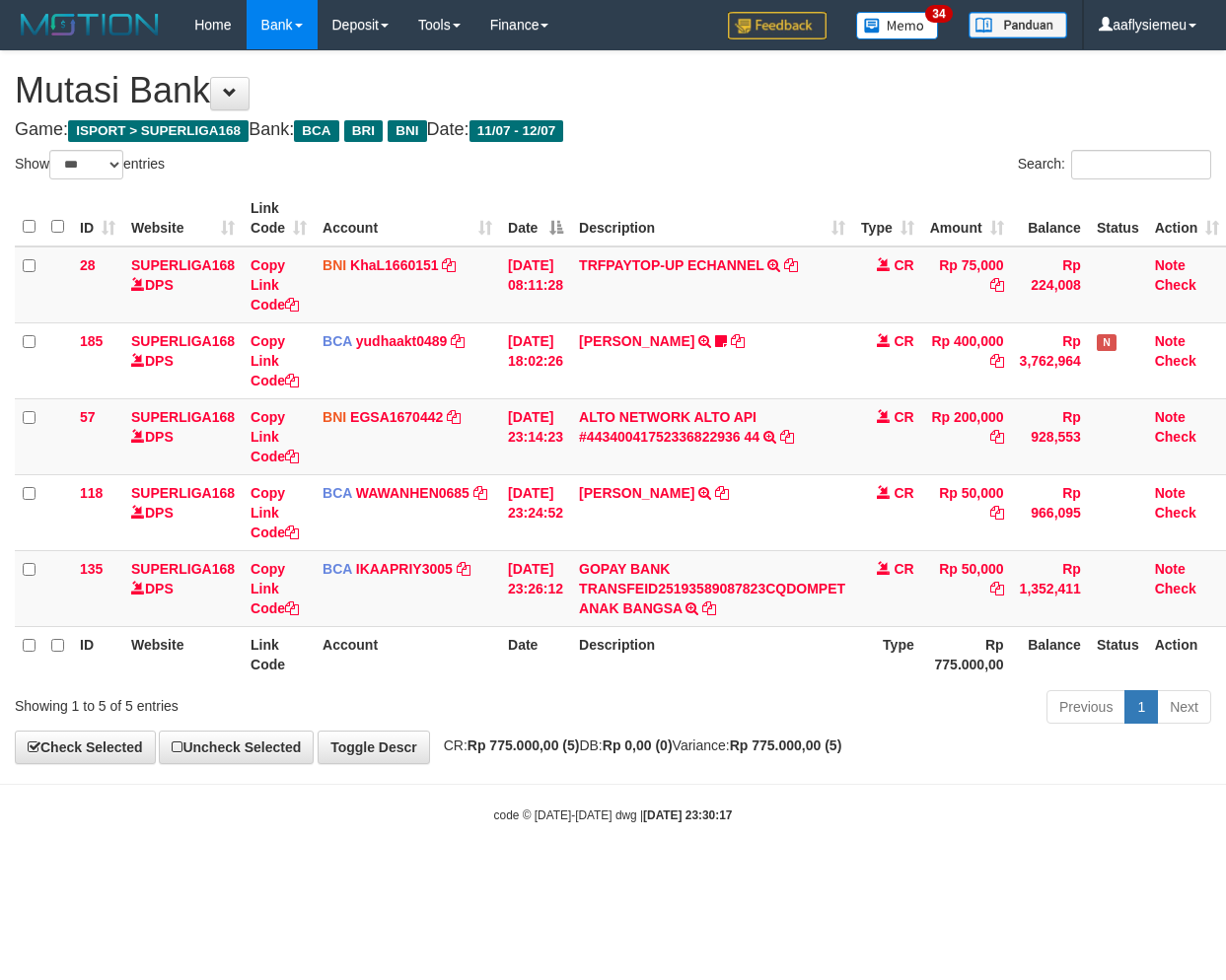 select on "***" 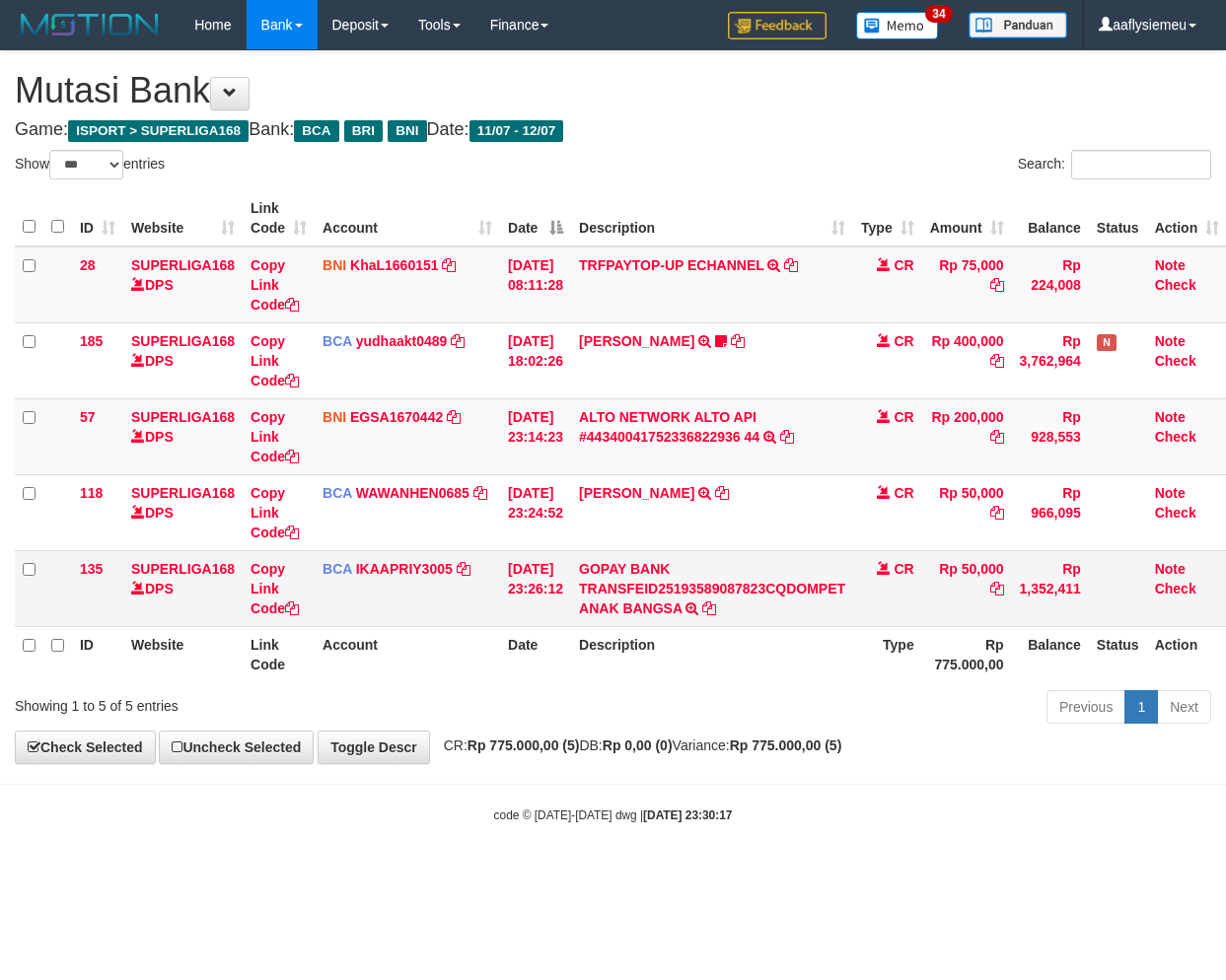 scroll, scrollTop: 0, scrollLeft: 0, axis: both 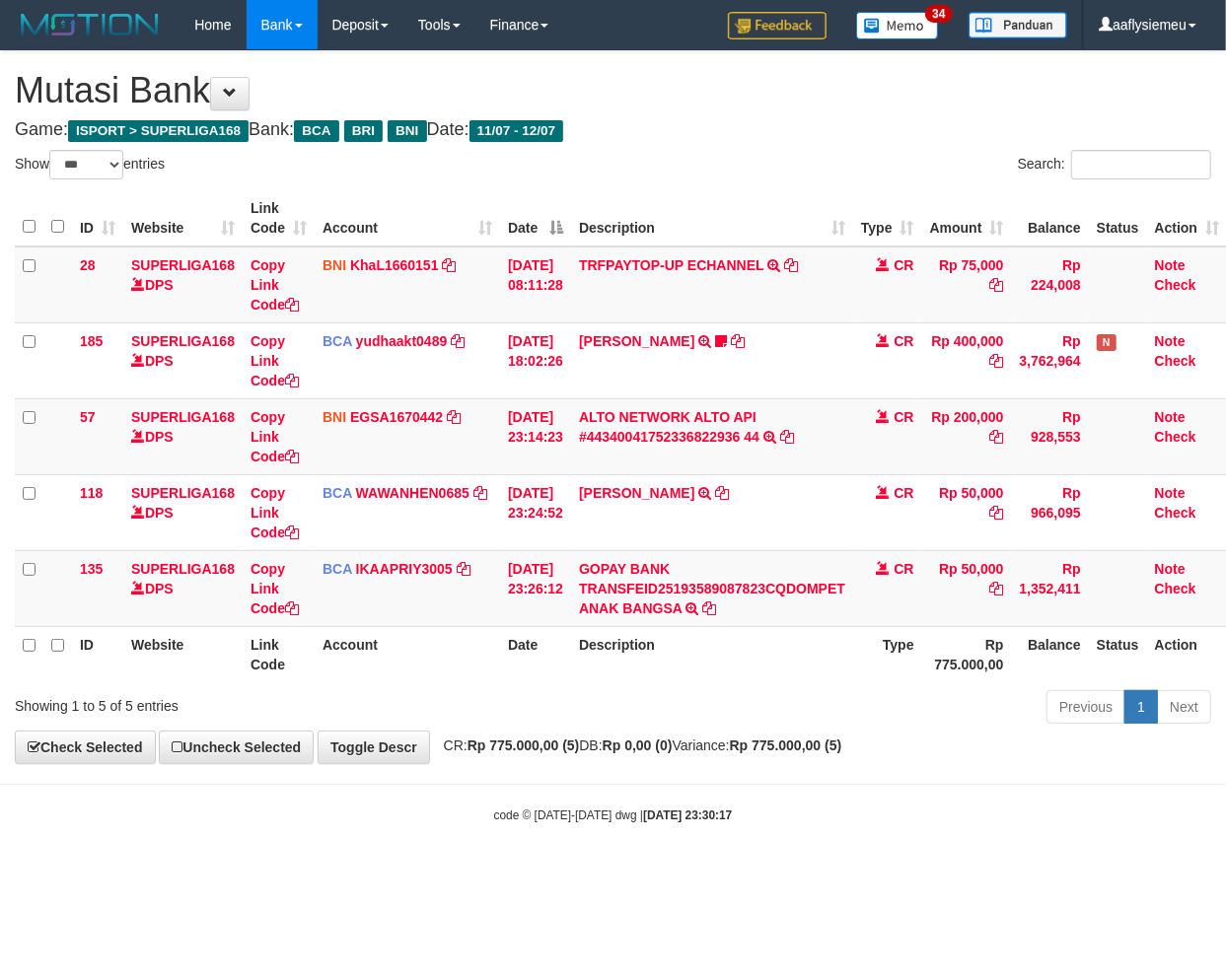 click on "Description" at bounding box center [712, 654] 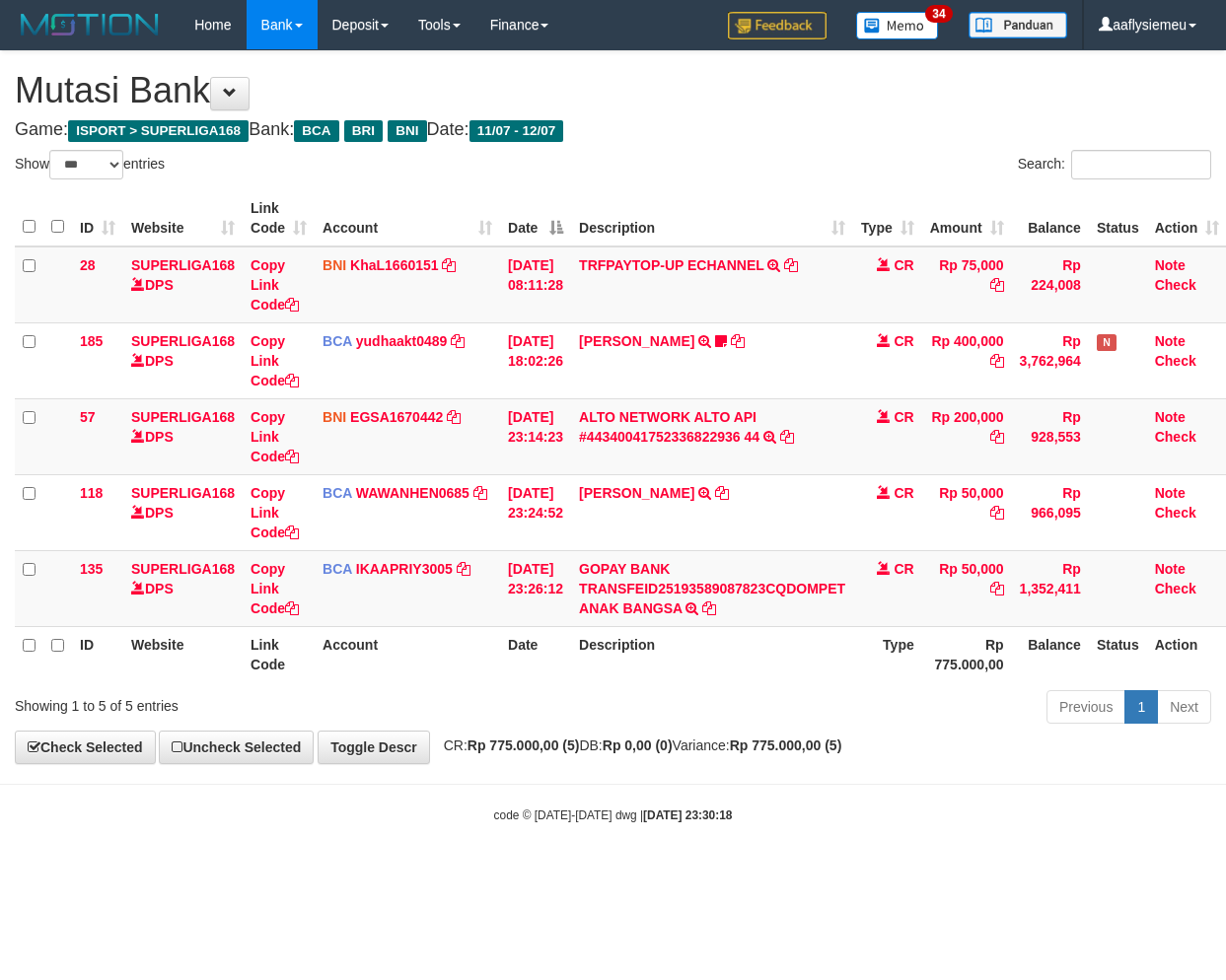 select on "***" 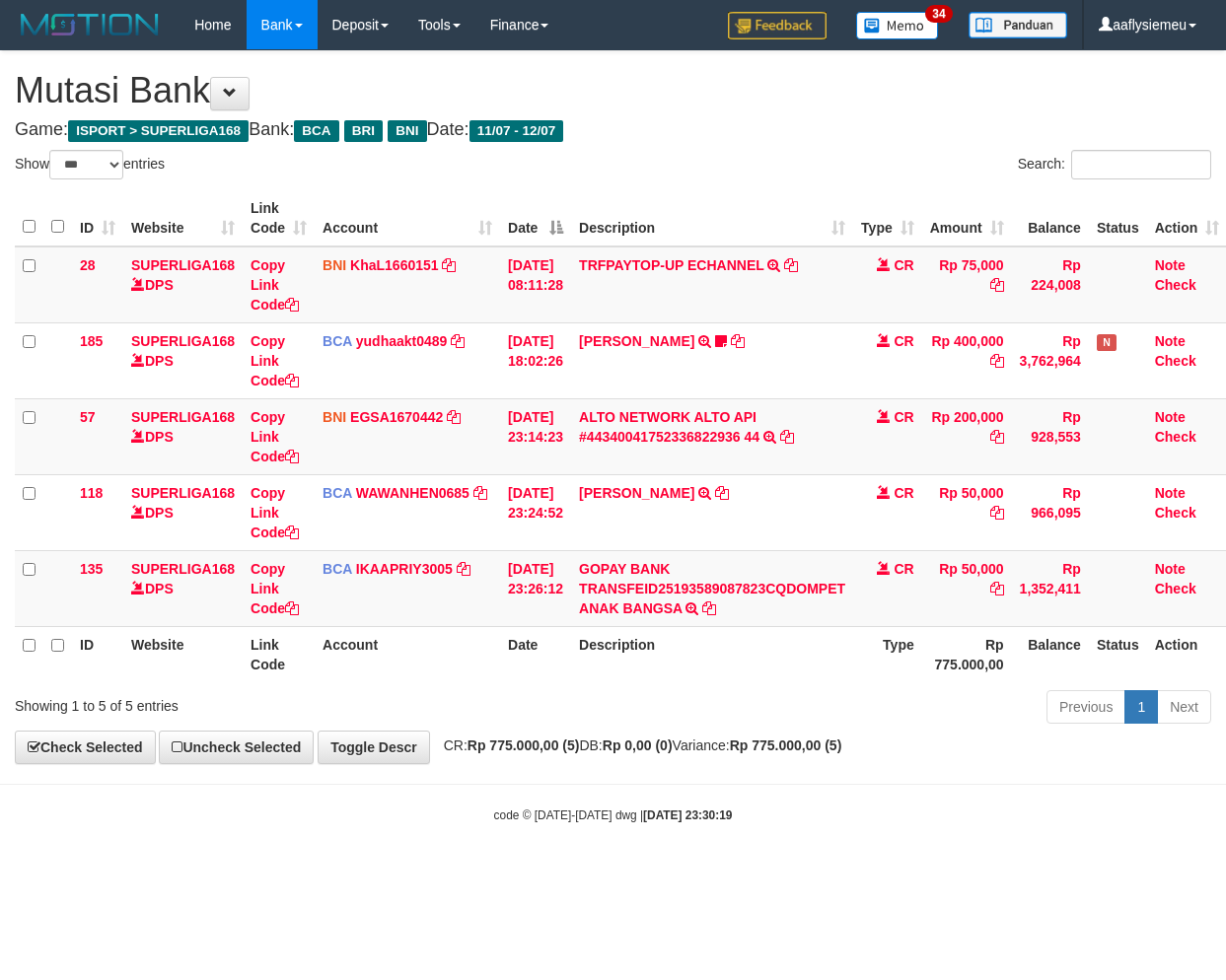 select on "***" 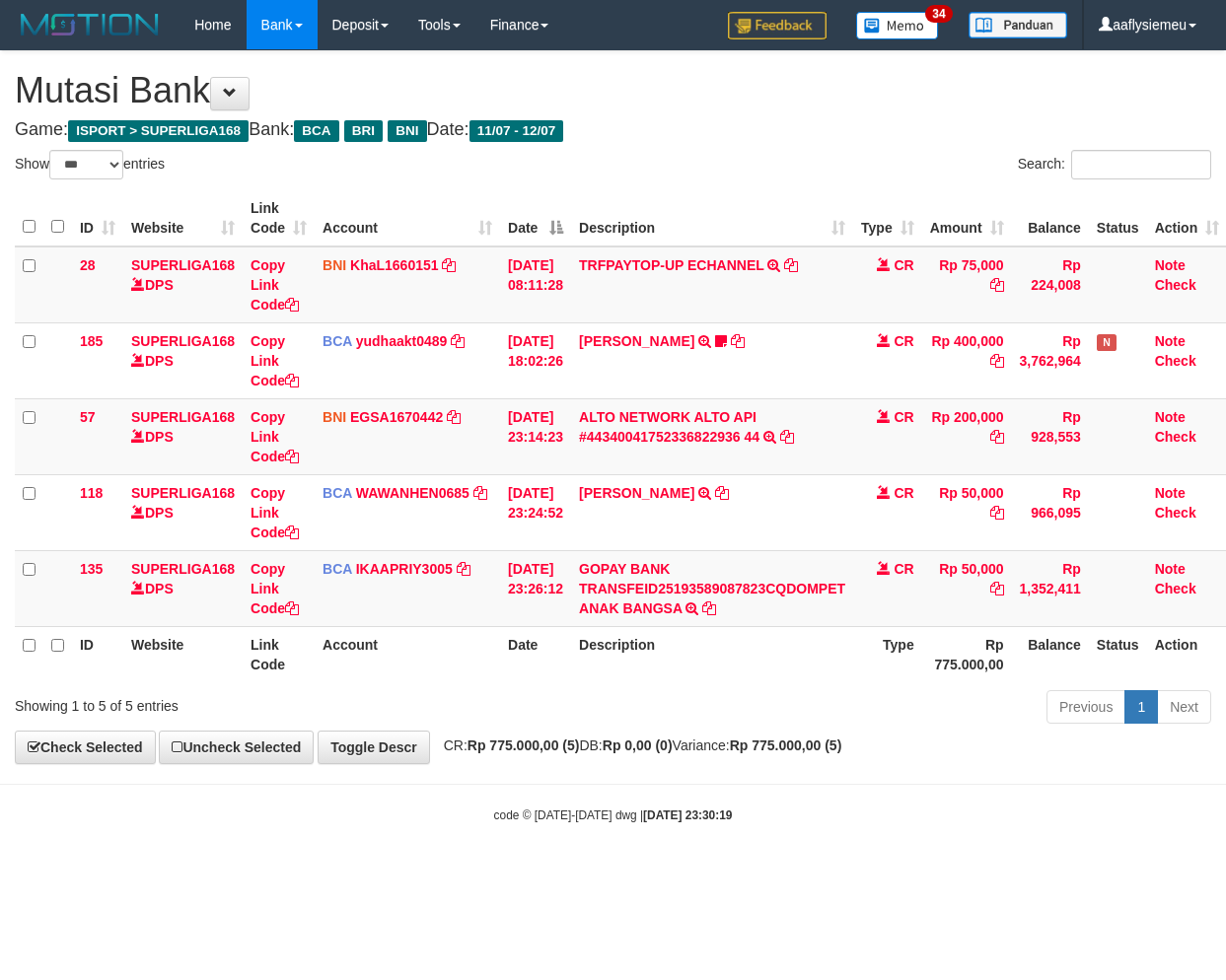 scroll, scrollTop: 0, scrollLeft: 0, axis: both 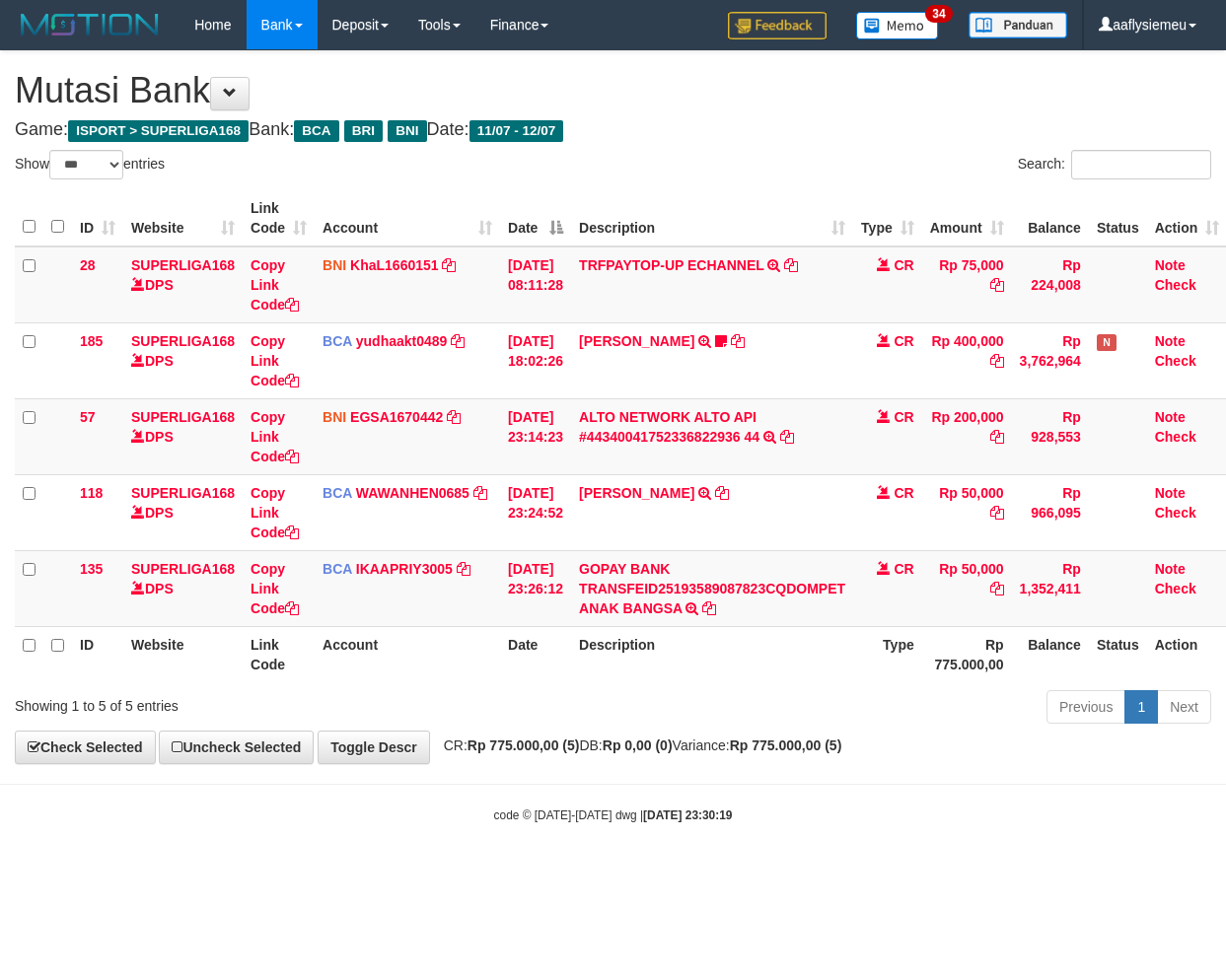 select on "***" 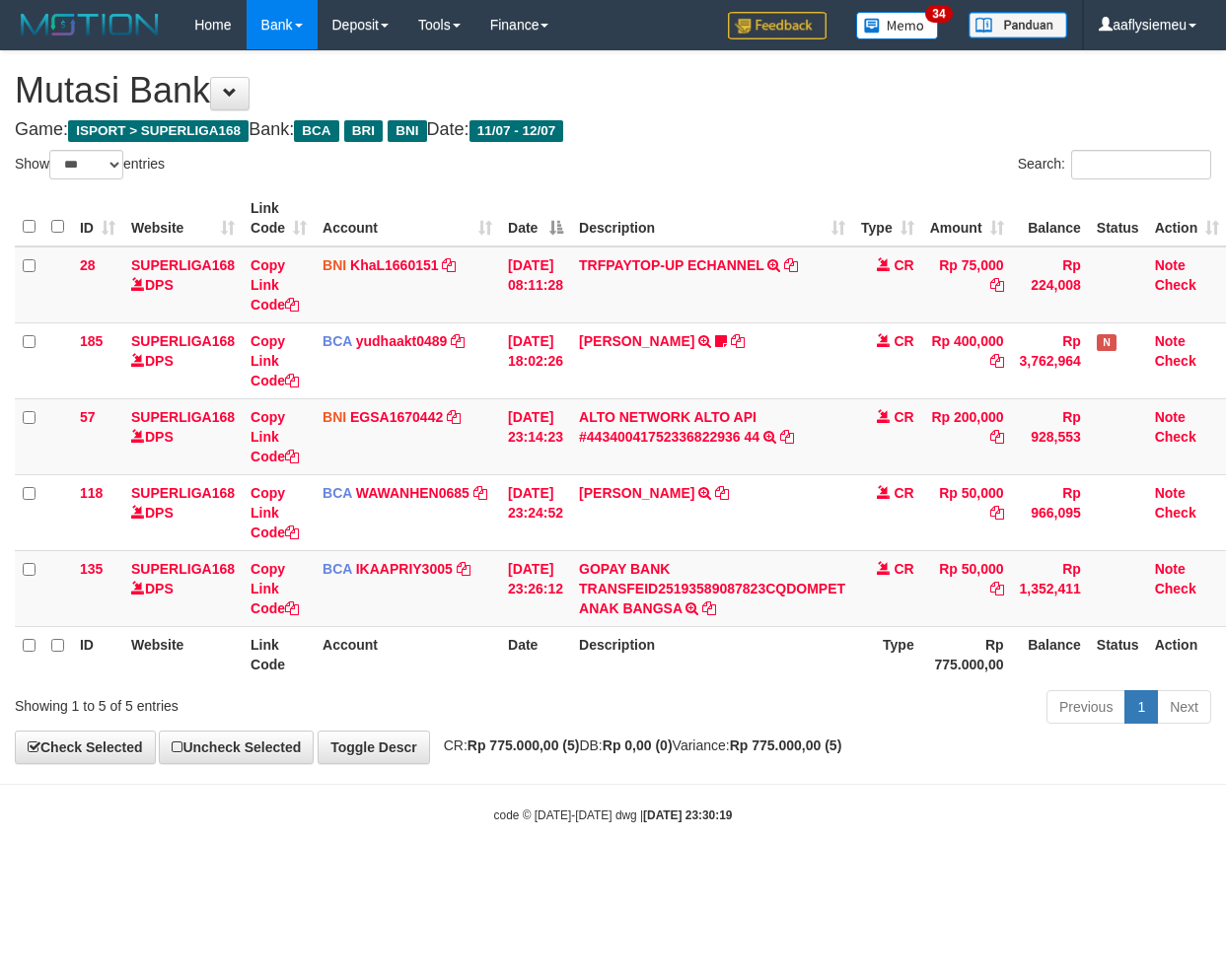 scroll, scrollTop: 0, scrollLeft: 0, axis: both 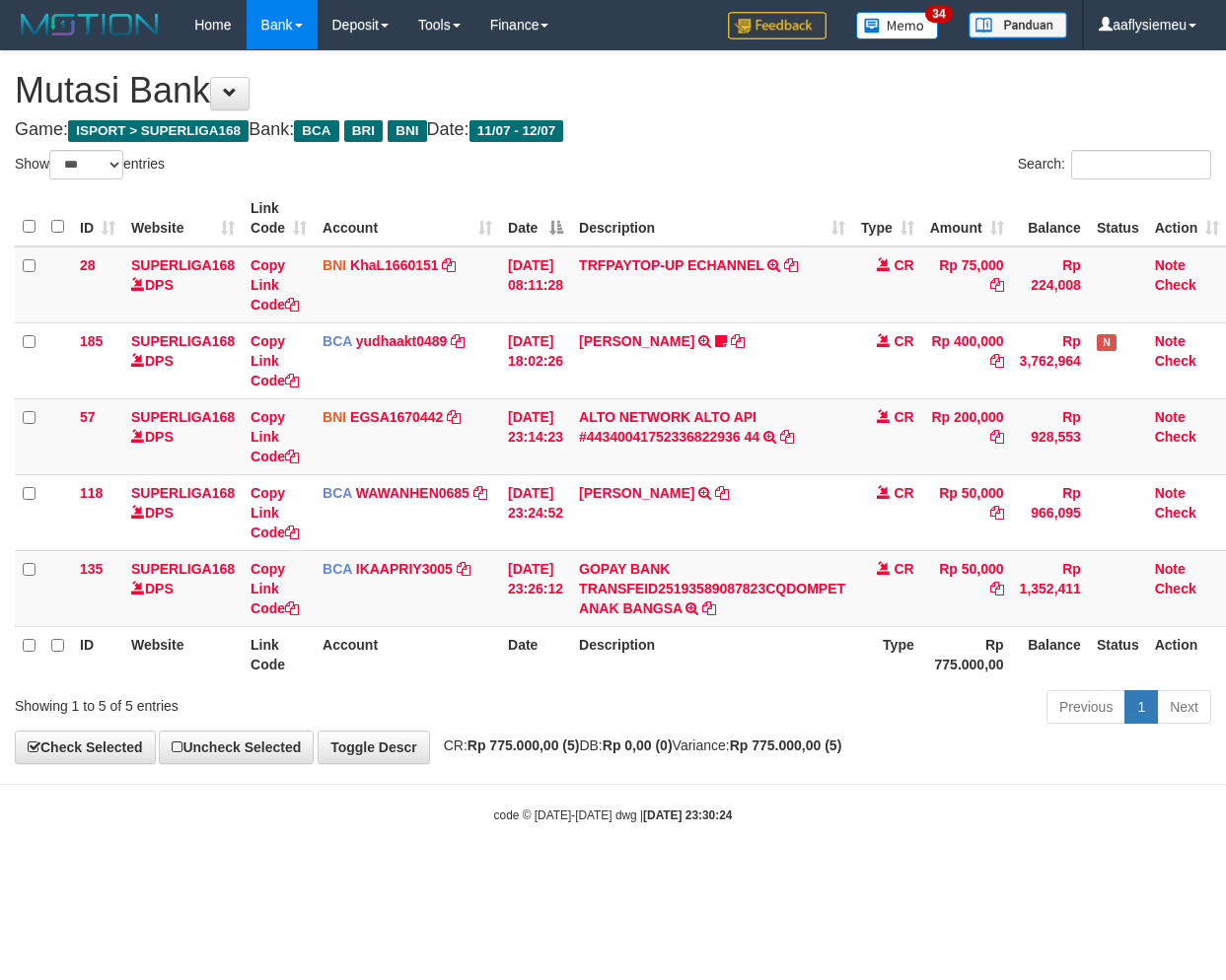 select on "***" 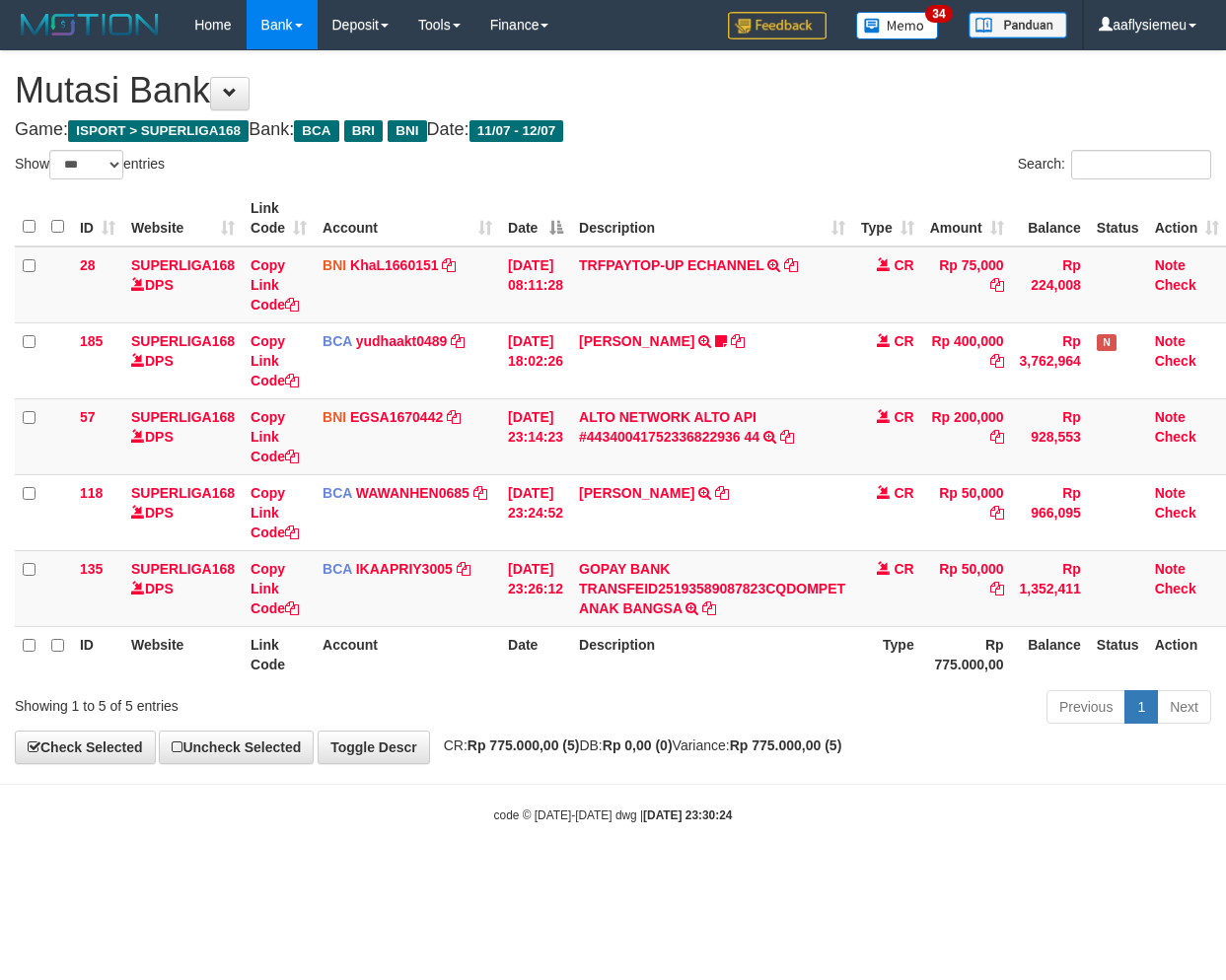 scroll, scrollTop: 0, scrollLeft: 0, axis: both 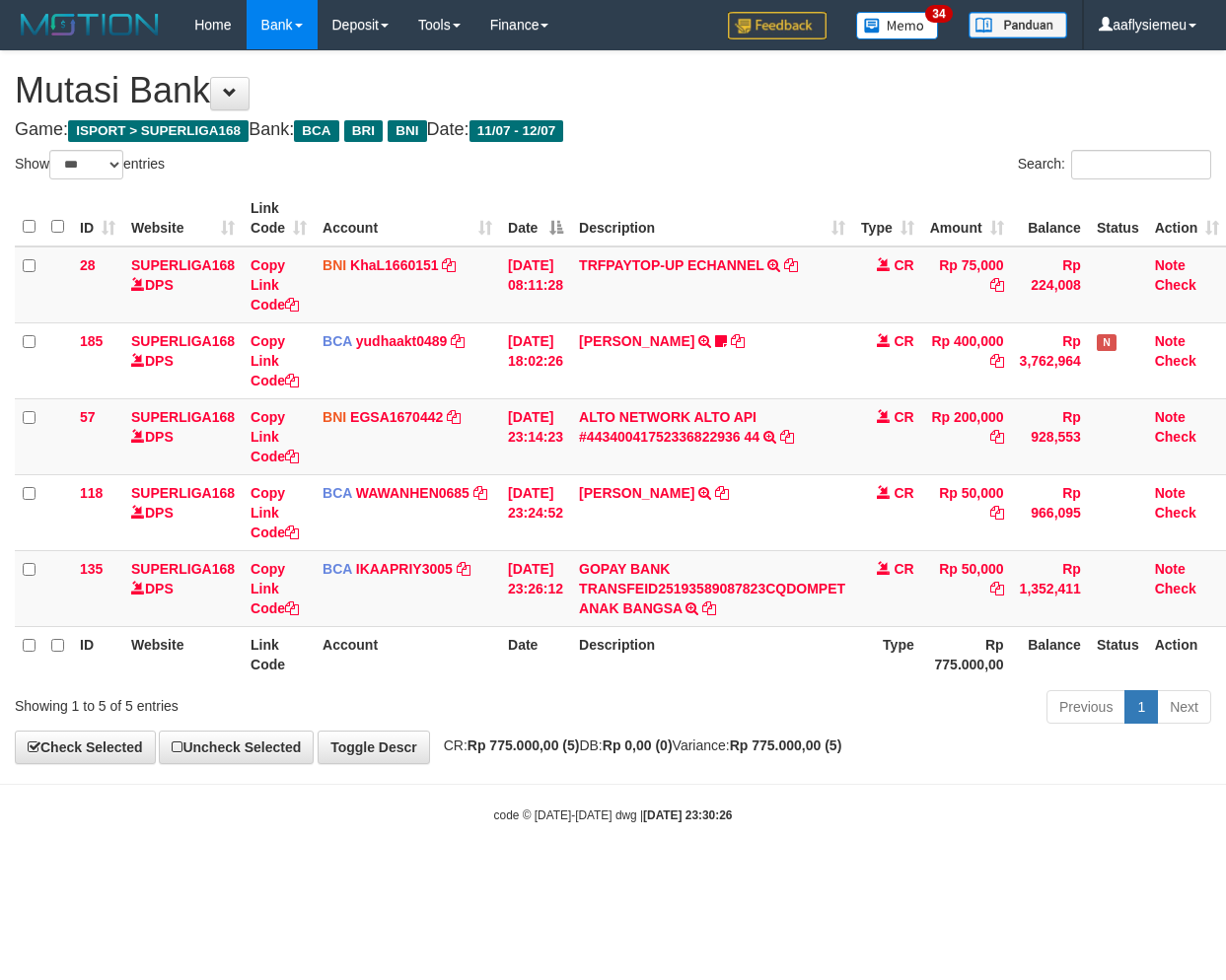 select on "***" 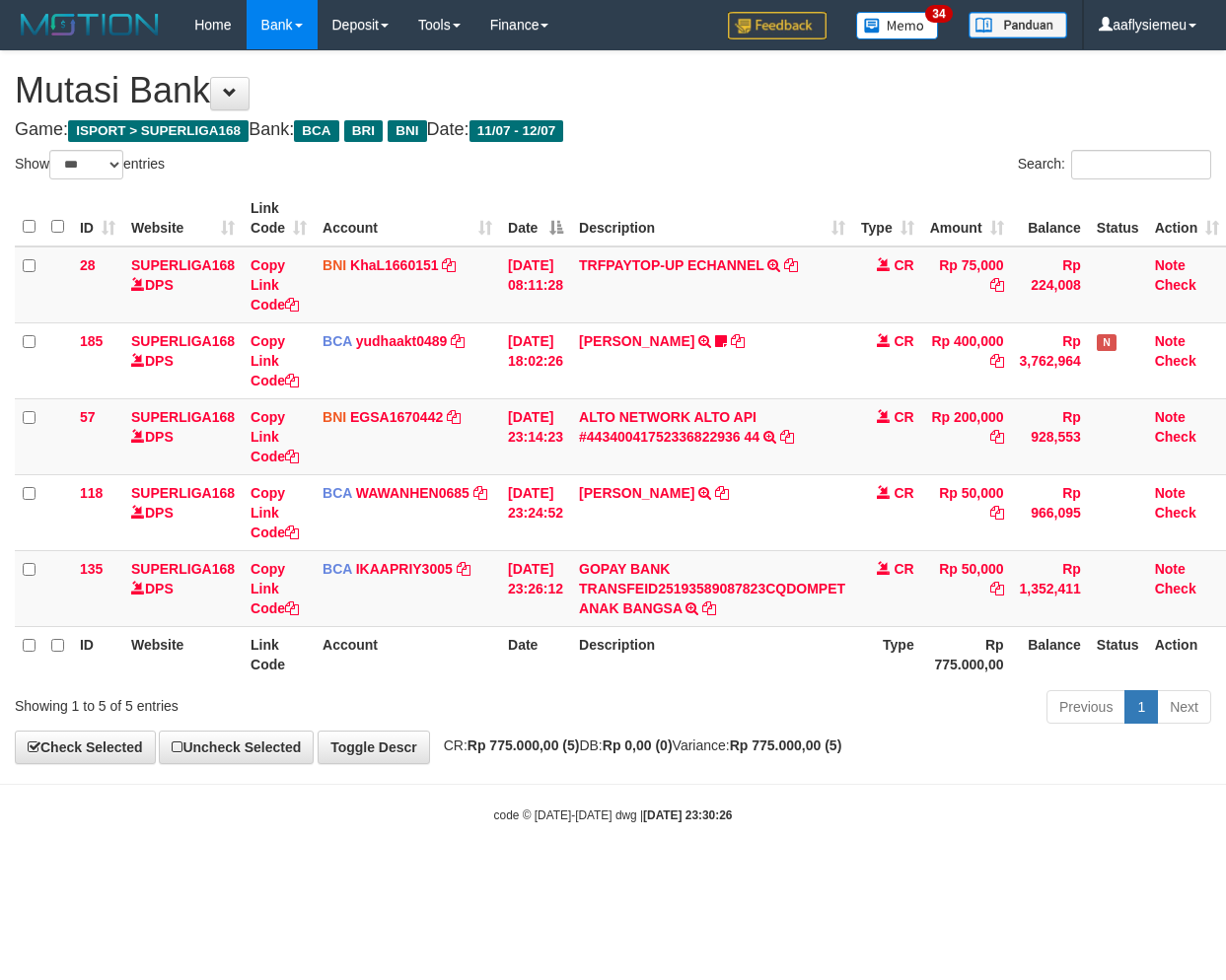 scroll, scrollTop: 0, scrollLeft: 0, axis: both 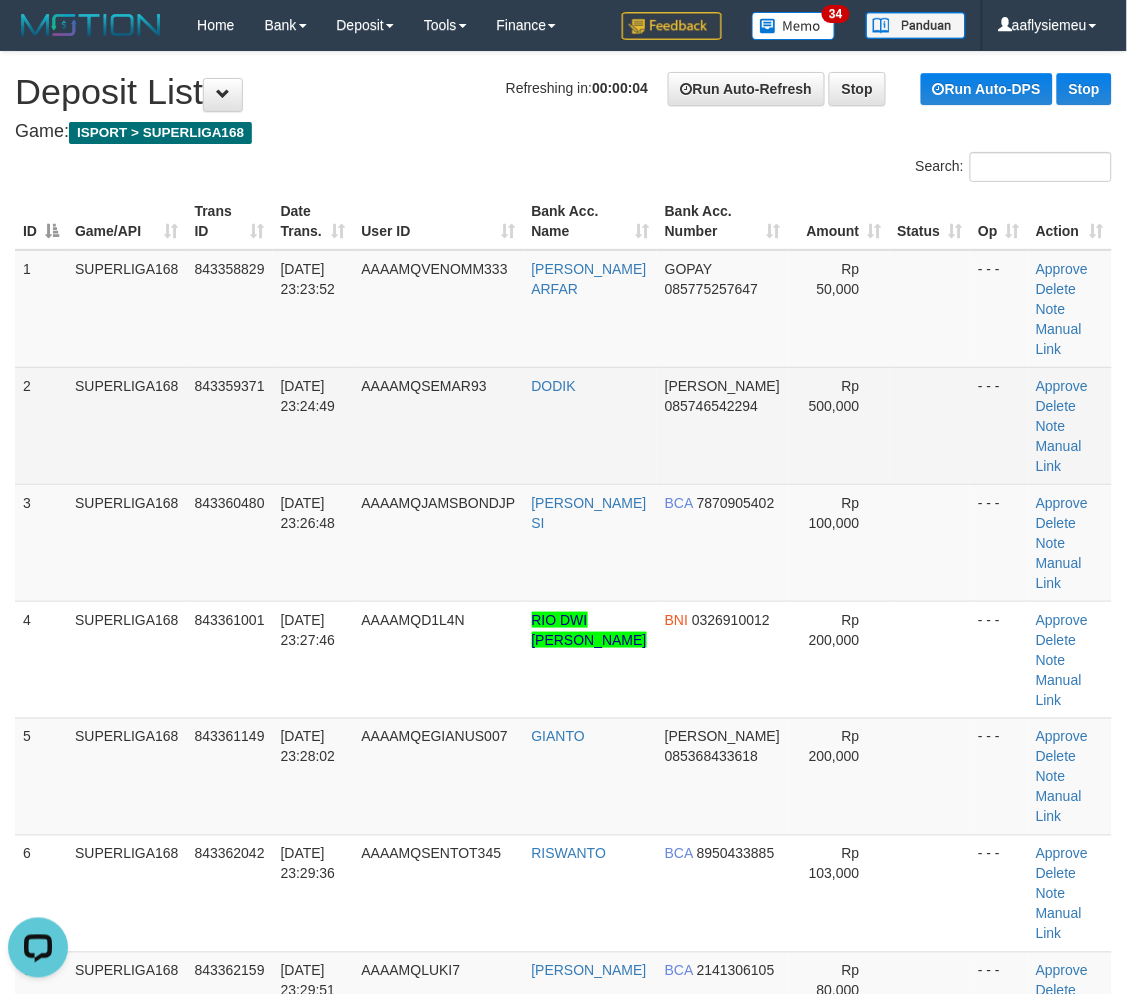 click on "2" at bounding box center (41, 425) 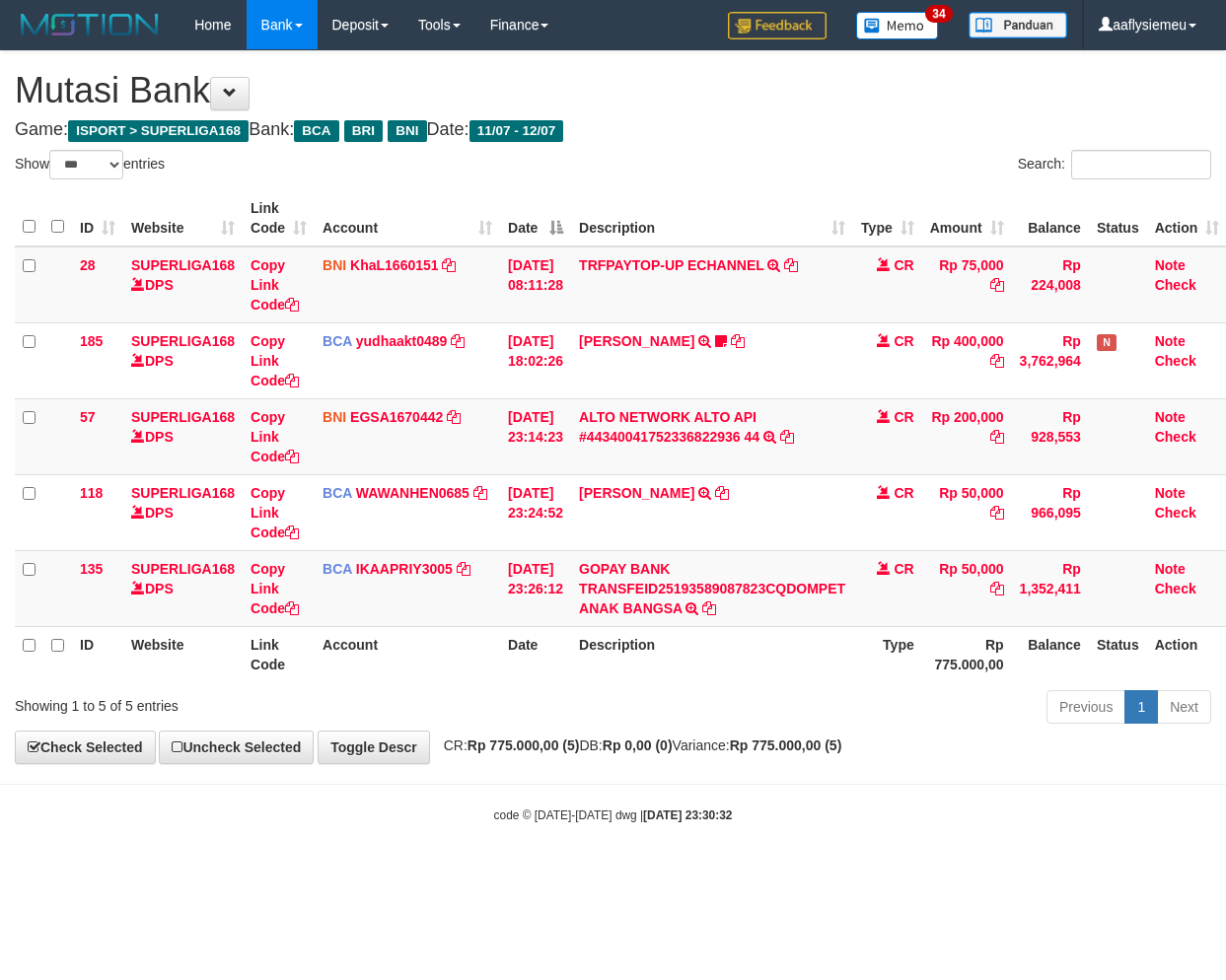 select on "***" 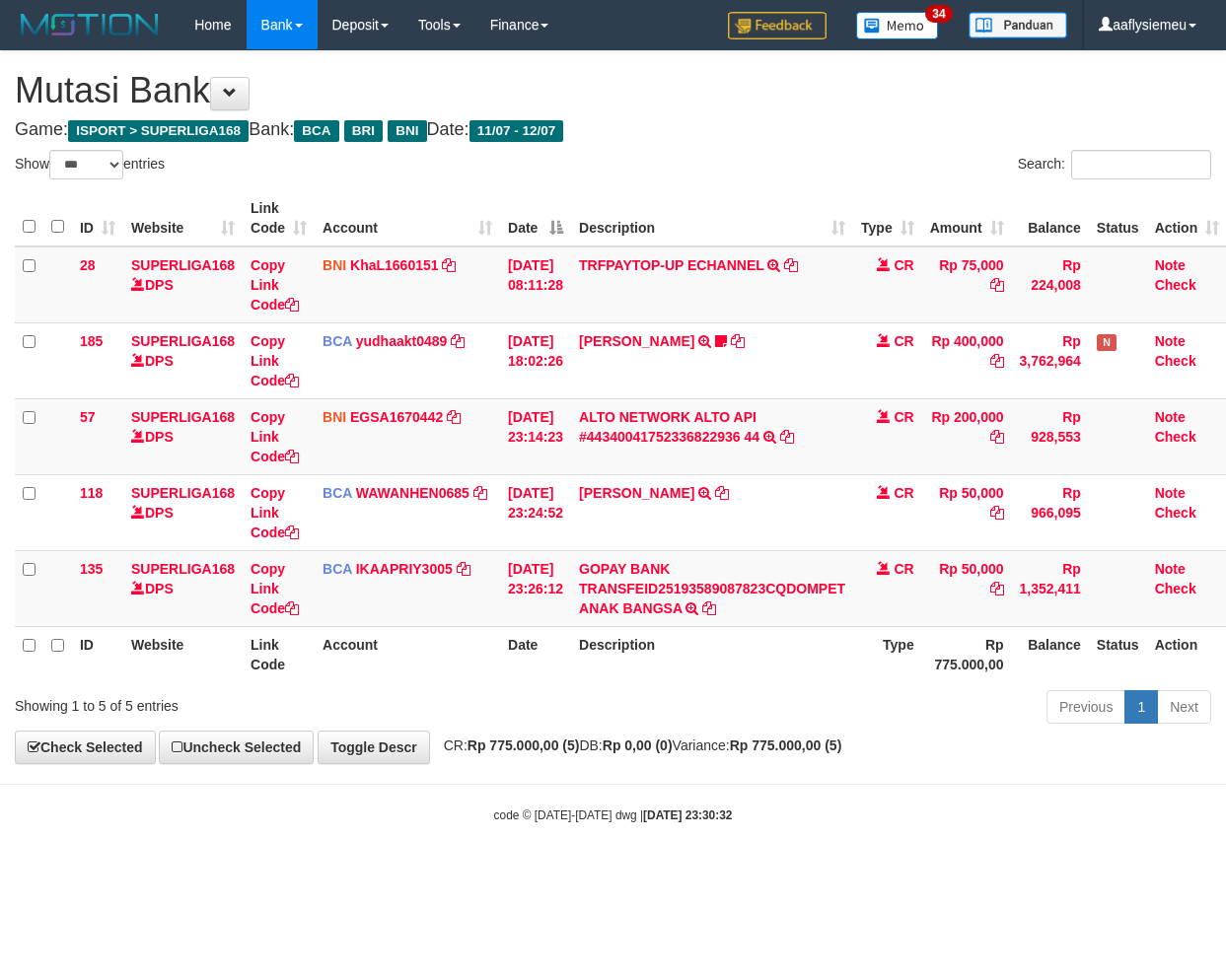 scroll, scrollTop: 0, scrollLeft: 0, axis: both 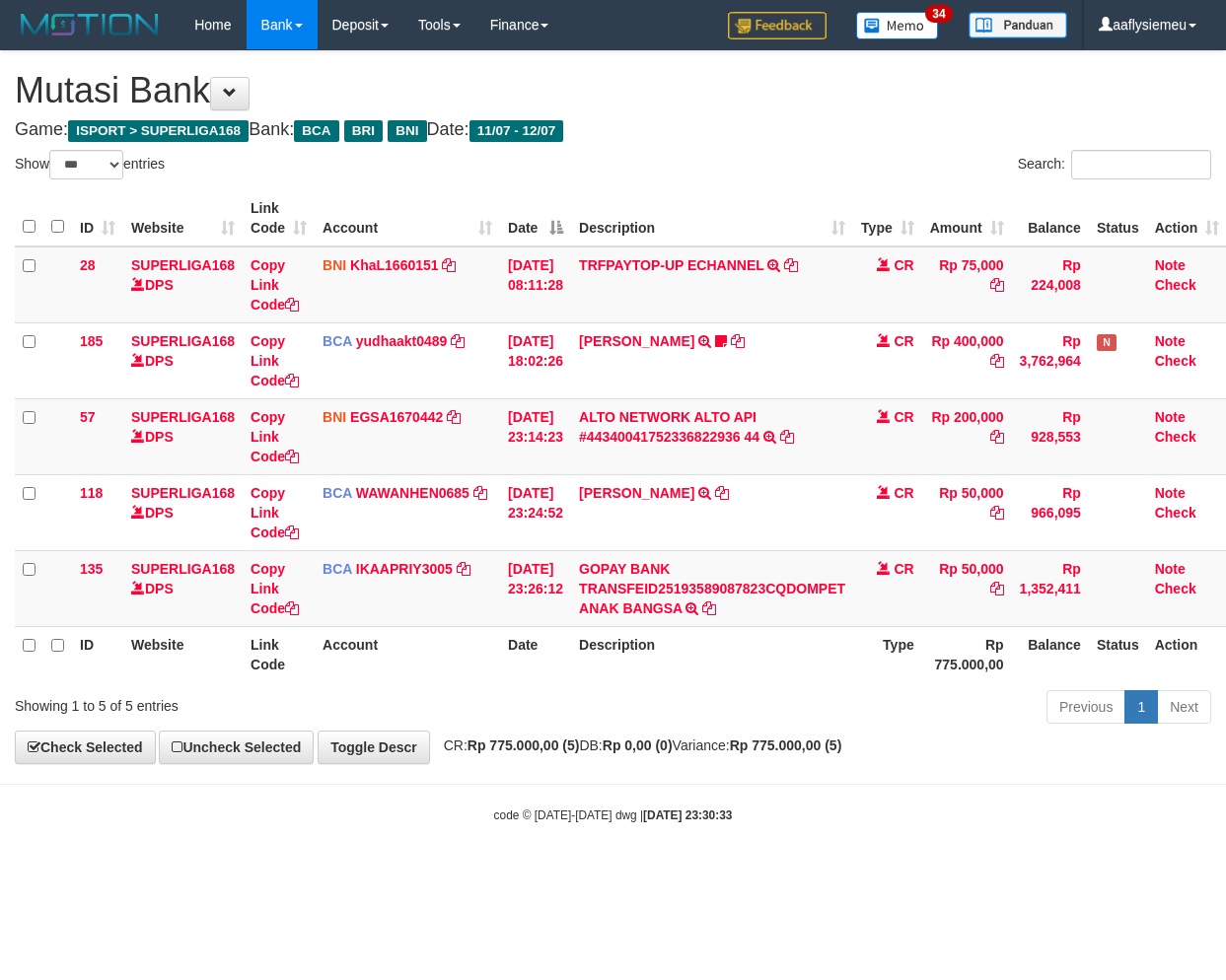select on "***" 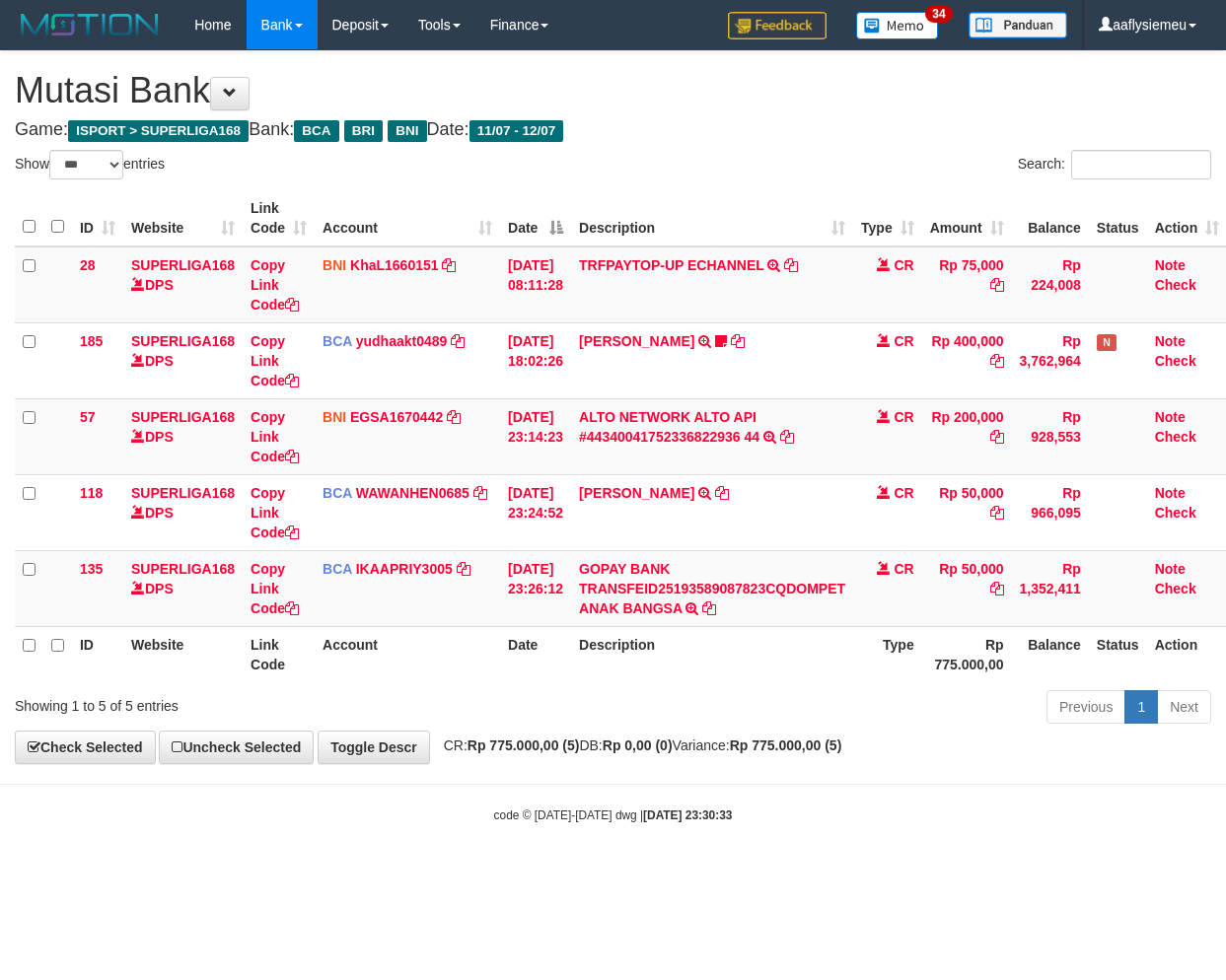 scroll, scrollTop: 0, scrollLeft: 0, axis: both 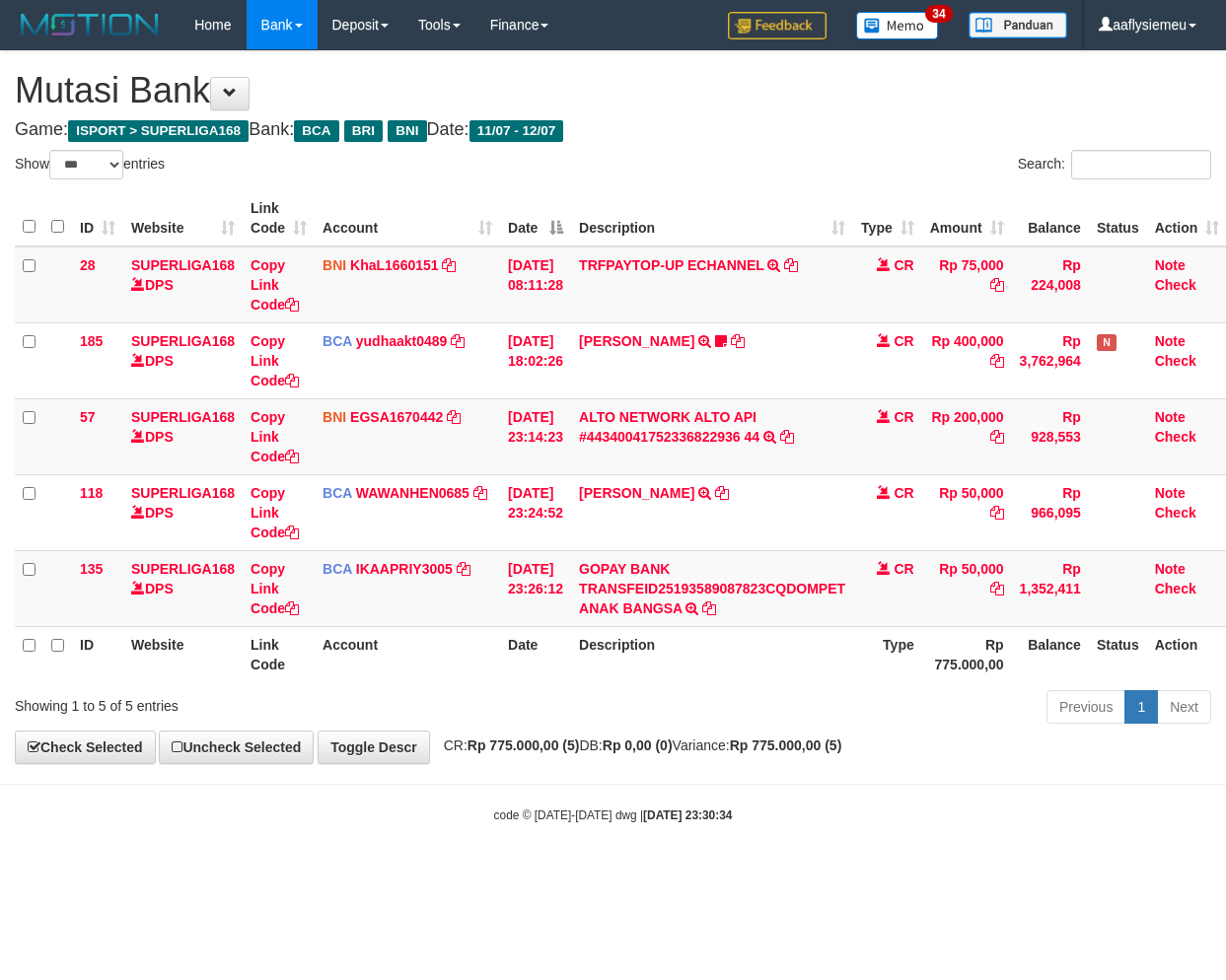 select on "***" 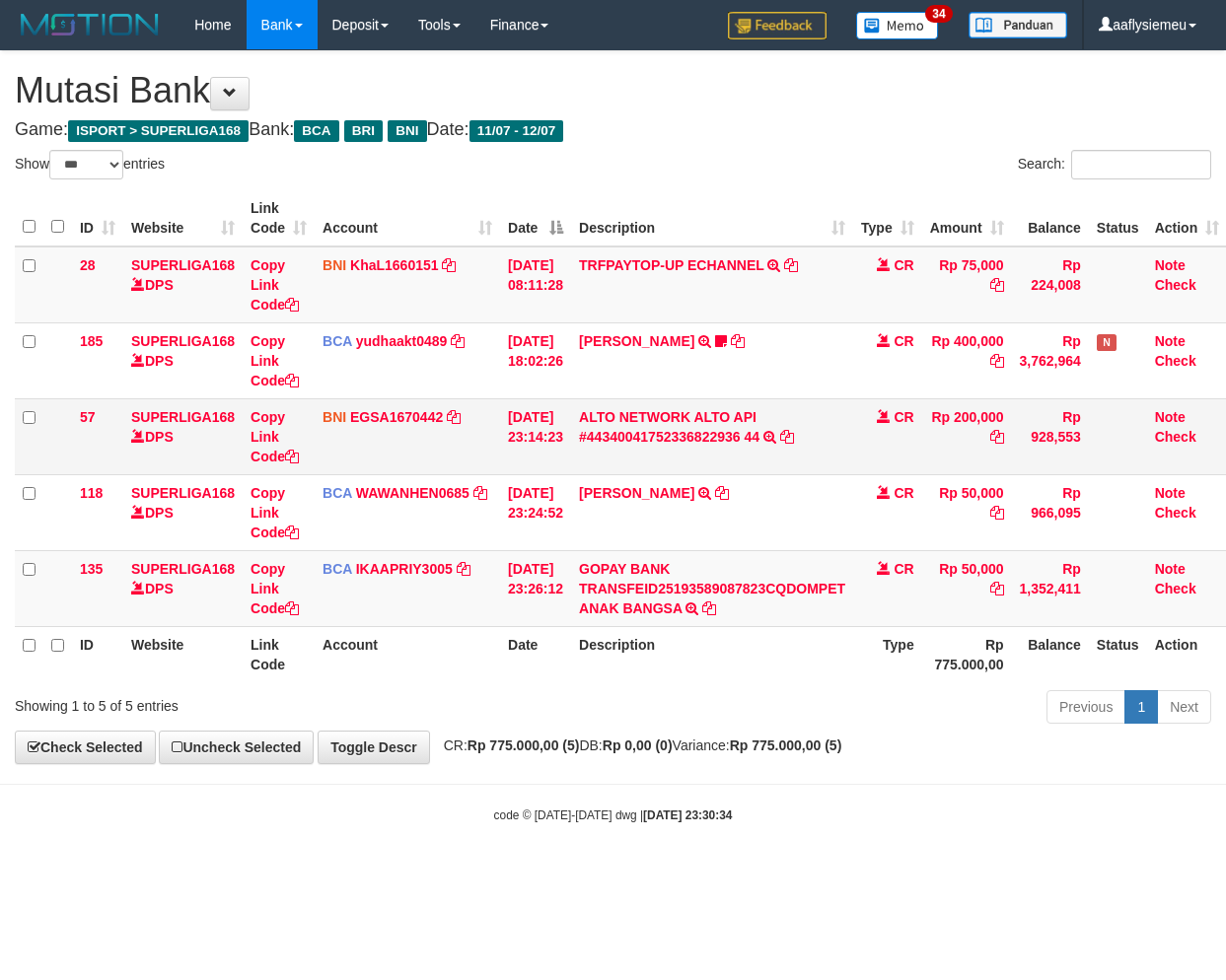 scroll, scrollTop: 0, scrollLeft: 0, axis: both 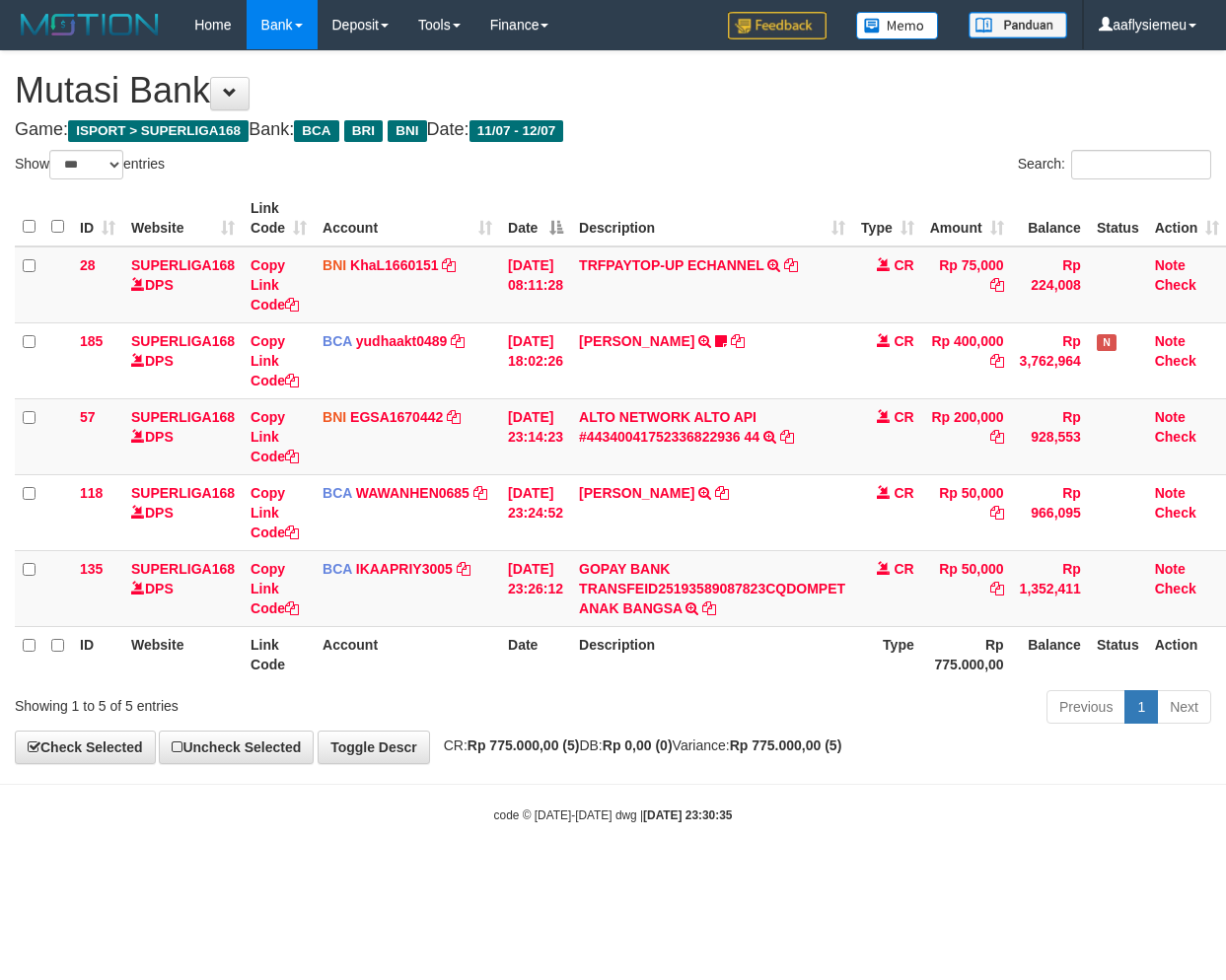 select on "***" 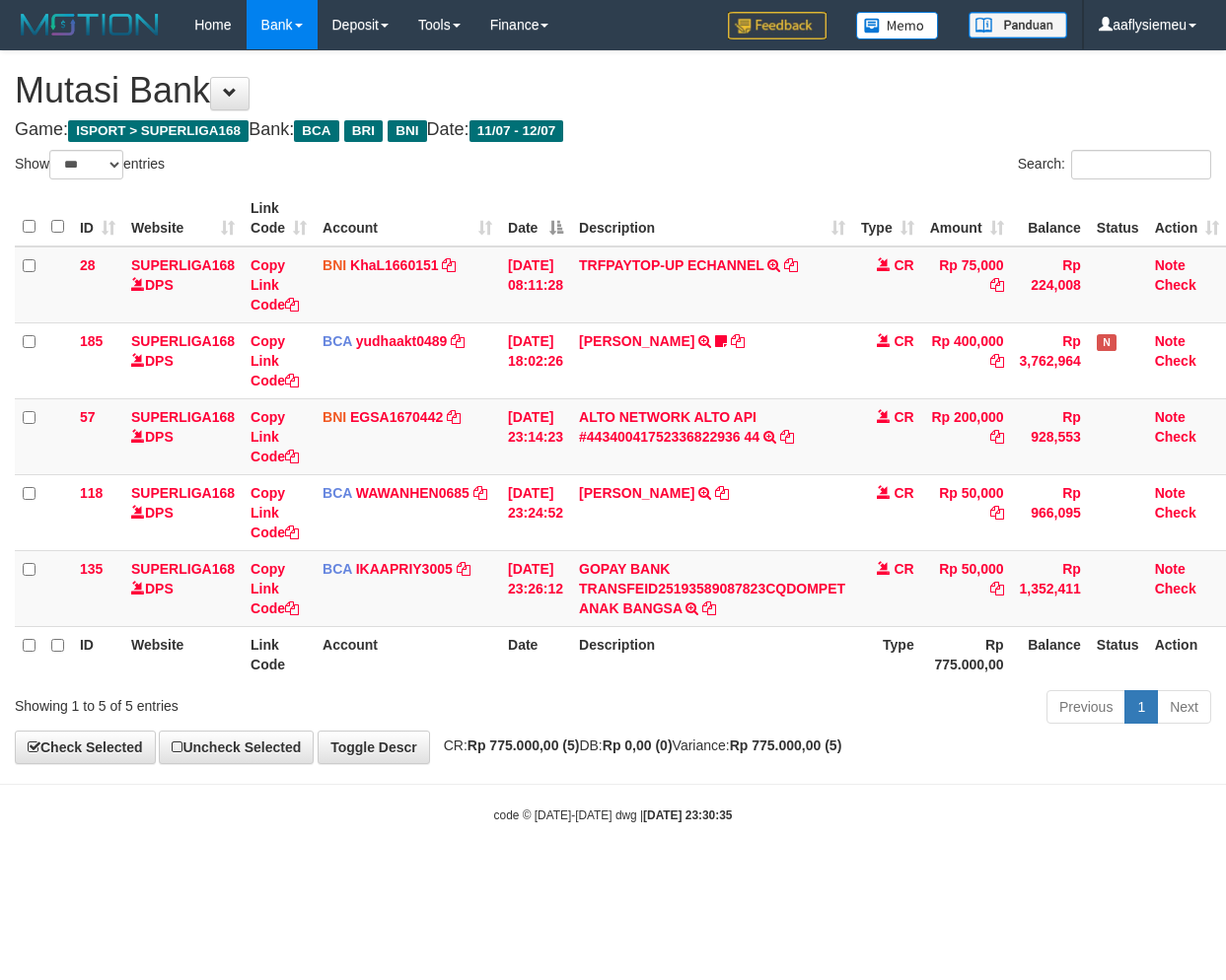 scroll, scrollTop: 0, scrollLeft: 0, axis: both 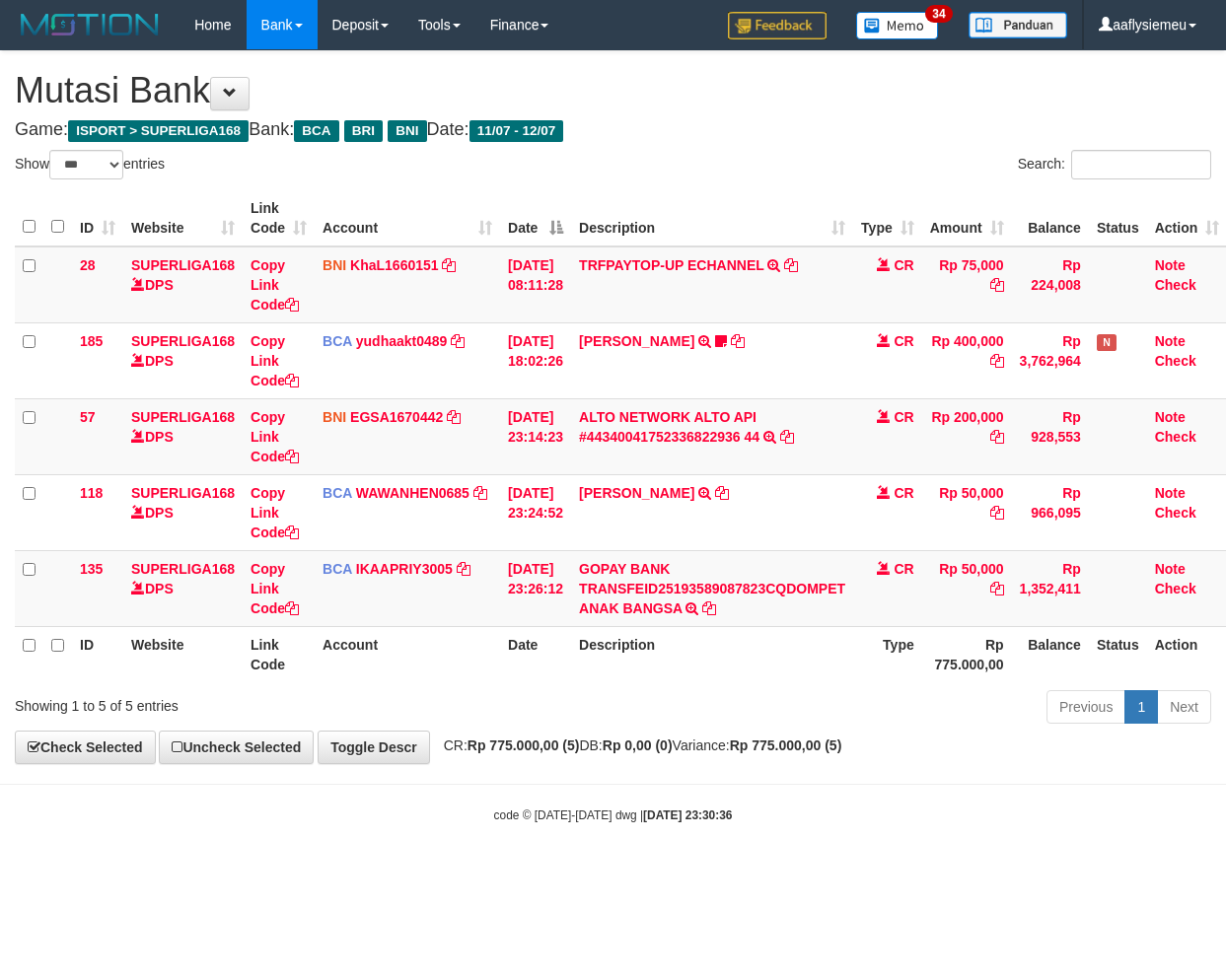 select on "***" 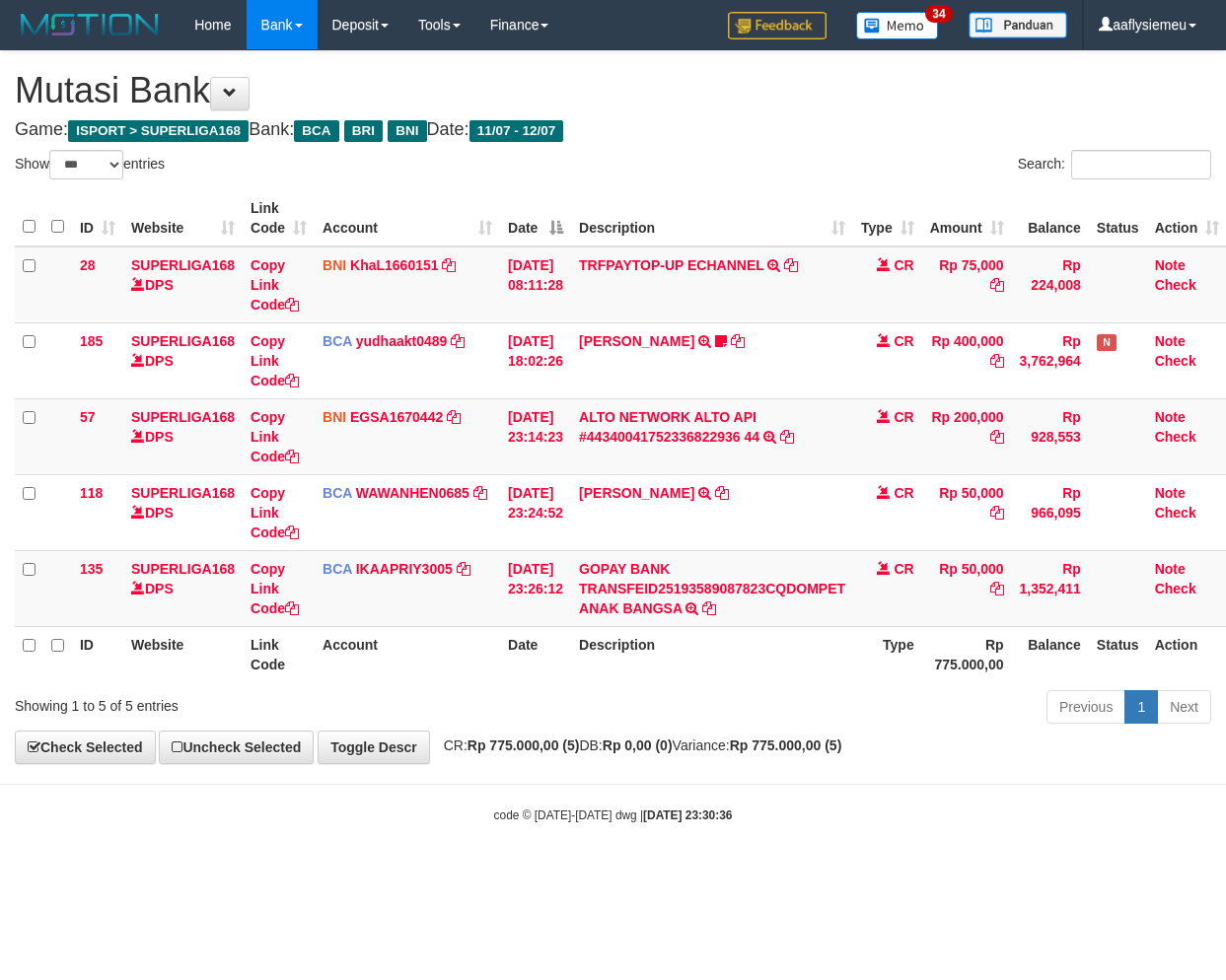 scroll, scrollTop: 0, scrollLeft: 0, axis: both 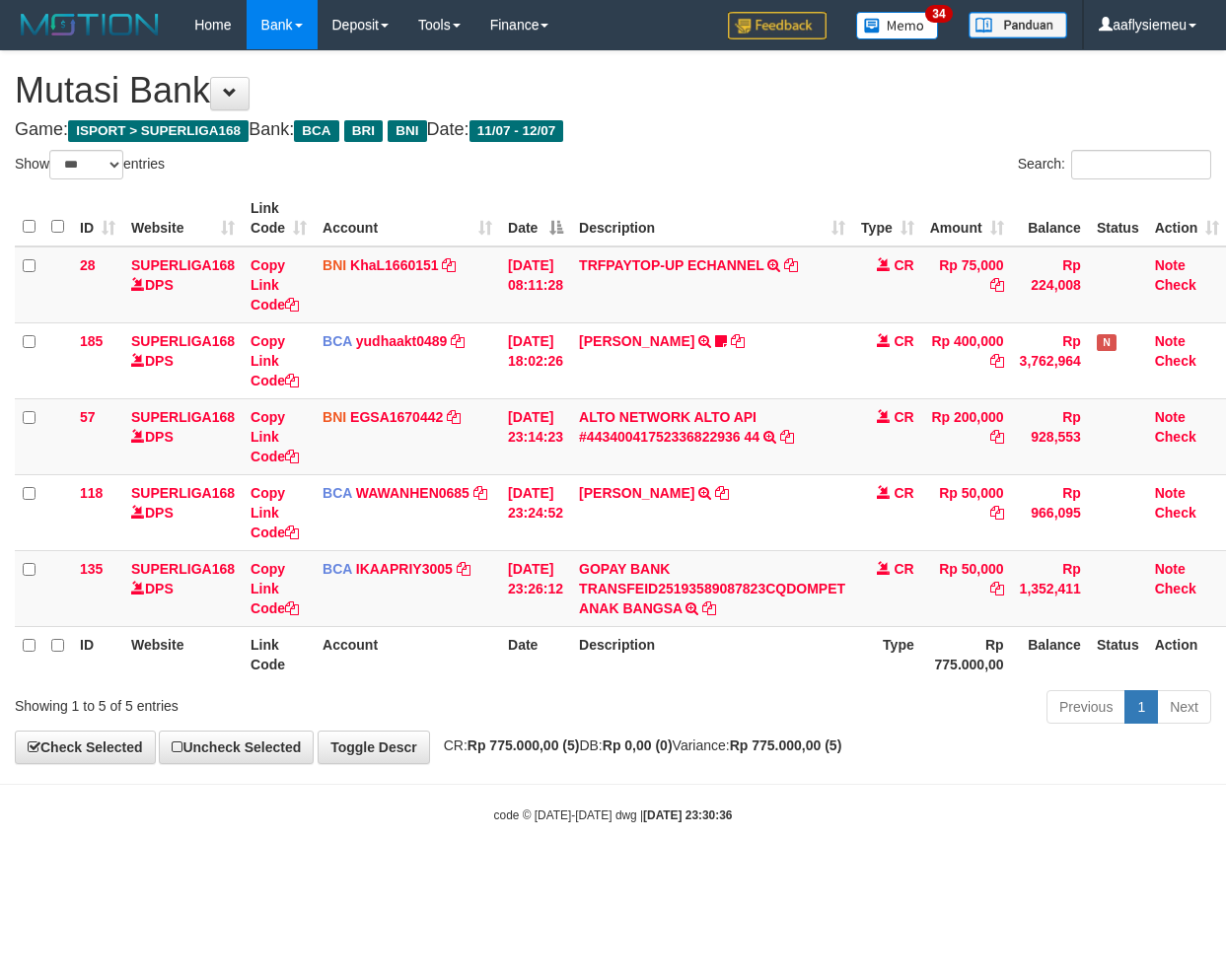 select on "***" 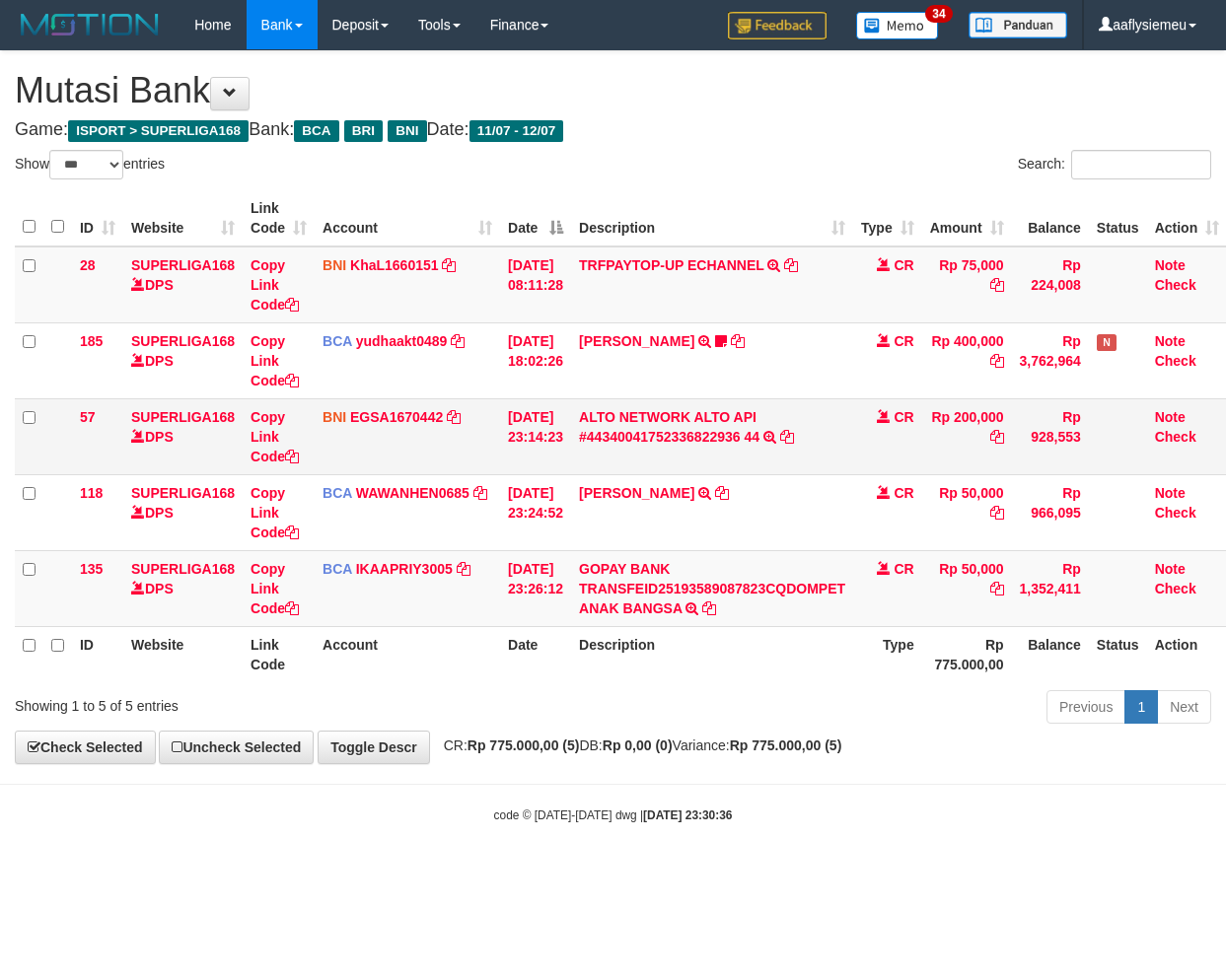 scroll, scrollTop: 0, scrollLeft: 0, axis: both 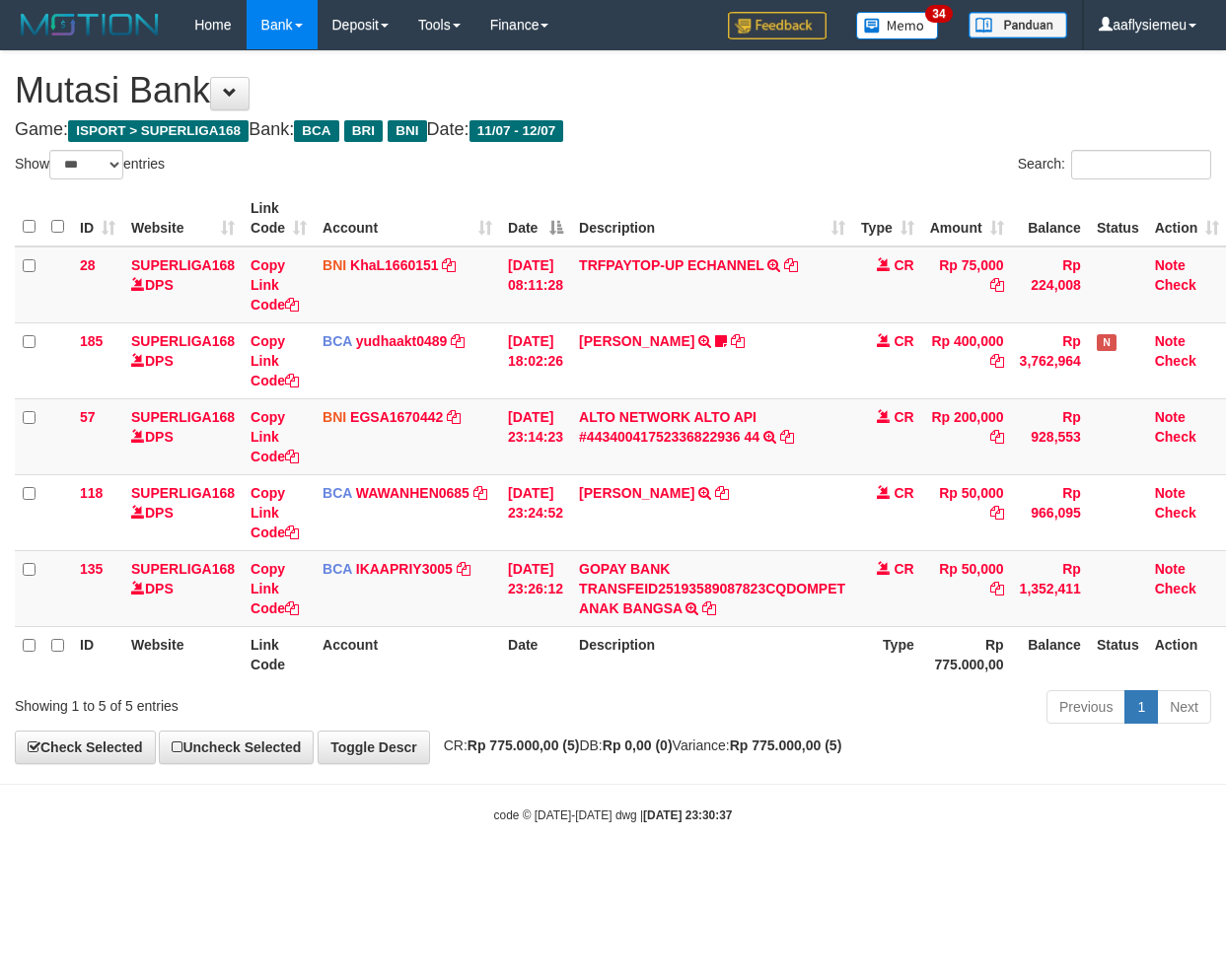 select on "***" 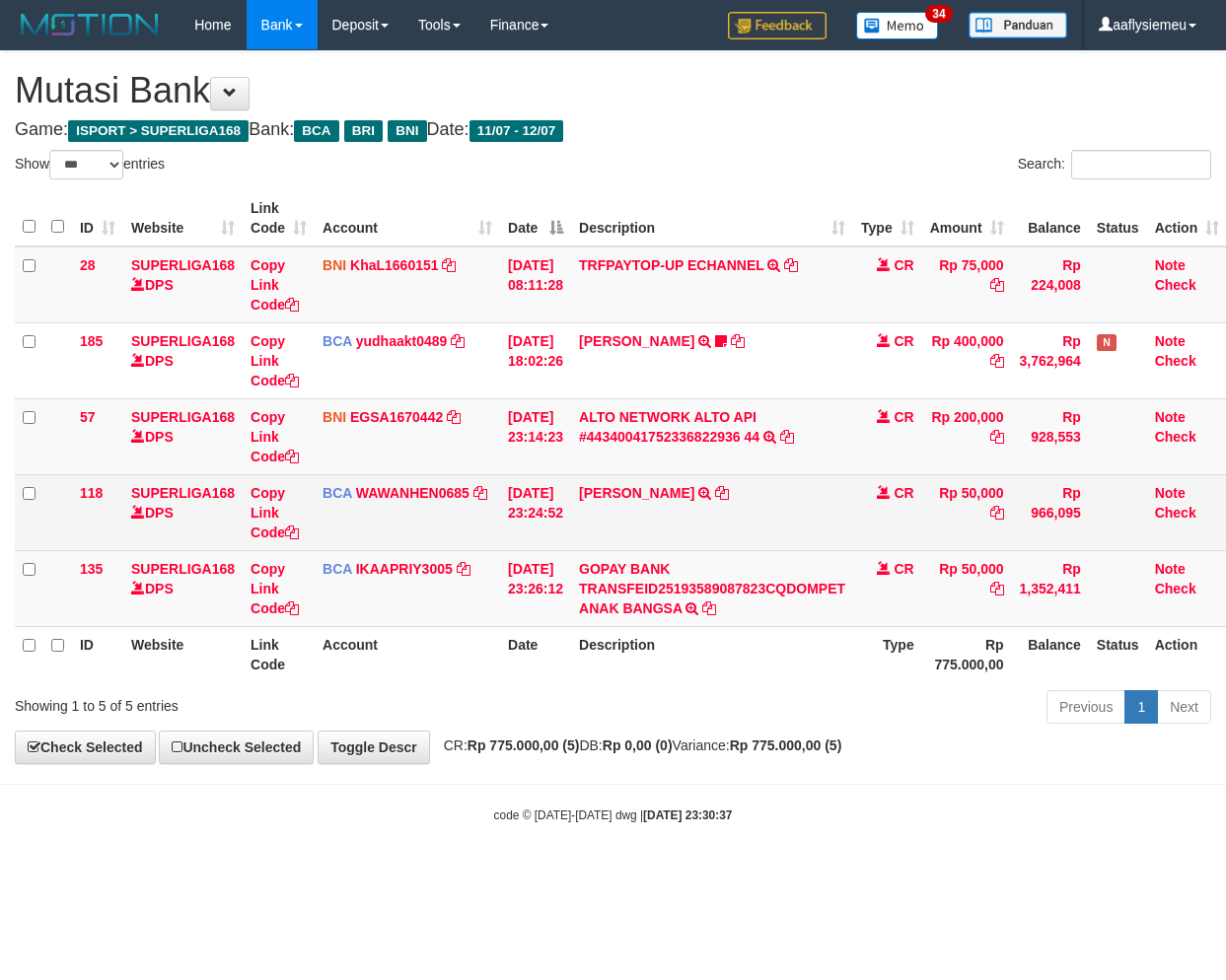 scroll, scrollTop: 0, scrollLeft: 0, axis: both 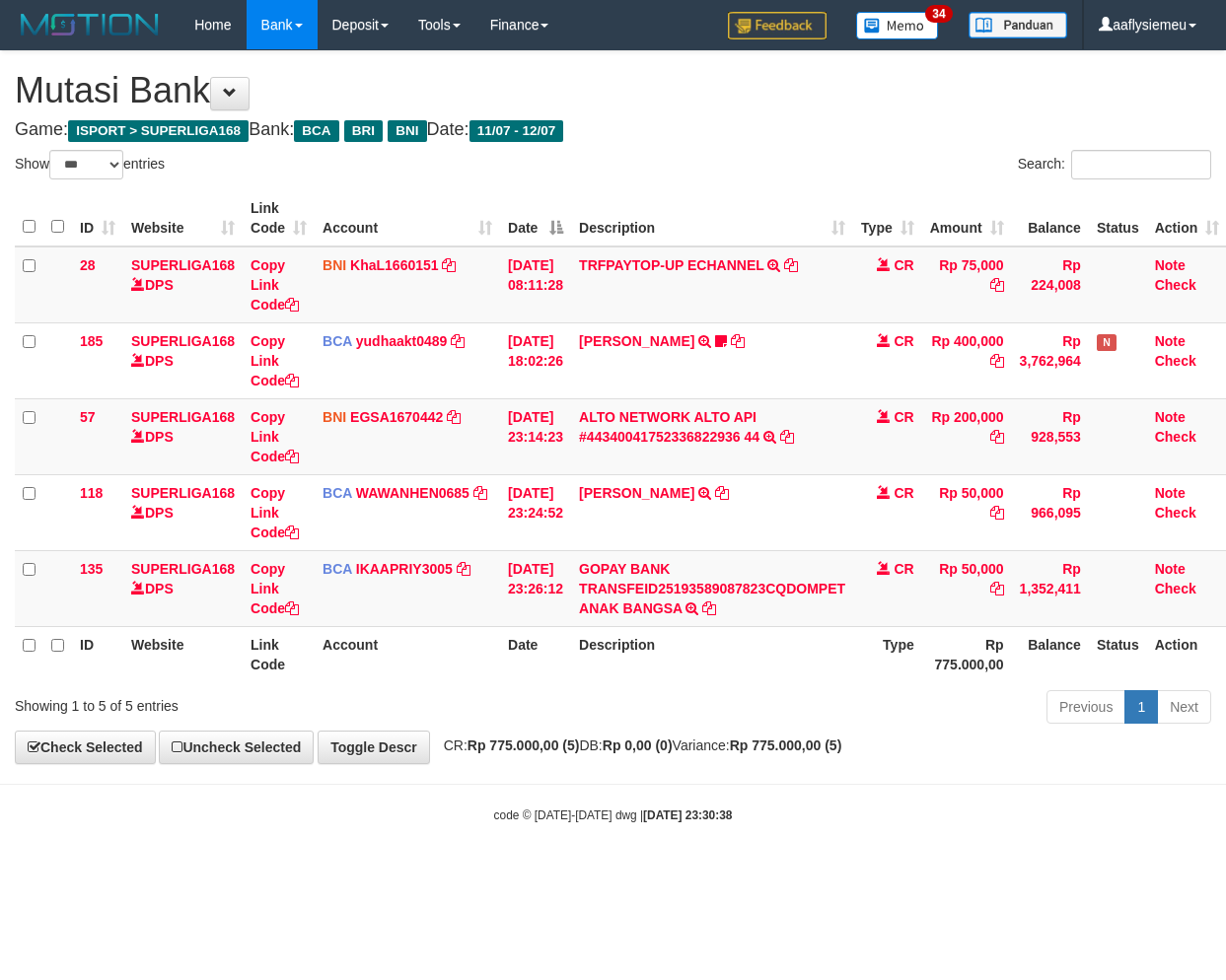 select on "***" 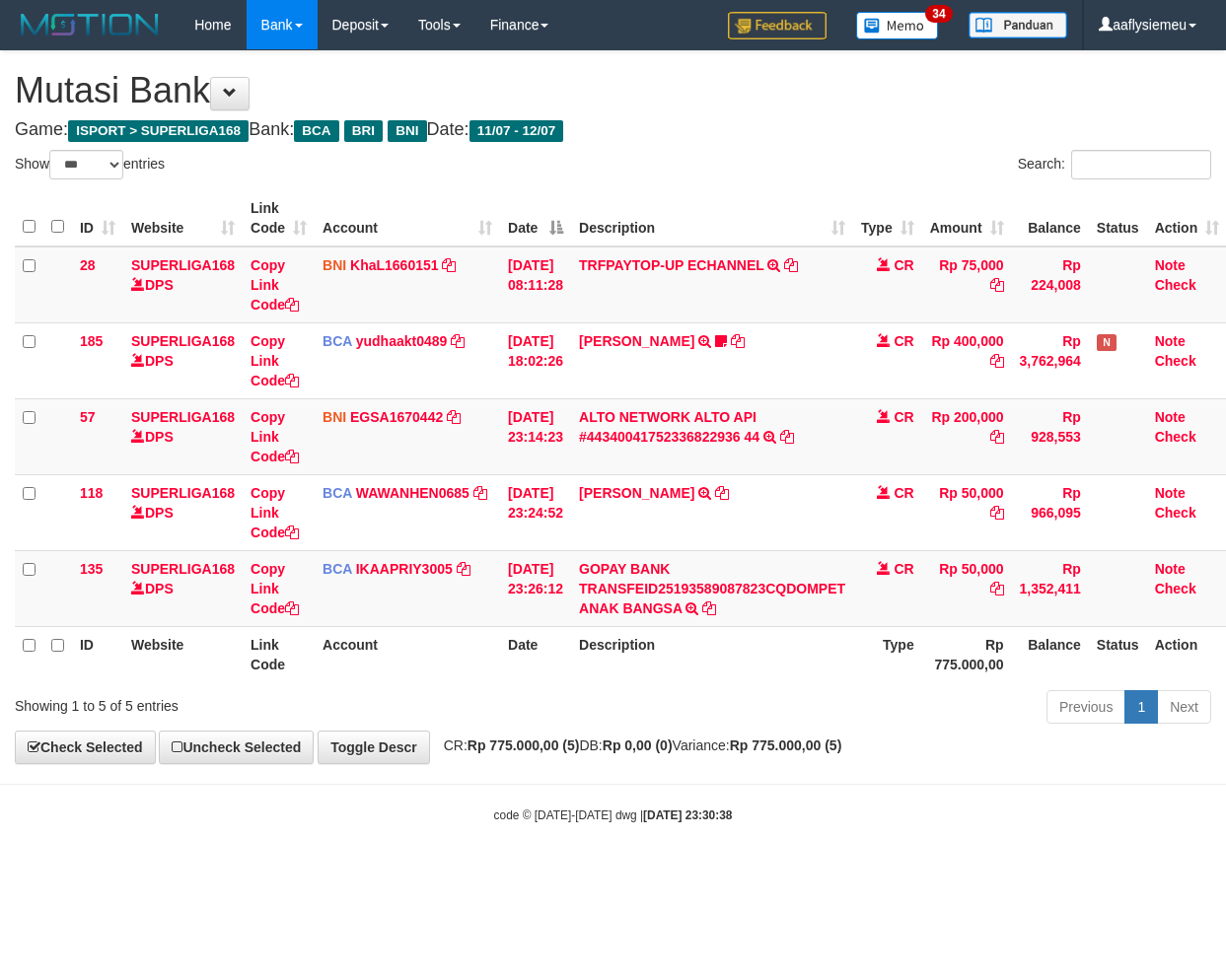 scroll, scrollTop: 0, scrollLeft: 0, axis: both 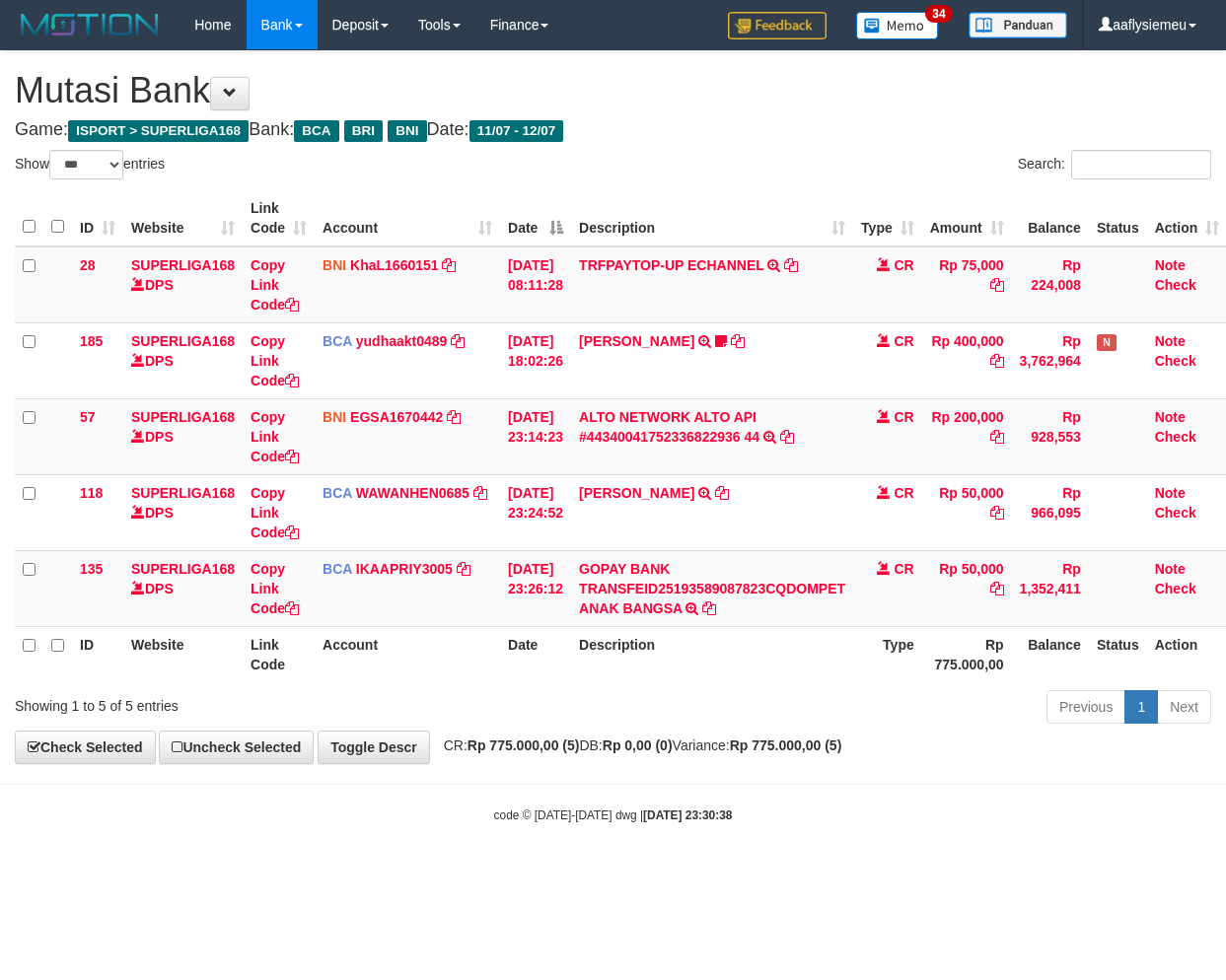 select on "***" 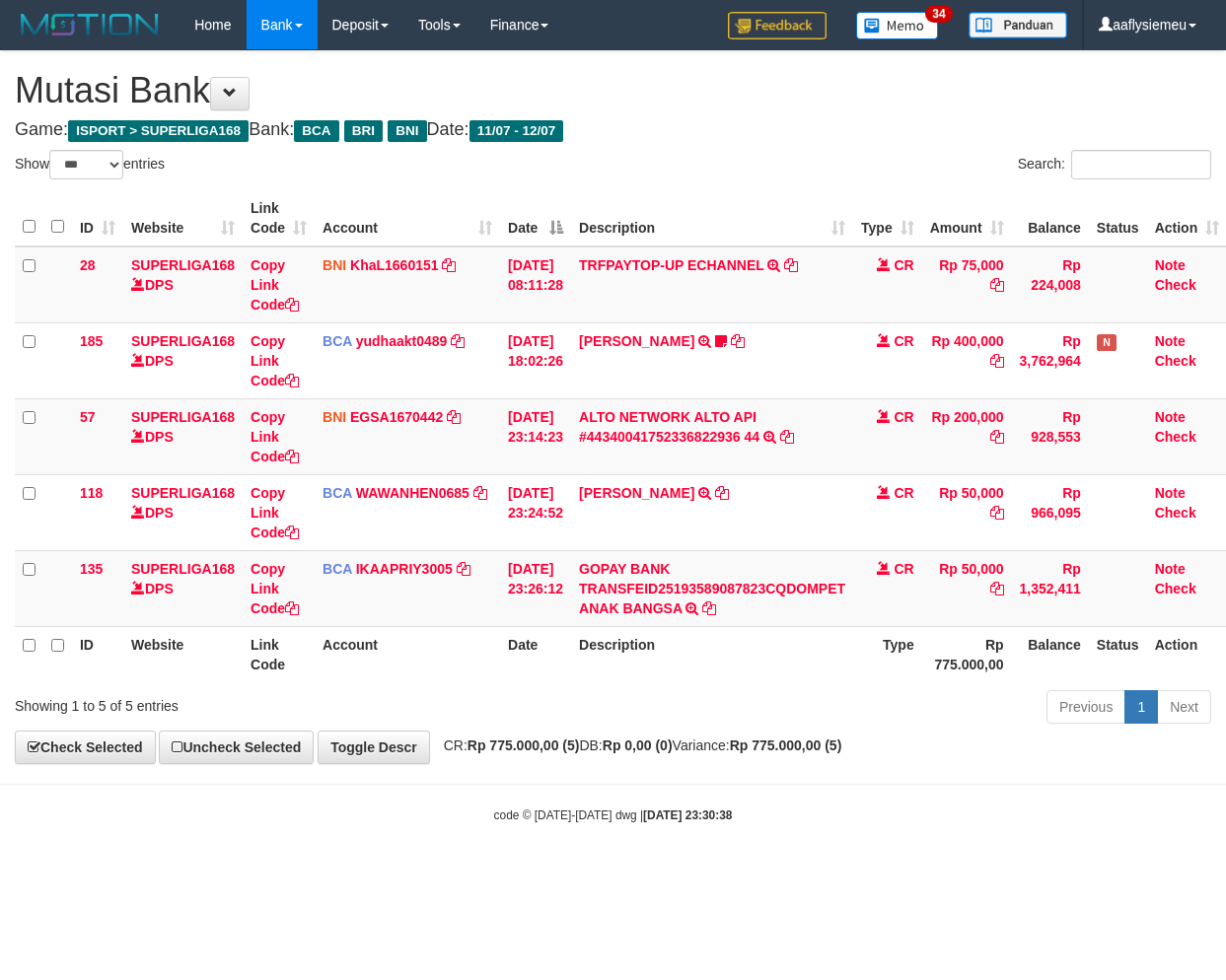 scroll, scrollTop: 0, scrollLeft: 0, axis: both 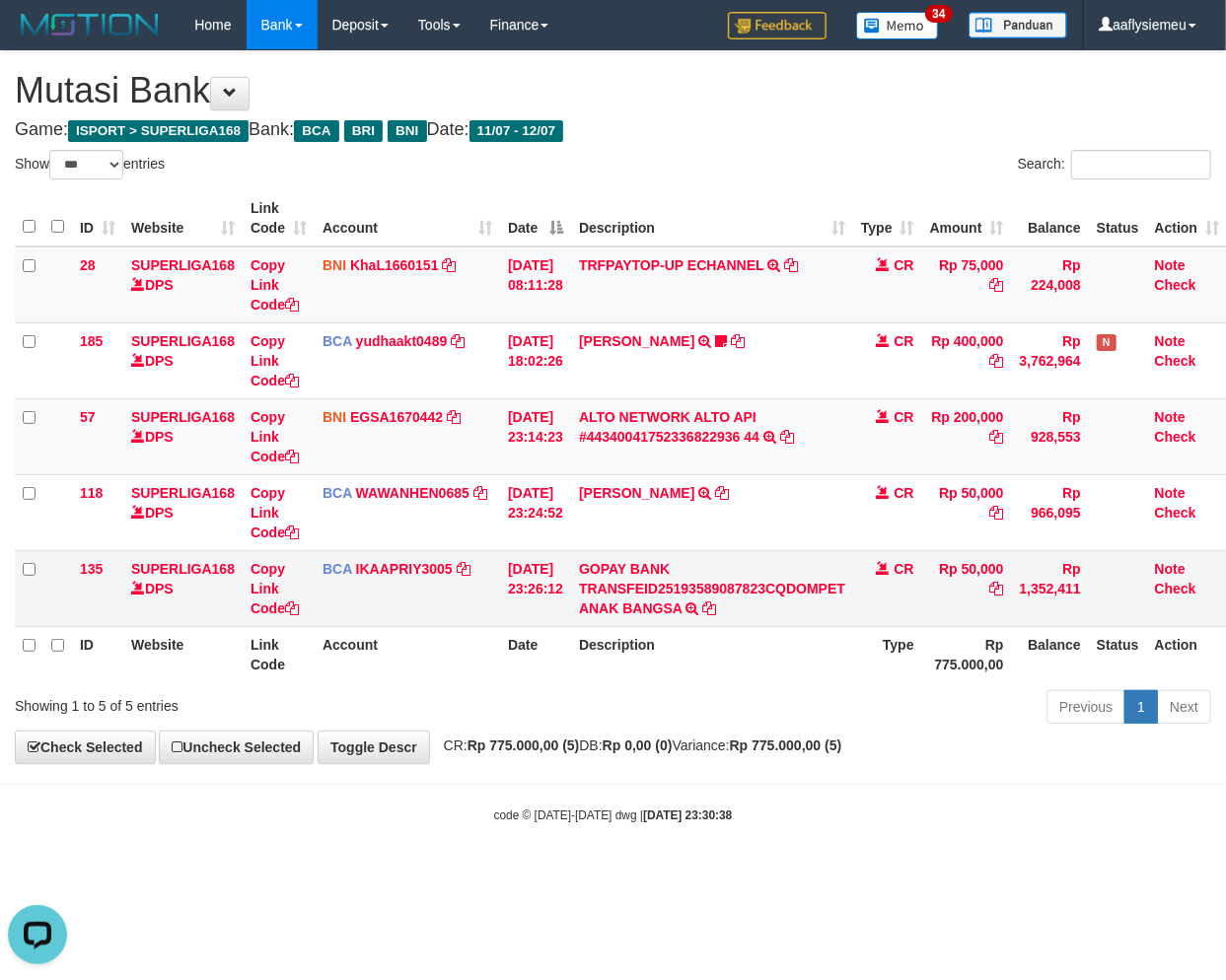 drag, startPoint x: 855, startPoint y: 623, endPoint x: 1225, endPoint y: 549, distance: 377.32744 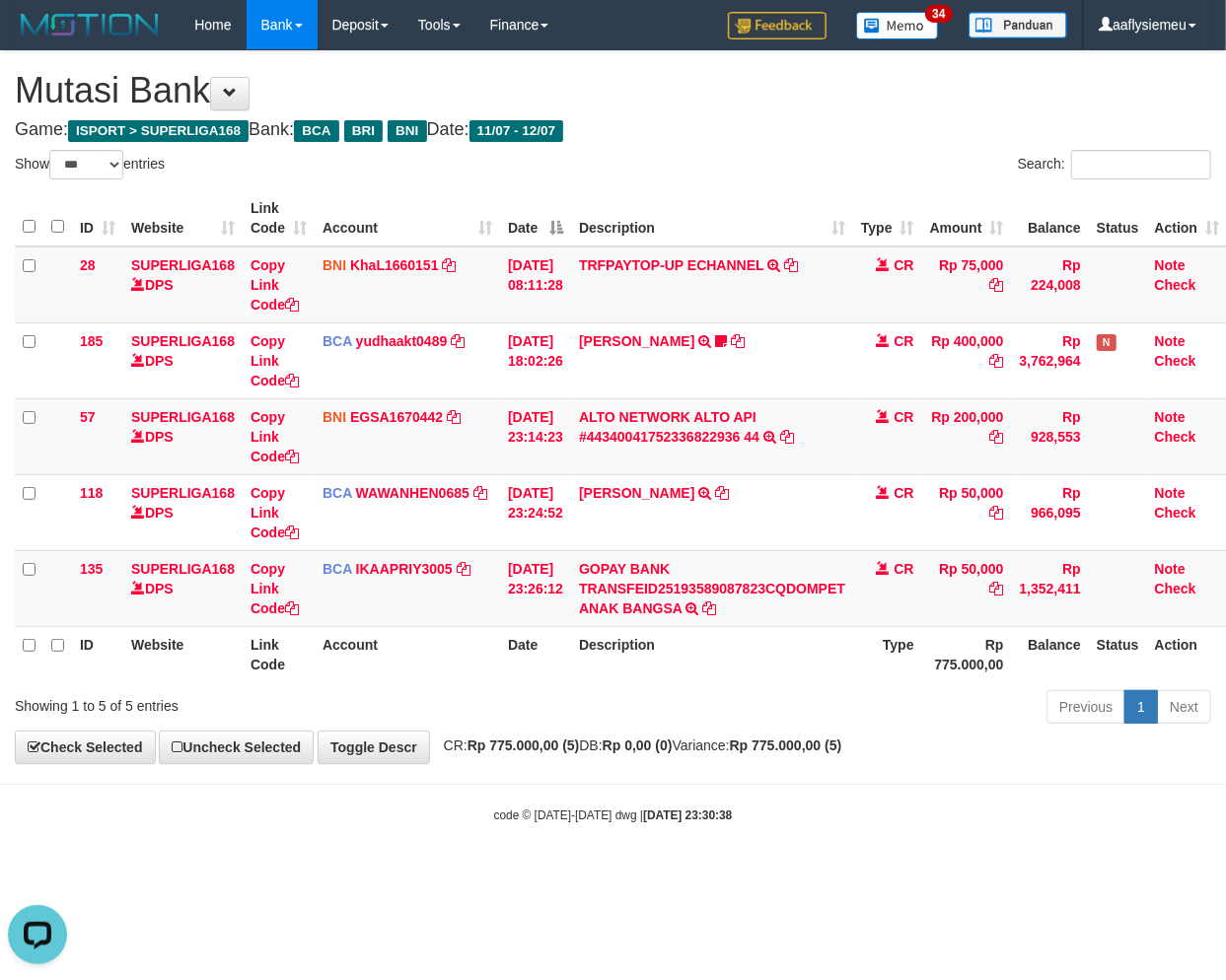 click on "Description" at bounding box center [712, 654] 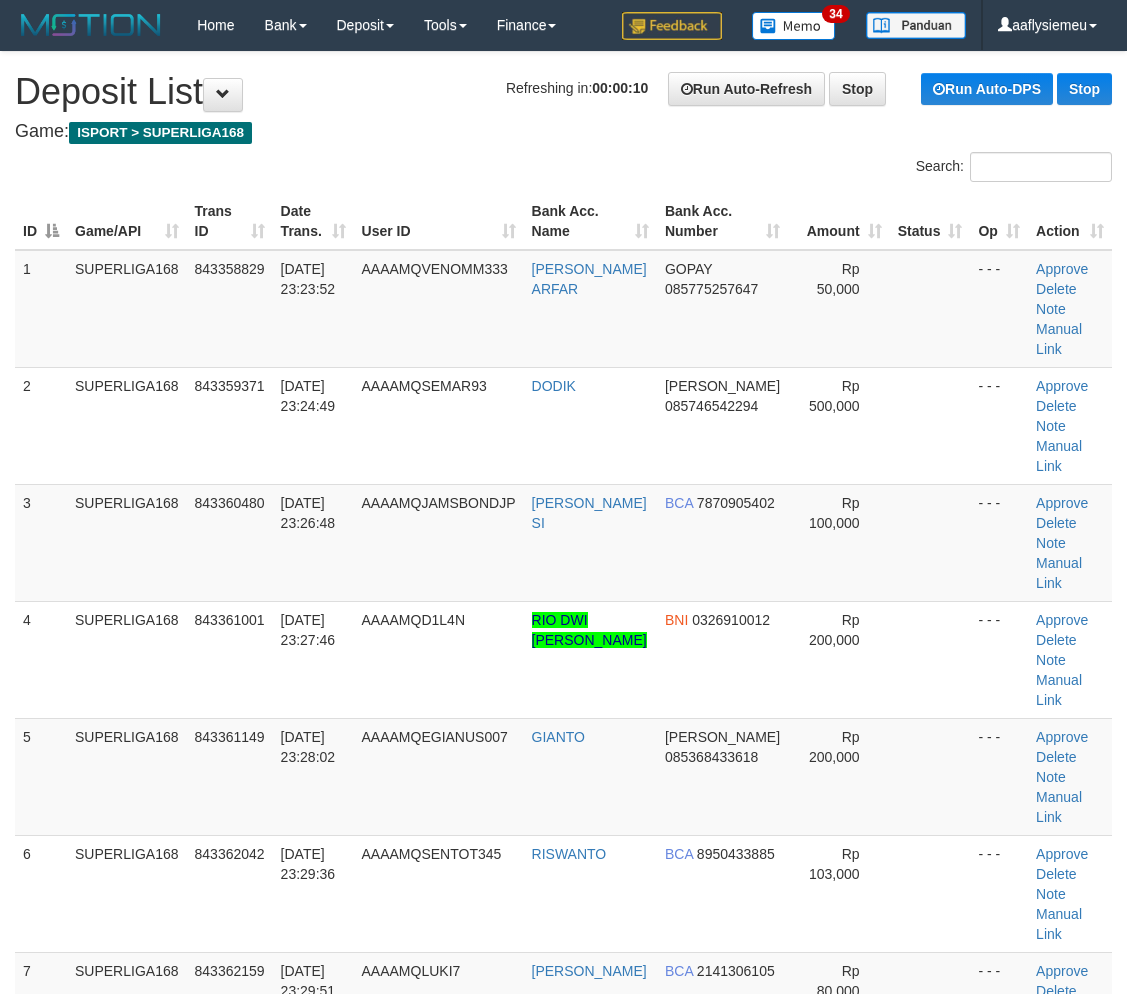 scroll, scrollTop: 0, scrollLeft: 0, axis: both 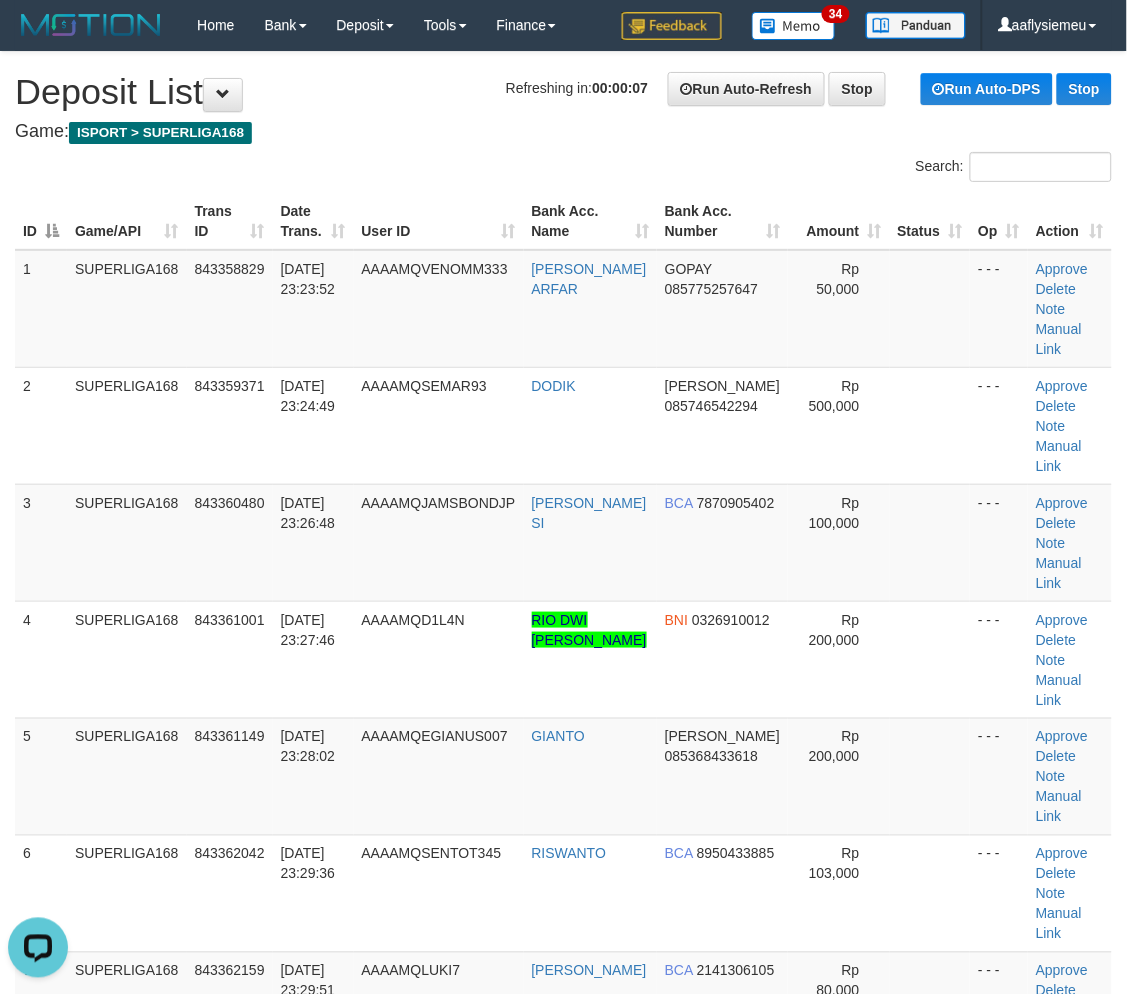 drag, startPoint x: 103, startPoint y: 435, endPoint x: 2, endPoint y: 507, distance: 124.036285 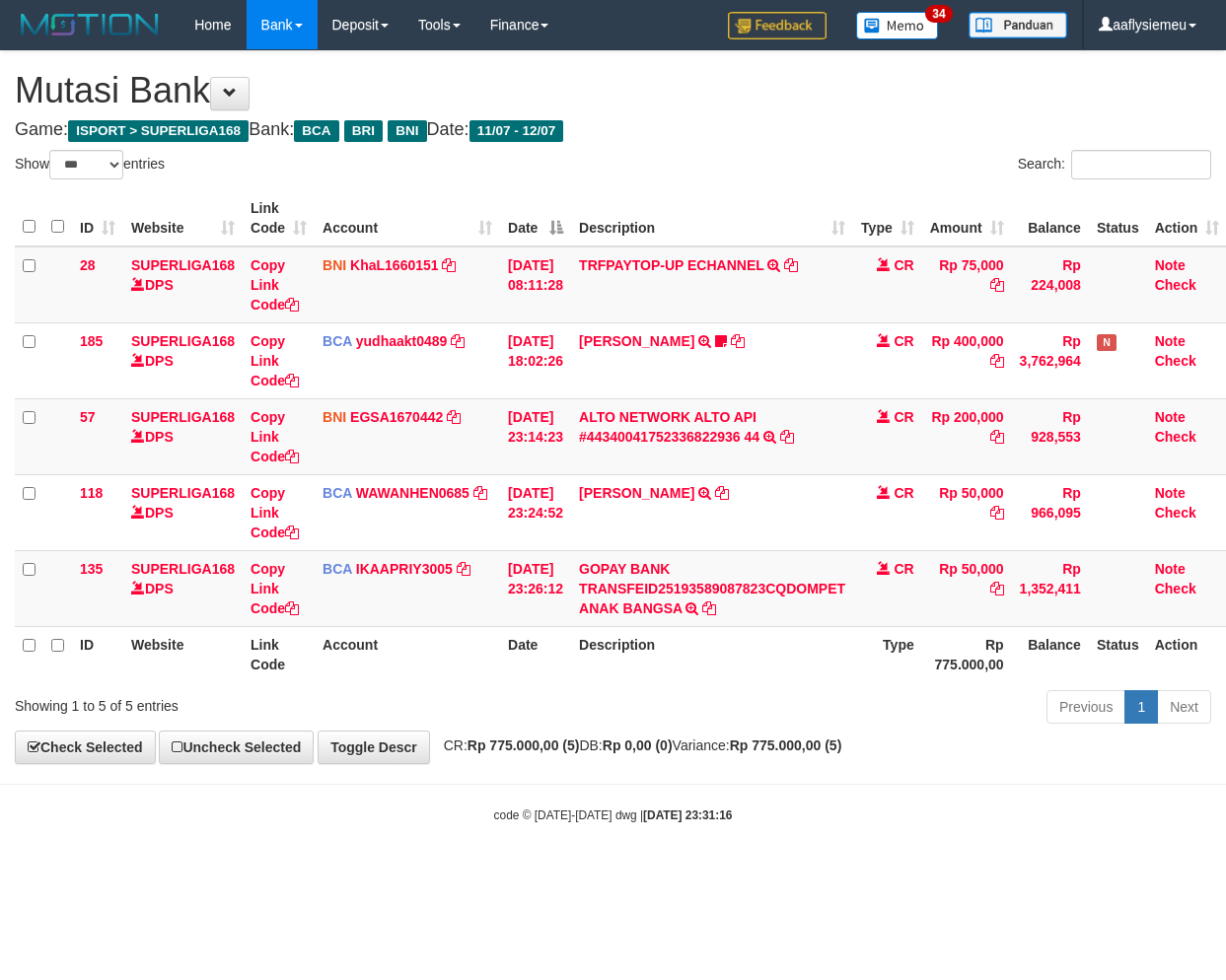 select on "***" 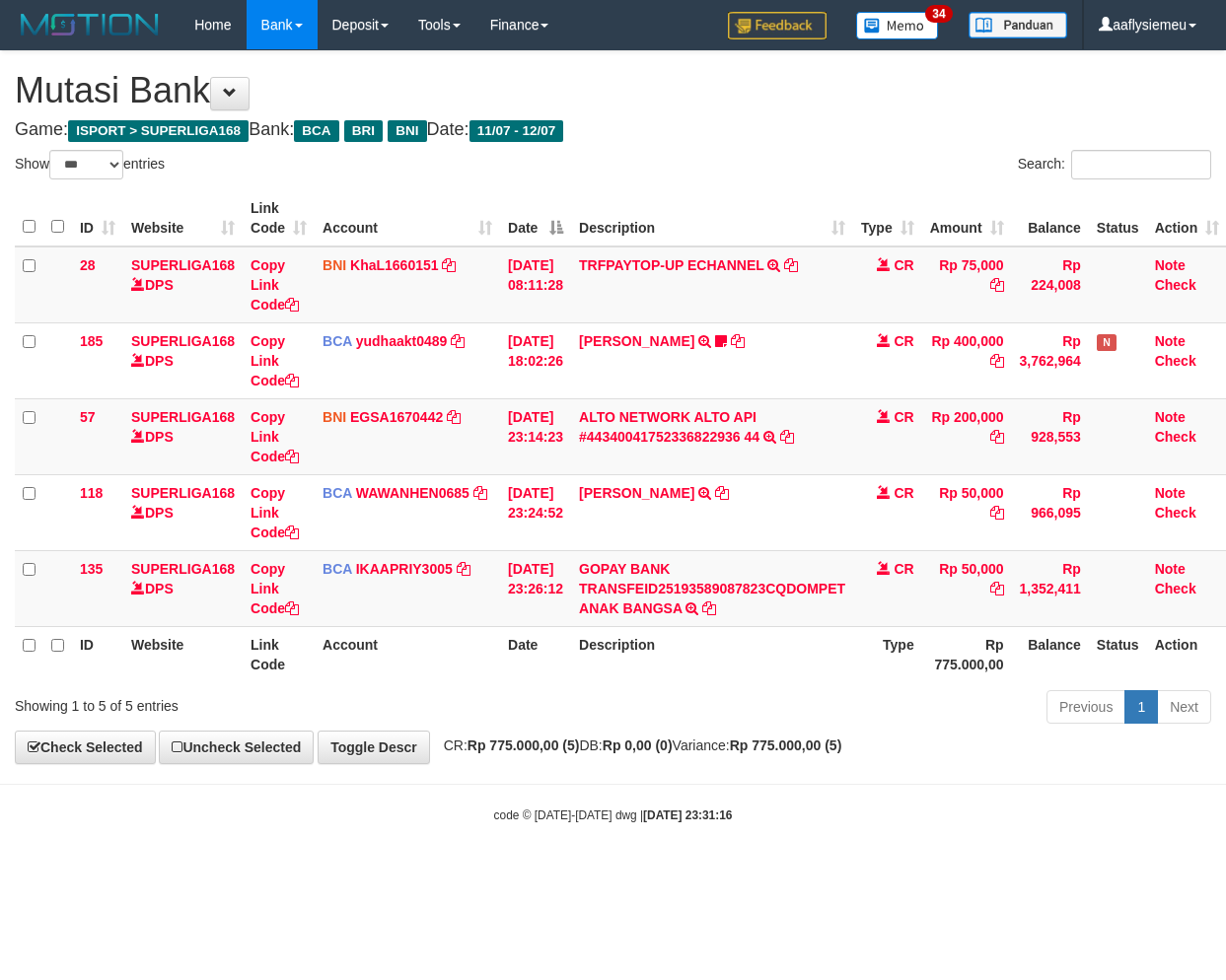 scroll, scrollTop: 0, scrollLeft: 0, axis: both 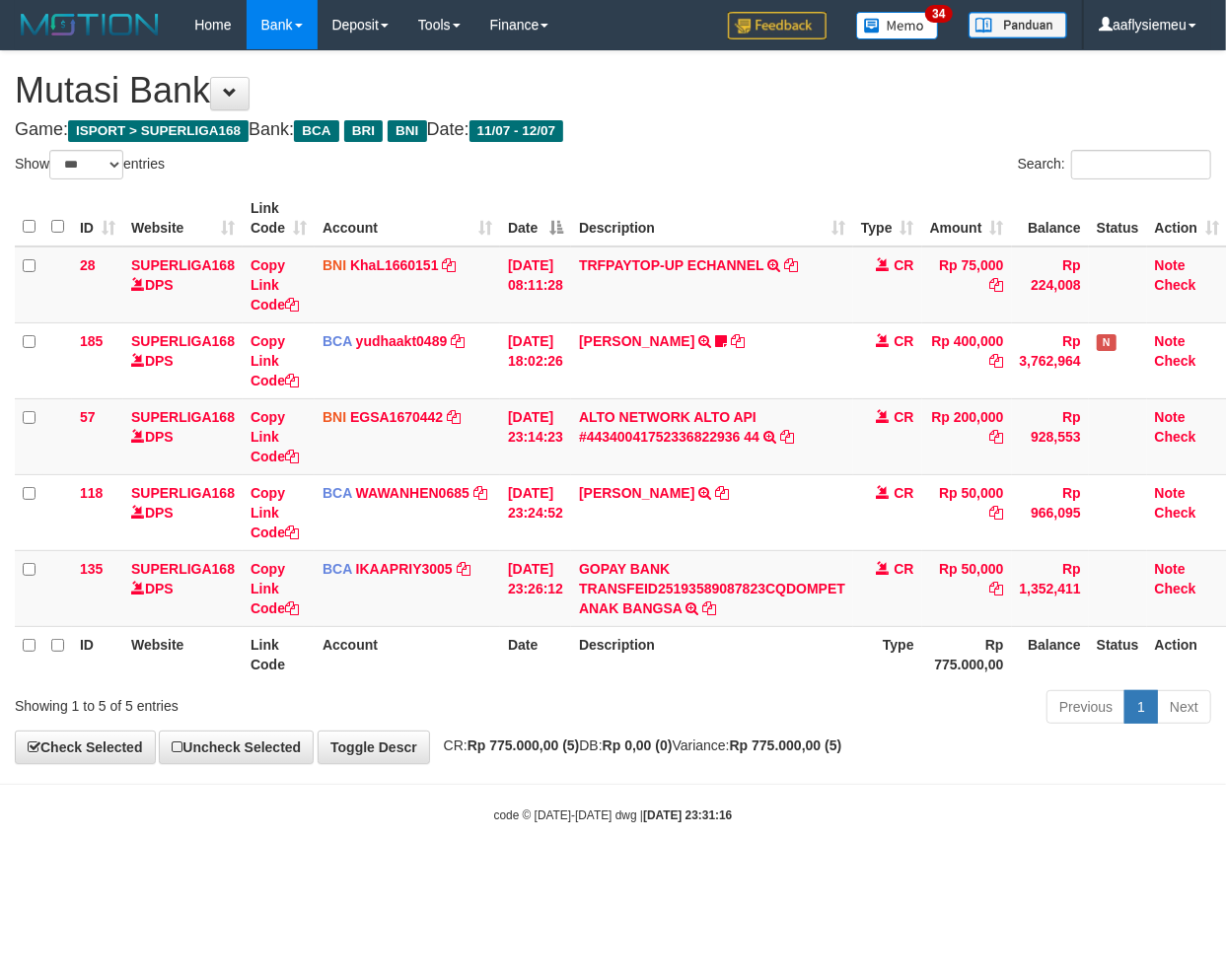 click on "Toggle navigation
Home
Bank
Account List
Load
By Website
Group
[ISPORT]													SUPERLIGA168
By Load Group (DPS)
34" at bounding box center [613, 437] 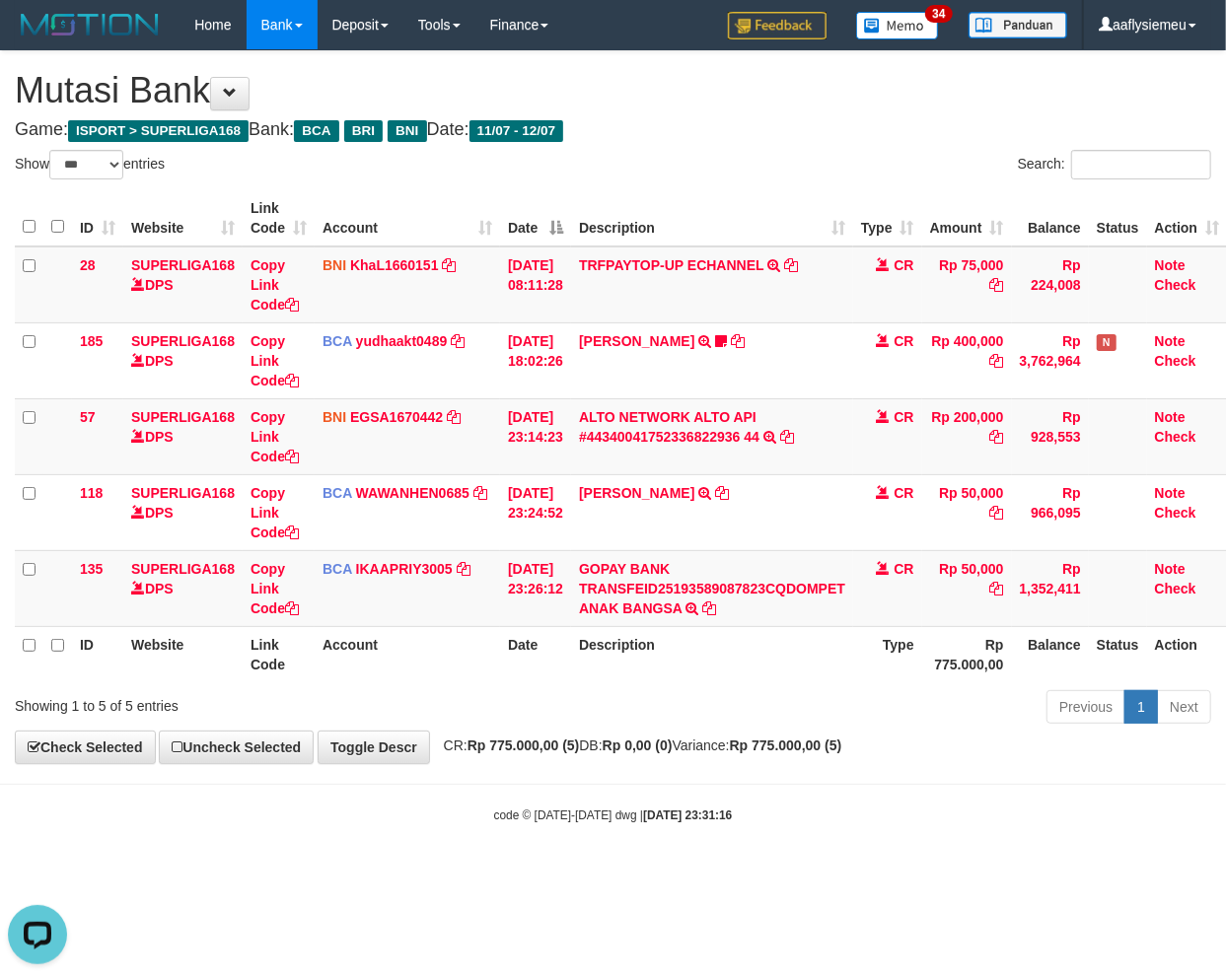 scroll, scrollTop: 0, scrollLeft: 0, axis: both 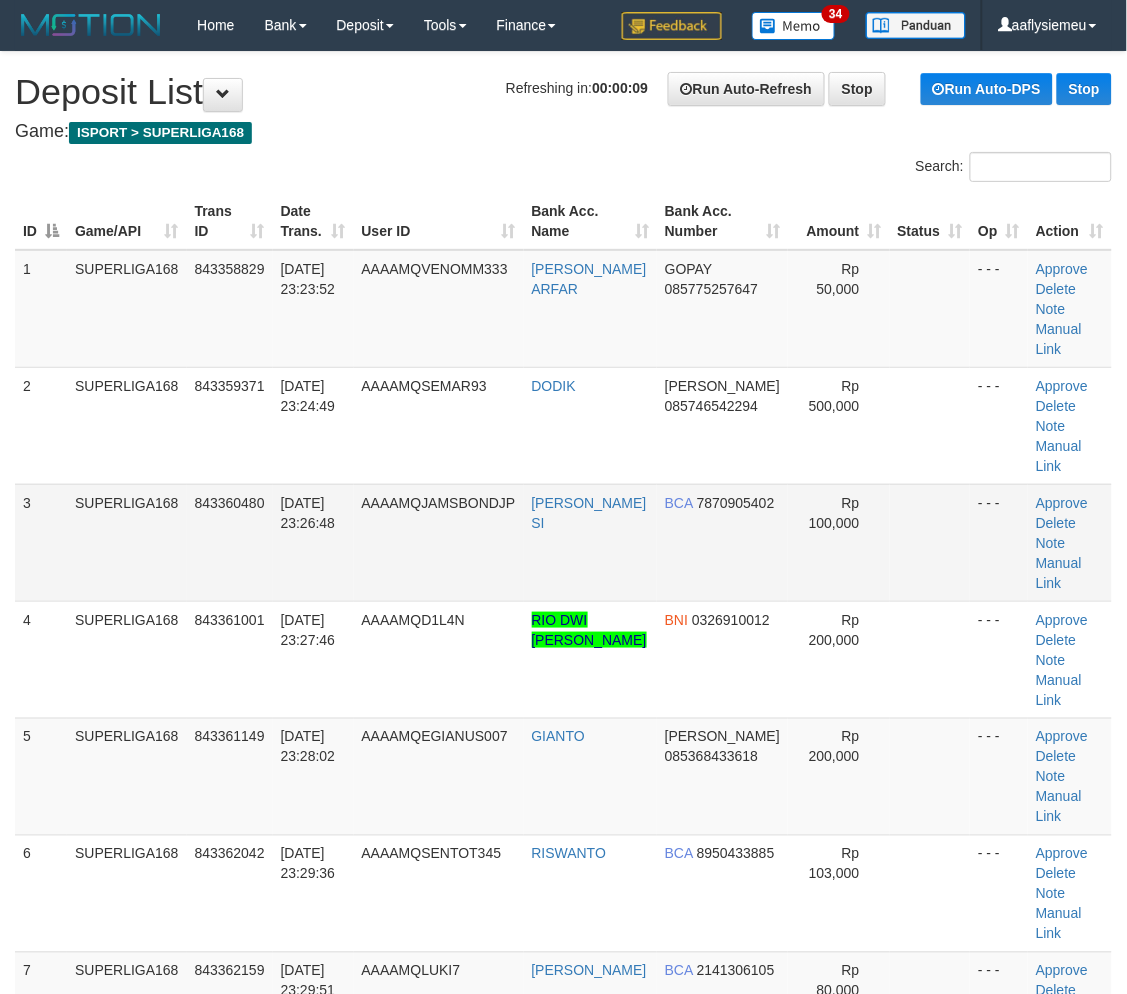 drag, startPoint x: 126, startPoint y: 478, endPoint x: 82, endPoint y: 520, distance: 60.827625 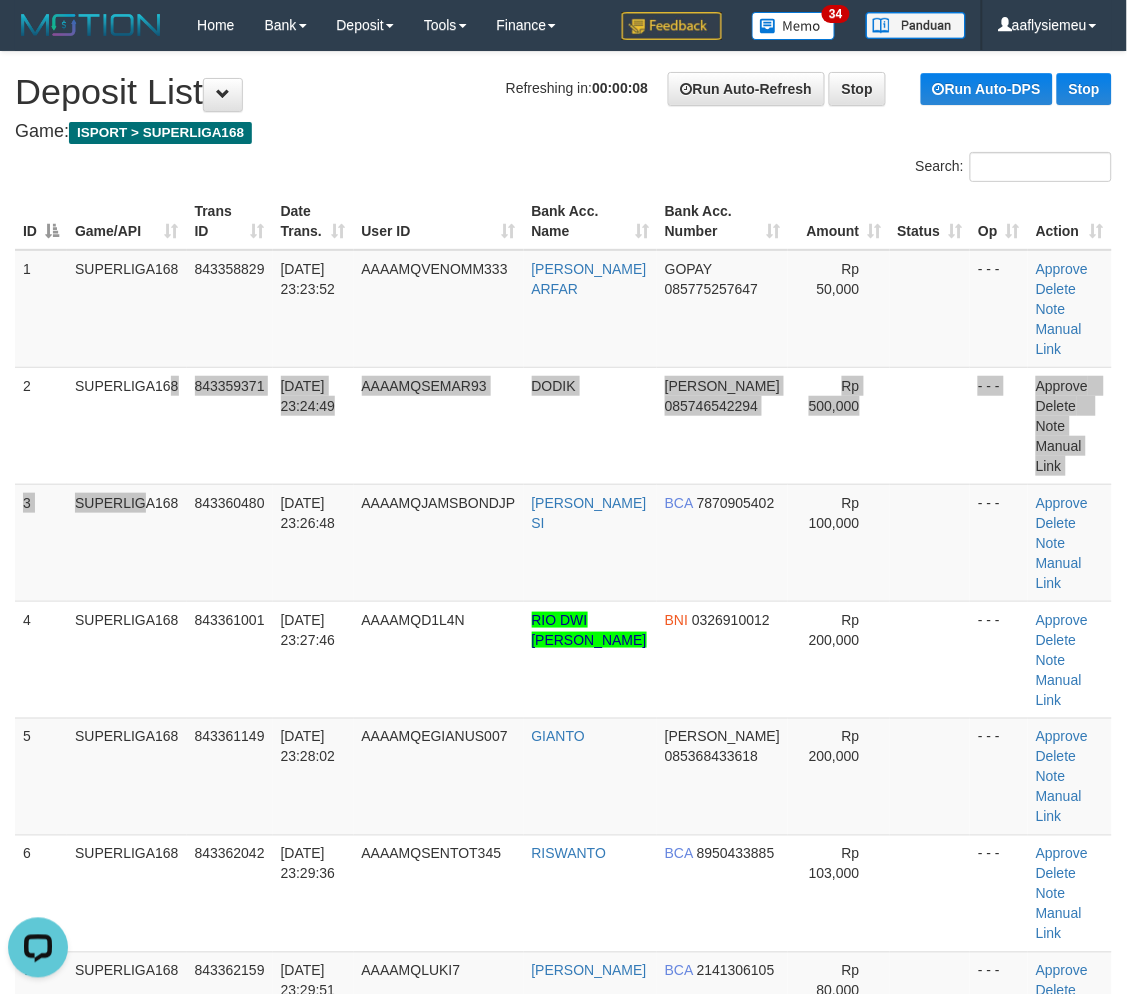 scroll, scrollTop: 0, scrollLeft: 0, axis: both 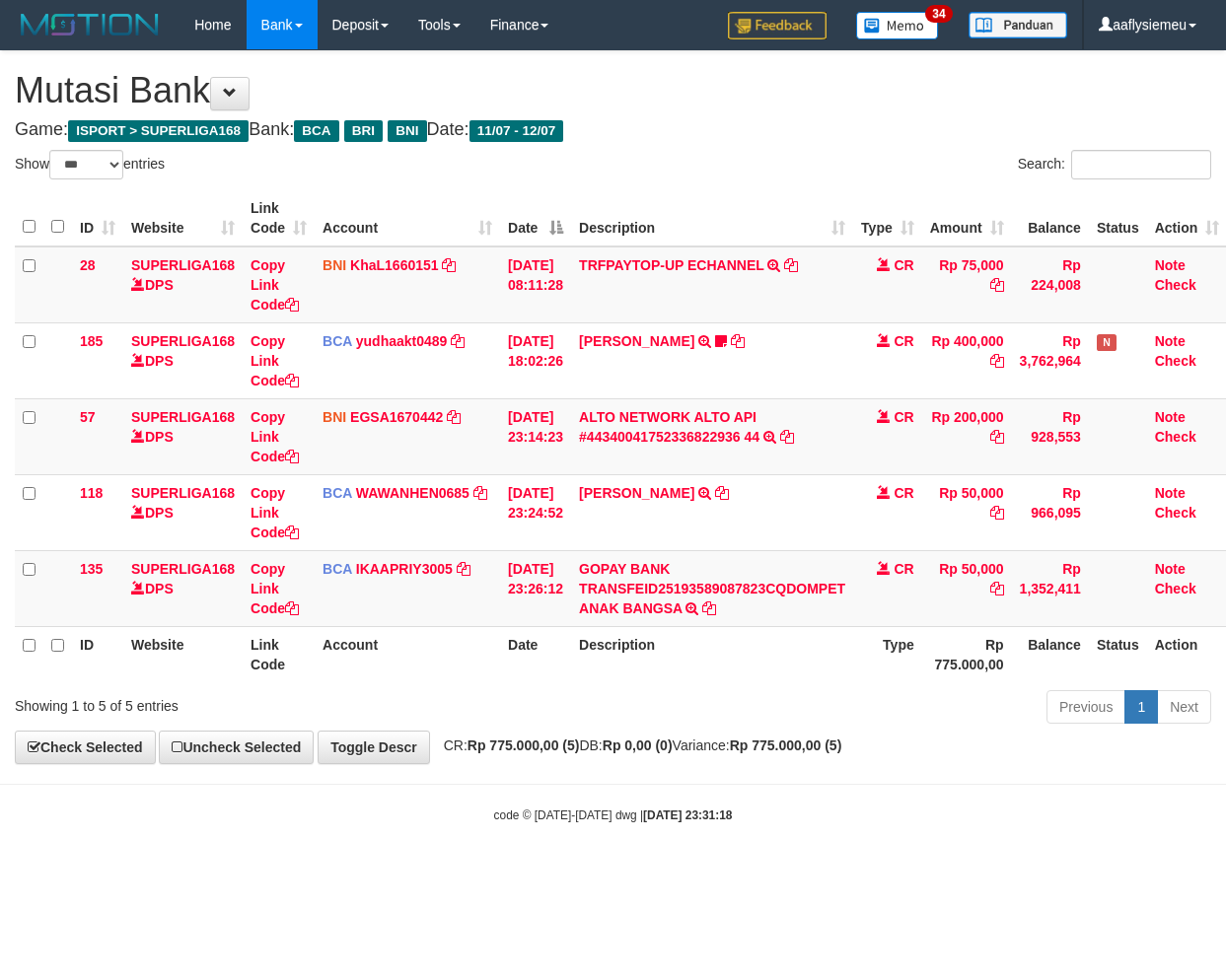 select on "***" 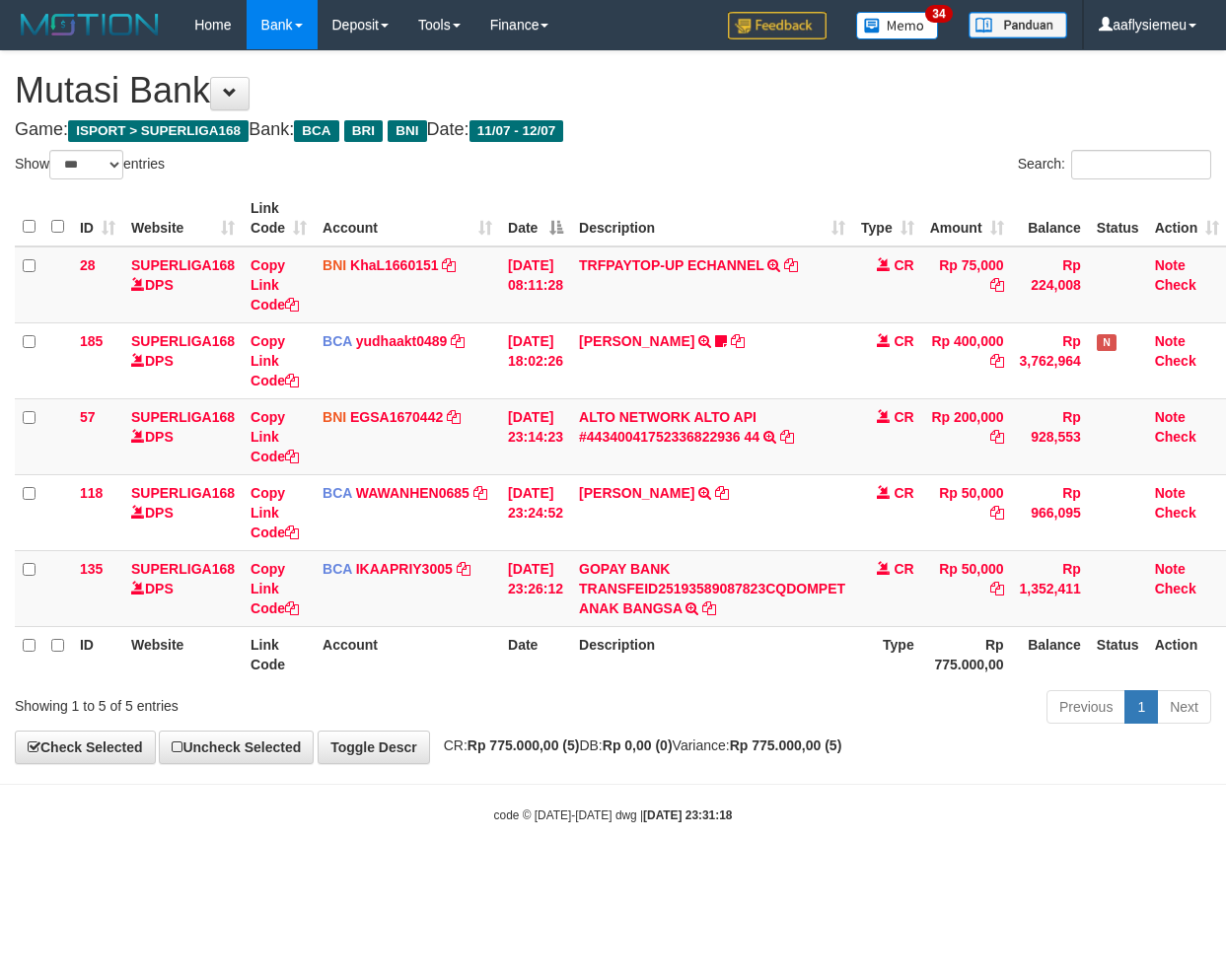 scroll, scrollTop: 0, scrollLeft: 0, axis: both 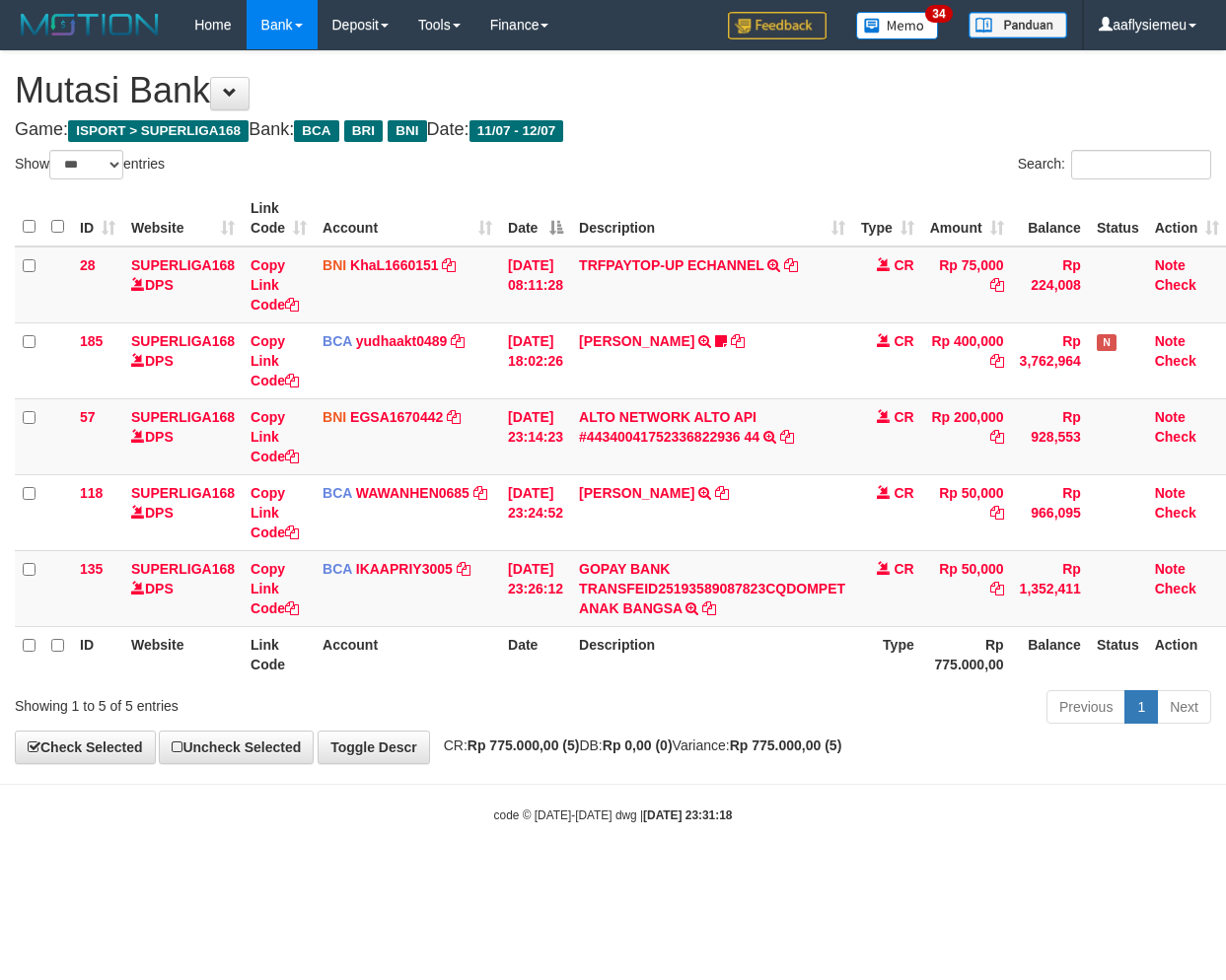 select on "***" 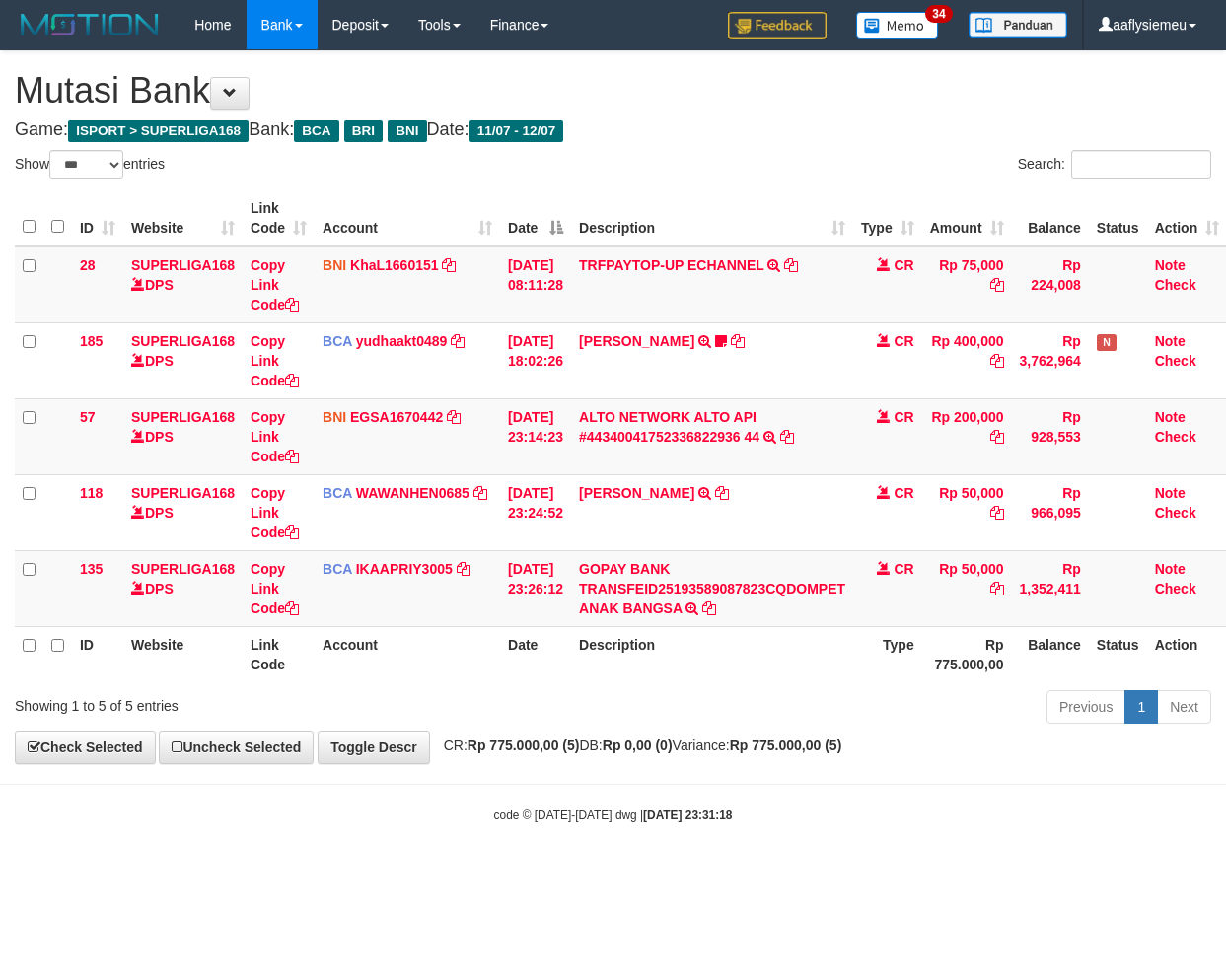 scroll, scrollTop: 0, scrollLeft: 0, axis: both 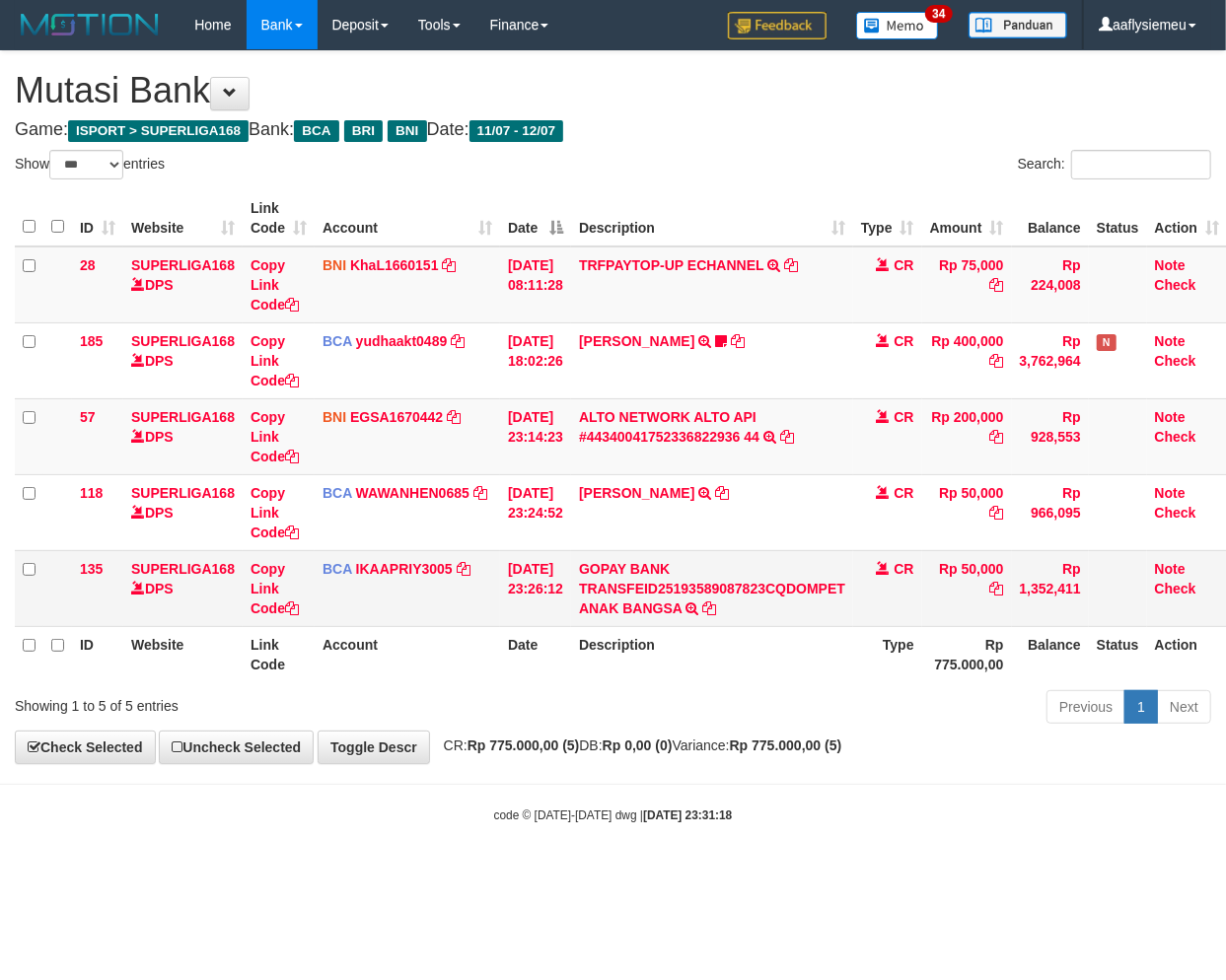 click on "Rp 50,000" at bounding box center (967, 588) 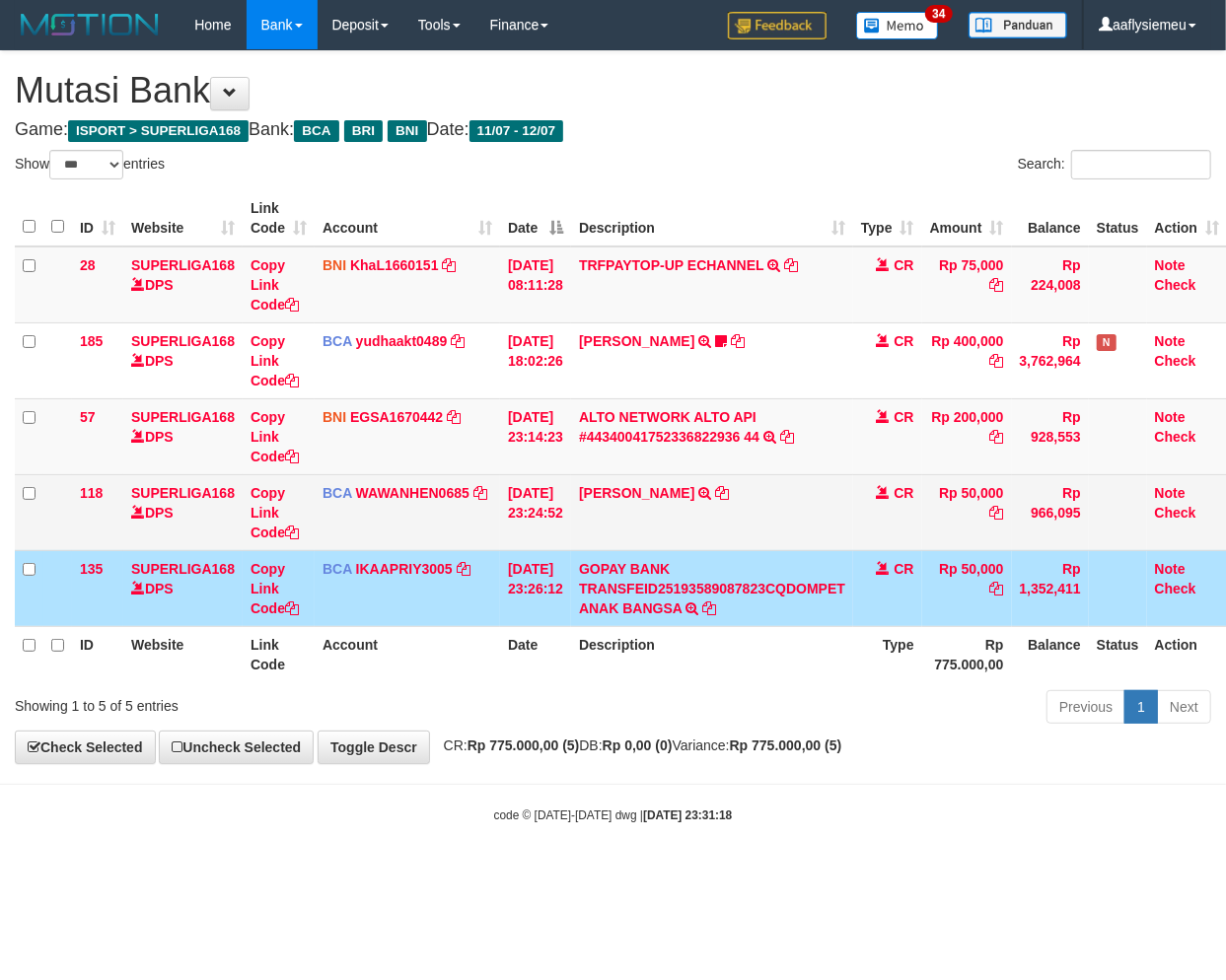 drag, startPoint x: 905, startPoint y: 582, endPoint x: 1225, endPoint y: 477, distance: 336.7863 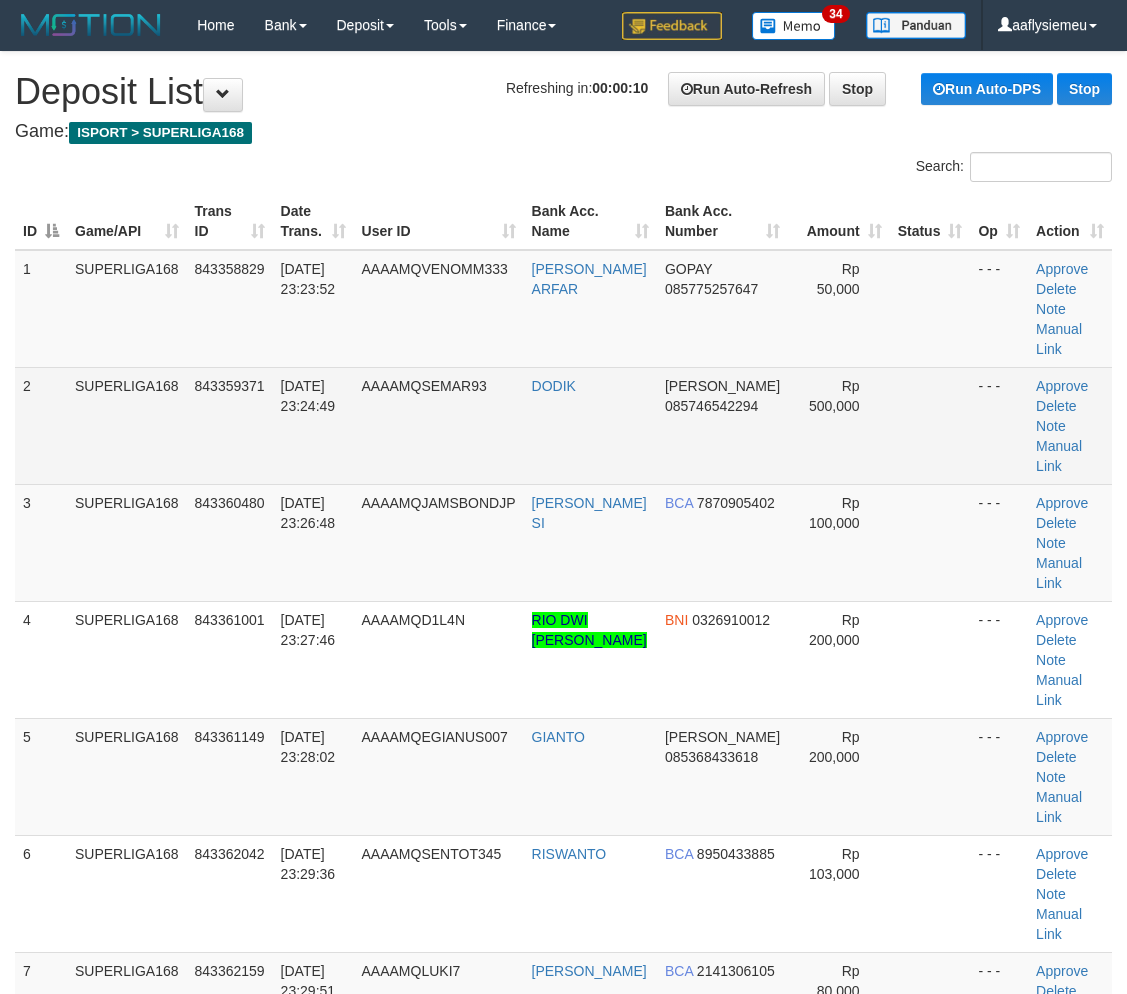scroll, scrollTop: 0, scrollLeft: 0, axis: both 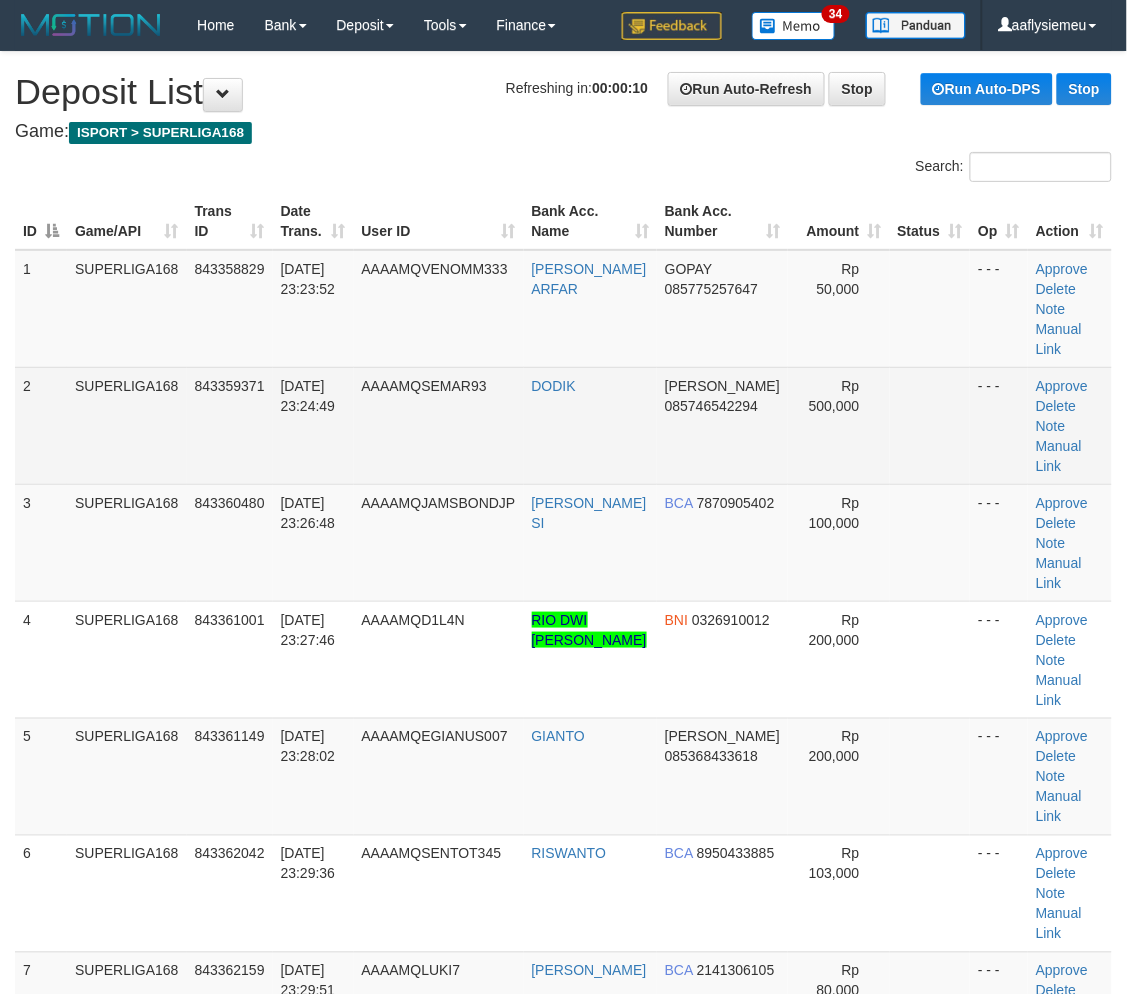 click on "SUPERLIGA168" at bounding box center [127, 425] 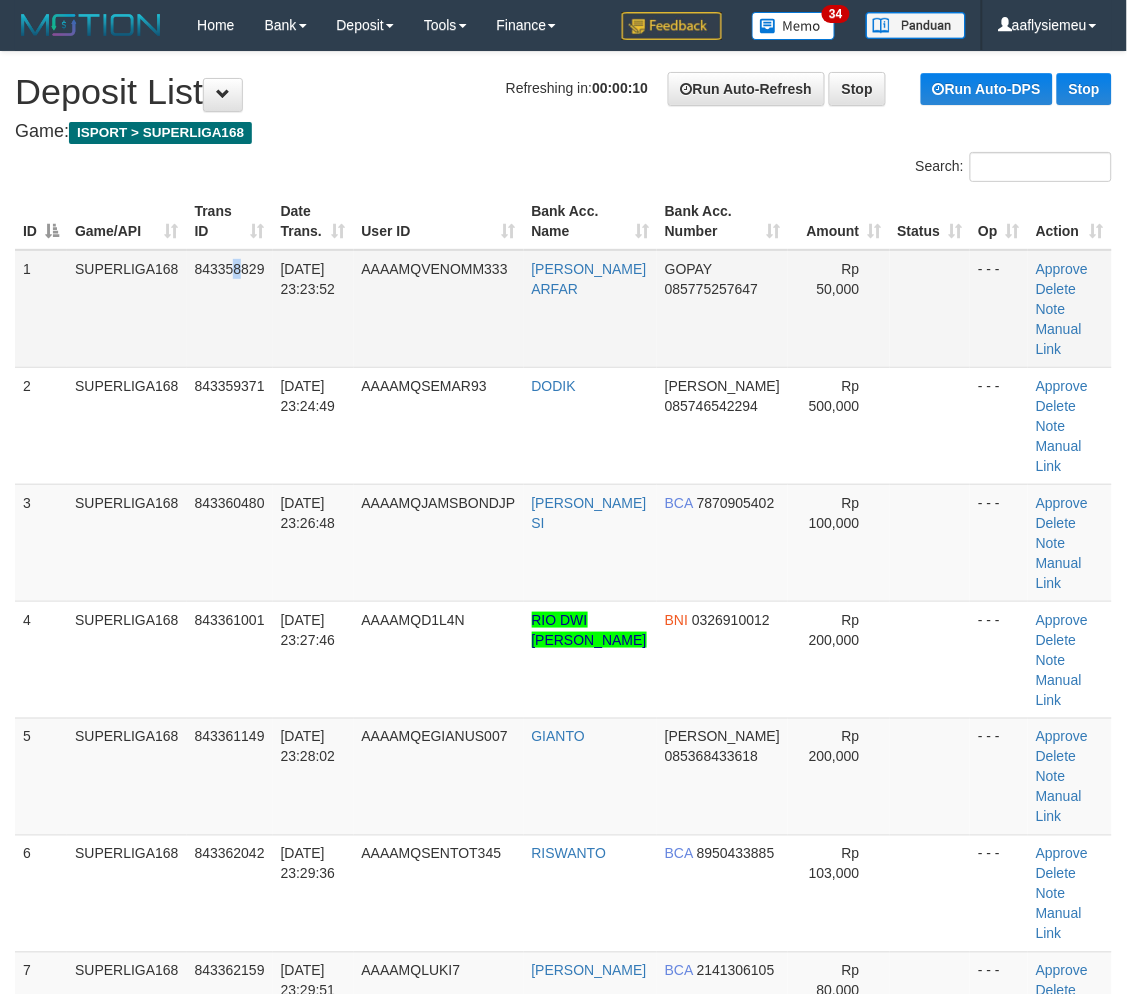 drag, startPoint x: 243, startPoint y: 303, endPoint x: 3, endPoint y: 388, distance: 254.60754 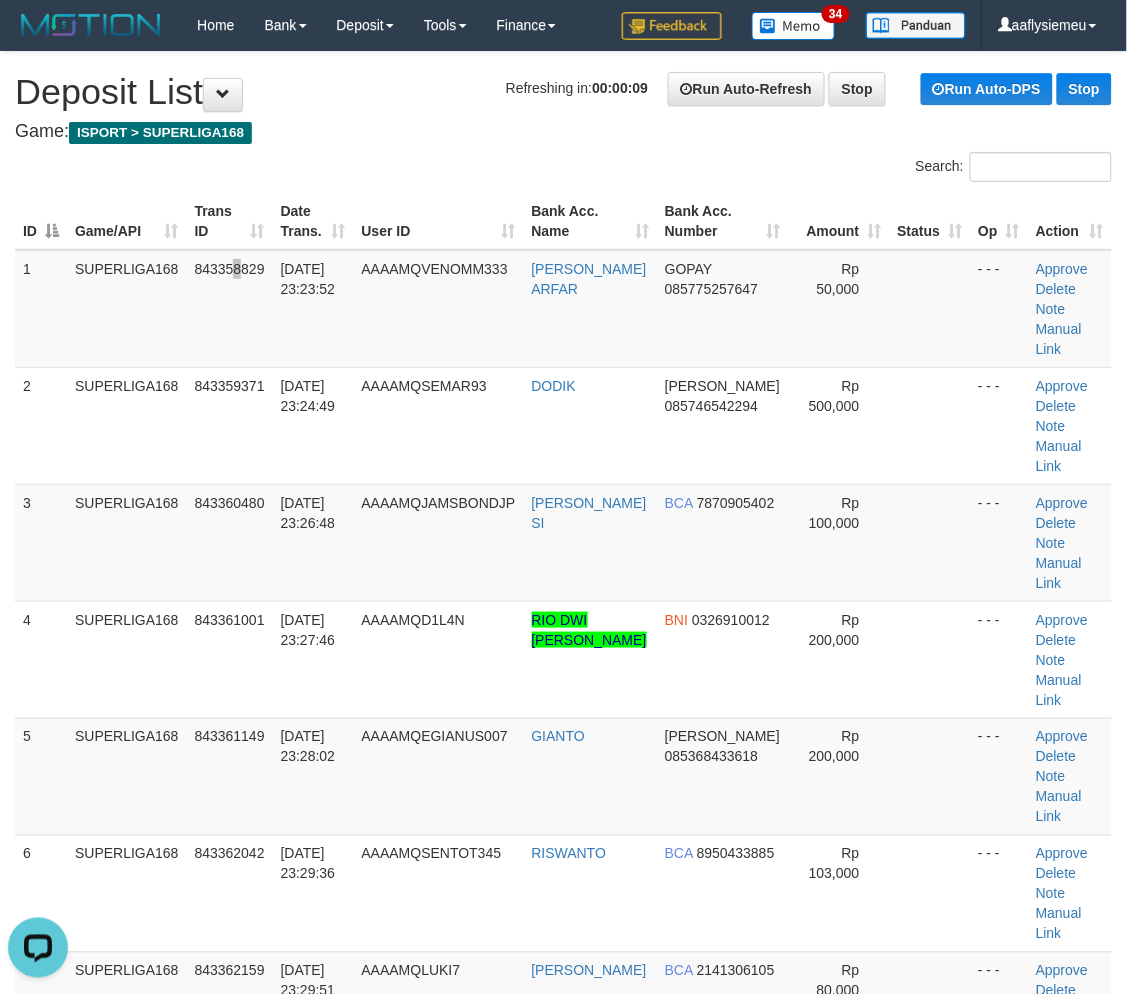 scroll, scrollTop: 0, scrollLeft: 0, axis: both 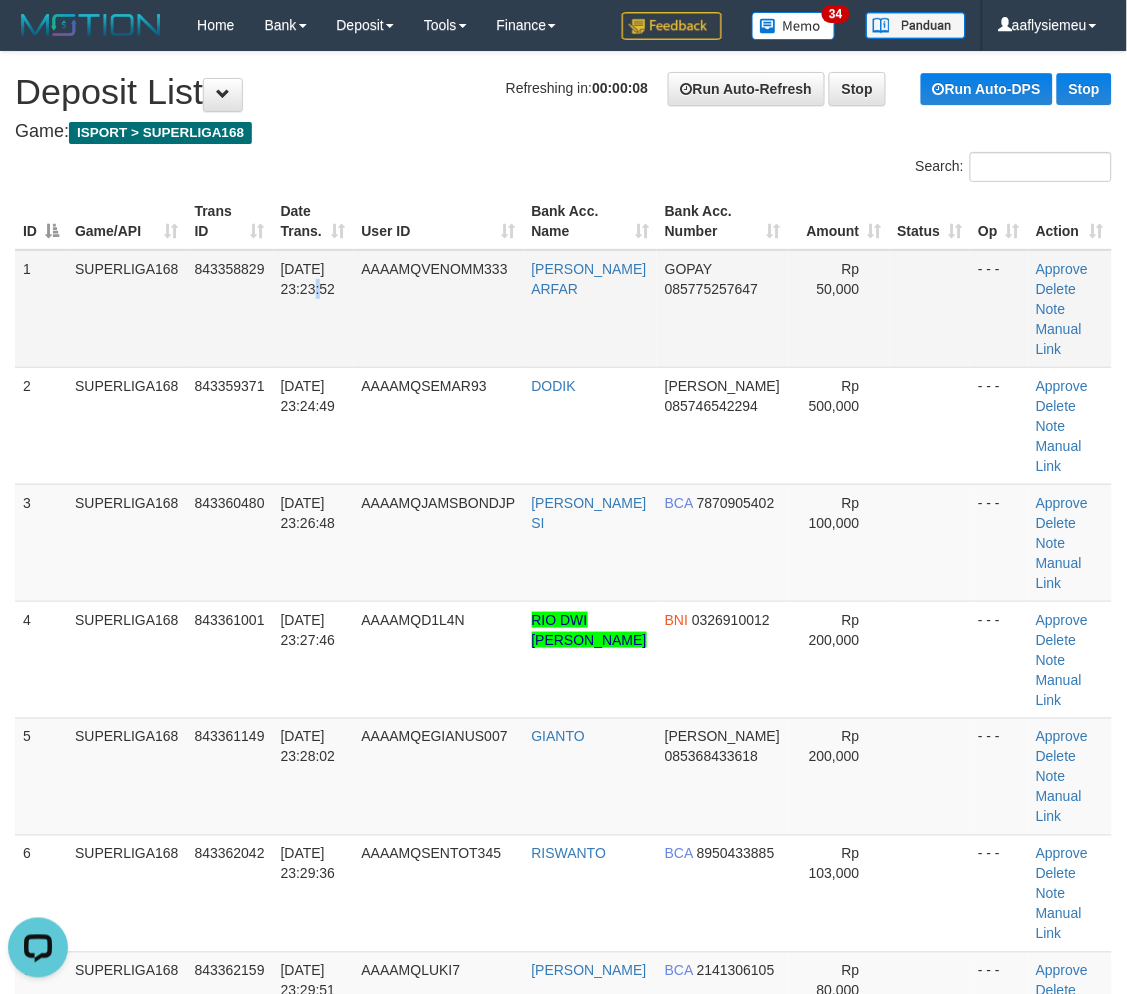 click on "[DATE] 23:23:52" at bounding box center [313, 309] 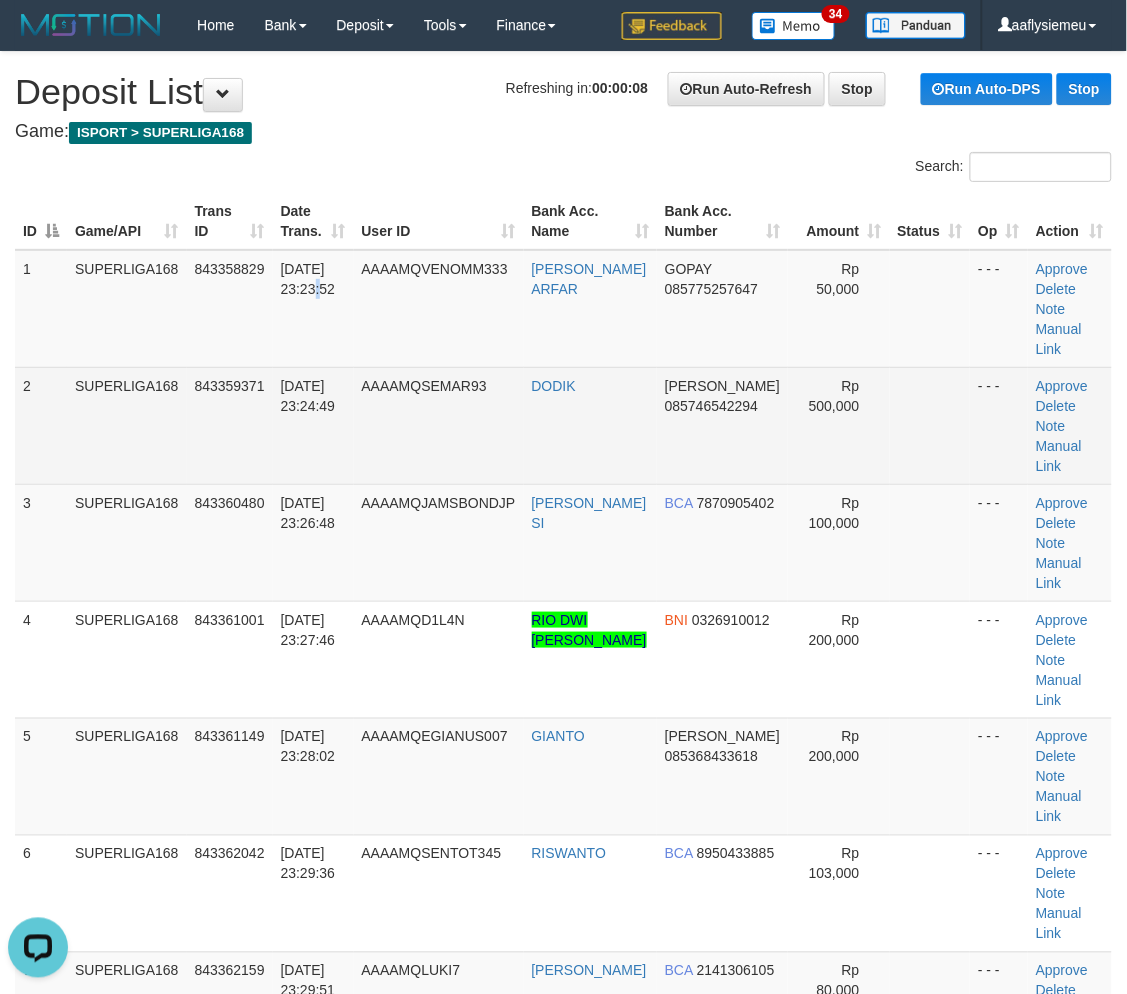 click on "[DATE] 23:23:52" at bounding box center (313, 309) 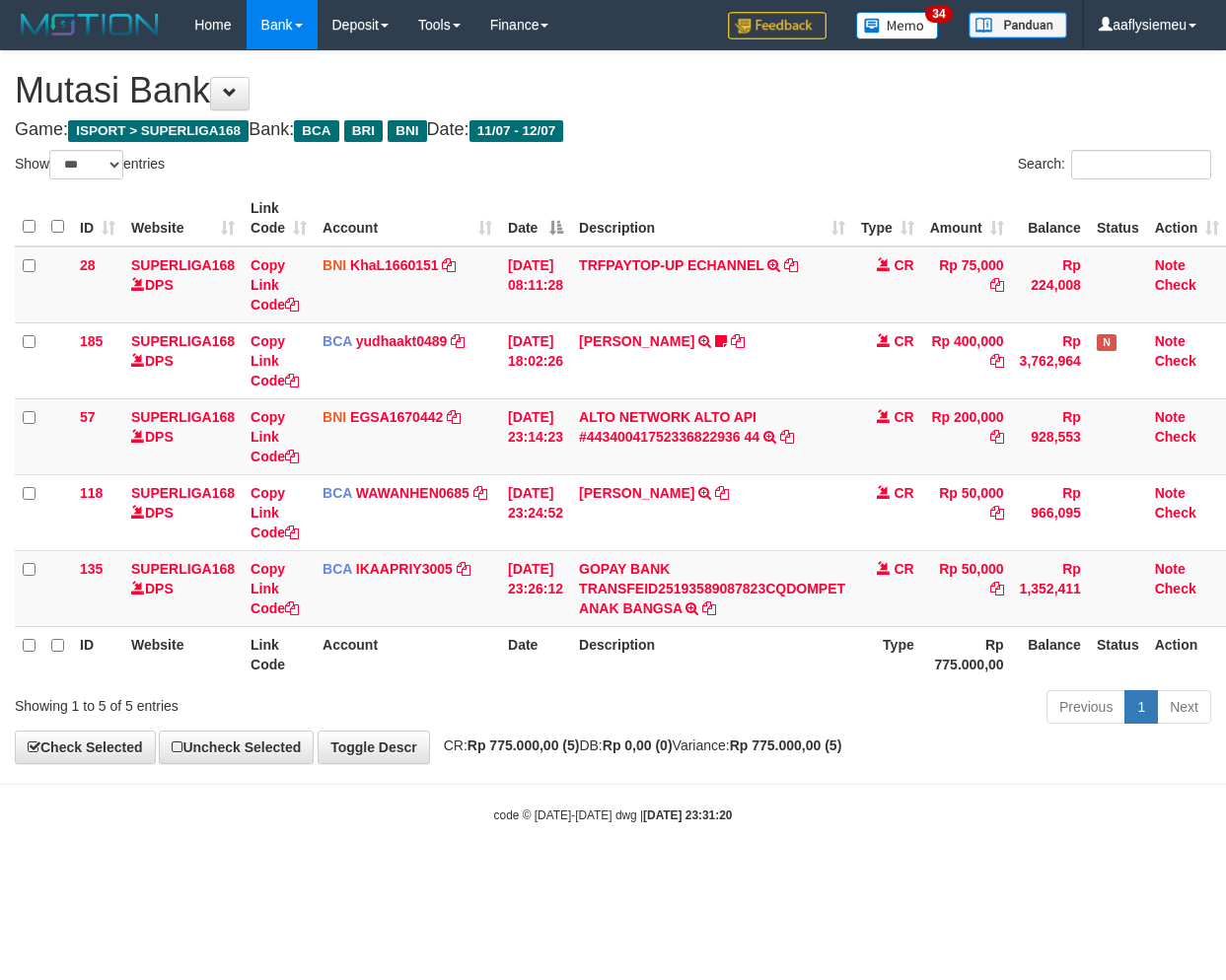 select on "***" 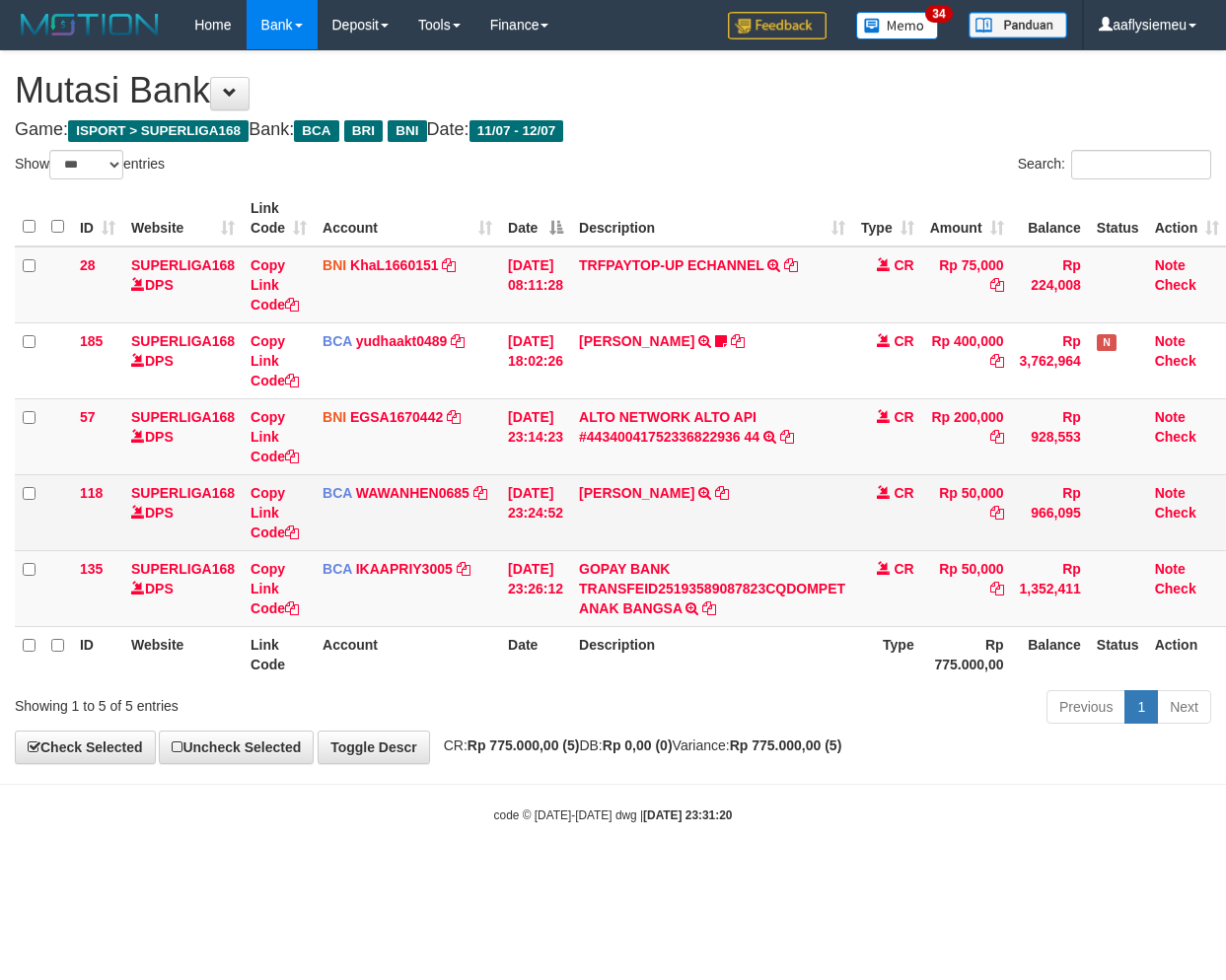 scroll, scrollTop: 0, scrollLeft: 0, axis: both 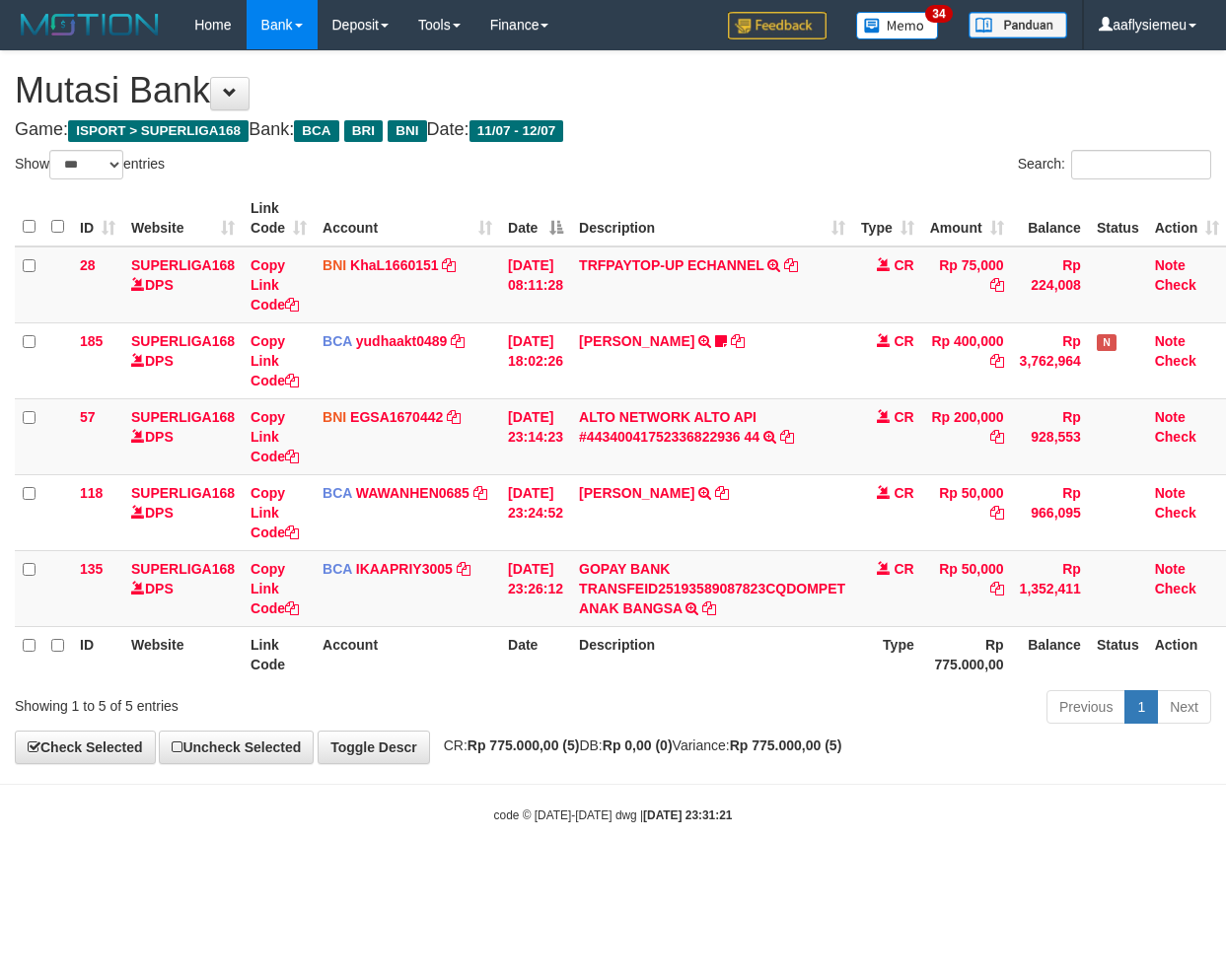 select on "***" 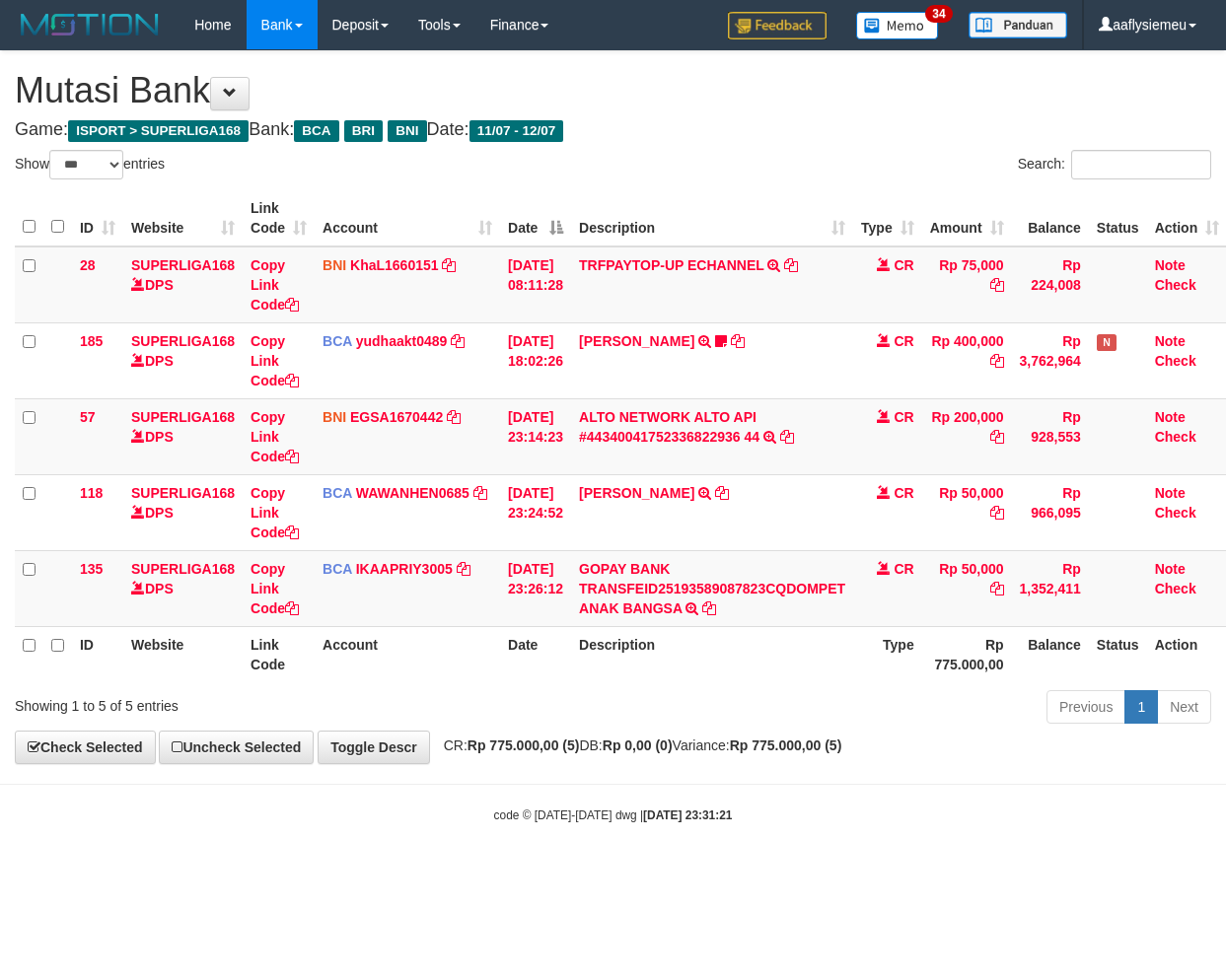 scroll, scrollTop: 0, scrollLeft: 0, axis: both 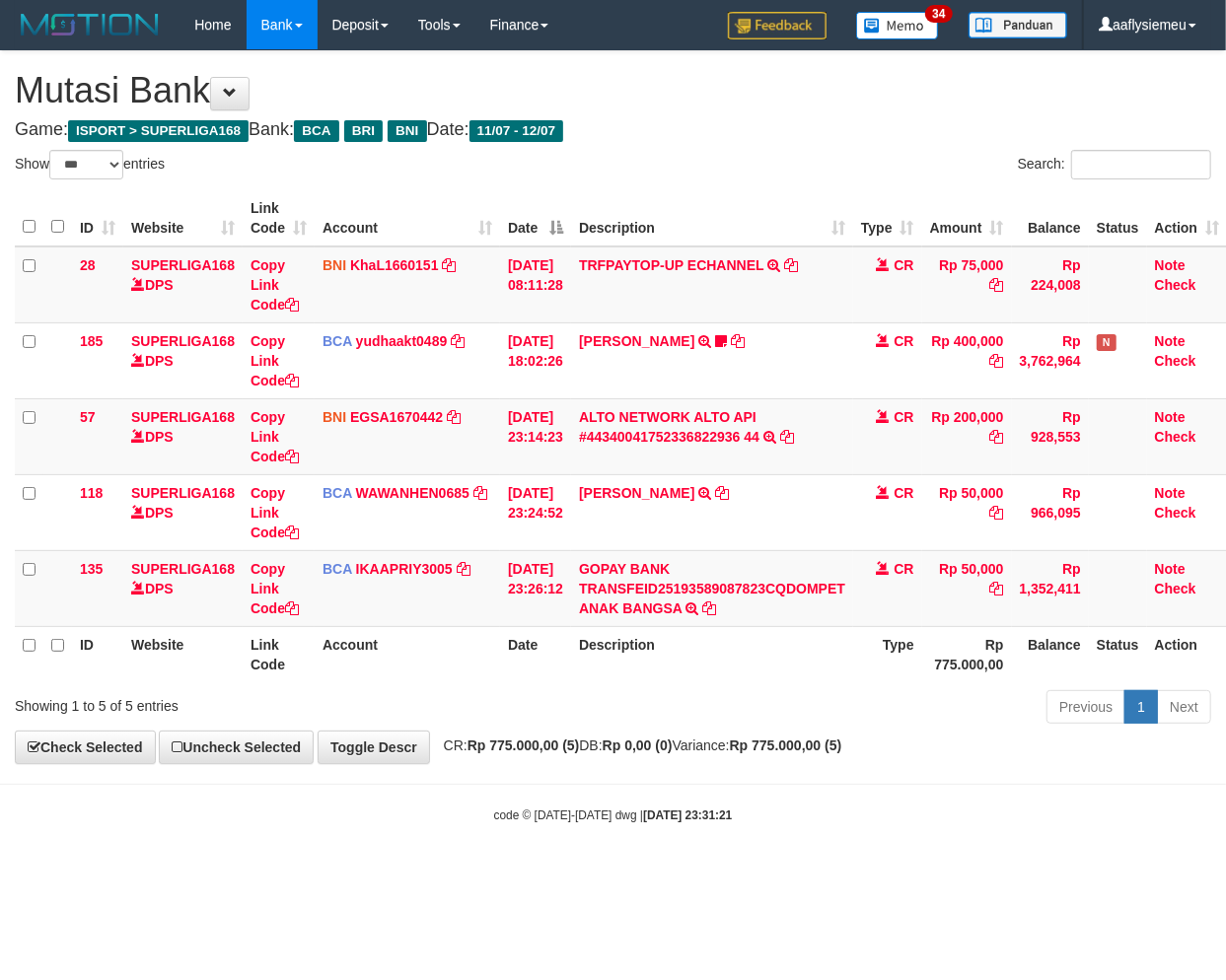click on "Description" at bounding box center (712, 654) 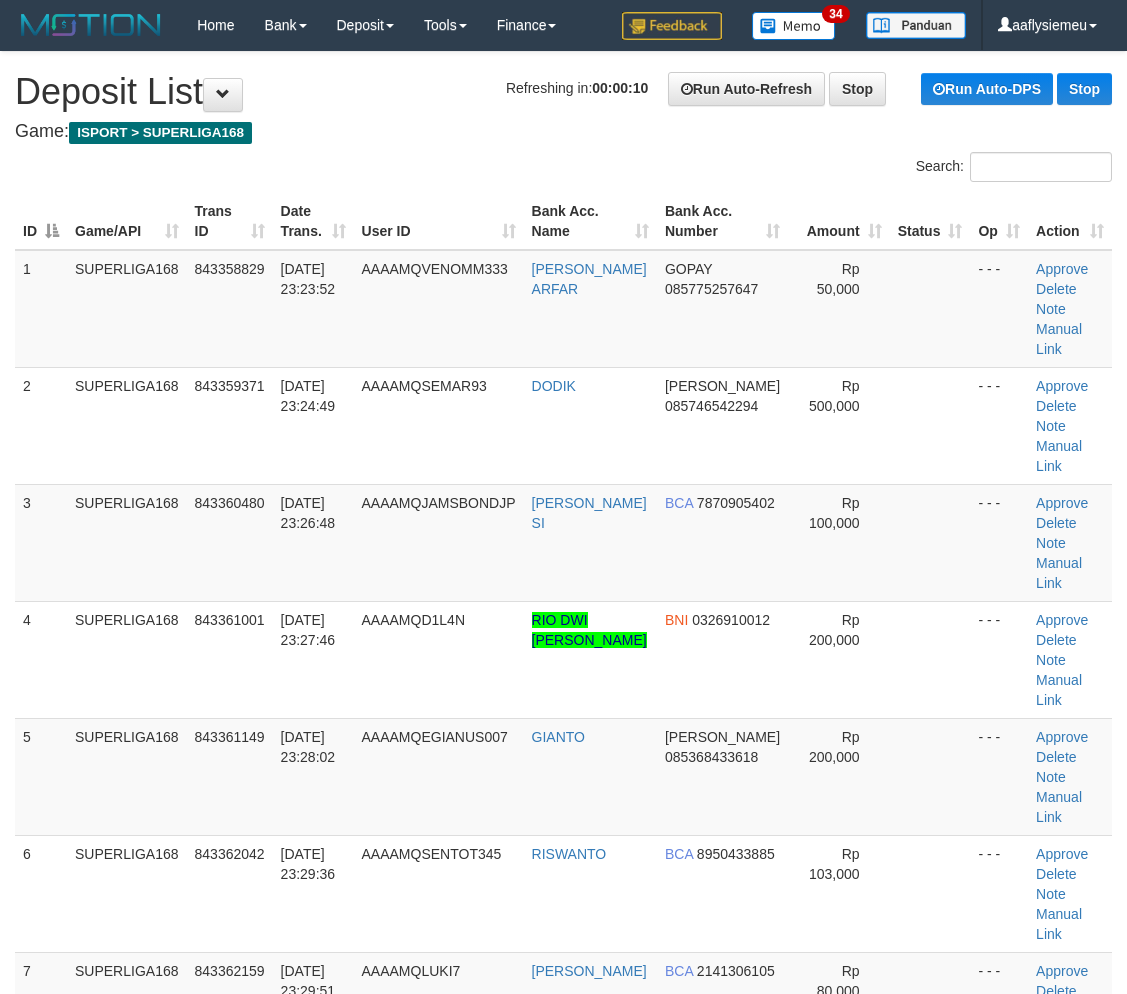 scroll, scrollTop: 0, scrollLeft: 0, axis: both 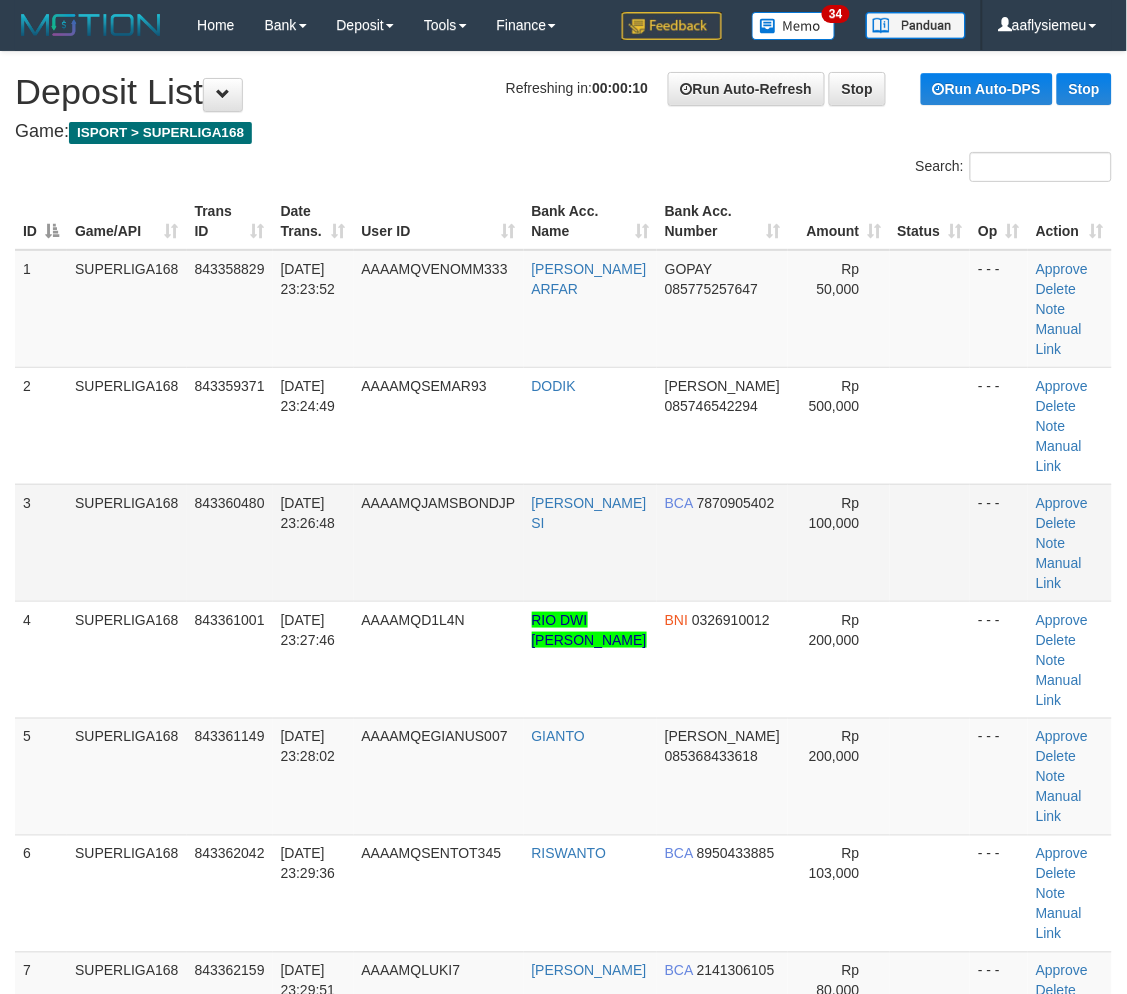 click on "3" at bounding box center [41, 542] 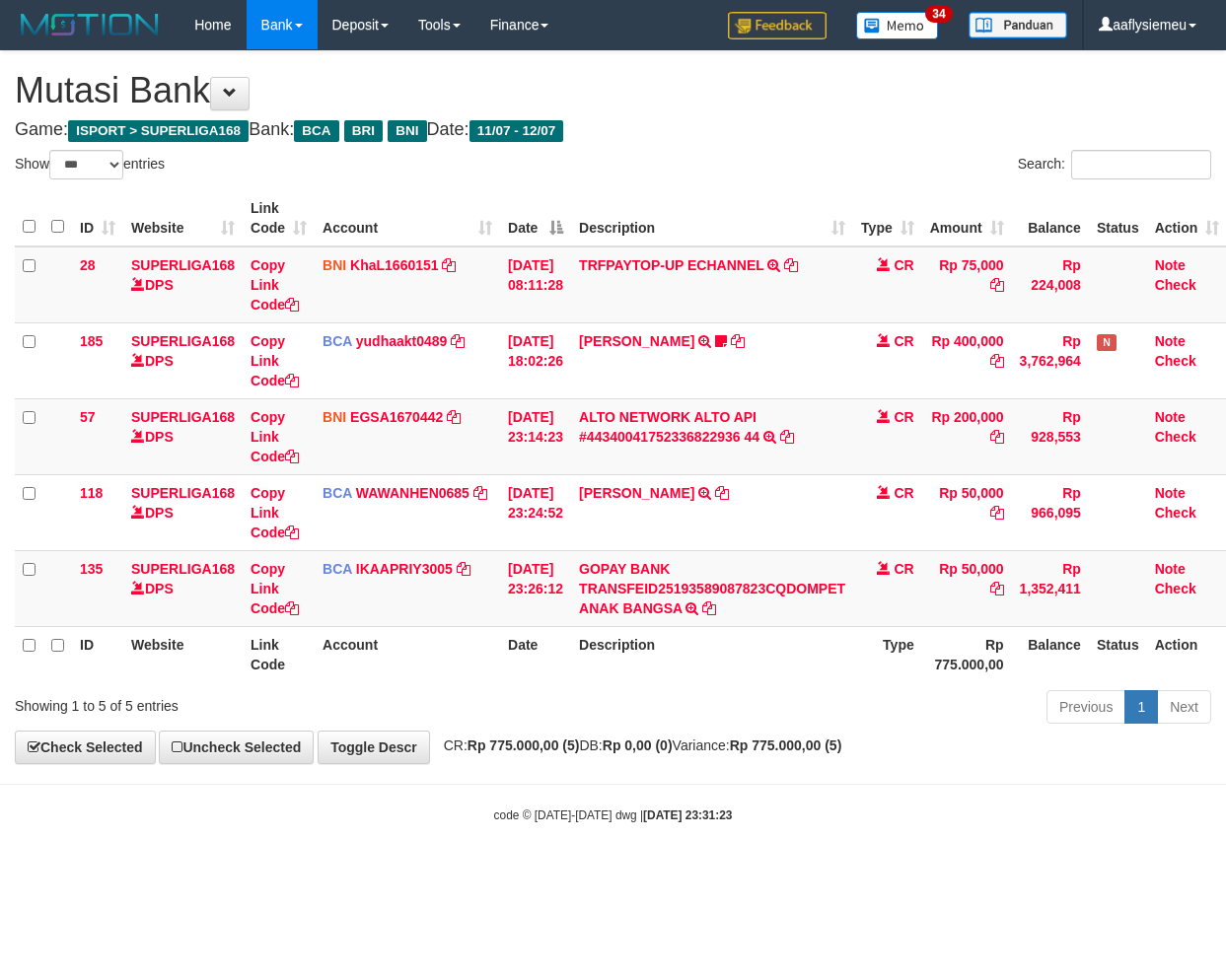 select on "***" 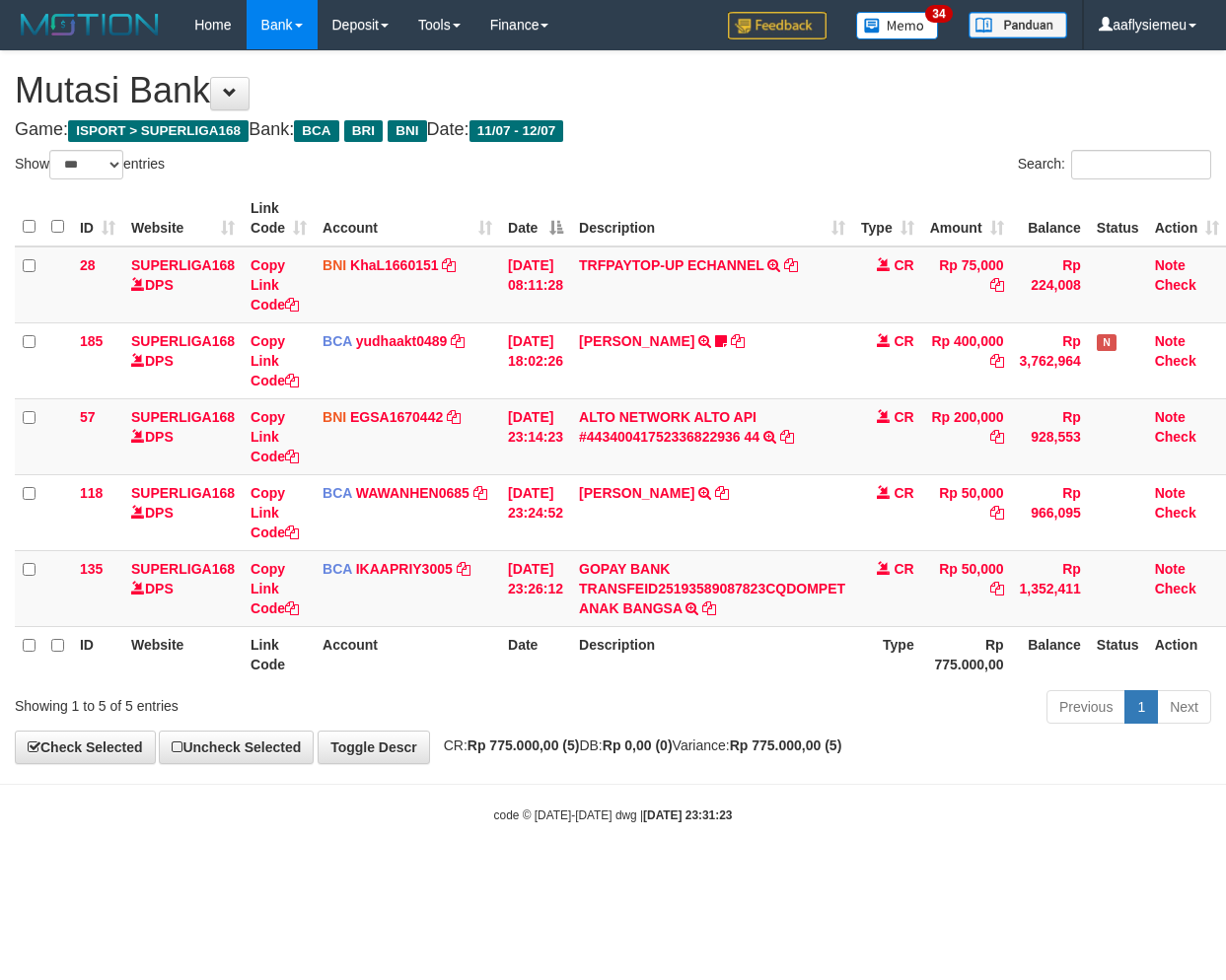 scroll, scrollTop: 0, scrollLeft: 0, axis: both 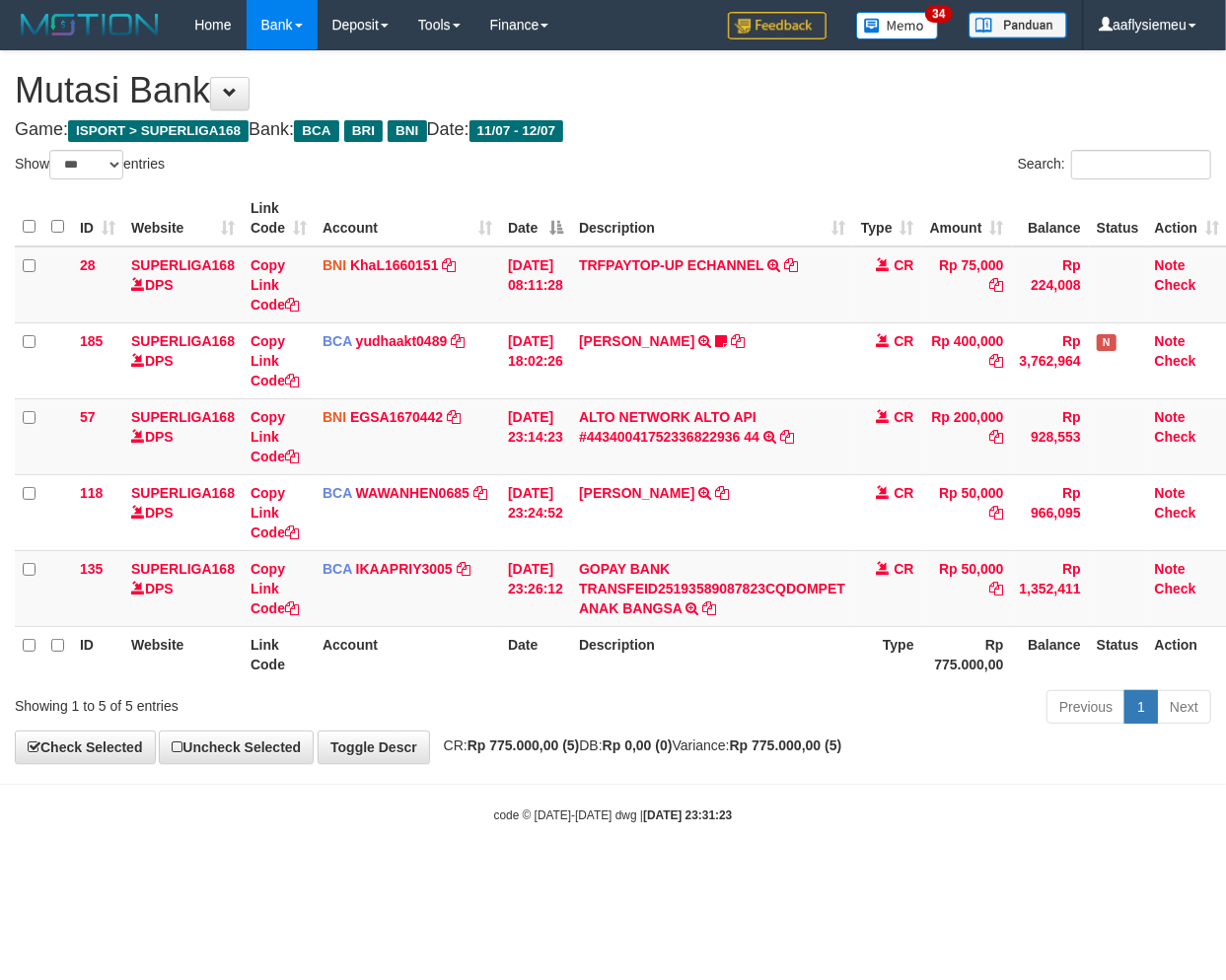 click on "Rp 775.000,00 (5)" at bounding box center (786, 745) 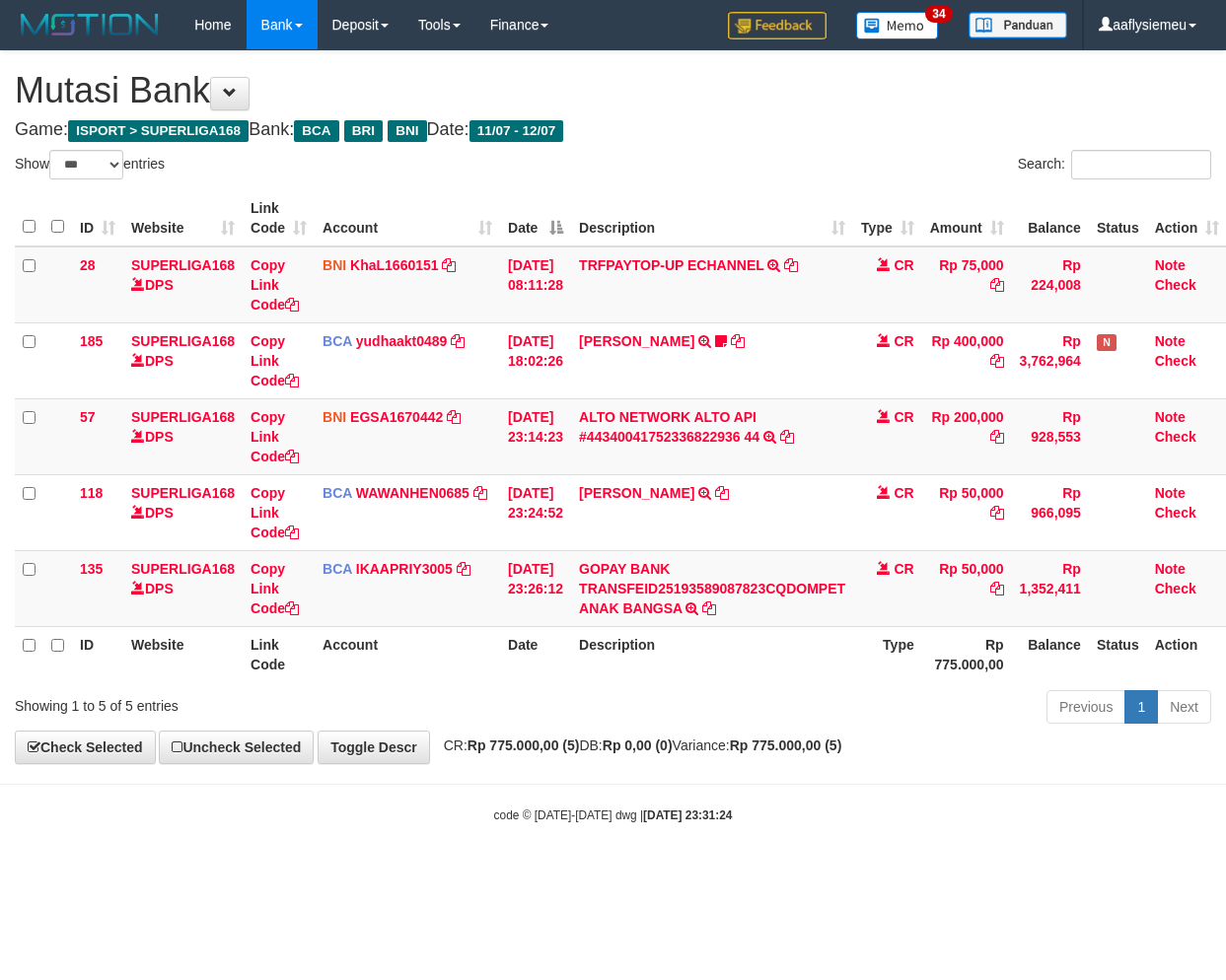select on "***" 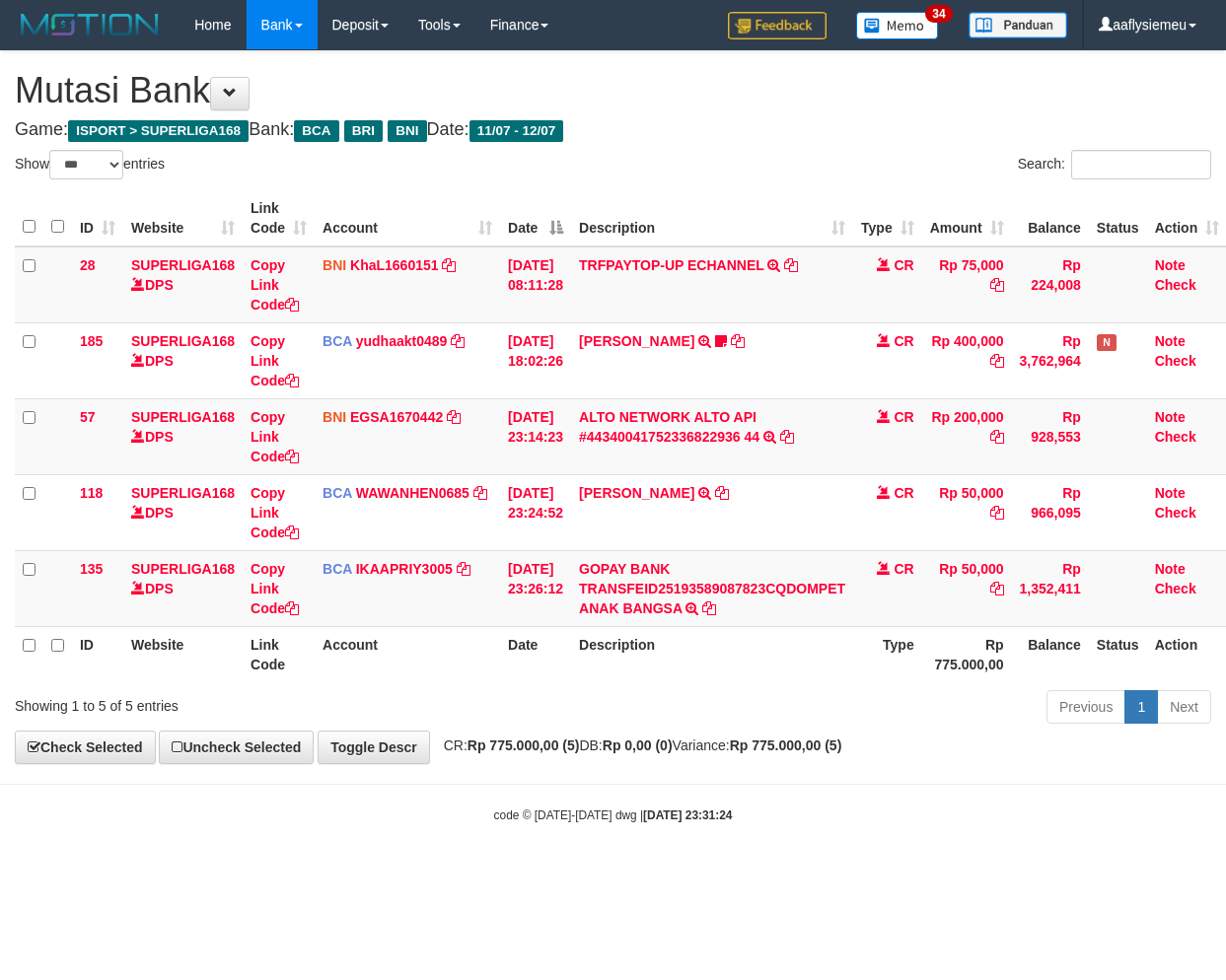 scroll, scrollTop: 0, scrollLeft: 0, axis: both 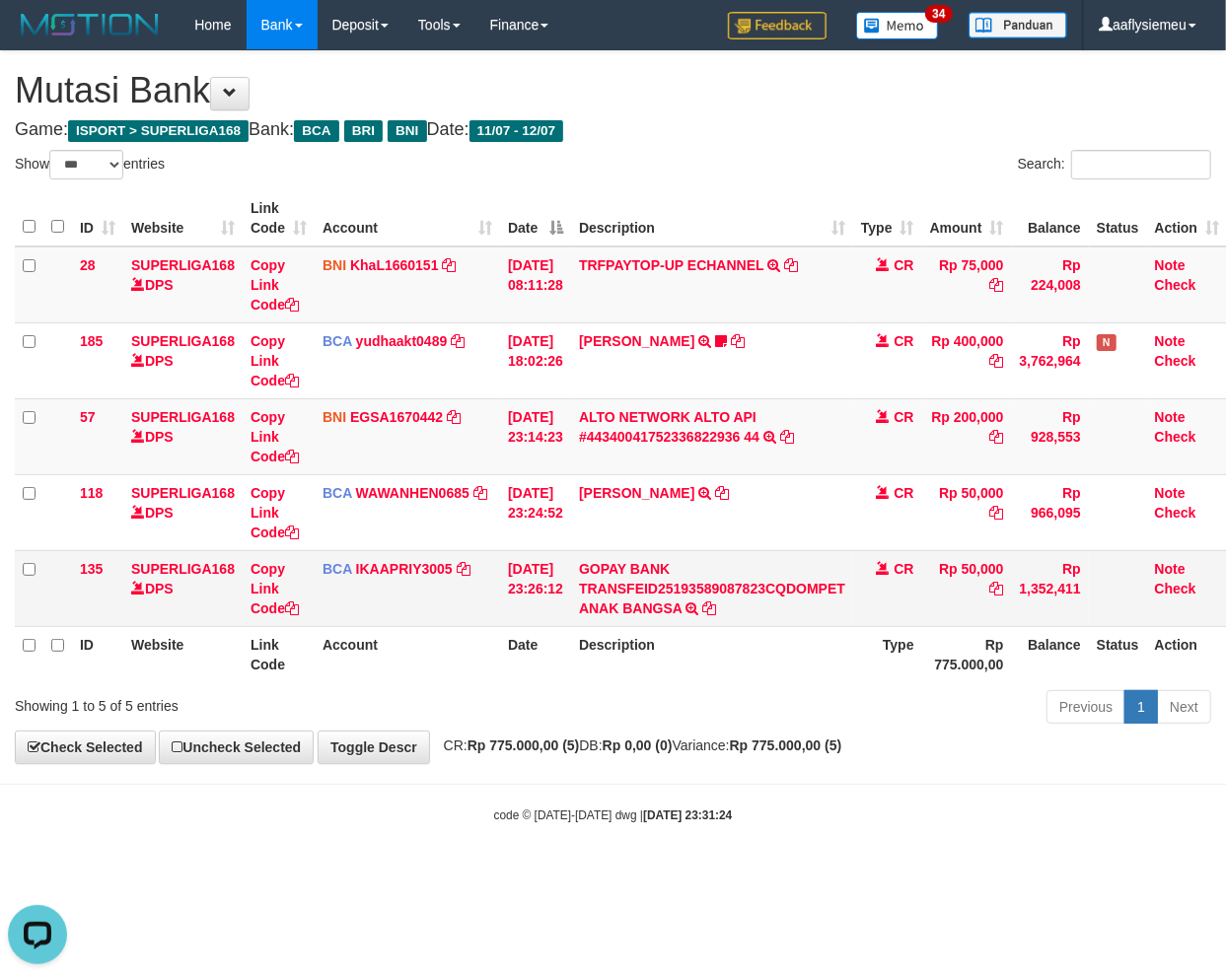drag, startPoint x: 435, startPoint y: 700, endPoint x: 1224, endPoint y: 593, distance: 796.2223 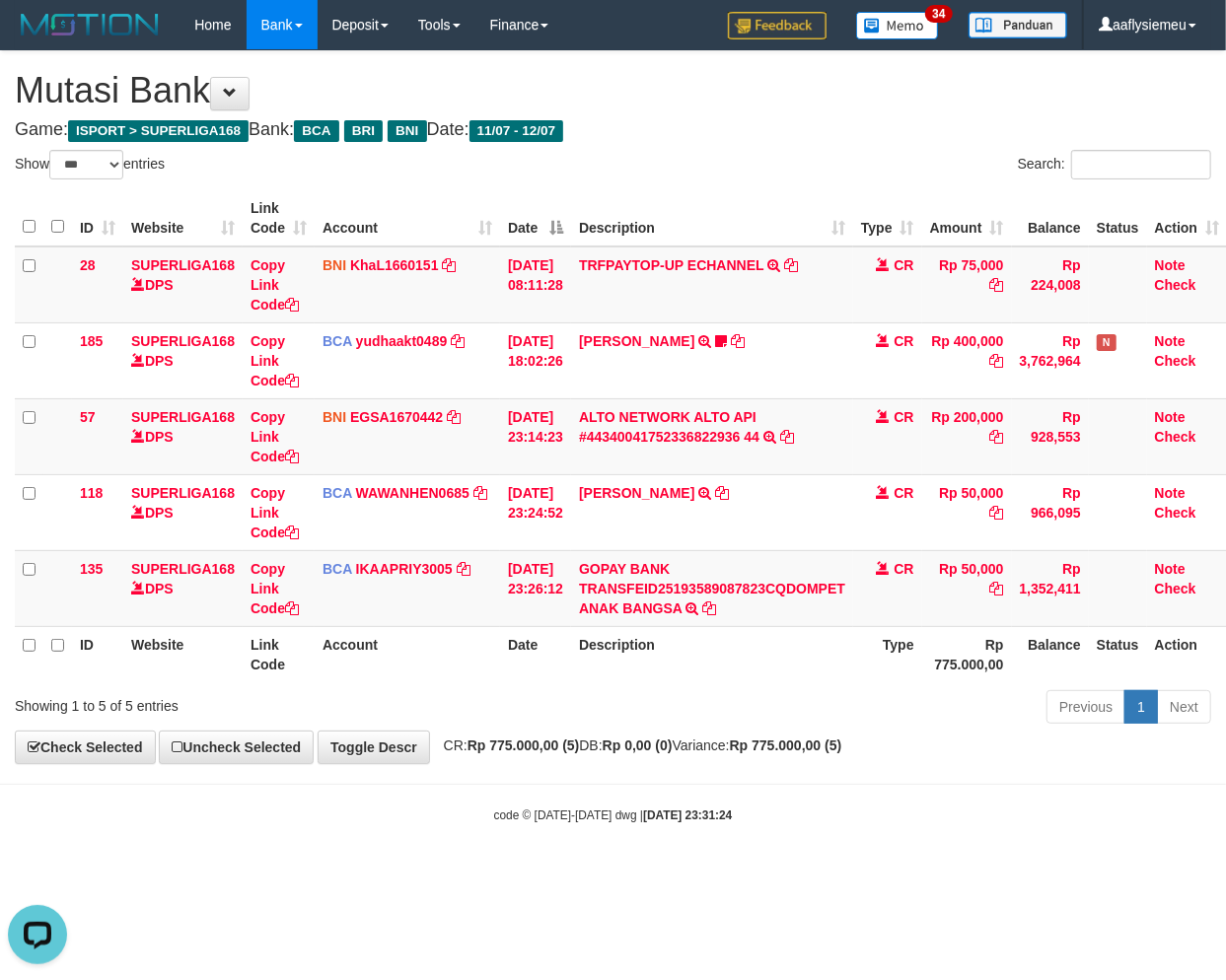 click on "Previous 1 Next" at bounding box center (868, 709) 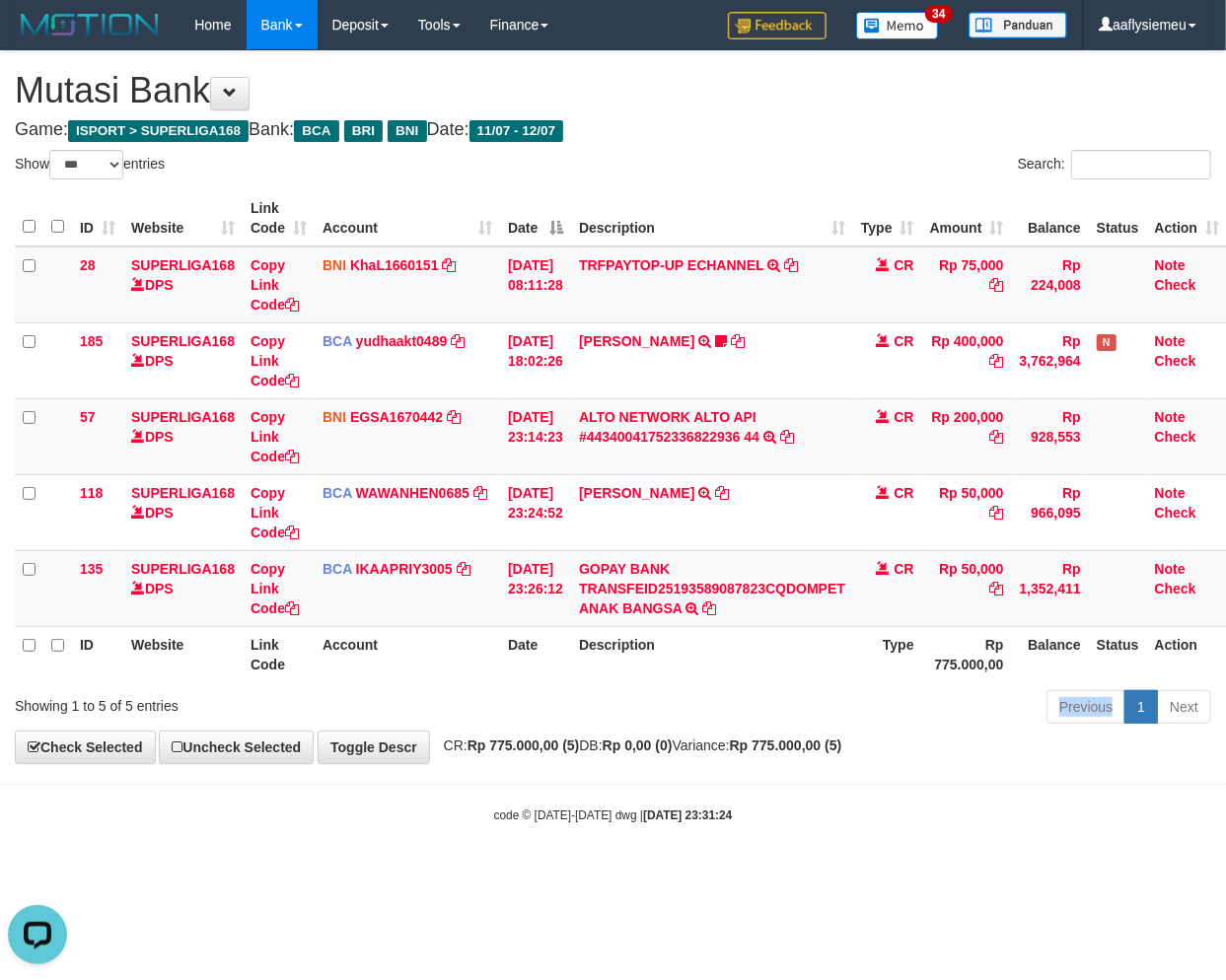 click on "Previous 1 Next" at bounding box center (868, 709) 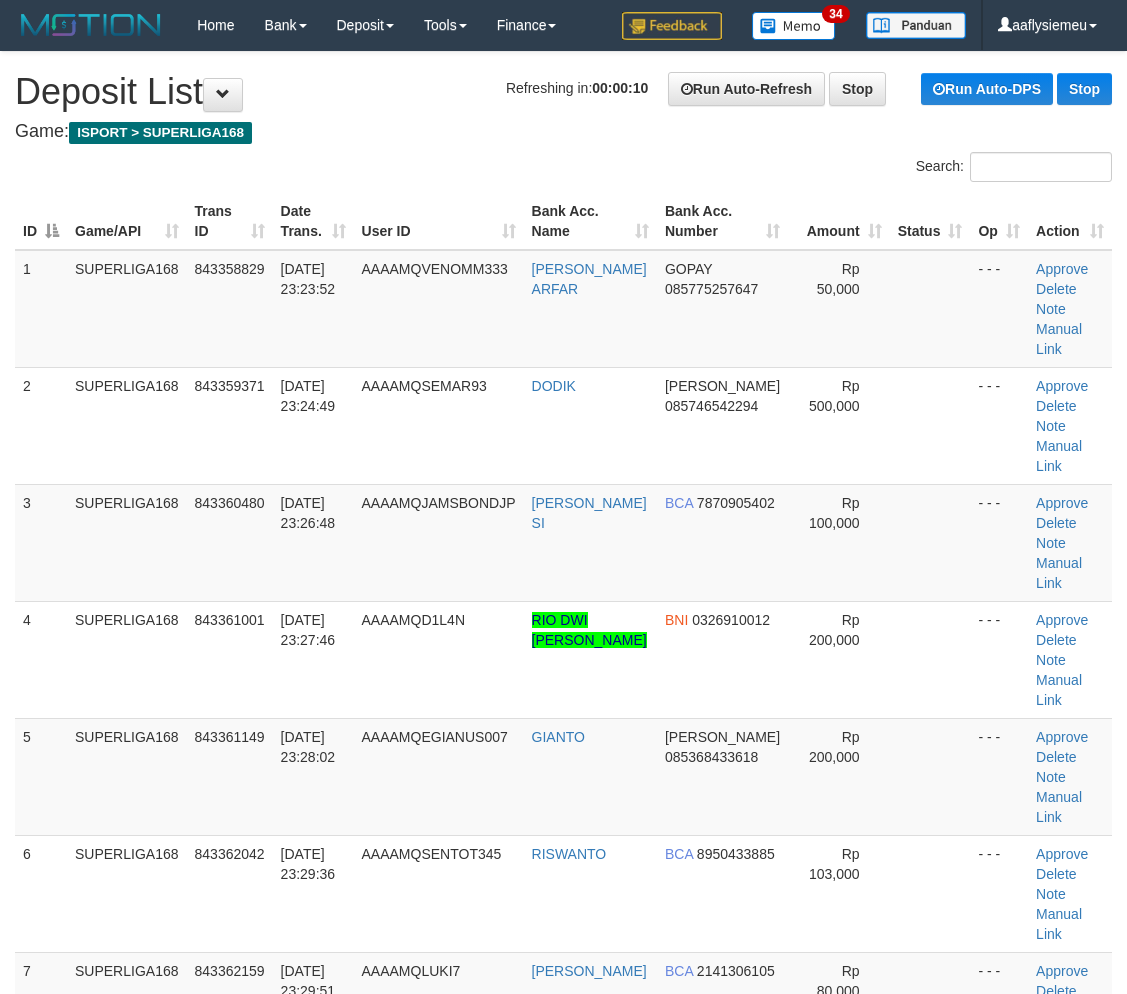 scroll, scrollTop: 0, scrollLeft: 0, axis: both 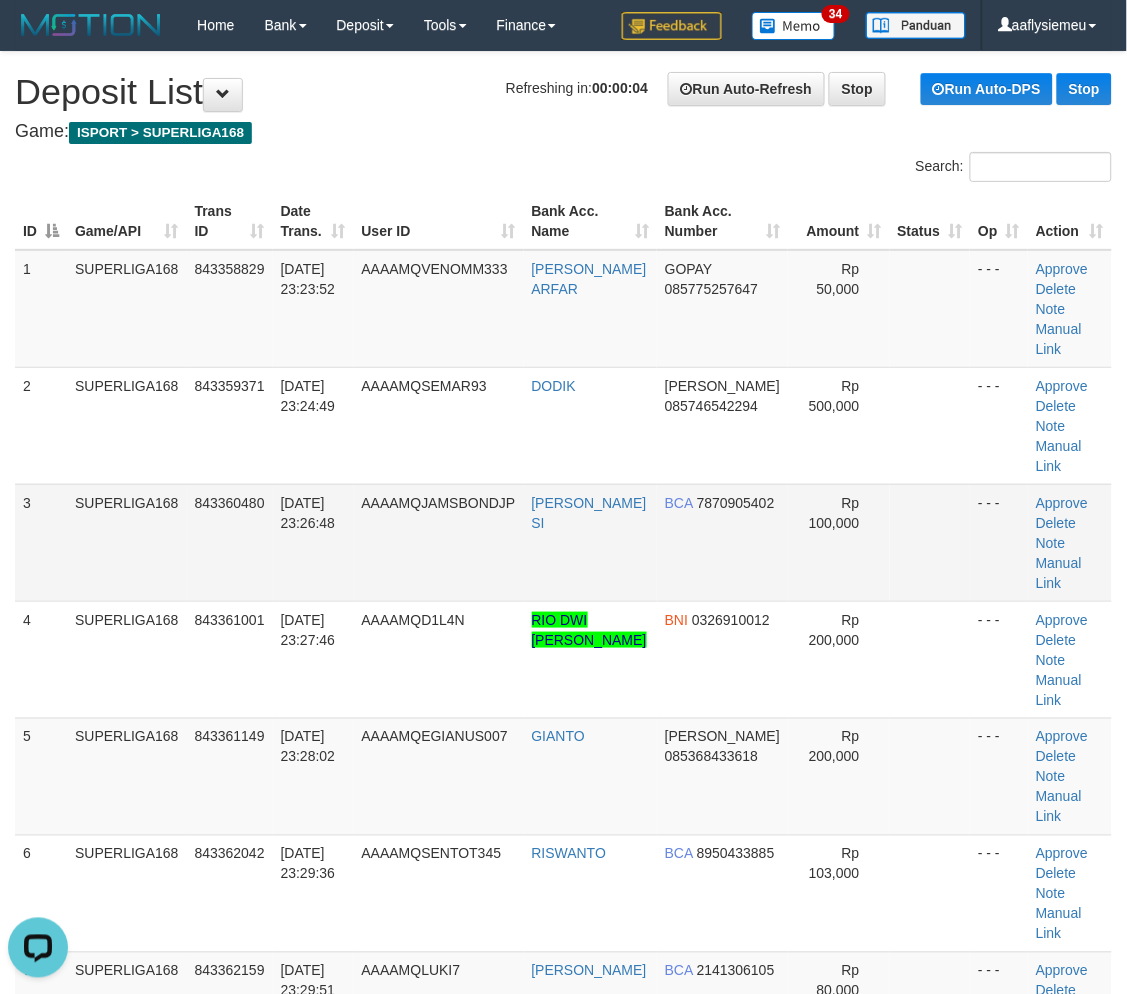 click on "SUPERLIGA168" at bounding box center [127, 542] 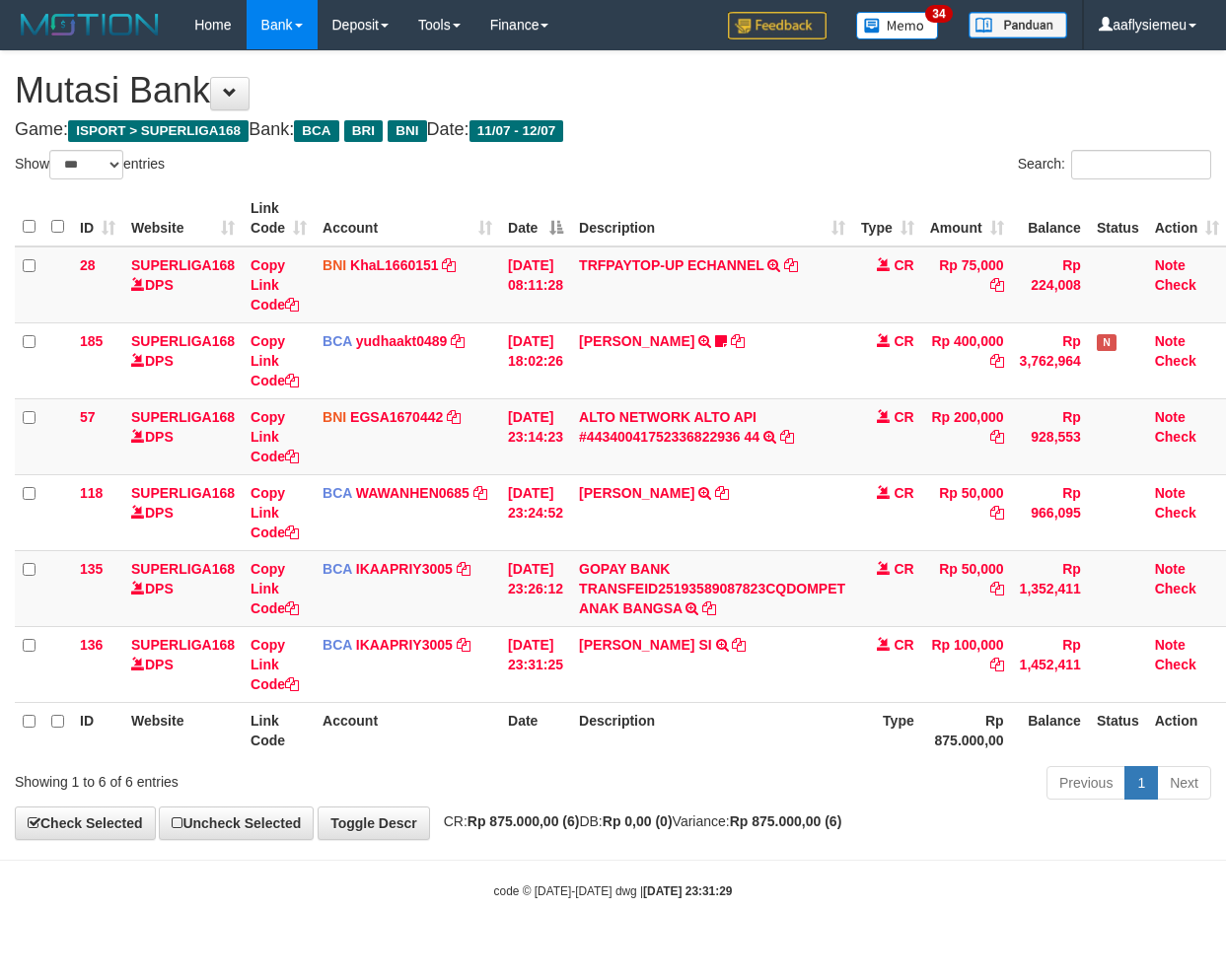 select on "***" 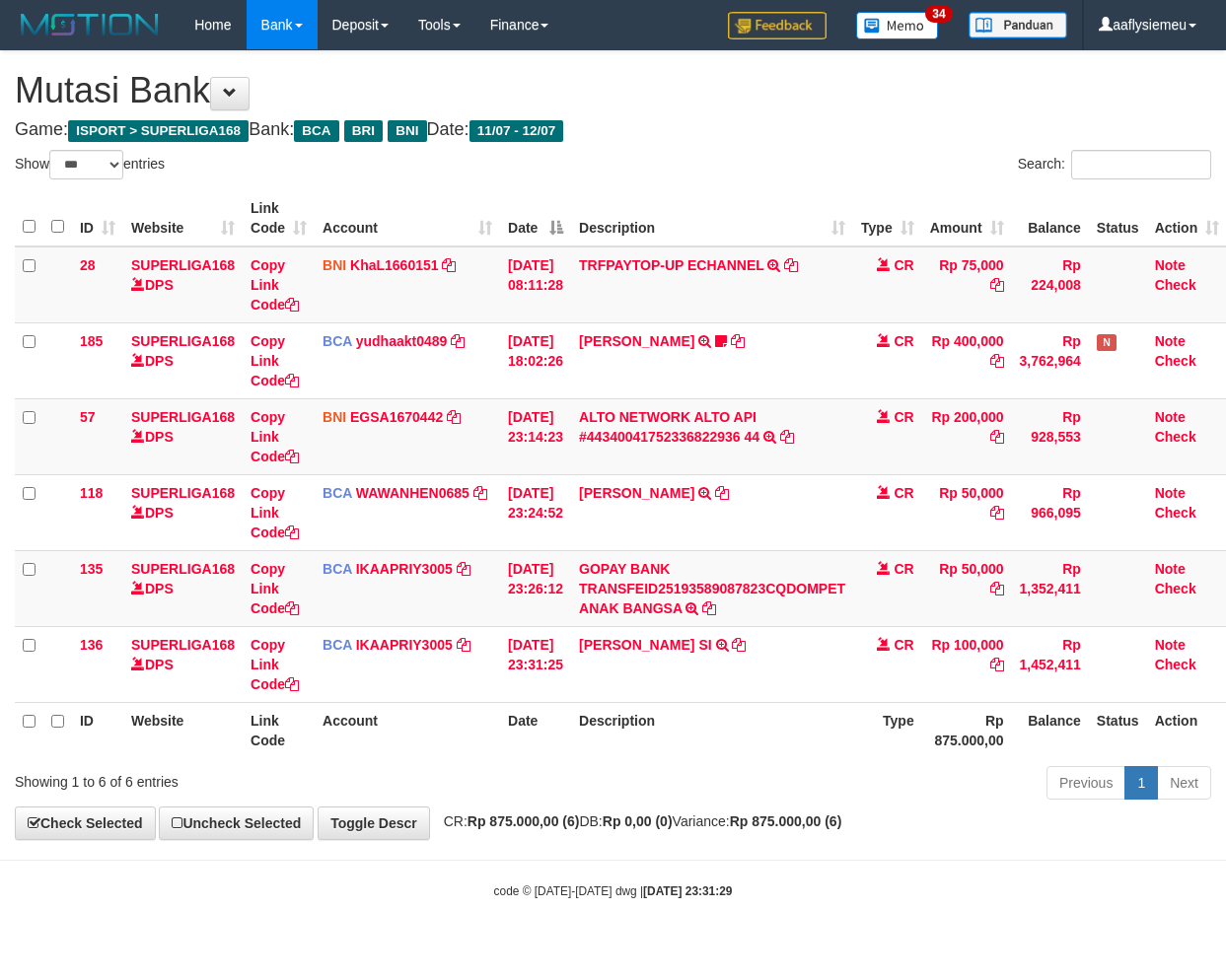 scroll, scrollTop: 0, scrollLeft: 0, axis: both 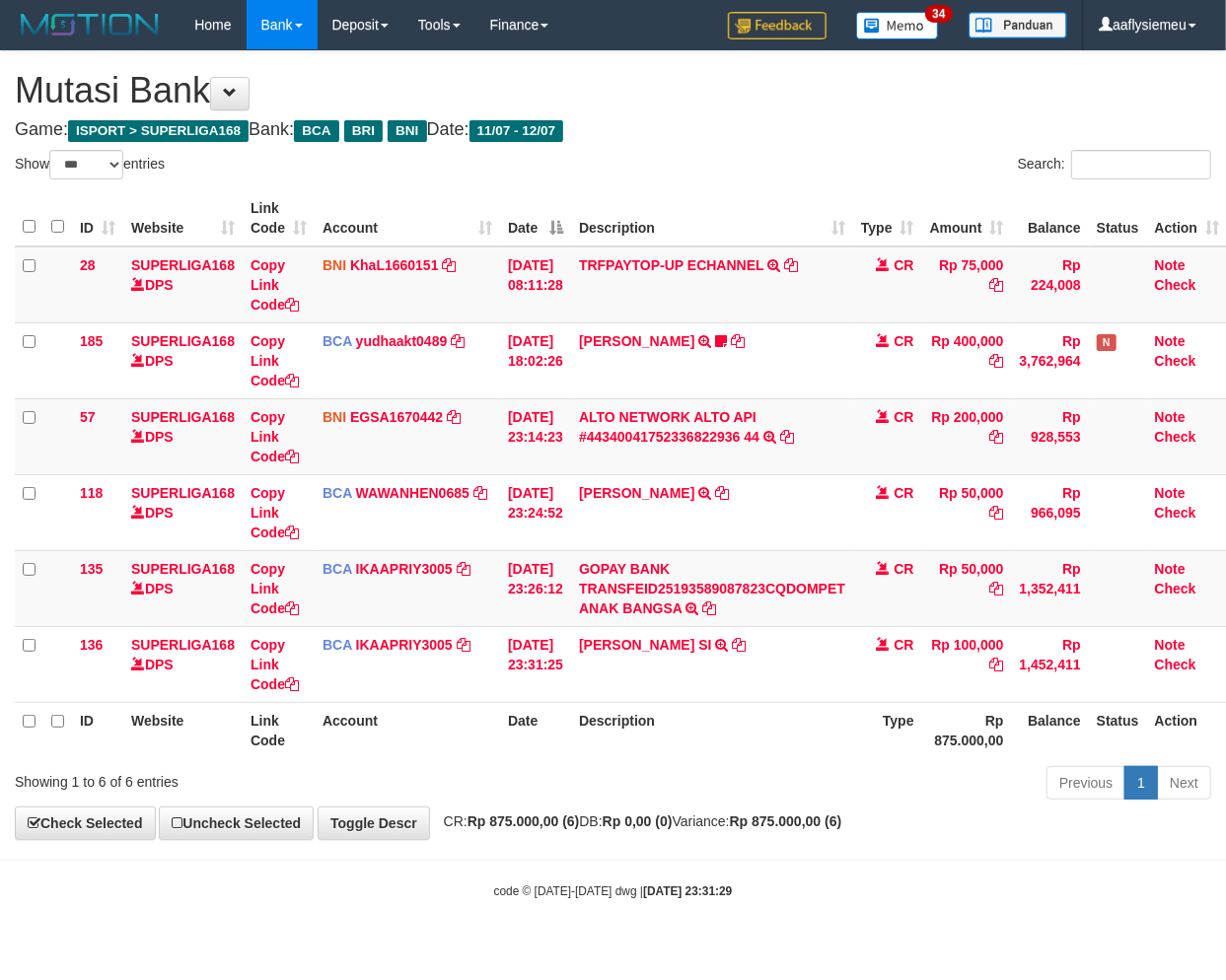 click on "Previous 1 Next" at bounding box center [868, 785] 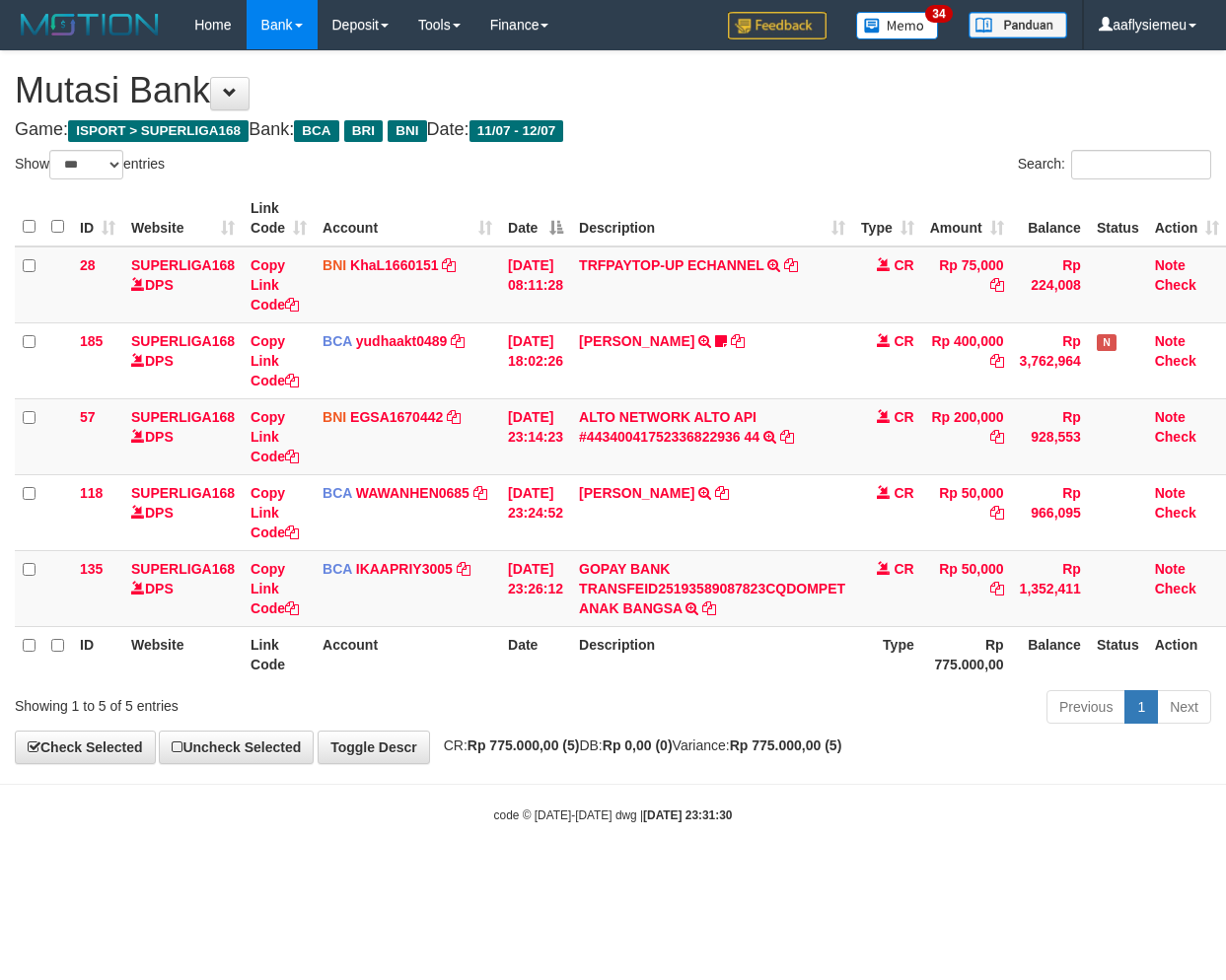 select on "***" 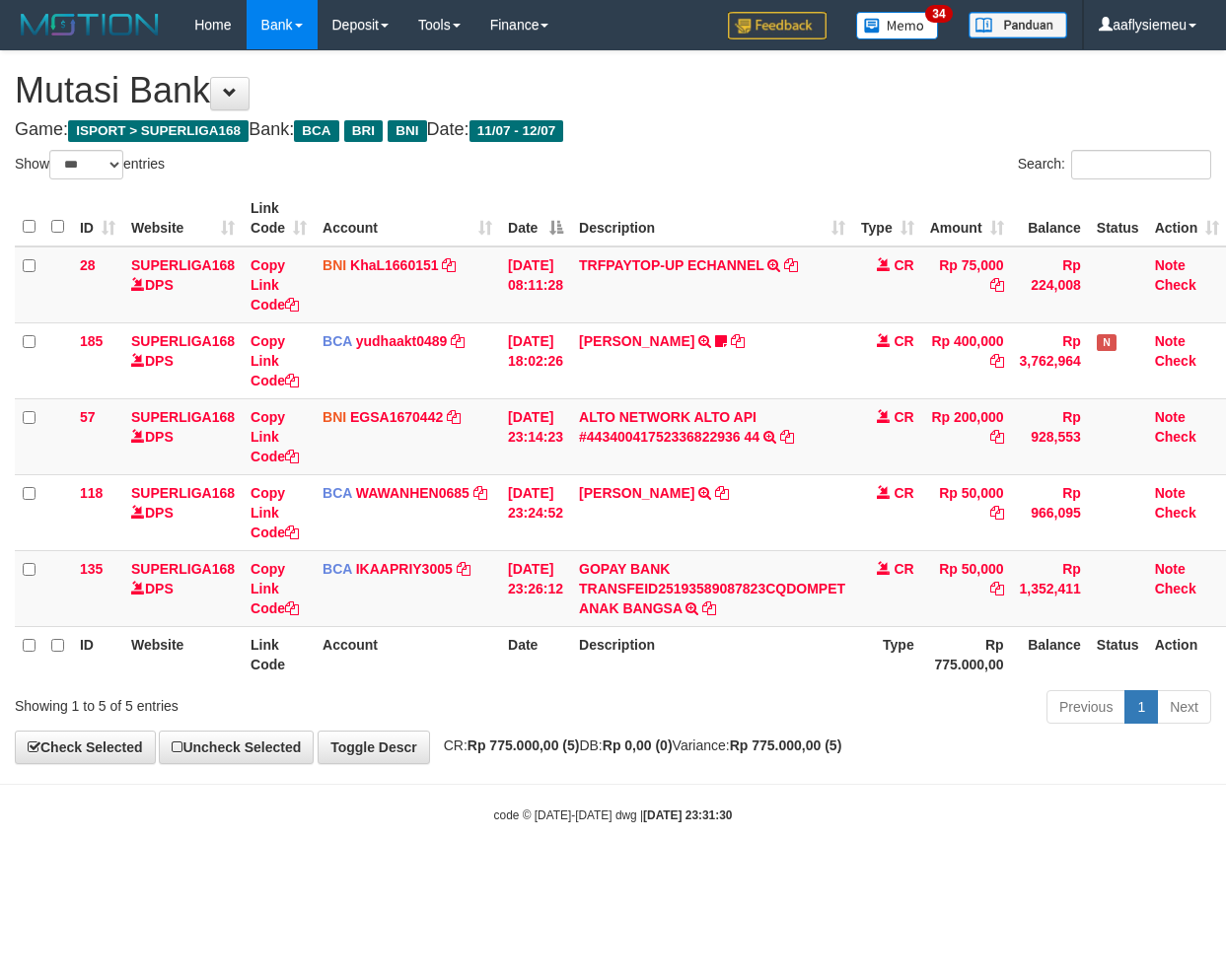 scroll, scrollTop: 0, scrollLeft: 0, axis: both 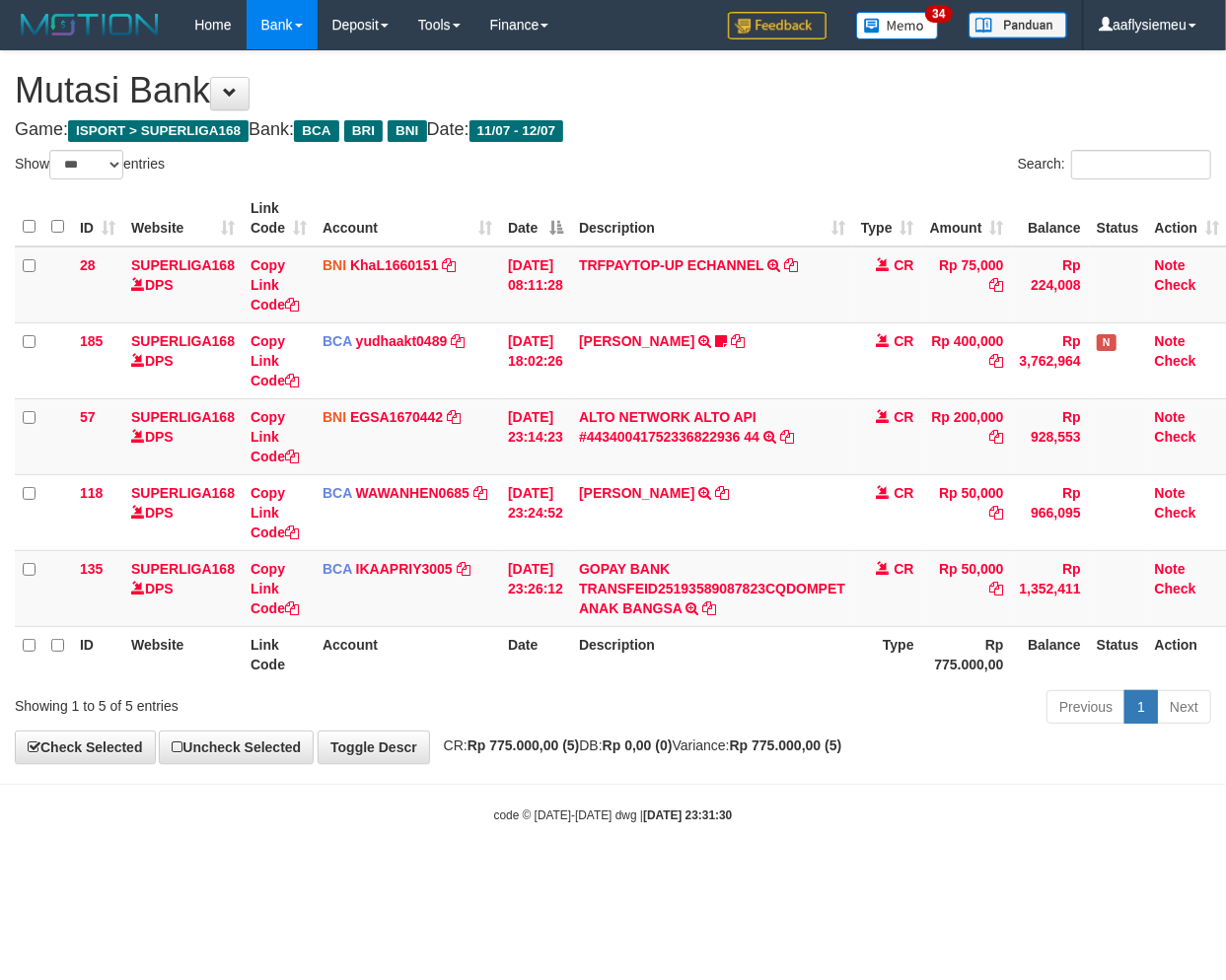 click on "Toggle navigation
Home
Bank
Account List
Load
By Website
Group
[ISPORT]													SUPERLIGA168
By Load Group (DPS)
34" at bounding box center [613, 437] 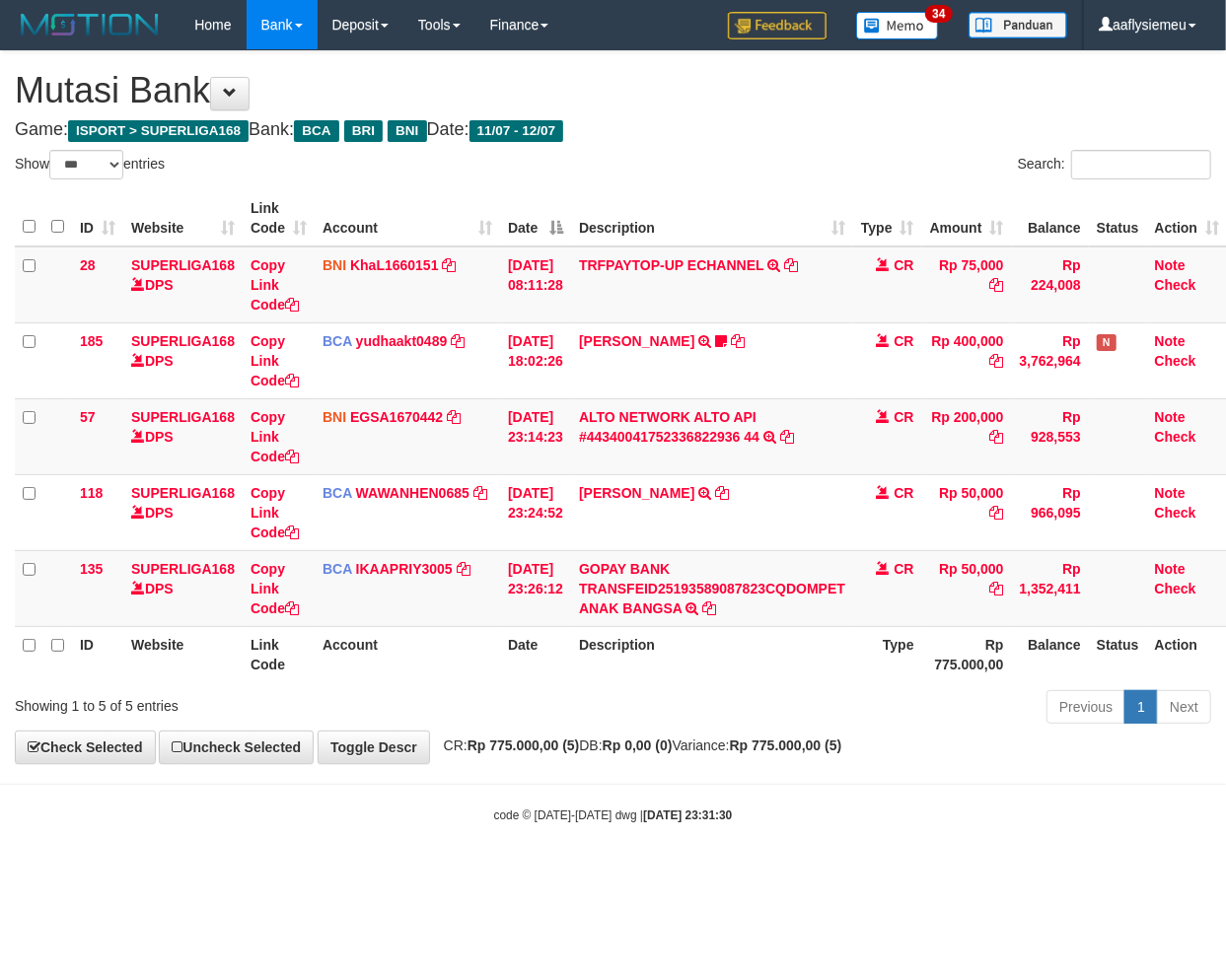 drag, startPoint x: 876, startPoint y: 774, endPoint x: 1197, endPoint y: 694, distance: 330.8187 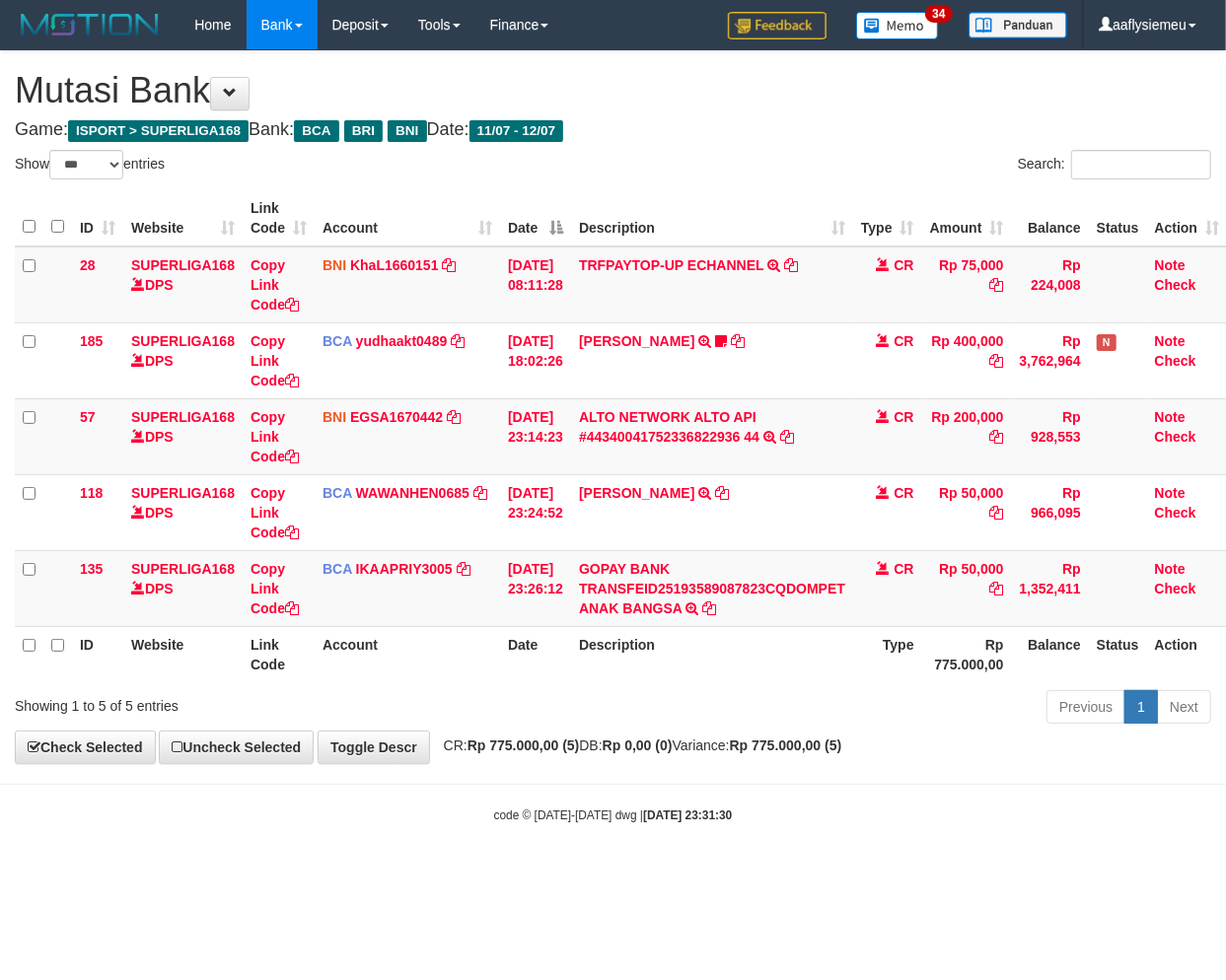 drag, startPoint x: 723, startPoint y: 780, endPoint x: 879, endPoint y: 754, distance: 158.15183 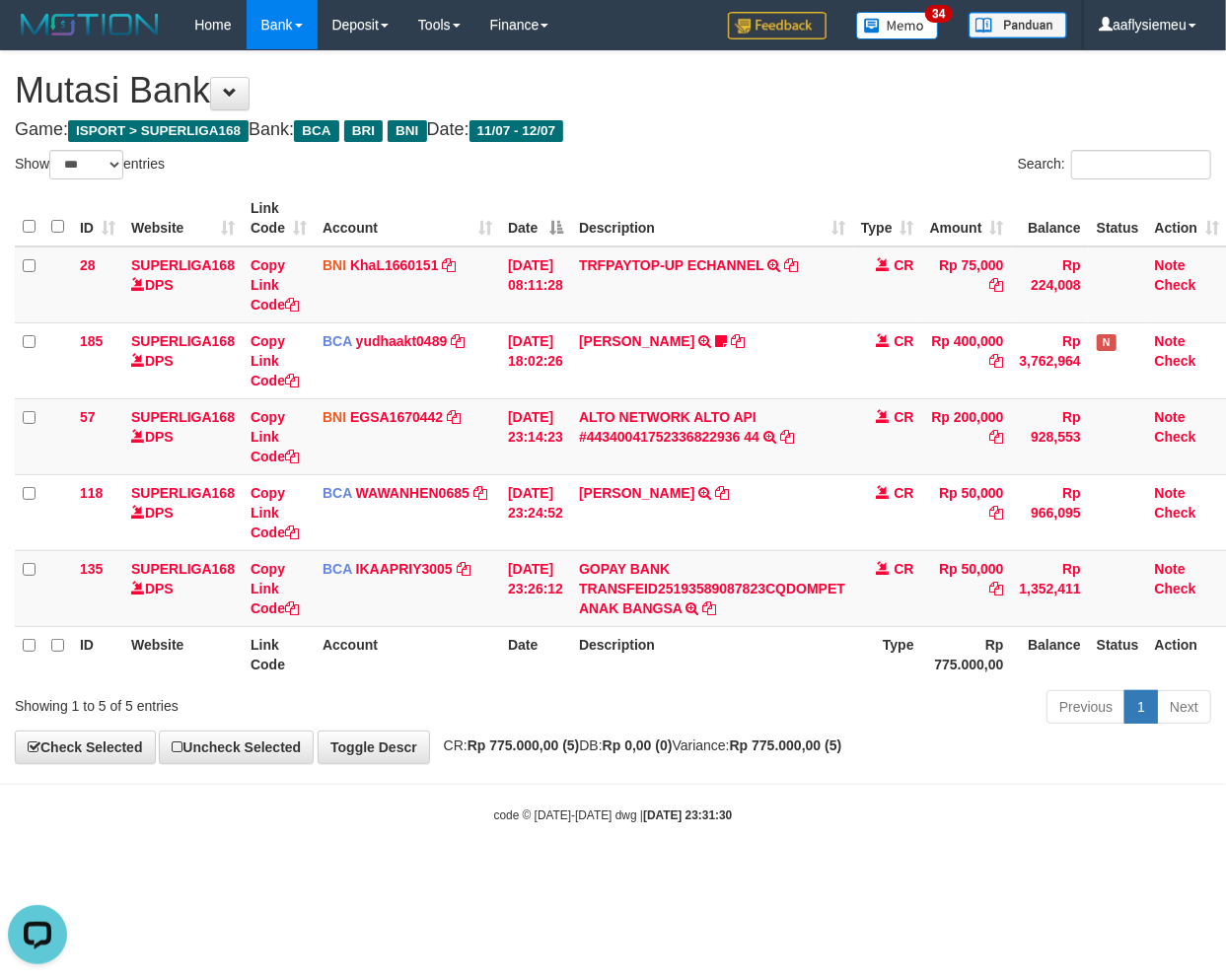 scroll, scrollTop: 0, scrollLeft: 0, axis: both 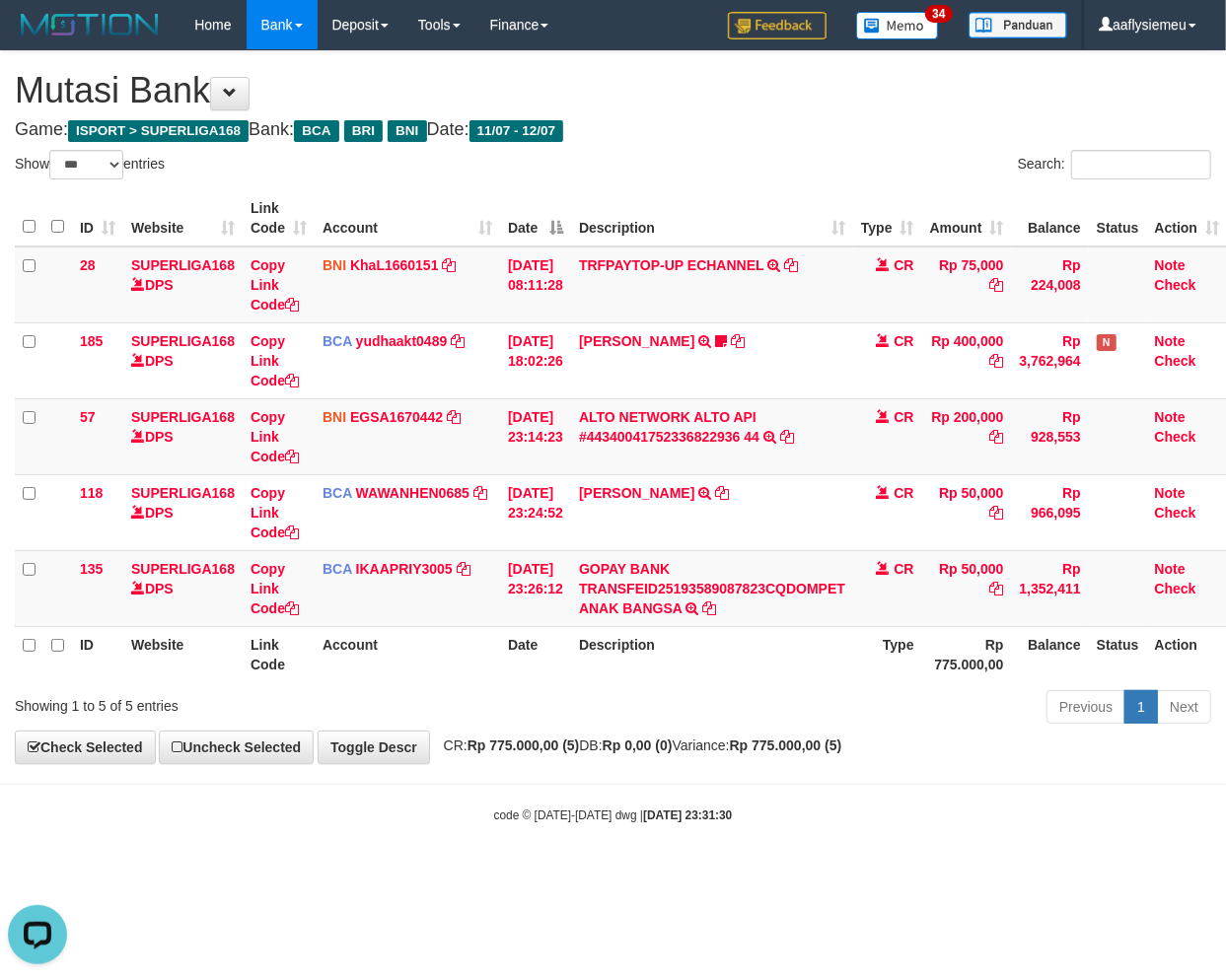 drag, startPoint x: 863, startPoint y: 761, endPoint x: 909, endPoint y: 755, distance: 46.38965 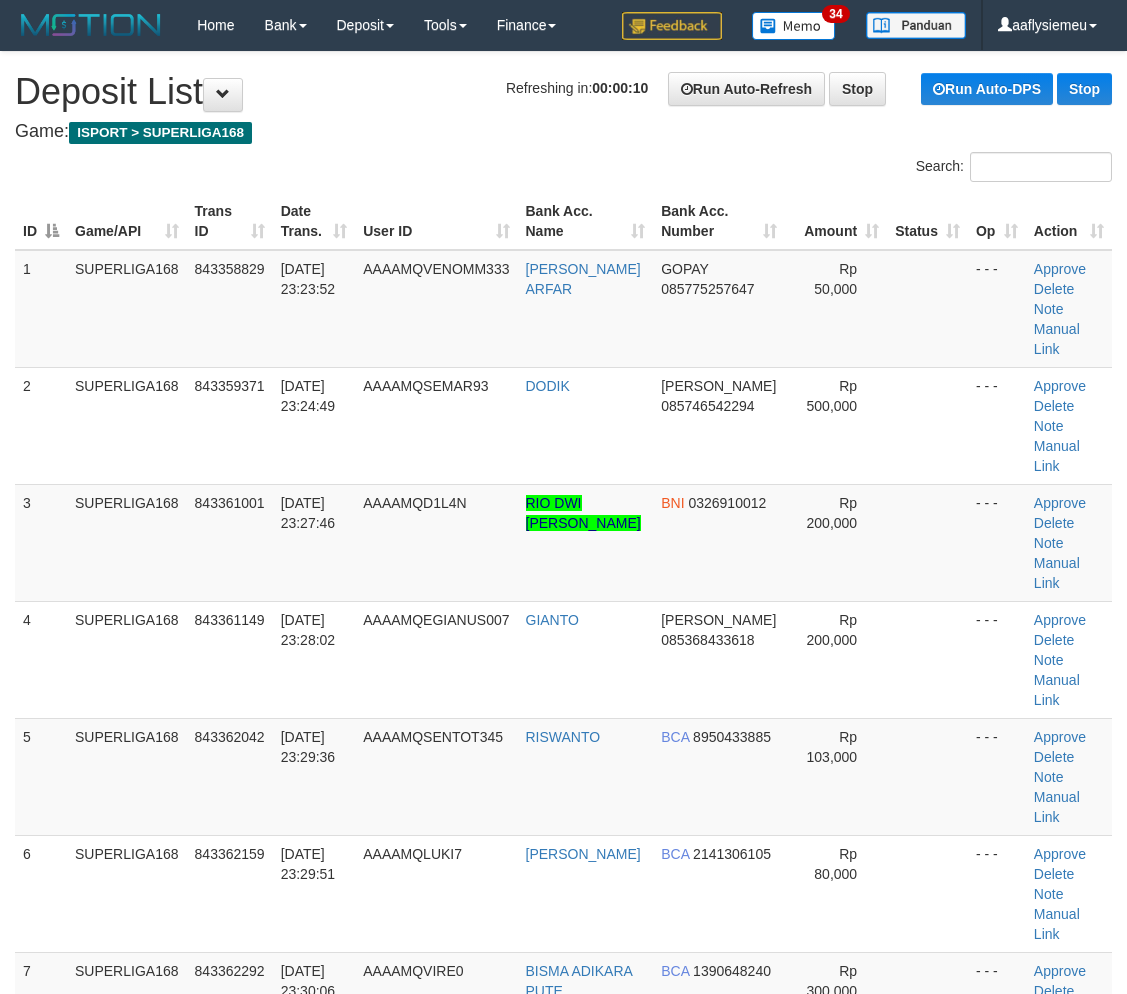 scroll, scrollTop: 0, scrollLeft: 0, axis: both 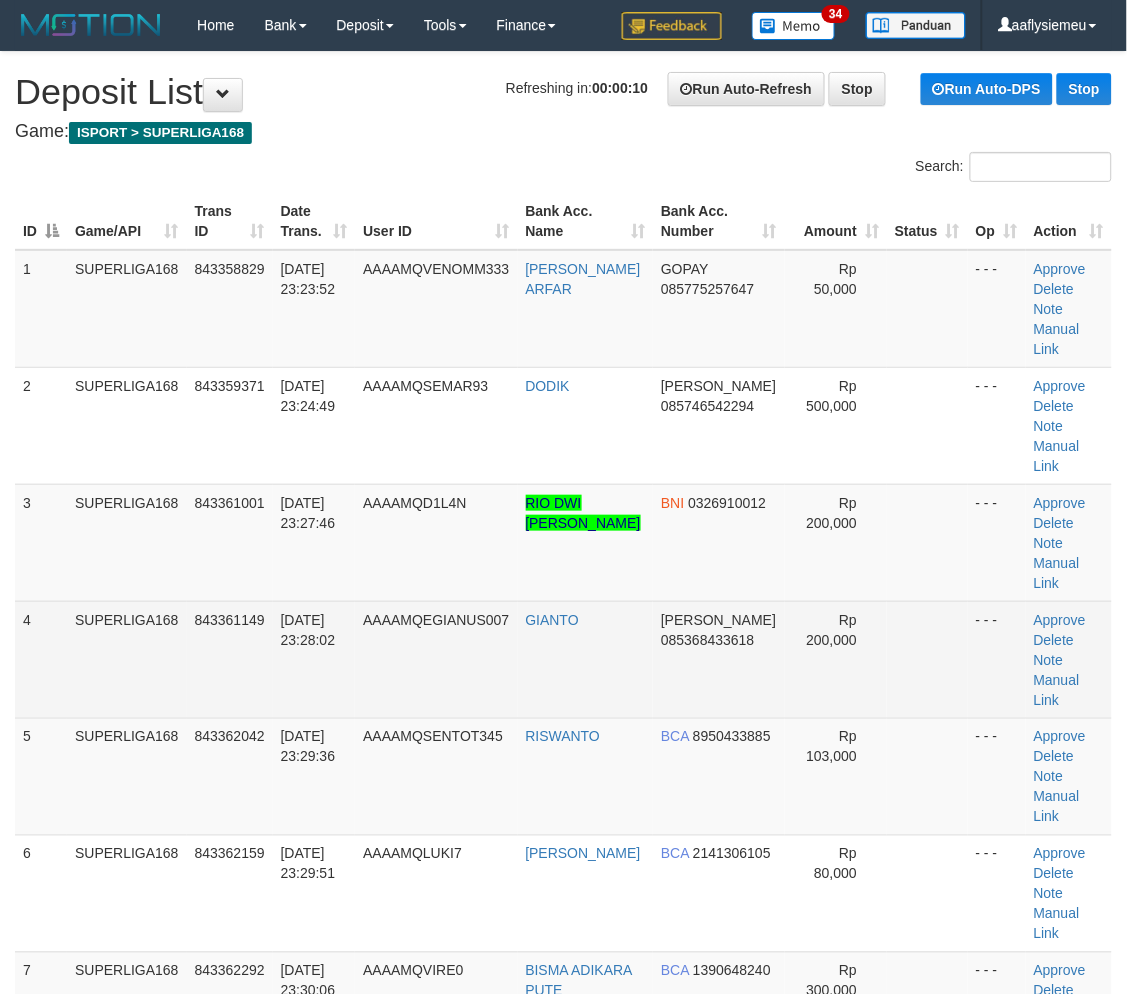 drag, startPoint x: 155, startPoint y: 622, endPoint x: 2, endPoint y: 655, distance: 156.51837 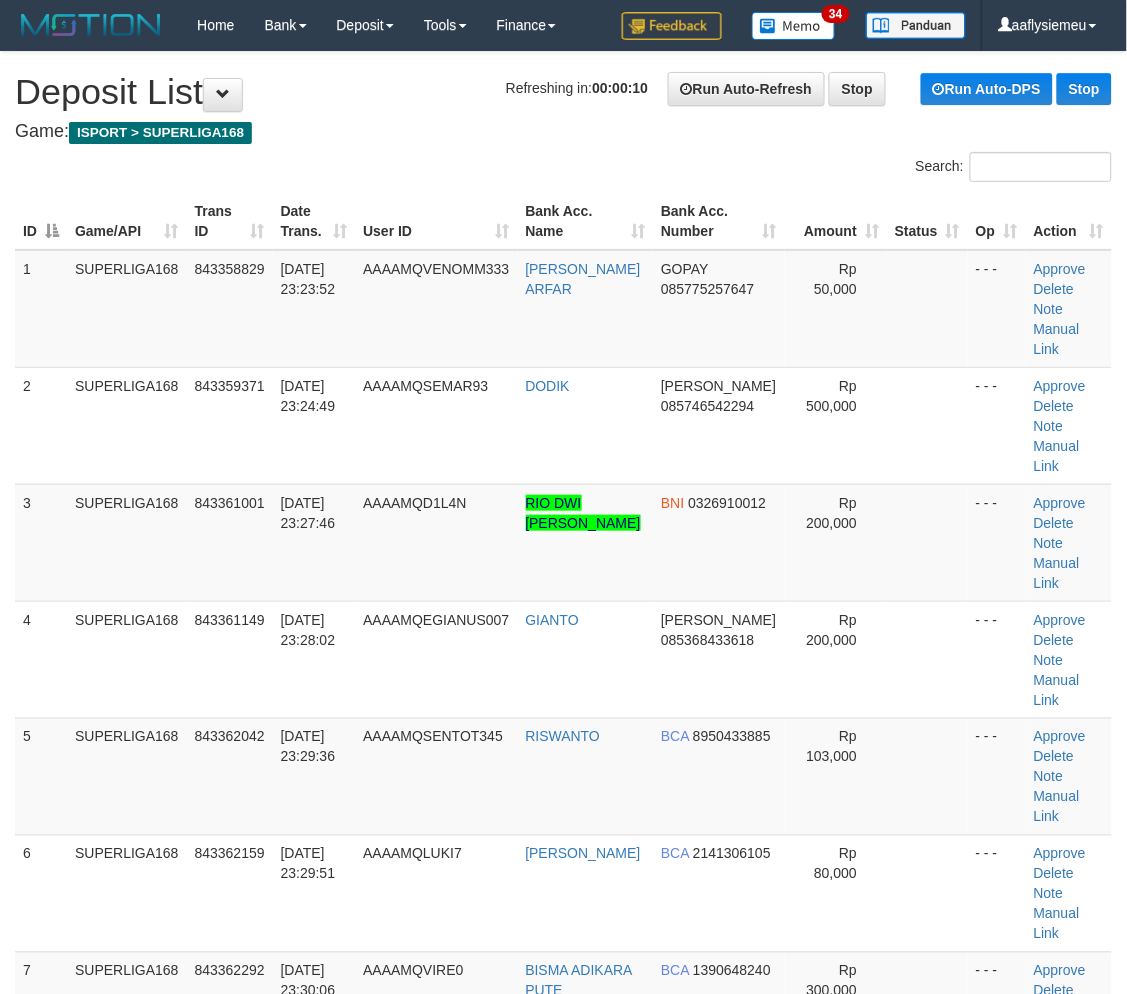 click on "SUPERLIGA168" at bounding box center [127, 659] 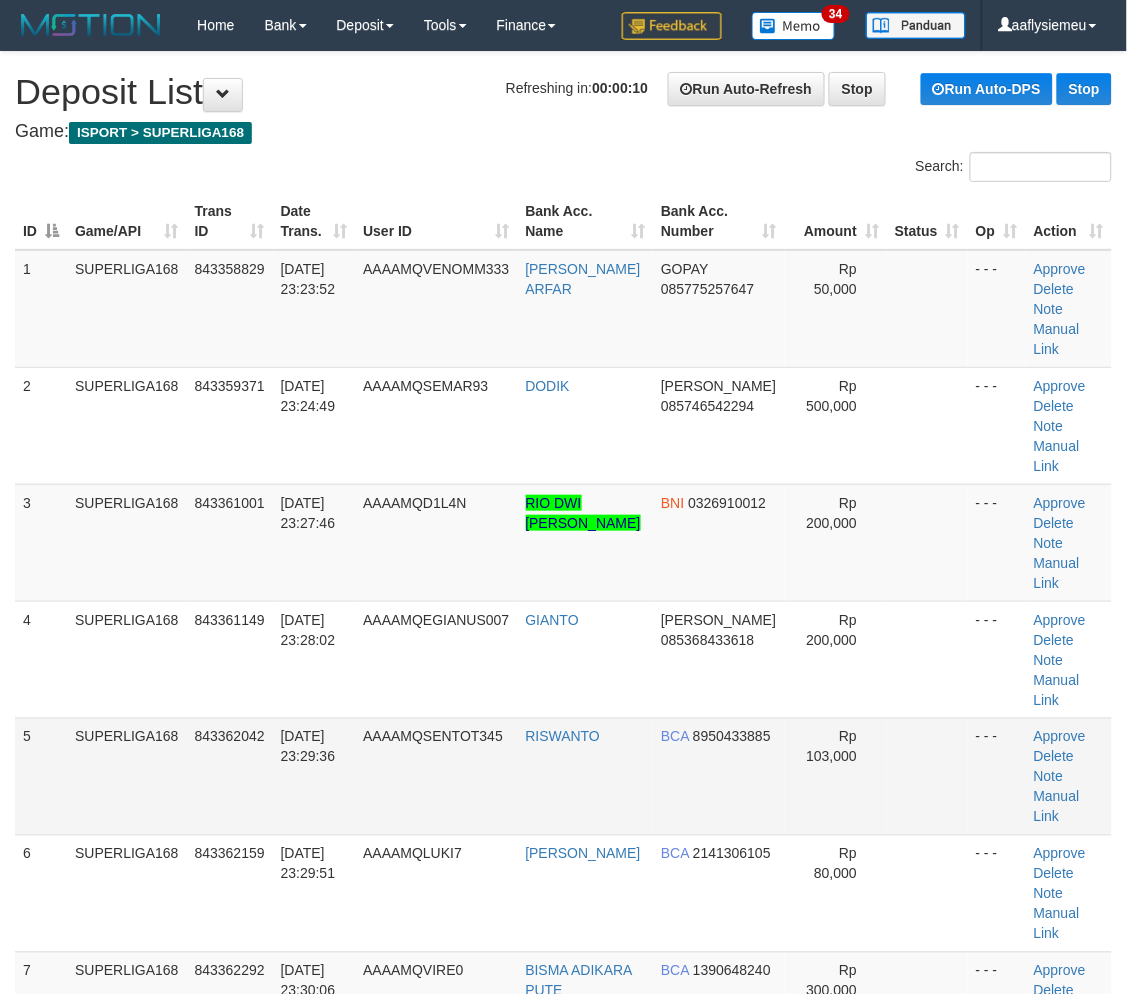 click on "SUPERLIGA168" at bounding box center [127, 659] 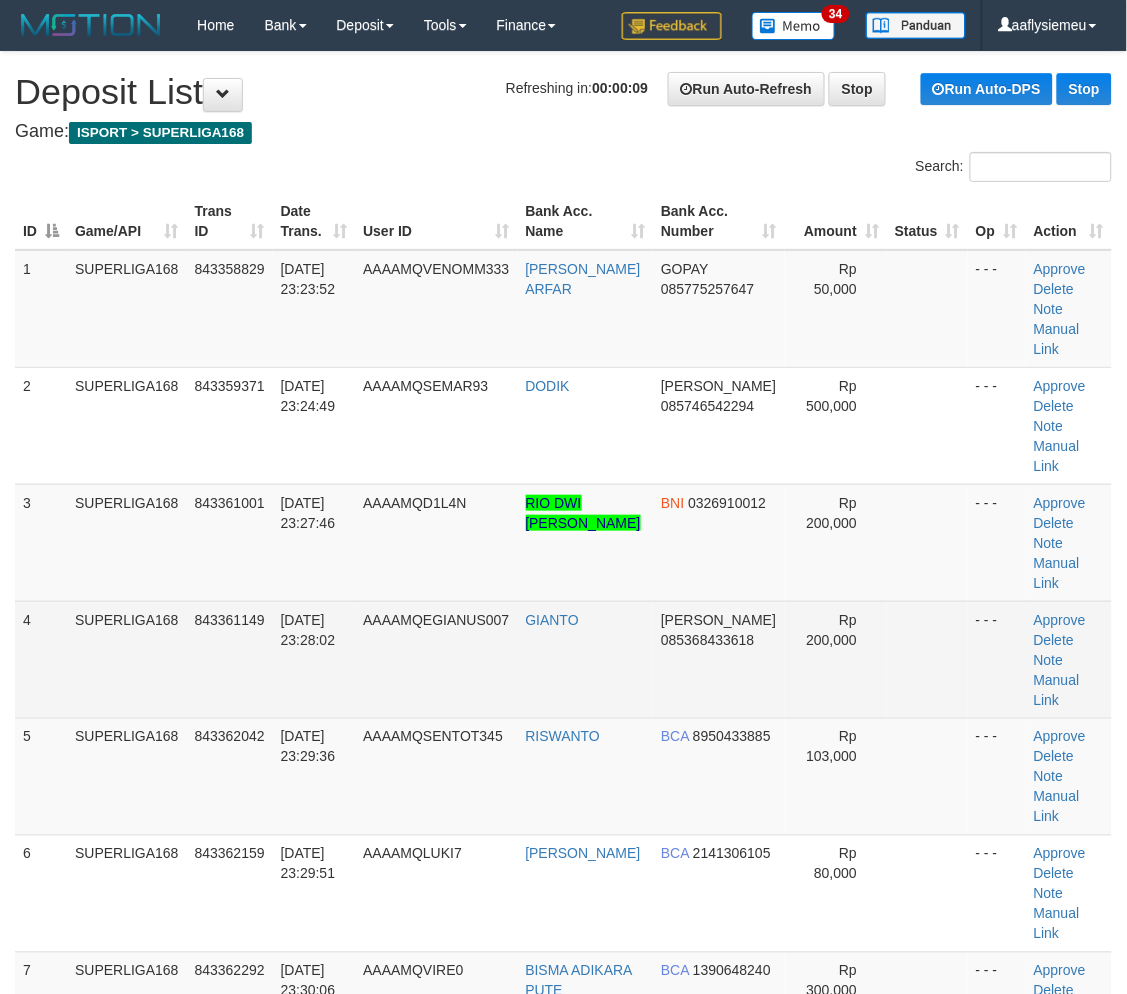 drag, startPoint x: 101, startPoint y: 605, endPoint x: 2, endPoint y: 631, distance: 102.357216 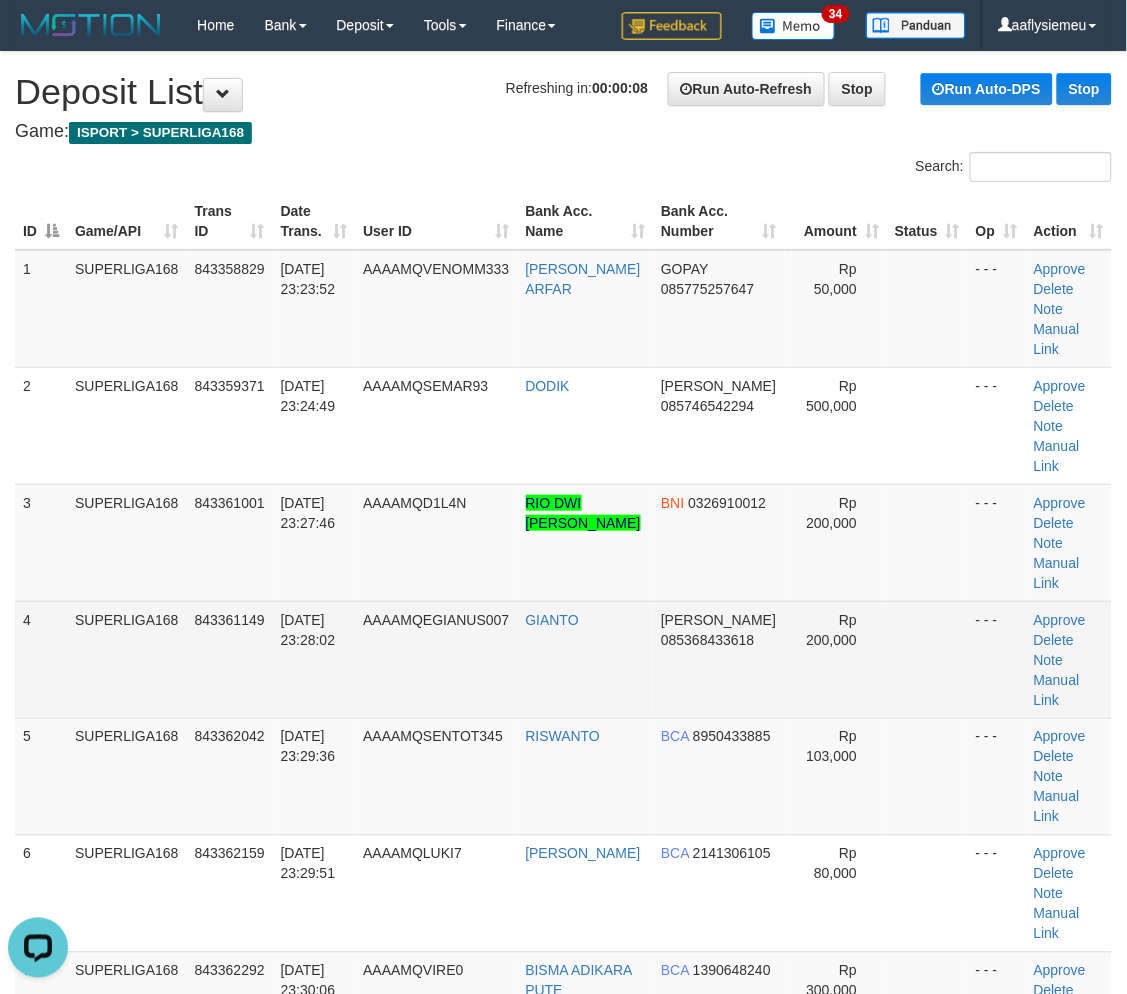scroll, scrollTop: 0, scrollLeft: 0, axis: both 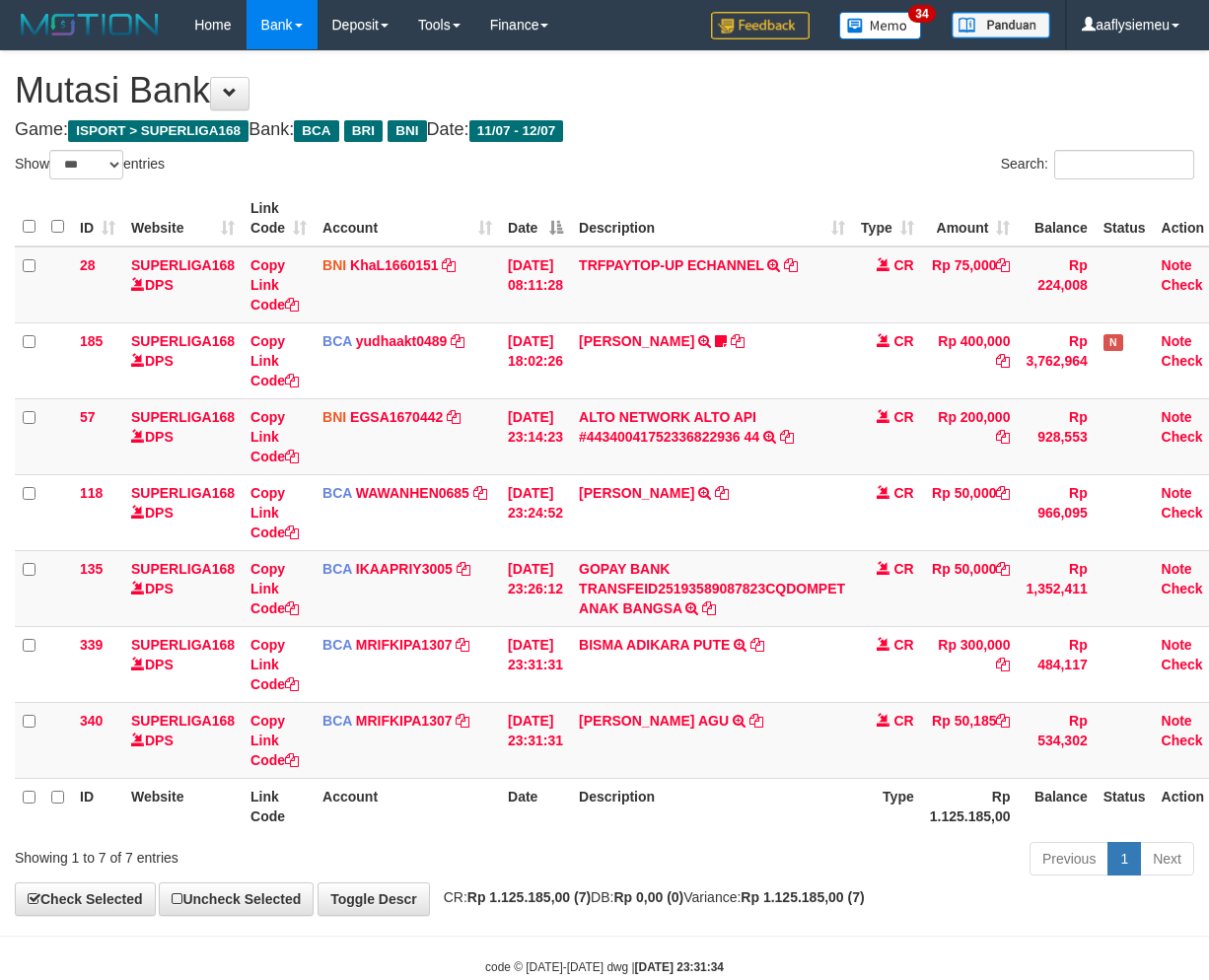 select on "***" 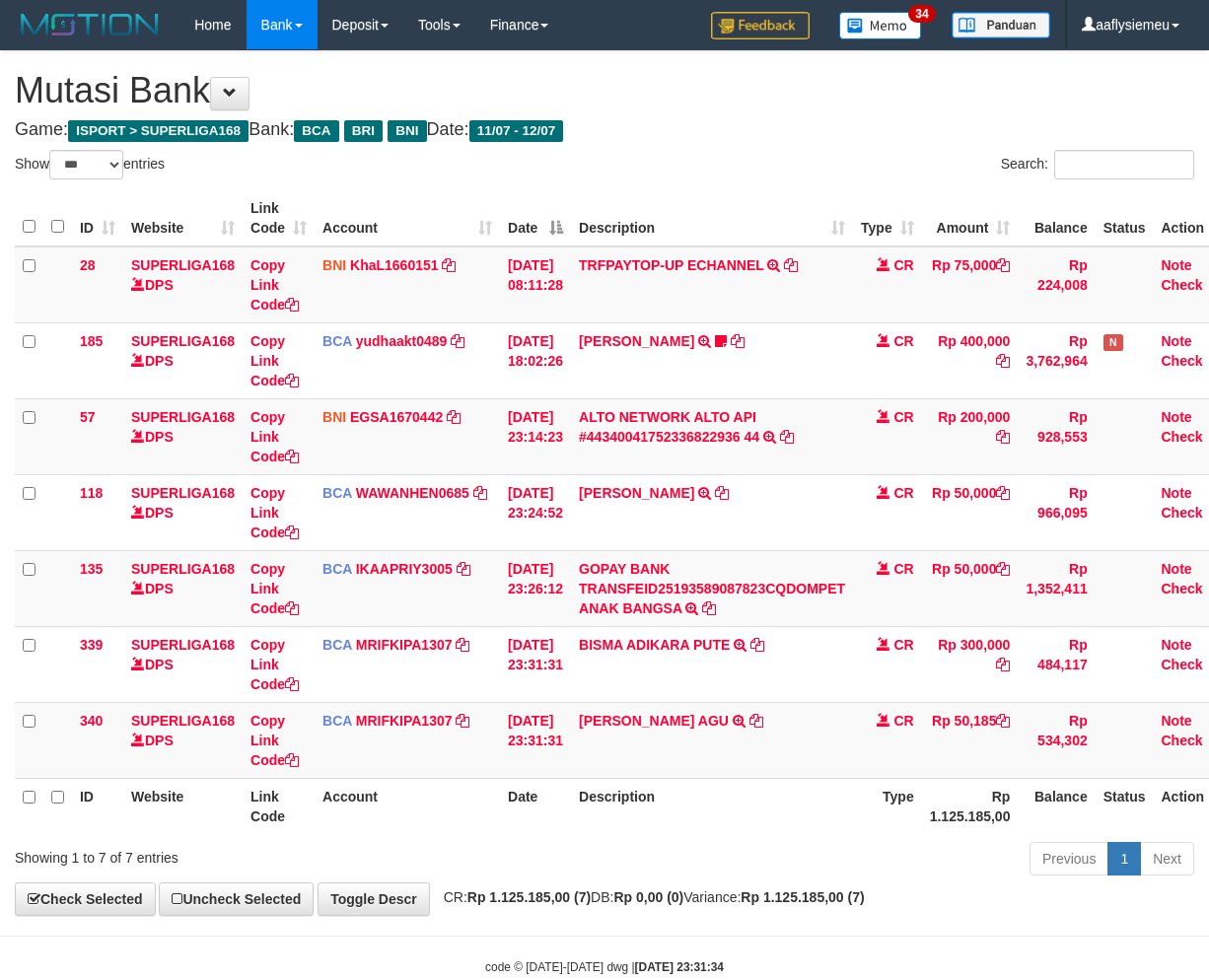 scroll, scrollTop: 0, scrollLeft: 0, axis: both 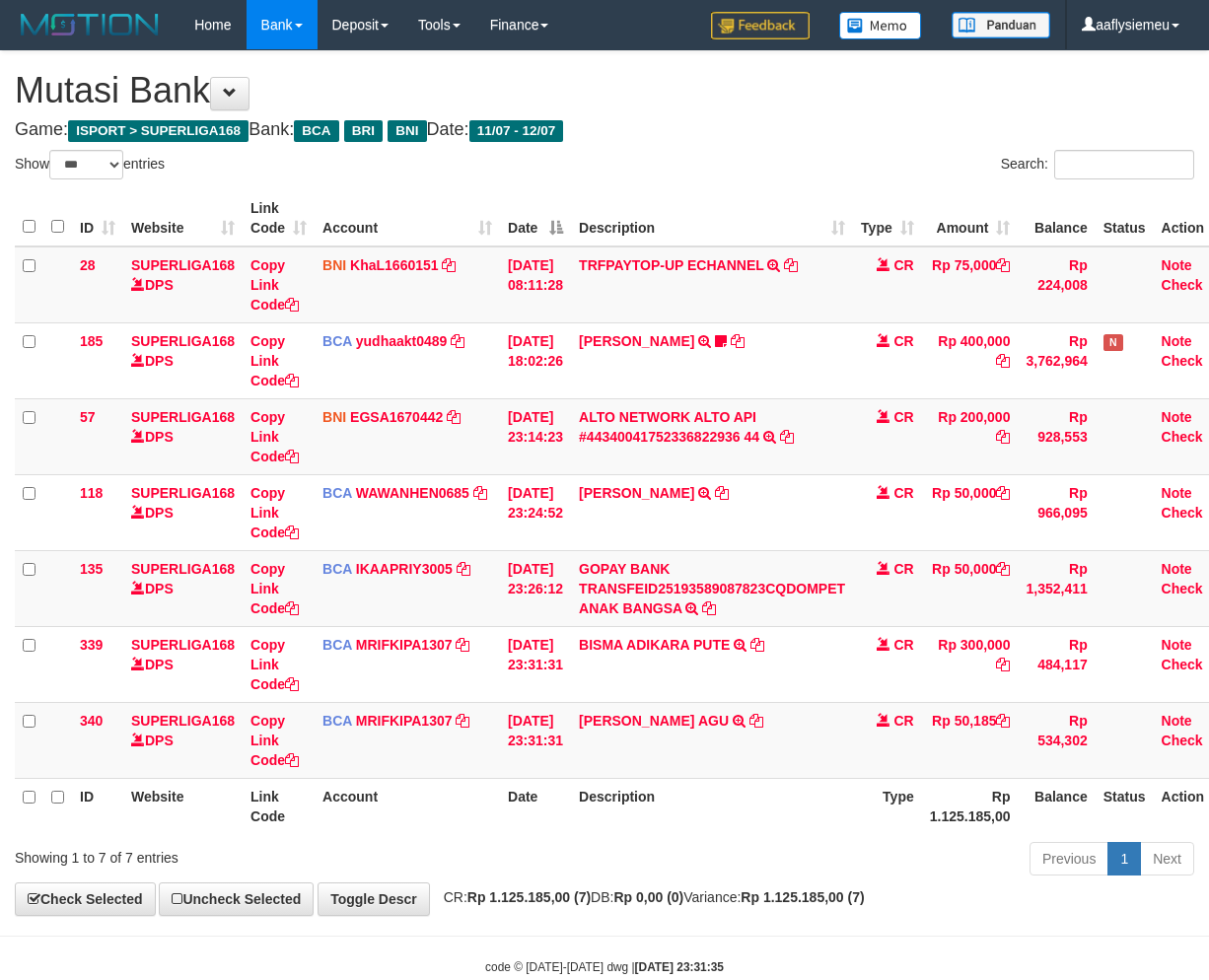 select on "***" 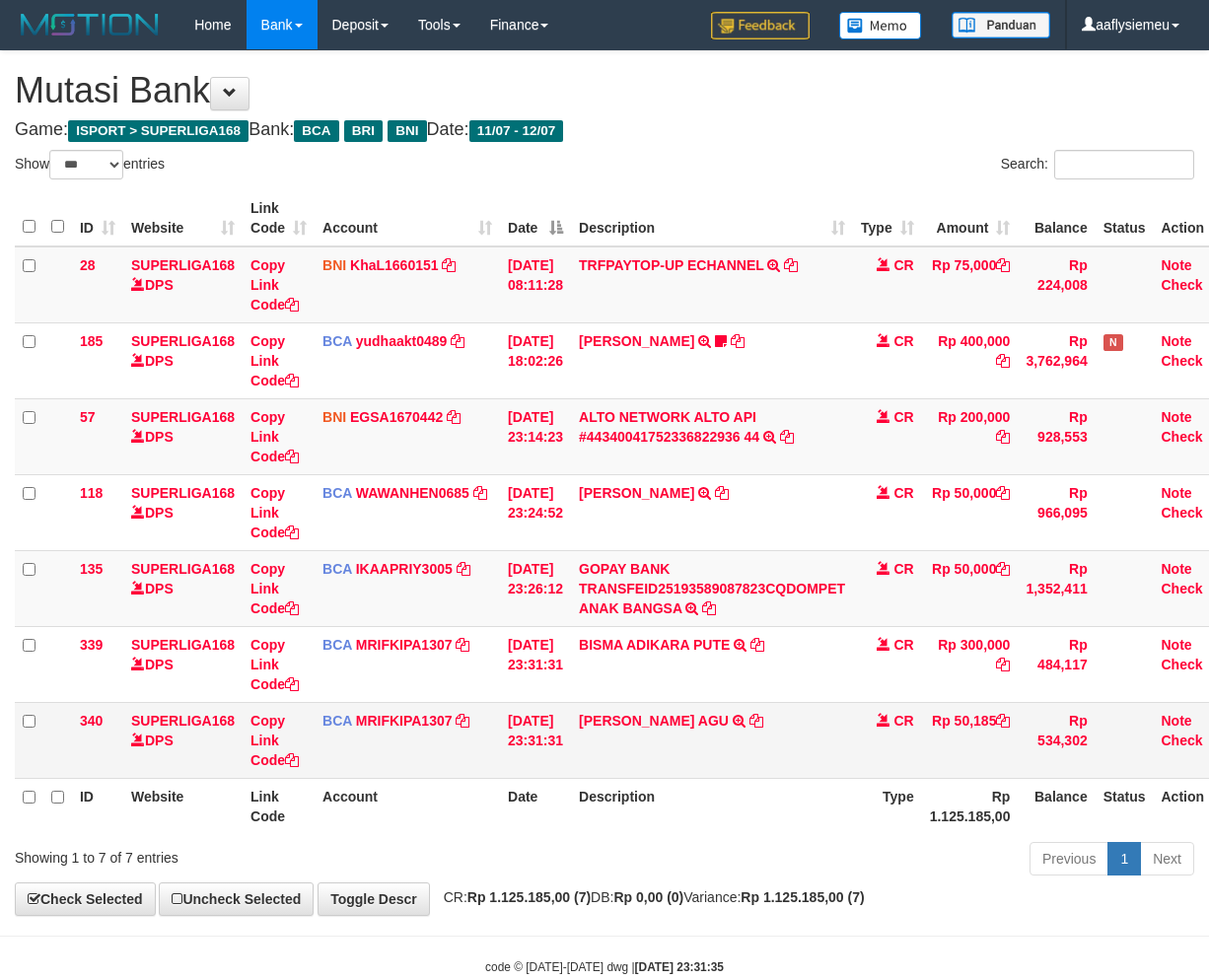 scroll, scrollTop: 0, scrollLeft: 0, axis: both 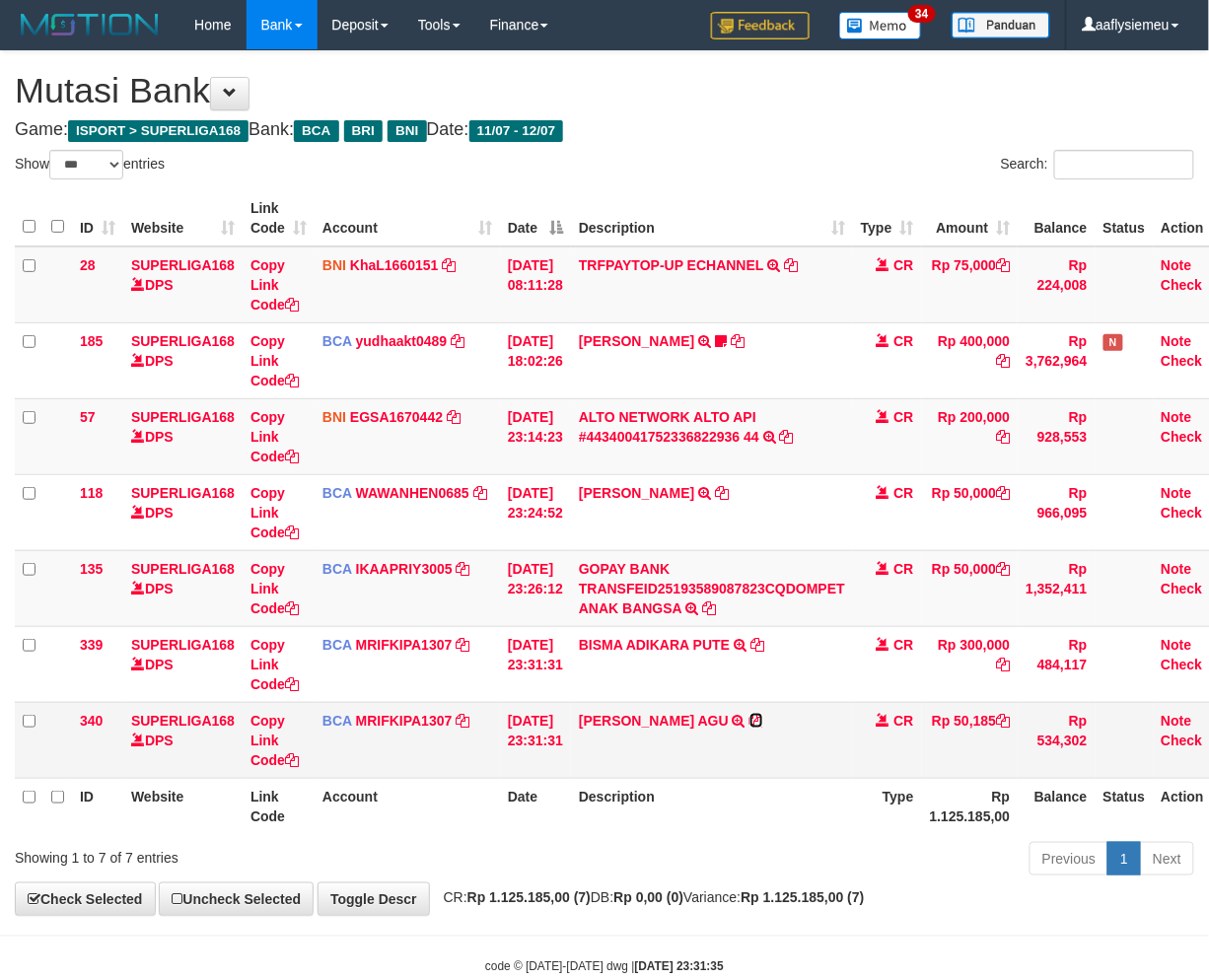 click at bounding box center [756, 721] 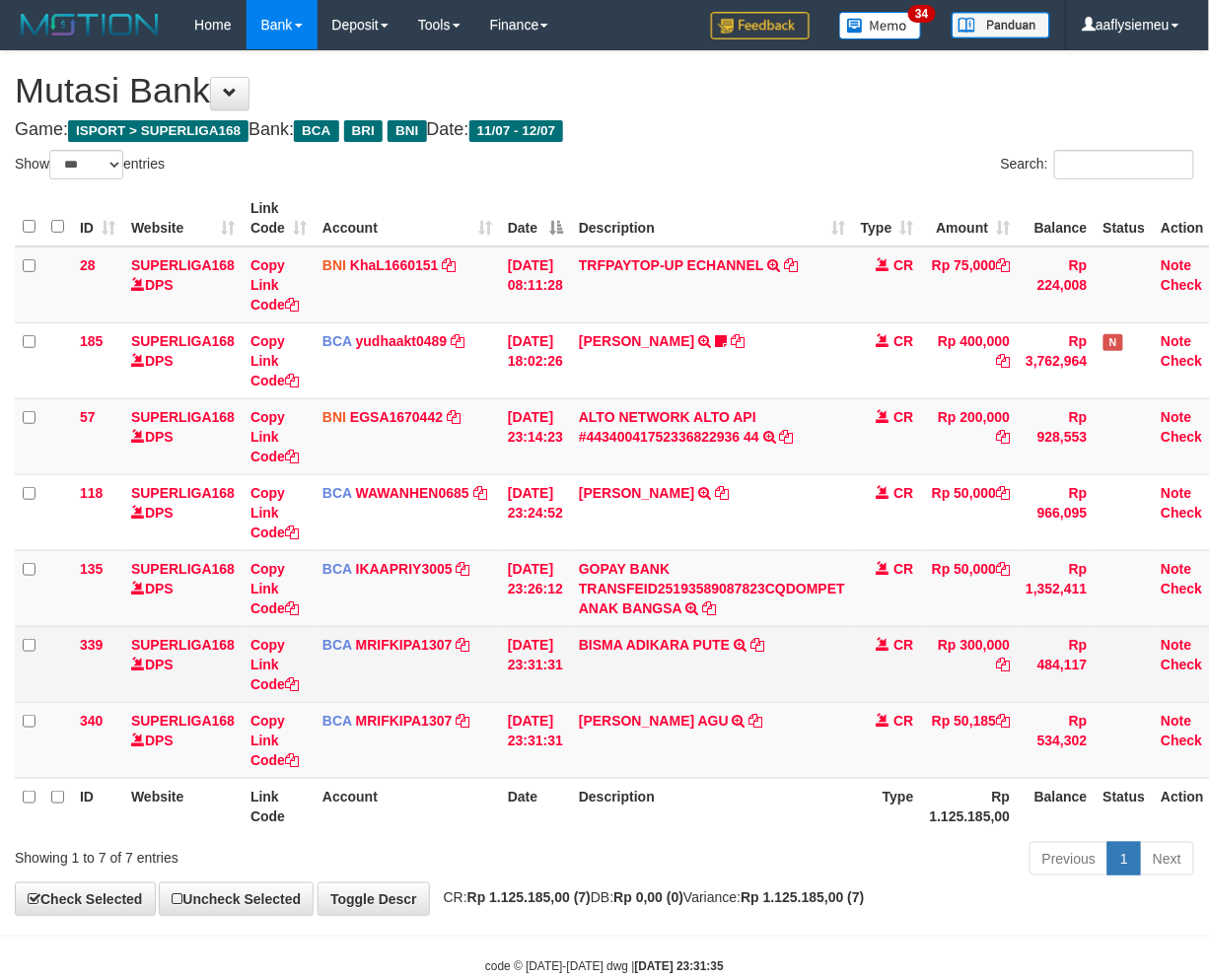 drag, startPoint x: 974, startPoint y: 716, endPoint x: 1137, endPoint y: 678, distance: 167.37085 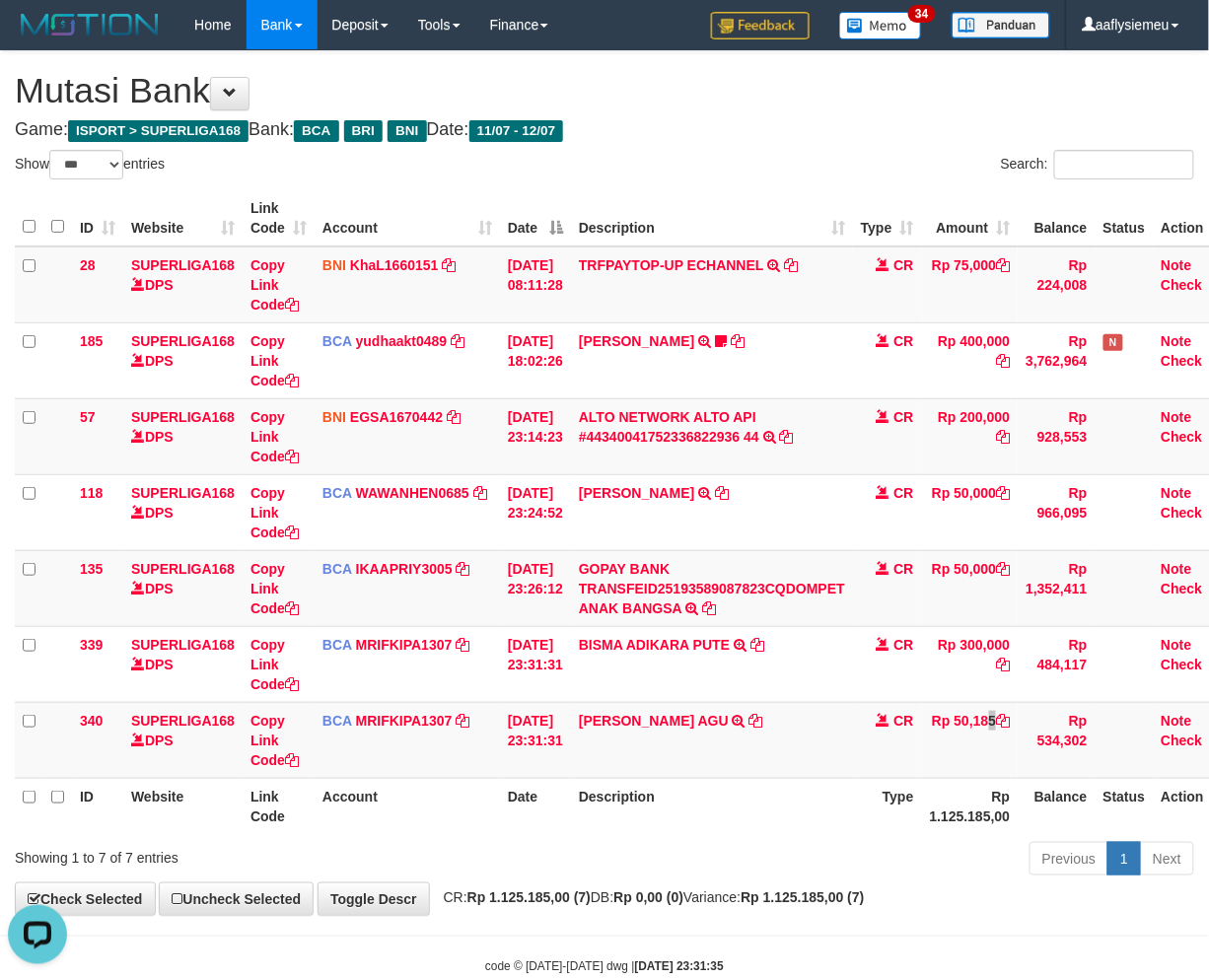 scroll, scrollTop: 0, scrollLeft: 0, axis: both 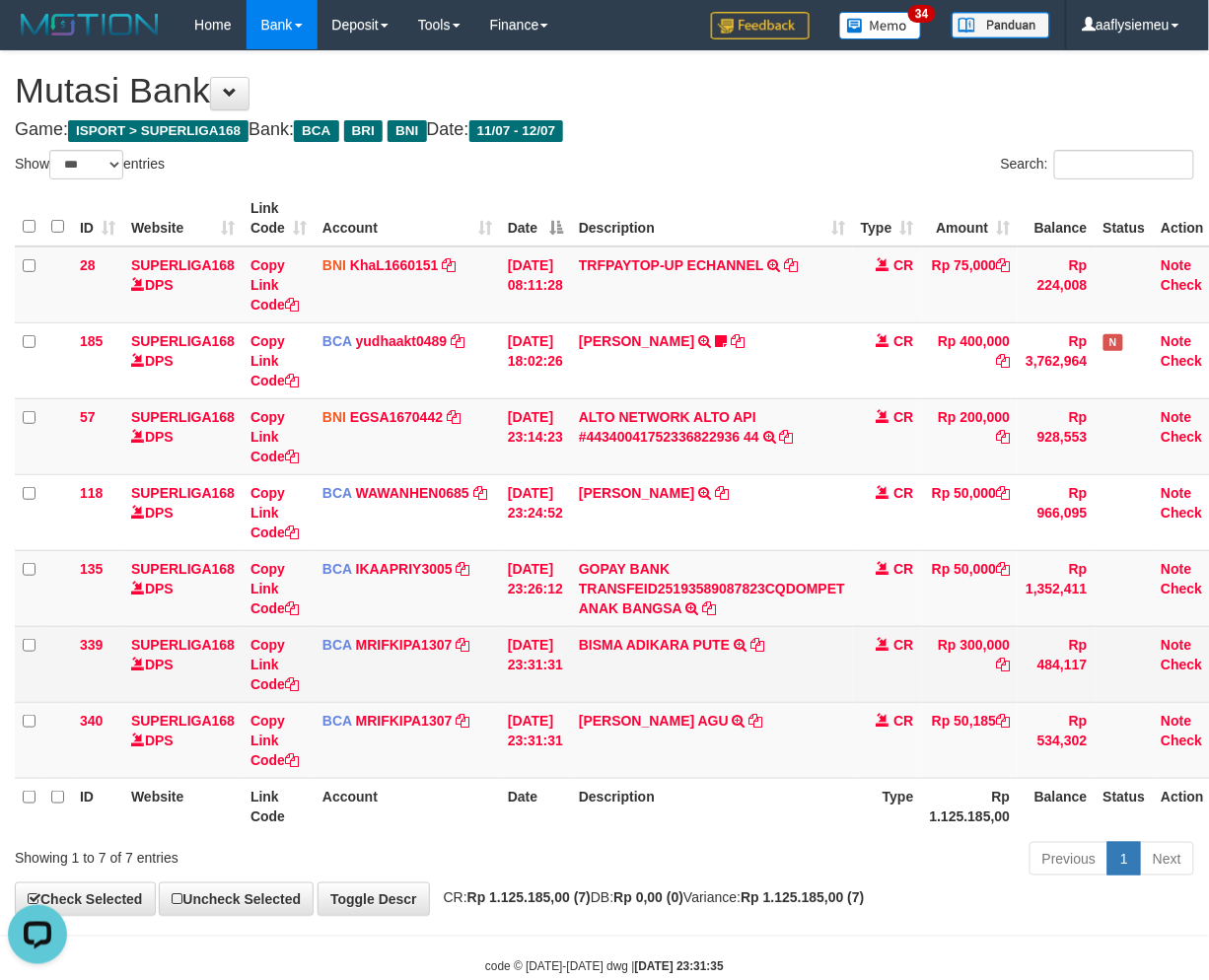 click on "BISMA ADIKARA PUTE         TRSF E-BANKING CR 1207/FTSCY/WS95031
300000.00BISMA ADIKARA PUTE" at bounding box center (712, 664) 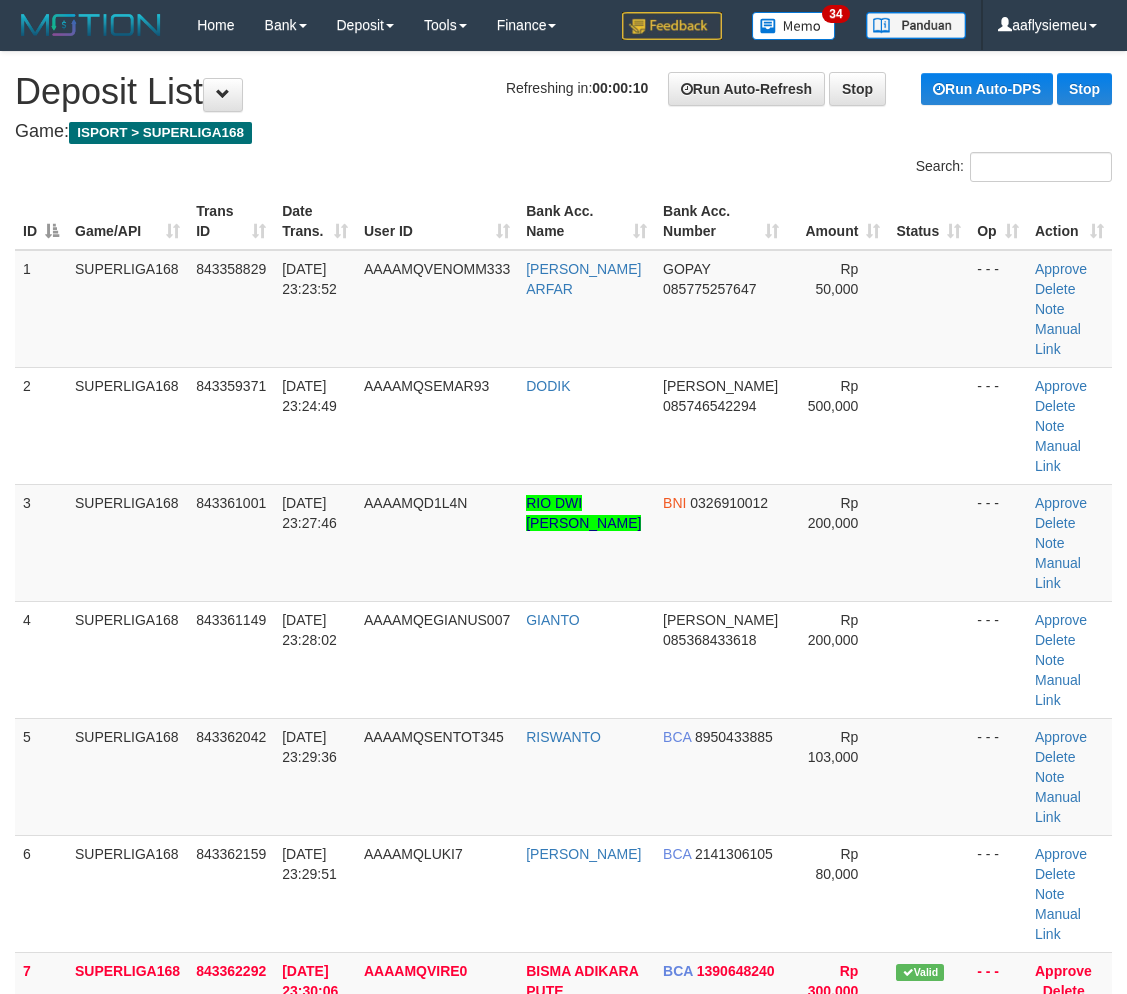 scroll, scrollTop: 0, scrollLeft: 0, axis: both 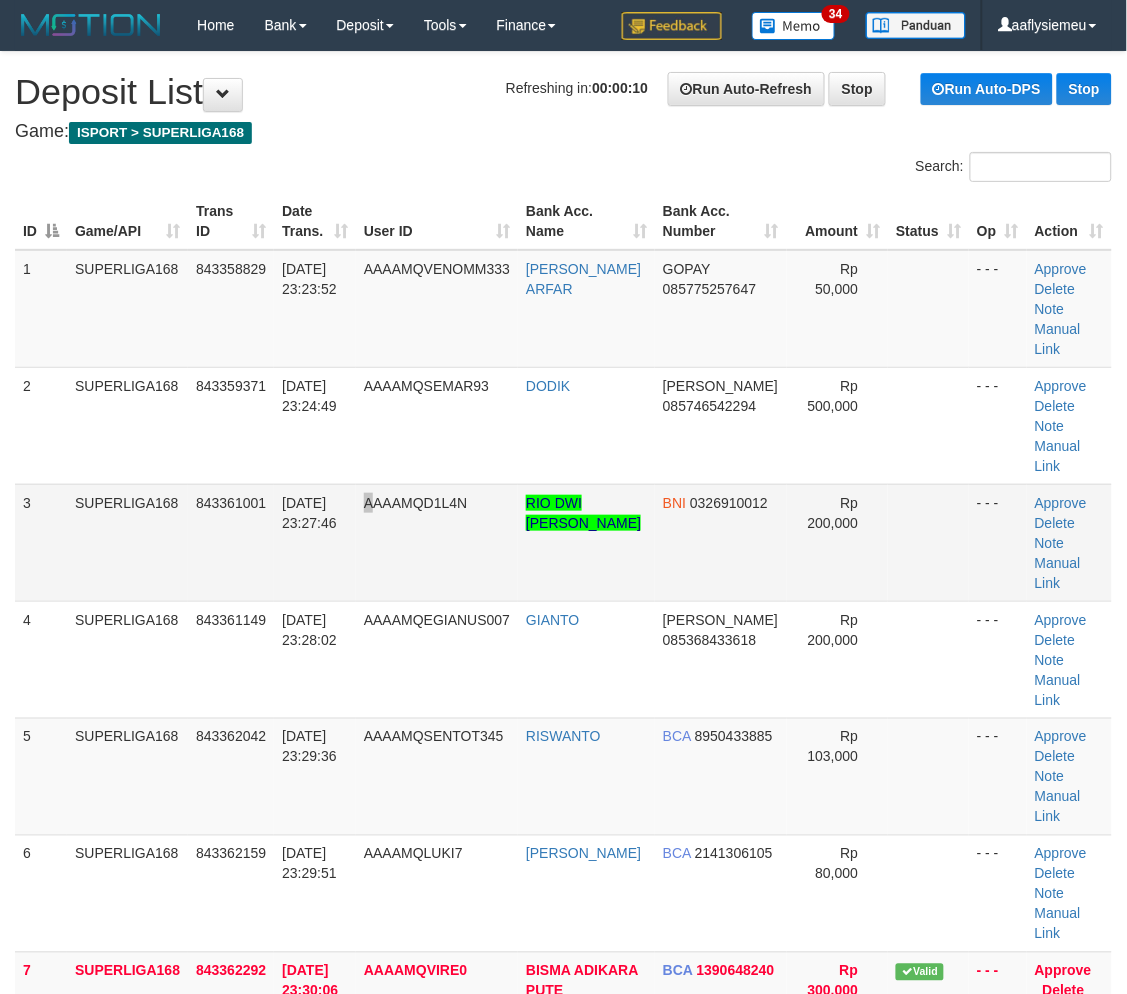 click on "AAAAMQD1L4N" at bounding box center [437, 542] 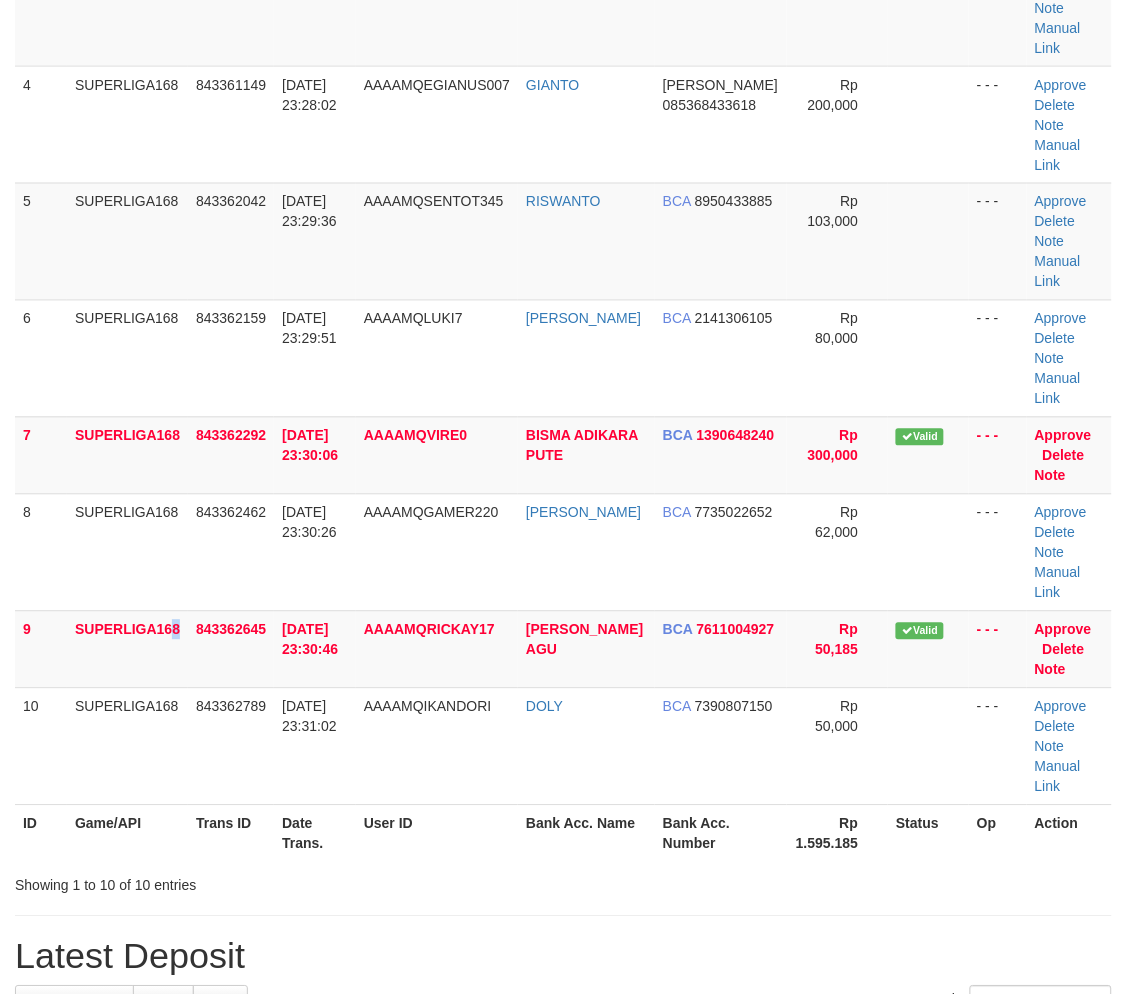 drag, startPoint x: 114, startPoint y: 535, endPoint x: -14, endPoint y: 592, distance: 140.11781 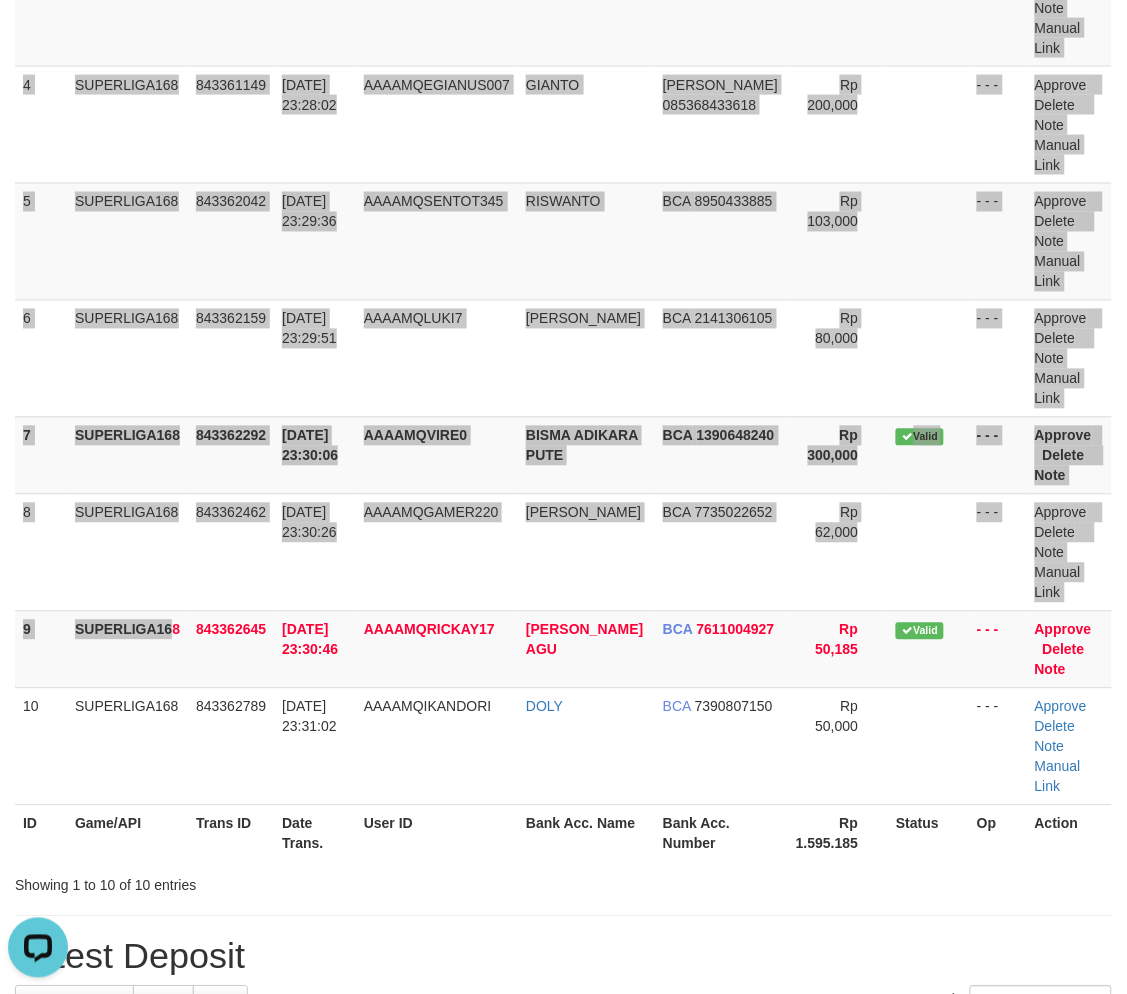 scroll, scrollTop: 0, scrollLeft: 0, axis: both 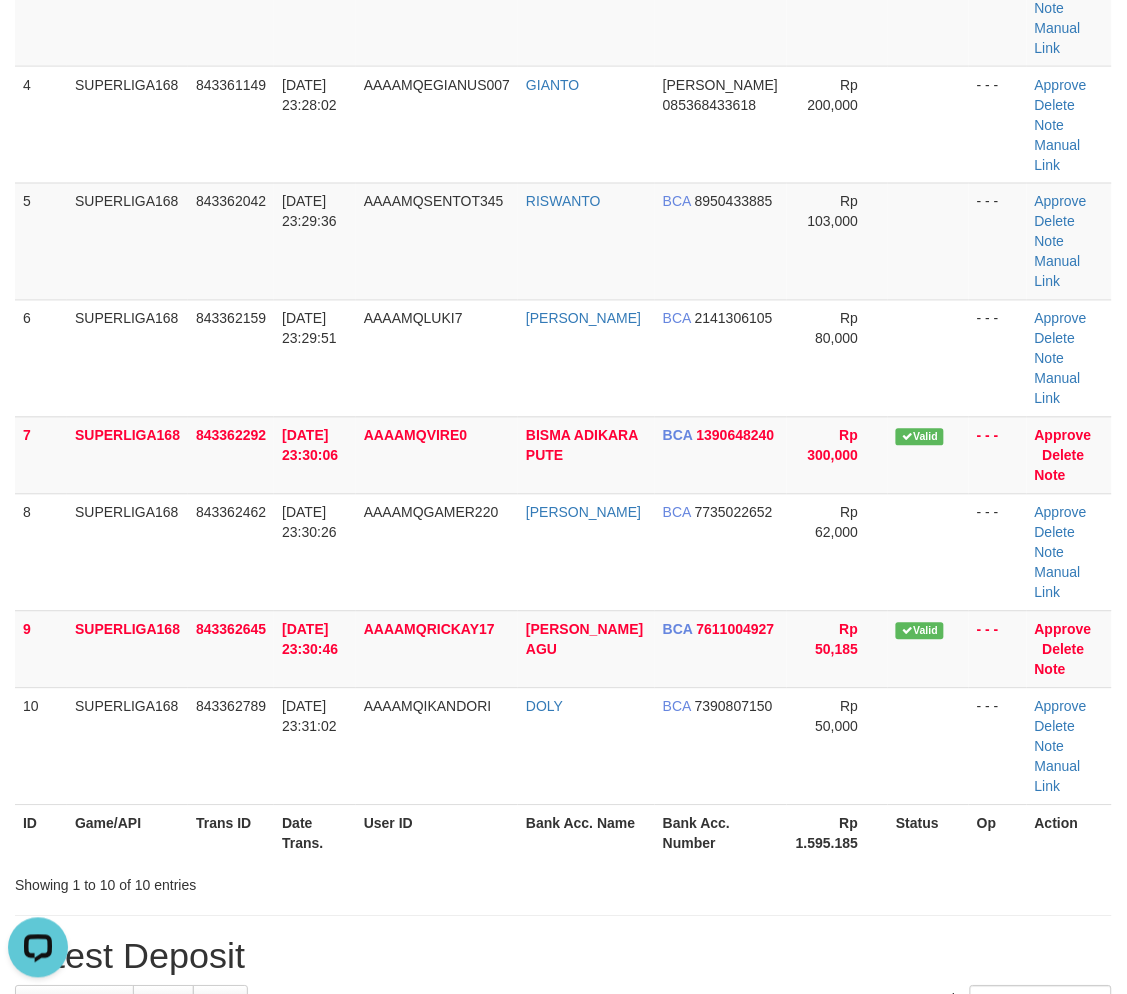 drag, startPoint x: 125, startPoint y: 538, endPoint x: 3, endPoint y: 610, distance: 141.66158 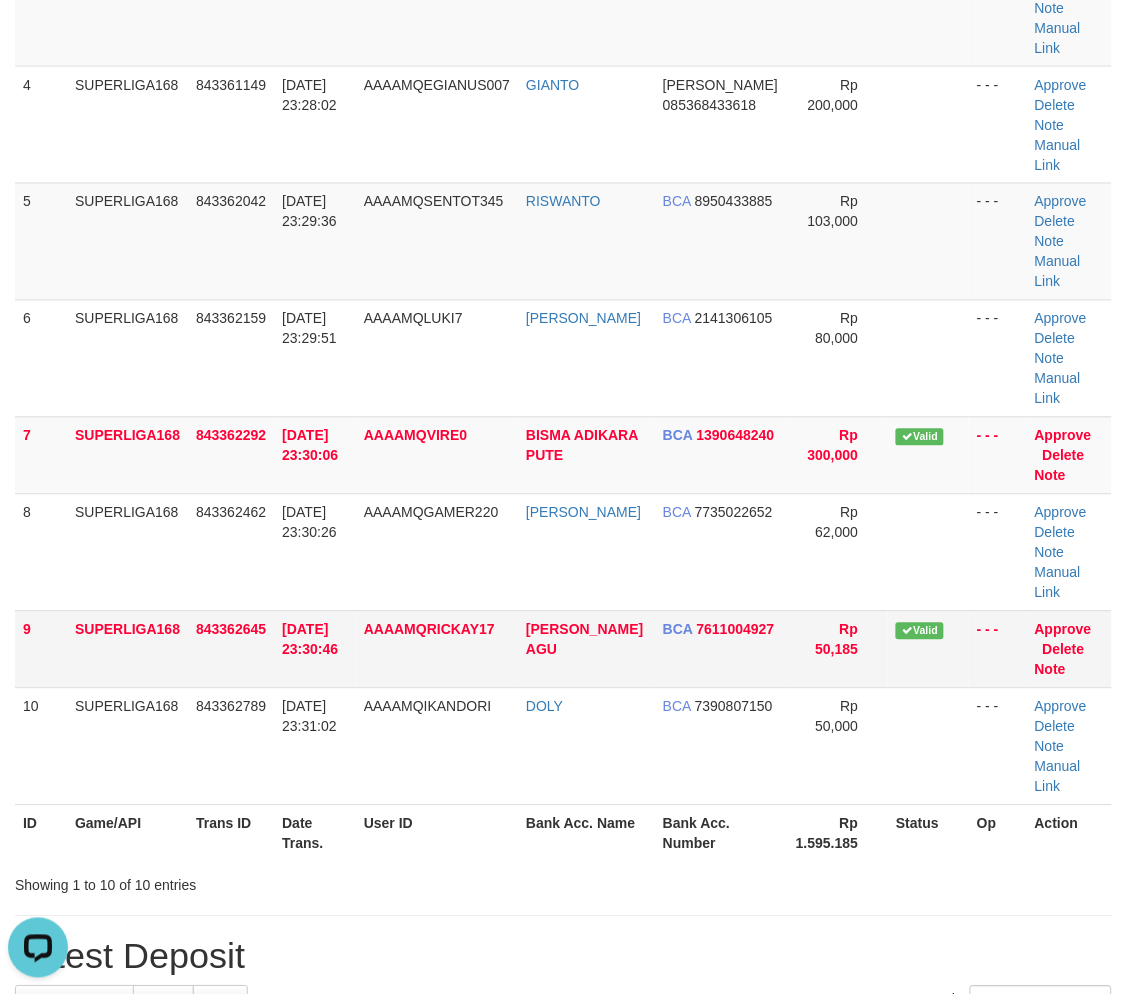 click on "9" at bounding box center [41, 649] 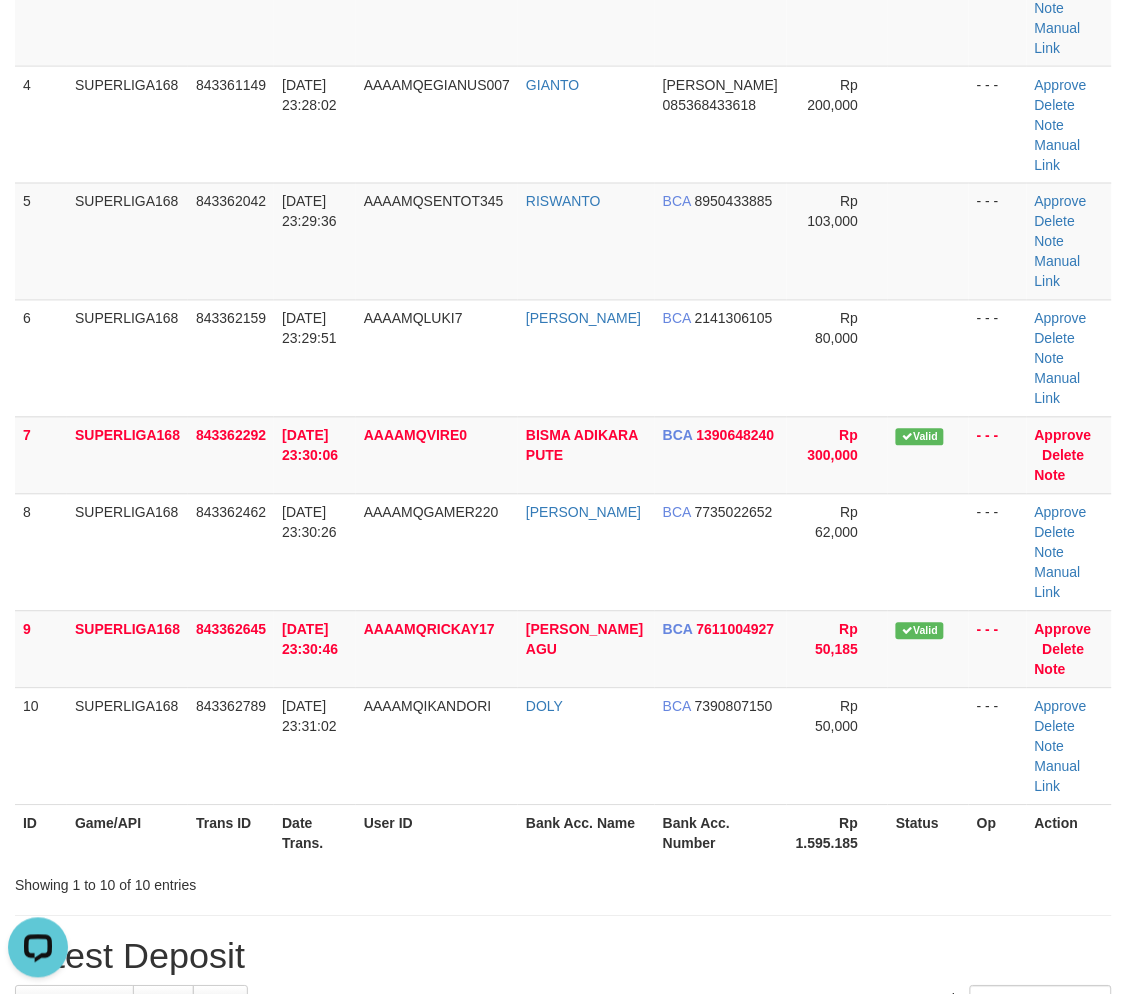 drag, startPoint x: 135, startPoint y: 483, endPoint x: 4, endPoint y: 528, distance: 138.51353 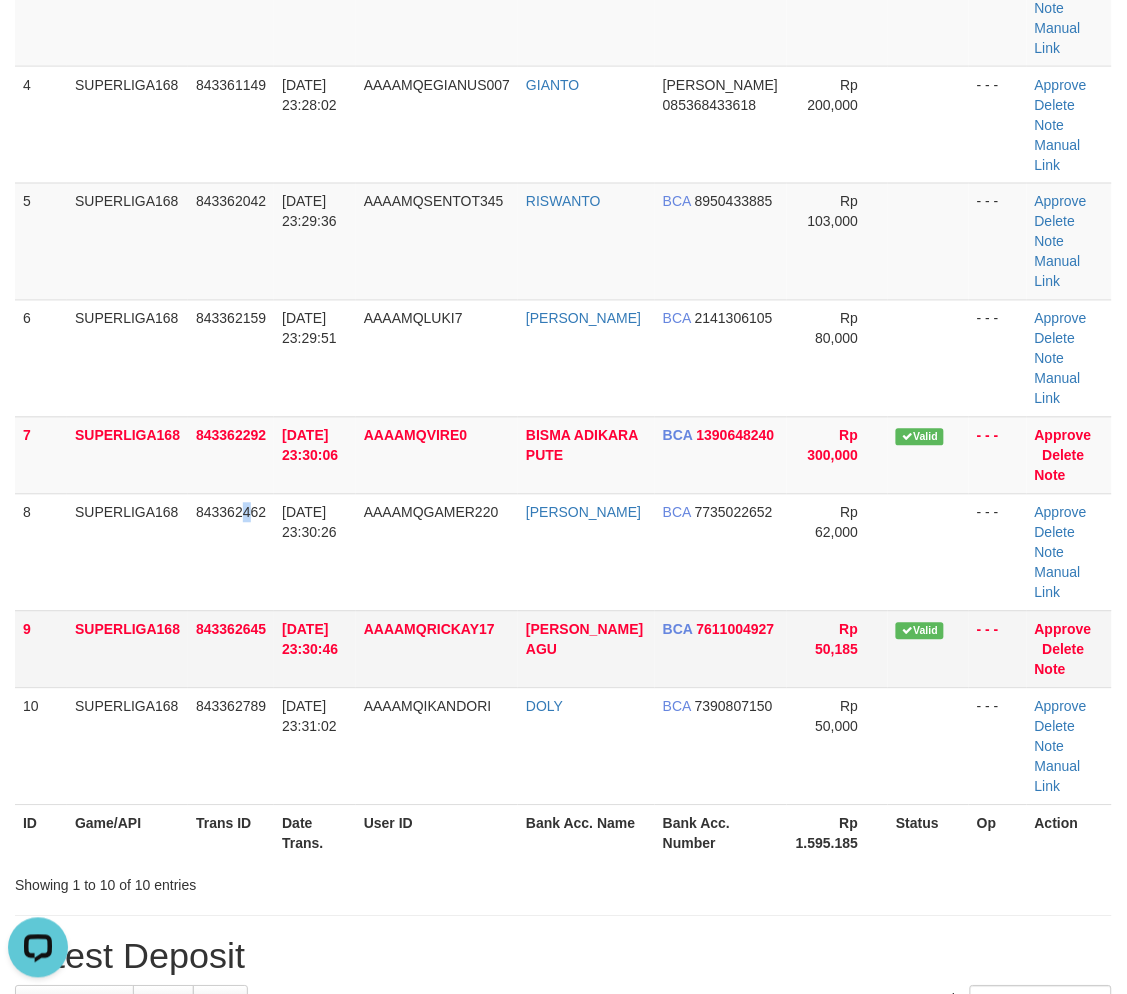 drag, startPoint x: 247, startPoint y: 450, endPoint x: 171, endPoint y: 496, distance: 88.83693 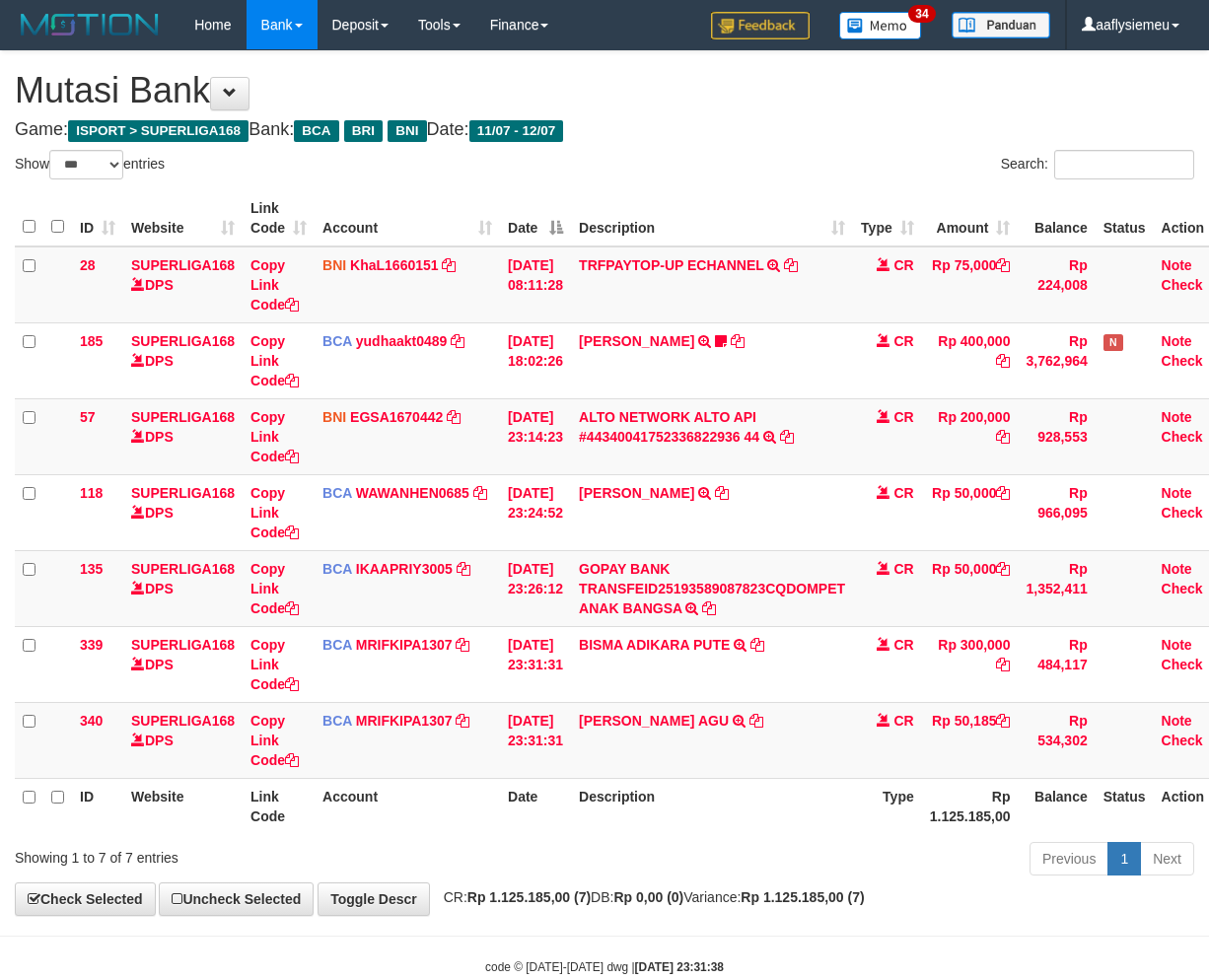 select on "***" 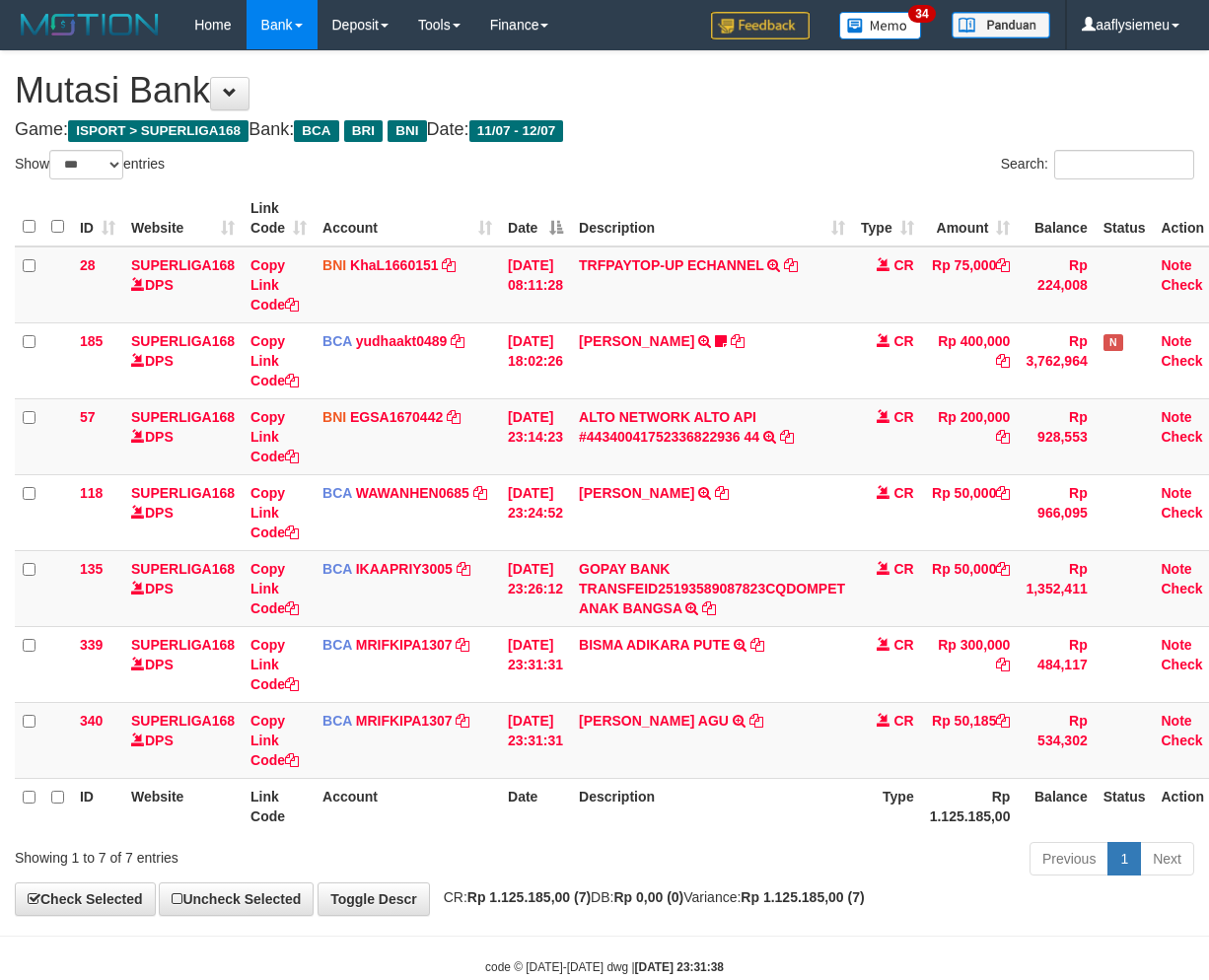scroll, scrollTop: 0, scrollLeft: 0, axis: both 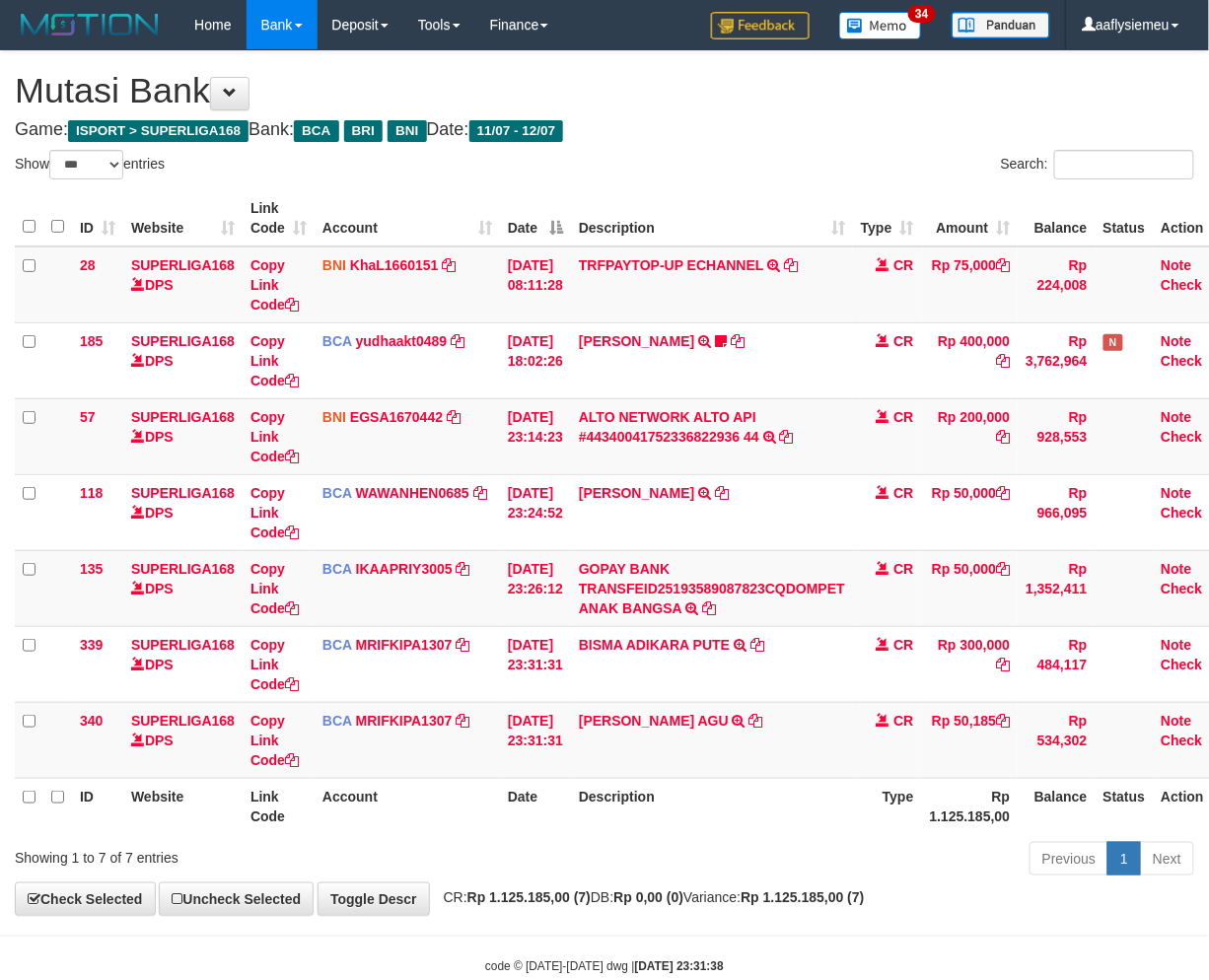click on "CR" at bounding box center [888, 664] 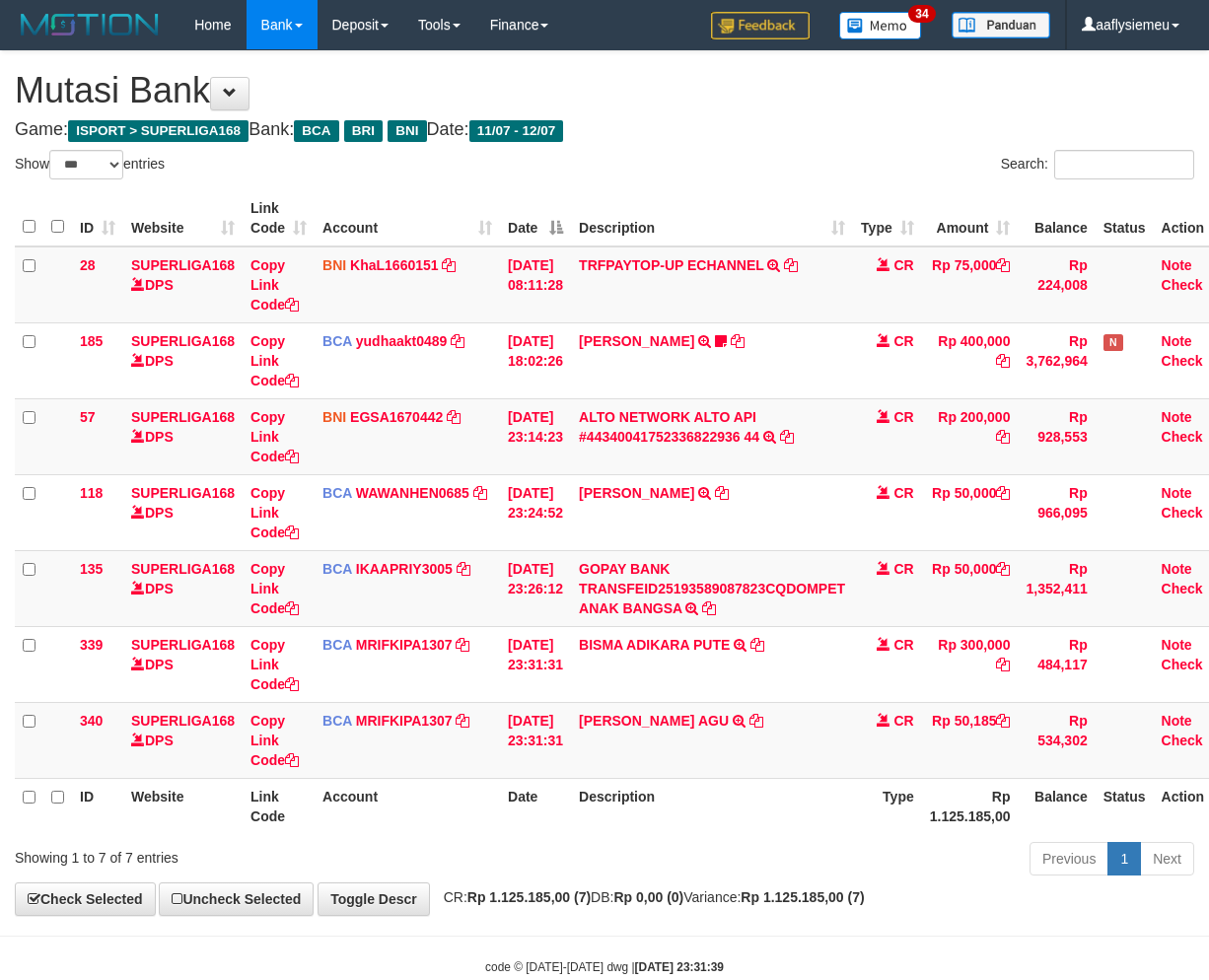 select on "***" 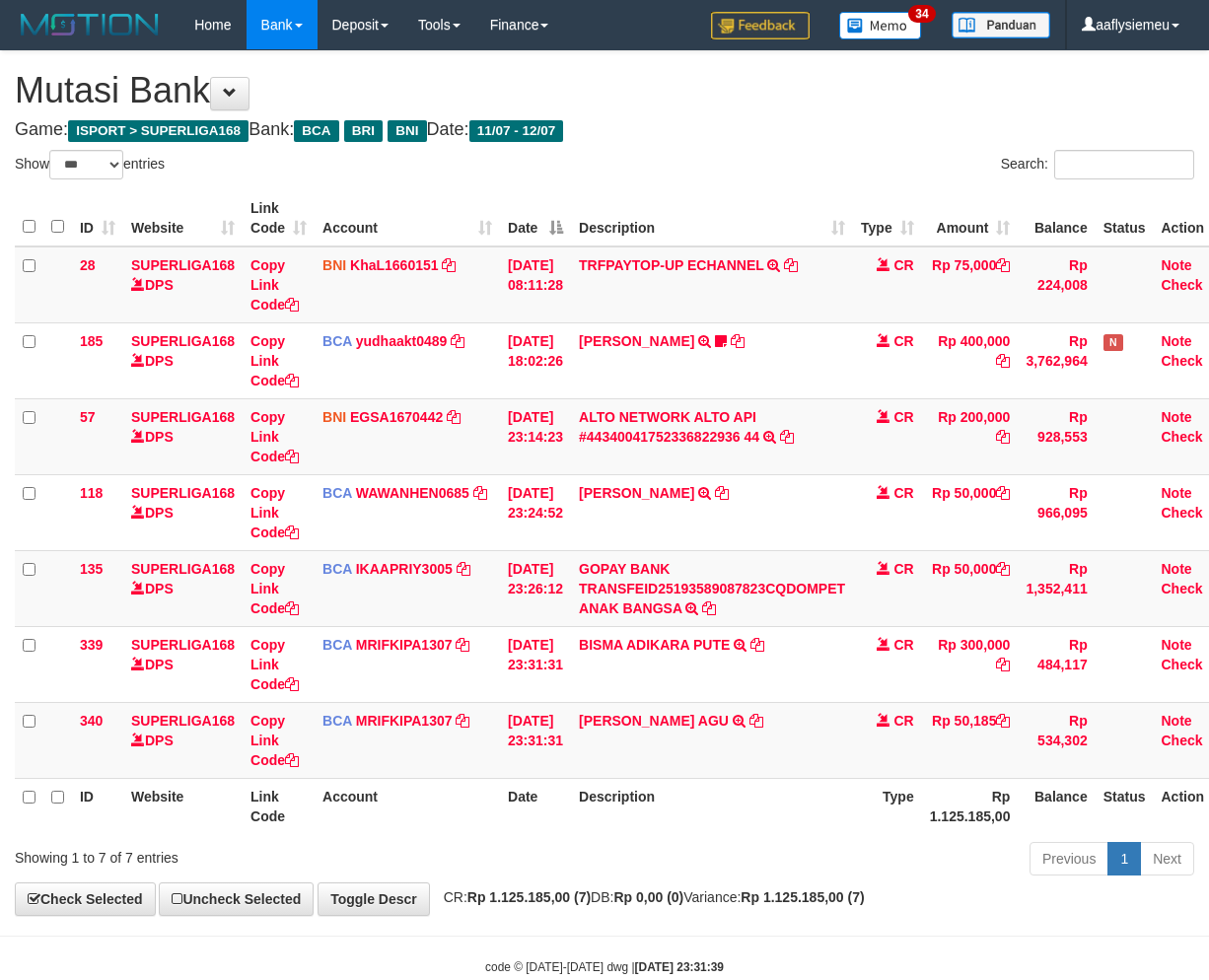 scroll, scrollTop: 0, scrollLeft: 0, axis: both 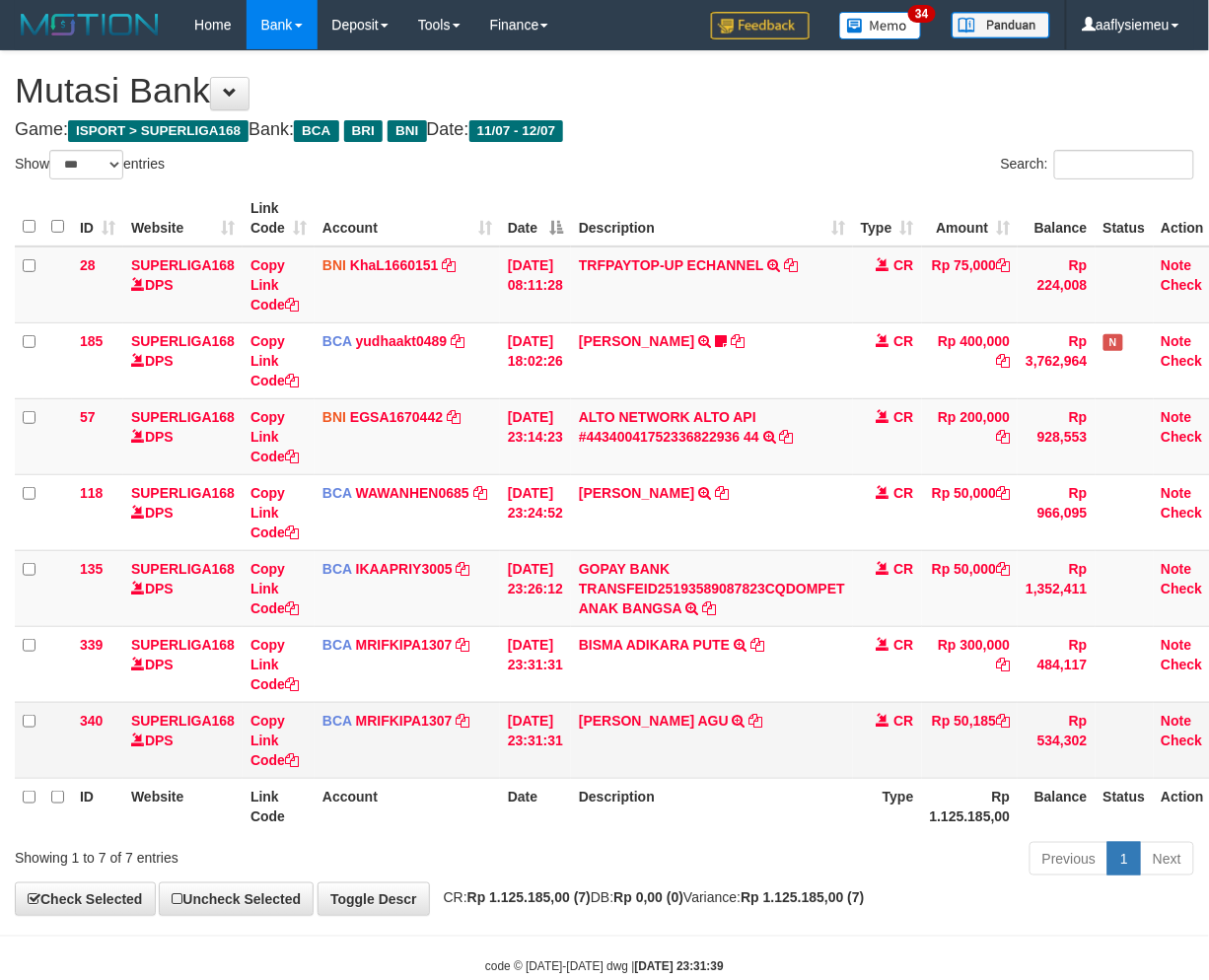click on "RICKY EKASAPTA AGU         TRSF E-BANKING CR 1207/FTSCY/WS95031
50185.00RICKY EKASAPTA AGU" at bounding box center (712, 739) 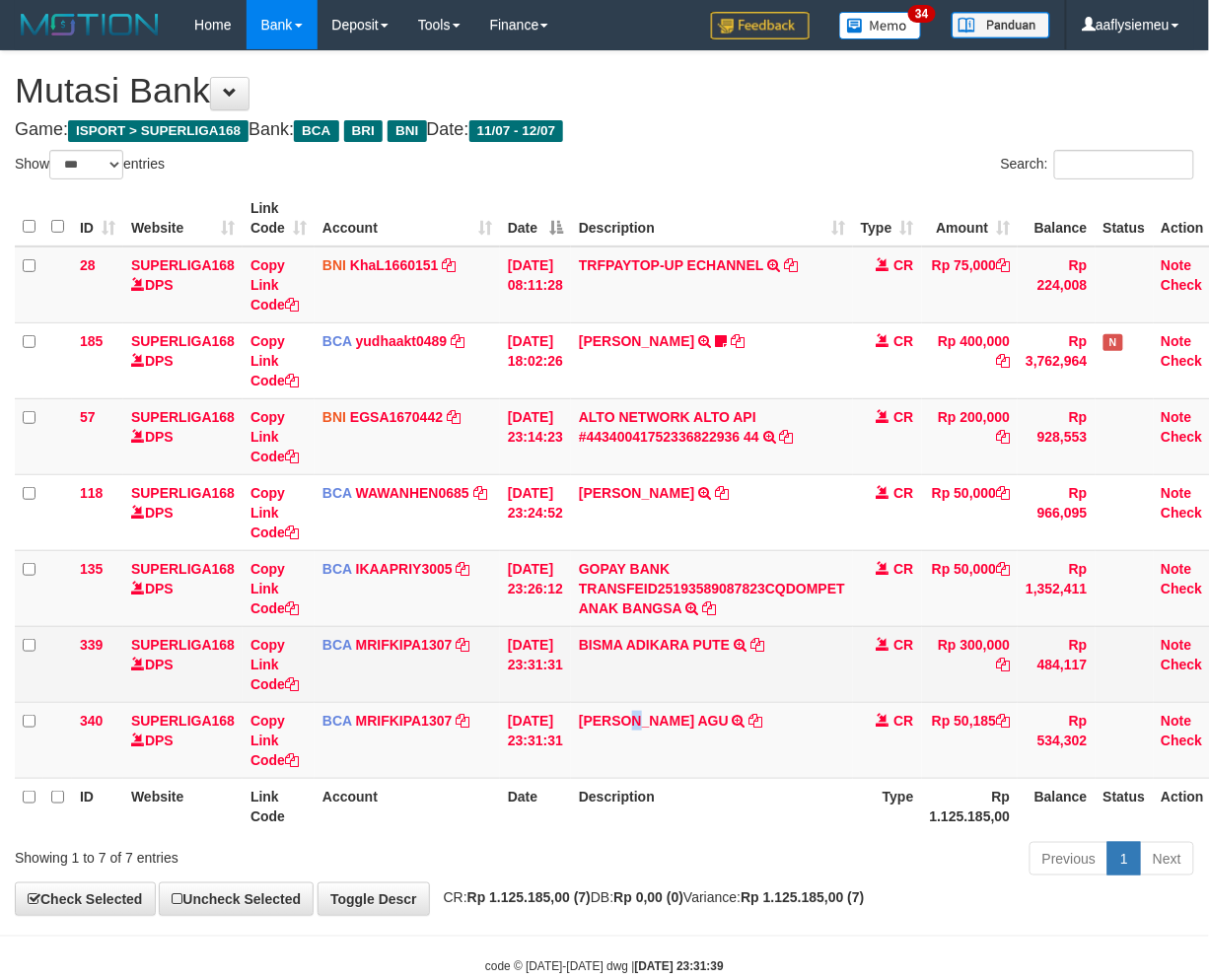 drag, startPoint x: 643, startPoint y: 737, endPoint x: 799, endPoint y: 693, distance: 162.0864 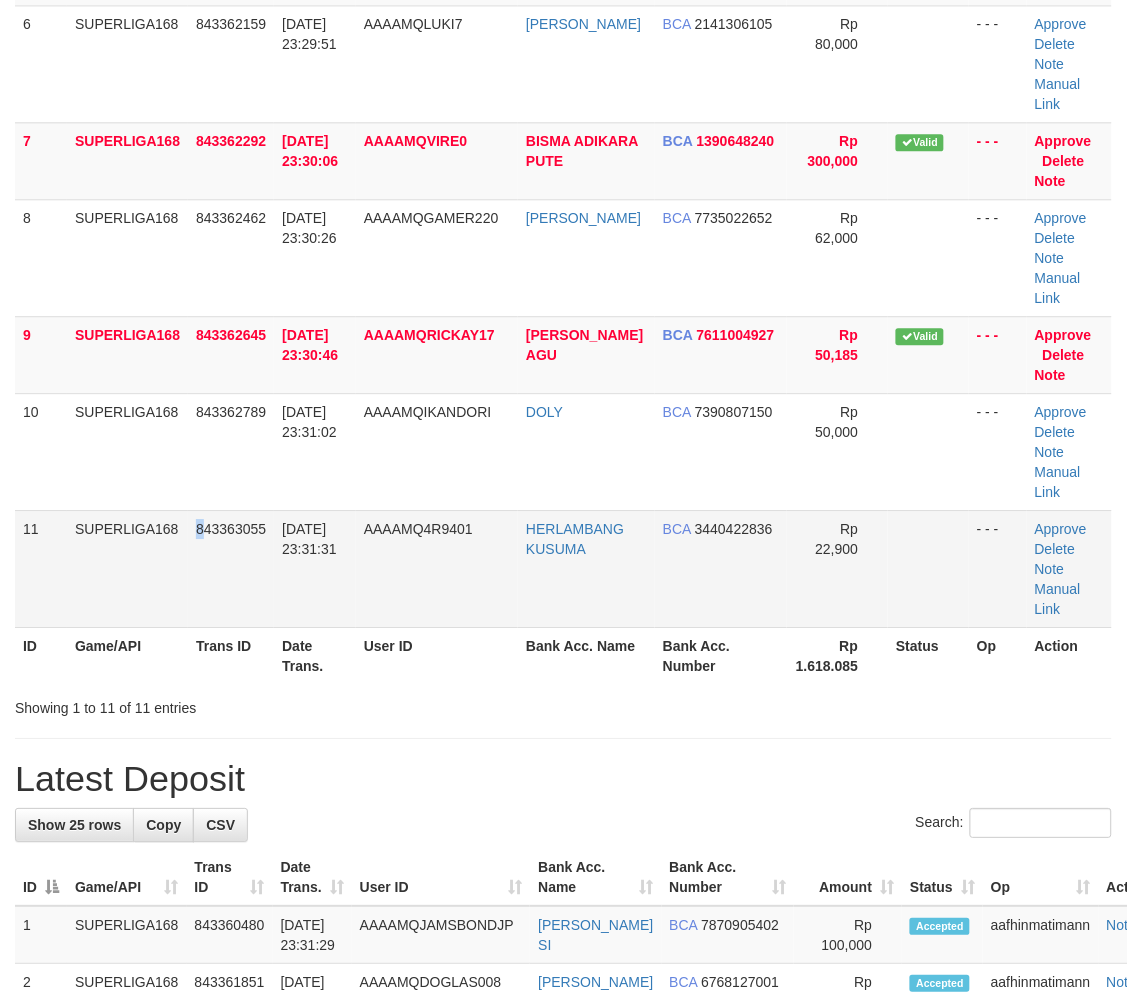 drag, startPoint x: 175, startPoint y: 414, endPoint x: 158, endPoint y: 428, distance: 22.022715 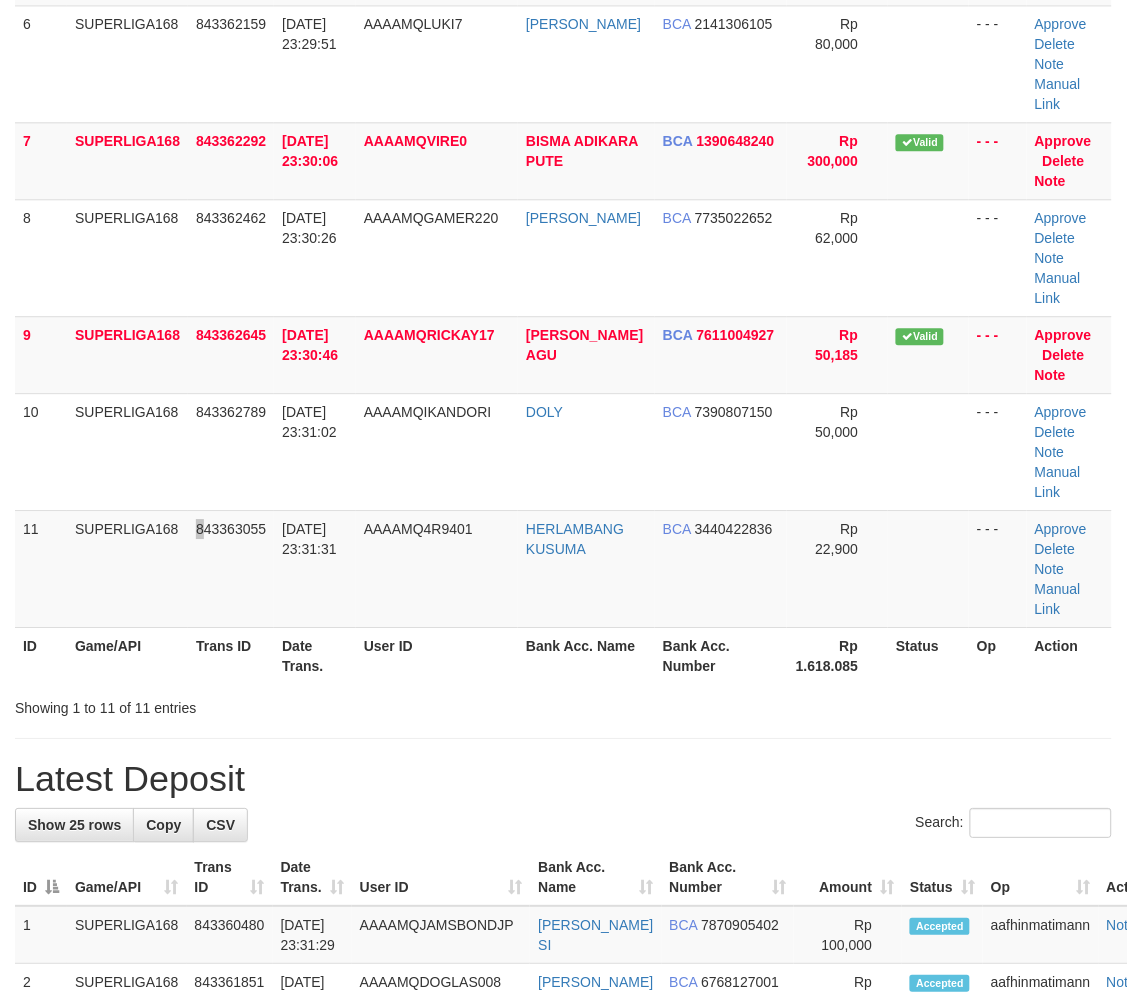 scroll, scrollTop: 535, scrollLeft: 0, axis: vertical 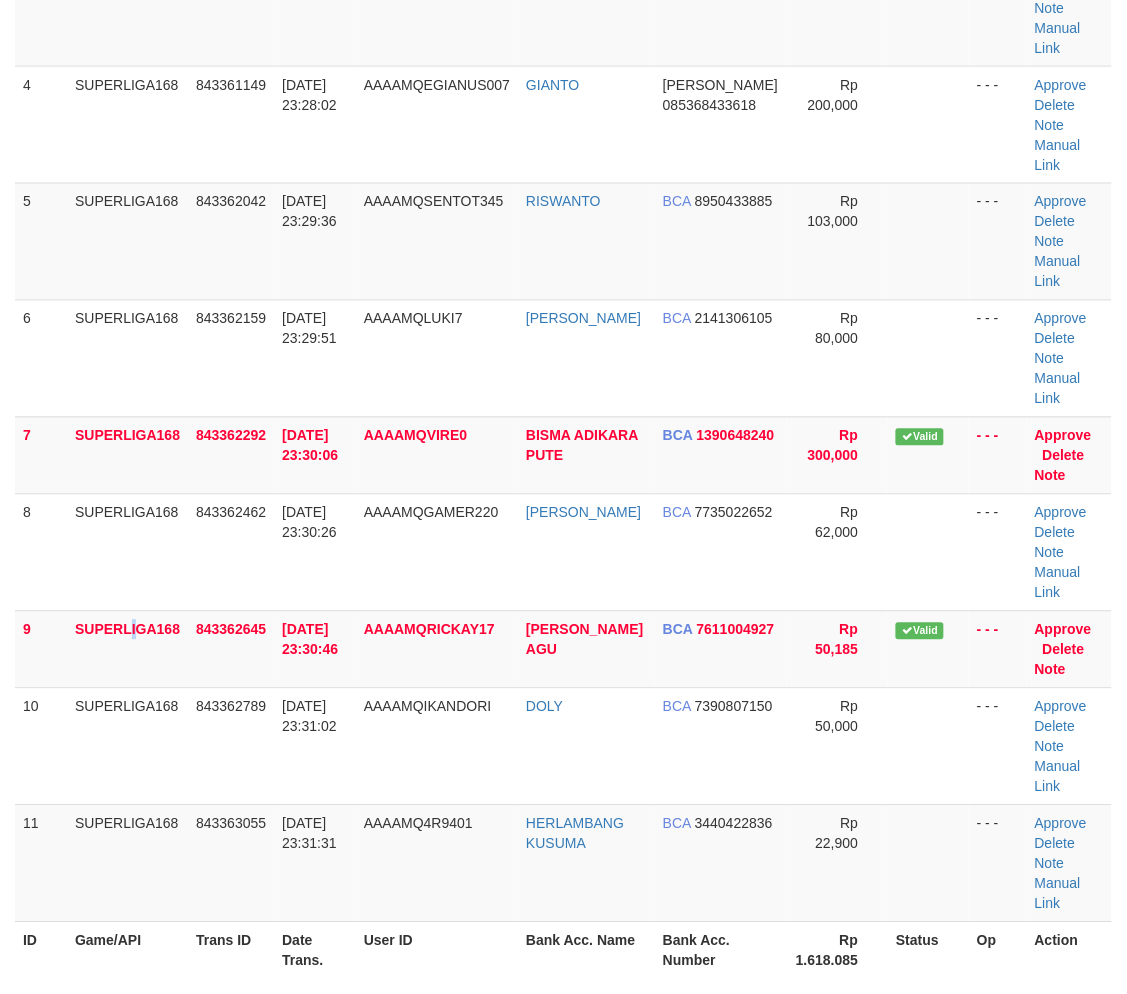 drag, startPoint x: 80, startPoint y: 481, endPoint x: 0, endPoint y: 511, distance: 85.44004 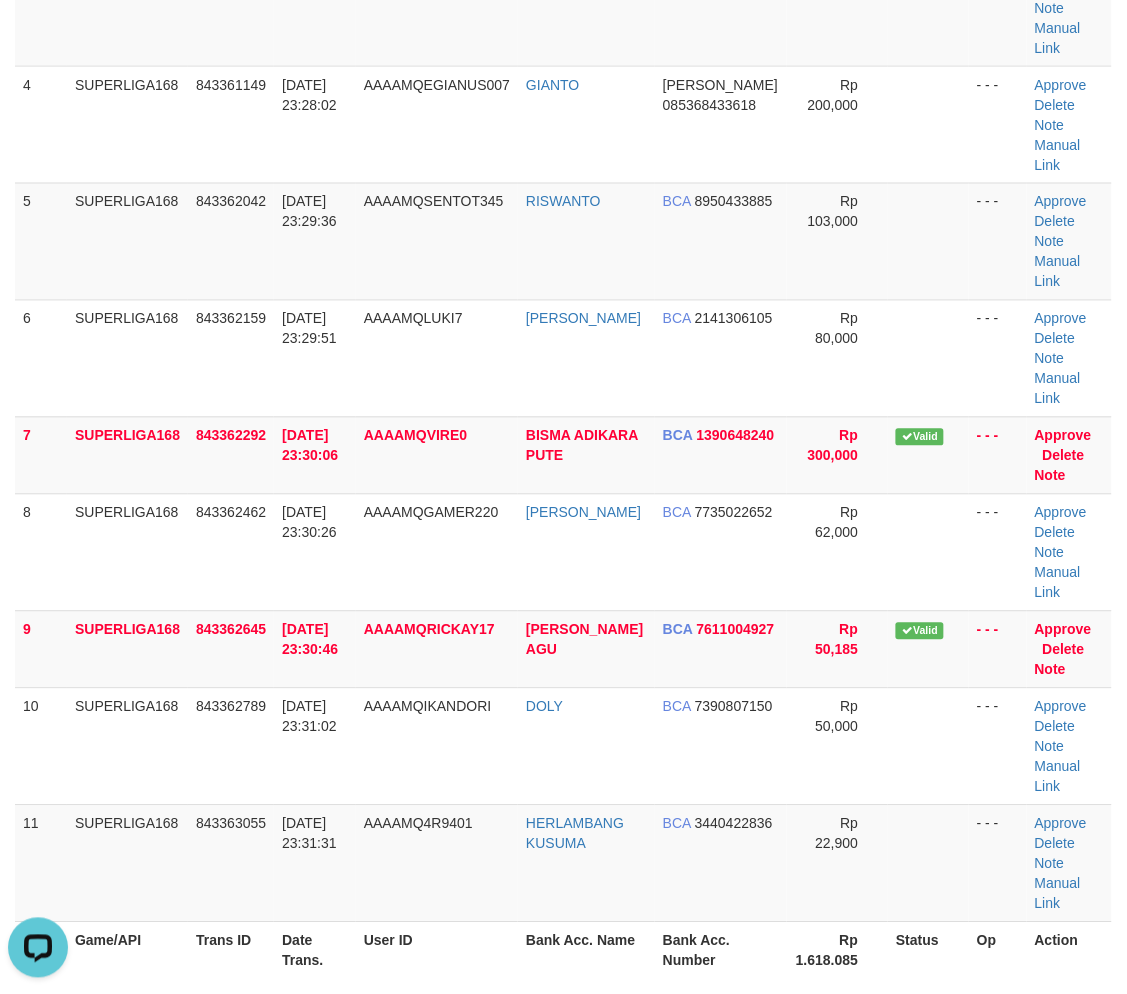 scroll, scrollTop: 0, scrollLeft: 0, axis: both 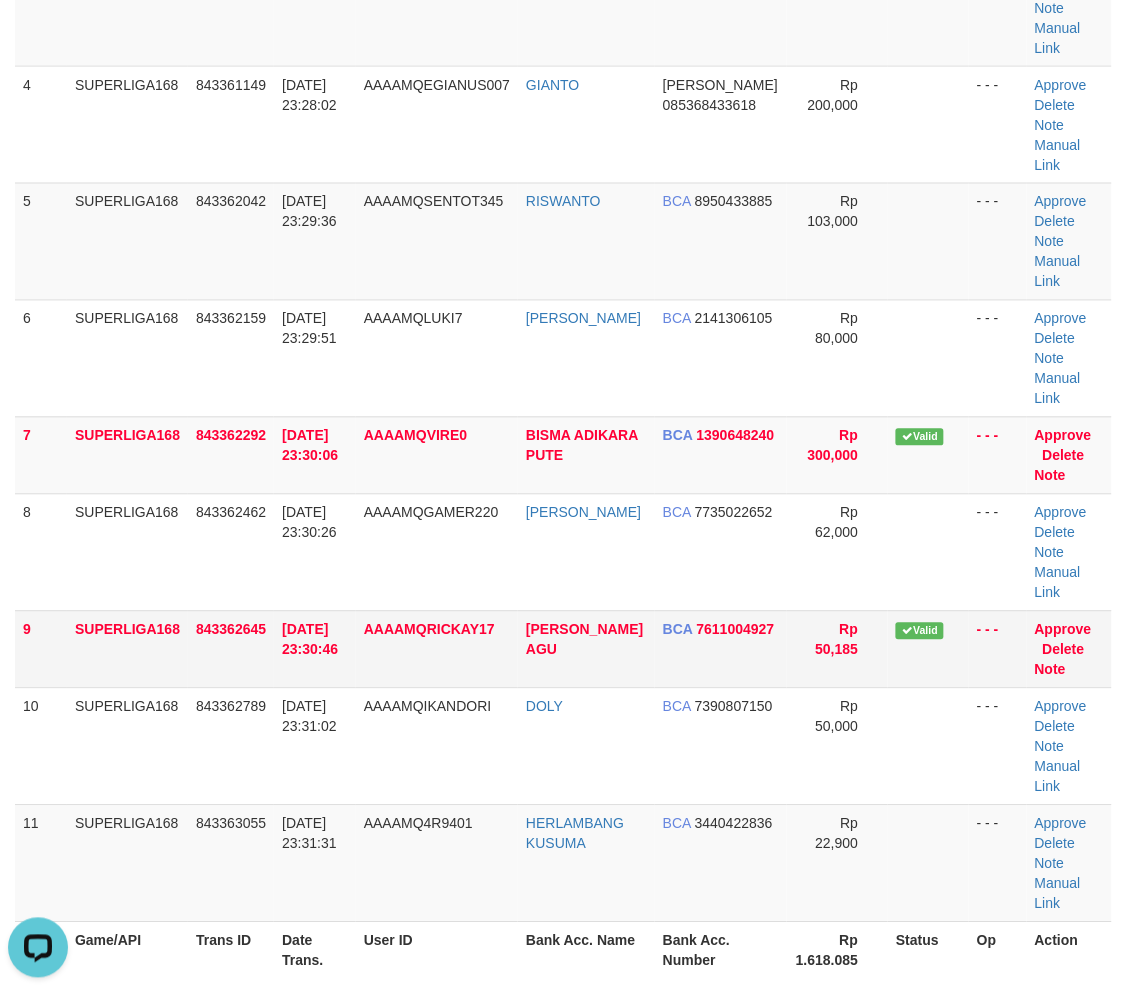 drag, startPoint x: 146, startPoint y: 455, endPoint x: 51, endPoint y: 491, distance: 101.59232 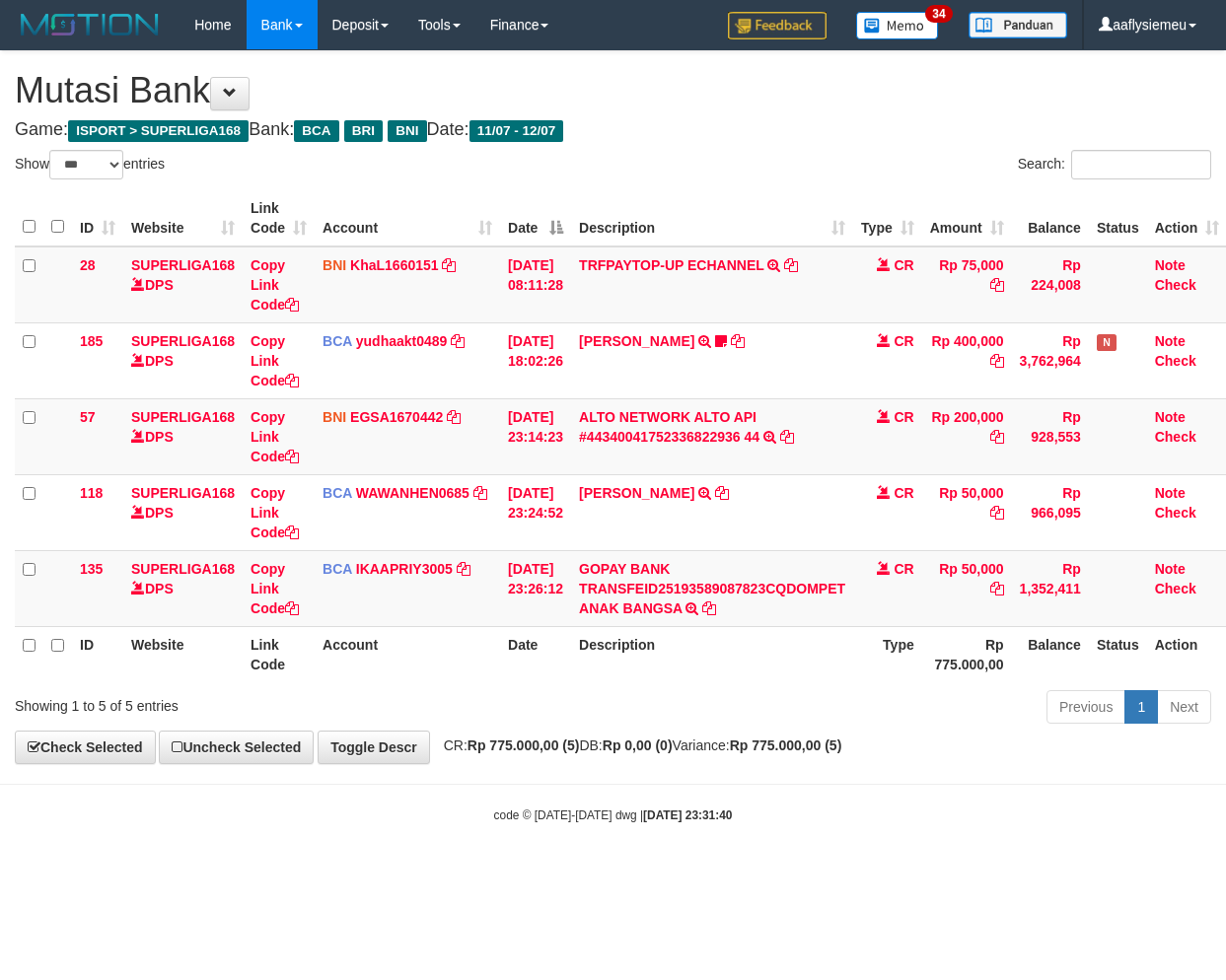 select on "***" 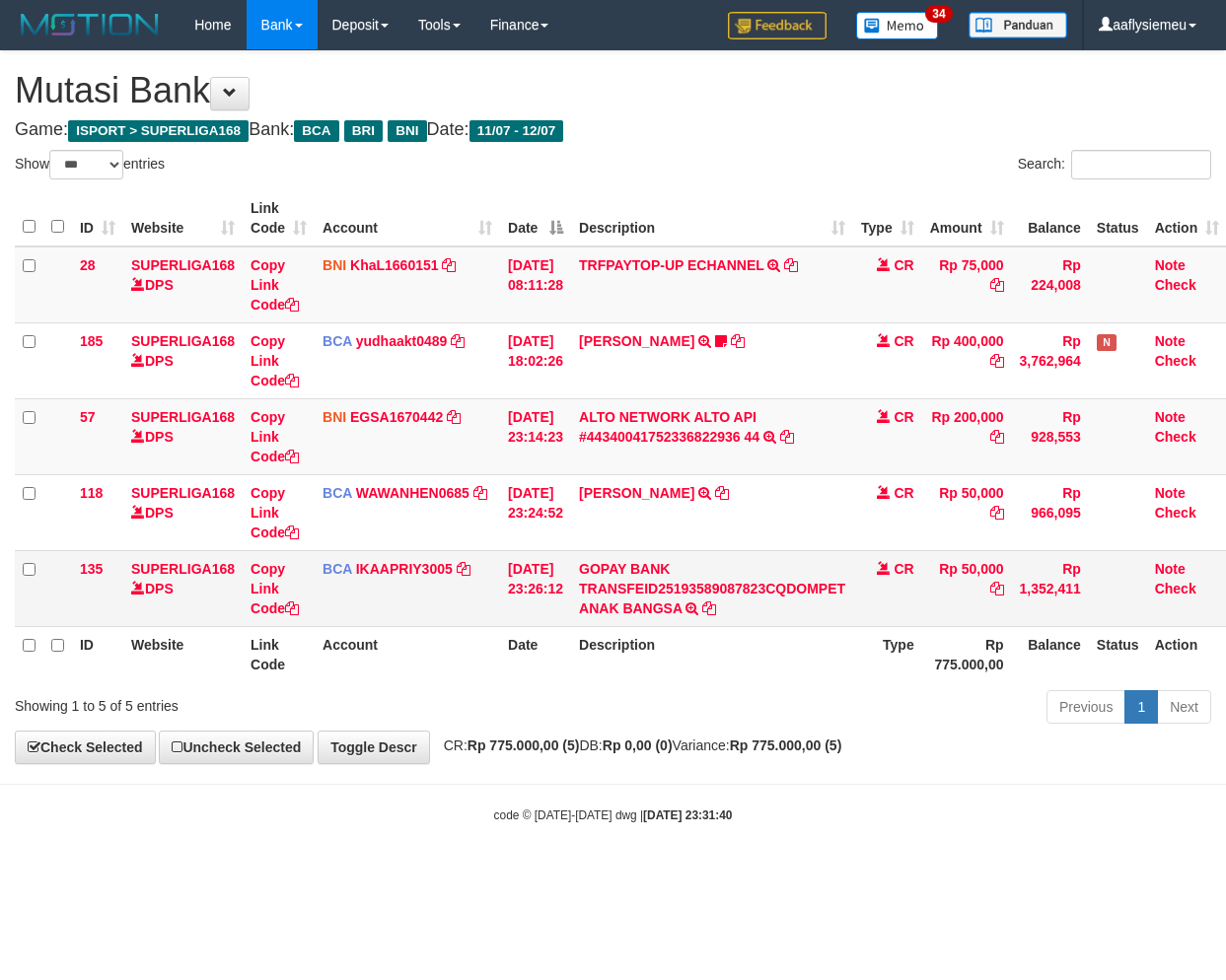 scroll, scrollTop: 0, scrollLeft: 0, axis: both 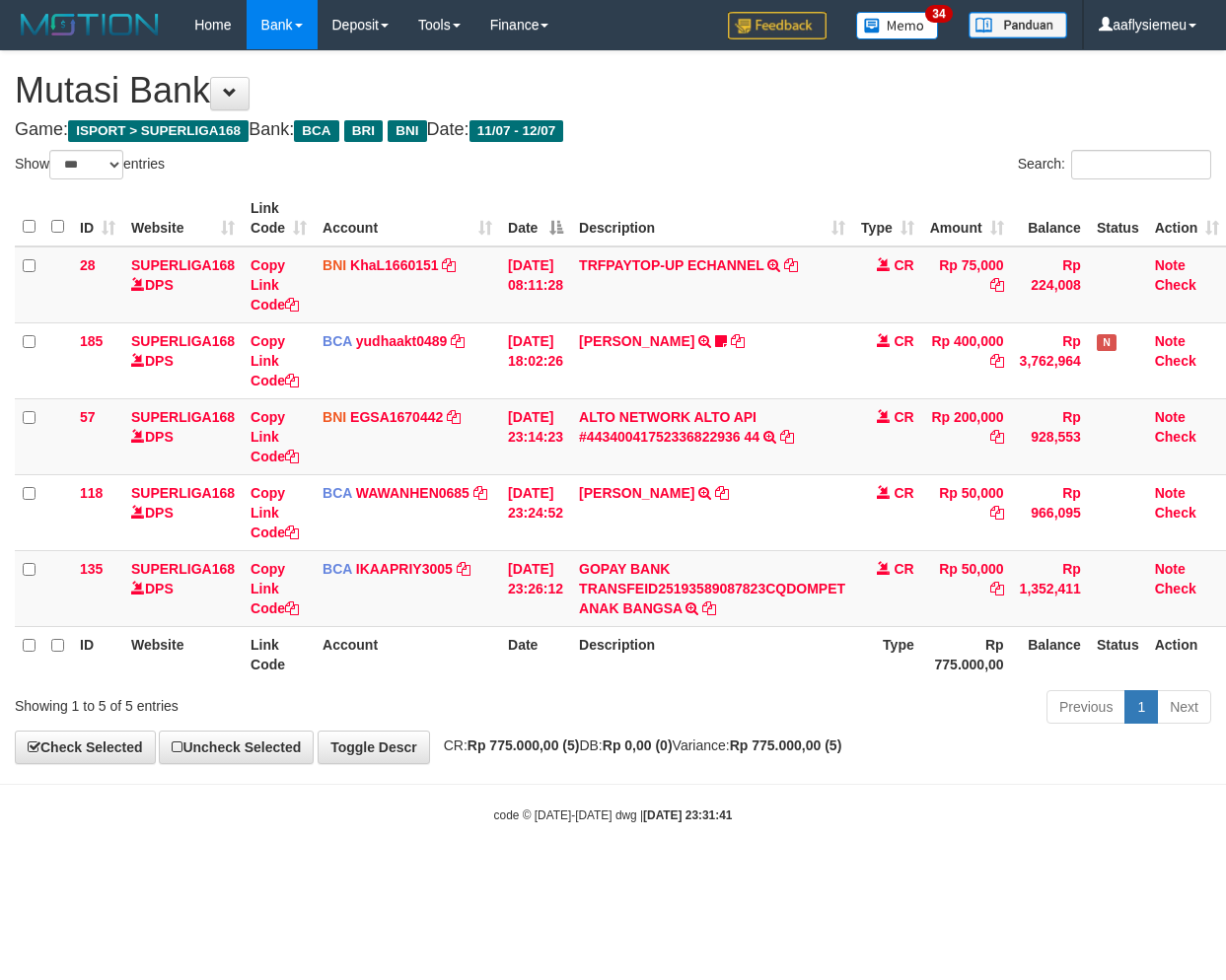 select on "***" 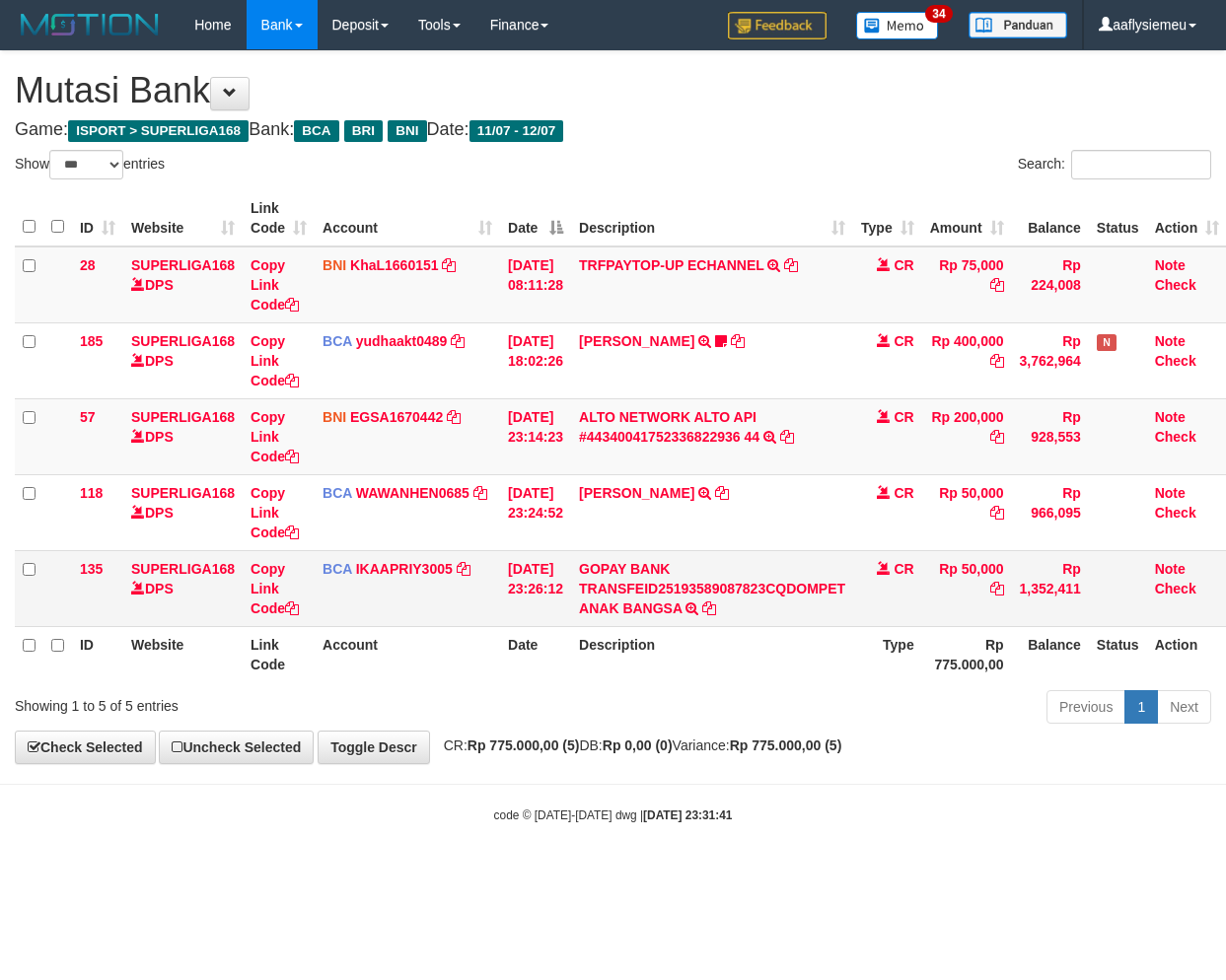 scroll, scrollTop: 0, scrollLeft: 0, axis: both 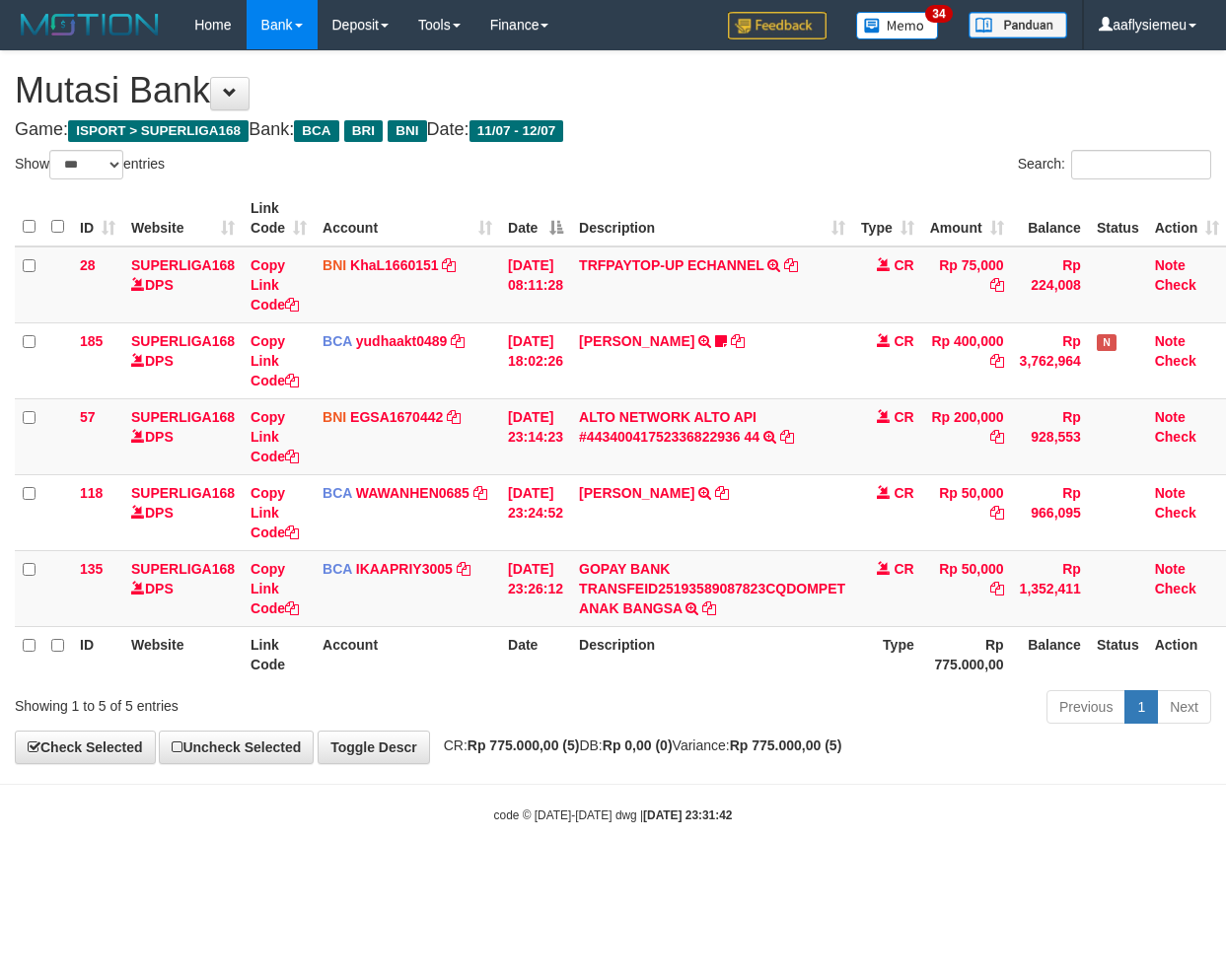 select on "***" 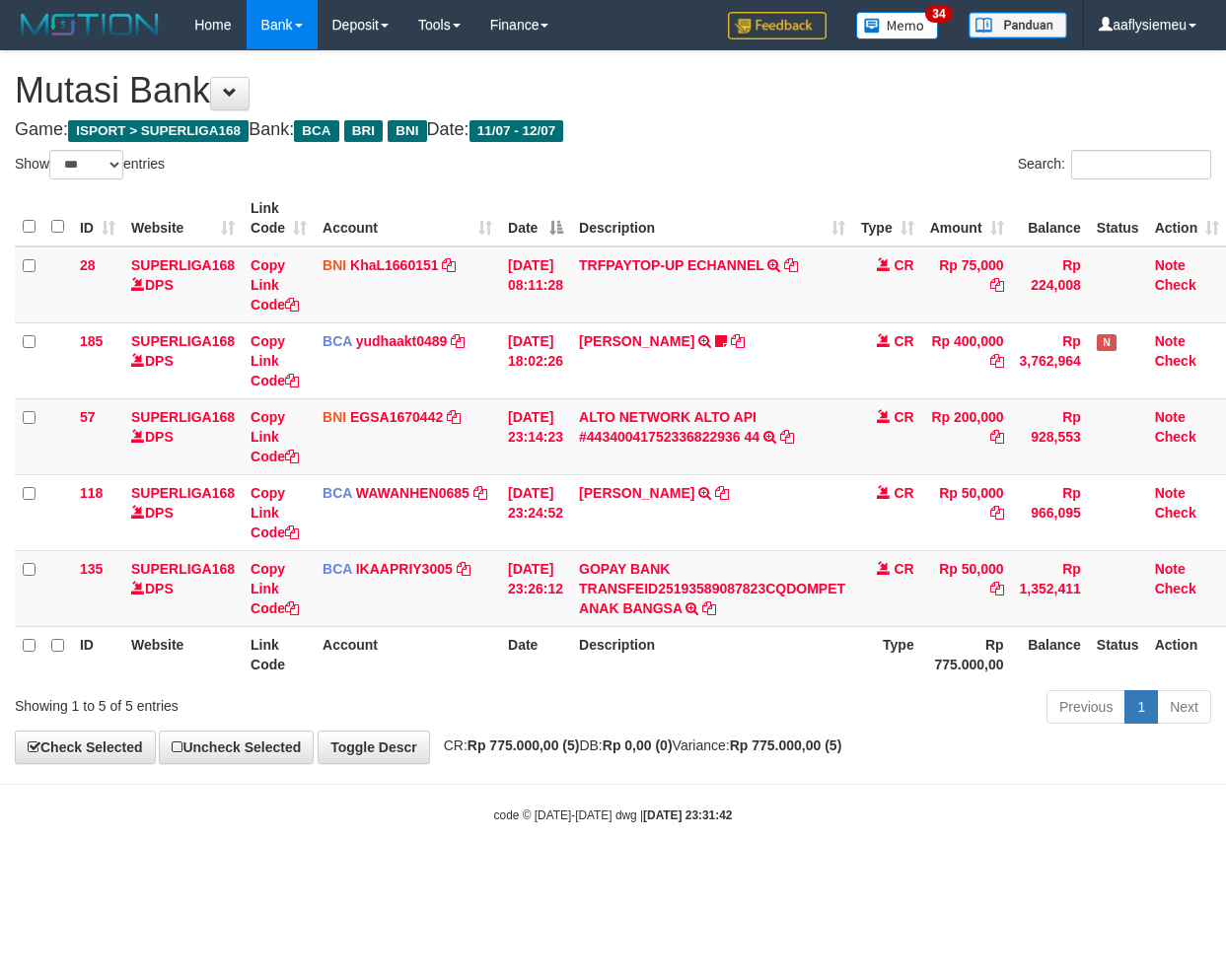 scroll, scrollTop: 0, scrollLeft: 0, axis: both 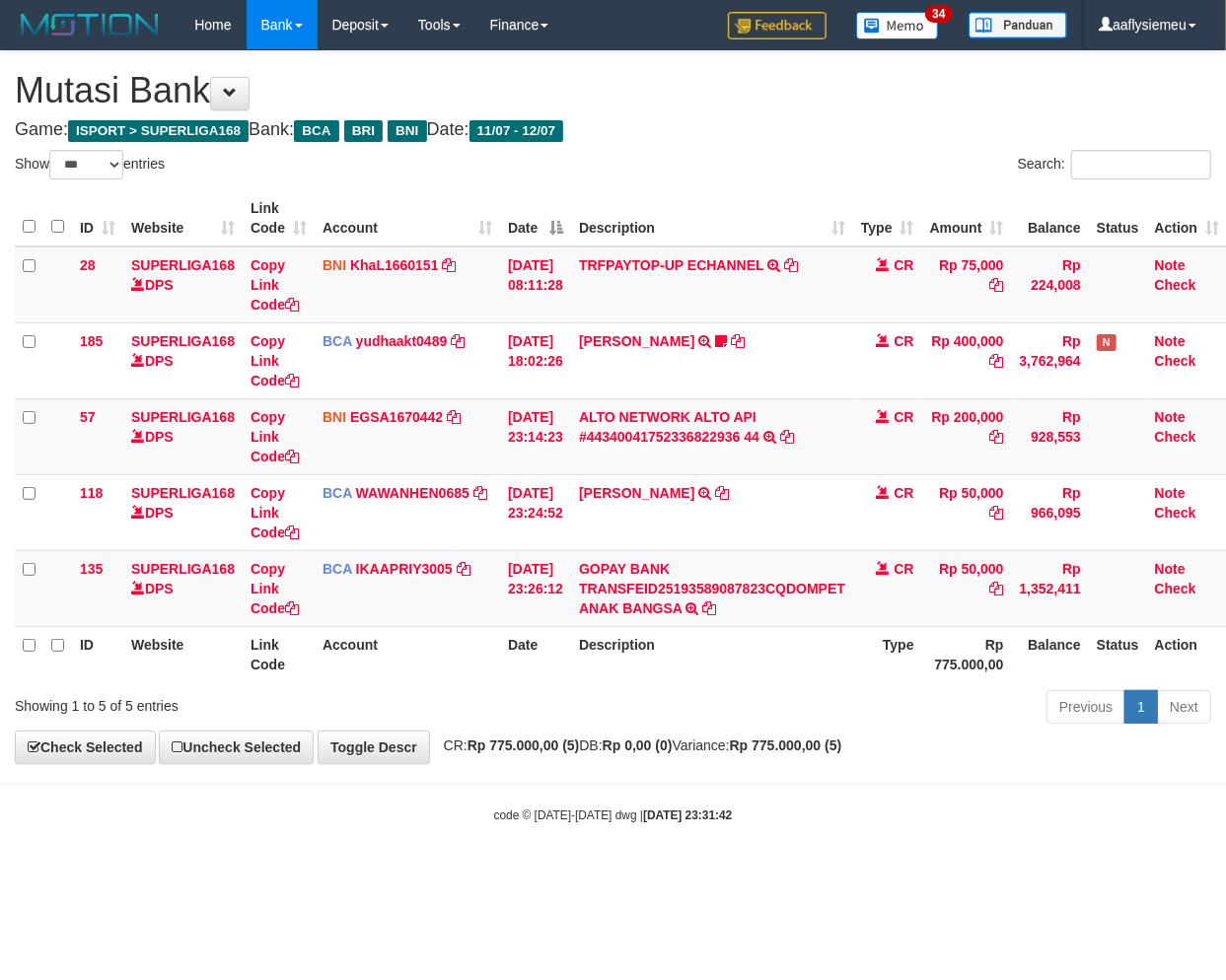 drag, startPoint x: 0, startPoint y: 0, endPoint x: 823, endPoint y: 661, distance: 1055.5804 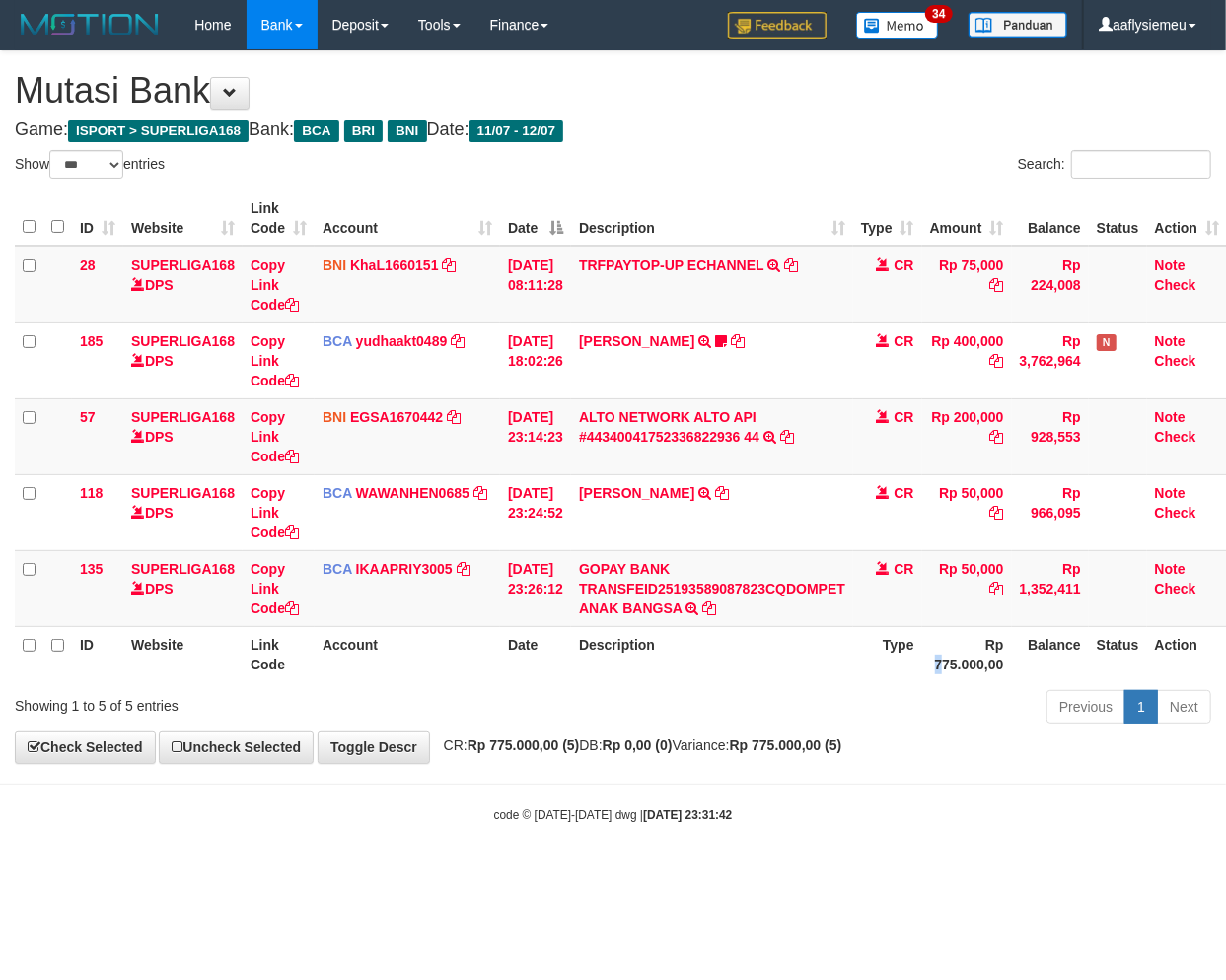 click on "Rp 775.000,00" at bounding box center (967, 654) 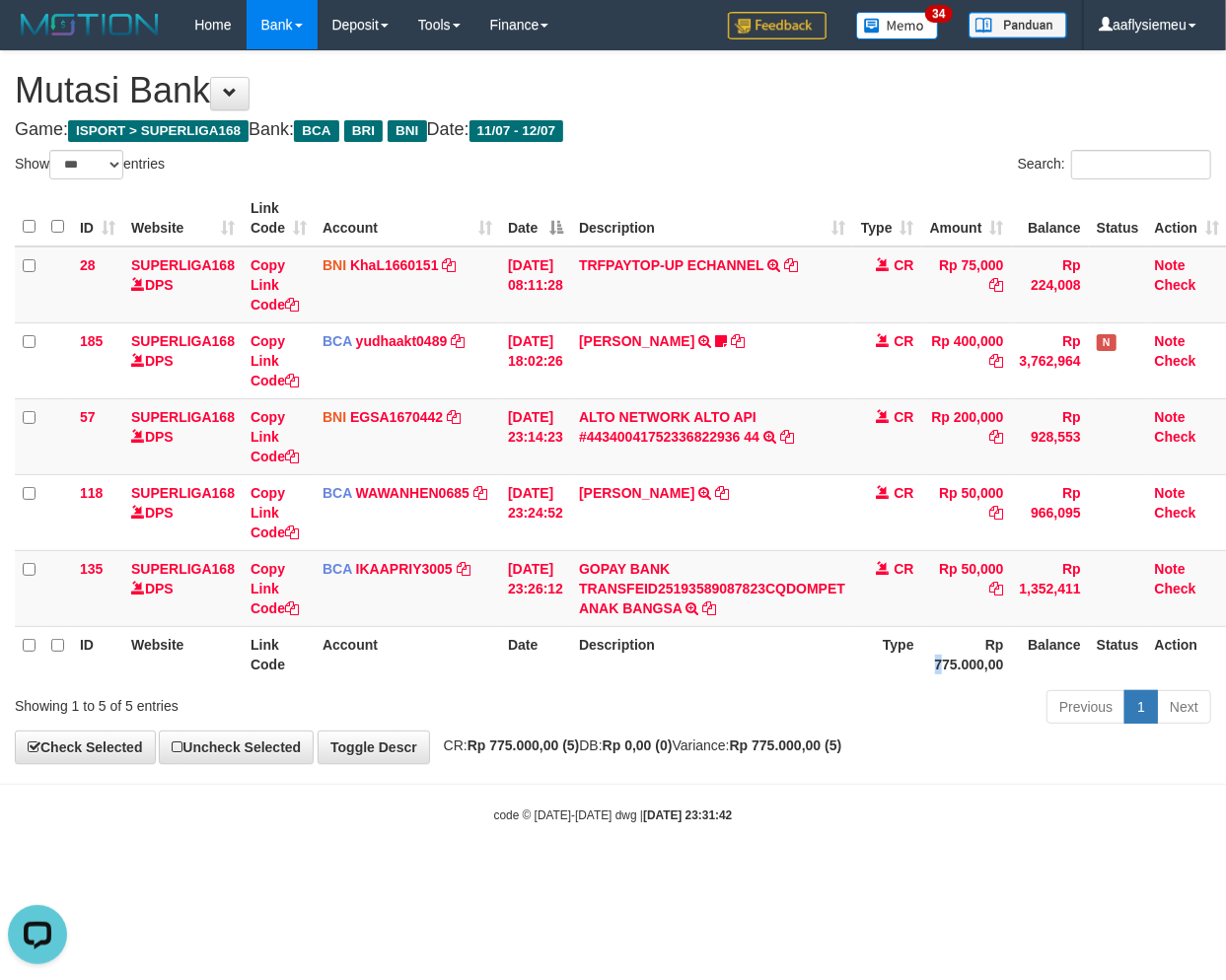 scroll, scrollTop: 0, scrollLeft: 0, axis: both 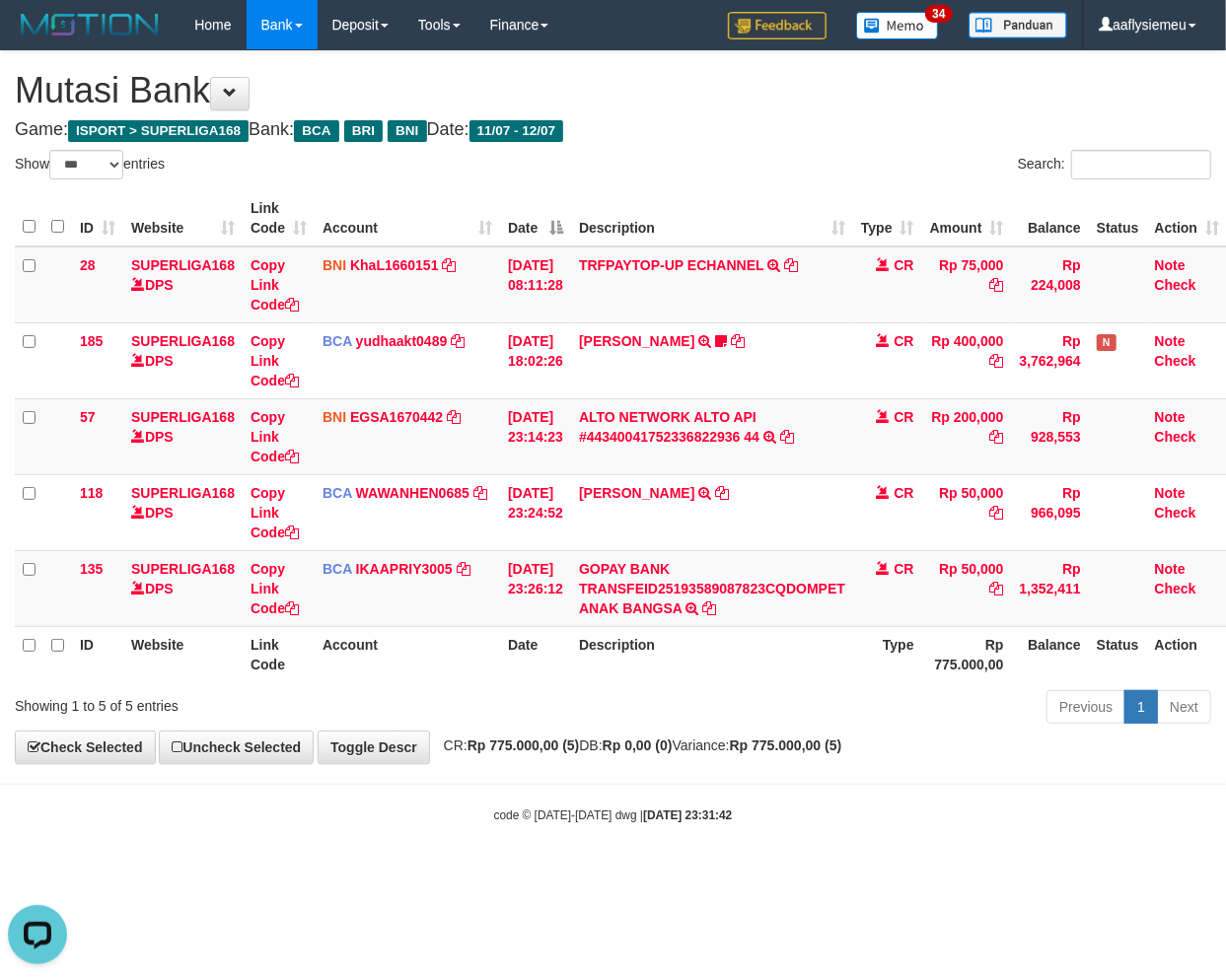 click on "Previous 1 Next" at bounding box center [868, 709] 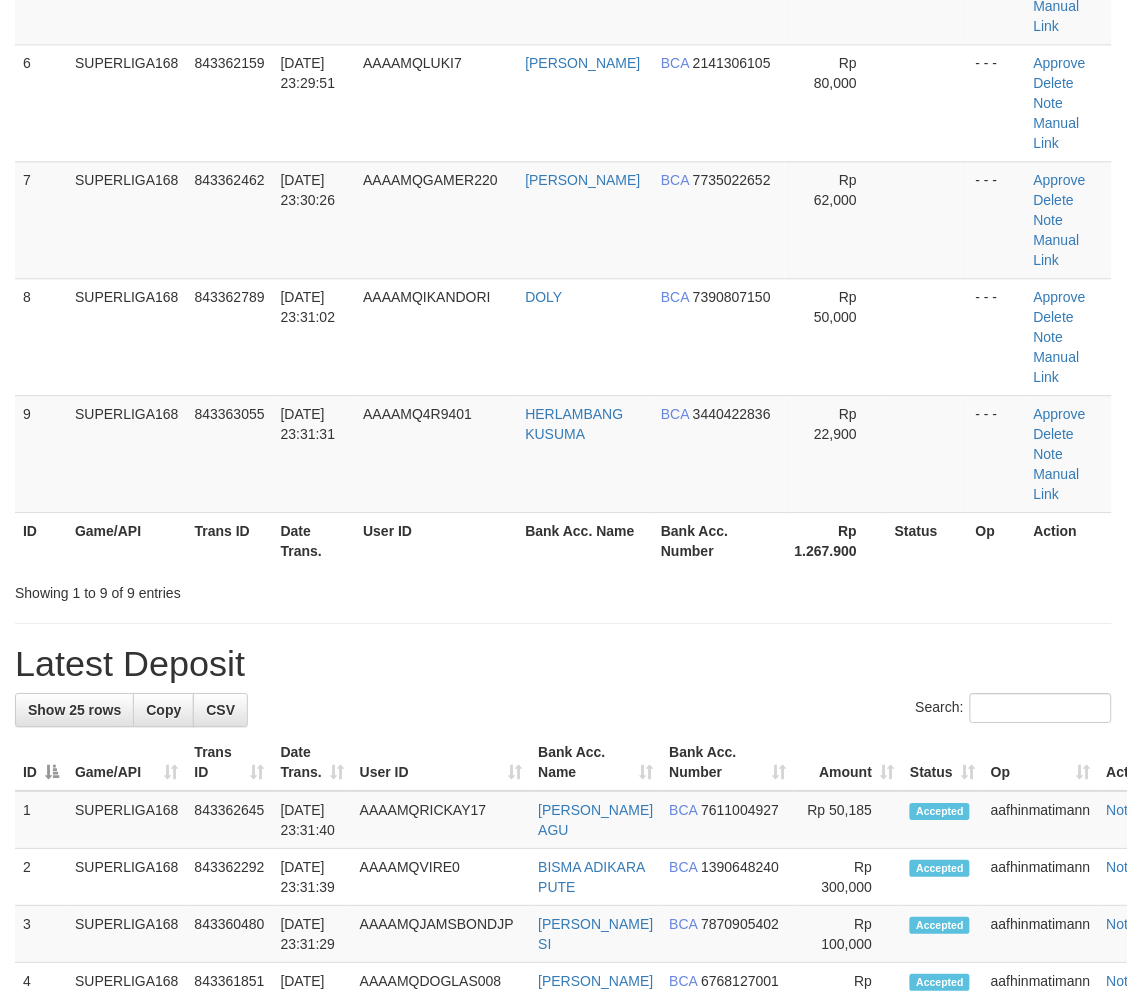 click on "Date Trans." at bounding box center [314, 540] 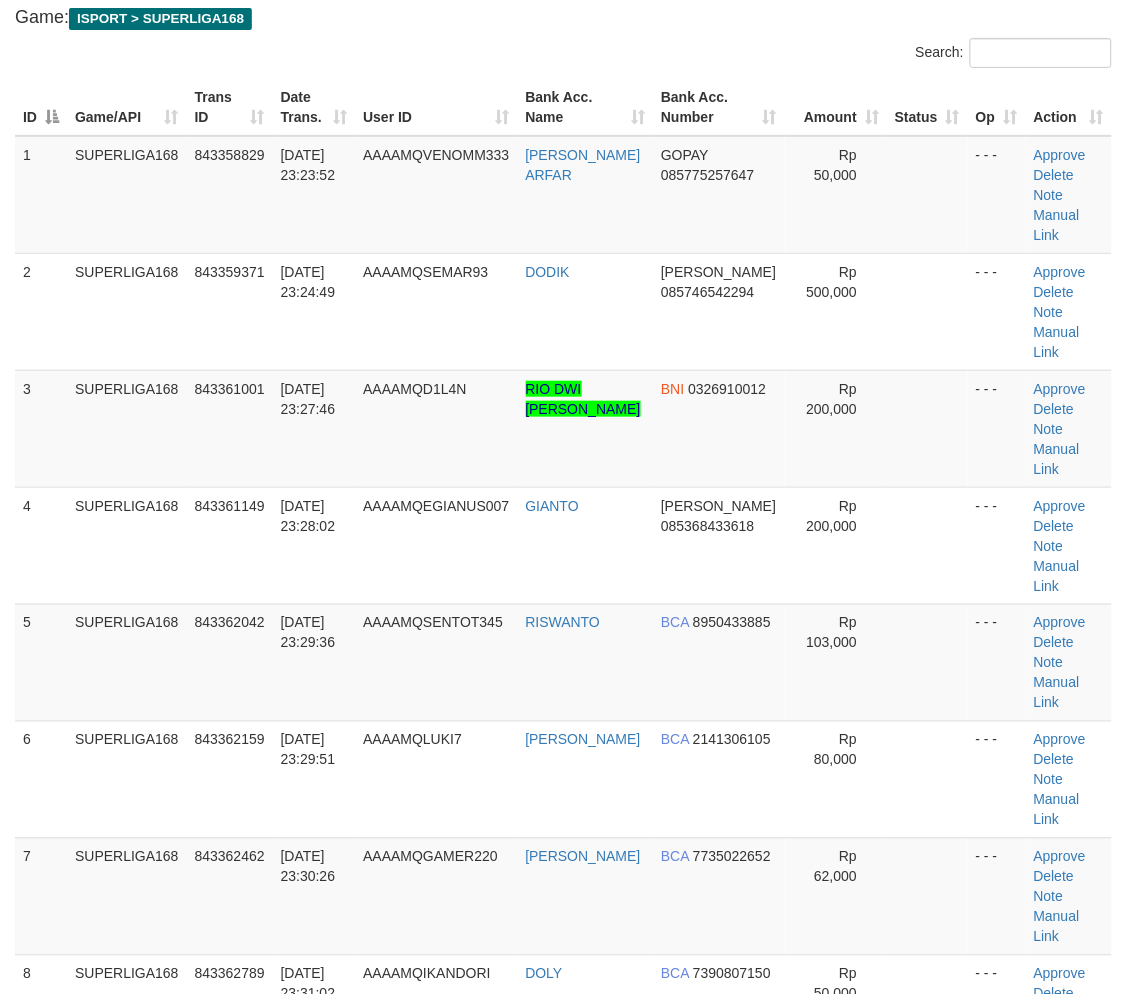 scroll, scrollTop: 0, scrollLeft: 0, axis: both 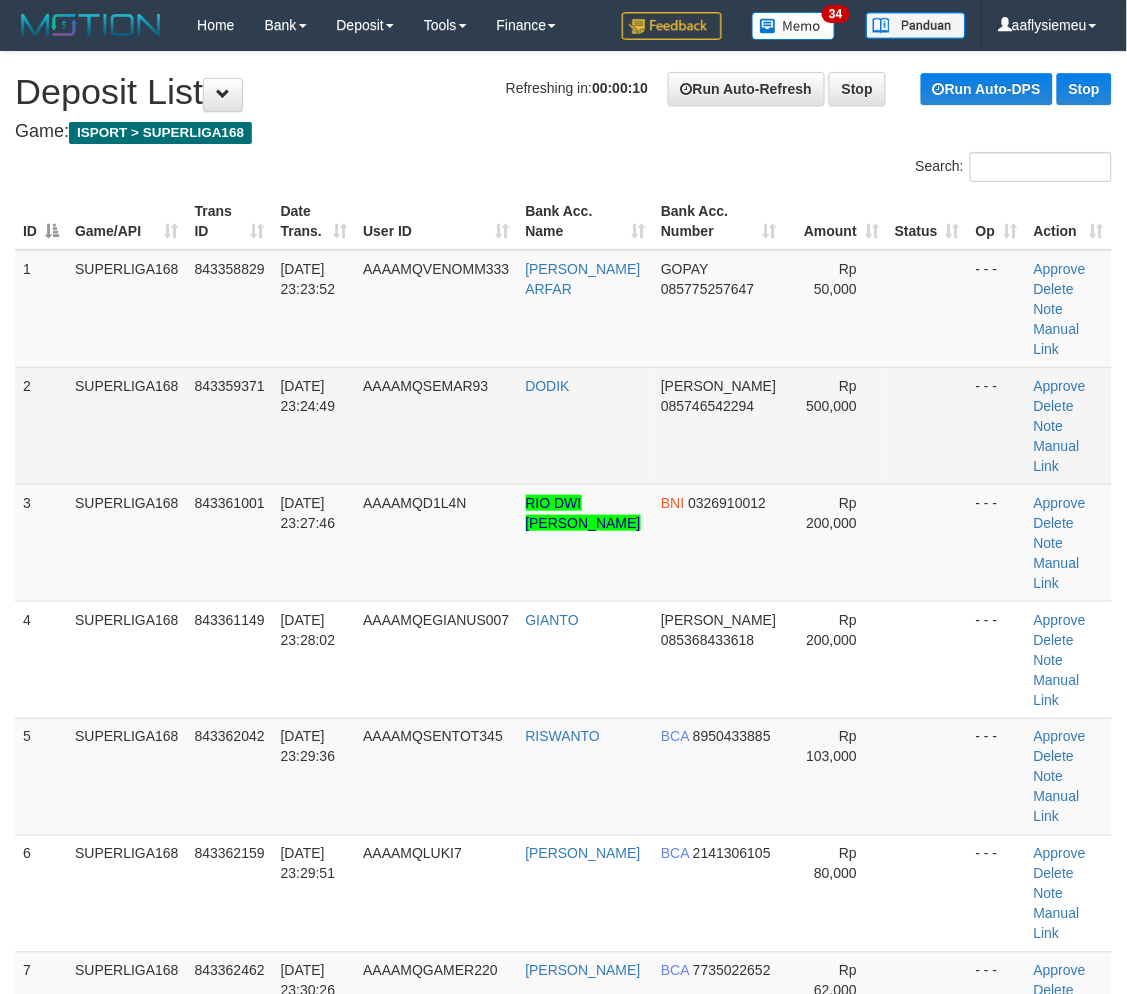 drag, startPoint x: 365, startPoint y: 341, endPoint x: 195, endPoint y: 416, distance: 185.80904 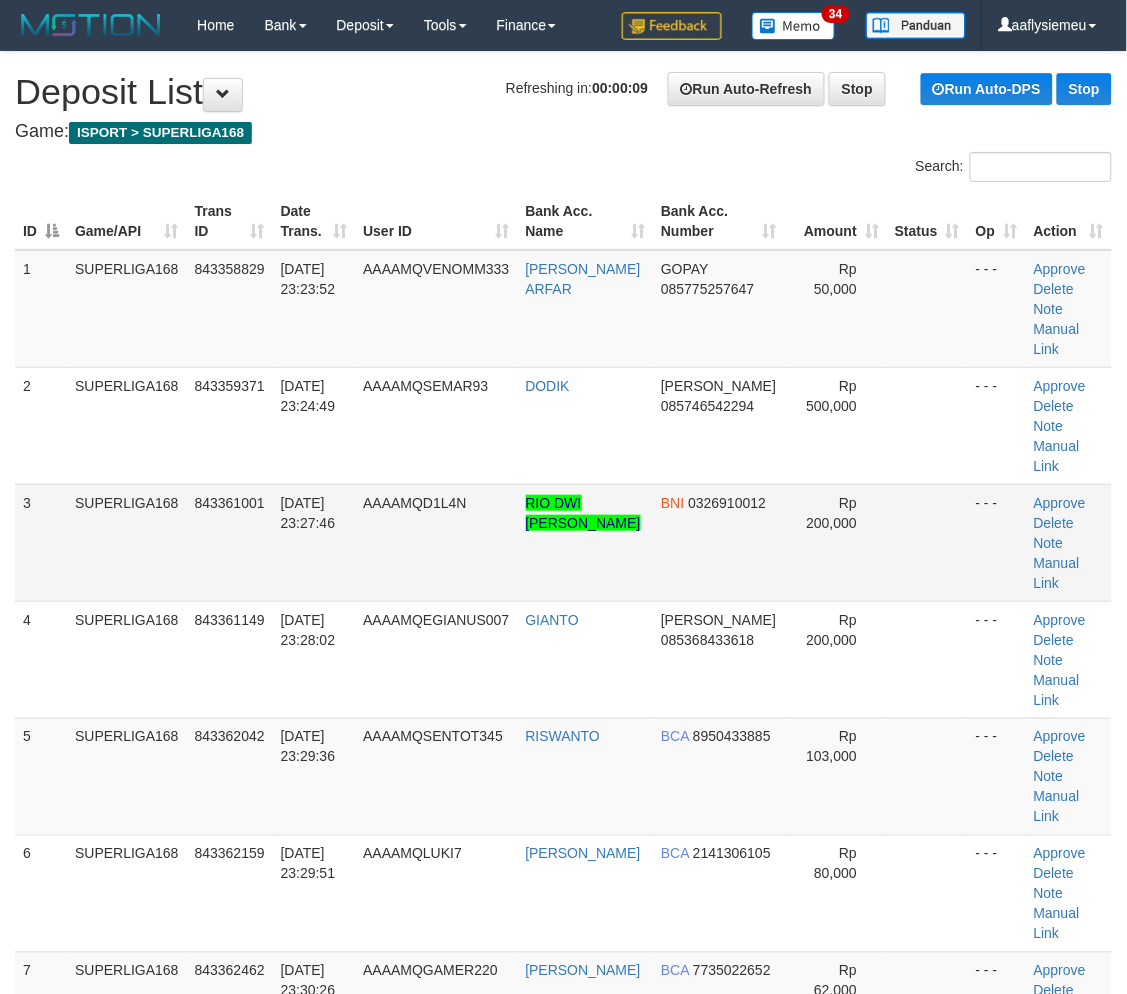 drag, startPoint x: 65, startPoint y: 461, endPoint x: 50, endPoint y: 472, distance: 18.601076 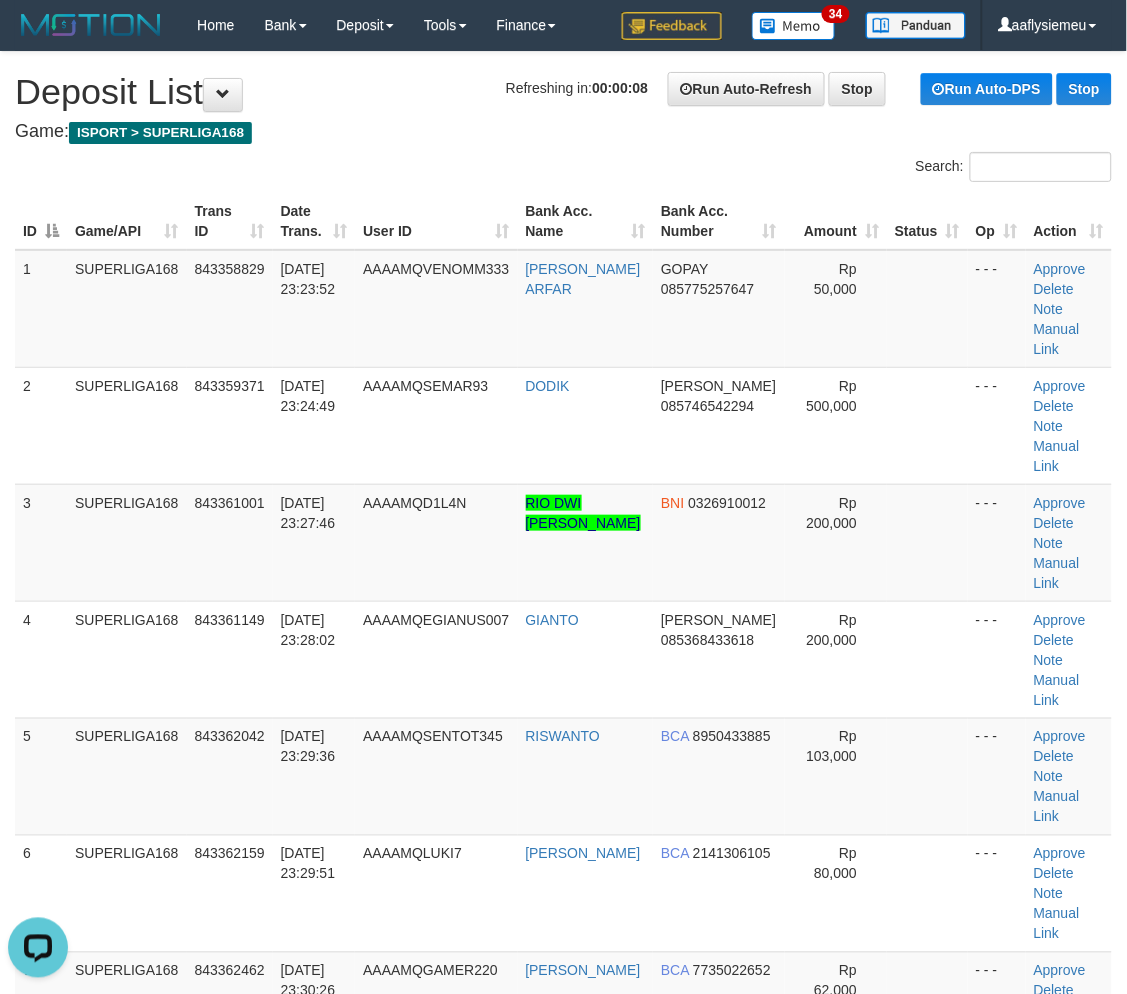 scroll, scrollTop: 0, scrollLeft: 0, axis: both 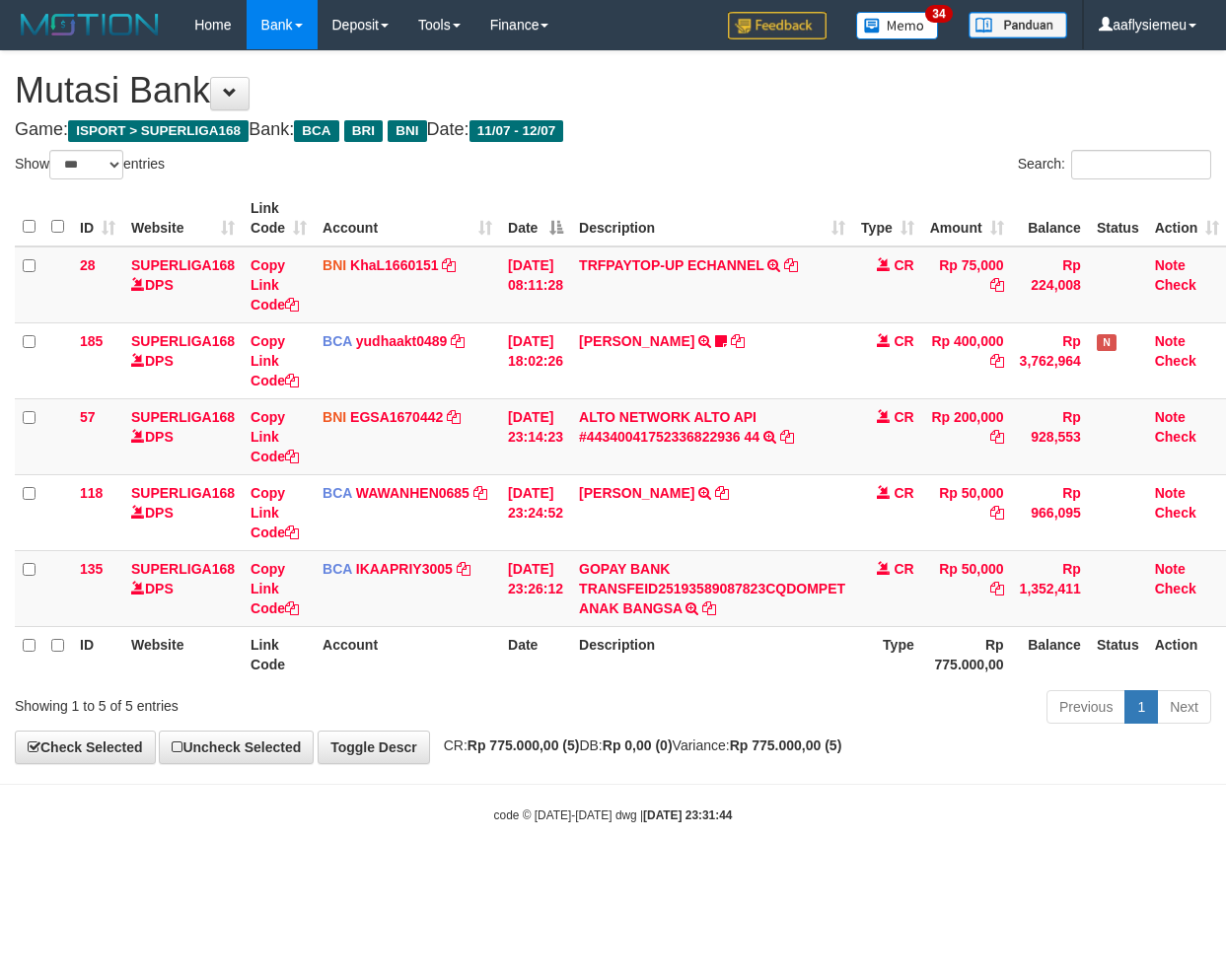 select on "***" 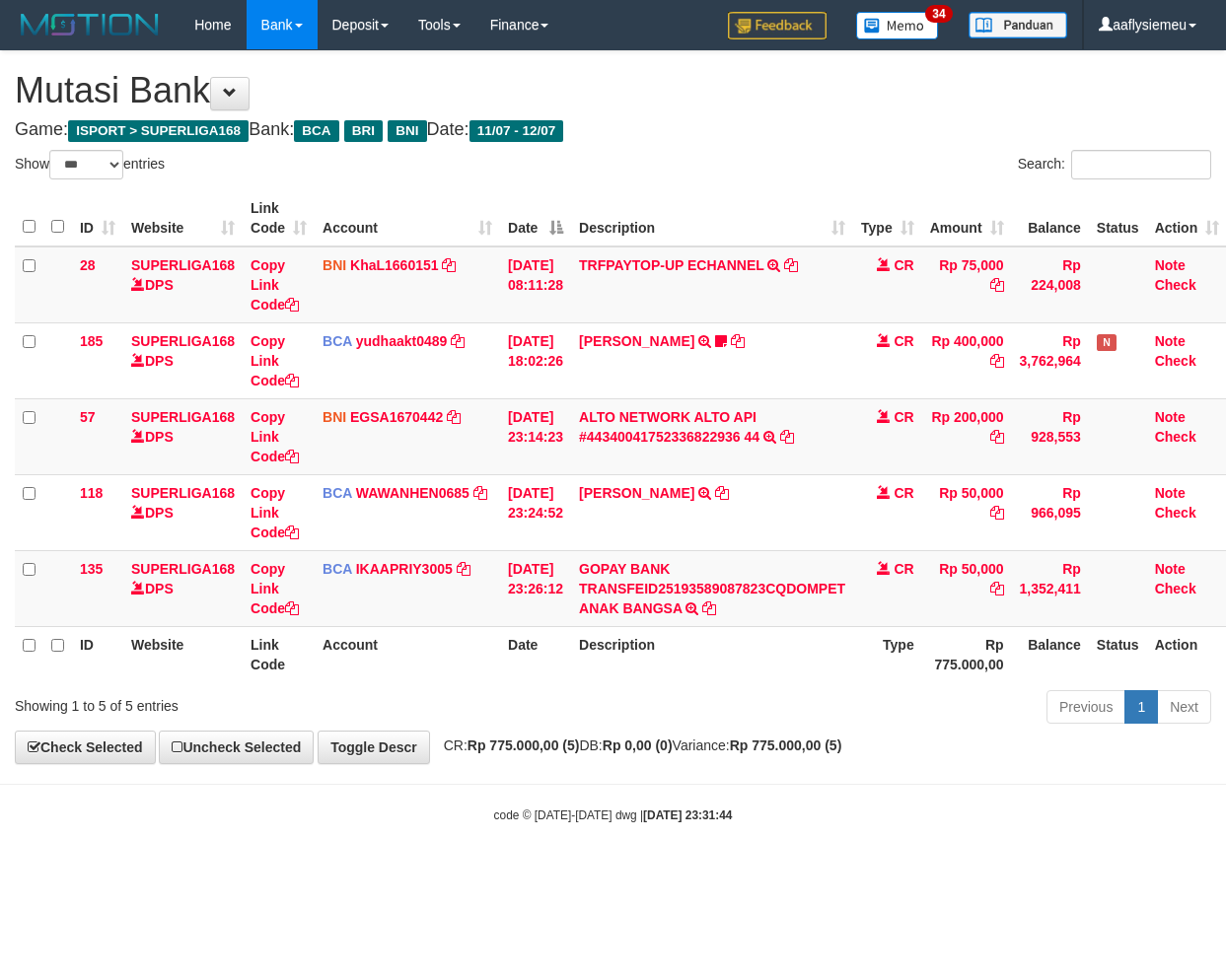 scroll, scrollTop: 0, scrollLeft: 0, axis: both 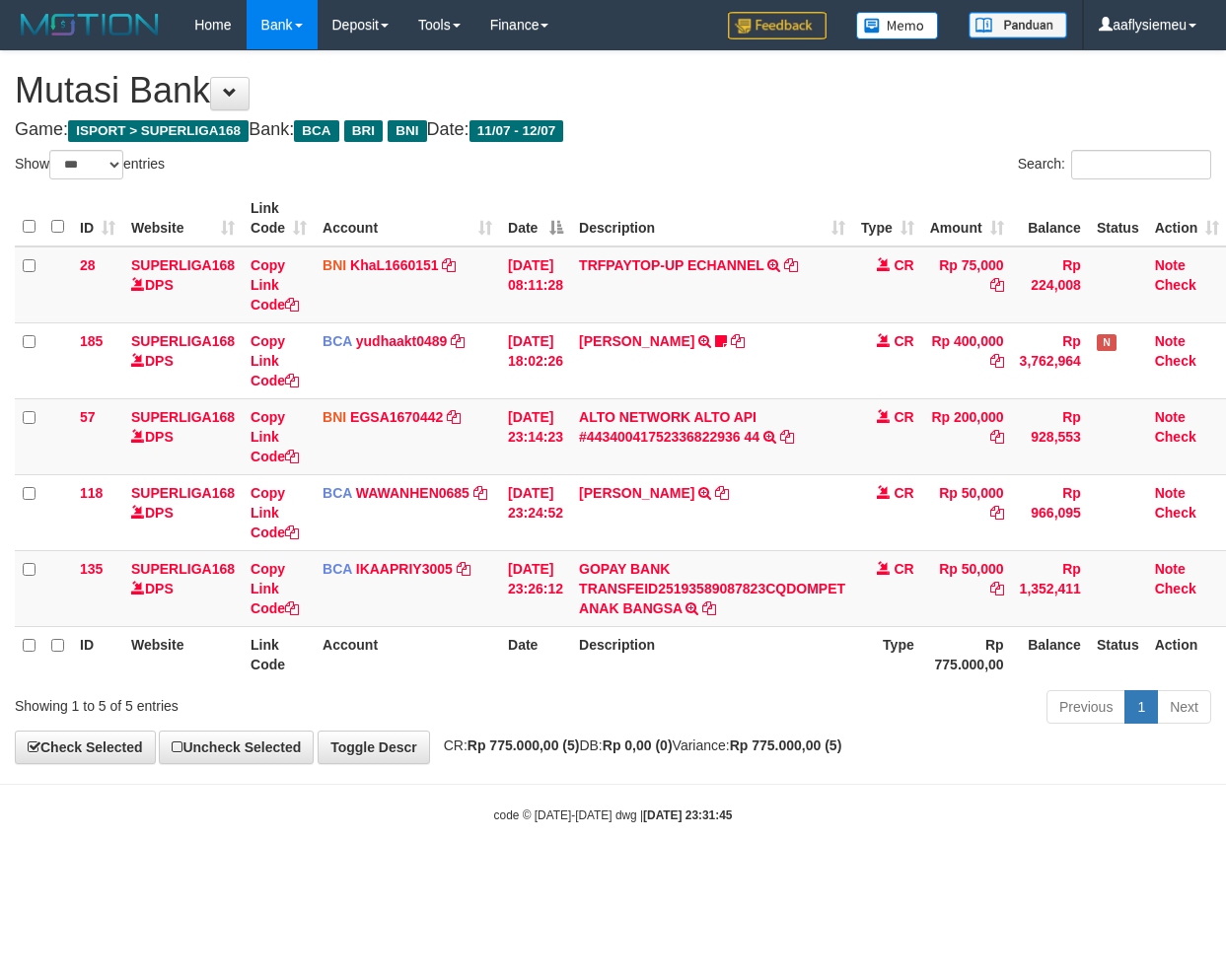select on "***" 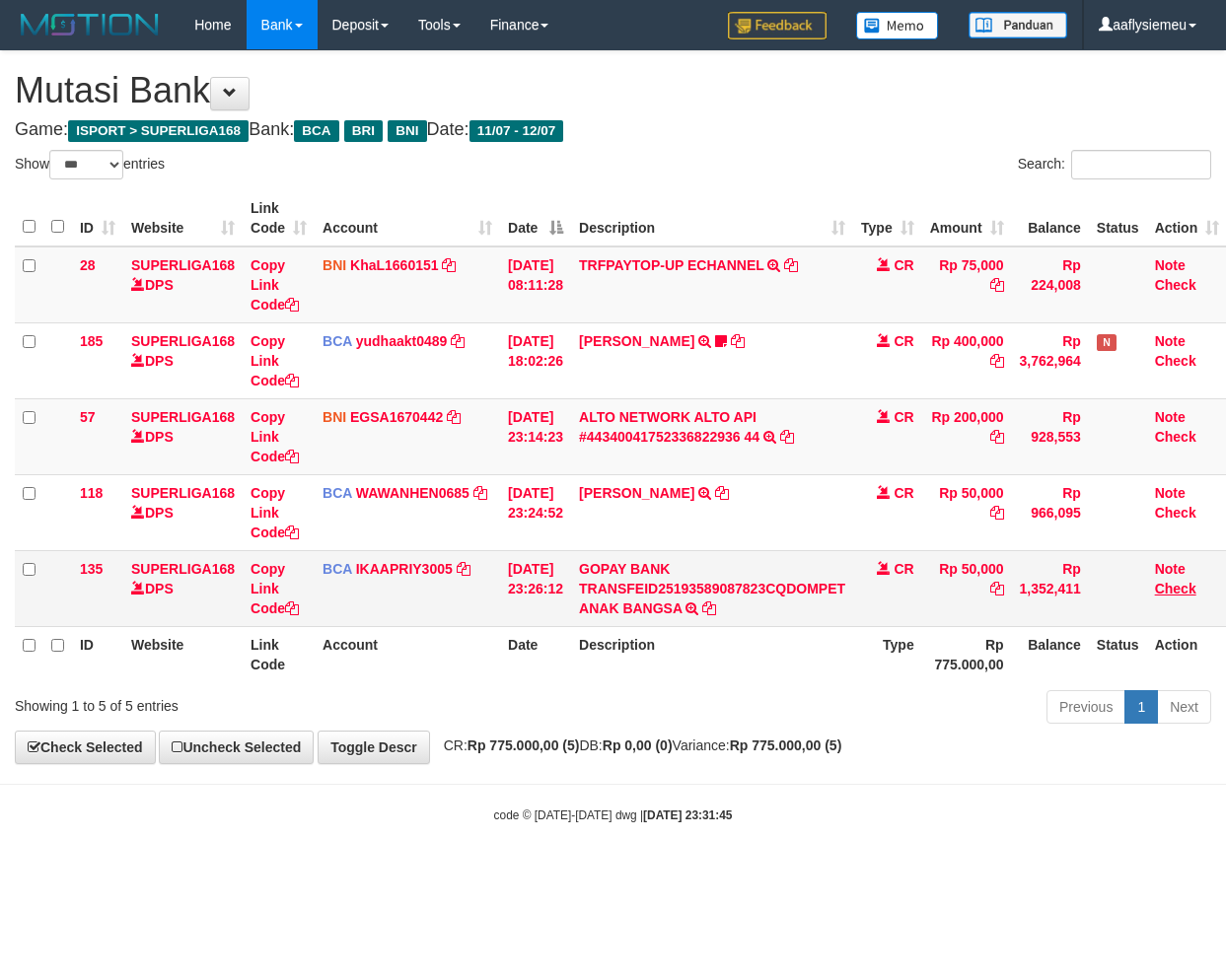 scroll, scrollTop: 0, scrollLeft: 0, axis: both 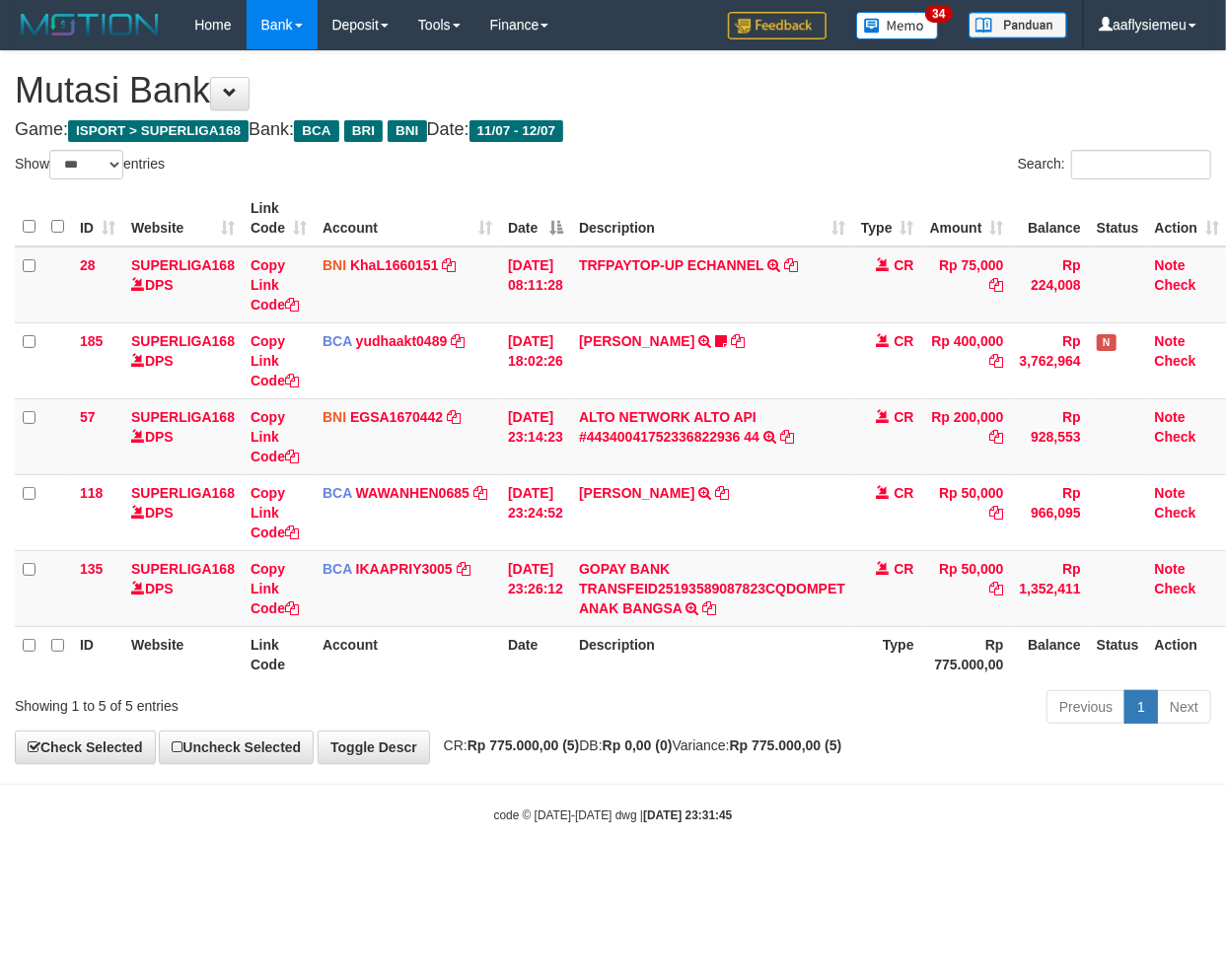 click on "Previous 1 Next" at bounding box center (868, 709) 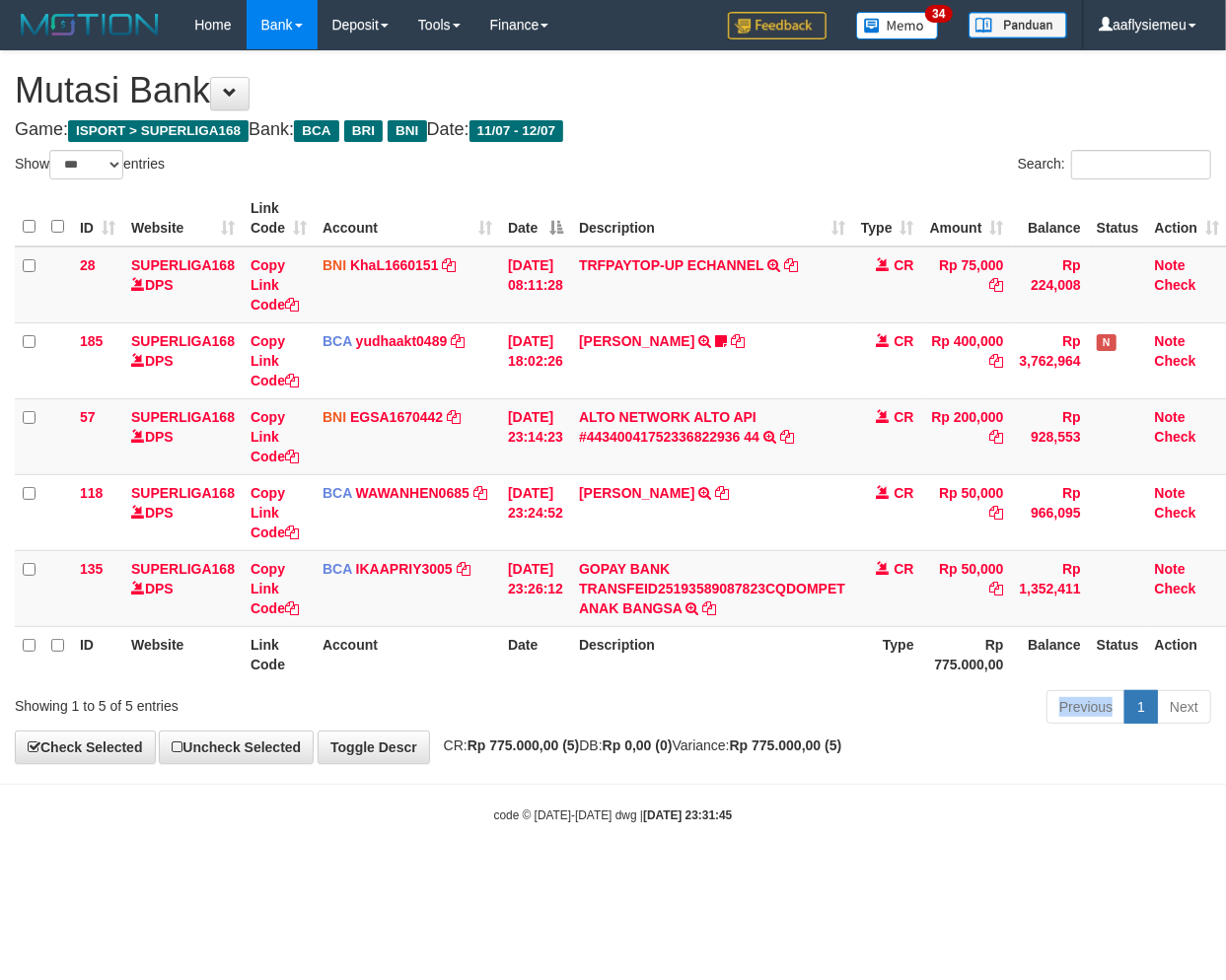 click on "Previous 1 Next" at bounding box center [868, 709] 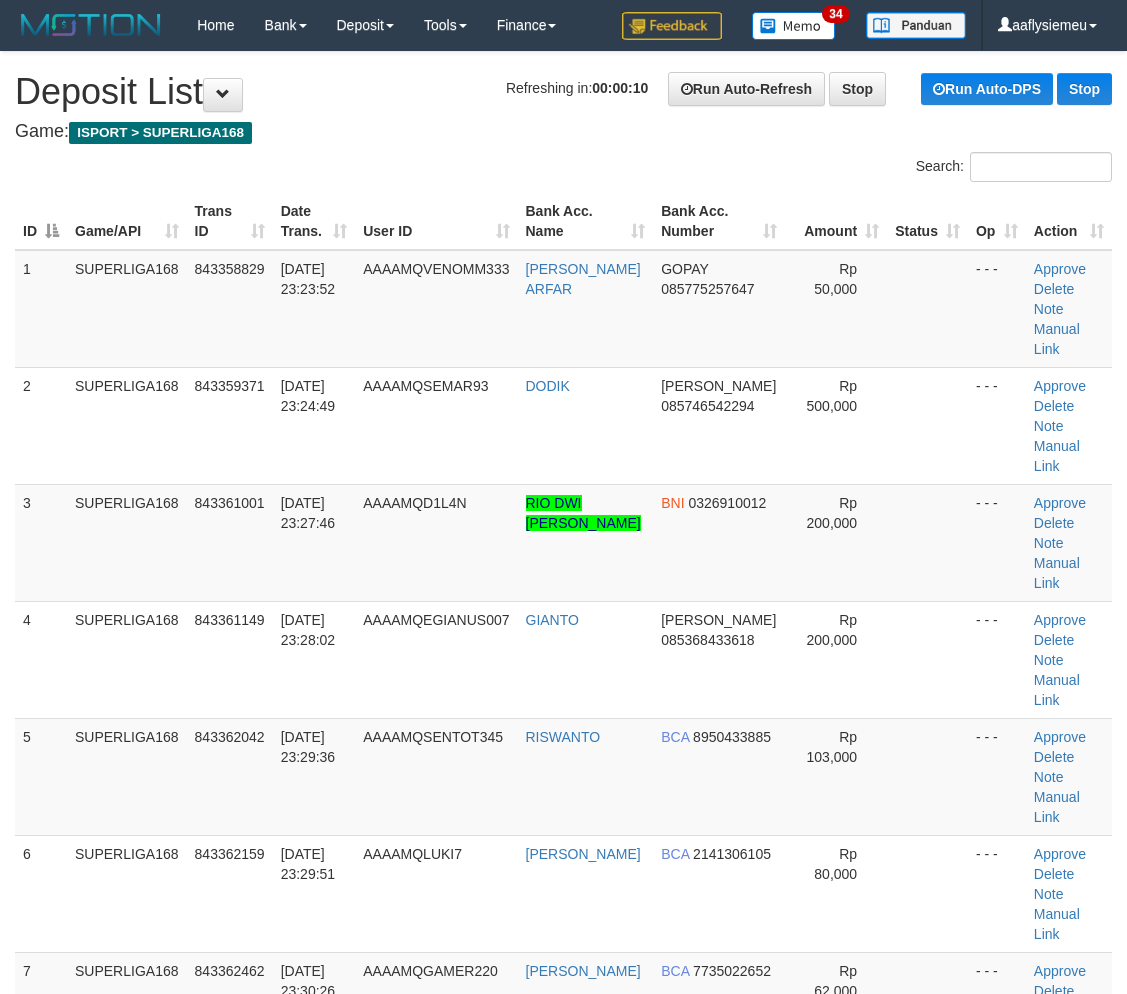 scroll, scrollTop: 0, scrollLeft: 0, axis: both 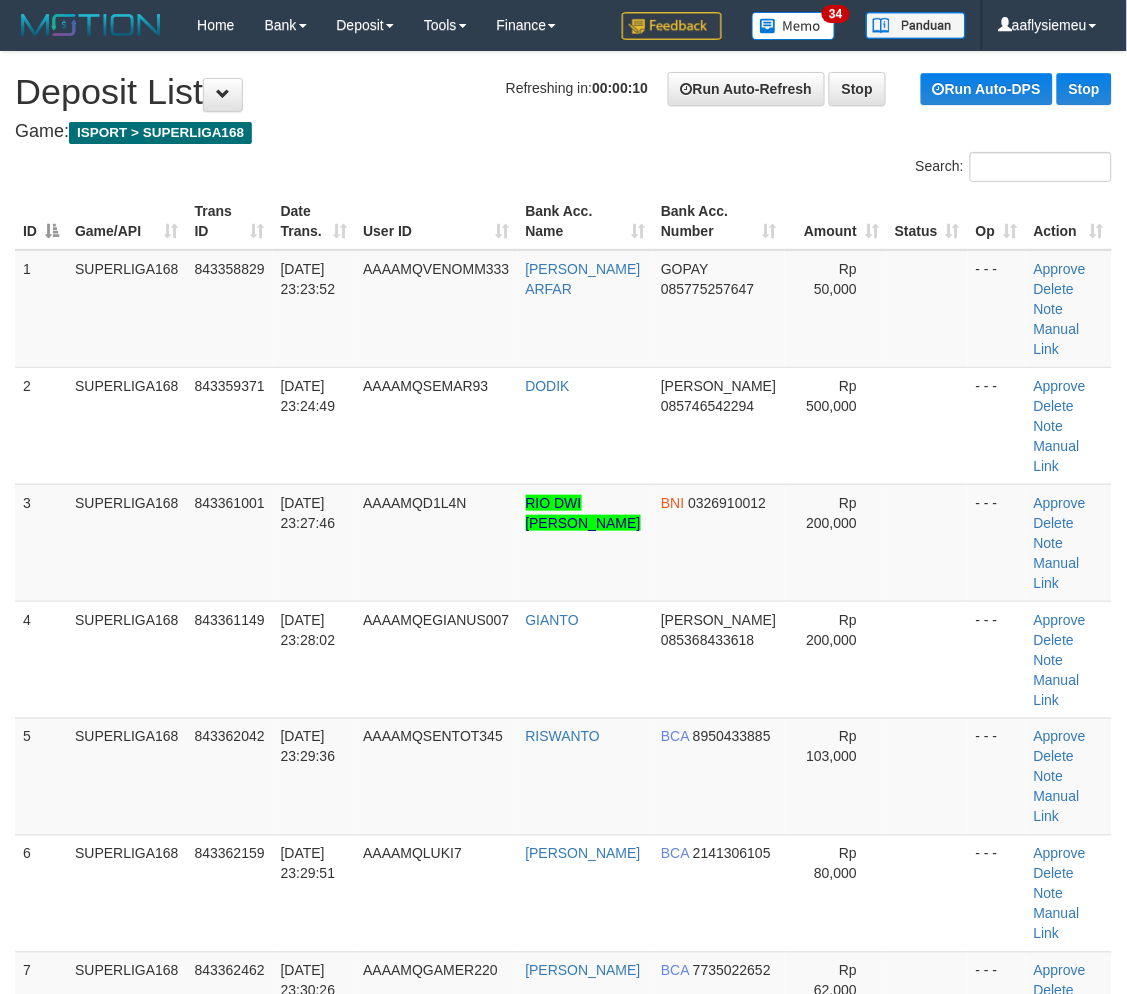 drag, startPoint x: 207, startPoint y: 356, endPoint x: 8, endPoint y: 441, distance: 216.39316 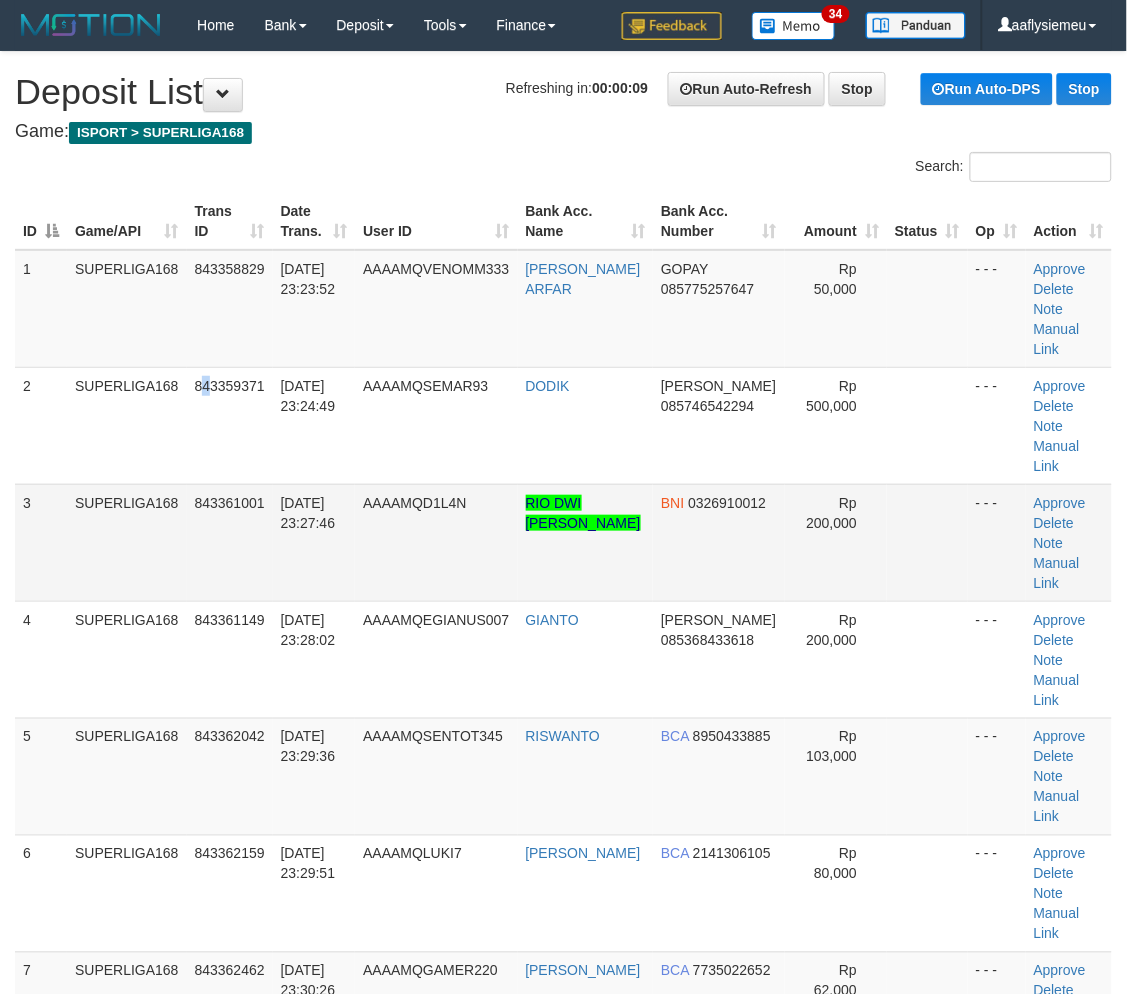 drag, startPoint x: 140, startPoint y: 424, endPoint x: 72, endPoint y: 448, distance: 72.11102 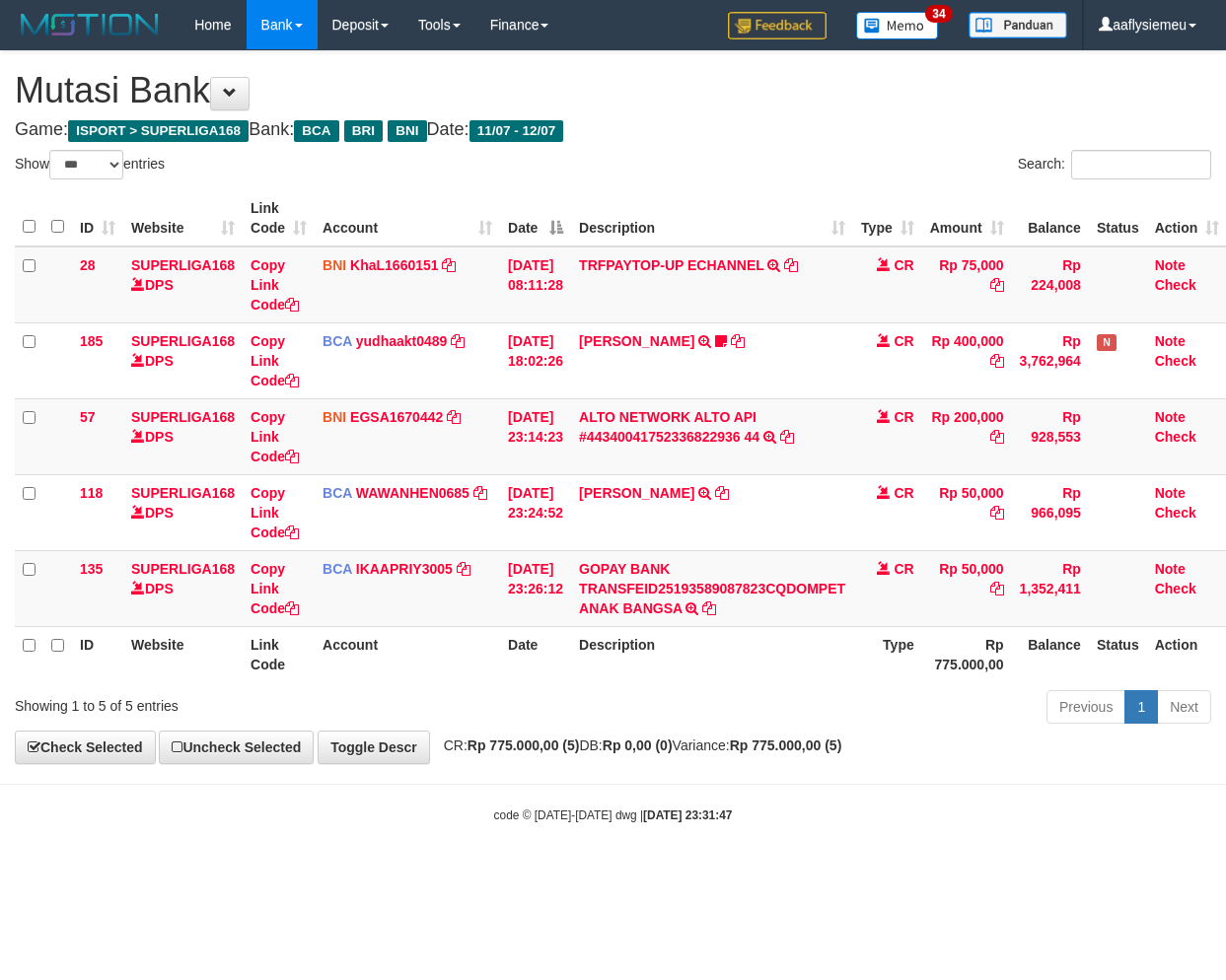 select on "***" 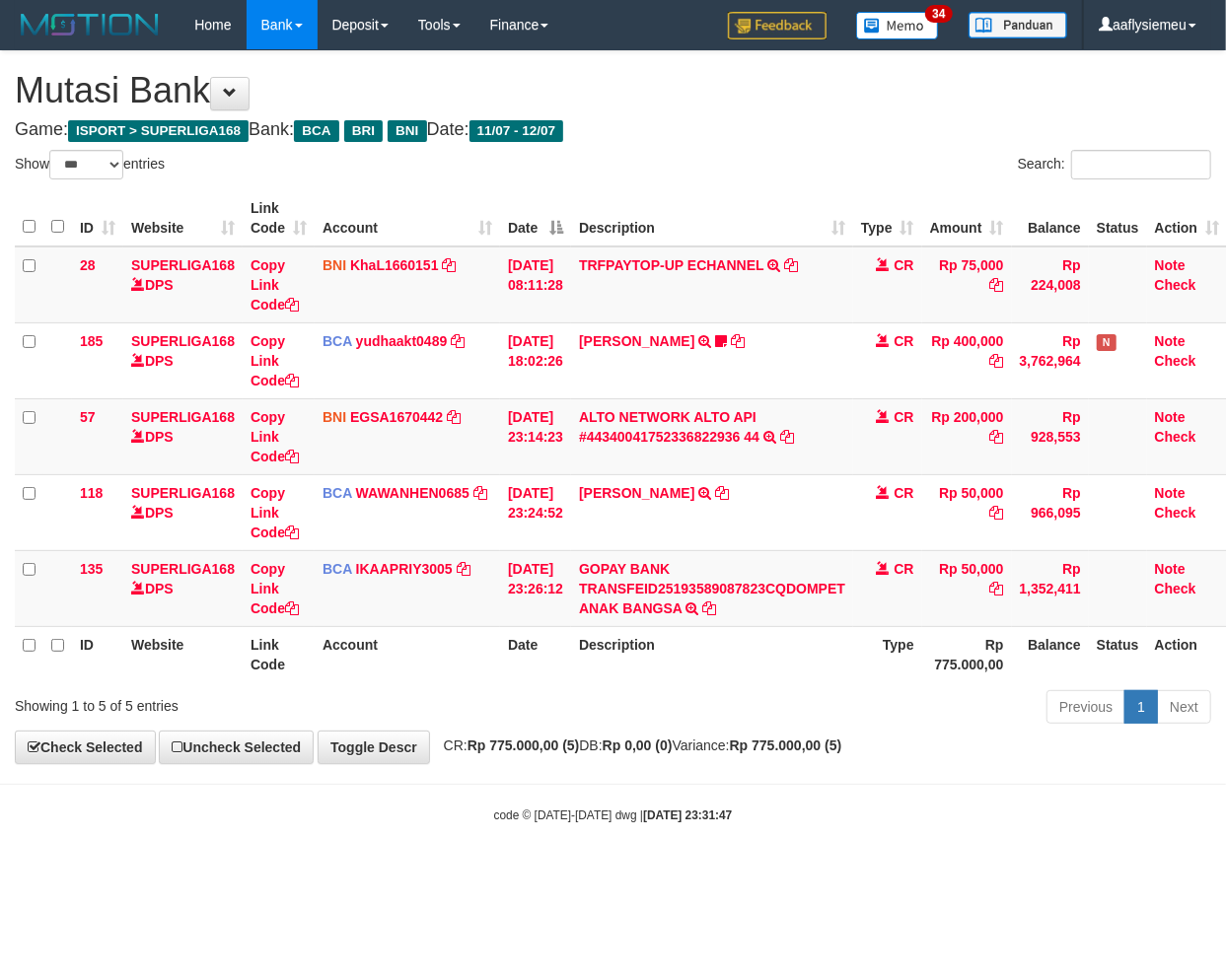 click on "Previous 1 Next" at bounding box center (868, 709) 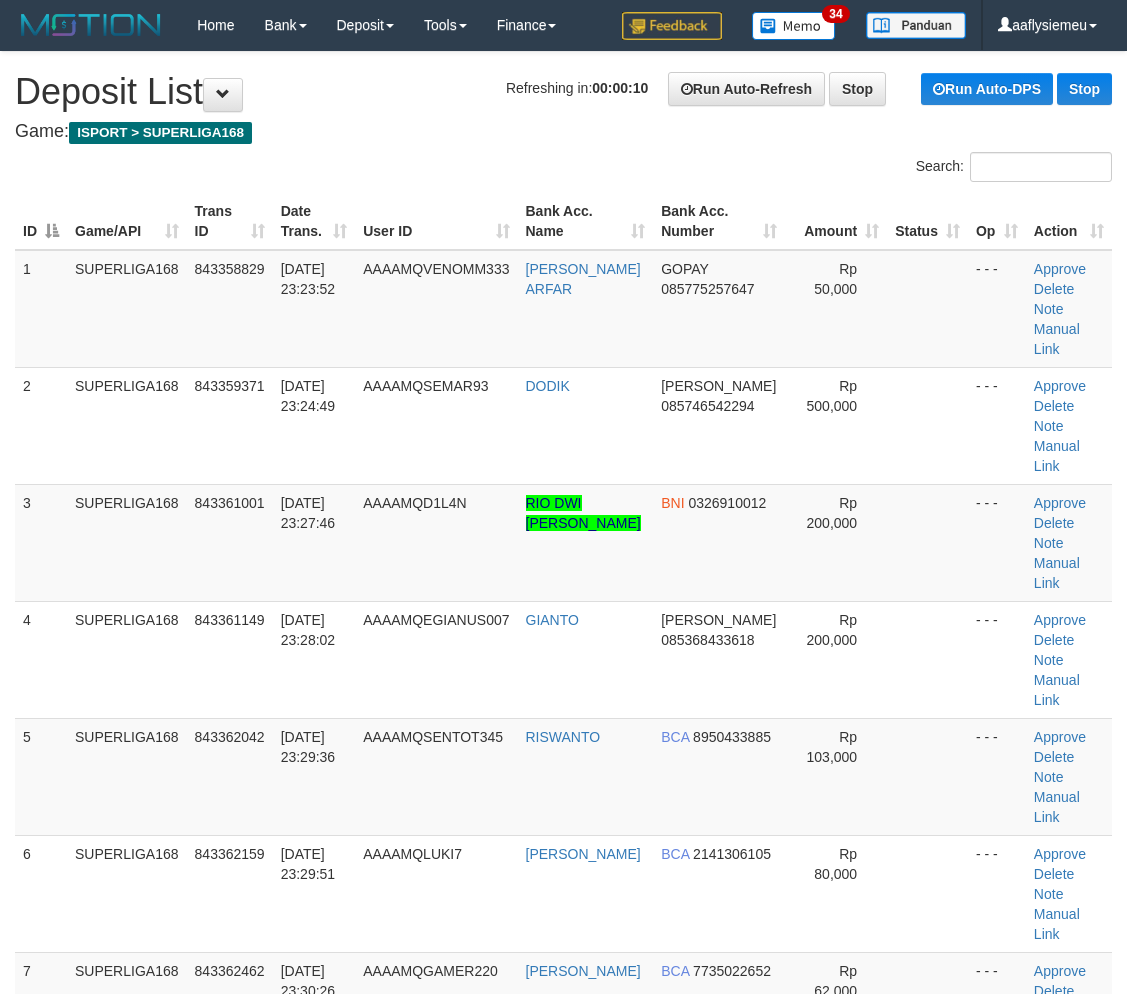 scroll, scrollTop: 0, scrollLeft: 0, axis: both 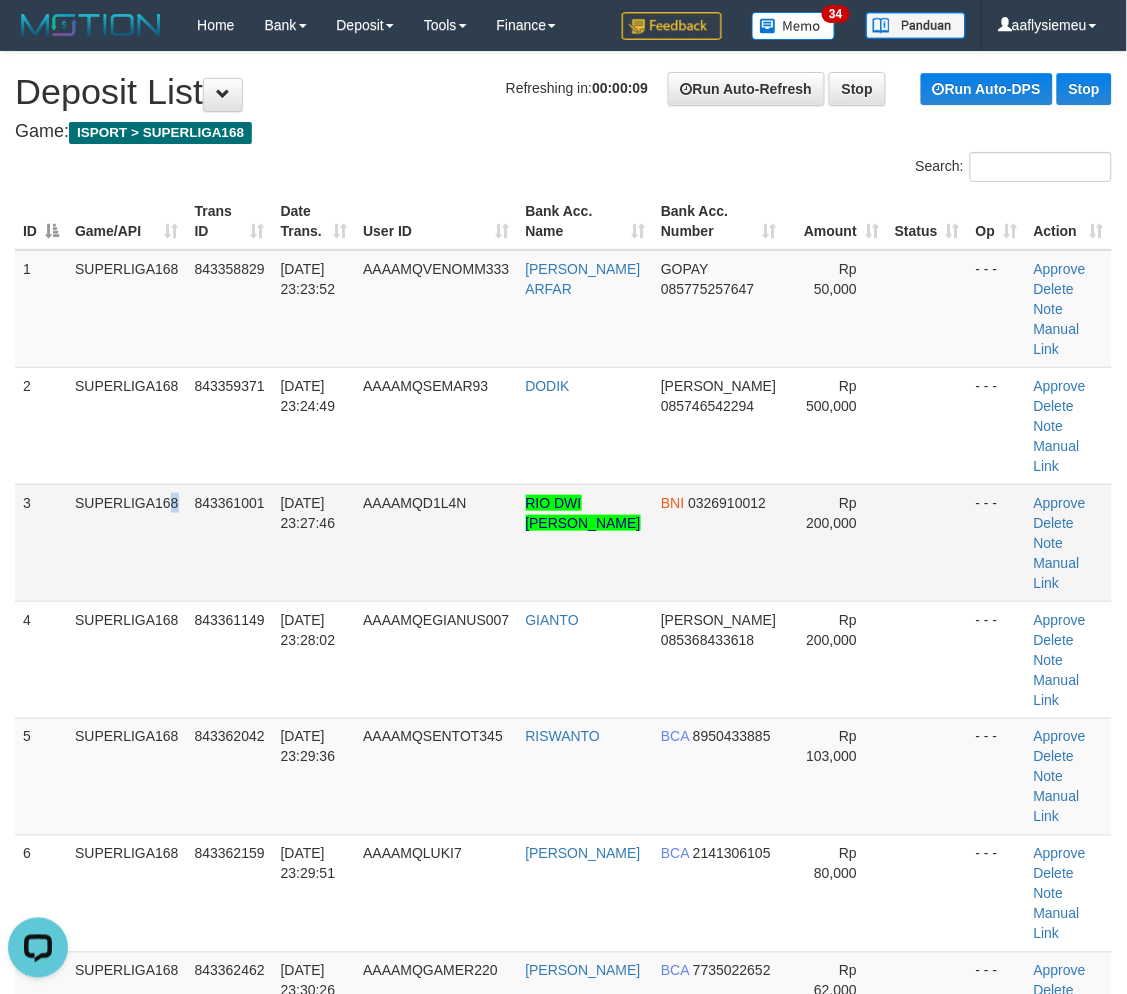 drag, startPoint x: 128, startPoint y: 457, endPoint x: 81, endPoint y: 487, distance: 55.758408 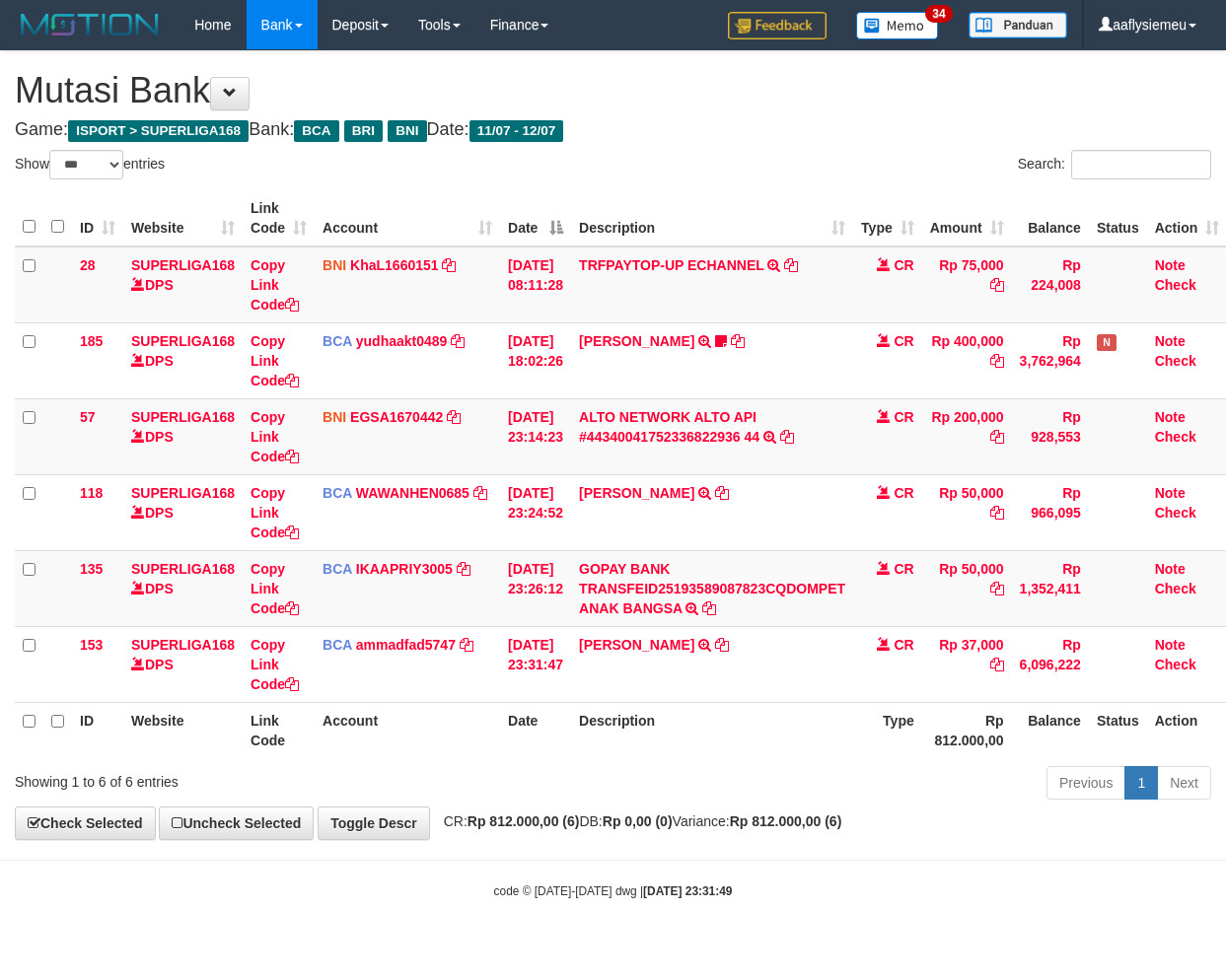 select on "***" 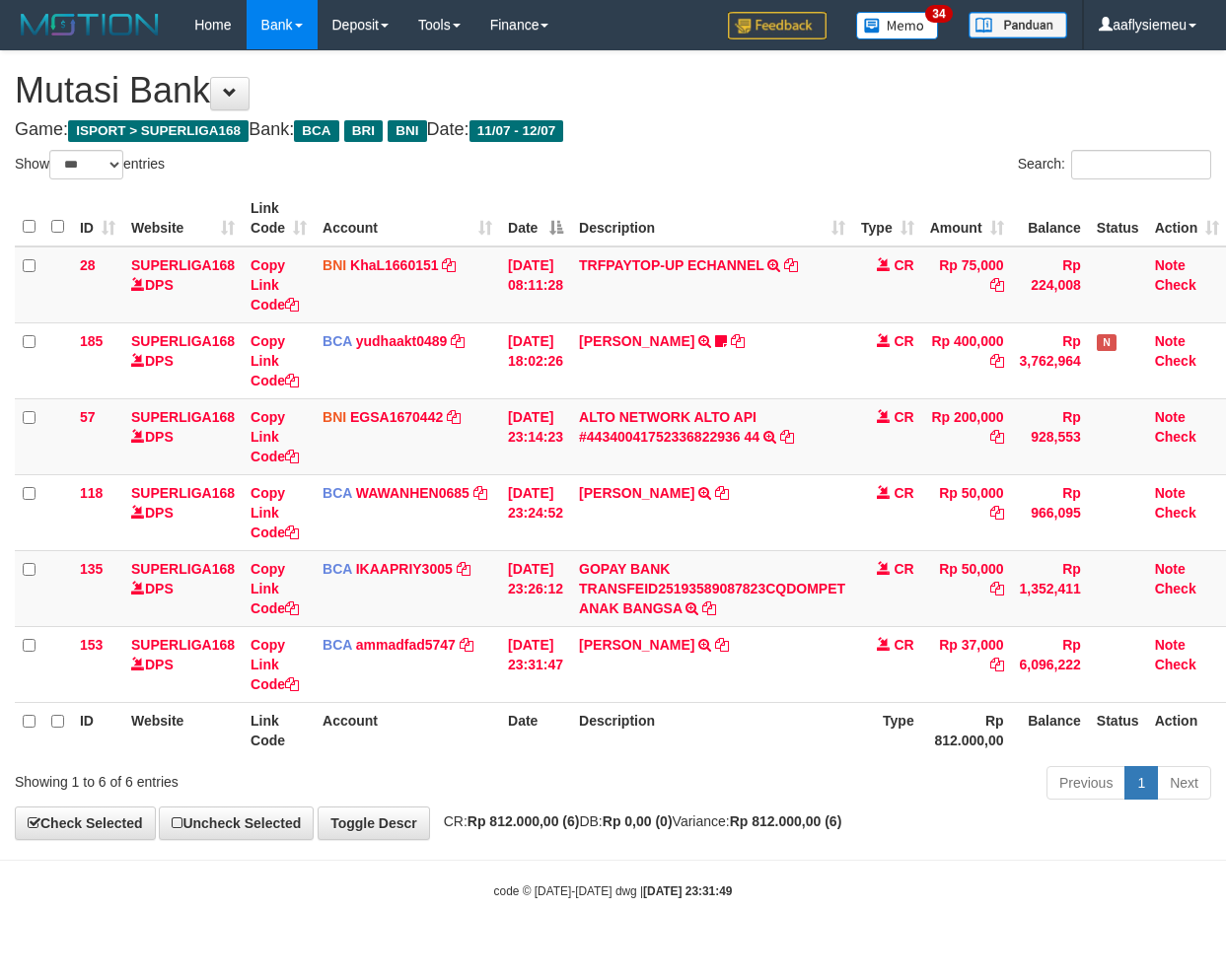 scroll, scrollTop: 0, scrollLeft: 0, axis: both 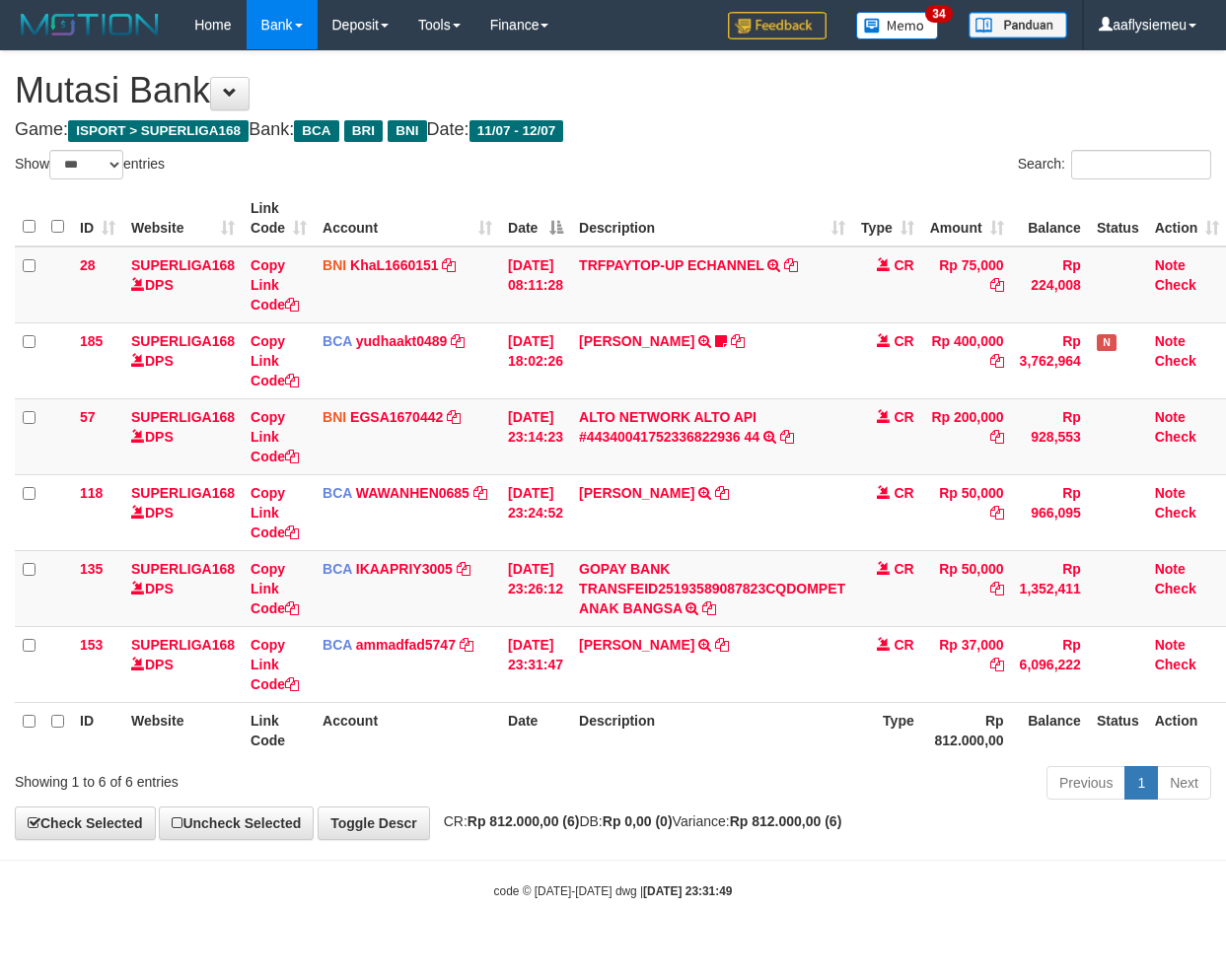 select on "***" 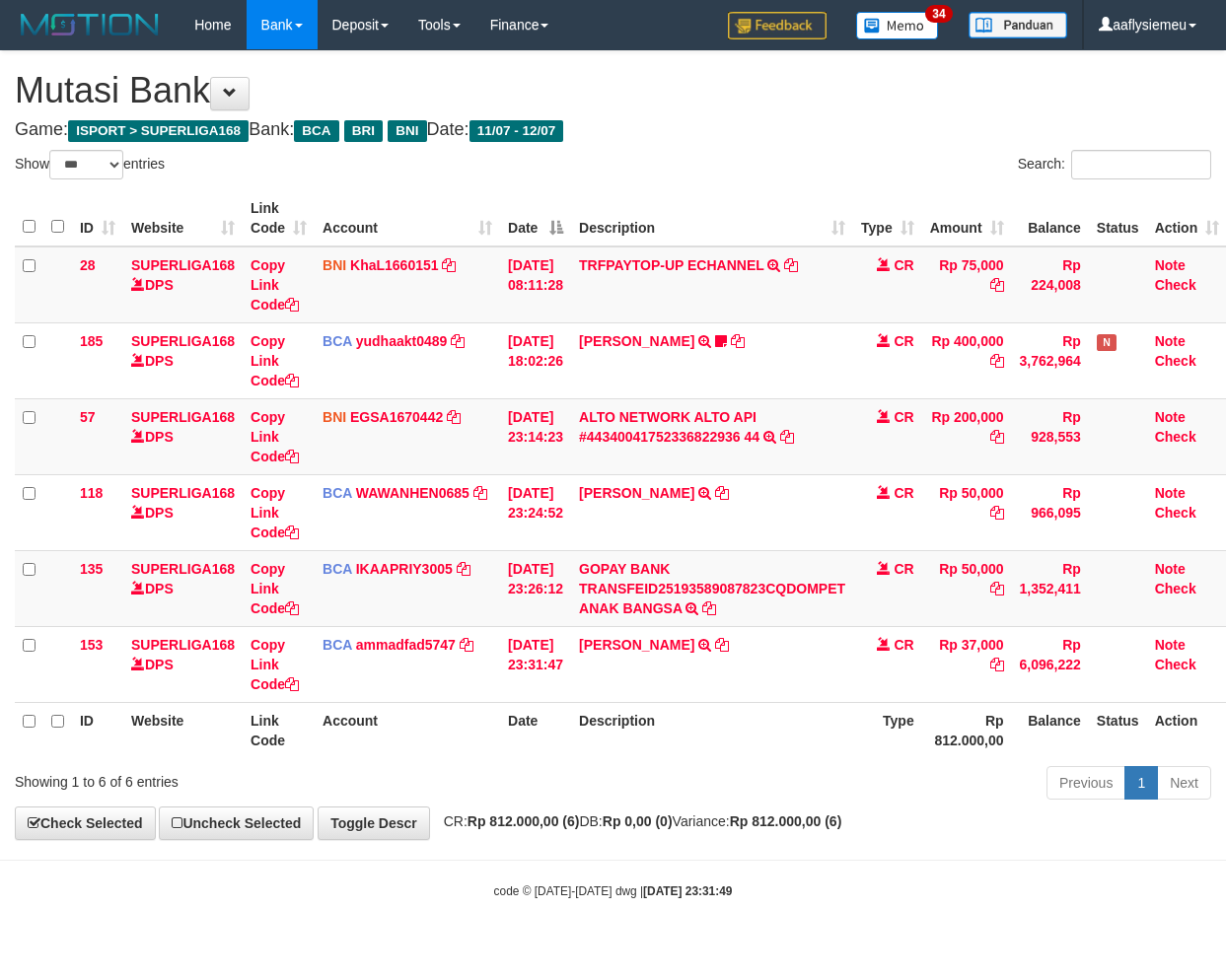 scroll, scrollTop: 0, scrollLeft: 0, axis: both 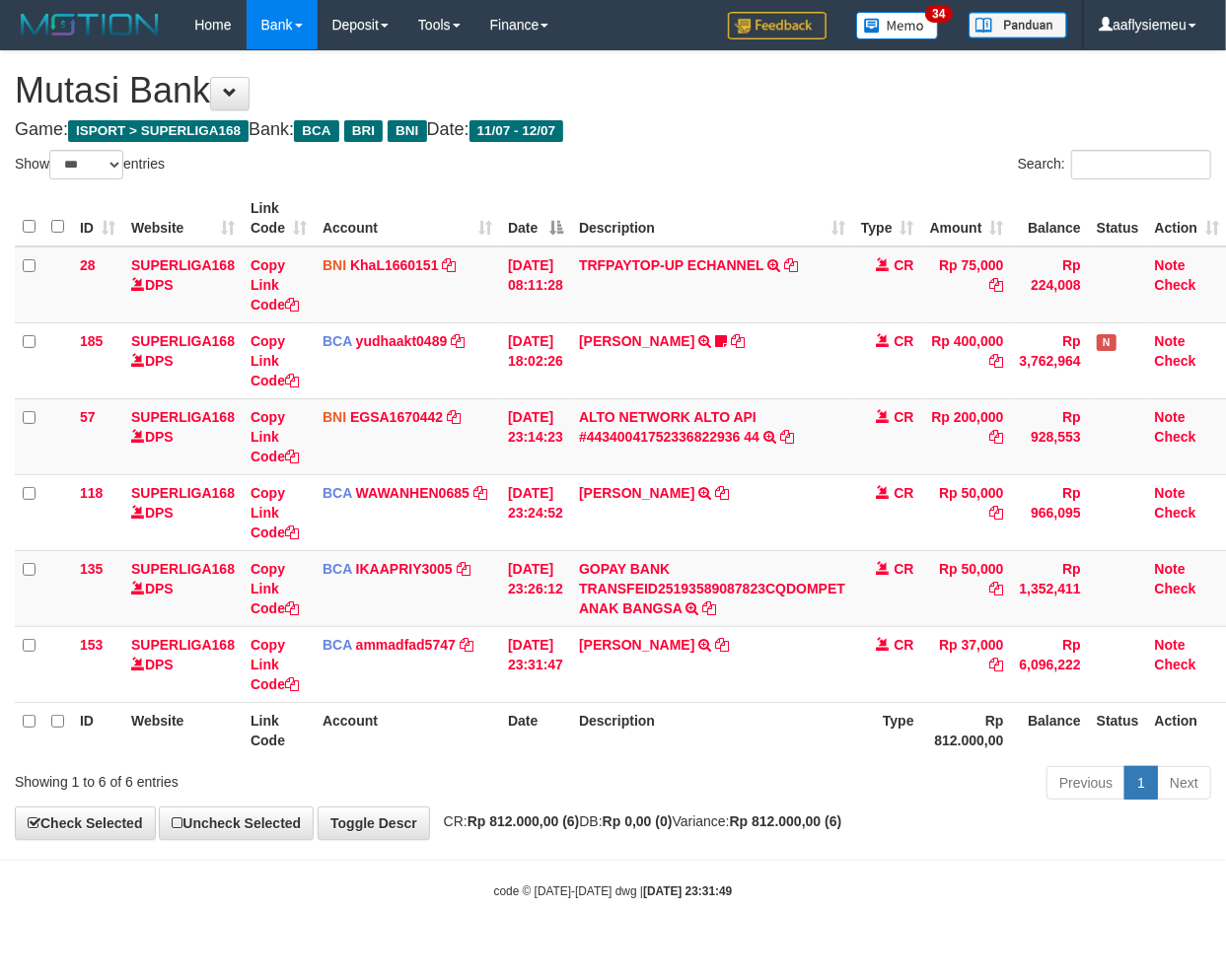 drag, startPoint x: 842, startPoint y: 717, endPoint x: 832, endPoint y: 721, distance: 10.77033 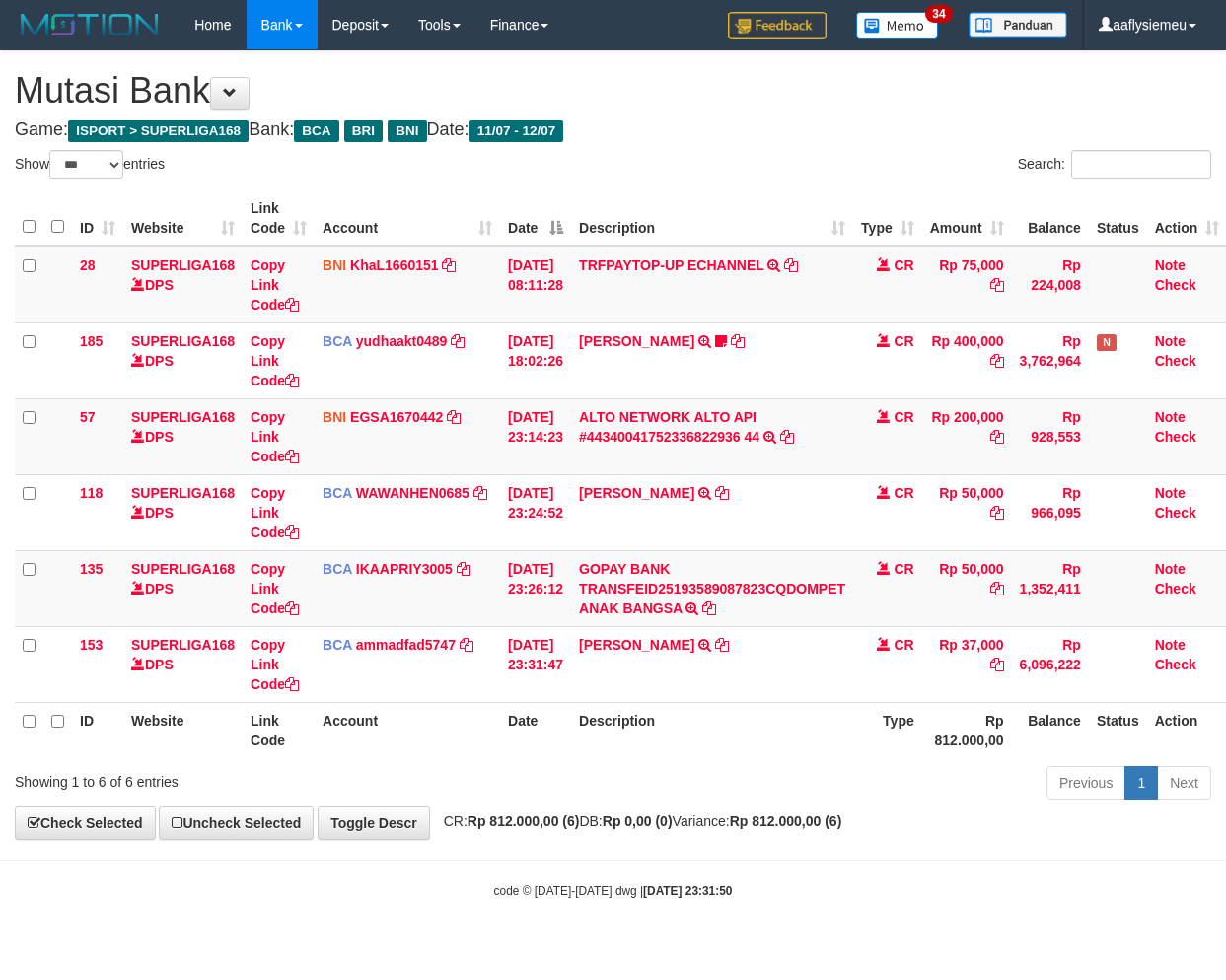 select on "***" 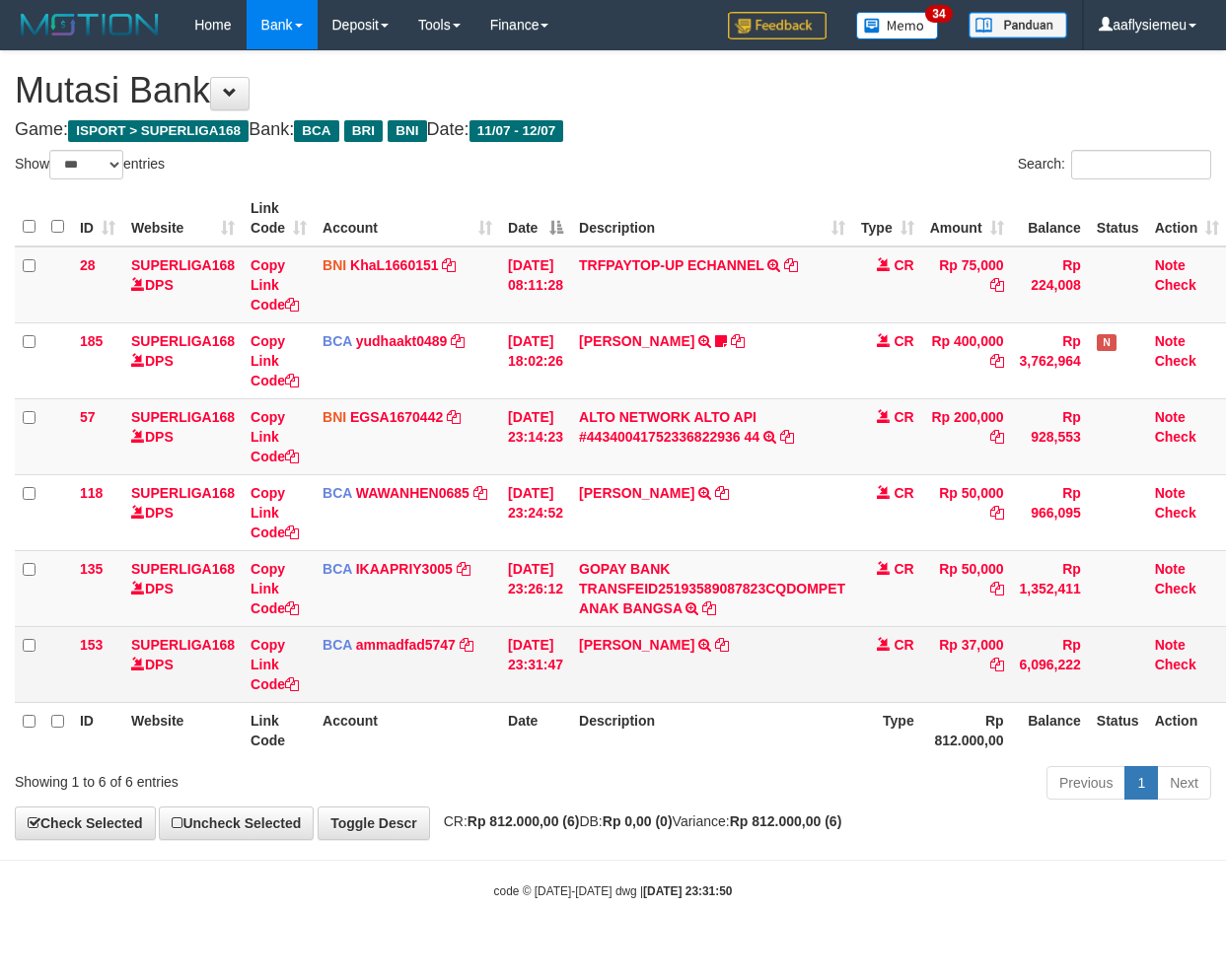 scroll, scrollTop: 0, scrollLeft: 0, axis: both 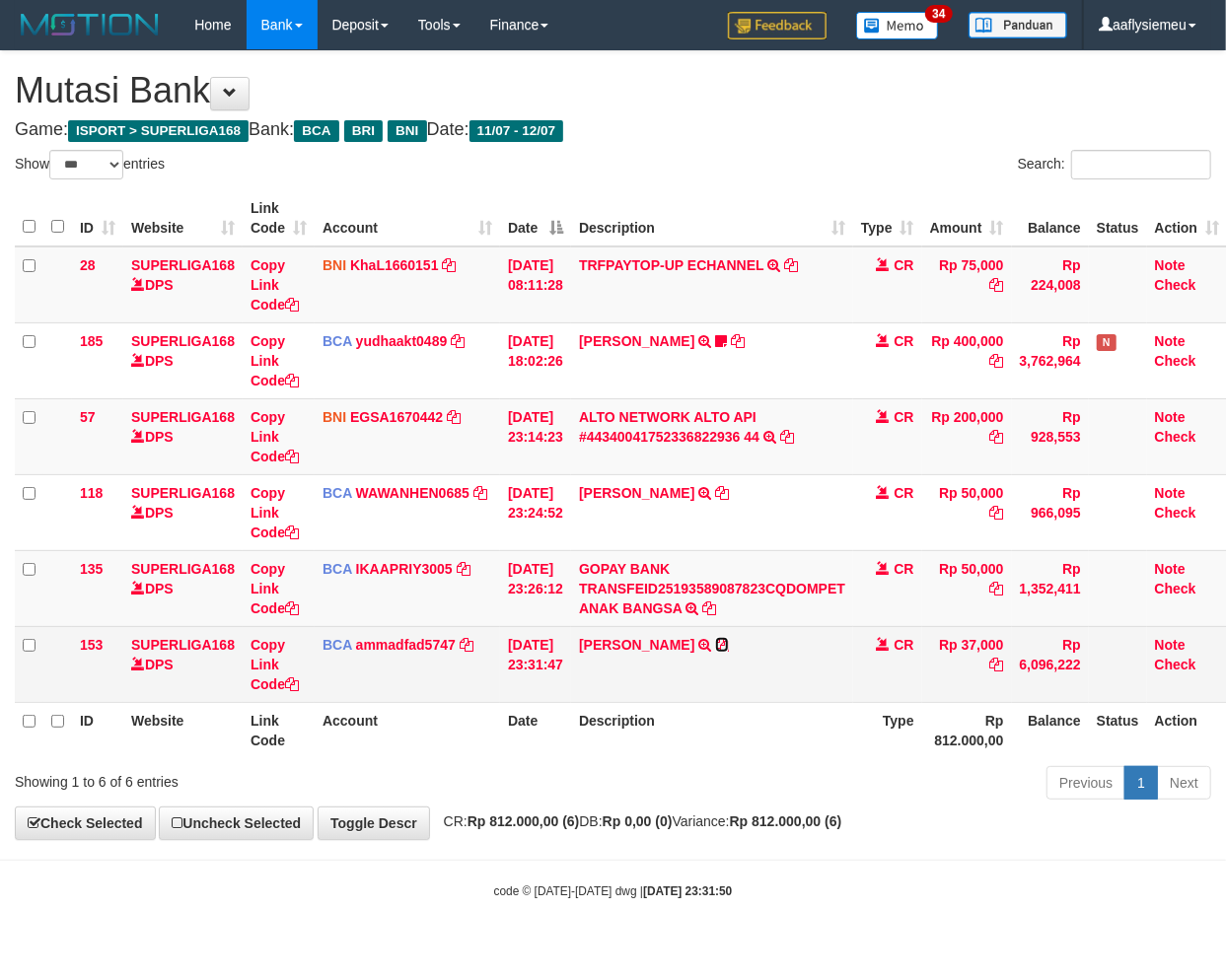 click at bounding box center (722, 645) 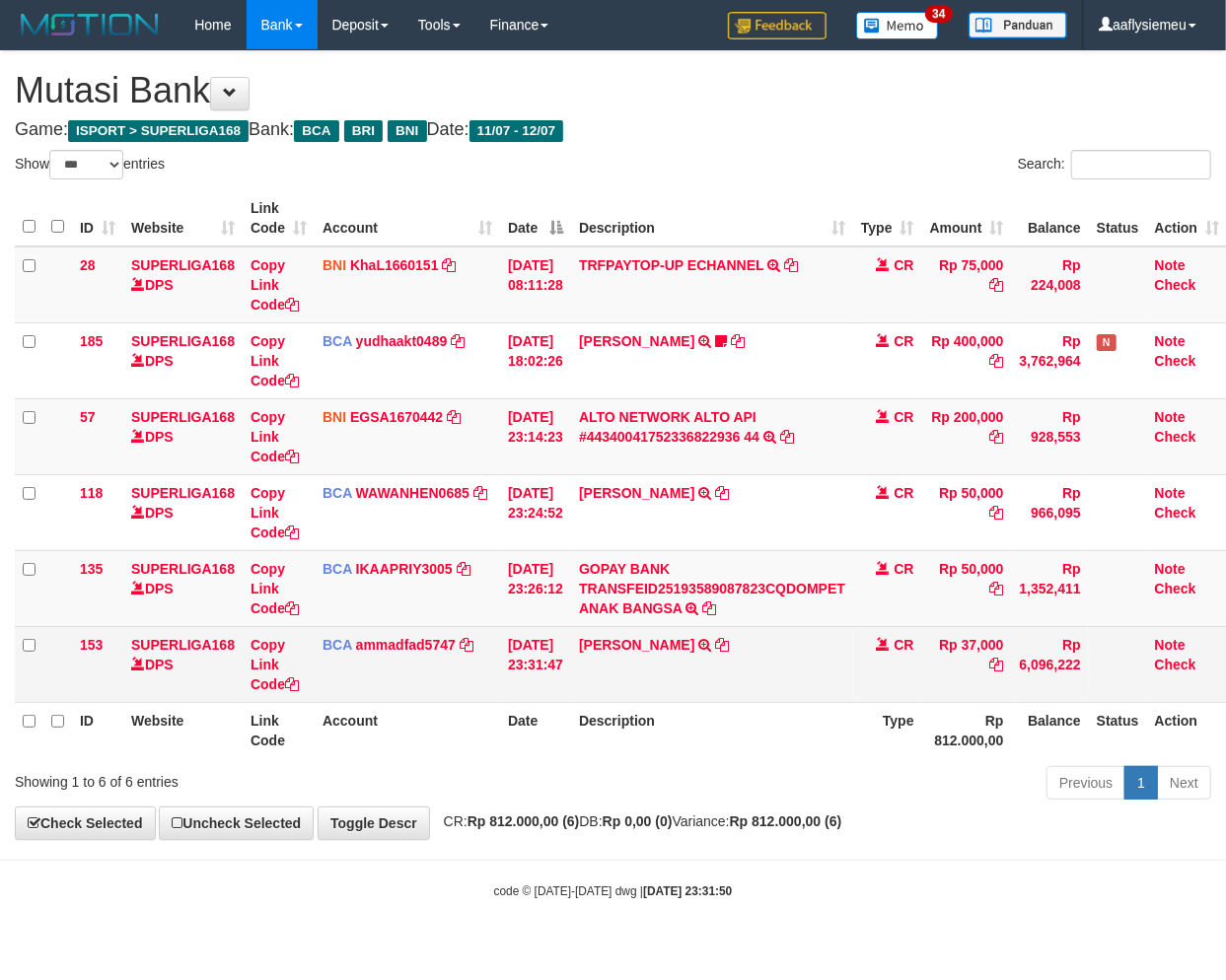 drag, startPoint x: 814, startPoint y: 691, endPoint x: 869, endPoint y: 684, distance: 55.443665 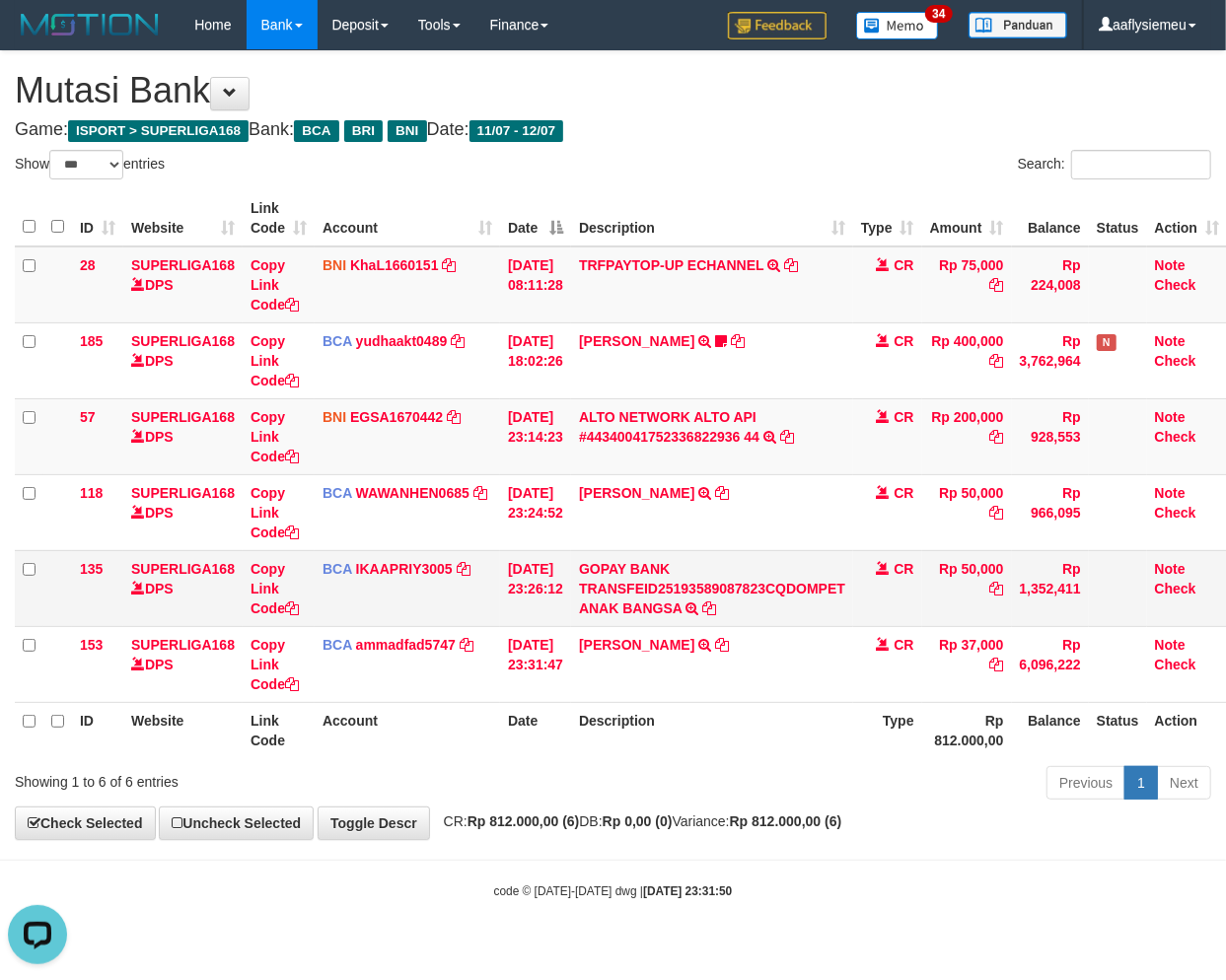 scroll, scrollTop: 0, scrollLeft: 0, axis: both 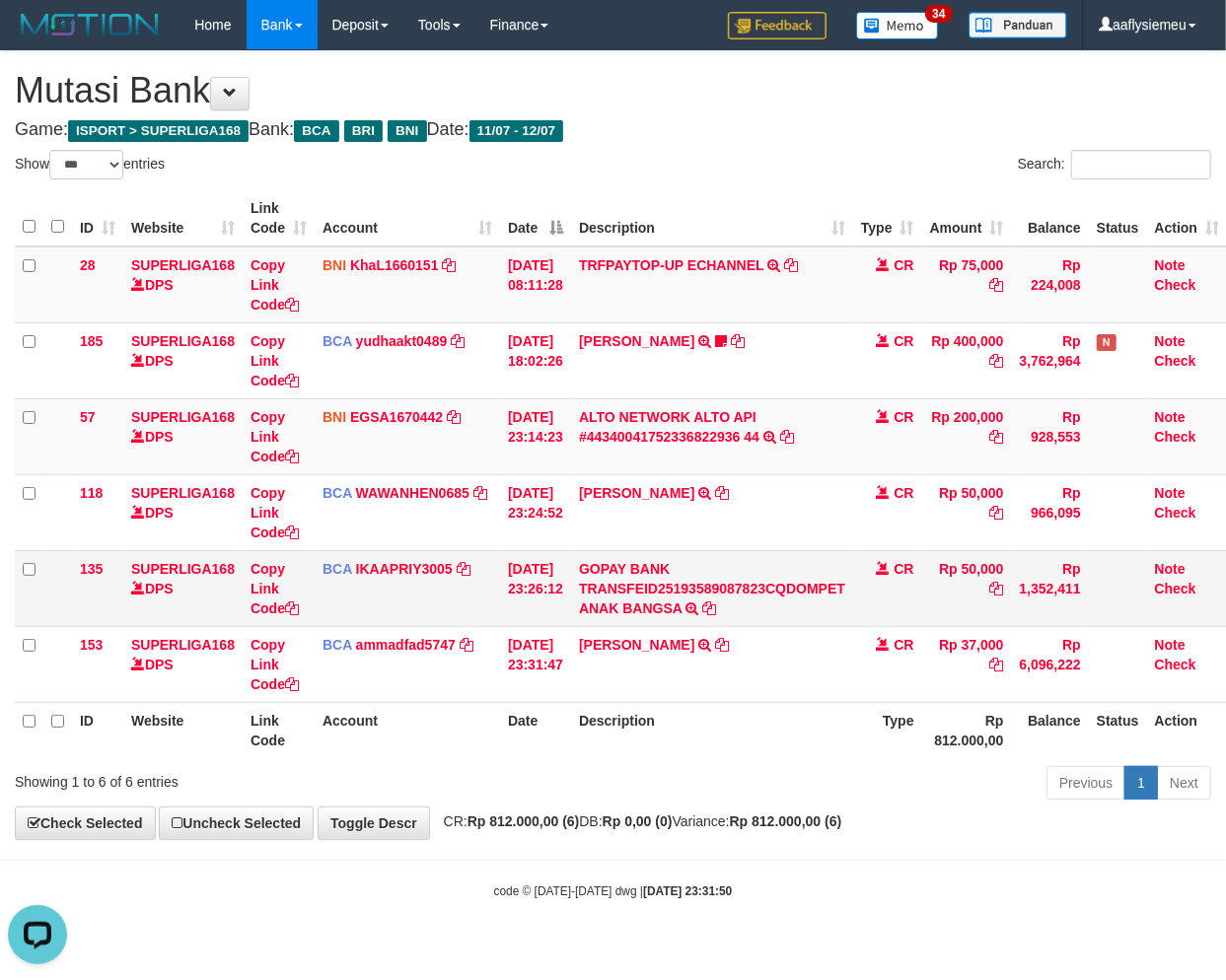 drag, startPoint x: 853, startPoint y: 651, endPoint x: 1223, endPoint y: 577, distance: 377.32744 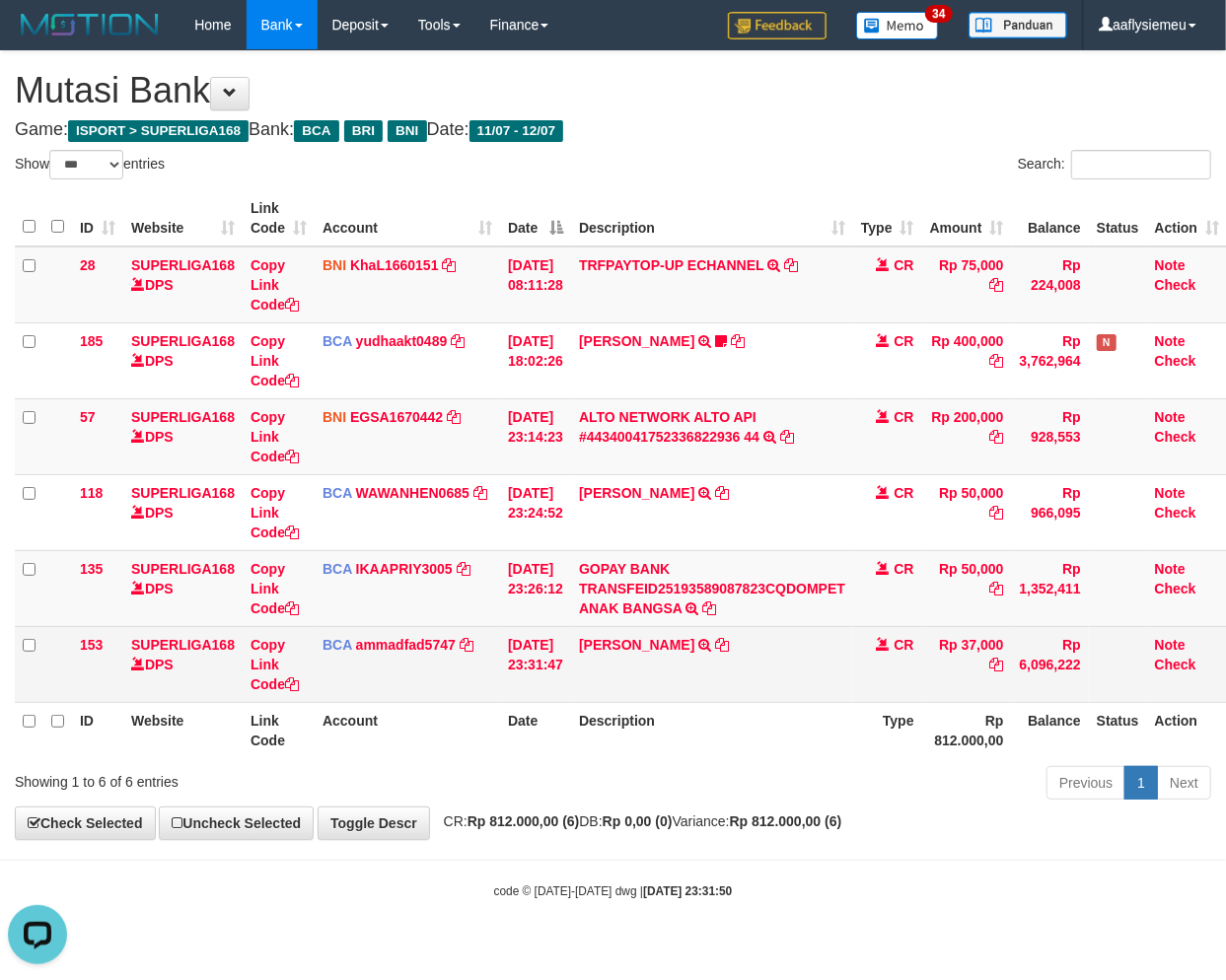 click on "DIDEN ISKANDAR         TRSF E-BANKING CR 1207/FTSCY/WS95031
37000.00DIDEN ISKANDAR" at bounding box center [712, 664] 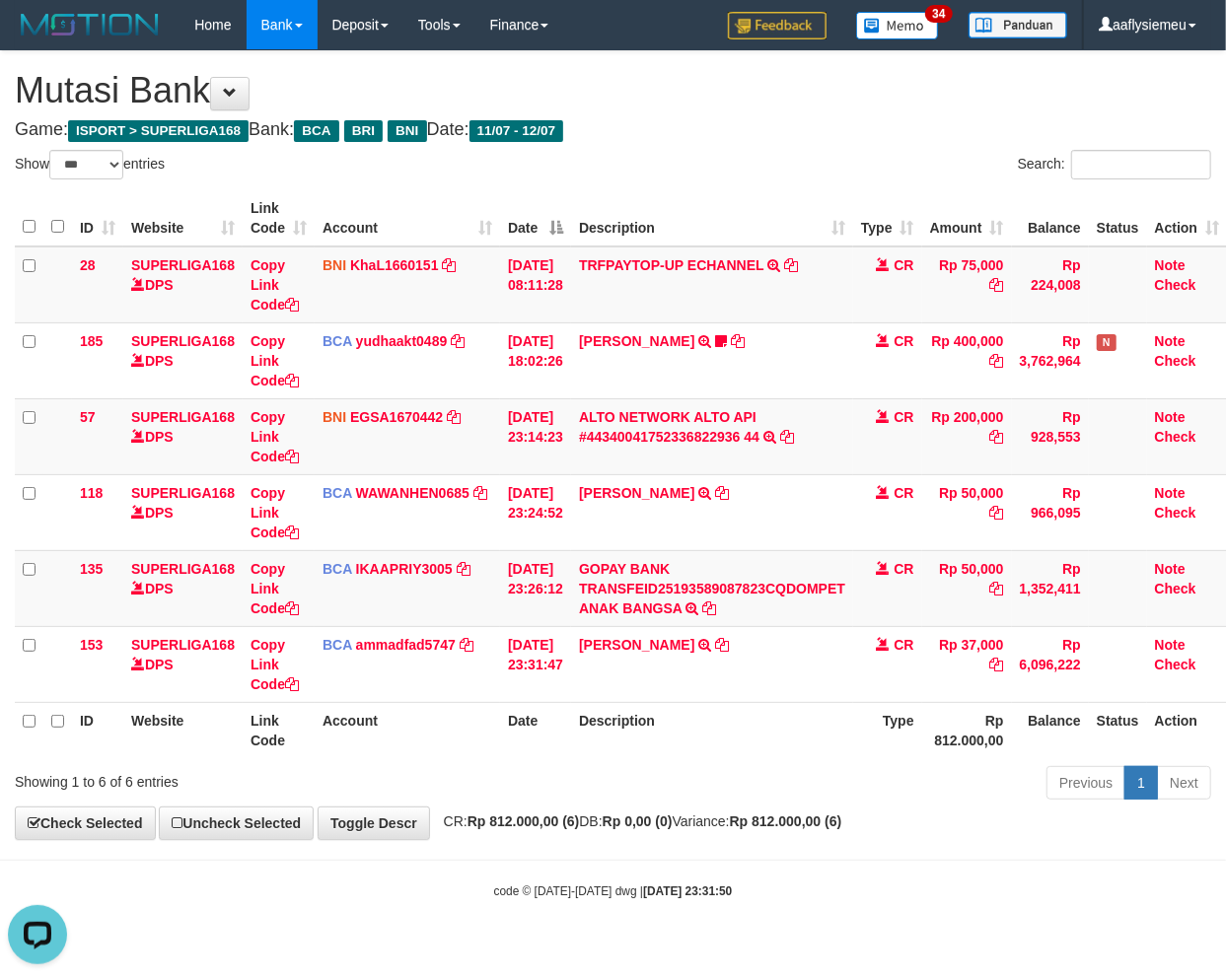 click on "Description" at bounding box center [712, 730] 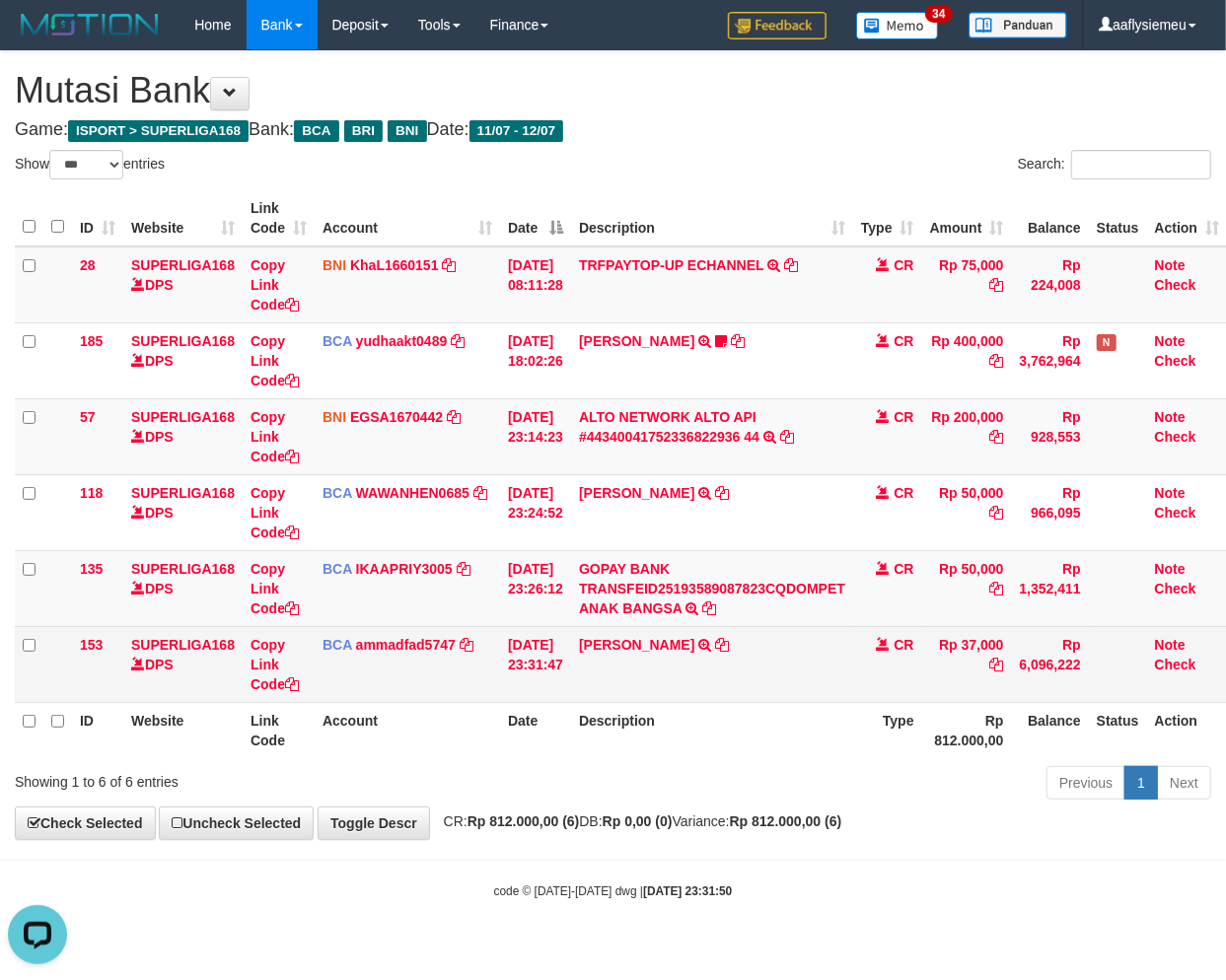 click on "DIDEN ISKANDAR         TRSF E-BANKING CR 1207/FTSCY/WS95031
37000.00DIDEN ISKANDAR" at bounding box center (712, 664) 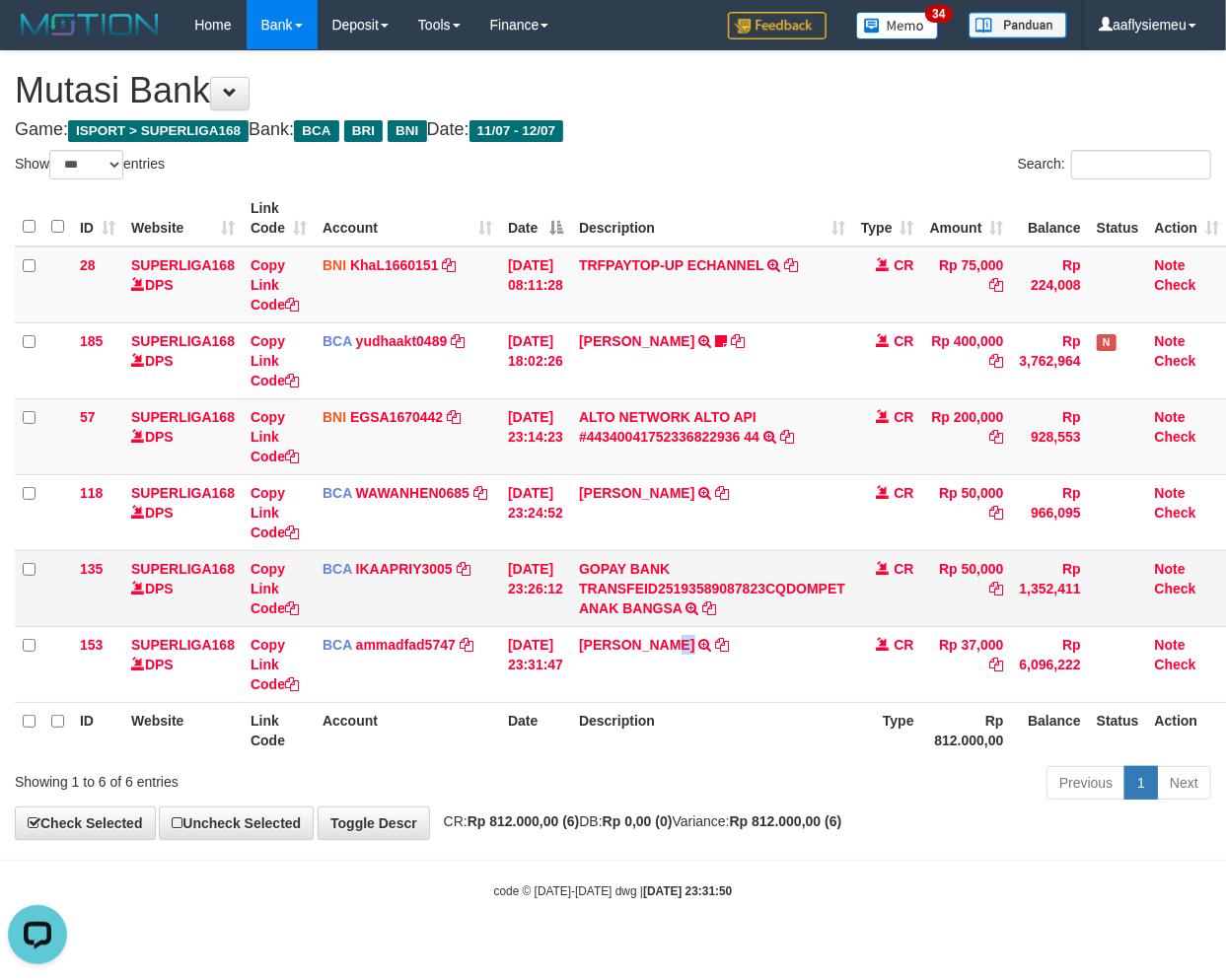 click on "DIDEN ISKANDAR         TRSF E-BANKING CR 1207/FTSCY/WS95031
37000.00DIDEN ISKANDAR" at bounding box center (712, 664) 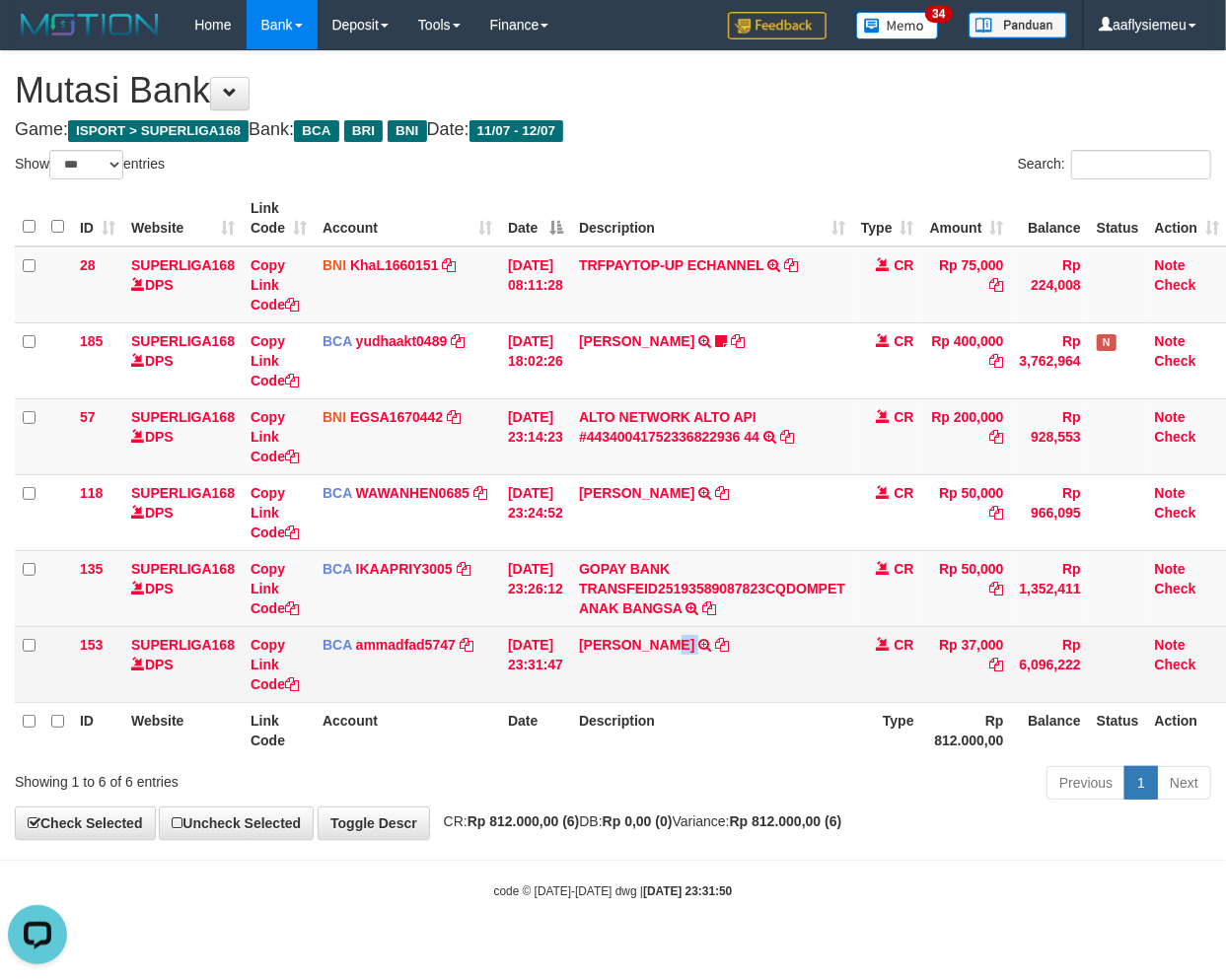 click on "DIDEN ISKANDAR         TRSF E-BANKING CR 1207/FTSCY/WS95031
37000.00DIDEN ISKANDAR" at bounding box center [712, 664] 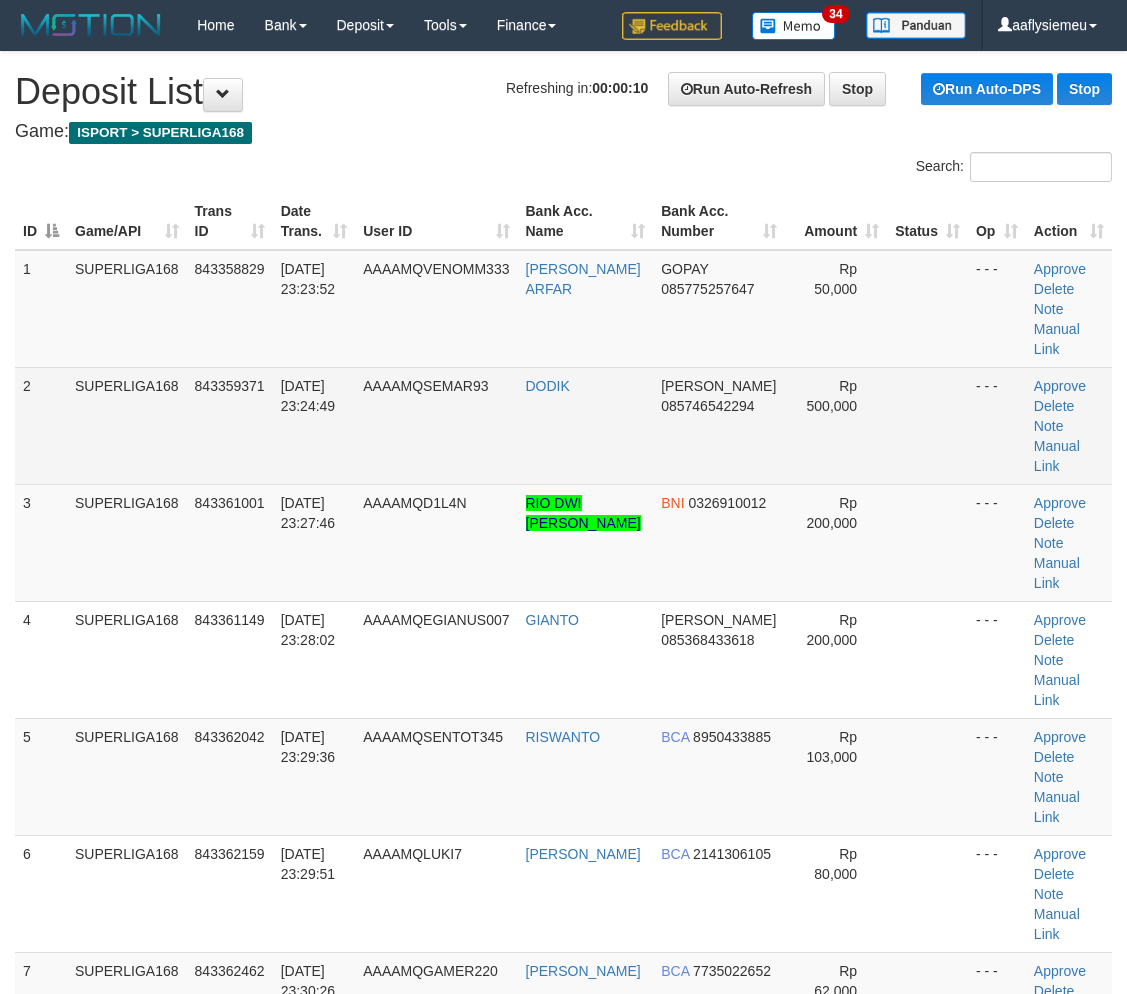 click on "843359371" at bounding box center [230, 425] 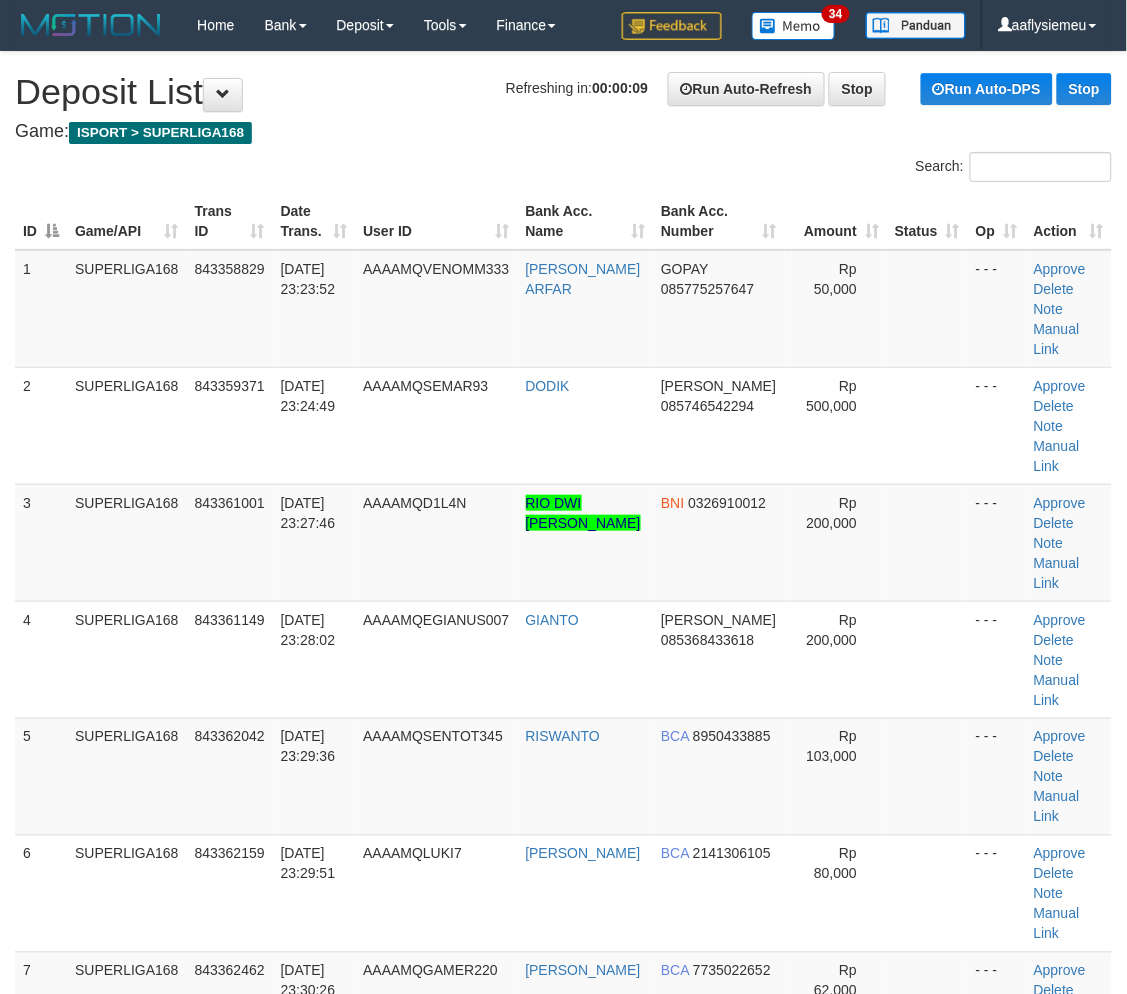 drag, startPoint x: 160, startPoint y: 452, endPoint x: 2, endPoint y: 521, distance: 172.4094 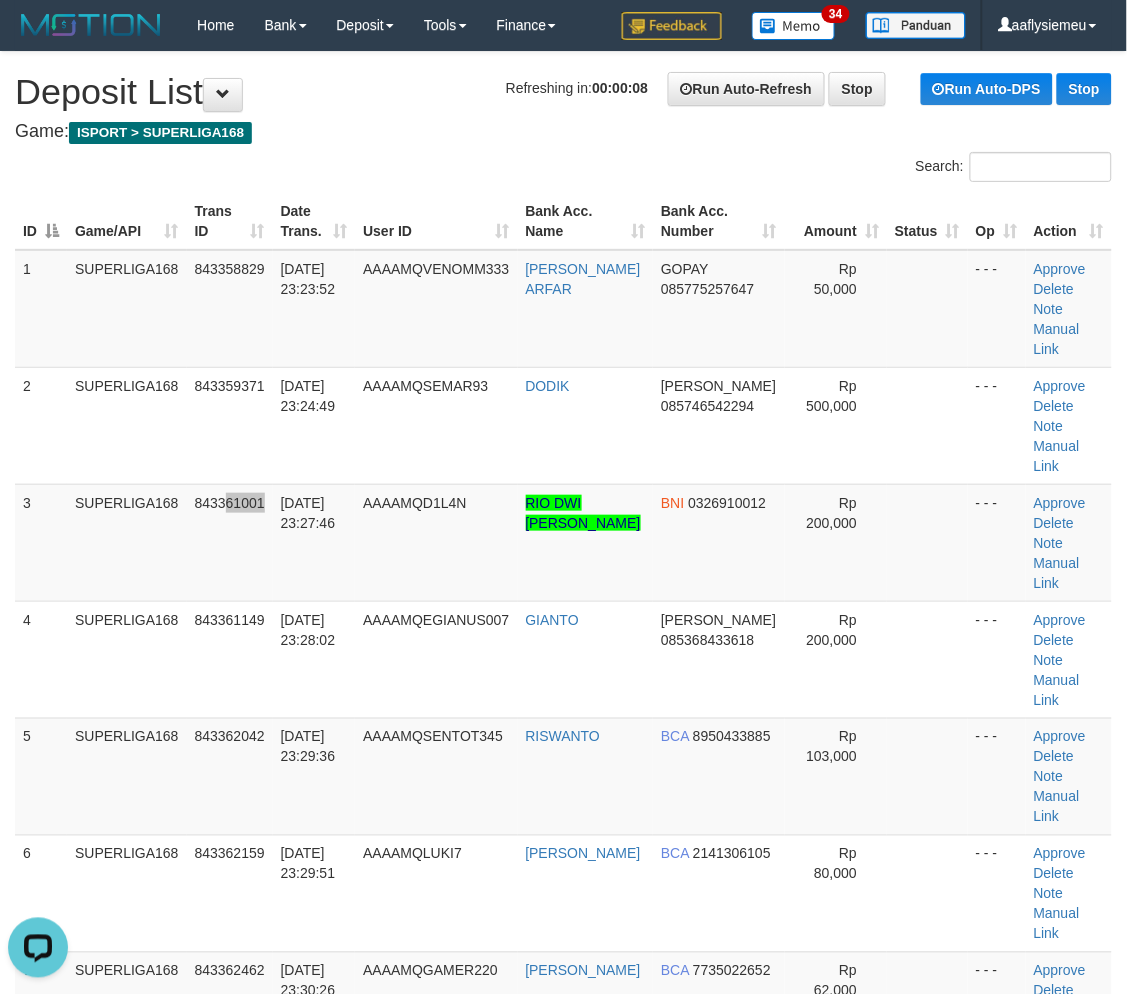scroll, scrollTop: 0, scrollLeft: 0, axis: both 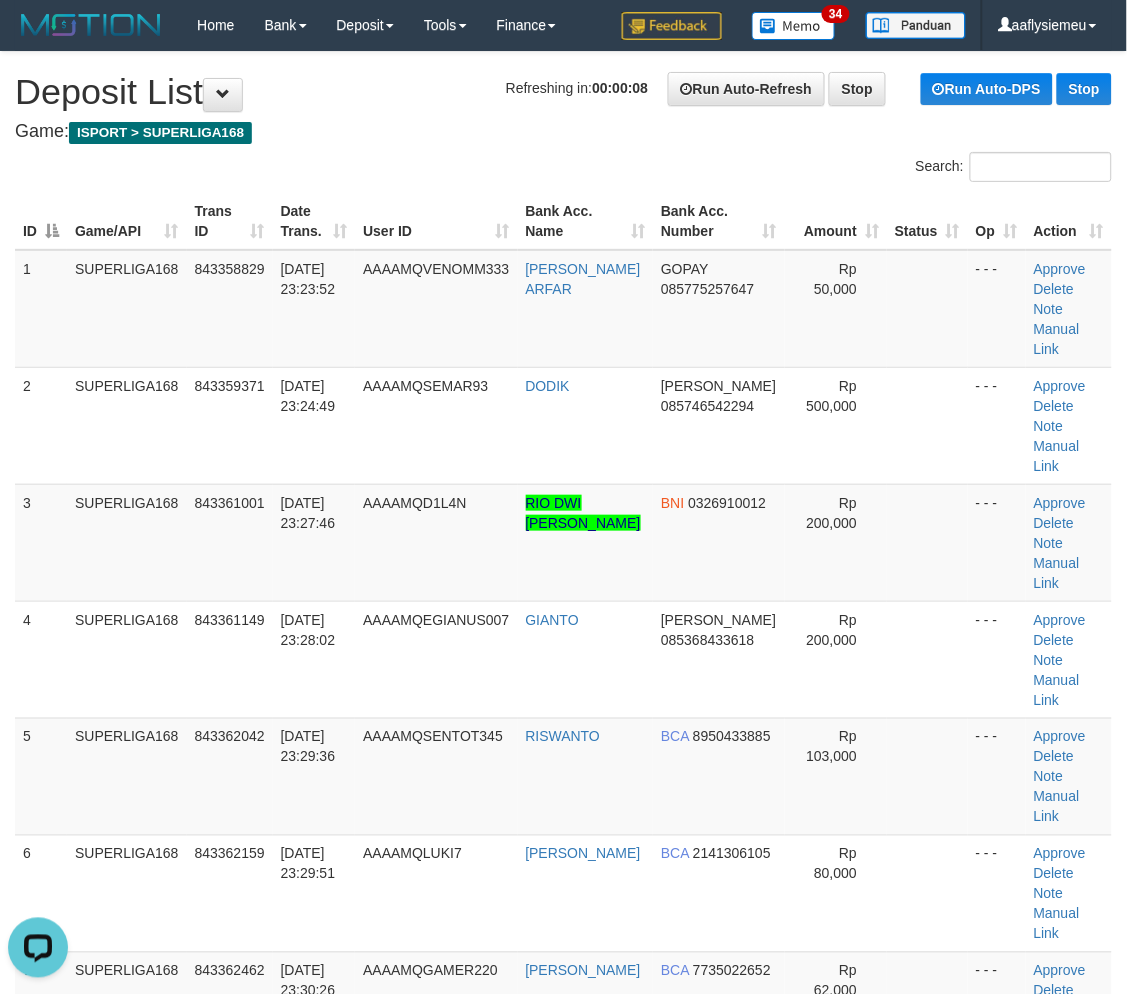 drag, startPoint x: 144, startPoint y: 512, endPoint x: 2, endPoint y: 545, distance: 145.78409 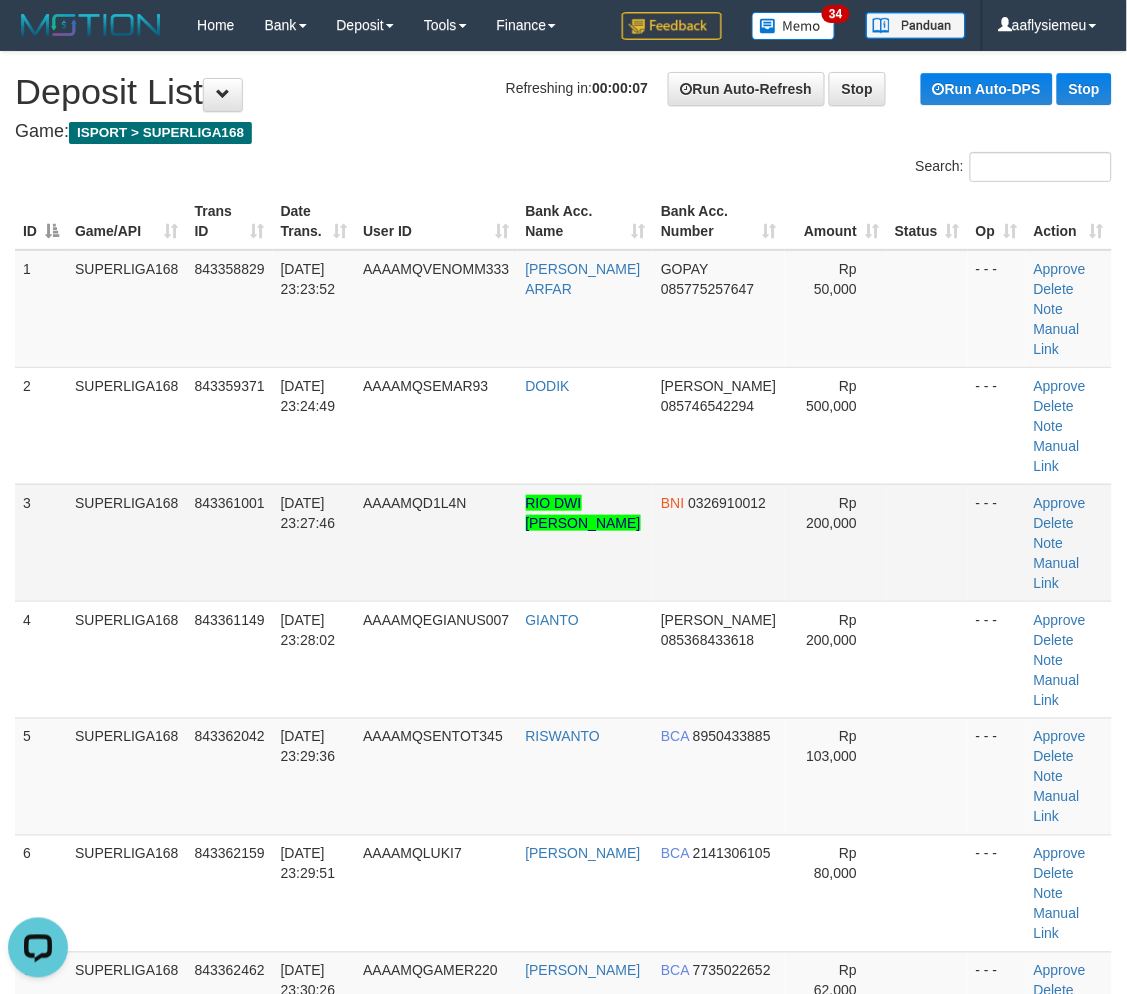 drag, startPoint x: 155, startPoint y: 478, endPoint x: 134, endPoint y: 486, distance: 22.472204 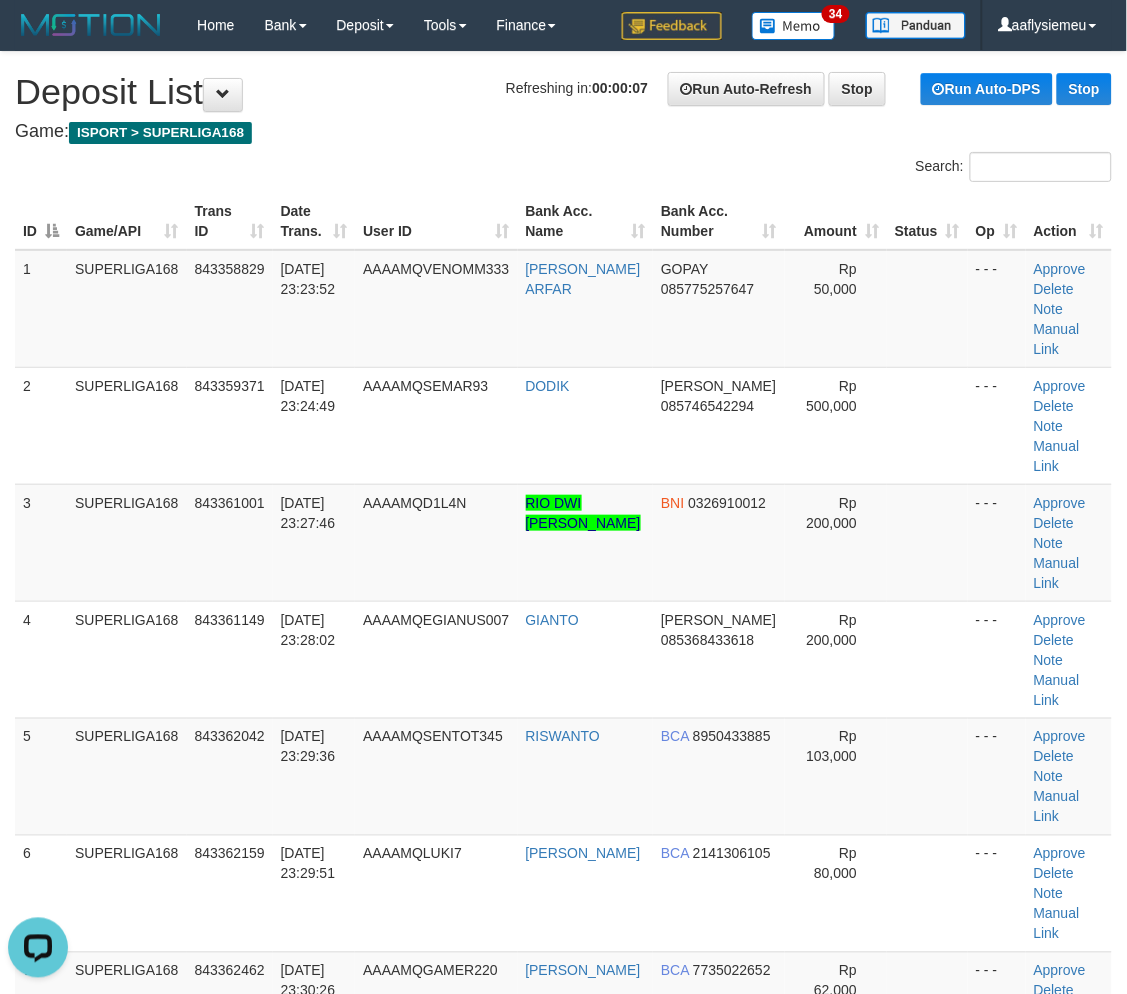 drag, startPoint x: 163, startPoint y: 471, endPoint x: 6, endPoint y: 517, distance: 163.60013 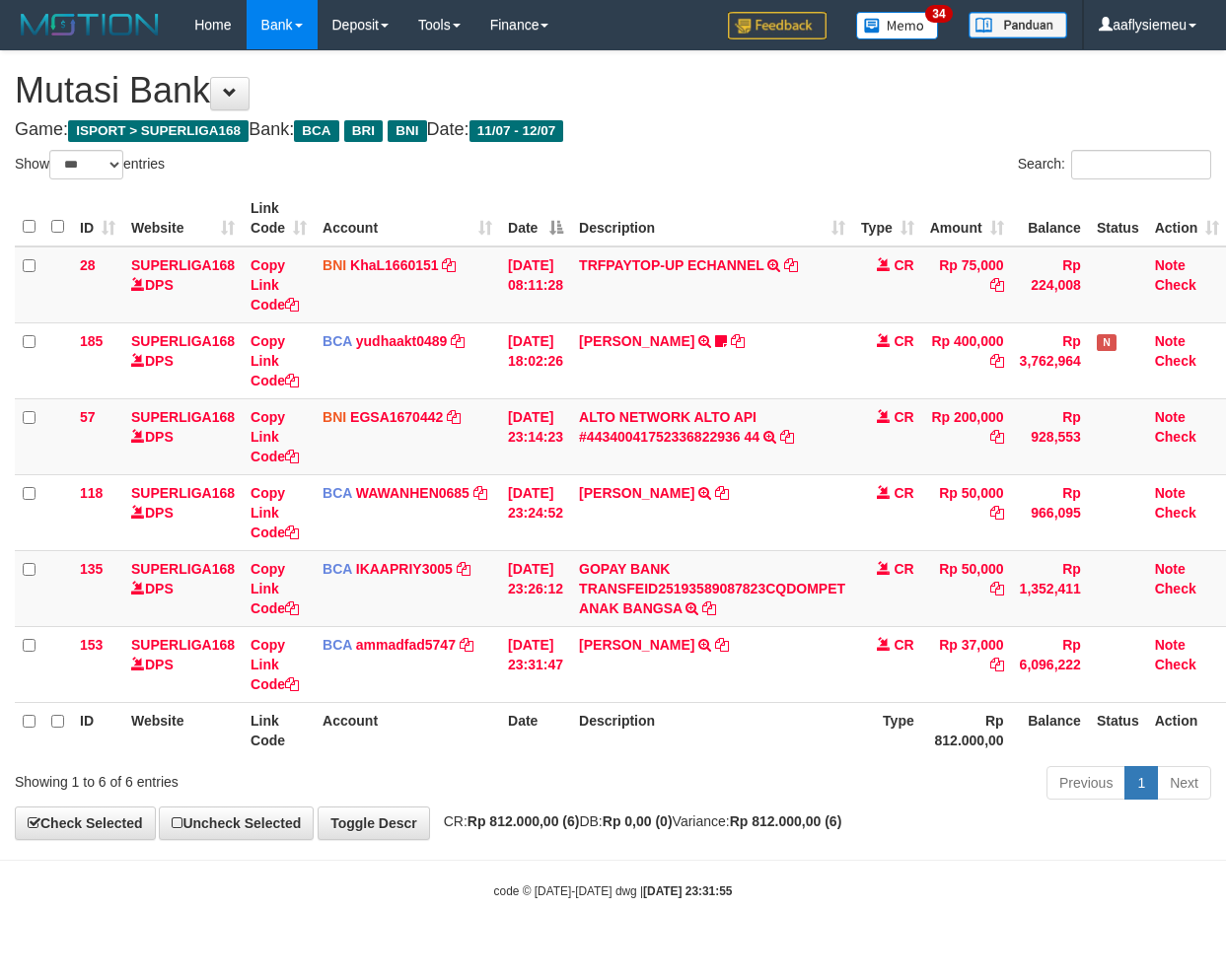 select on "***" 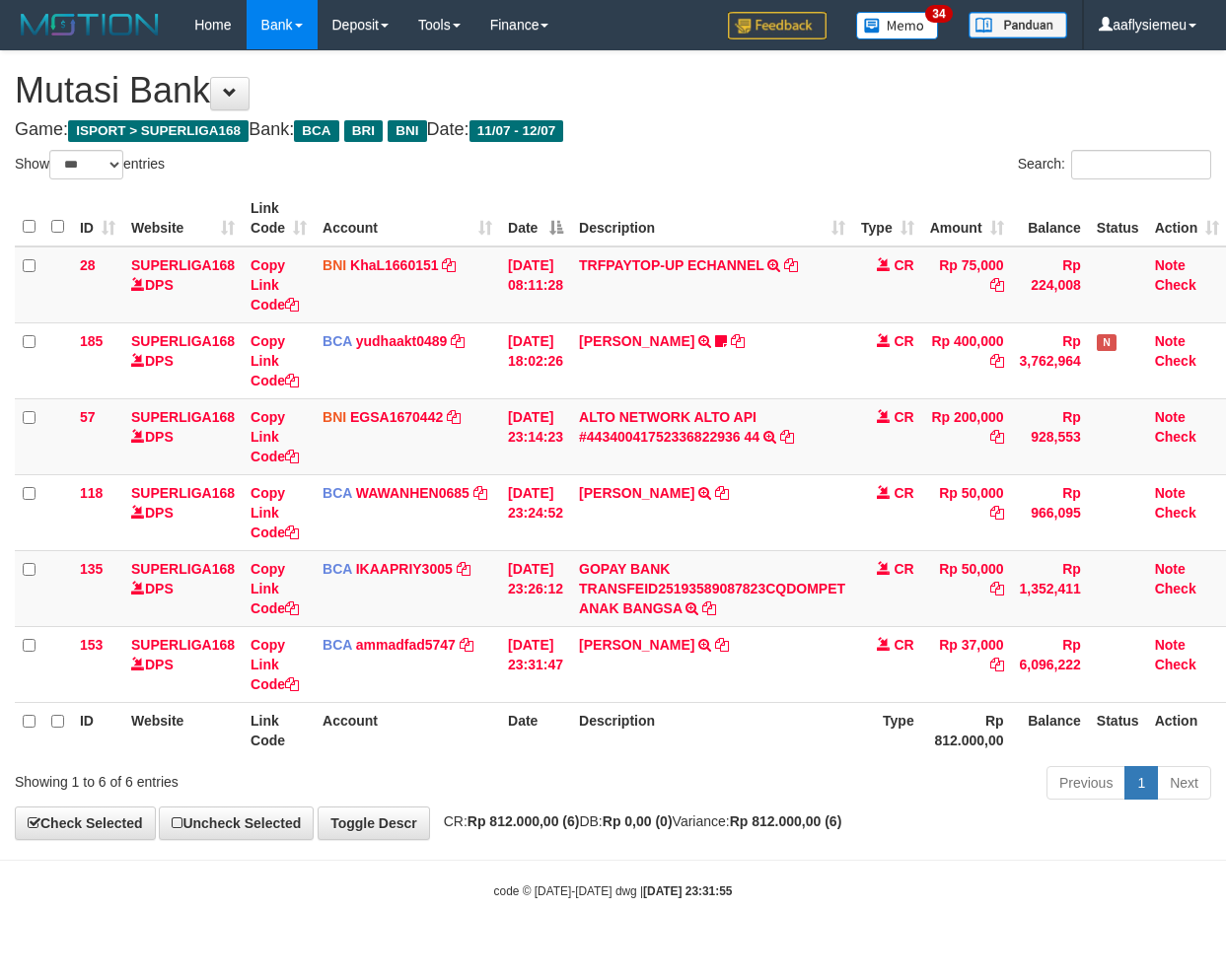 scroll, scrollTop: 0, scrollLeft: 0, axis: both 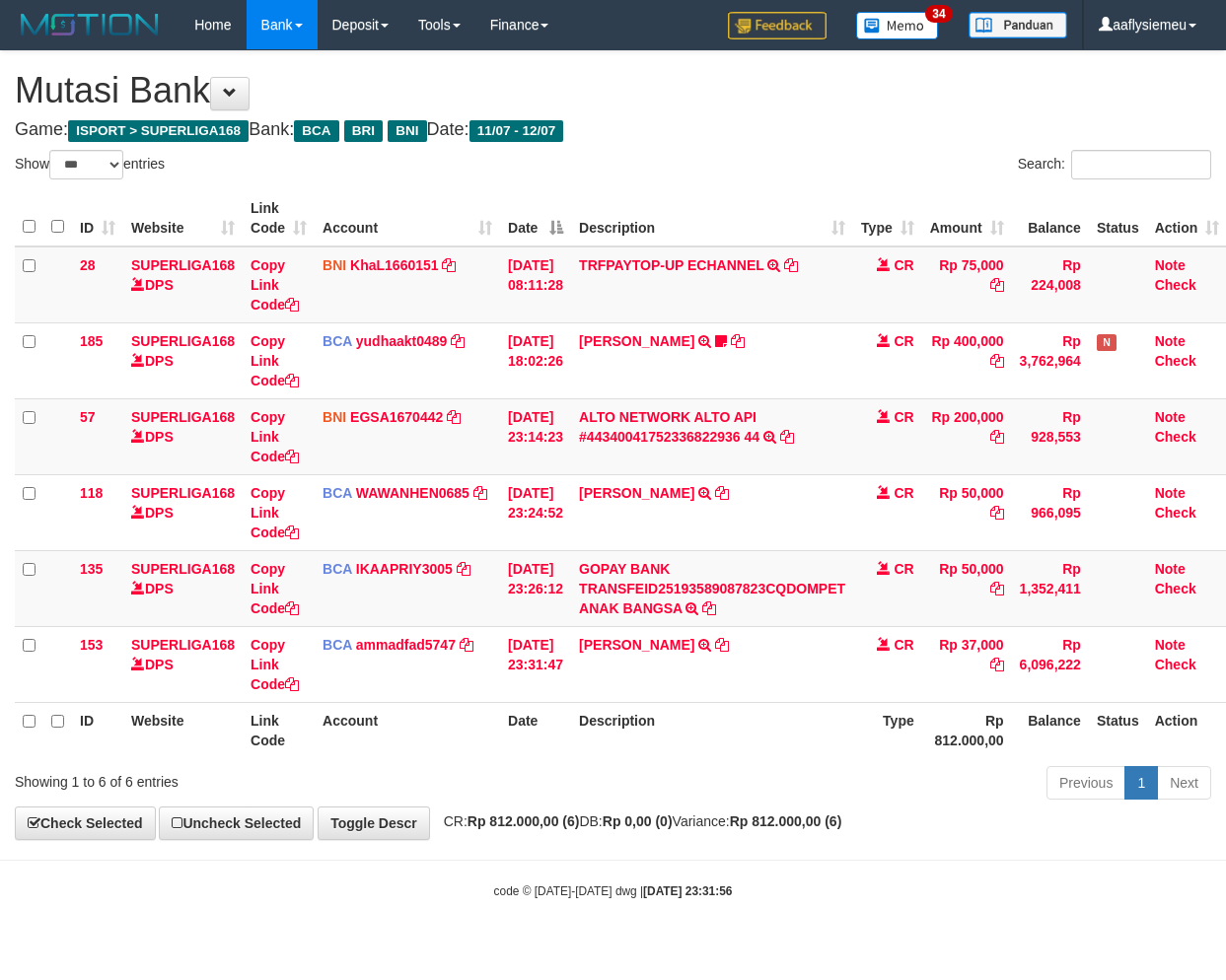 select on "***" 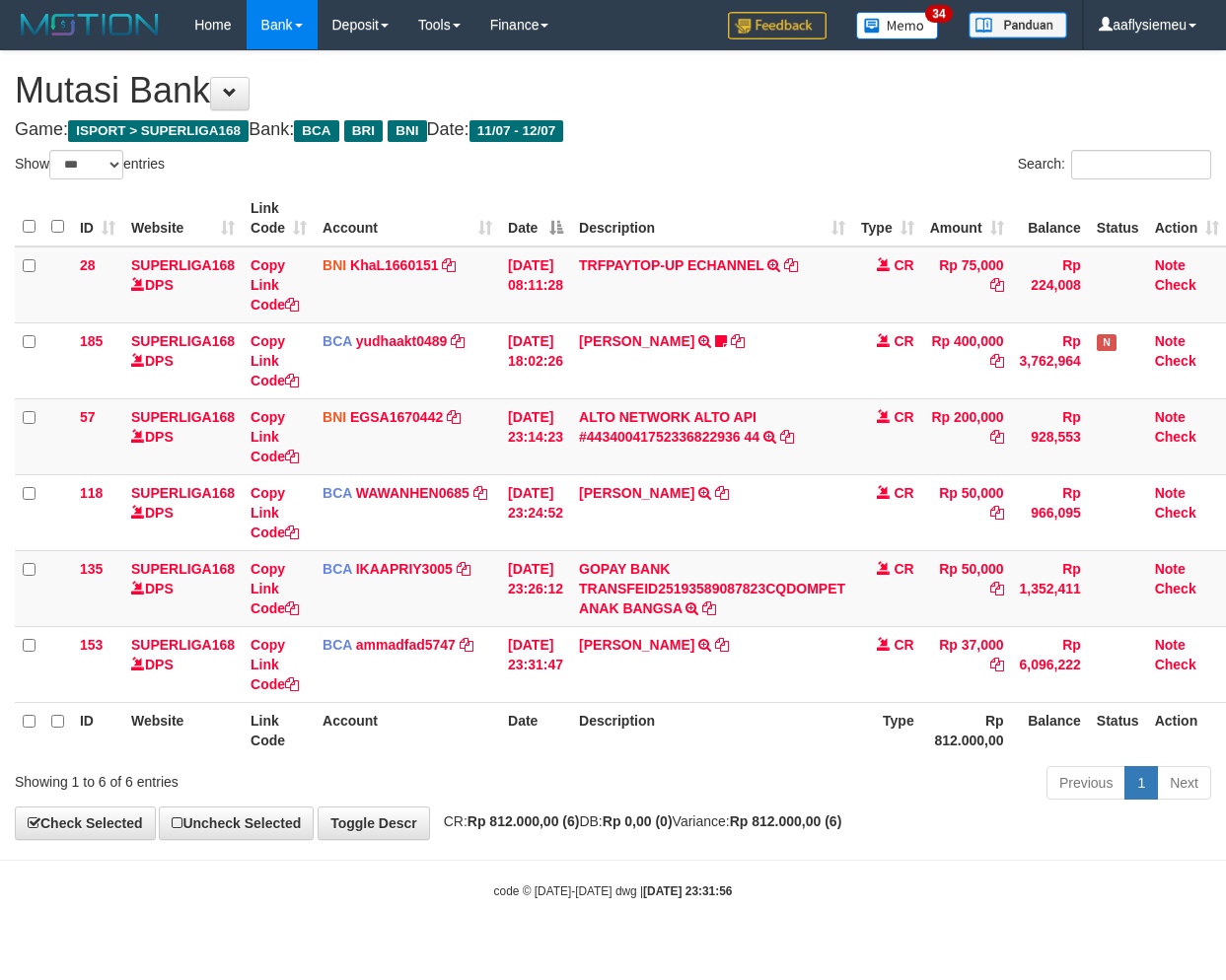 scroll, scrollTop: 0, scrollLeft: 0, axis: both 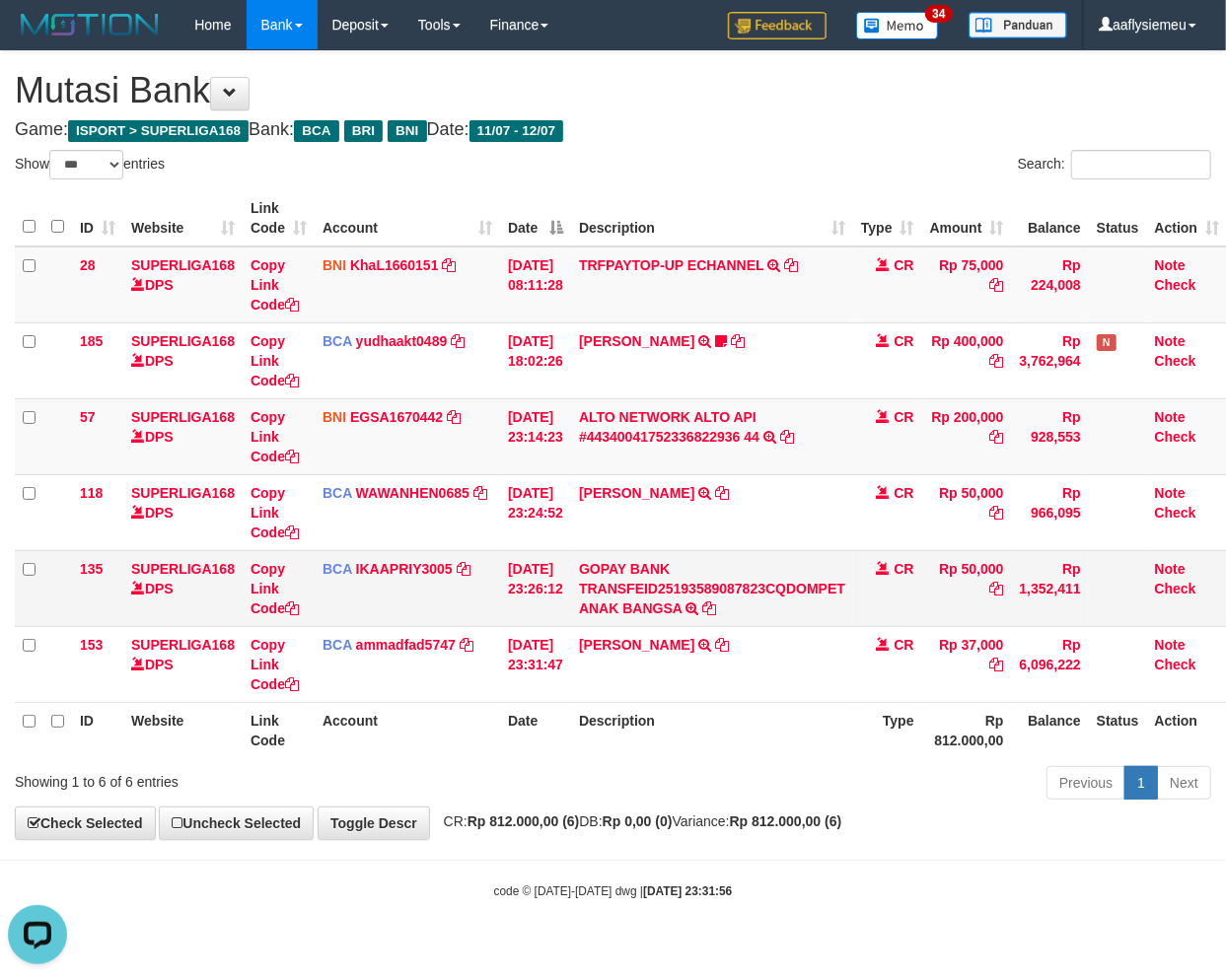 drag, startPoint x: 632, startPoint y: 621, endPoint x: 1121, endPoint y: 562, distance: 492.54644 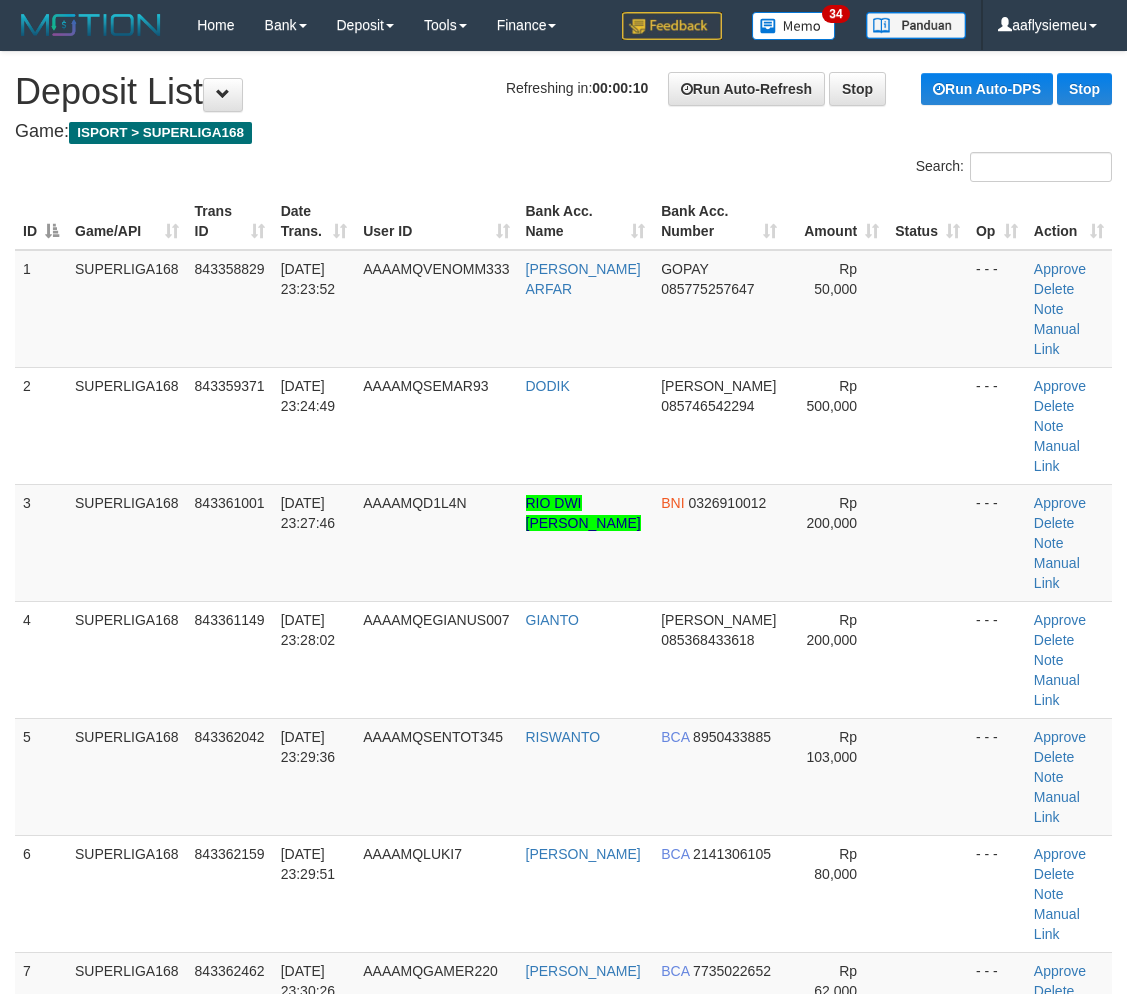 scroll, scrollTop: 0, scrollLeft: 0, axis: both 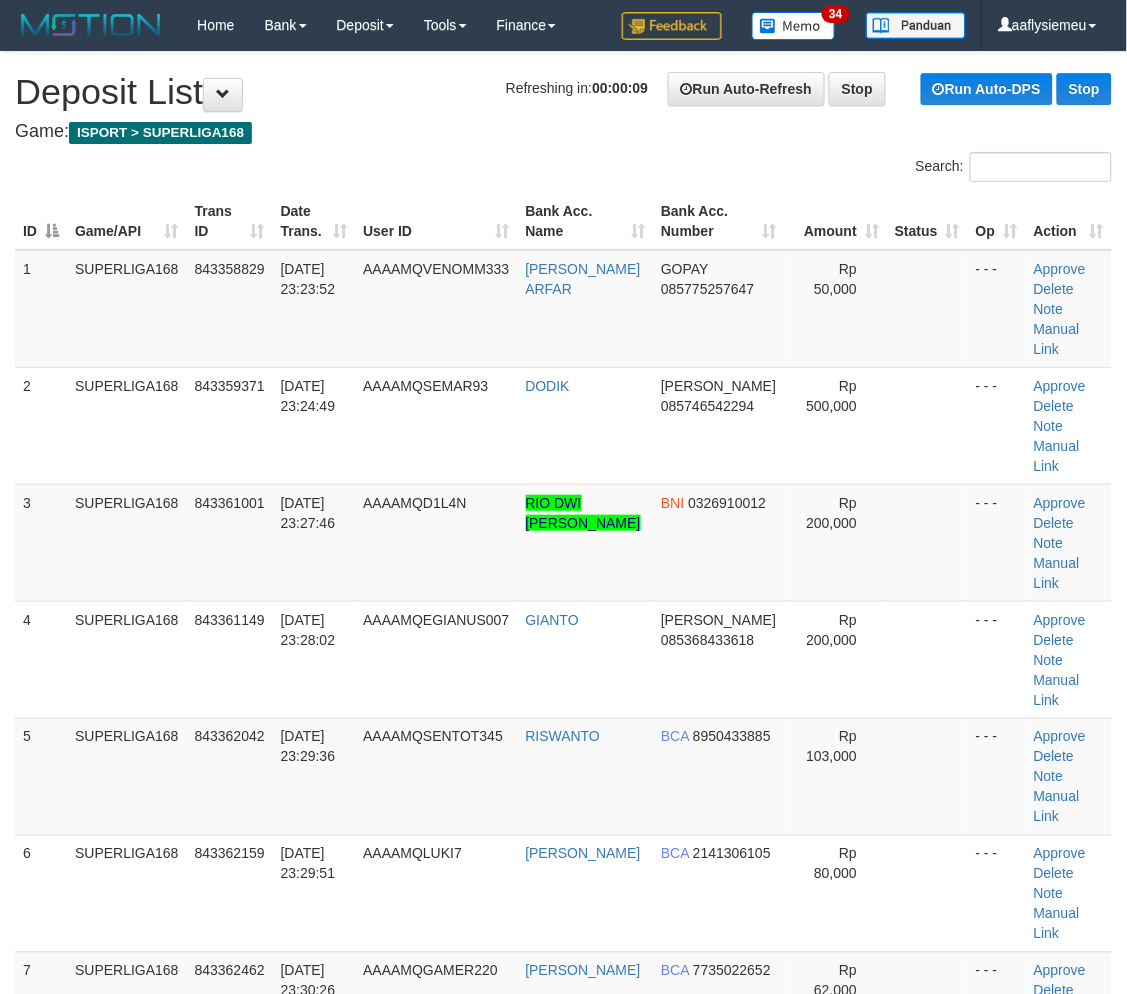 drag, startPoint x: 53, startPoint y: 473, endPoint x: 1, endPoint y: 507, distance: 62.1289 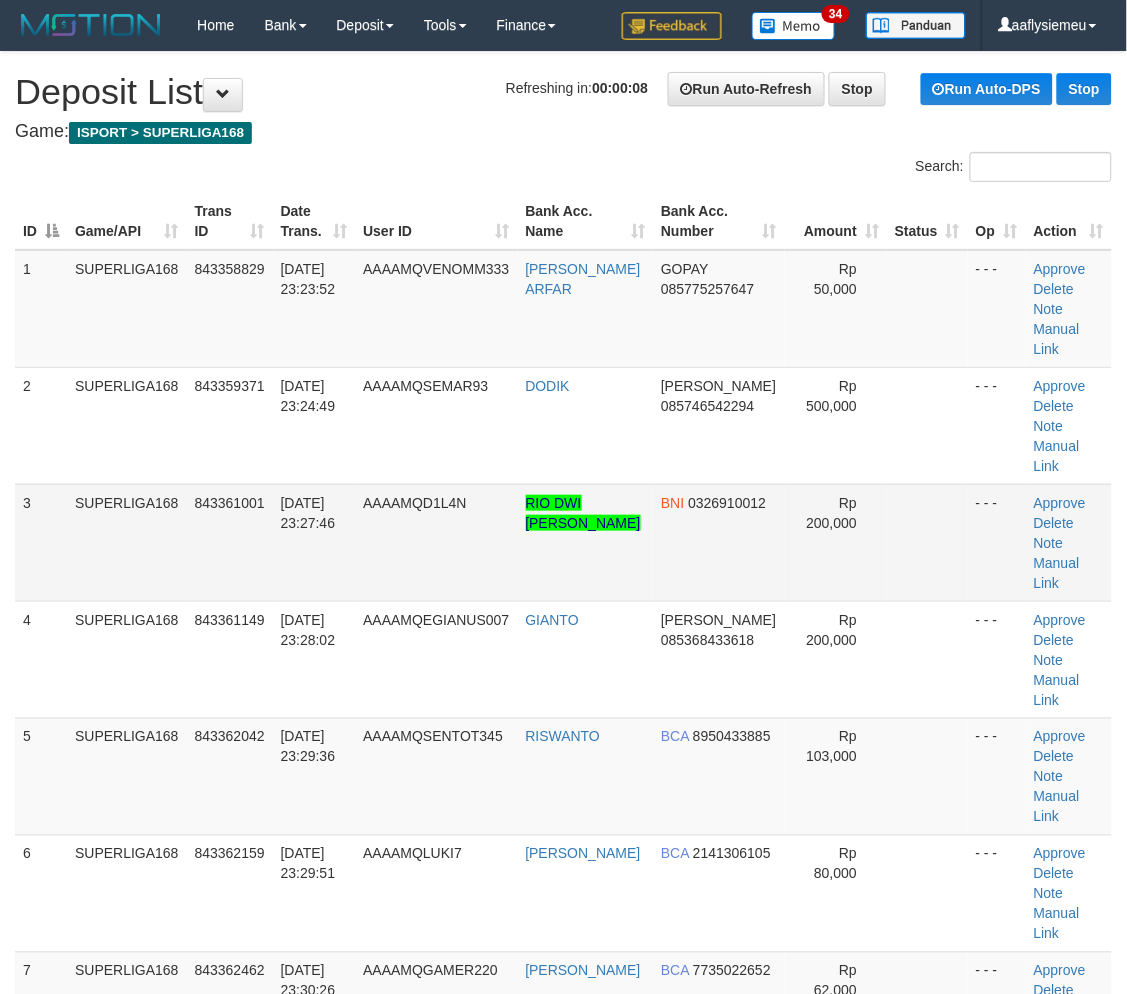 drag, startPoint x: 87, startPoint y: 511, endPoint x: 2, endPoint y: 536, distance: 88.60023 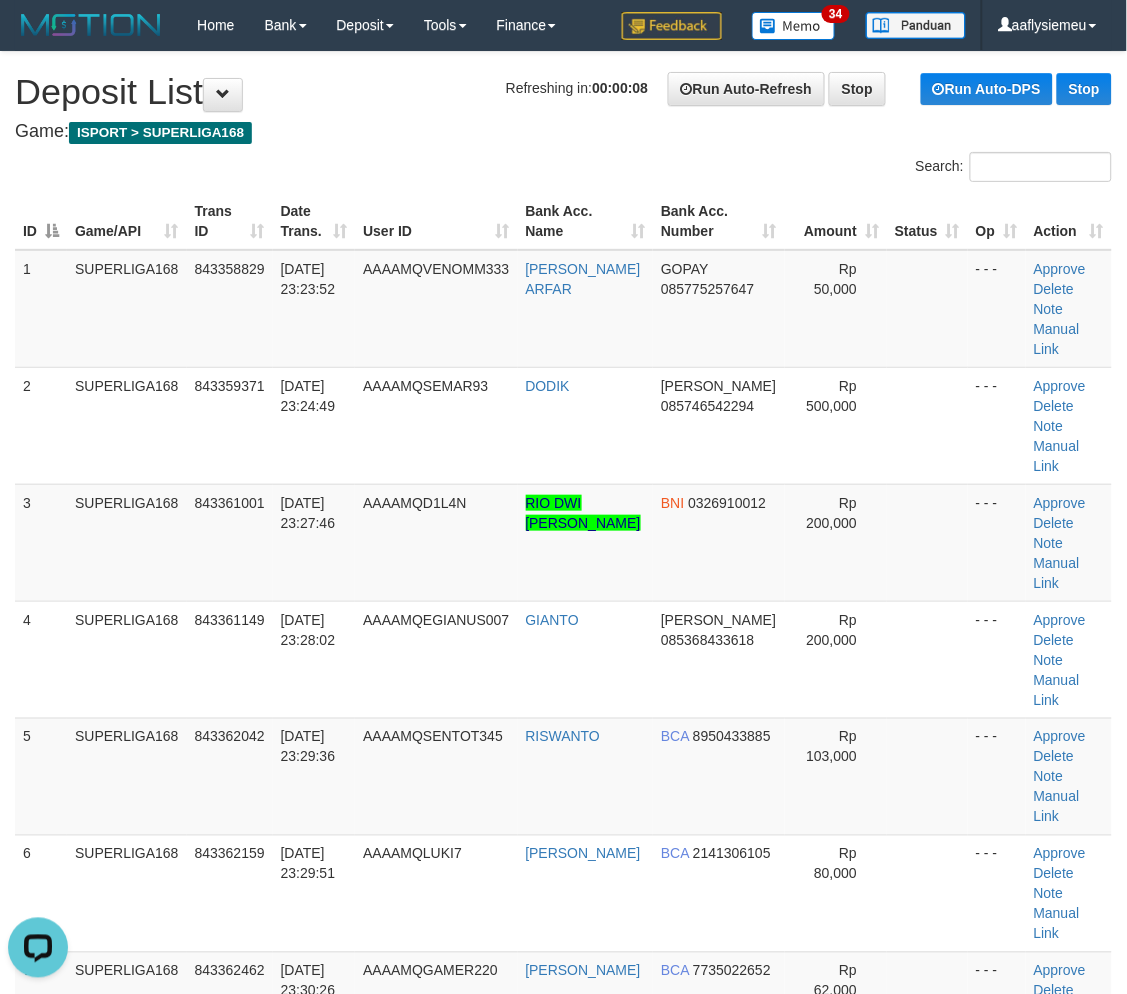scroll, scrollTop: 0, scrollLeft: 0, axis: both 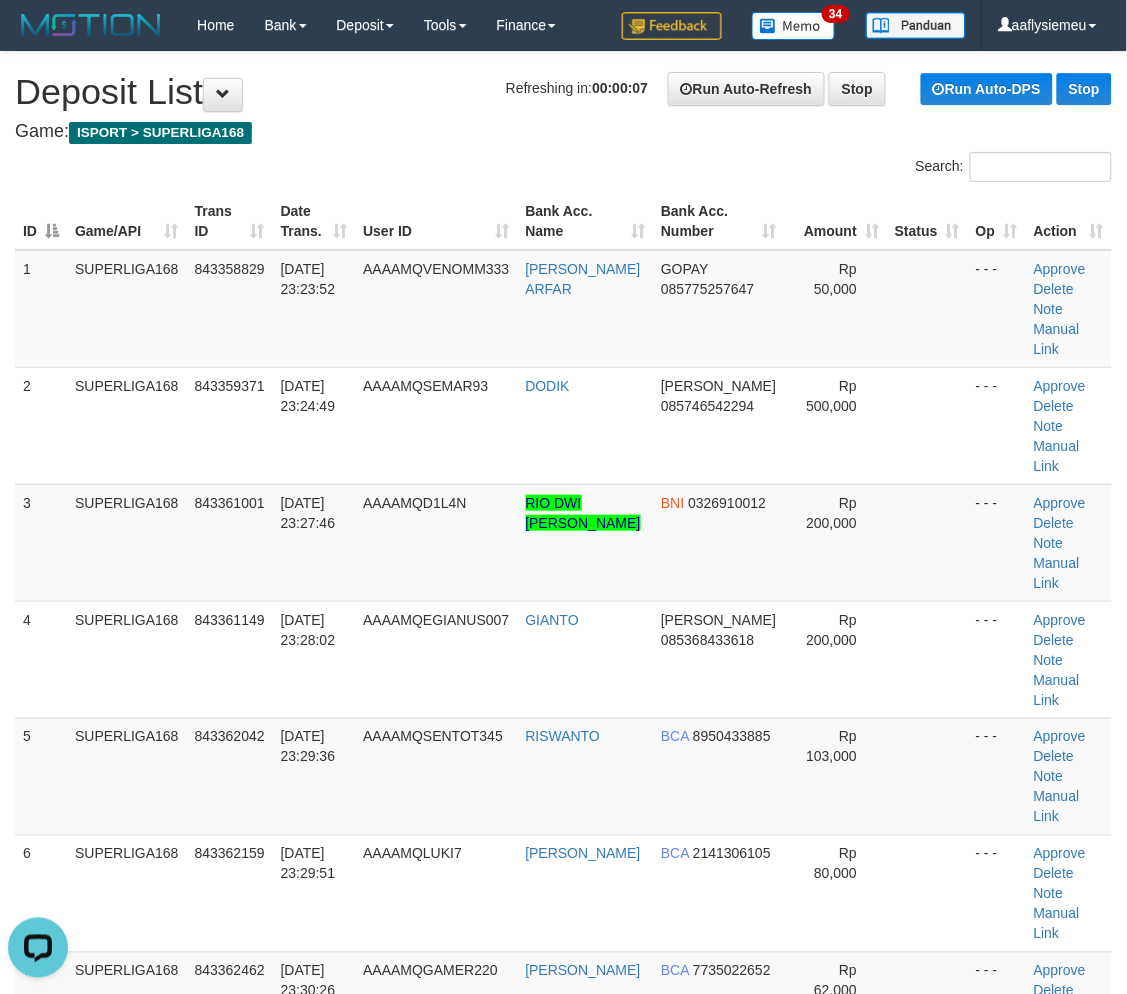 drag, startPoint x: 154, startPoint y: 545, endPoint x: 0, endPoint y: 627, distance: 174.47063 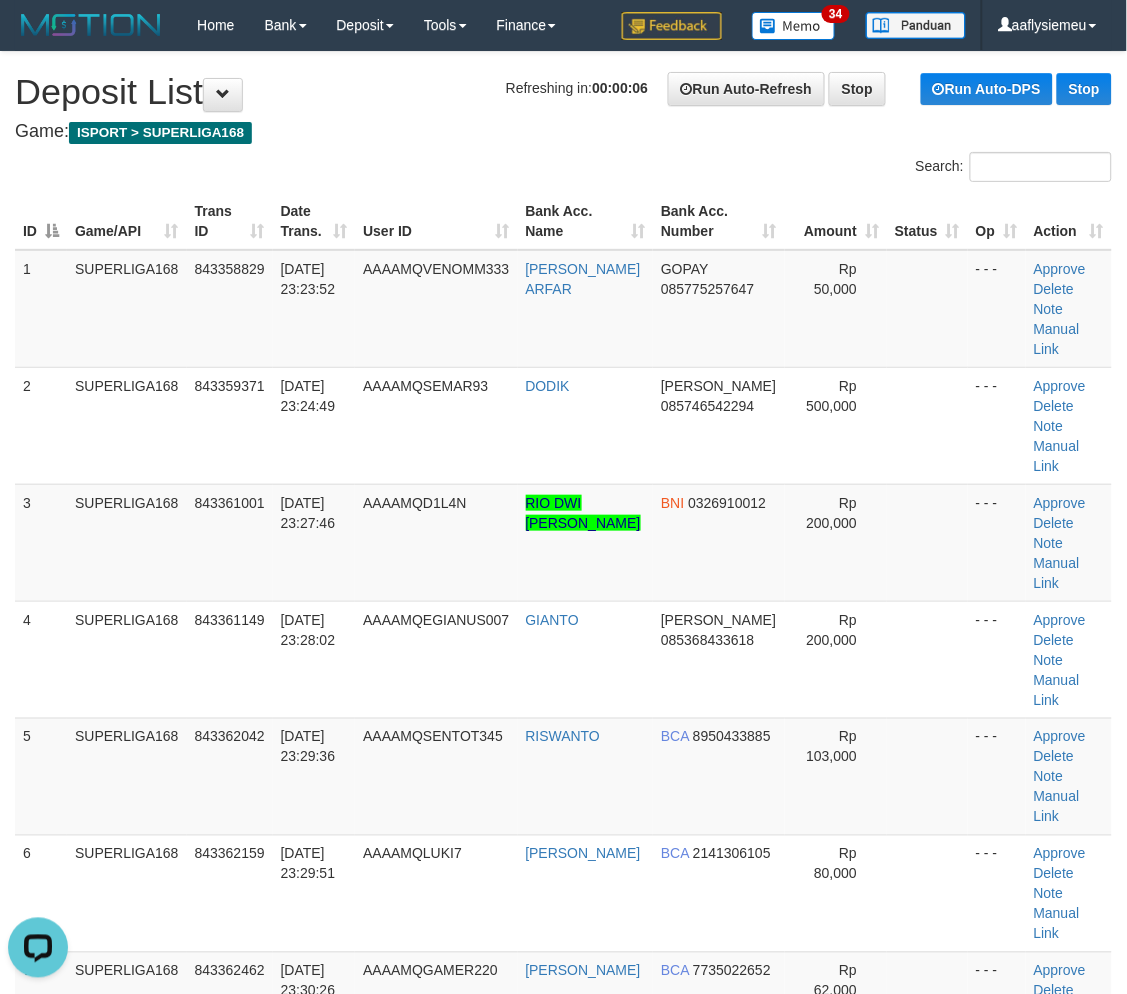 drag, startPoint x: 303, startPoint y: 453, endPoint x: 0, endPoint y: 630, distance: 350.91025 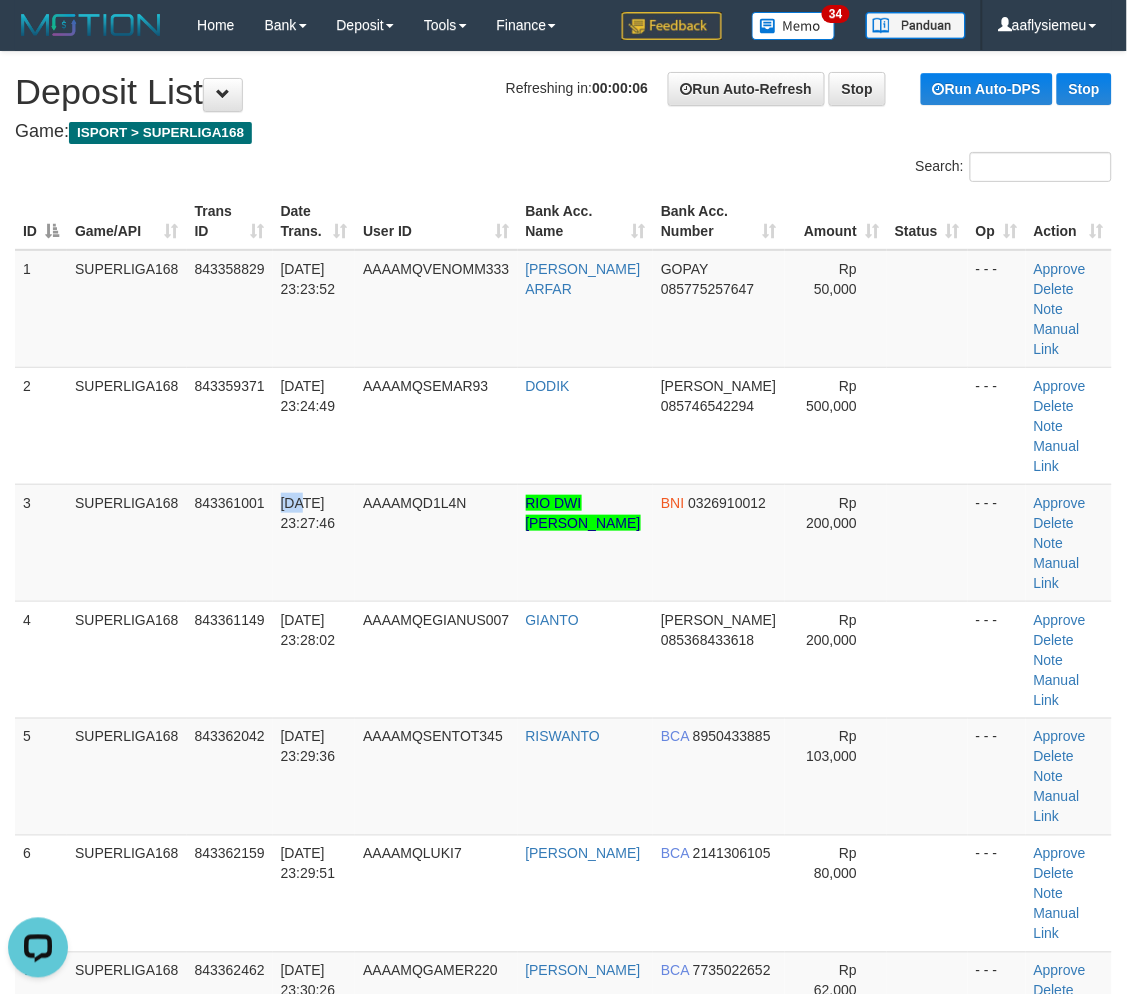 drag, startPoint x: 326, startPoint y: 467, endPoint x: 1, endPoint y: 600, distance: 351.16092 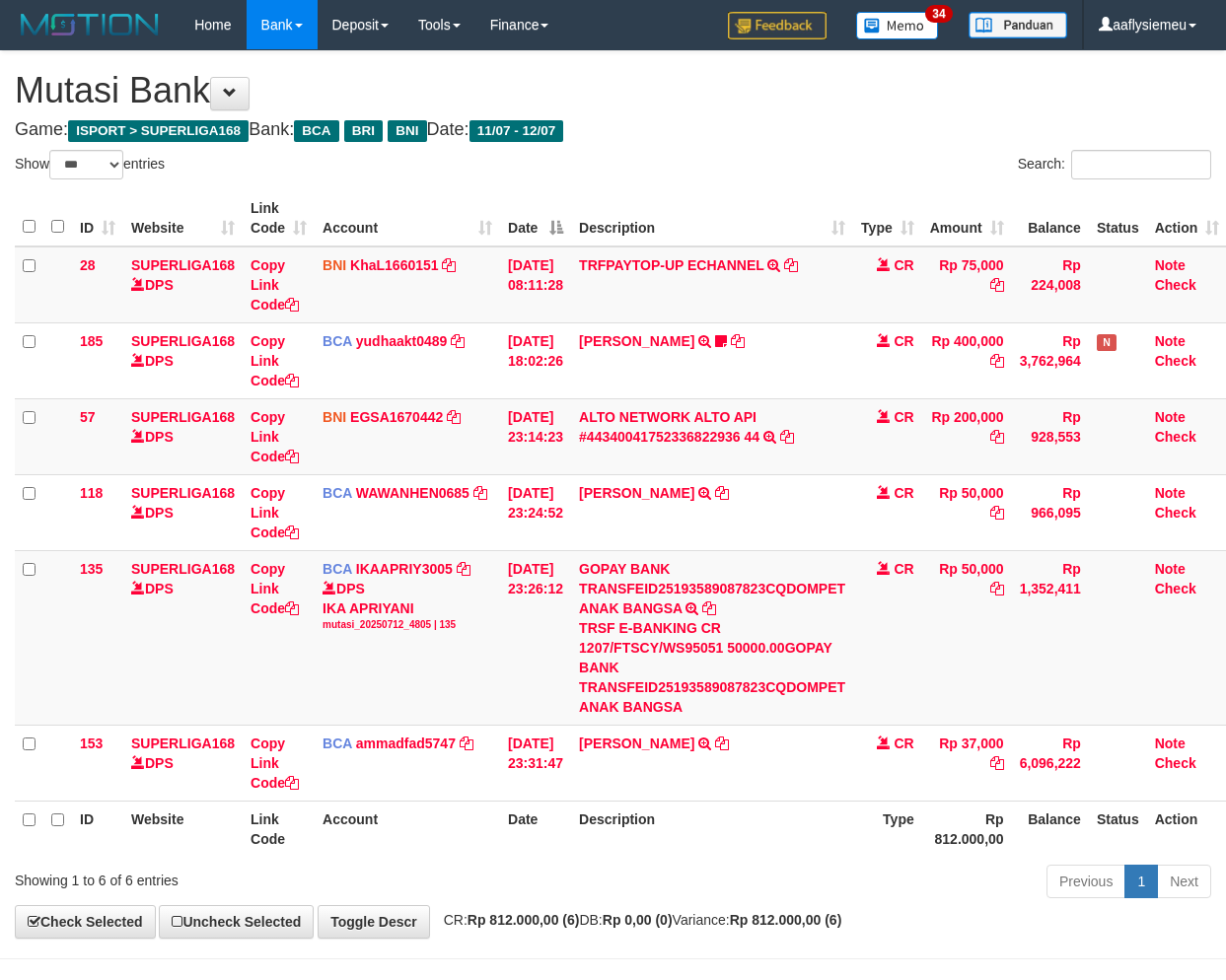 select on "***" 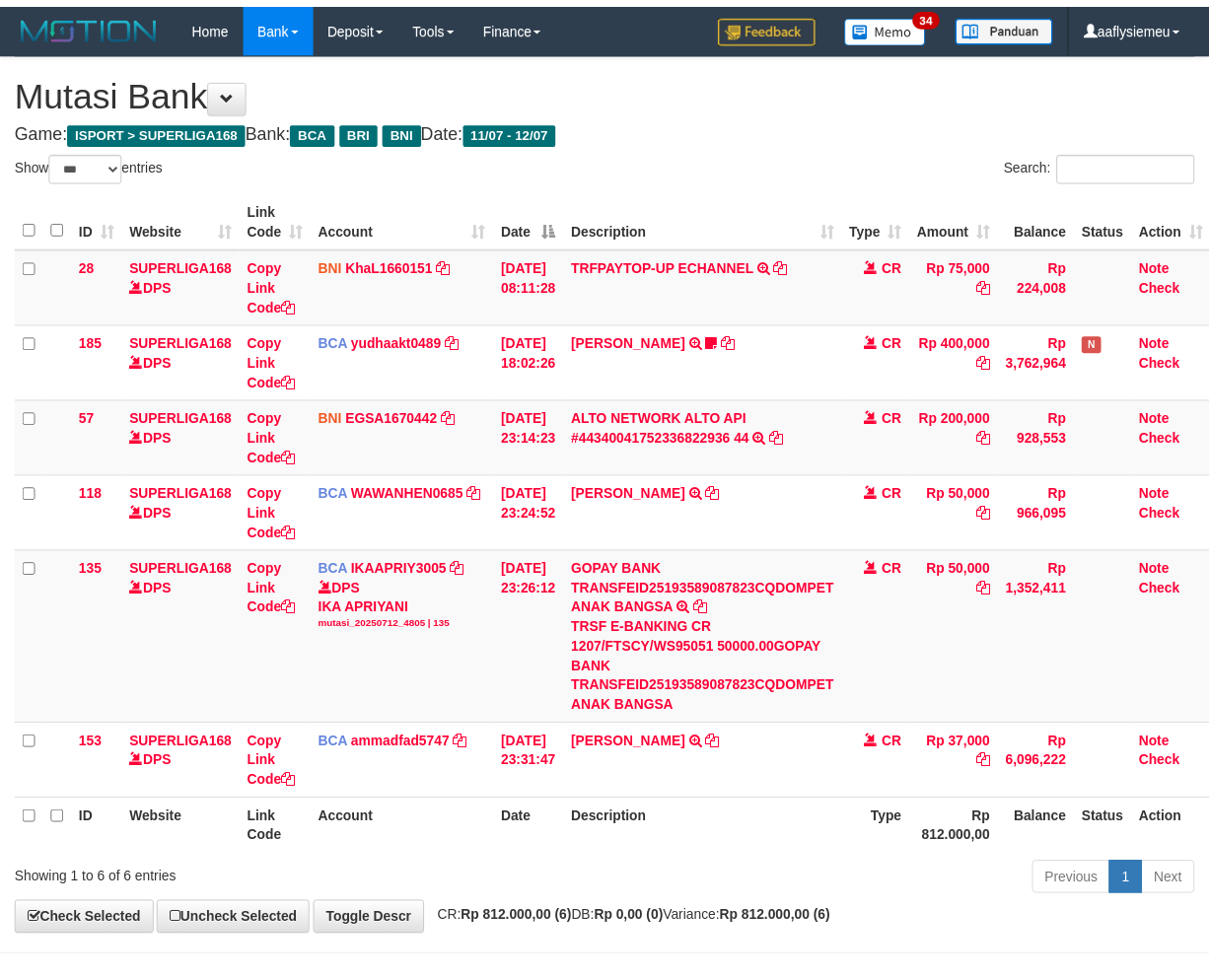scroll, scrollTop: 0, scrollLeft: 0, axis: both 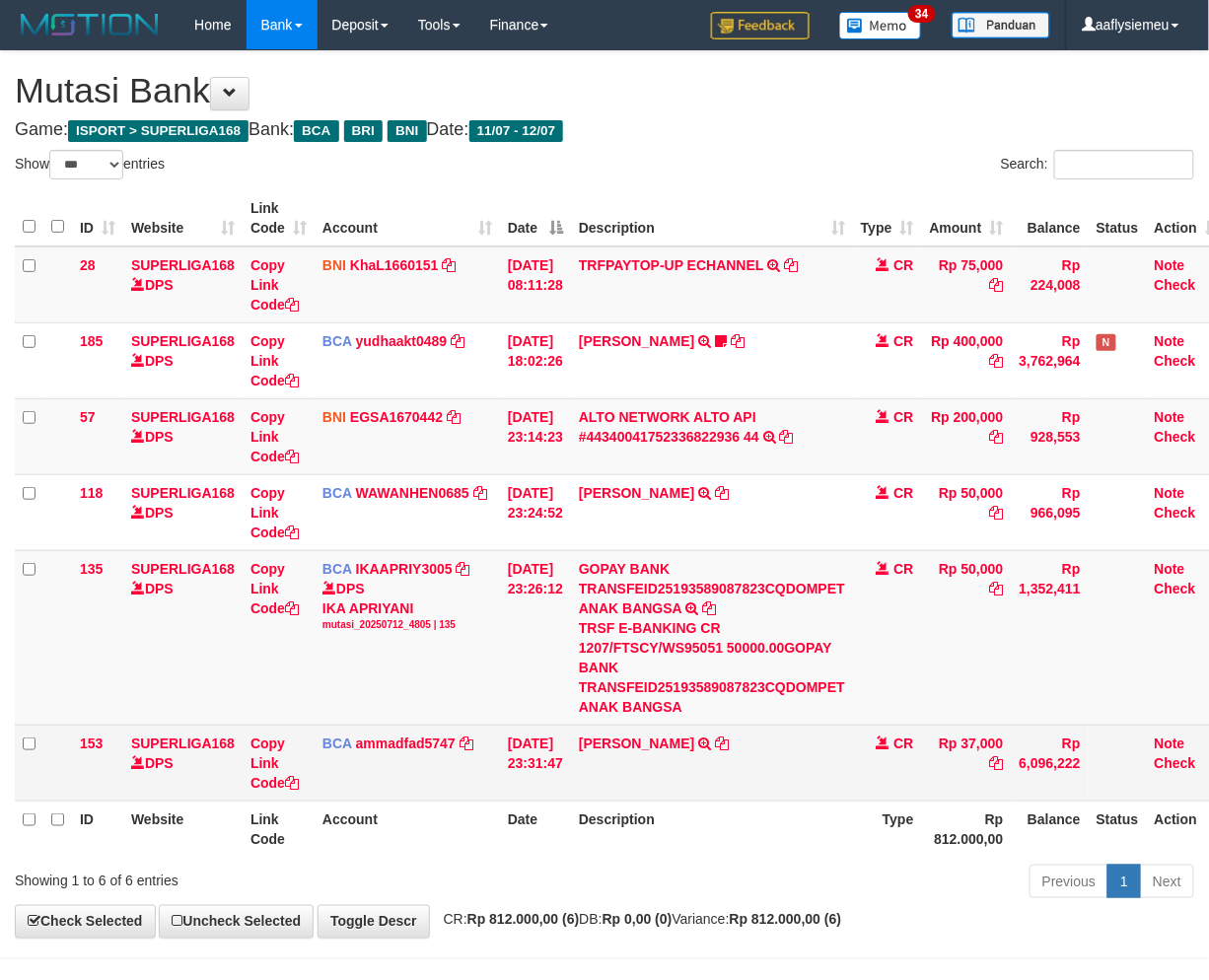 click on "DIDEN ISKANDAR         TRSF E-BANKING CR 1207/FTSCY/WS95031
37000.00DIDEN ISKANDAR" at bounding box center [712, 762] 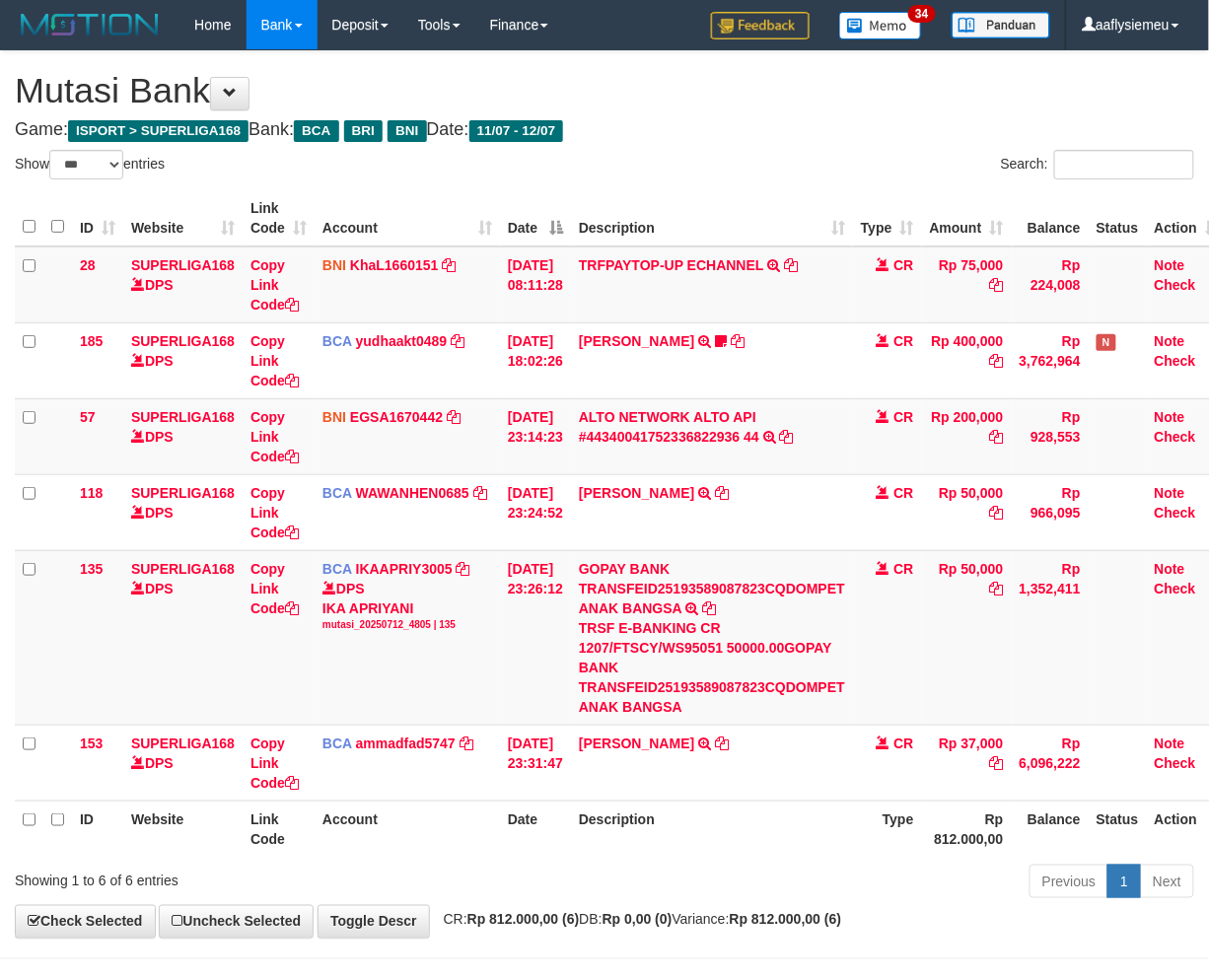 drag, startPoint x: 873, startPoint y: 697, endPoint x: 1219, endPoint y: 601, distance: 359.07102 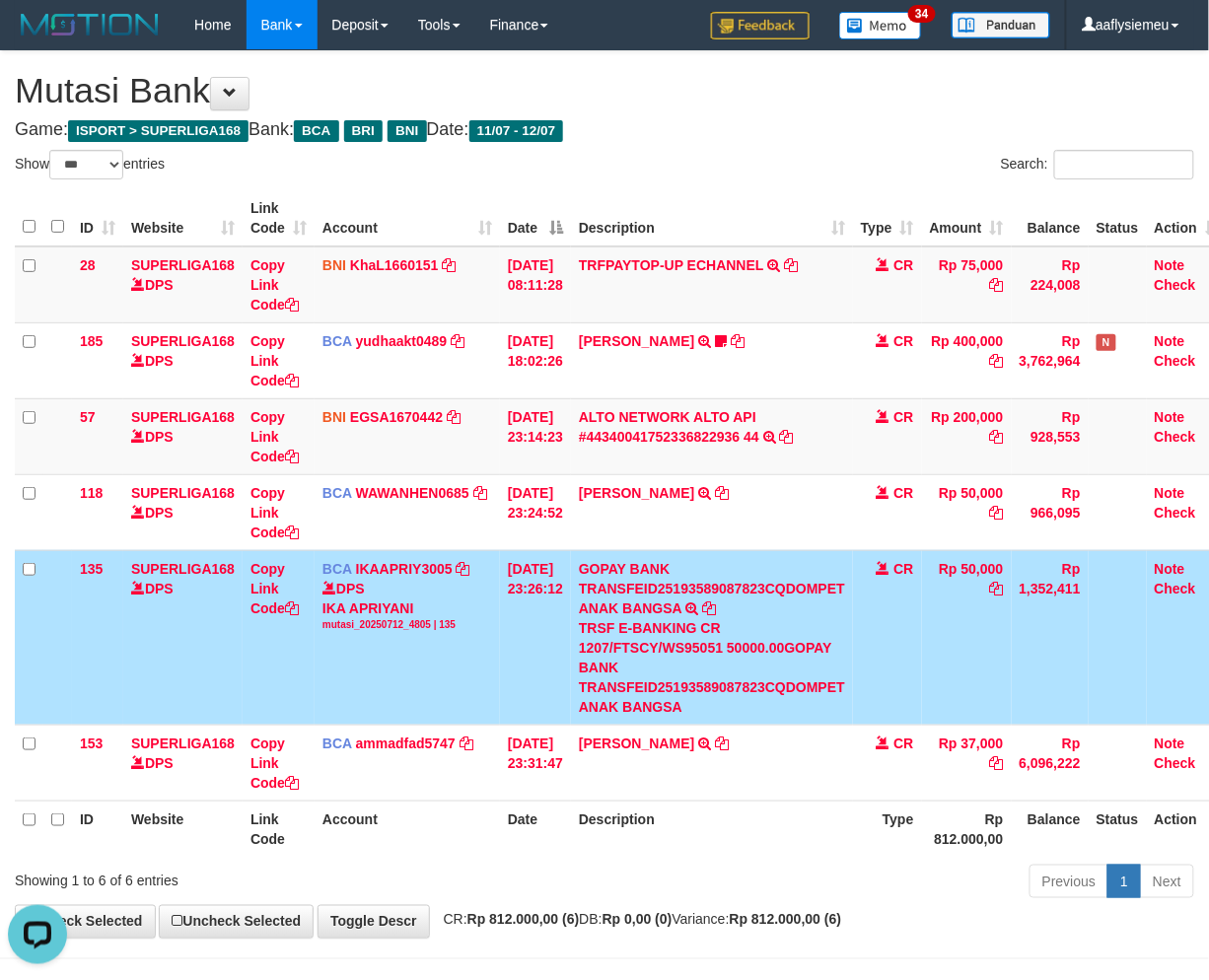 scroll, scrollTop: 0, scrollLeft: 0, axis: both 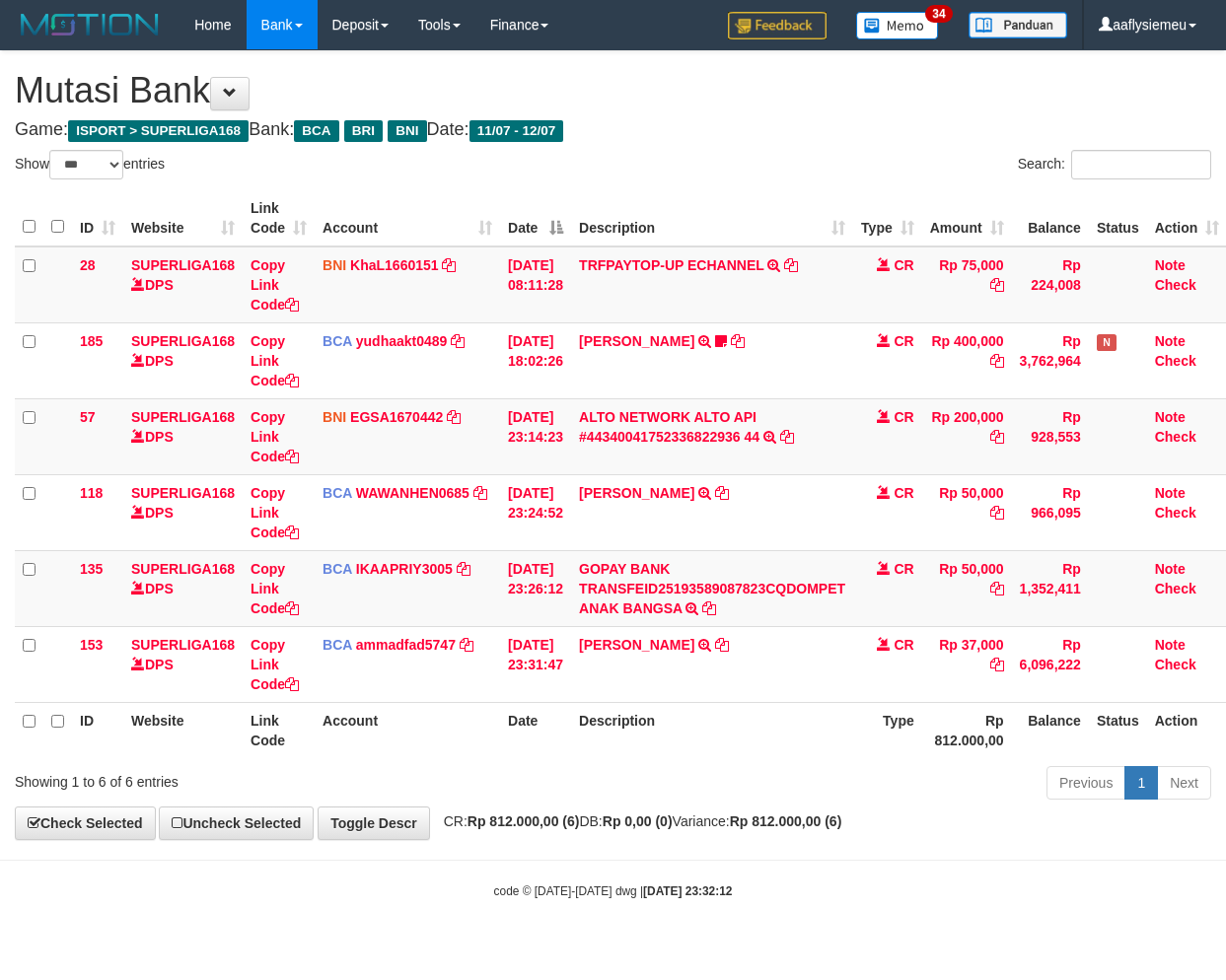 select on "***" 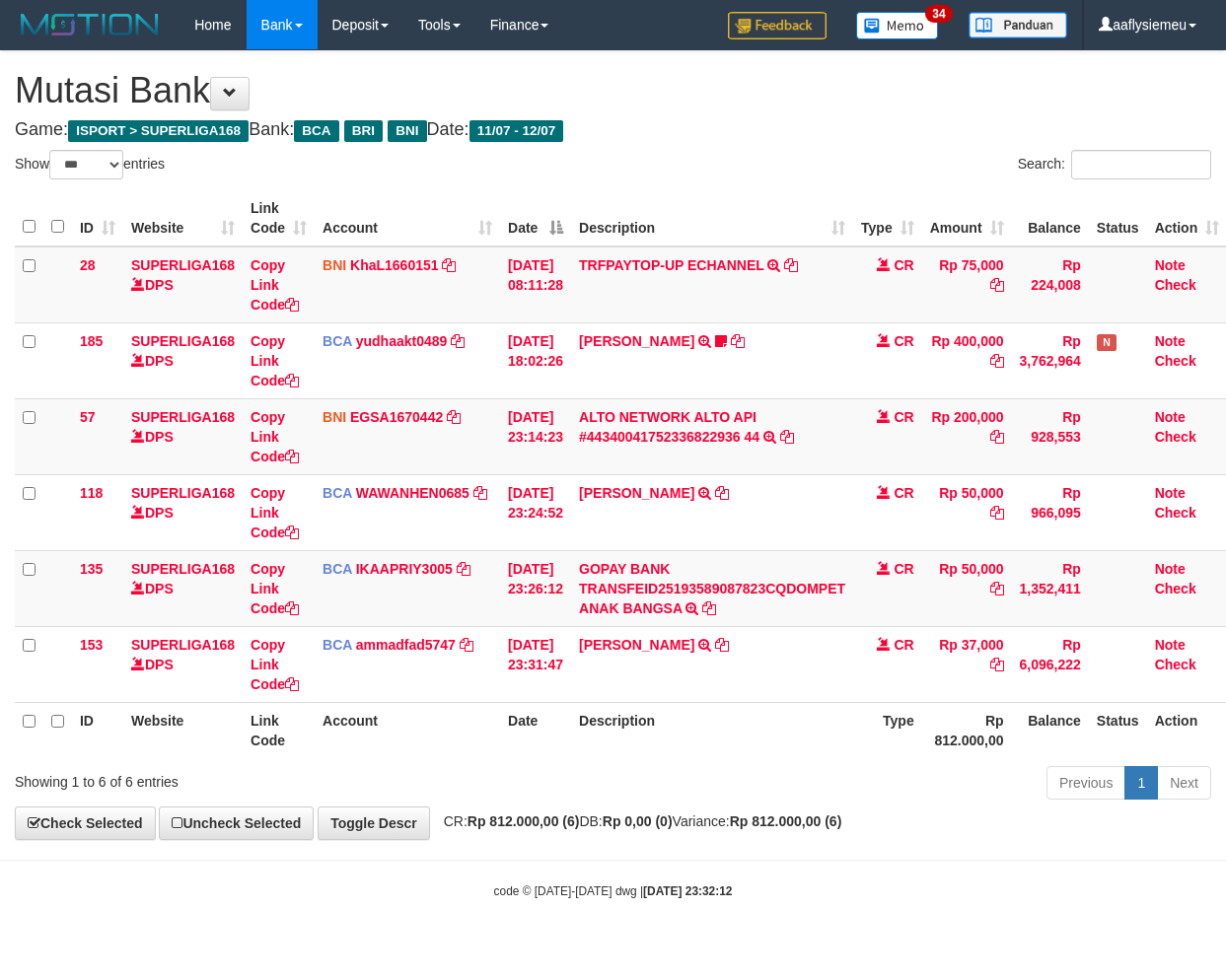 scroll, scrollTop: 0, scrollLeft: 0, axis: both 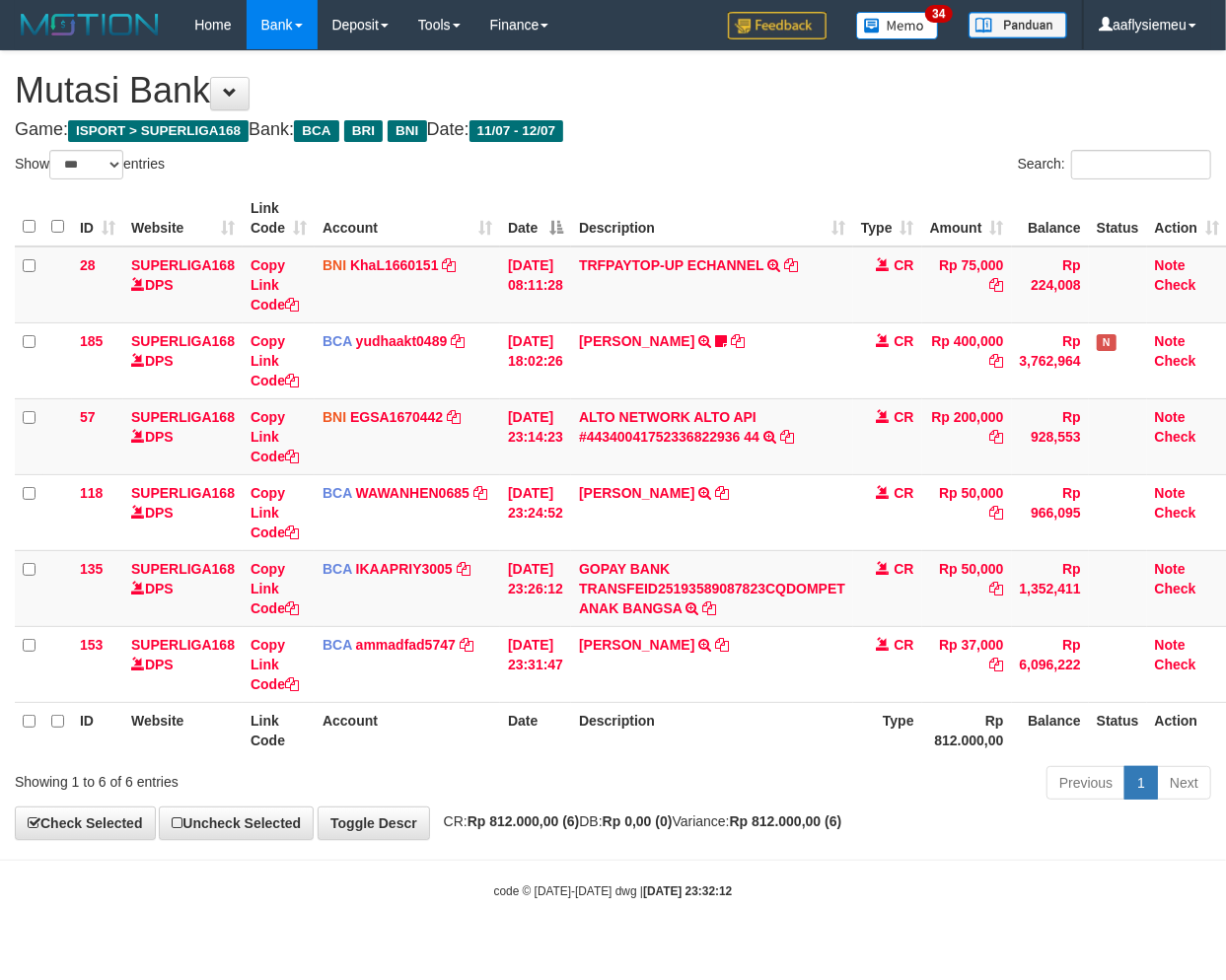 drag, startPoint x: 555, startPoint y: 881, endPoint x: 594, endPoint y: 858, distance: 45.27693 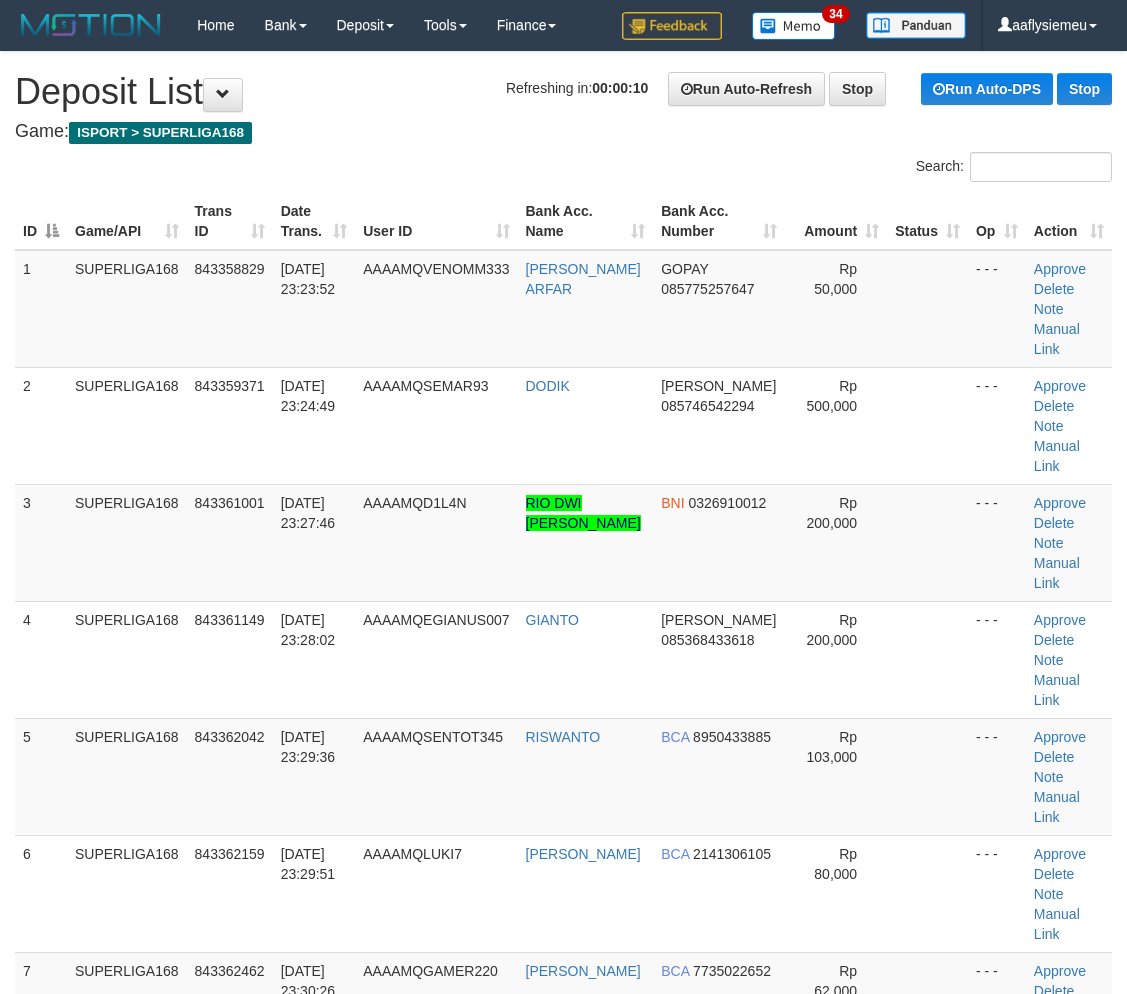 scroll, scrollTop: 0, scrollLeft: 0, axis: both 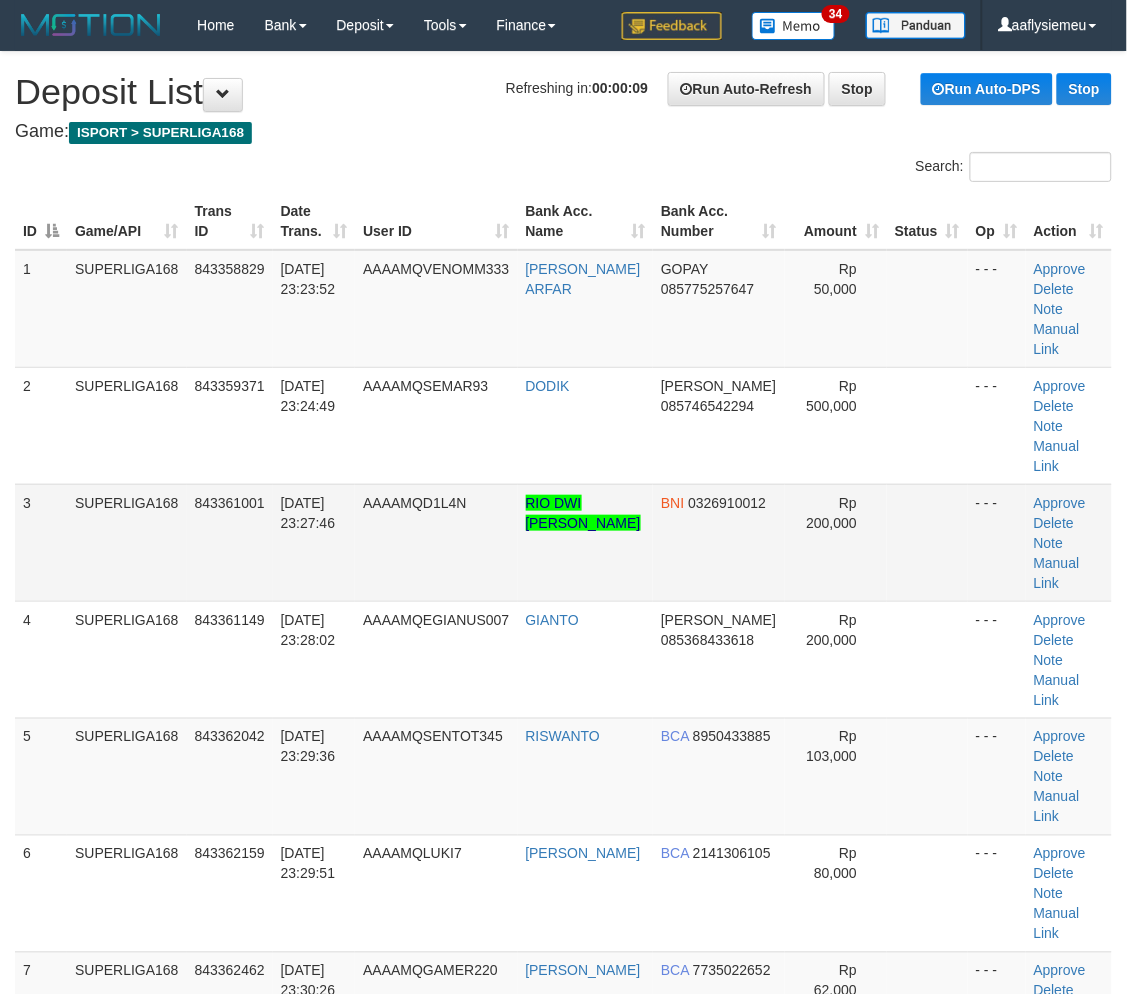 click on "SUPERLIGA168" at bounding box center [127, 542] 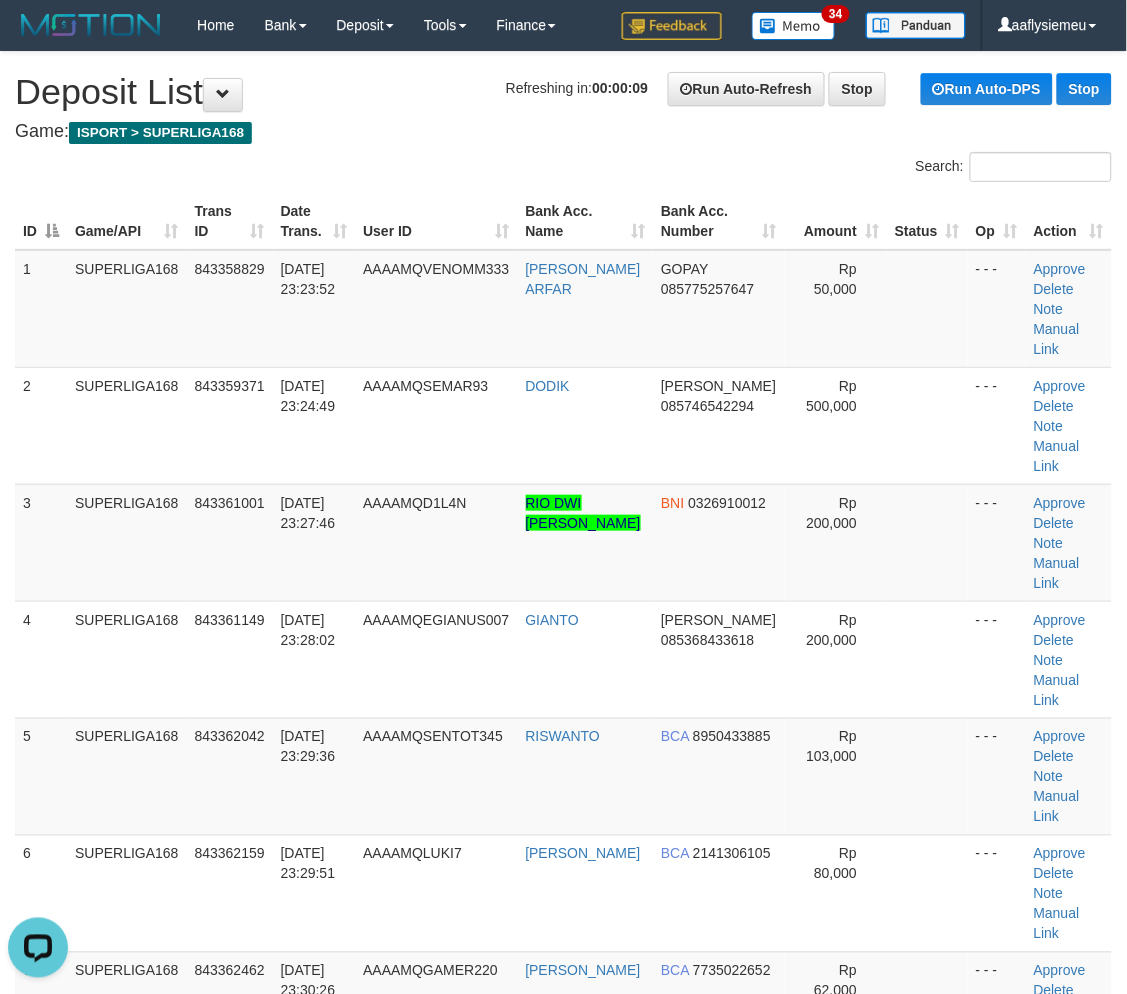 scroll, scrollTop: 0, scrollLeft: 0, axis: both 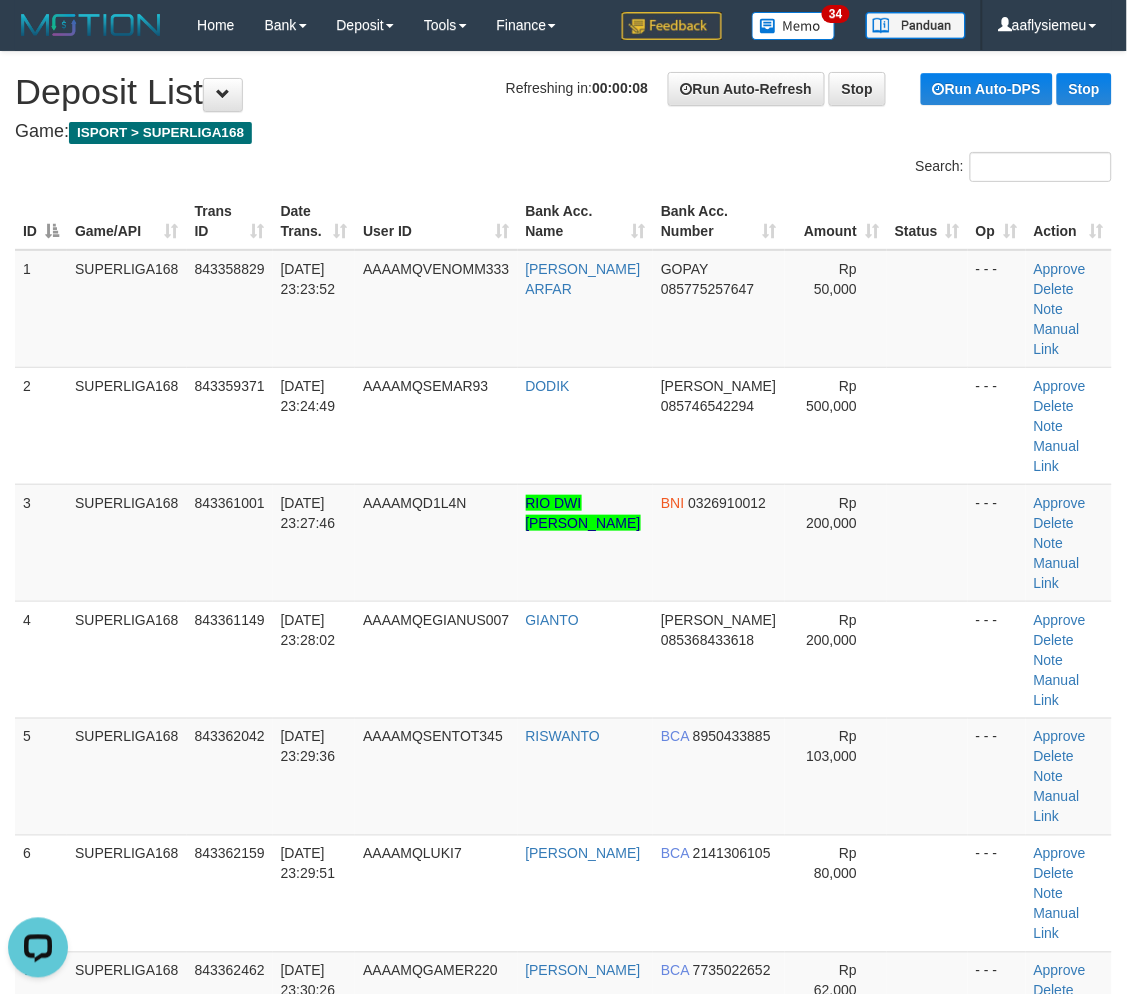 drag, startPoint x: 55, startPoint y: 572, endPoint x: 1, endPoint y: 617, distance: 70.292244 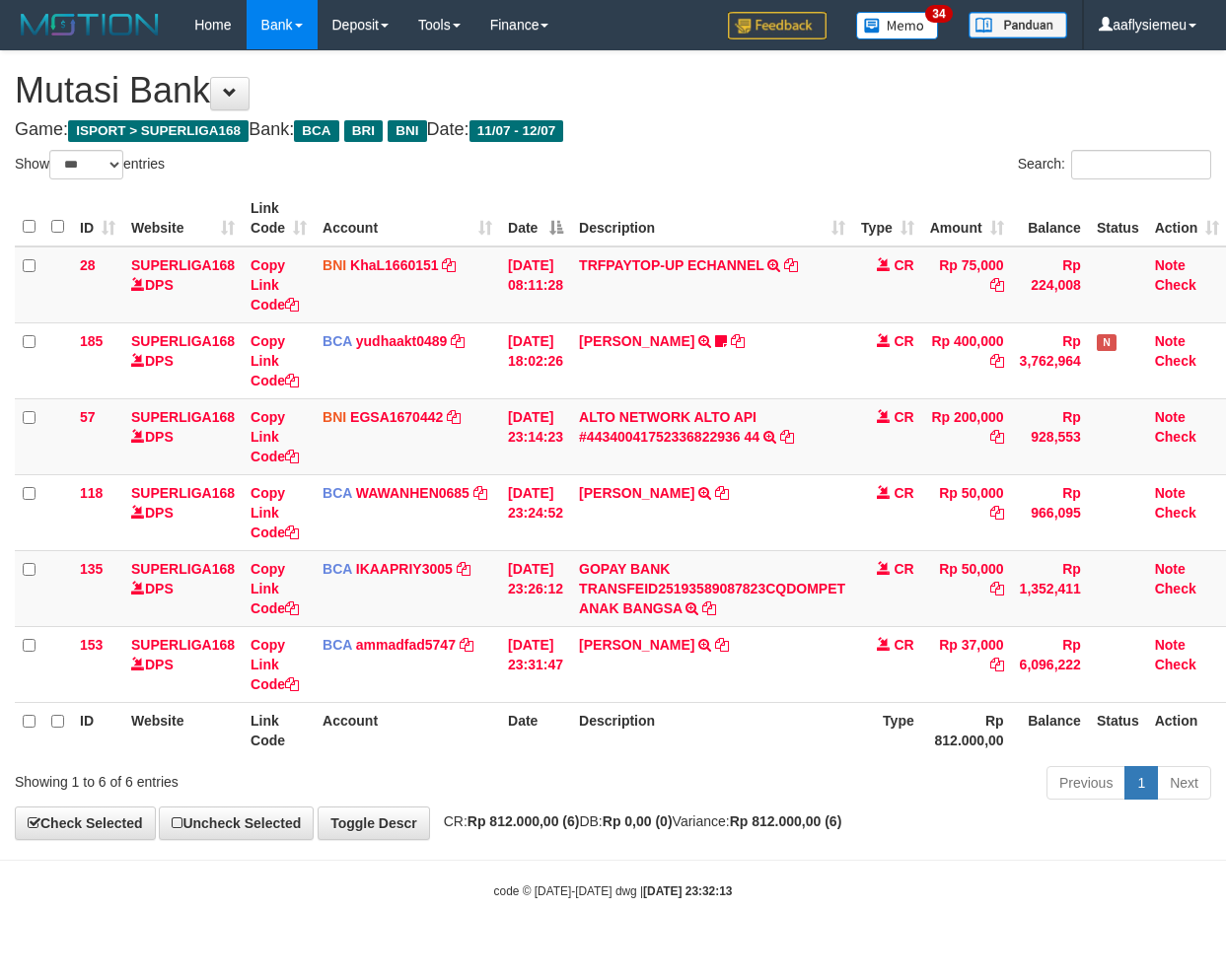 select on "***" 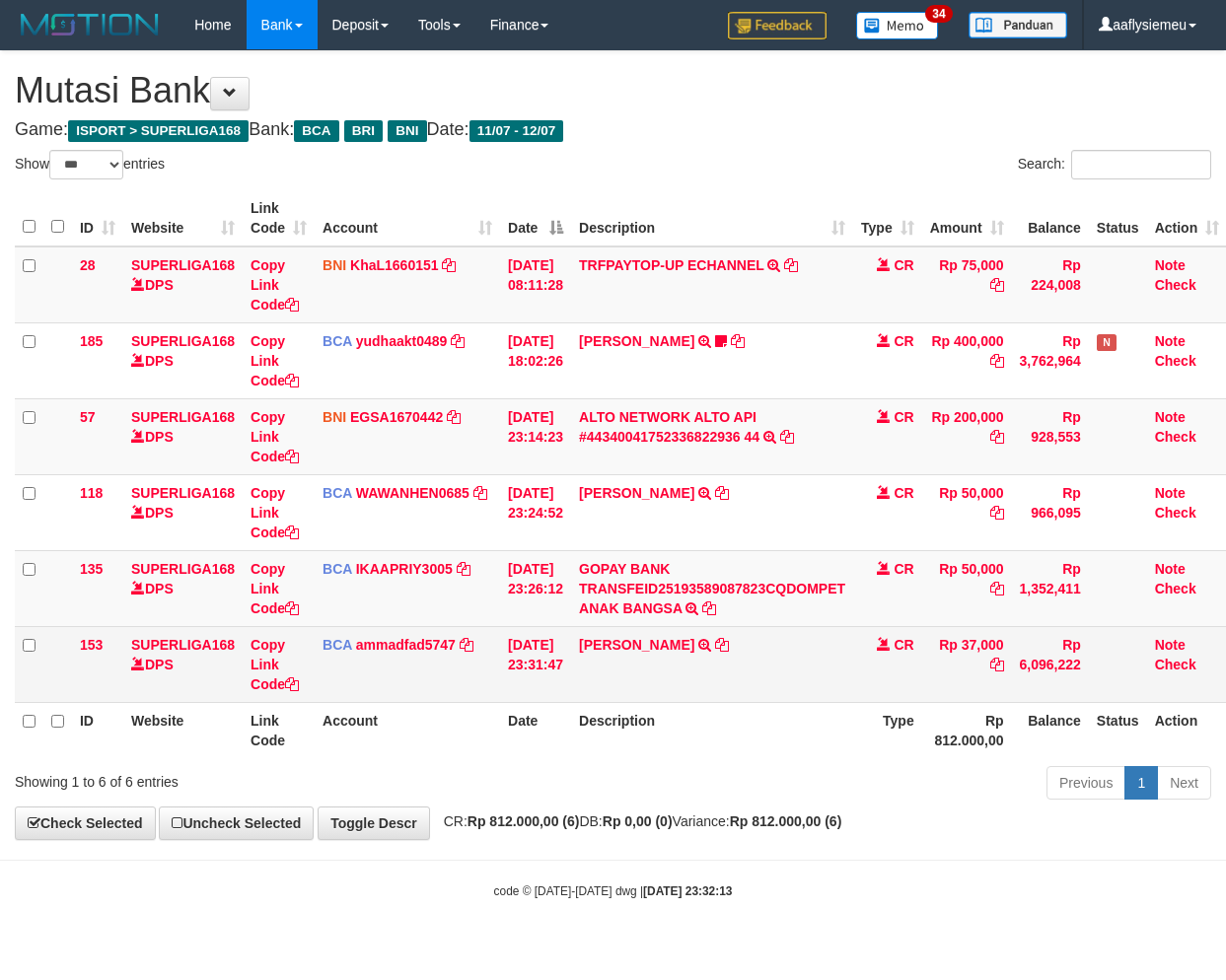 scroll, scrollTop: 0, scrollLeft: 0, axis: both 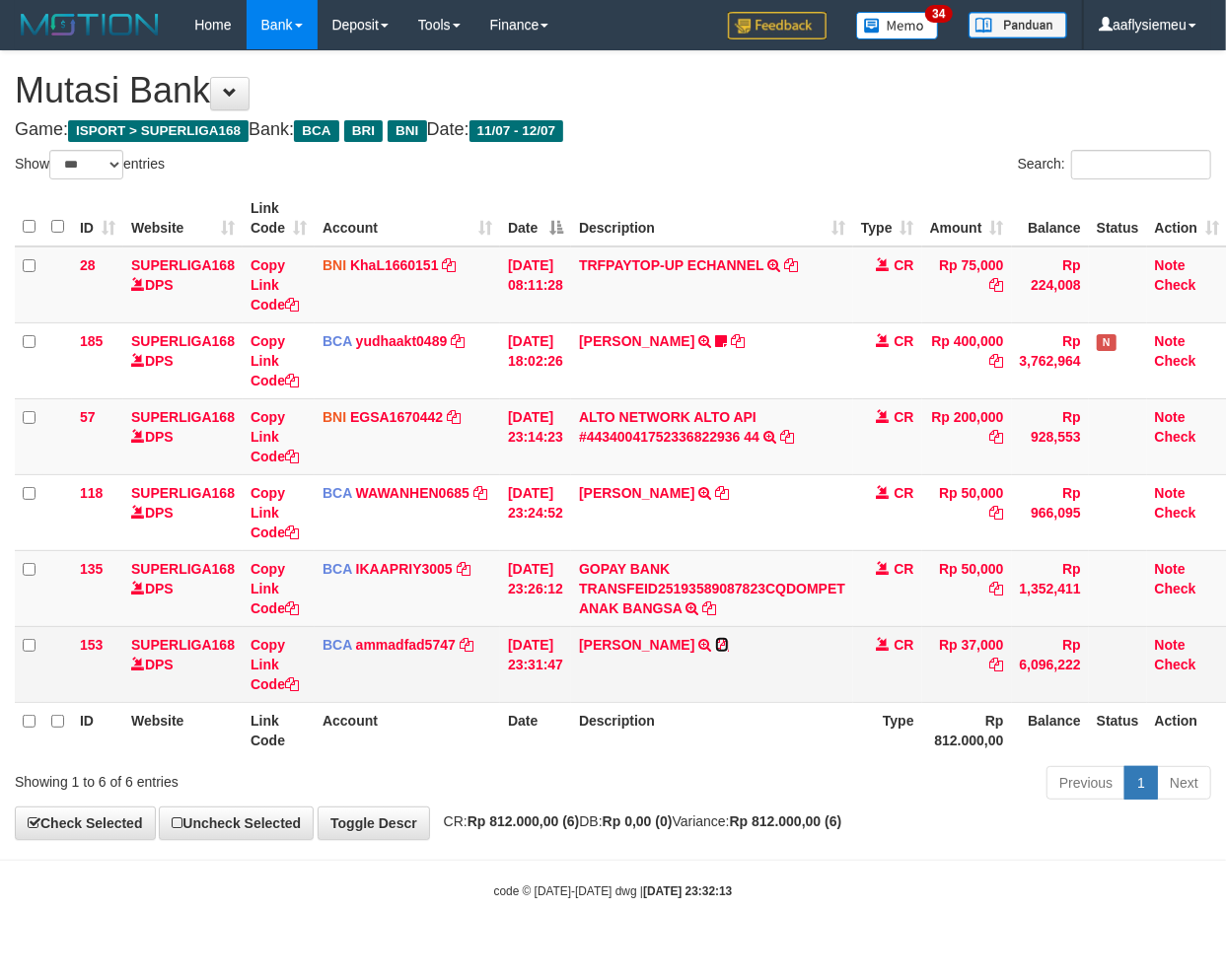 click at bounding box center (722, 645) 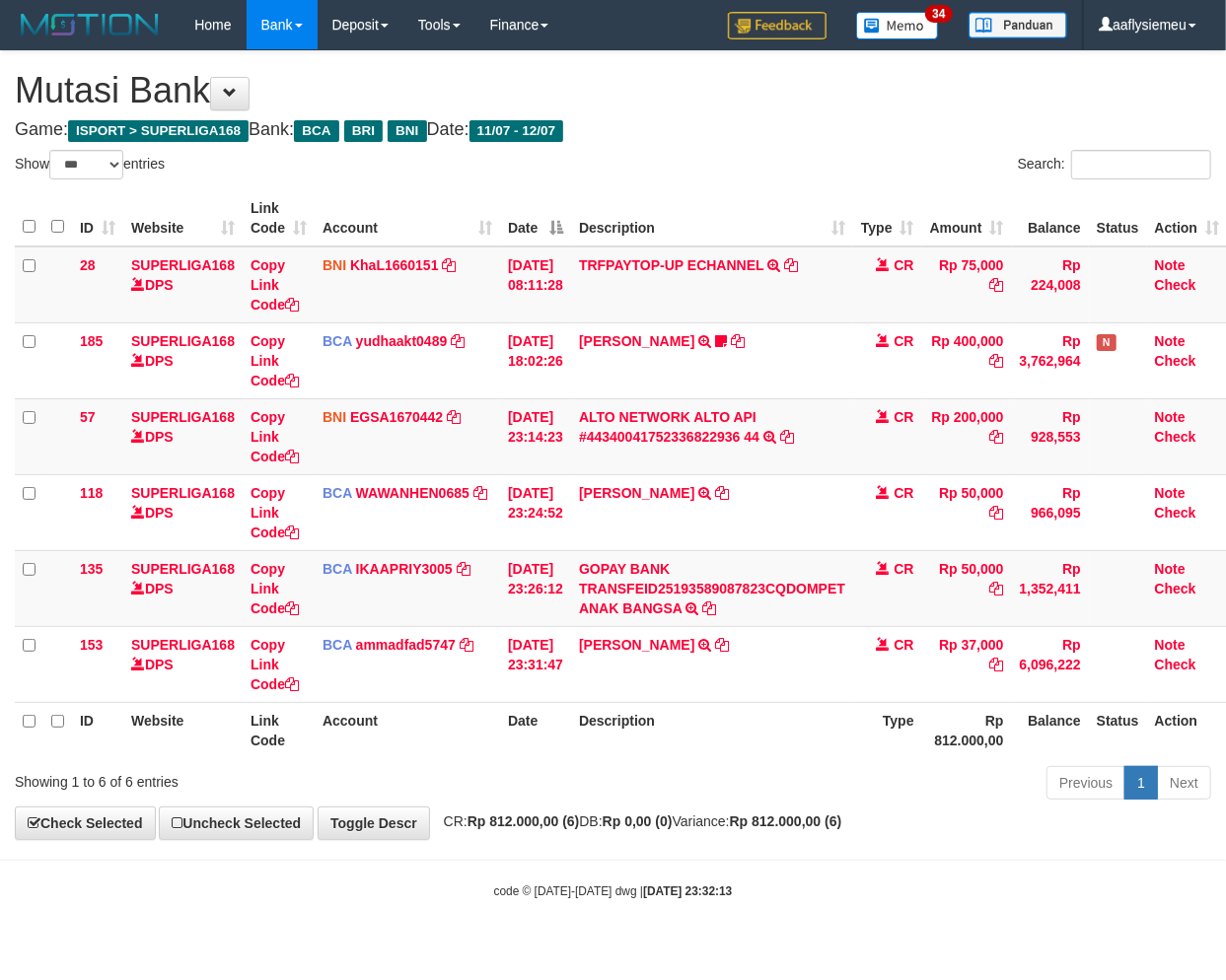 drag, startPoint x: 668, startPoint y: 764, endPoint x: 688, endPoint y: 764, distance: 20 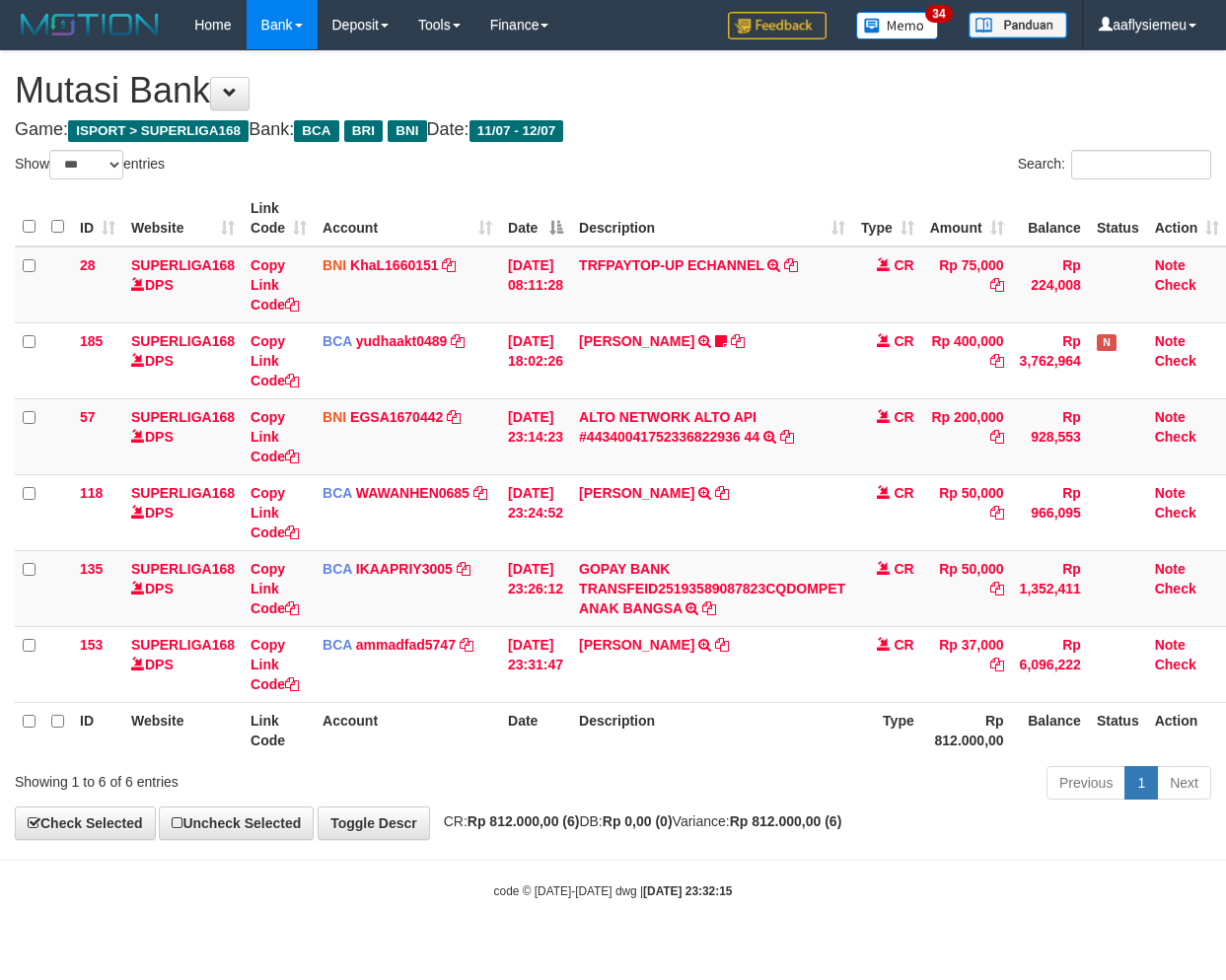 select on "***" 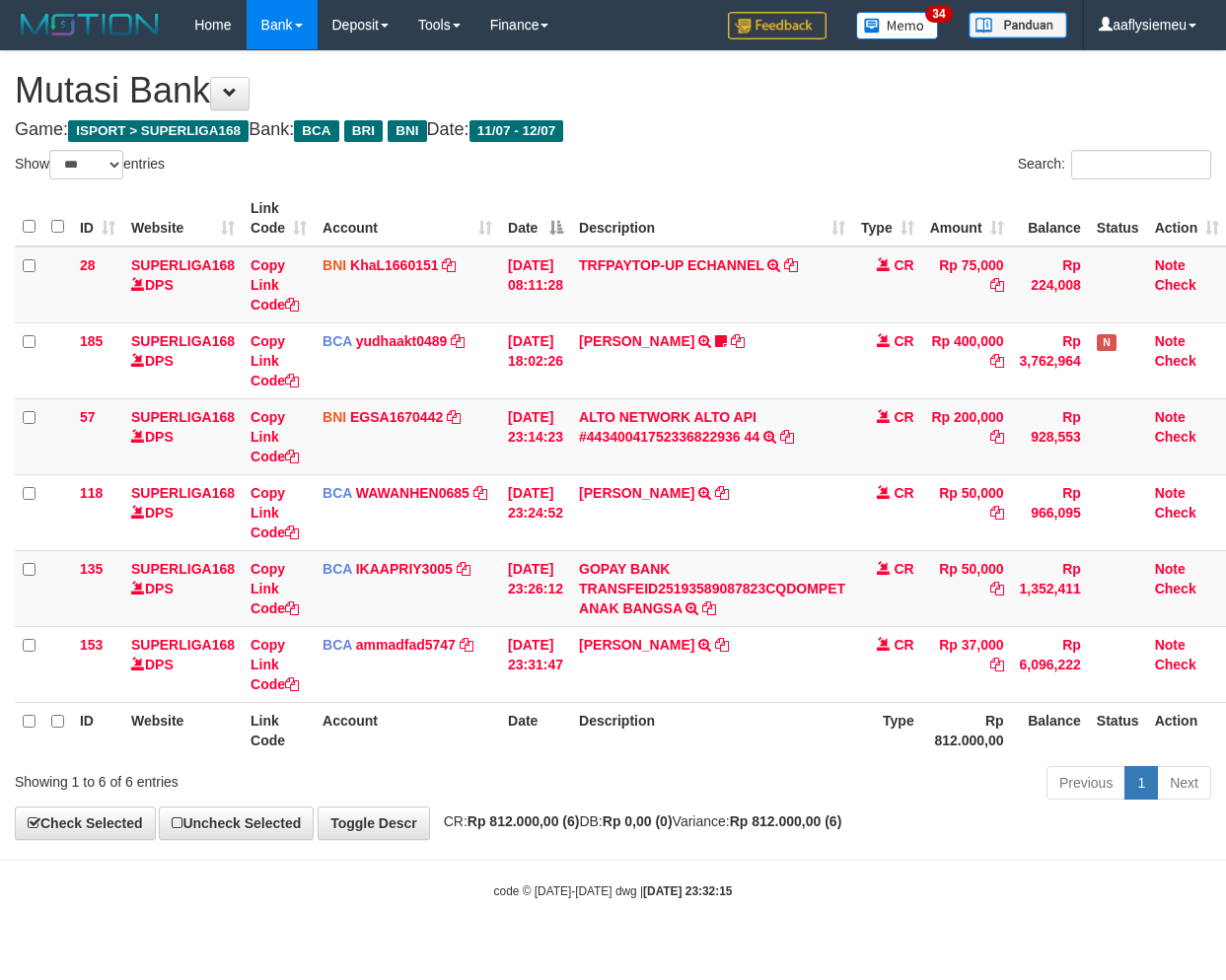 scroll, scrollTop: 0, scrollLeft: 0, axis: both 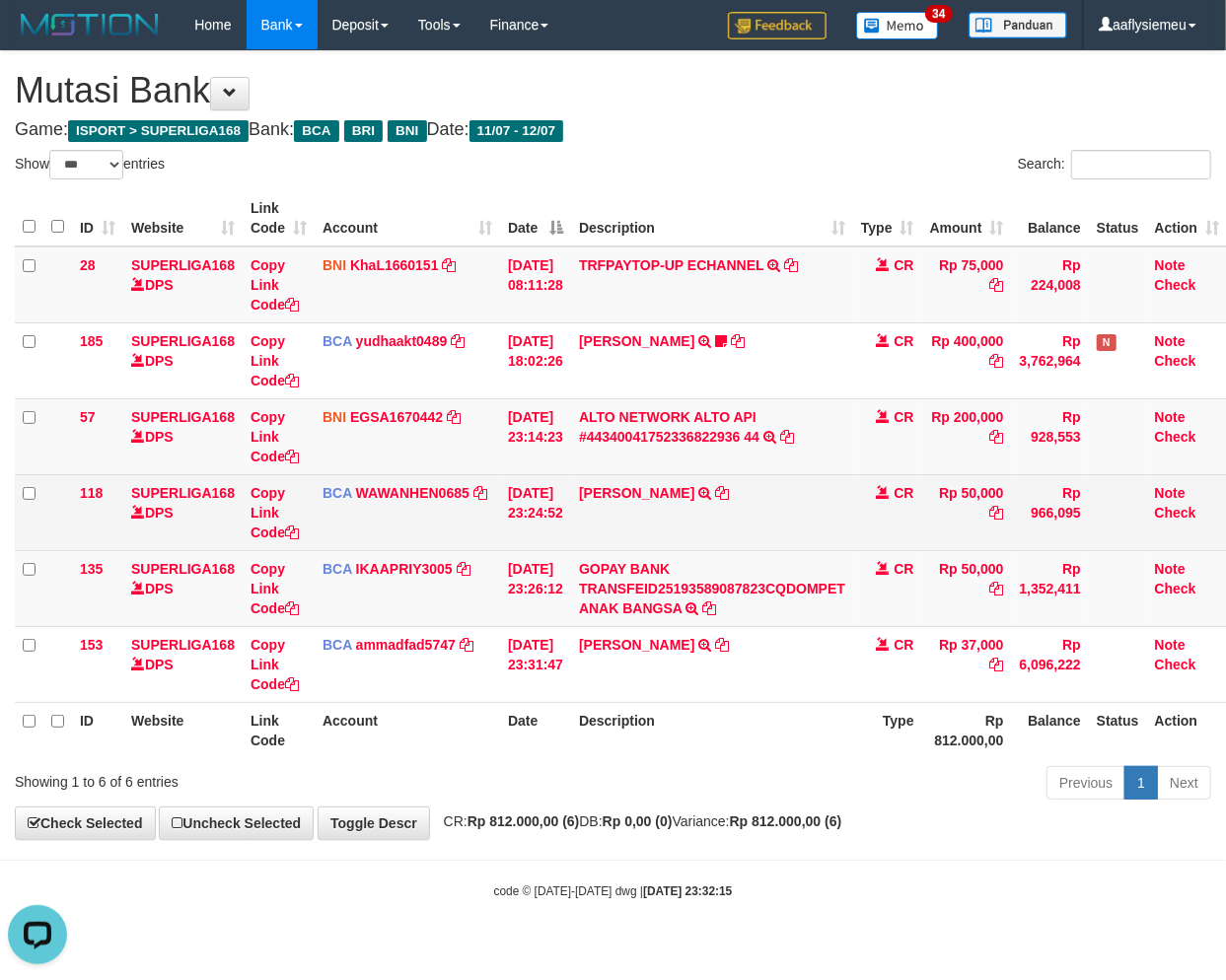 drag, startPoint x: 741, startPoint y: 717, endPoint x: 499, endPoint y: 524, distance: 309.53675 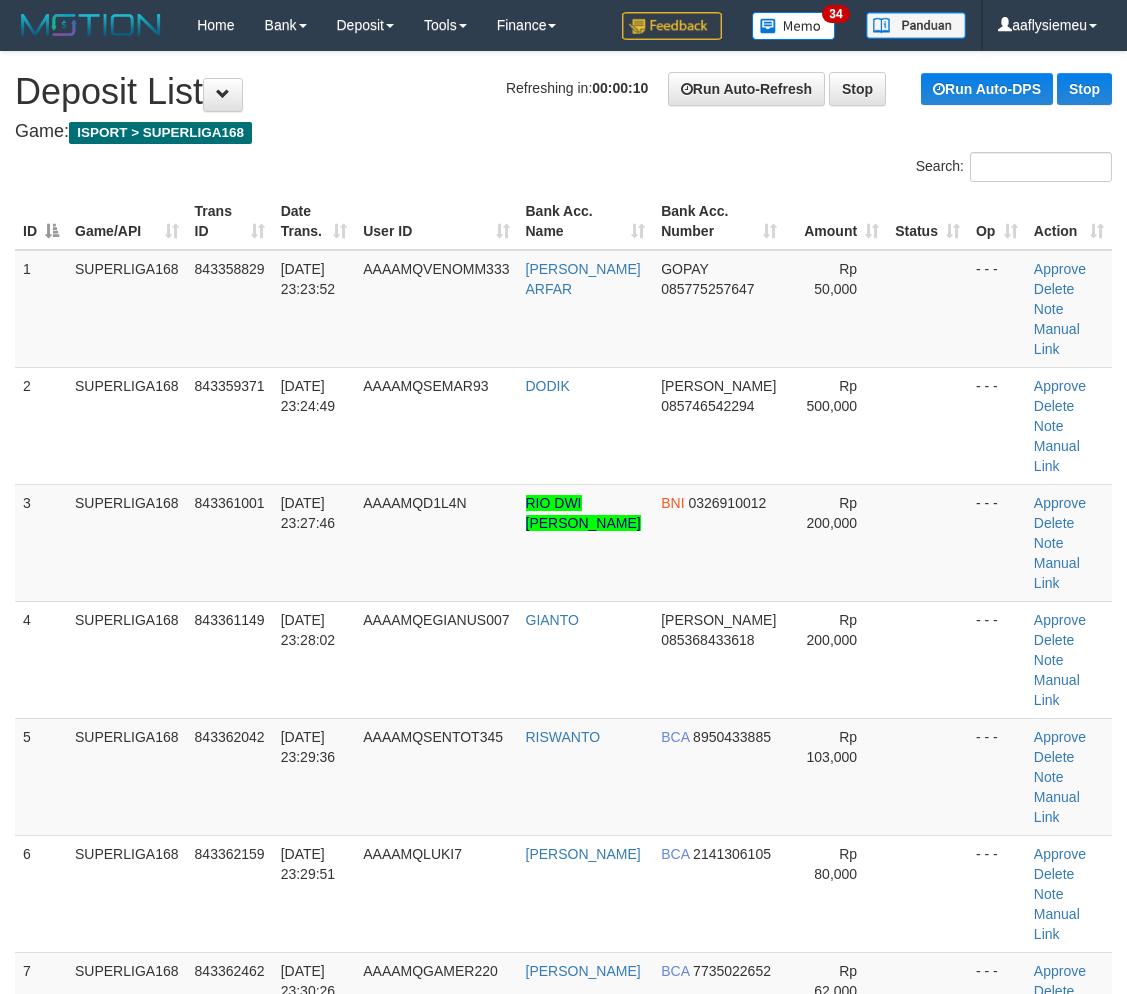scroll, scrollTop: 0, scrollLeft: 0, axis: both 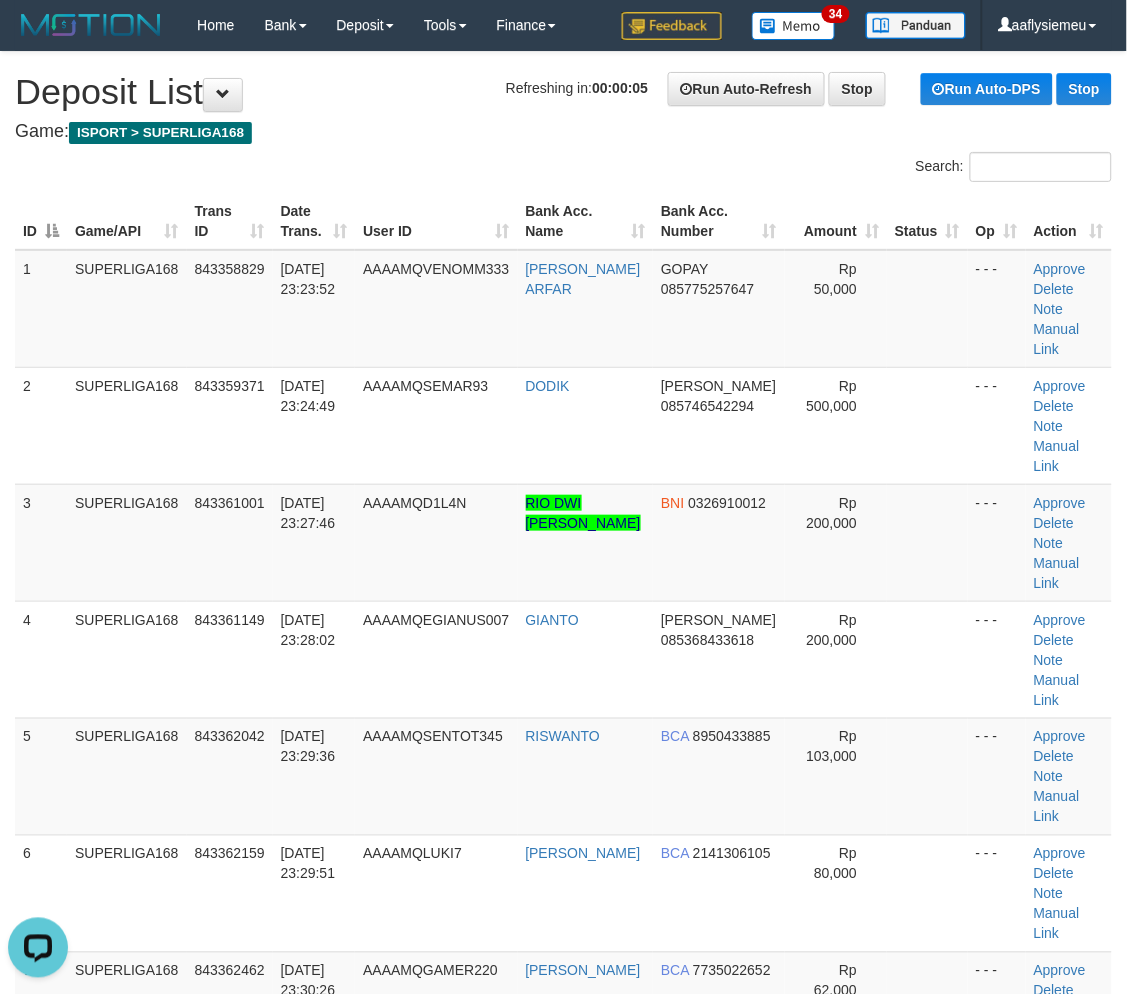 drag, startPoint x: 176, startPoint y: 531, endPoint x: 1, endPoint y: 633, distance: 202.55617 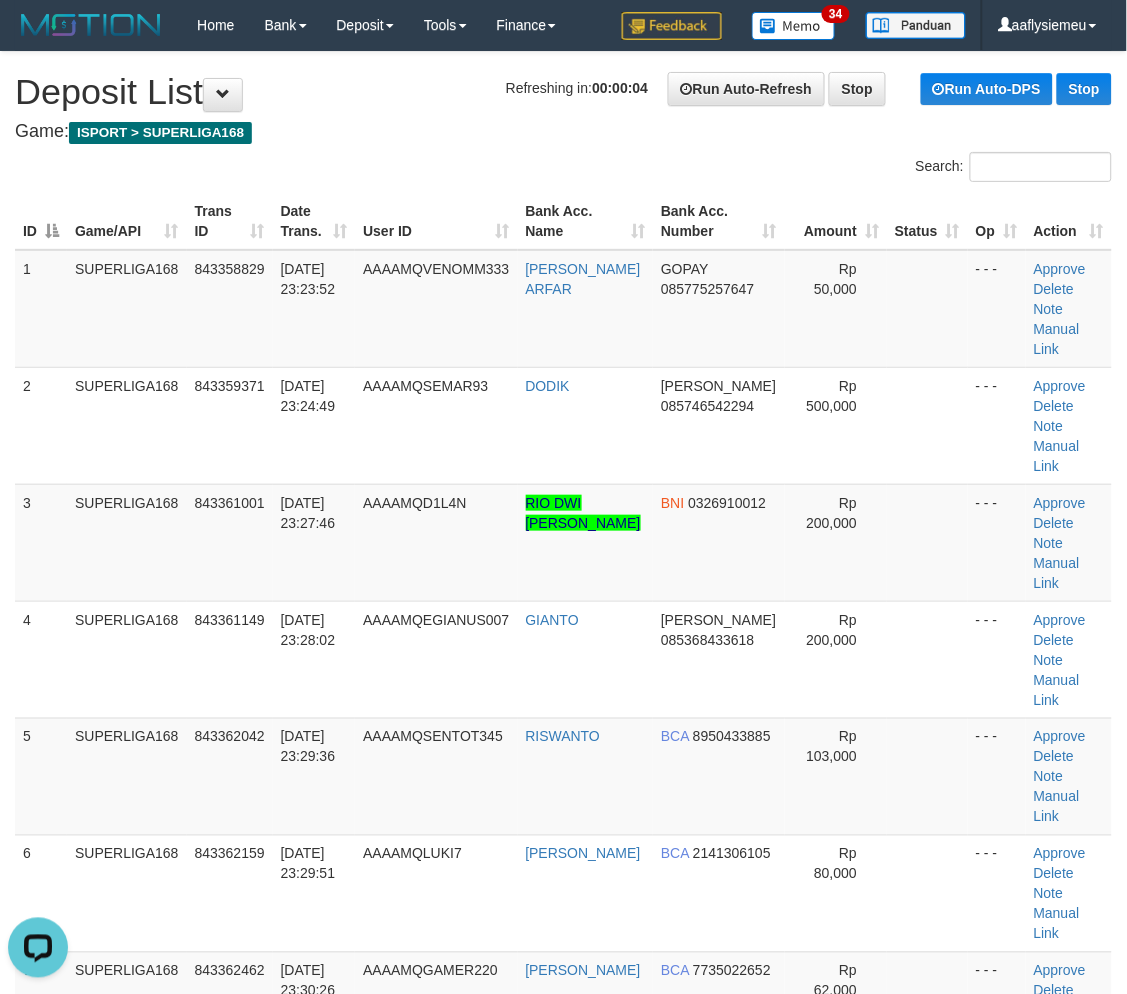 drag, startPoint x: 190, startPoint y: 571, endPoint x: 3, endPoint y: 645, distance: 201.10942 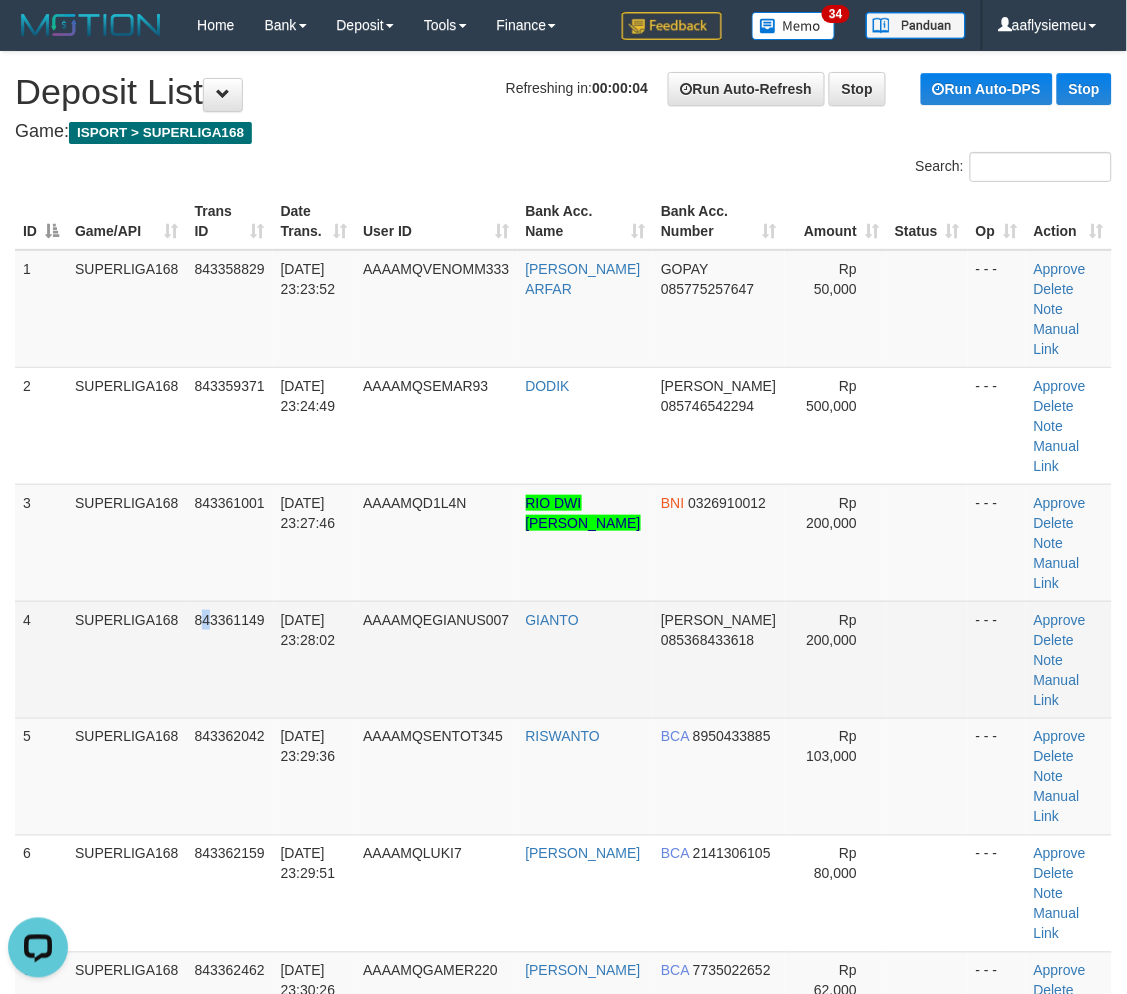 drag, startPoint x: 207, startPoint y: 551, endPoint x: 150, endPoint y: 596, distance: 72.62231 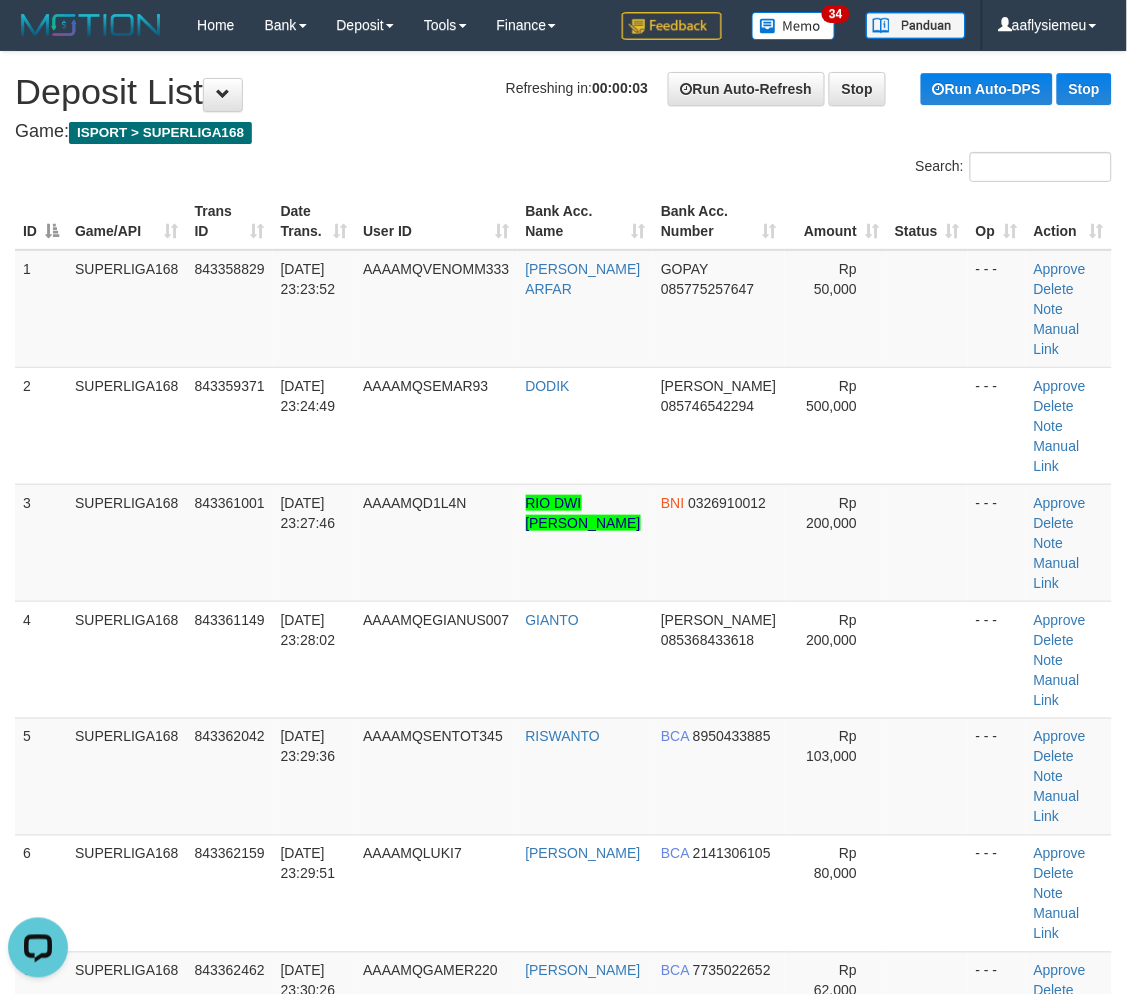 drag, startPoint x: 211, startPoint y: 573, endPoint x: 5, endPoint y: 634, distance: 214.8418 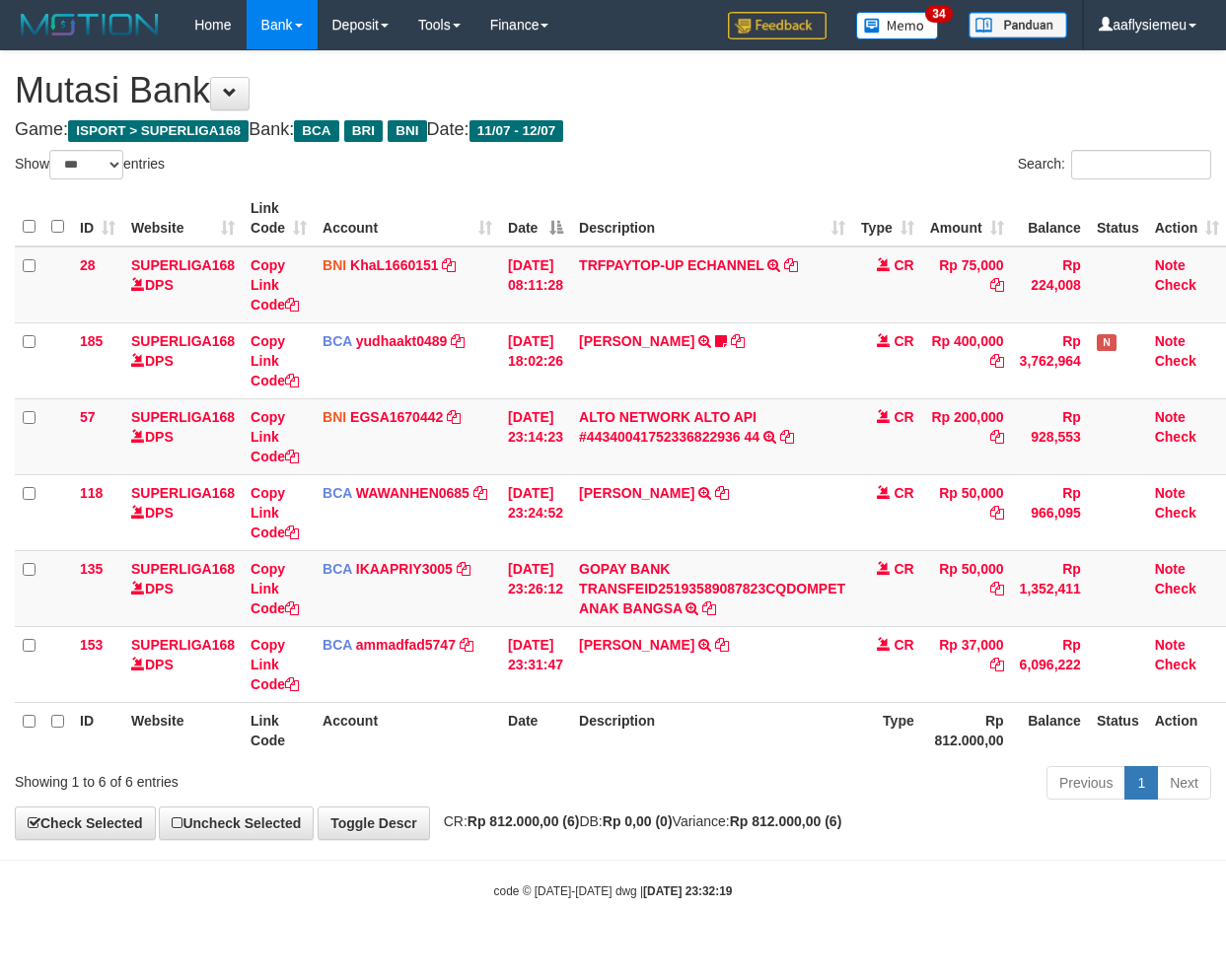select on "***" 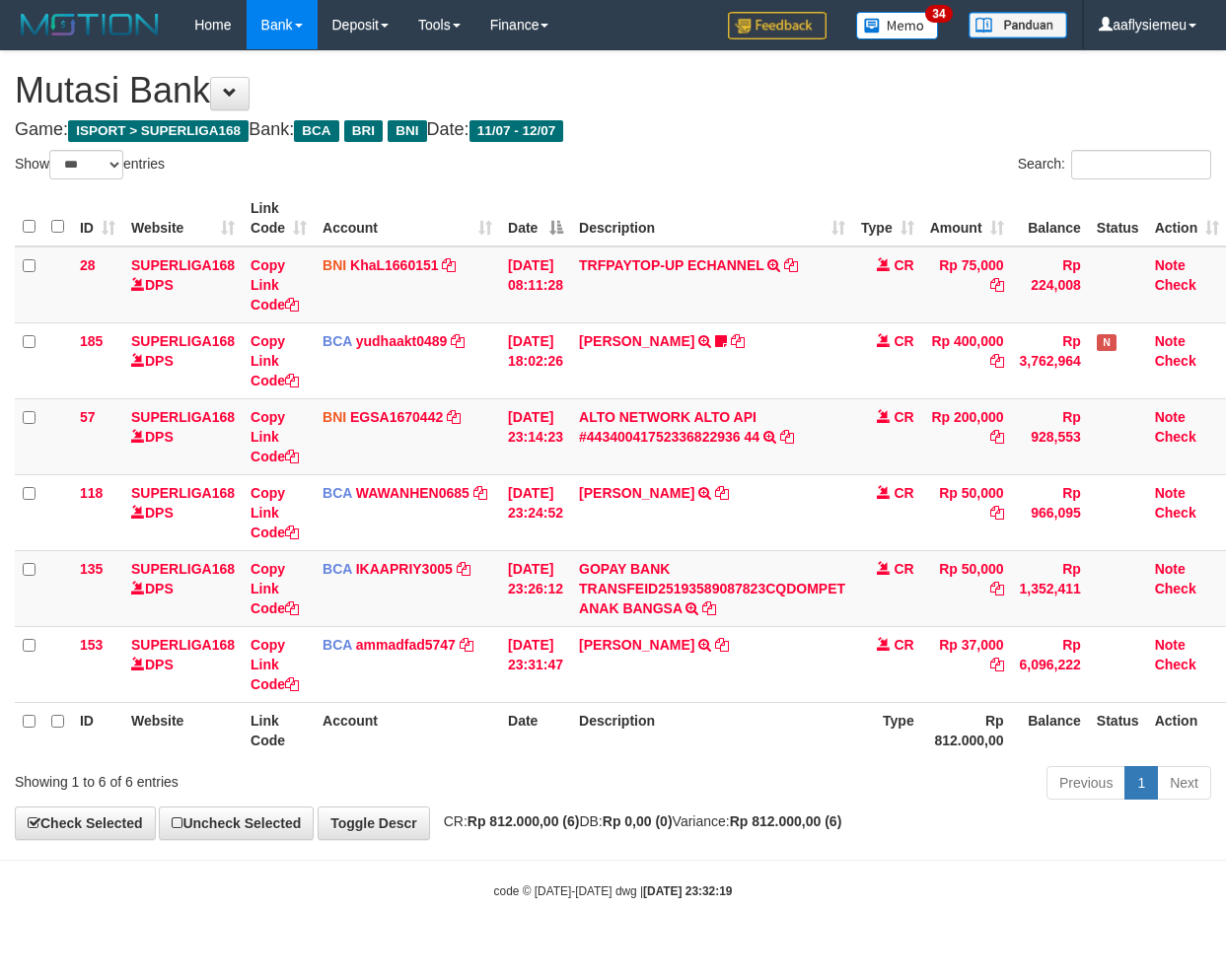 scroll, scrollTop: 0, scrollLeft: 0, axis: both 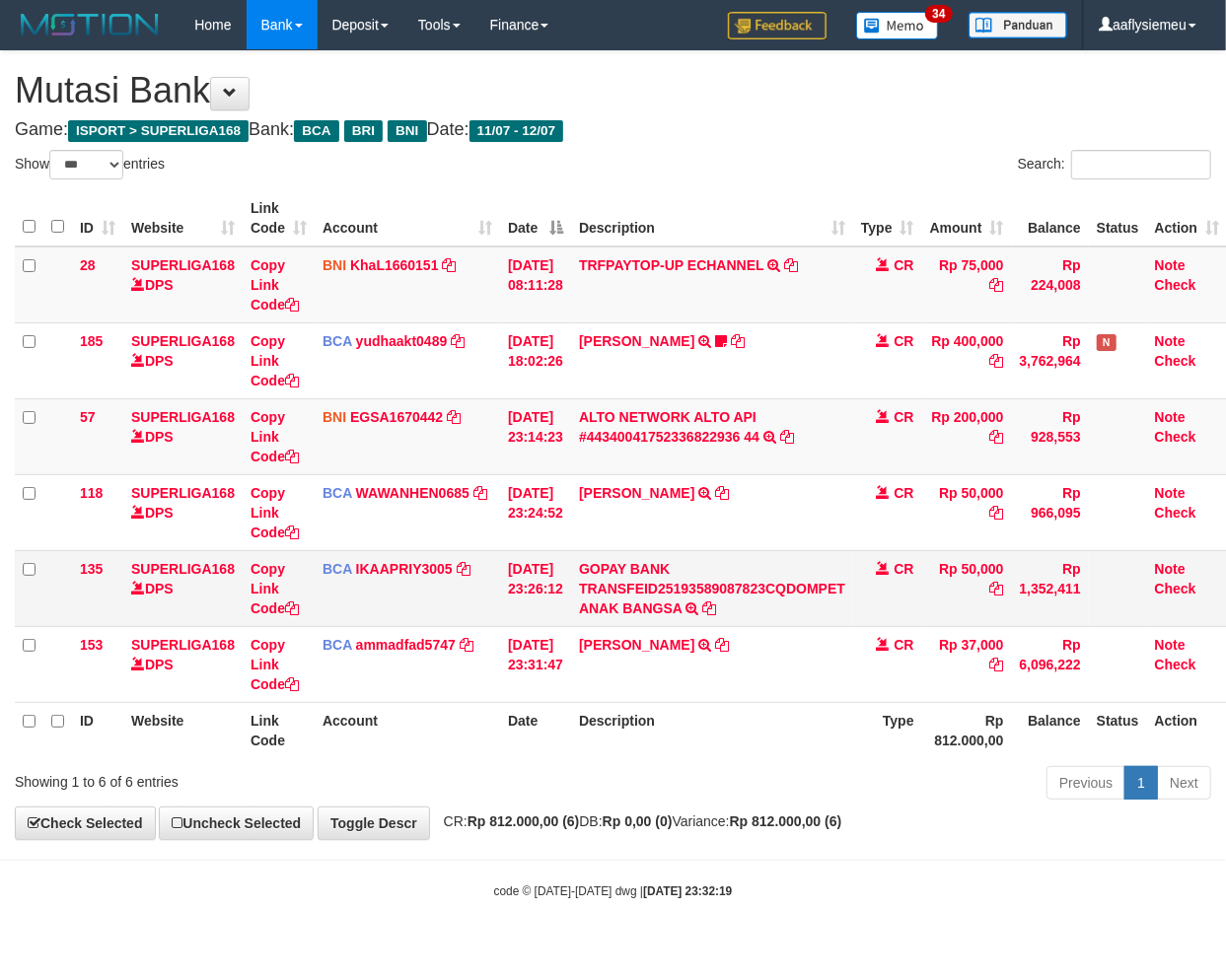 drag, startPoint x: 325, startPoint y: 562, endPoint x: 559, endPoint y: 623, distance: 241.82018 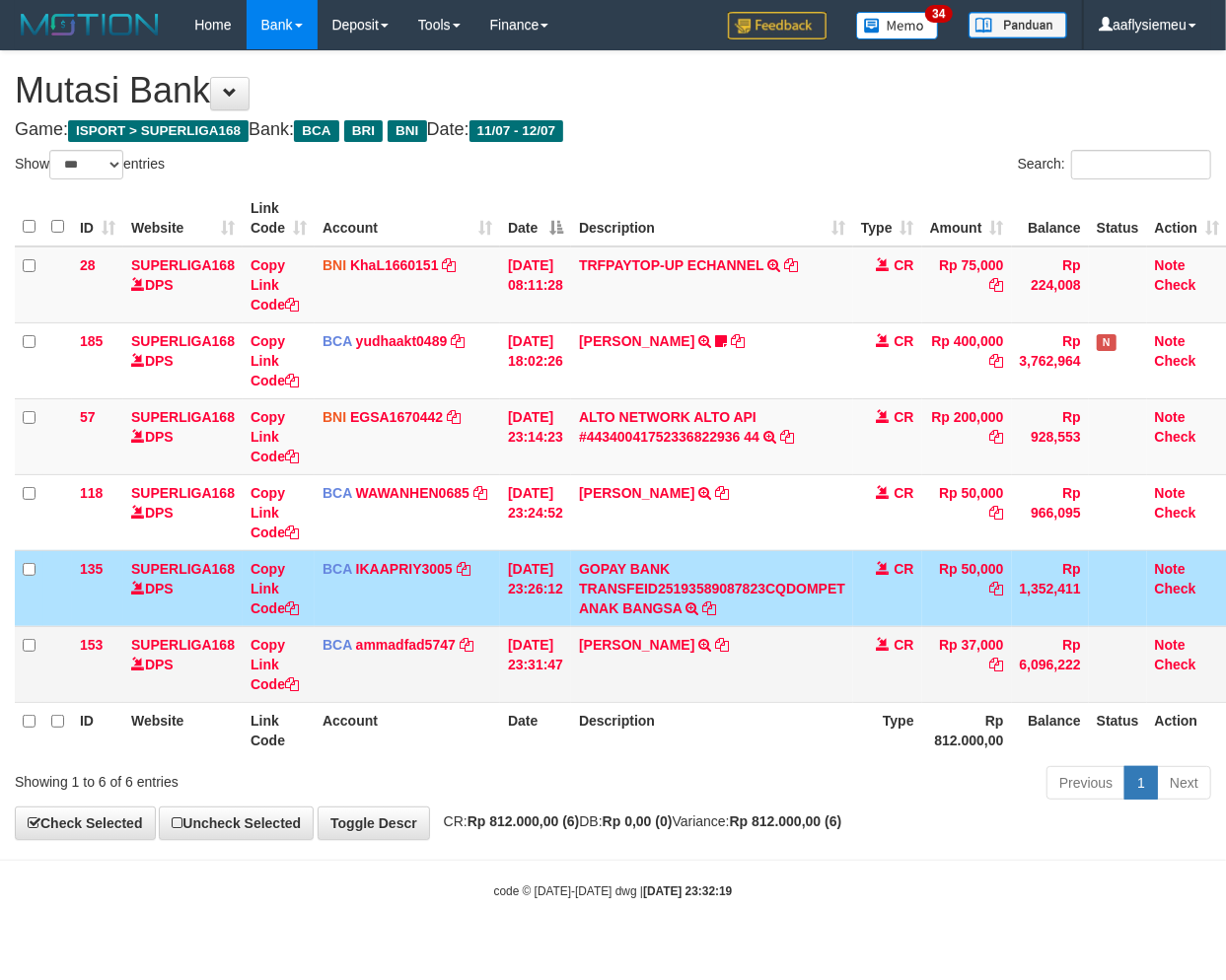 drag, startPoint x: 560, startPoint y: 654, endPoint x: 510, endPoint y: 665, distance: 51.1957 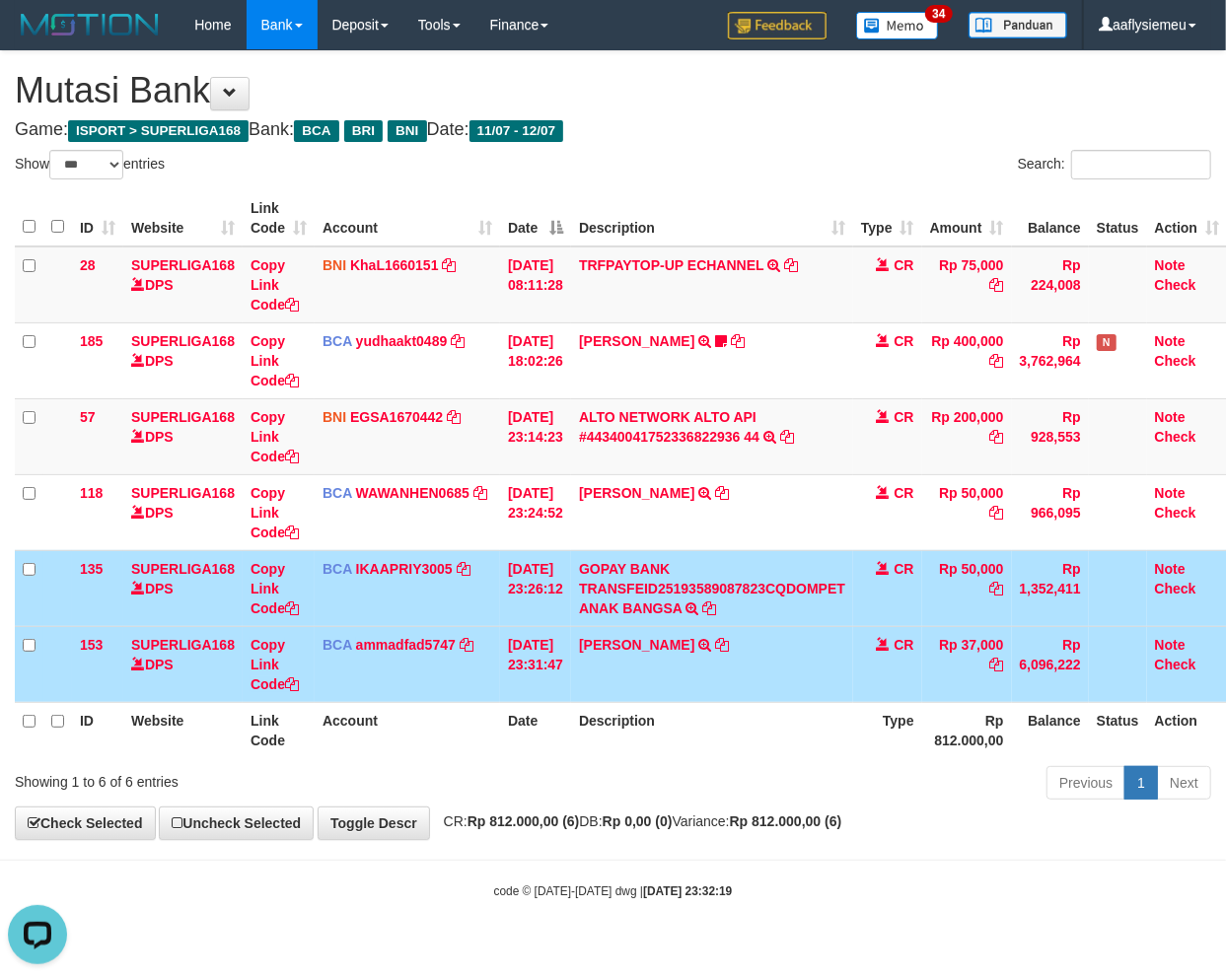 scroll, scrollTop: 0, scrollLeft: 0, axis: both 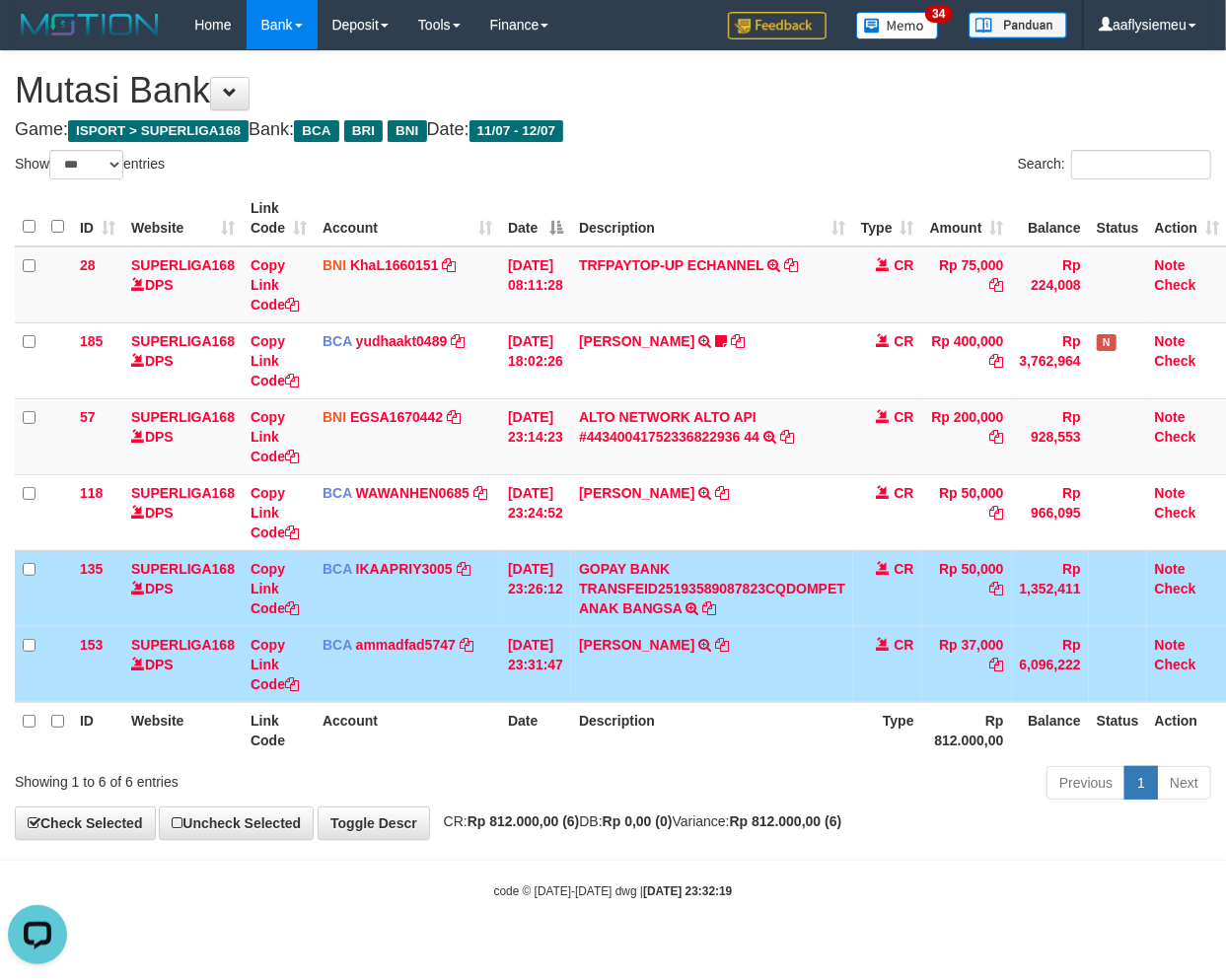 drag, startPoint x: 662, startPoint y: 710, endPoint x: 1019, endPoint y: 664, distance: 359.95139 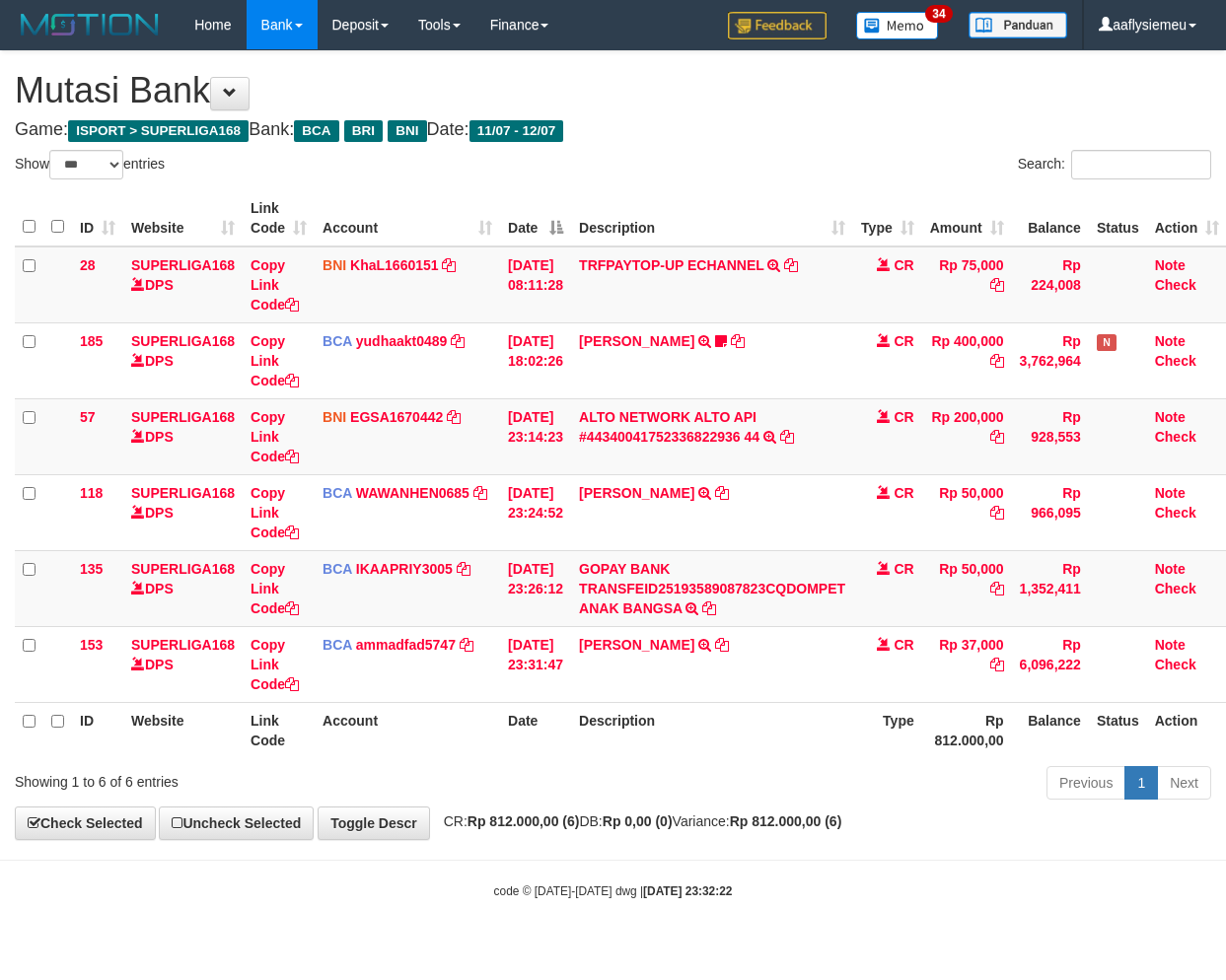 select on "***" 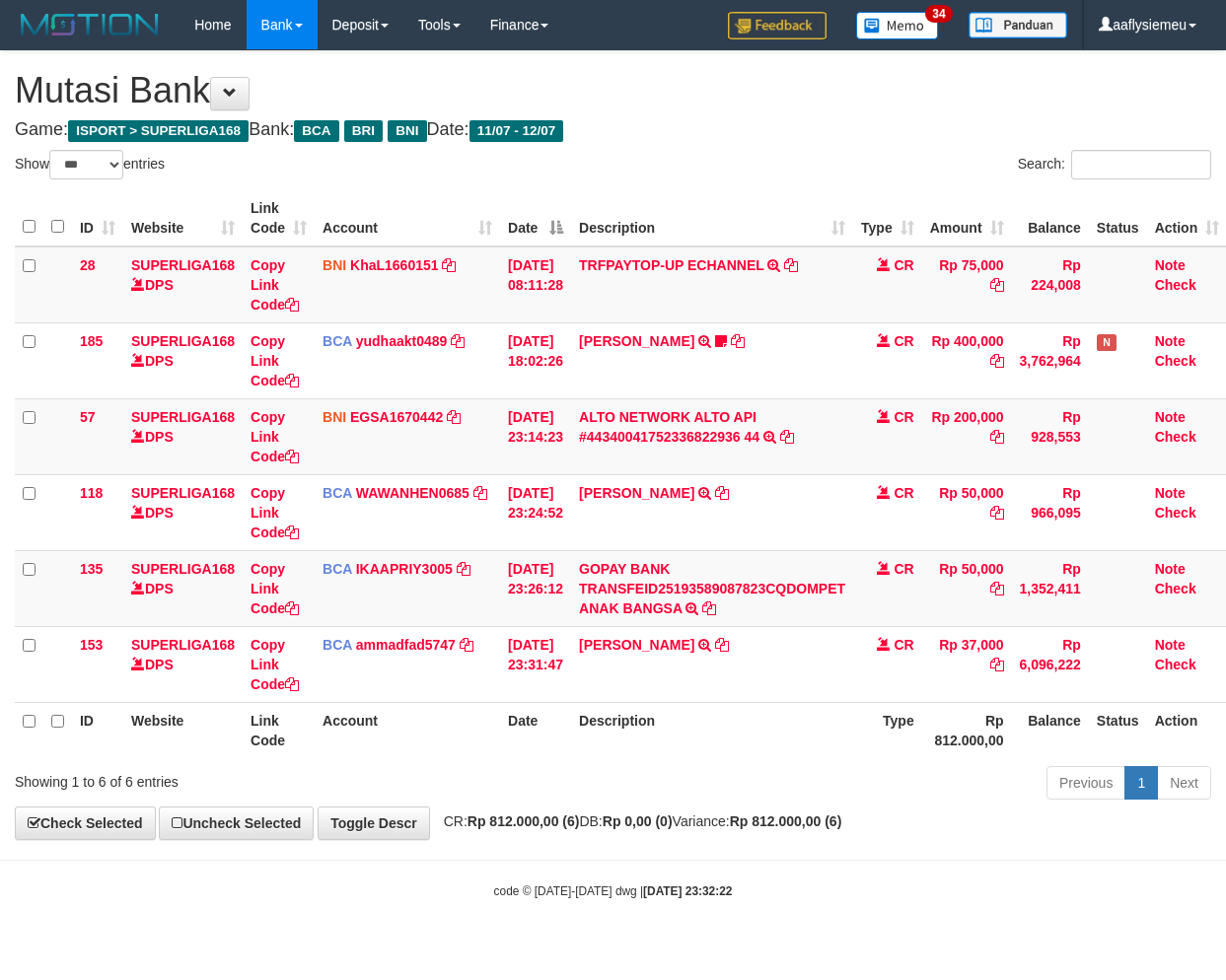 scroll, scrollTop: 0, scrollLeft: 0, axis: both 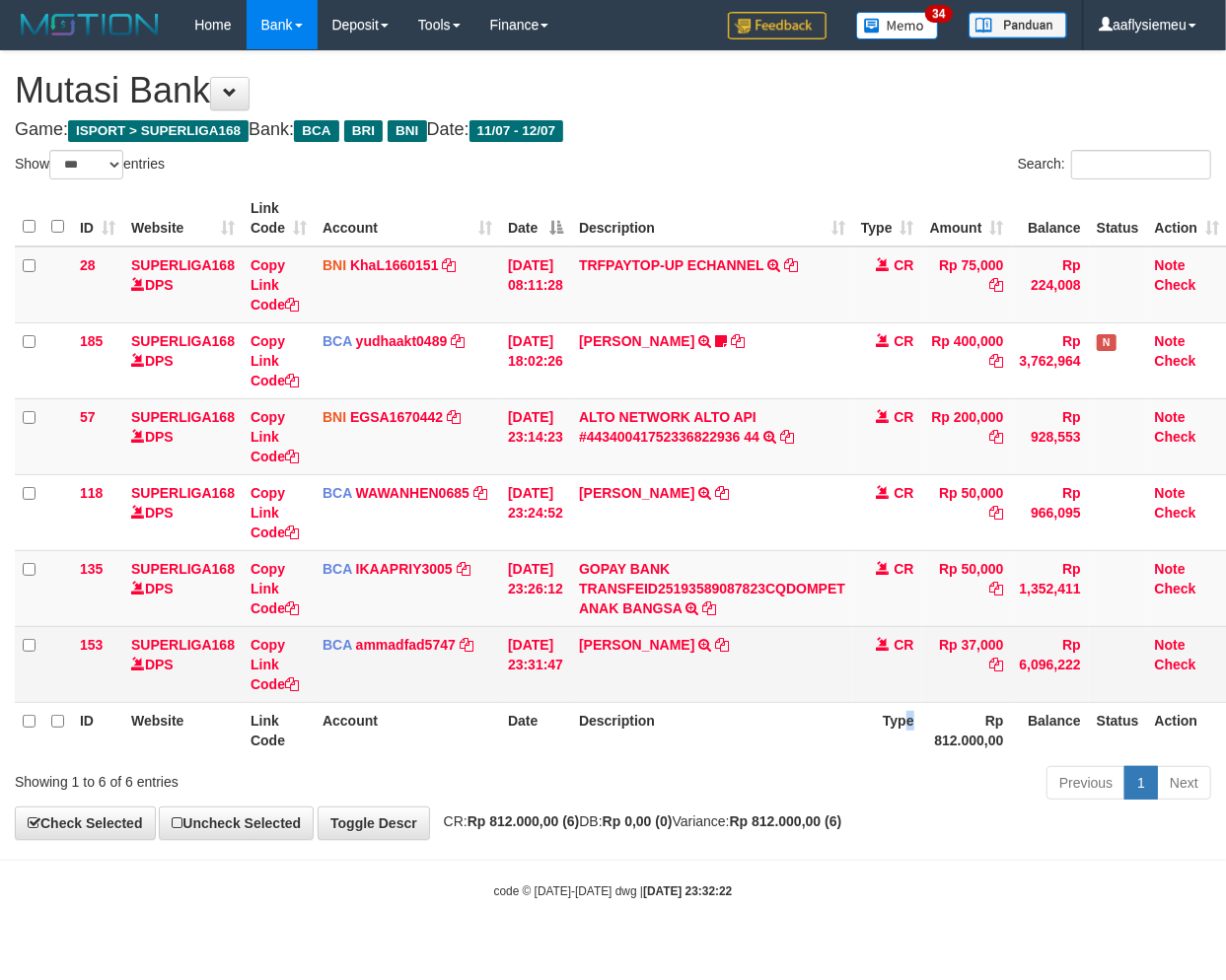 drag, startPoint x: 918, startPoint y: 750, endPoint x: 1220, endPoint y: 681, distance: 309.78218 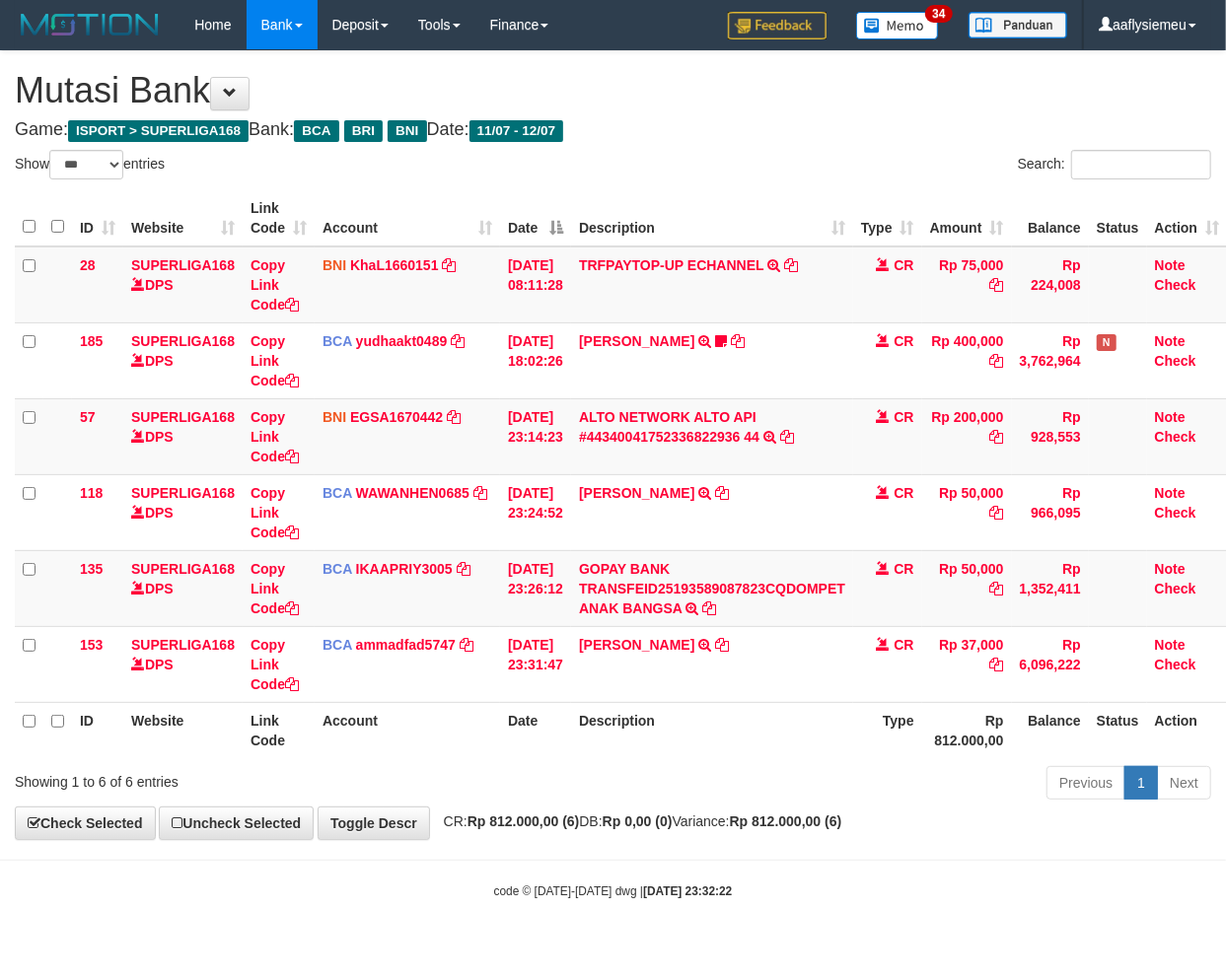 click on "Description" at bounding box center [712, 730] 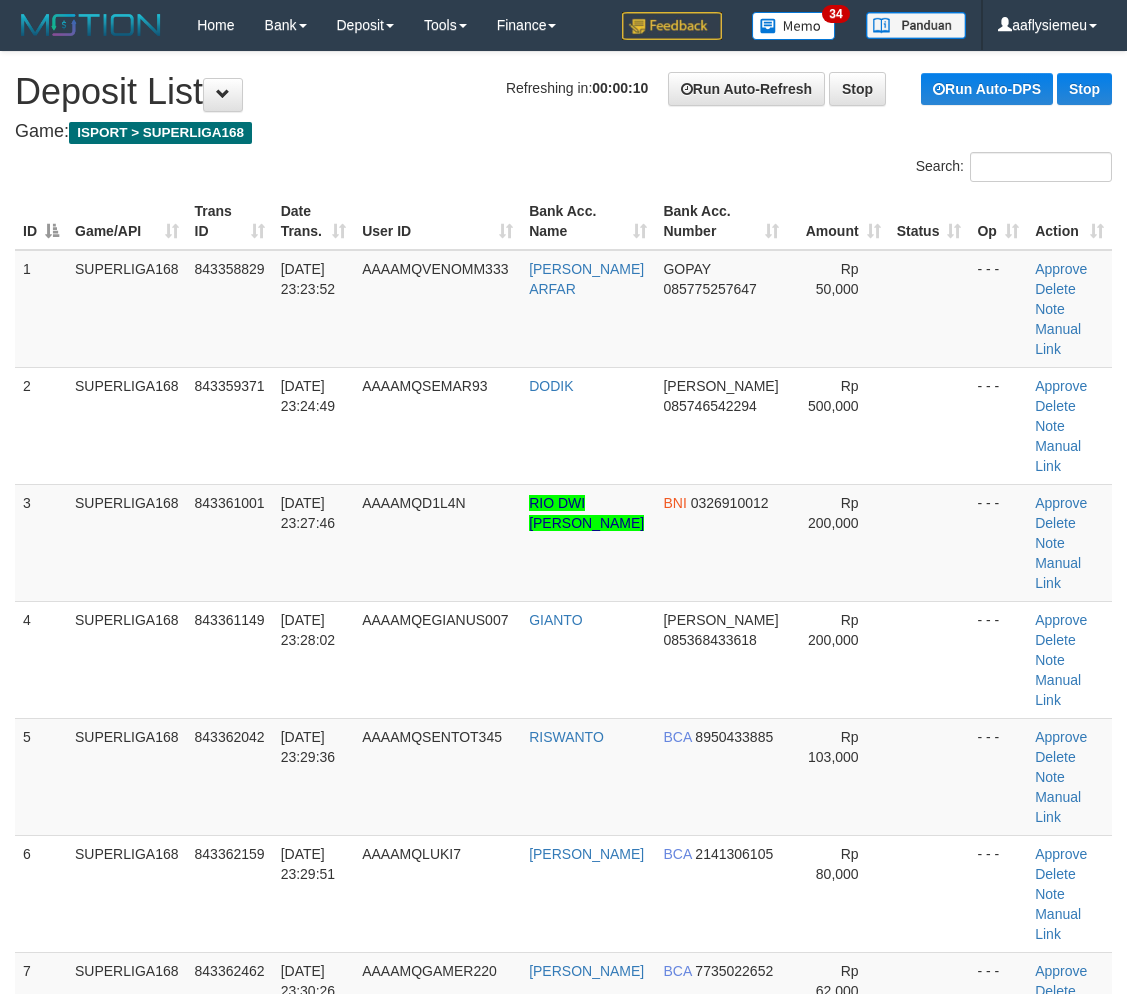 scroll, scrollTop: 0, scrollLeft: 0, axis: both 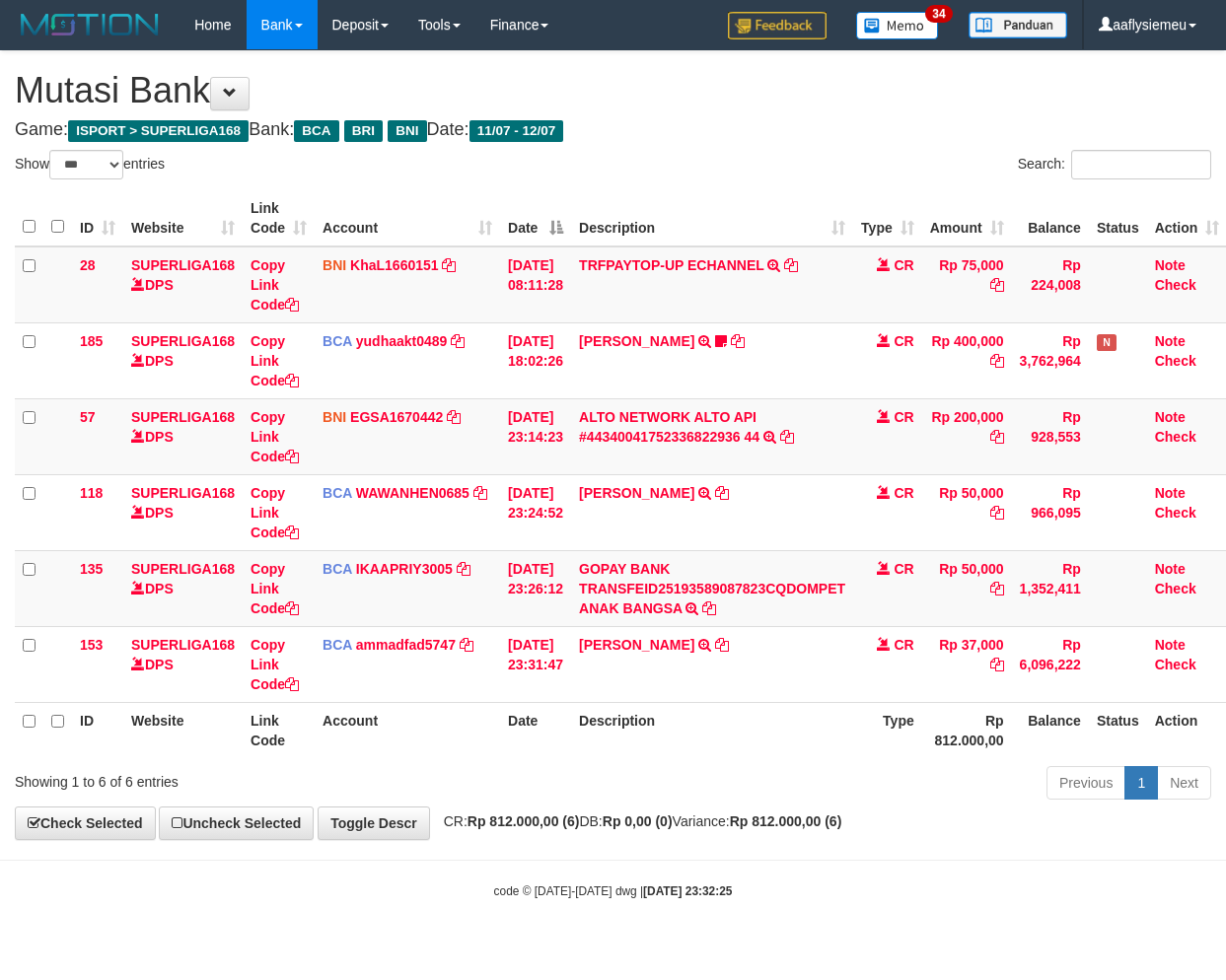 select on "***" 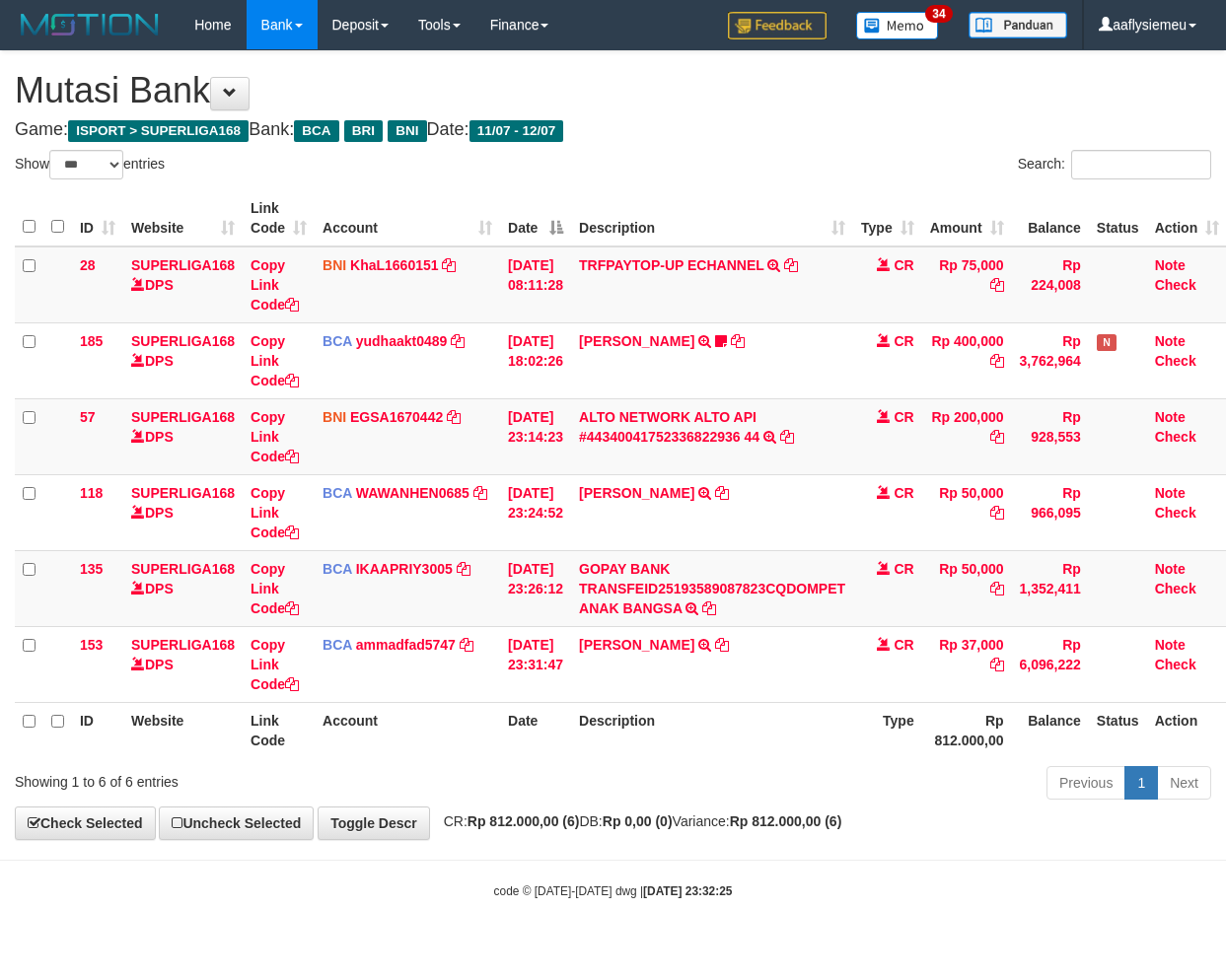 scroll, scrollTop: 0, scrollLeft: 0, axis: both 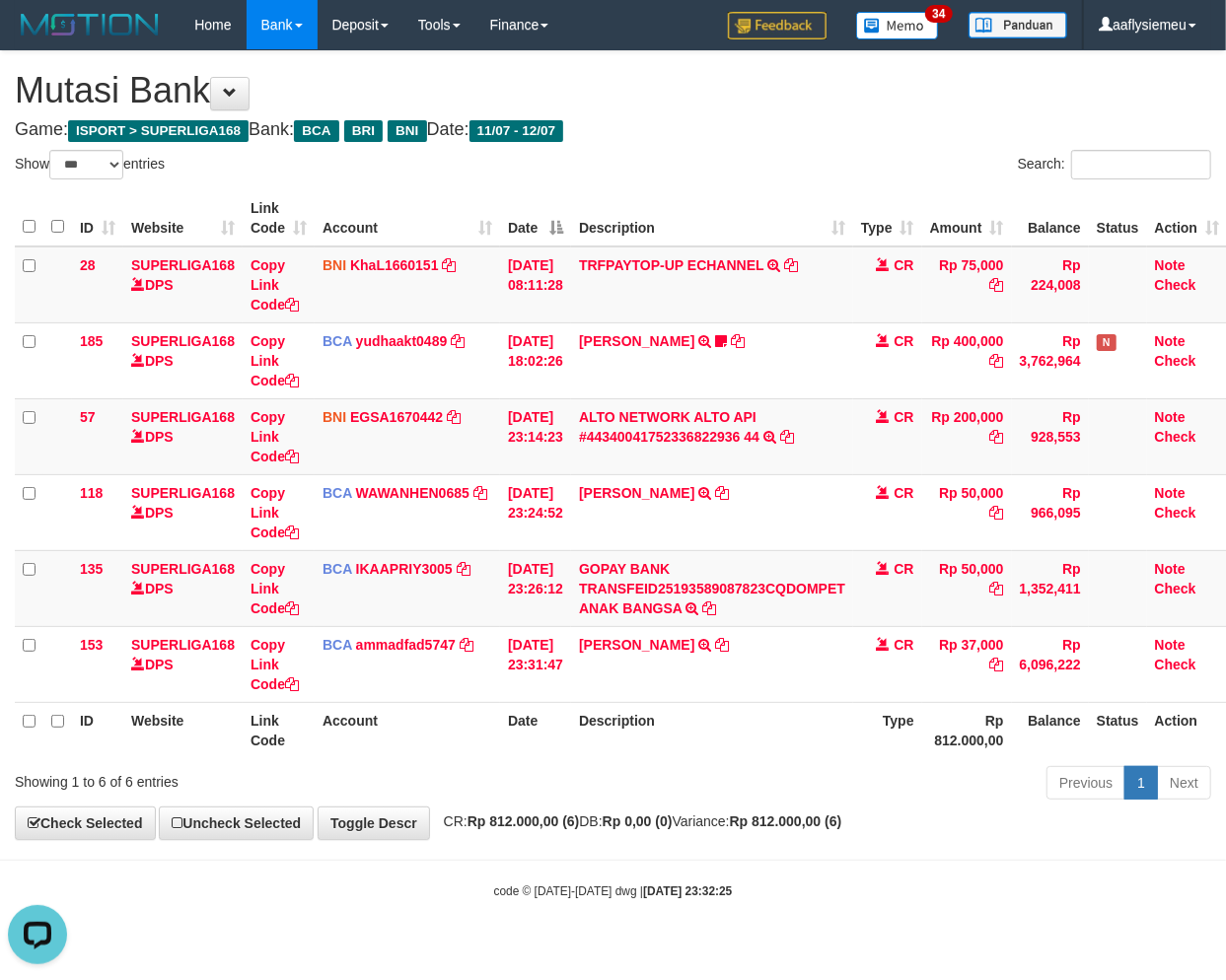 drag, startPoint x: 618, startPoint y: 791, endPoint x: 735, endPoint y: 764, distance: 120.074977 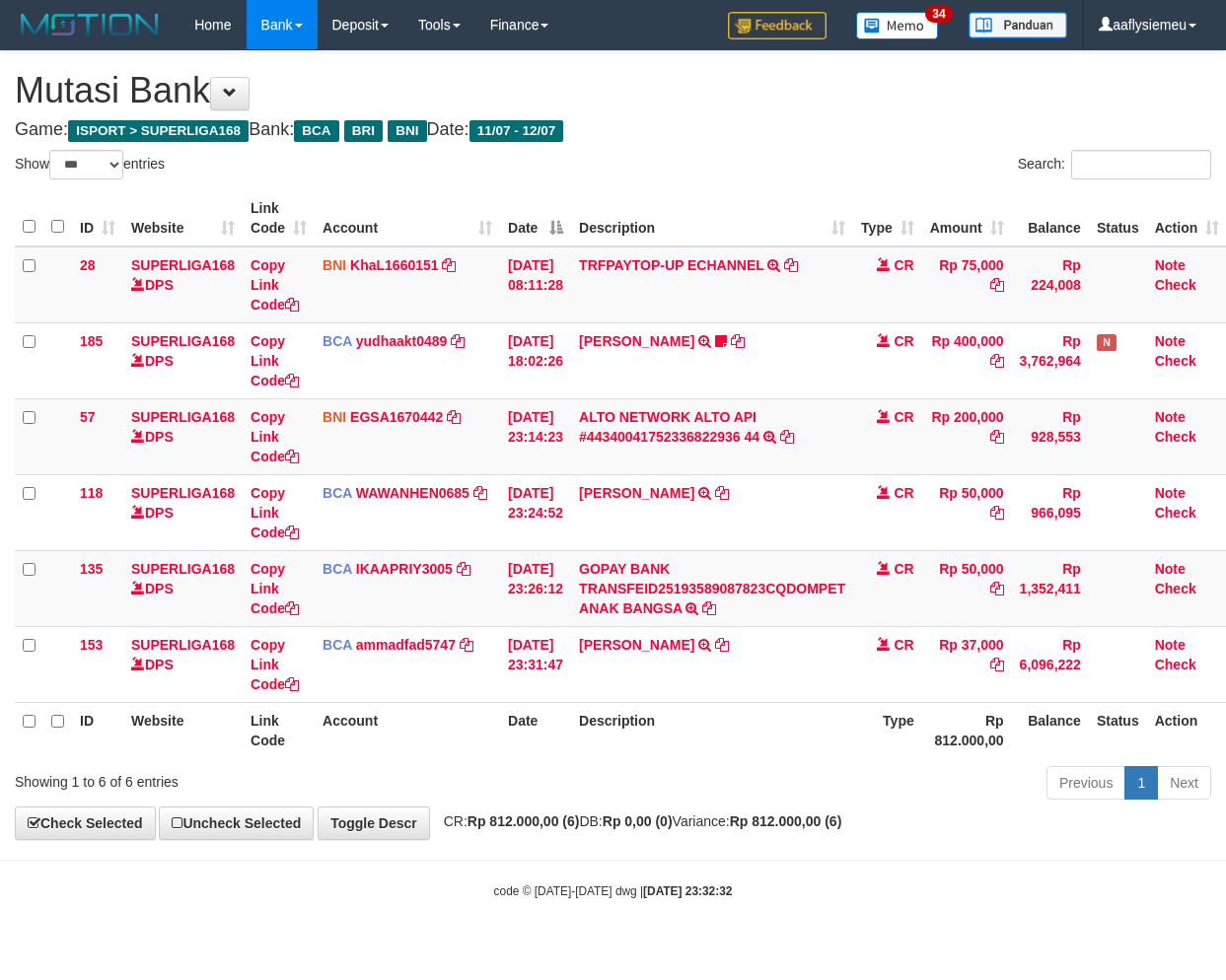 select on "***" 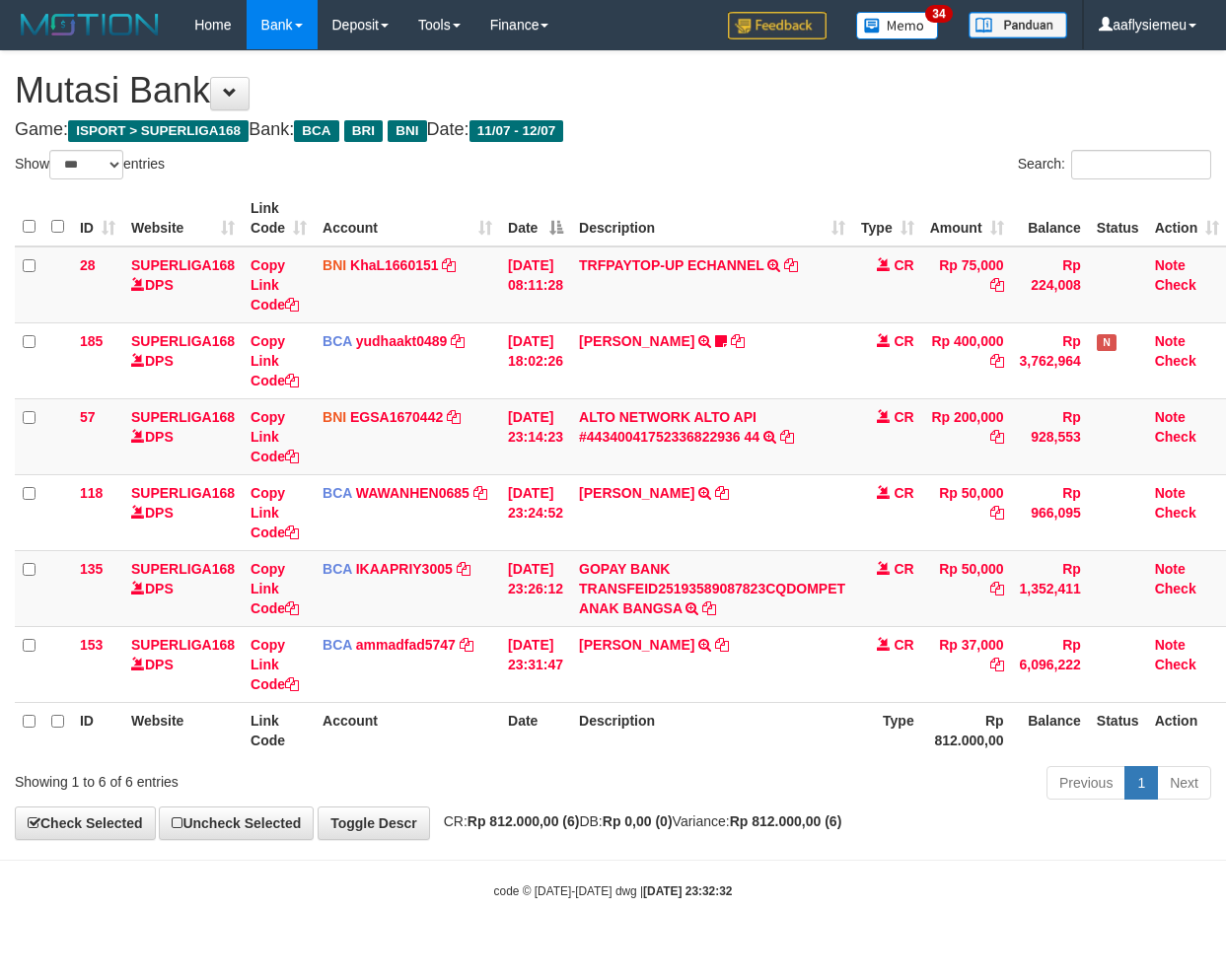 scroll, scrollTop: 0, scrollLeft: 0, axis: both 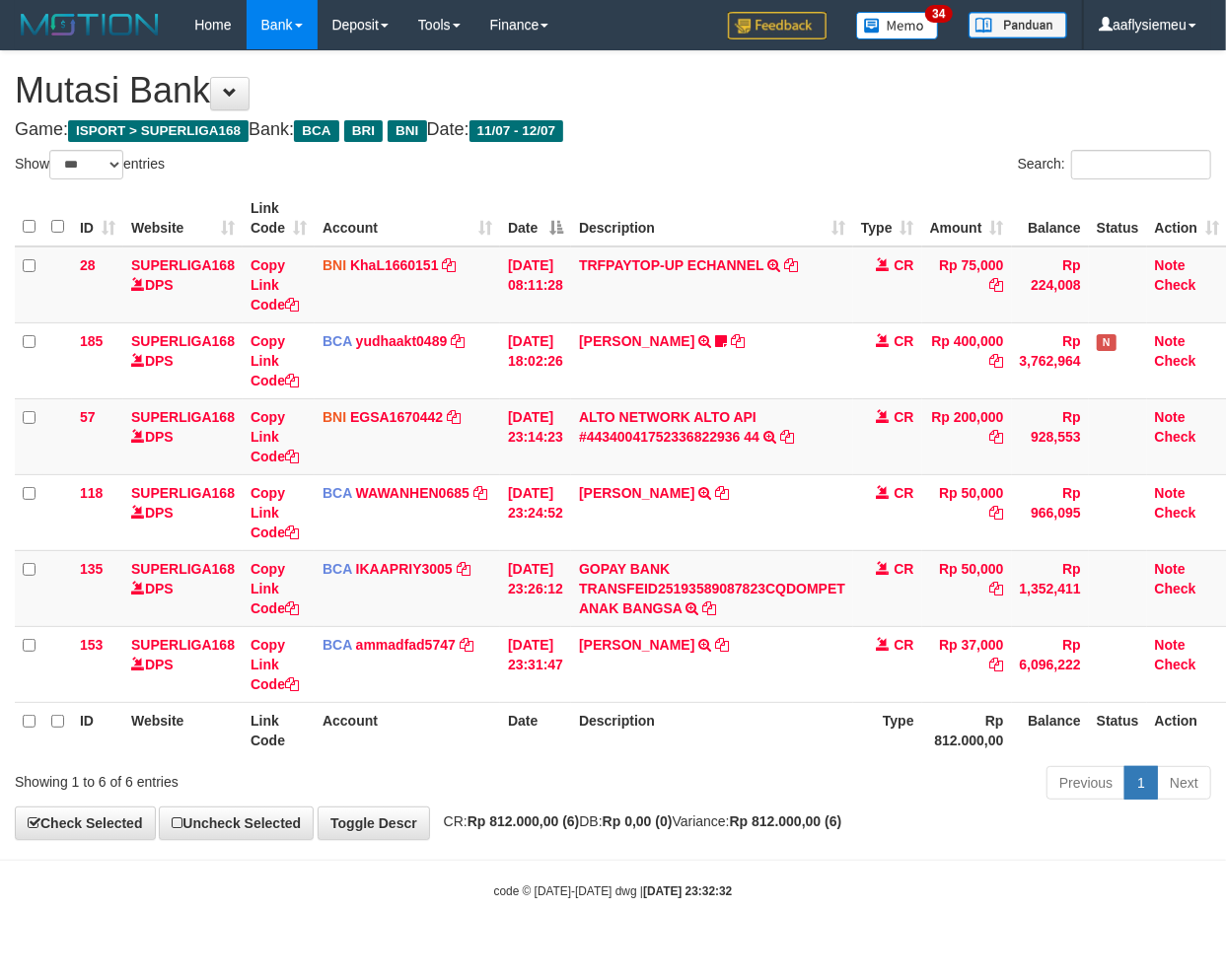 click on "Previous 1 Next" at bounding box center (868, 785) 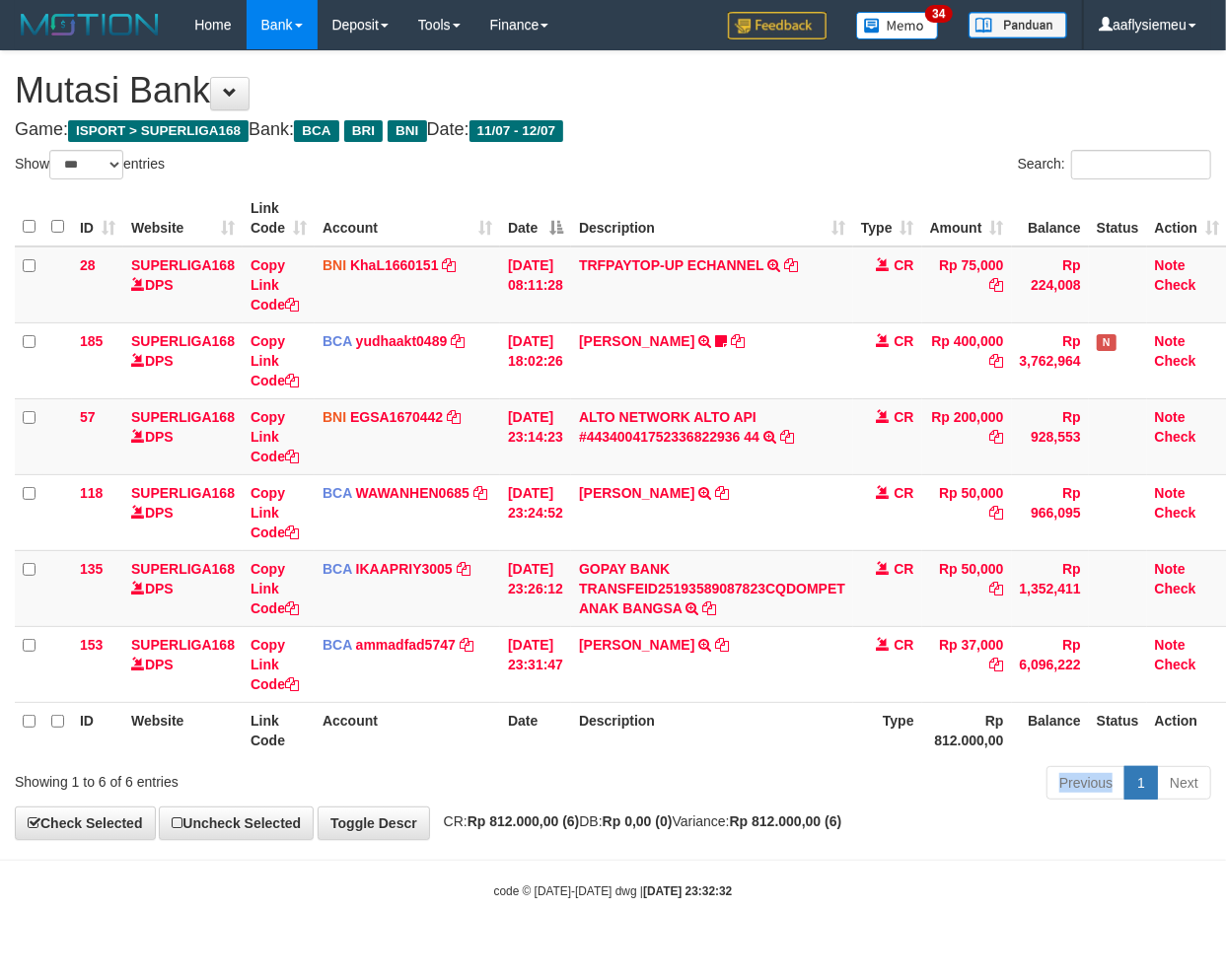 click on "Previous 1 Next" at bounding box center (868, 785) 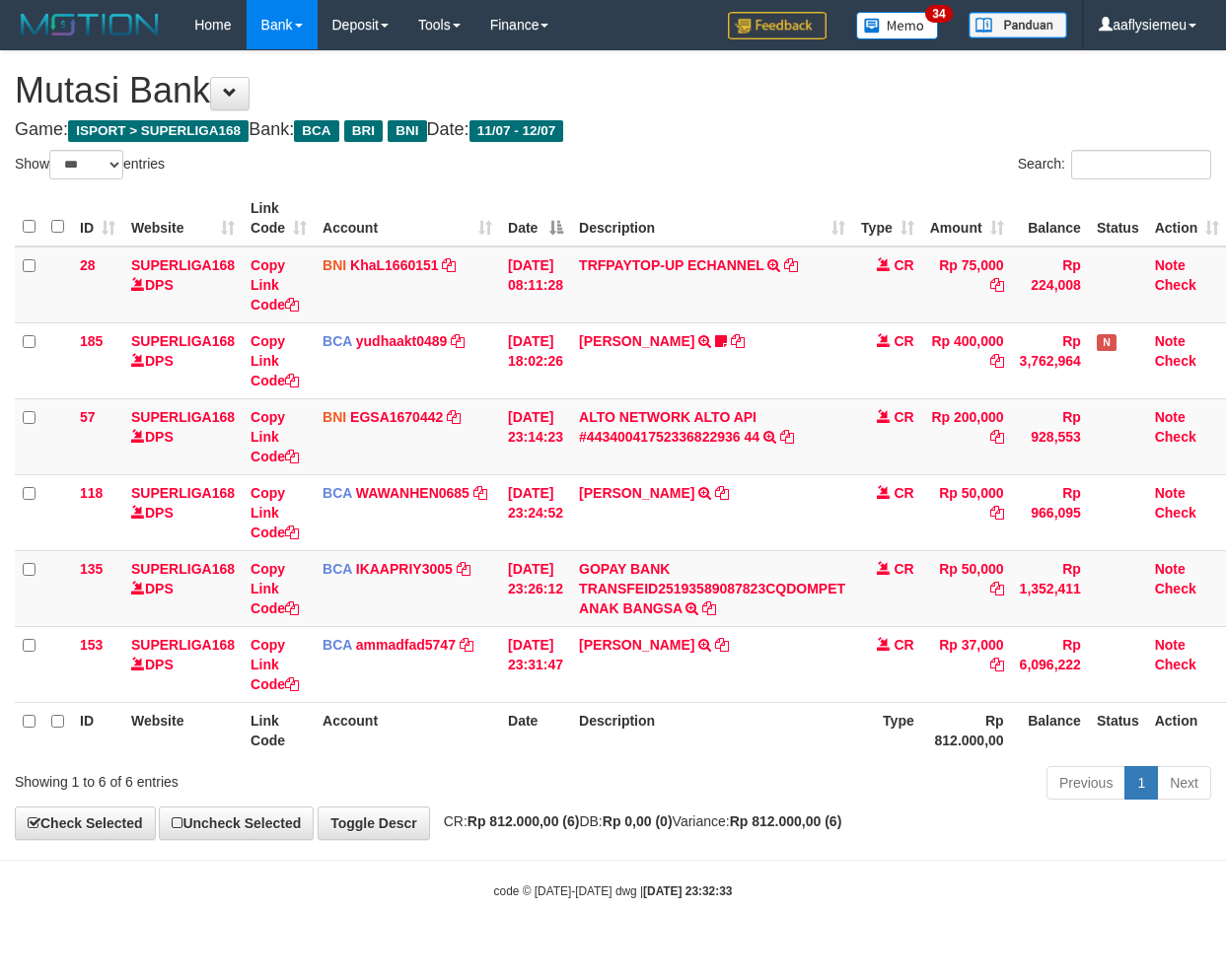 select on "***" 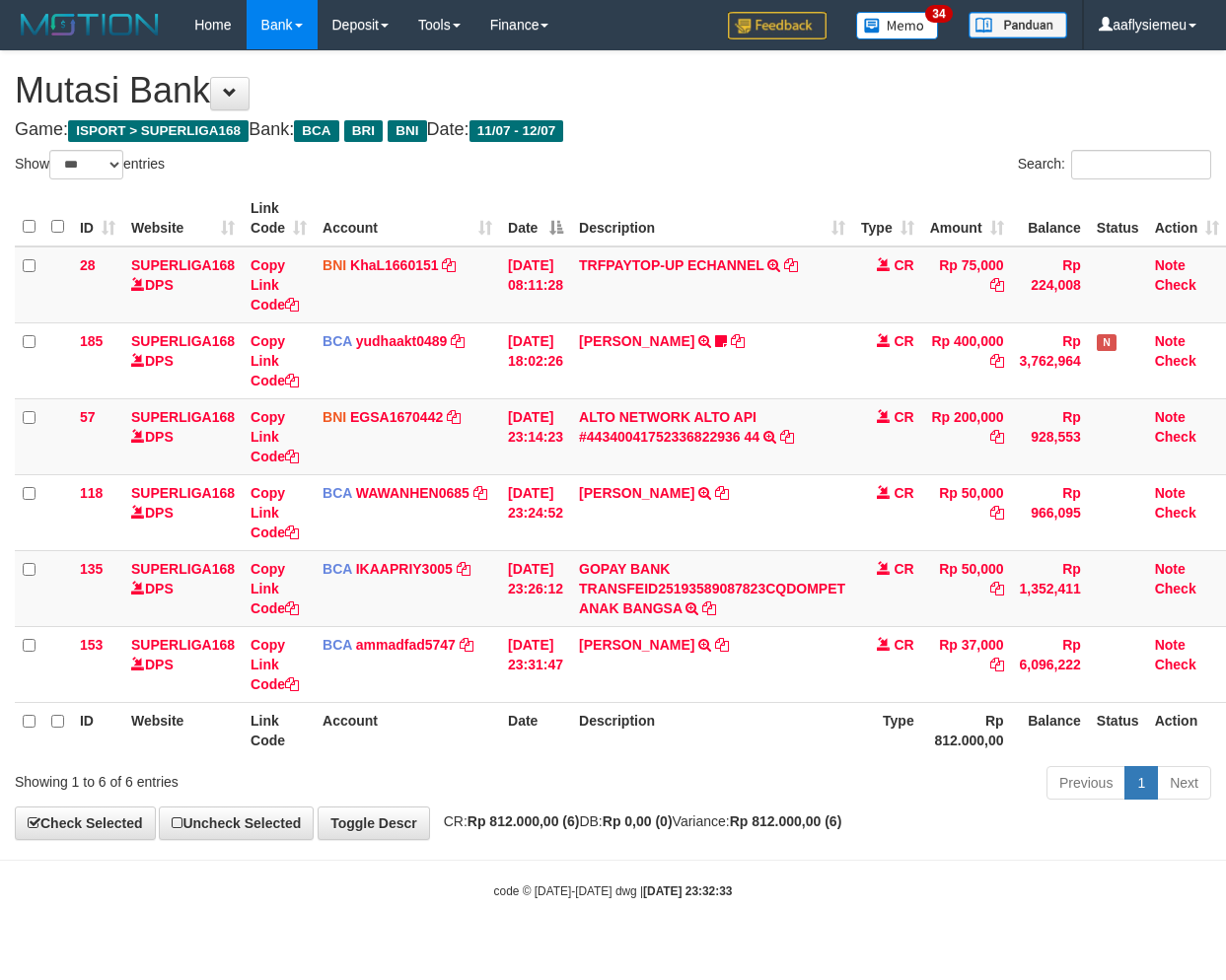 scroll, scrollTop: 0, scrollLeft: 0, axis: both 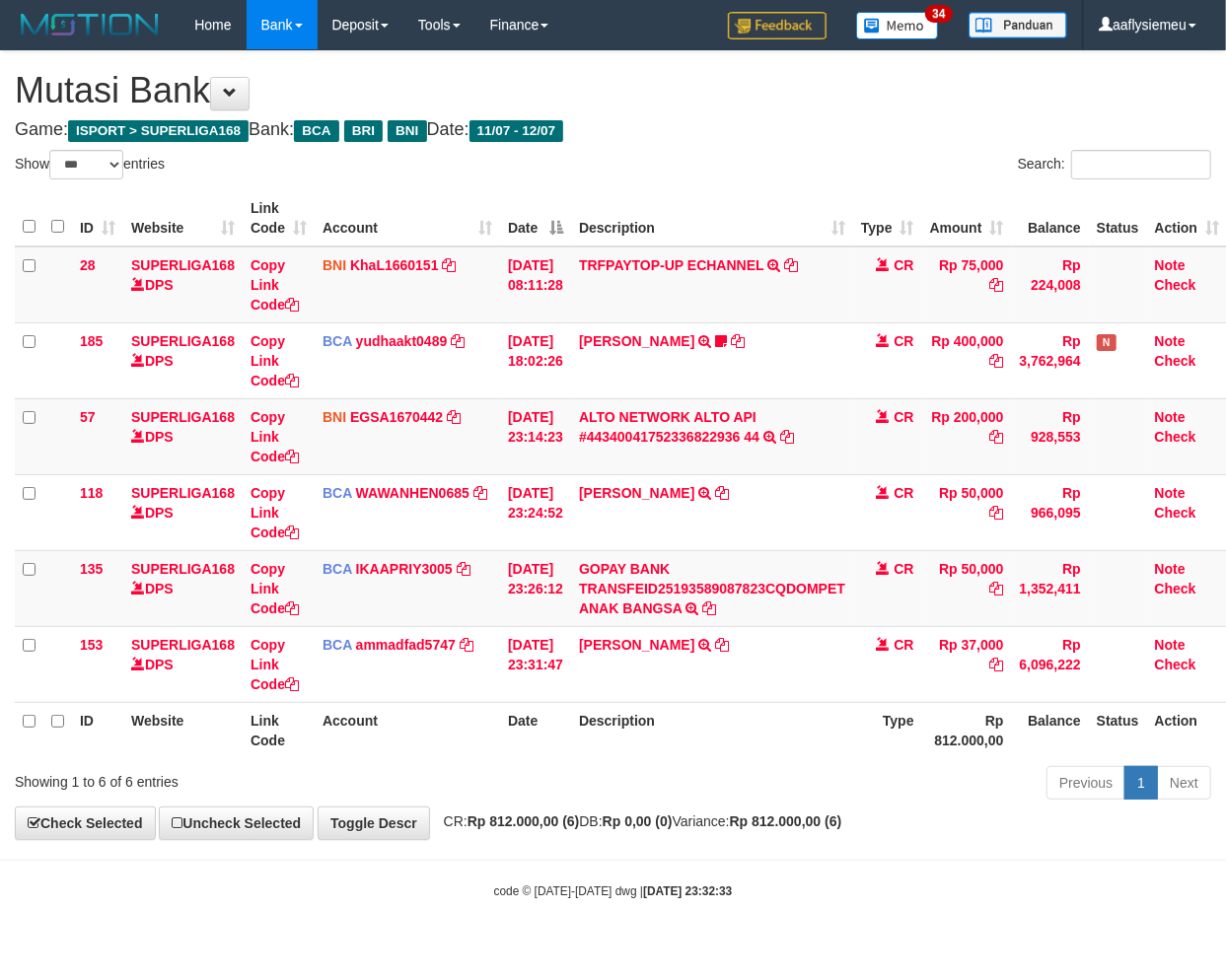 click on "**********" at bounding box center (613, 445) 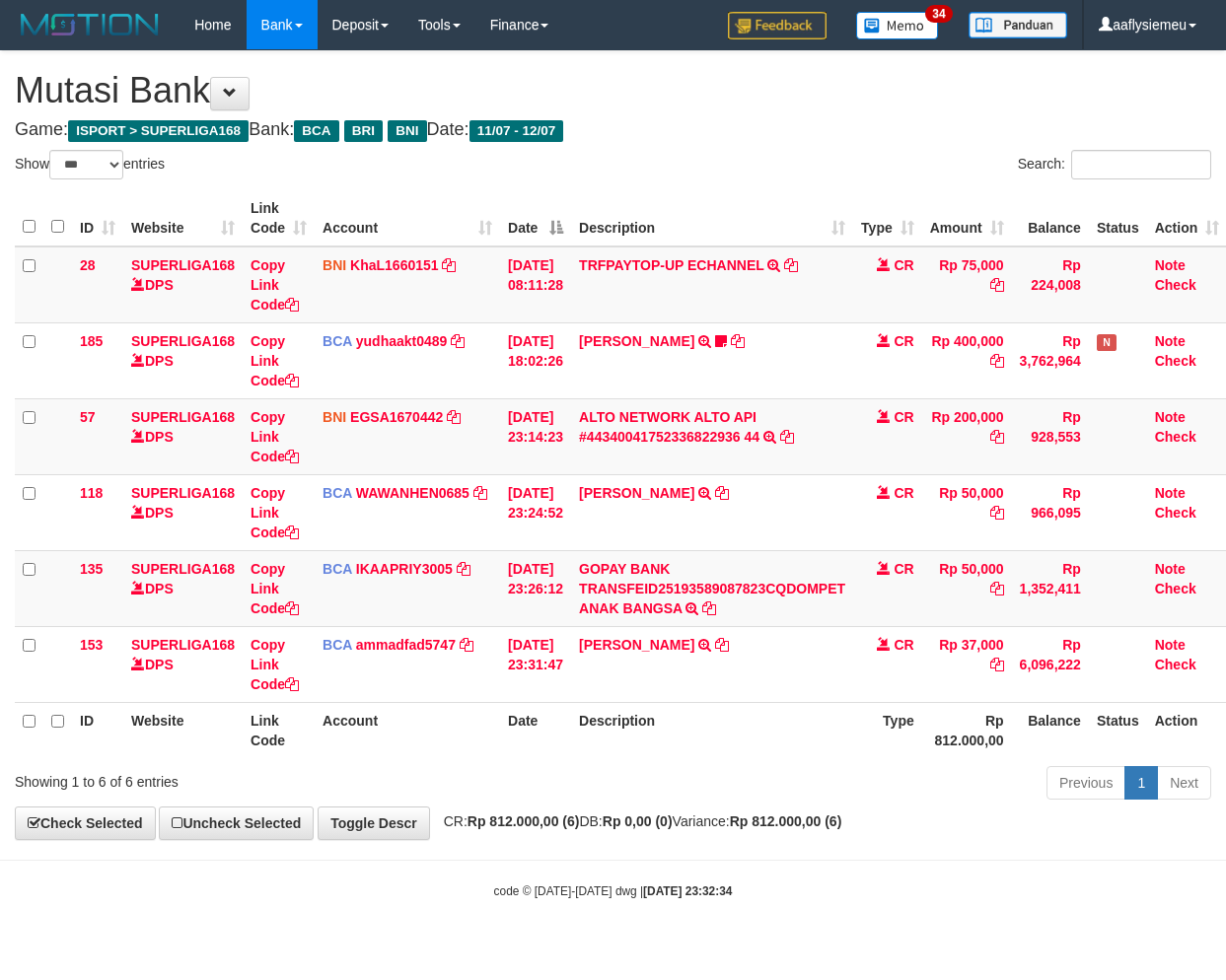 select on "***" 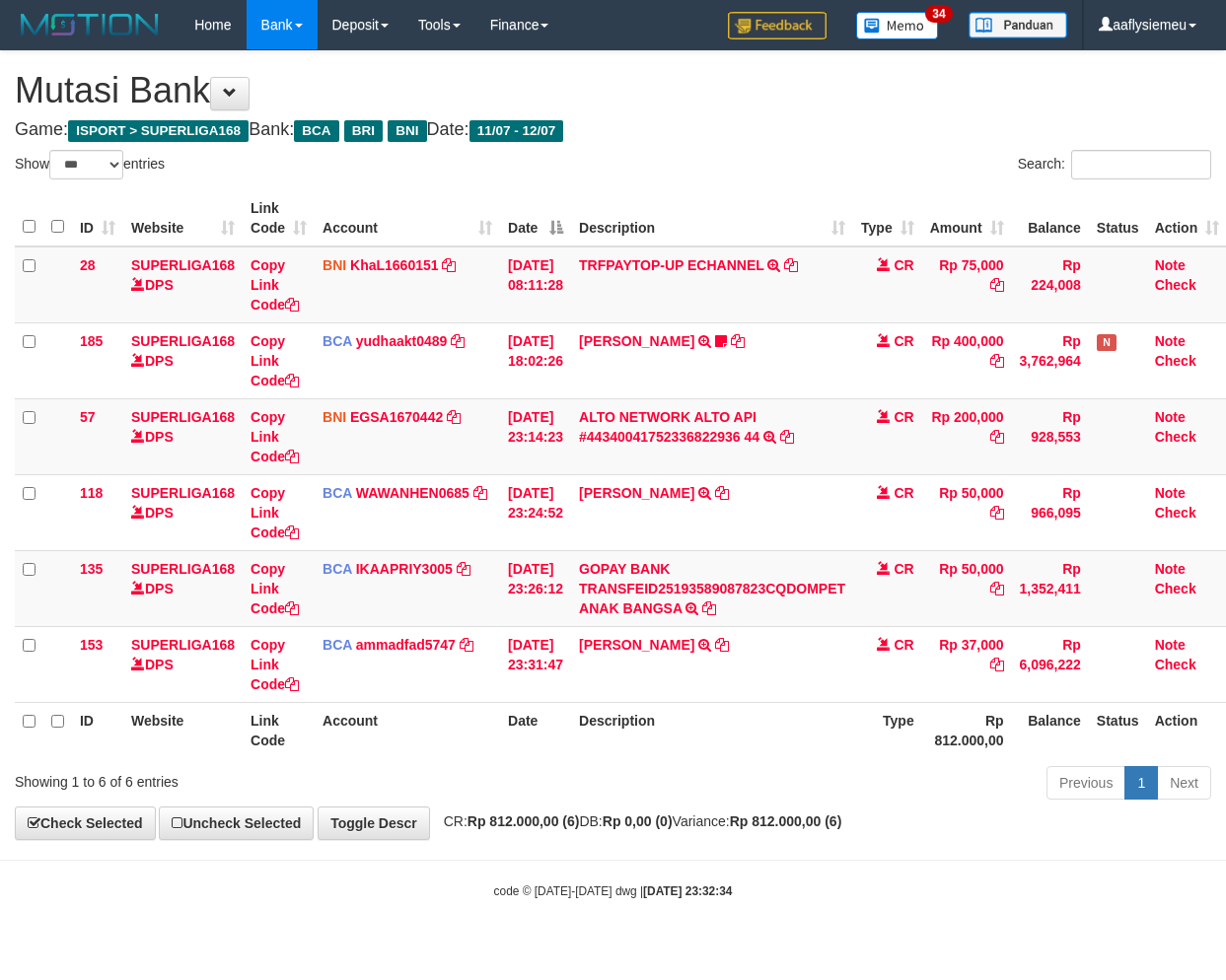 scroll, scrollTop: 0, scrollLeft: 0, axis: both 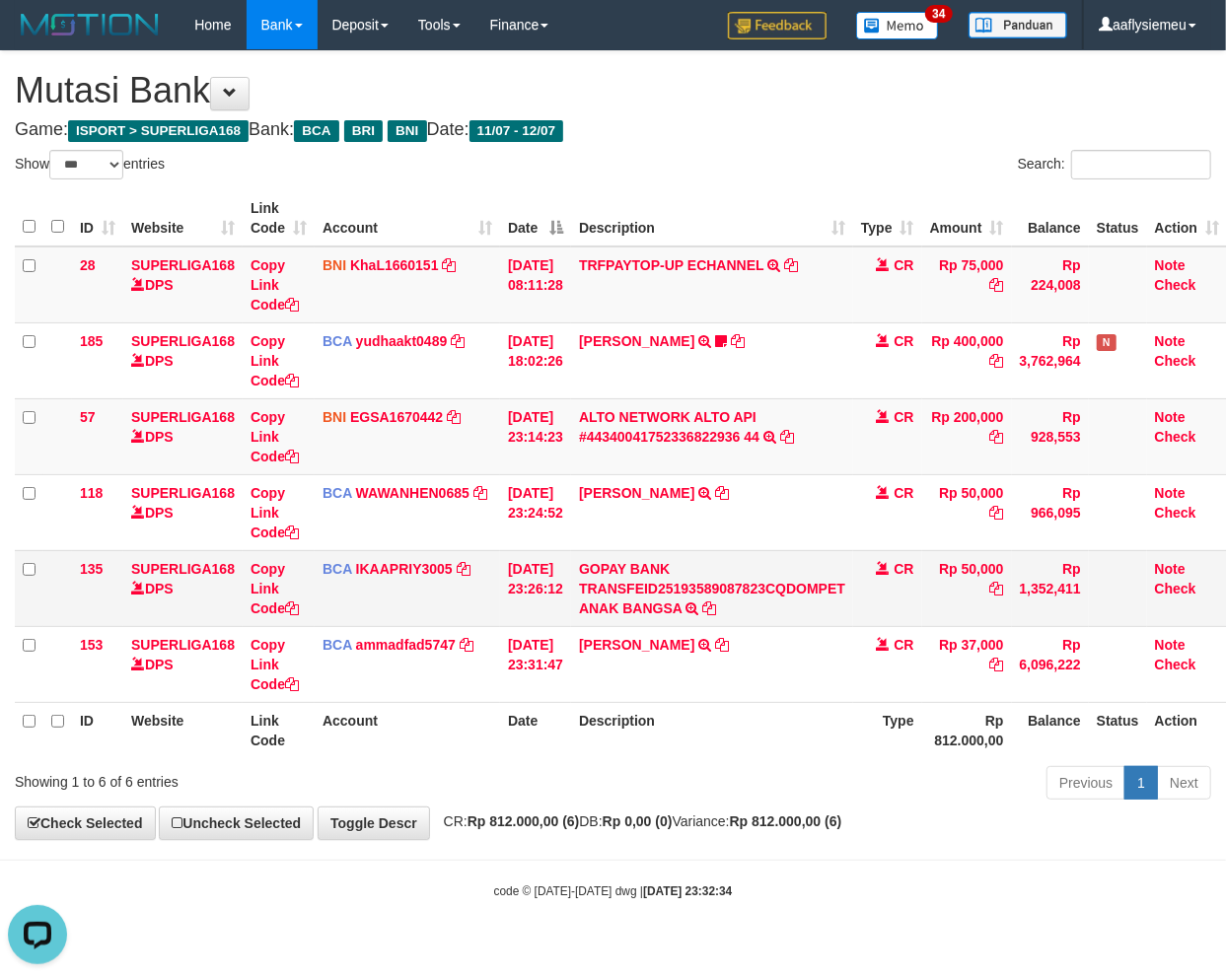 drag, startPoint x: 685, startPoint y: 731, endPoint x: 1220, endPoint y: 586, distance: 554.301 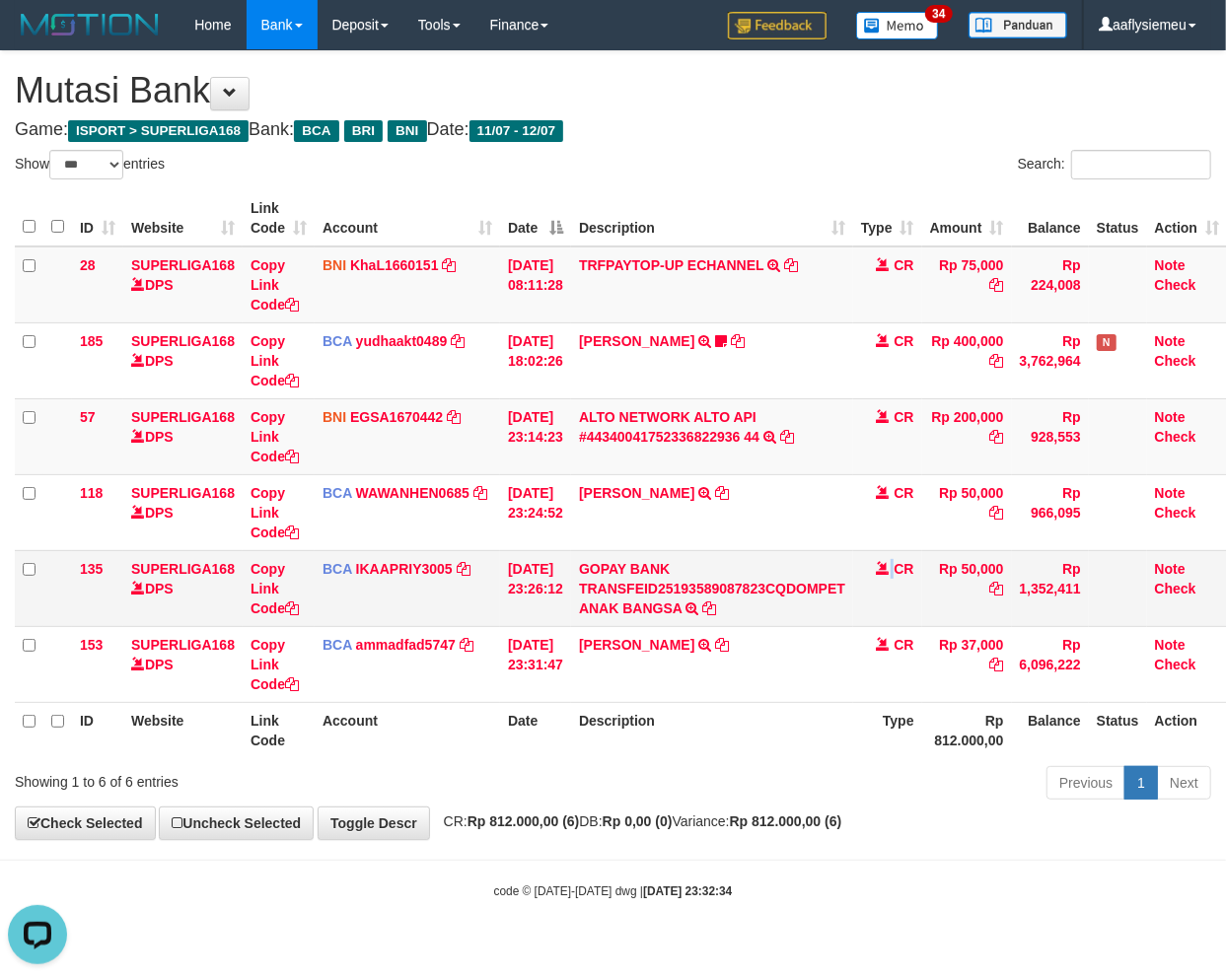 click on "CR" at bounding box center (888, 588) 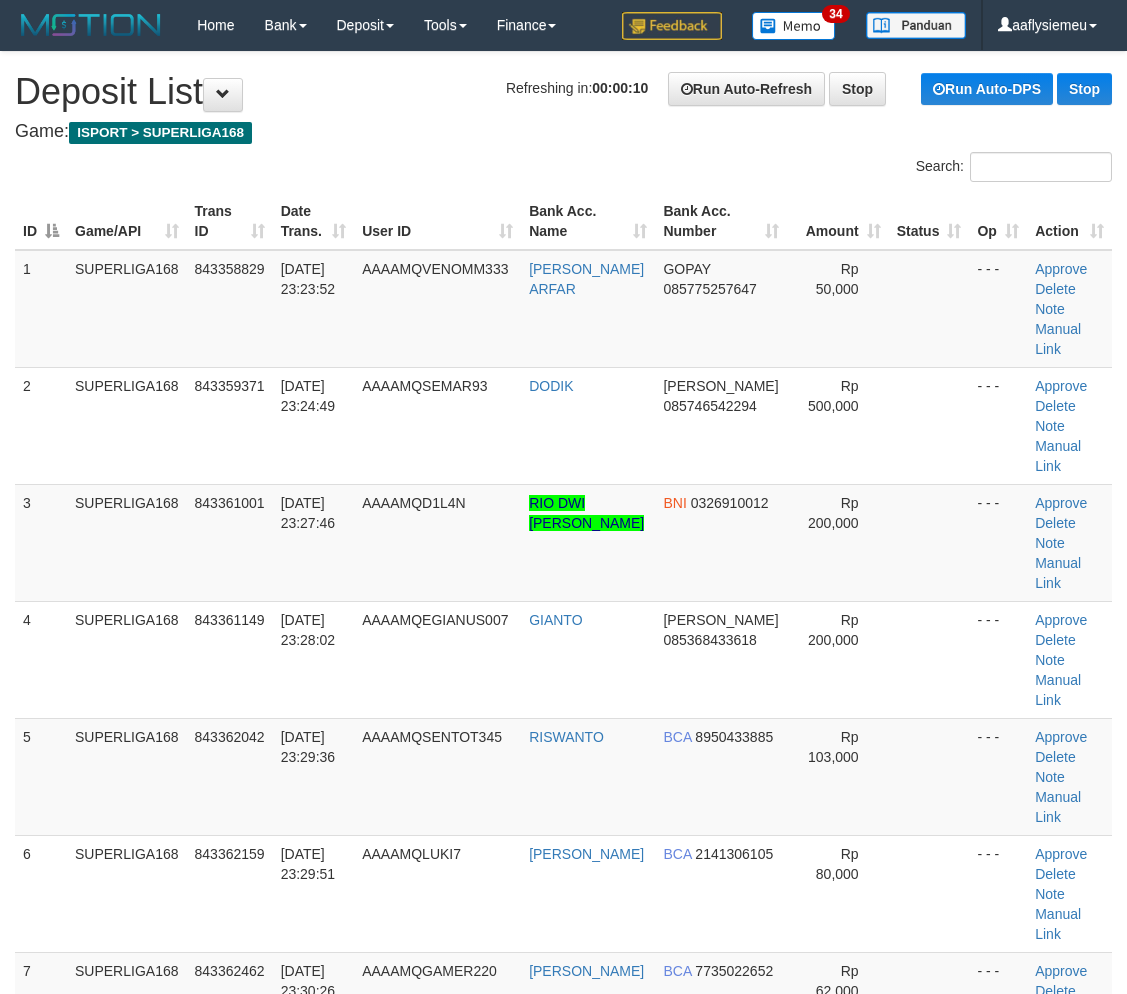 scroll, scrollTop: 0, scrollLeft: 0, axis: both 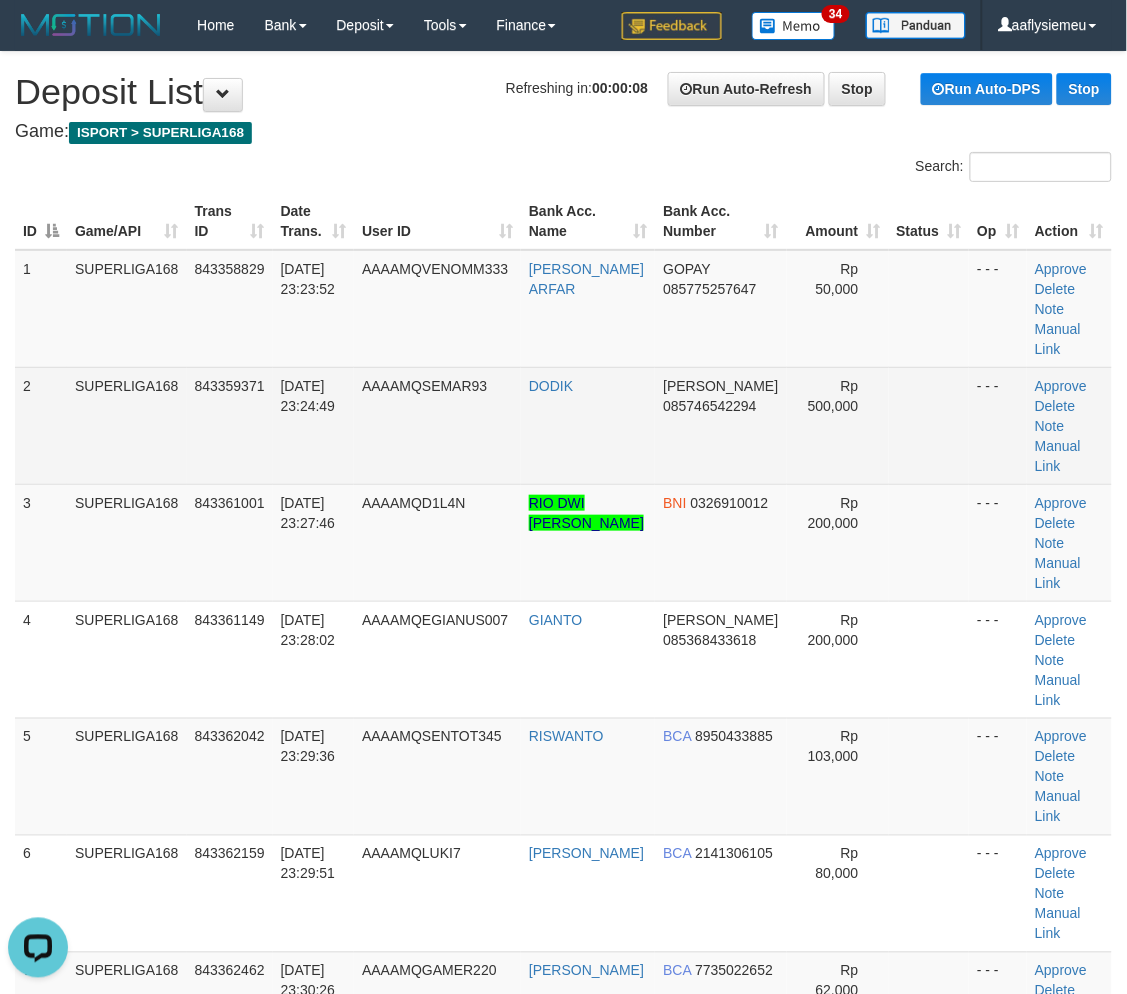 click on "2" at bounding box center (41, 425) 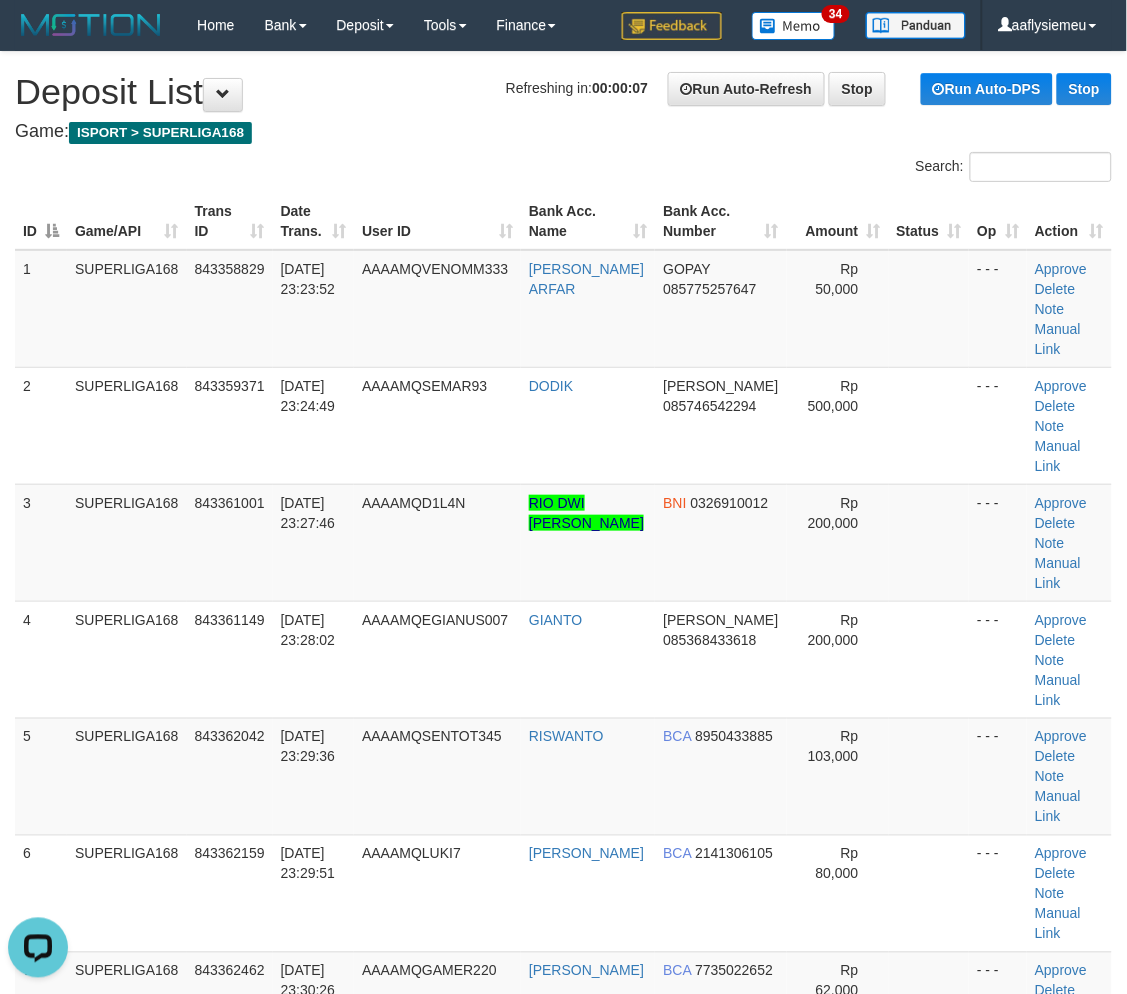 click on "ID Game/API Trans ID Date Trans. User ID Bank Acc. Name Bank Acc. Number Amount Status Op Action
1
SUPERLIGA168
843358829
12/07/2025 23:23:52
AAAAMQVENOMM333
MOHAMAD ARFAR
GOPAY
085775257647
Rp 50,000
- - -
Approve
Delete
Note
Manual Link
2
SUPERLIGA168
843359371
12/07/2025 23:24:49
AAAAMQSEMAR93
DODIK
DANA
ID" at bounding box center [563, 1010] 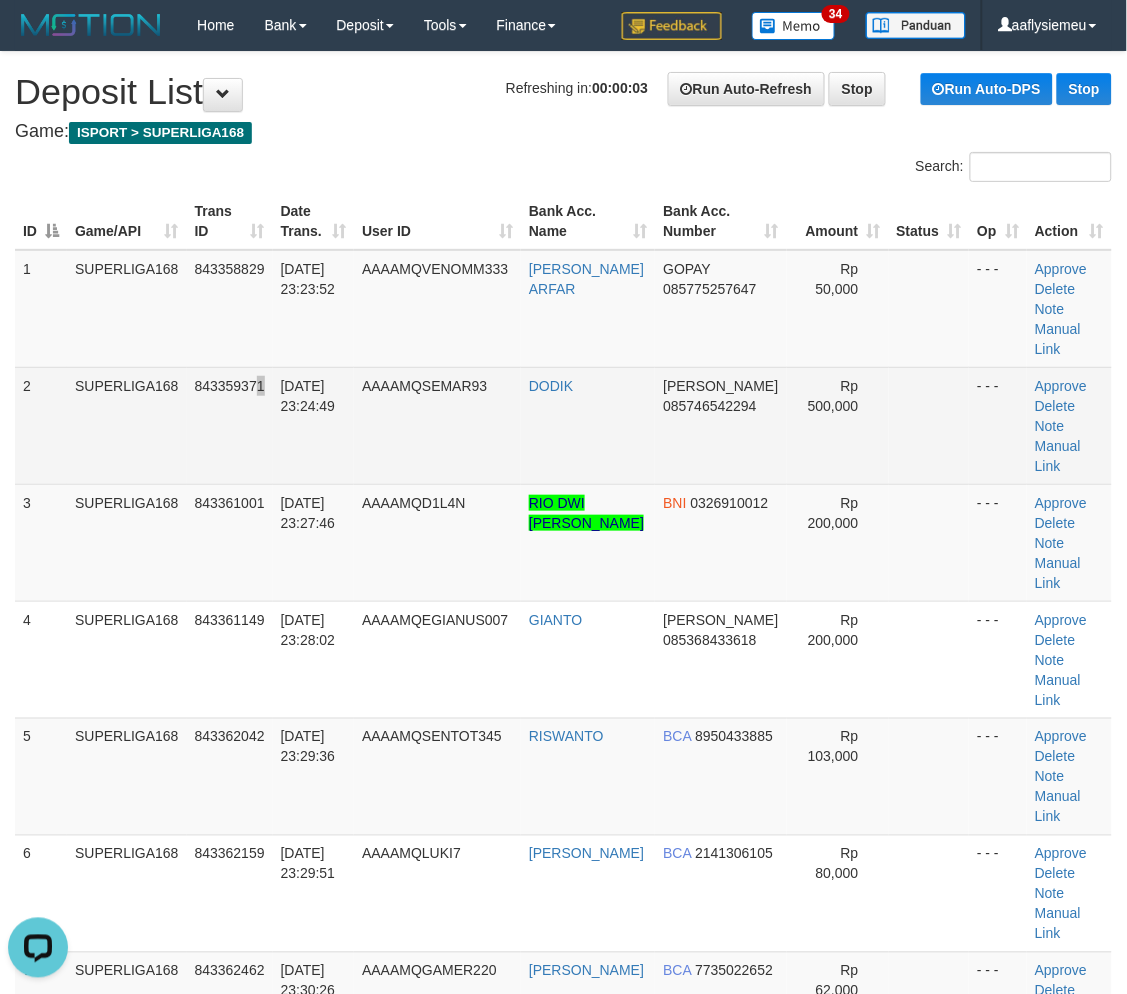 click on "843359371" at bounding box center [230, 425] 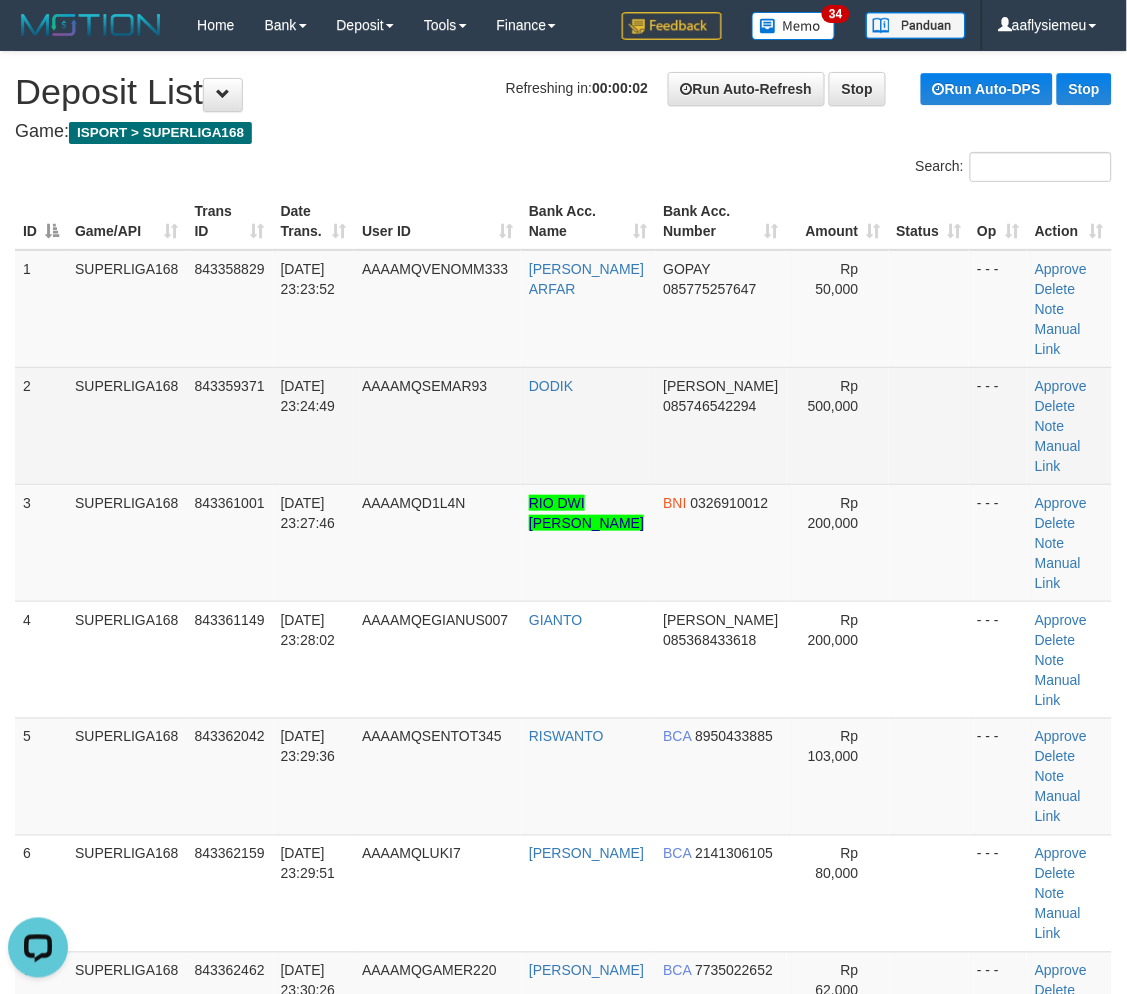 scroll, scrollTop: 1173, scrollLeft: 0, axis: vertical 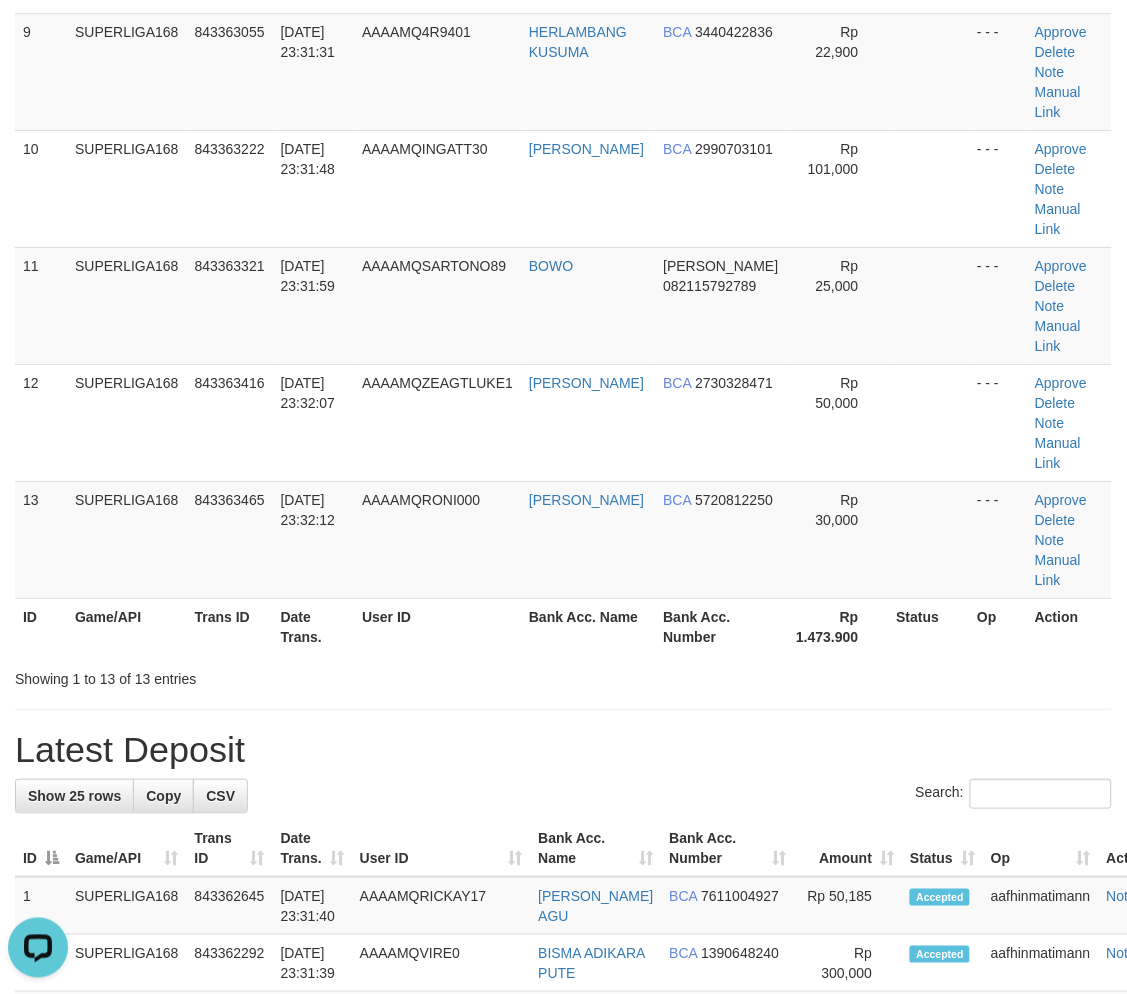drag, startPoint x: 255, startPoint y: 522, endPoint x: 2, endPoint y: 611, distance: 268.1977 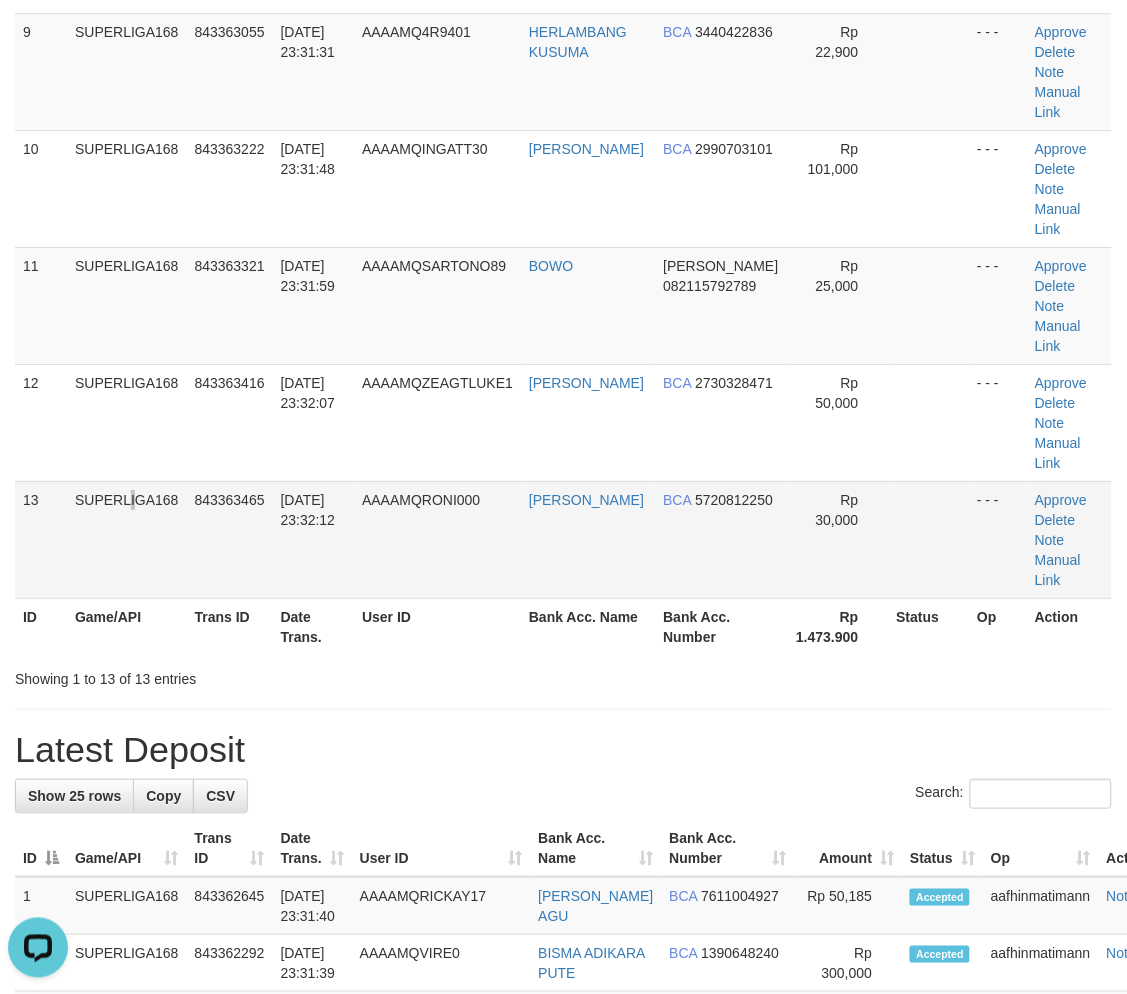 scroll, scrollTop: 951, scrollLeft: 0, axis: vertical 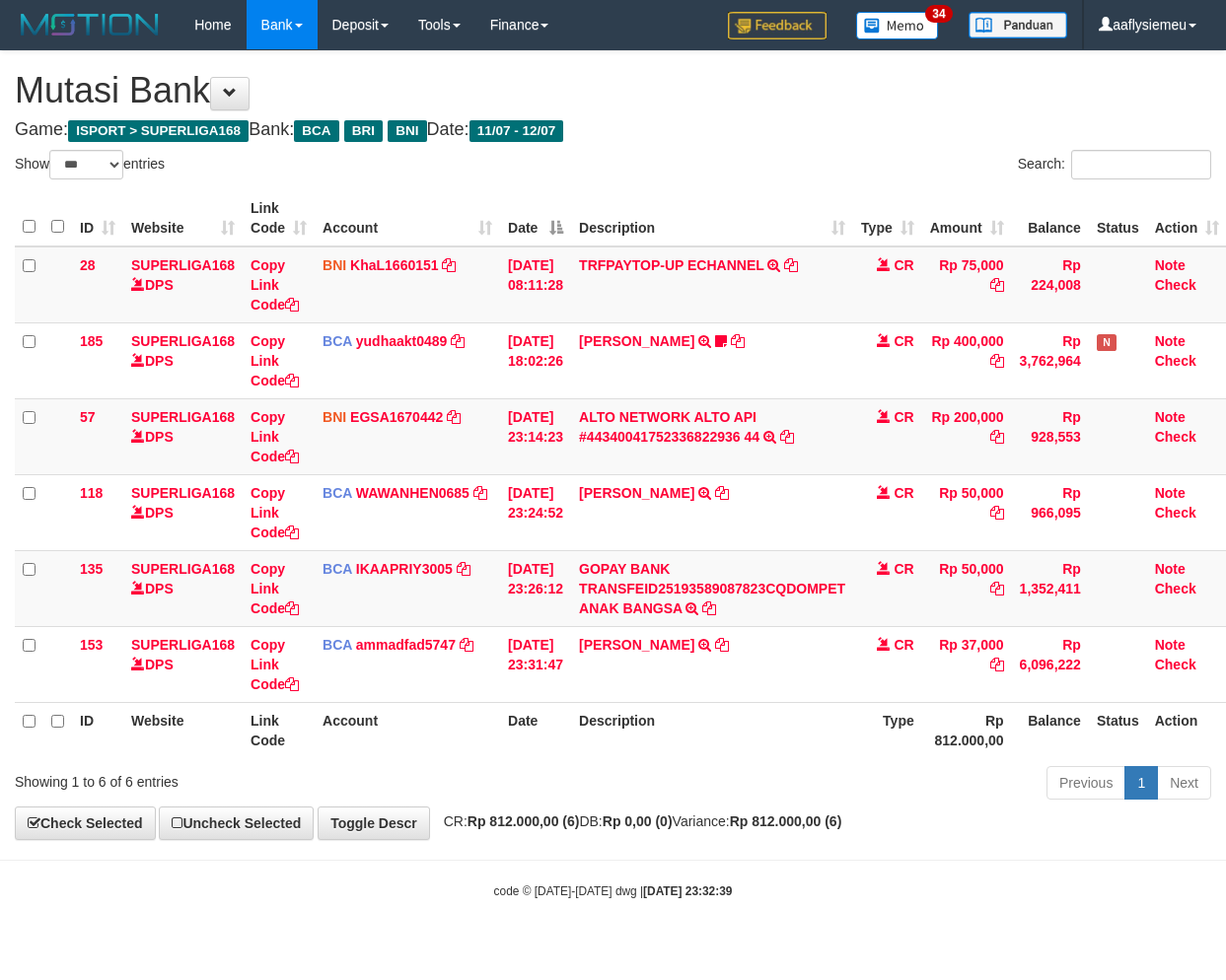 select on "***" 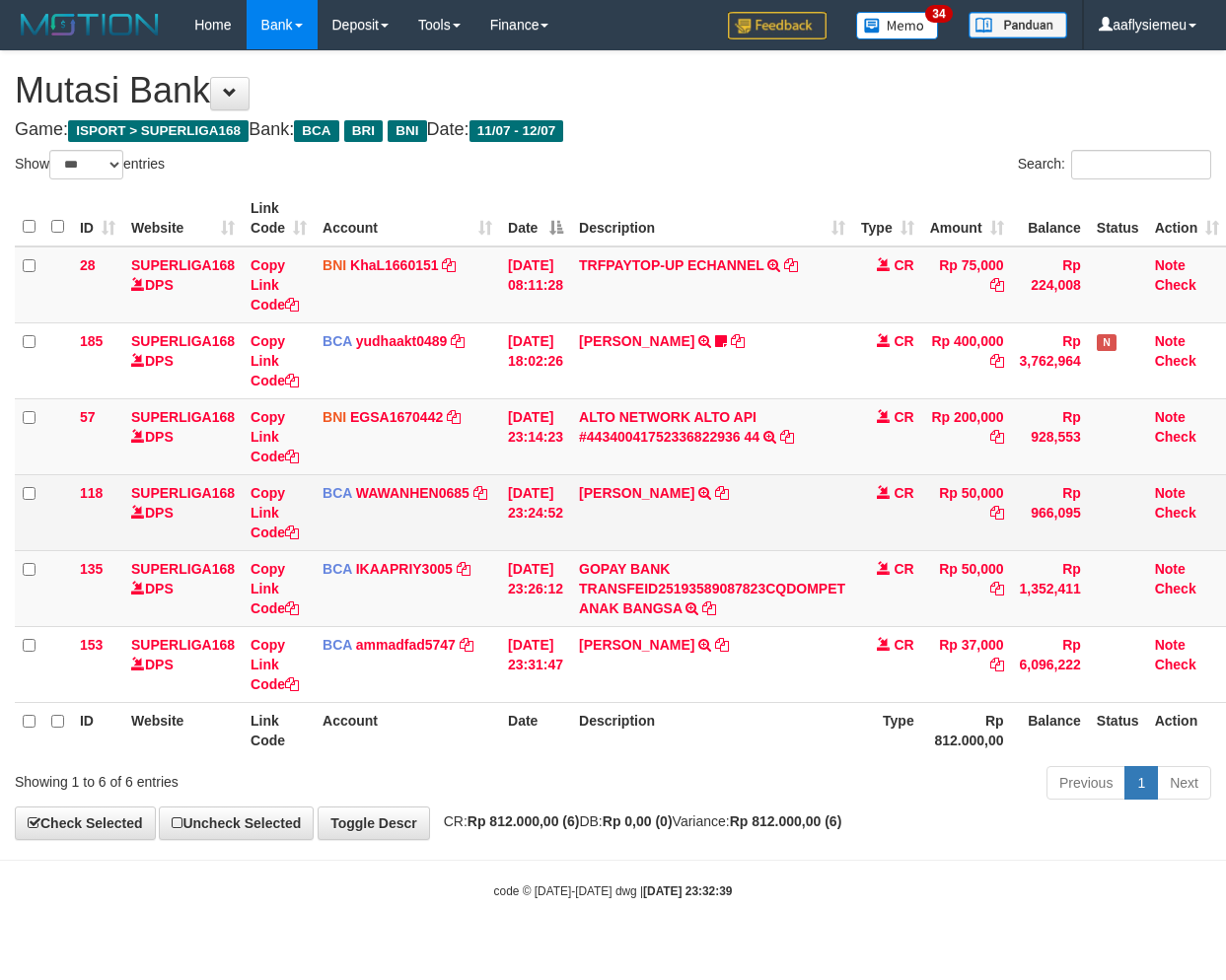 scroll, scrollTop: 0, scrollLeft: 0, axis: both 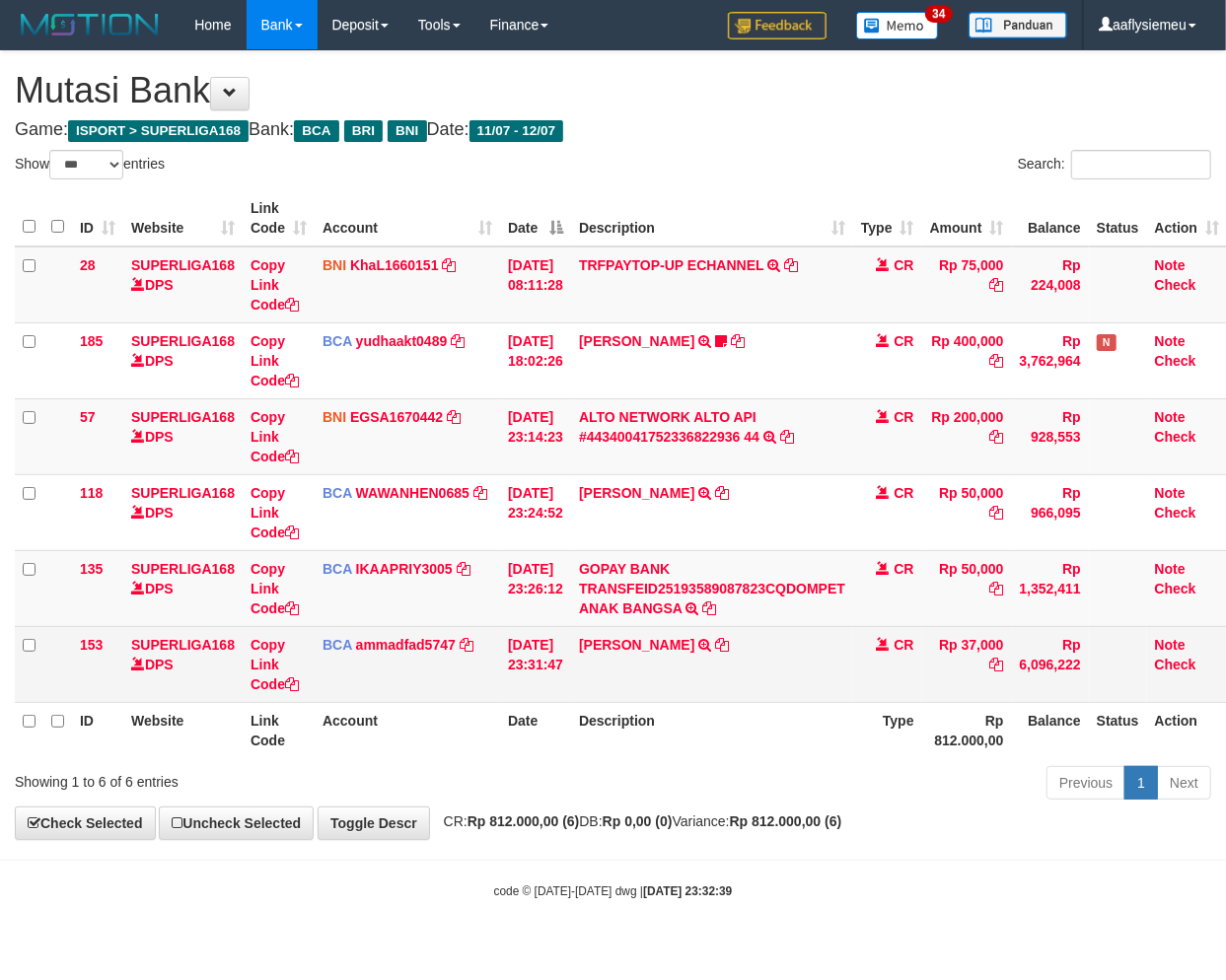 click on "[PERSON_NAME]         TRSF E-BANKING CR 1207/FTSCY/WS95031
37000.00[PERSON_NAME]" at bounding box center [712, 664] 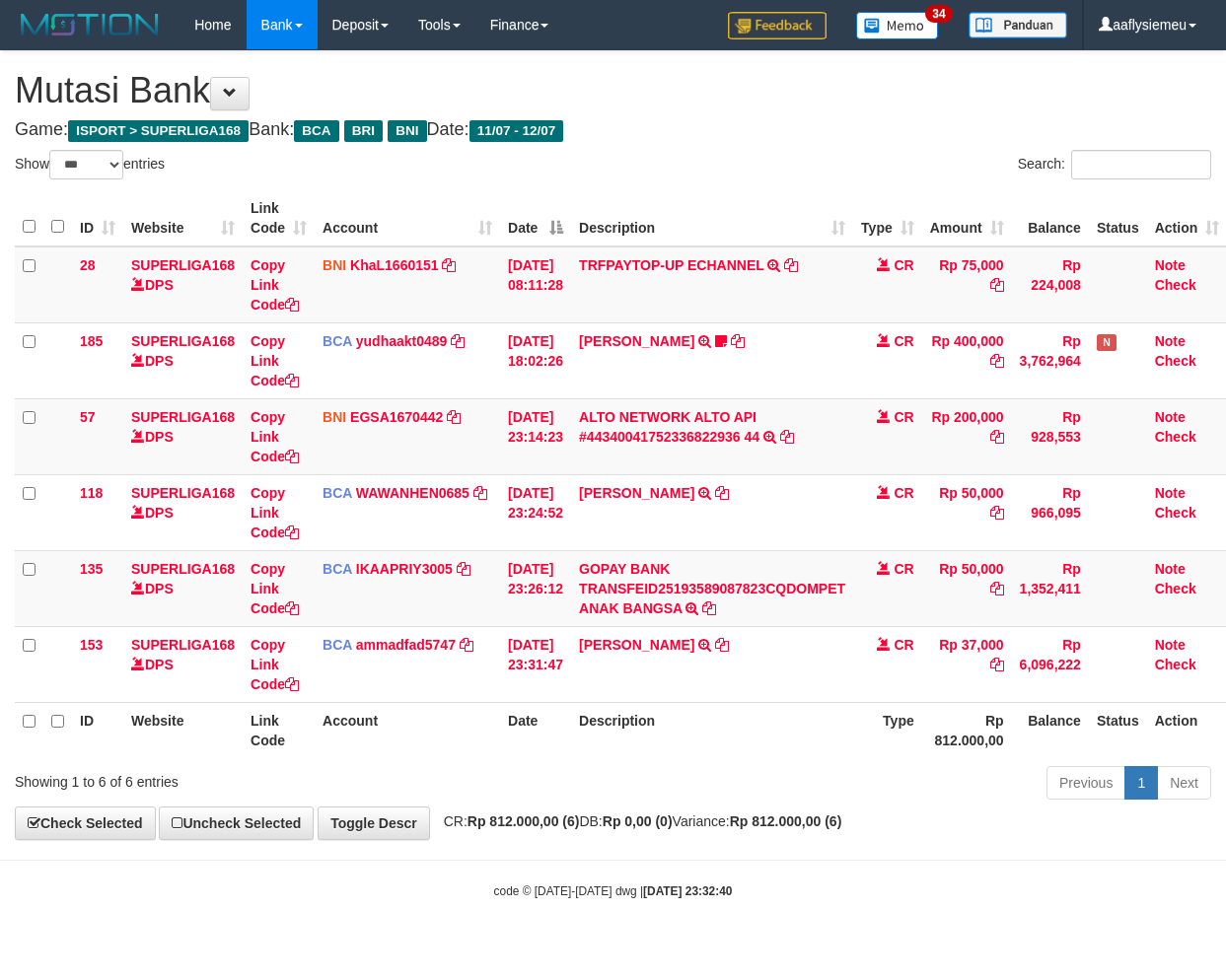 select on "***" 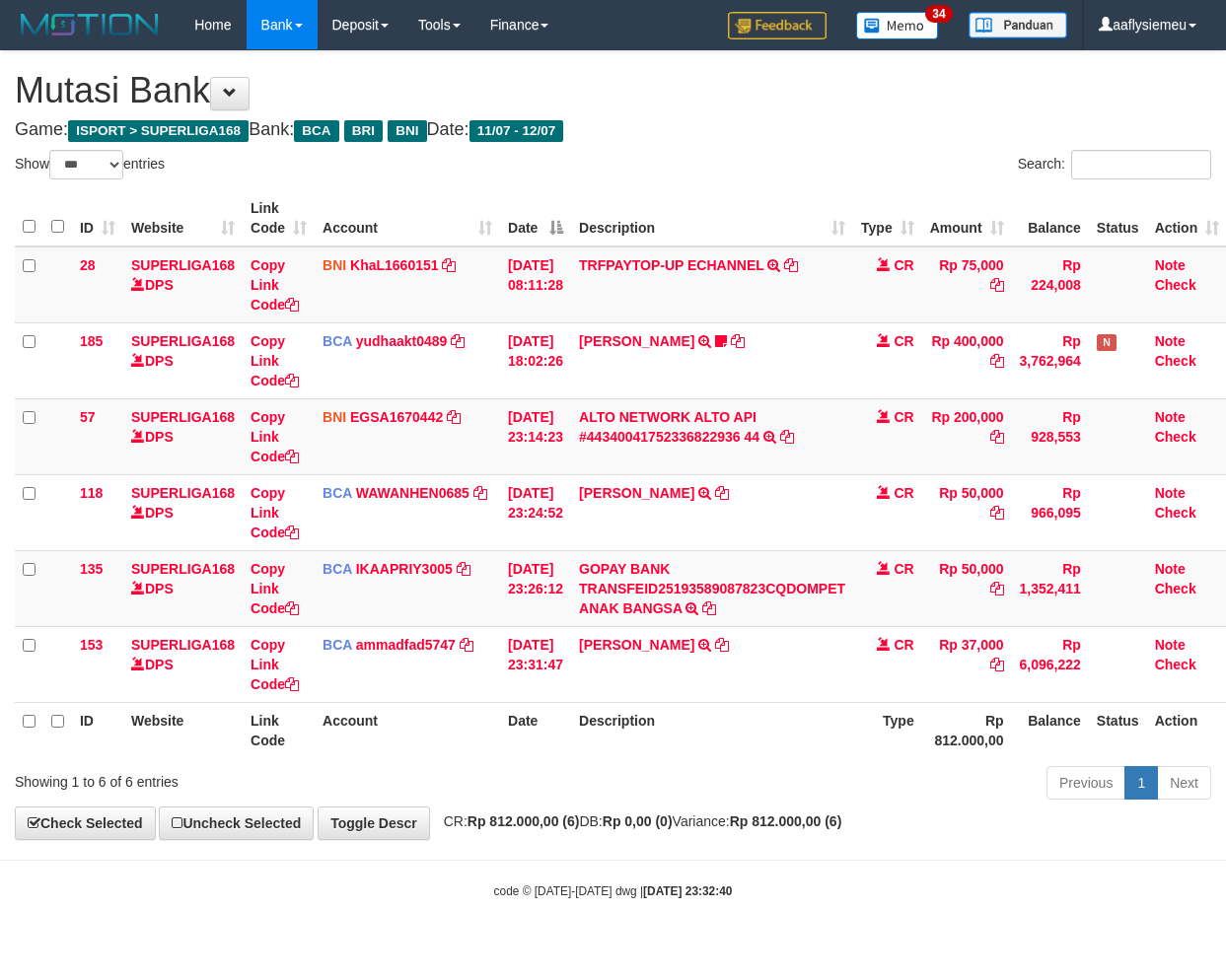scroll, scrollTop: 0, scrollLeft: 0, axis: both 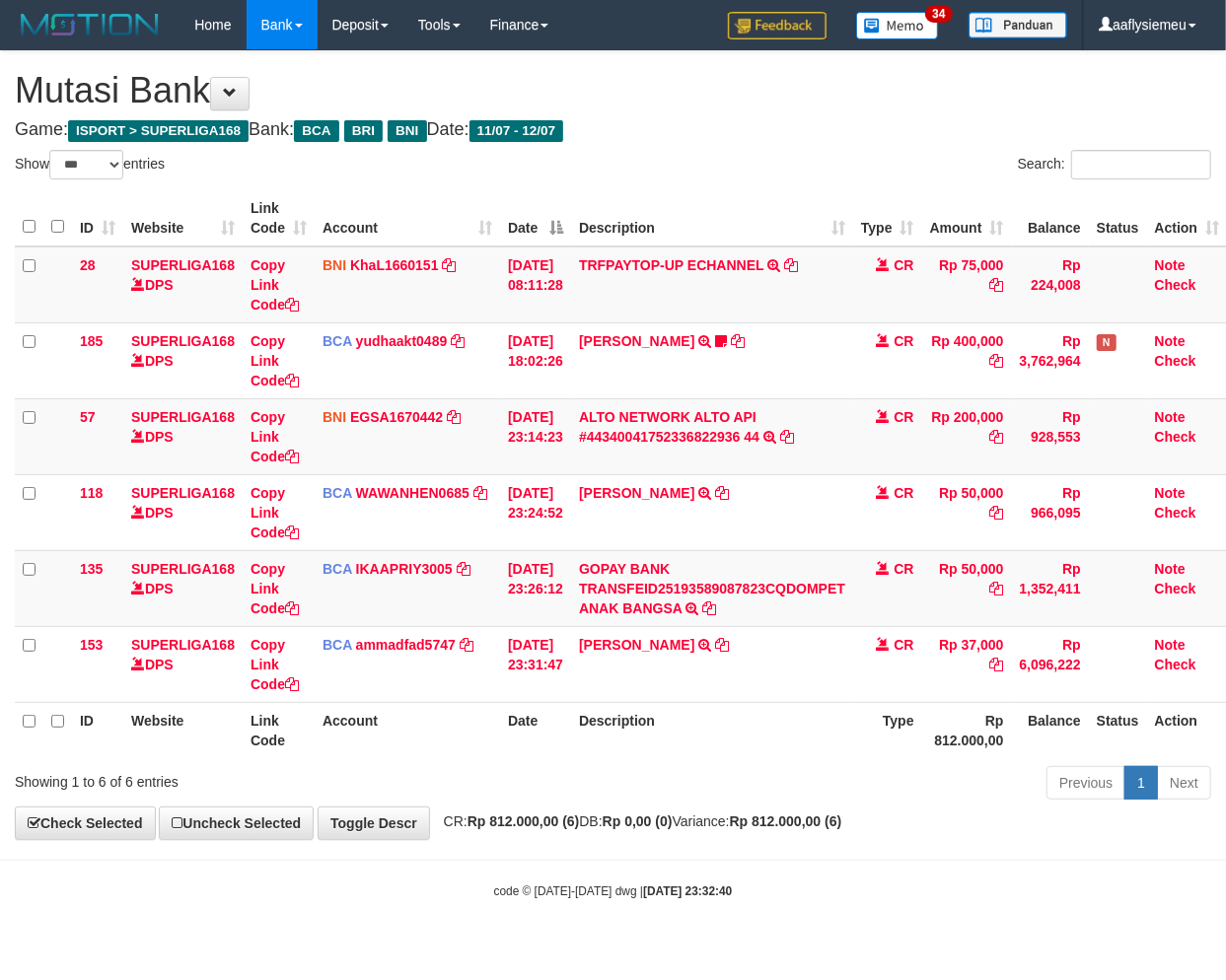 click on "[PERSON_NAME]         TRSF E-BANKING CR 1207/FTSCY/WS95031
37000.00[PERSON_NAME]" at bounding box center [712, 664] 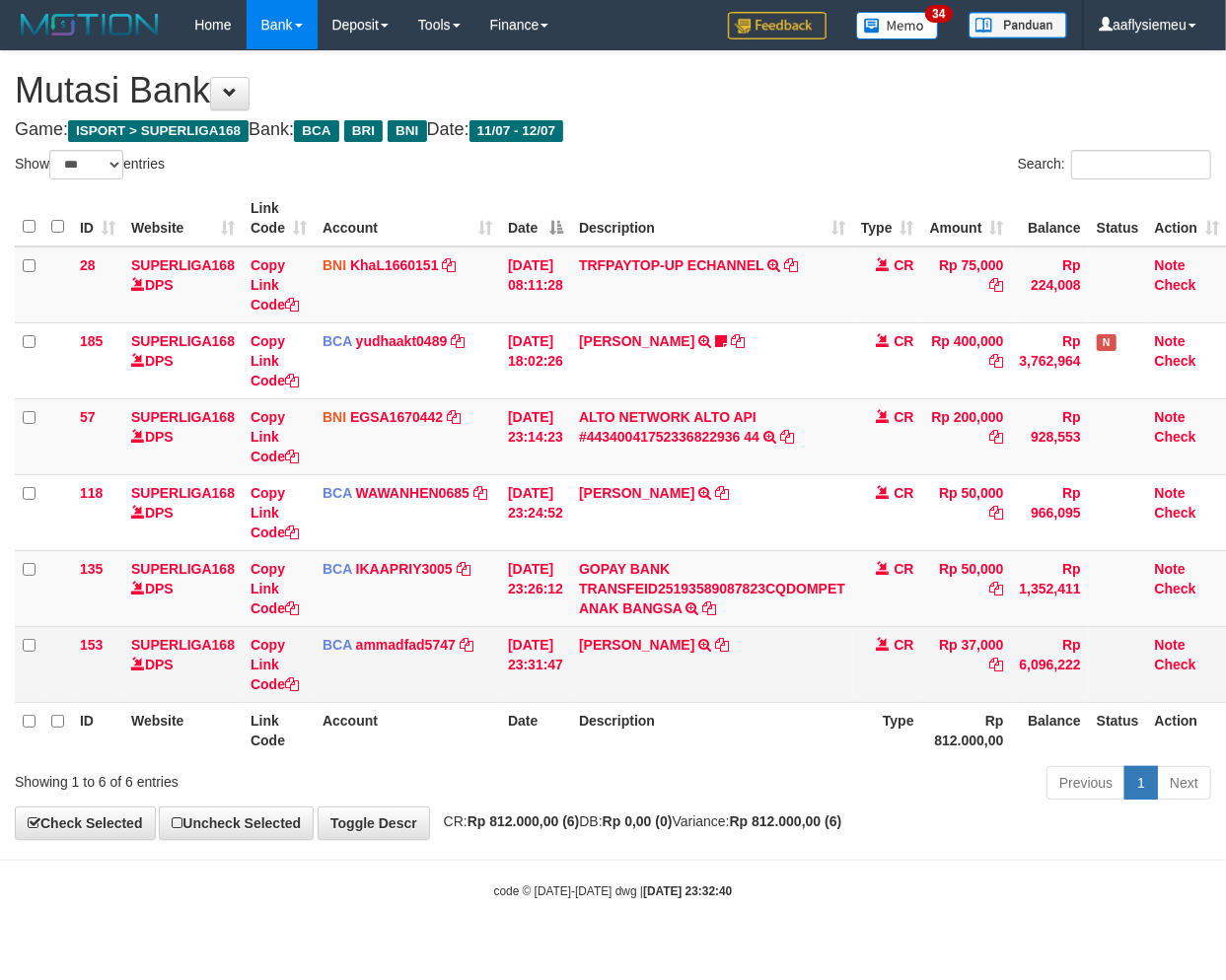 click on "[PERSON_NAME]         TRSF E-BANKING CR 1207/FTSCY/WS95031
37000.00[PERSON_NAME]" at bounding box center (712, 664) 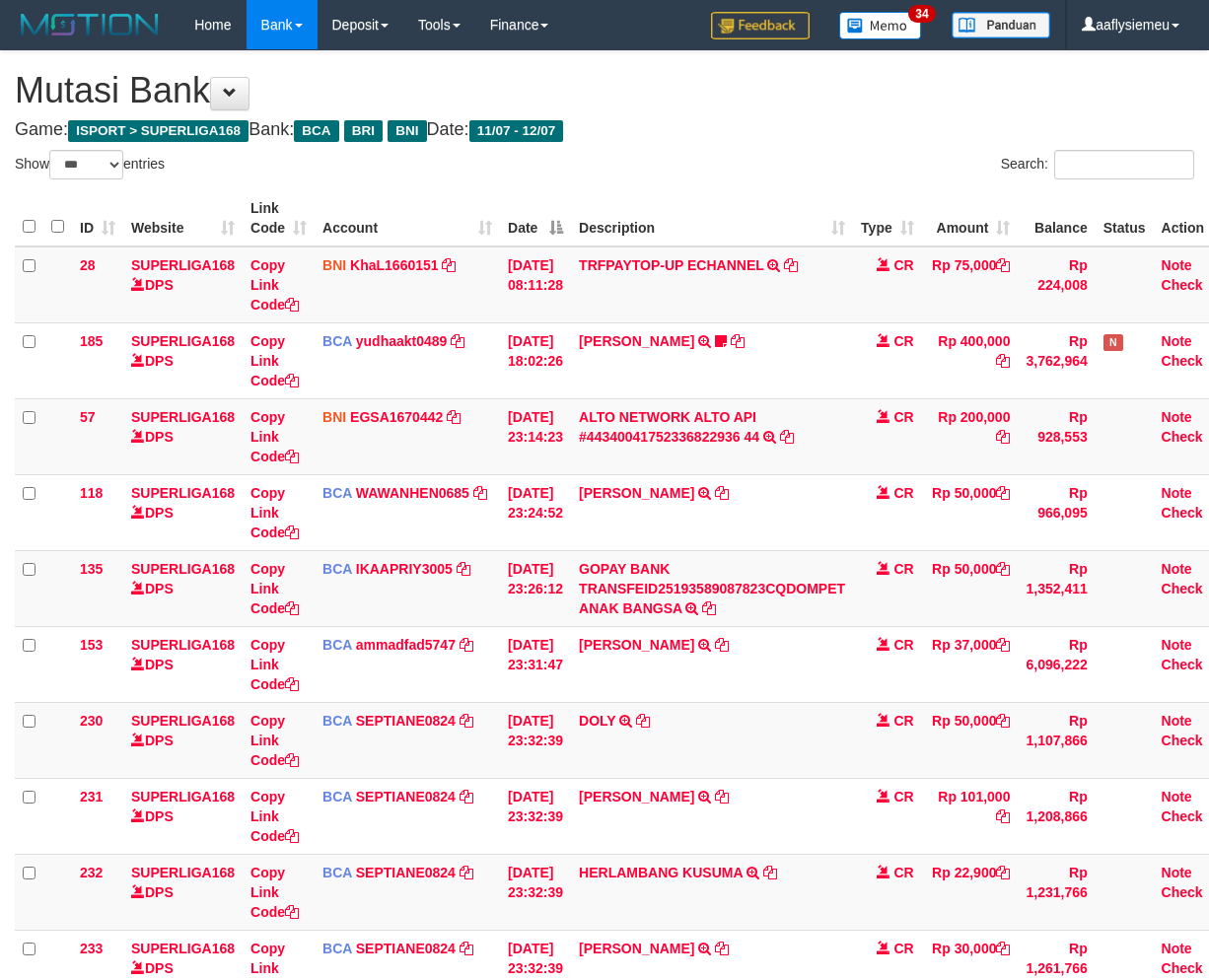 select on "***" 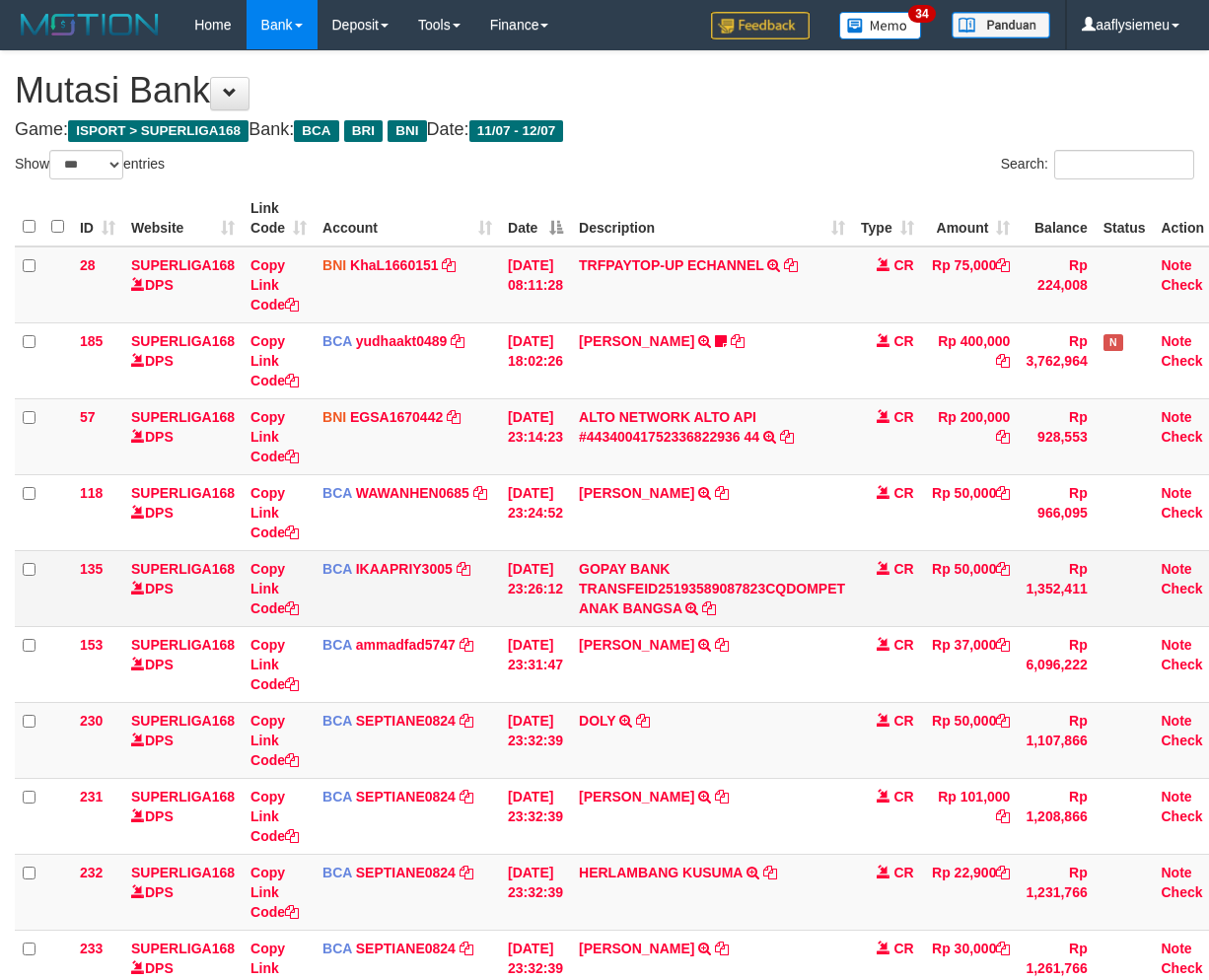scroll, scrollTop: 0, scrollLeft: 0, axis: both 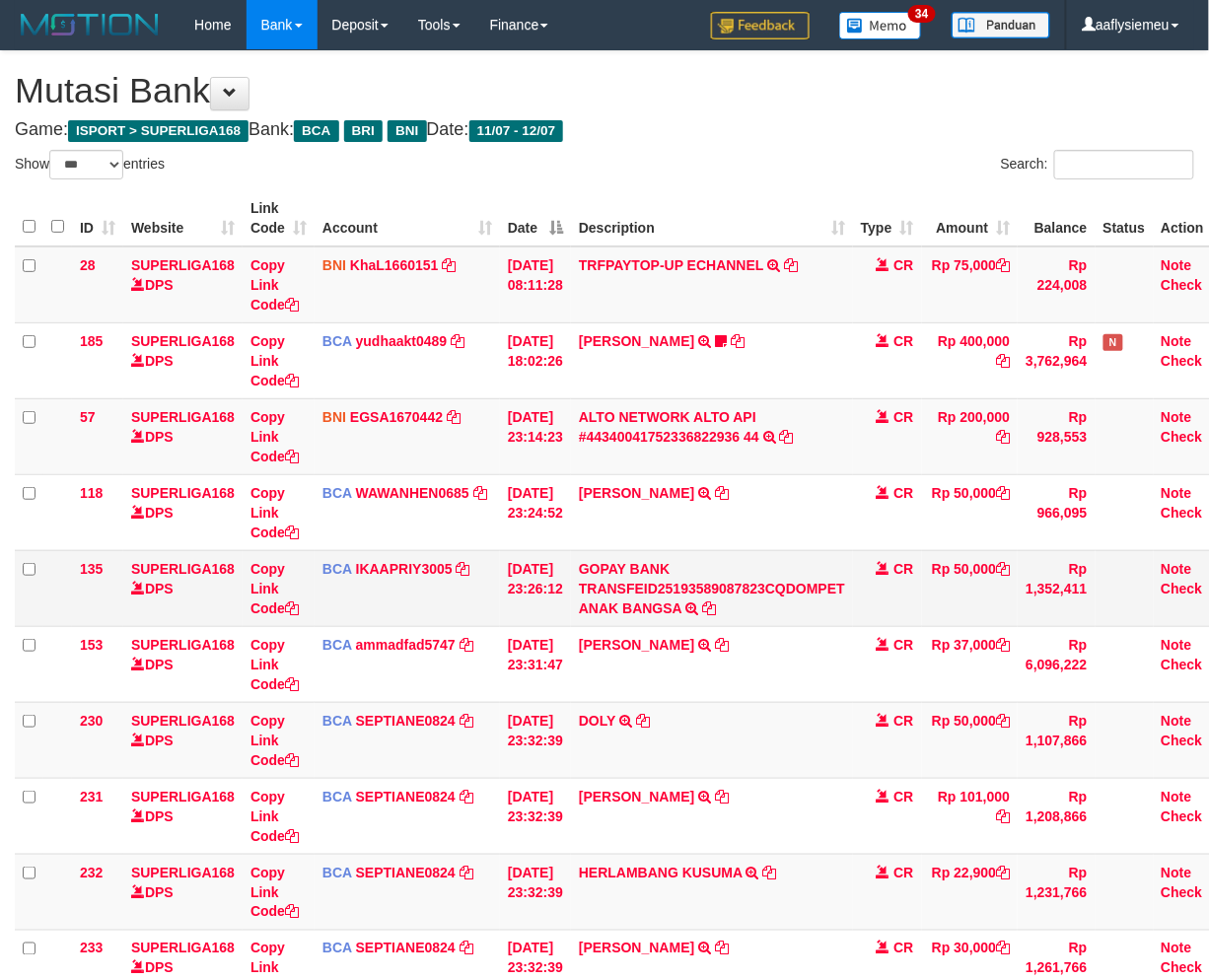 click on "GOPAY BANK TRANSFEID25193589087823CQDOMPET ANAK BANGSA         TRSF E-BANKING CR 1207/FTSCY/WS95051
50000.00GOPAY BANK TRANSFEID25193589087823CQDOMPET ANAK BANGSA" at bounding box center [712, 588] 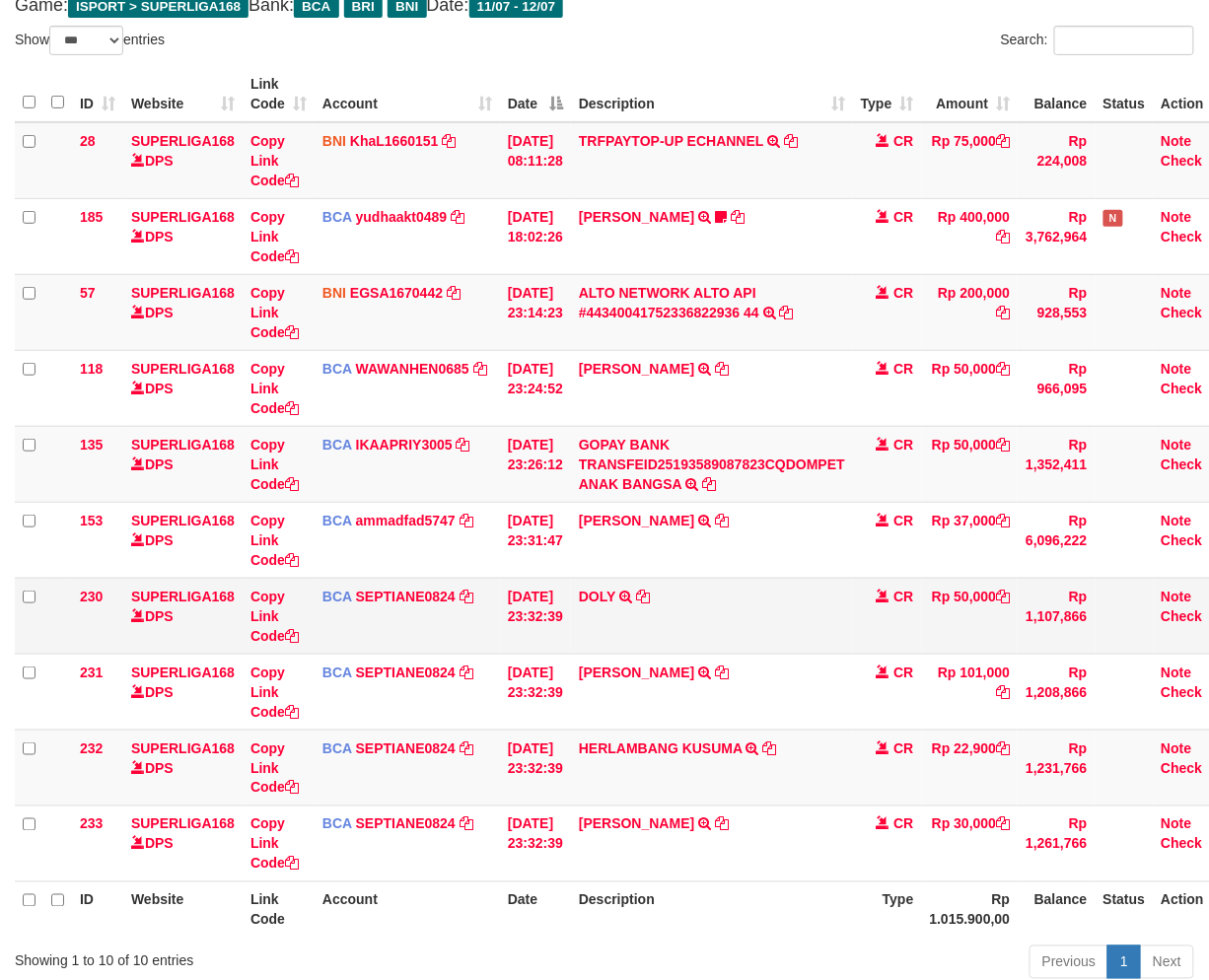 scroll, scrollTop: 273, scrollLeft: 0, axis: vertical 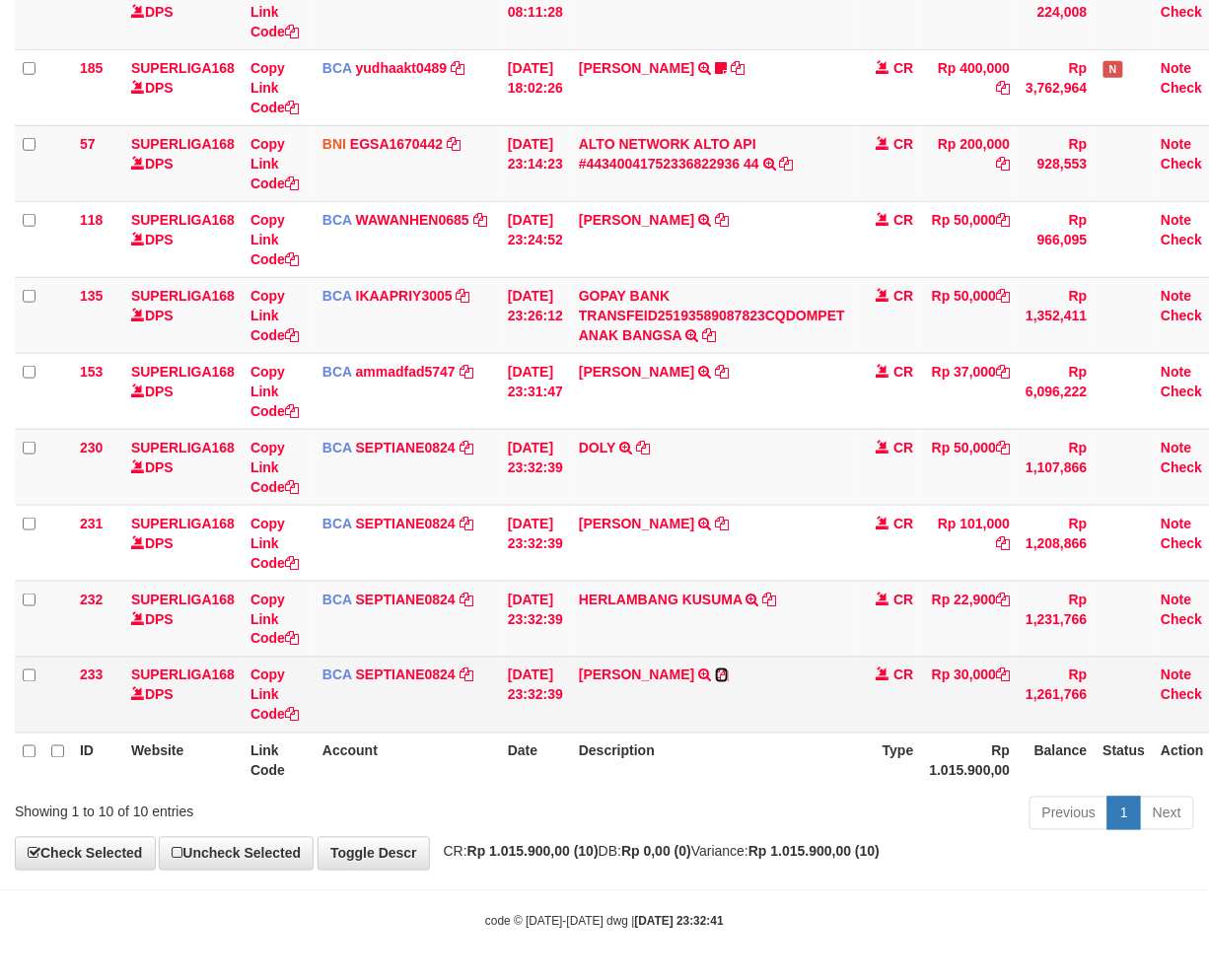 click at bounding box center (722, 675) 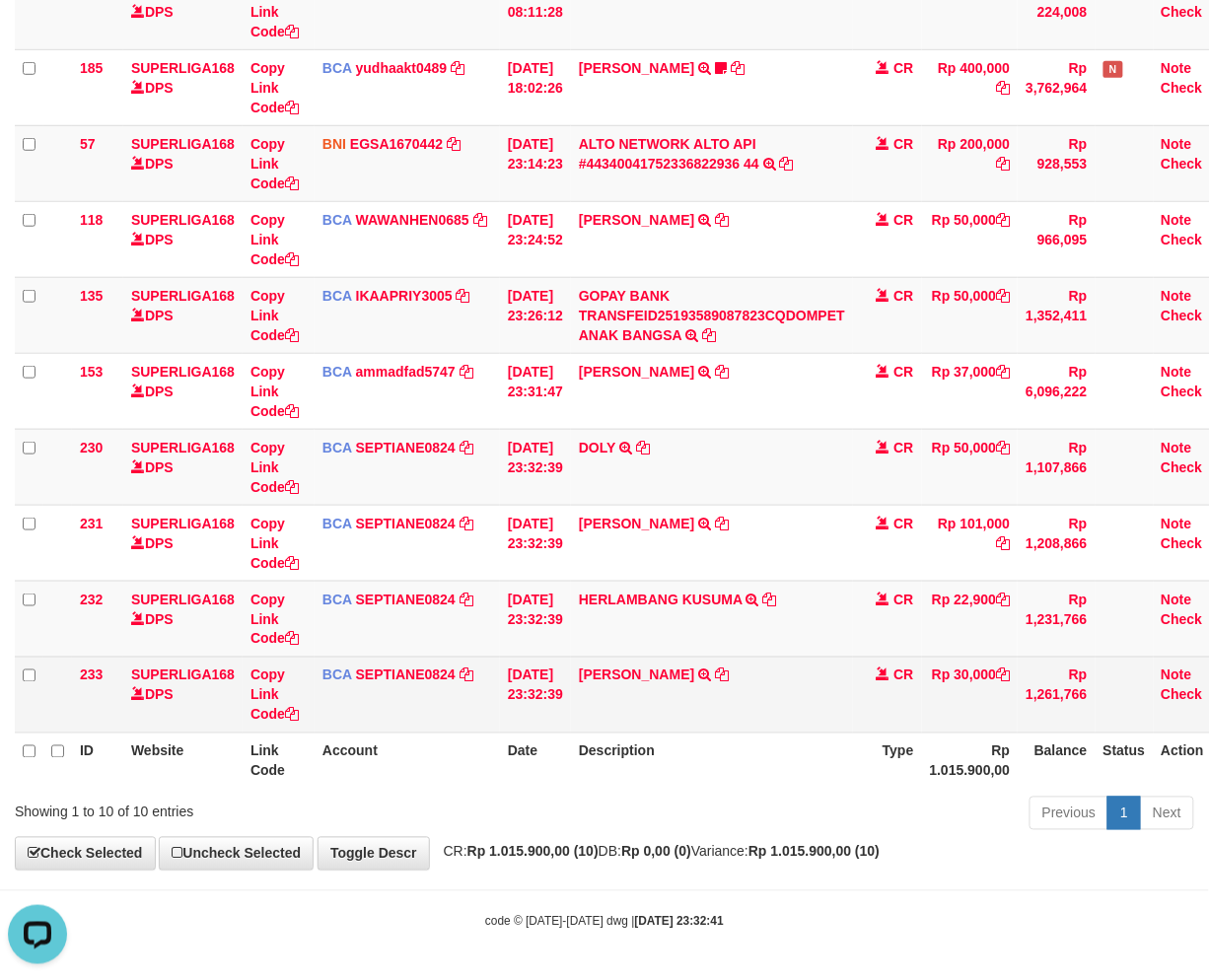 scroll, scrollTop: 0, scrollLeft: 0, axis: both 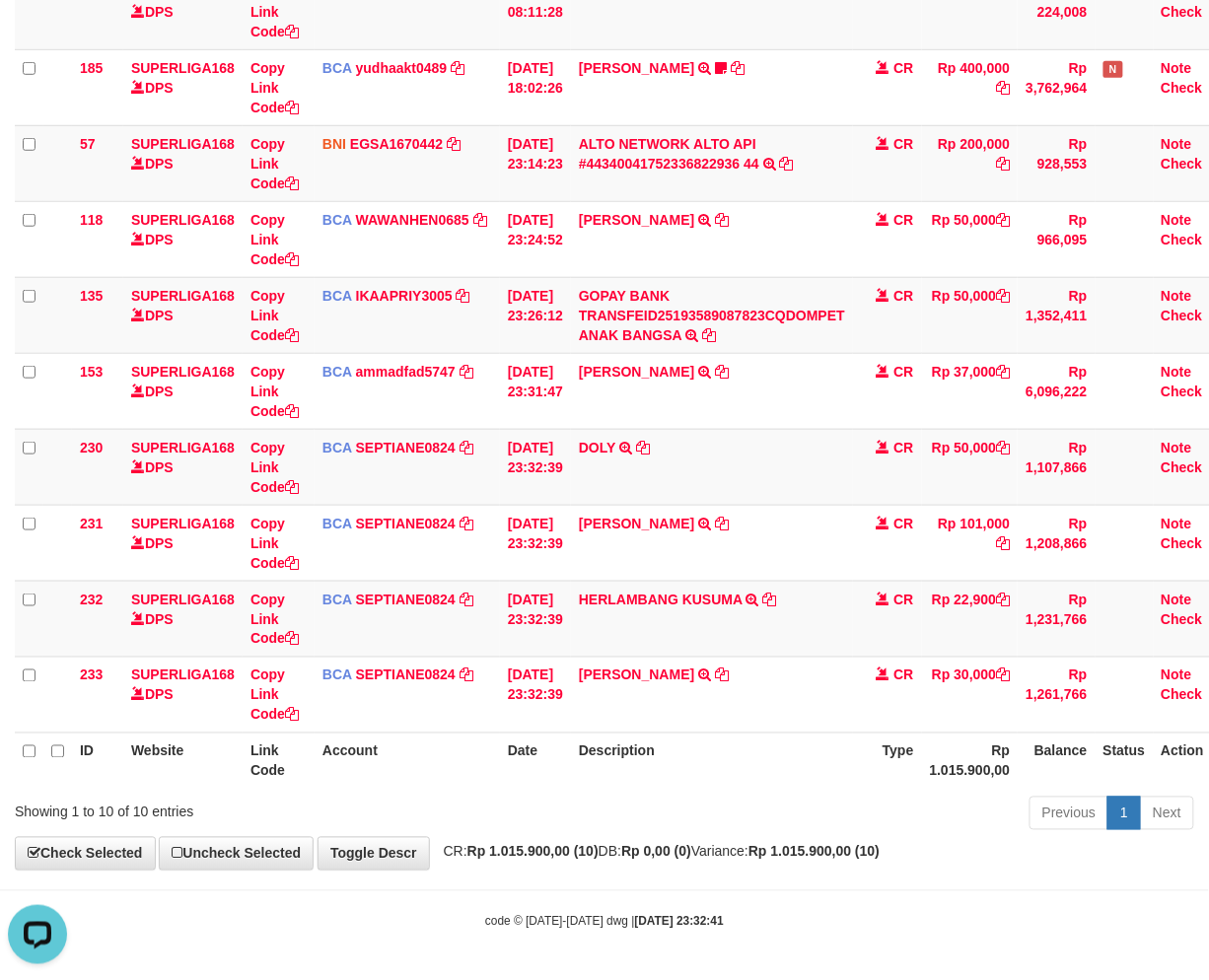 drag, startPoint x: 988, startPoint y: 803, endPoint x: 1225, endPoint y: 739, distance: 245.4893 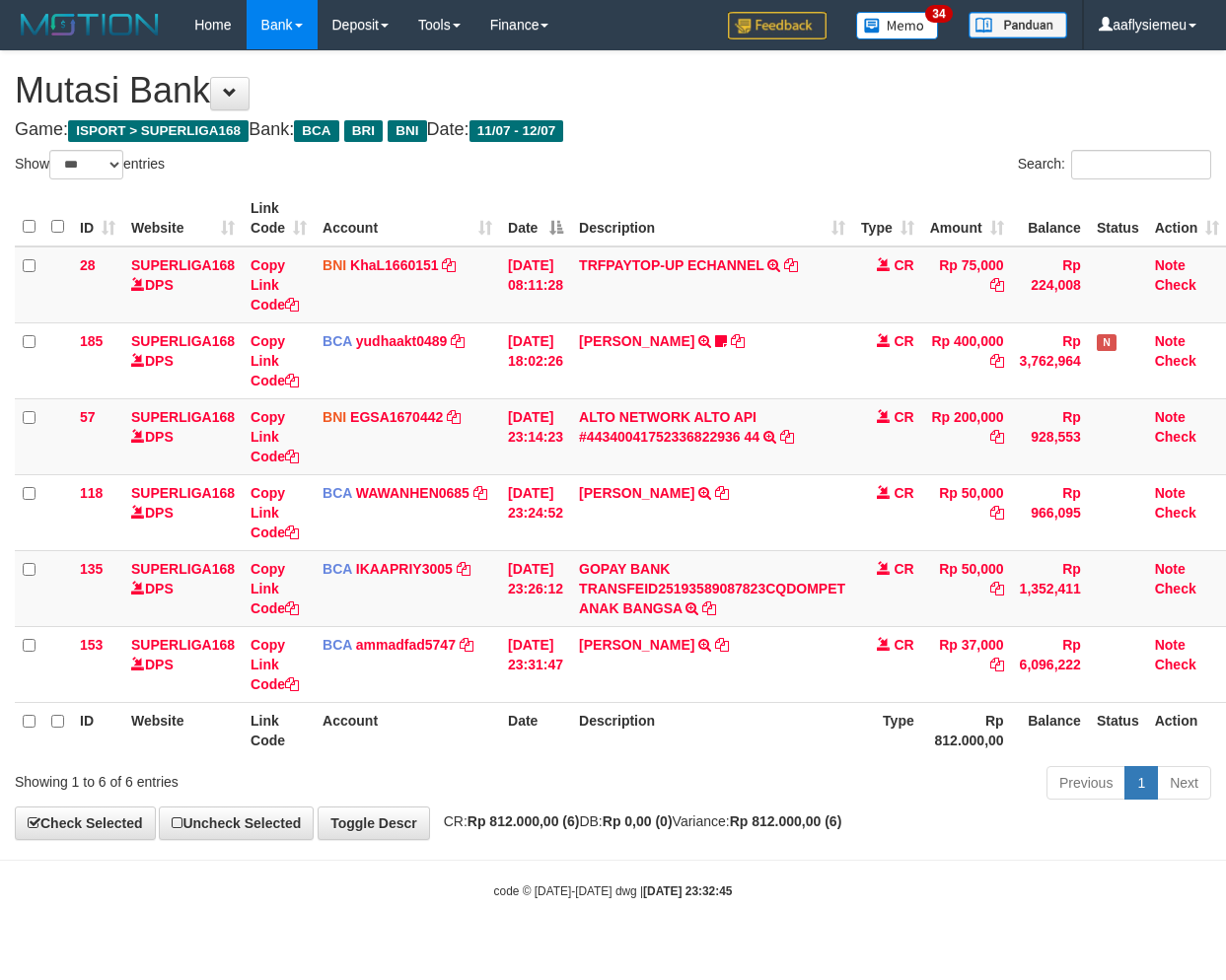 select on "***" 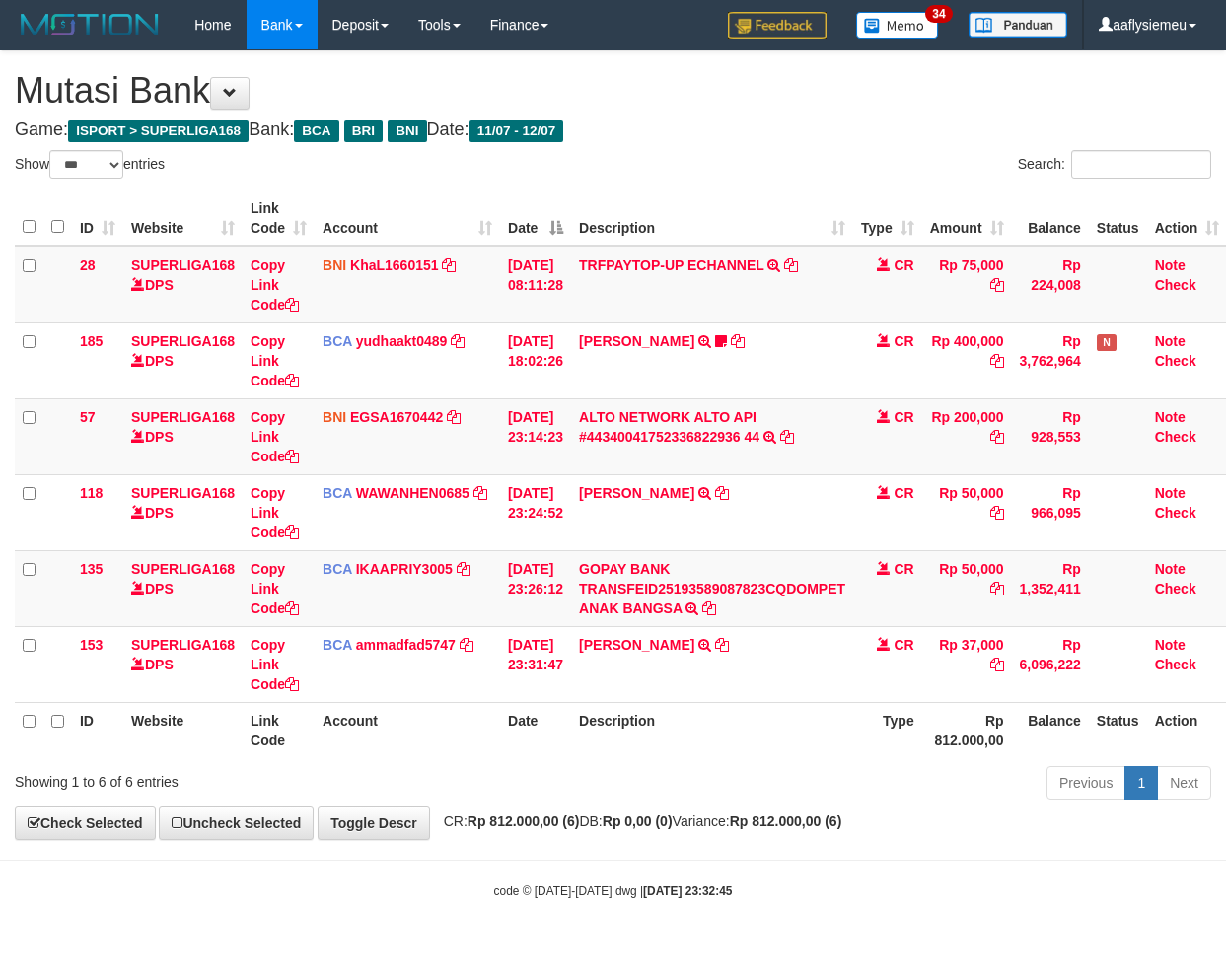 scroll, scrollTop: 0, scrollLeft: 0, axis: both 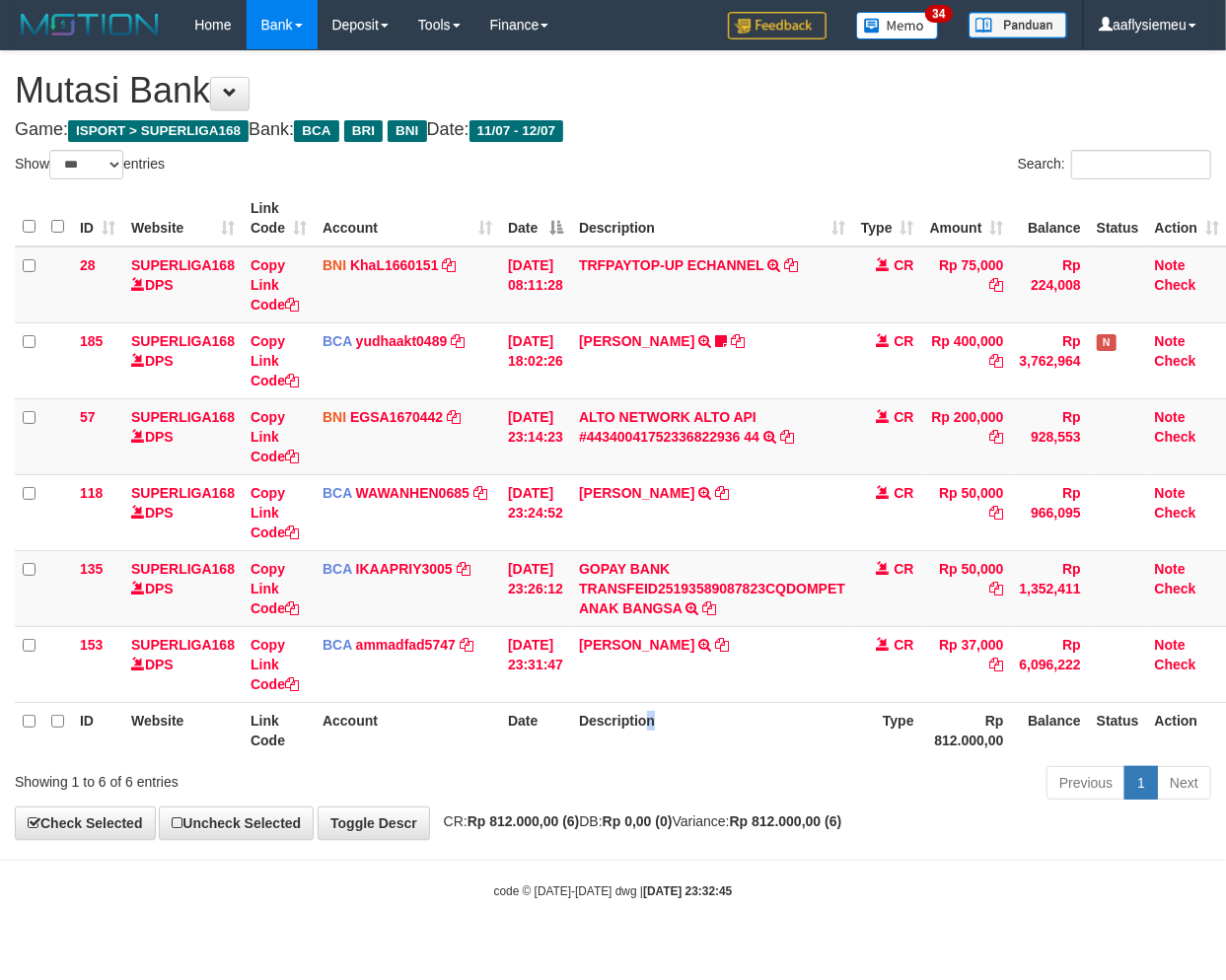 click on "Description" at bounding box center [712, 730] 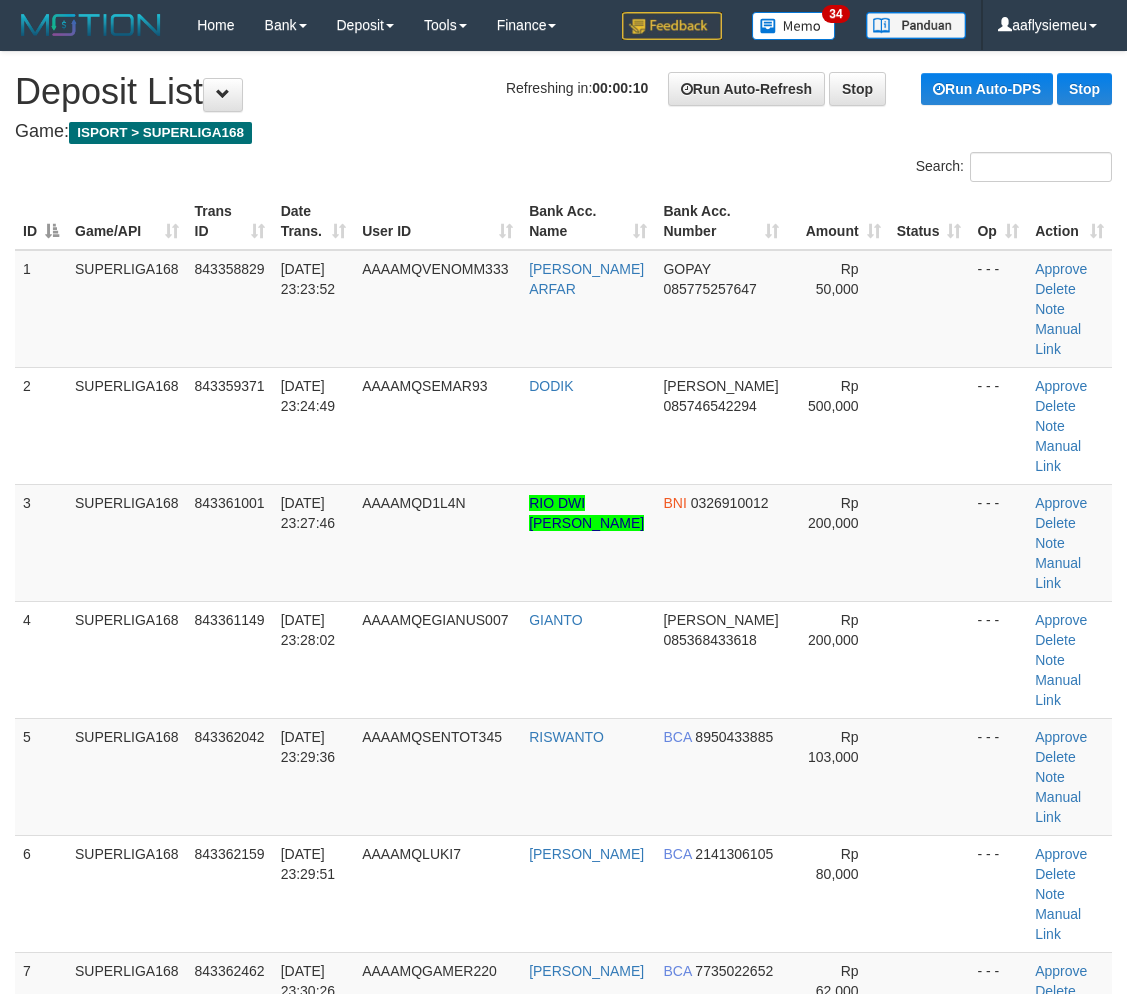 click on "SUPERLIGA168" at bounding box center [127, 542] 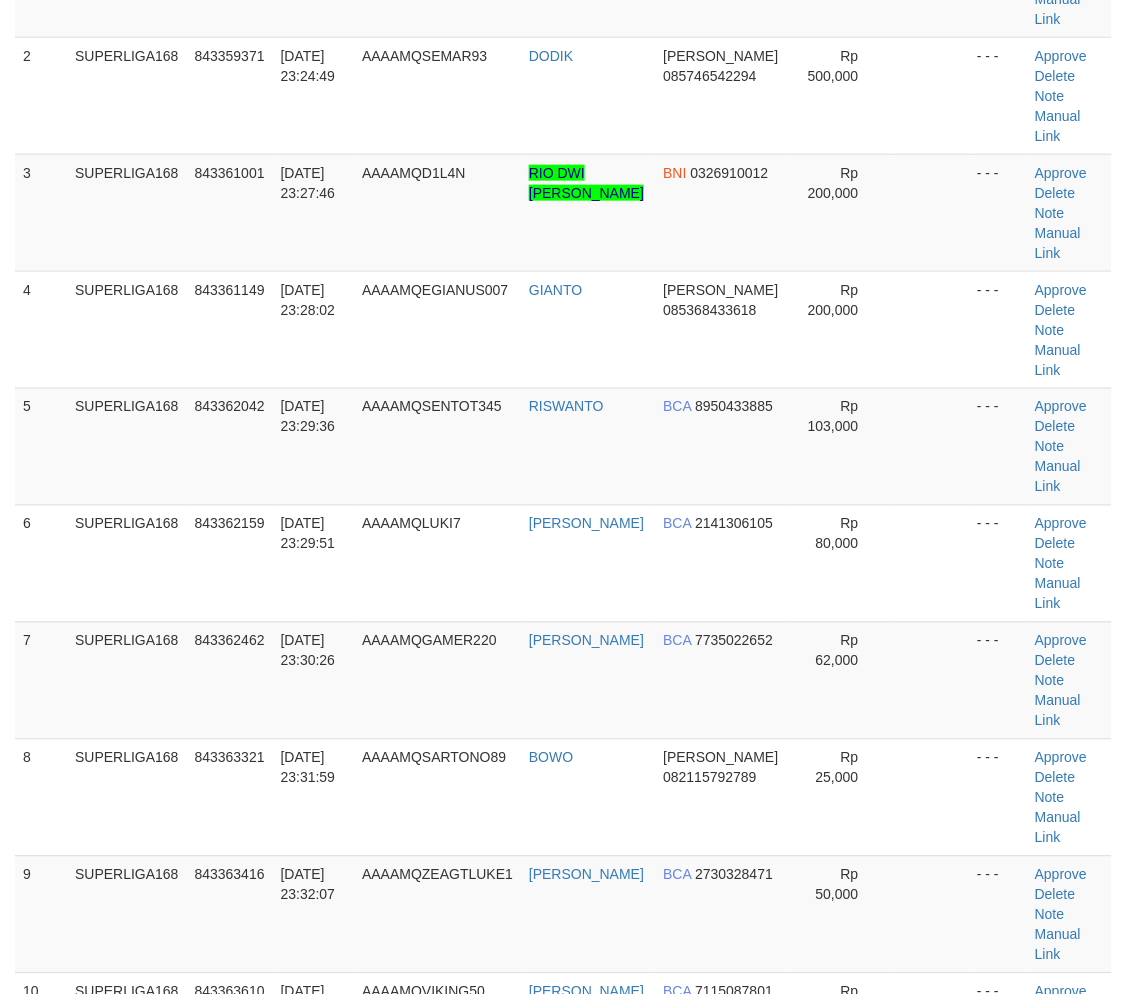scroll, scrollTop: 333, scrollLeft: 0, axis: vertical 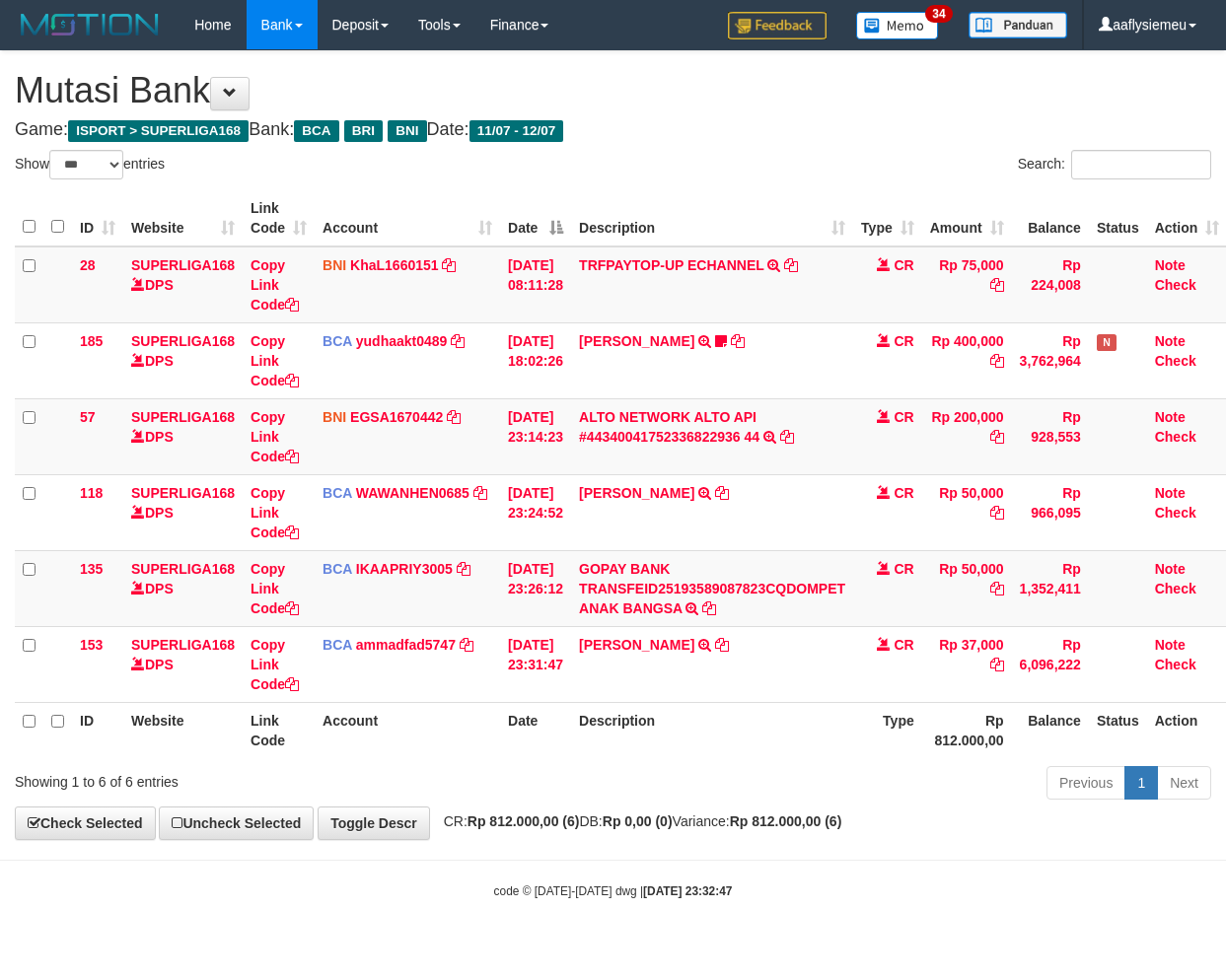 select on "***" 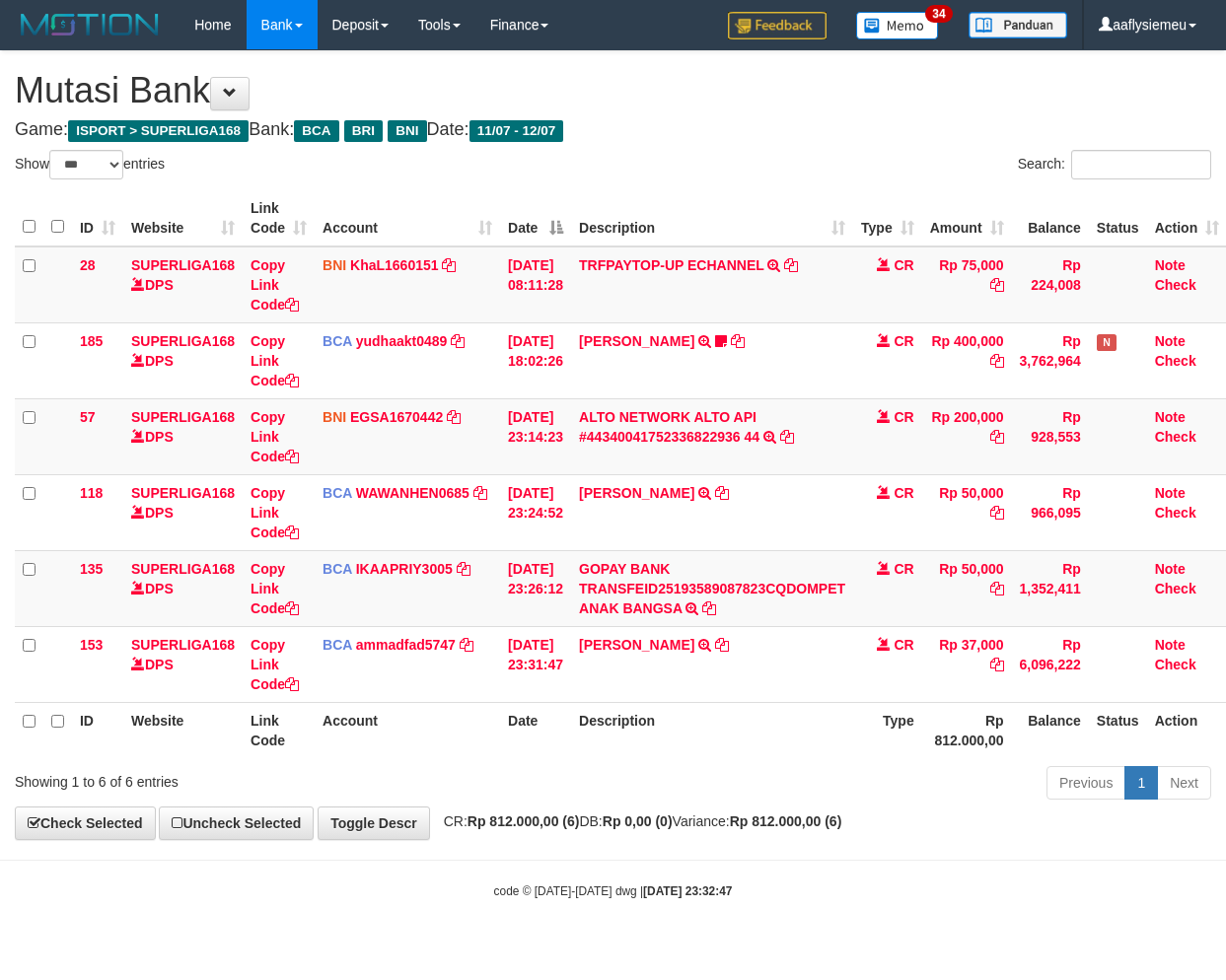 scroll, scrollTop: 0, scrollLeft: 0, axis: both 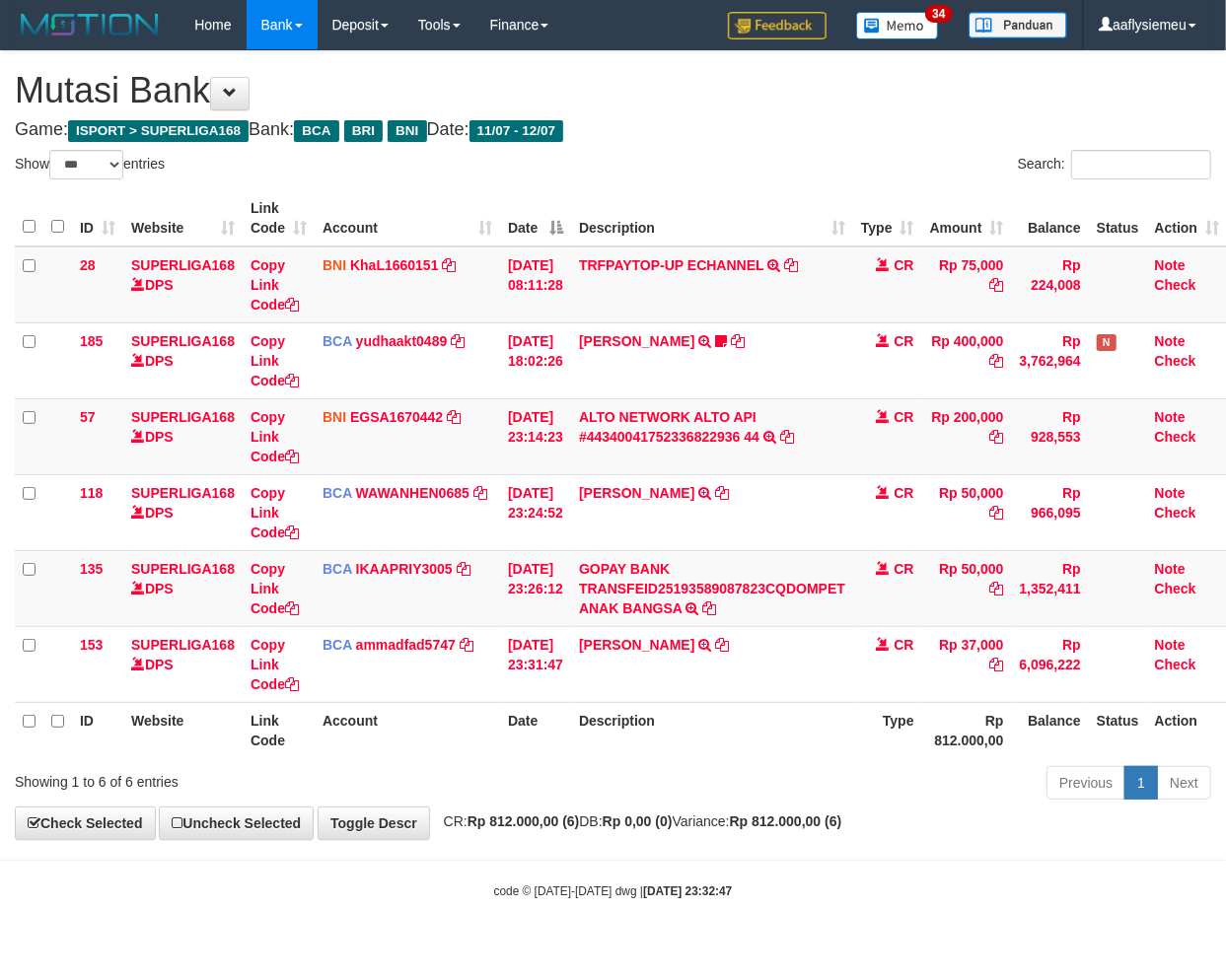 click on "Type" at bounding box center [888, 730] 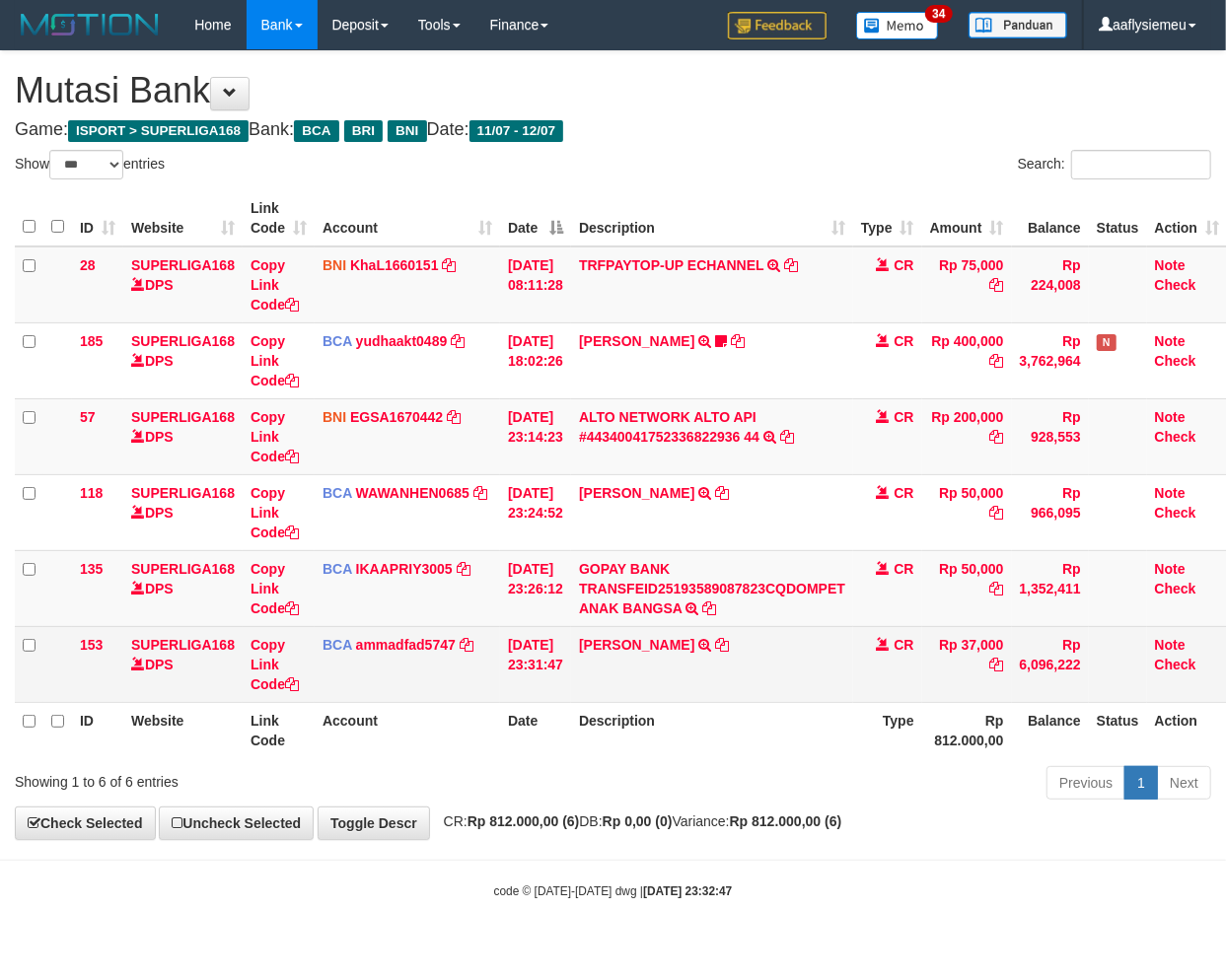 scroll, scrollTop: 0, scrollLeft: 14, axis: horizontal 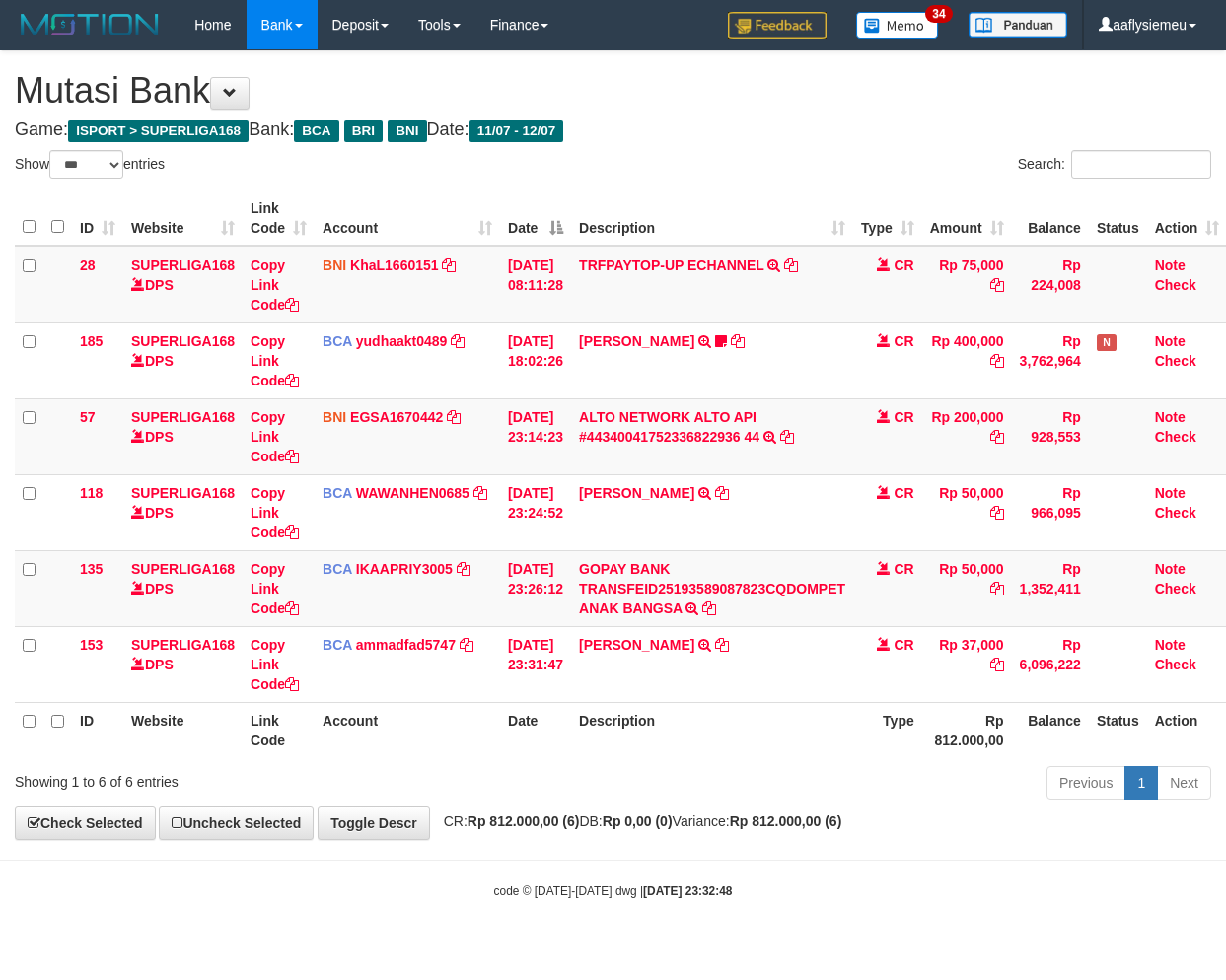 select on "***" 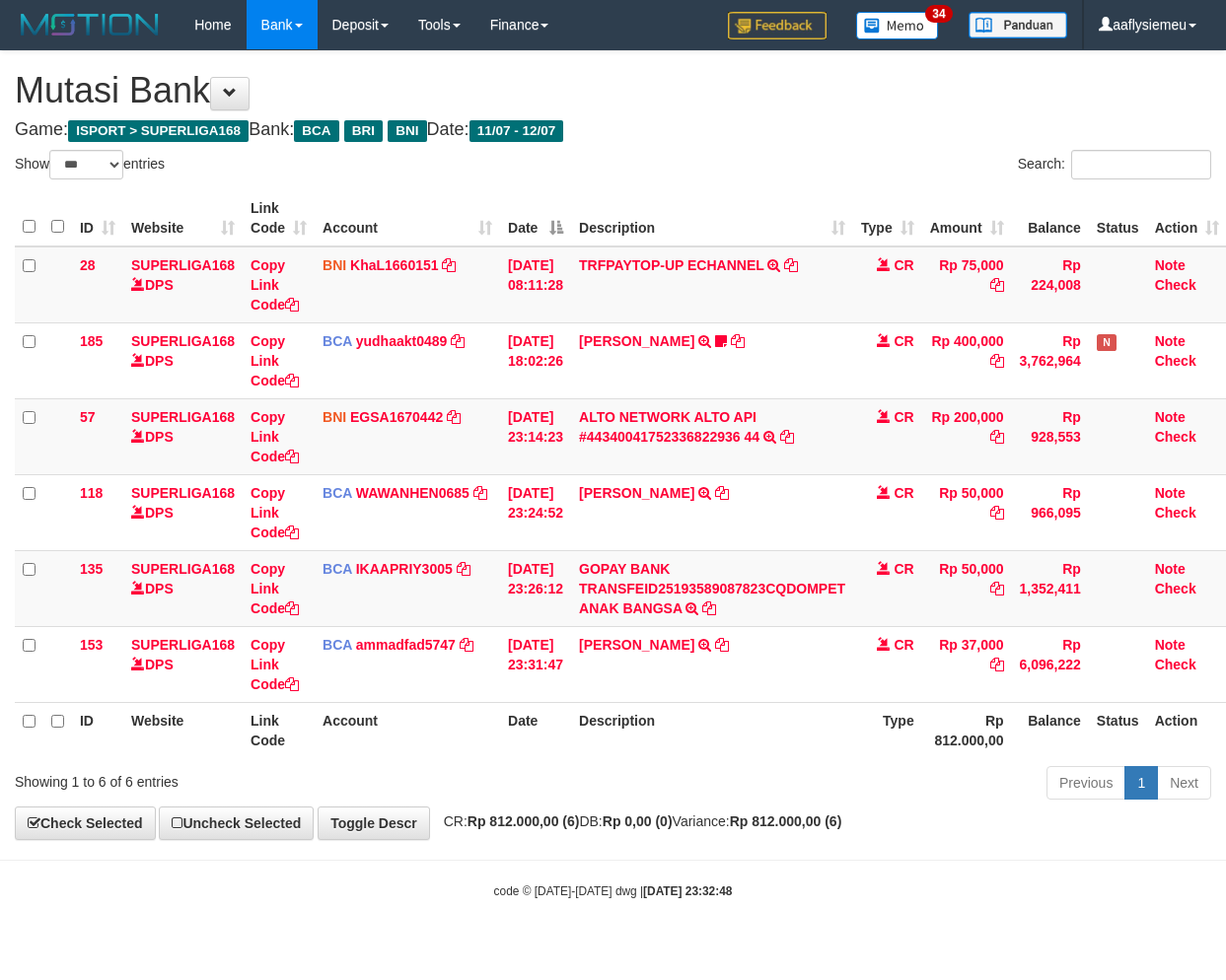 scroll, scrollTop: 0, scrollLeft: 14, axis: horizontal 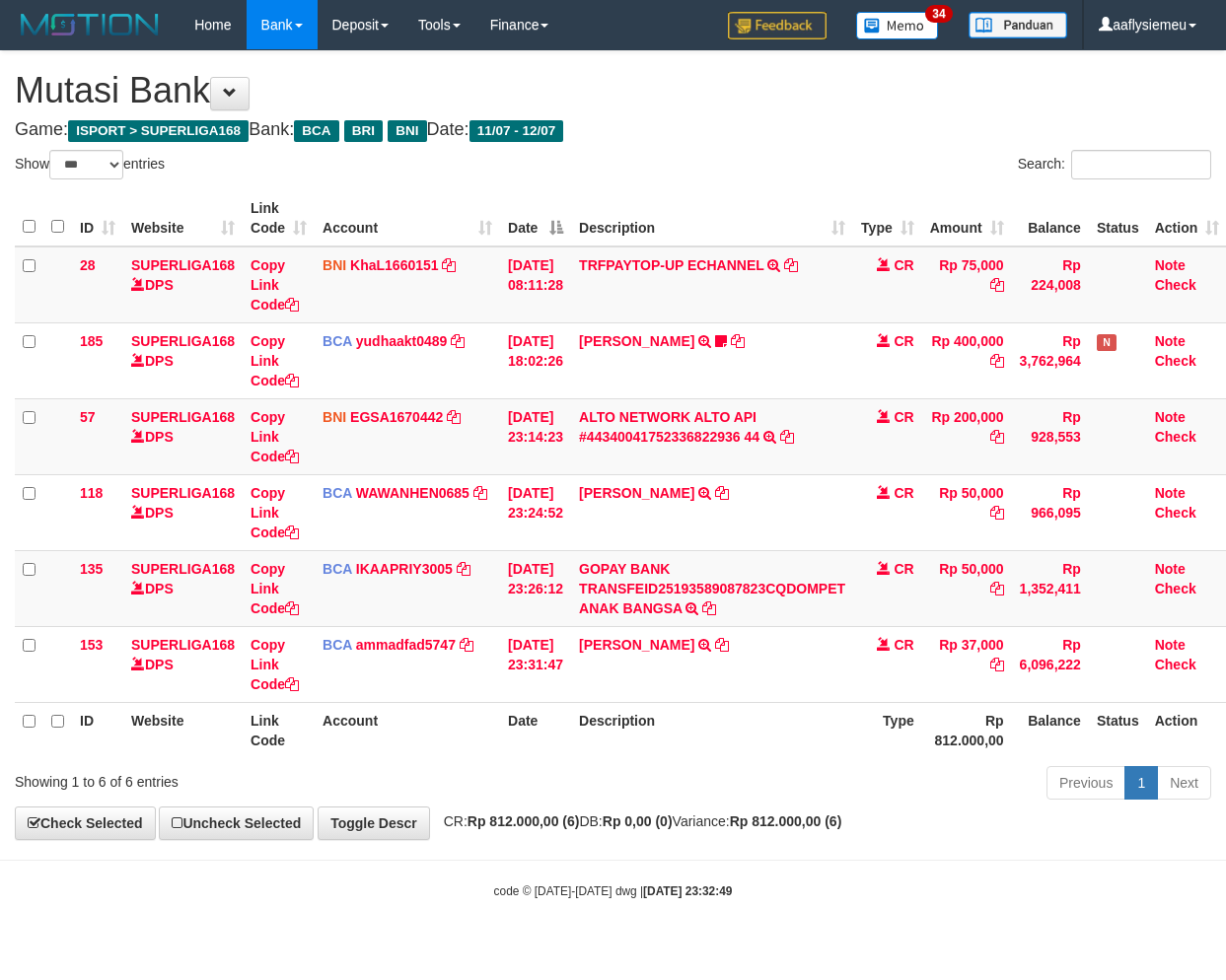 select on "***" 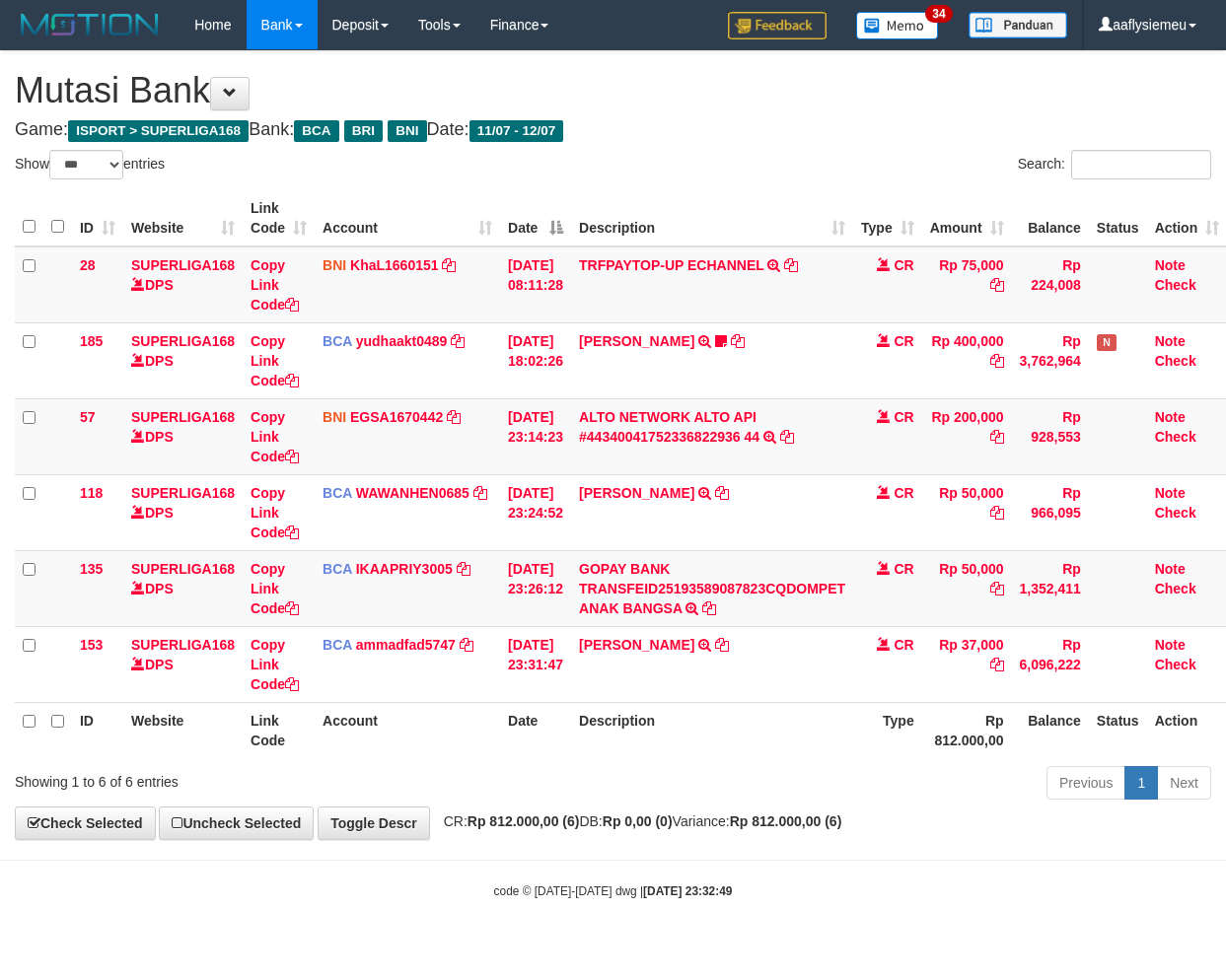 scroll, scrollTop: 0, scrollLeft: 14, axis: horizontal 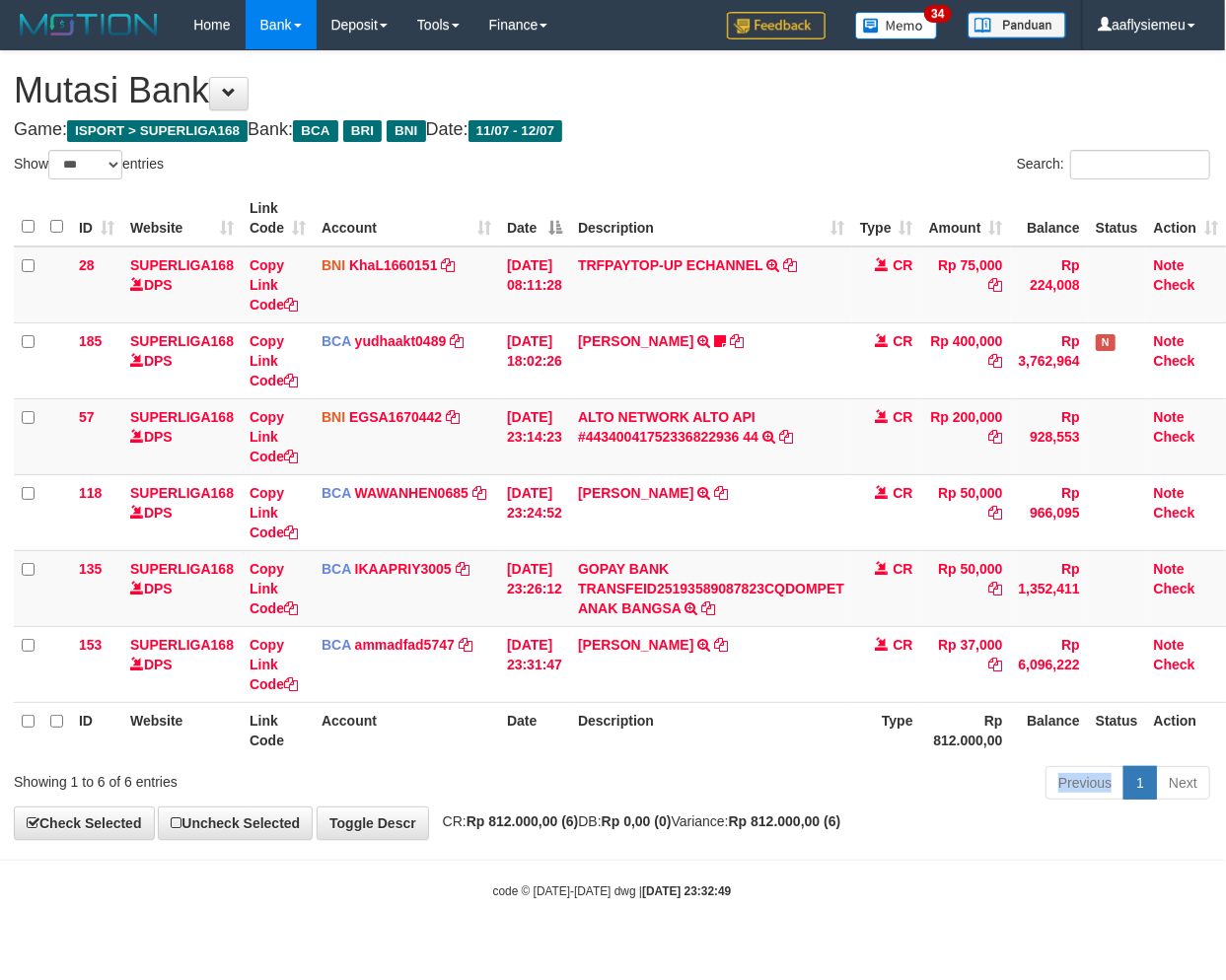 click on "Previous 1 Next" at bounding box center (867, 785) 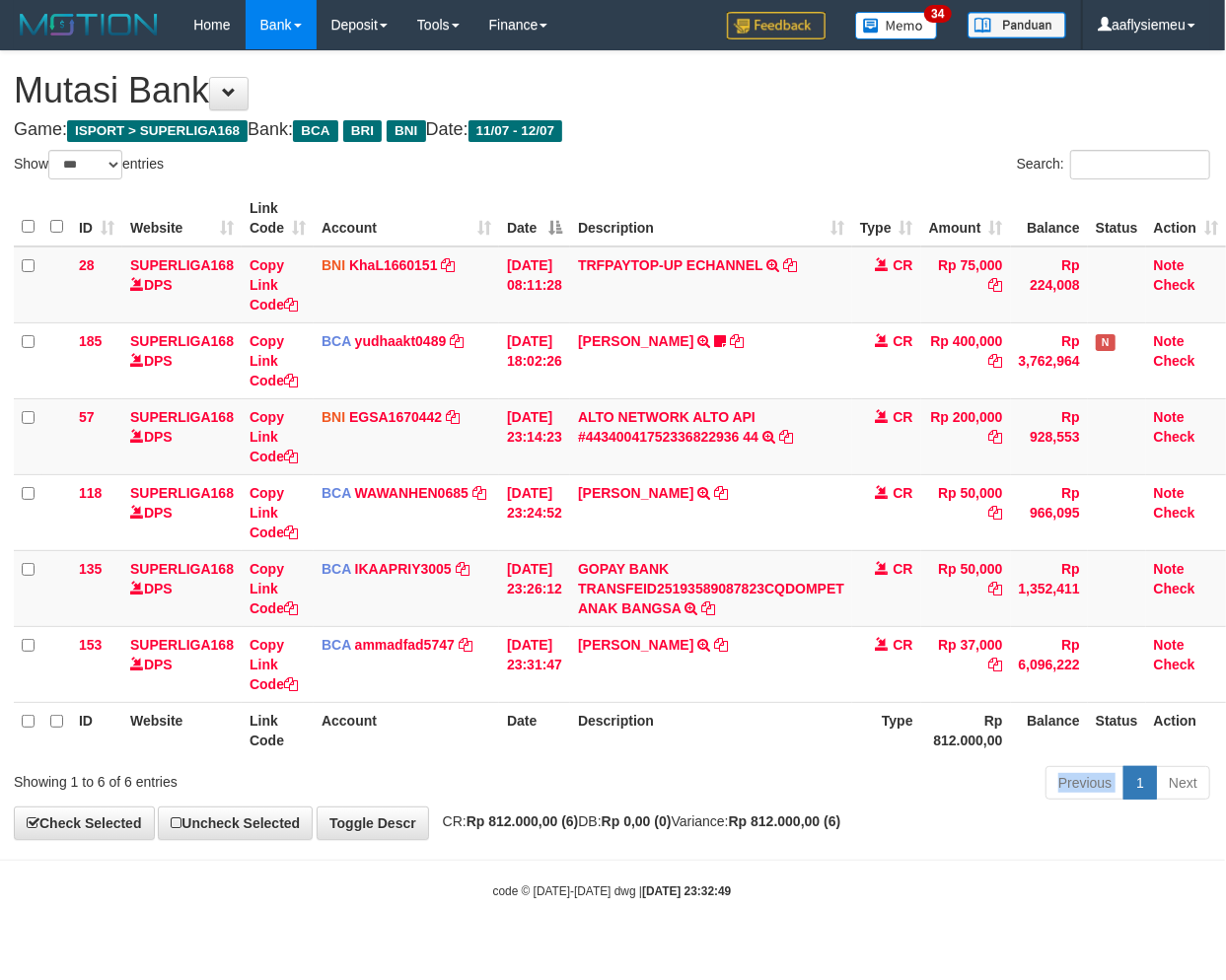click on "Previous 1 Next" at bounding box center (867, 785) 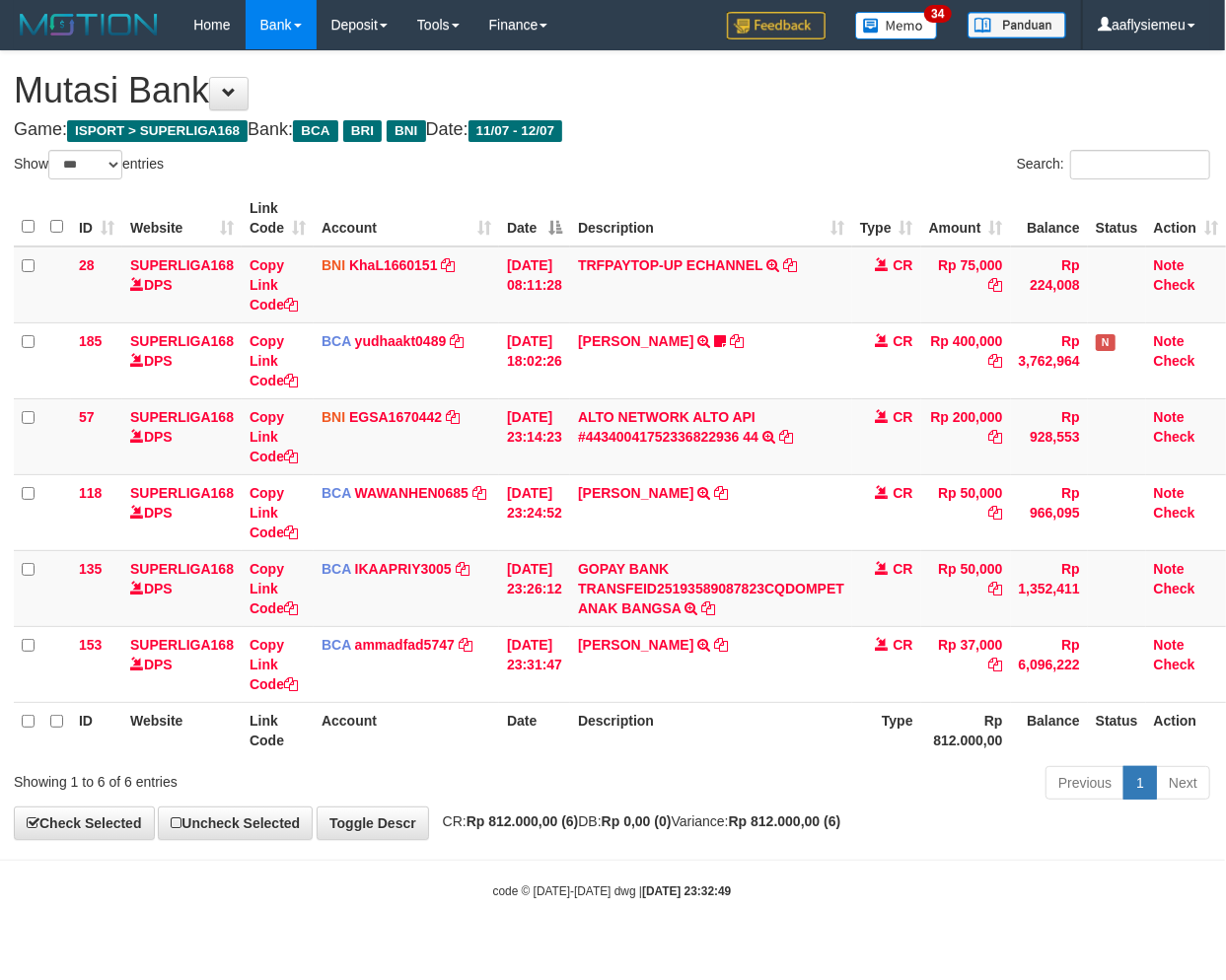 click on "Previous 1 Next" at bounding box center [867, 785] 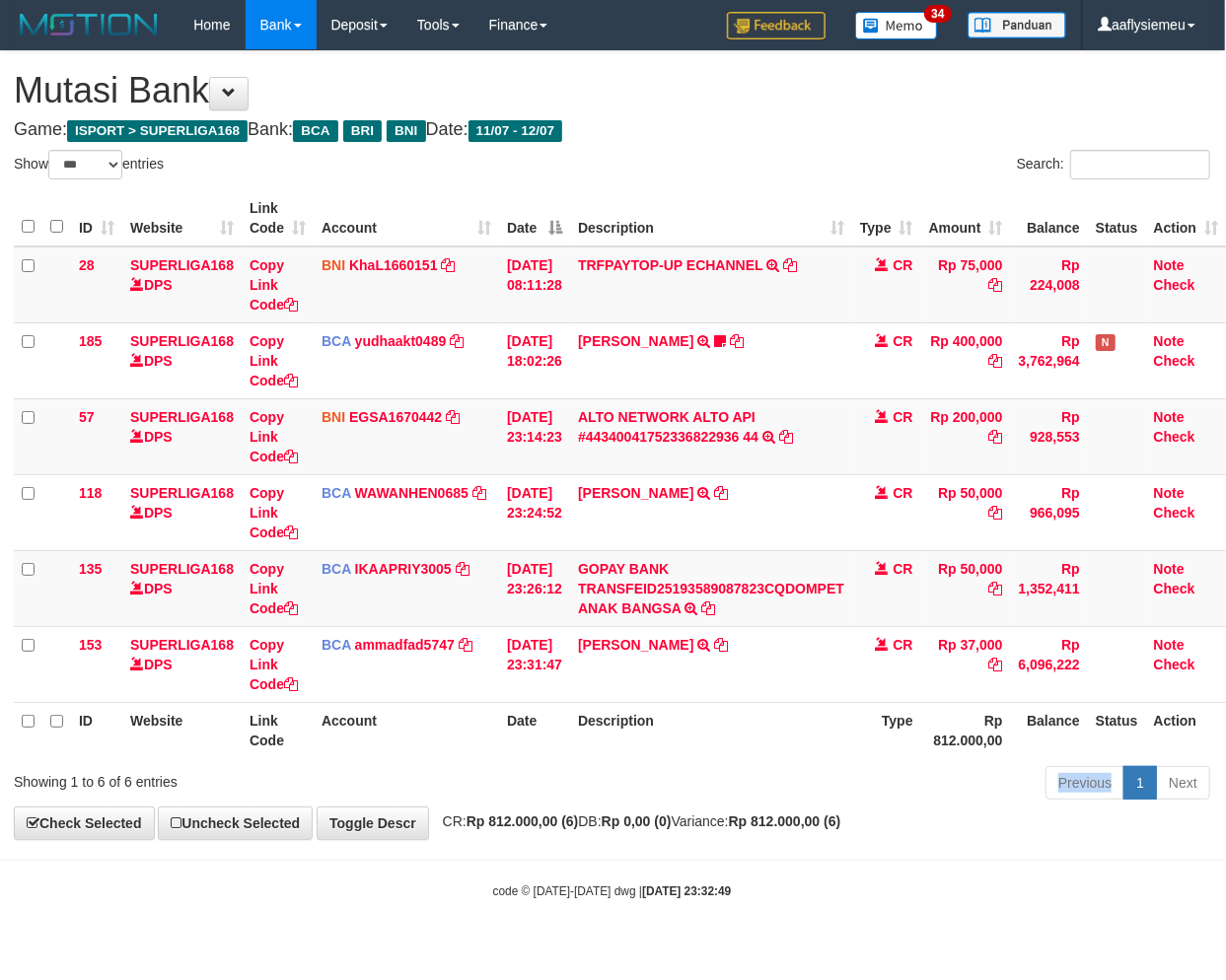 click on "Previous 1 Next" at bounding box center (867, 785) 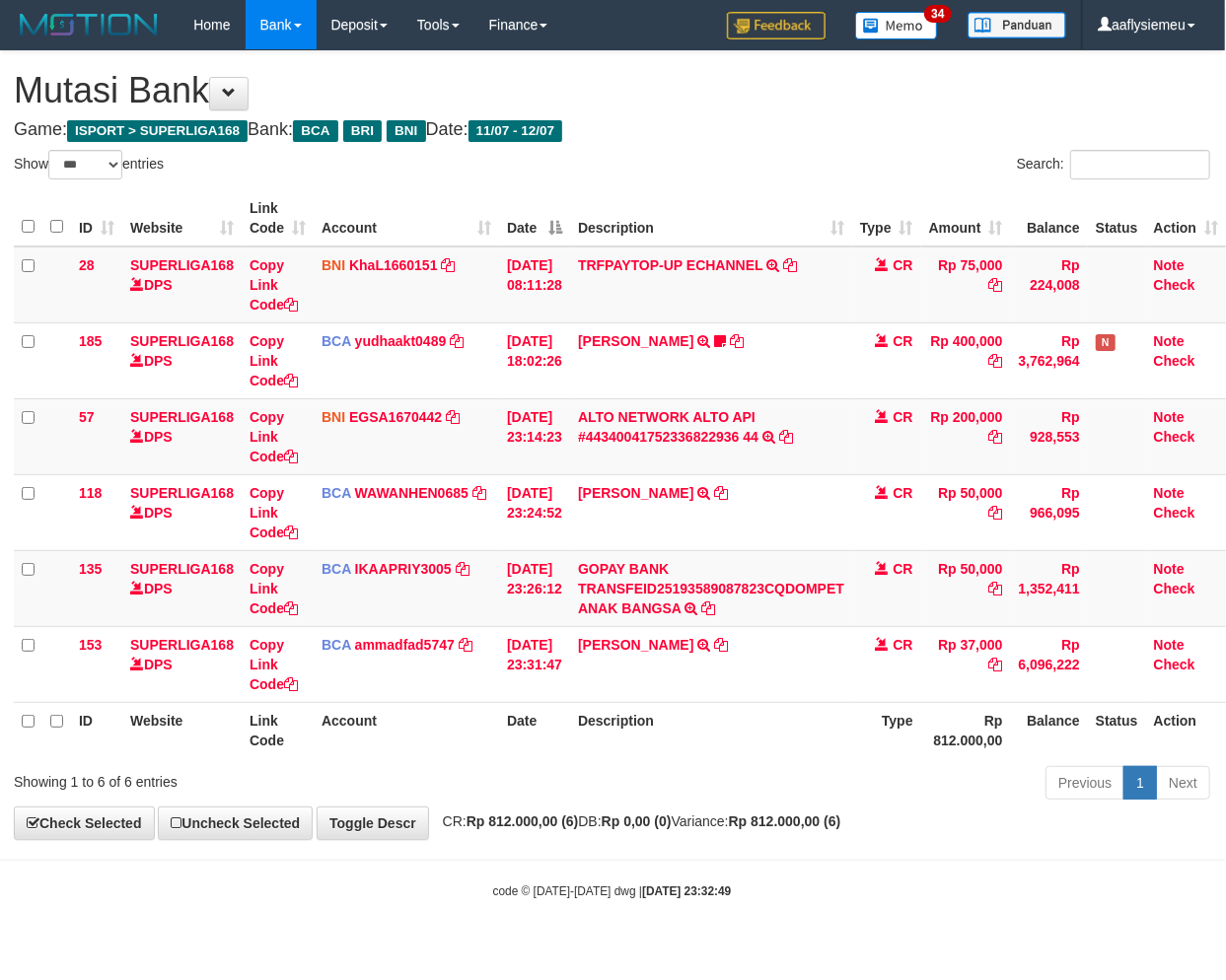 click on "Previous 1 Next" at bounding box center (867, 785) 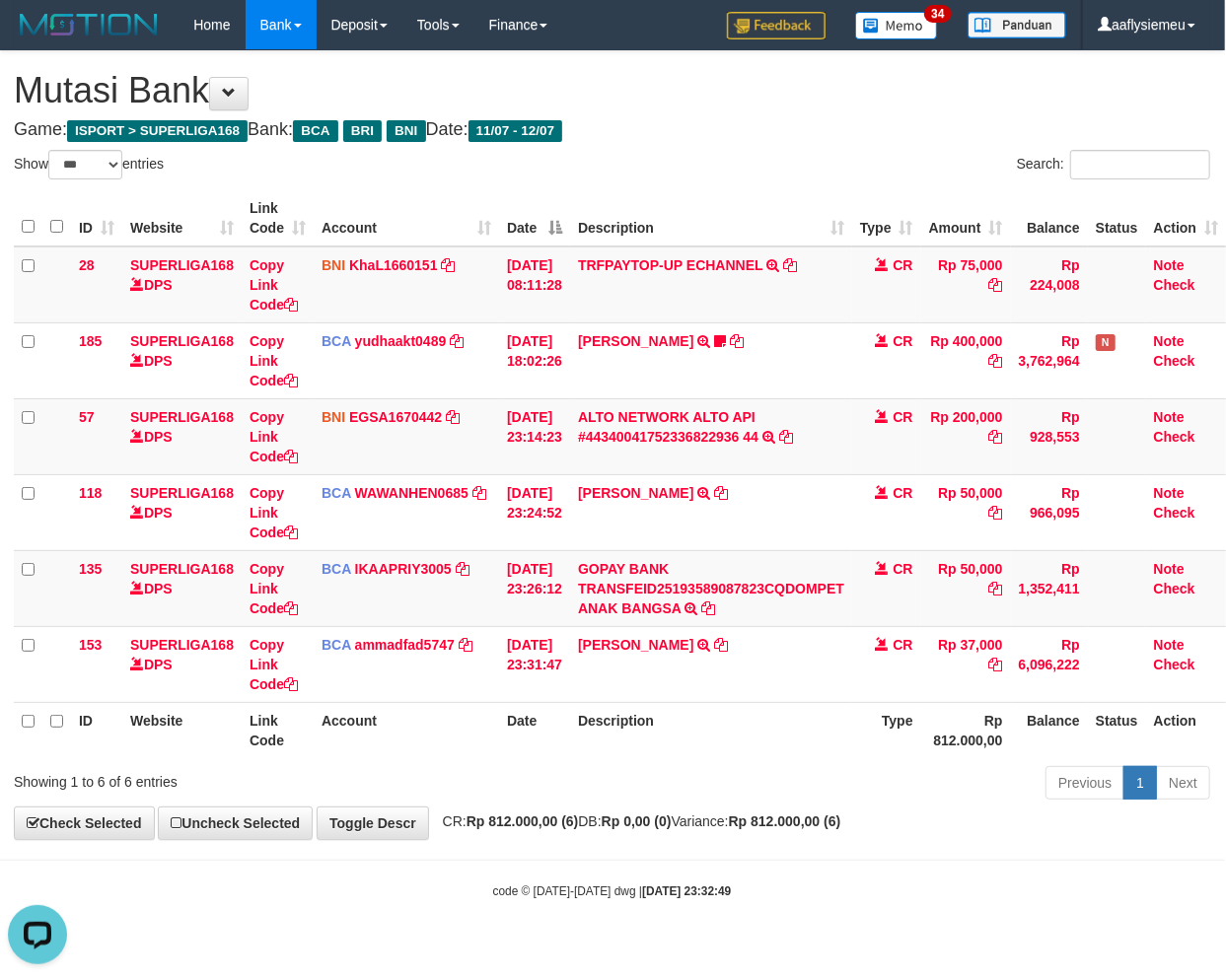 scroll, scrollTop: 0, scrollLeft: 0, axis: both 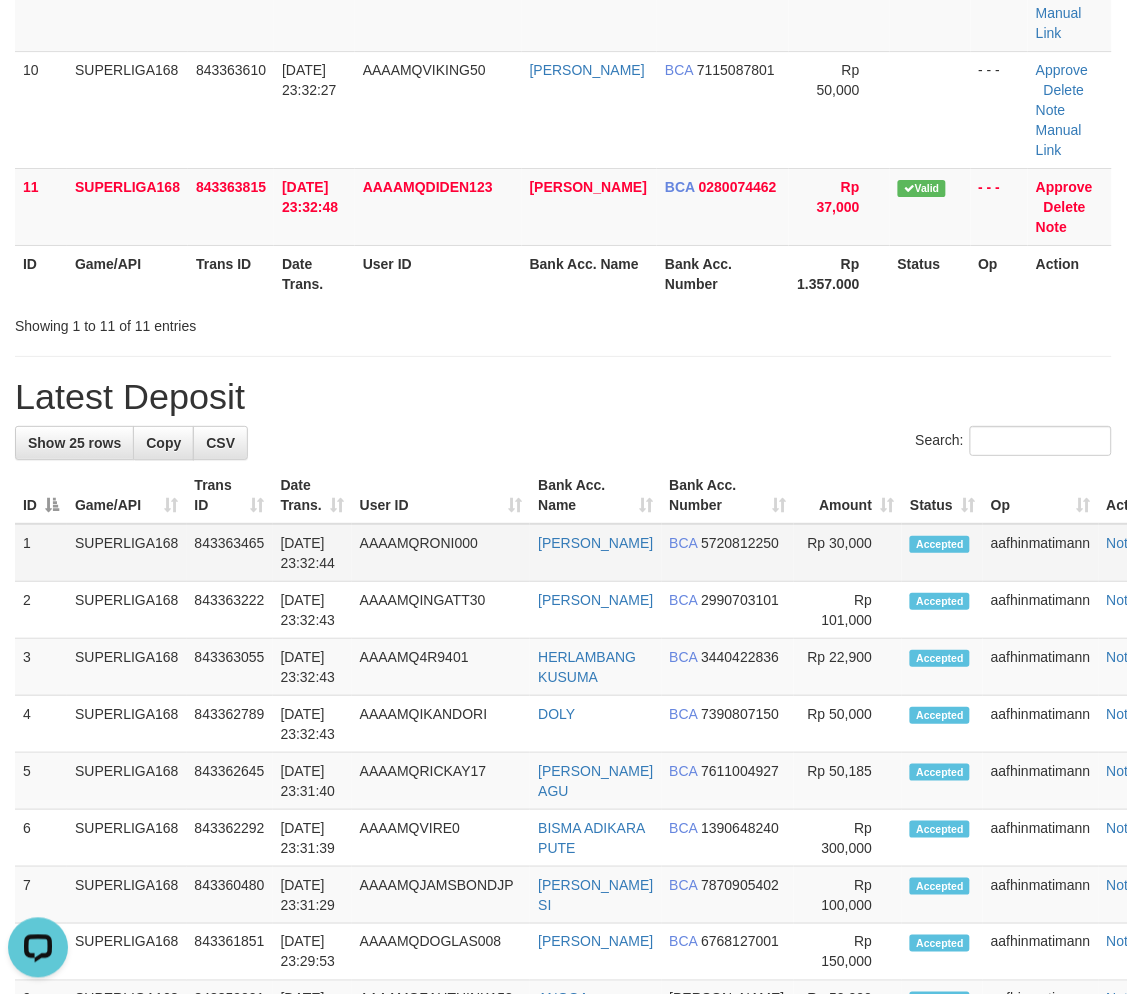 drag, startPoint x: 341, startPoint y: 426, endPoint x: 16, endPoint y: 545, distance: 346.10114 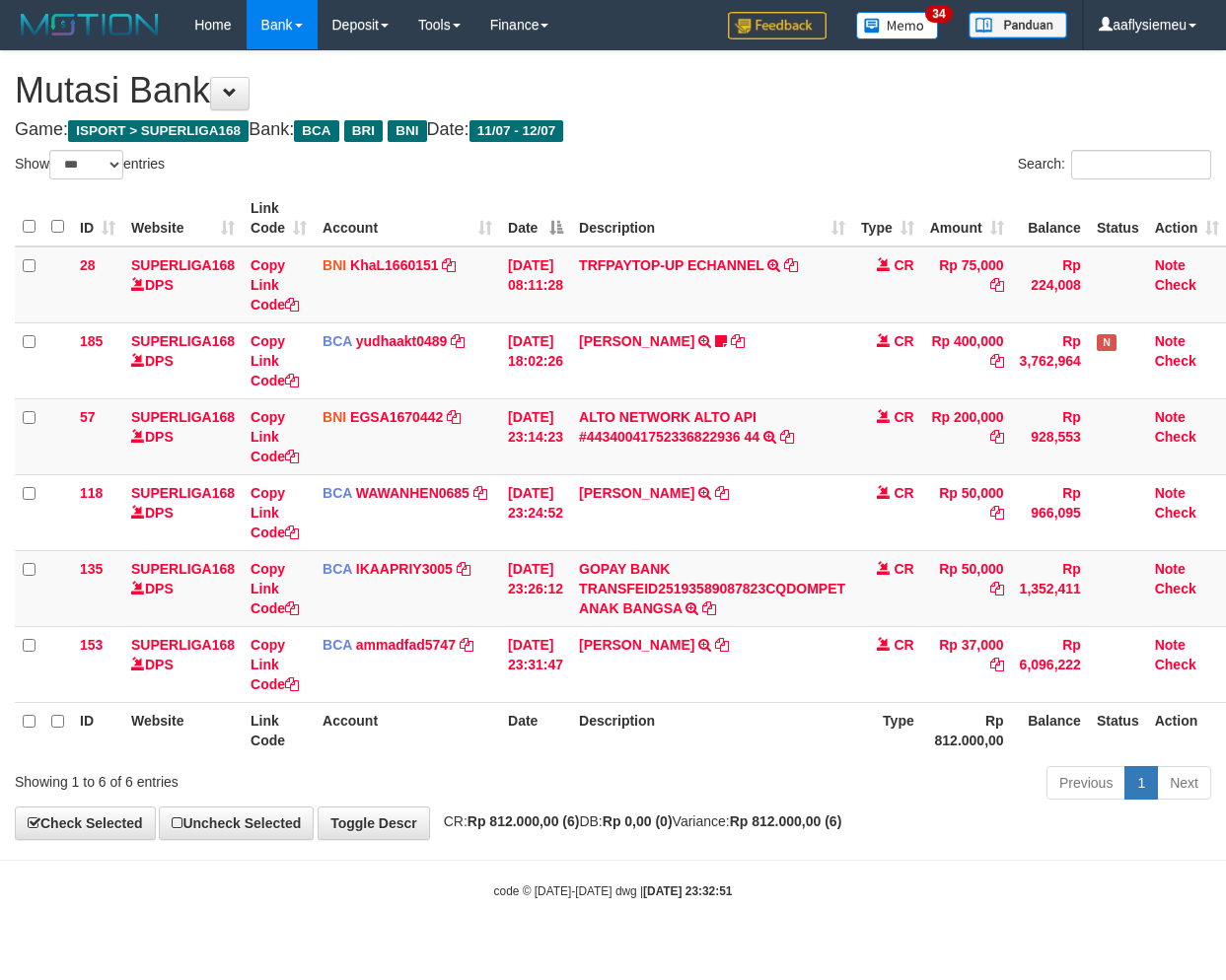 select on "***" 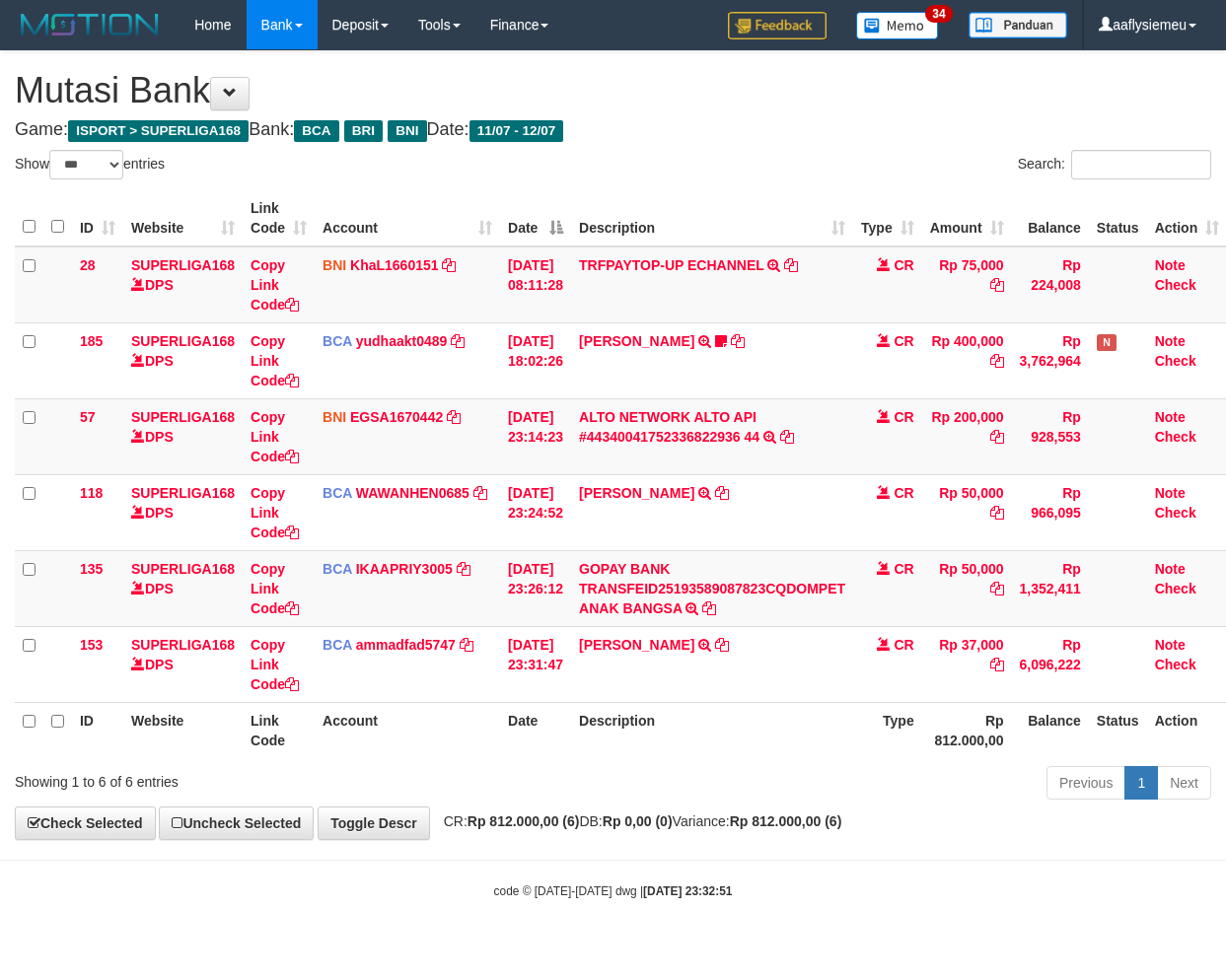 scroll, scrollTop: 0, scrollLeft: 14, axis: horizontal 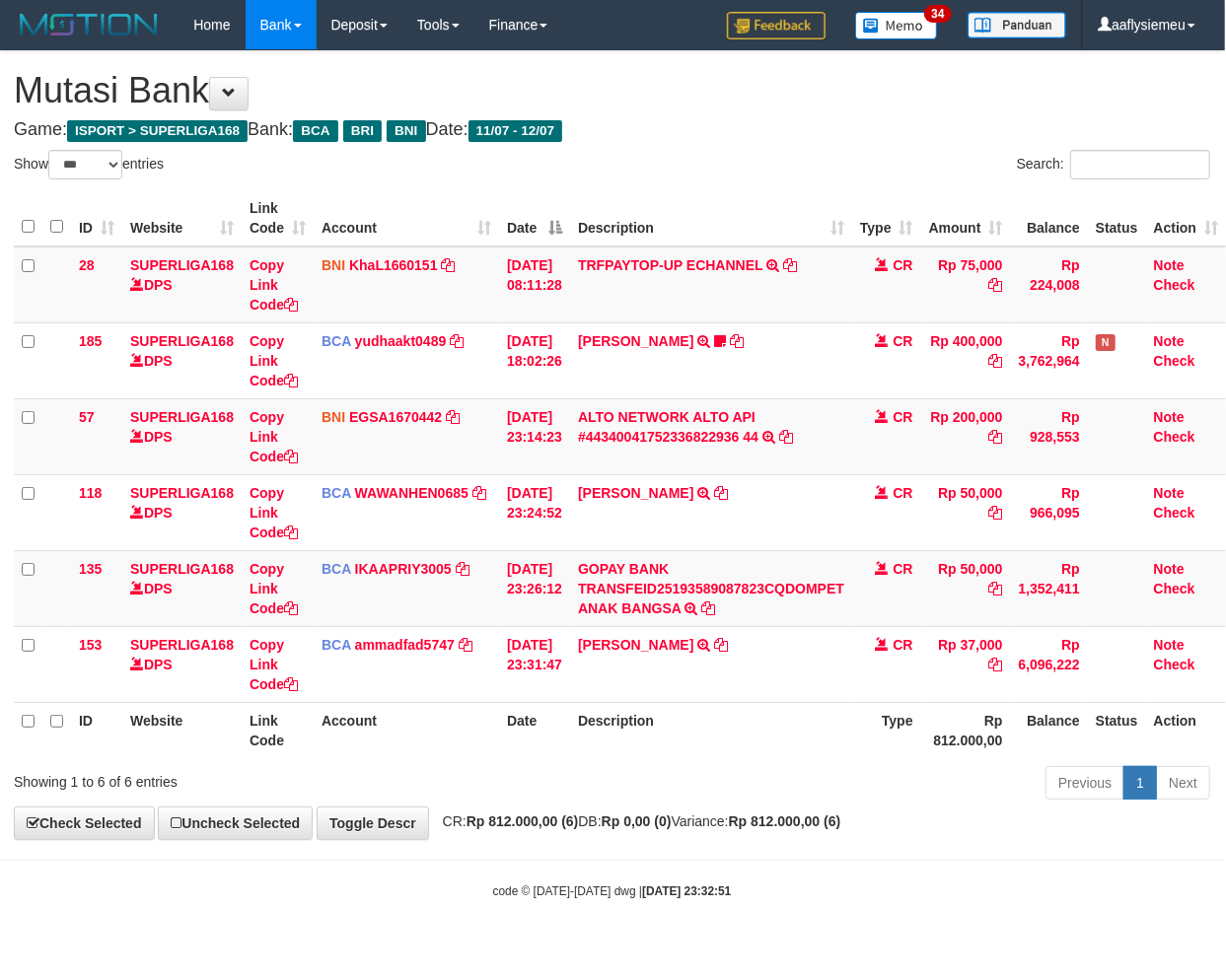 click on "Toggle navigation
Home
Bank
Account List
Load
By Website
Group
[ISPORT]													SUPERLIGA168
By Load Group (DPS)
34" at bounding box center (612, 474) 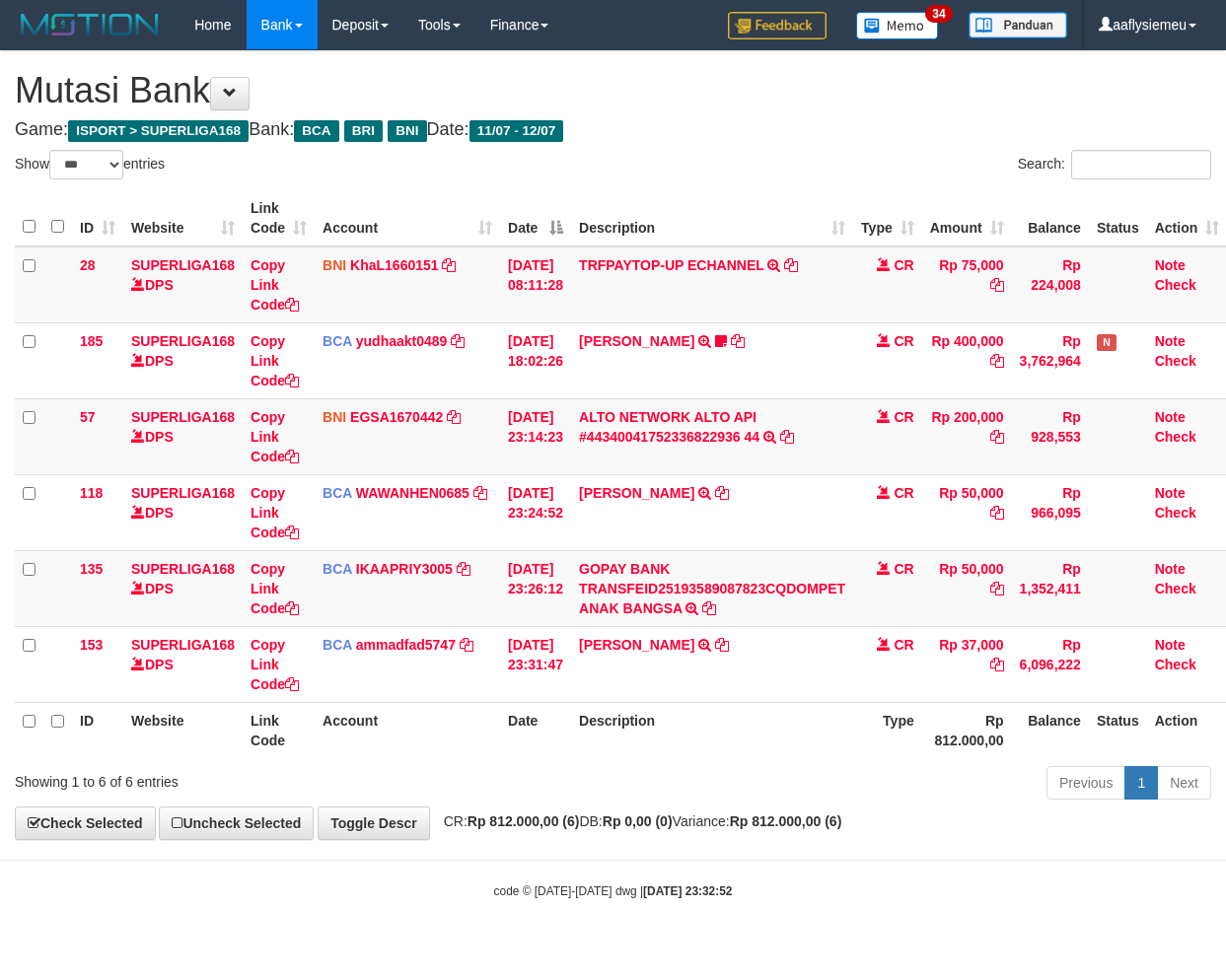 select on "***" 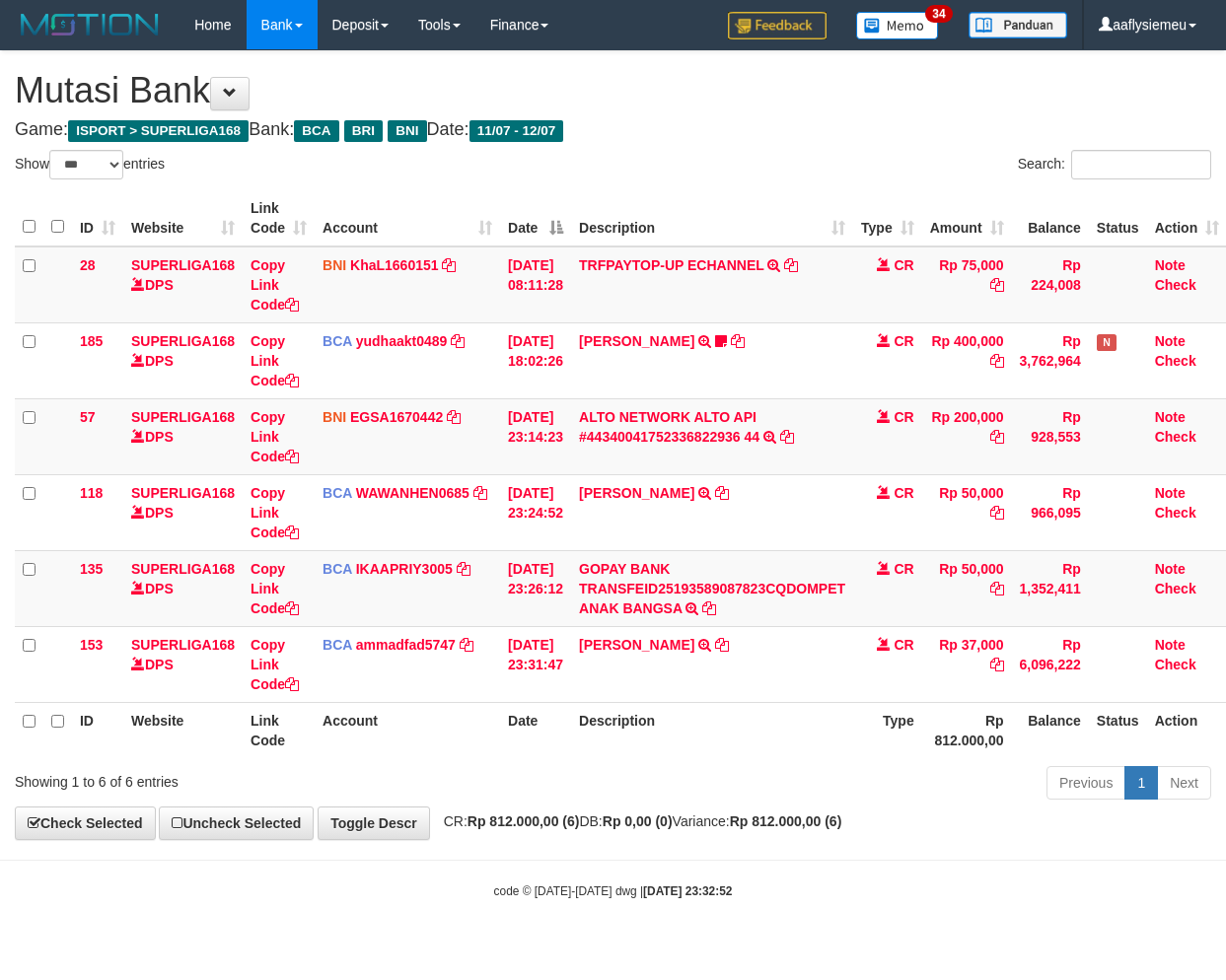 scroll, scrollTop: 0, scrollLeft: 14, axis: horizontal 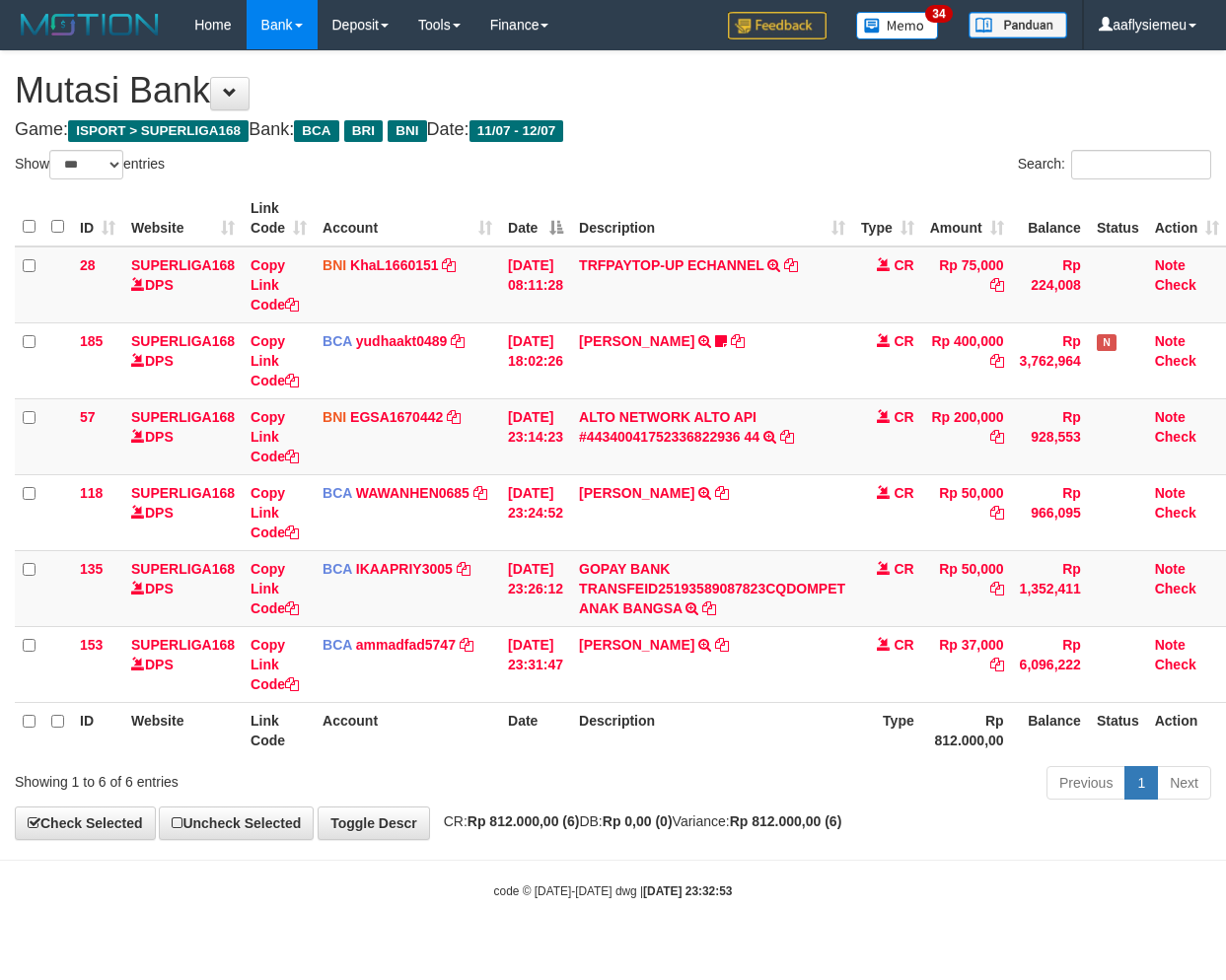 select on "***" 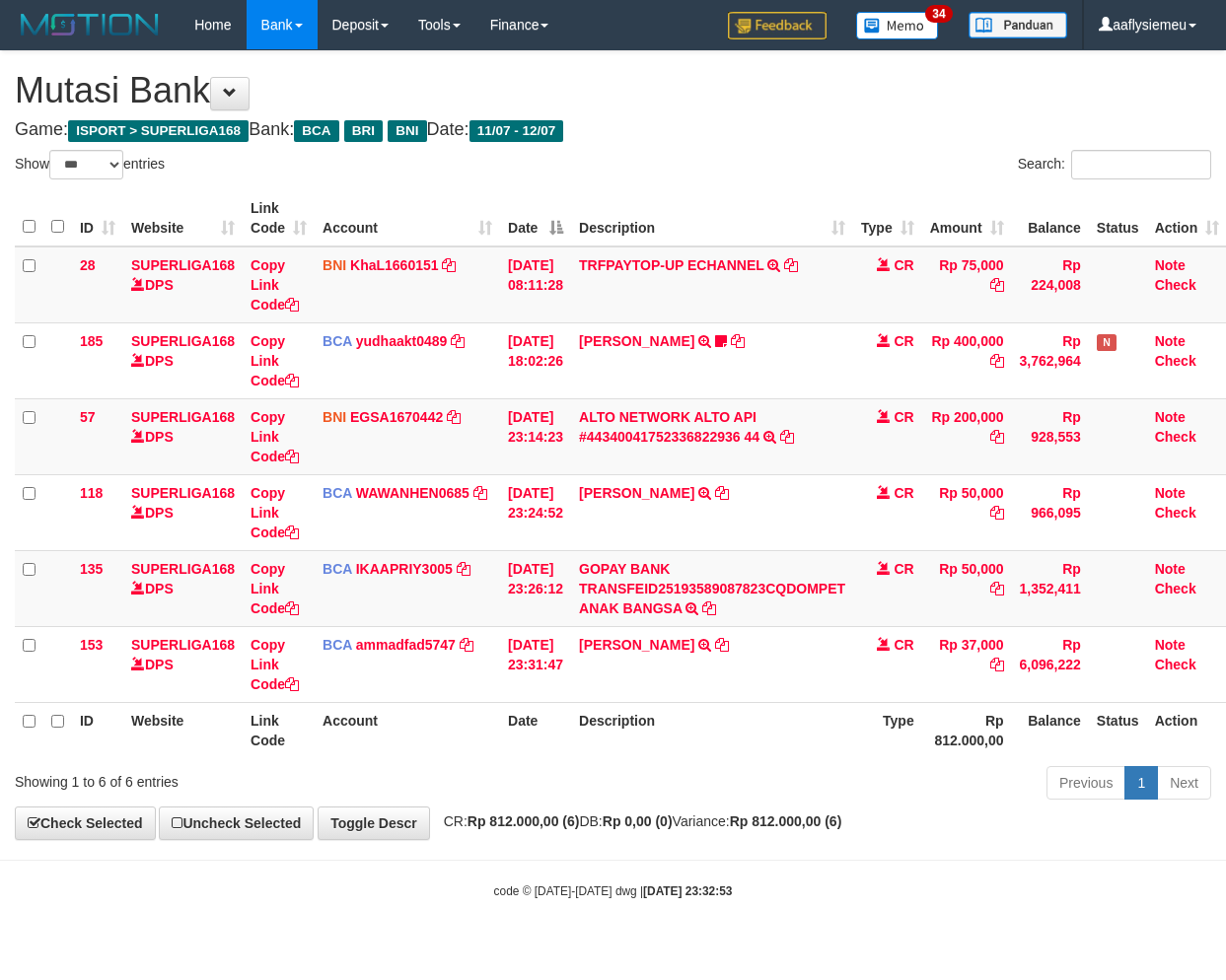 scroll, scrollTop: 0, scrollLeft: 14, axis: horizontal 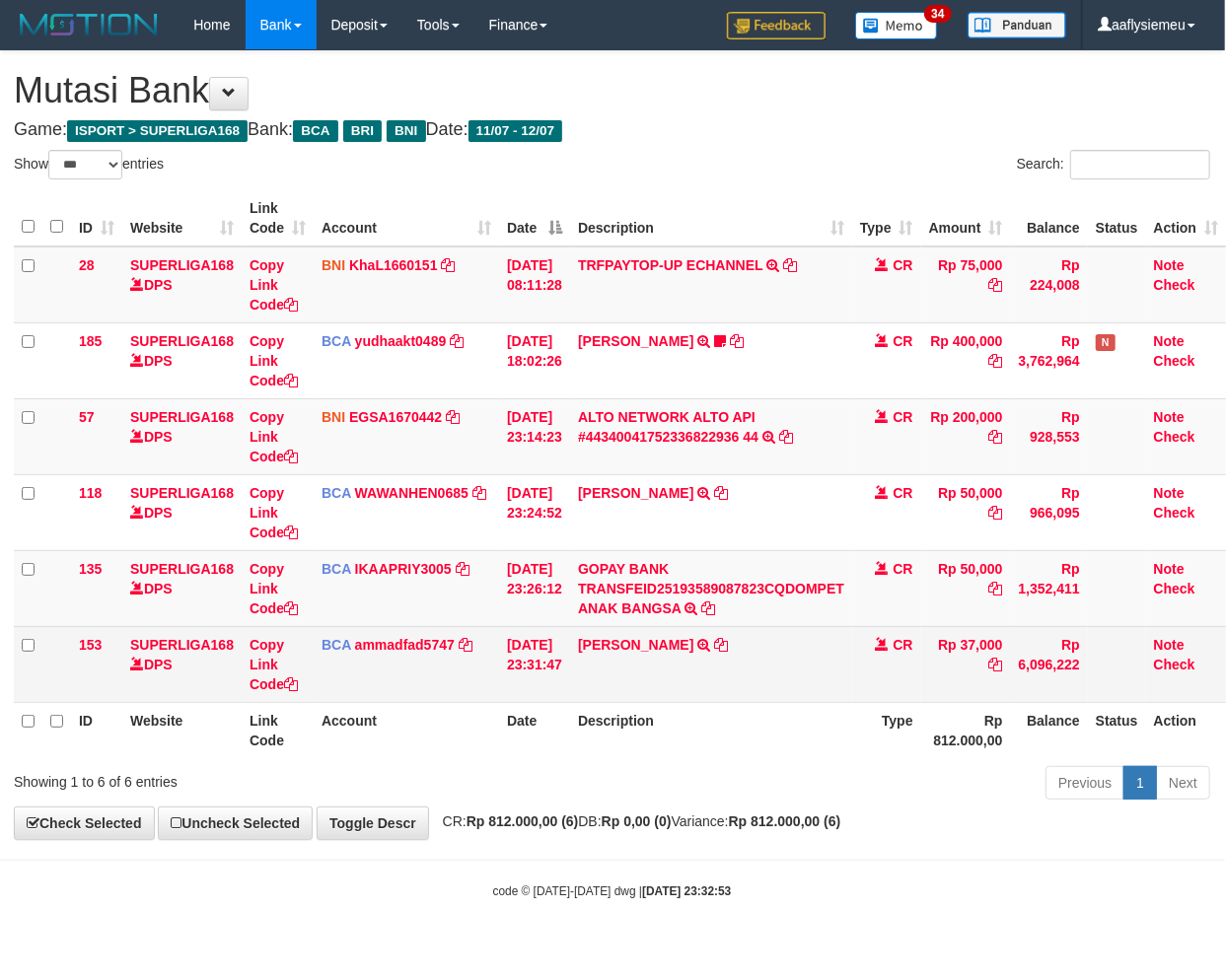 drag, startPoint x: 0, startPoint y: 0, endPoint x: 992, endPoint y: 694, distance: 1210.661 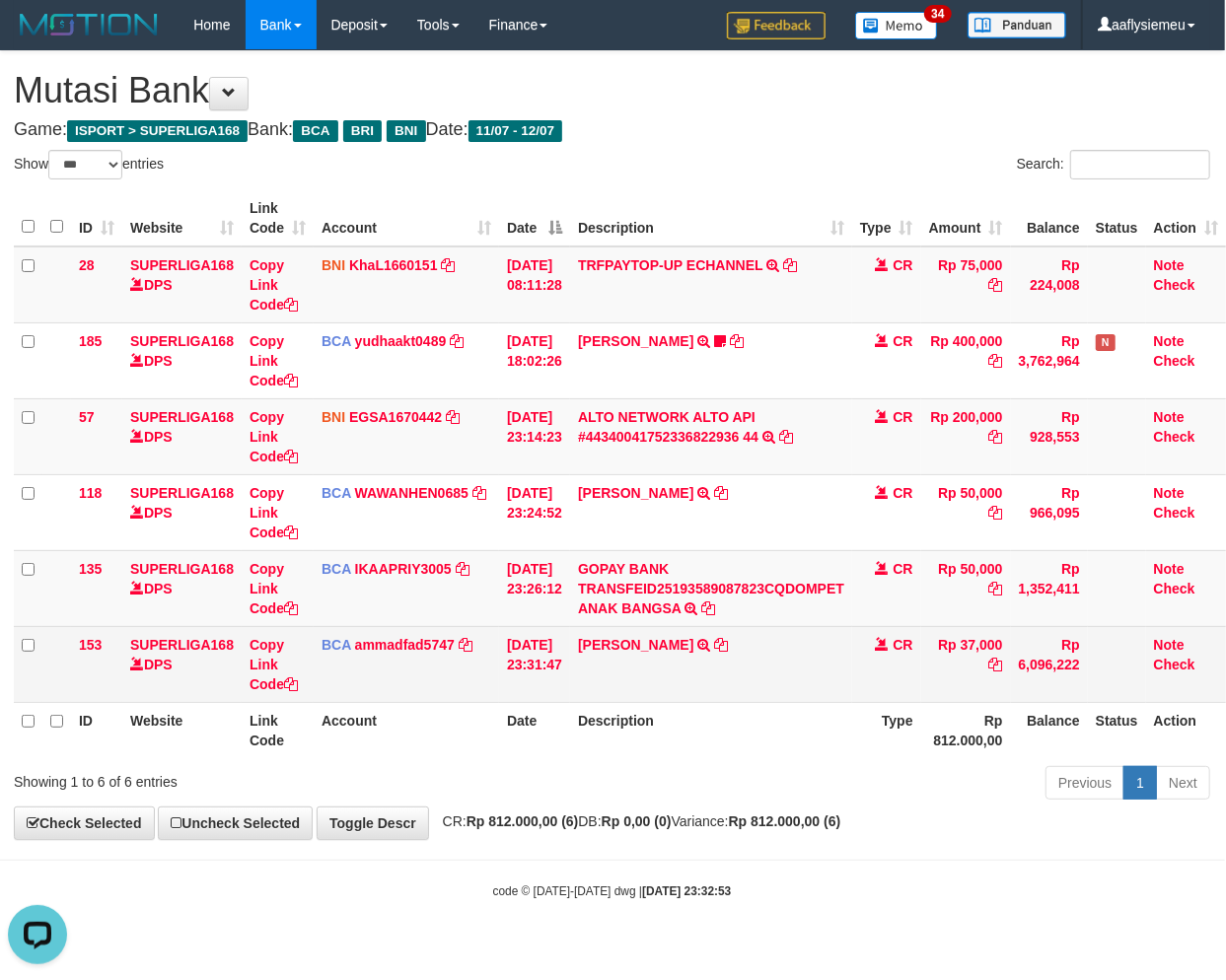 scroll, scrollTop: 0, scrollLeft: 0, axis: both 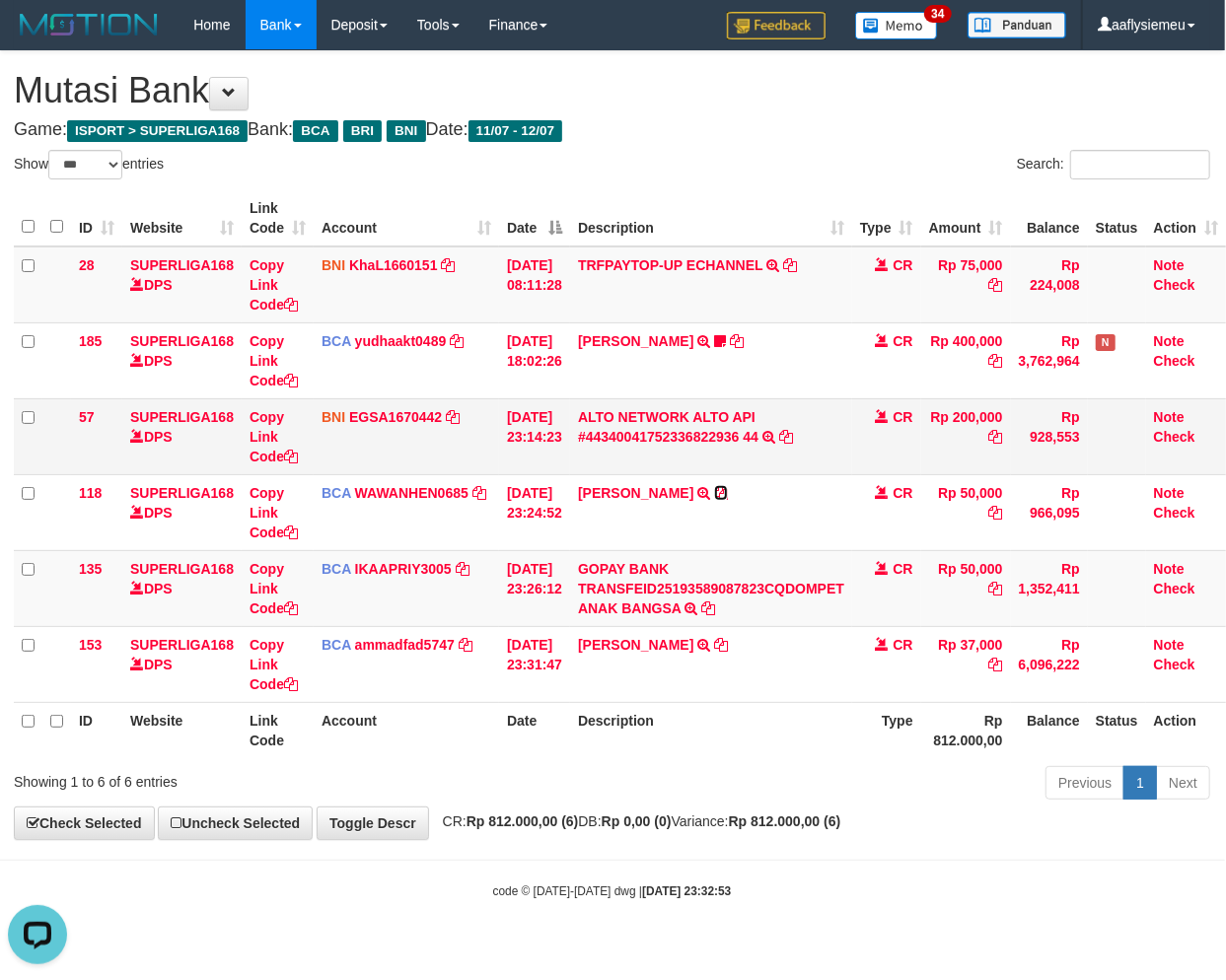 drag, startPoint x: 707, startPoint y: 484, endPoint x: 1088, endPoint y: 448, distance: 382.69701 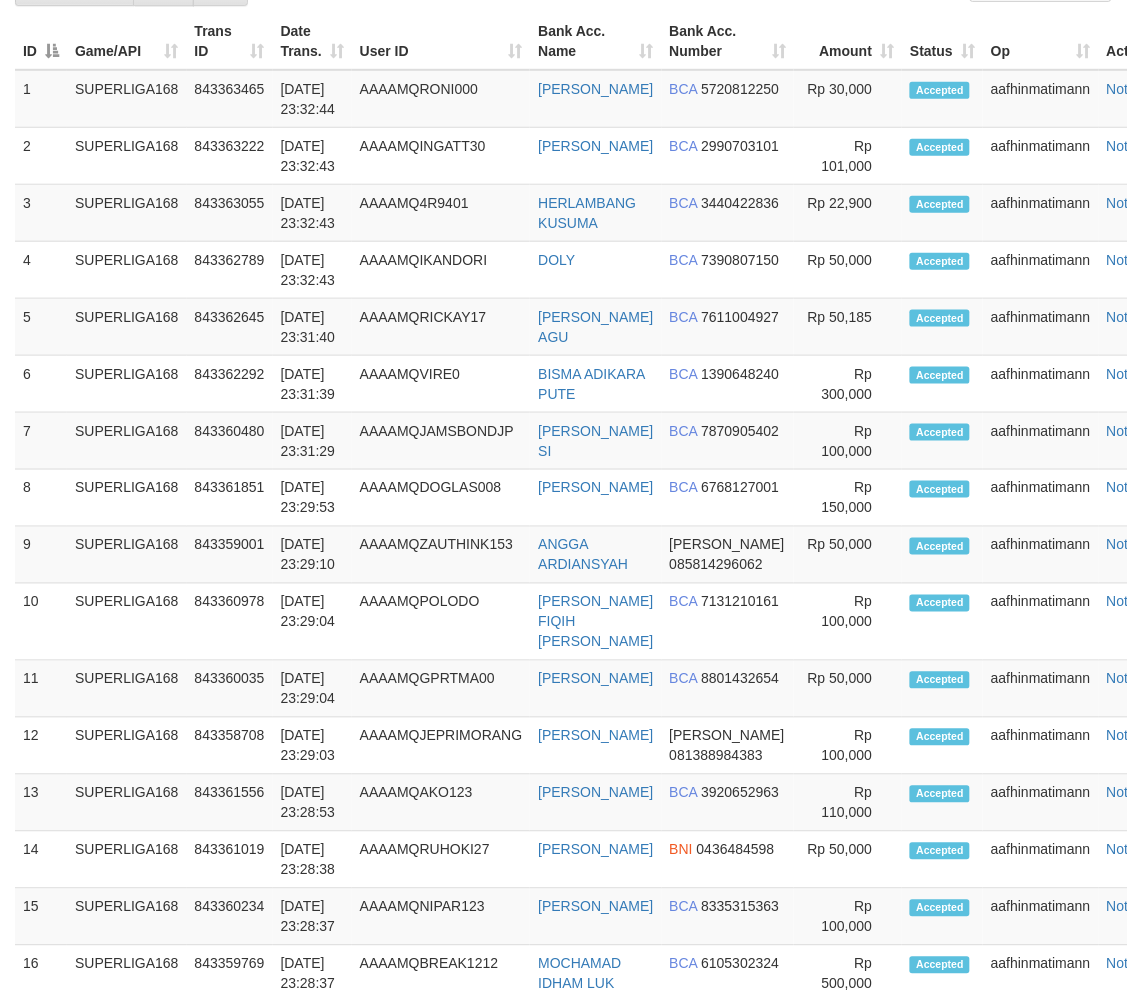 scroll, scrollTop: 1252, scrollLeft: 0, axis: vertical 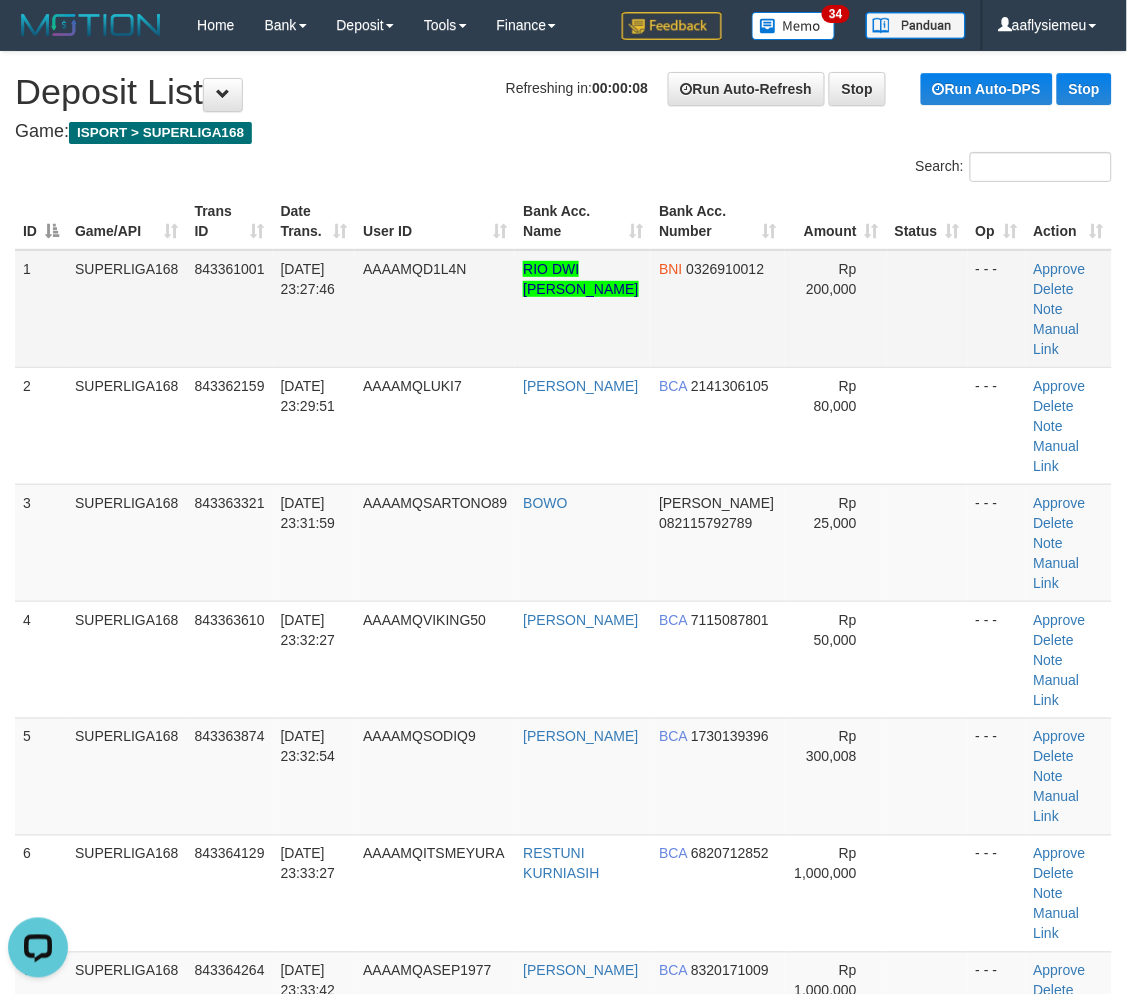click on "843361001" at bounding box center [230, 309] 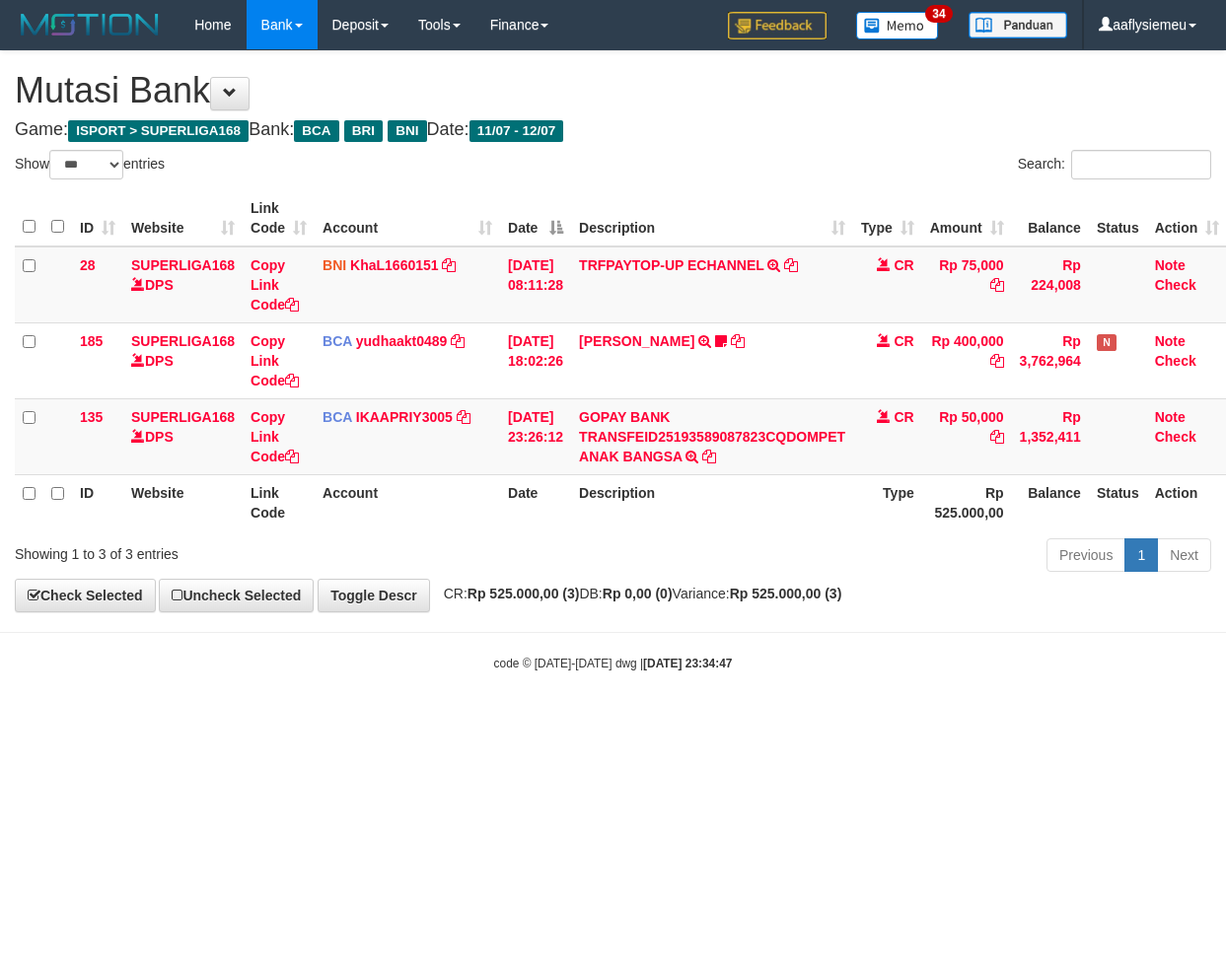 select on "***" 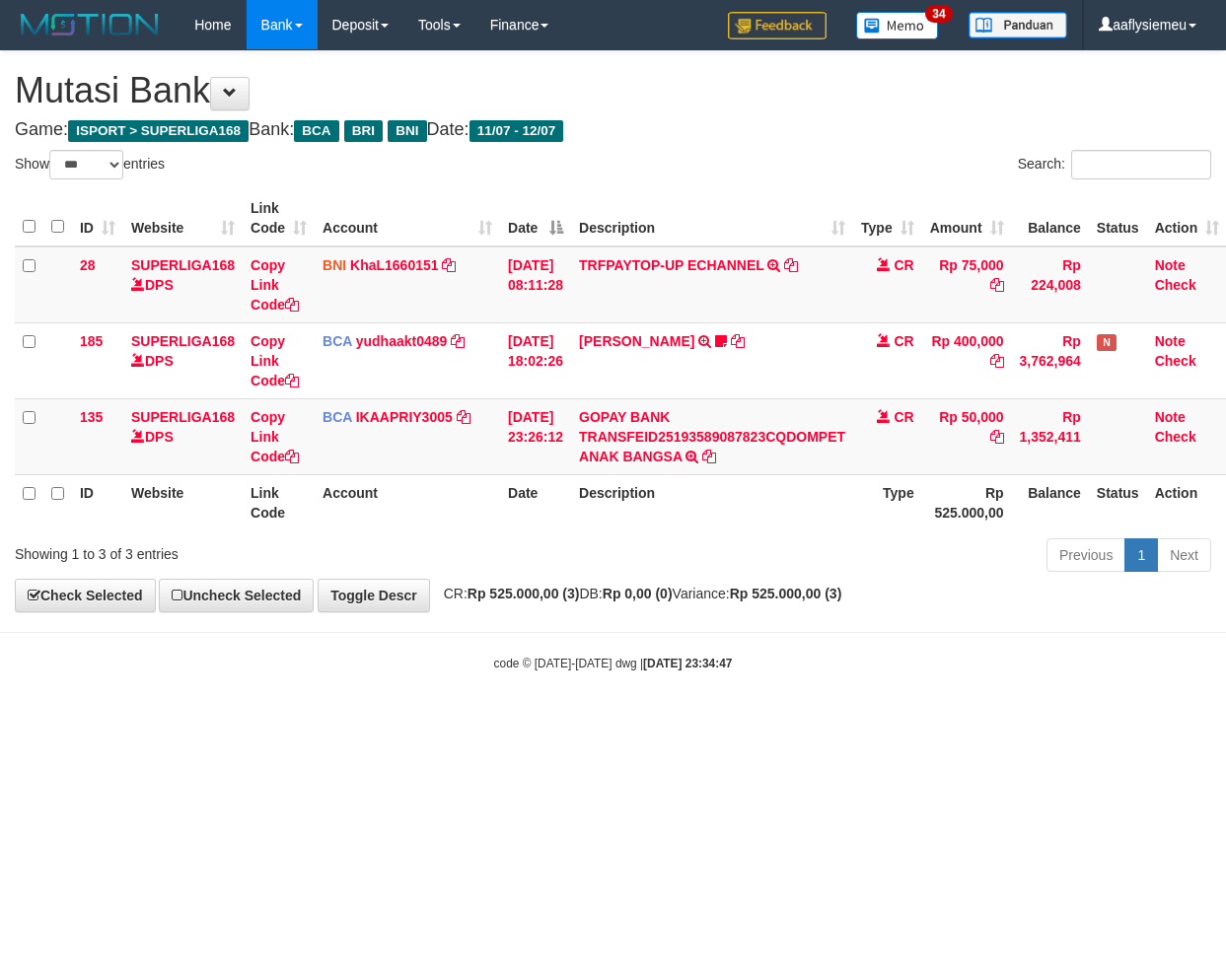 scroll, scrollTop: 0, scrollLeft: 14, axis: horizontal 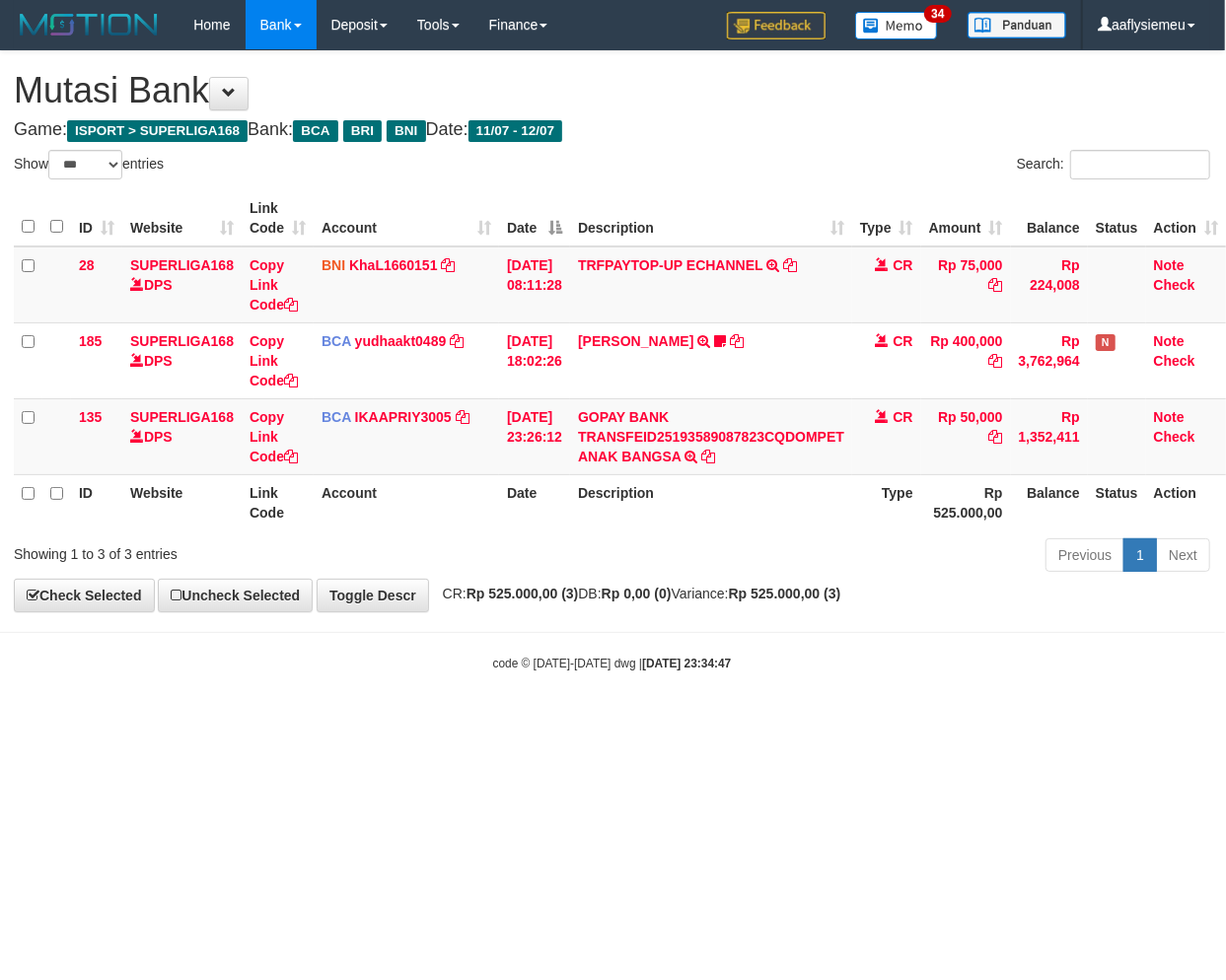 click at bounding box center [612, 632] 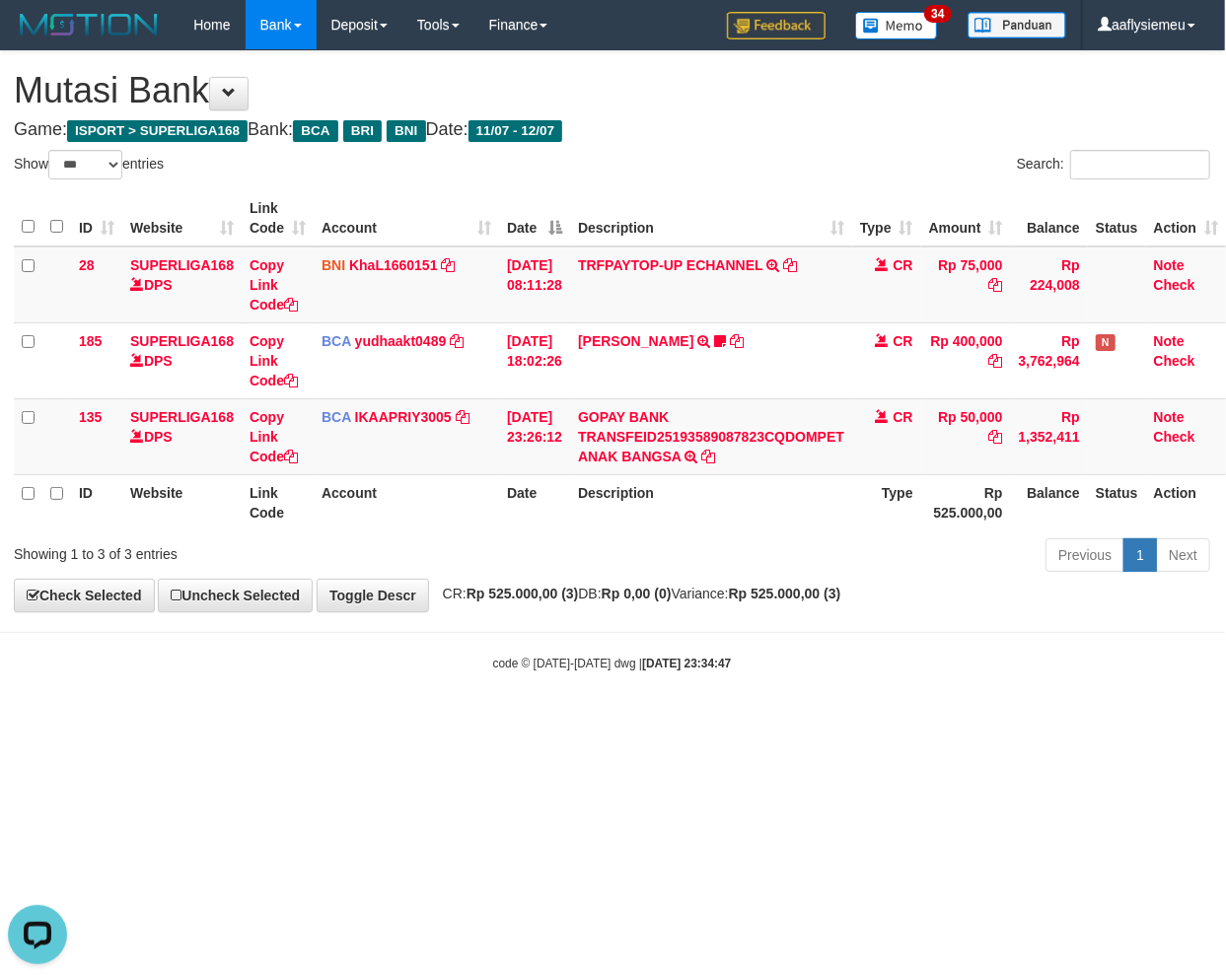 scroll, scrollTop: 0, scrollLeft: 0, axis: both 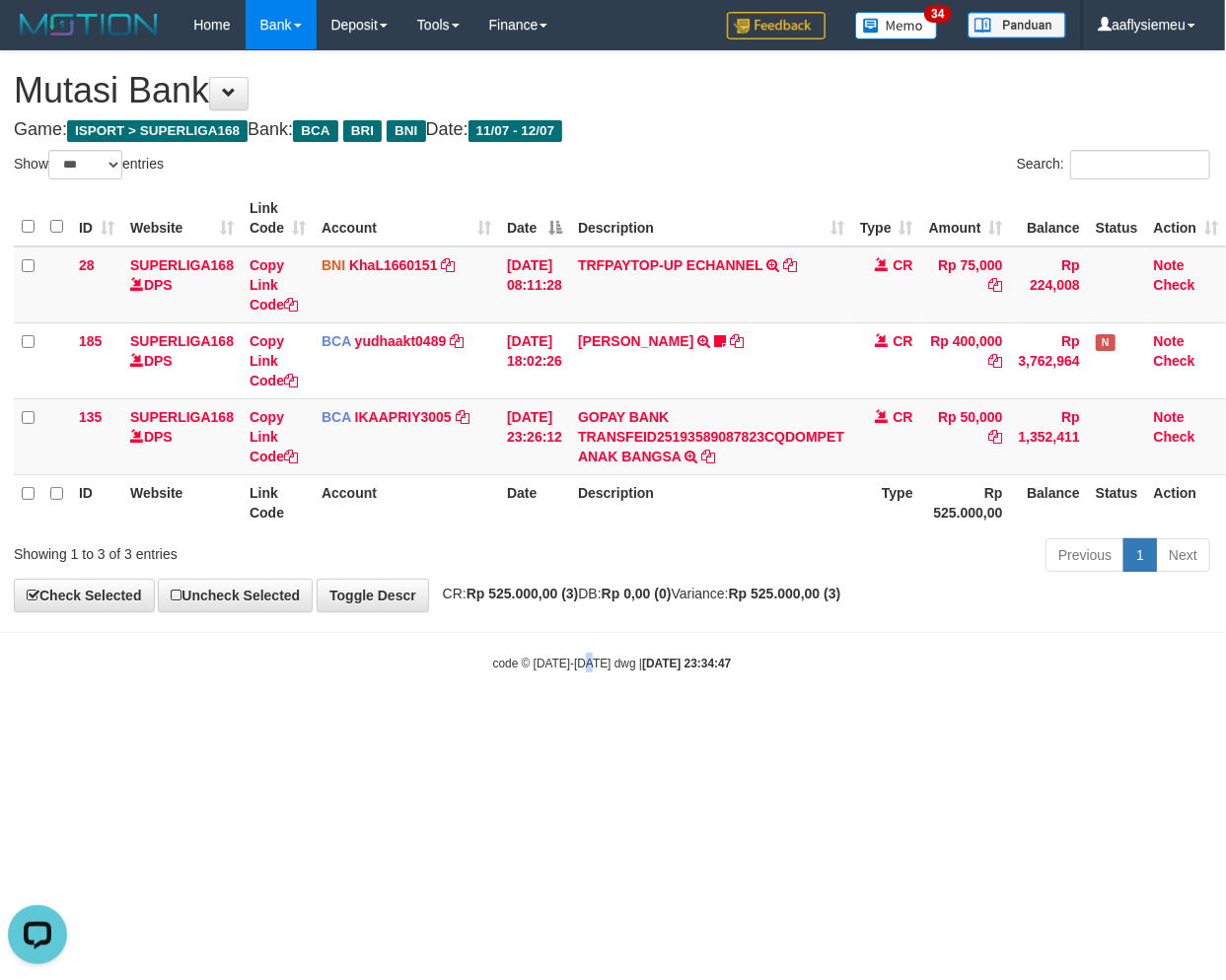 click on "Toggle navigation
Home
Bank
Account List
Load
By Website
Group
[ISPORT]													SUPERLIGA168
By Load Group (DPS)
34" at bounding box center (612, 361) 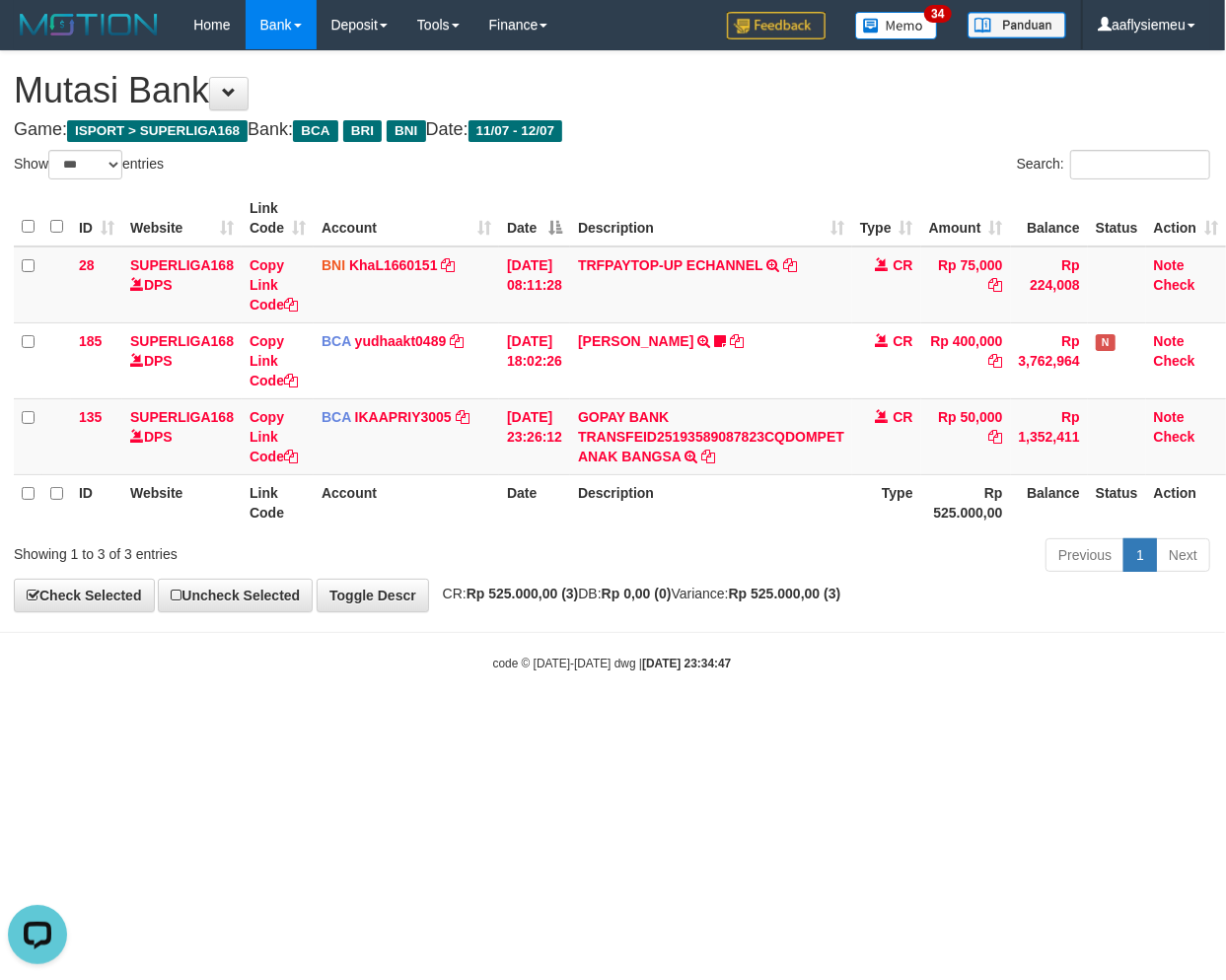 click on "Toggle navigation
Home
Bank
Account List
Load
By Website
Group
[ISPORT]													SUPERLIGA168
By Load Group (DPS)" at bounding box center (612, 361) 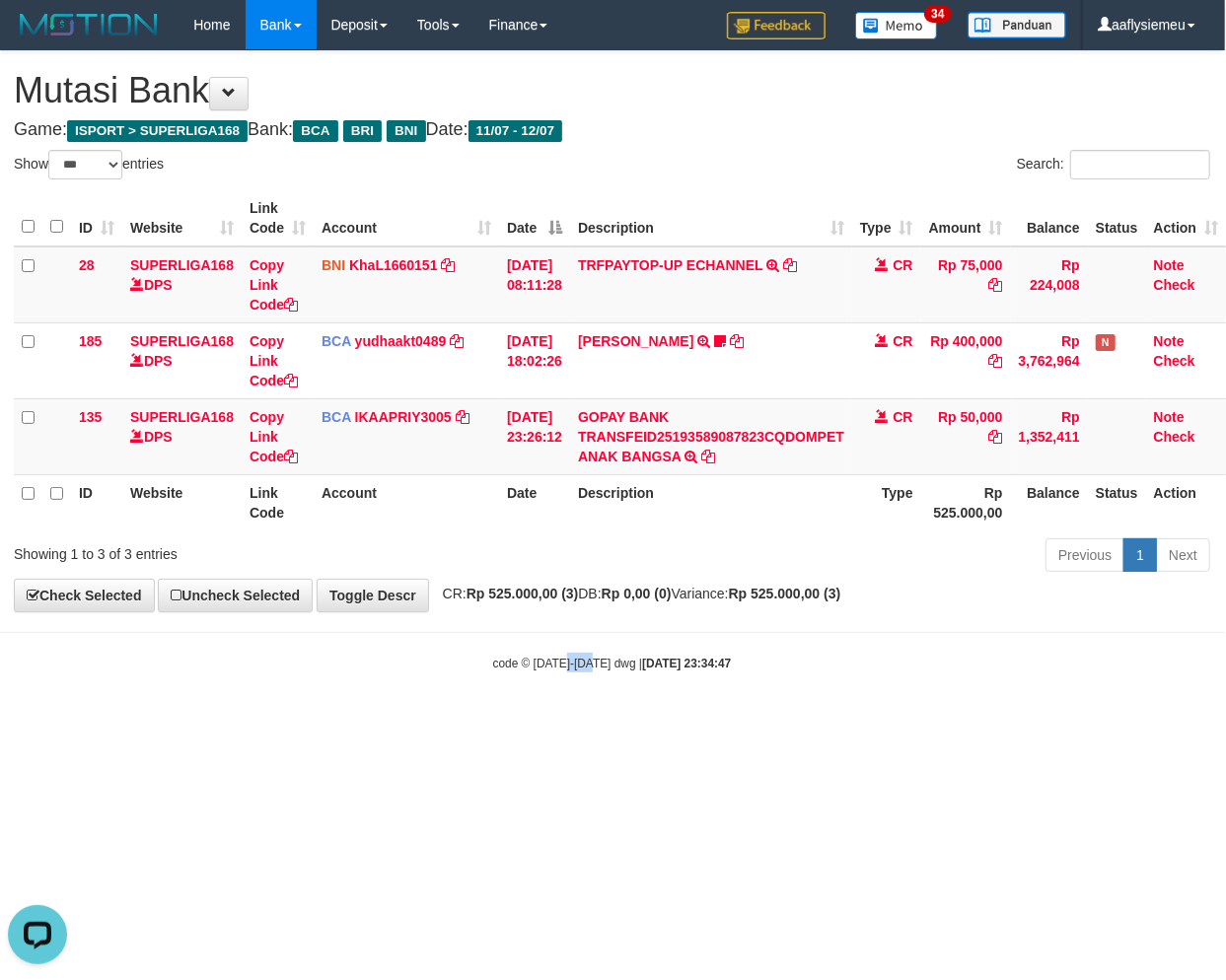 click on "Toggle navigation
Home
Bank
Account List
Load
By Website
Group
[ISPORT]													SUPERLIGA168
By Load Group (DPS)" at bounding box center (612, 361) 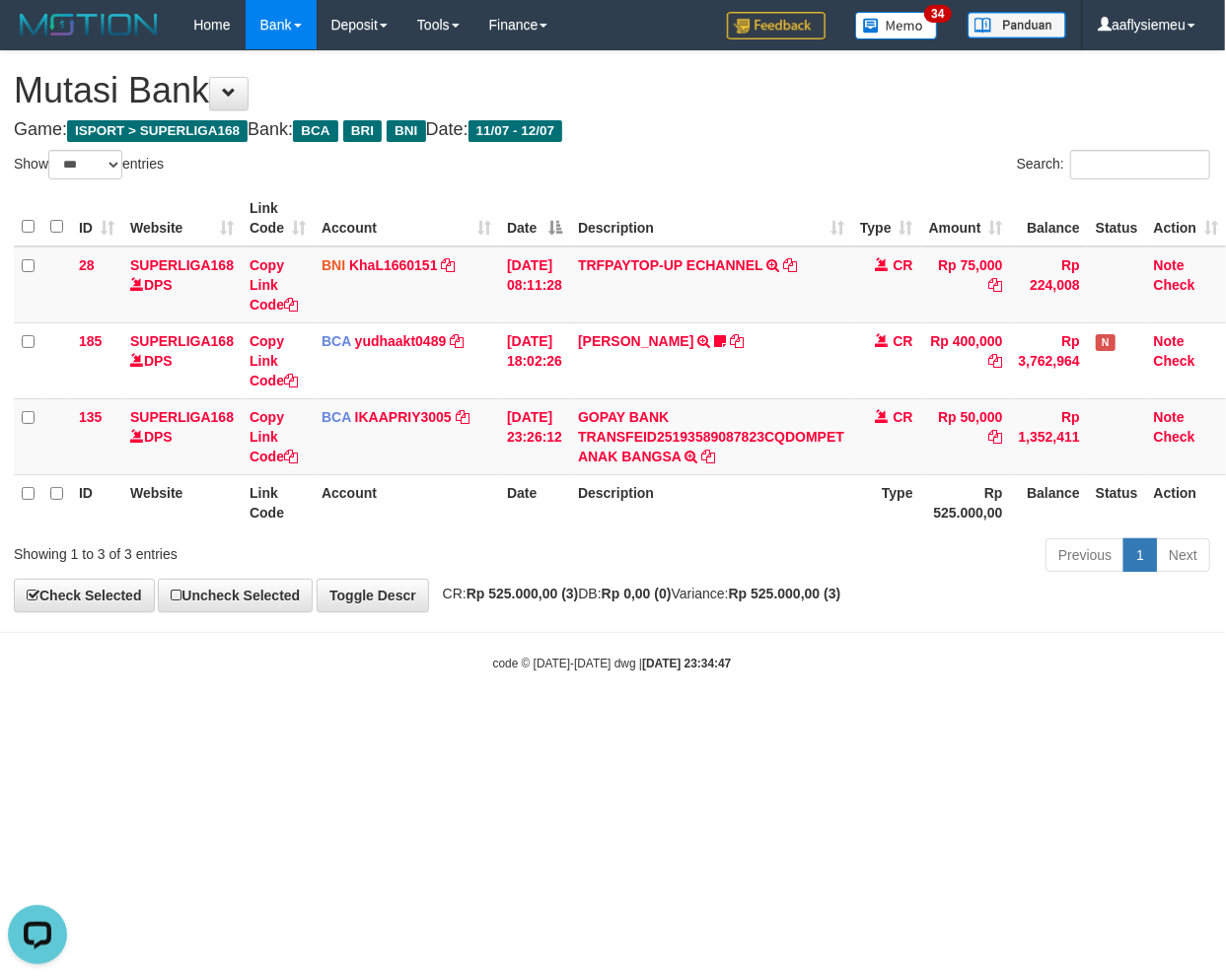 click on "Toggle navigation
Home
Bank
Account List
Load
By Website
Group
[ISPORT]													SUPERLIGA168
By Load Group (DPS)" at bounding box center (612, 361) 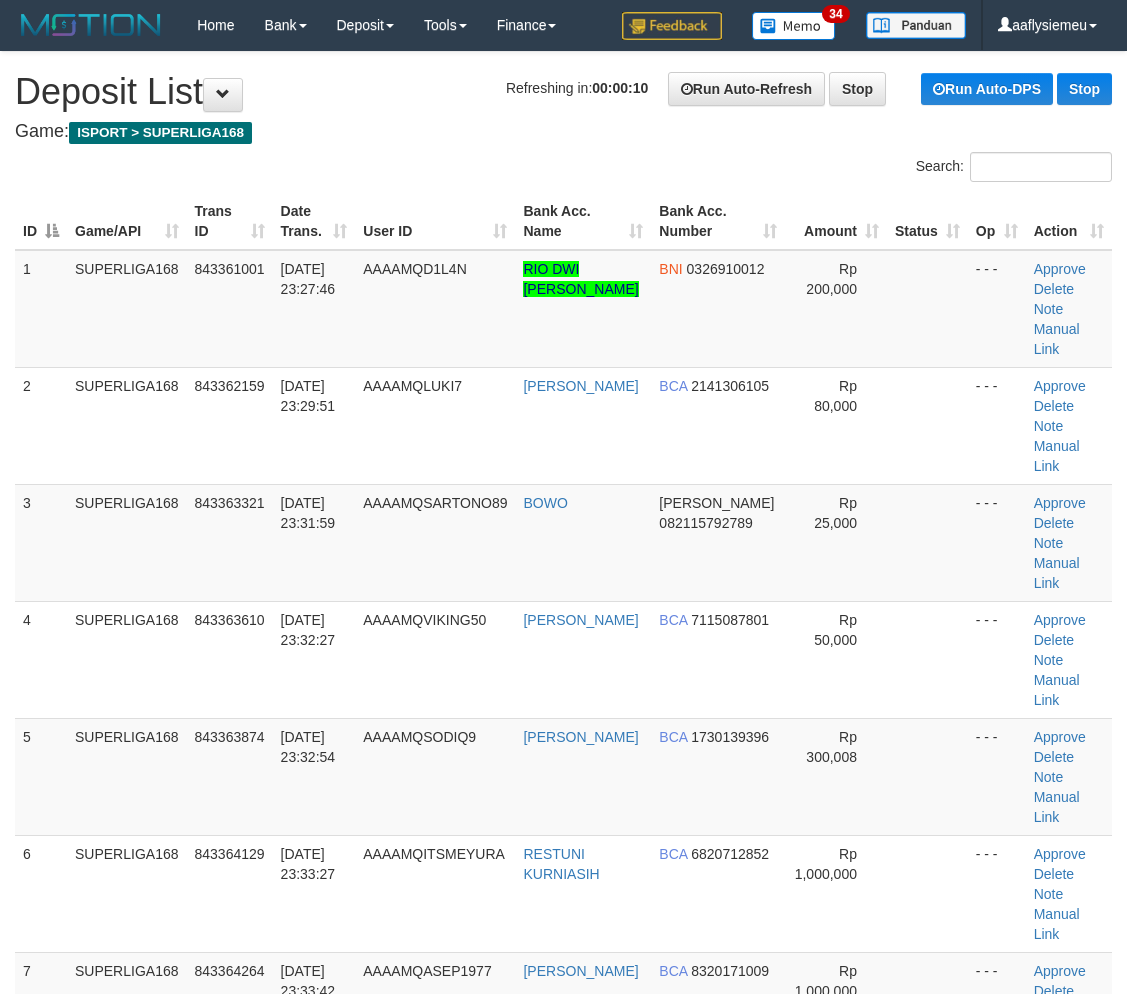 scroll, scrollTop: 0, scrollLeft: 0, axis: both 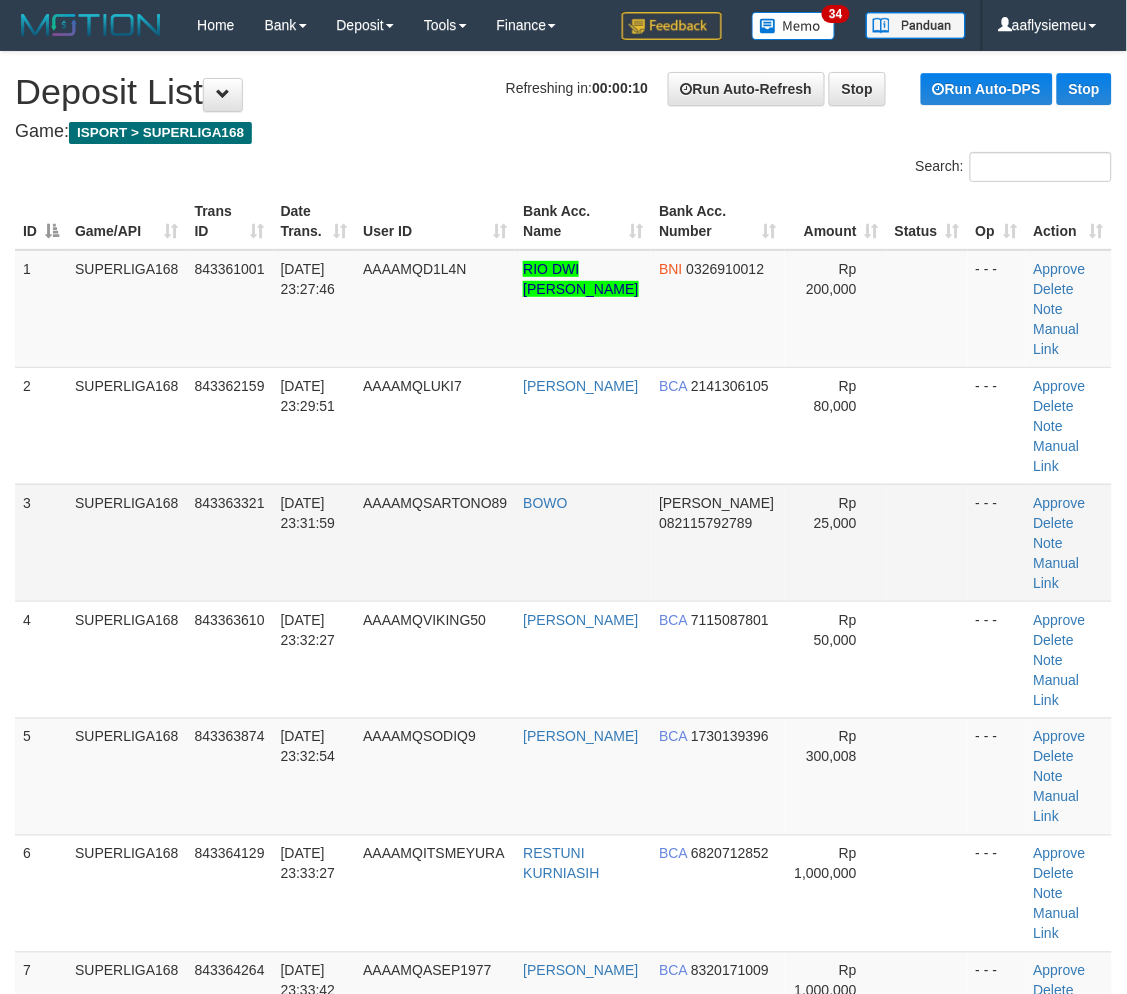 click on "SUPERLIGA168" at bounding box center (127, 542) 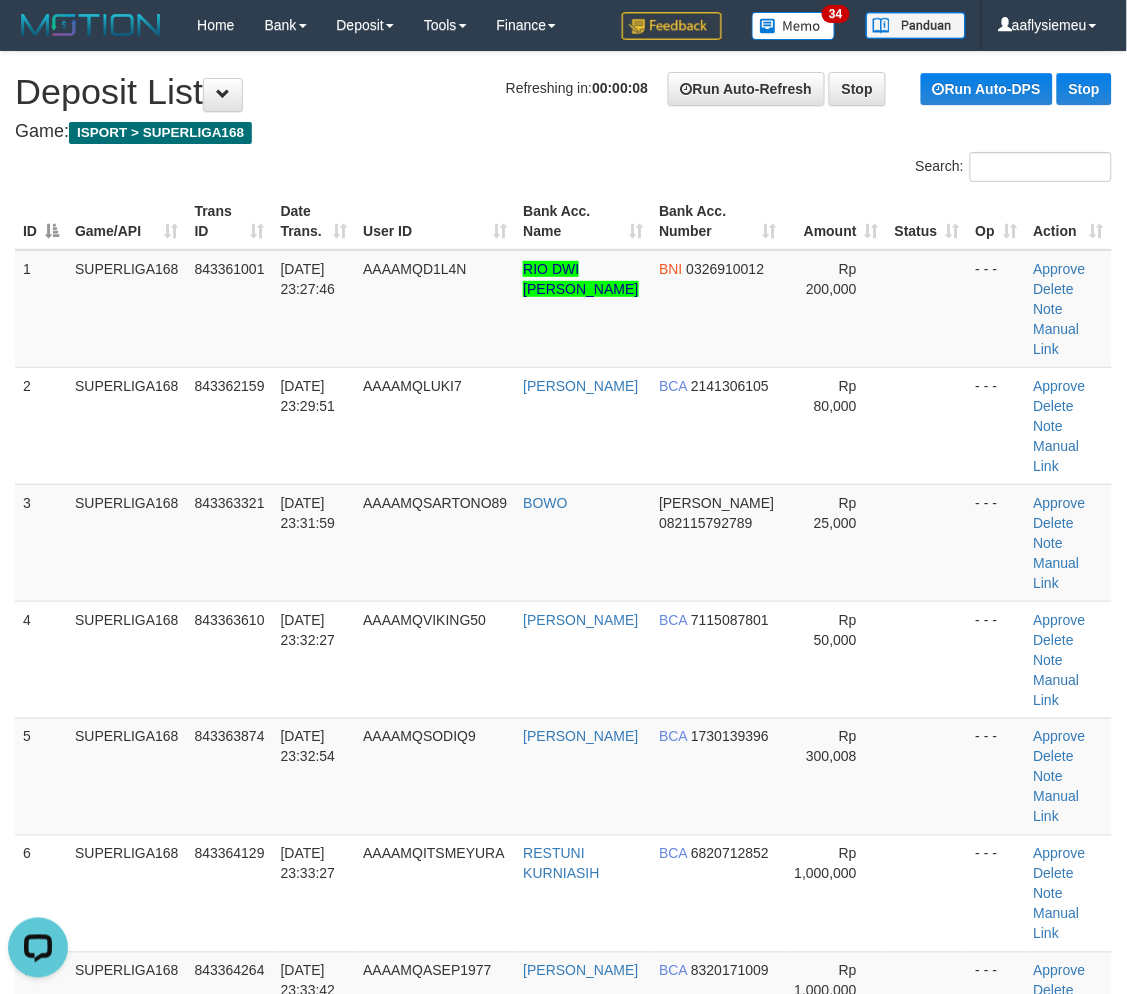 scroll, scrollTop: 0, scrollLeft: 0, axis: both 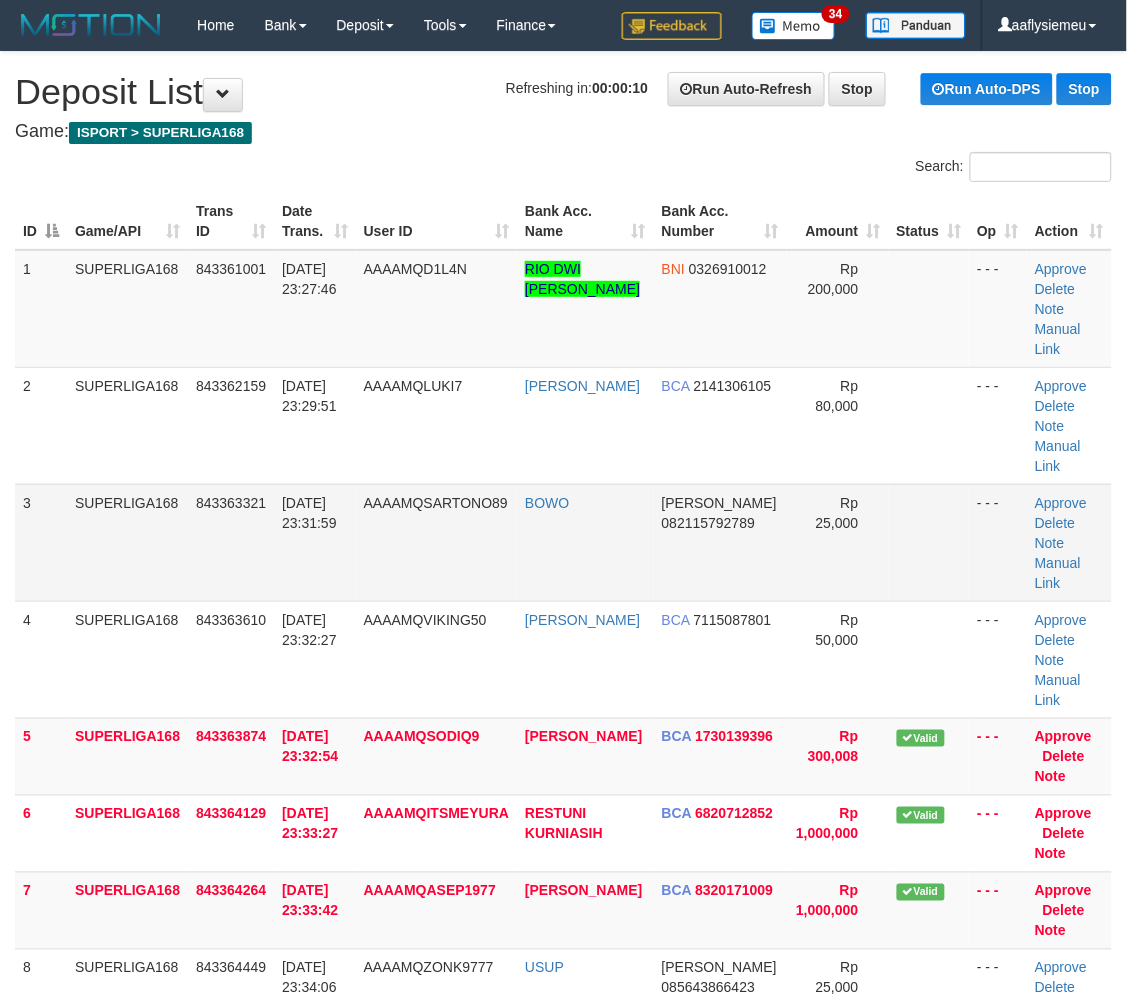 click on "3
SUPERLIGA168
843363321
12/07/2025 23:31:59
AAAAMQSARTONO89
BOWO
DANA
082115792789
Rp 25,000
- - -
Approve
Delete
Note
Manual Link" at bounding box center (563, 542) 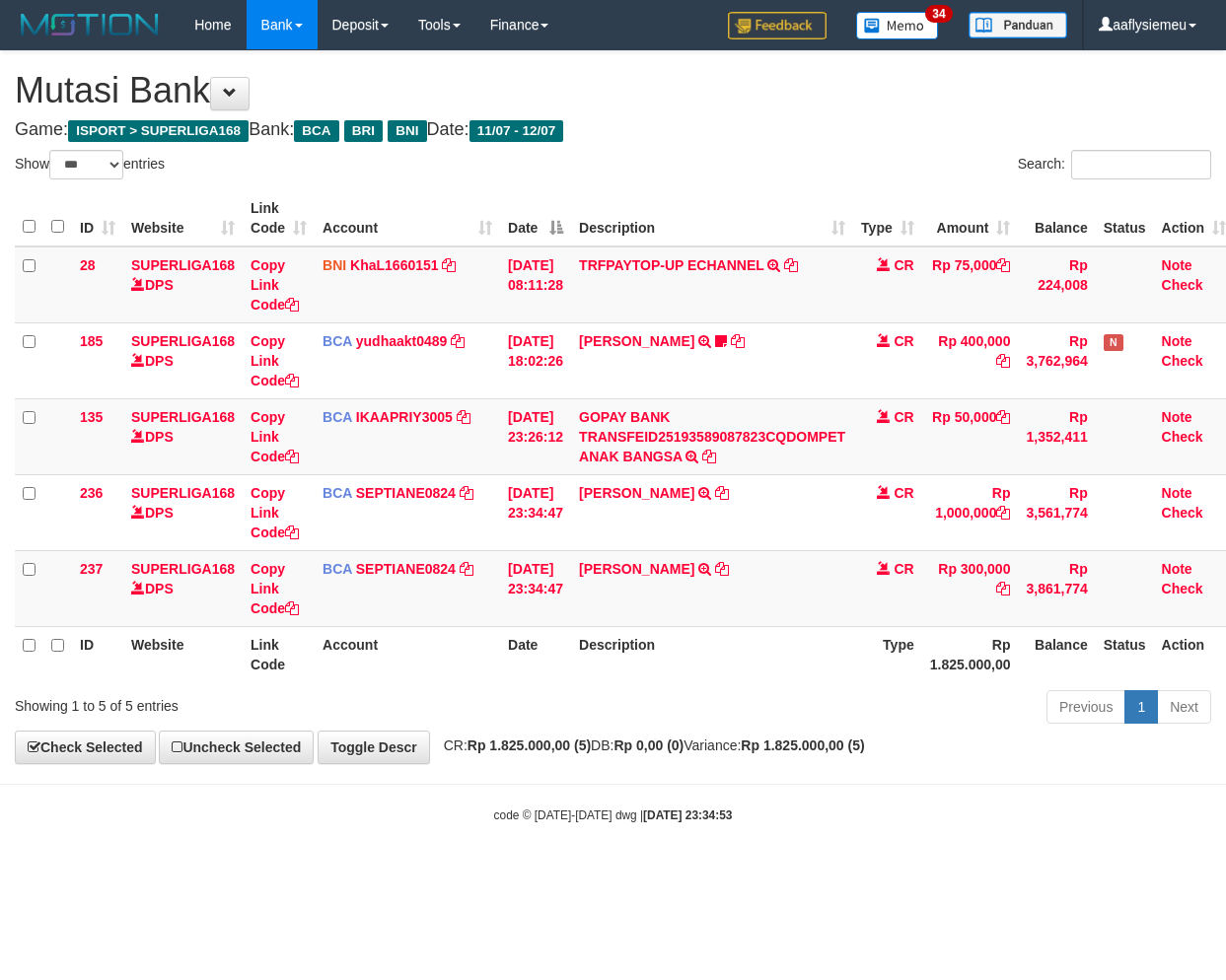 select on "***" 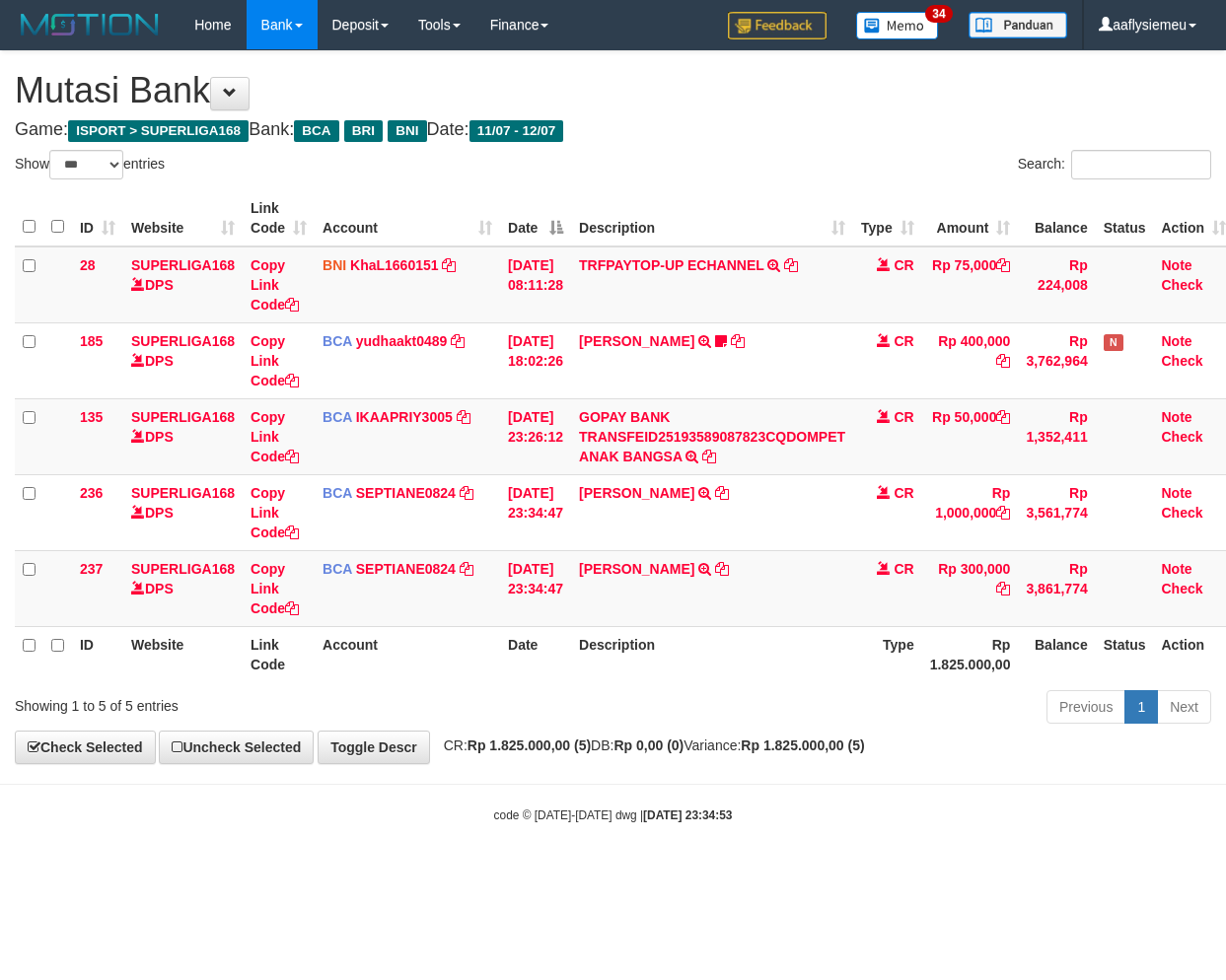 scroll, scrollTop: 0, scrollLeft: 14, axis: horizontal 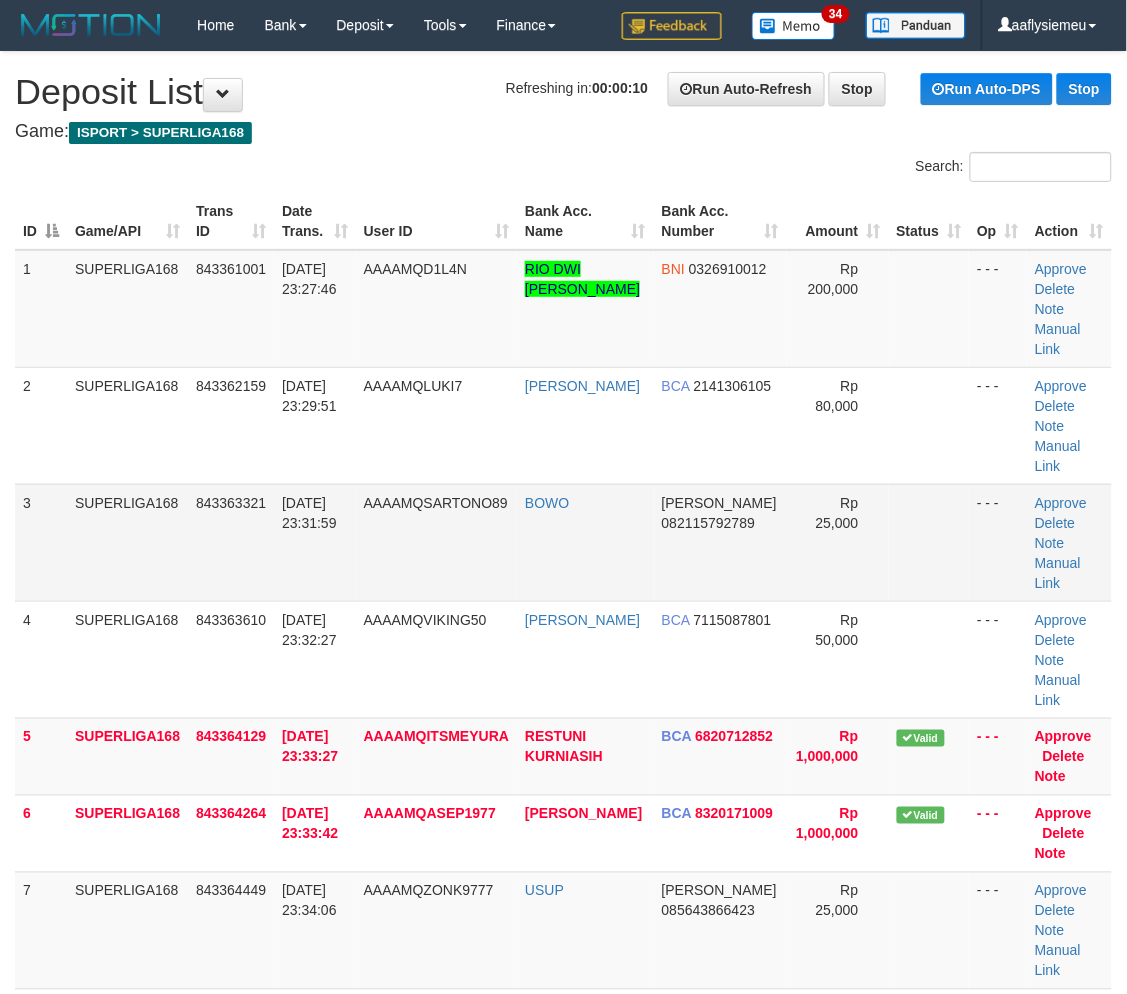 click on "SUPERLIGA168" at bounding box center [127, 542] 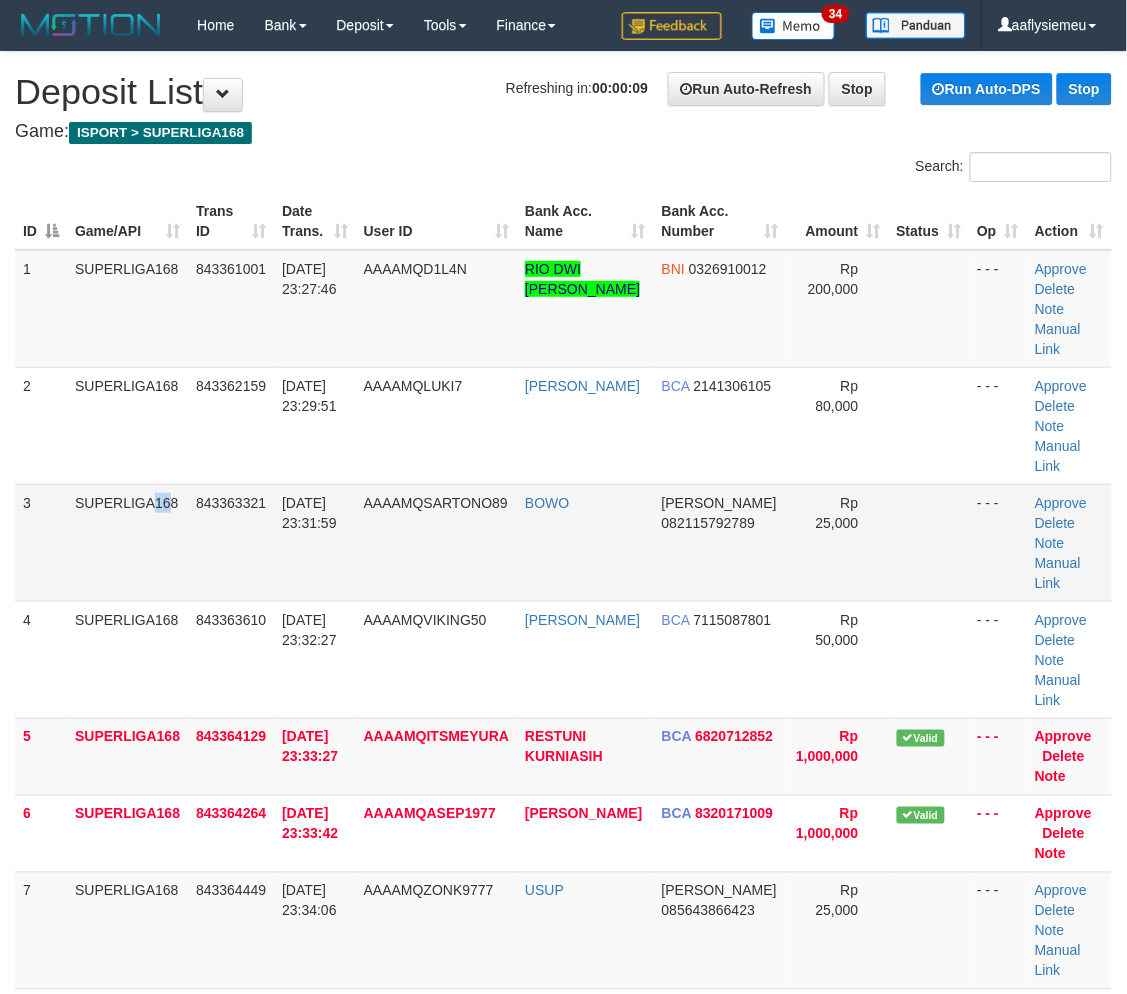 click on "SUPERLIGA168" at bounding box center (127, 542) 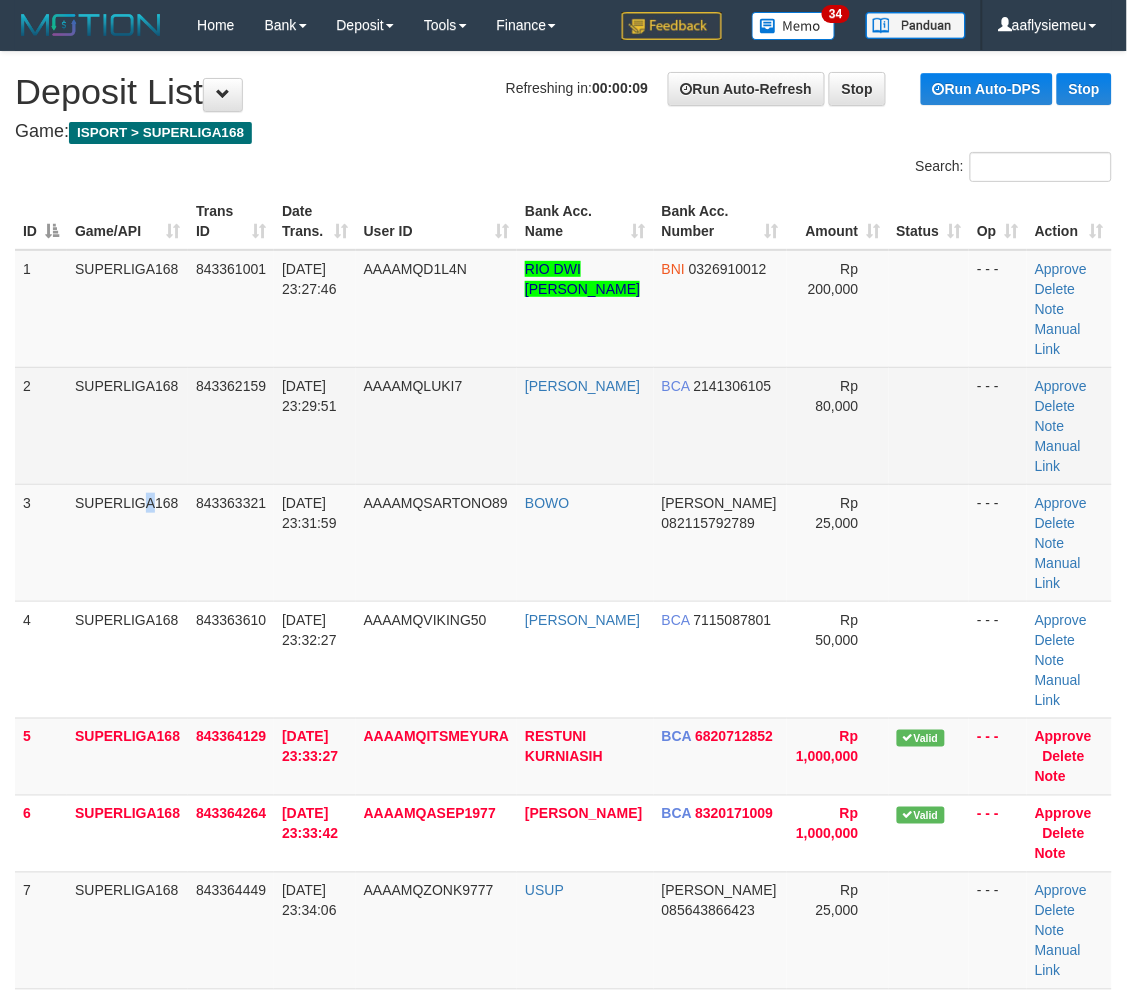 click on "SUPERLIGA168" at bounding box center (127, 425) 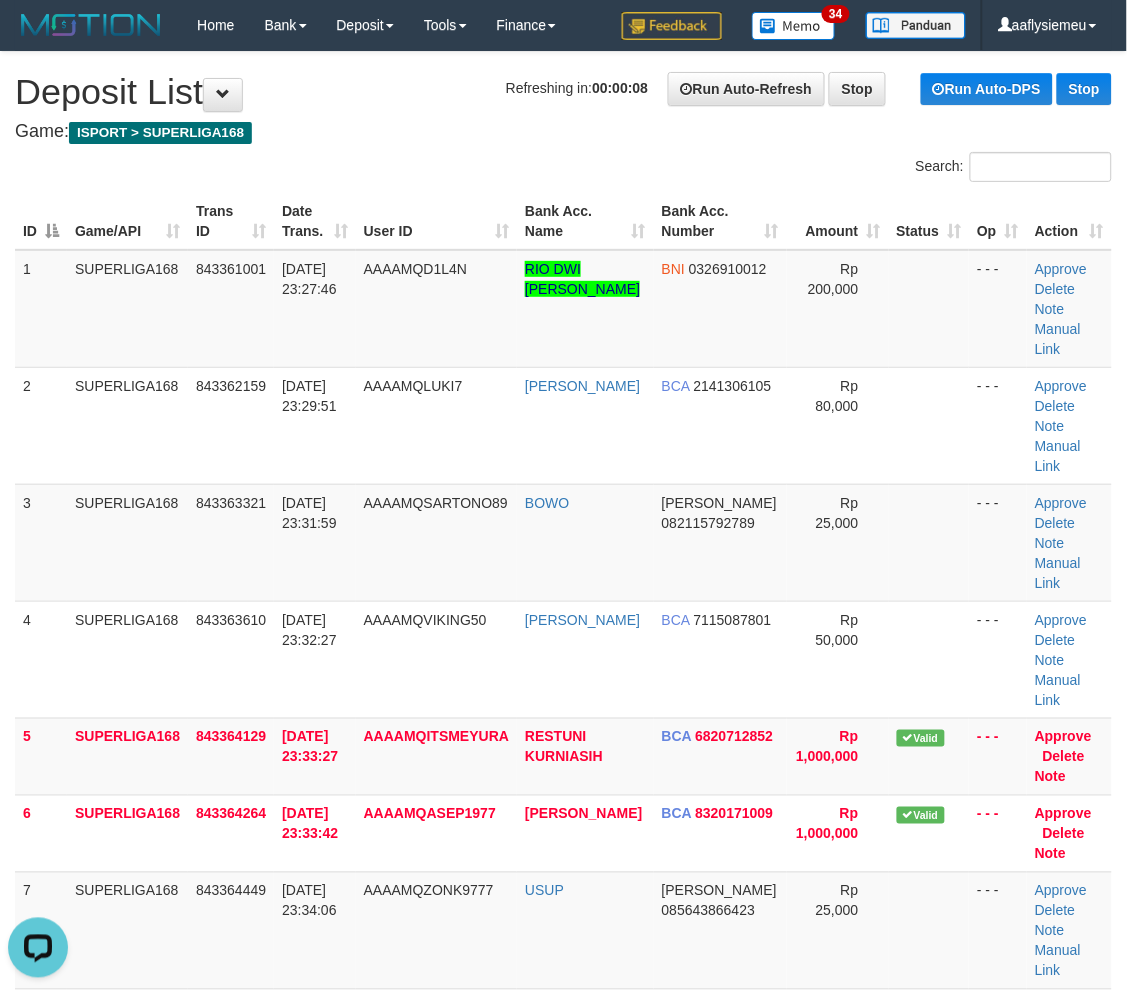 scroll, scrollTop: 0, scrollLeft: 0, axis: both 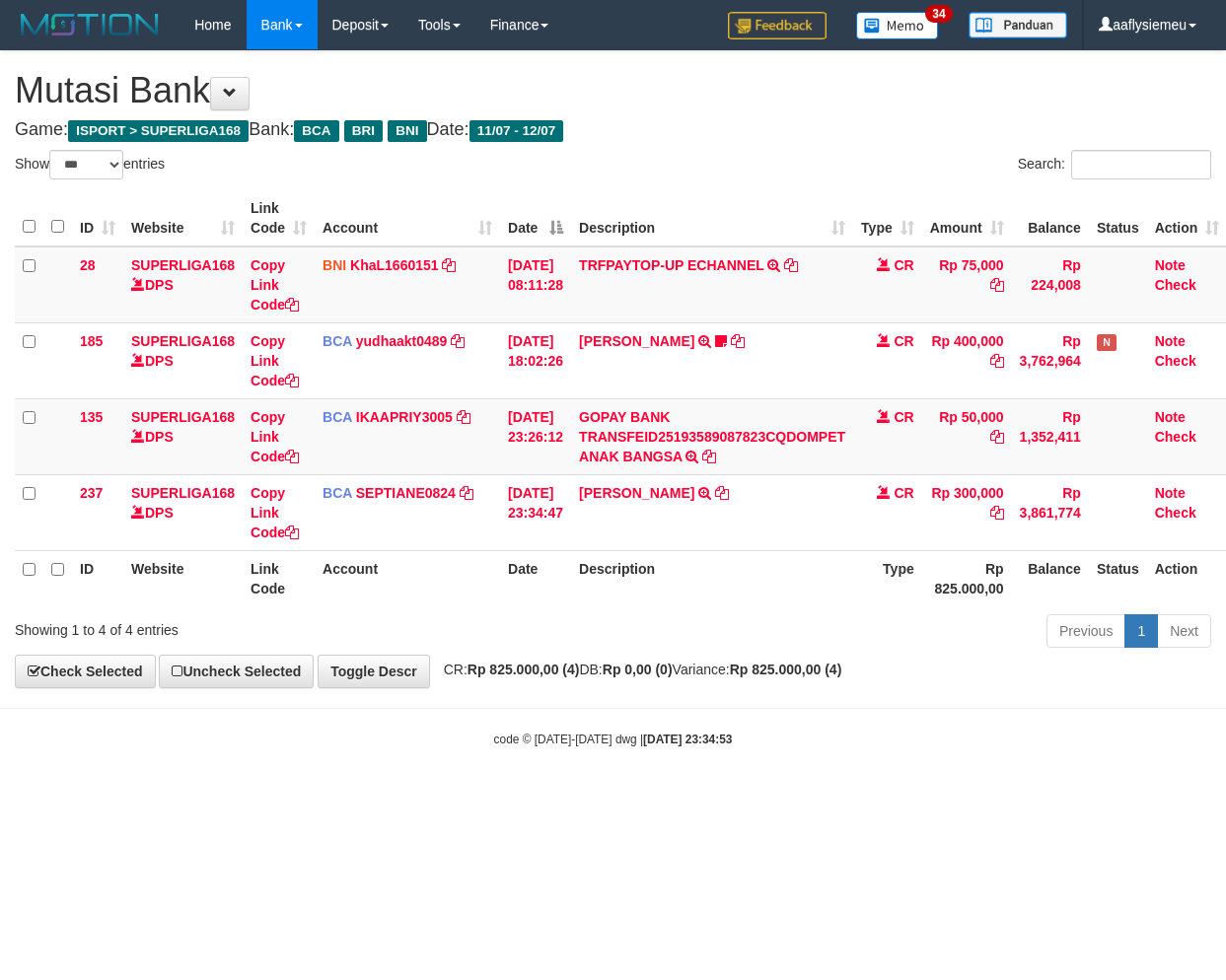 select on "***" 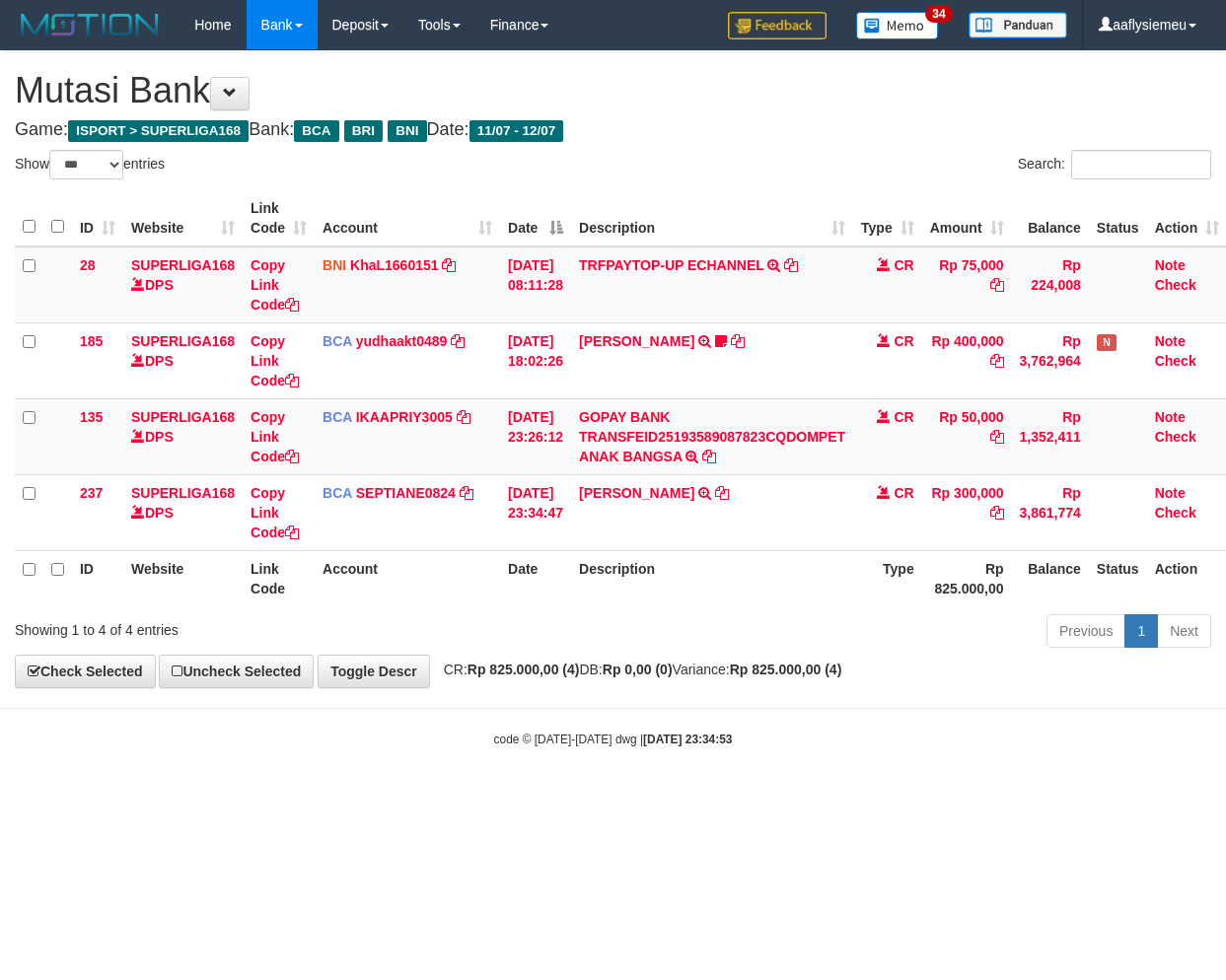 scroll, scrollTop: 0, scrollLeft: 14, axis: horizontal 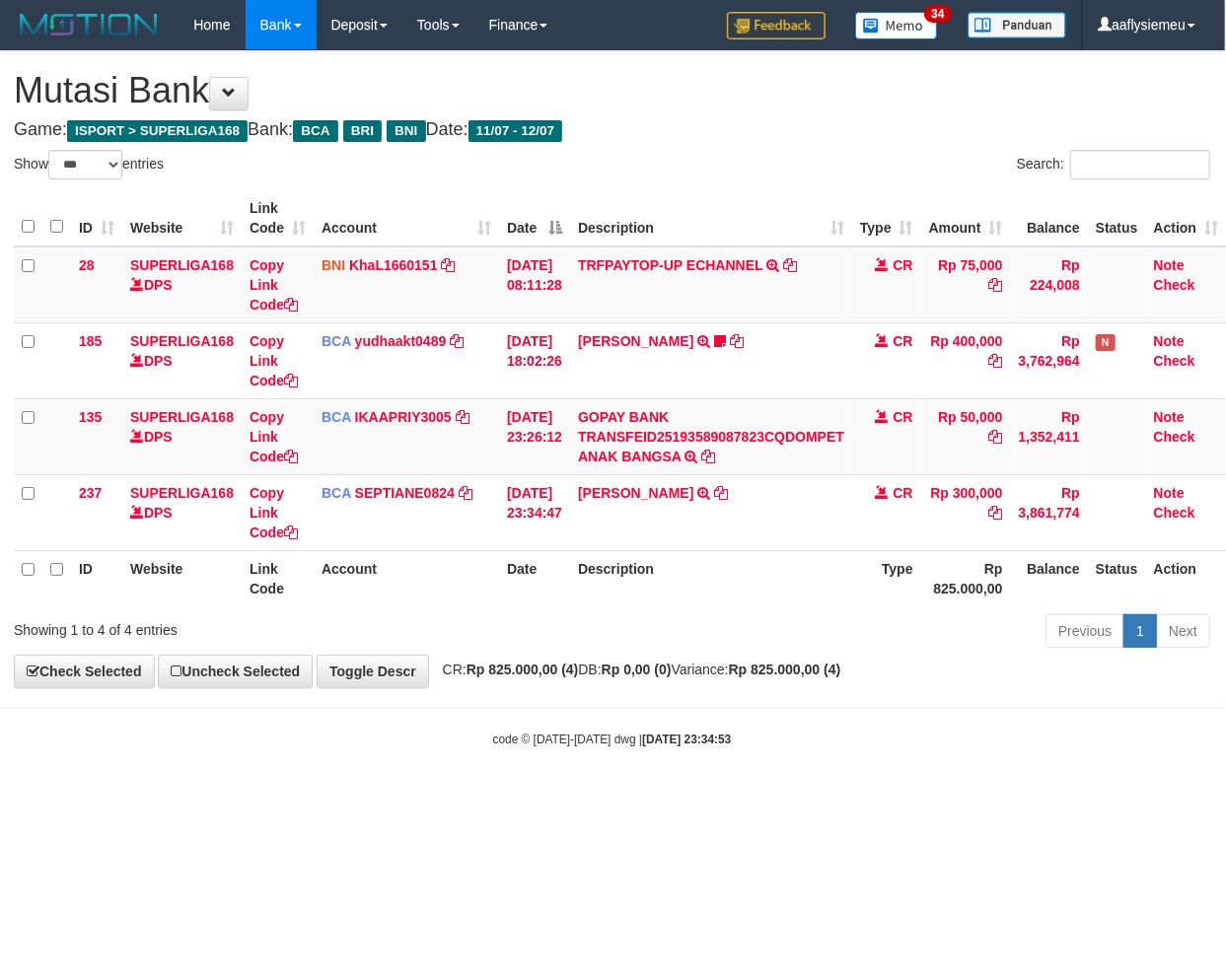 click on "Toggle navigation
Home
Bank
Account List
Load
By Website
Group
[ISPORT]													SUPERLIGA168
By Load Group (DPS)
34" at bounding box center [612, 398] 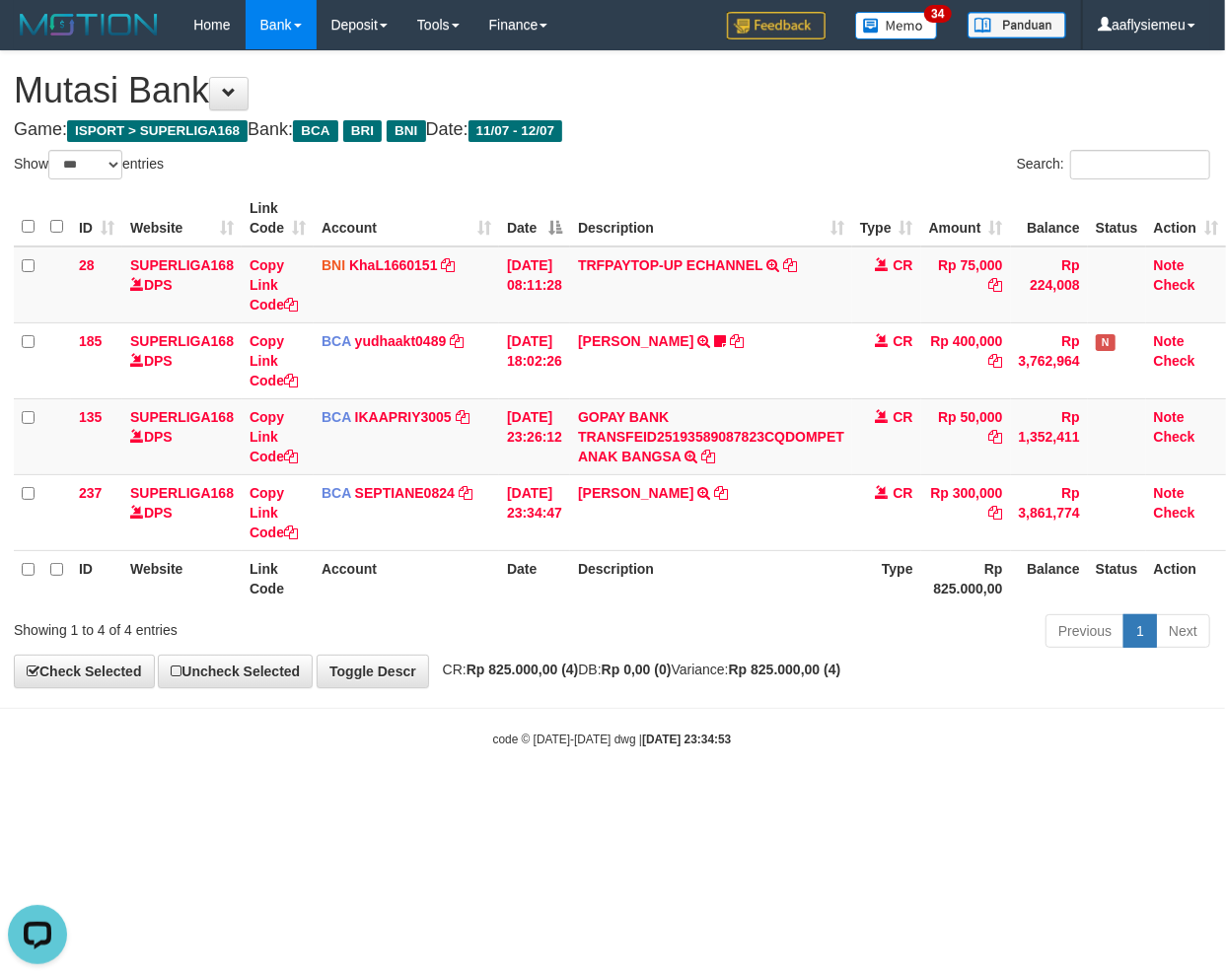 scroll, scrollTop: 0, scrollLeft: 0, axis: both 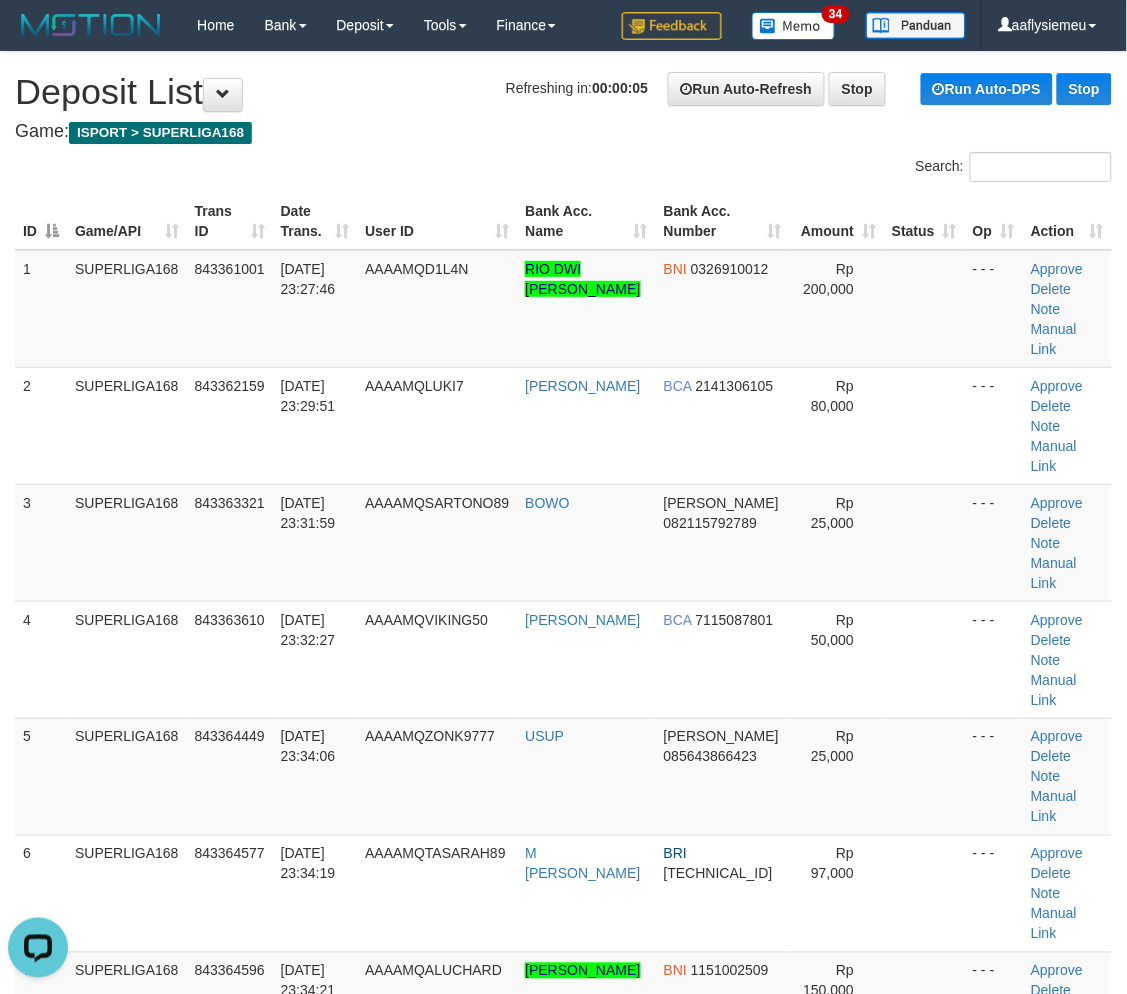 drag, startPoint x: 352, startPoint y: 501, endPoint x: 1, endPoint y: 623, distance: 371.5979 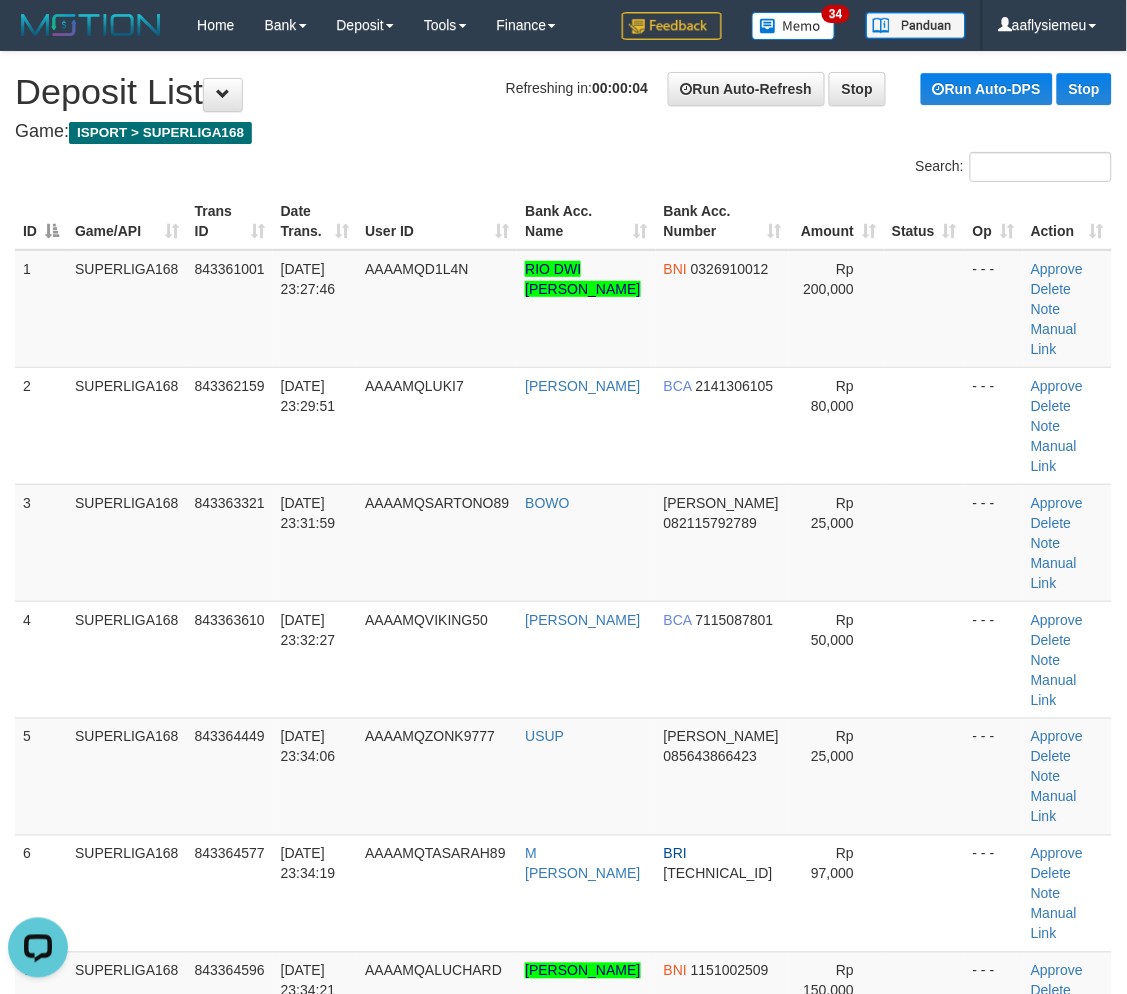 drag, startPoint x: 162, startPoint y: 586, endPoint x: 11, endPoint y: 633, distance: 158.14551 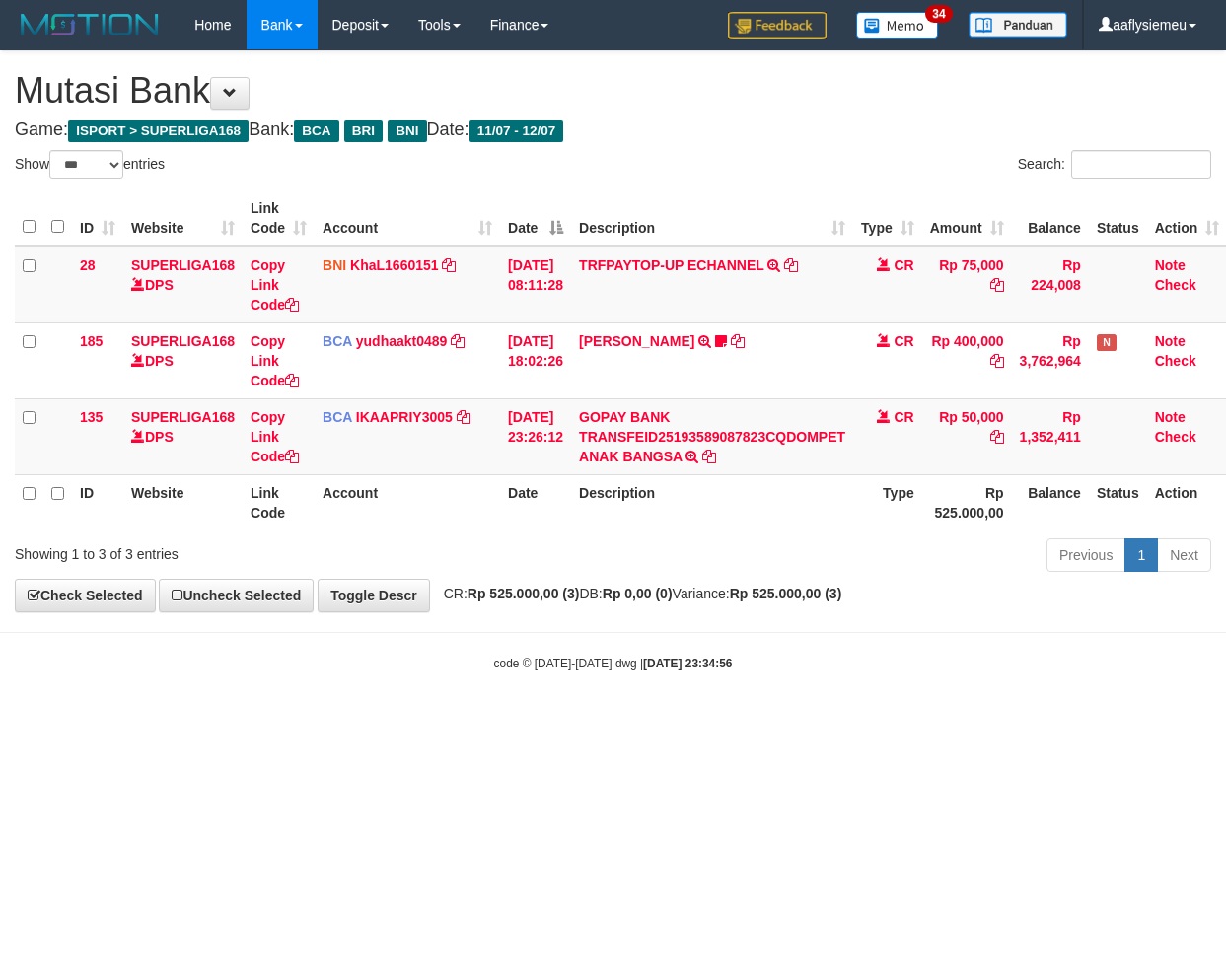 select on "***" 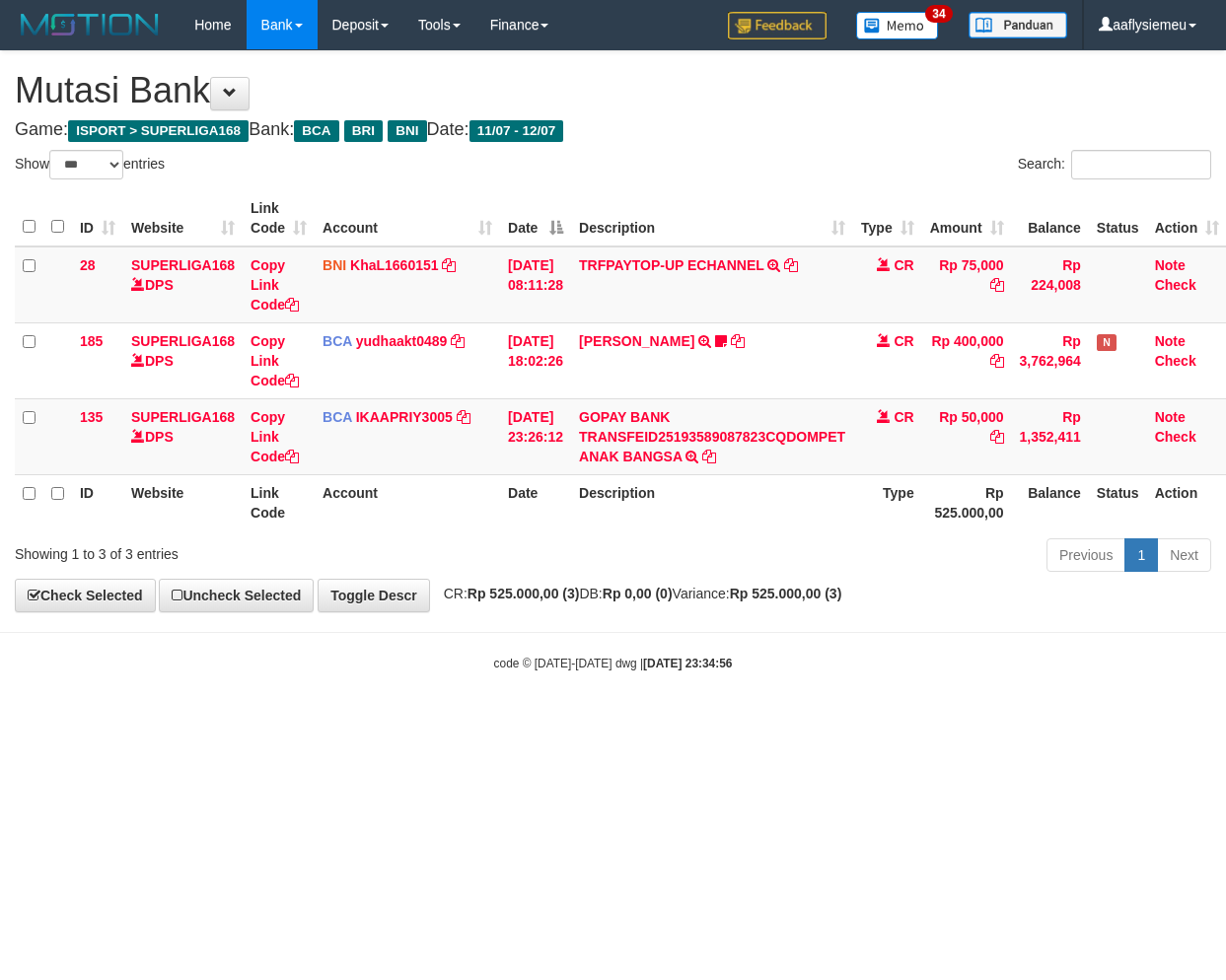 scroll, scrollTop: 0, scrollLeft: 14, axis: horizontal 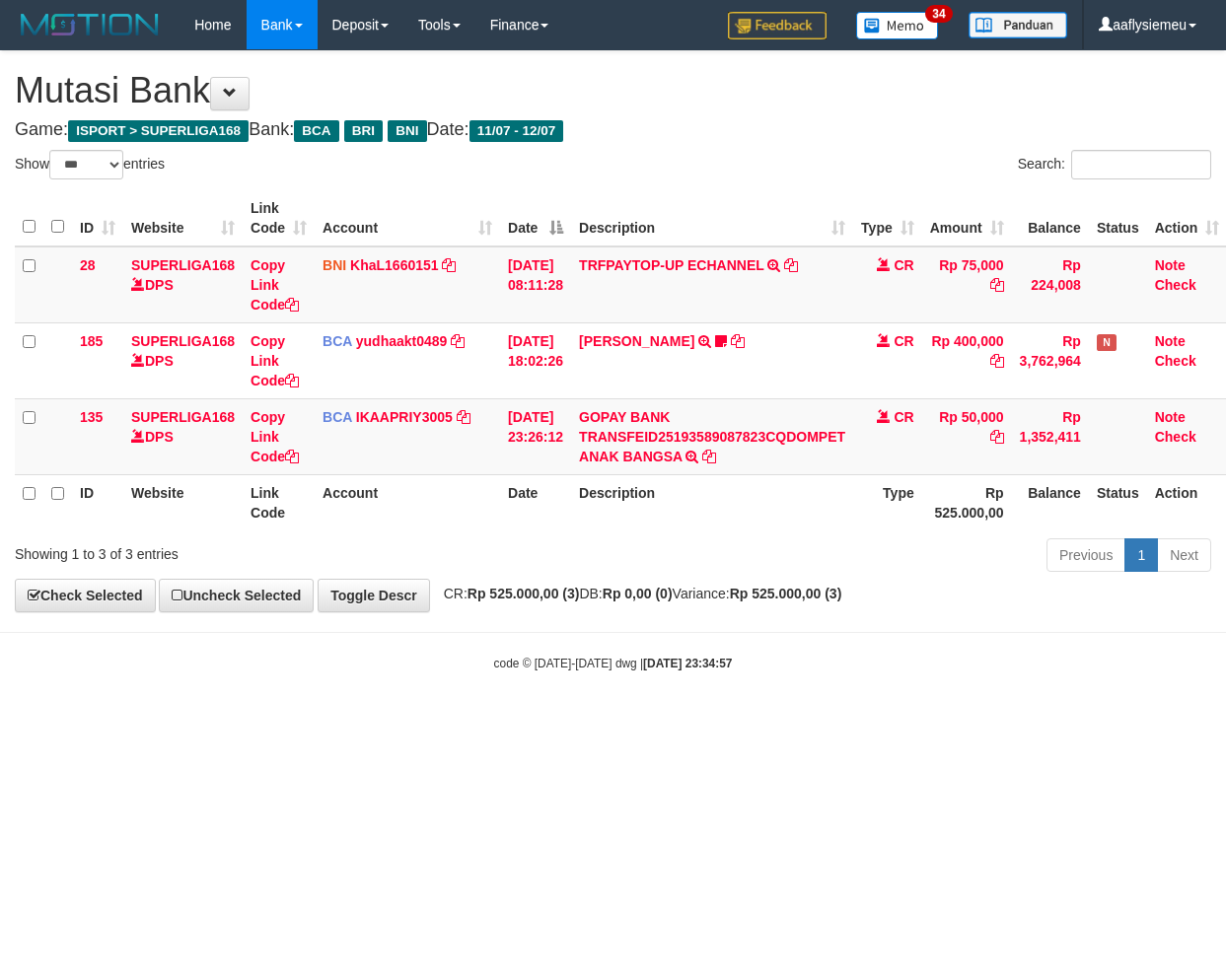 select on "***" 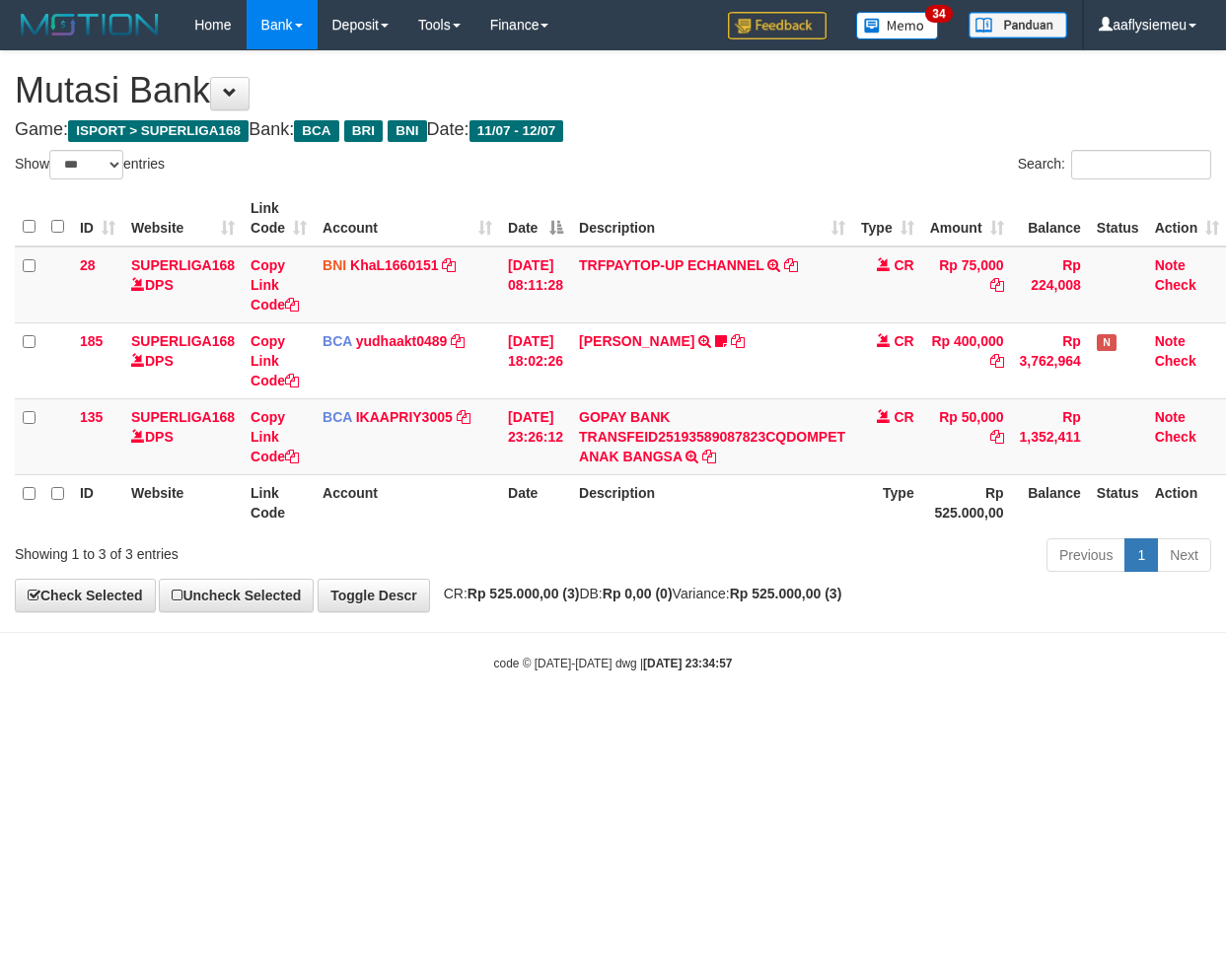 scroll, scrollTop: 0, scrollLeft: 14, axis: horizontal 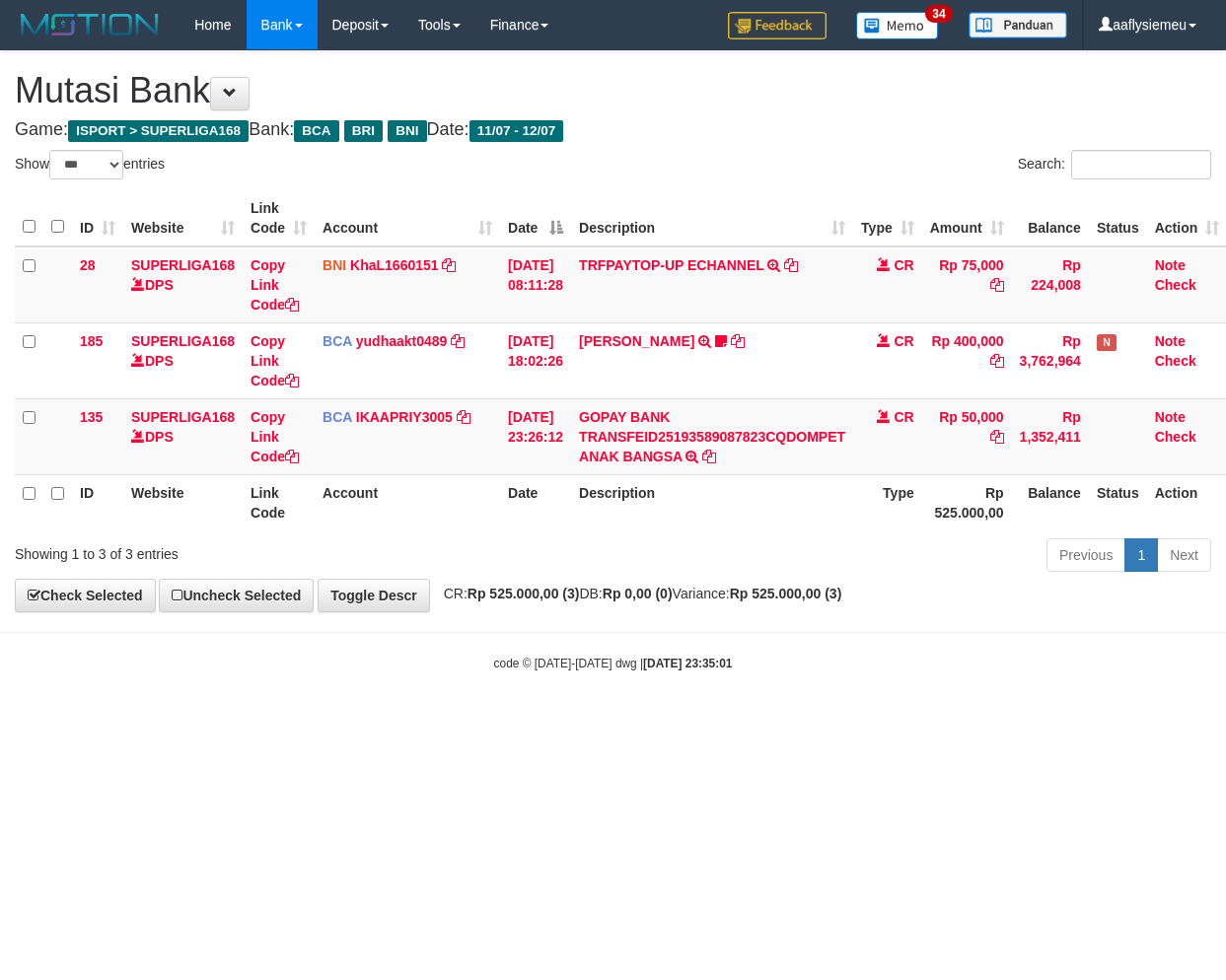select on "***" 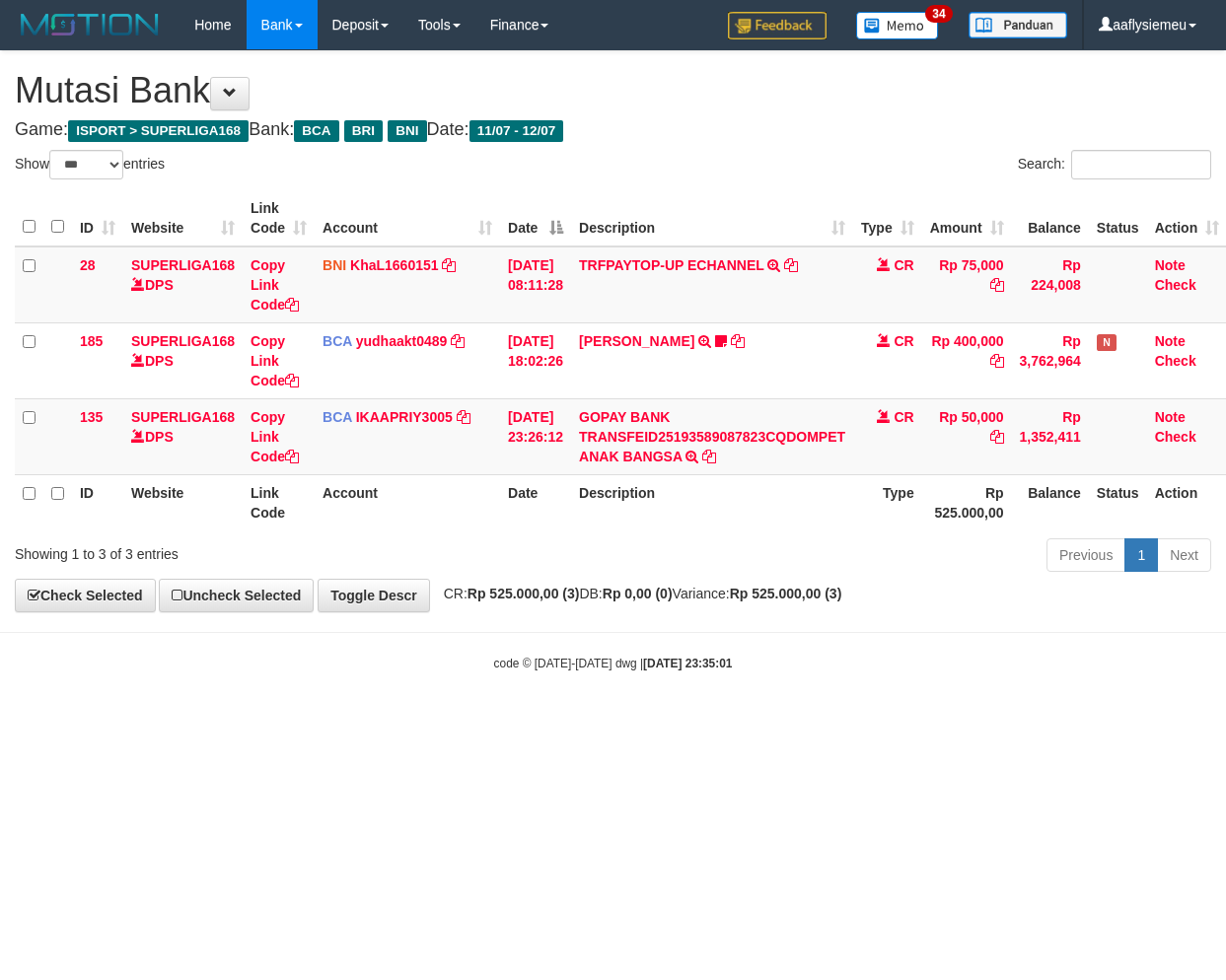 scroll, scrollTop: 0, scrollLeft: 14, axis: horizontal 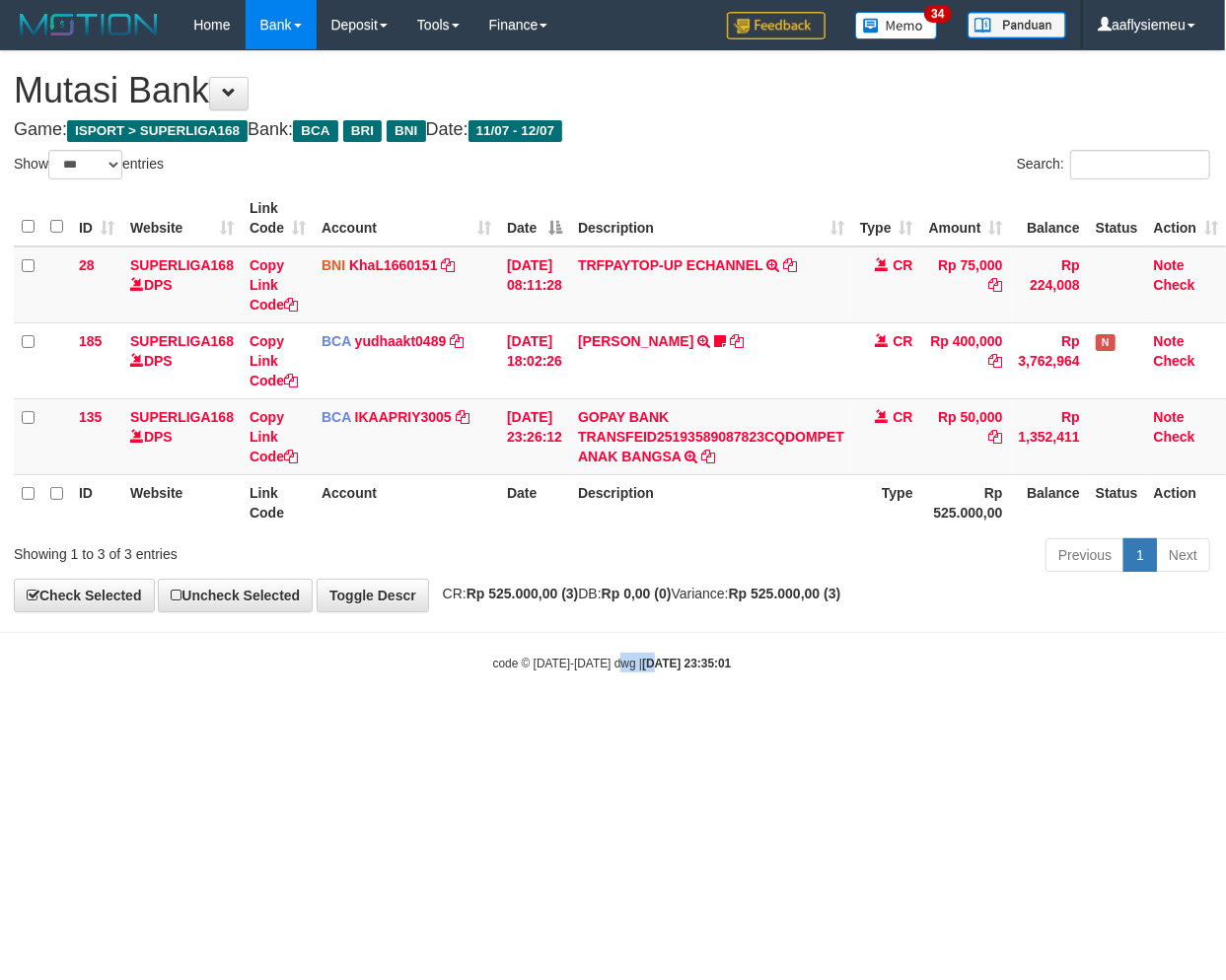 click on "Toggle navigation
Home
Bank
Account List
Load
By Website
Group
[ISPORT]													SUPERLIGA168
By Load Group (DPS)
34" at bounding box center (612, 361) 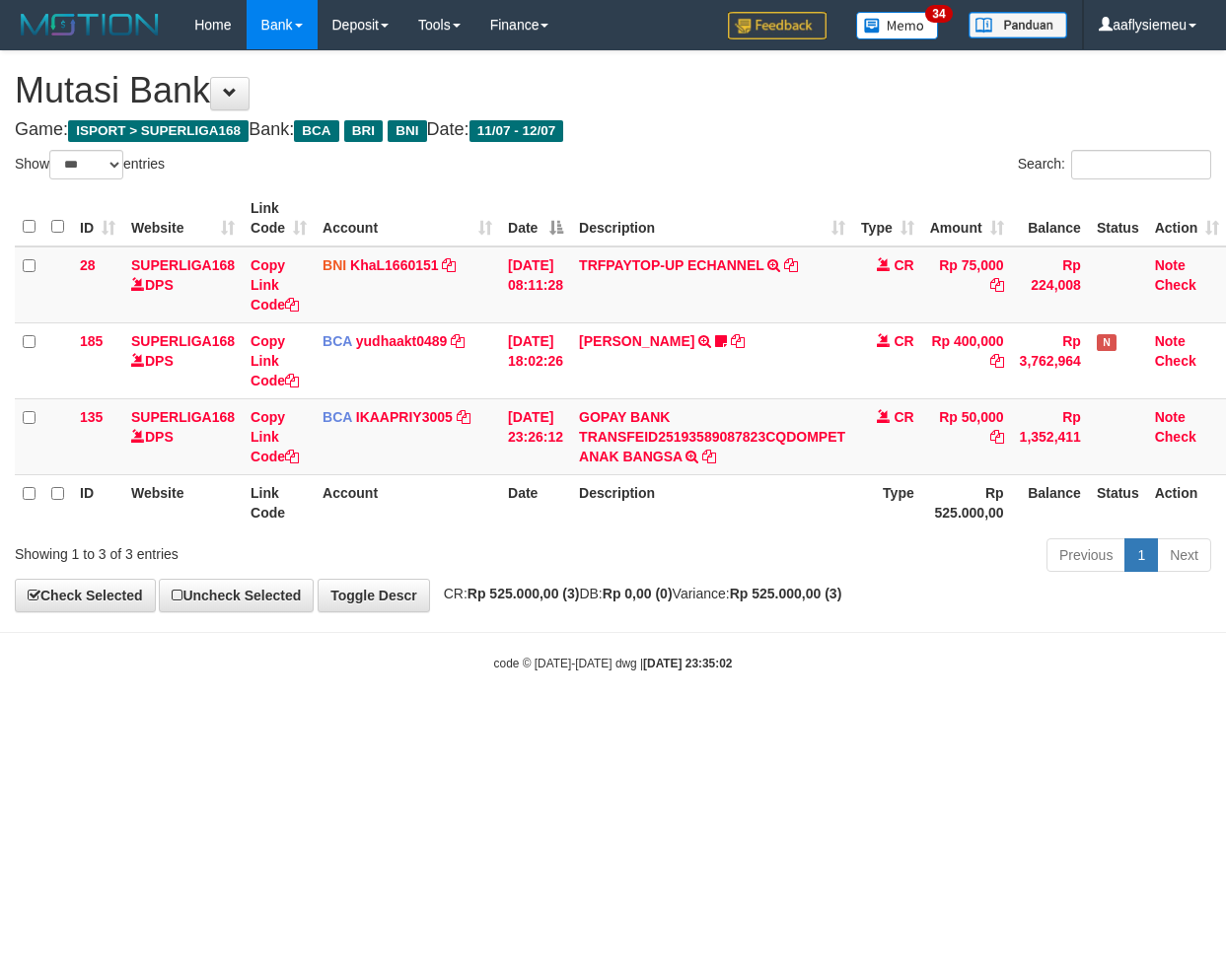 select on "***" 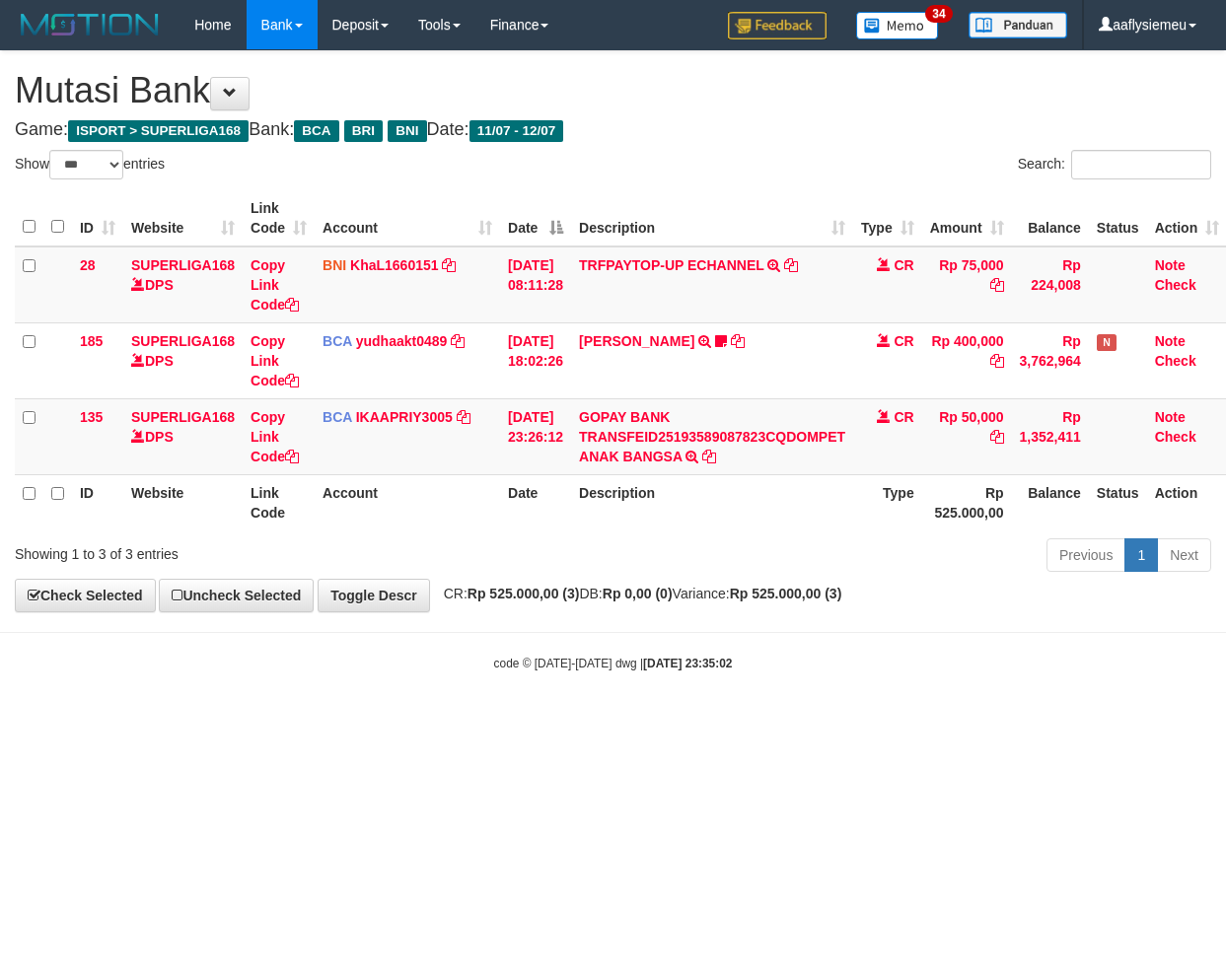 scroll, scrollTop: 0, scrollLeft: 14, axis: horizontal 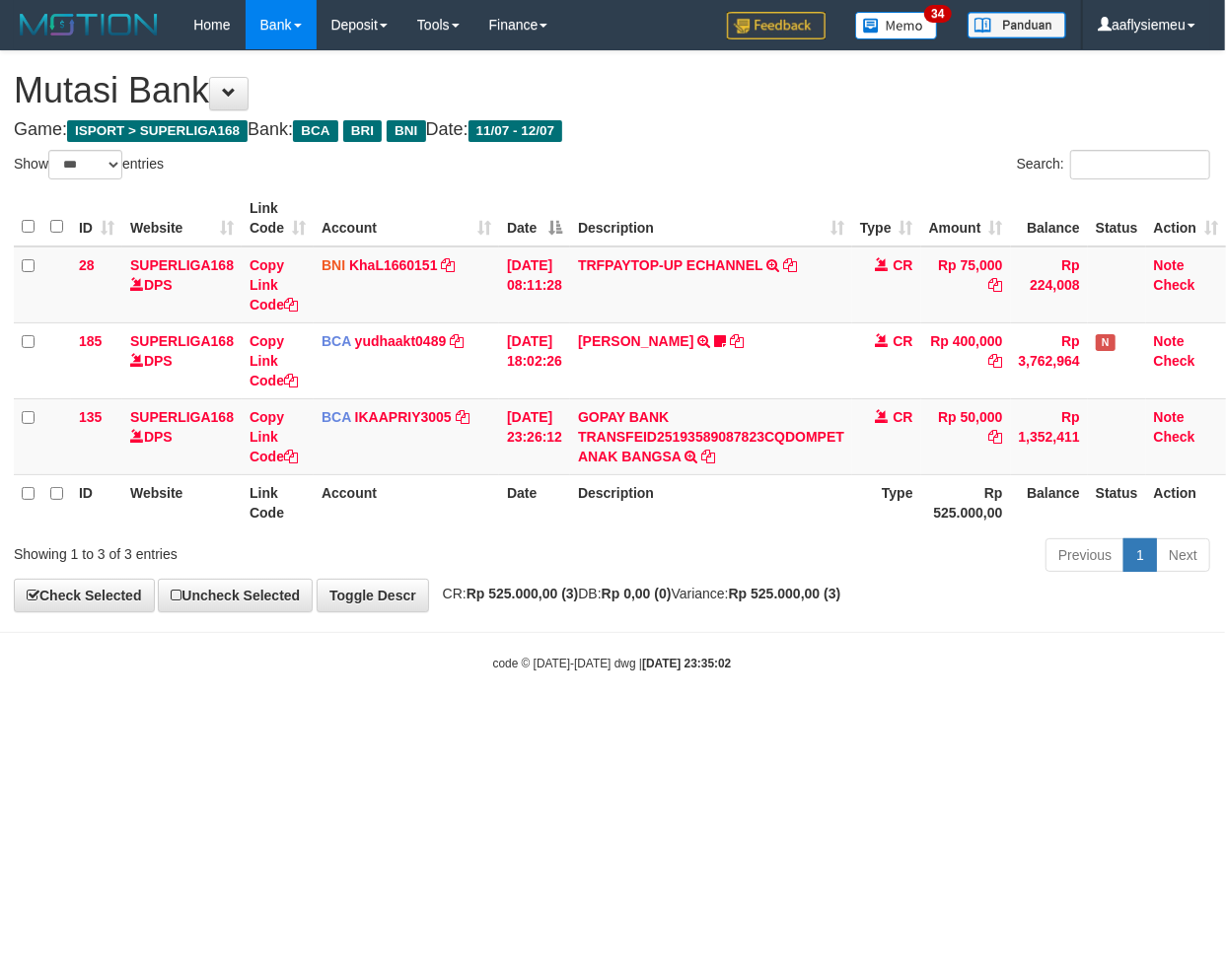 click on "Toggle navigation
Home
Bank
Account List
Load
By Website
Group
[ISPORT]													SUPERLIGA168
By Load Group (DPS)
34" at bounding box center [612, 361] 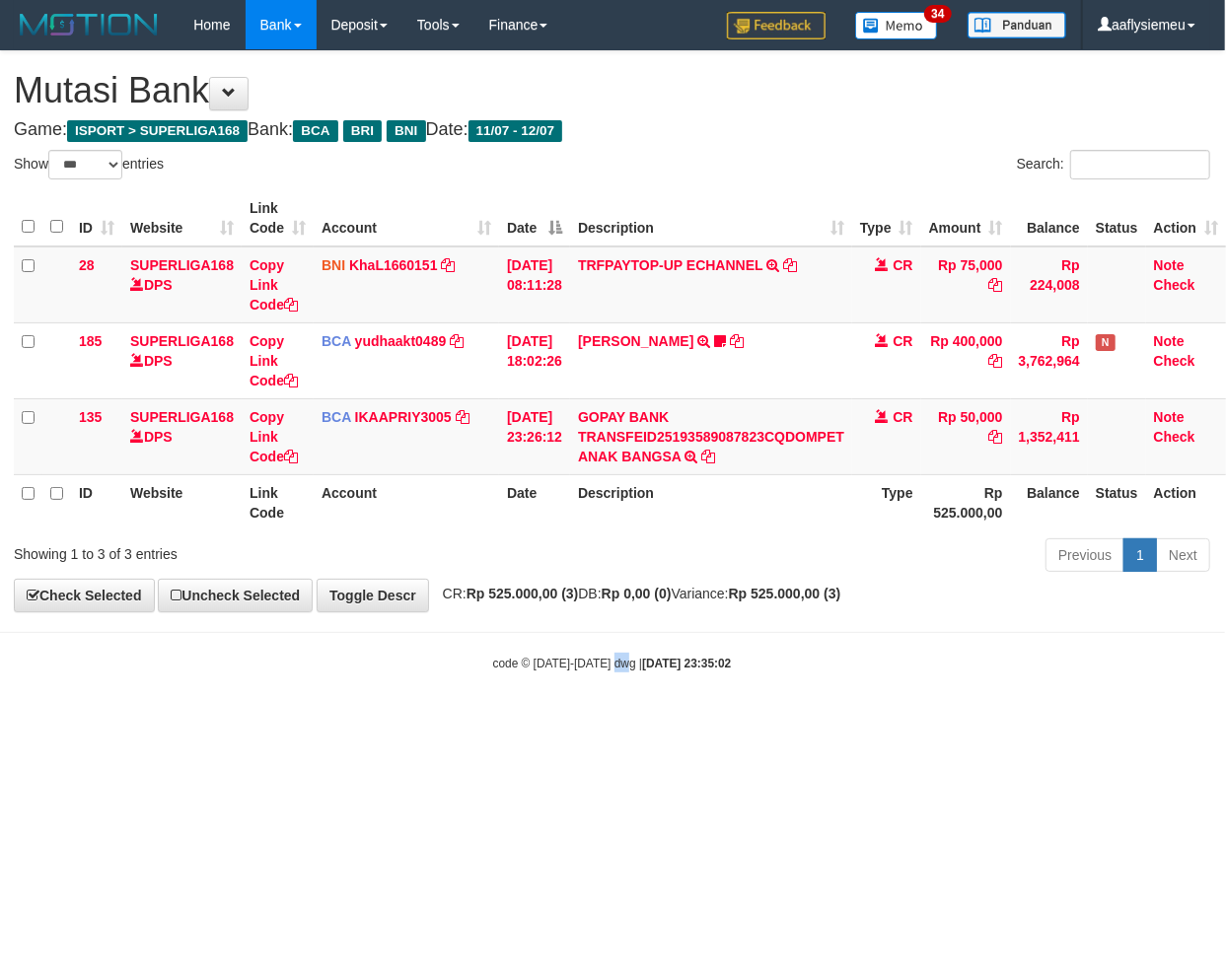 click on "Toggle navigation
Home
Bank
Account List
Load
By Website
Group
[ISPORT]													SUPERLIGA168
By Load Group (DPS)
34" at bounding box center (612, 361) 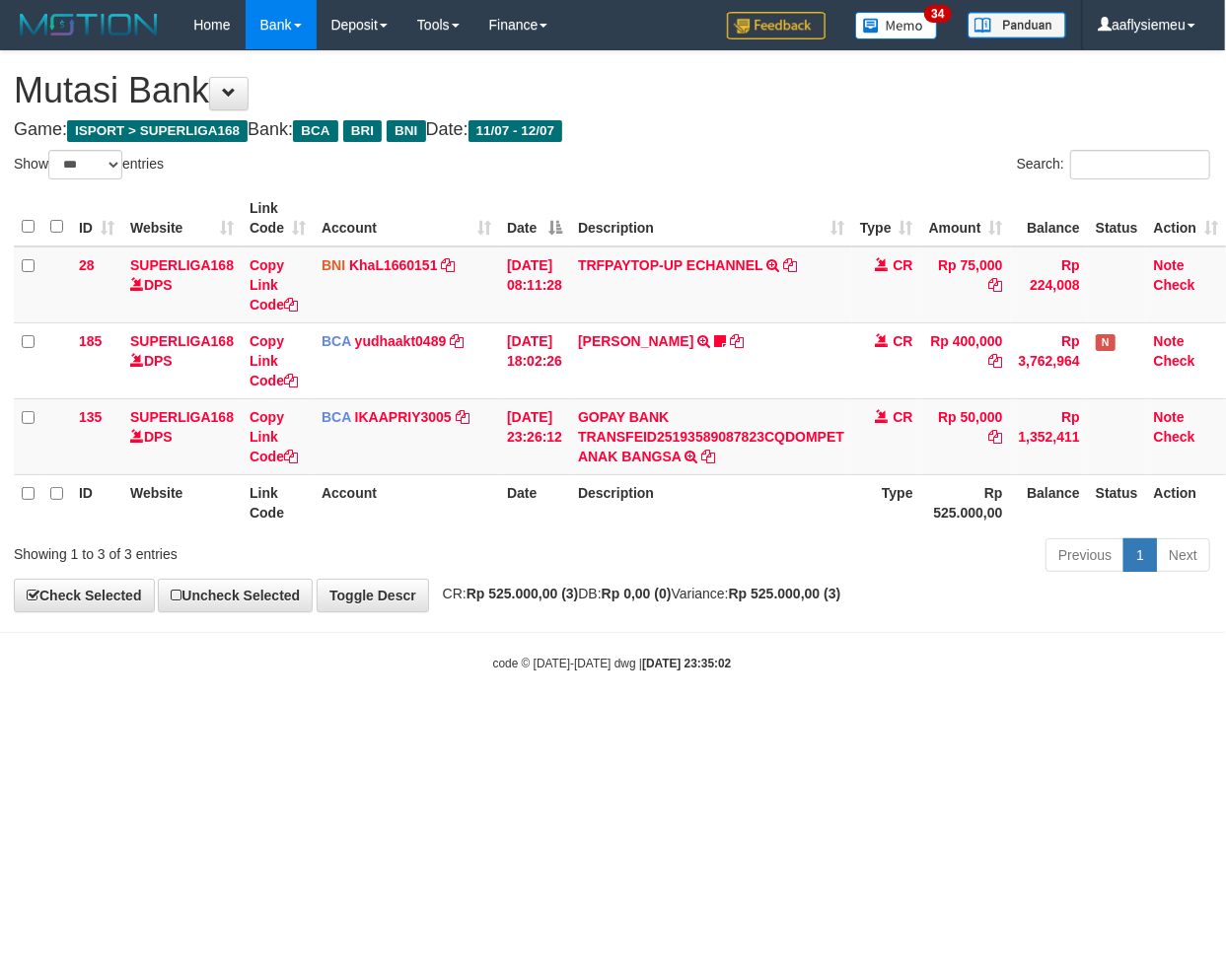 drag, startPoint x: 1223, startPoint y: 550, endPoint x: 675, endPoint y: 716, distance: 572.591 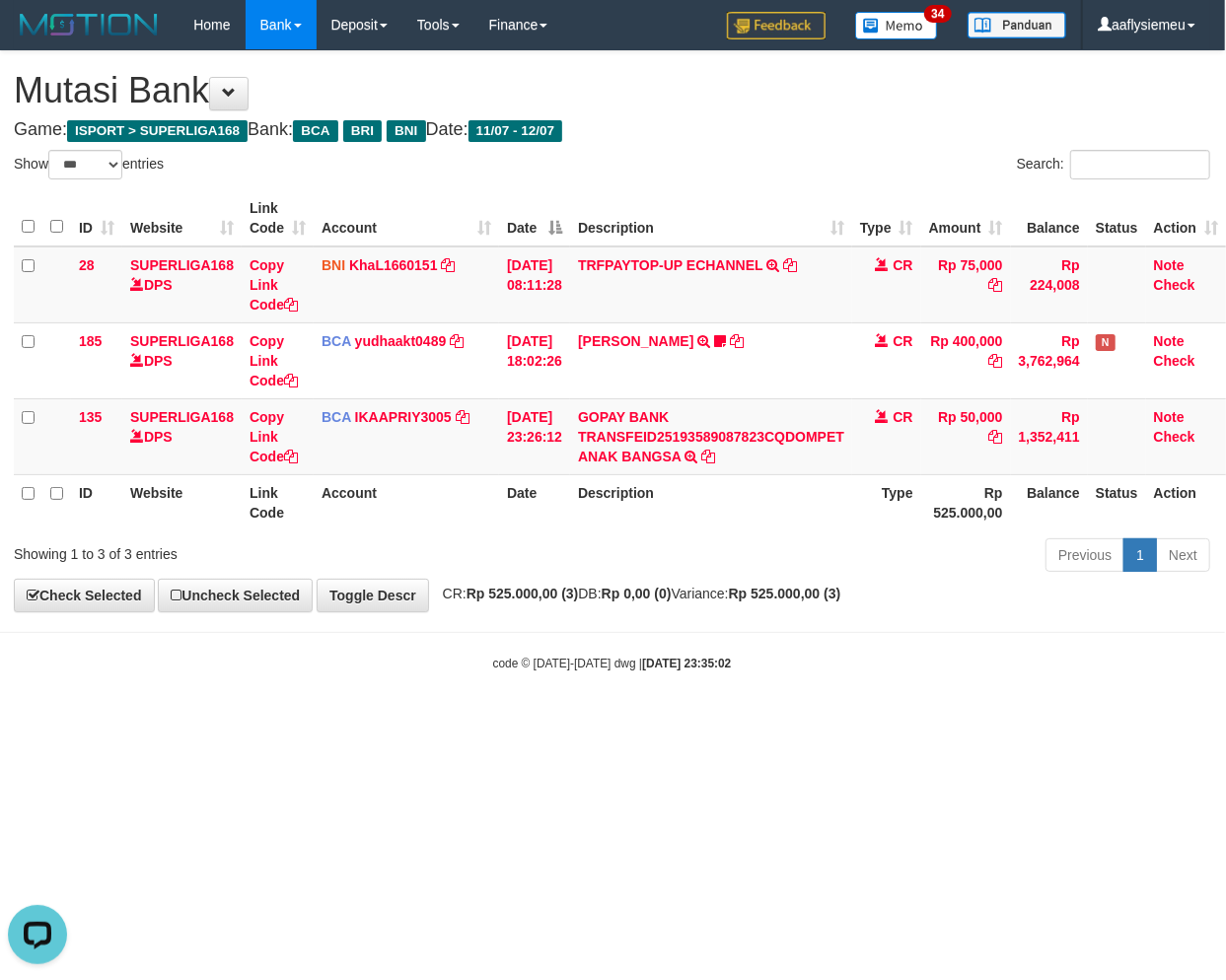 scroll, scrollTop: 0, scrollLeft: 0, axis: both 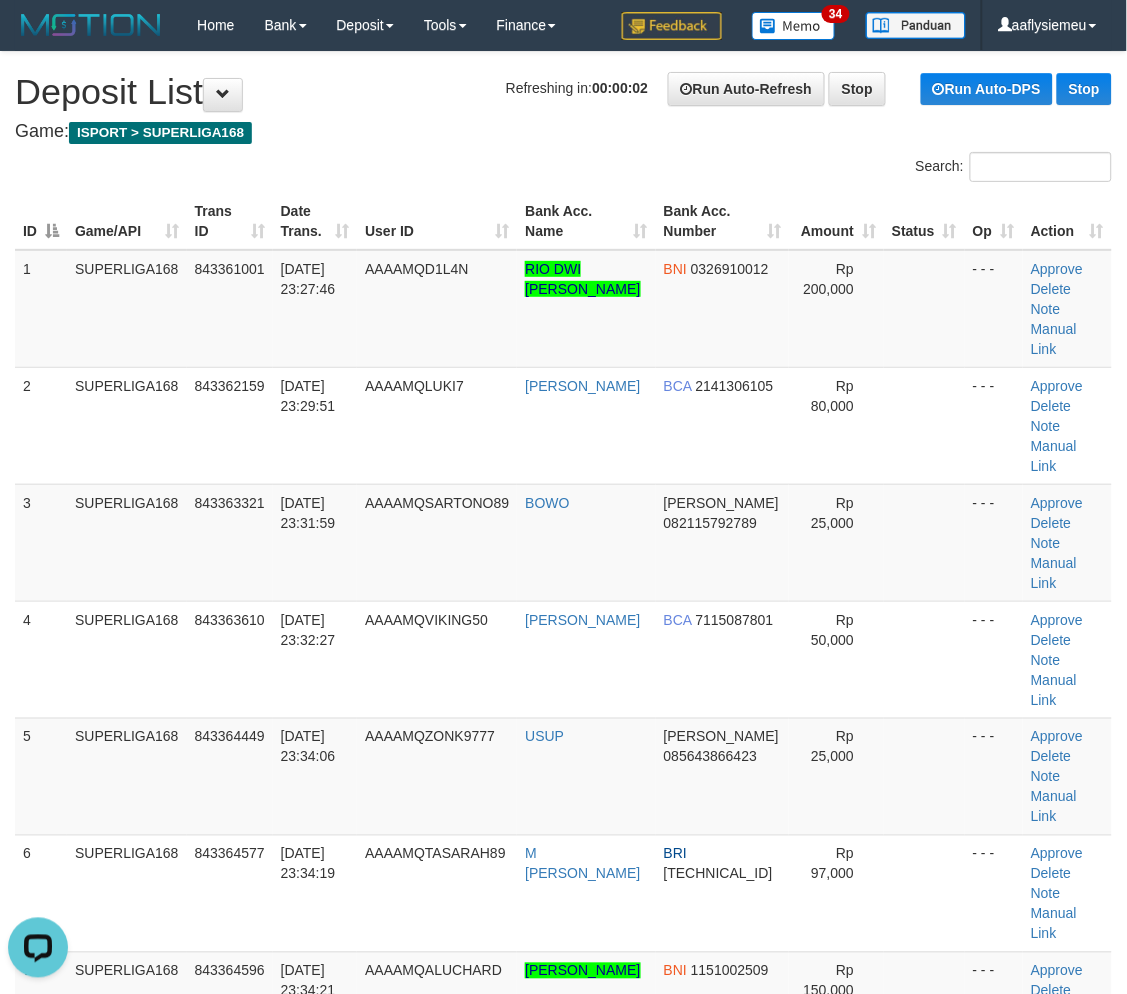 drag, startPoint x: 46, startPoint y: 545, endPoint x: 0, endPoint y: 568, distance: 51.42956 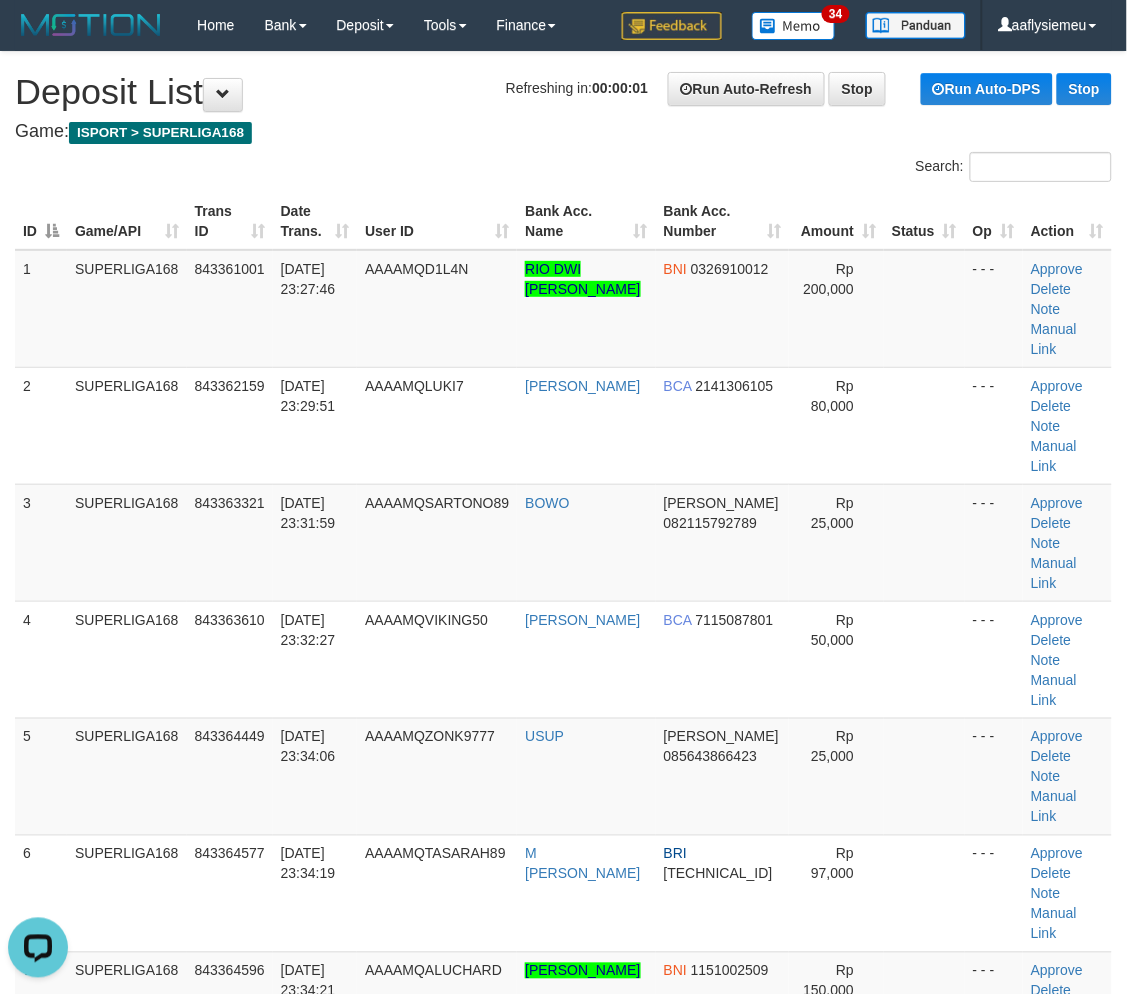 drag, startPoint x: 100, startPoint y: 545, endPoint x: 2, endPoint y: 566, distance: 100.22475 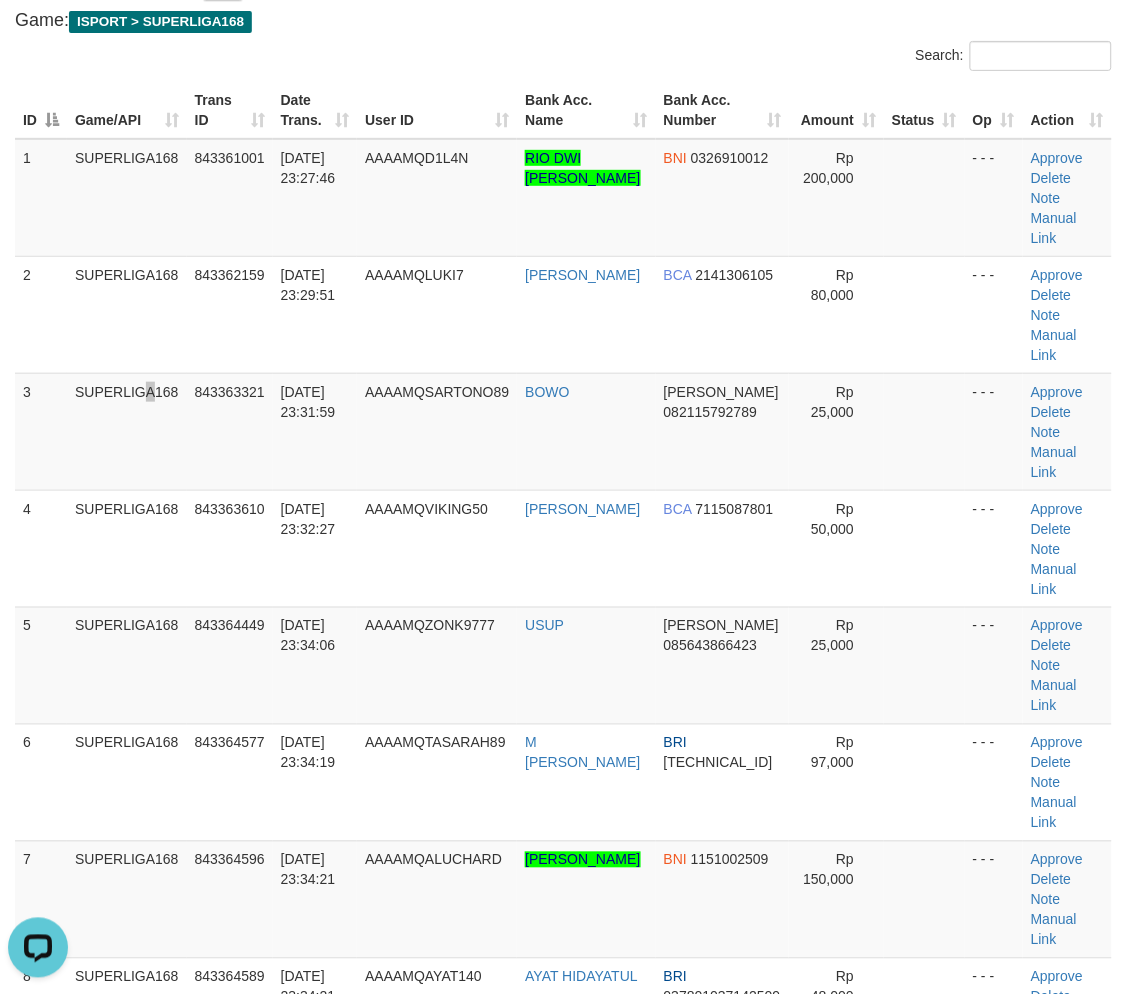 scroll, scrollTop: 321, scrollLeft: 0, axis: vertical 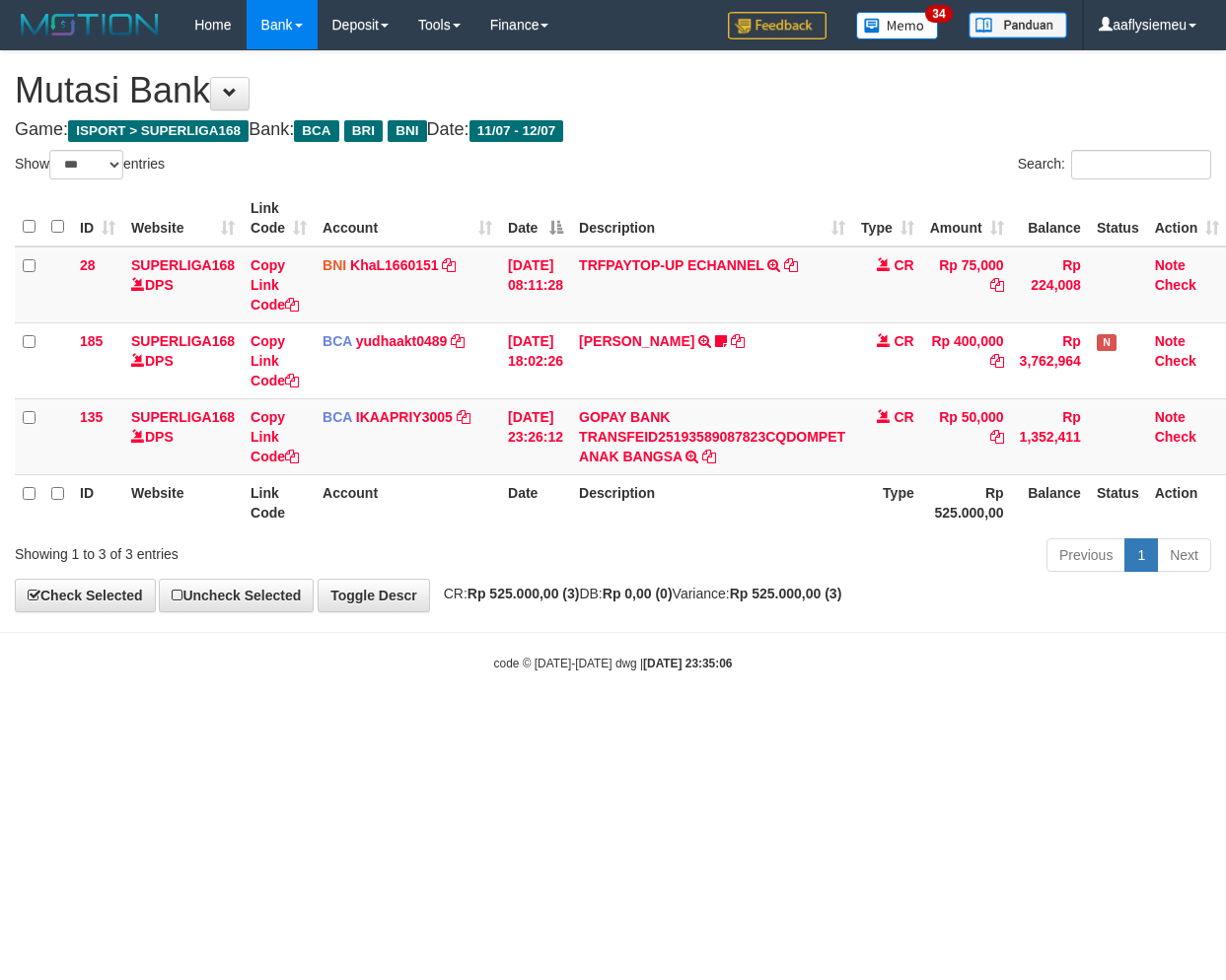 select on "***" 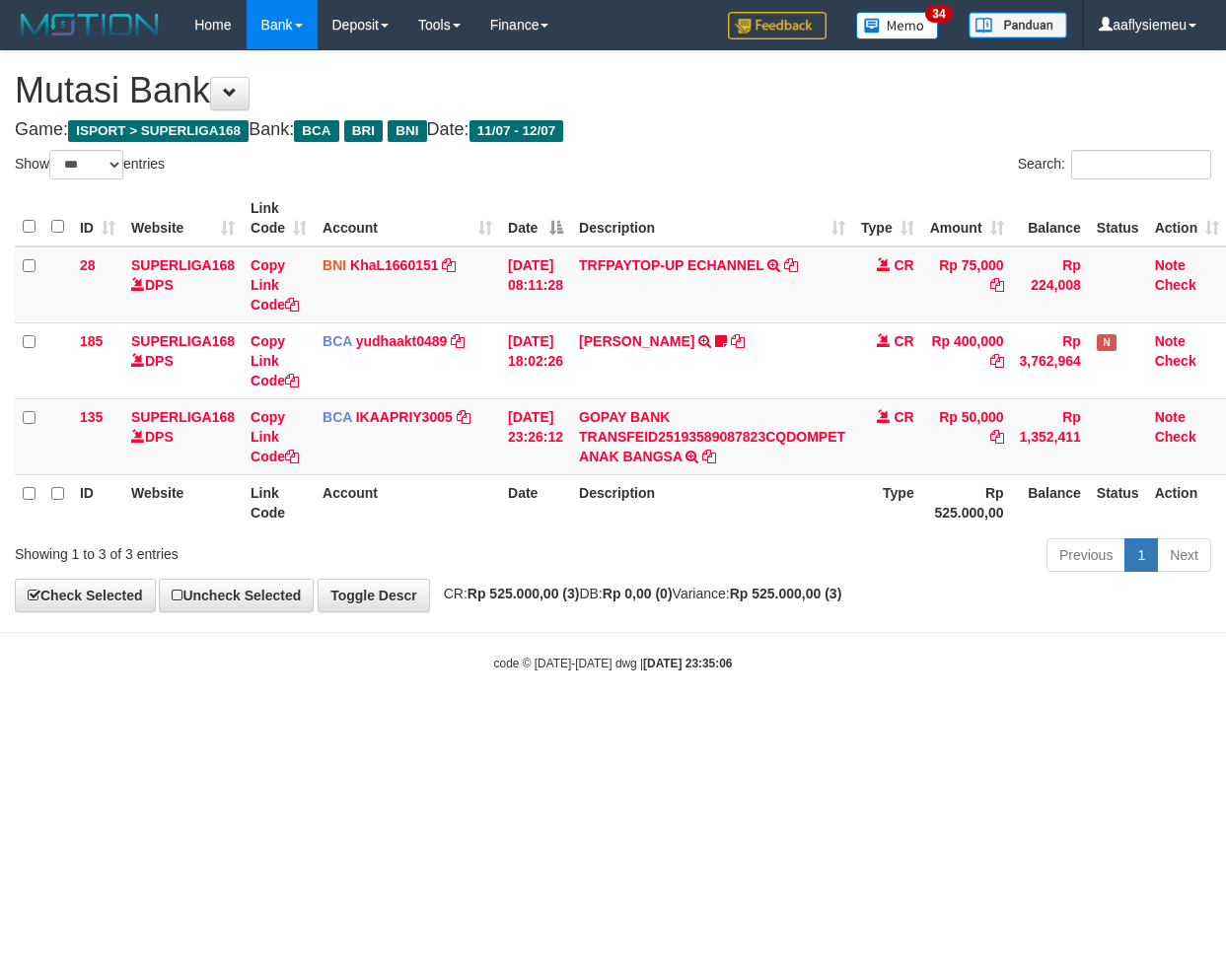 scroll, scrollTop: 0, scrollLeft: 14, axis: horizontal 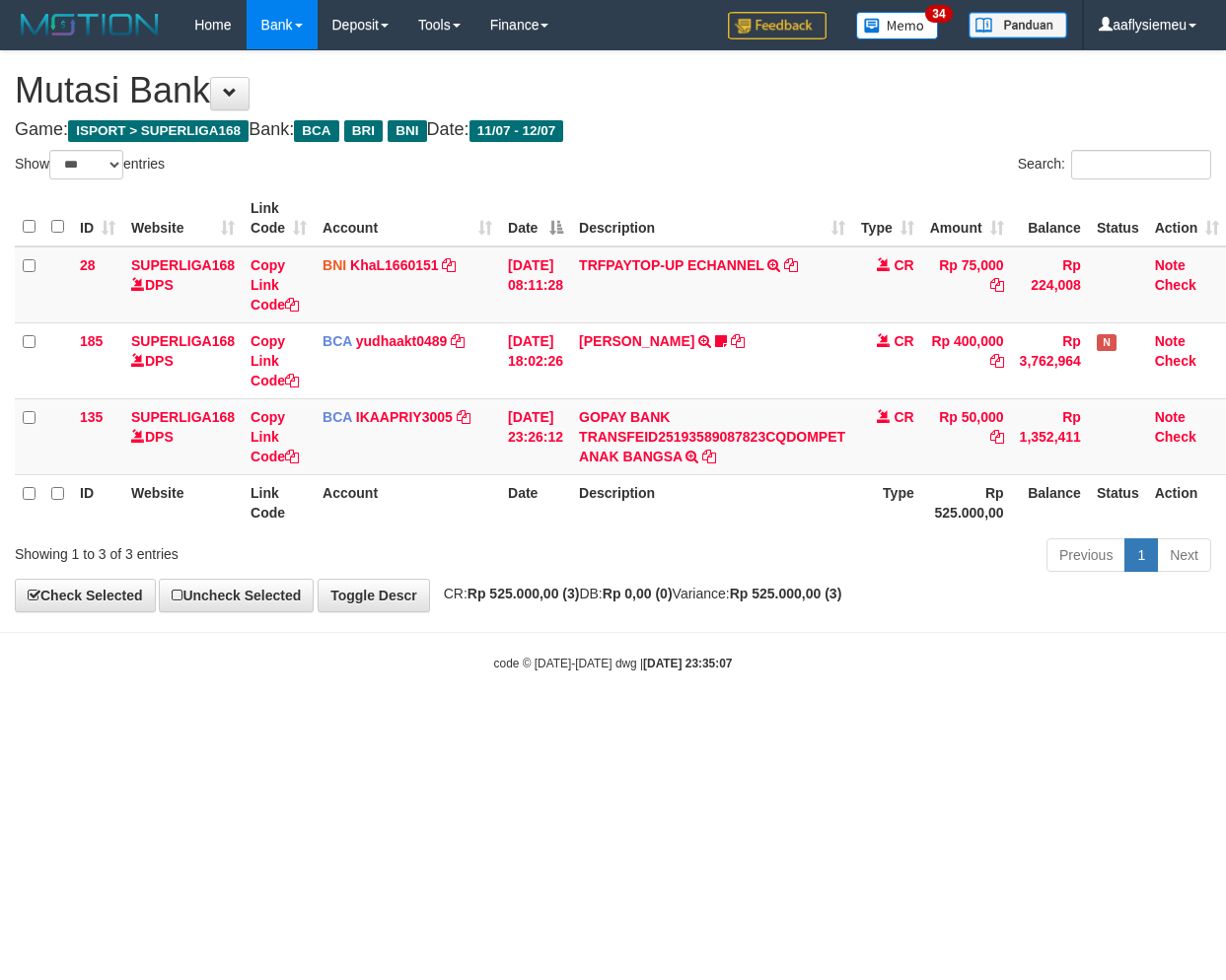 select on "***" 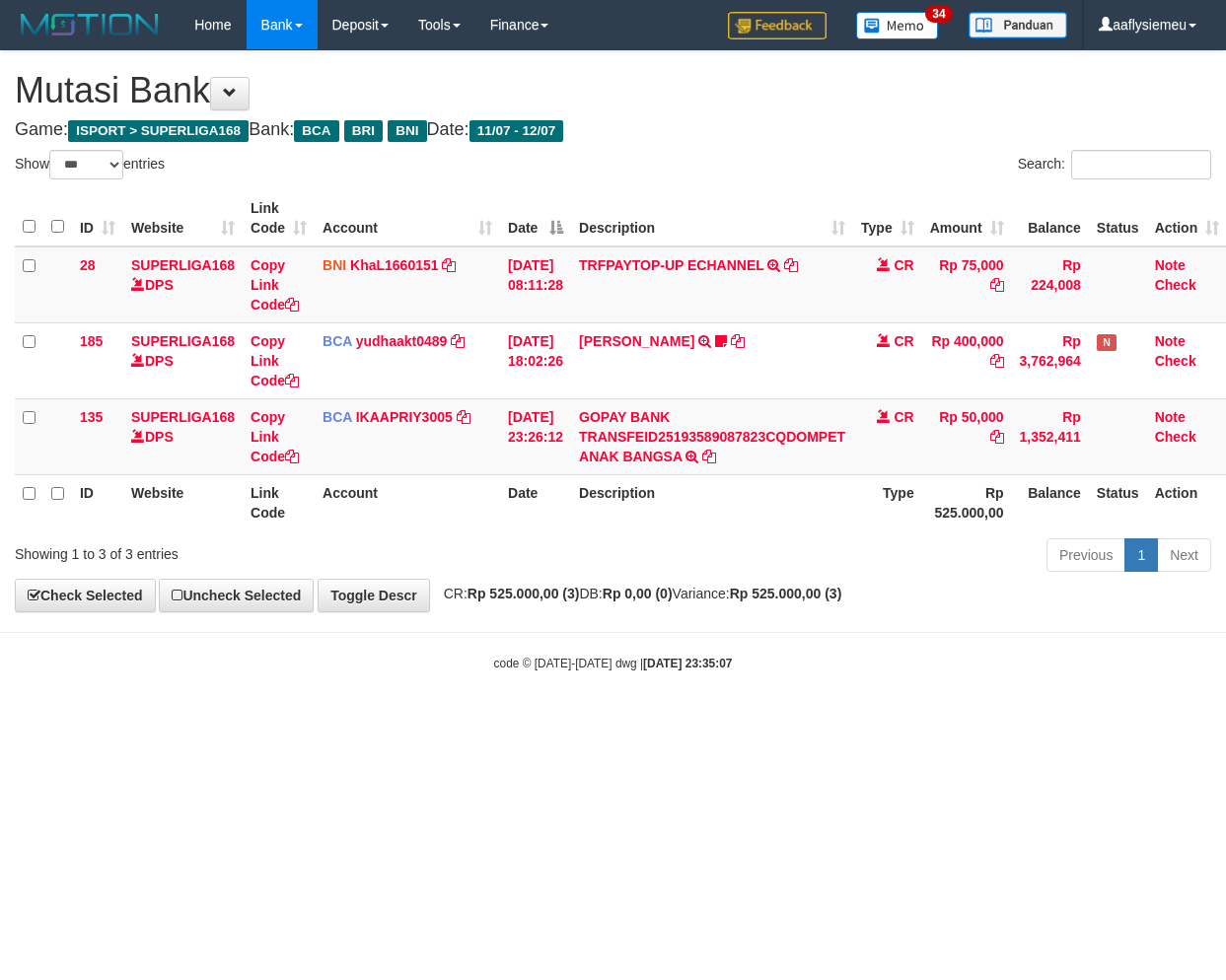 scroll, scrollTop: 0, scrollLeft: 14, axis: horizontal 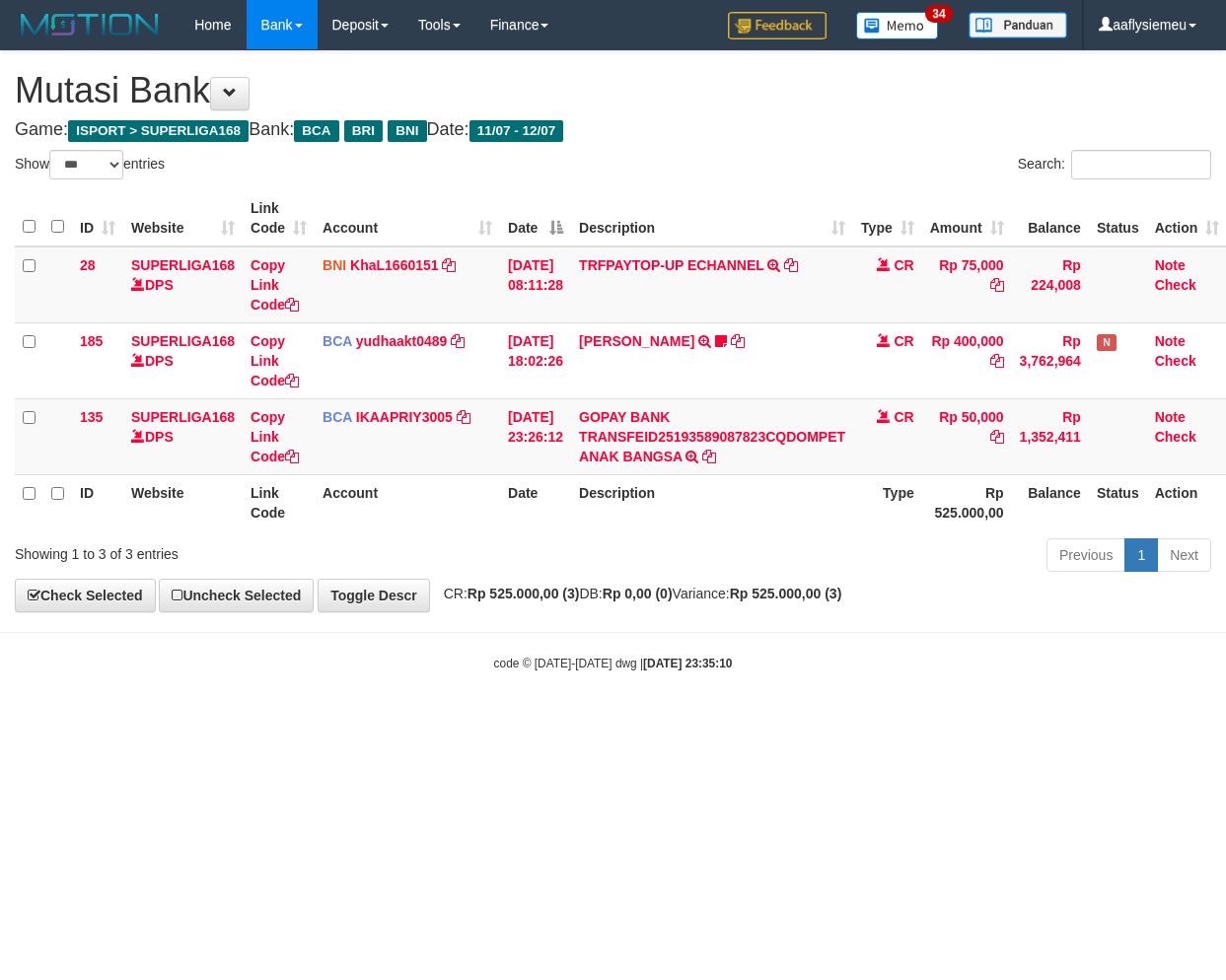 select on "***" 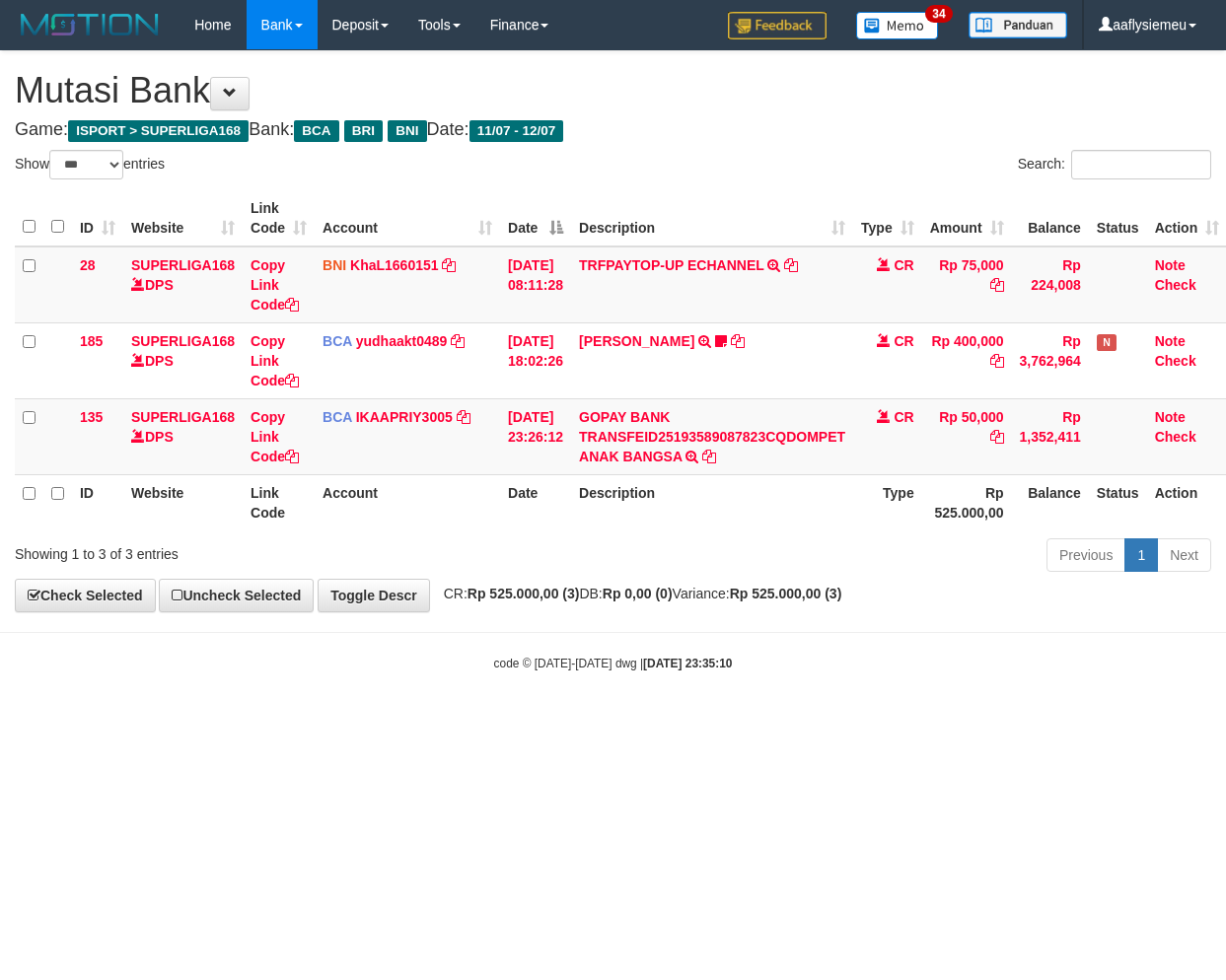 scroll, scrollTop: 0, scrollLeft: 14, axis: horizontal 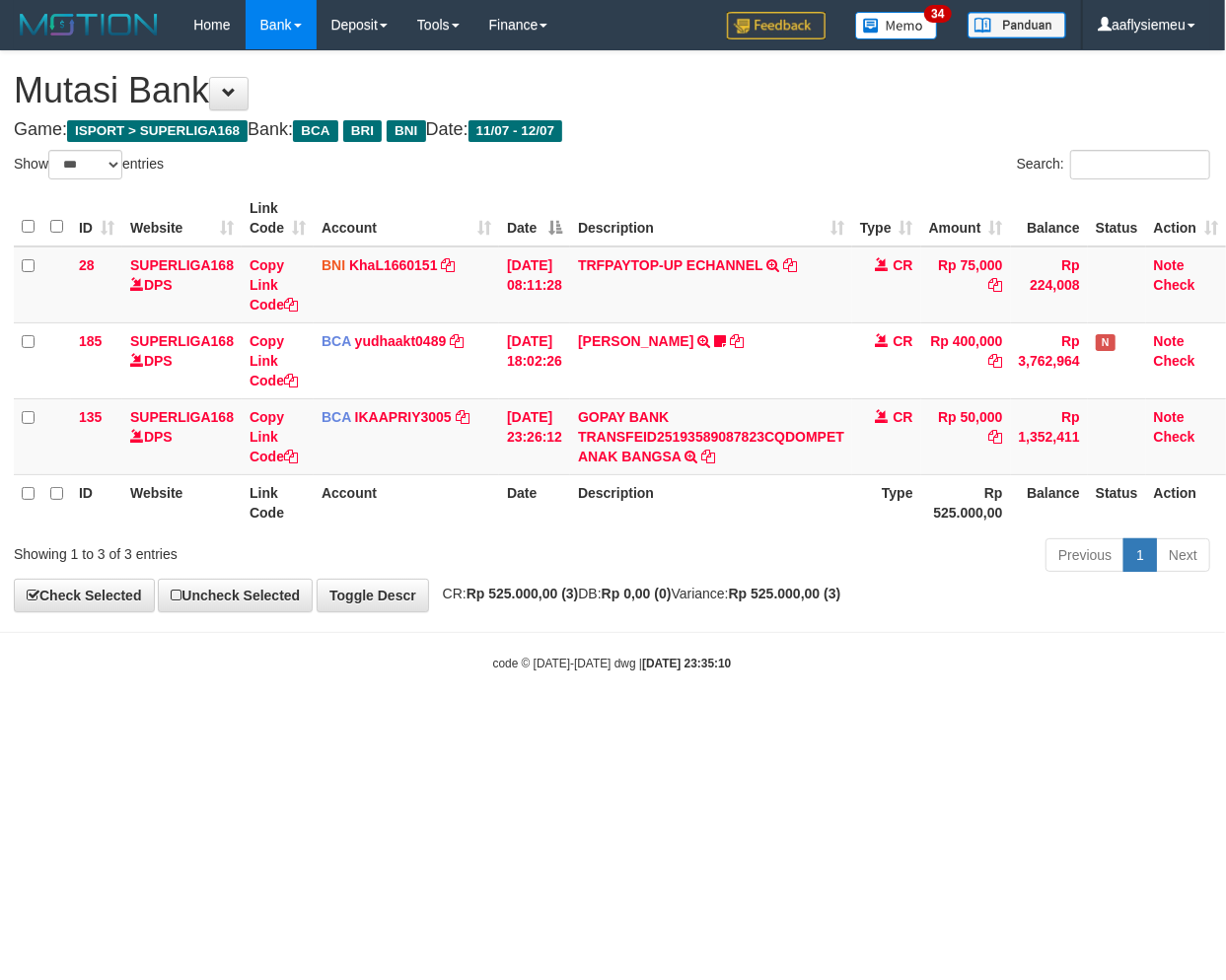 drag, startPoint x: 426, startPoint y: 754, endPoint x: 447, endPoint y: 754, distance: 21 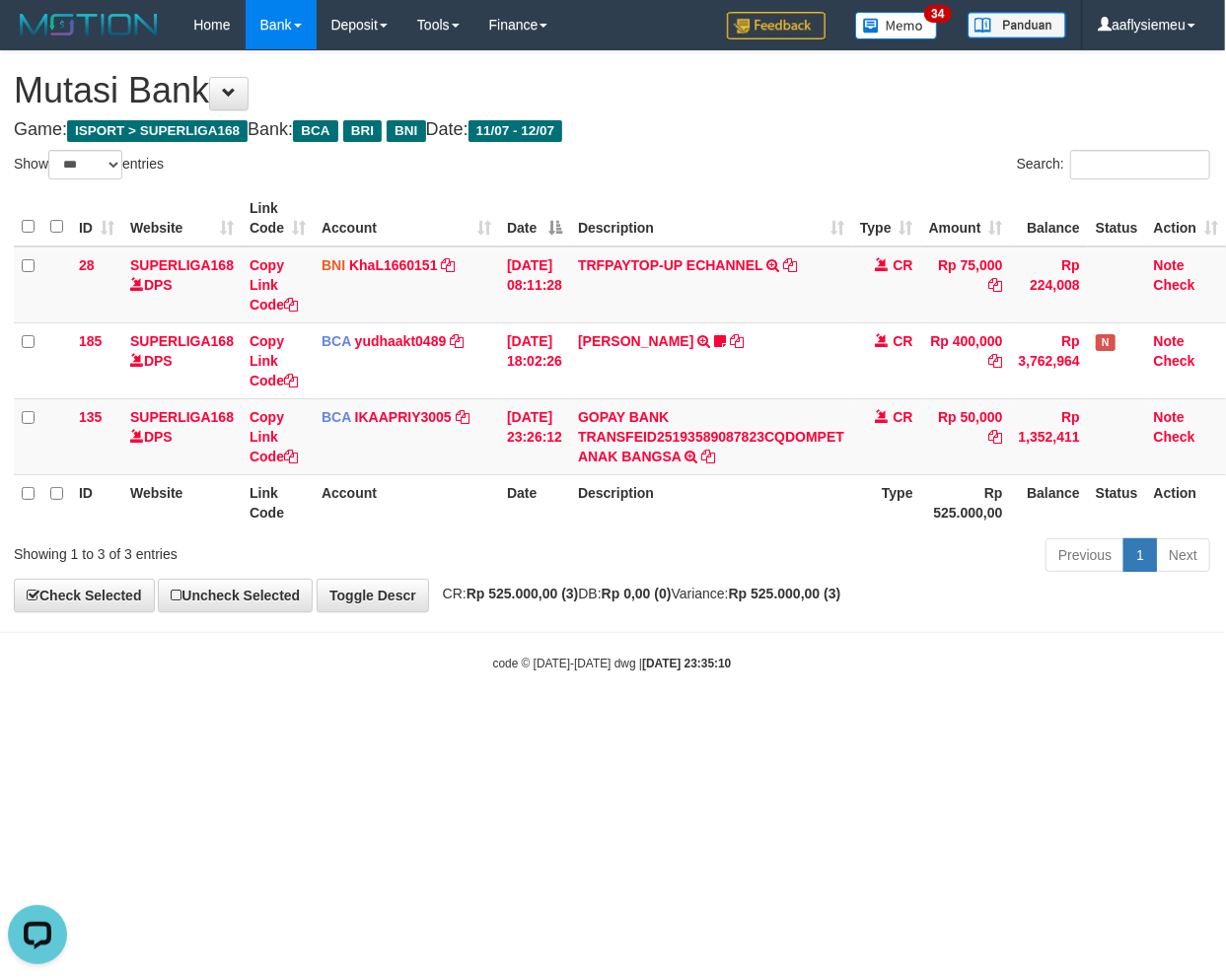 scroll, scrollTop: 0, scrollLeft: 0, axis: both 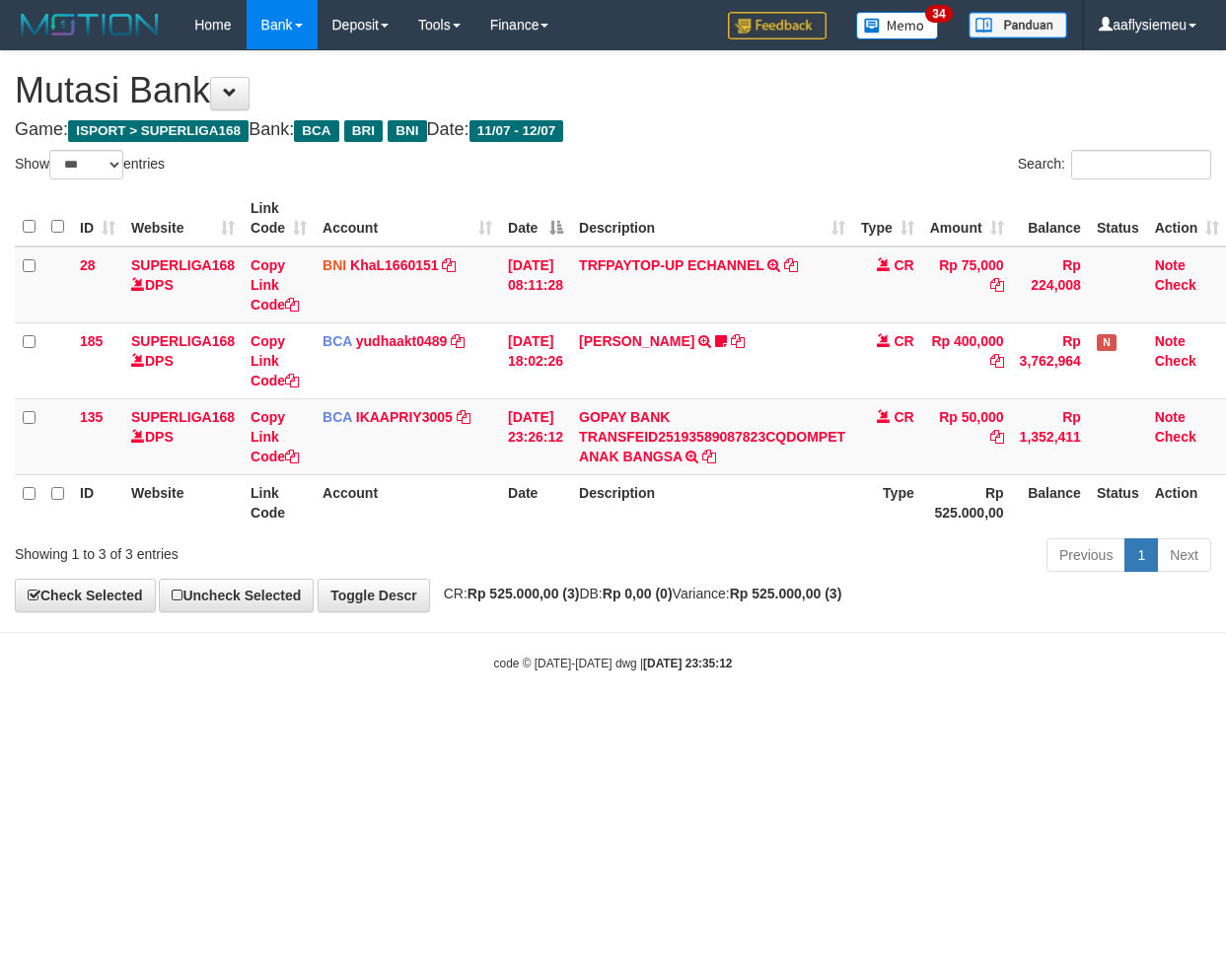 select on "***" 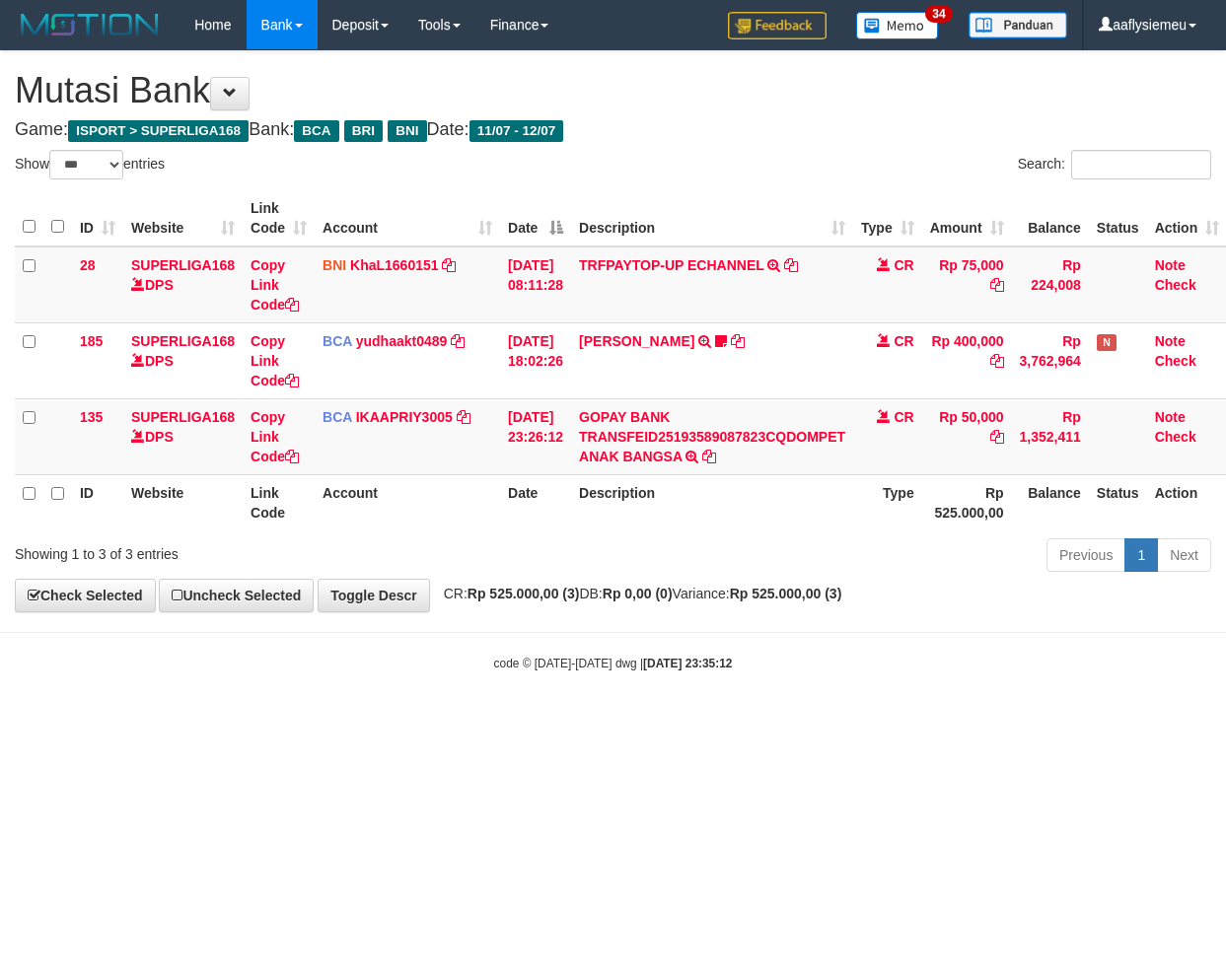 scroll, scrollTop: 0, scrollLeft: 14, axis: horizontal 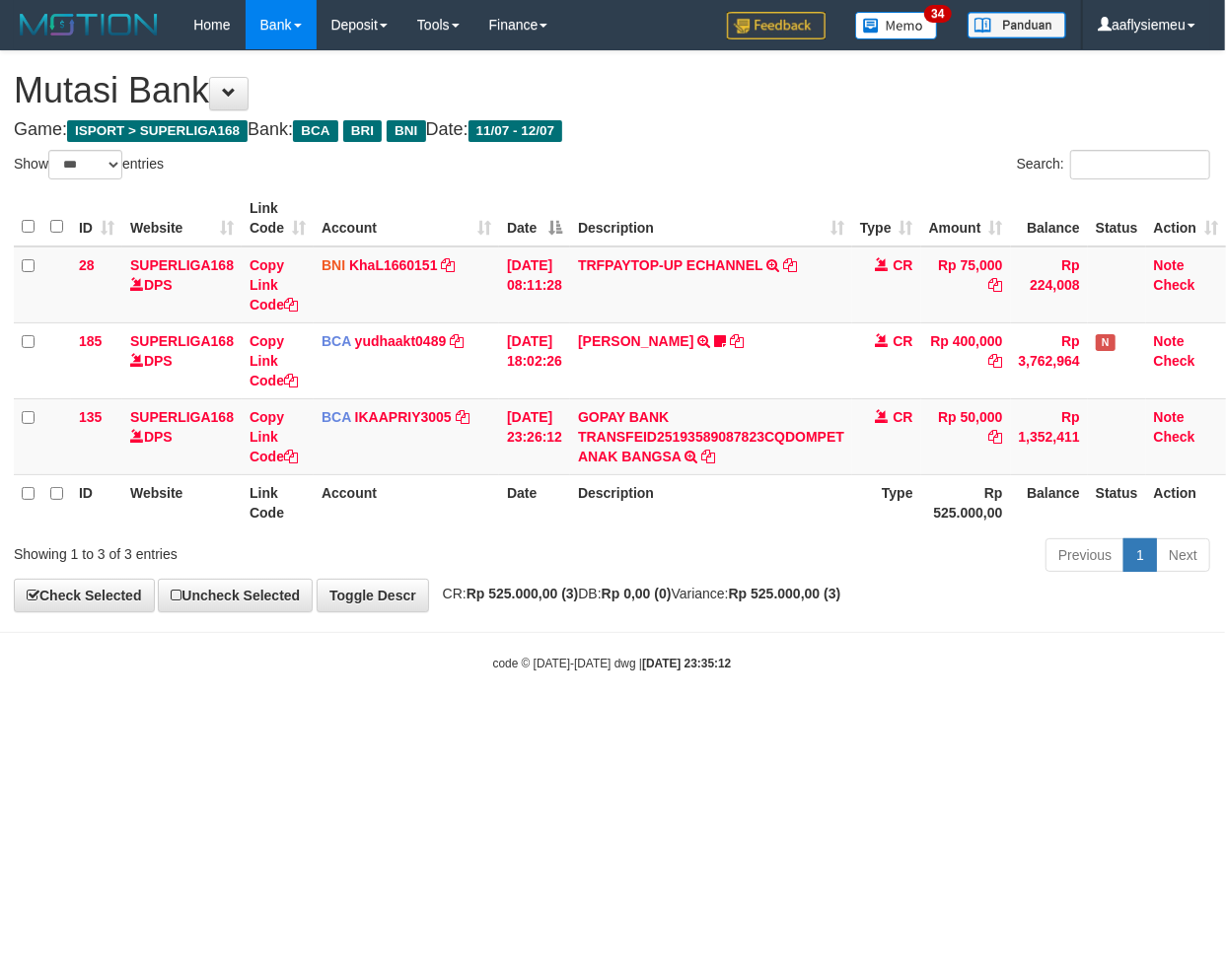 click on "Toggle navigation
Home
Bank
Account List
Load
By Website
Group
[ISPORT]													SUPERLIGA168
By Load Group (DPS)" at bounding box center (612, 361) 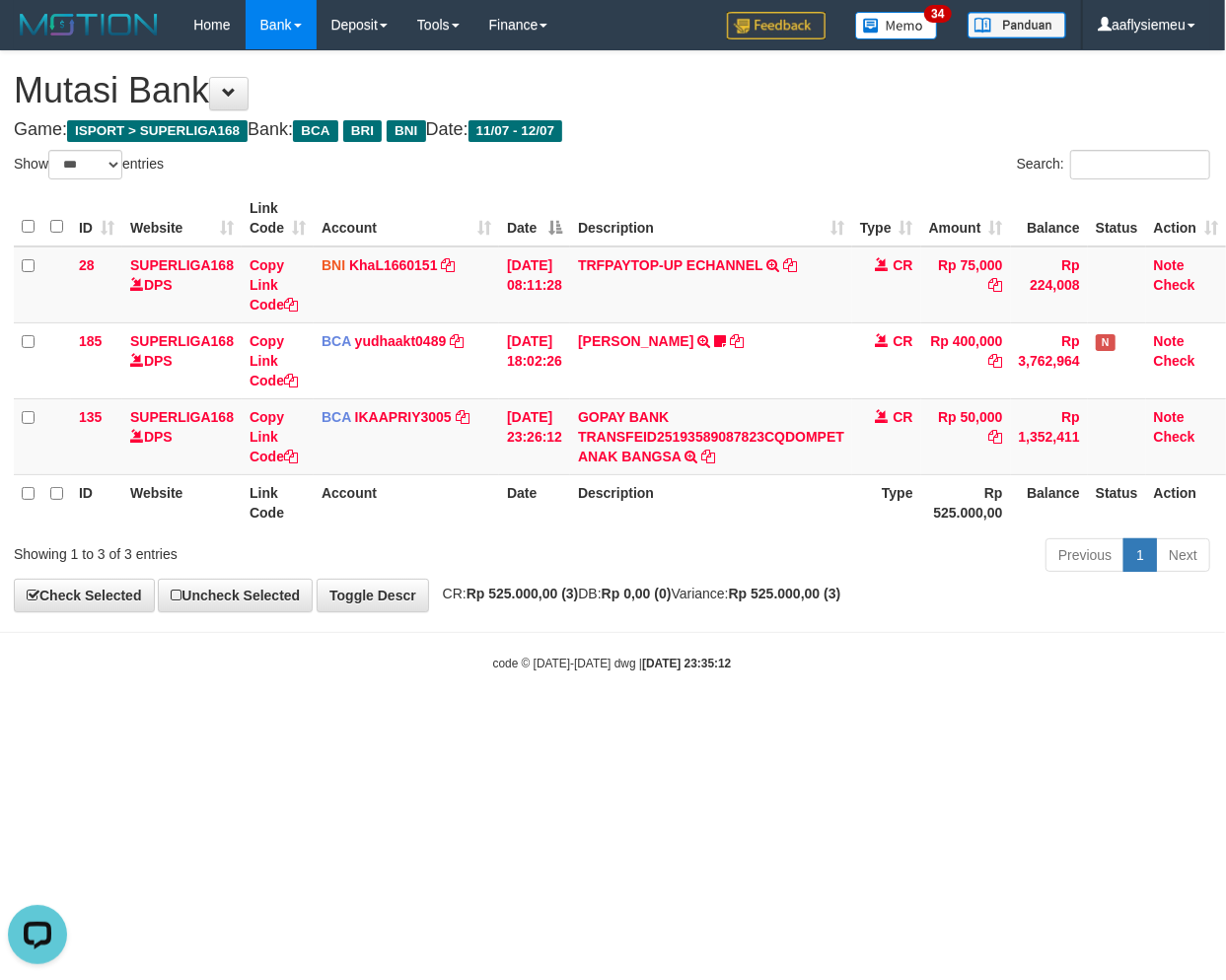 scroll, scrollTop: 0, scrollLeft: 0, axis: both 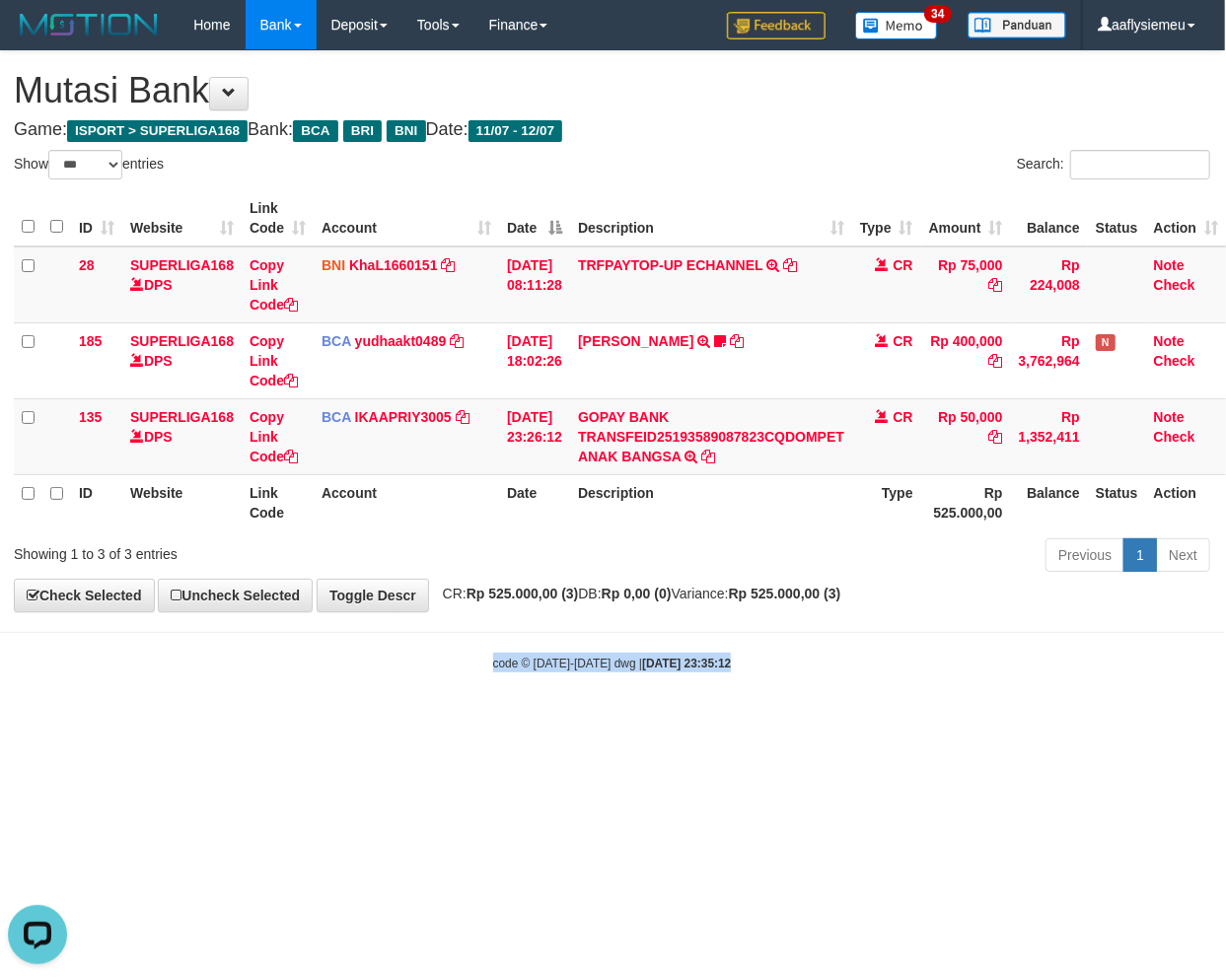click on "Toggle navigation
Home
Bank
Account List
Load
By Website
Group
[ISPORT]													SUPERLIGA168
By Load Group (DPS)
34" at bounding box center (612, 361) 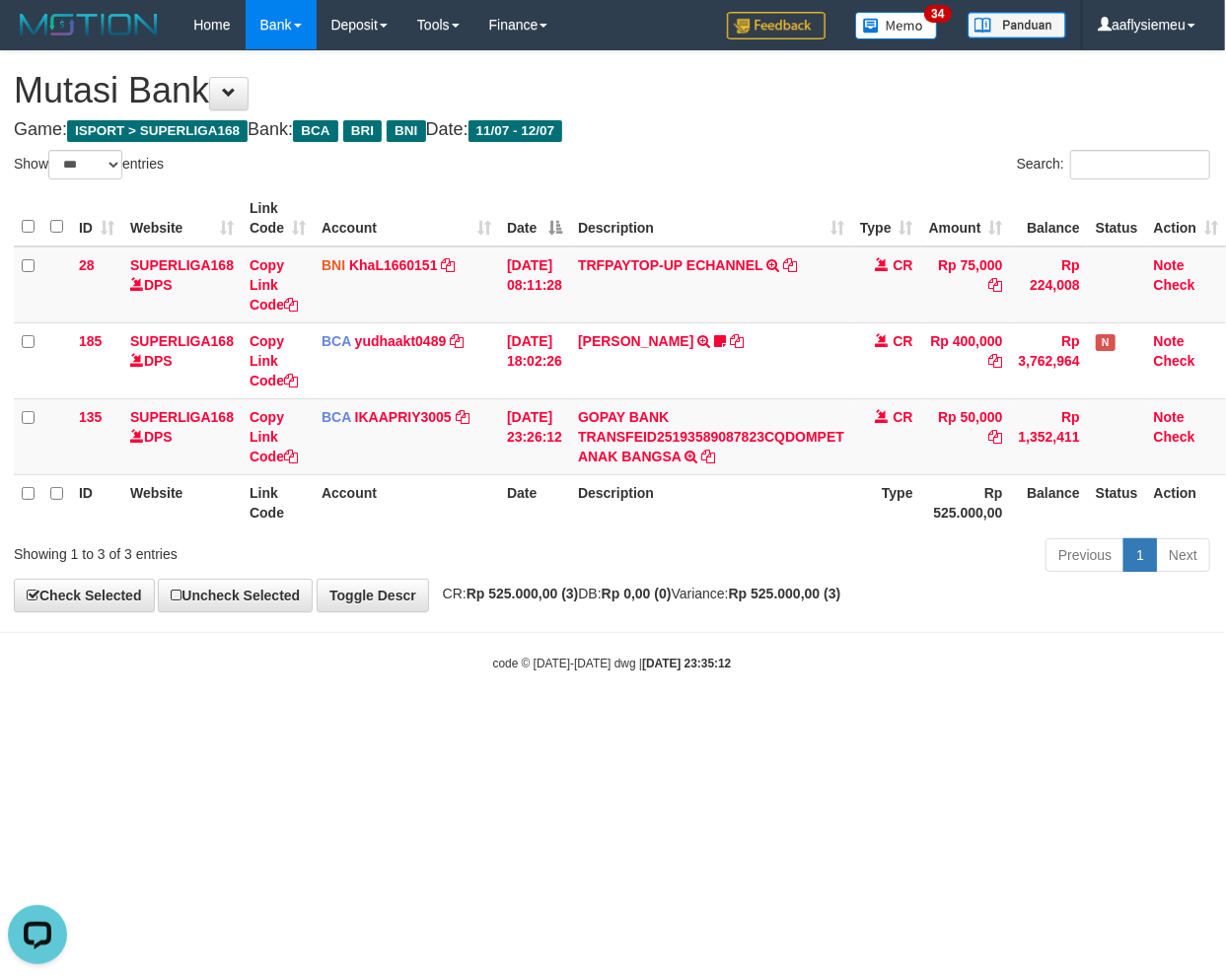 click on "Toggle navigation
Home
Bank
Account List
Load
By Website
Group
[ISPORT]													SUPERLIGA168
By Load Group (DPS)
34" at bounding box center [612, 361] 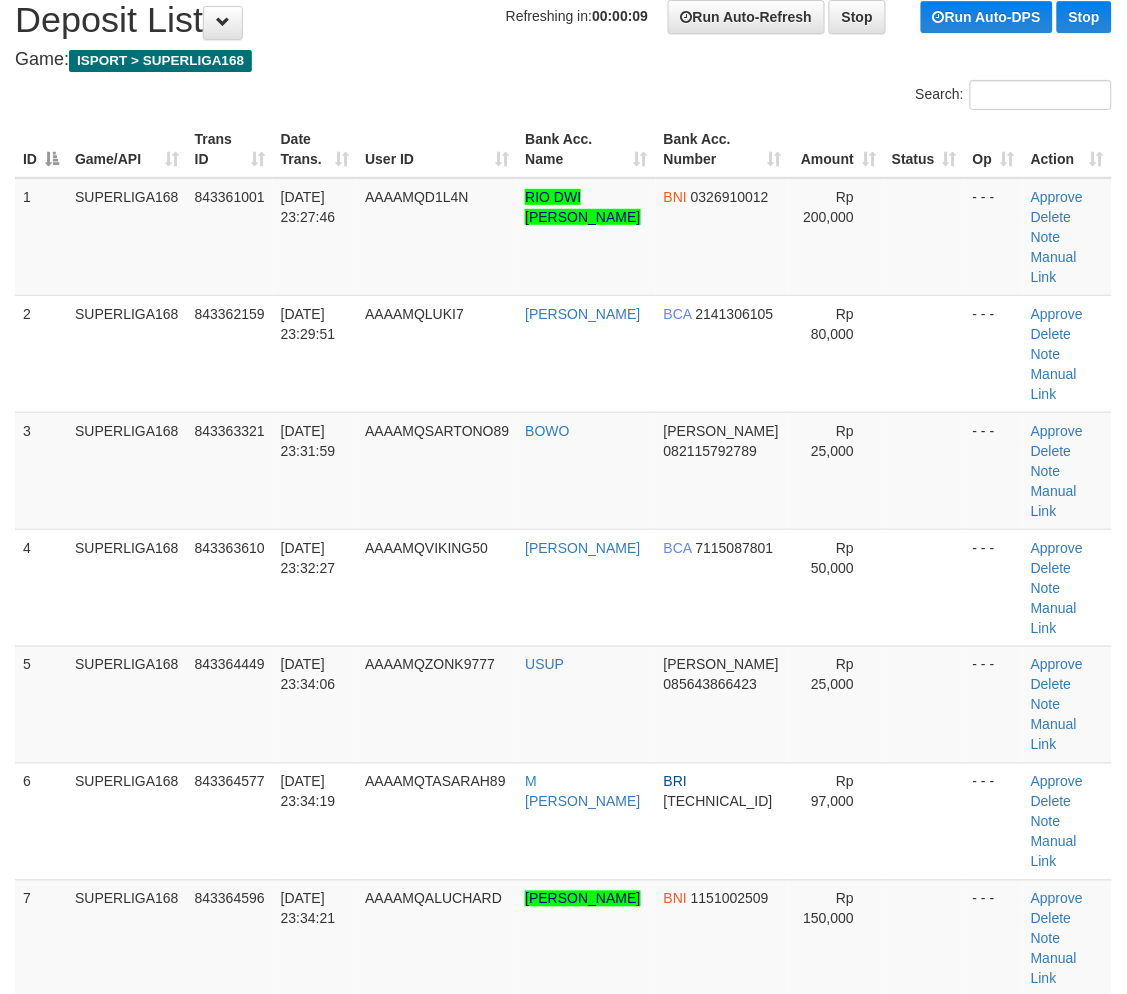 scroll, scrollTop: 111, scrollLeft: 0, axis: vertical 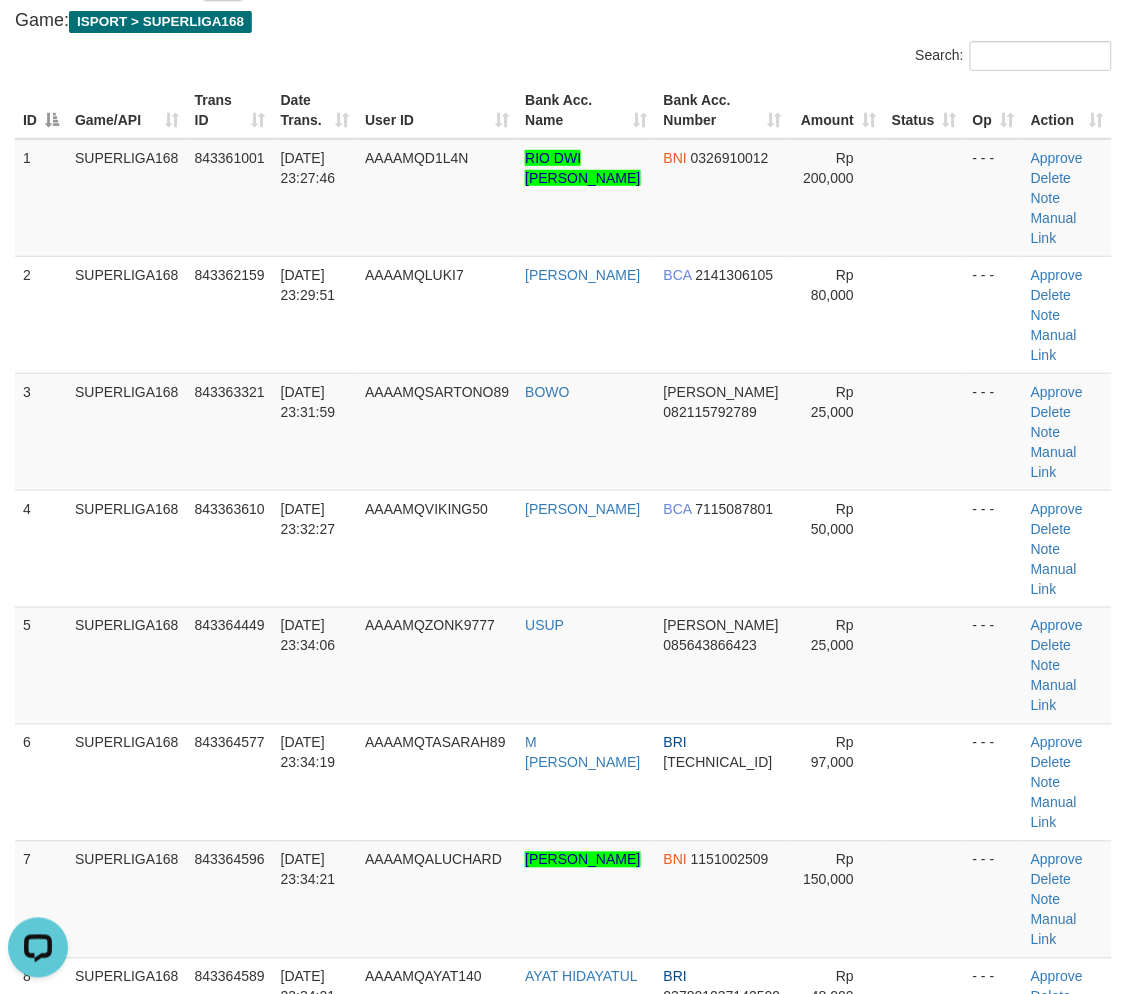 drag, startPoint x: 345, startPoint y: 416, endPoint x: 1, endPoint y: 545, distance: 367.39215 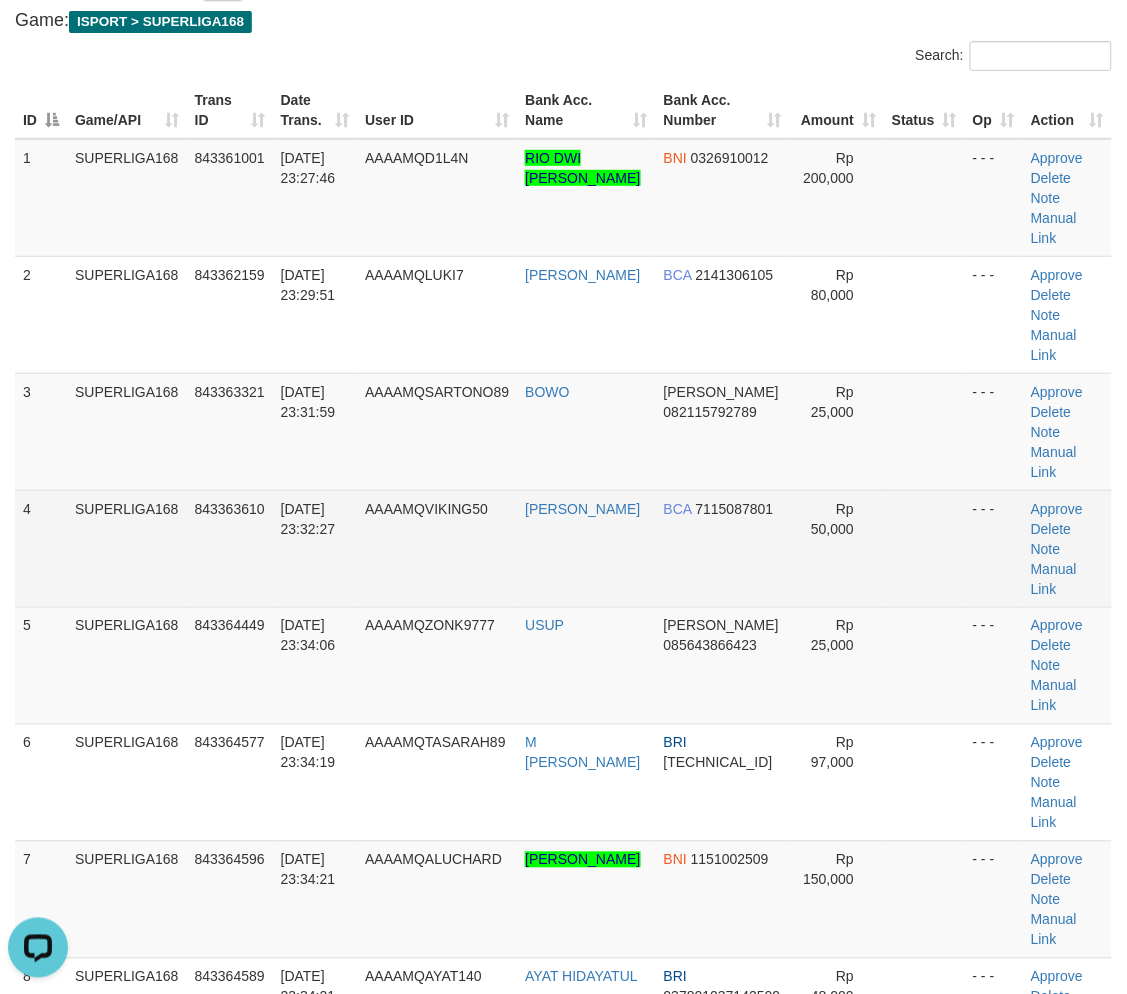click on "SUPERLIGA168" at bounding box center (127, 548) 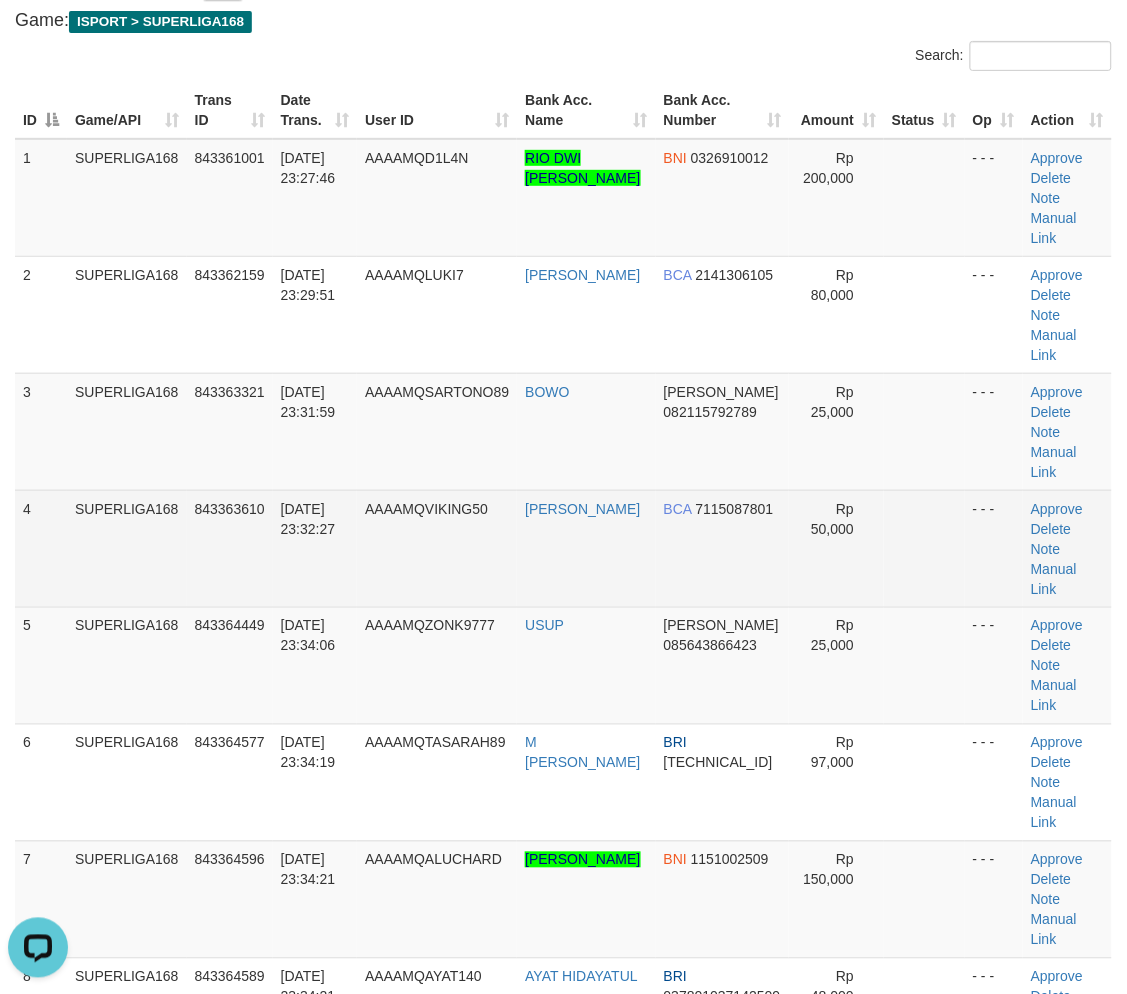 click on "843363610" at bounding box center [230, 509] 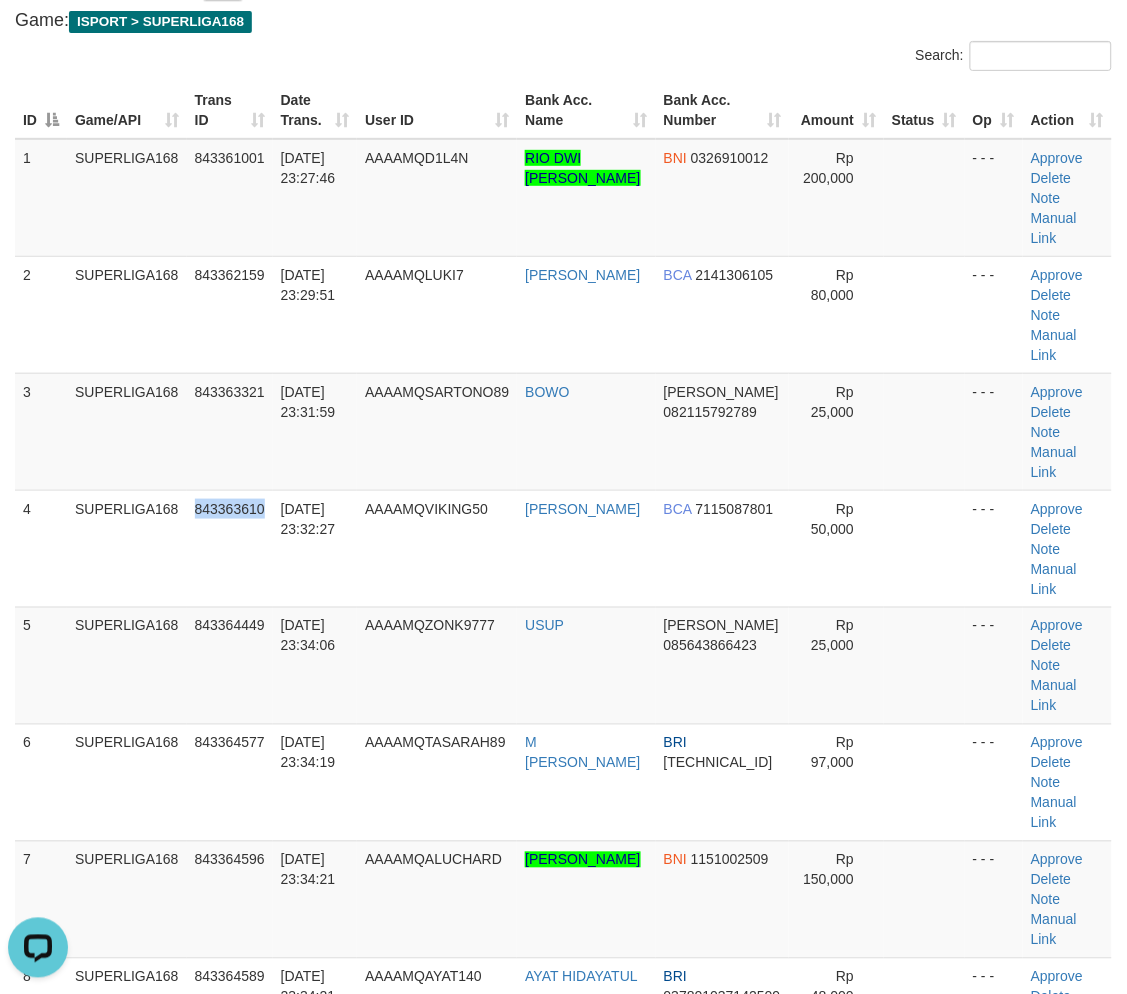 drag, startPoint x: 238, startPoint y: 500, endPoint x: 1, endPoint y: 565, distance: 245.7519 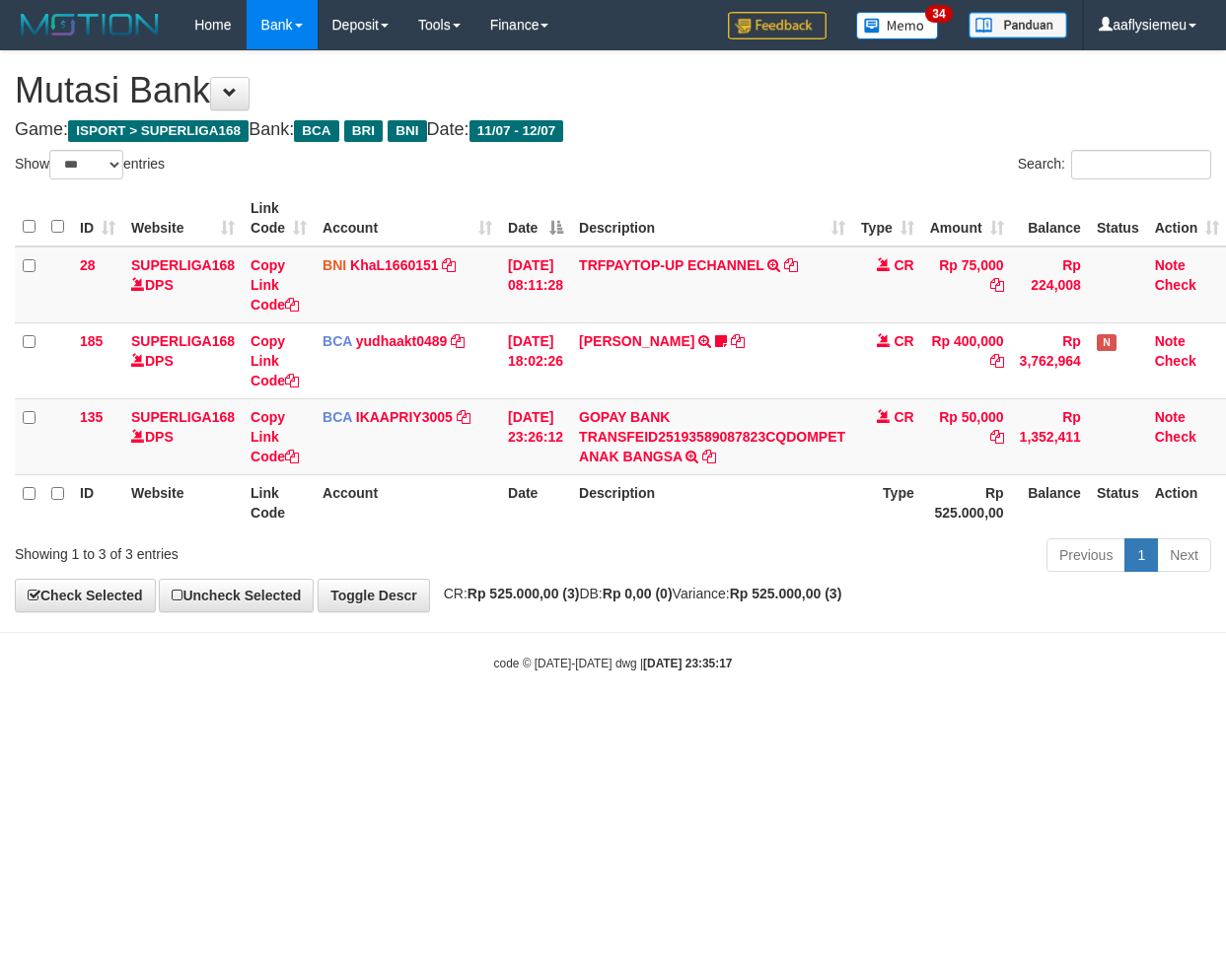 select on "***" 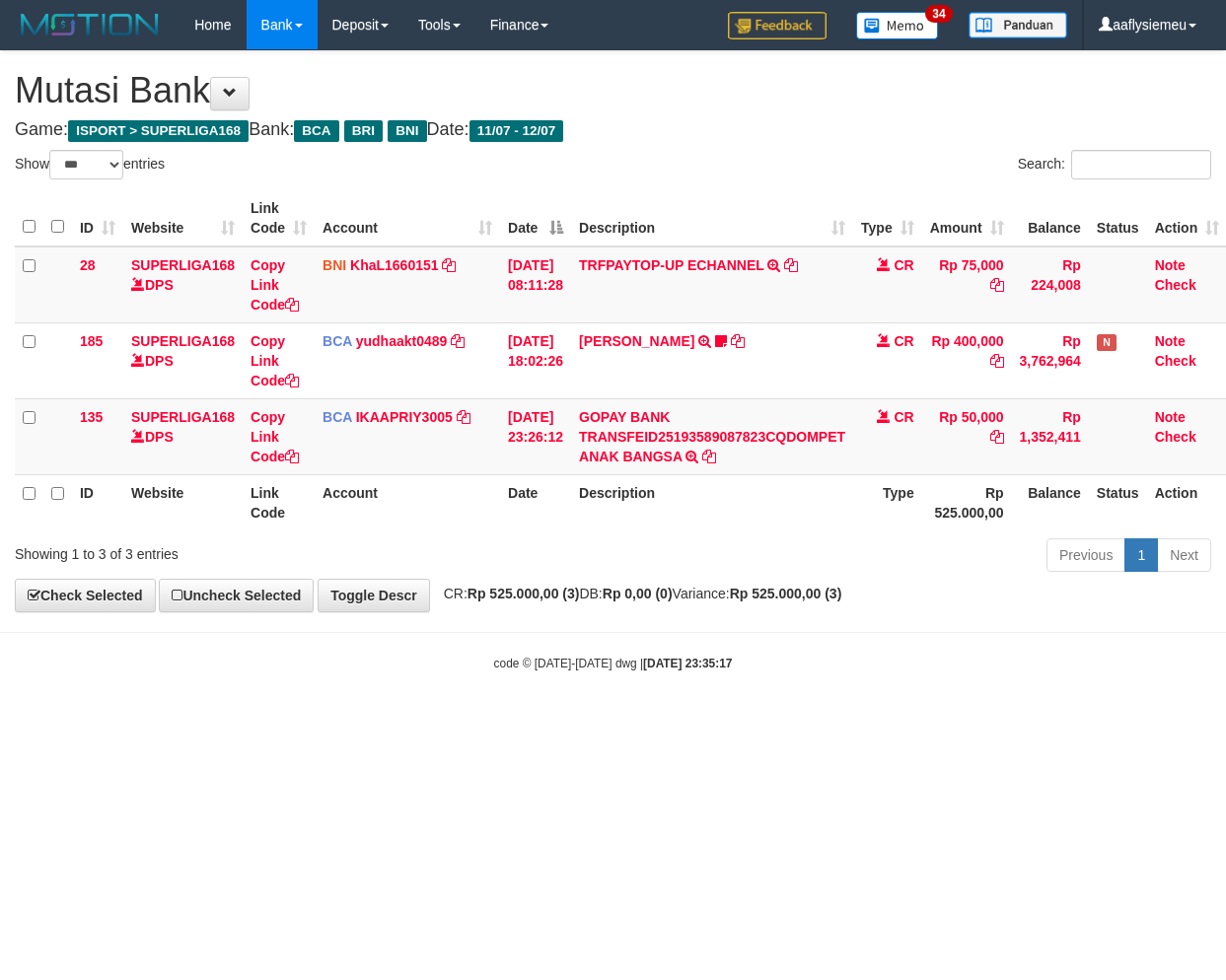 scroll, scrollTop: 0, scrollLeft: 14, axis: horizontal 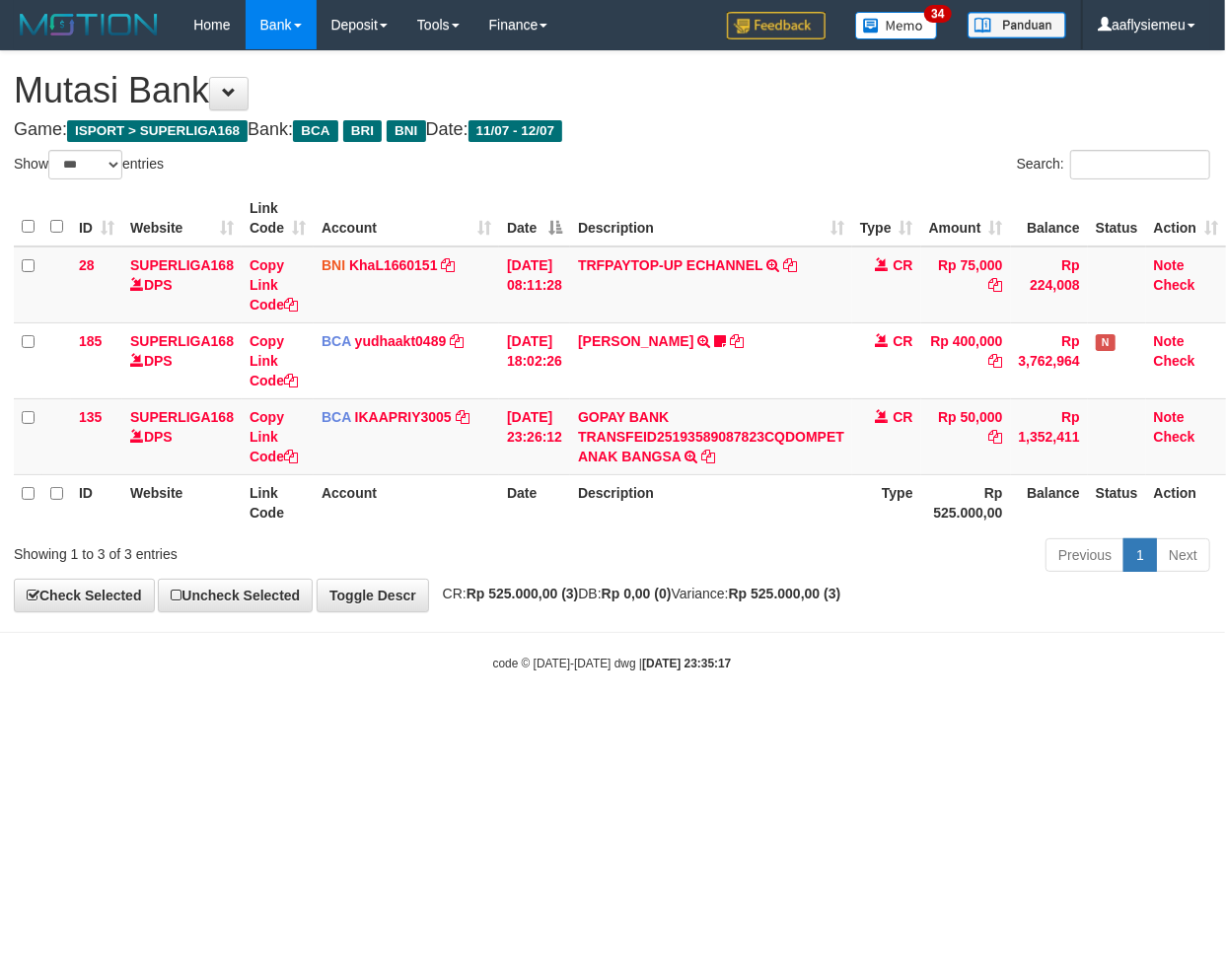 click on "Toggle navigation
Home
Bank
Account List
Load
By Website
Group
[ISPORT]													SUPERLIGA168
By Load Group (DPS)" at bounding box center (612, 361) 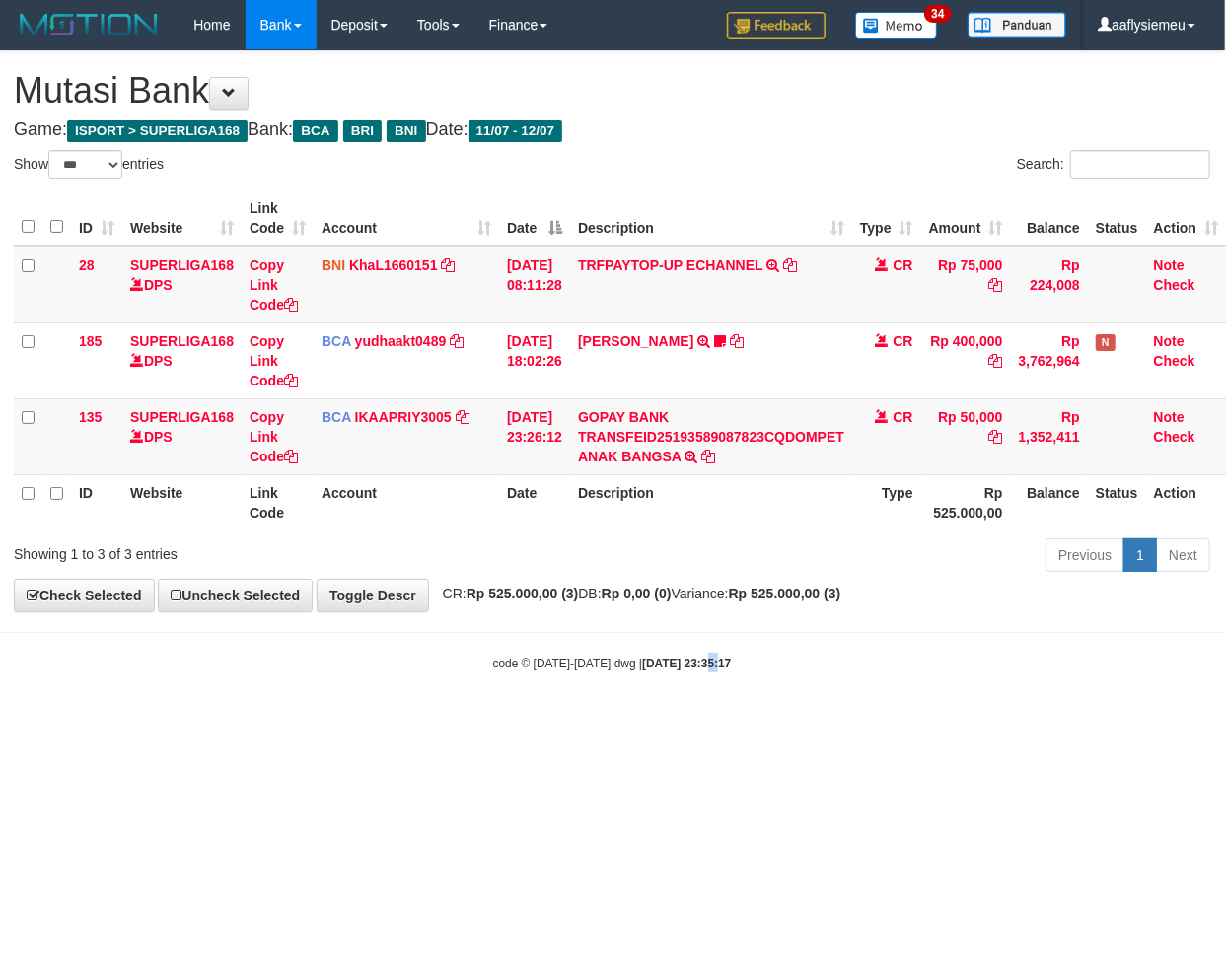 click on "Toggle navigation
Home
Bank
Account List
Load
By Website
Group
[ISPORT]													SUPERLIGA168
By Load Group (DPS)" at bounding box center (612, 361) 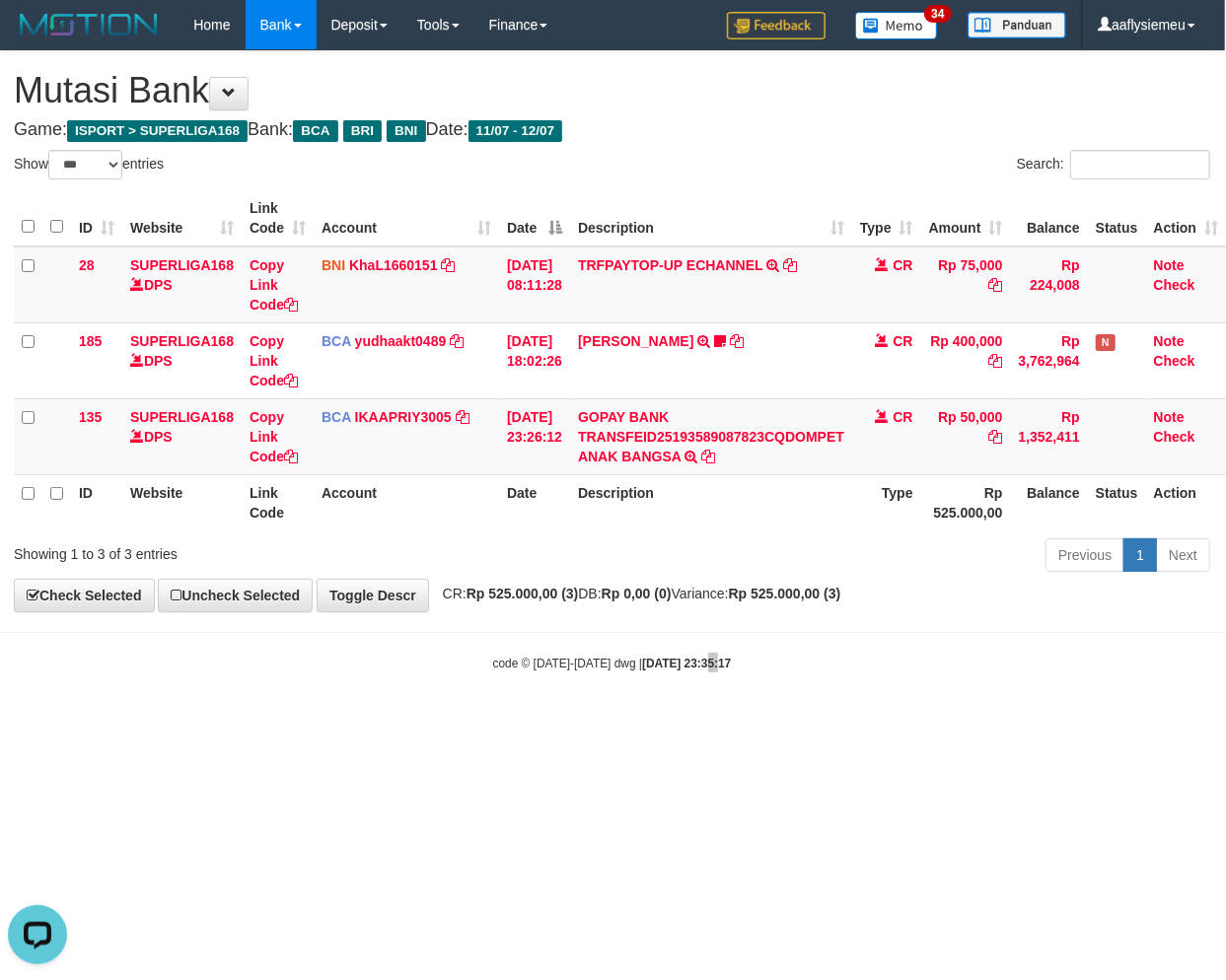 scroll, scrollTop: 0, scrollLeft: 0, axis: both 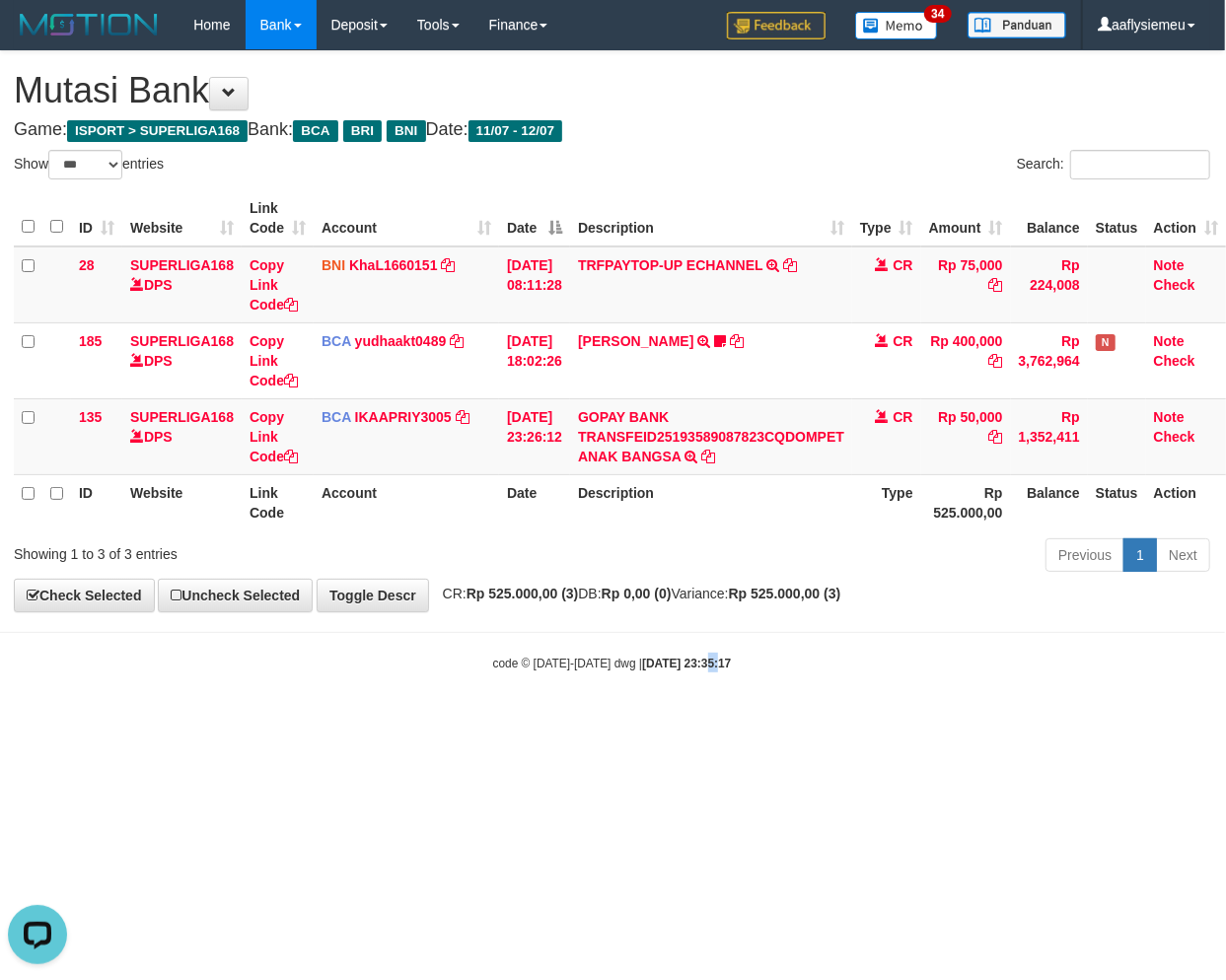 click on "Toggle navigation
Home
Bank
Account List
Load
By Website
Group
[ISPORT]													SUPERLIGA168
By Load Group (DPS)
34" at bounding box center (612, 361) 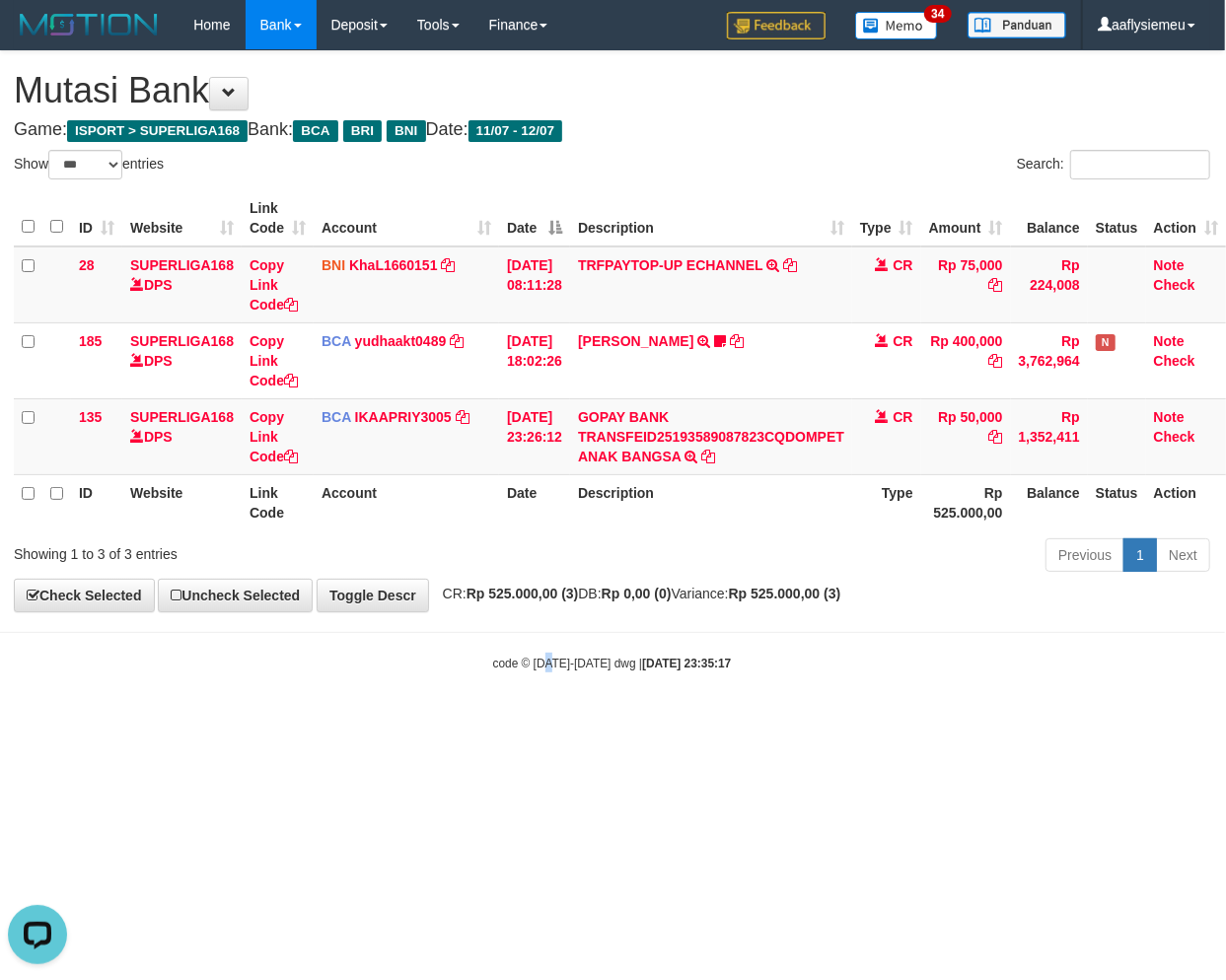 click on "Toggle navigation
Home
Bank
Account List
Load
By Website
Group
[ISPORT]													SUPERLIGA168
By Load Group (DPS)
34" at bounding box center [612, 361] 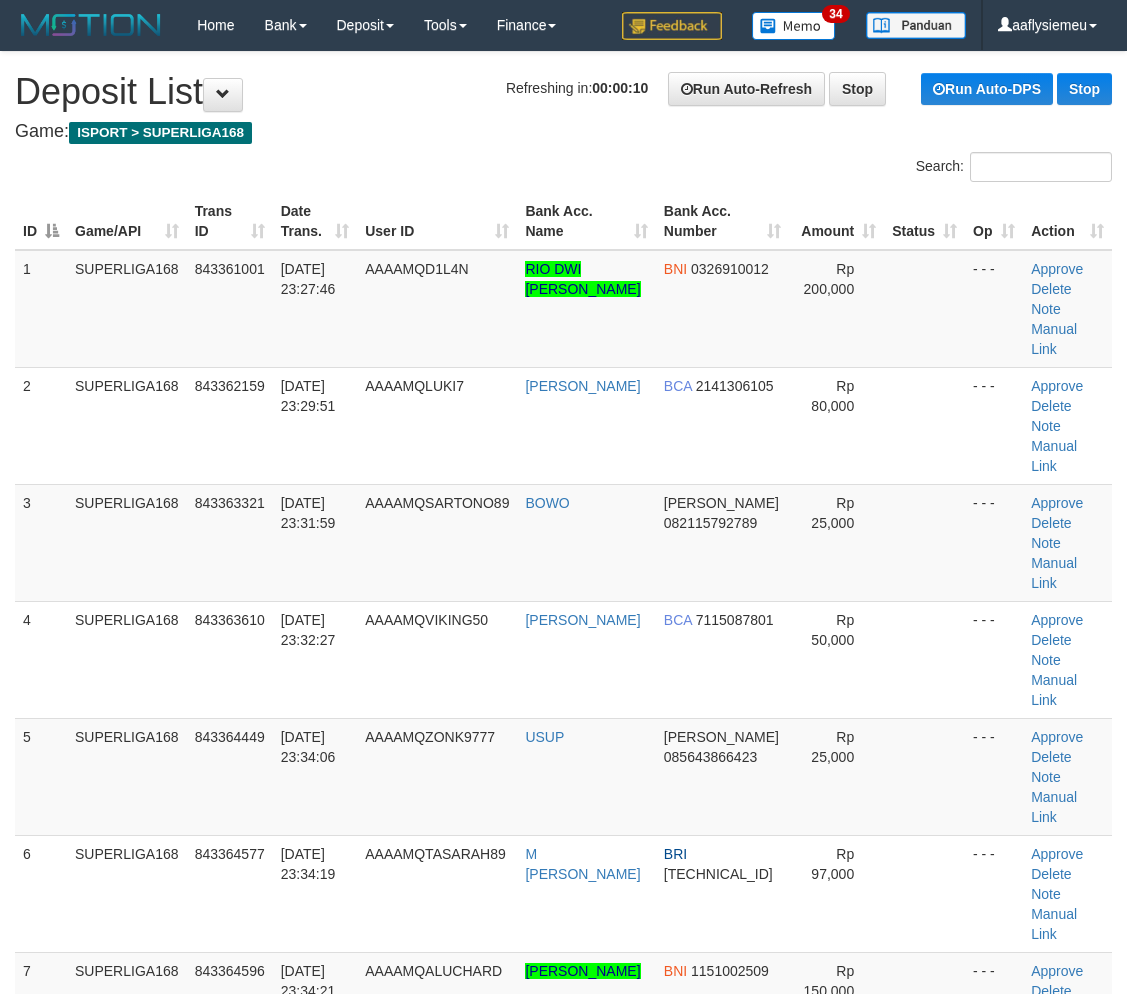click on "SUPERLIGA168" at bounding box center [127, 542] 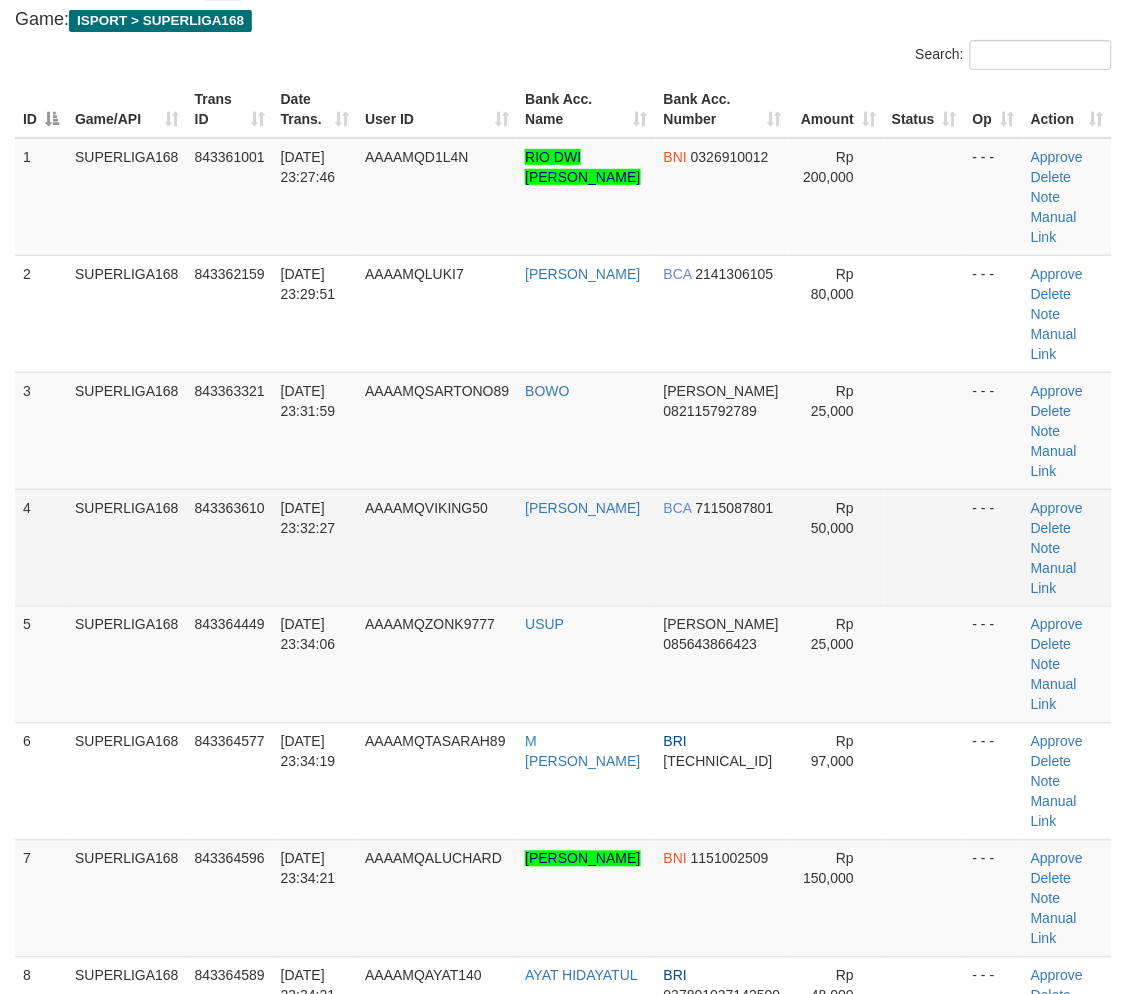 drag, startPoint x: 416, startPoint y: 470, endPoint x: 362, endPoint y: 492, distance: 58.30952 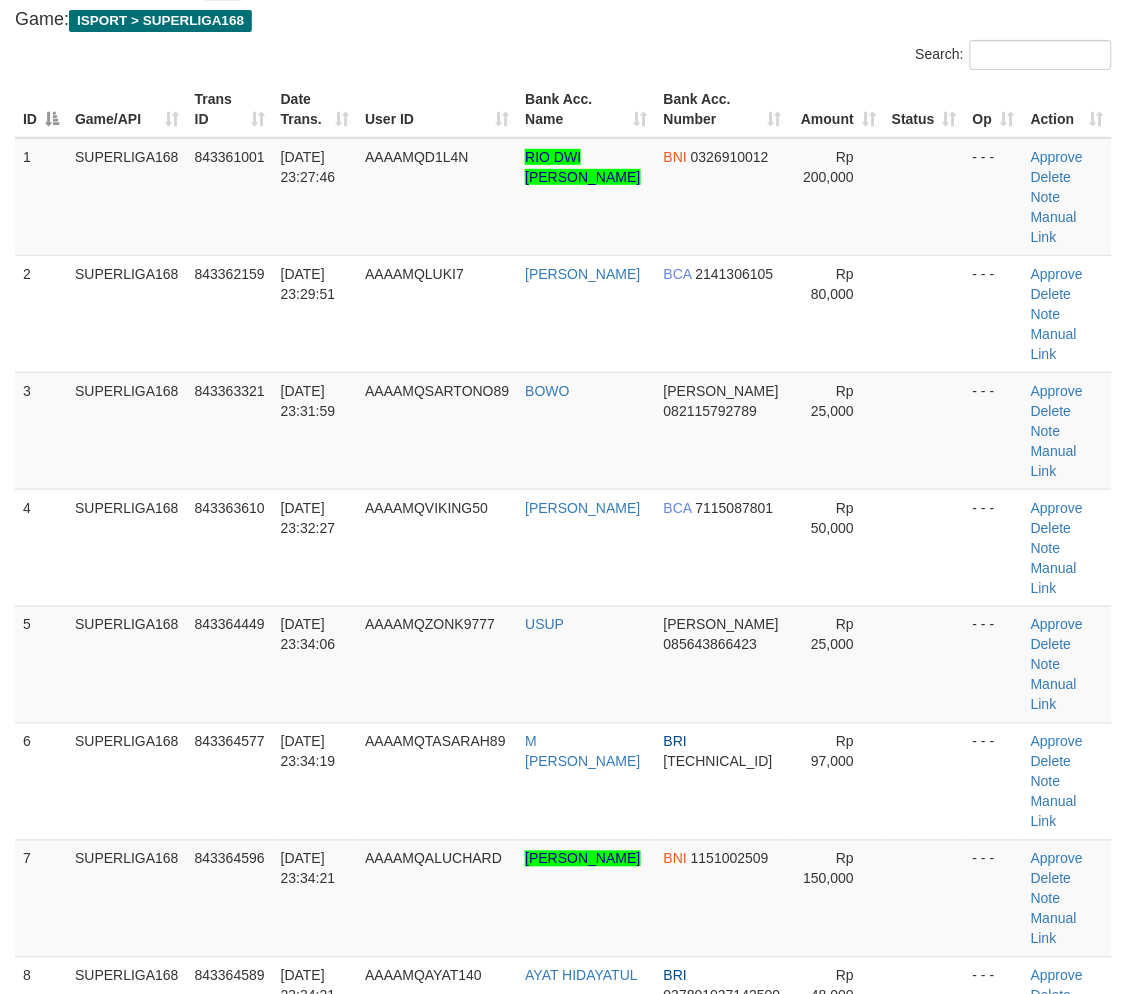 drag, startPoint x: 293, startPoint y: 515, endPoint x: 12, endPoint y: 598, distance: 293.0017 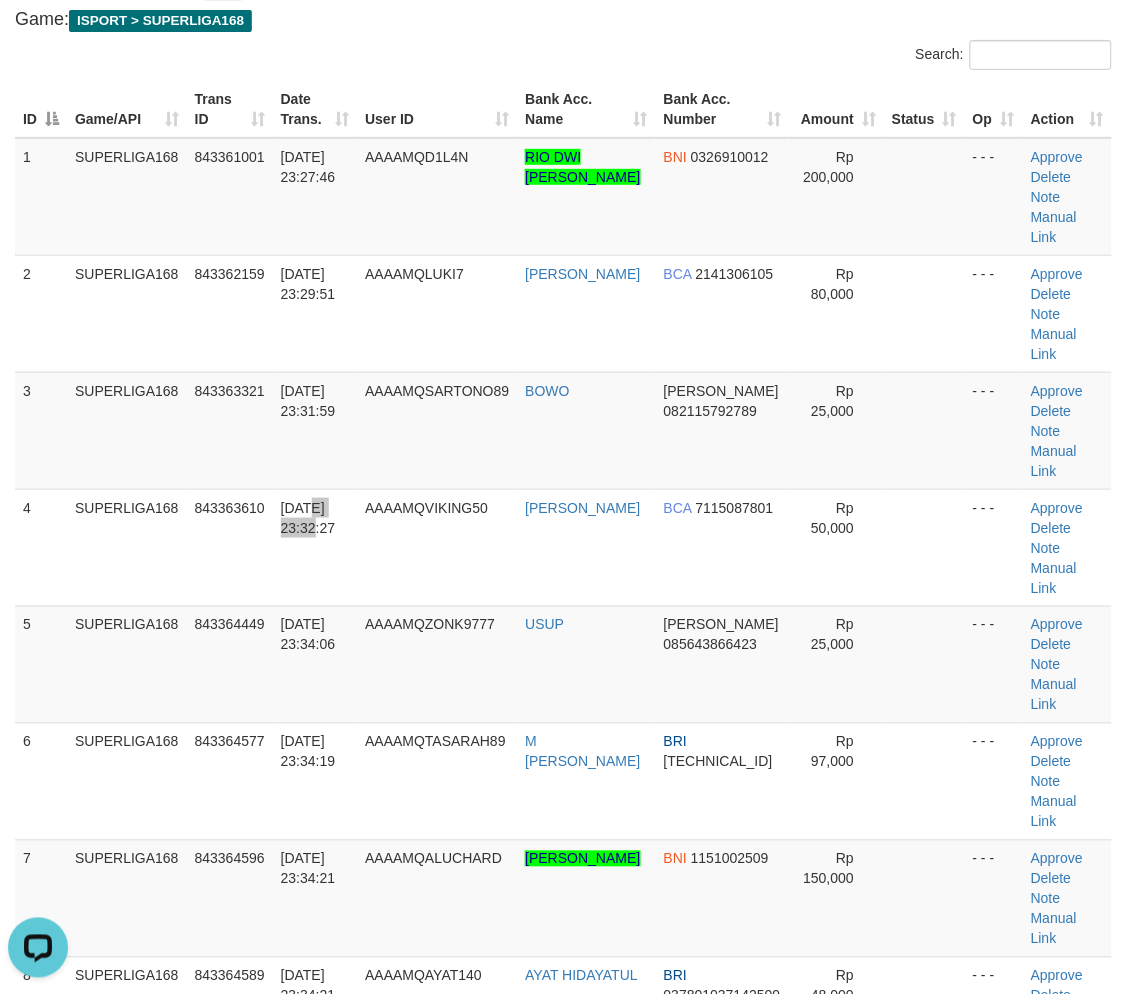 scroll, scrollTop: 0, scrollLeft: 0, axis: both 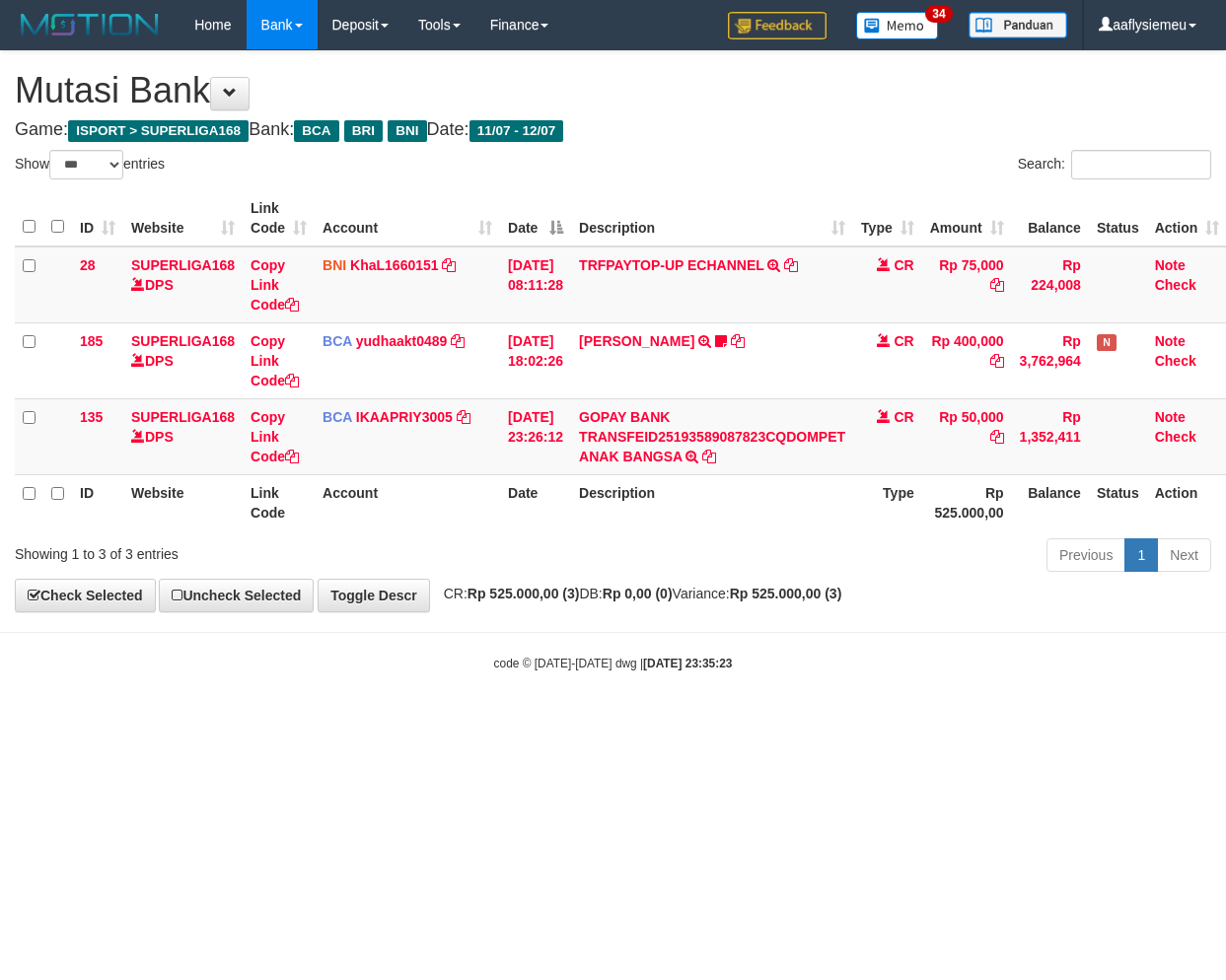 select on "***" 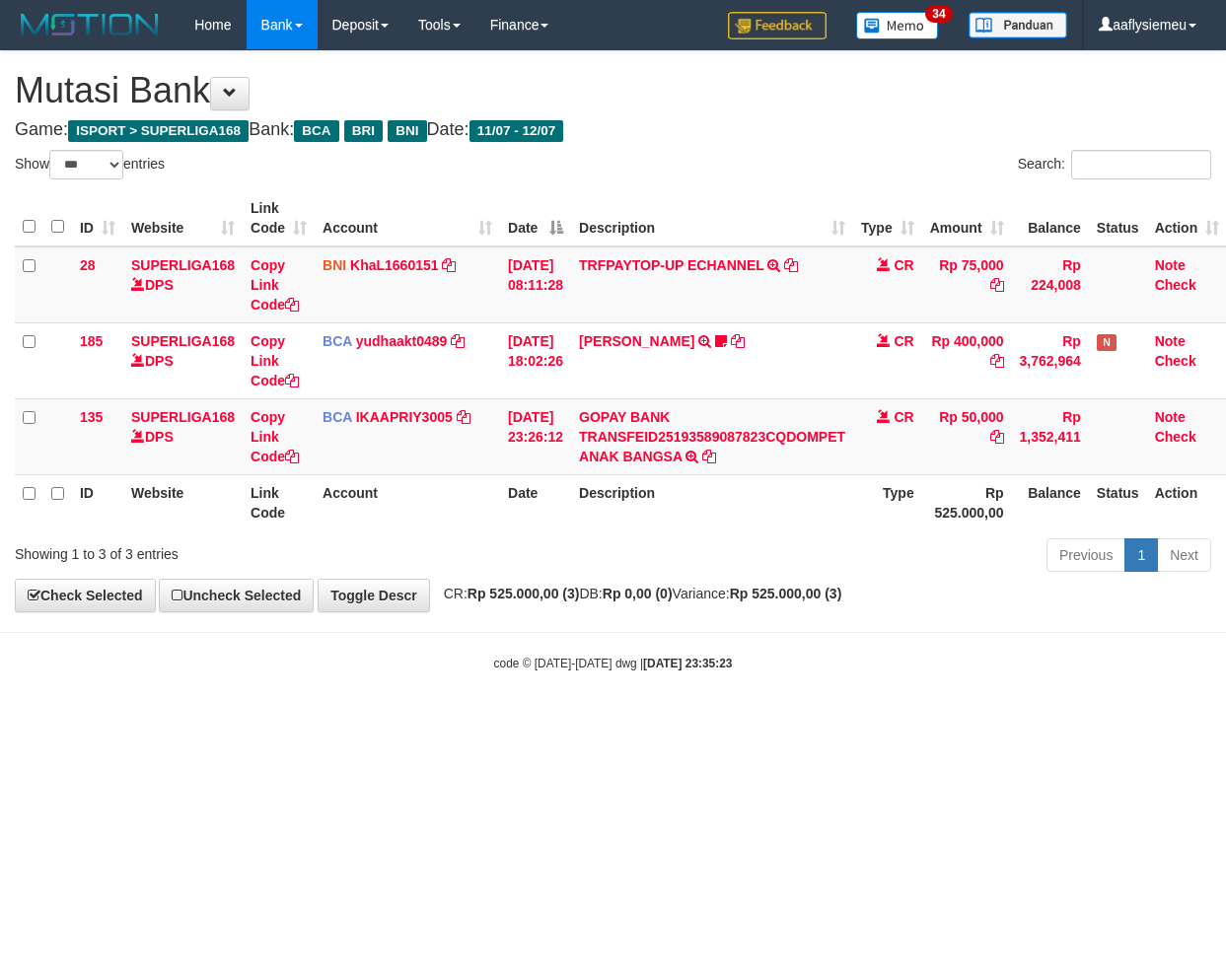 scroll, scrollTop: 0, scrollLeft: 14, axis: horizontal 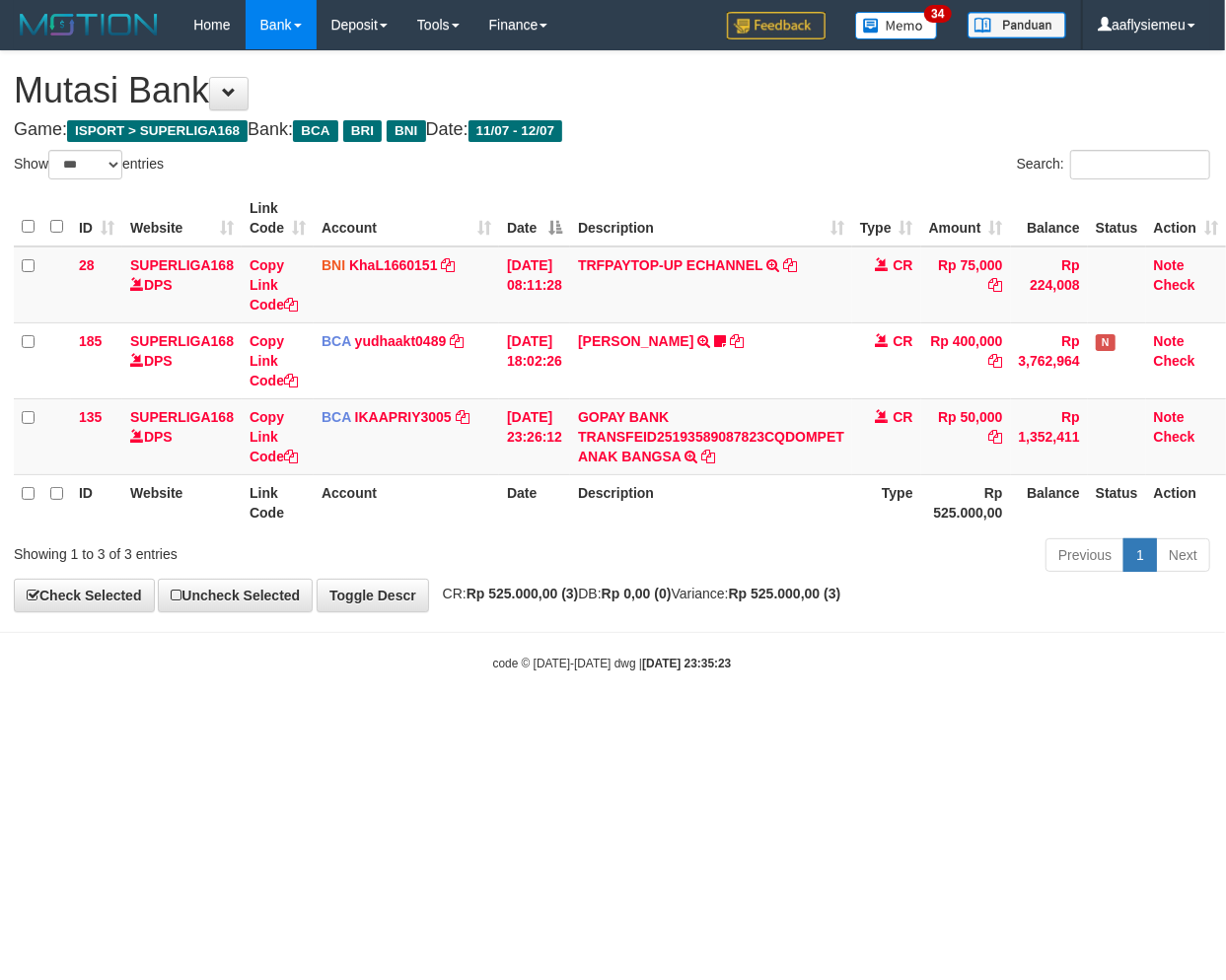 click on "Toggle navigation
Home
Bank
Account List
Load
By Website
Group
[ISPORT]													SUPERLIGA168
By Load Group (DPS)" at bounding box center (612, 361) 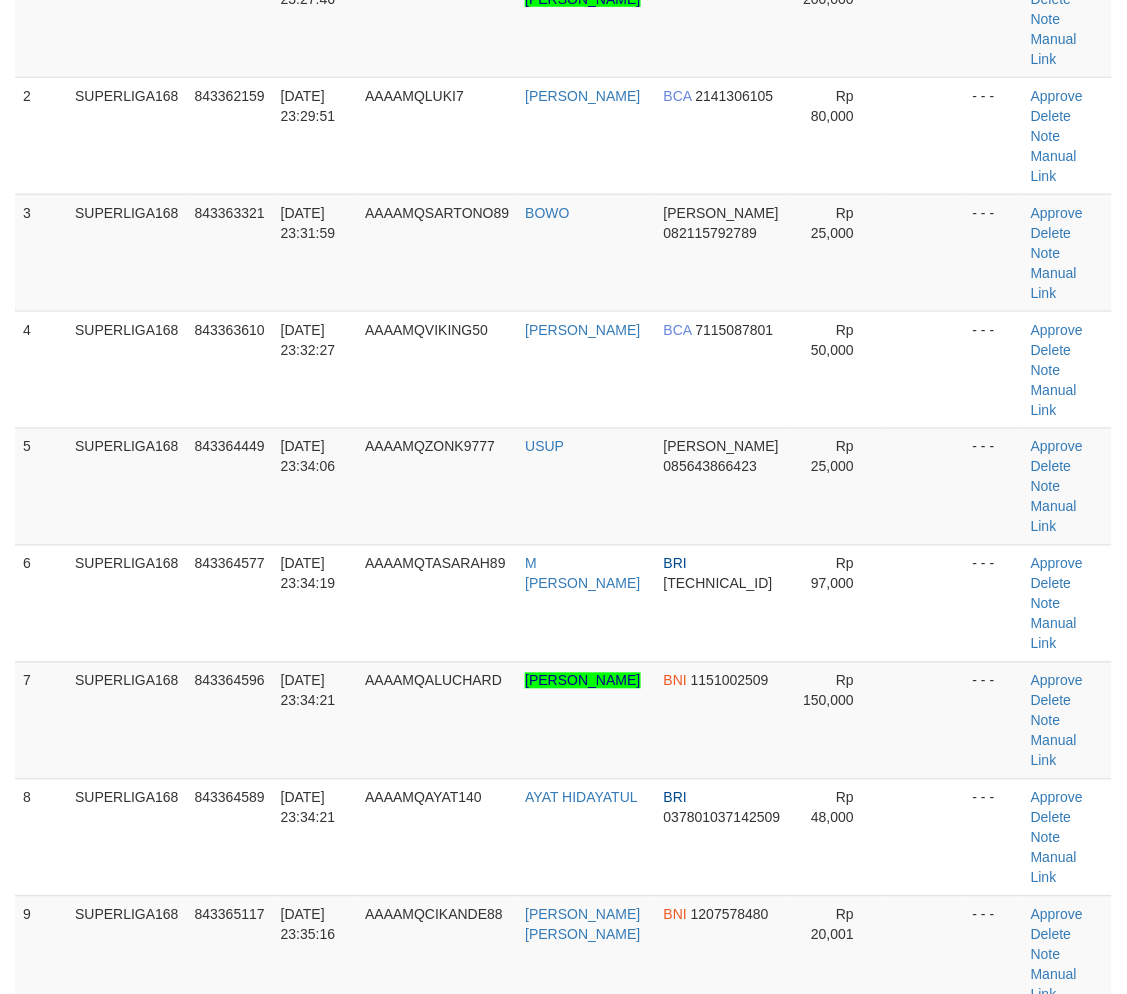 scroll, scrollTop: 0, scrollLeft: 0, axis: both 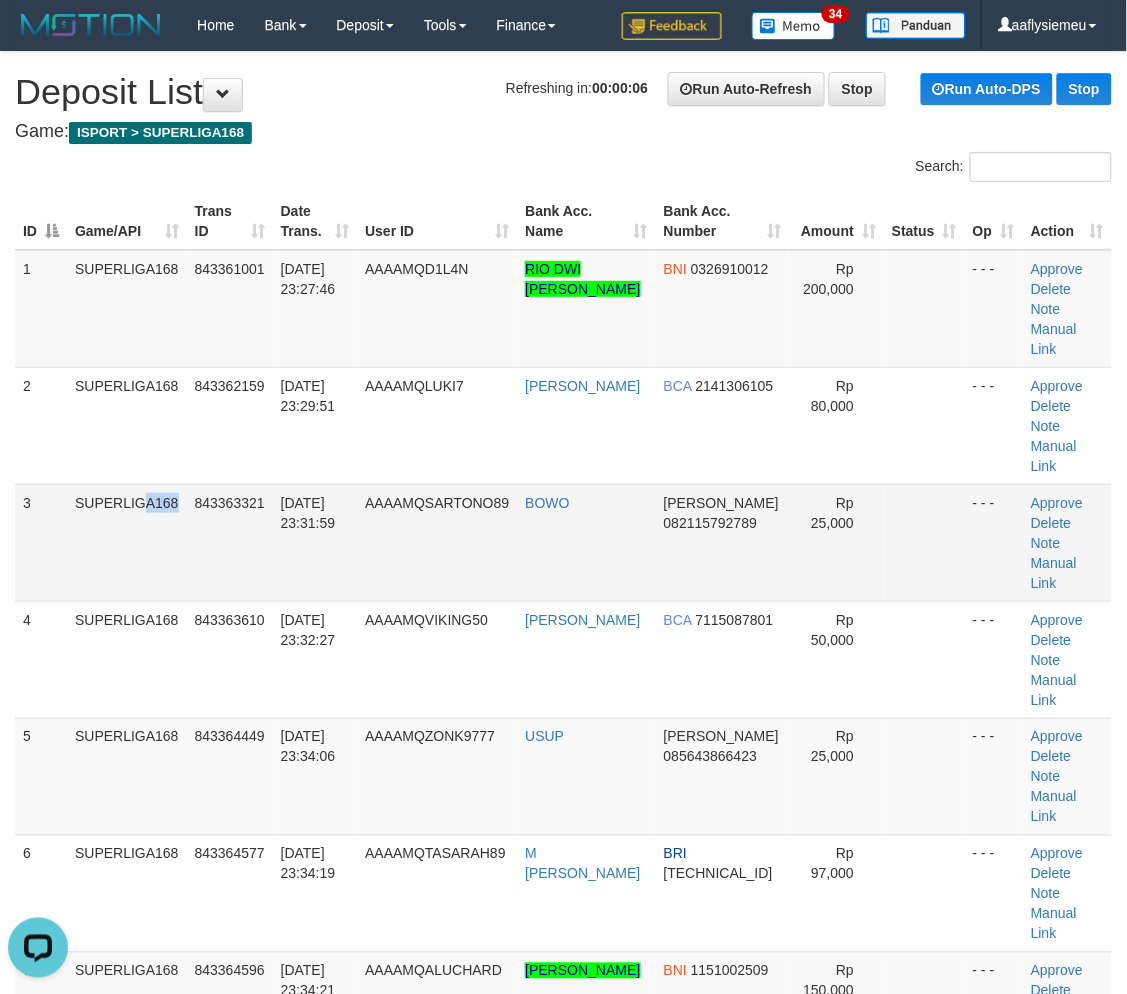 drag, startPoint x: 125, startPoint y: 530, endPoint x: 98, endPoint y: 545, distance: 30.88689 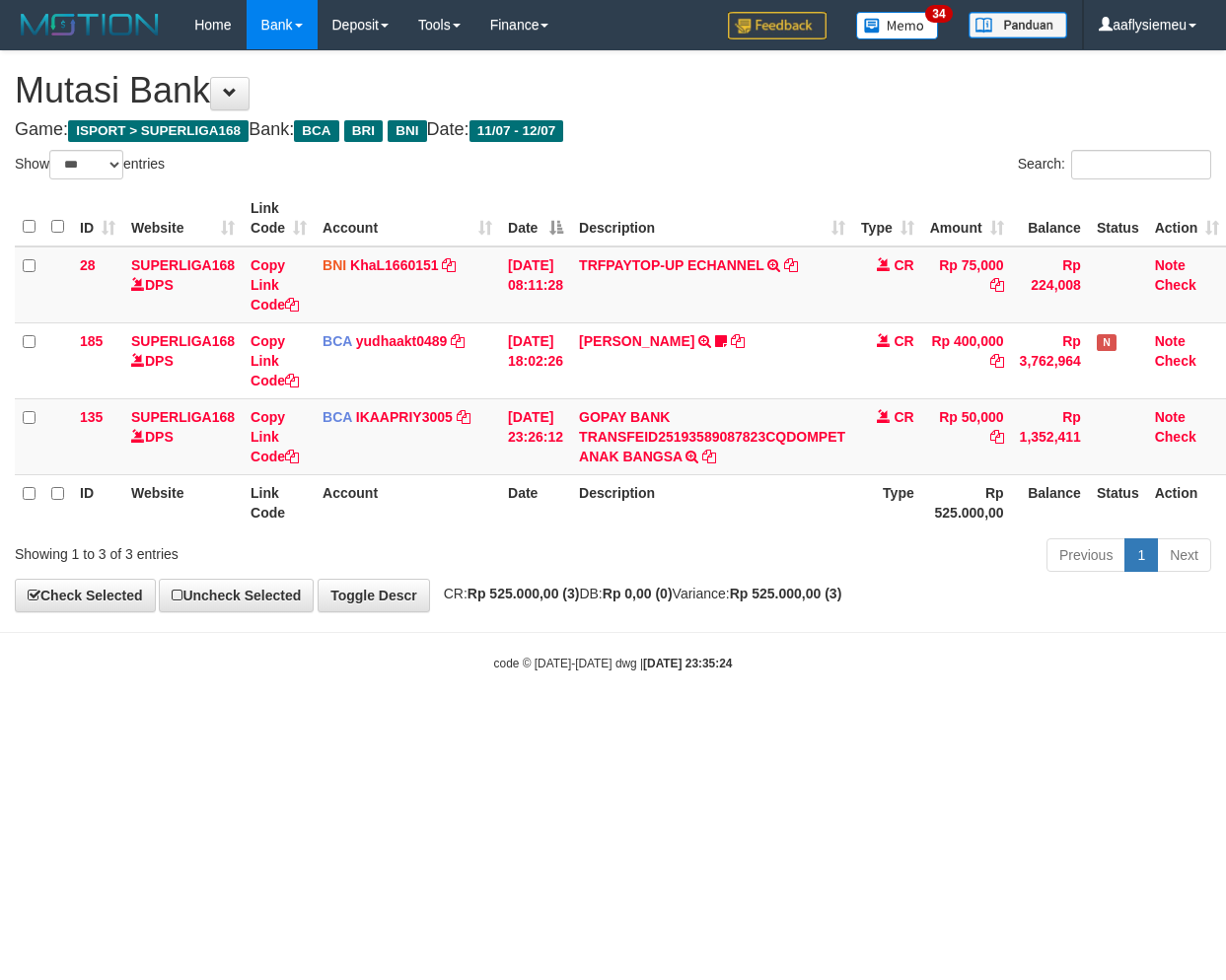 select on "***" 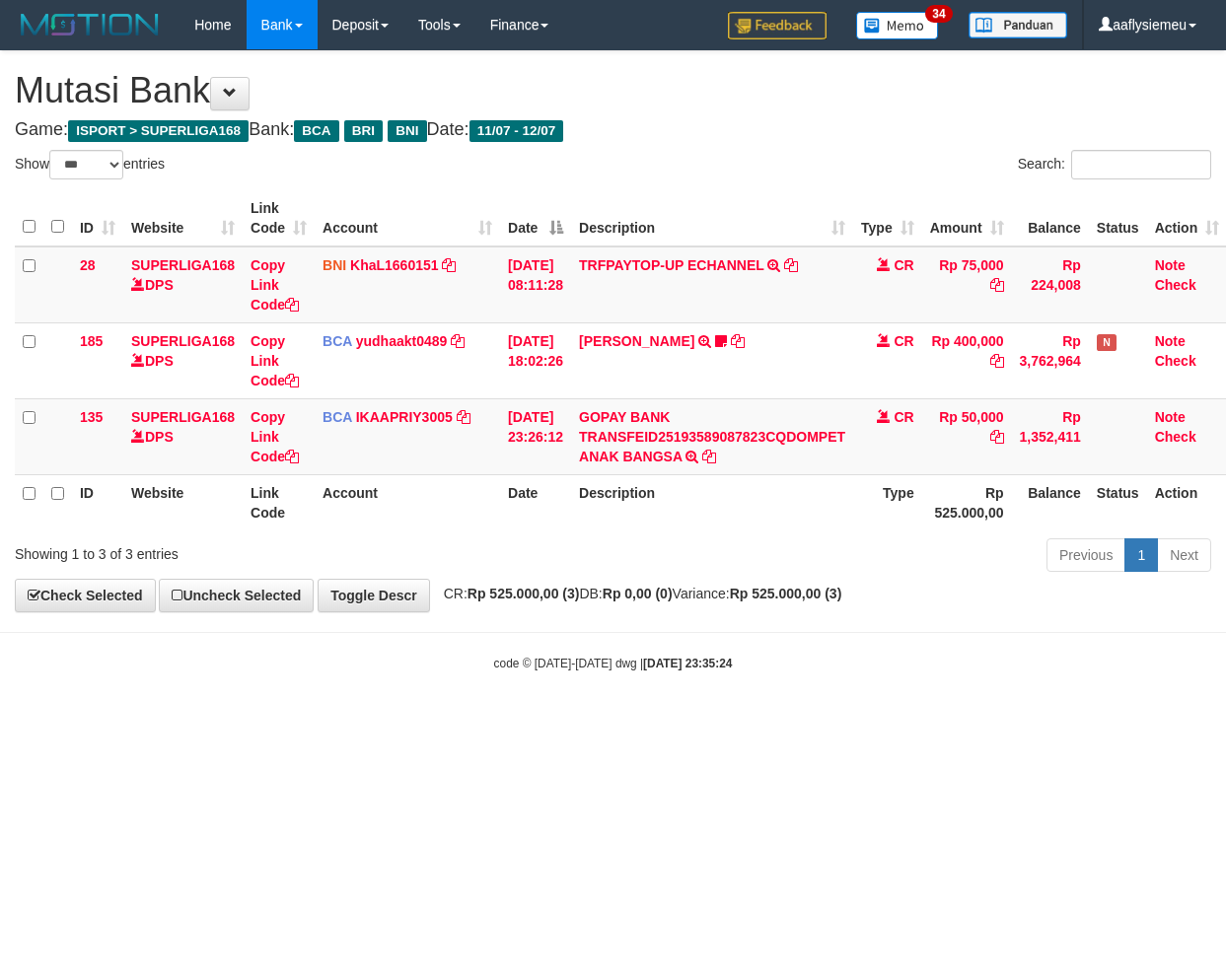 scroll, scrollTop: 0, scrollLeft: 14, axis: horizontal 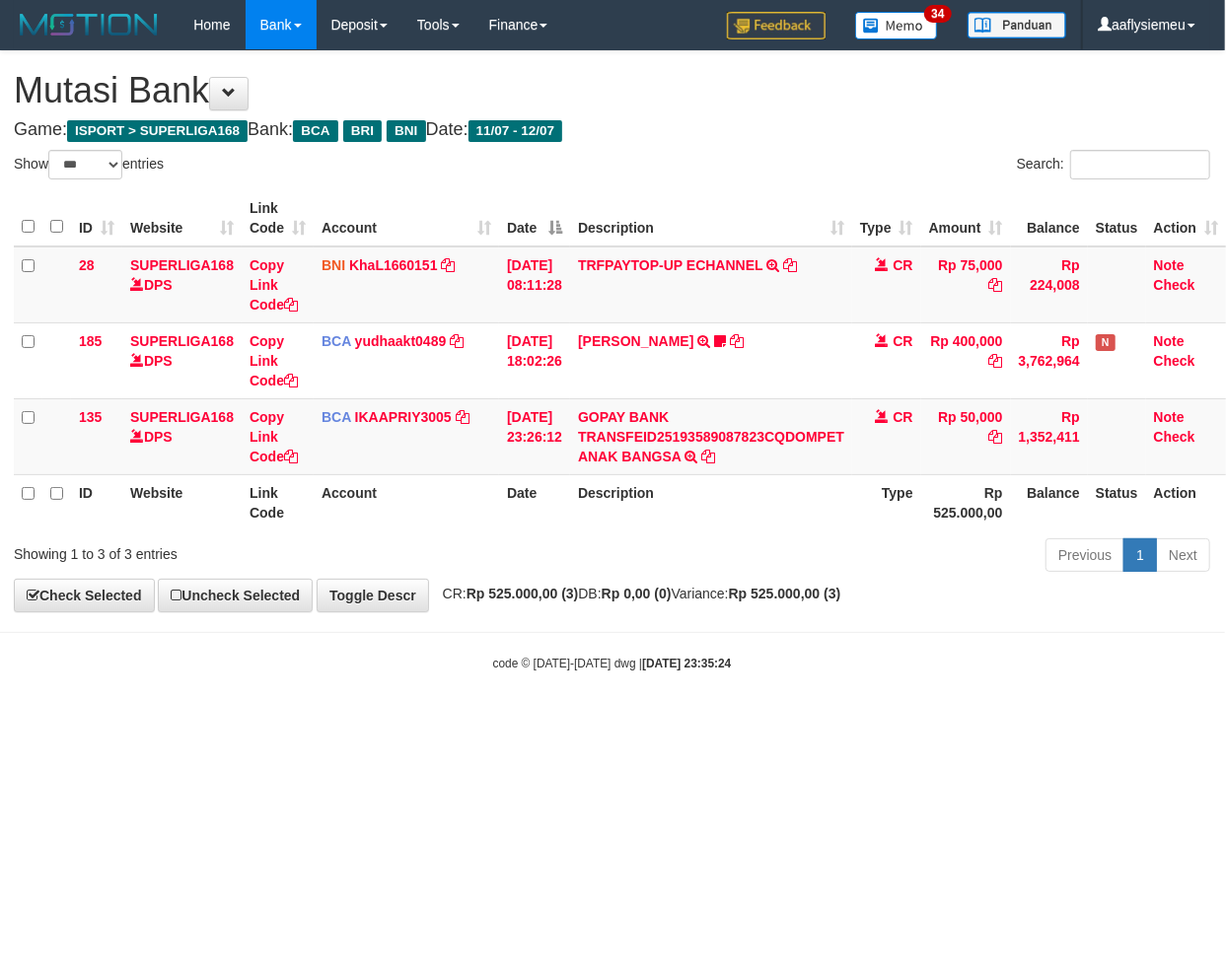 drag, startPoint x: 795, startPoint y: 773, endPoint x: 786, endPoint y: 789, distance: 18.35756 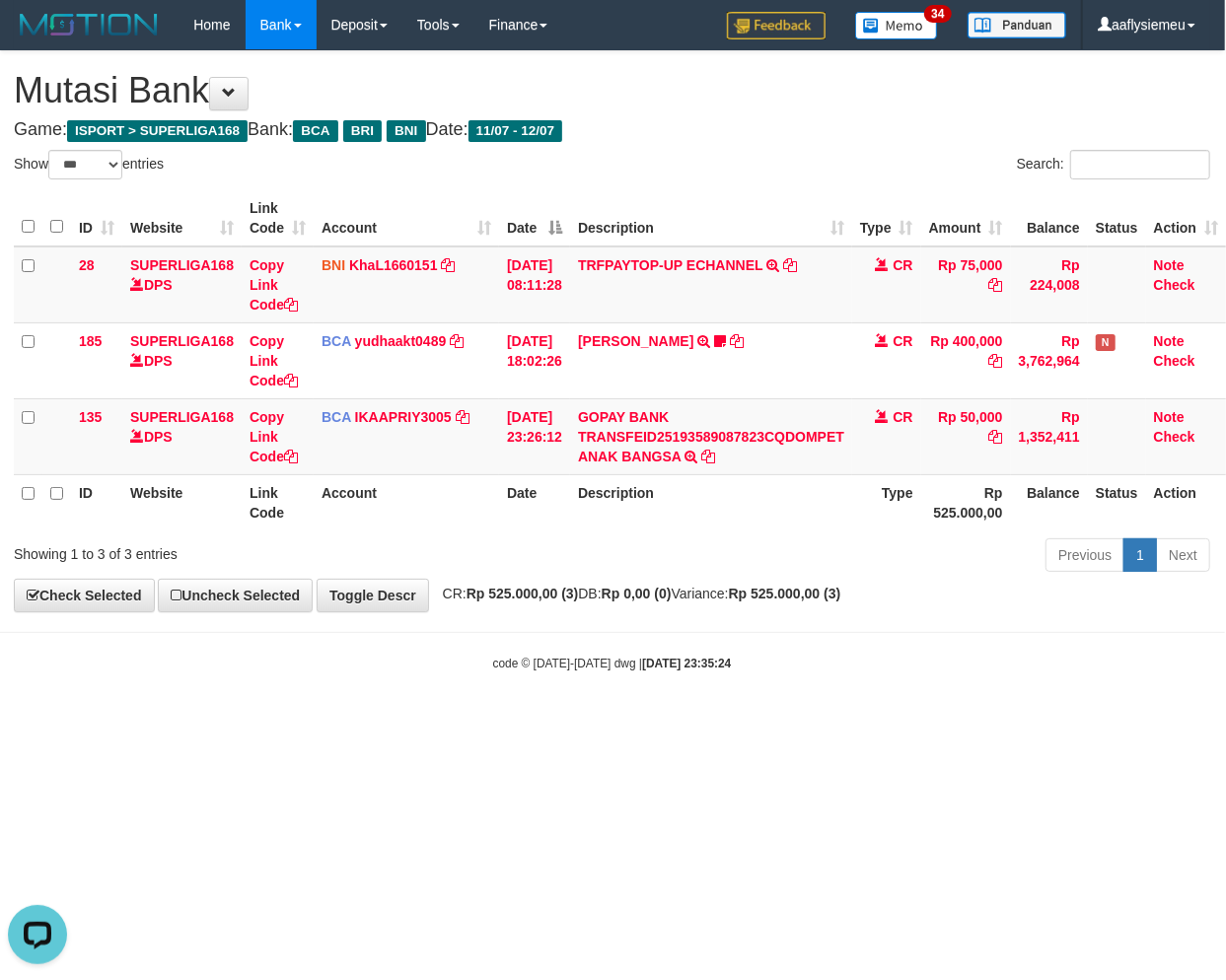 scroll, scrollTop: 0, scrollLeft: 0, axis: both 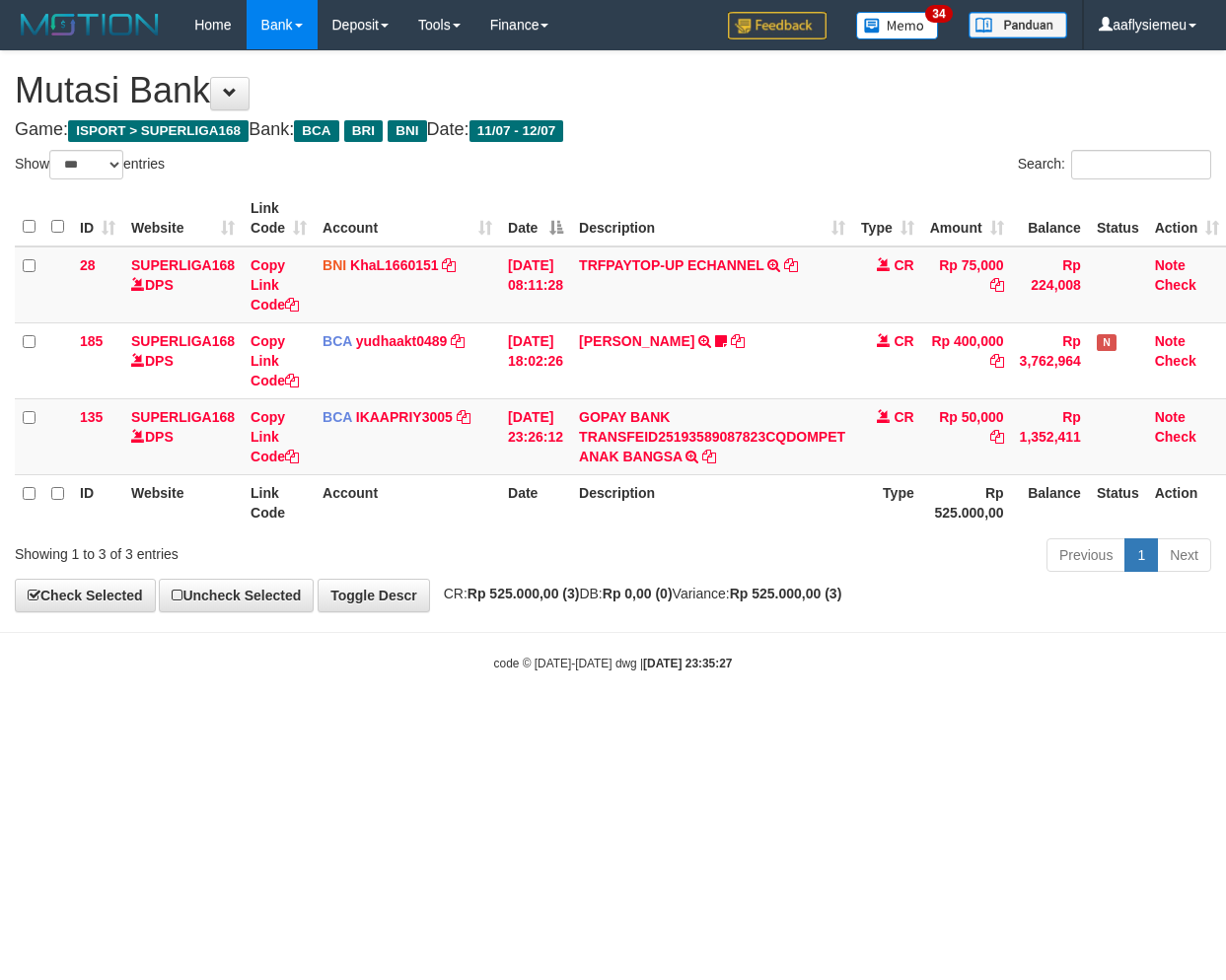 select on "***" 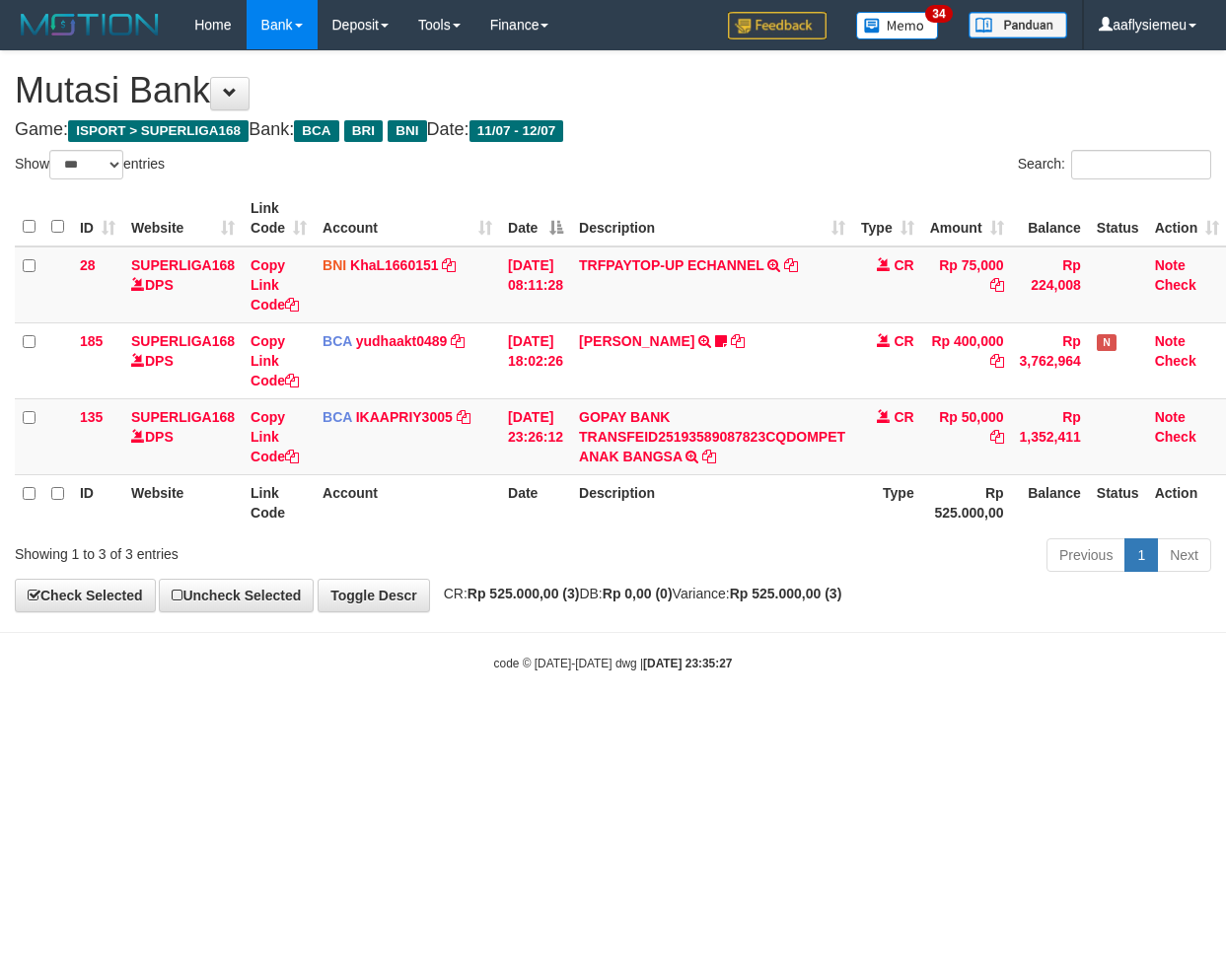 scroll, scrollTop: 0, scrollLeft: 14, axis: horizontal 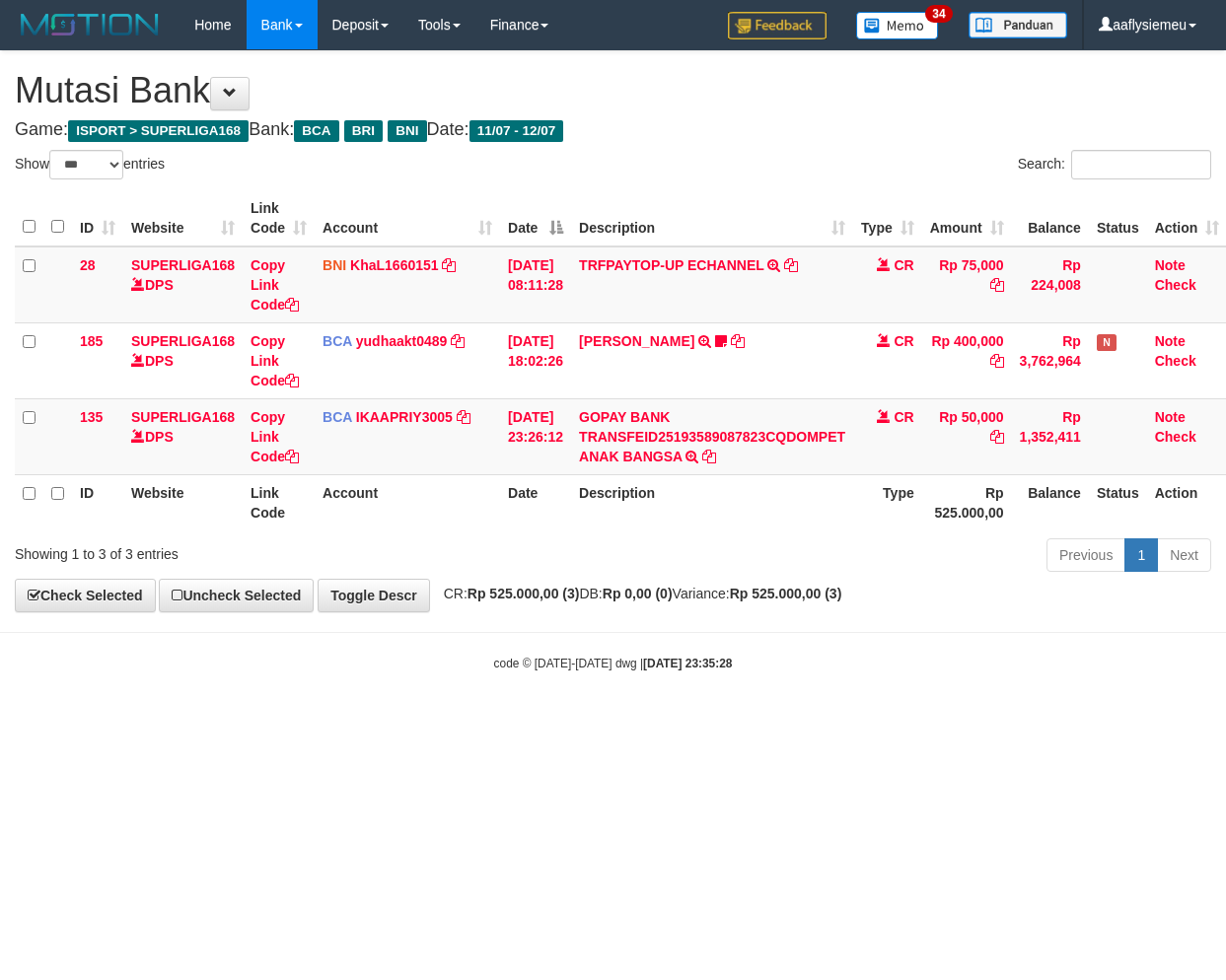 select on "***" 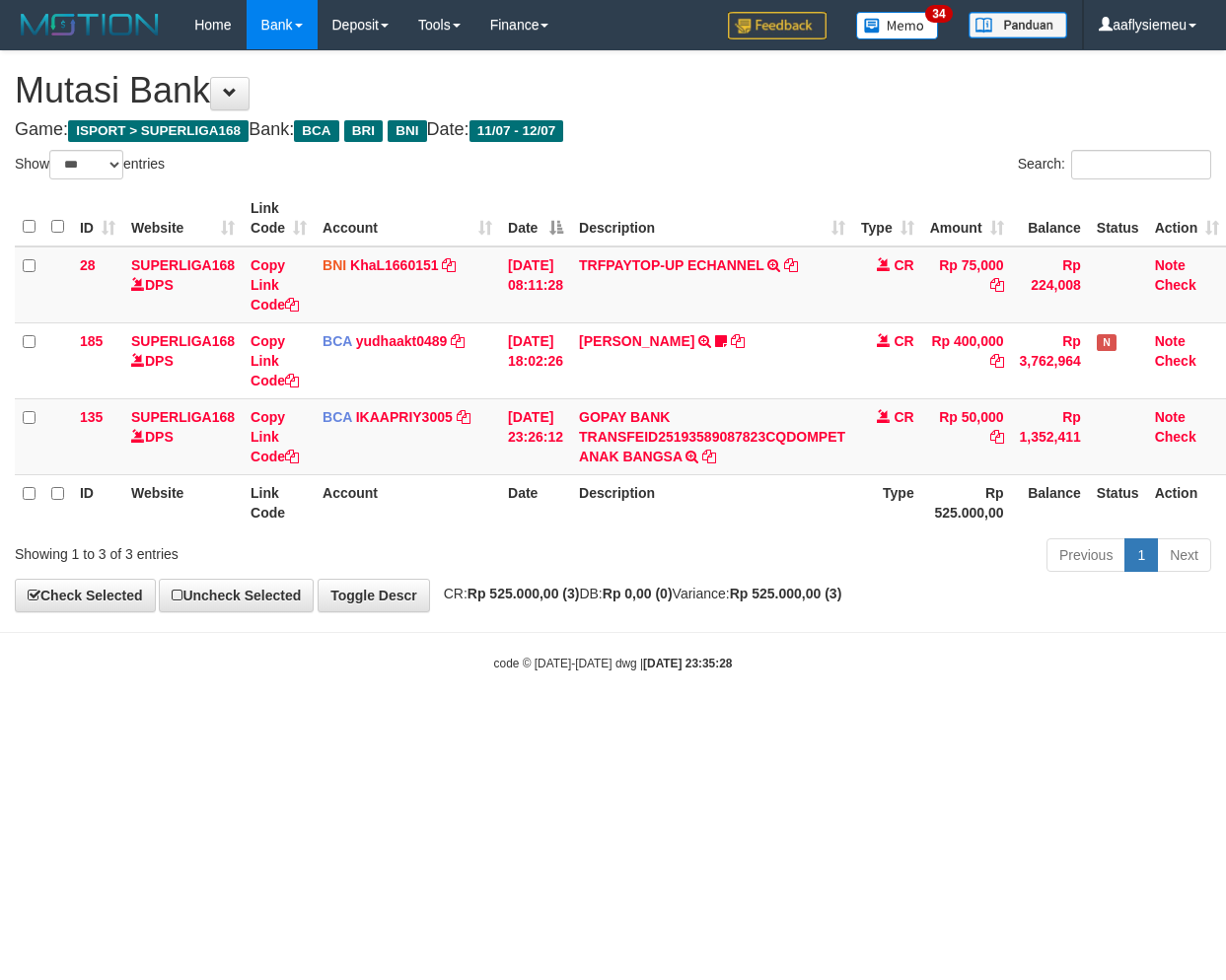 scroll, scrollTop: 0, scrollLeft: 14, axis: horizontal 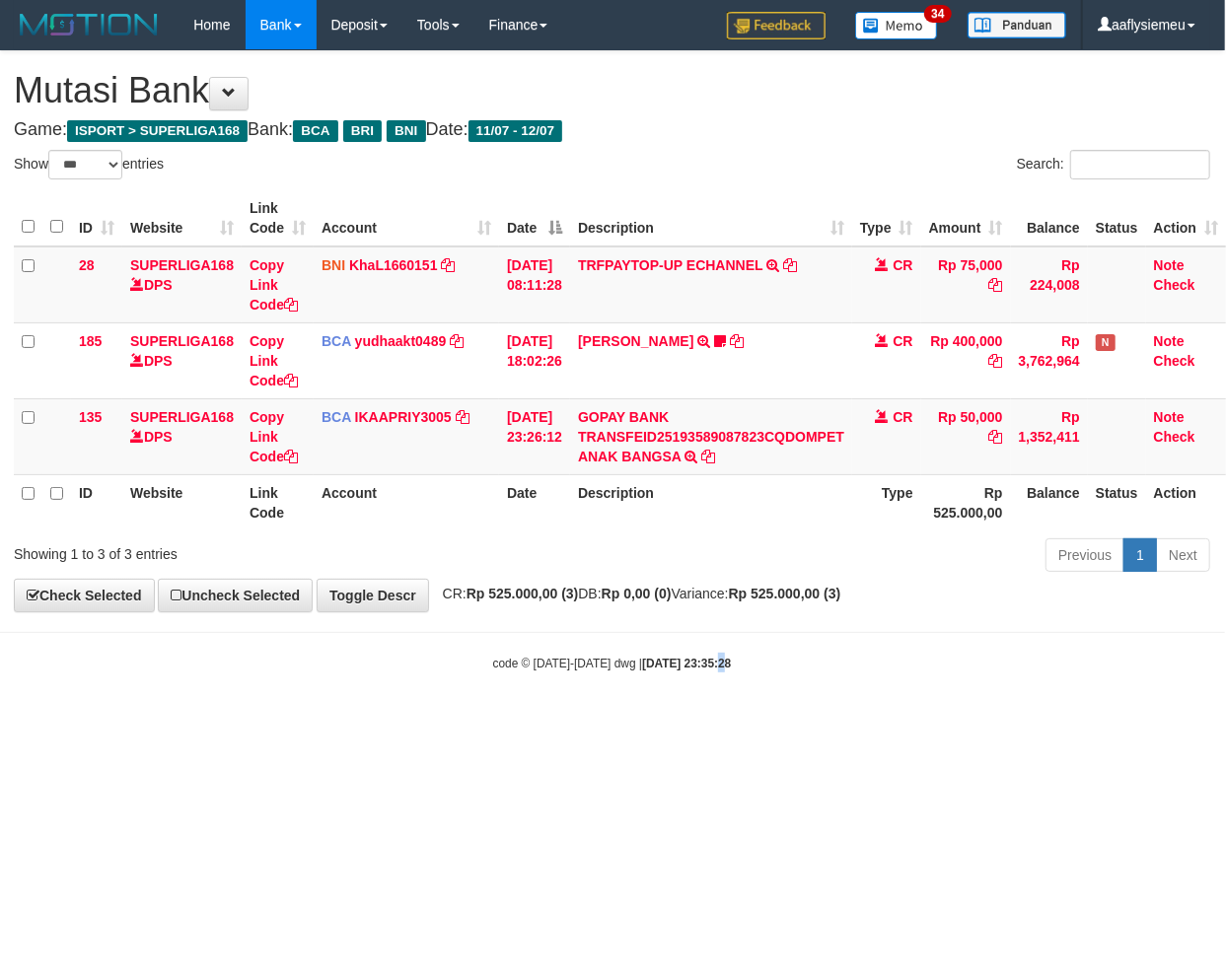 click on "Toggle navigation
Home
Bank
Account List
Load
By Website
Group
[ISPORT]													SUPERLIGA168
By Load Group (DPS)" at bounding box center [612, 361] 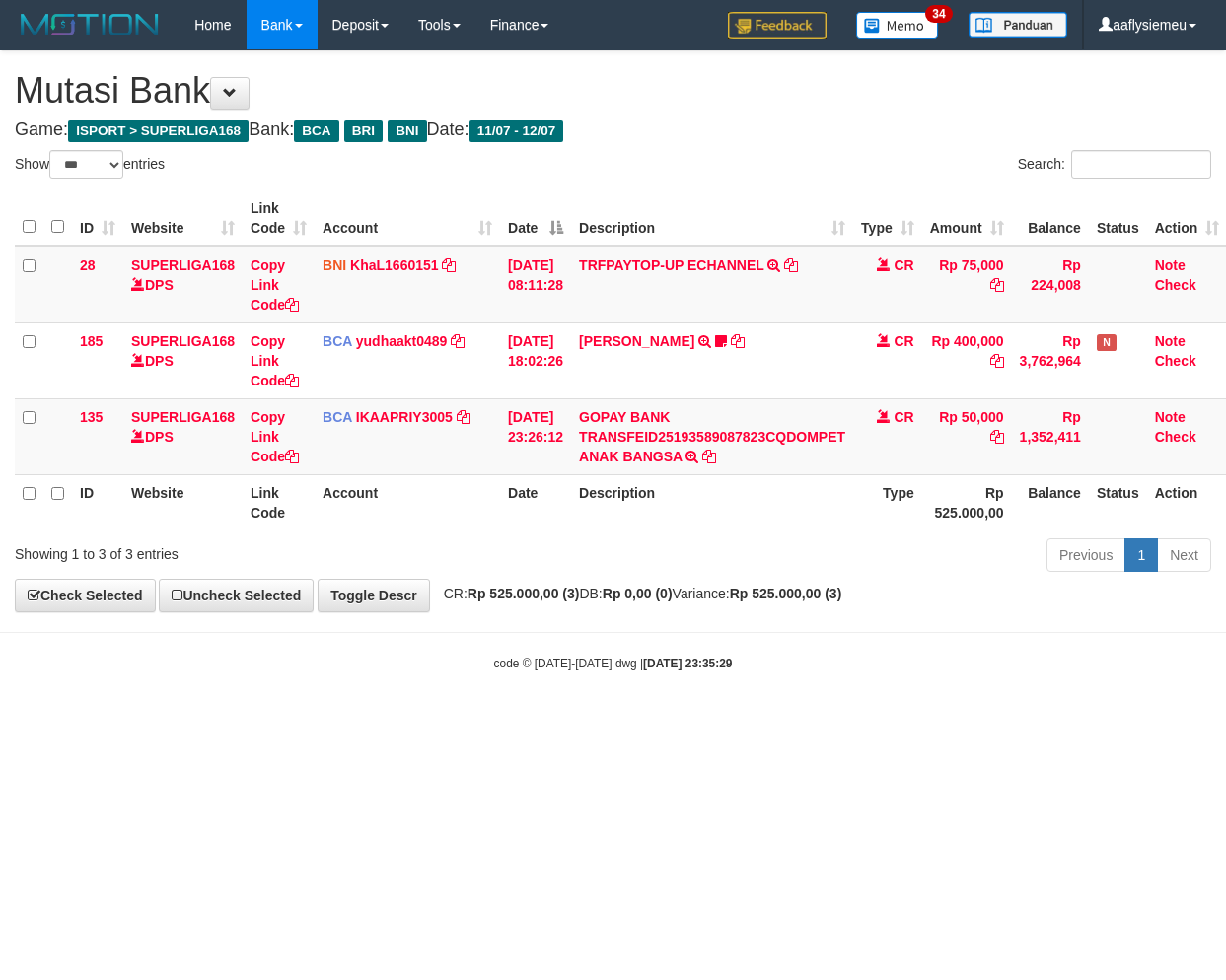 select on "***" 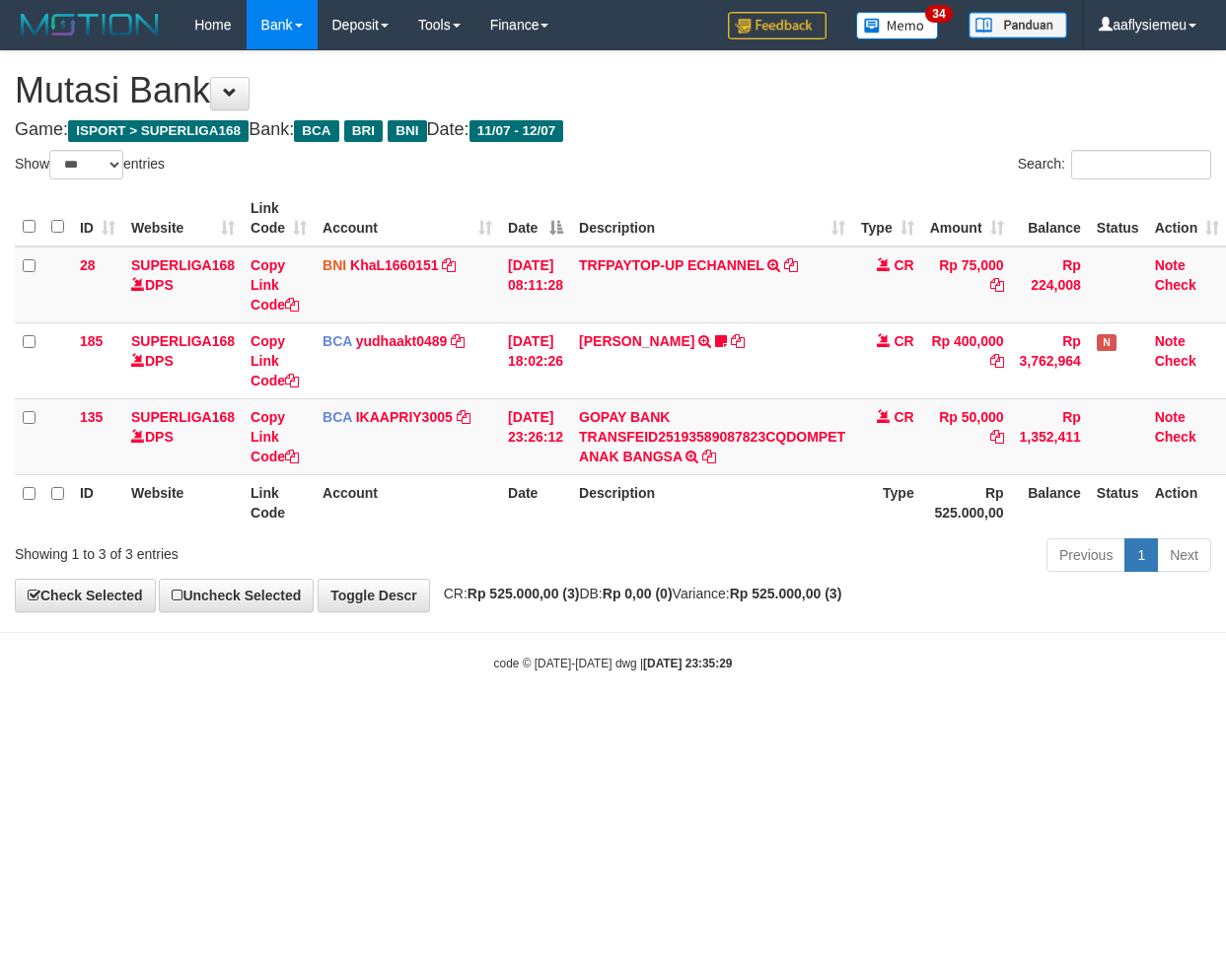 scroll, scrollTop: 0, scrollLeft: 14, axis: horizontal 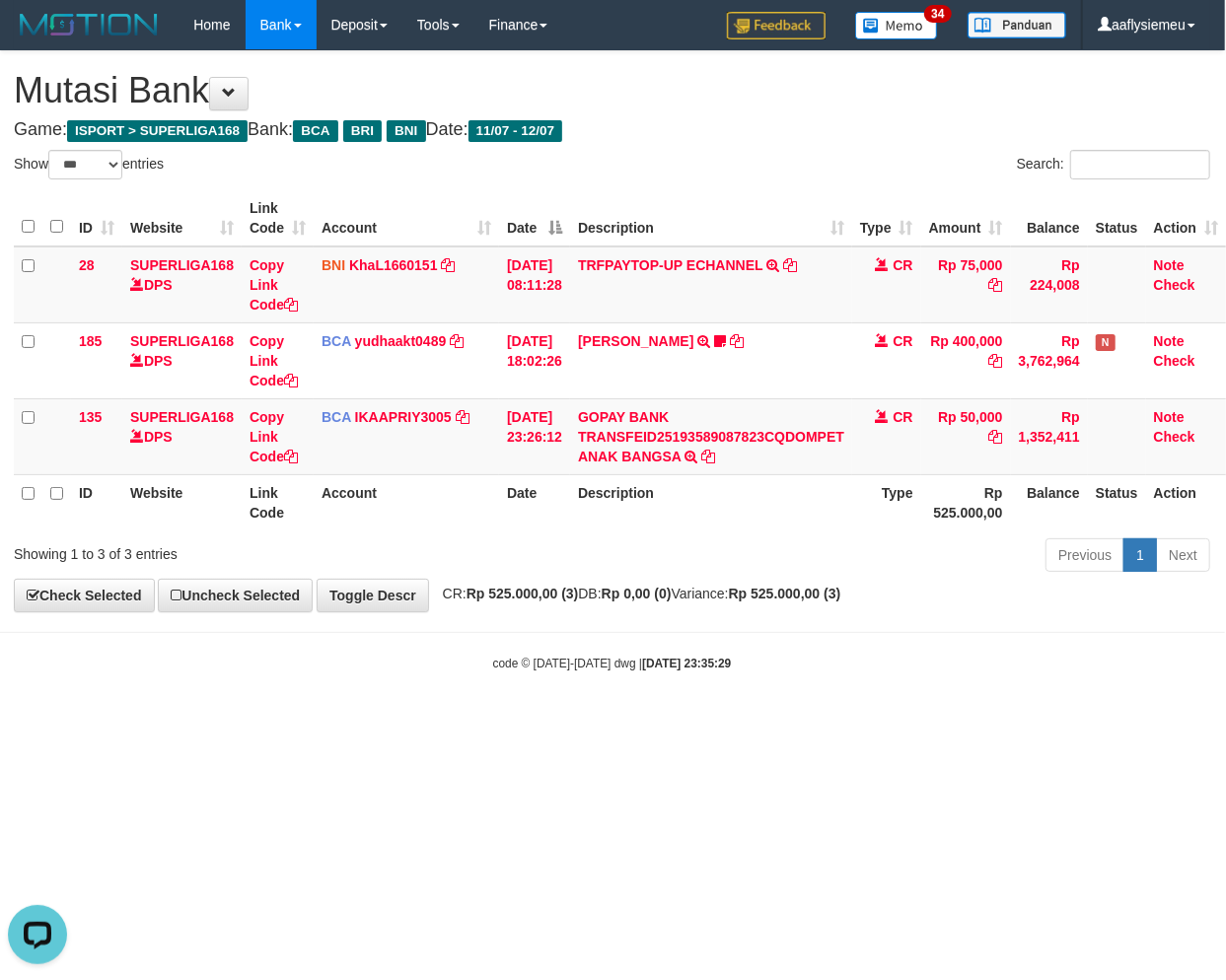 drag, startPoint x: 627, startPoint y: 702, endPoint x: 1220, endPoint y: 633, distance: 597.0008 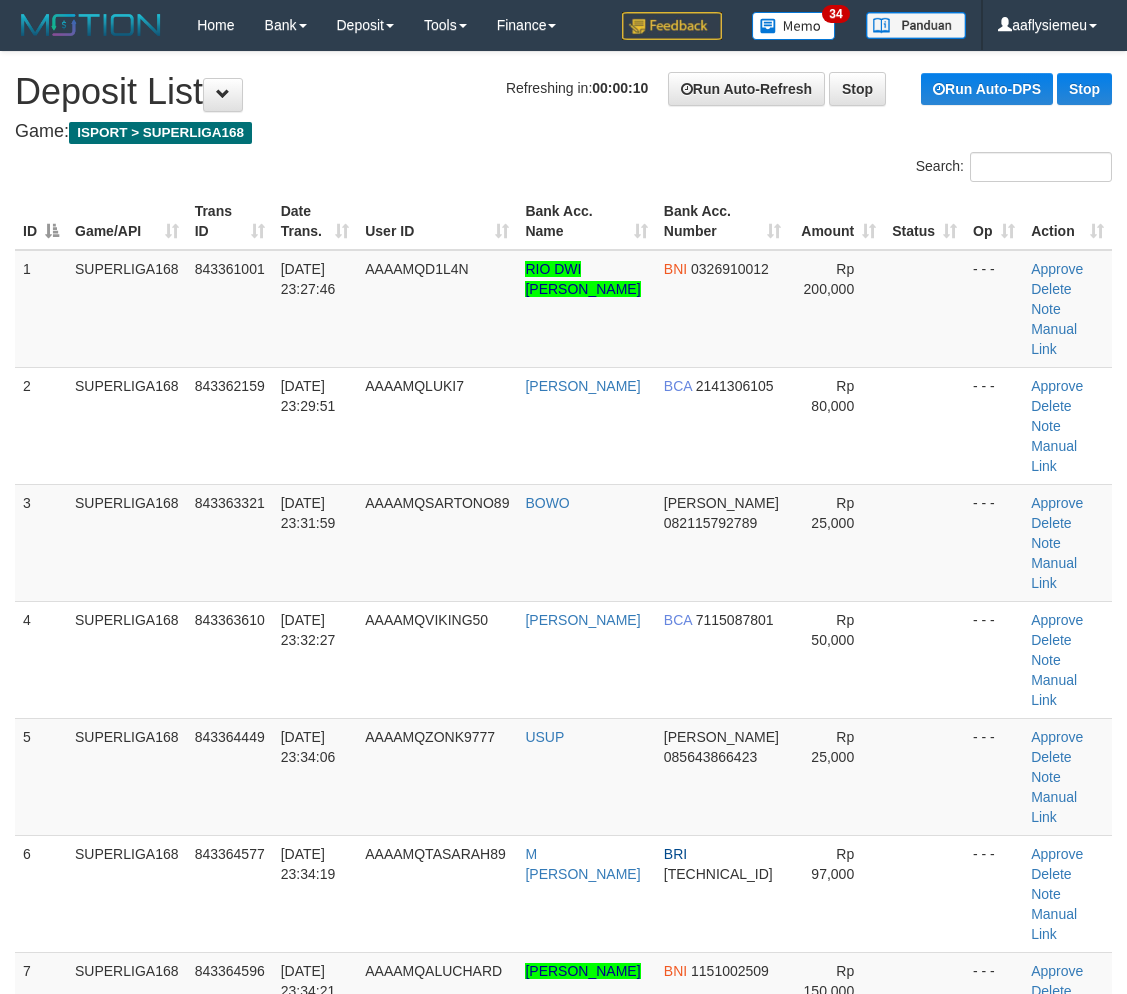 scroll, scrollTop: 0, scrollLeft: 0, axis: both 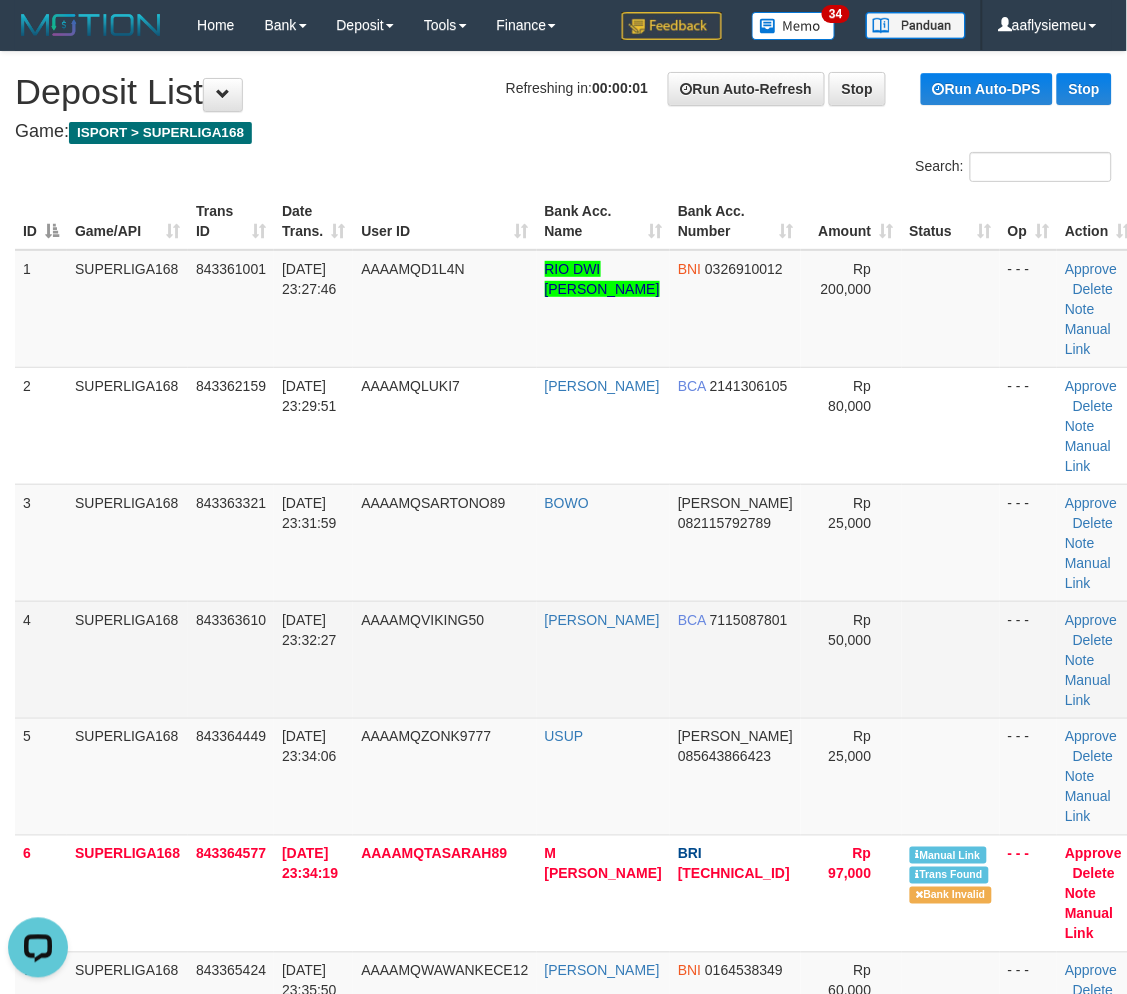 click on "SUPERLIGA168" at bounding box center [127, 659] 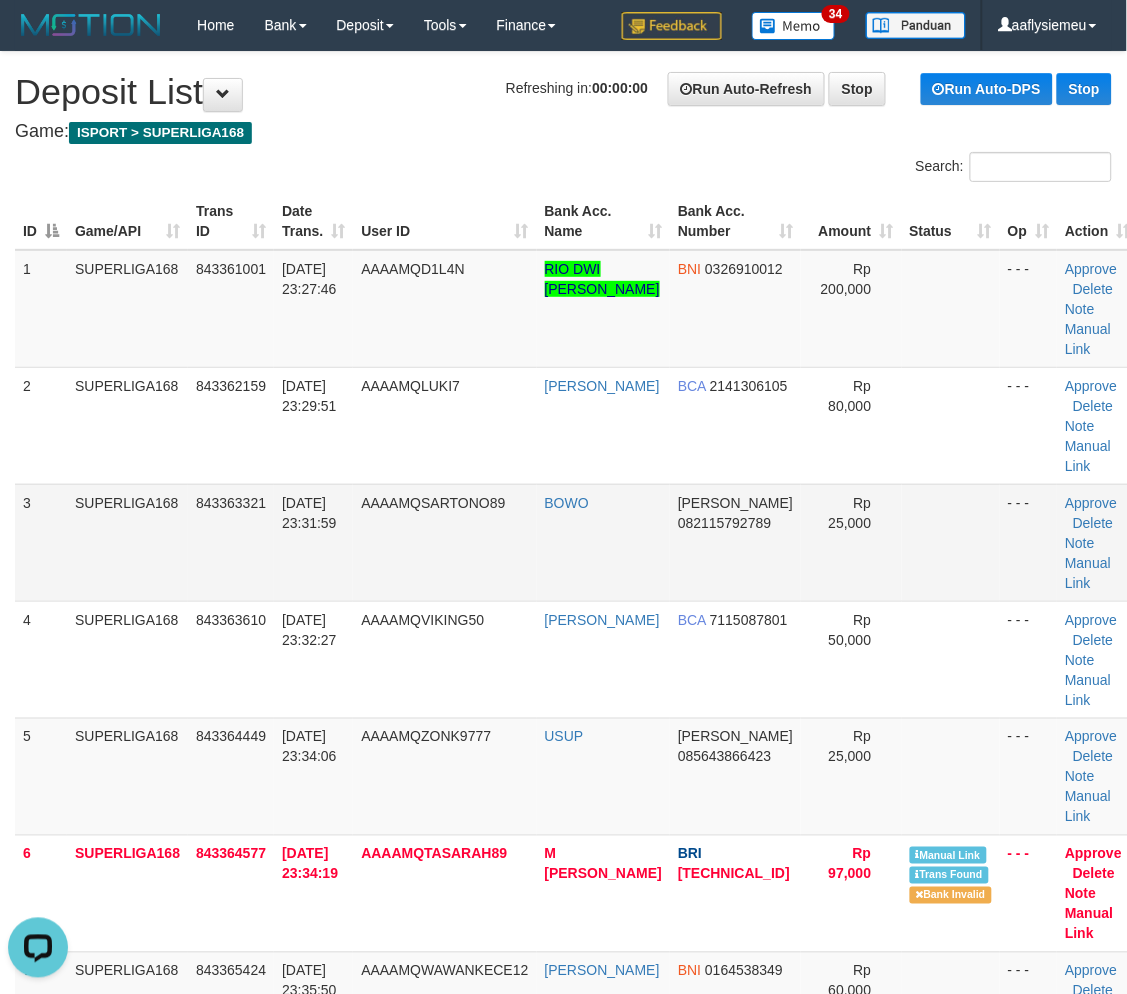drag, startPoint x: 228, startPoint y: 496, endPoint x: 4, endPoint y: 562, distance: 233.52087 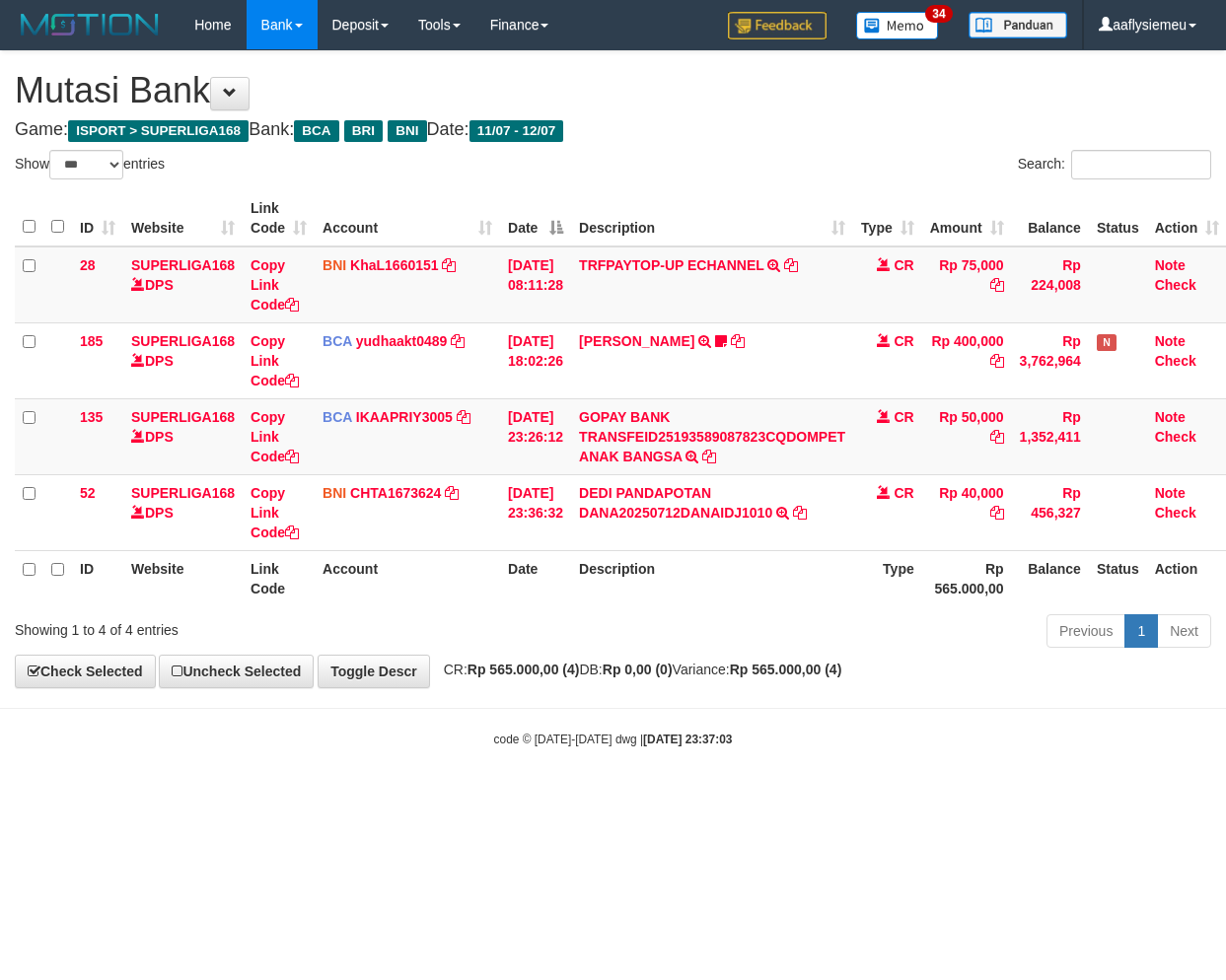 select on "***" 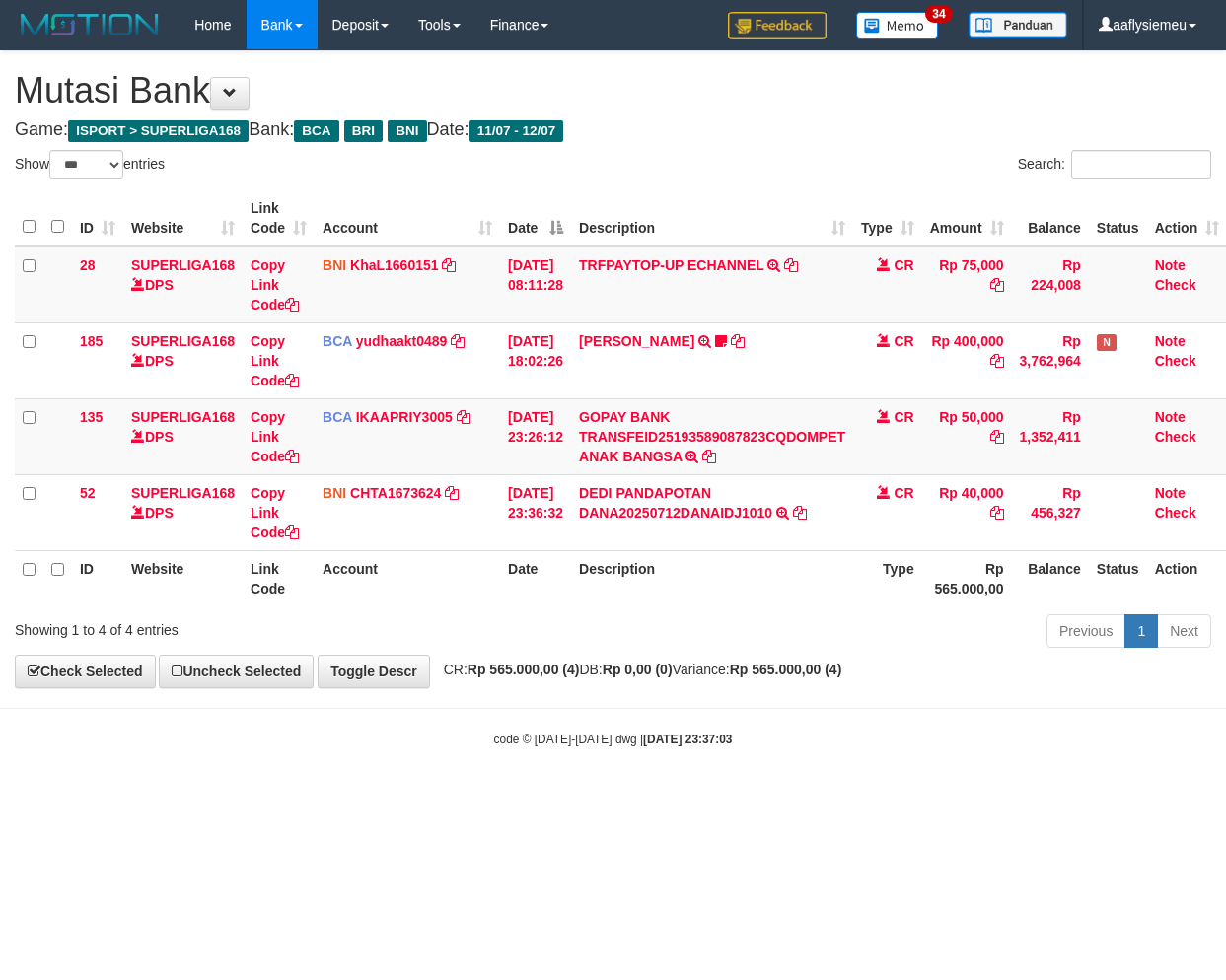 scroll, scrollTop: 0, scrollLeft: 14, axis: horizontal 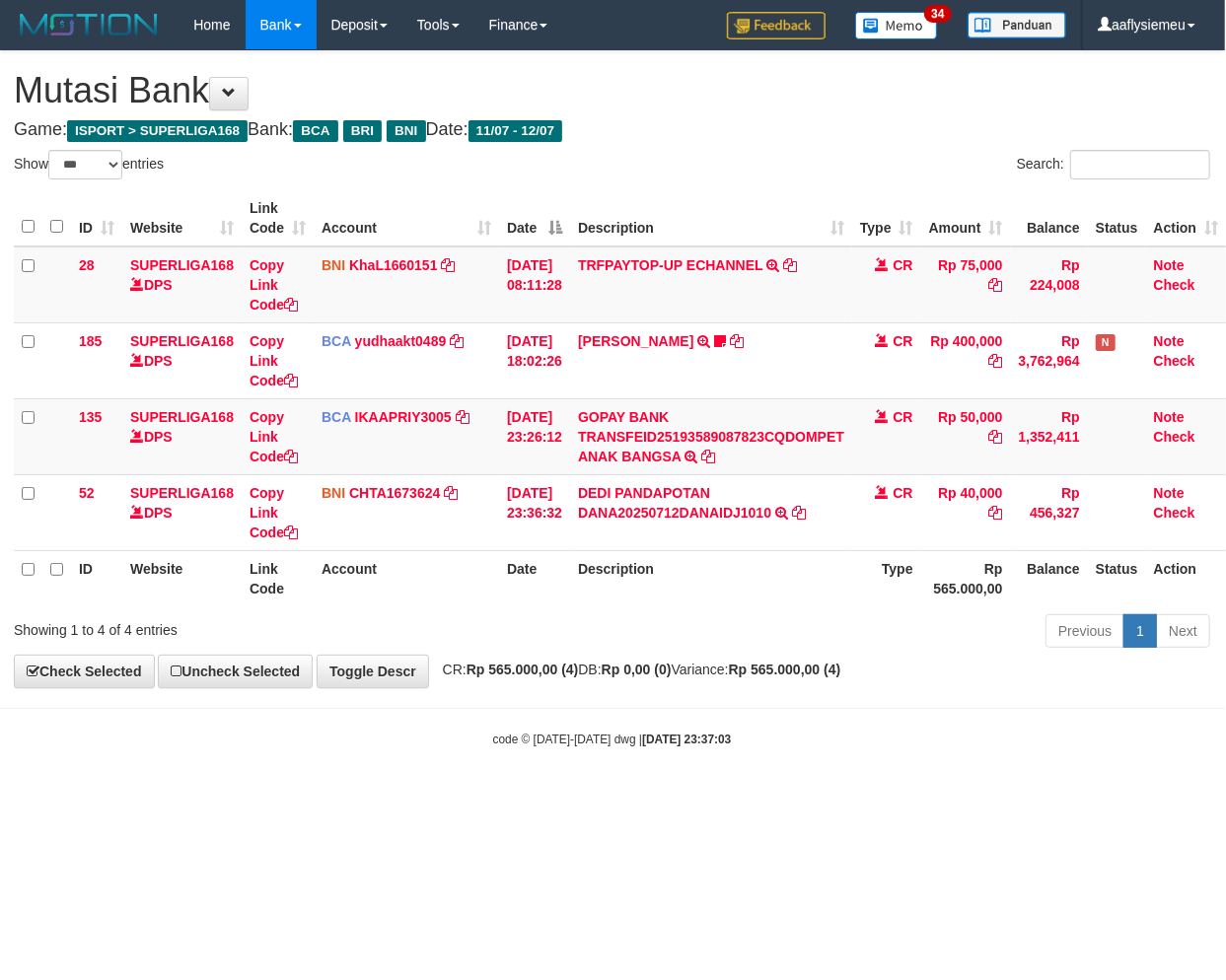 click on "Toggle navigation
Home
Bank
Account List
Load
By Website
Group
[ISPORT]													SUPERLIGA168
By Load Group (DPS)
34" at bounding box center [612, 398] 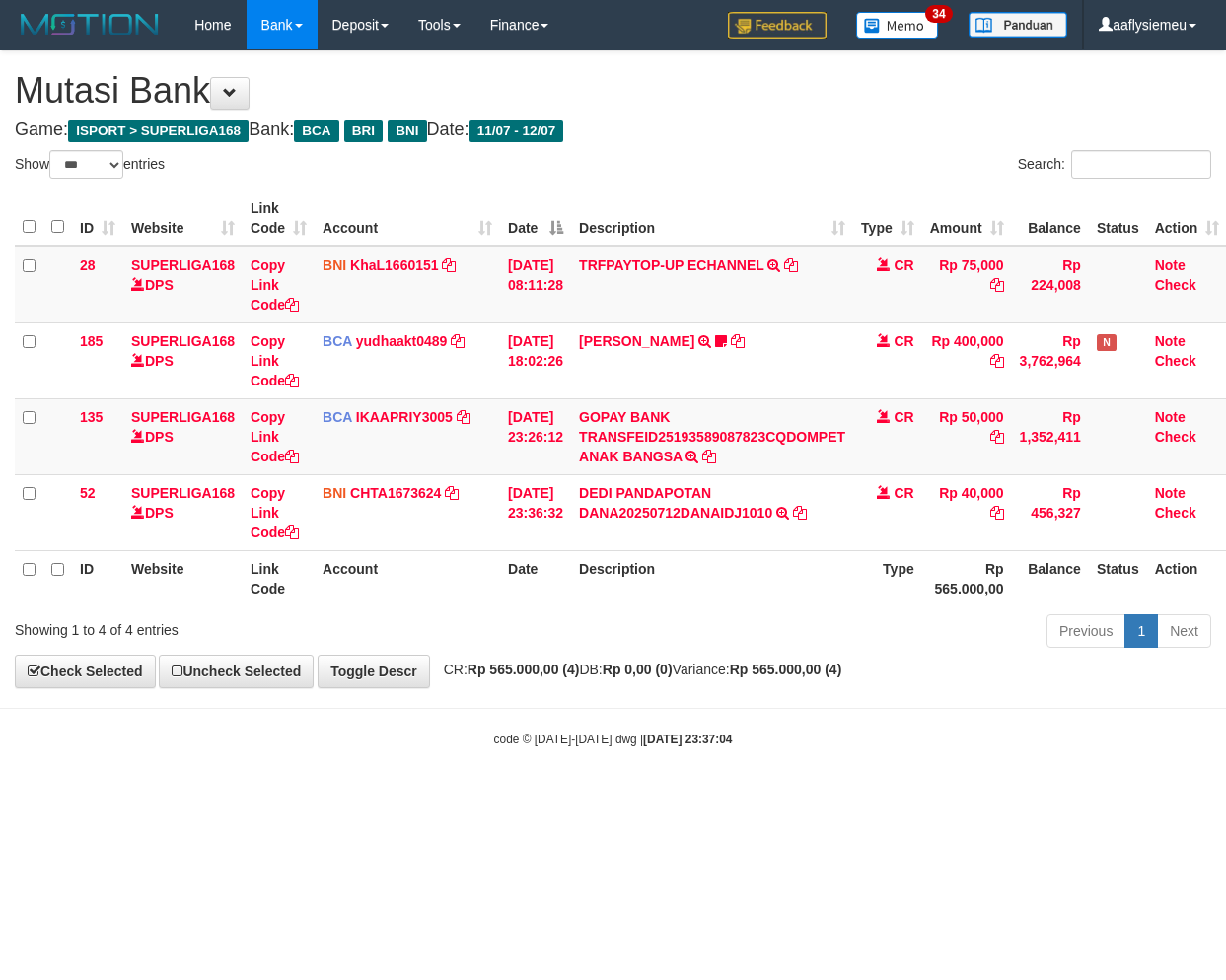 select on "***" 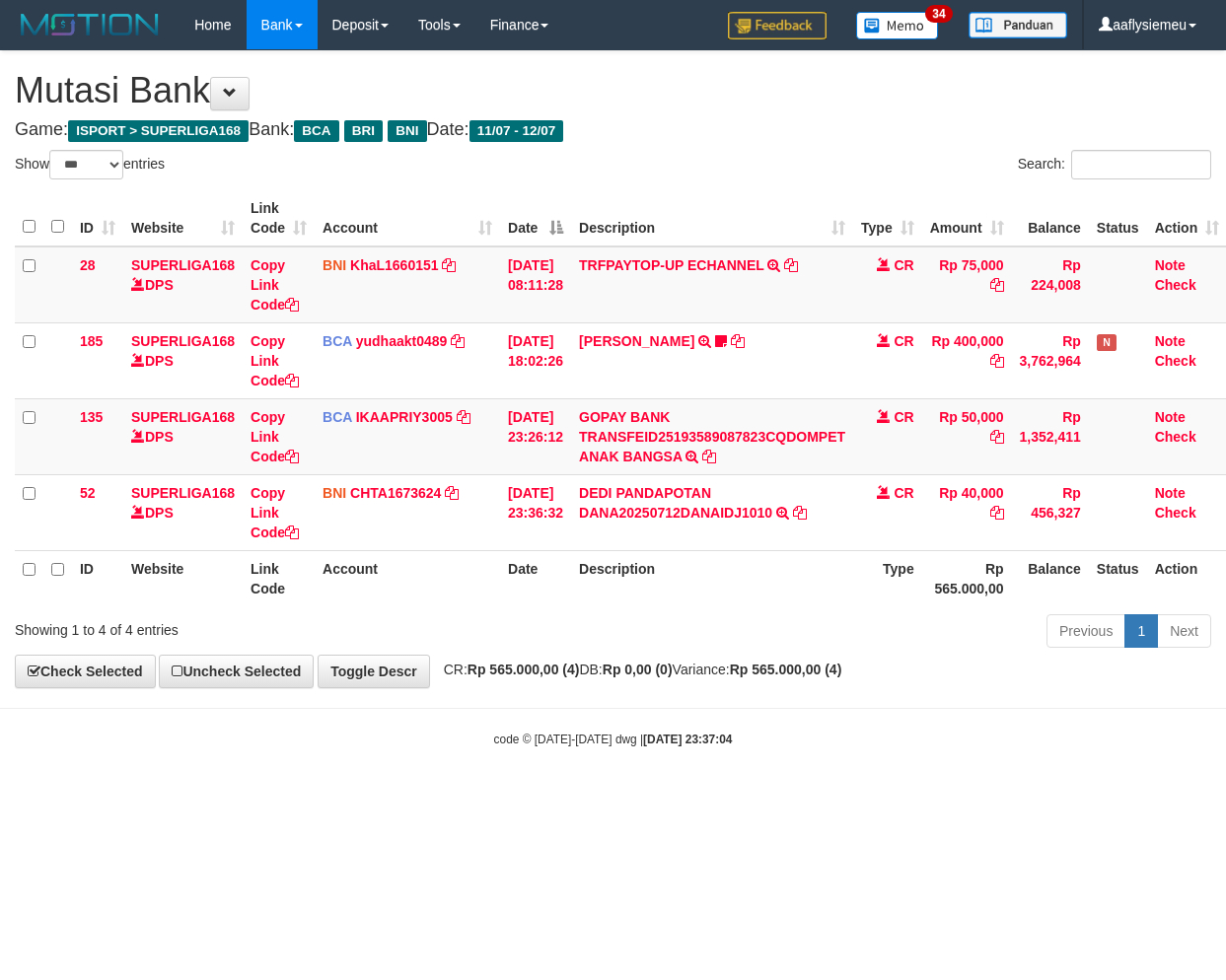 scroll, scrollTop: 0, scrollLeft: 14, axis: horizontal 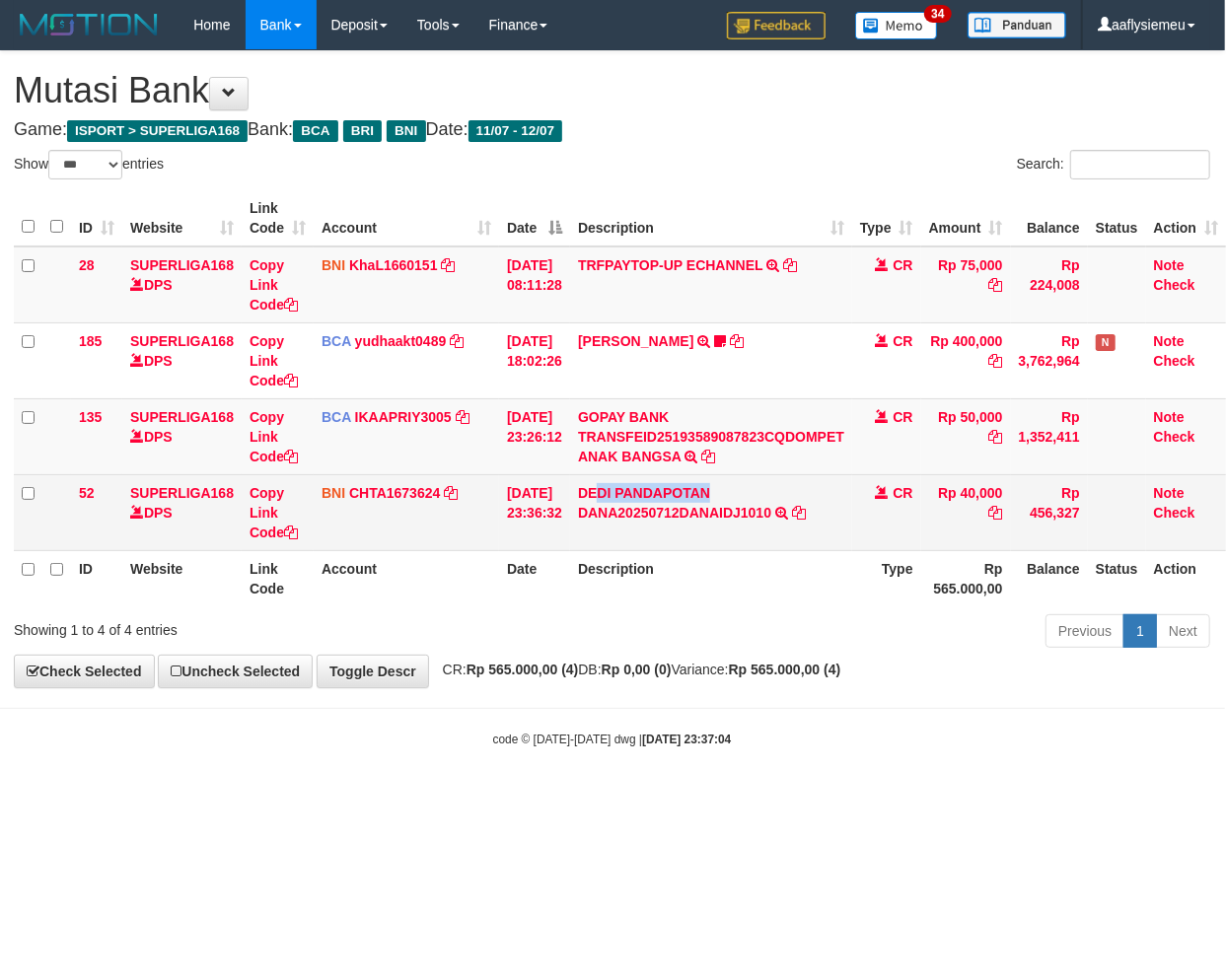 copy on "DI PANDAPOTAN" 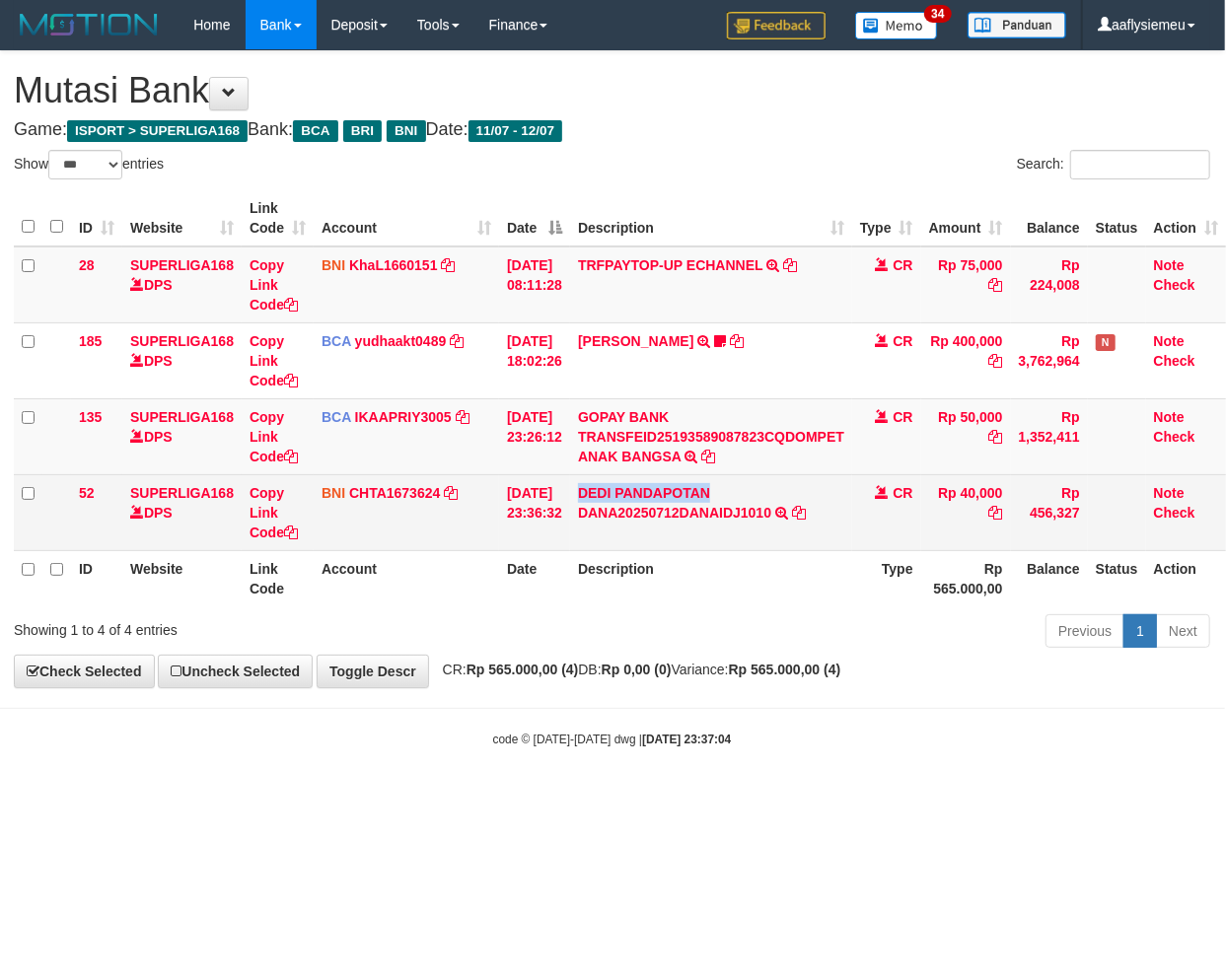 copy on "DEDI PANDAPOTAN" 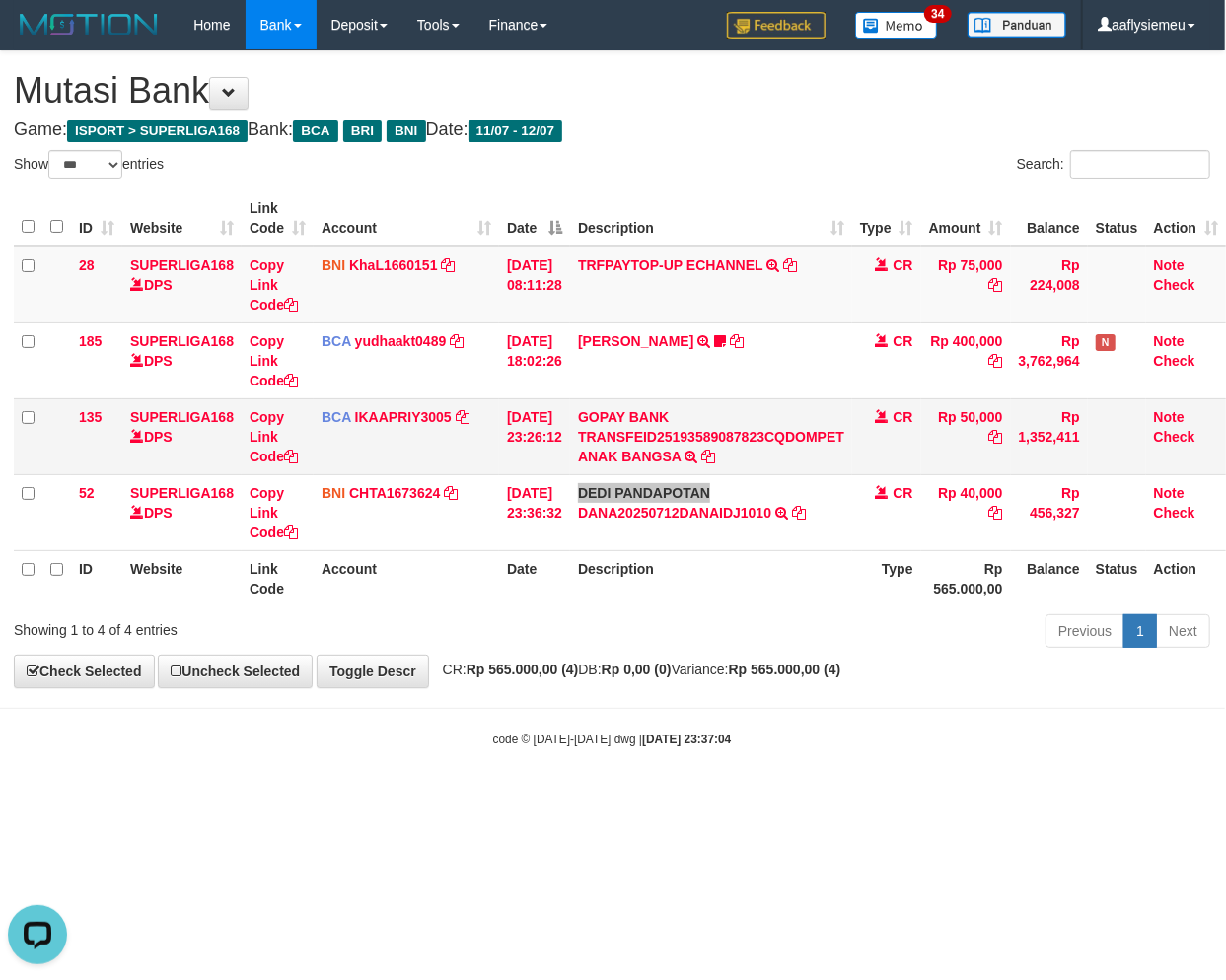 scroll, scrollTop: 0, scrollLeft: 0, axis: both 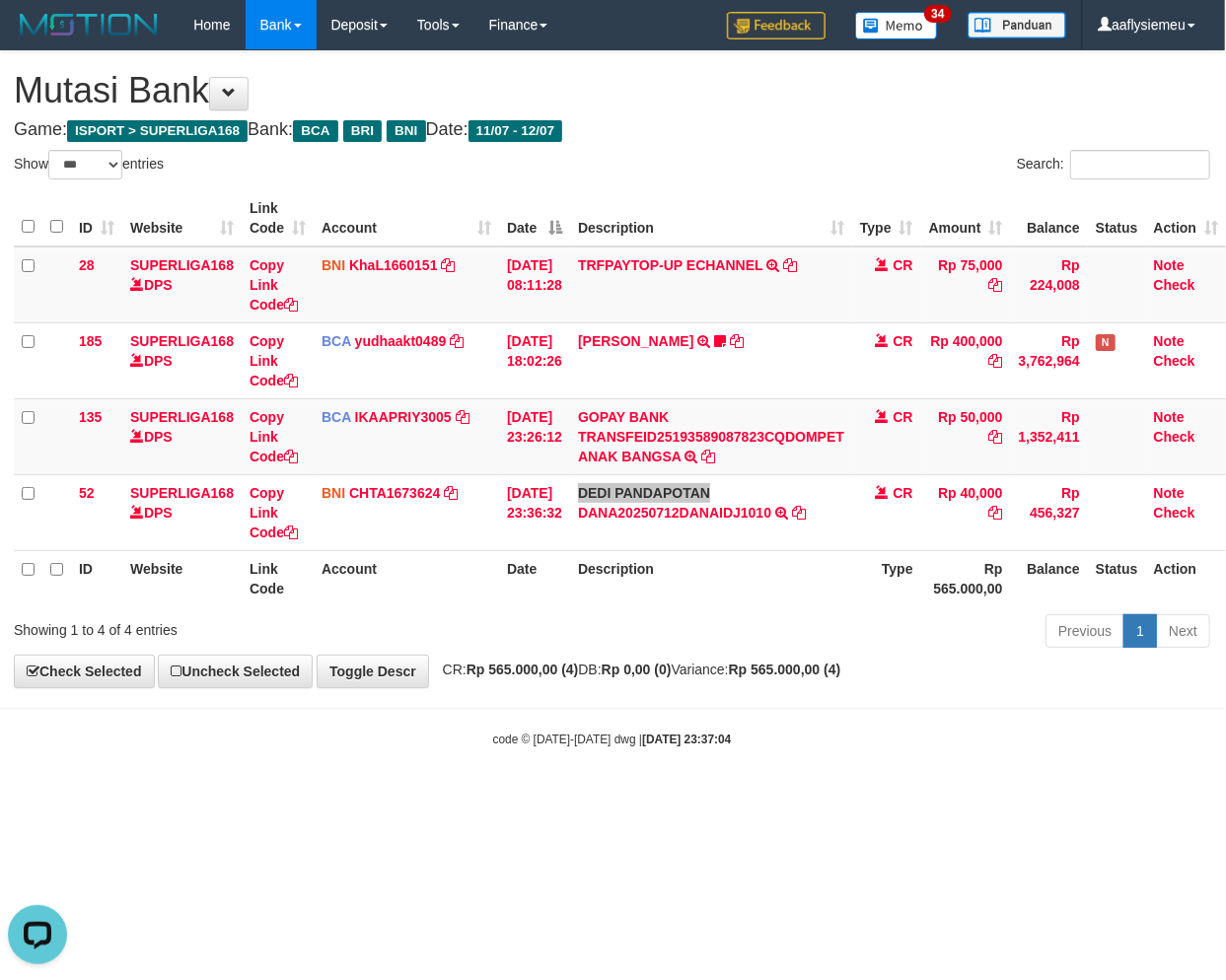click on "Toggle navigation
Home
Bank
Account List
Load
By Website
Group
[ISPORT]													SUPERLIGA168
By Load Group (DPS)
34" at bounding box center [612, 398] 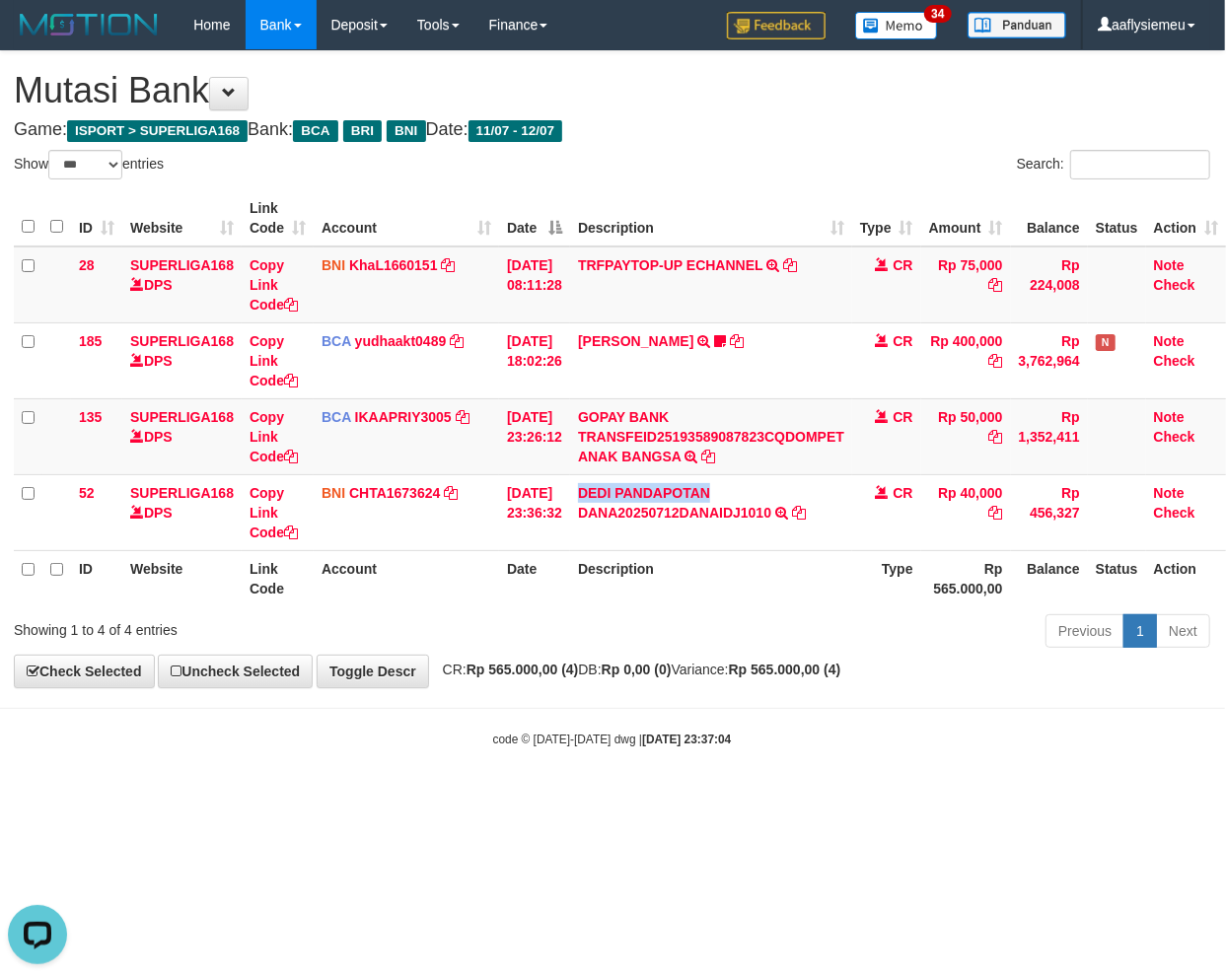 click on "Toggle navigation
Home
Bank
Account List
Load
By Website
Group
[ISPORT]													SUPERLIGA168
By Load Group (DPS)
34" at bounding box center [612, 398] 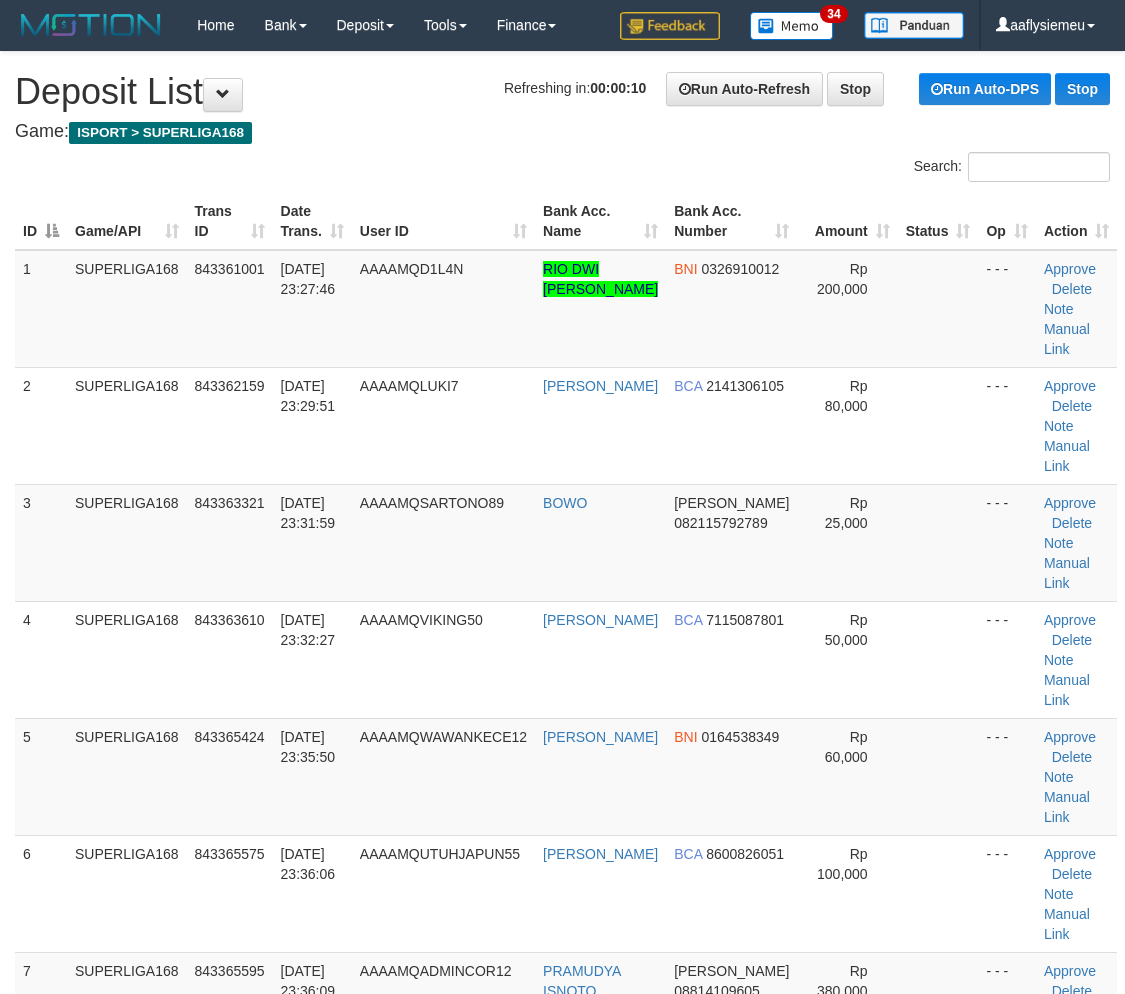 scroll, scrollTop: 0, scrollLeft: 0, axis: both 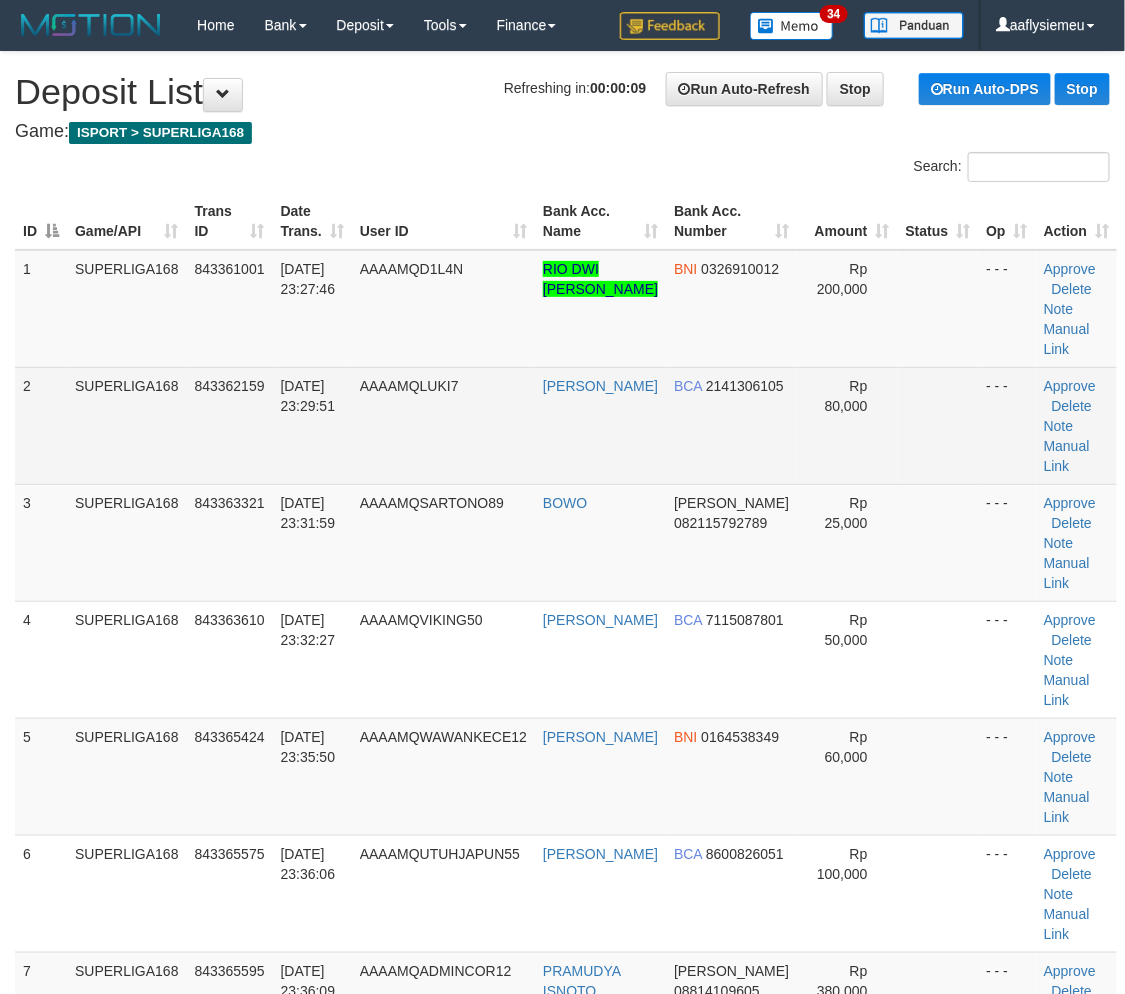 click on "843362159" at bounding box center [230, 425] 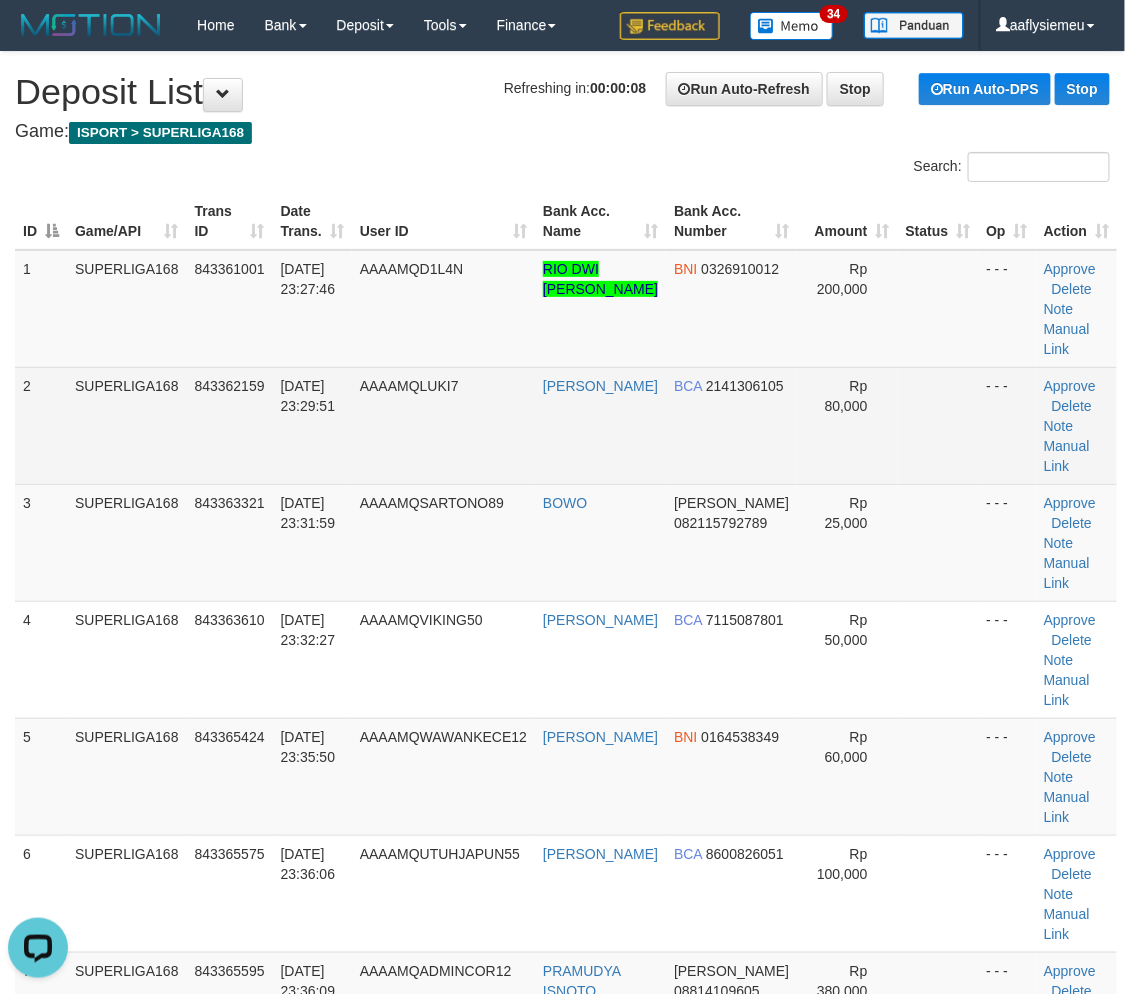 scroll, scrollTop: 0, scrollLeft: 0, axis: both 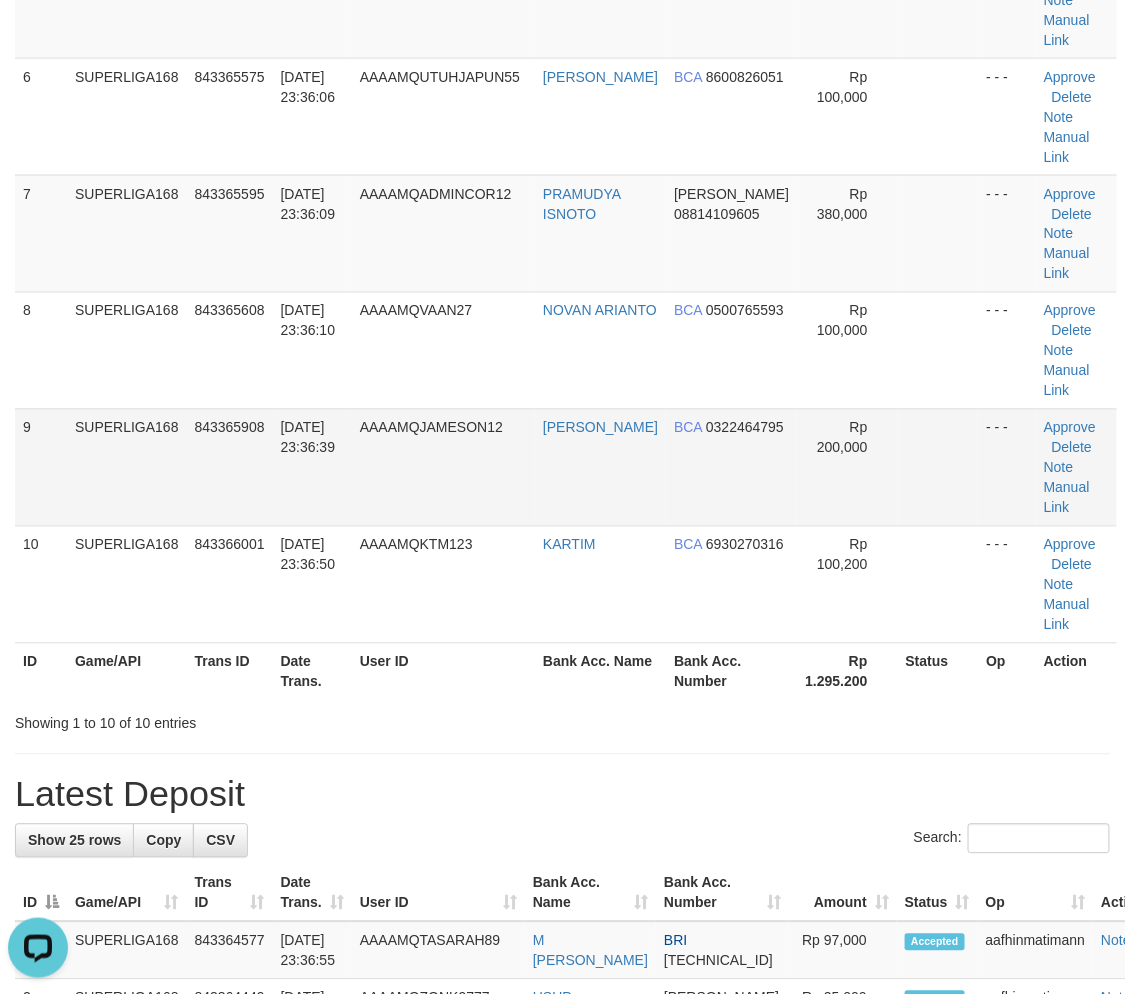 click on "12/07/2025 23:36:39" at bounding box center (312, 467) 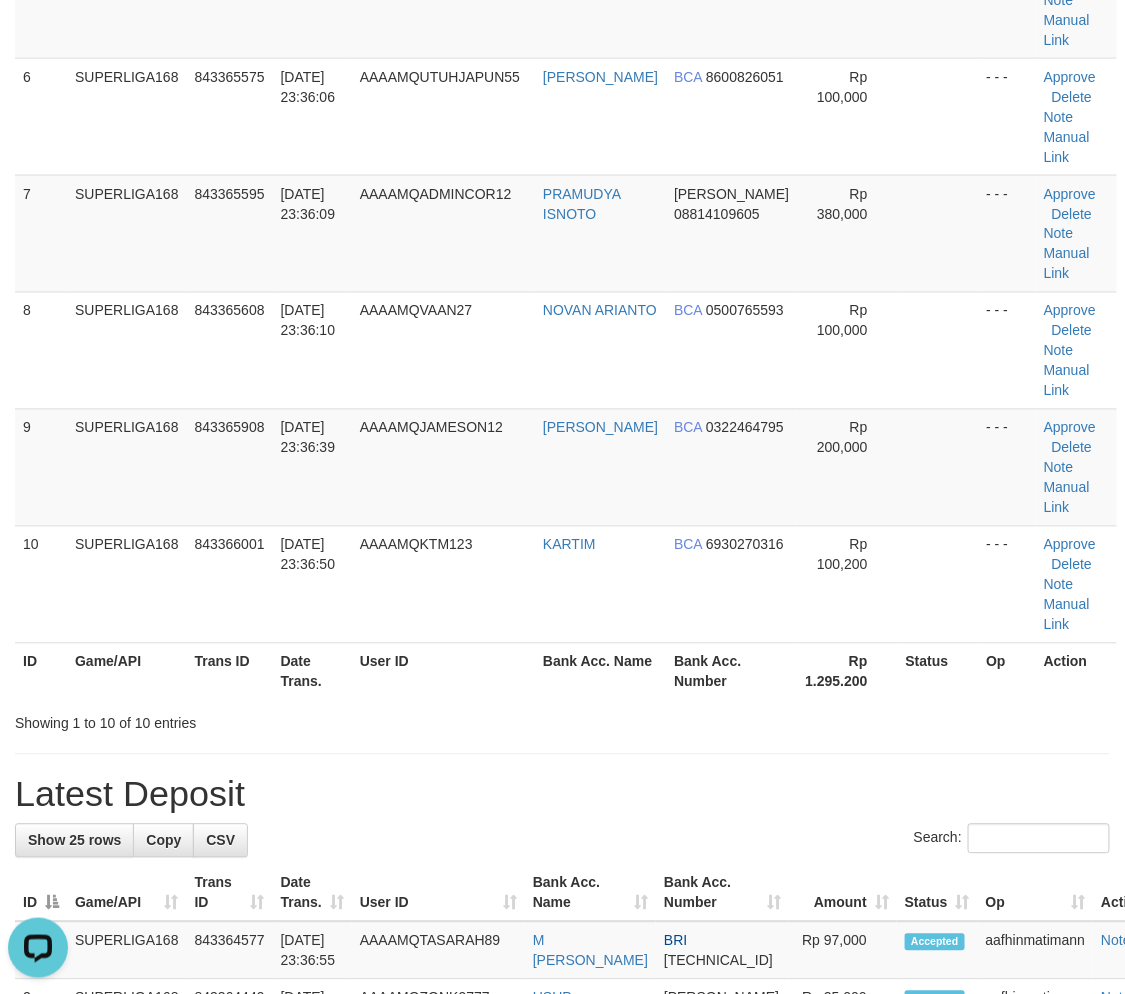 drag, startPoint x: 136, startPoint y: 401, endPoint x: 2, endPoint y: 504, distance: 169.01184 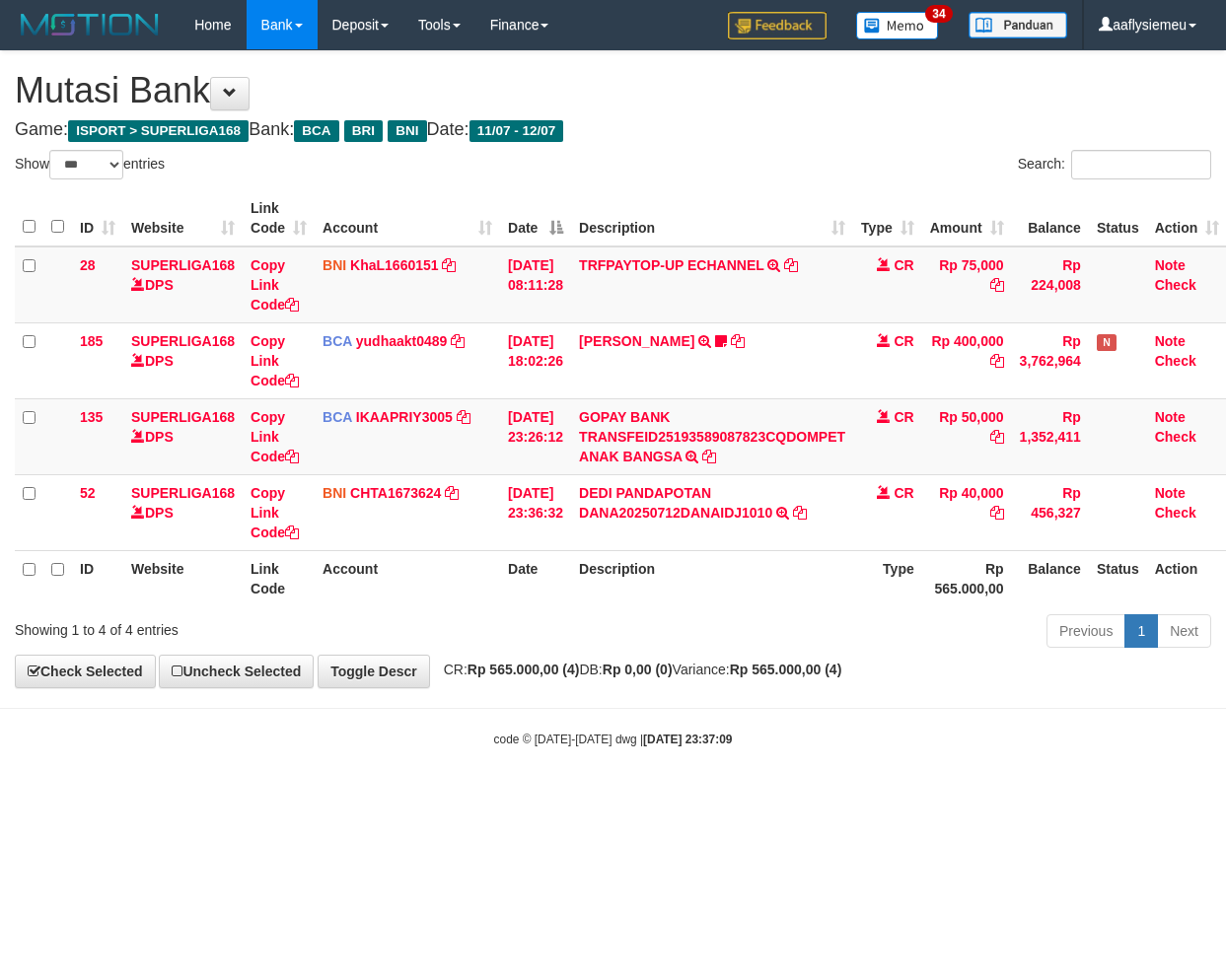 select on "***" 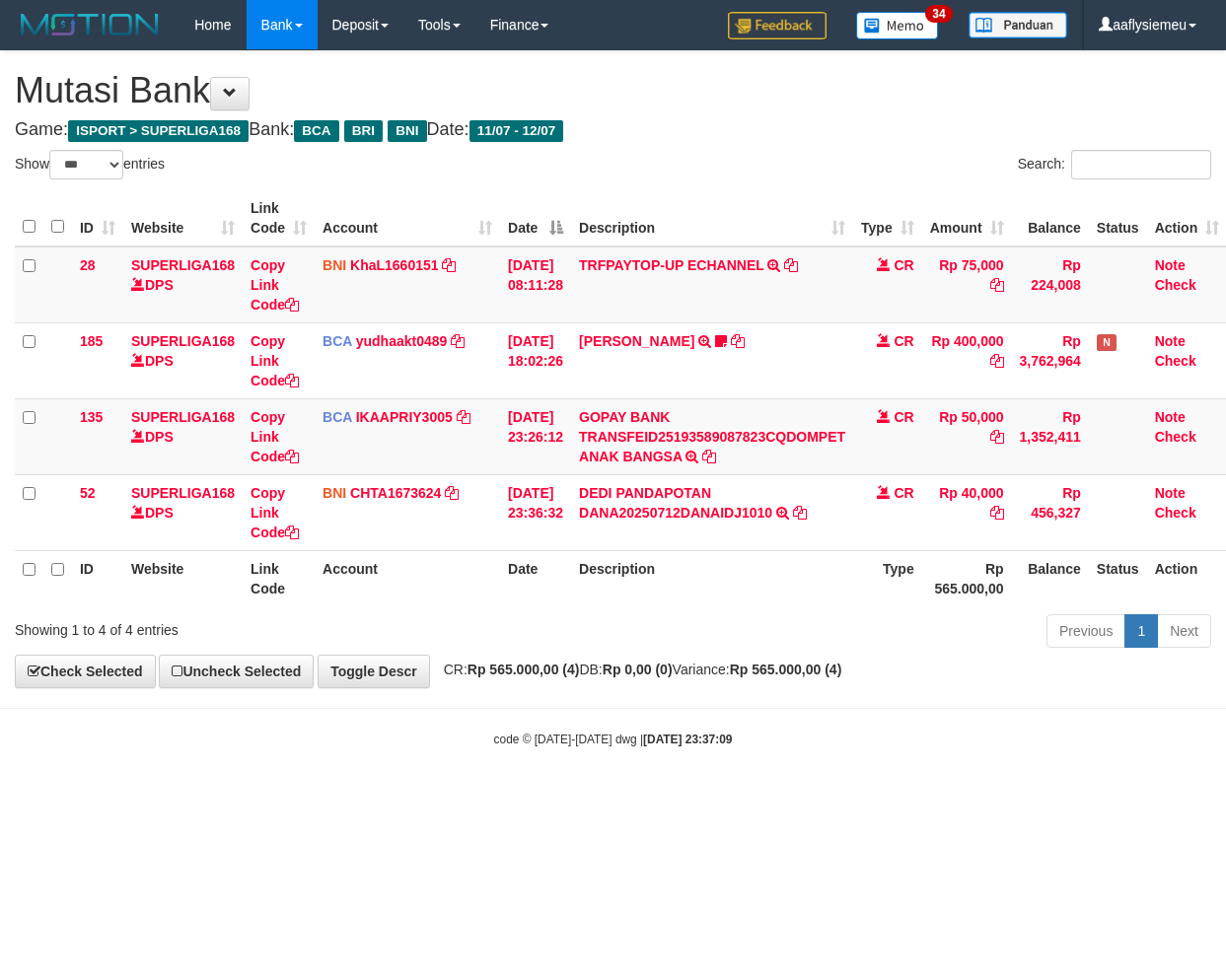 scroll, scrollTop: 0, scrollLeft: 14, axis: horizontal 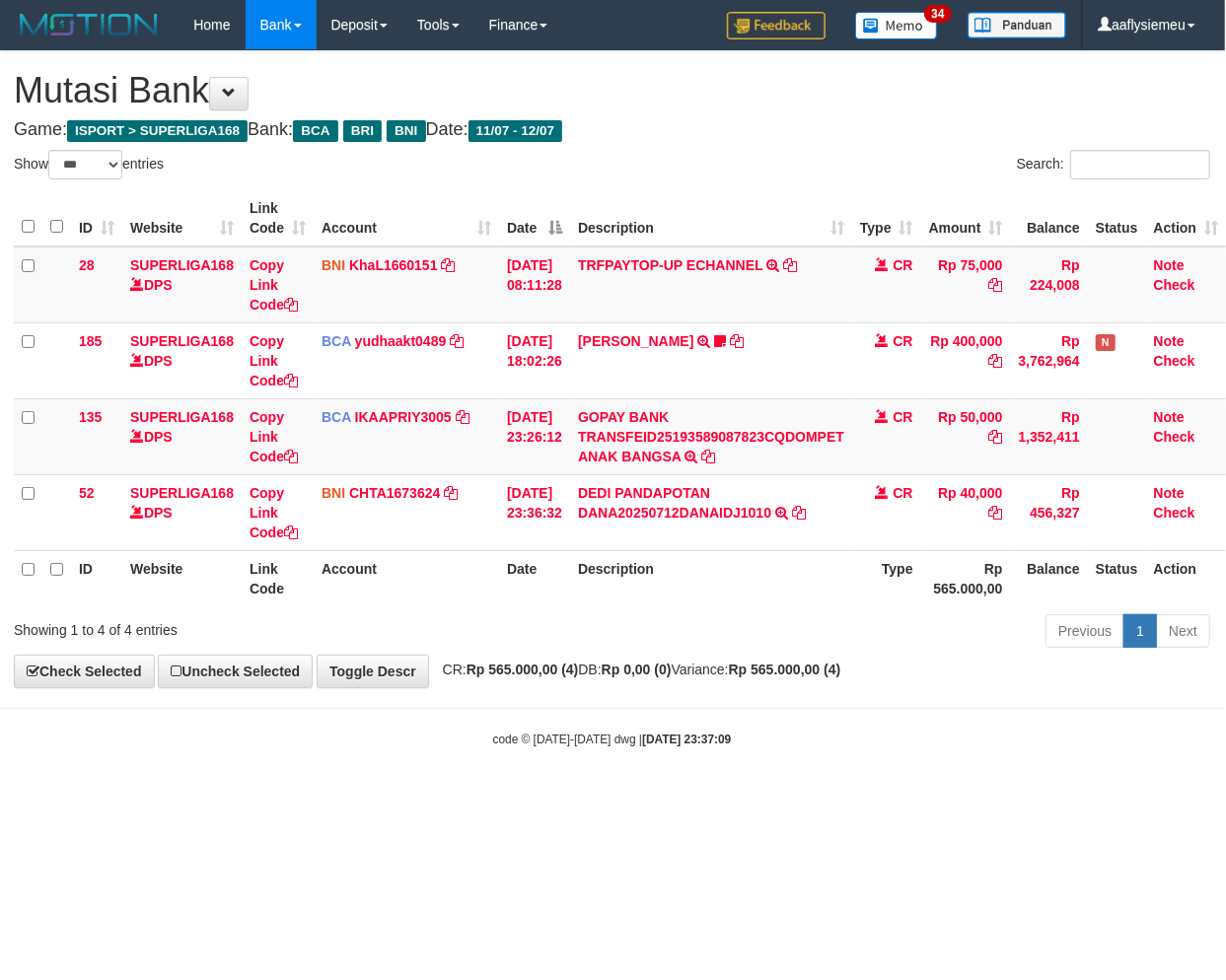 drag, startPoint x: 839, startPoint y: 744, endPoint x: 1223, endPoint y: 656, distance: 393.9543 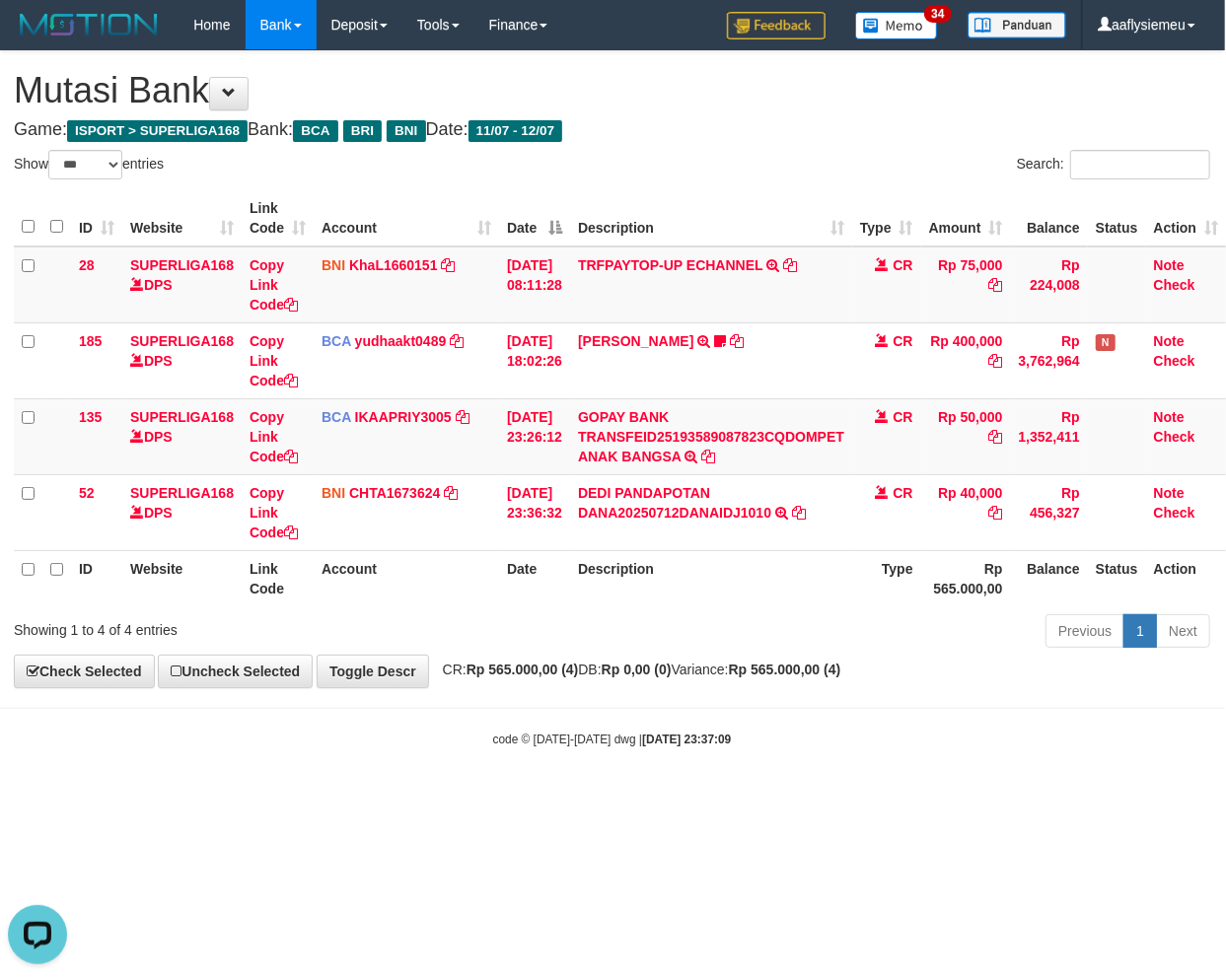 scroll, scrollTop: 0, scrollLeft: 0, axis: both 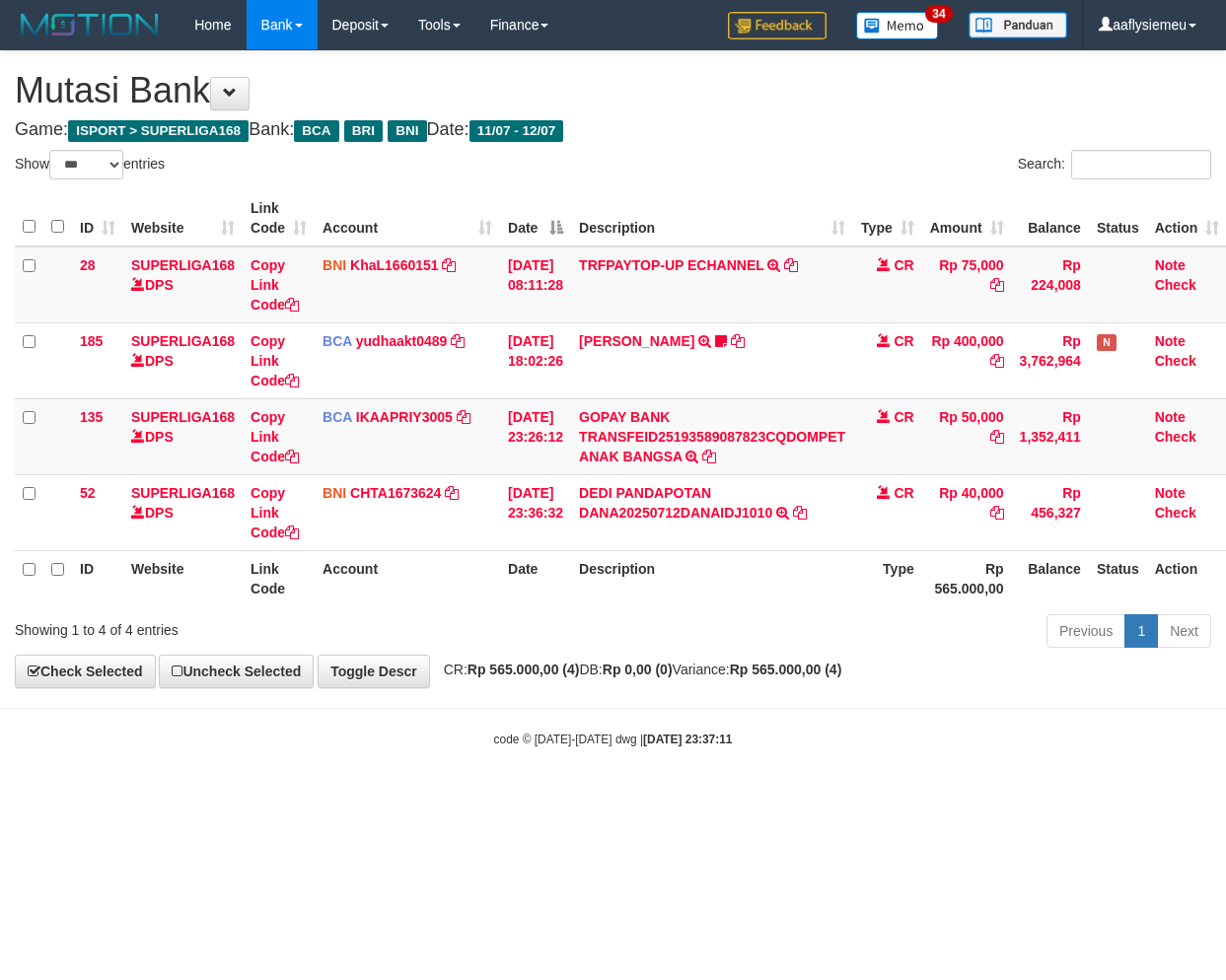 select on "***" 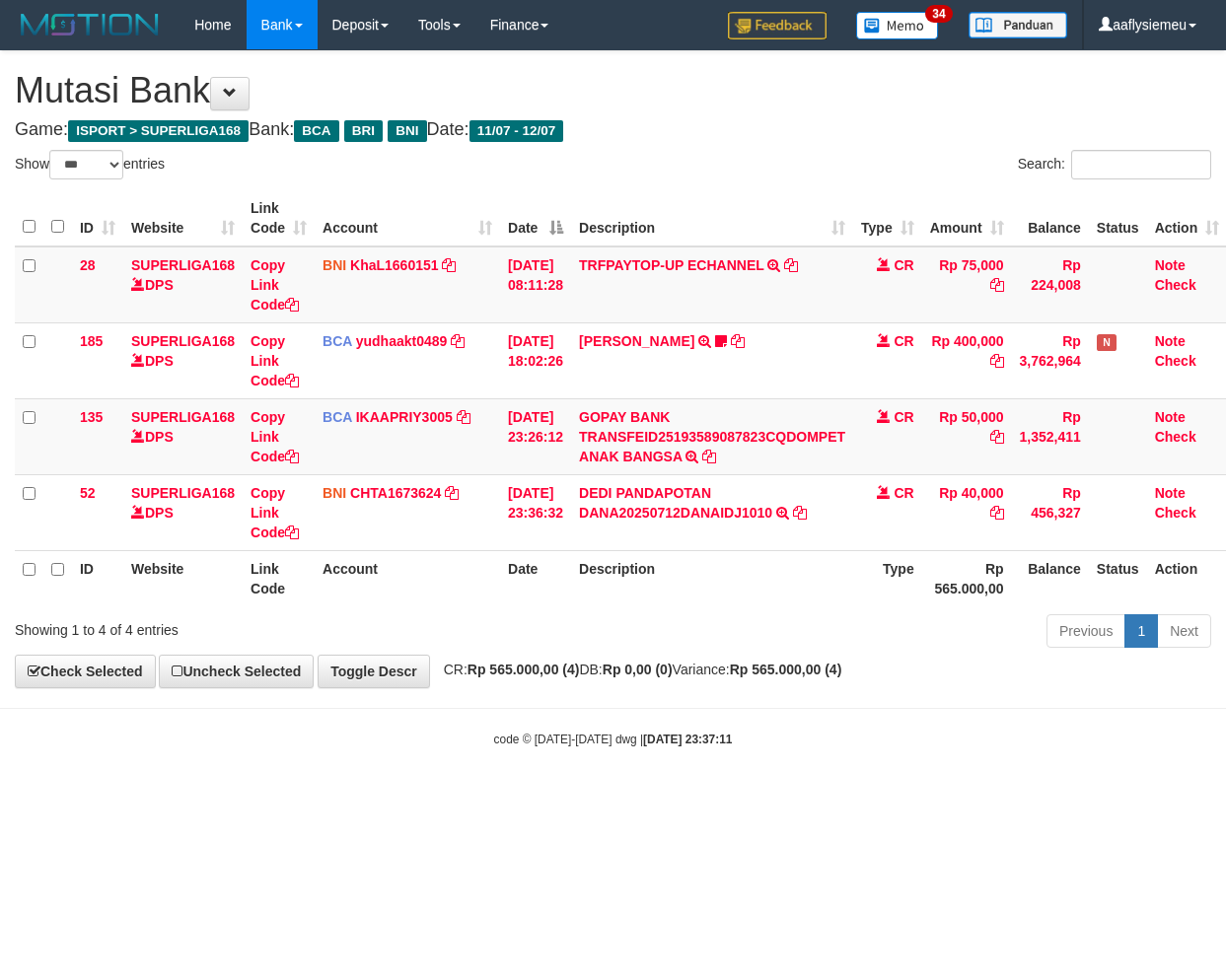 scroll, scrollTop: 0, scrollLeft: 14, axis: horizontal 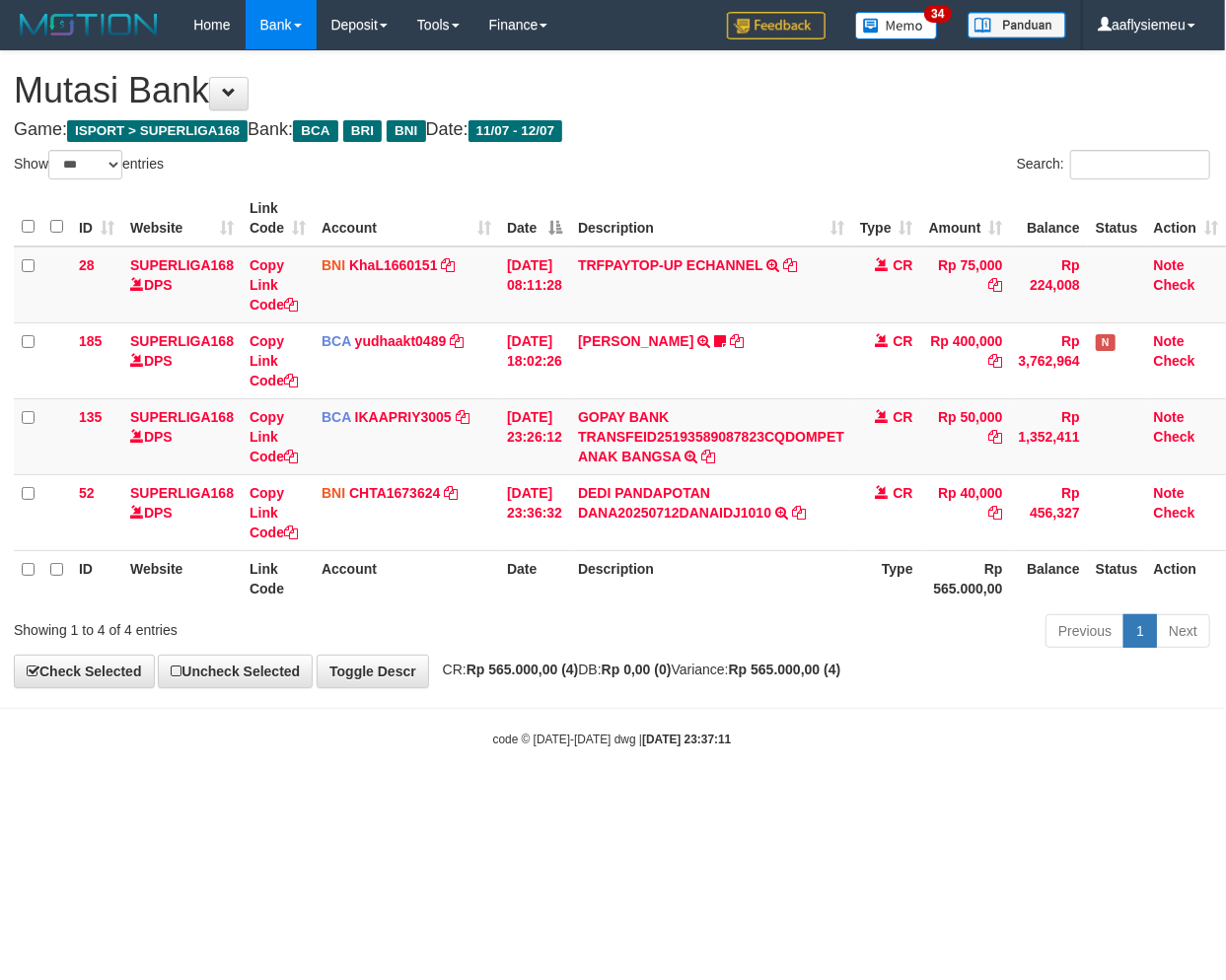 click on "Toggle navigation
Home
Bank
Account List
Load
By Website
Group
[ISPORT]													SUPERLIGA168
By Load Group (DPS)
34" at bounding box center (612, 398) 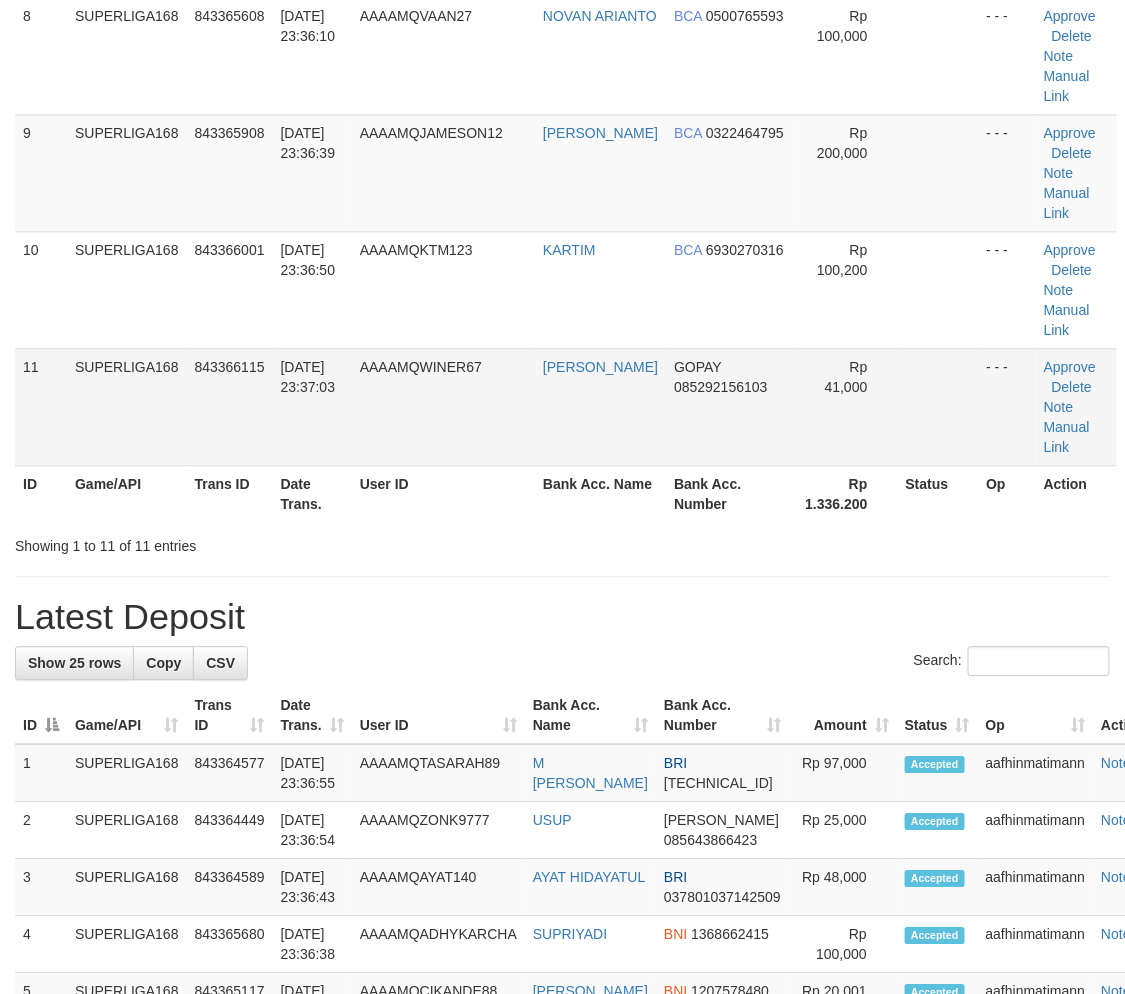drag, startPoint x: 0, startPoint y: 0, endPoint x: 415, endPoint y: 385, distance: 566.083 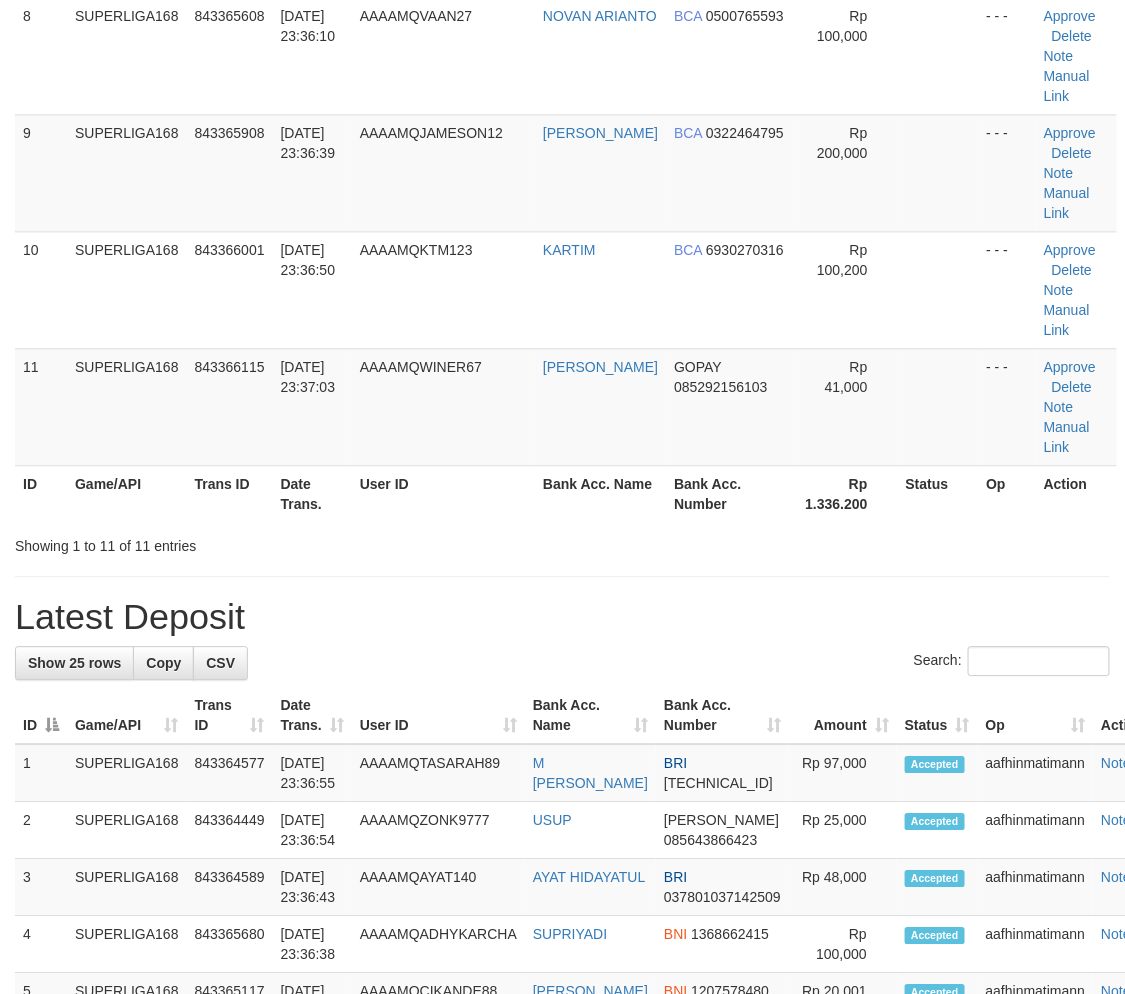 scroll, scrollTop: 777, scrollLeft: 0, axis: vertical 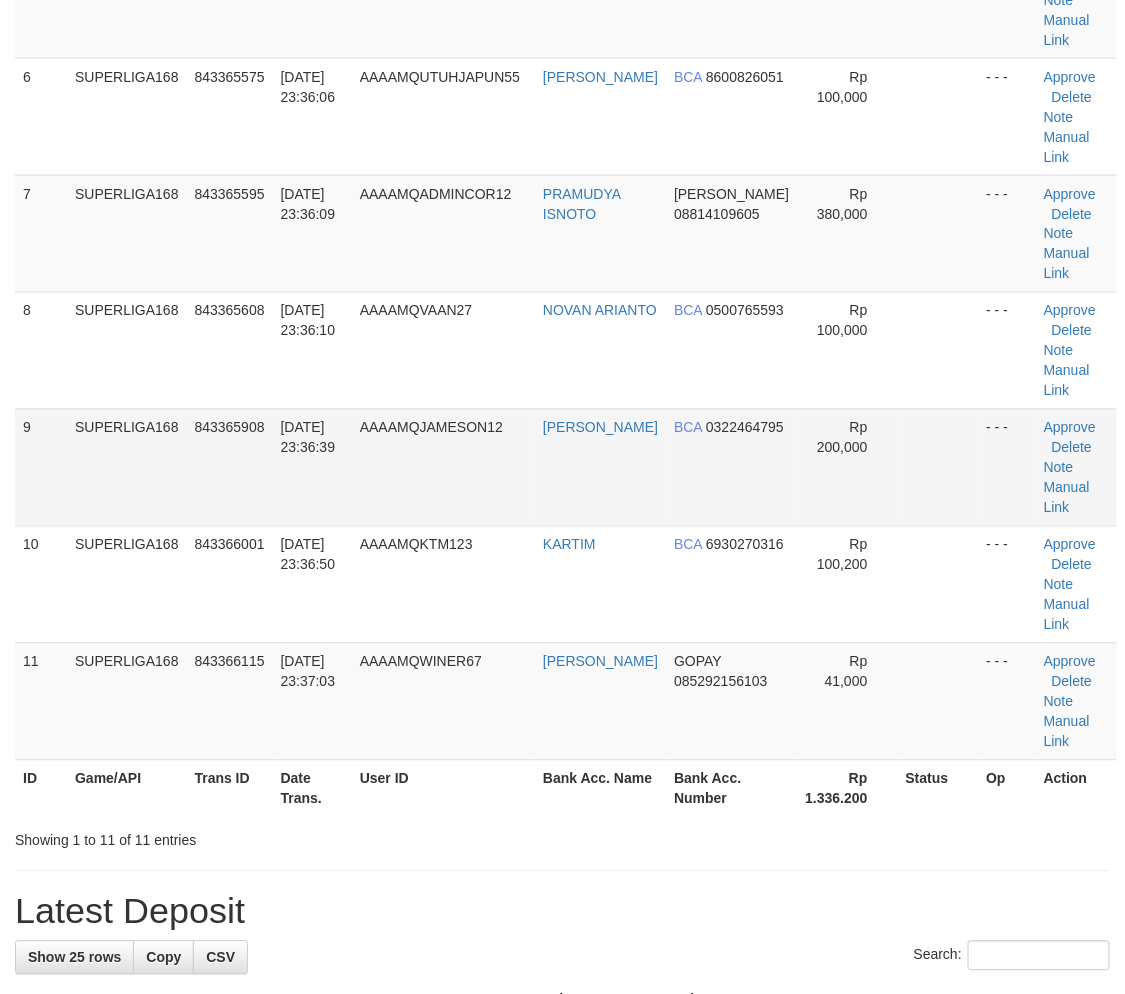 click on "AAAAMQJAMESON12" at bounding box center [443, 467] 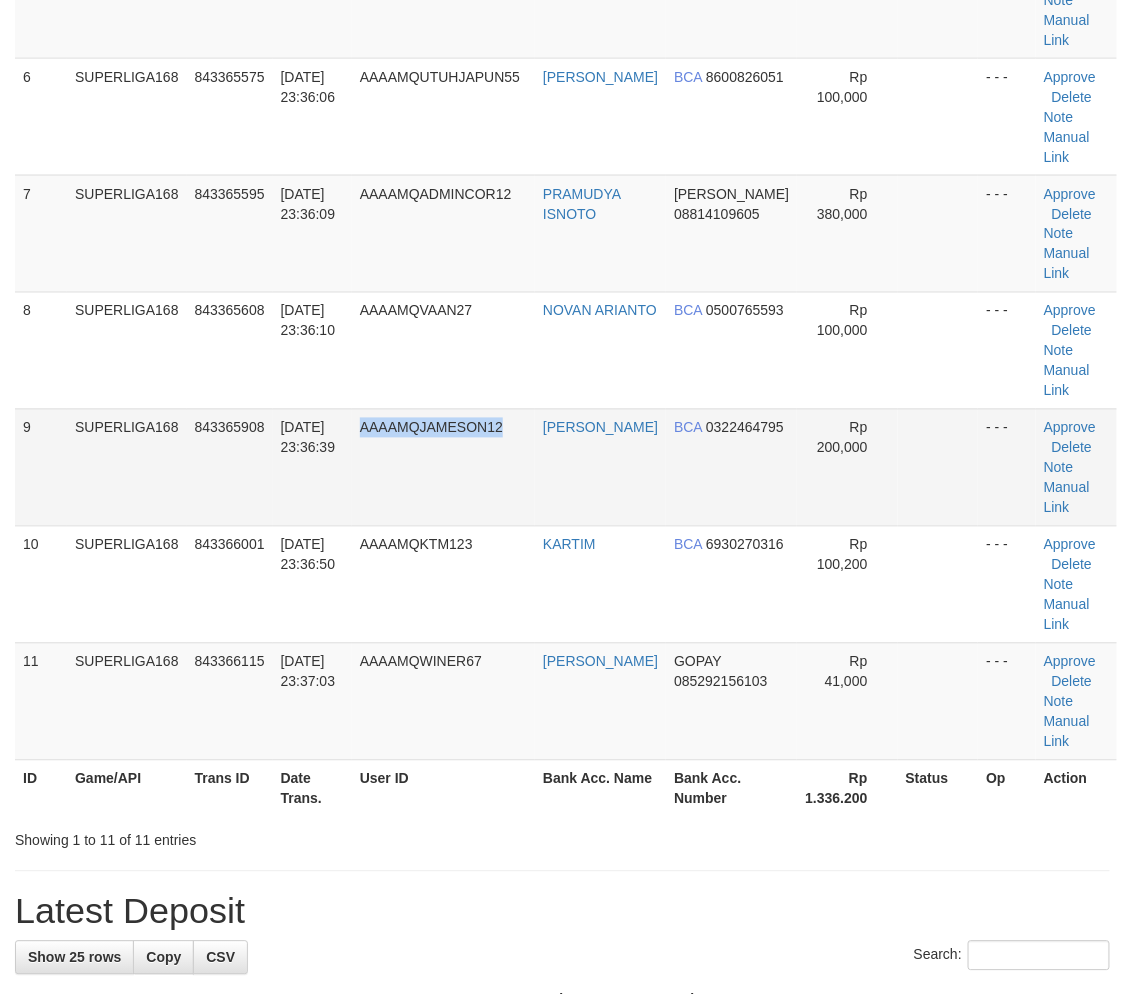 click on "AAAAMQJAMESON12" at bounding box center (443, 467) 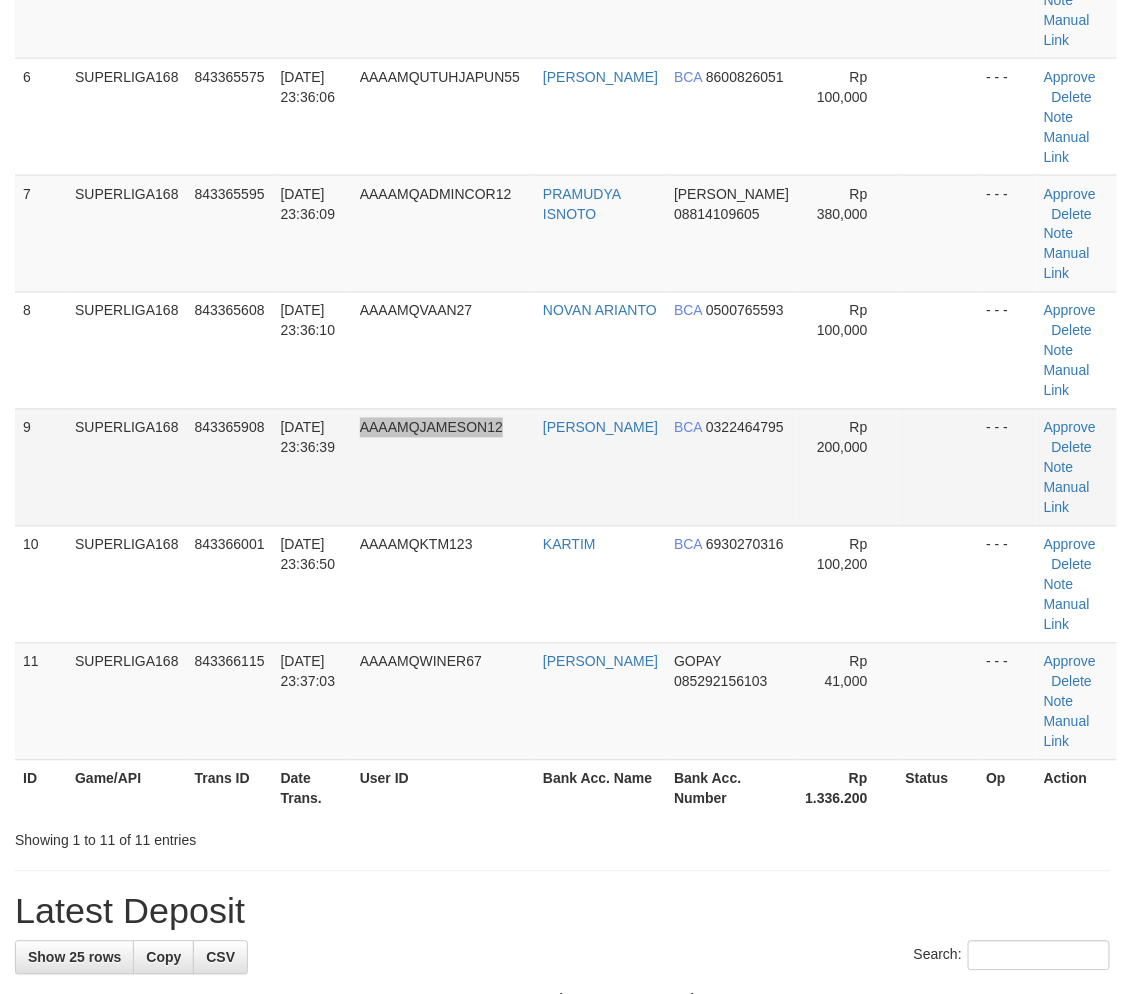 click on "AAAAMQJAMESON12" at bounding box center [443, 467] 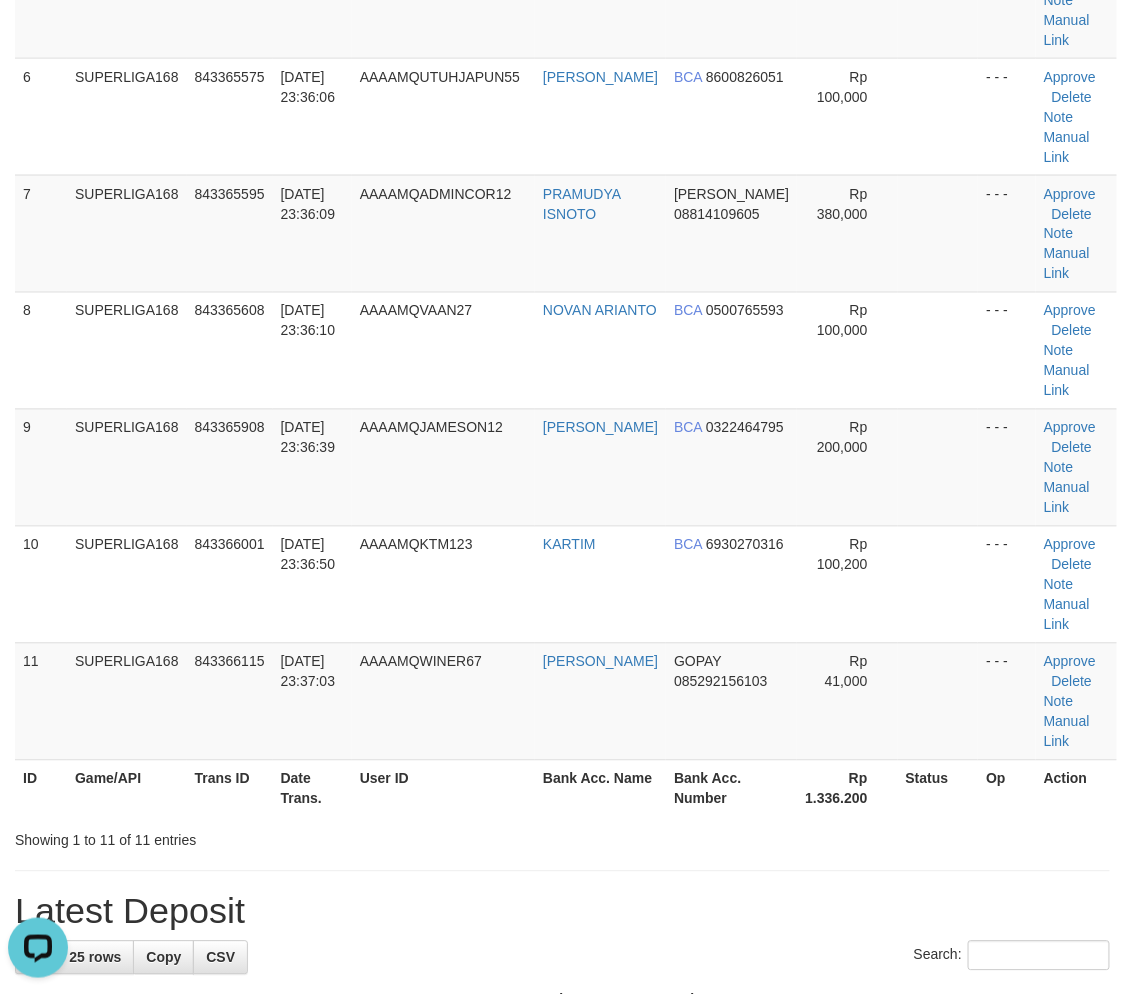 scroll, scrollTop: 0, scrollLeft: 0, axis: both 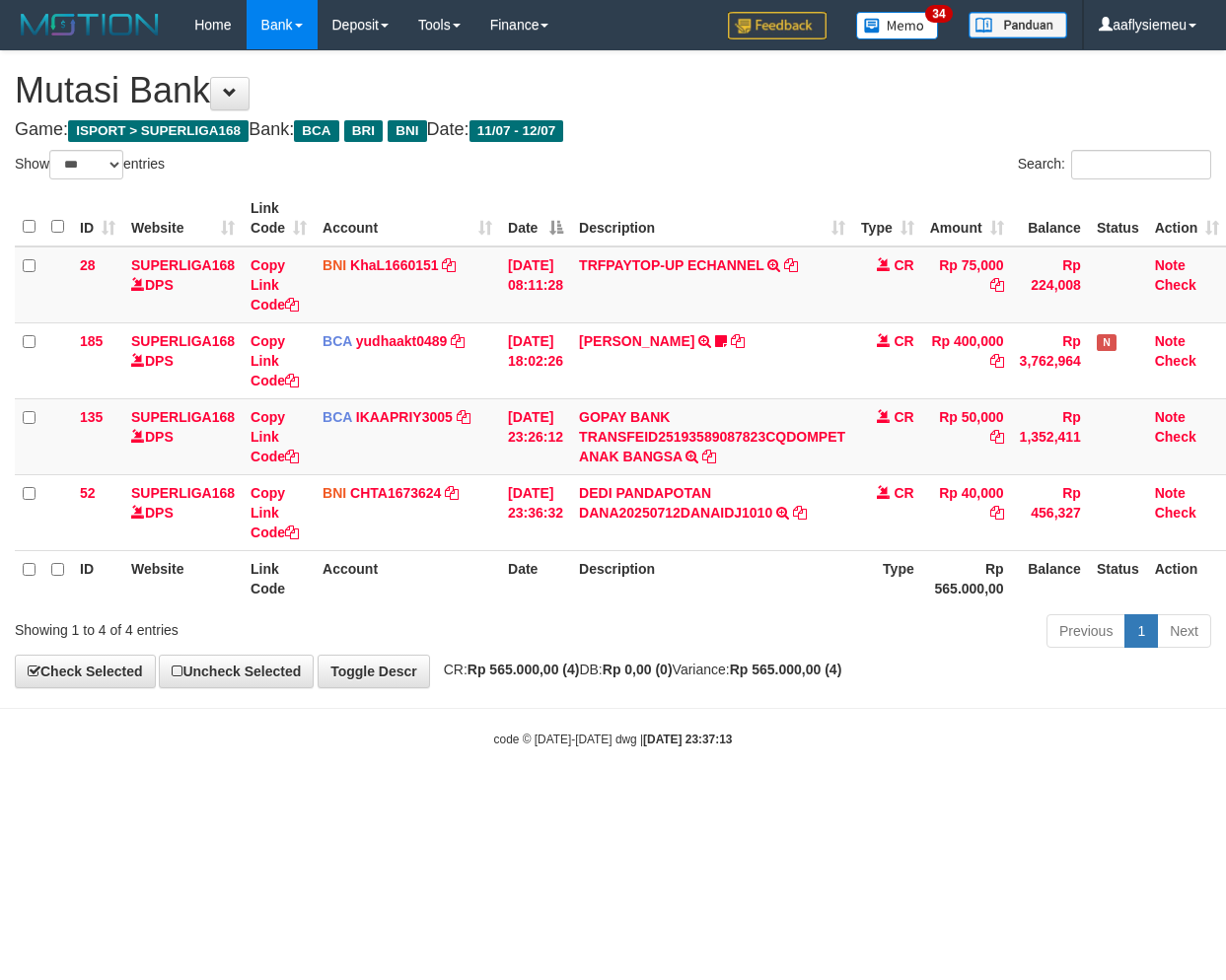 select on "***" 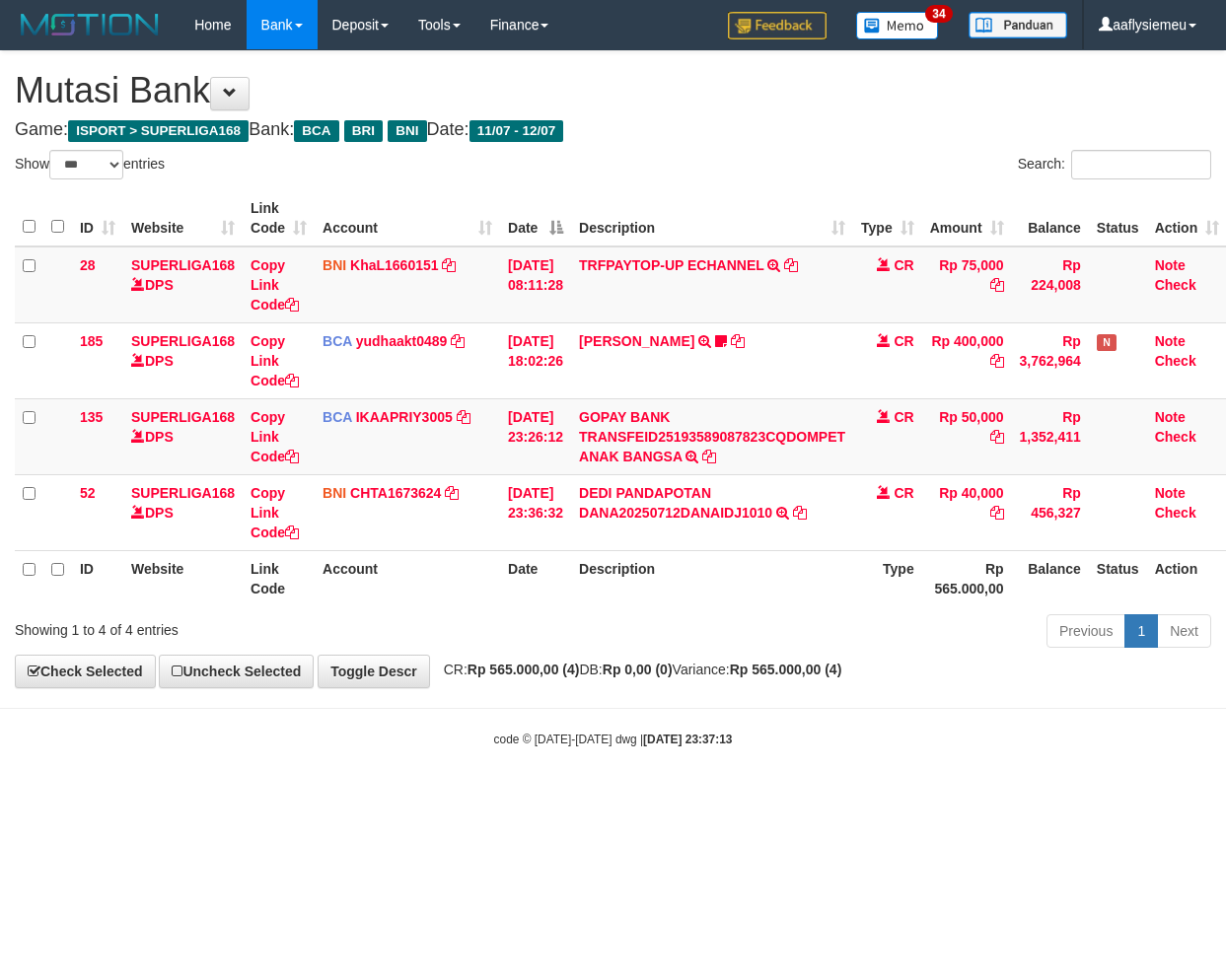 scroll, scrollTop: 0, scrollLeft: 14, axis: horizontal 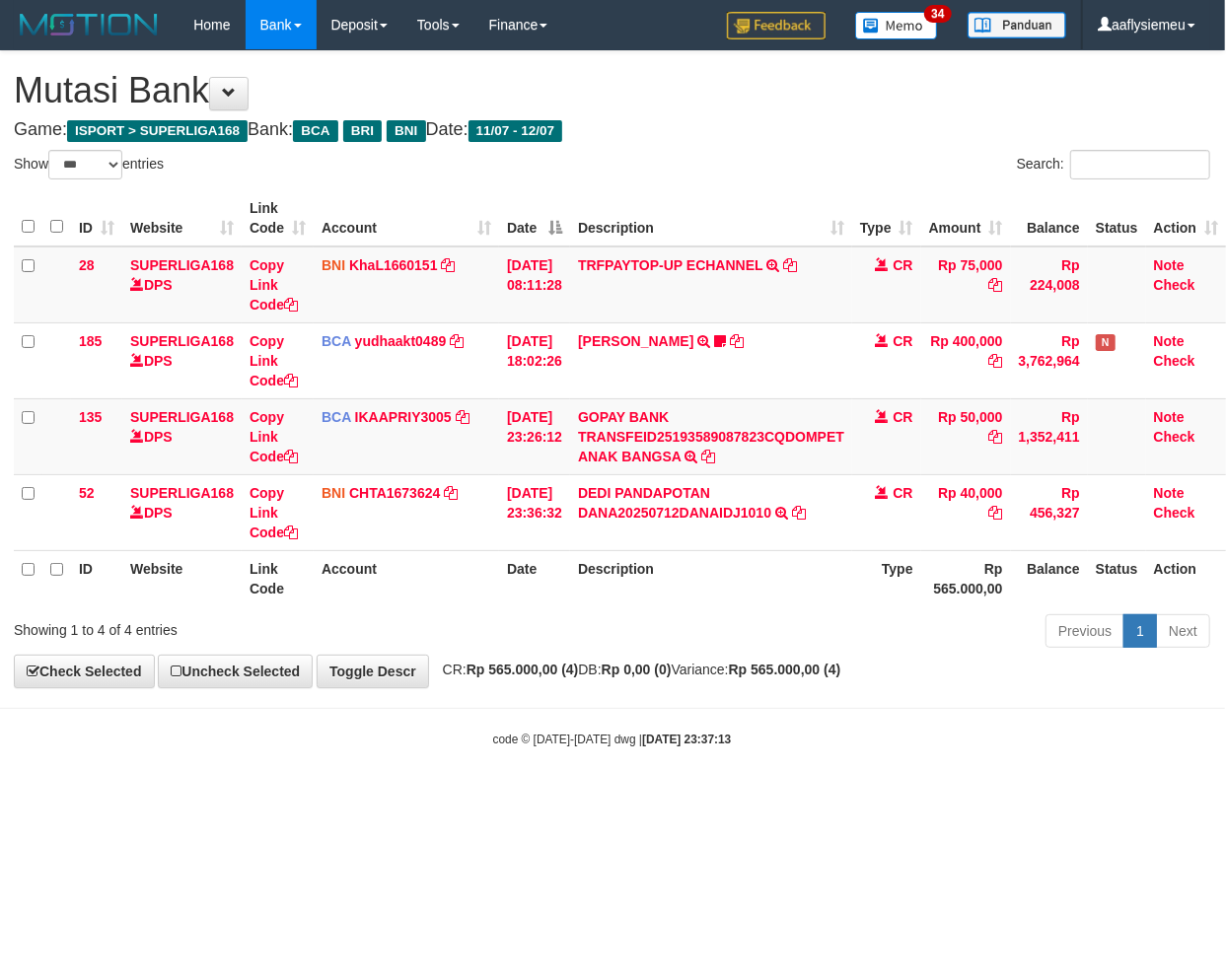 drag, startPoint x: 1017, startPoint y: 912, endPoint x: 1195, endPoint y: 805, distance: 207.68486 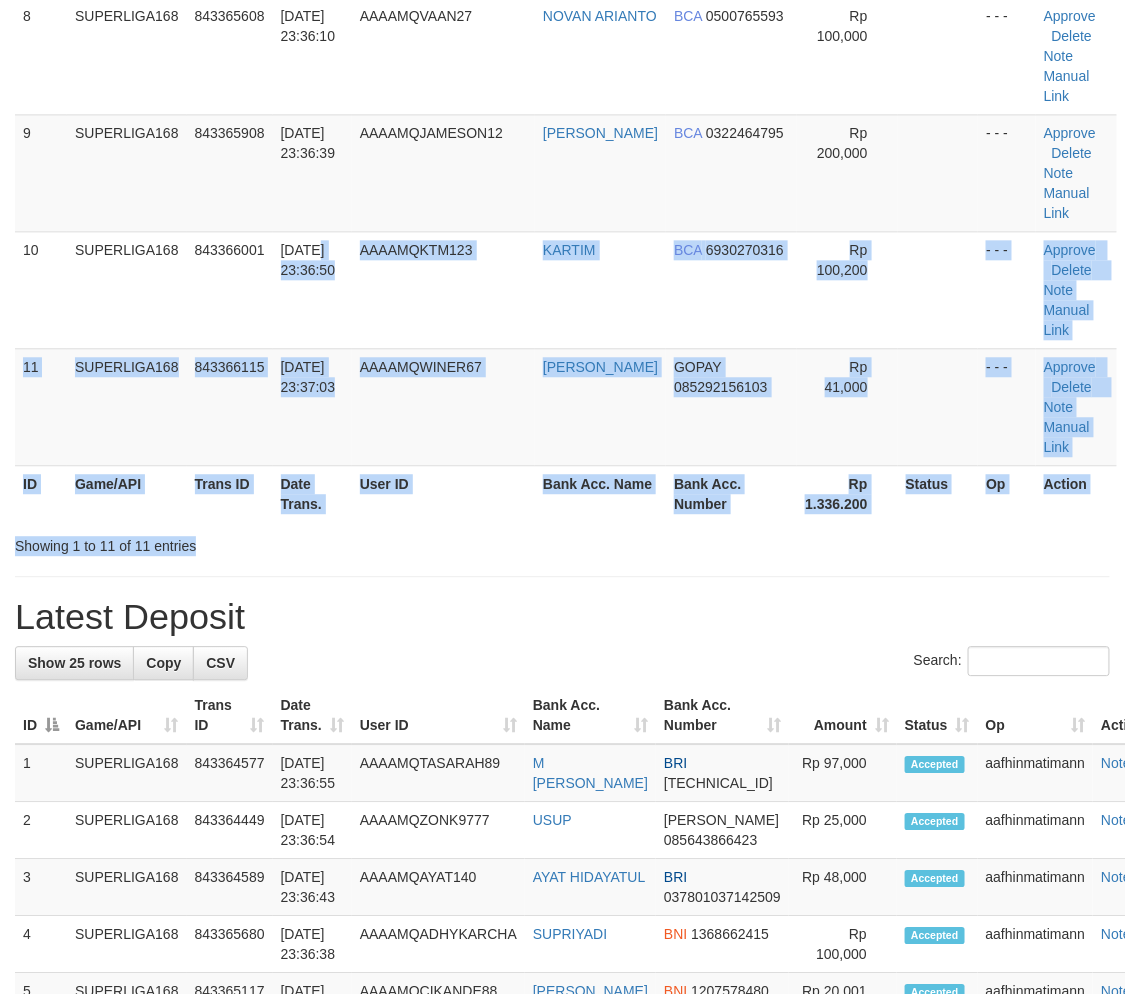 drag, startPoint x: 316, startPoint y: 550, endPoint x: 6, endPoint y: 697, distance: 343.08746 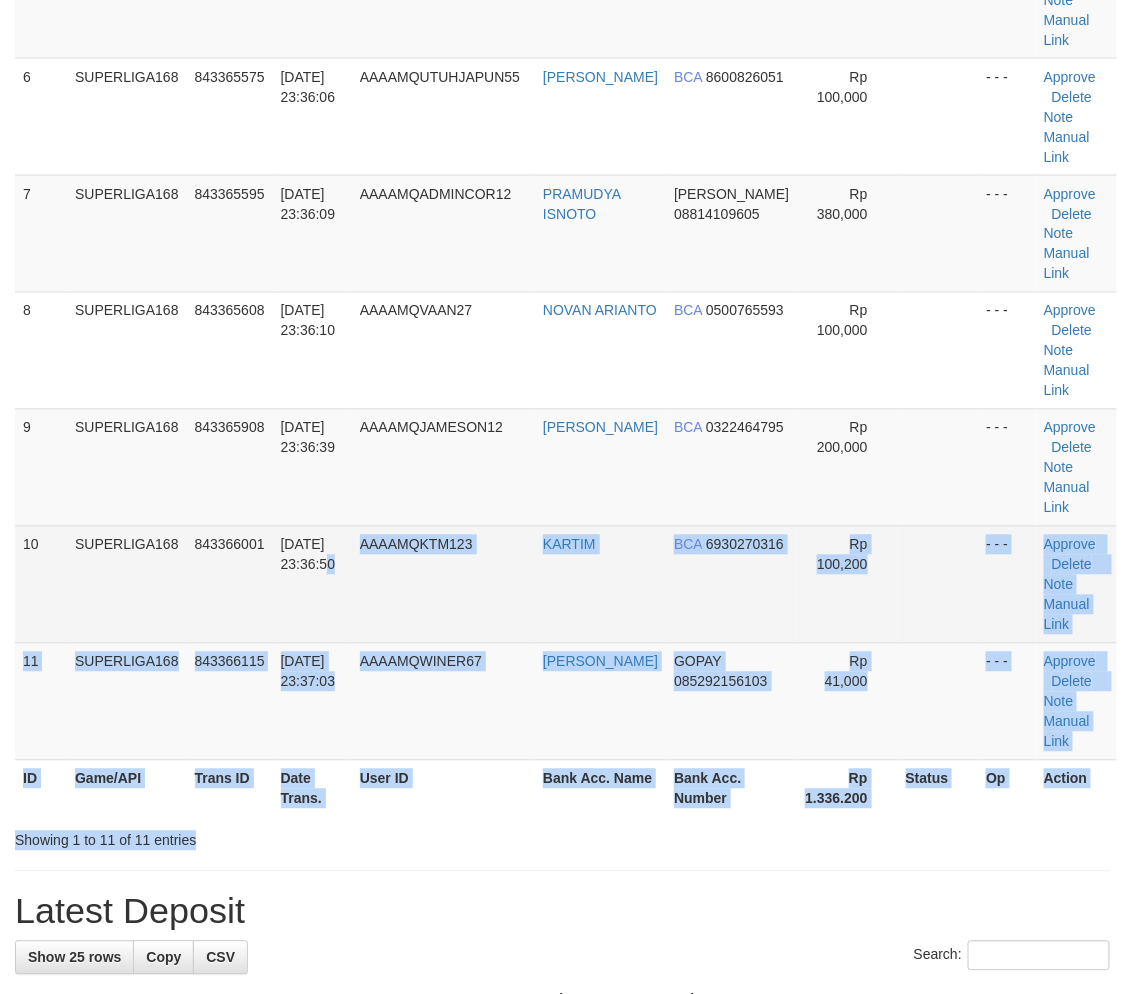 click on "AAAAMQKTM123" at bounding box center (443, 584) 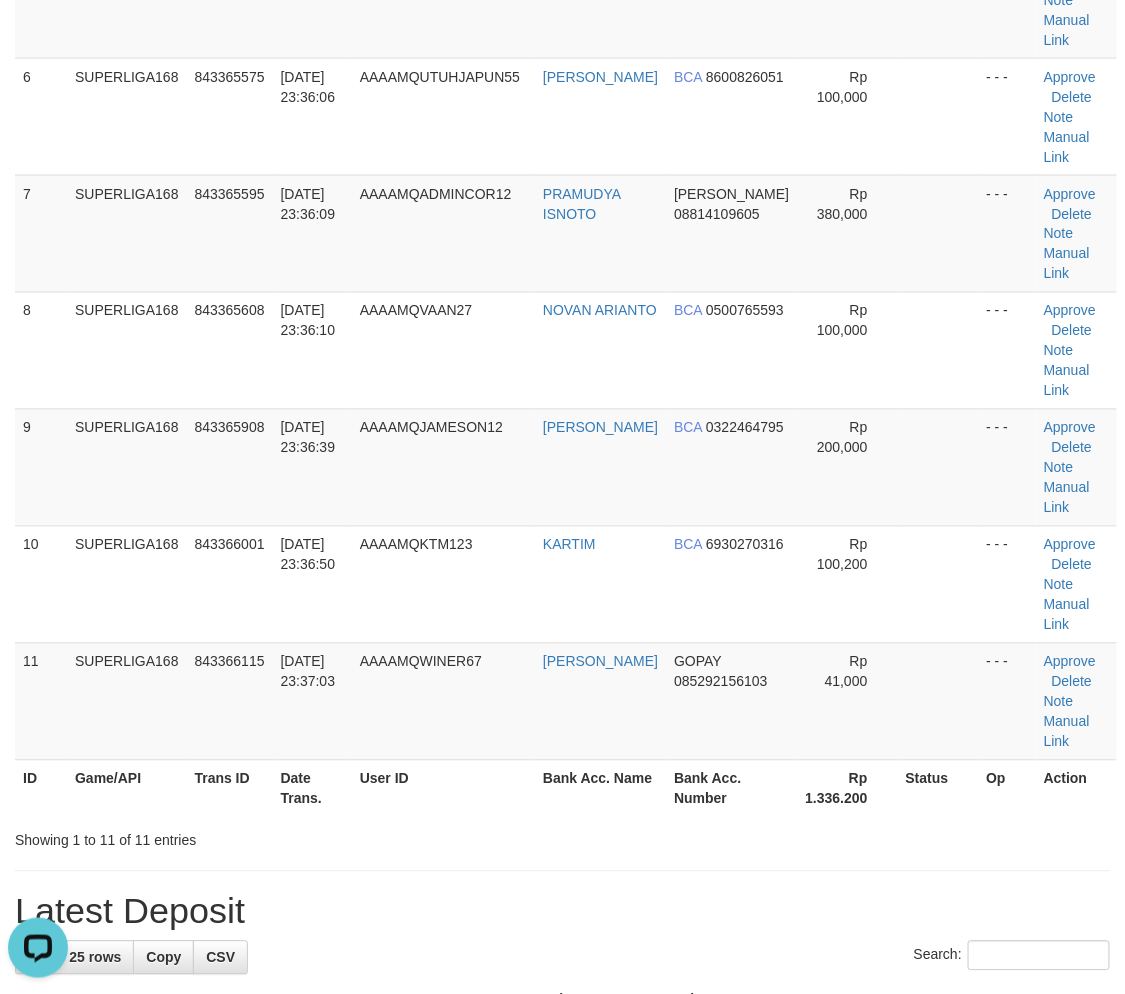 scroll, scrollTop: 0, scrollLeft: 0, axis: both 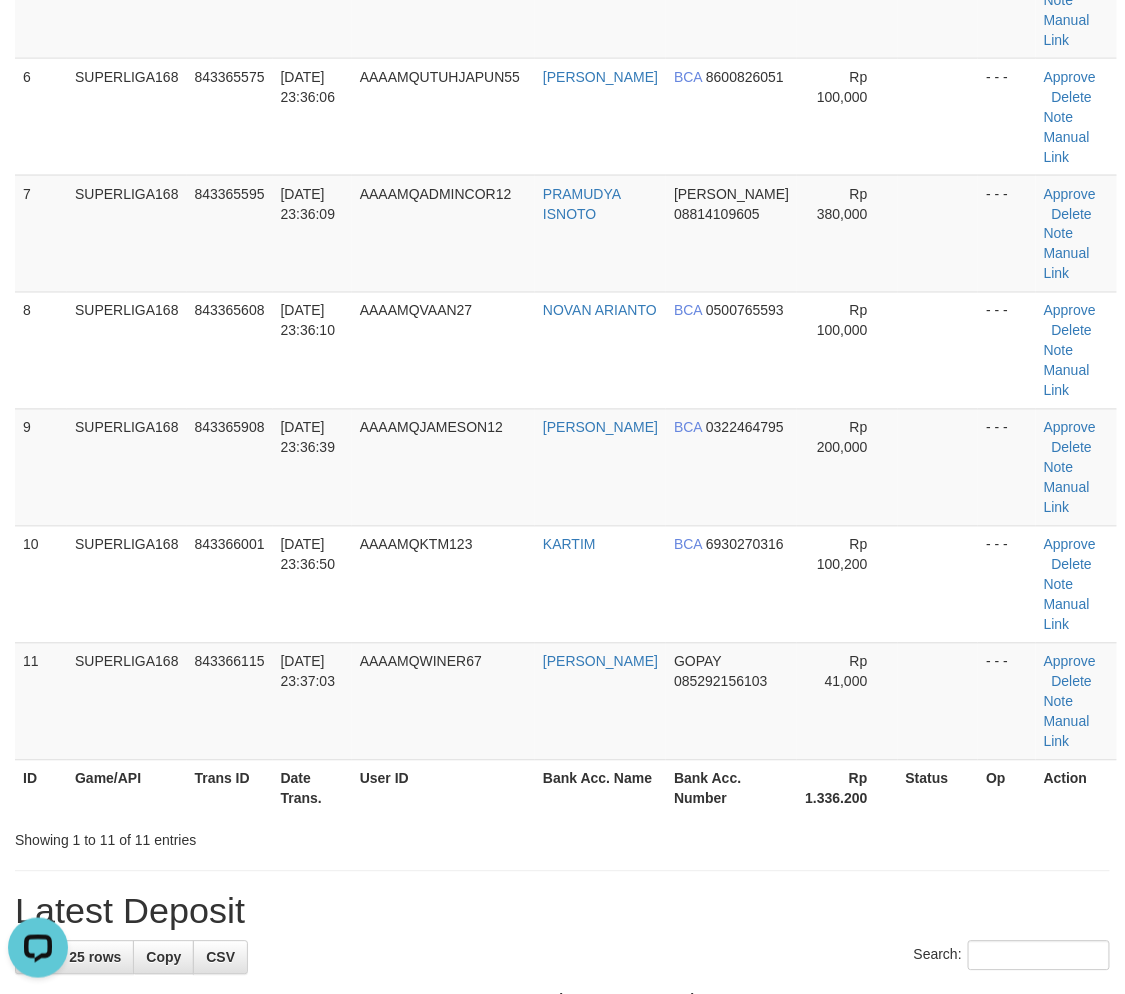 drag, startPoint x: 394, startPoint y: 400, endPoint x: 3, endPoint y: 546, distance: 417.36914 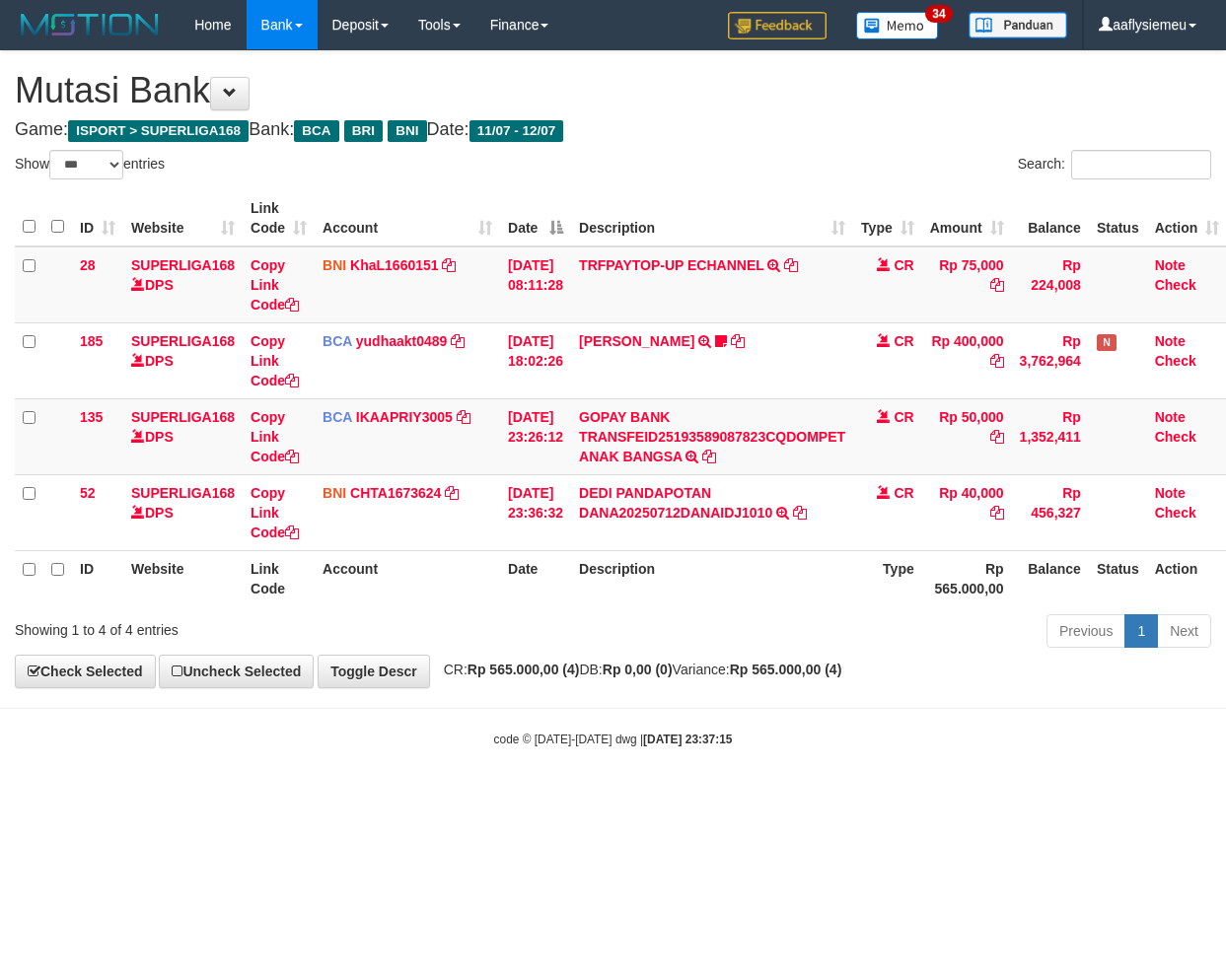 select on "***" 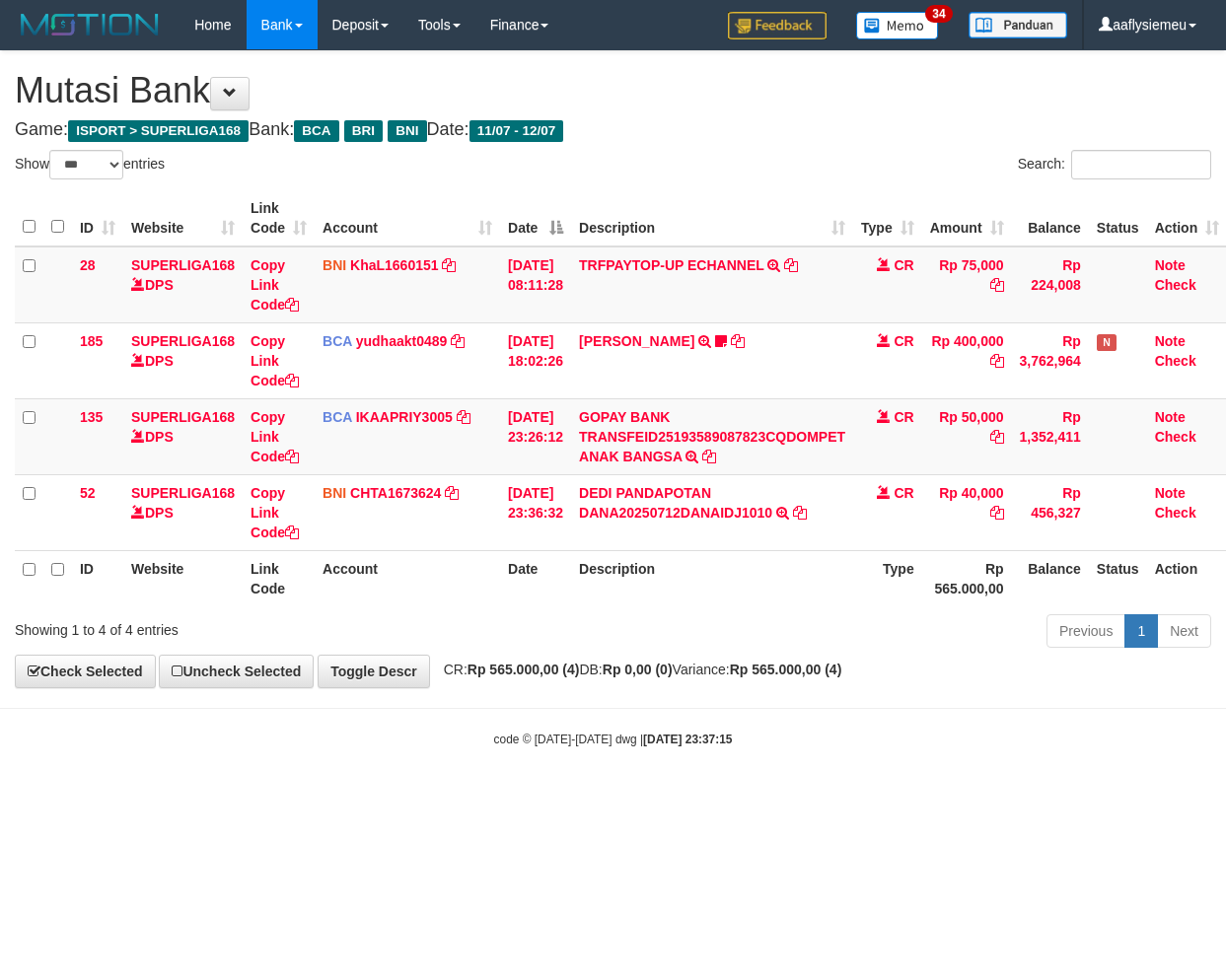 scroll, scrollTop: 0, scrollLeft: 14, axis: horizontal 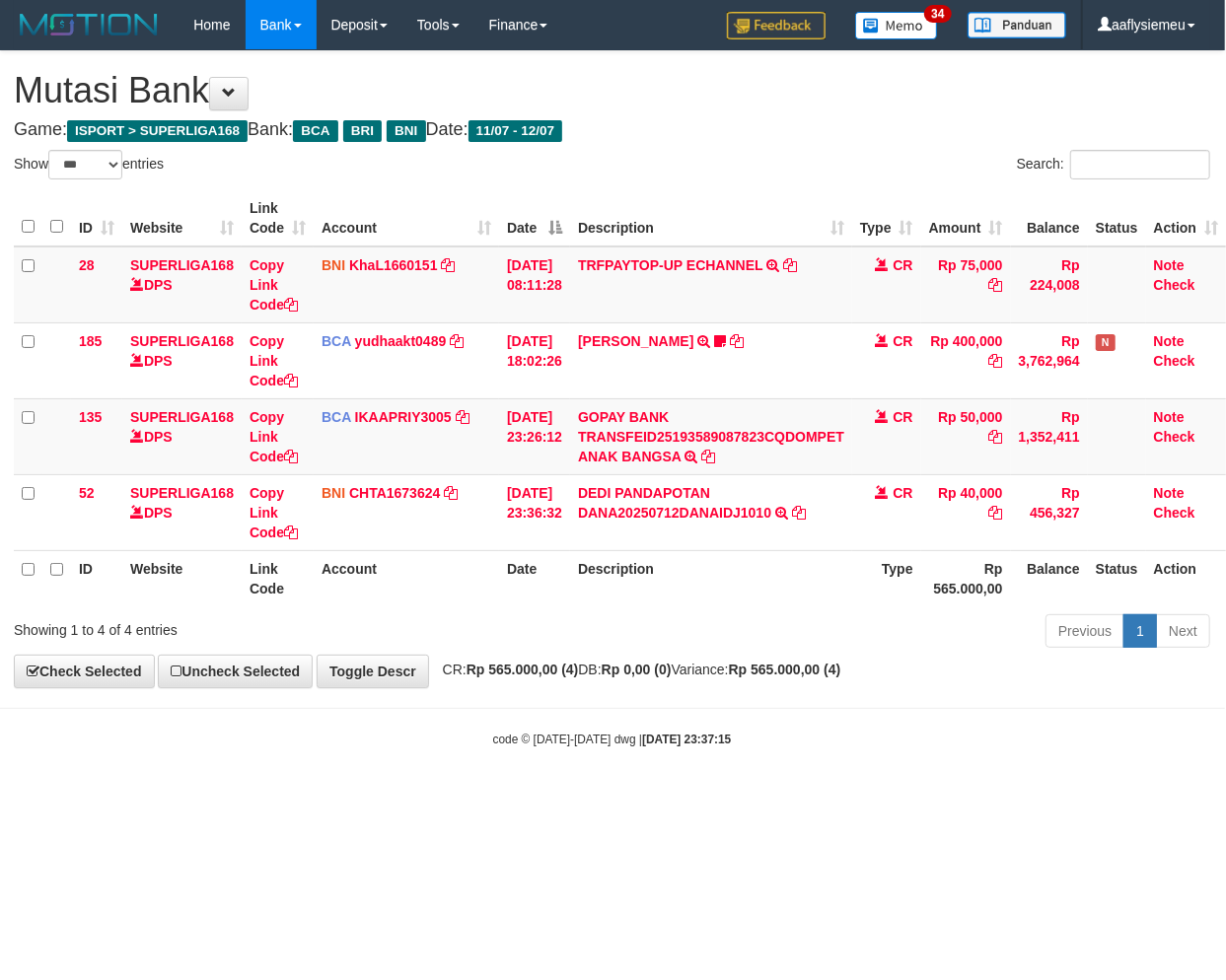 click on "Toggle navigation
Home
Bank
Account List
Load
By Website
Group
[ISPORT]													SUPERLIGA168
By Load Group (DPS)
34" at bounding box center [612, 398] 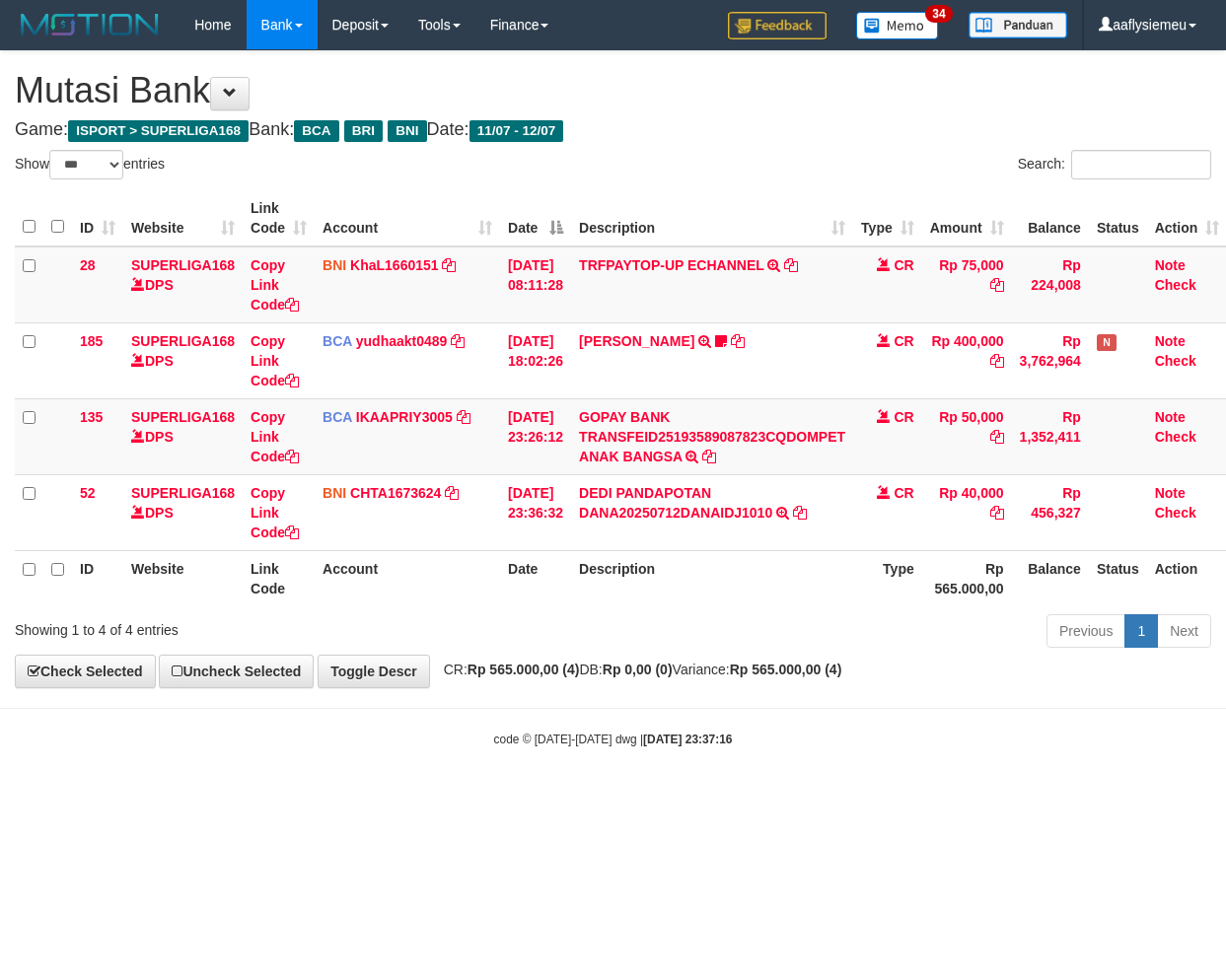 select on "***" 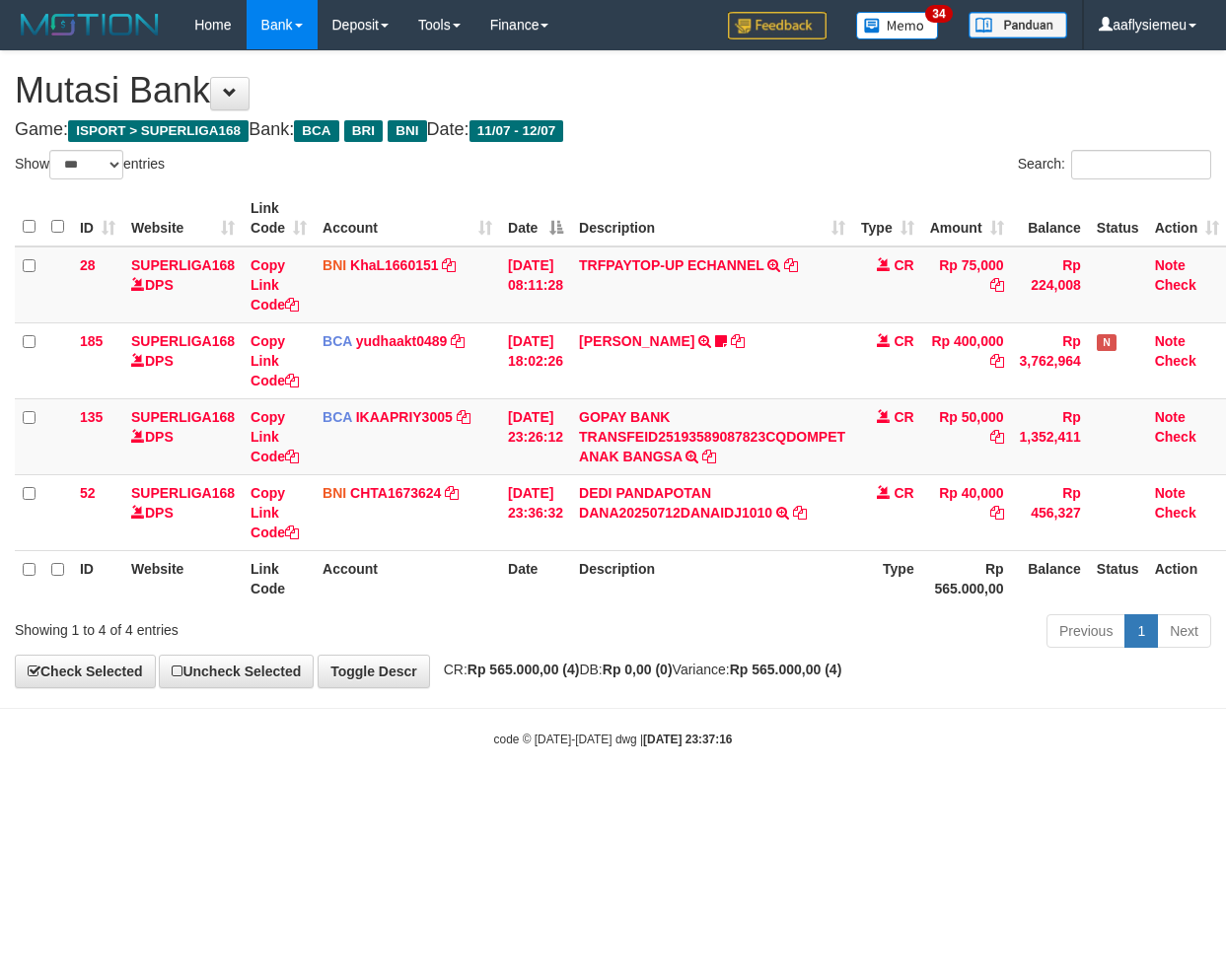 scroll, scrollTop: 0, scrollLeft: 14, axis: horizontal 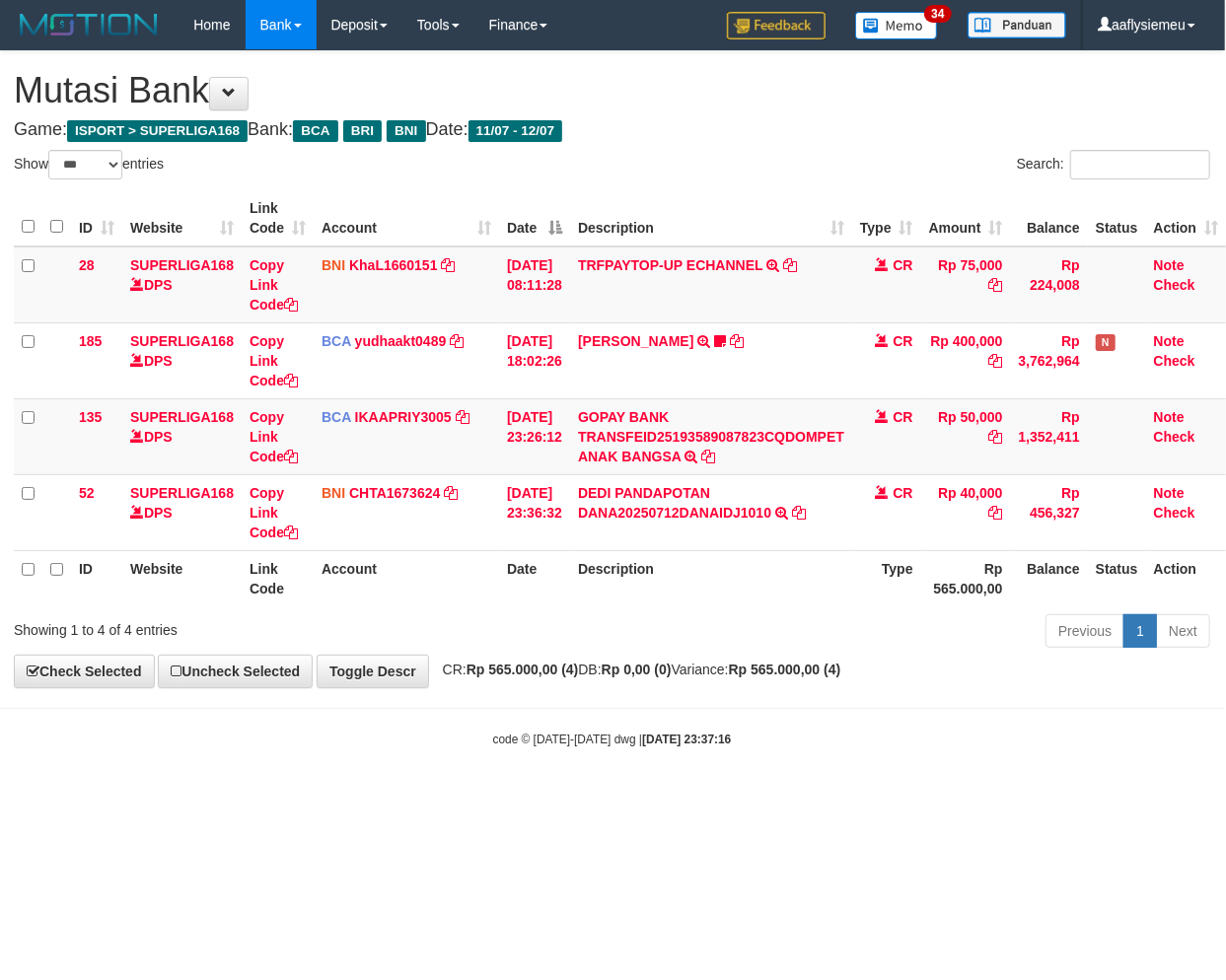 click on "Toggle navigation
Home
Bank
Account List
Load
By Website
Group
[ISPORT]													SUPERLIGA168
By Load Group (DPS)
34" at bounding box center [612, 398] 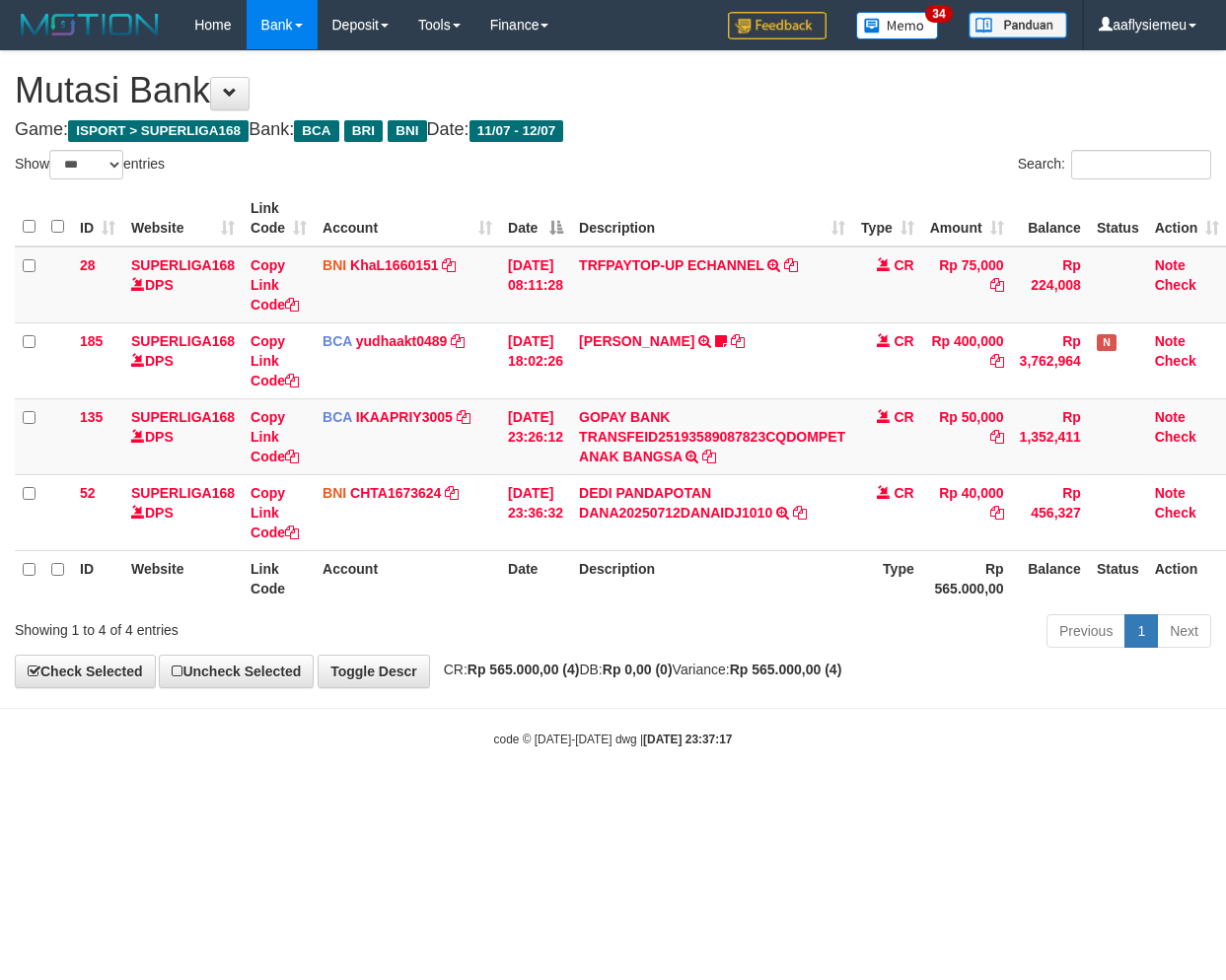 select on "***" 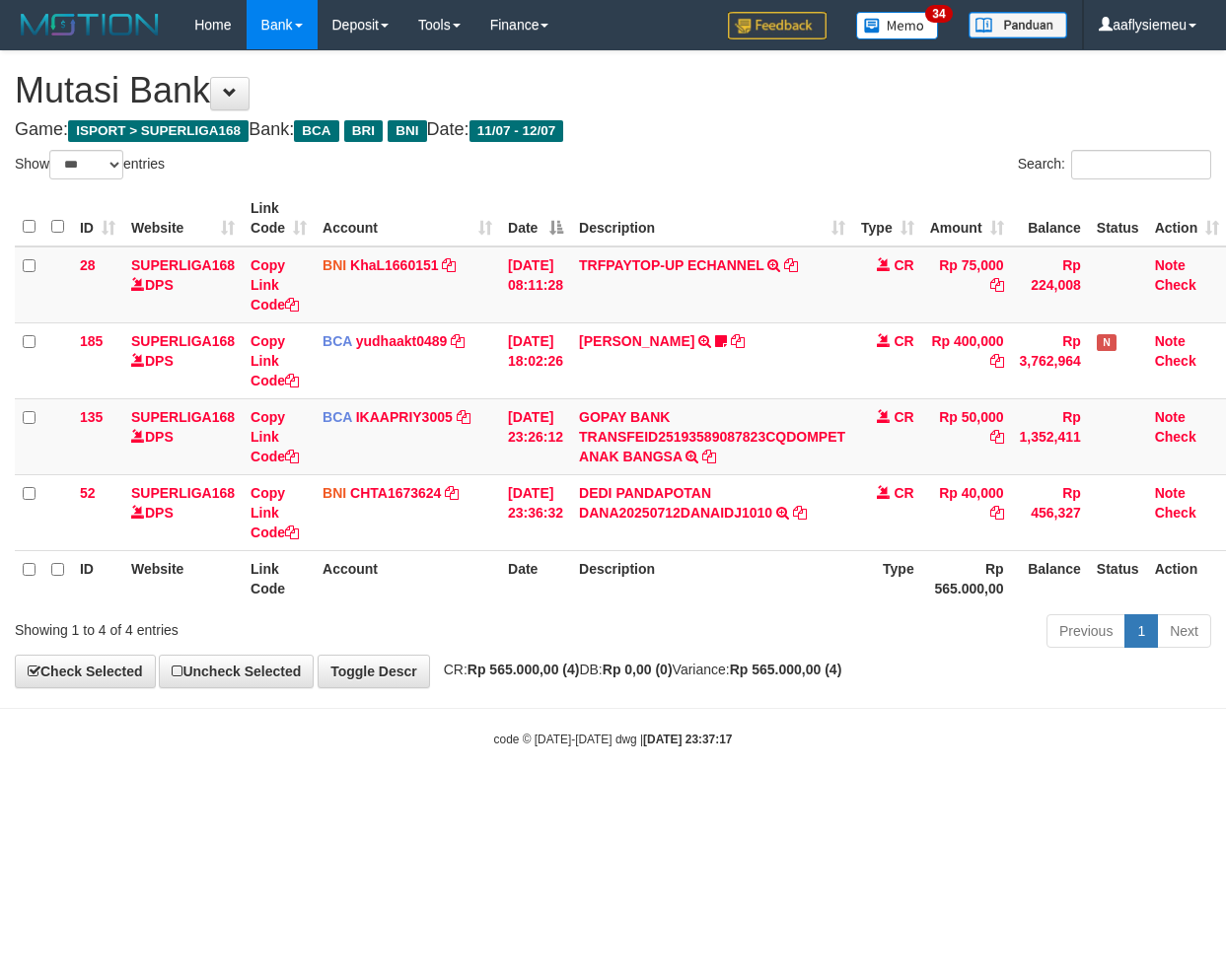 scroll, scrollTop: 0, scrollLeft: 14, axis: horizontal 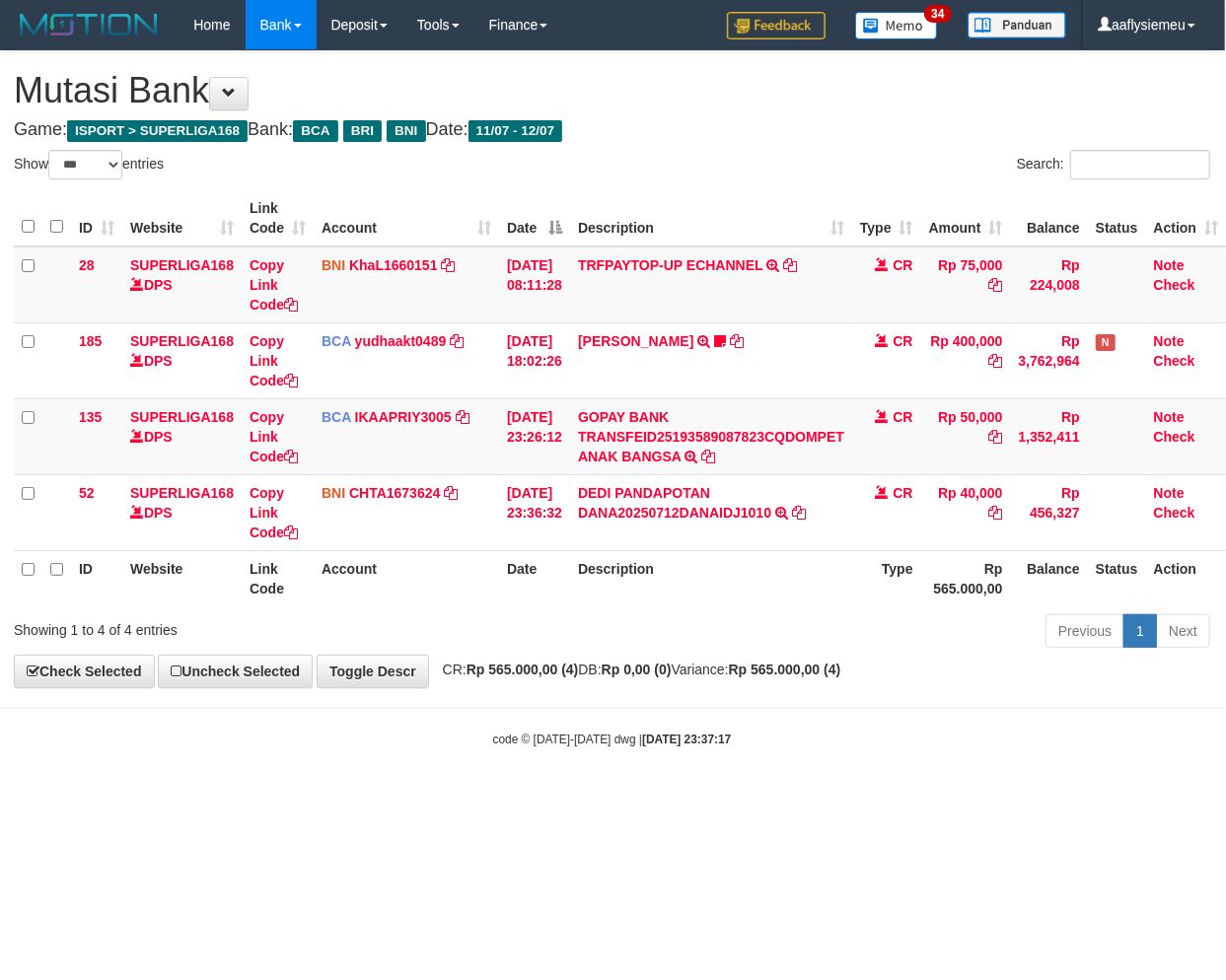 drag, startPoint x: 0, startPoint y: 0, endPoint x: 963, endPoint y: 665, distance: 1170.2965 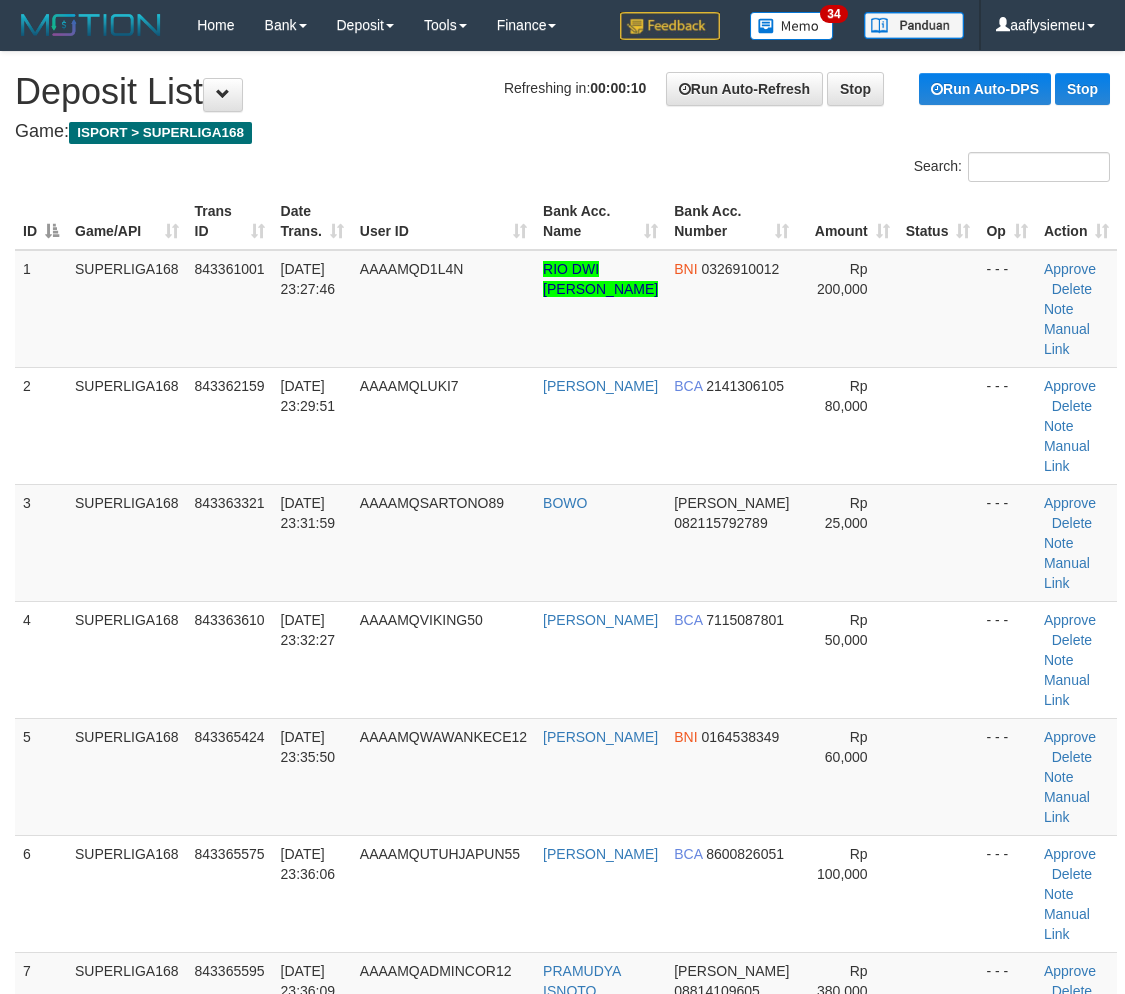 click on "ID Game/API Trans ID Date Trans. User ID Bank Acc. Name Bank Acc. Number Amount Status Op Action
1
SUPERLIGA168
843361001
12/07/2025 23:27:46
AAAAMQD1L4N
RIO DWI SATRIO WIBOWO
BNI
0326910012
Rp 200,000
- - -
Approve
Delete
Note
Manual Link
2
SUPERLIGA168
843362159
12/07/2025 23:29:51
AAAAMQLUKI7
LUKI MARSUDIAWAN
BCA
2141306105 Note" at bounding box center [562, 893] 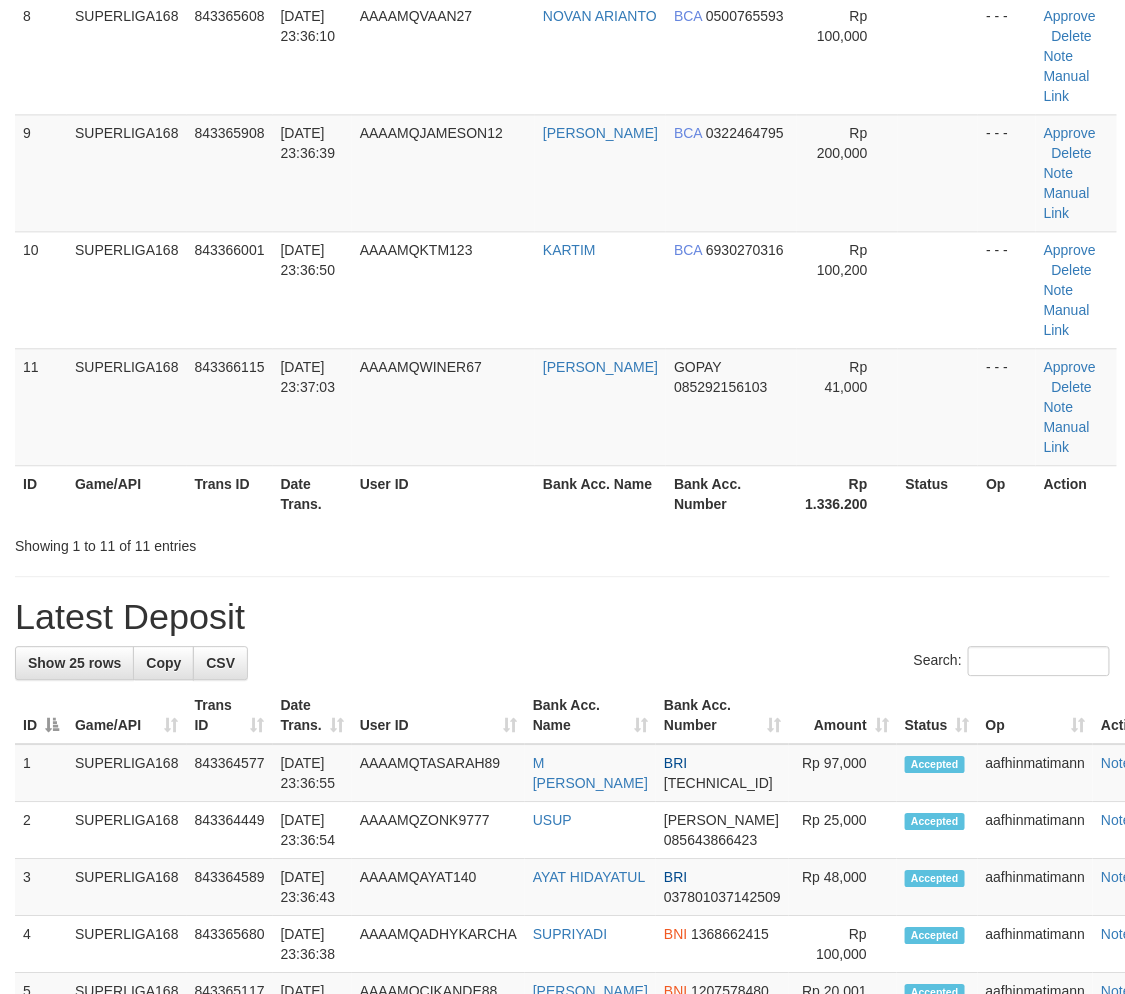 drag, startPoint x: 87, startPoint y: 485, endPoint x: 3, endPoint y: 520, distance: 91 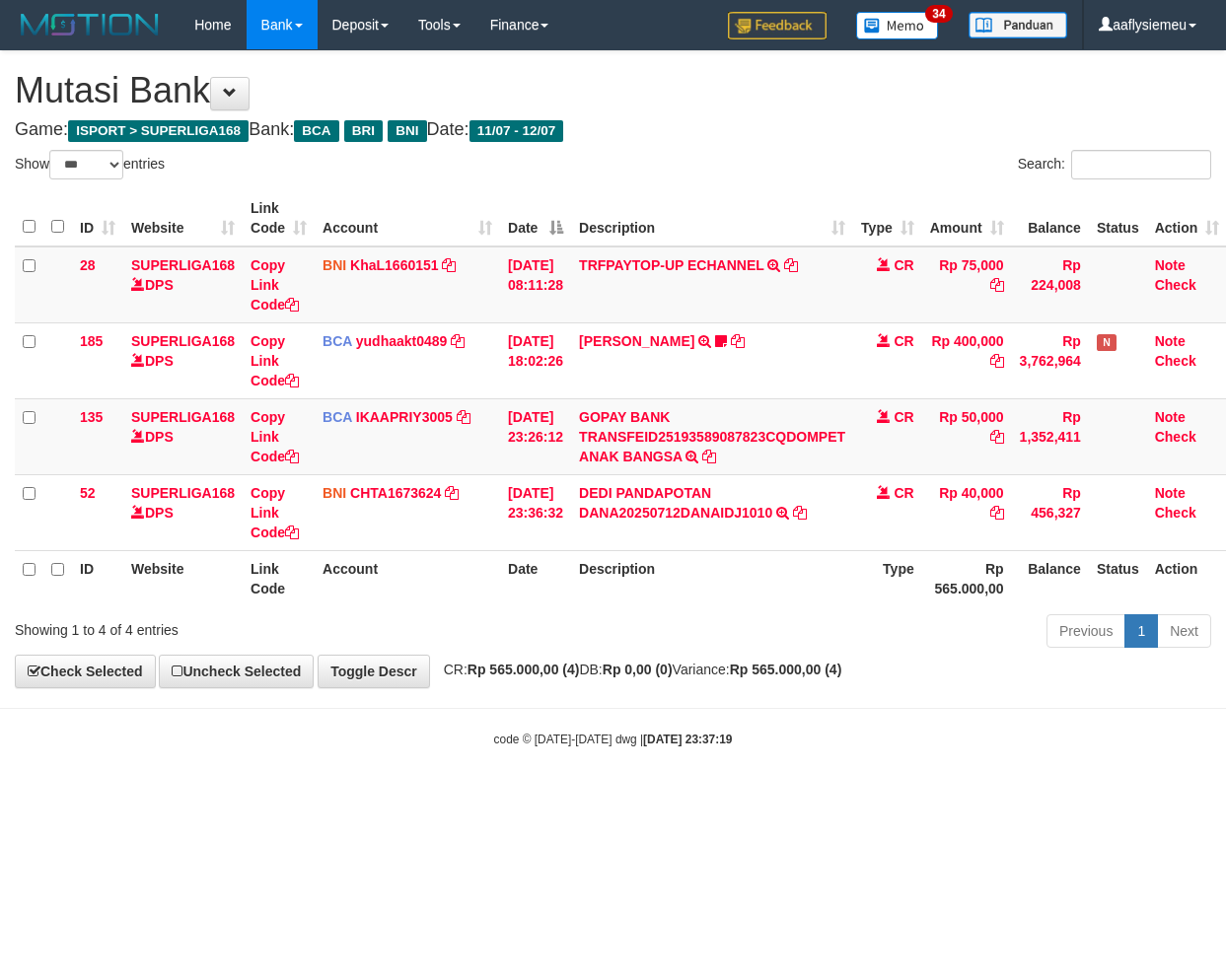 select on "***" 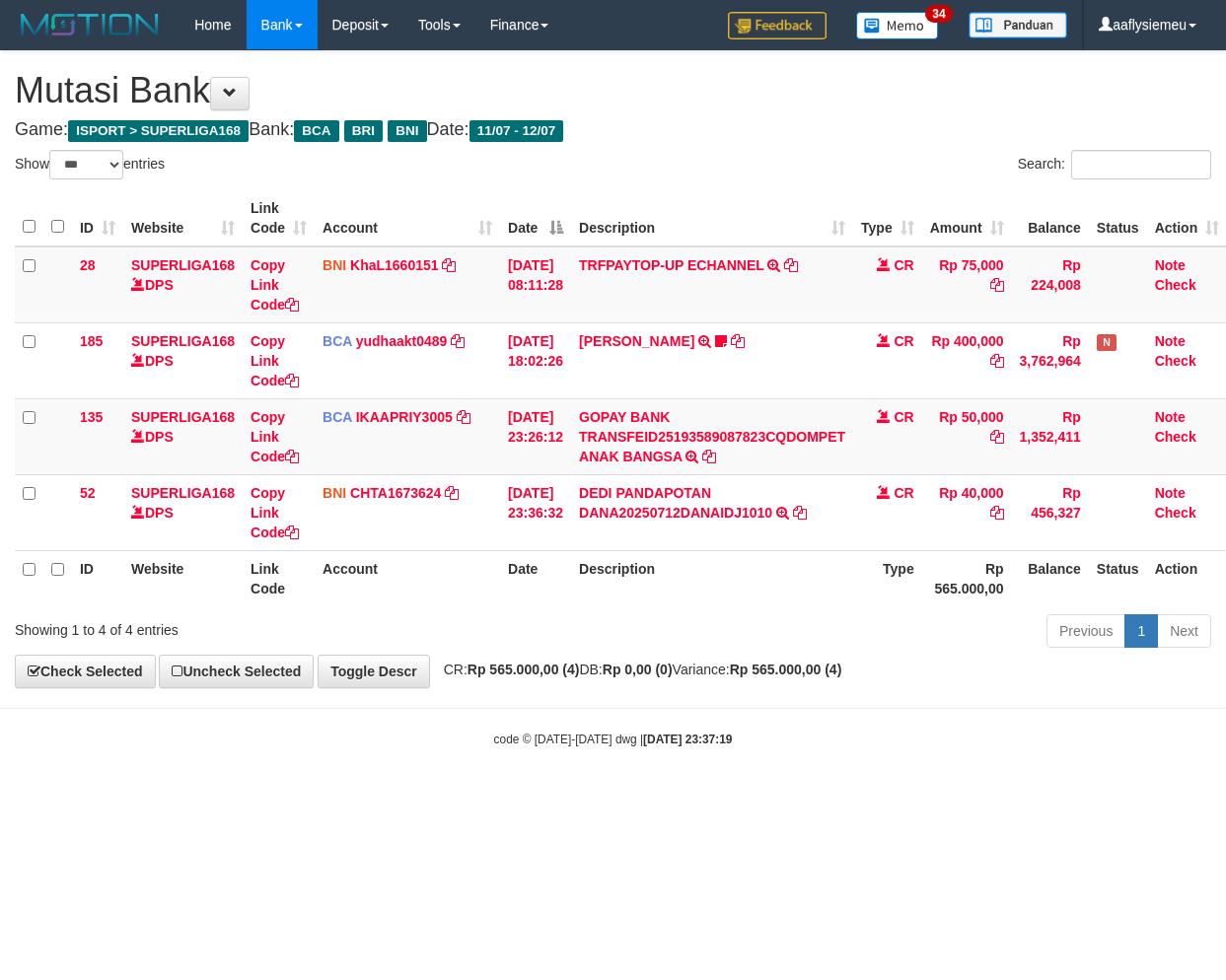 scroll, scrollTop: 0, scrollLeft: 14, axis: horizontal 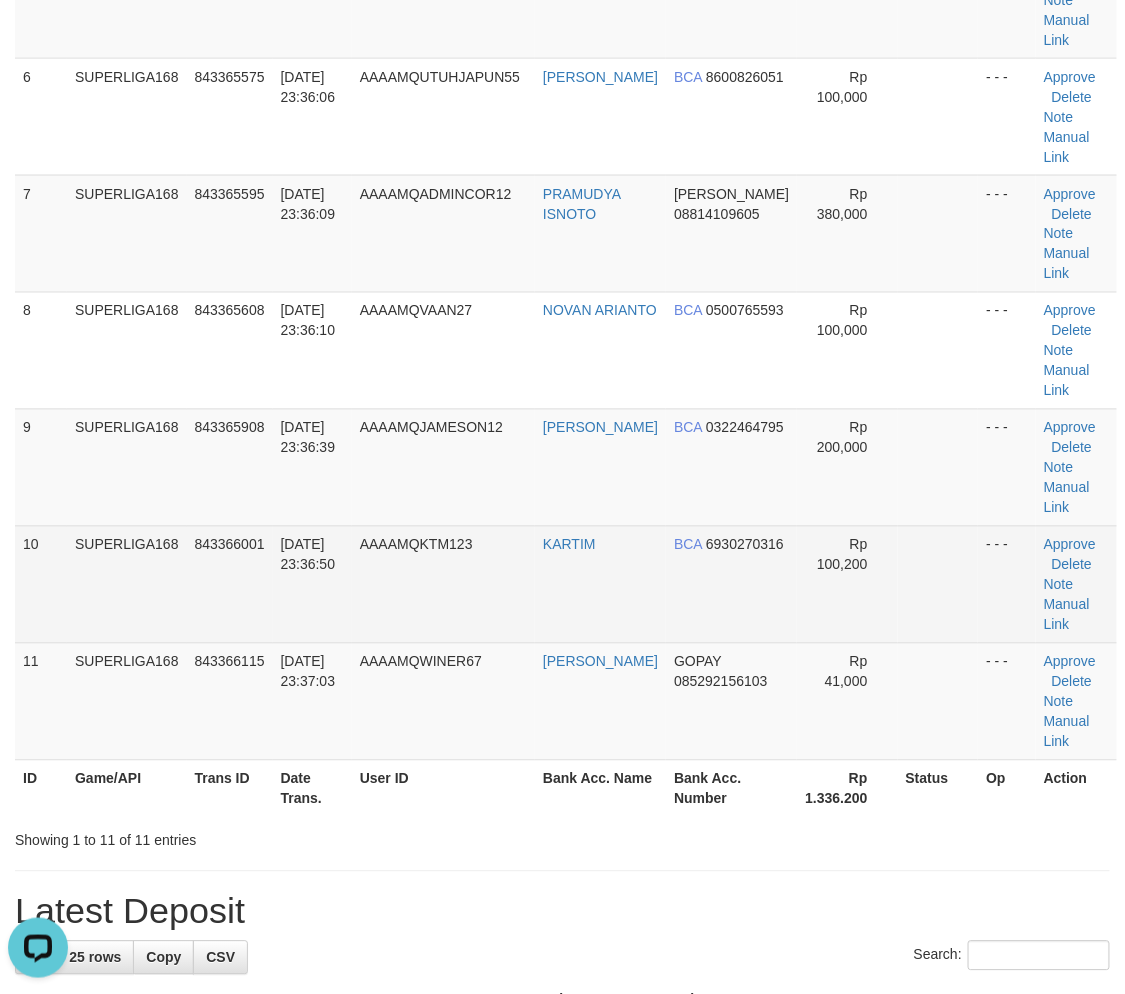 click on "SUPERLIGA168" at bounding box center (127, 584) 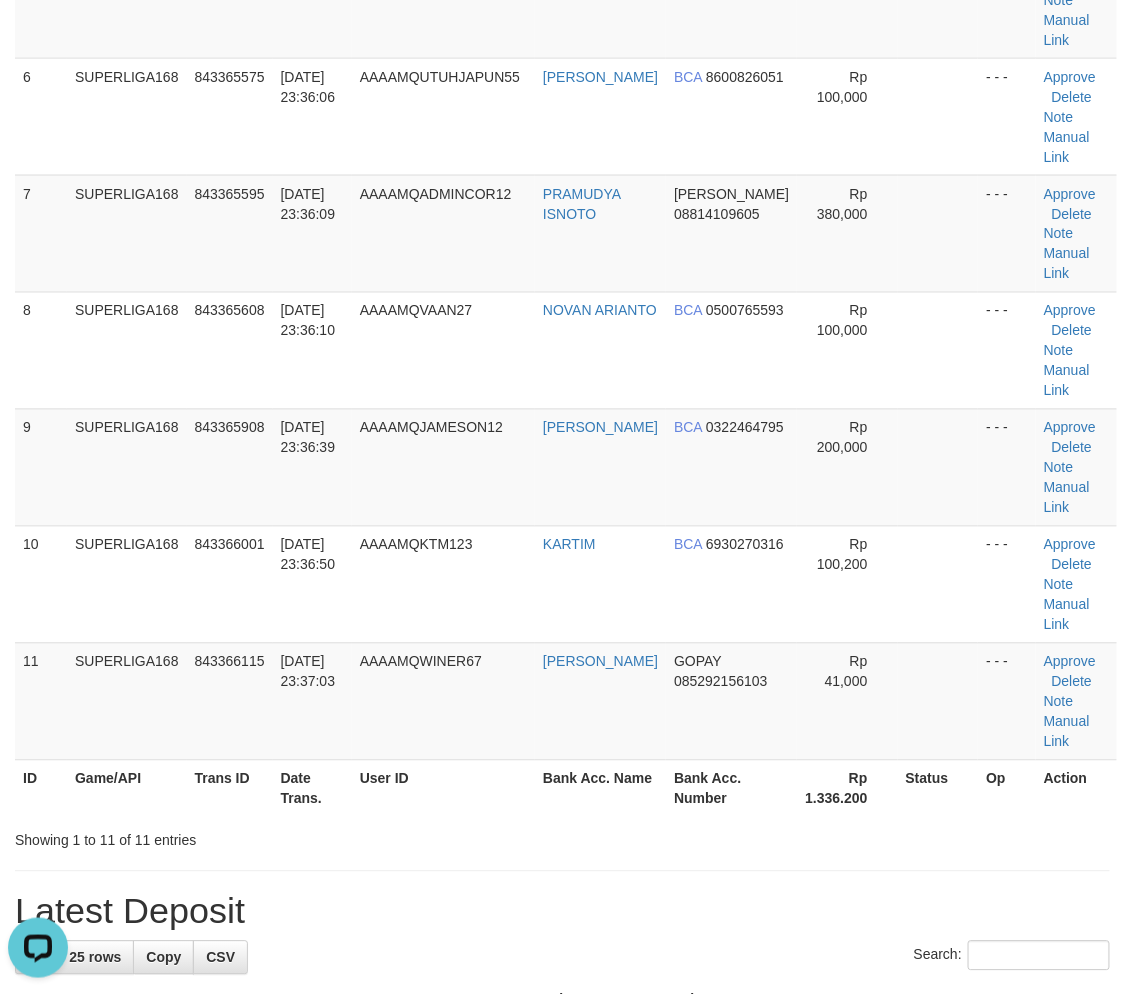 click on "10" at bounding box center (41, 584) 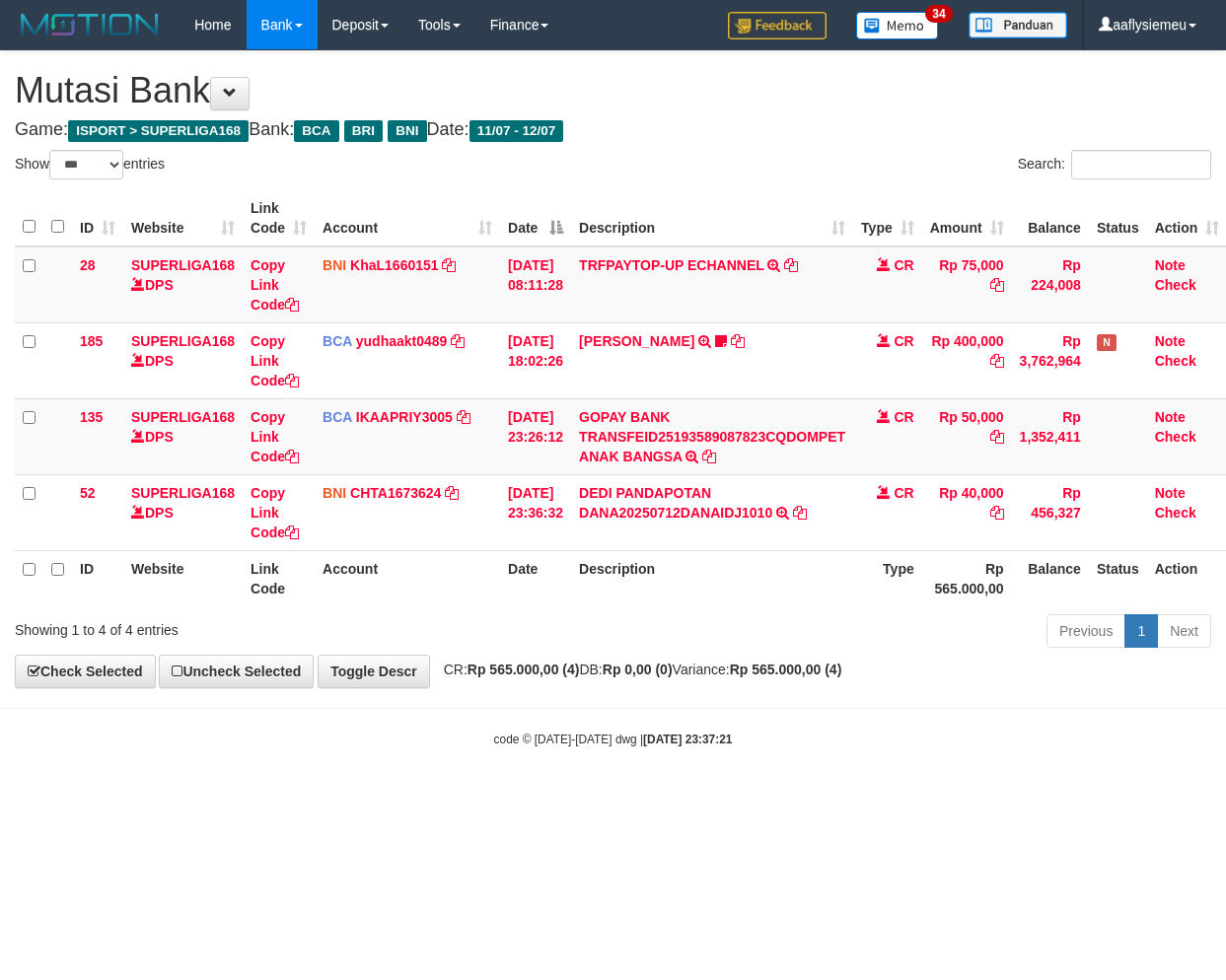 select on "***" 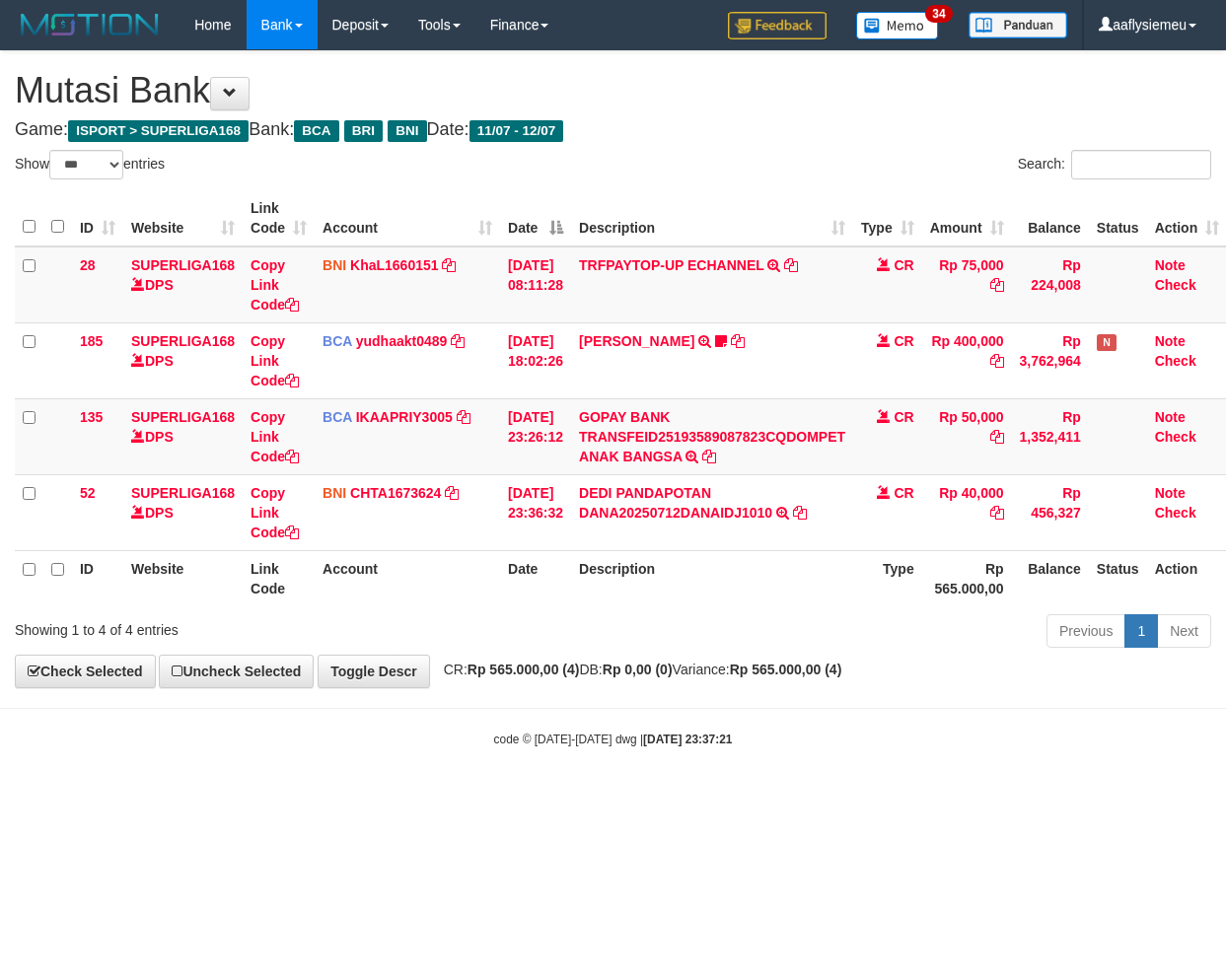 scroll, scrollTop: 0, scrollLeft: 14, axis: horizontal 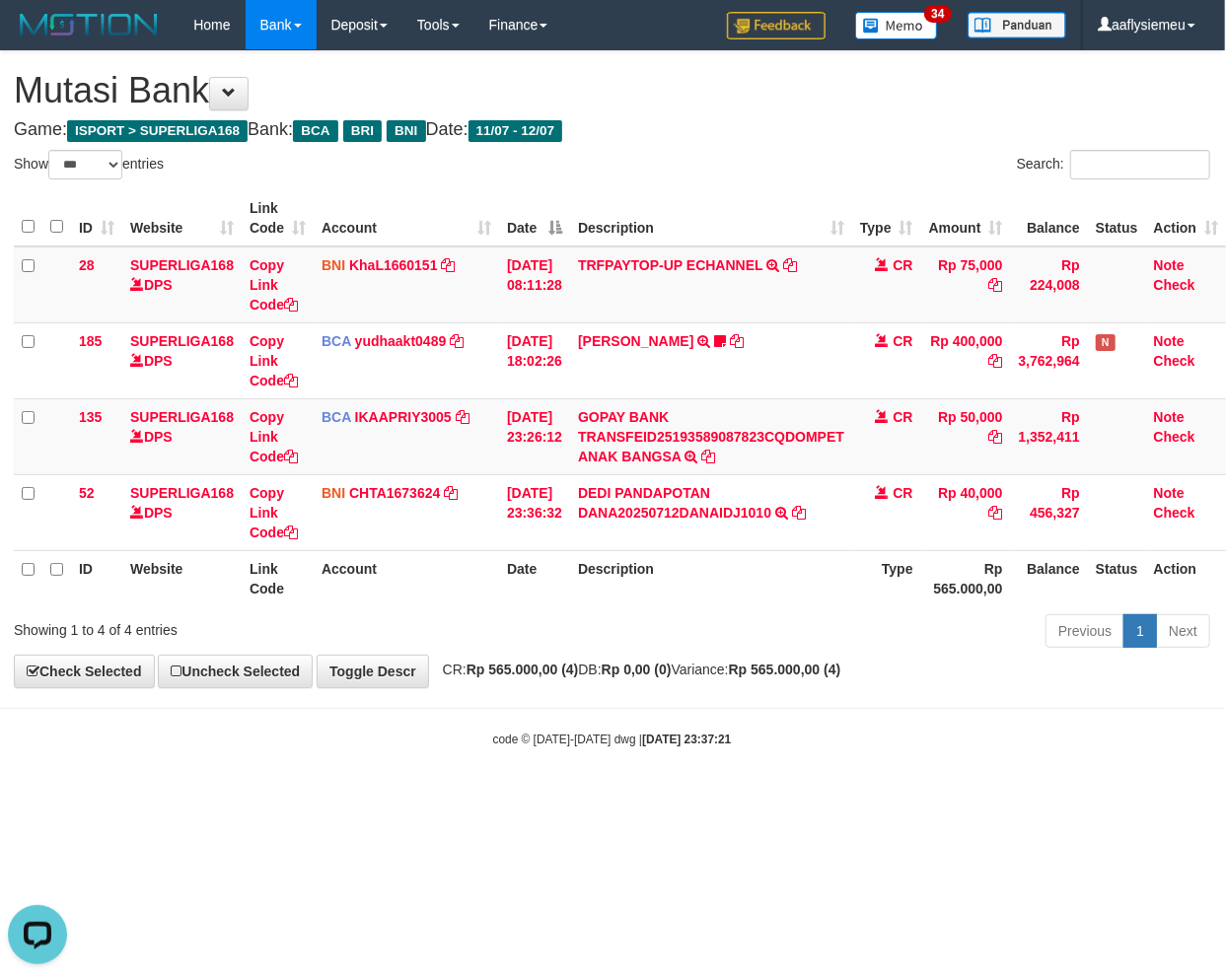 drag, startPoint x: 0, startPoint y: 0, endPoint x: 738, endPoint y: 657, distance: 988.0754 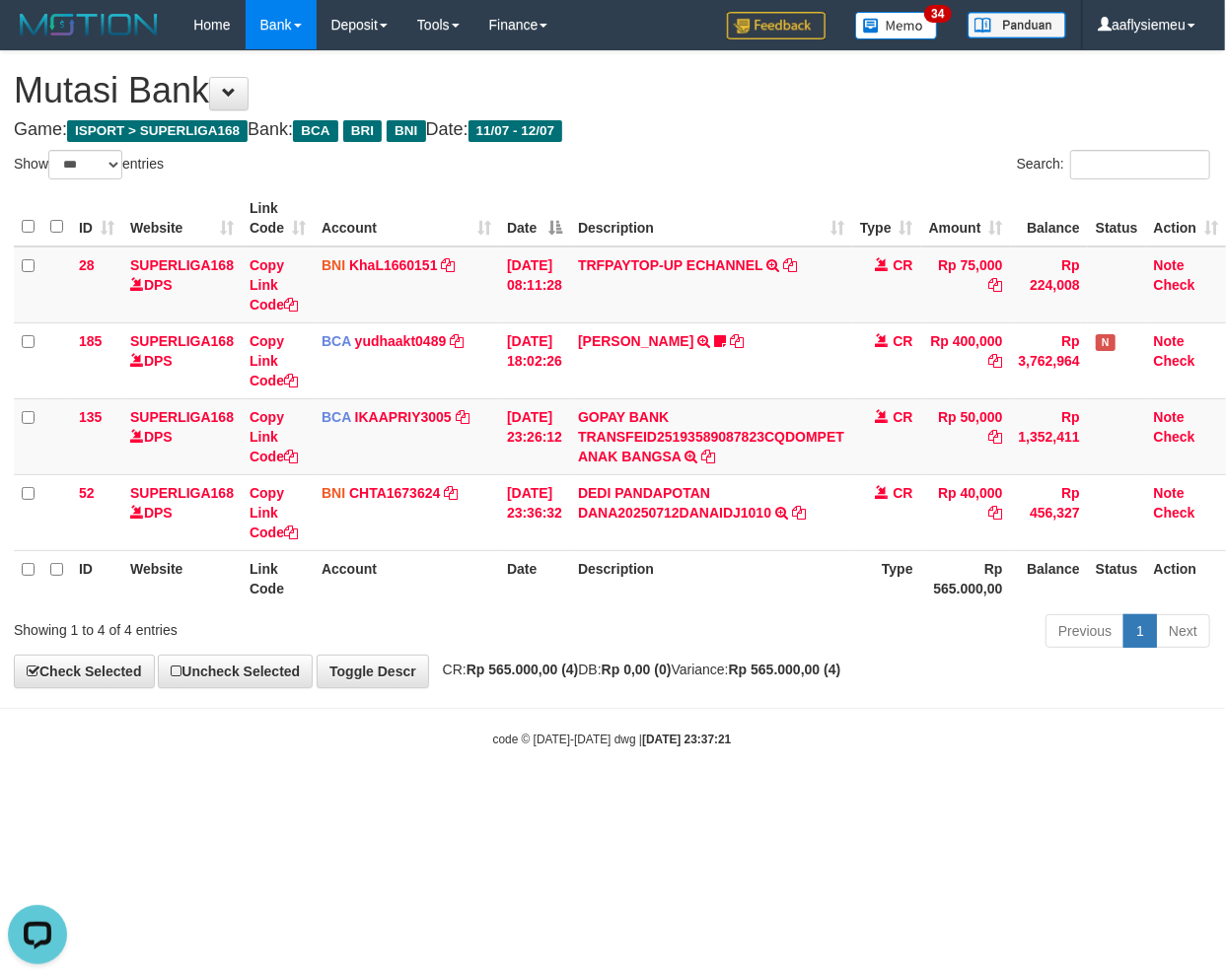 click on "code © 2012-2018 dwg |  2025/07/12 23:37:21" at bounding box center [612, 738] 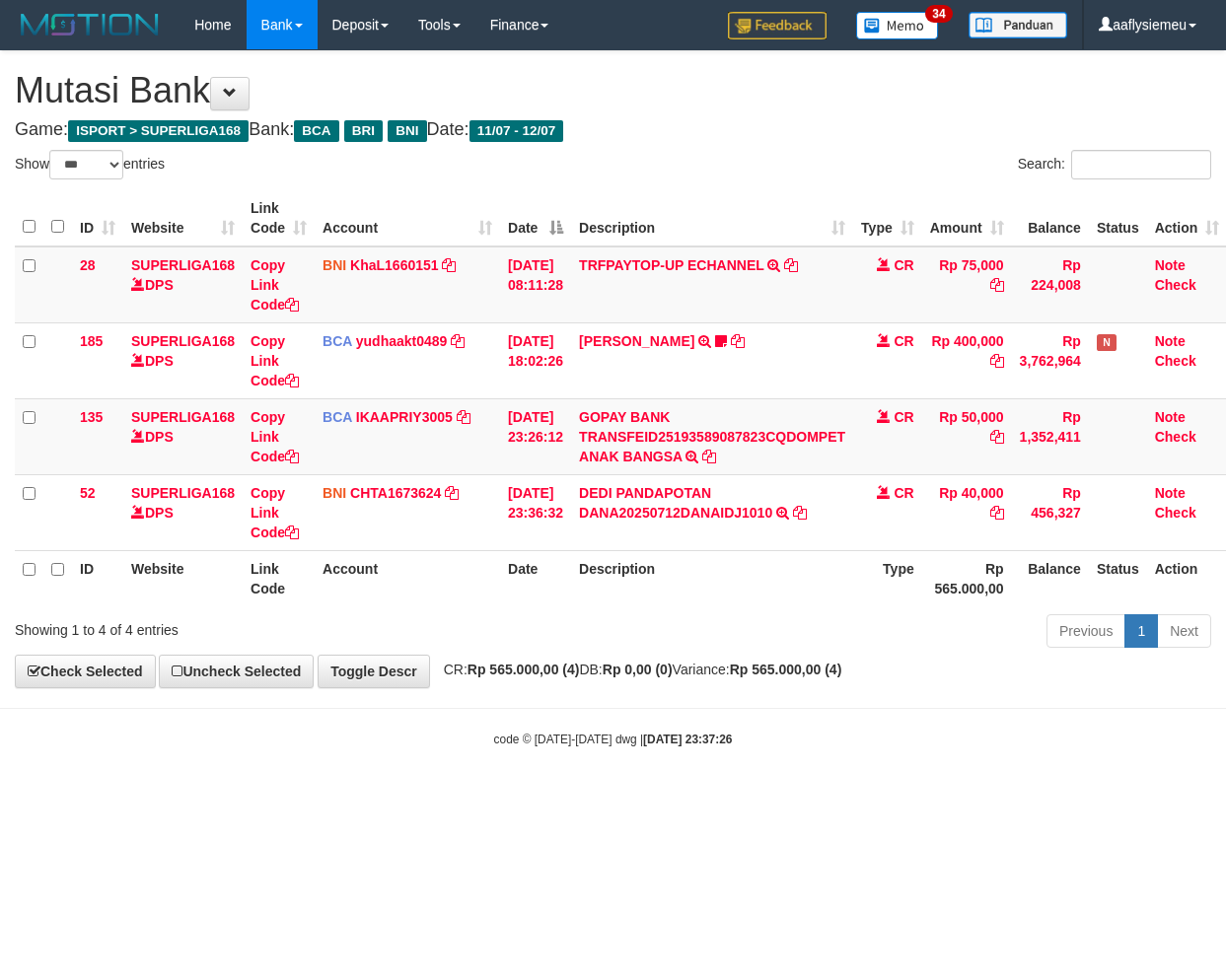 select on "***" 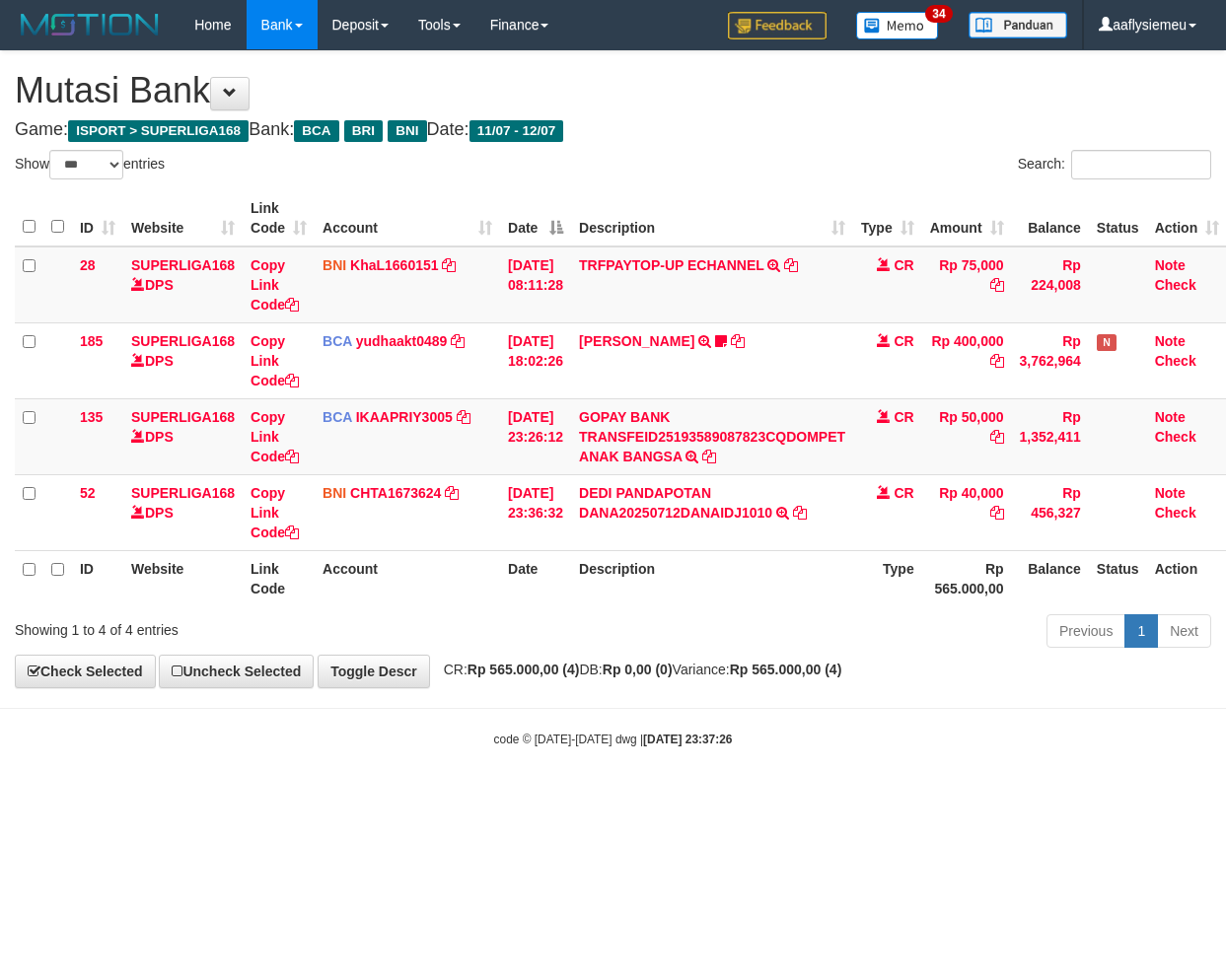scroll, scrollTop: 0, scrollLeft: 14, axis: horizontal 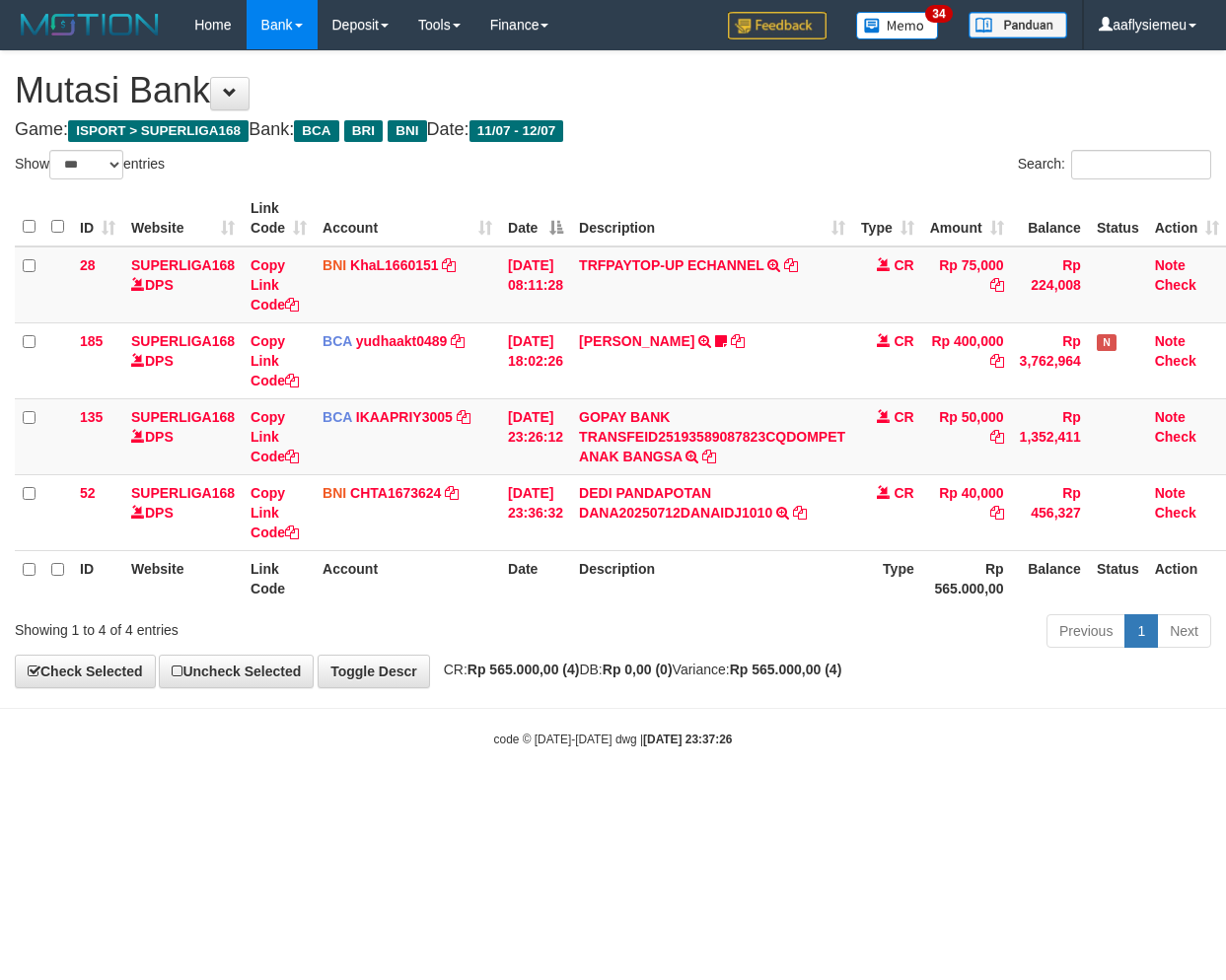 select on "***" 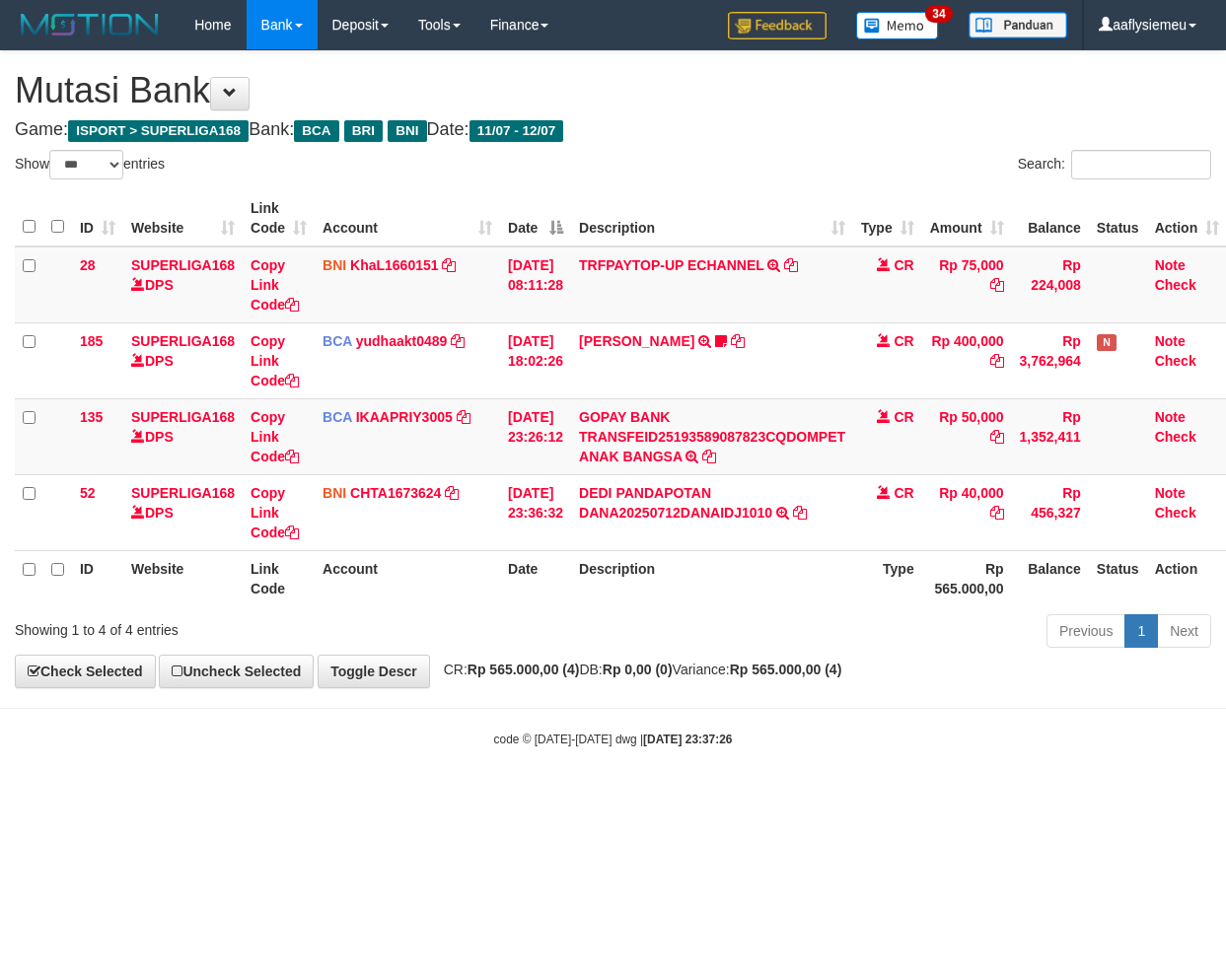 scroll, scrollTop: 0, scrollLeft: 14, axis: horizontal 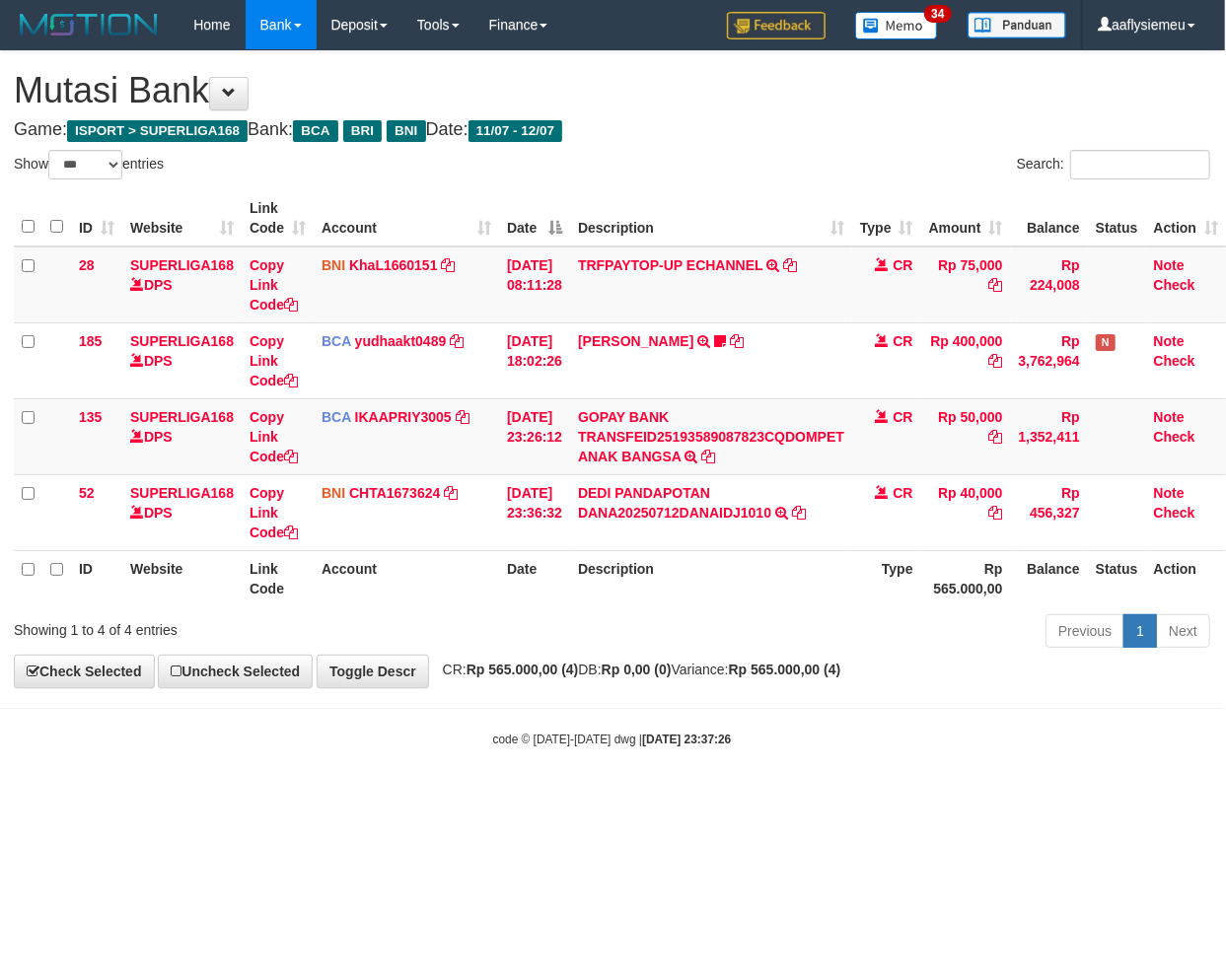 drag, startPoint x: 744, startPoint y: 754, endPoint x: 757, endPoint y: 745, distance: 15.811388 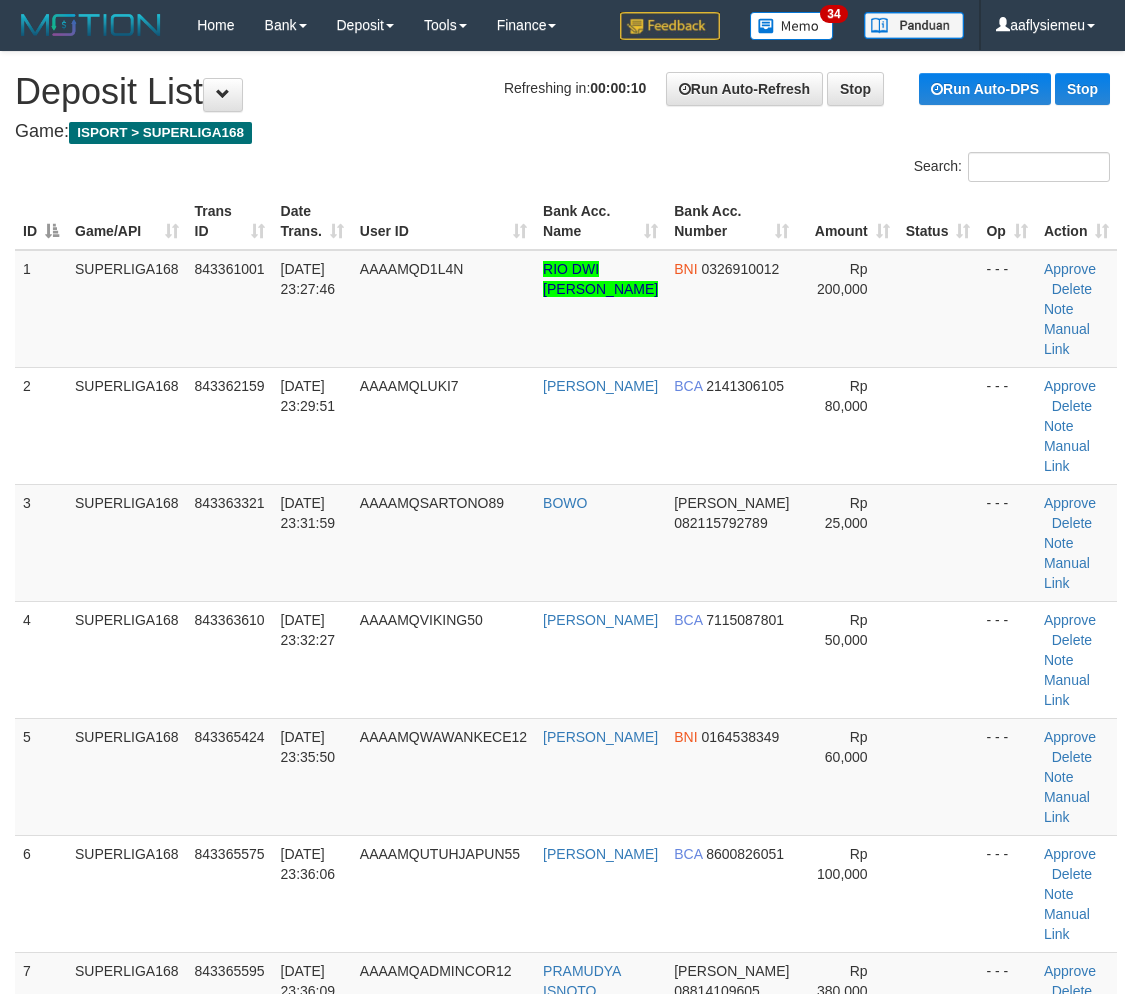 scroll, scrollTop: 1072, scrollLeft: 0, axis: vertical 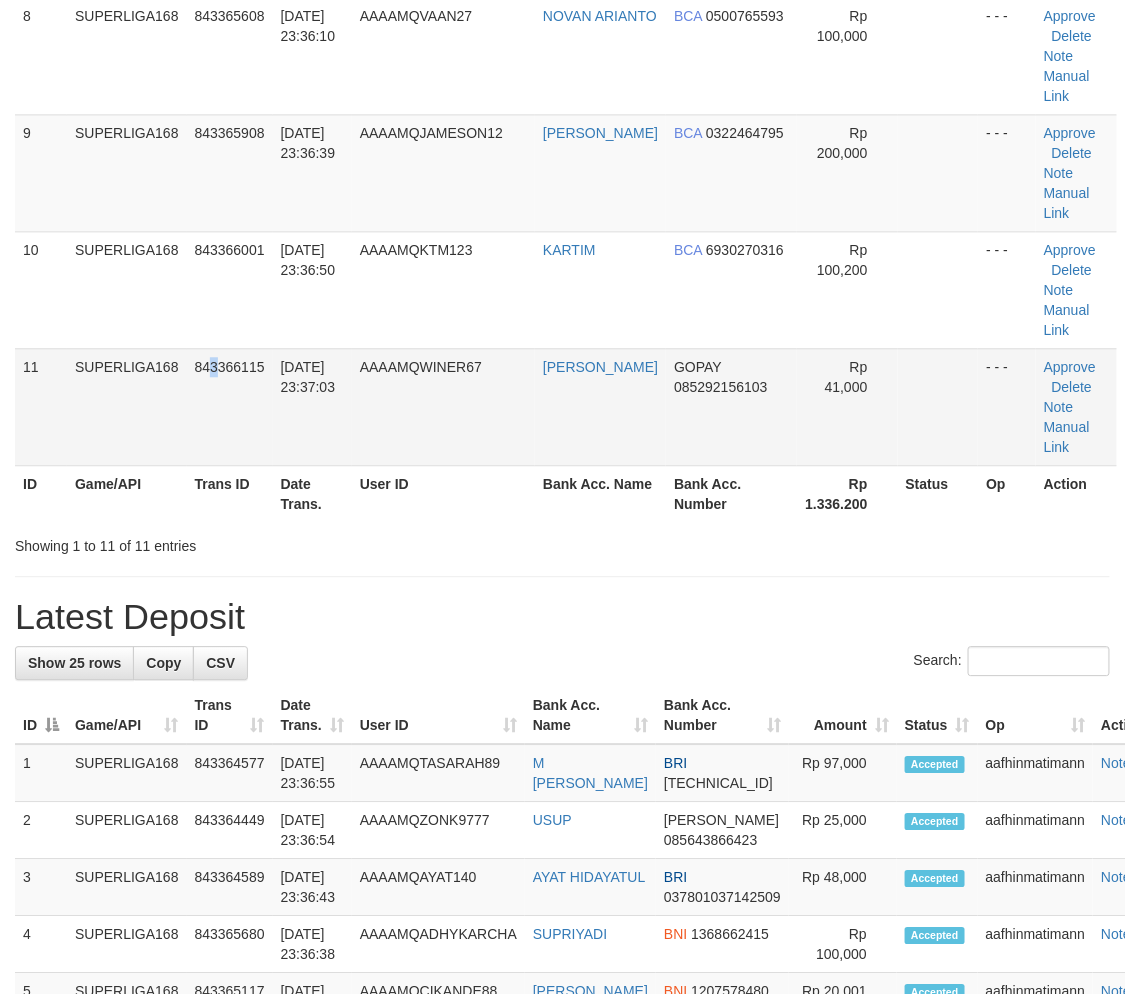 drag, startPoint x: 215, startPoint y: 402, endPoint x: 4, endPoint y: 515, distance: 239.3533 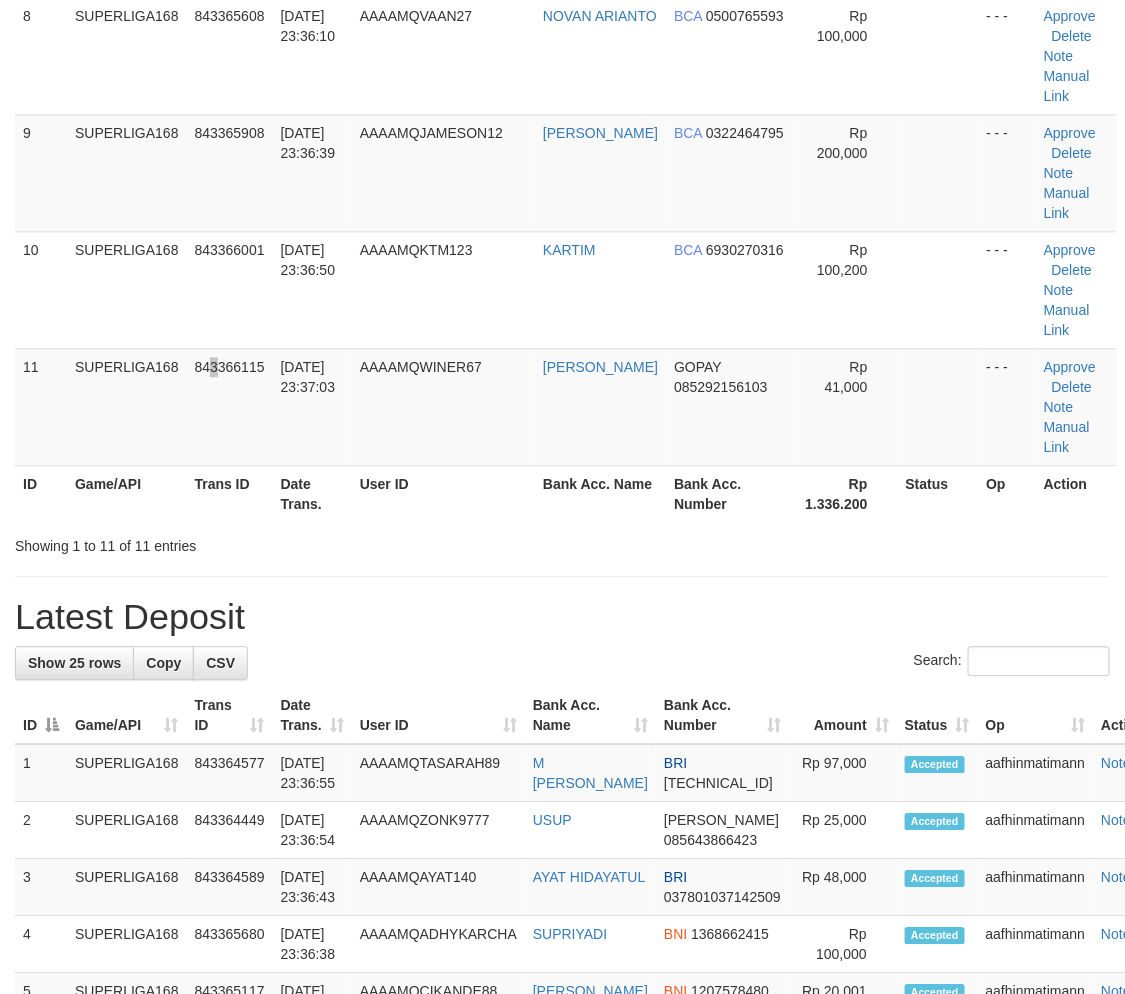 scroll, scrollTop: 911, scrollLeft: 0, axis: vertical 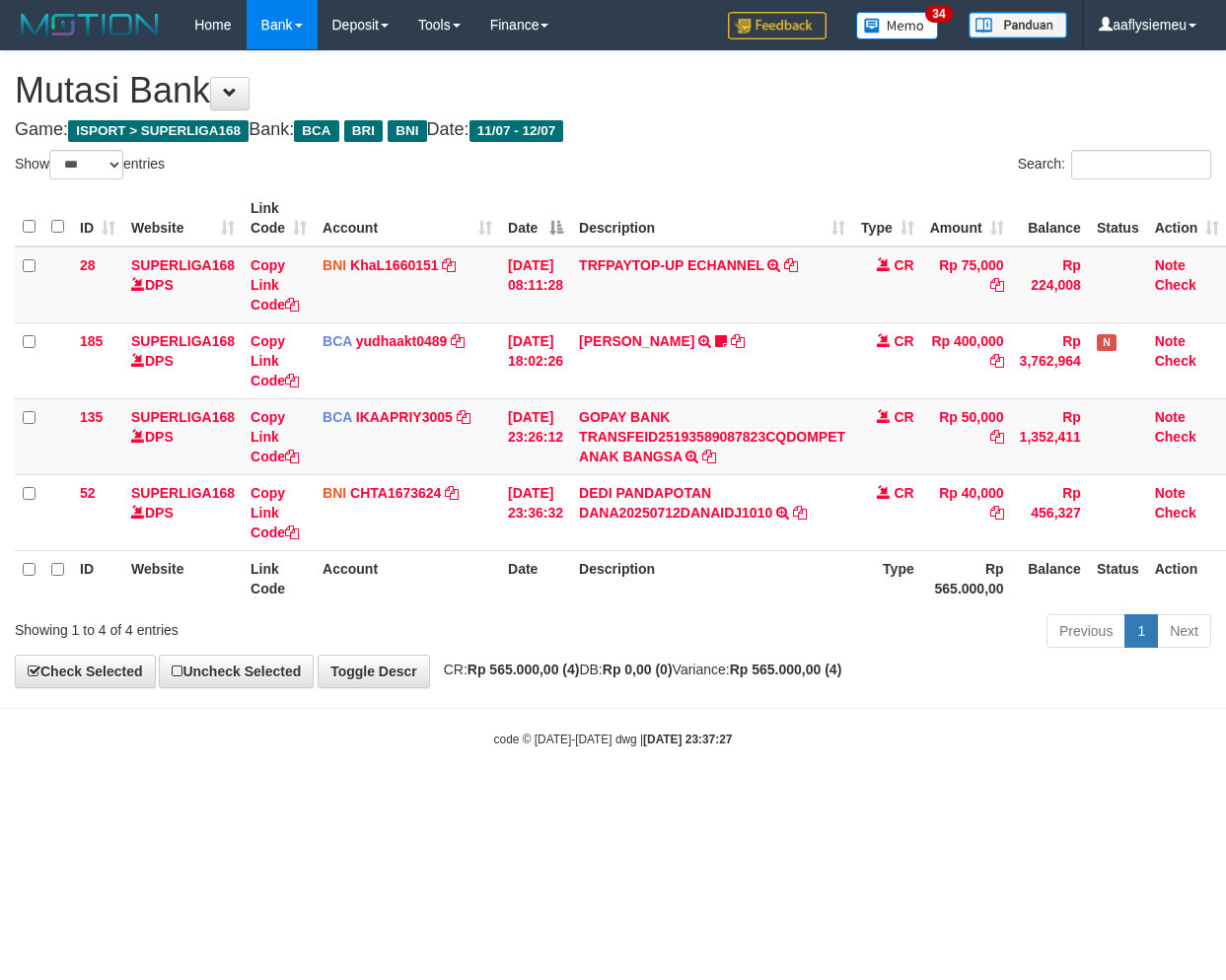 select on "***" 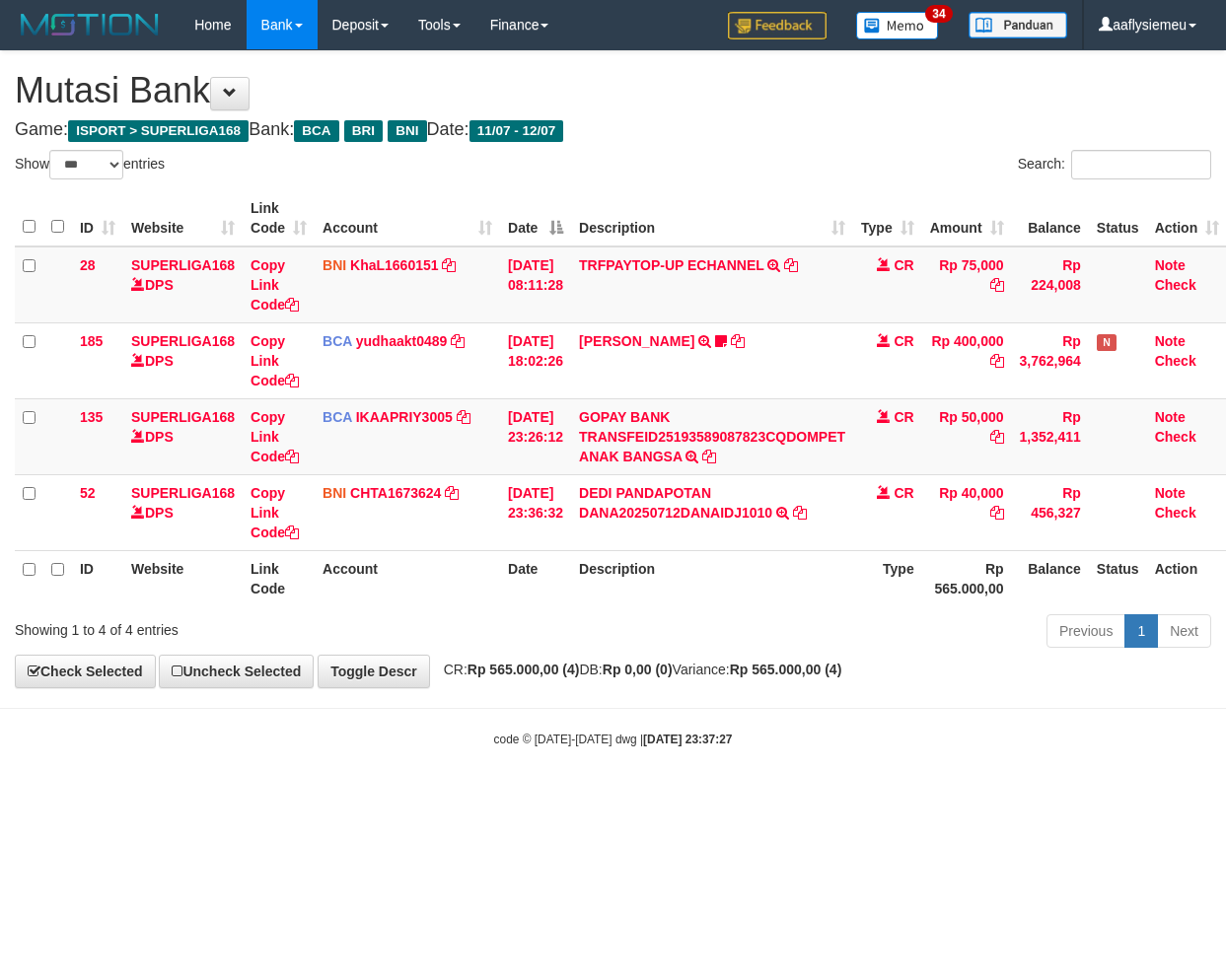 scroll, scrollTop: 0, scrollLeft: 14, axis: horizontal 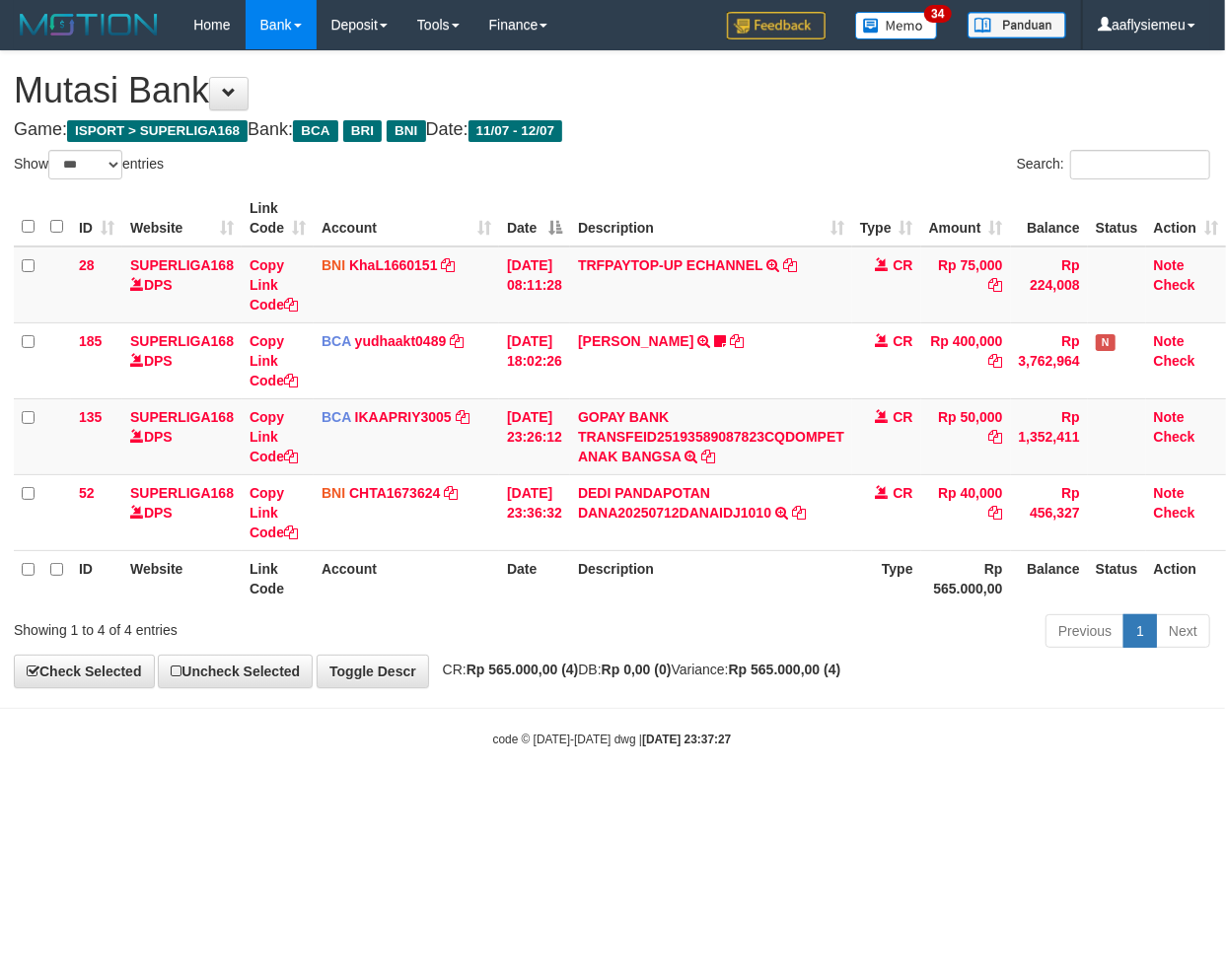 click on "Toggle navigation
Home
Bank
Account List
Load
By Website
Group
[ISPORT]													SUPERLIGA168
By Load Group (DPS)
34" at bounding box center [612, 398] 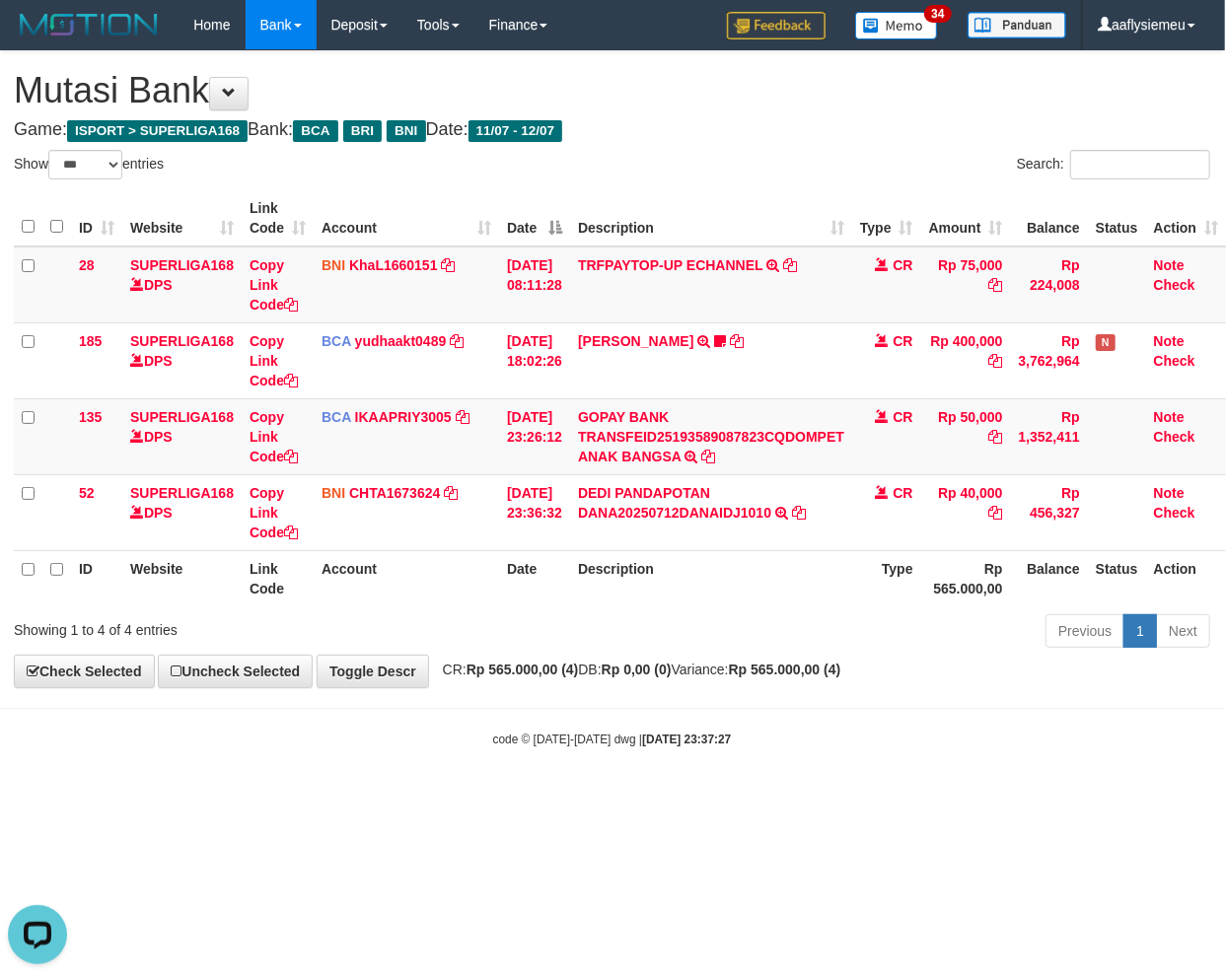 scroll, scrollTop: 0, scrollLeft: 0, axis: both 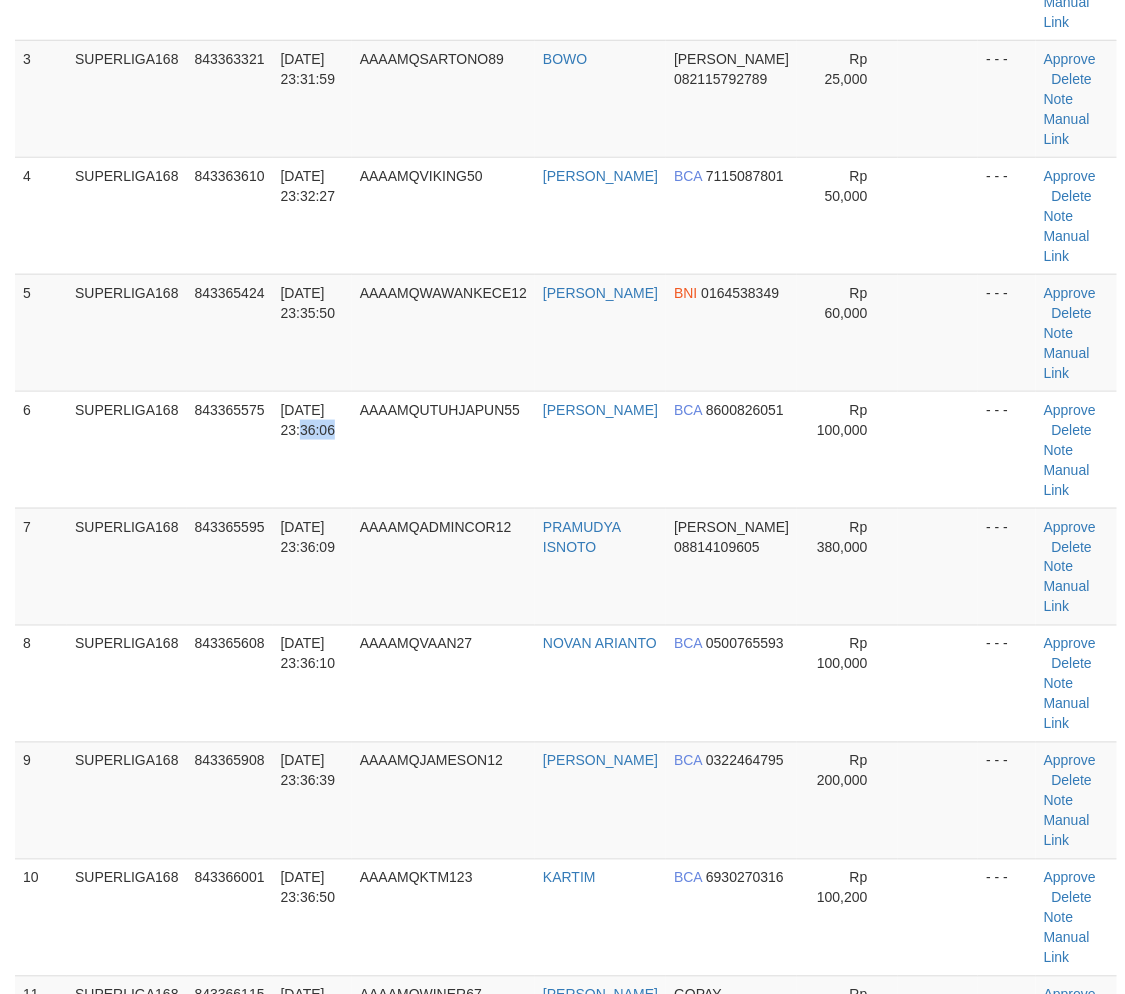 drag, startPoint x: 372, startPoint y: 391, endPoint x: 8, endPoint y: 523, distance: 387.19504 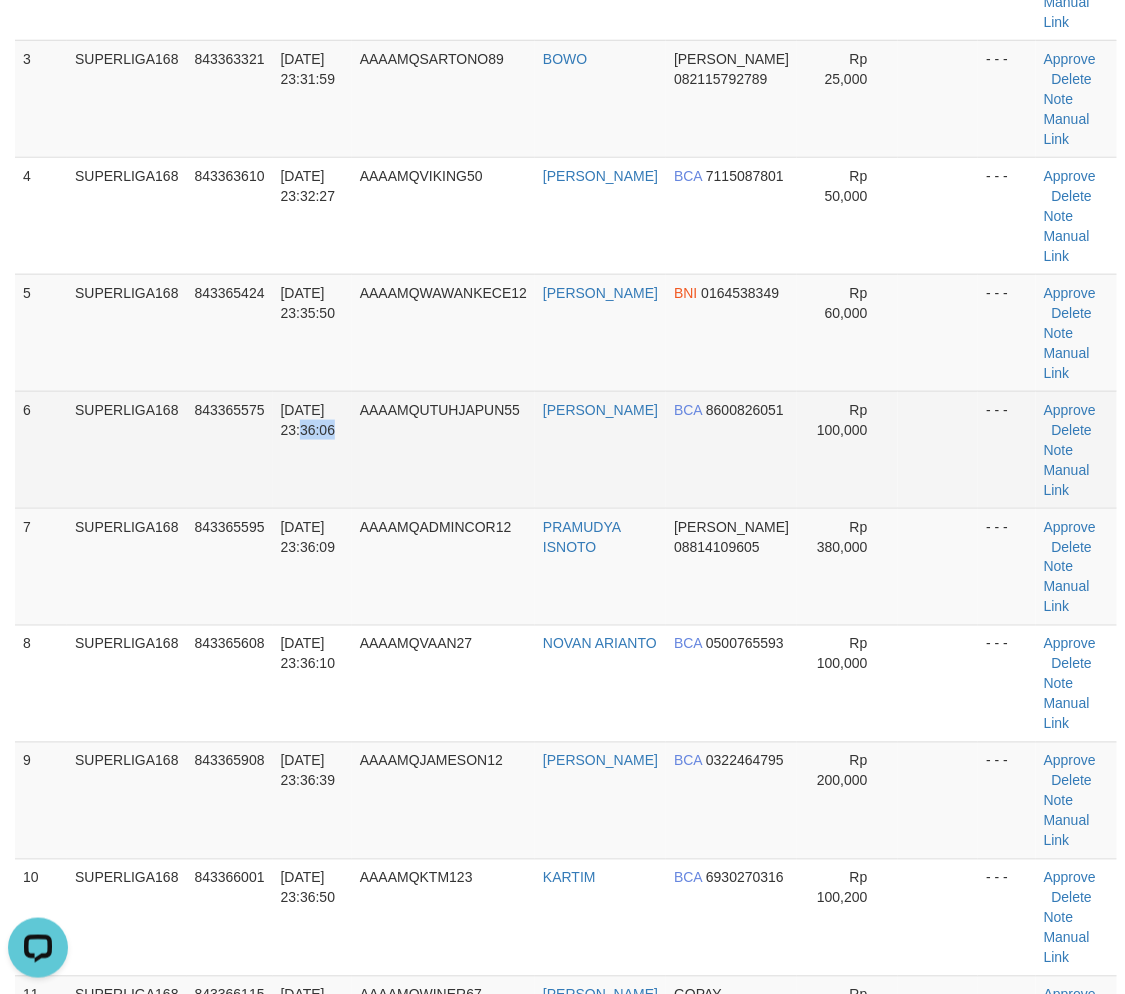 scroll, scrollTop: 0, scrollLeft: 0, axis: both 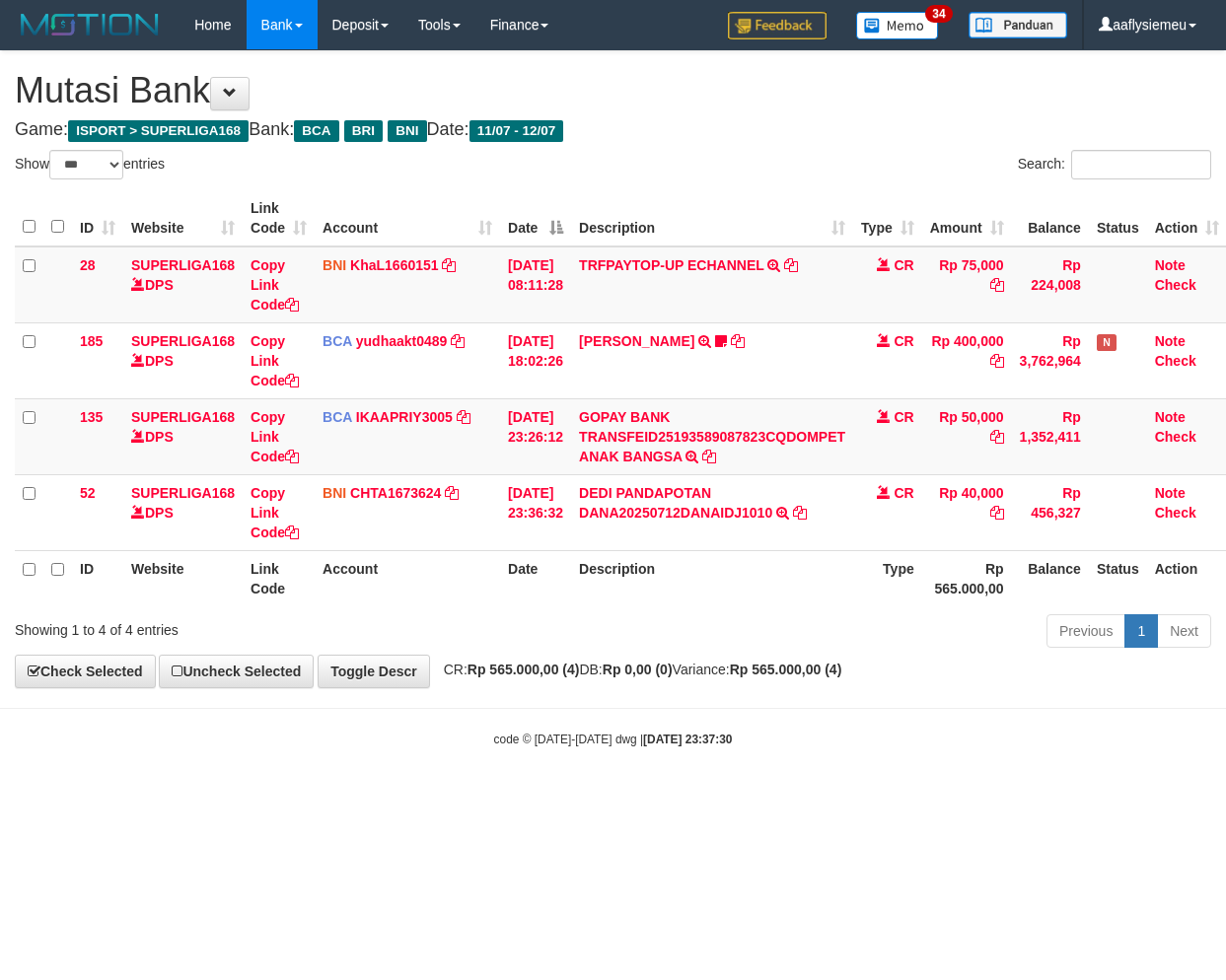 select on "***" 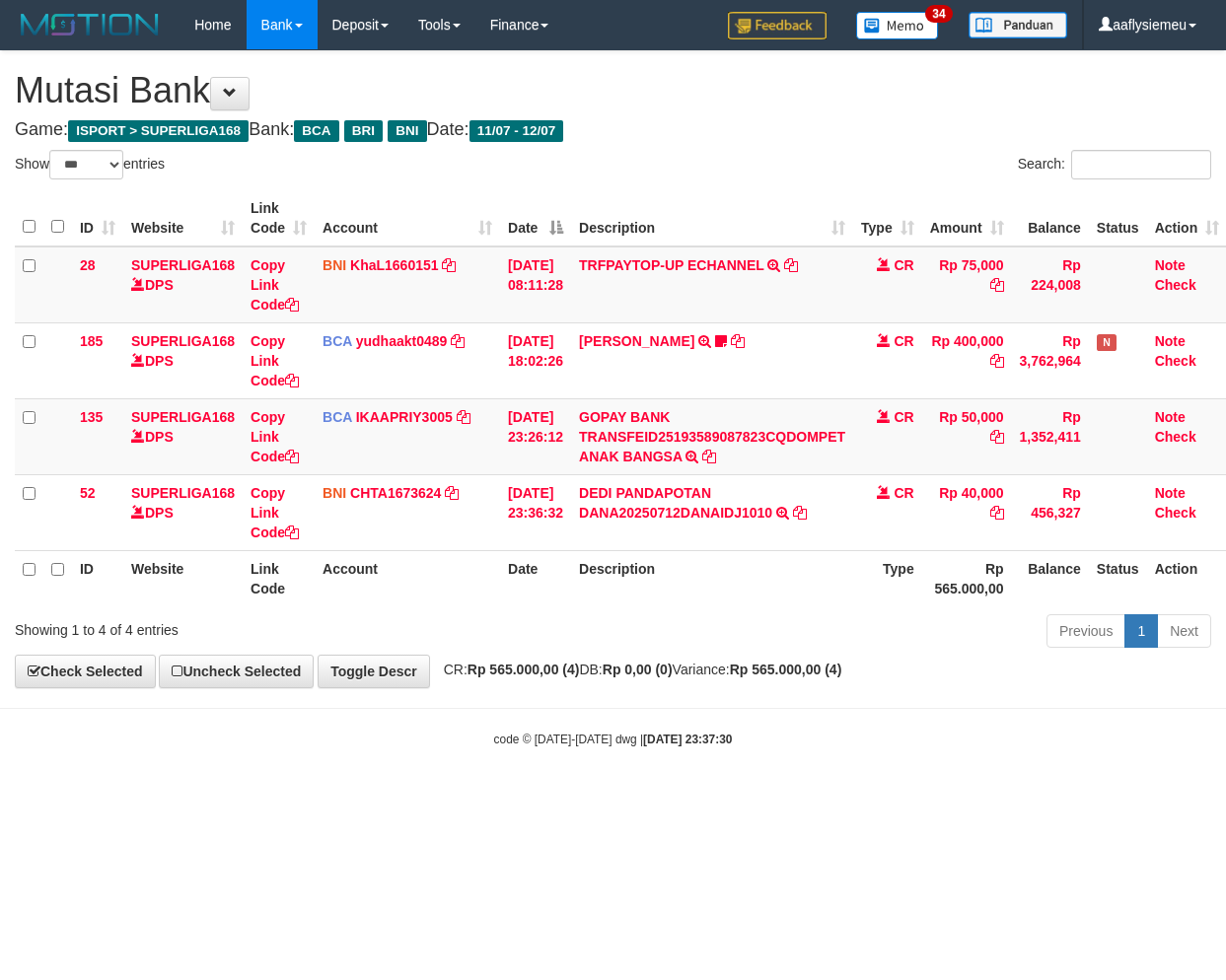 scroll, scrollTop: 0, scrollLeft: 14, axis: horizontal 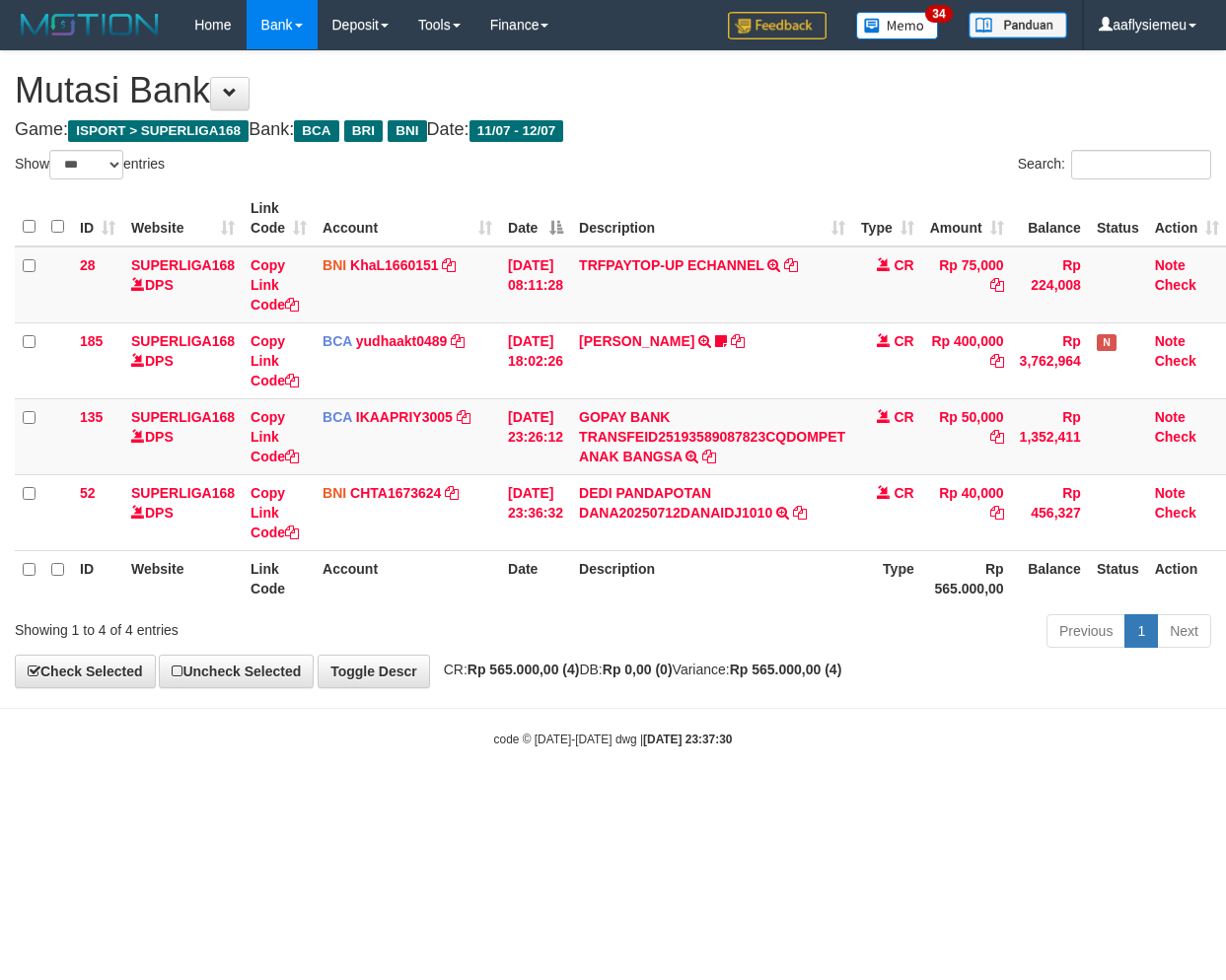 select on "***" 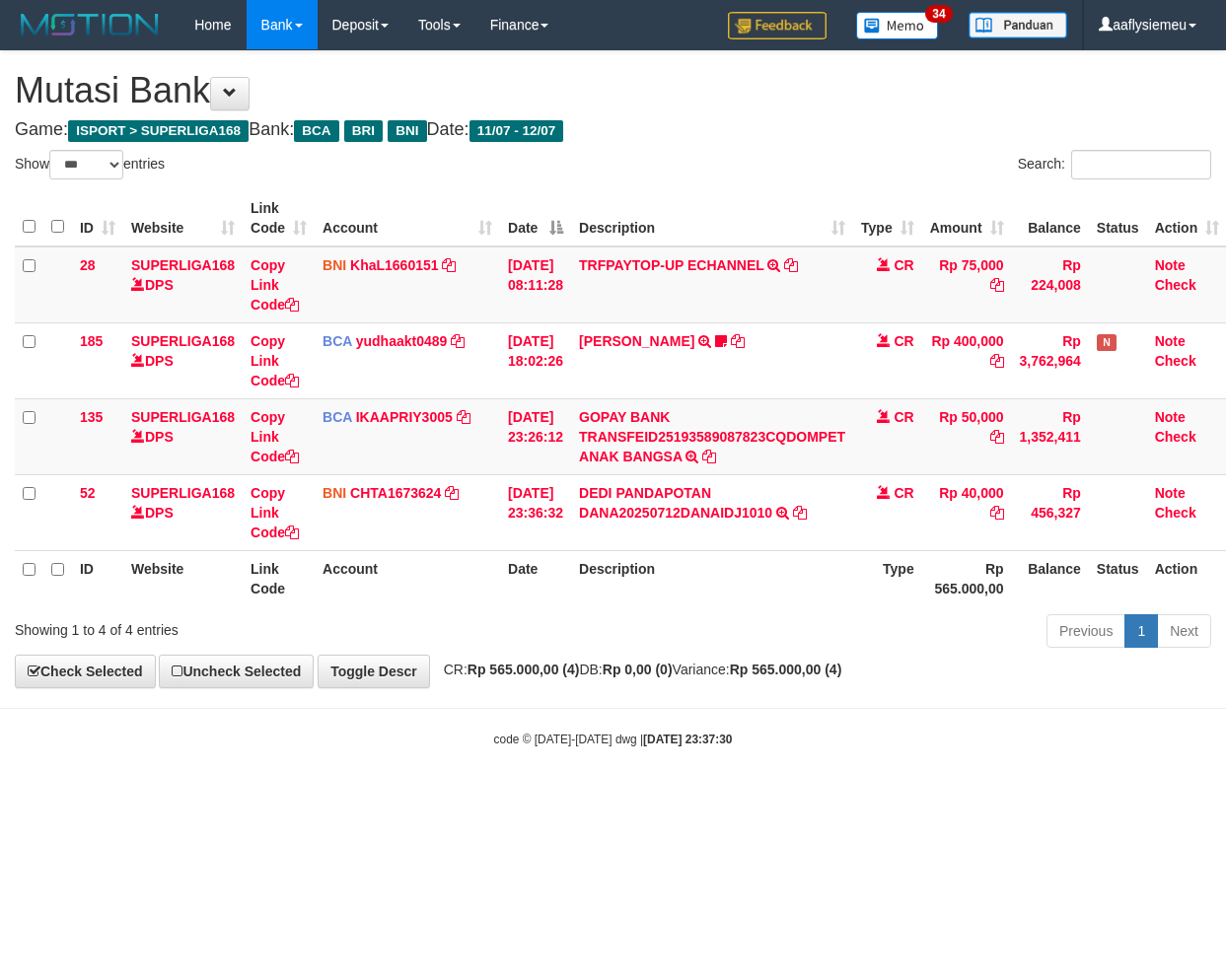scroll, scrollTop: 0, scrollLeft: 14, axis: horizontal 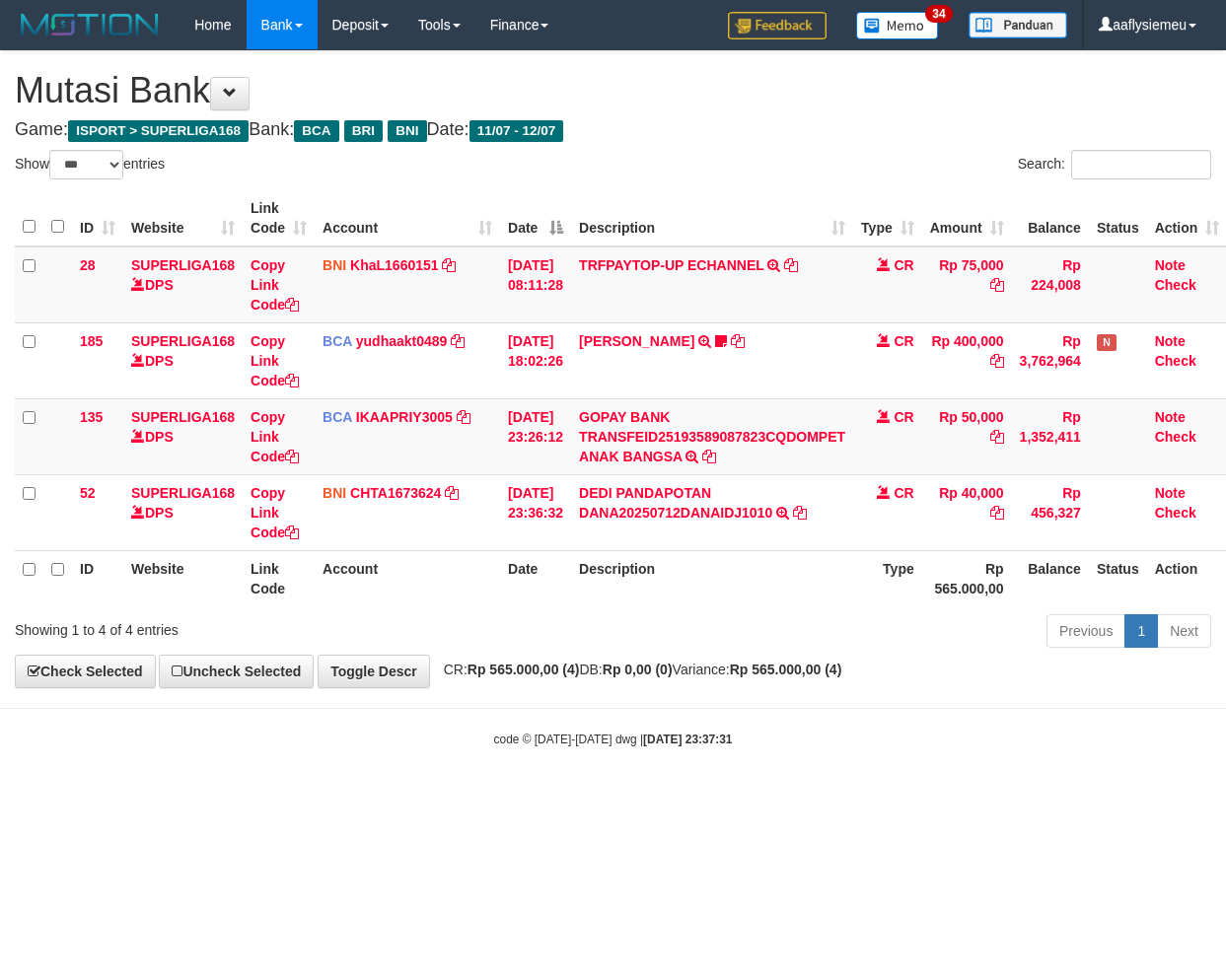 select on "***" 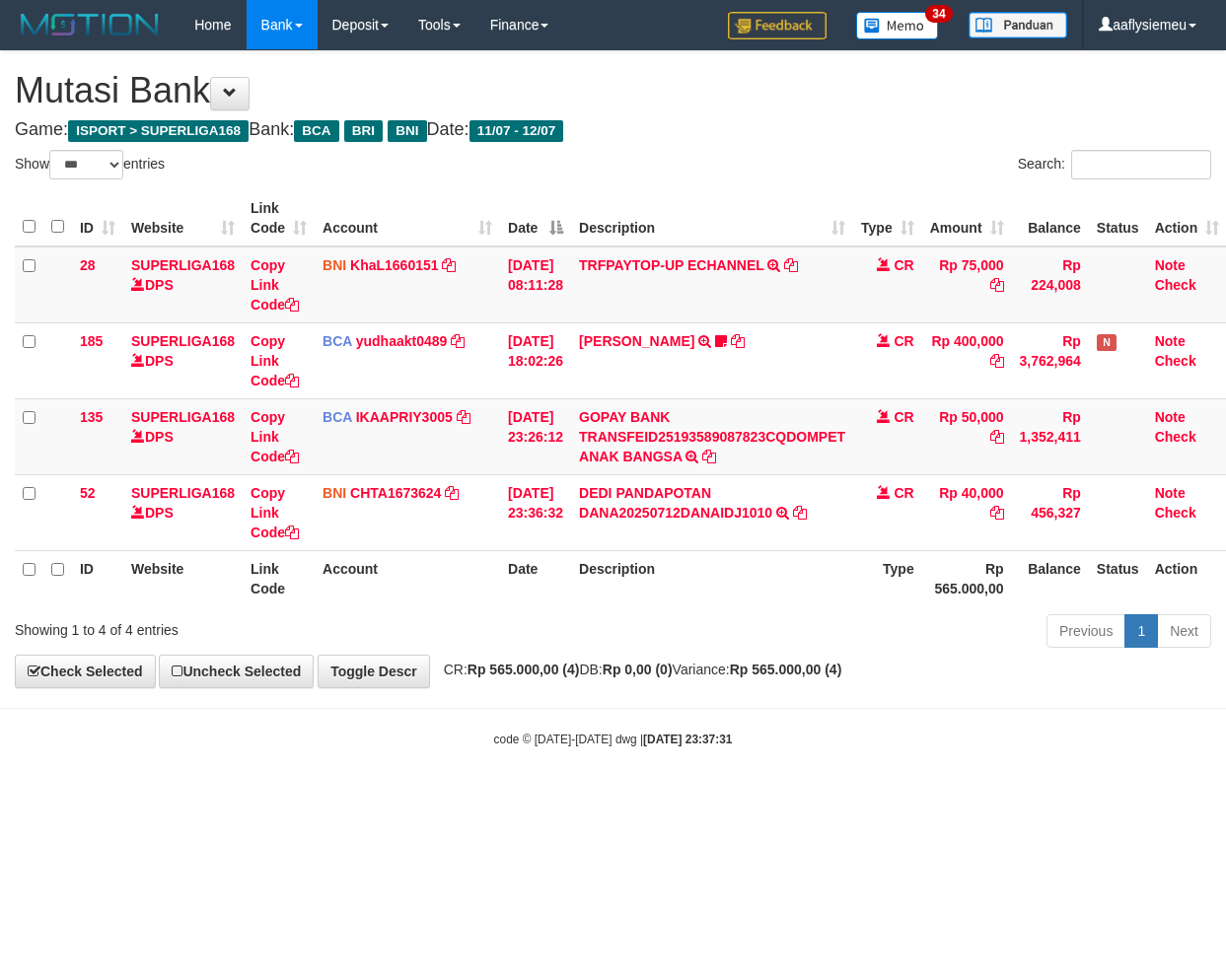 scroll, scrollTop: 0, scrollLeft: 14, axis: horizontal 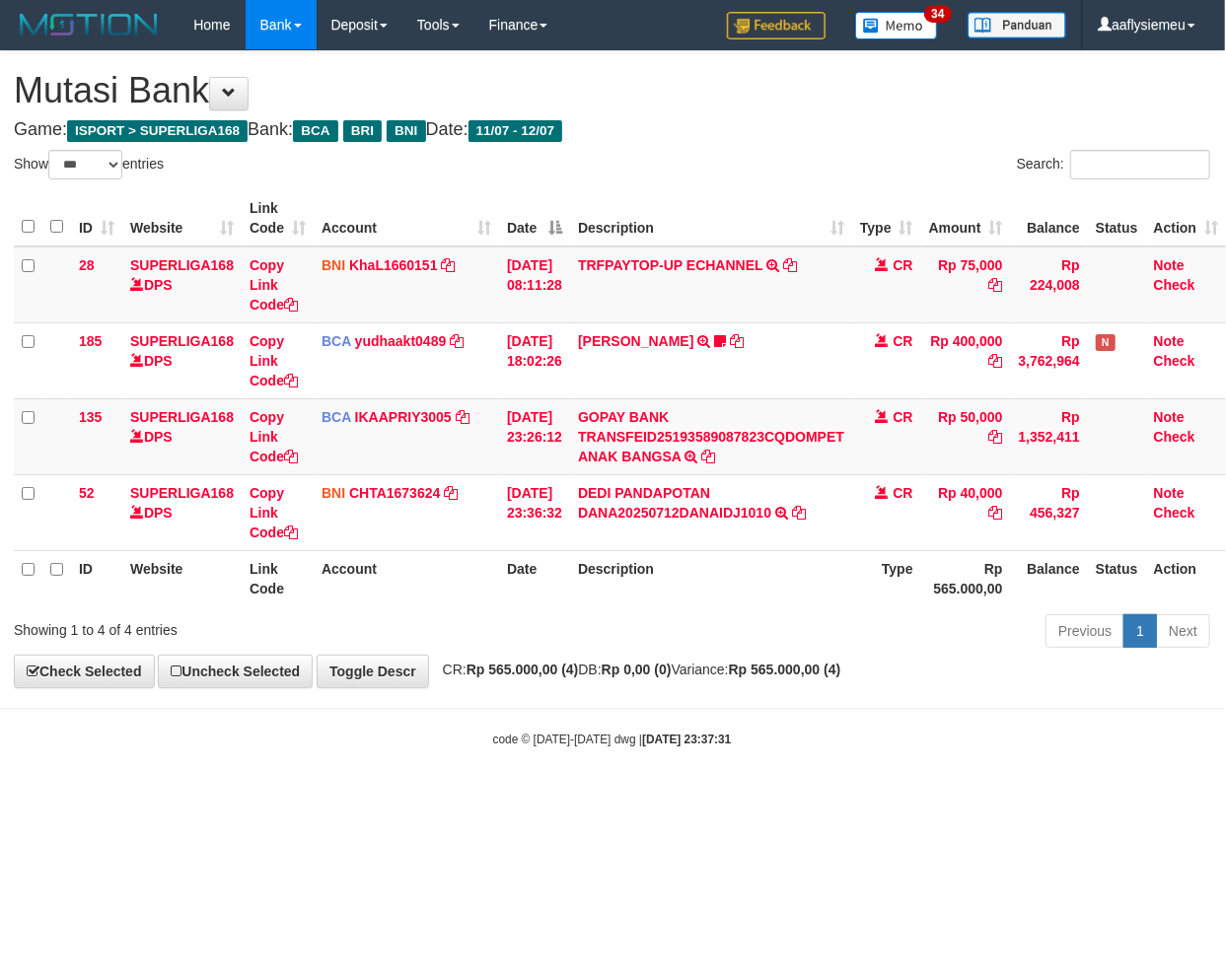 click on "Previous 1 Next" at bounding box center (867, 633) 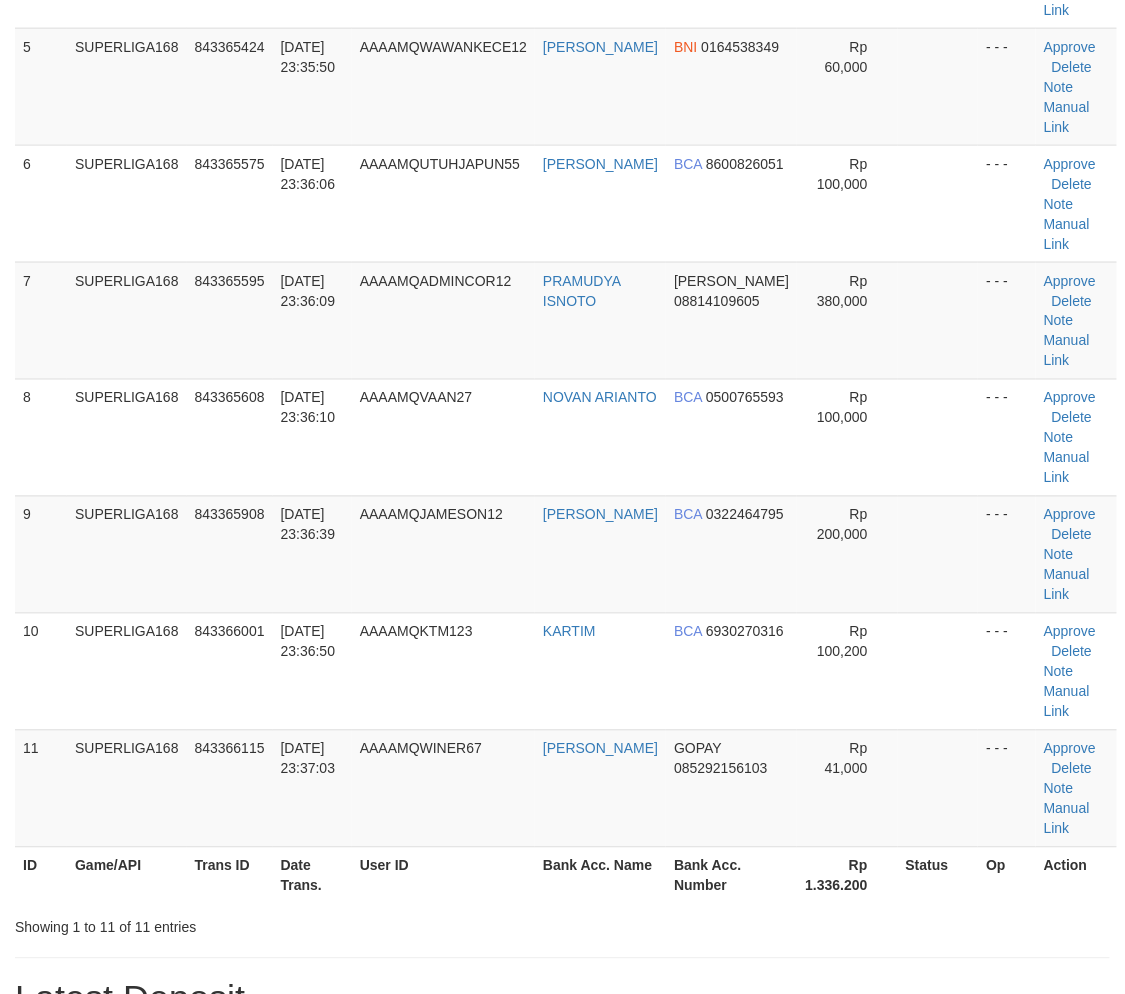 scroll, scrollTop: 627, scrollLeft: 0, axis: vertical 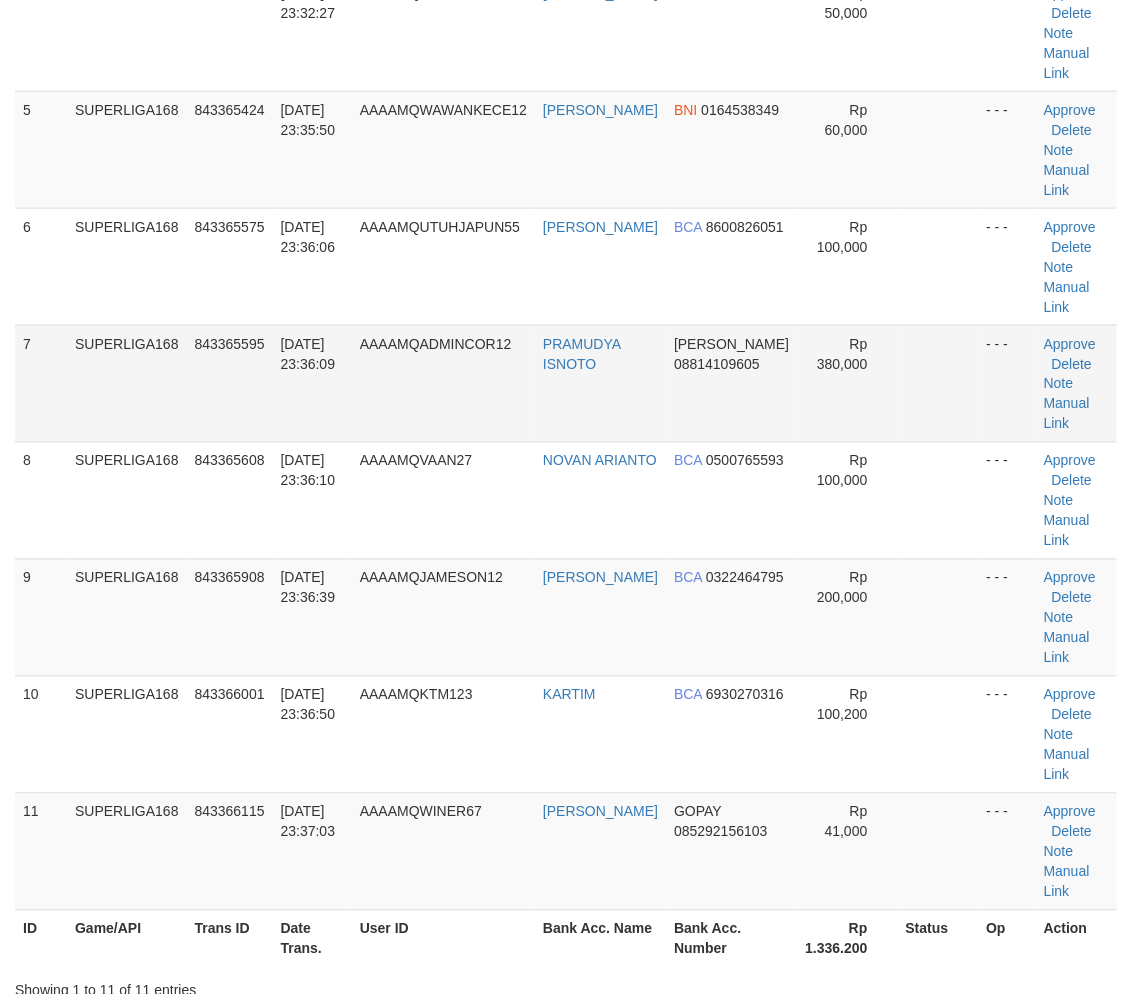click on "7" at bounding box center (41, 383) 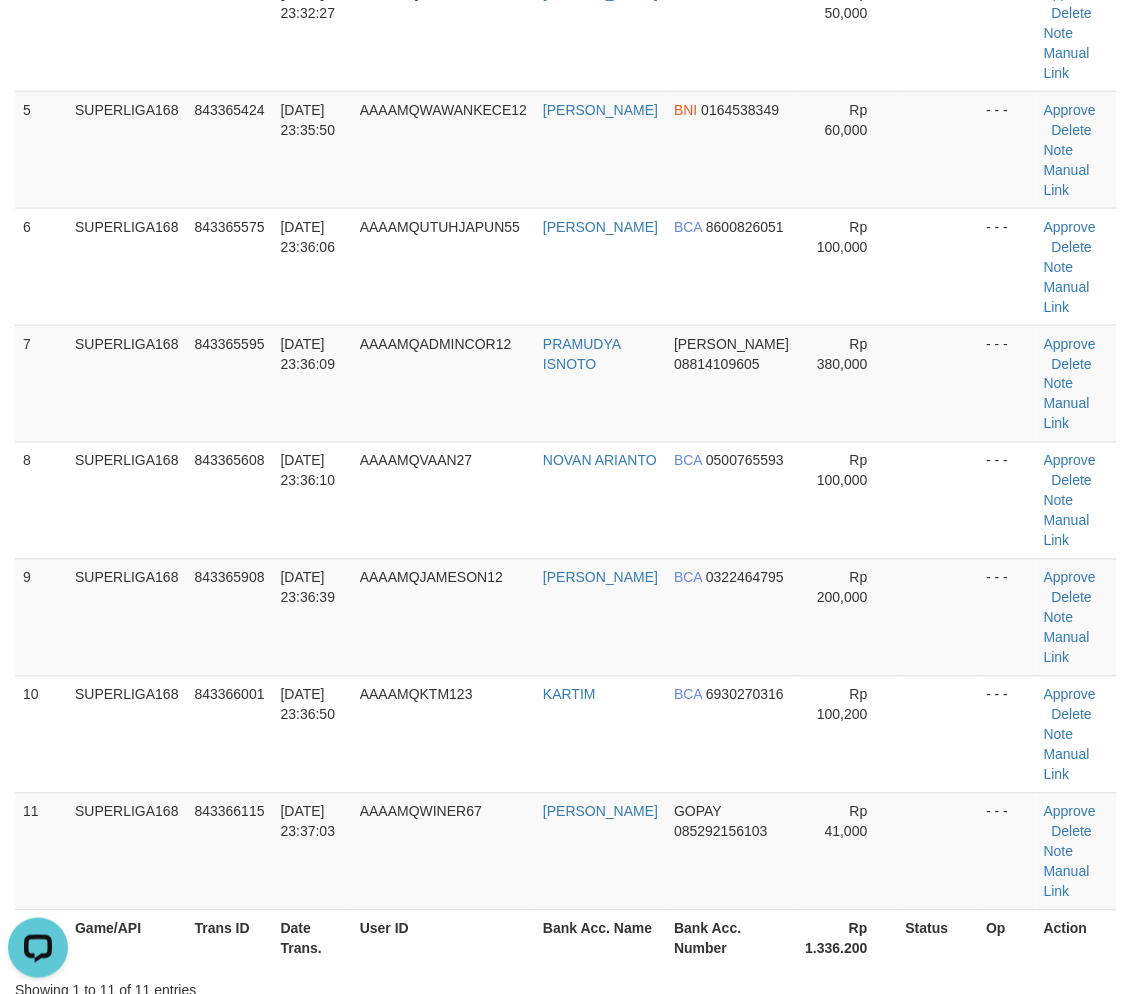 scroll, scrollTop: 0, scrollLeft: 0, axis: both 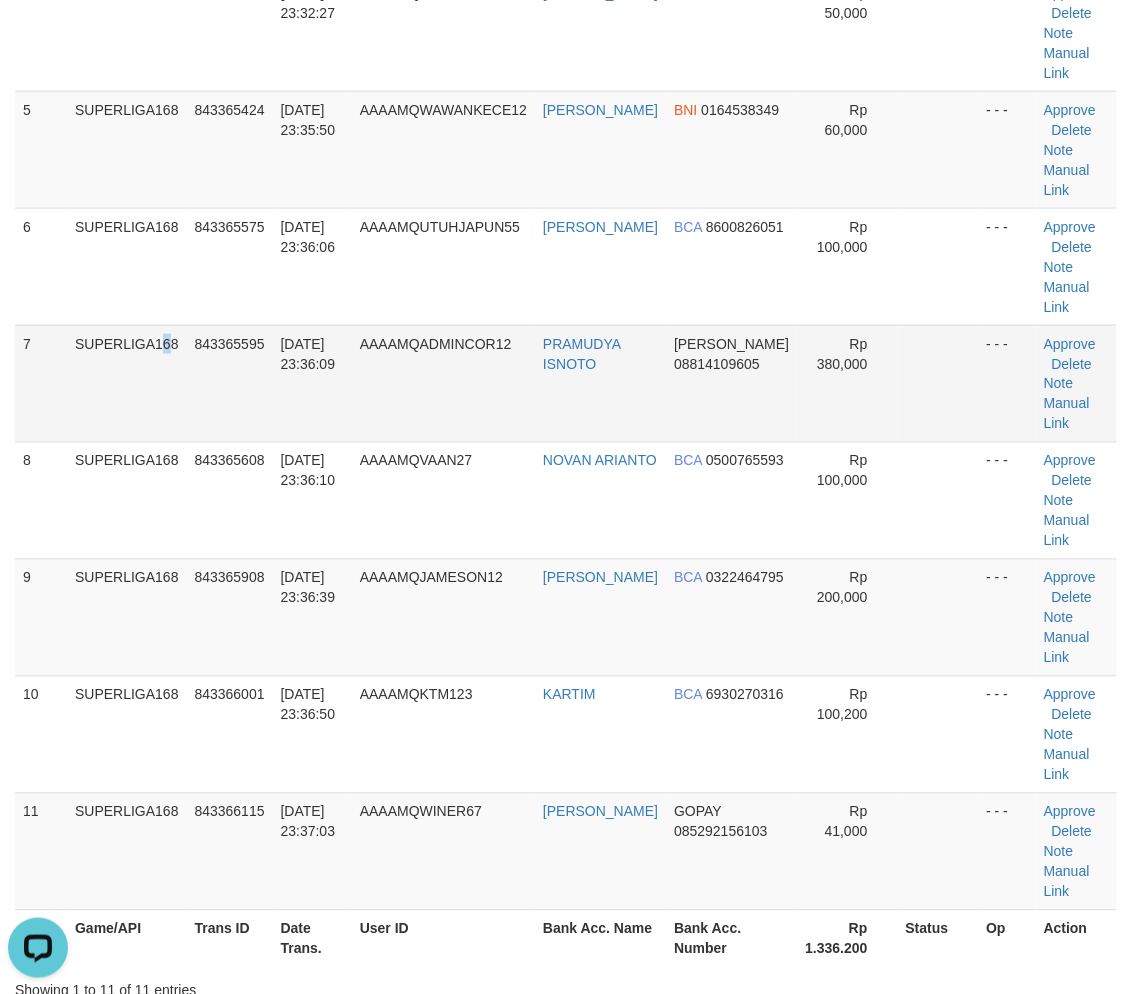 click on "SUPERLIGA168" at bounding box center [127, 383] 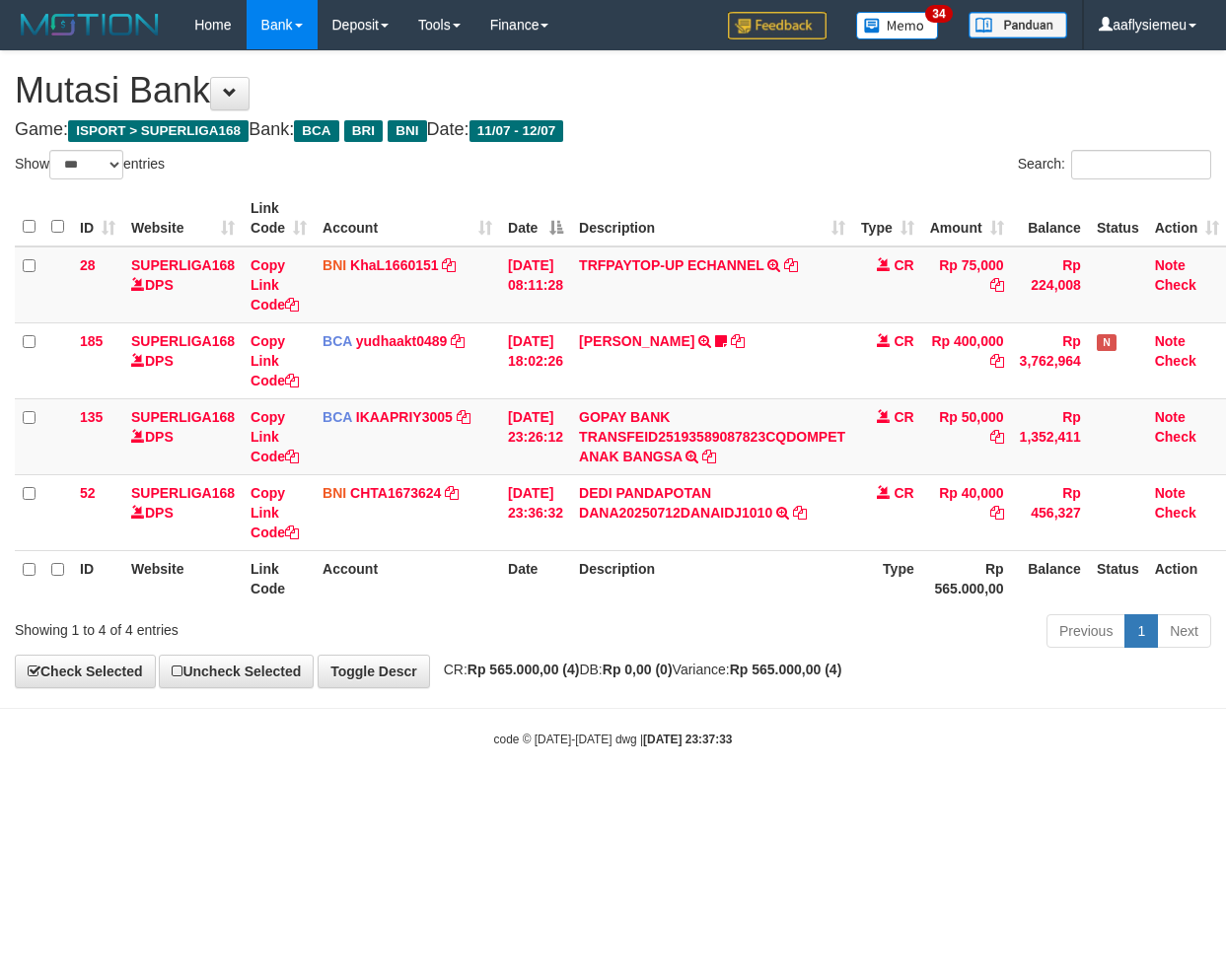 select on "***" 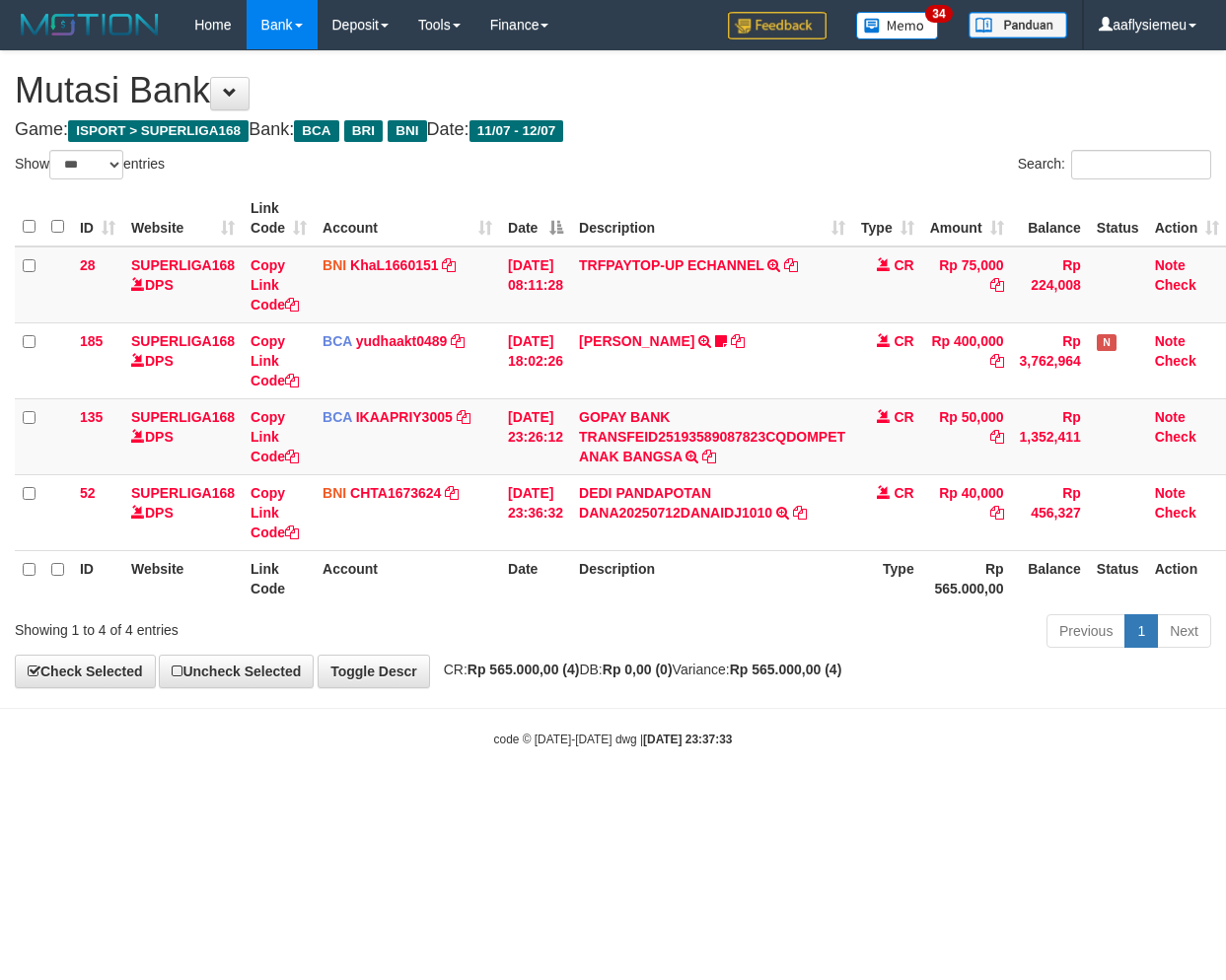 scroll, scrollTop: 0, scrollLeft: 14, axis: horizontal 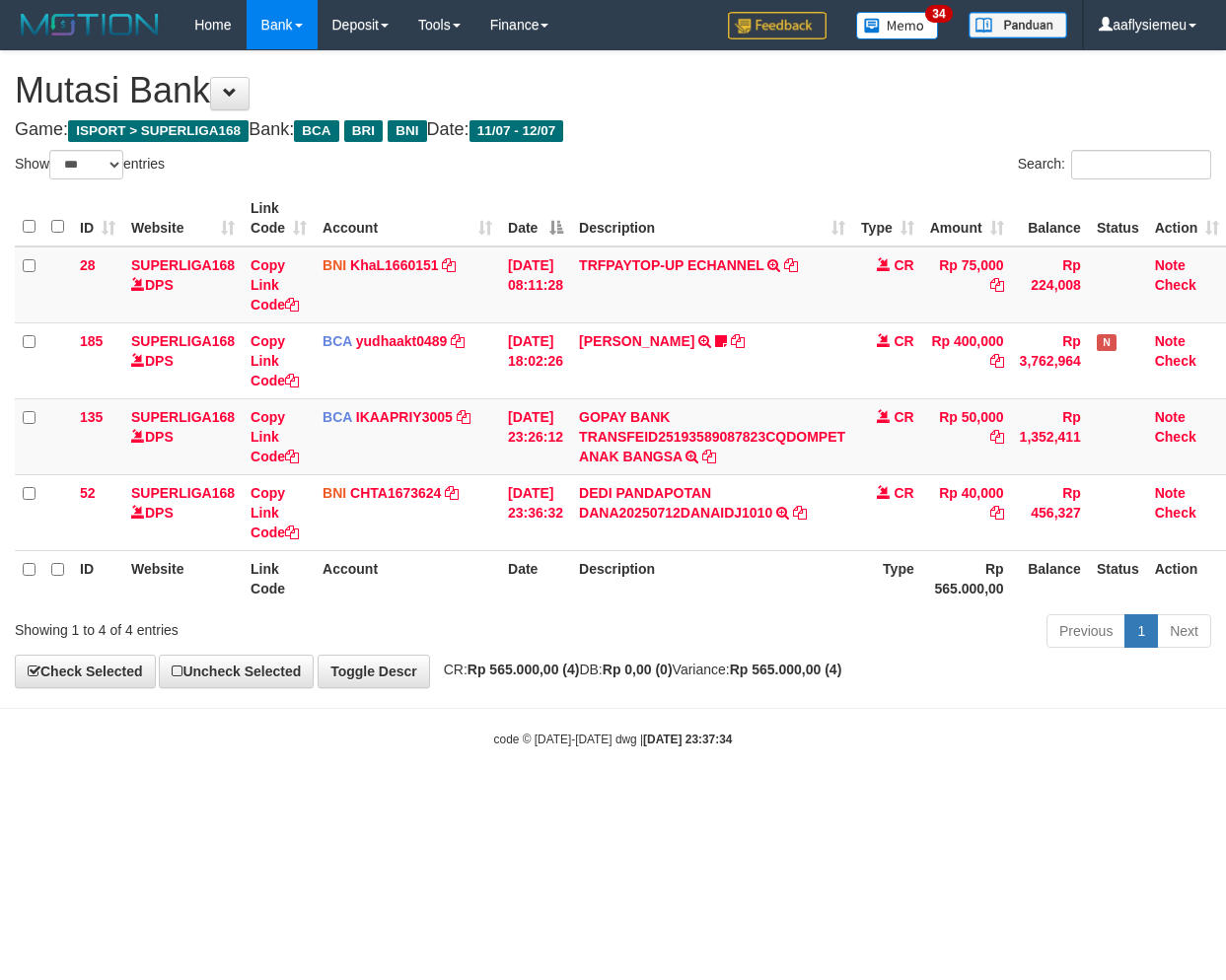 select on "***" 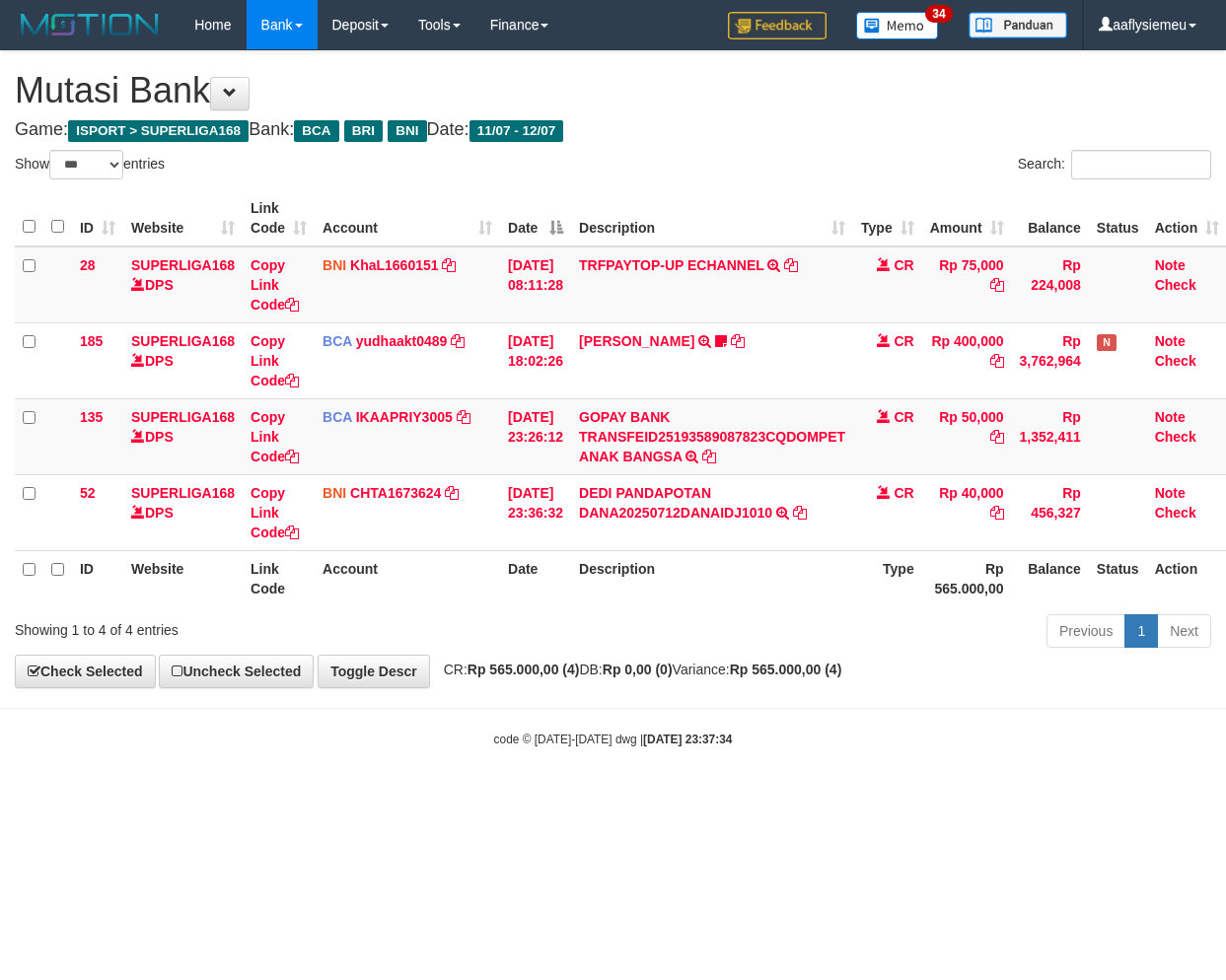 scroll, scrollTop: 0, scrollLeft: 14, axis: horizontal 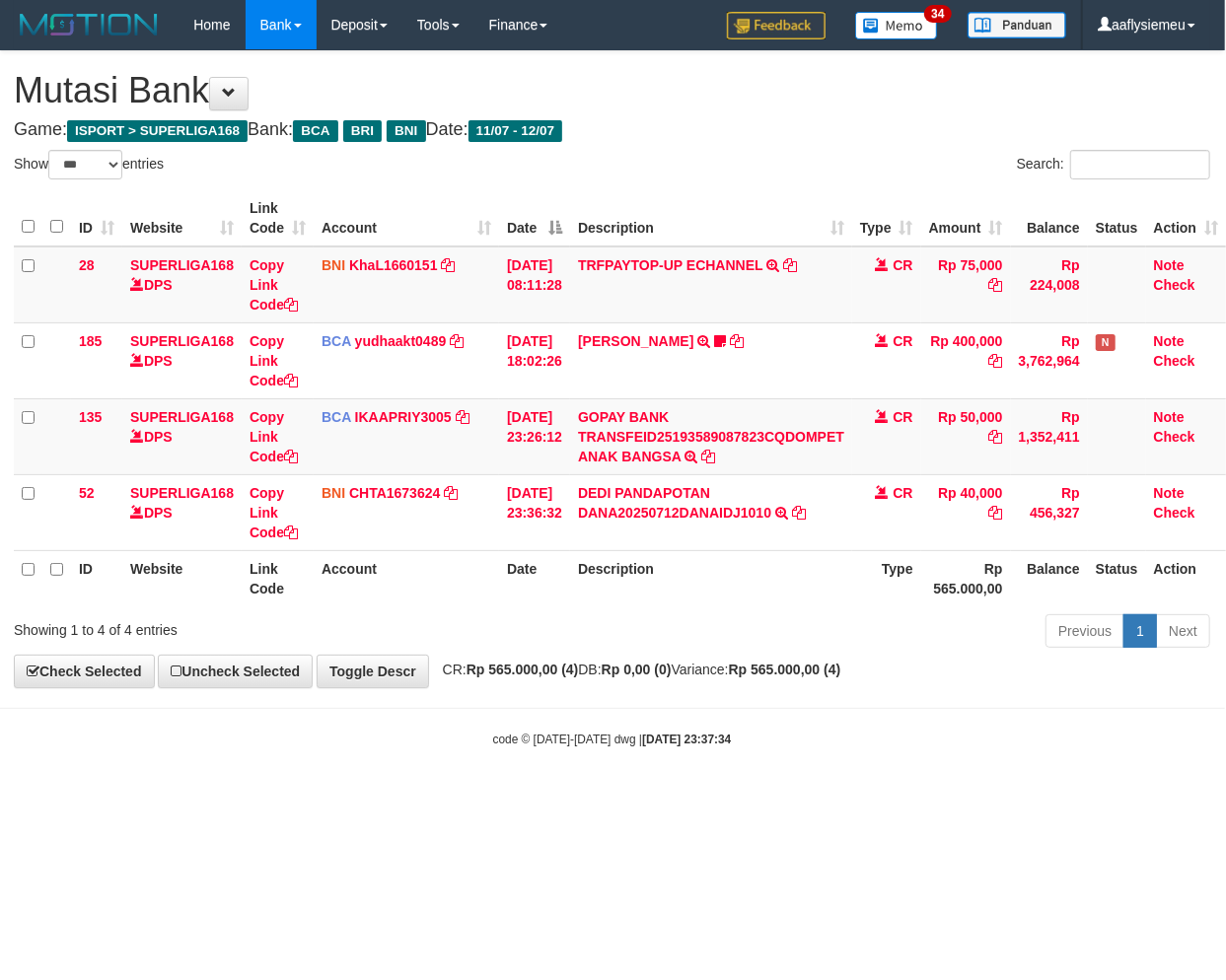 click on "Toggle navigation
Home
Bank
Account List
Load
By Website
Group
[ISPORT]													SUPERLIGA168
By Load Group (DPS)
34" at bounding box center (612, 398) 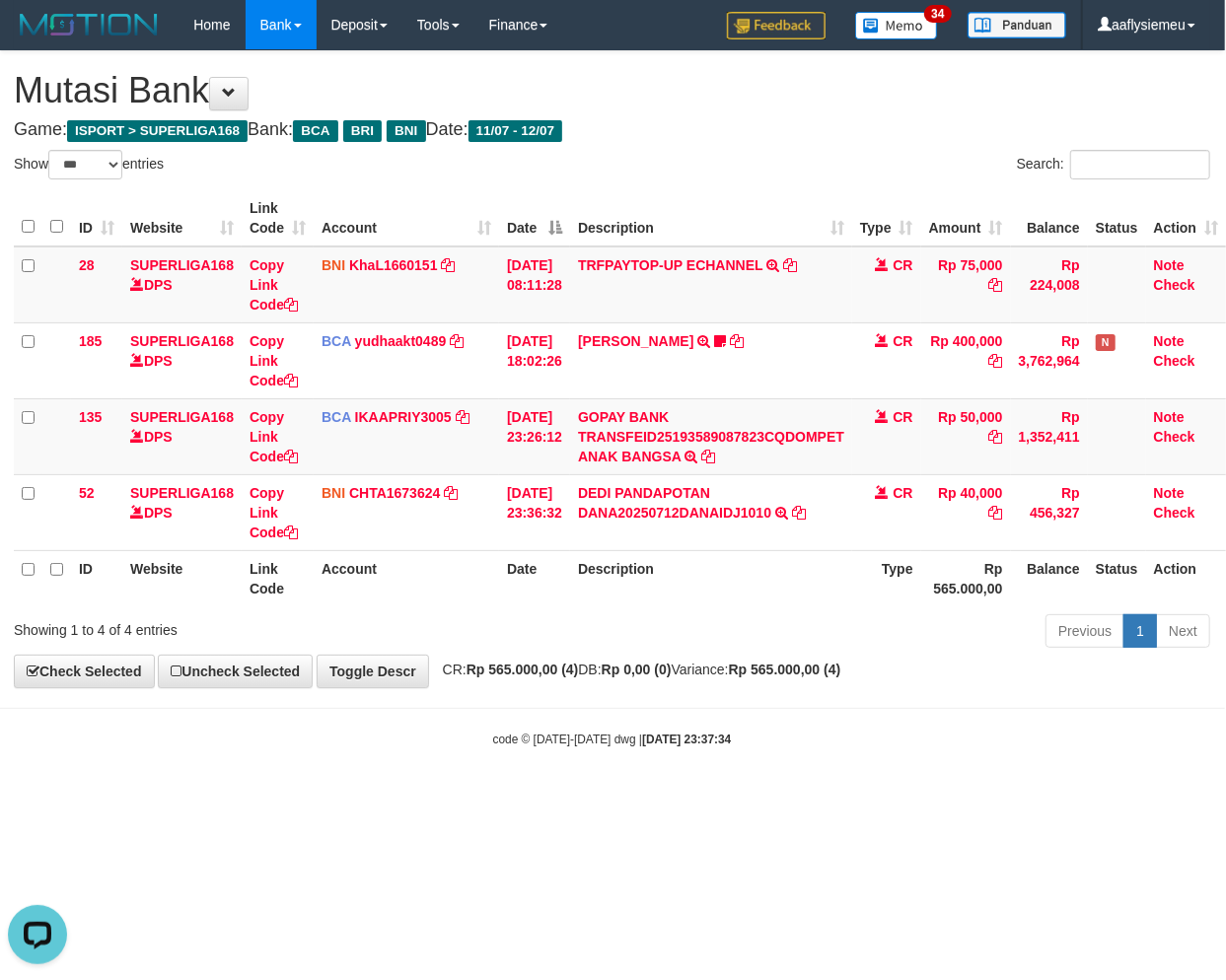 scroll, scrollTop: 0, scrollLeft: 0, axis: both 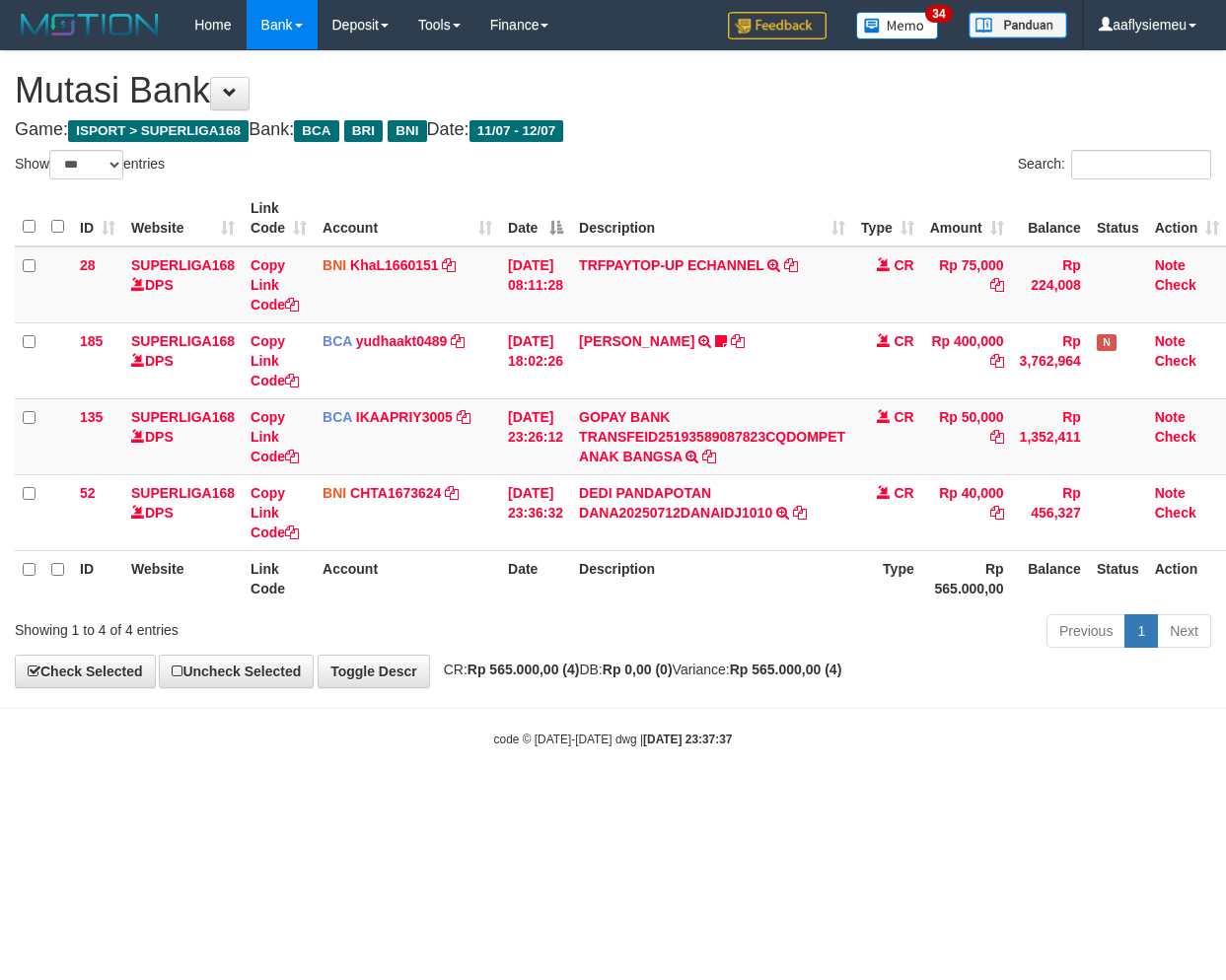 select on "***" 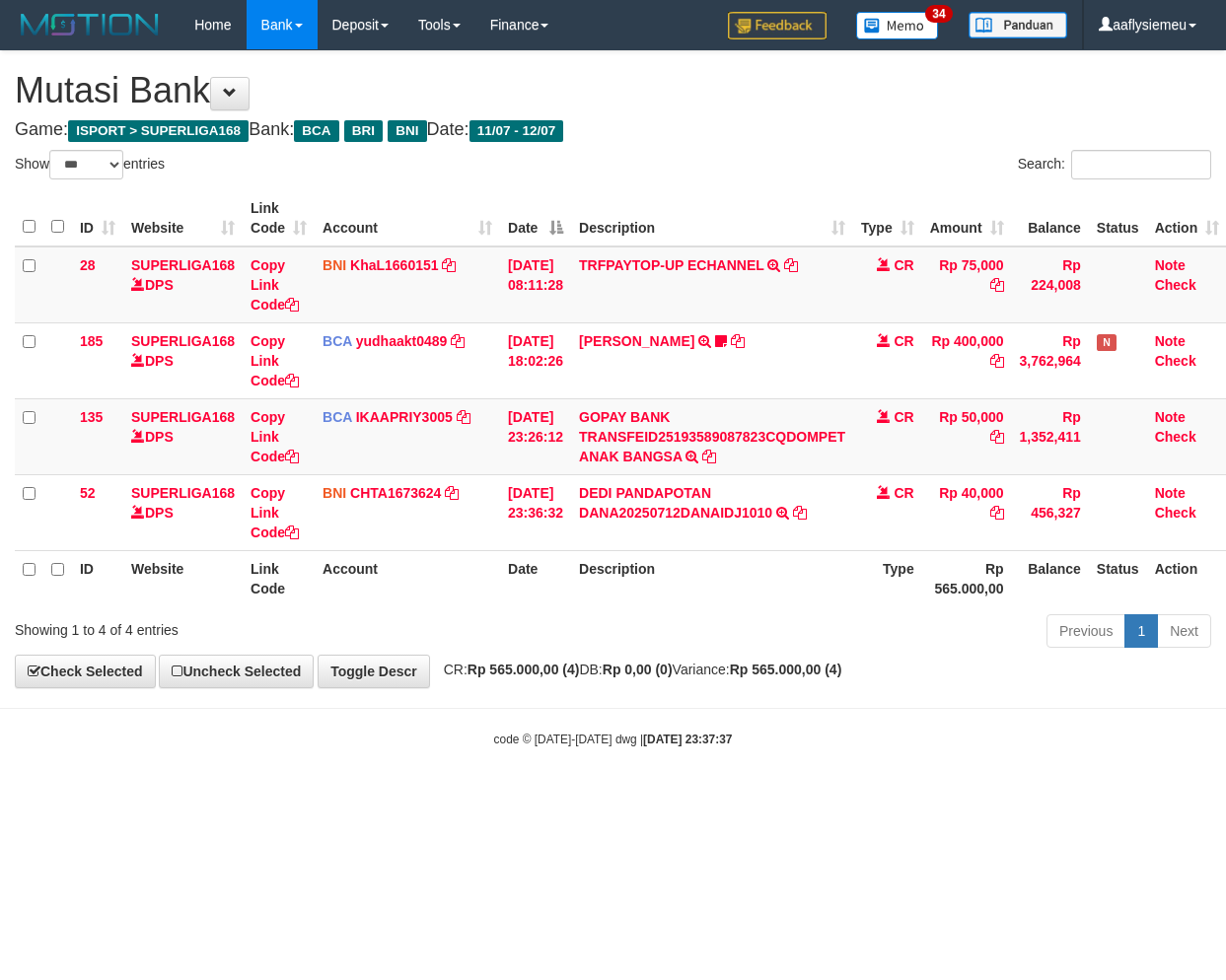 scroll, scrollTop: 0, scrollLeft: 14, axis: horizontal 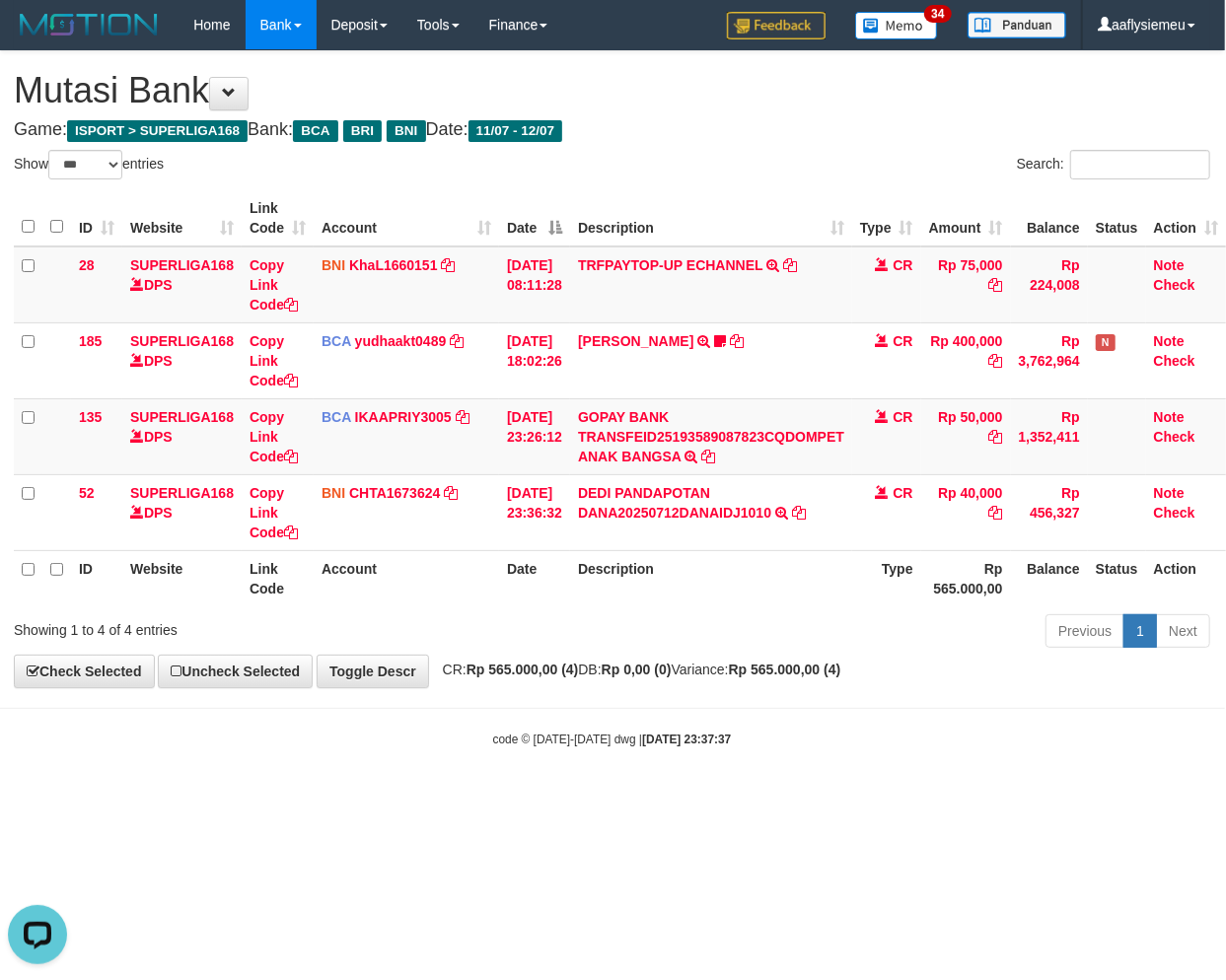 click on "Rp 565.000,00 (4)" at bounding box center (785, 669) 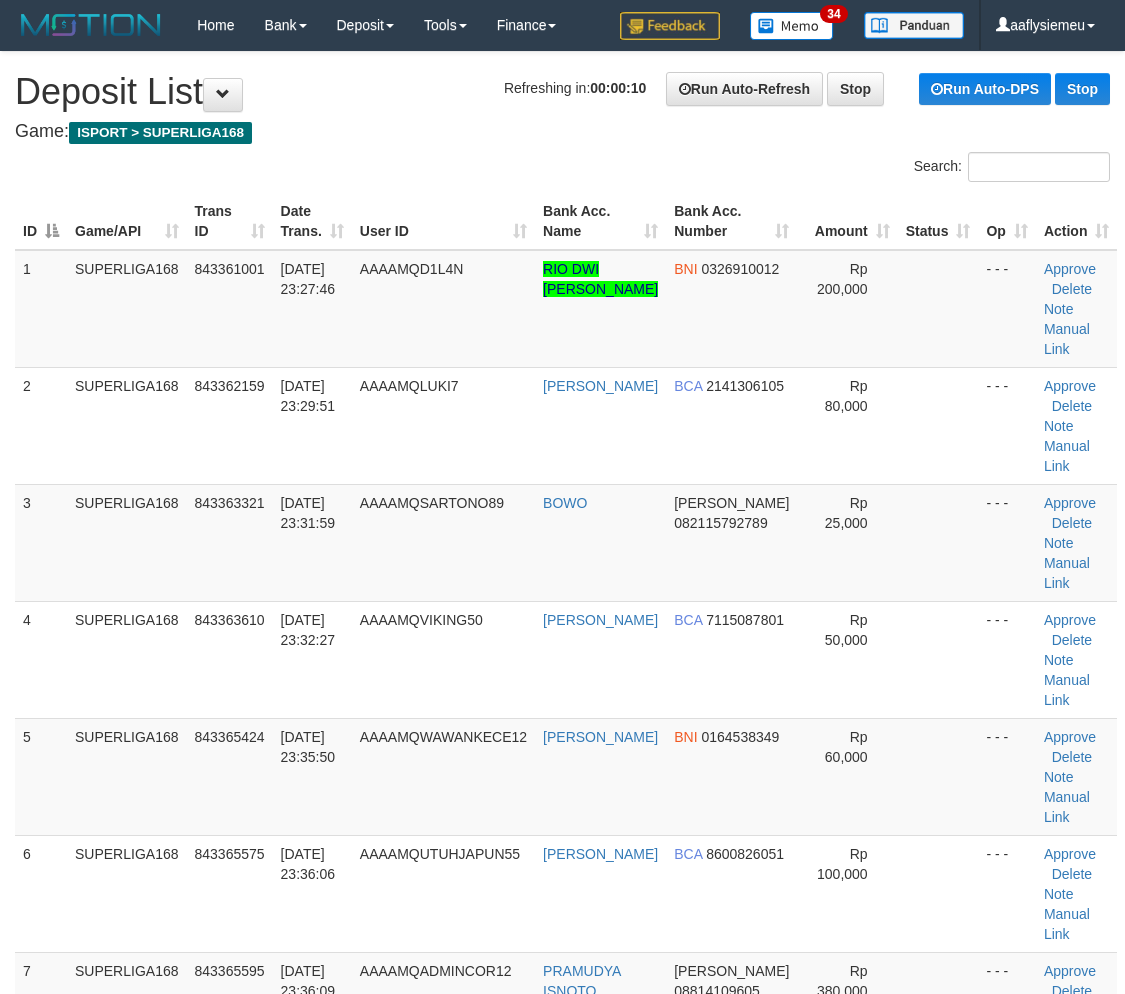 scroll, scrollTop: 0, scrollLeft: 0, axis: both 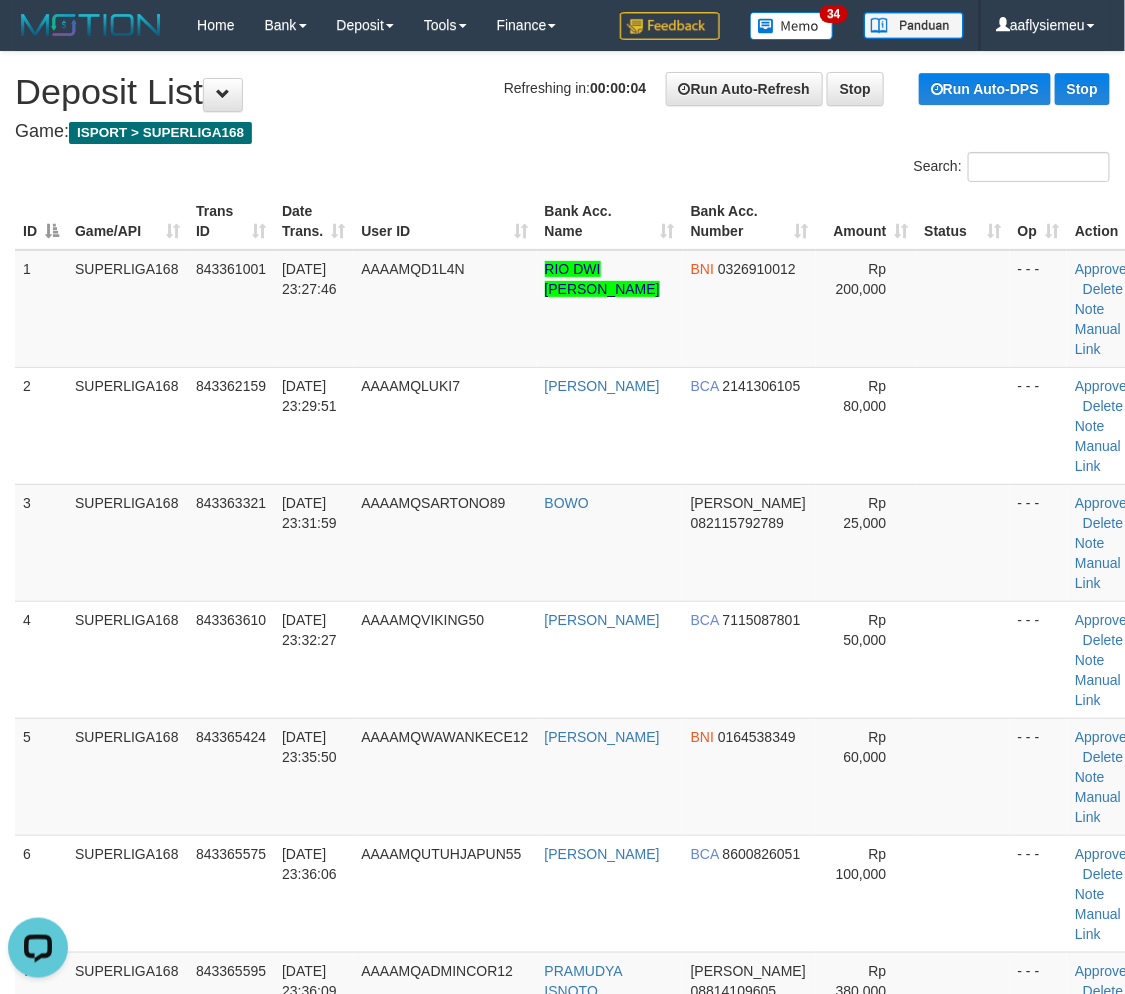 drag, startPoint x: 151, startPoint y: 573, endPoint x: 3, endPoint y: 643, distance: 163.71927 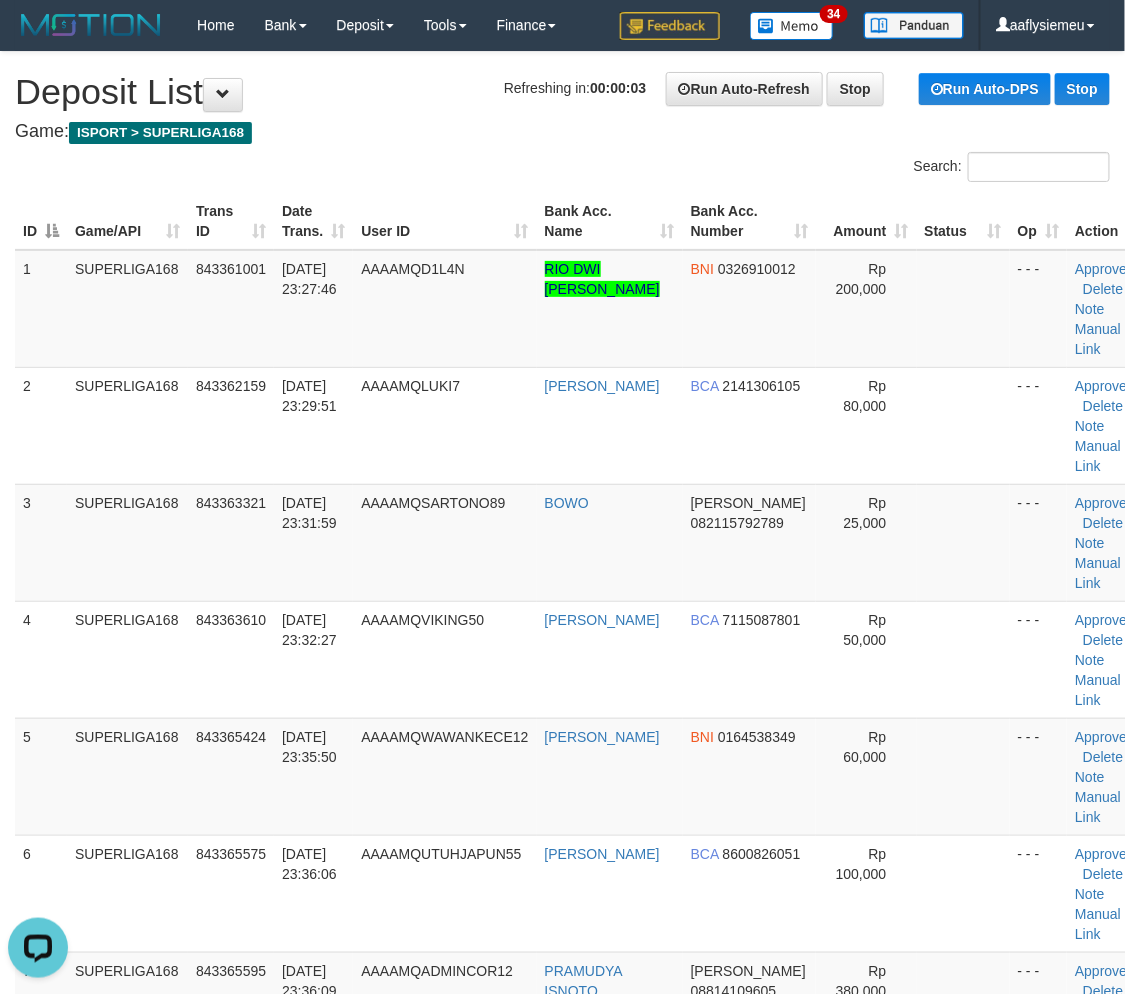 drag, startPoint x: 294, startPoint y: 582, endPoint x: 1, endPoint y: 642, distance: 299.08026 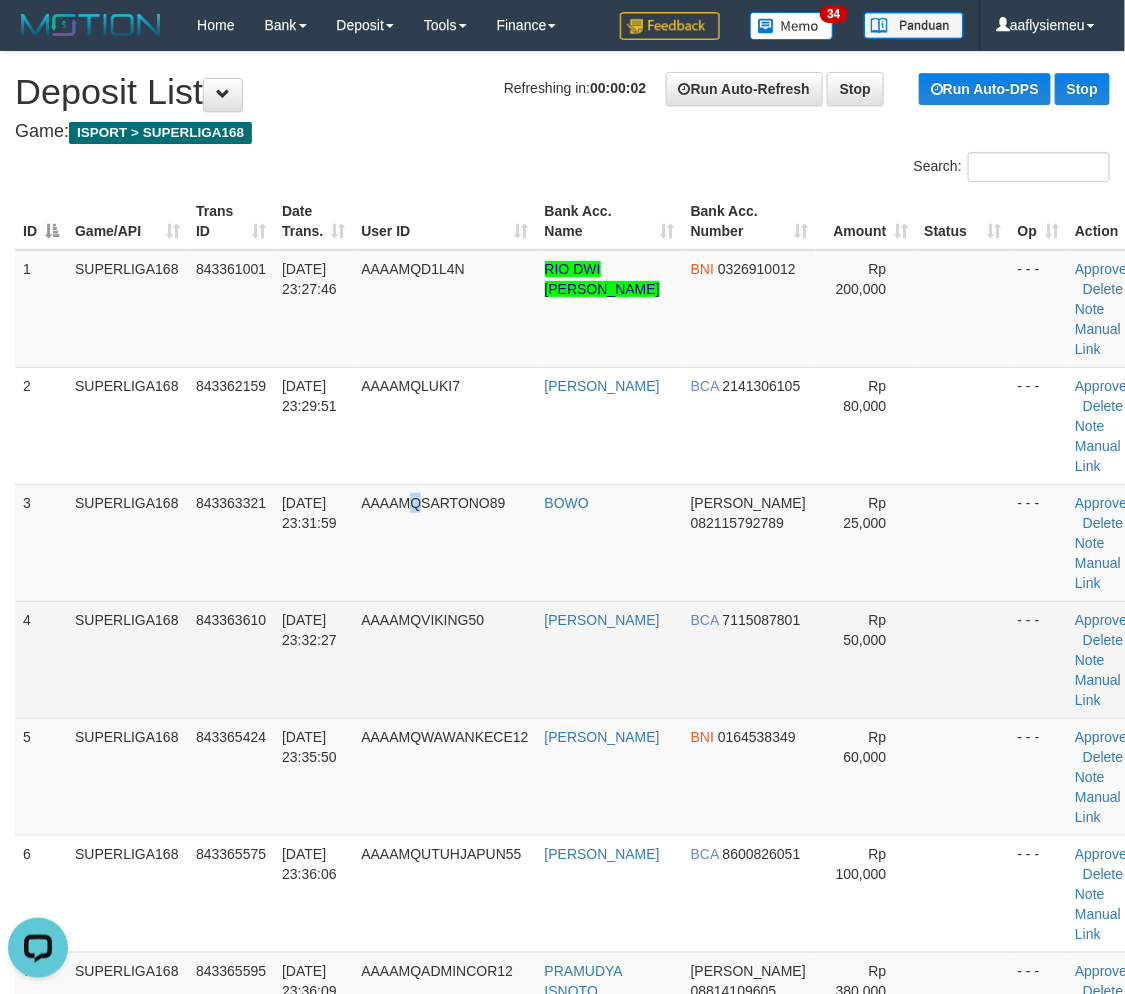 drag, startPoint x: 426, startPoint y: 548, endPoint x: 15, endPoint y: 663, distance: 426.78568 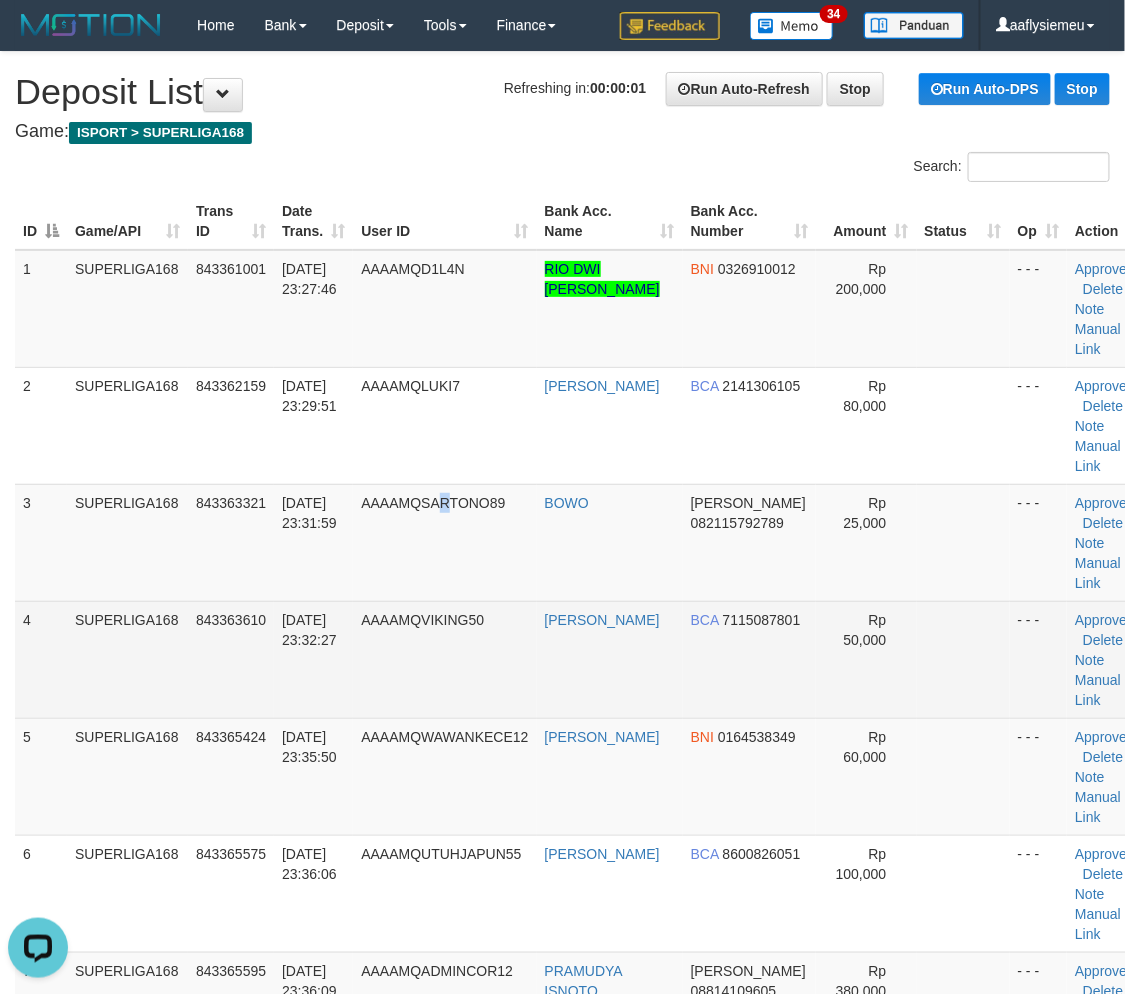 drag, startPoint x: 456, startPoint y: 563, endPoint x: 185, endPoint y: 643, distance: 282.5615 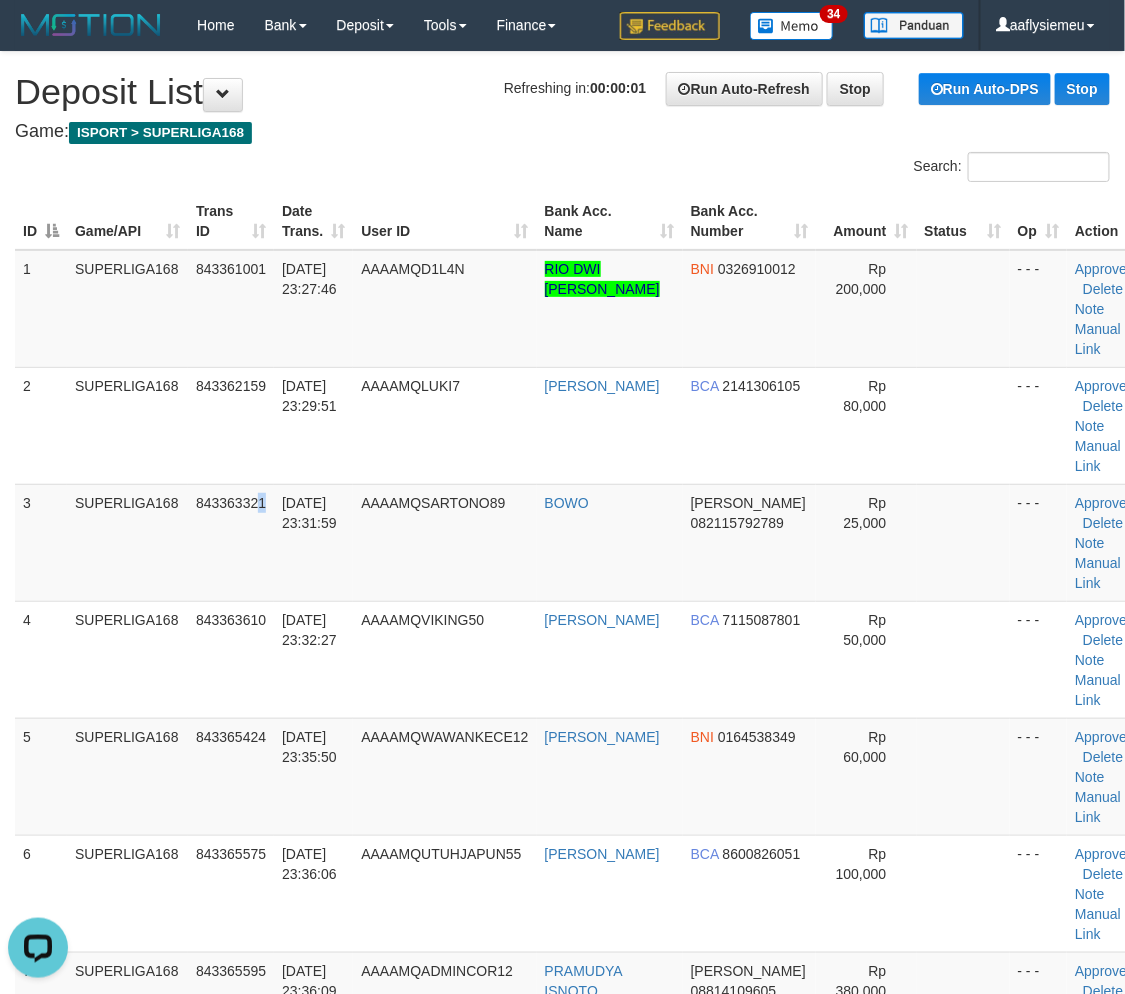 drag, startPoint x: 266, startPoint y: 566, endPoint x: 5, endPoint y: 635, distance: 269.96667 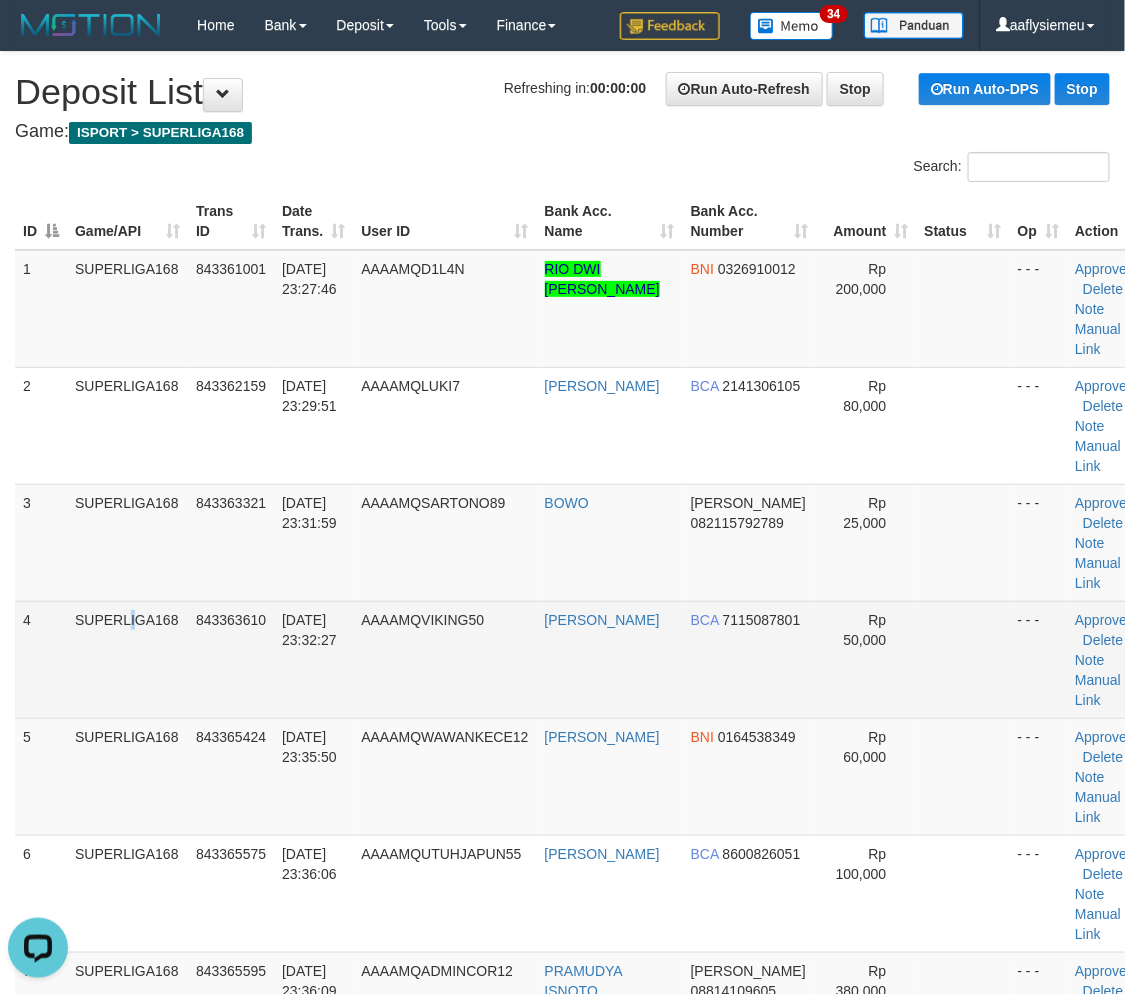 click on "SUPERLIGA168" at bounding box center [127, 659] 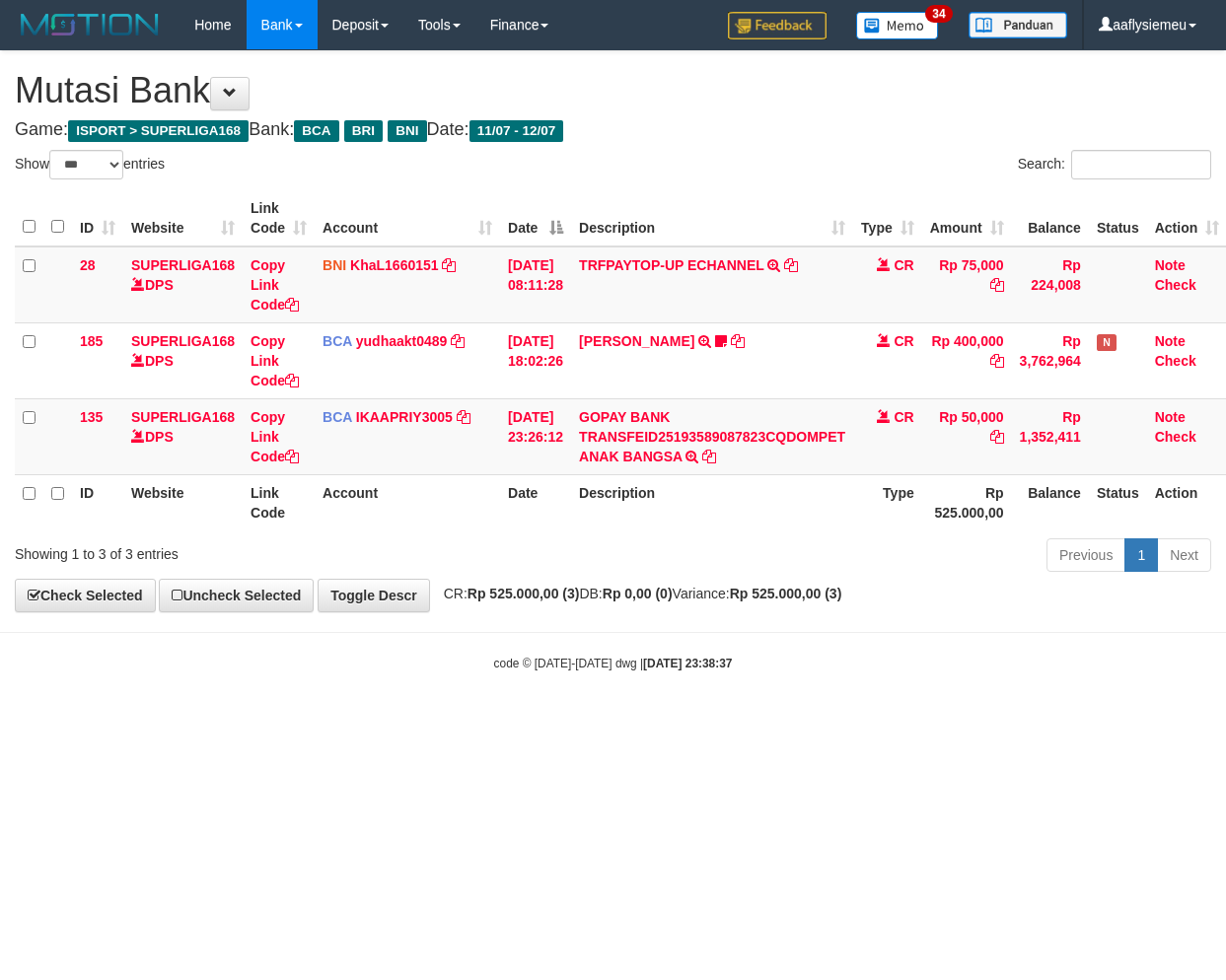 select on "***" 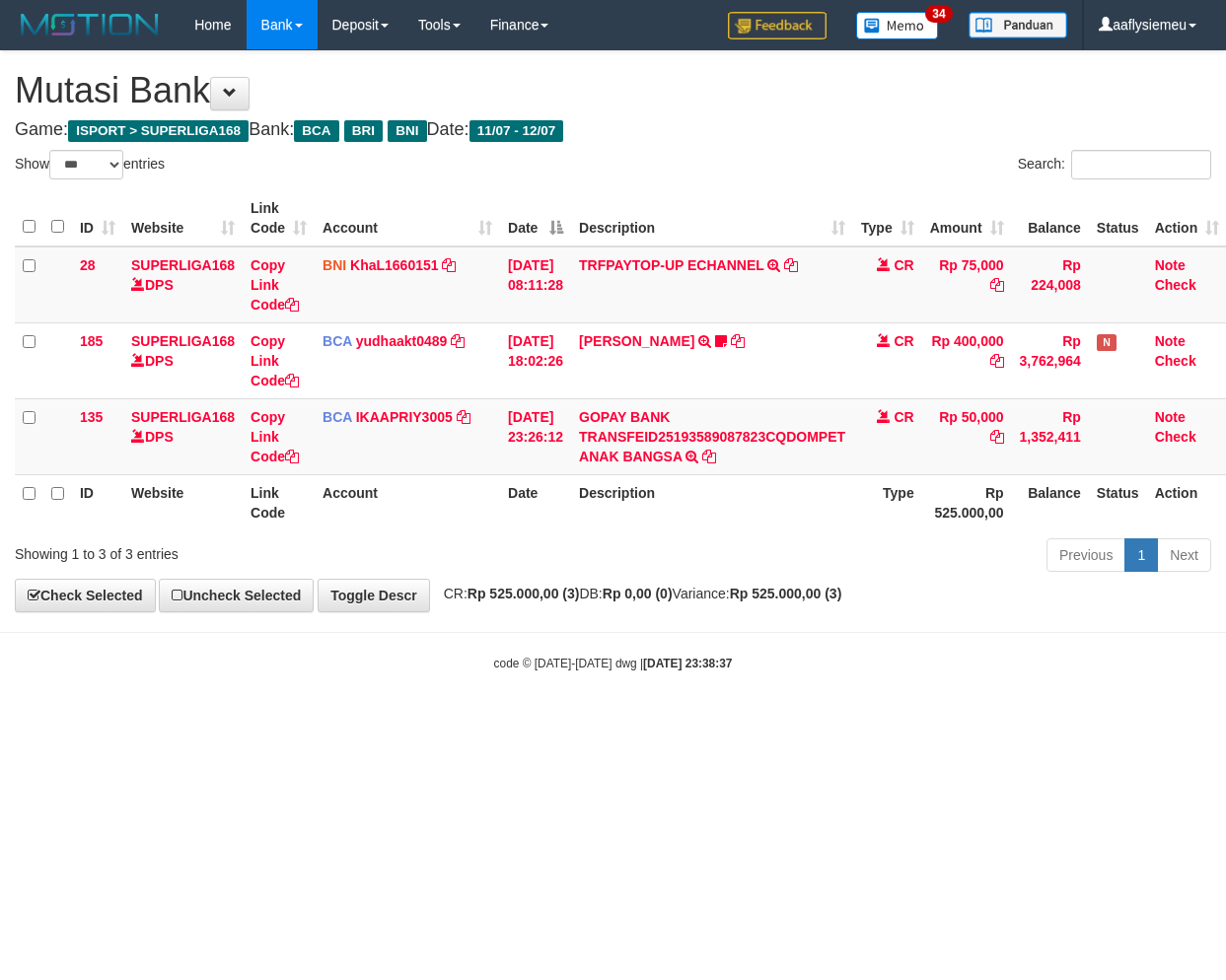 scroll, scrollTop: 0, scrollLeft: 14, axis: horizontal 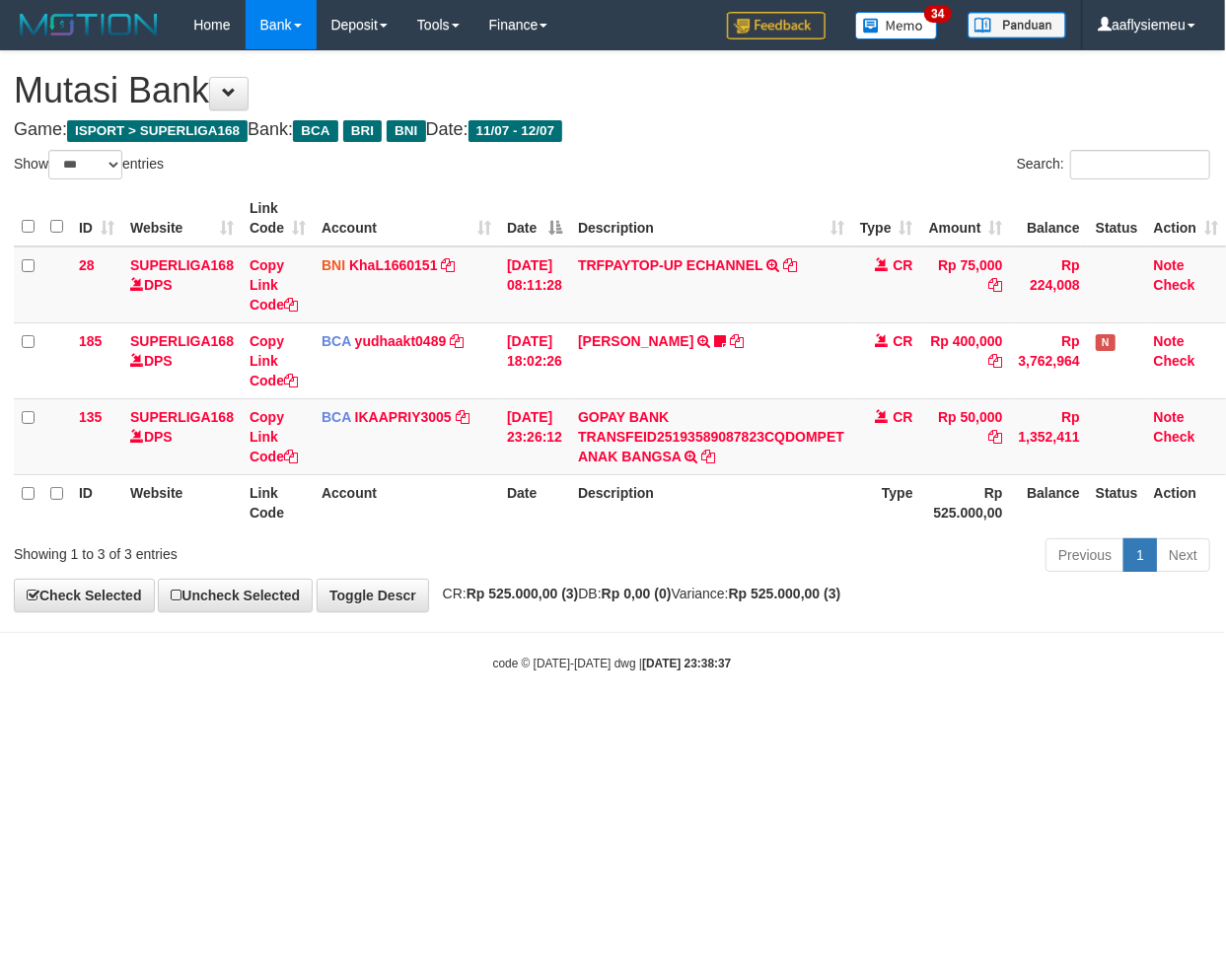 click on "Toggle navigation
Home
Bank
Account List
Load
By Website
Group
[ISPORT]													SUPERLIGA168
By Load Group (DPS)
34" at bounding box center [612, 361] 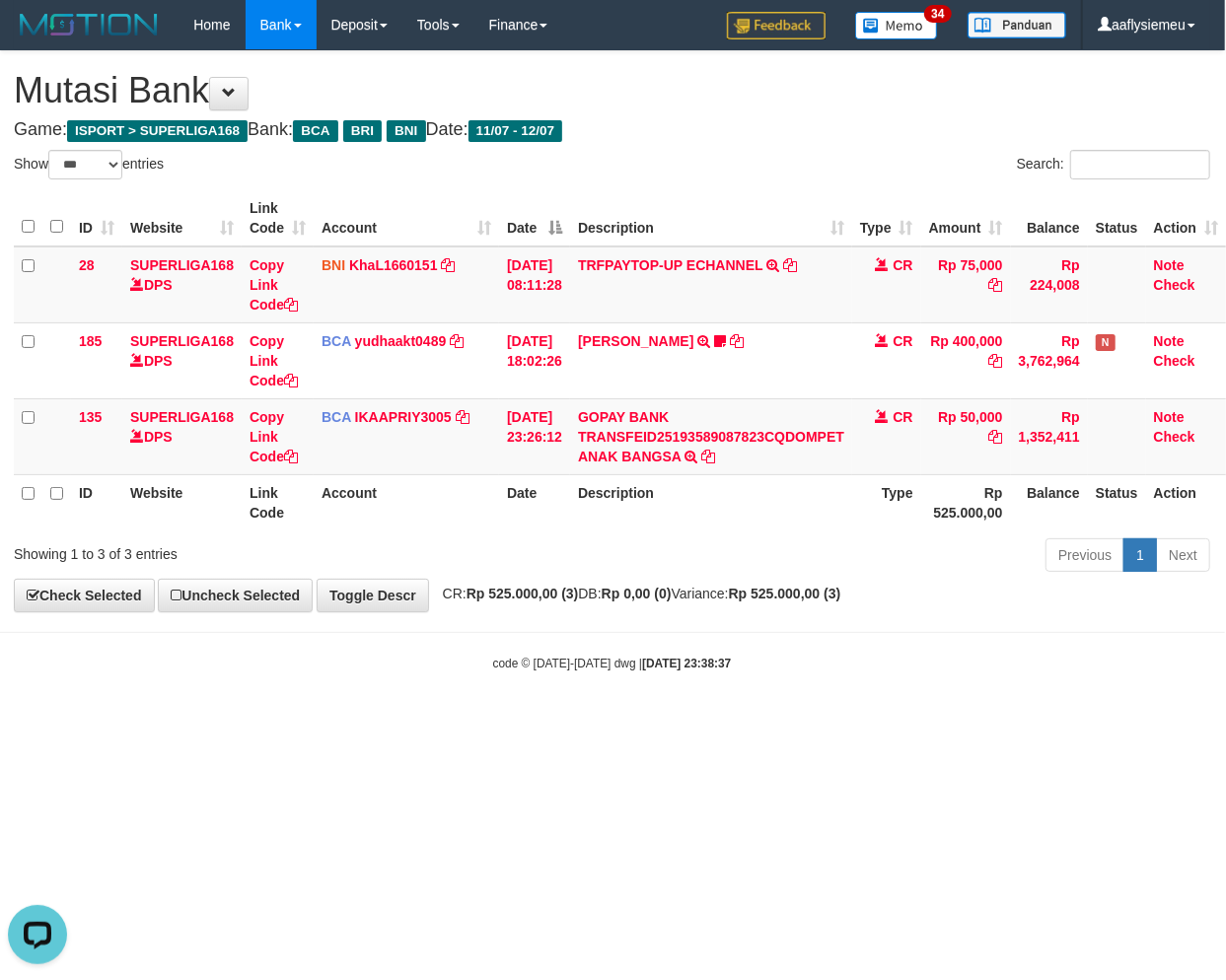 scroll, scrollTop: 0, scrollLeft: 0, axis: both 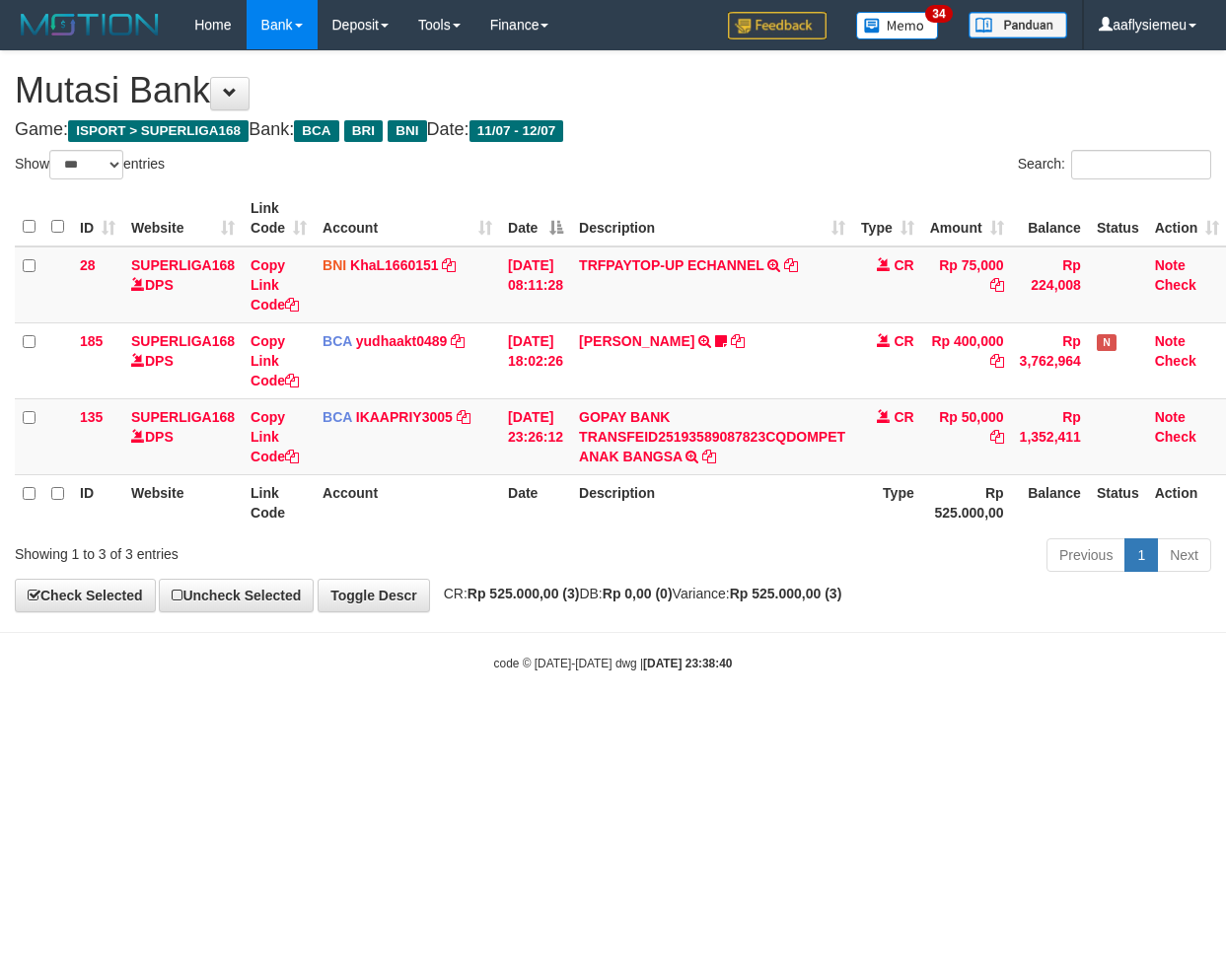 select on "***" 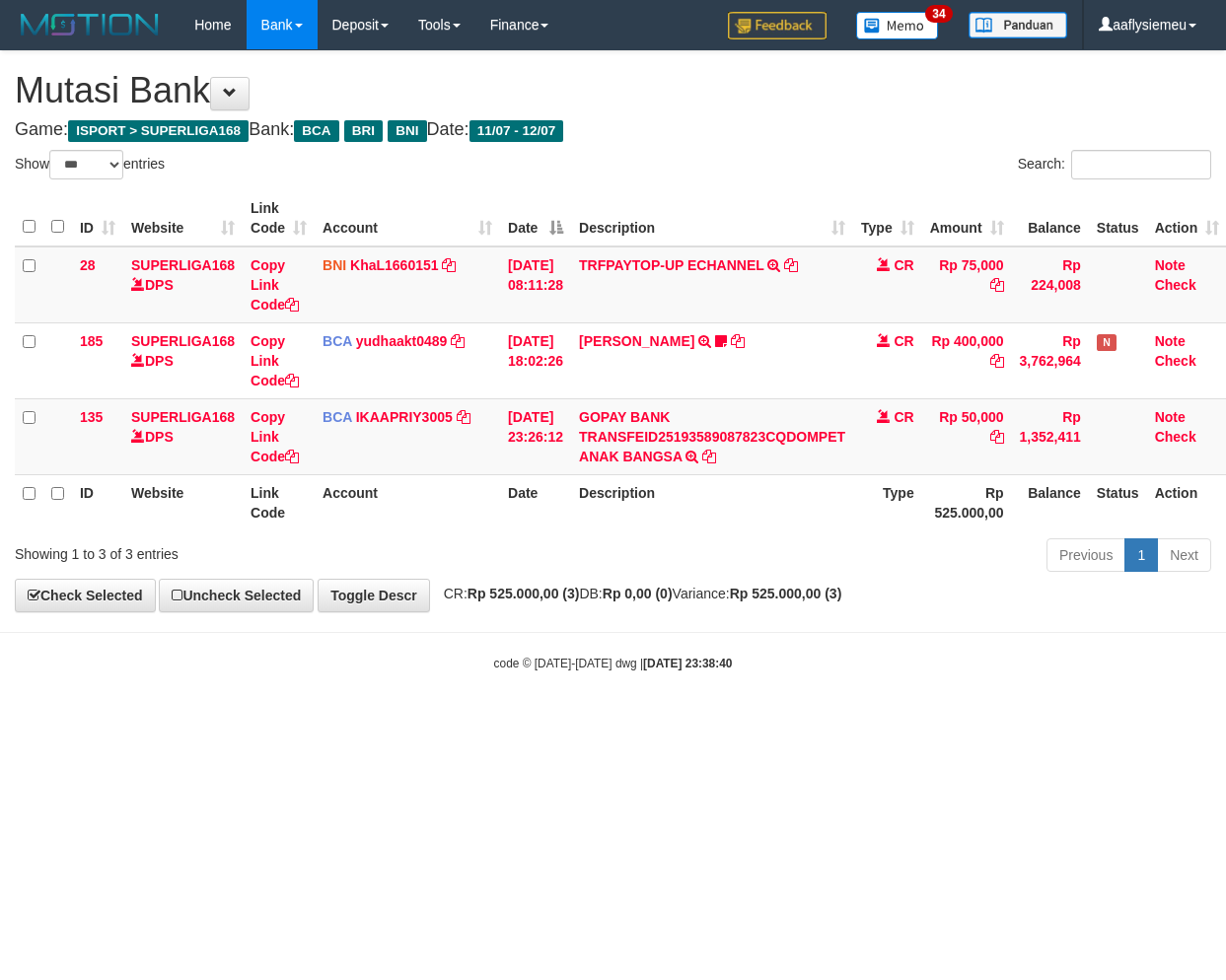 scroll, scrollTop: 0, scrollLeft: 14, axis: horizontal 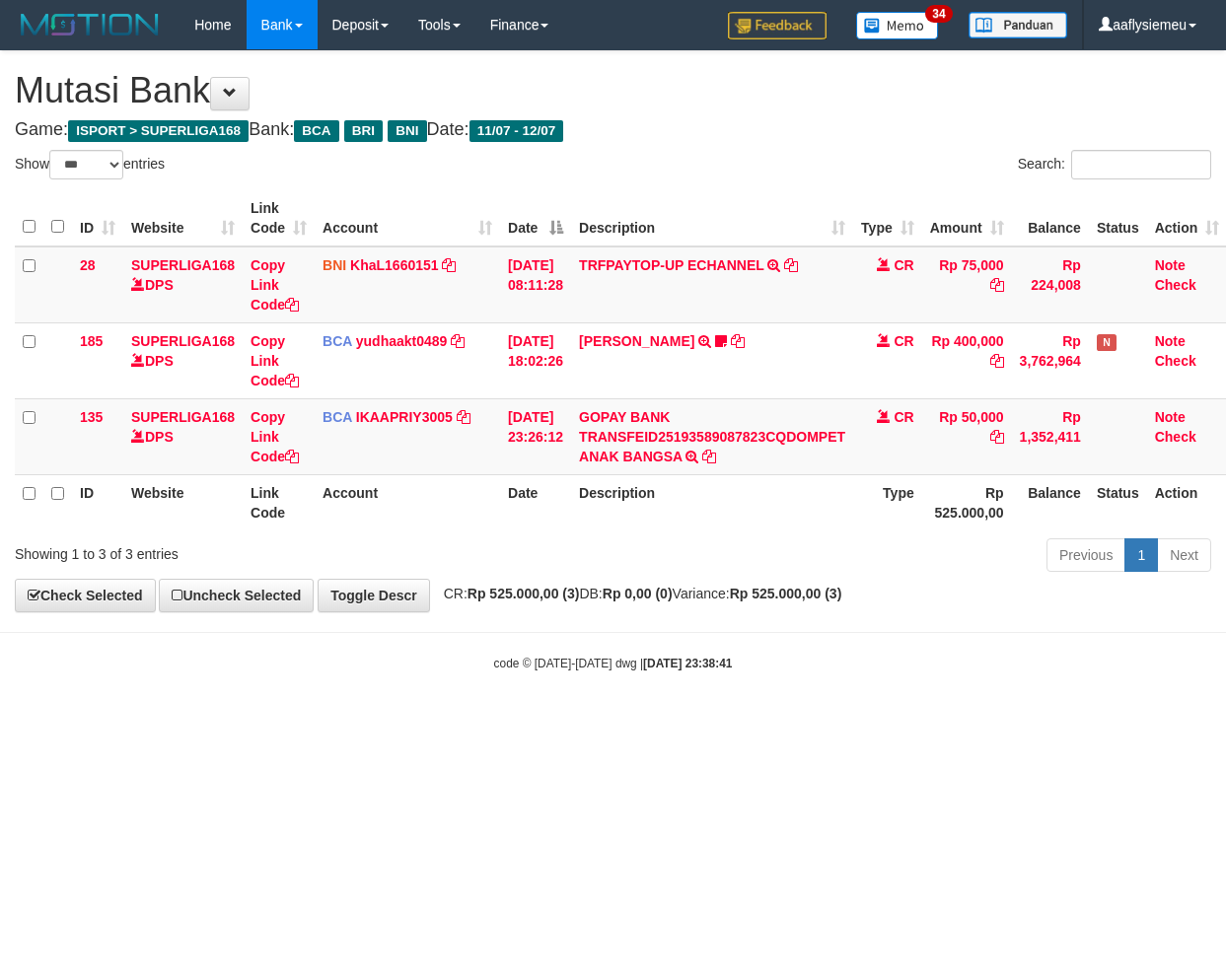 select on "***" 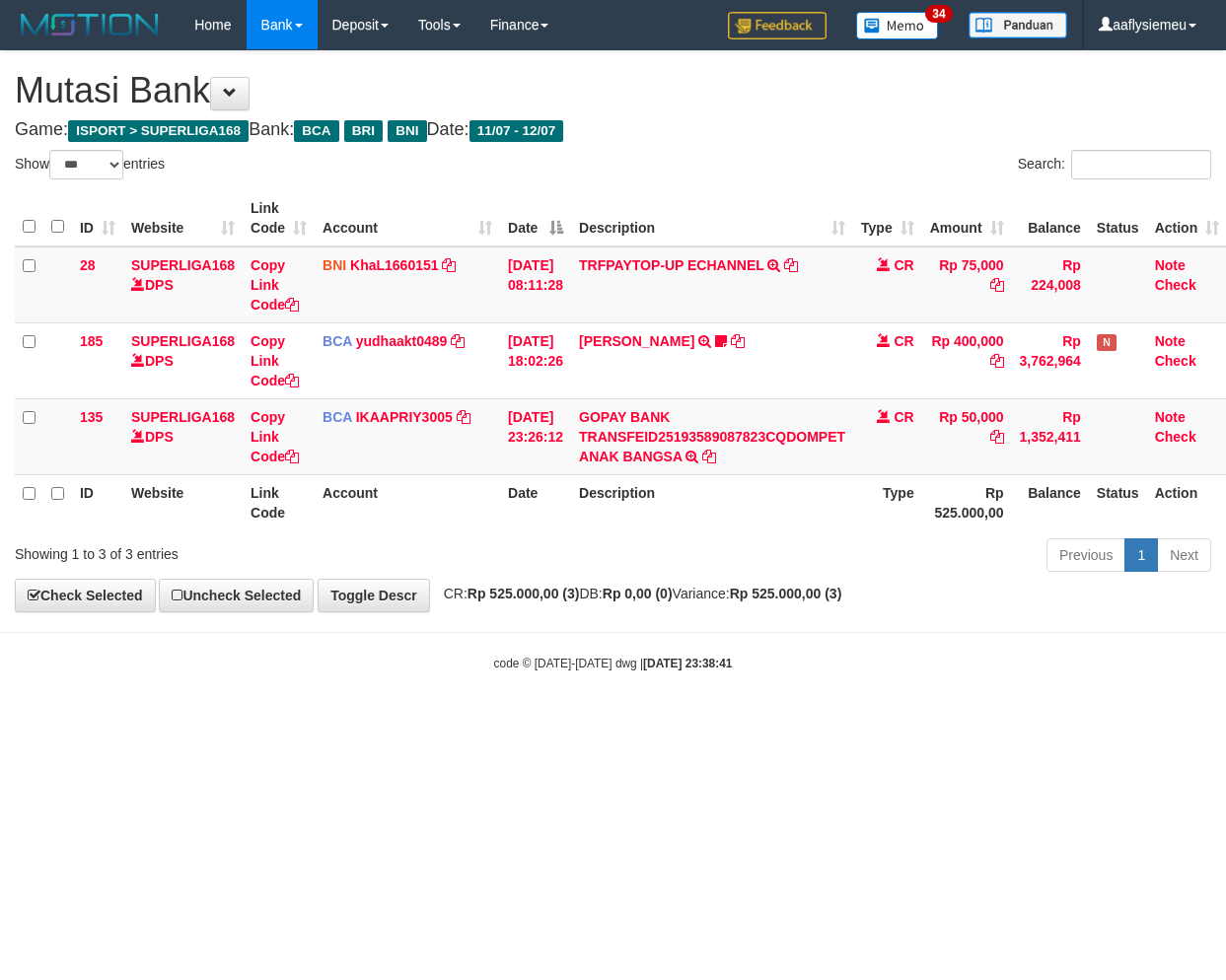 scroll, scrollTop: 0, scrollLeft: 14, axis: horizontal 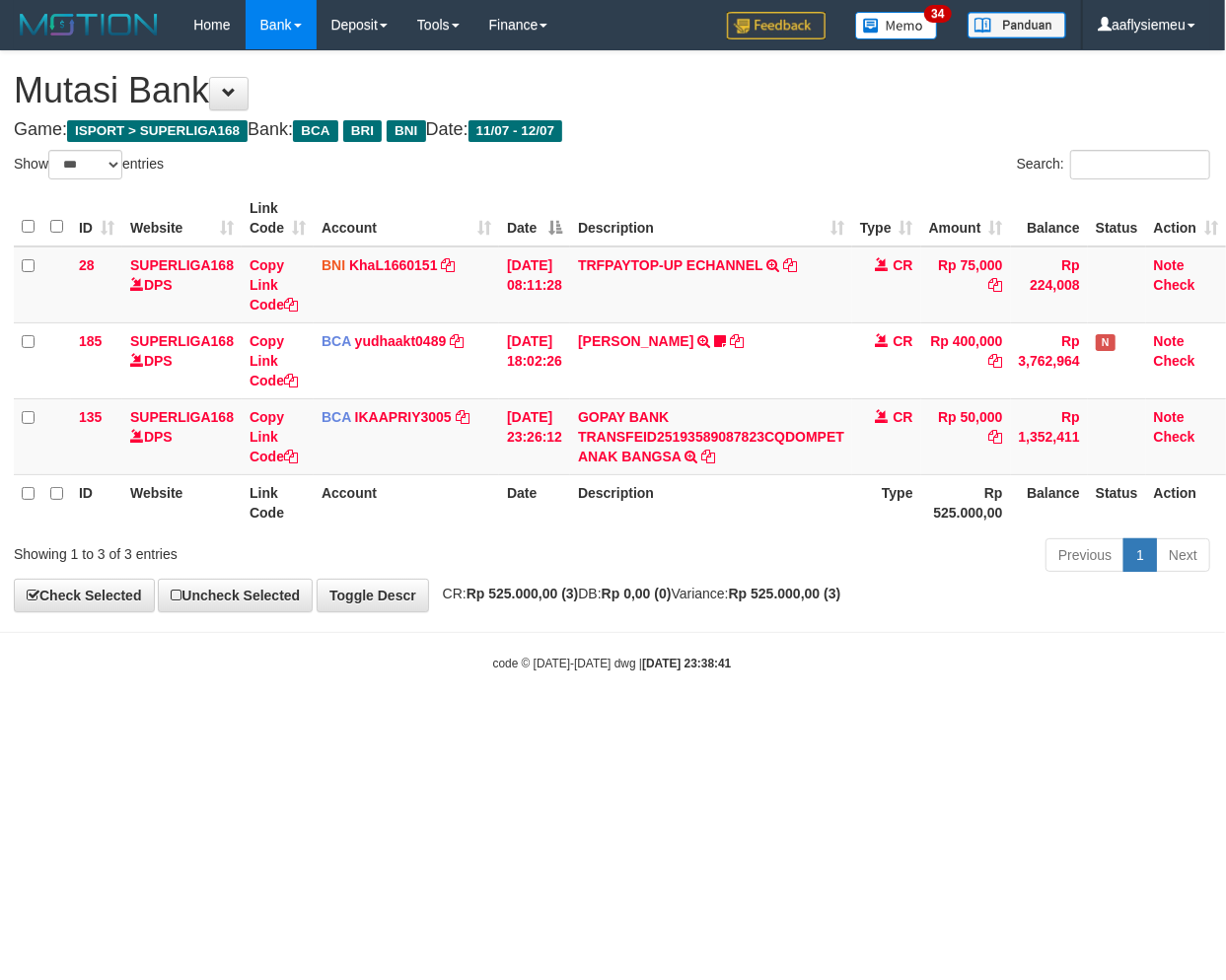 click on "Toggle navigation
Home
Bank
Account List
Load
By Website
Group
[ISPORT]													SUPERLIGA168
By Load Group (DPS)" at bounding box center [612, 361] 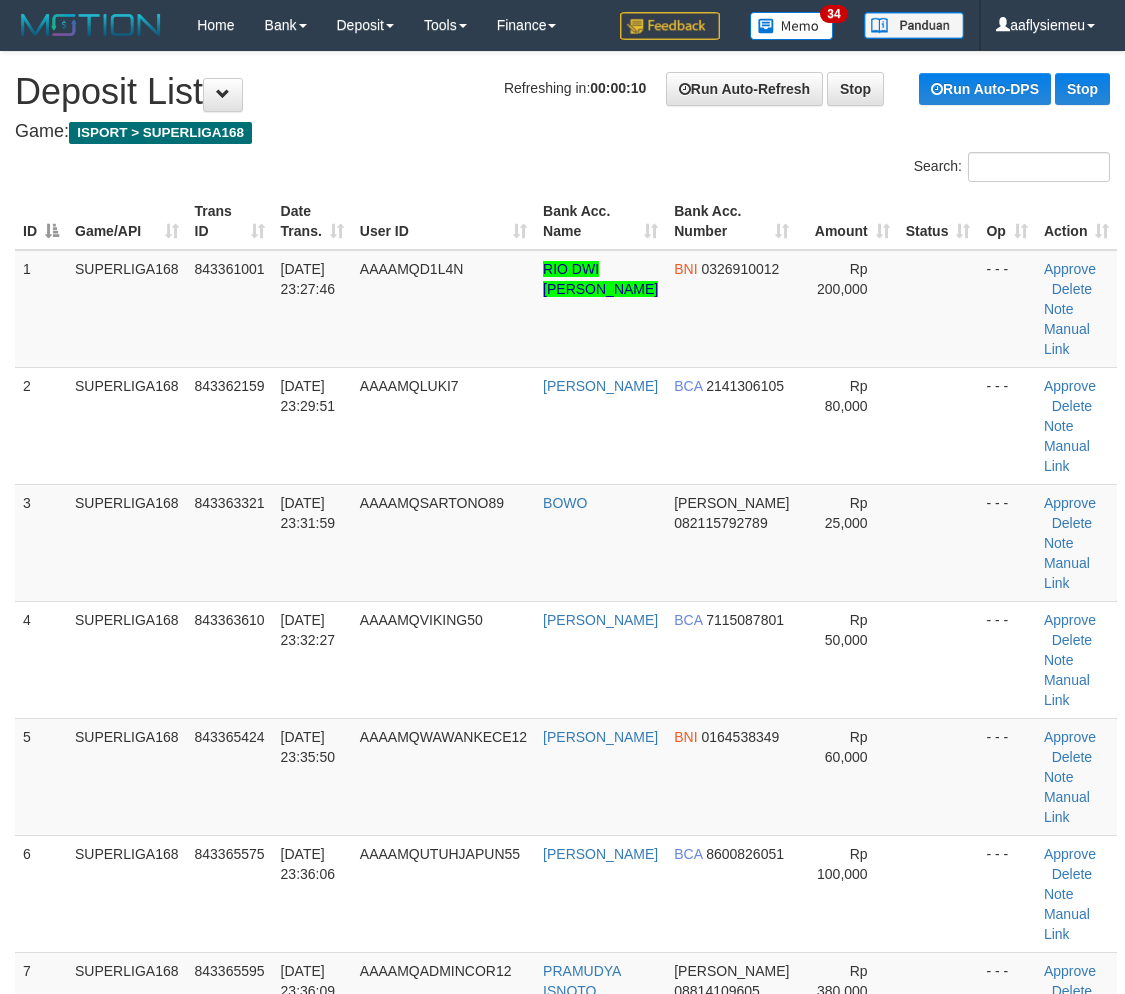 scroll, scrollTop: 0, scrollLeft: 0, axis: both 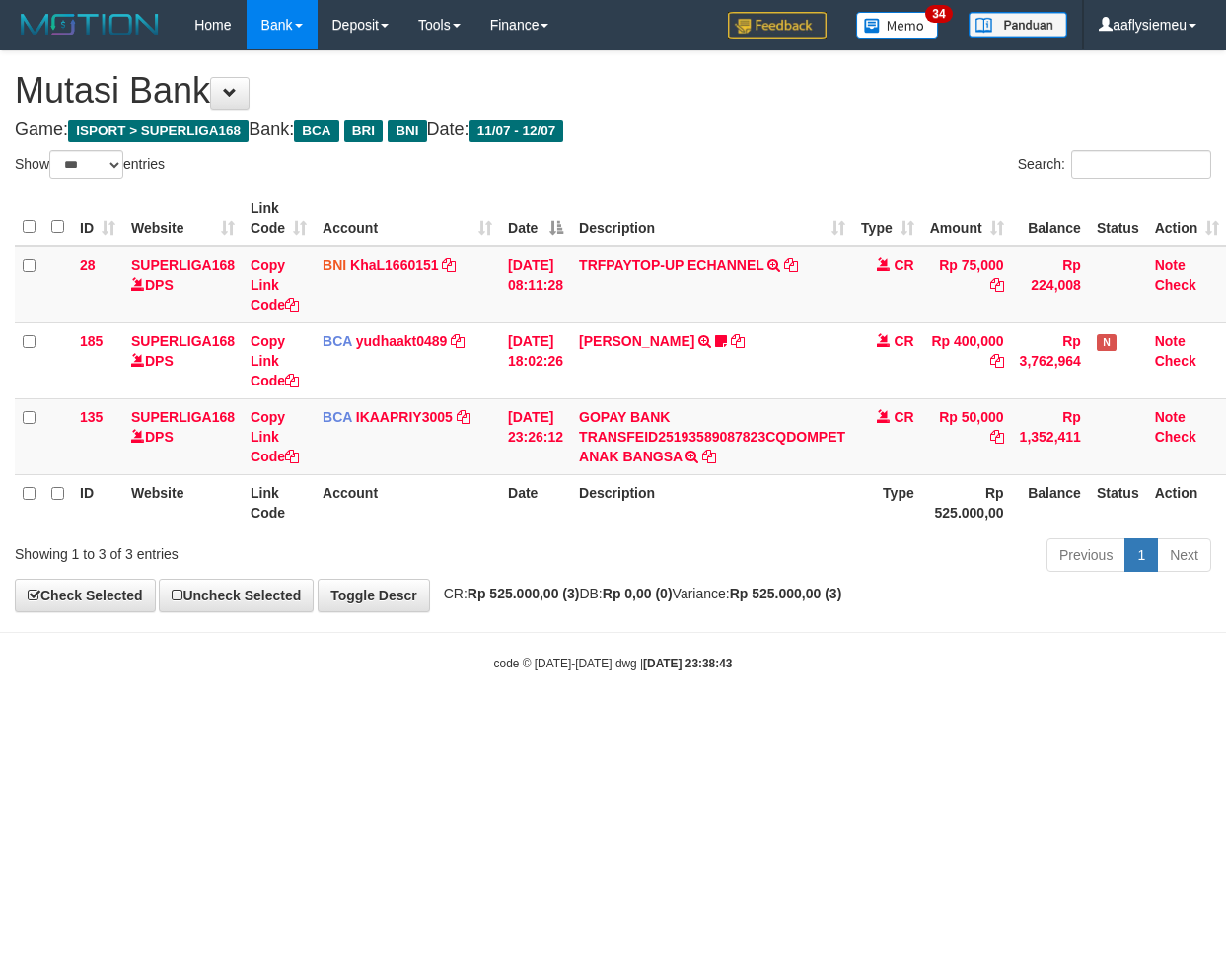 select on "***" 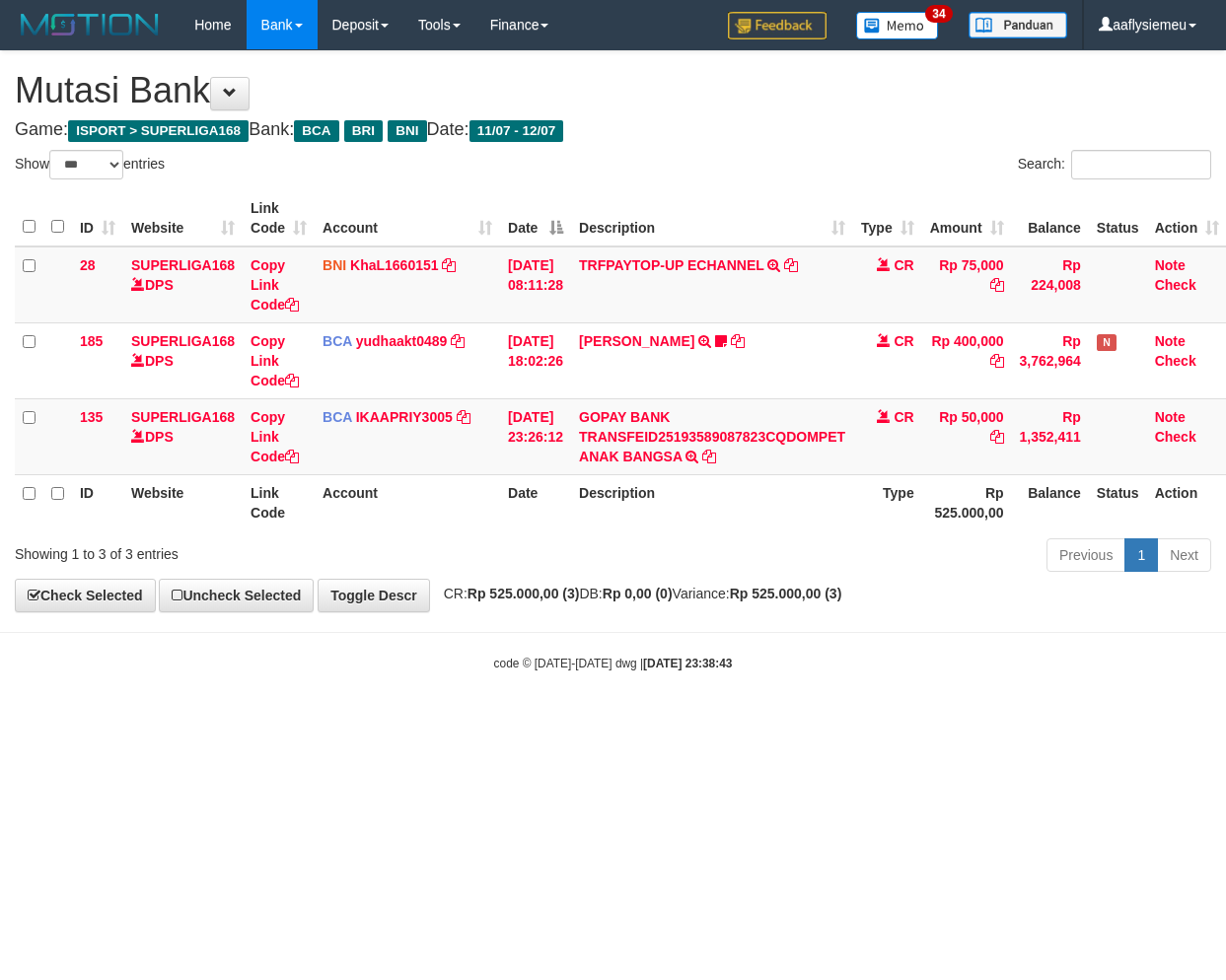 scroll, scrollTop: 0, scrollLeft: 14, axis: horizontal 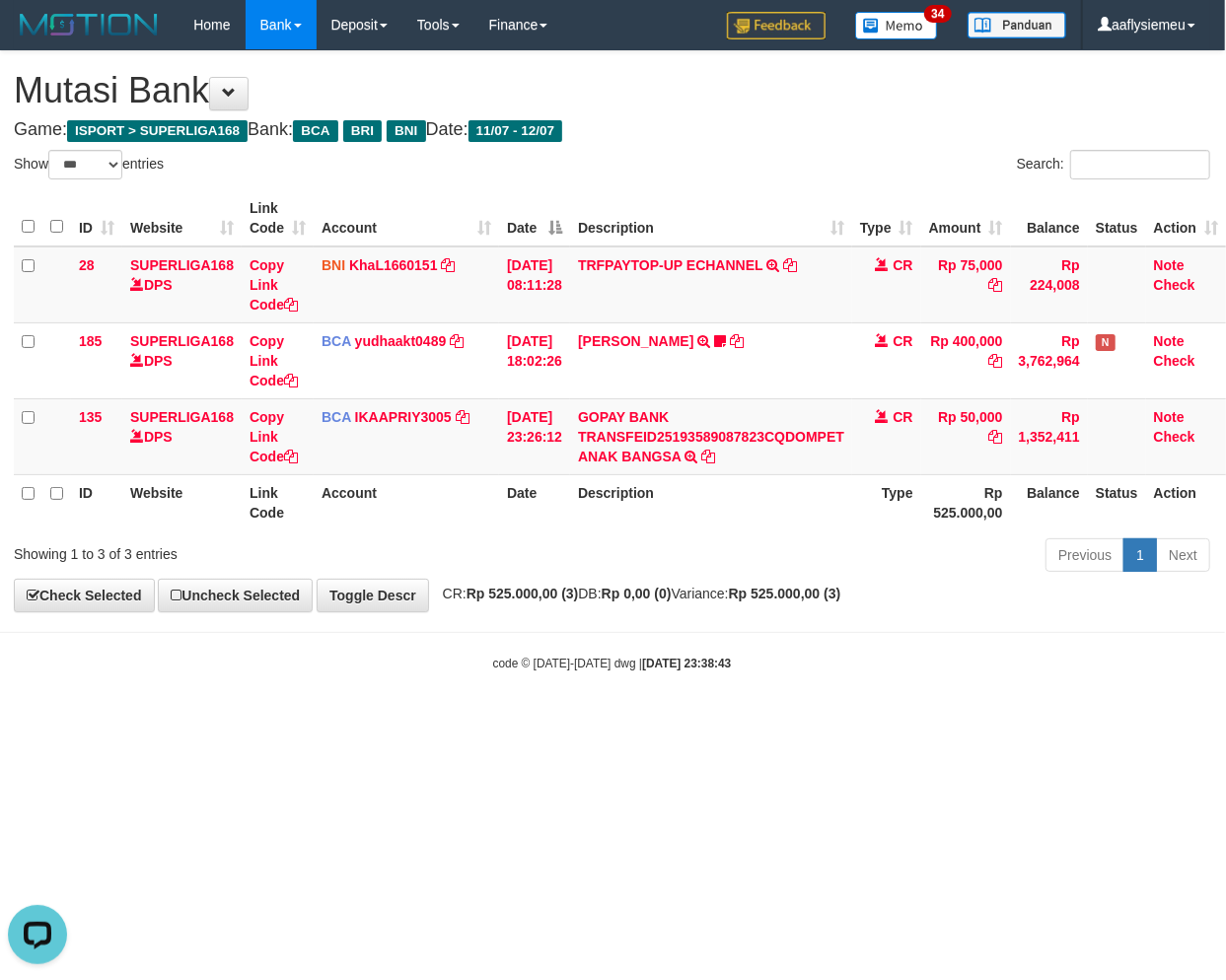 click on "Toggle navigation
Home
Bank
Account List
Load
By Website
Group
[ISPORT]													SUPERLIGA168
By Load Group (DPS)
34" at bounding box center [612, 361] 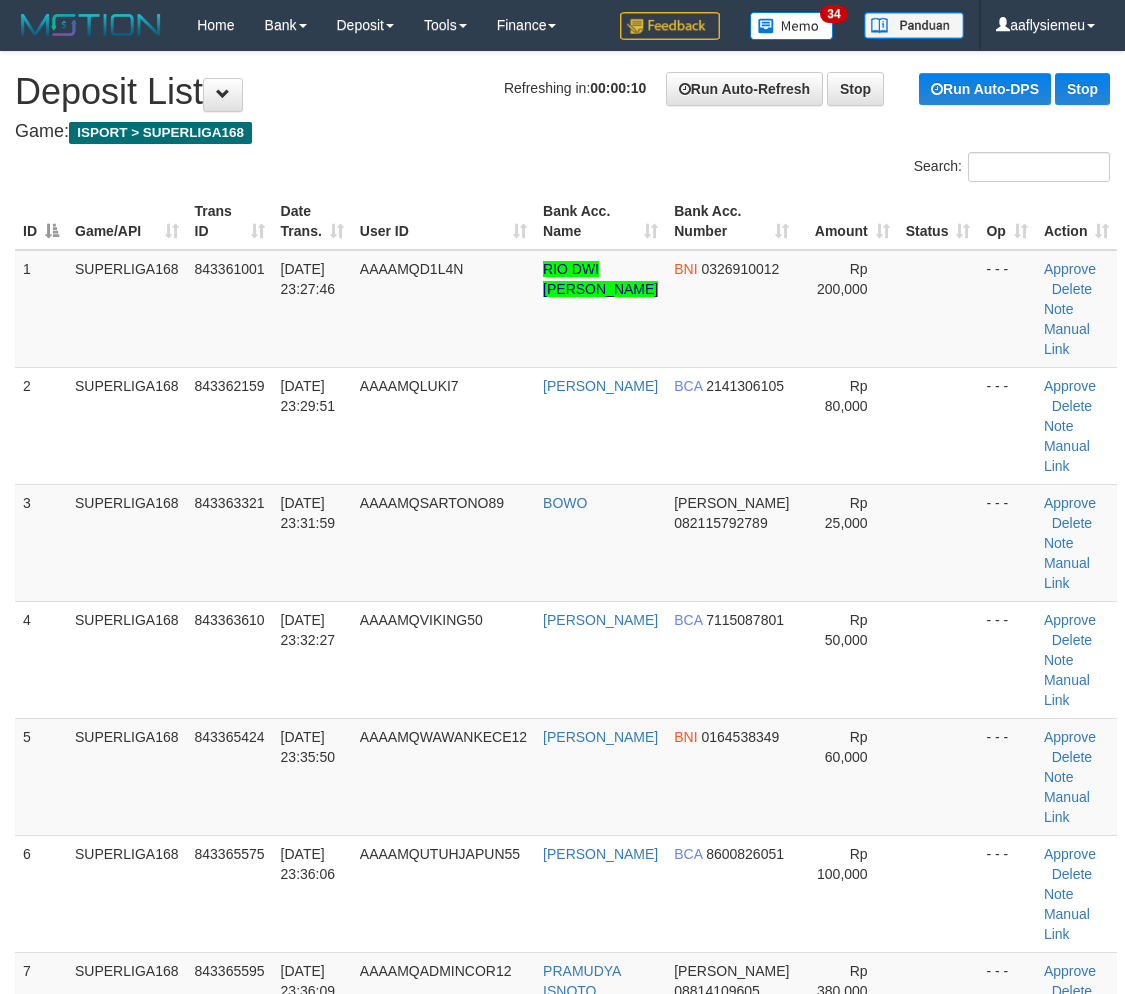 scroll, scrollTop: 0, scrollLeft: 0, axis: both 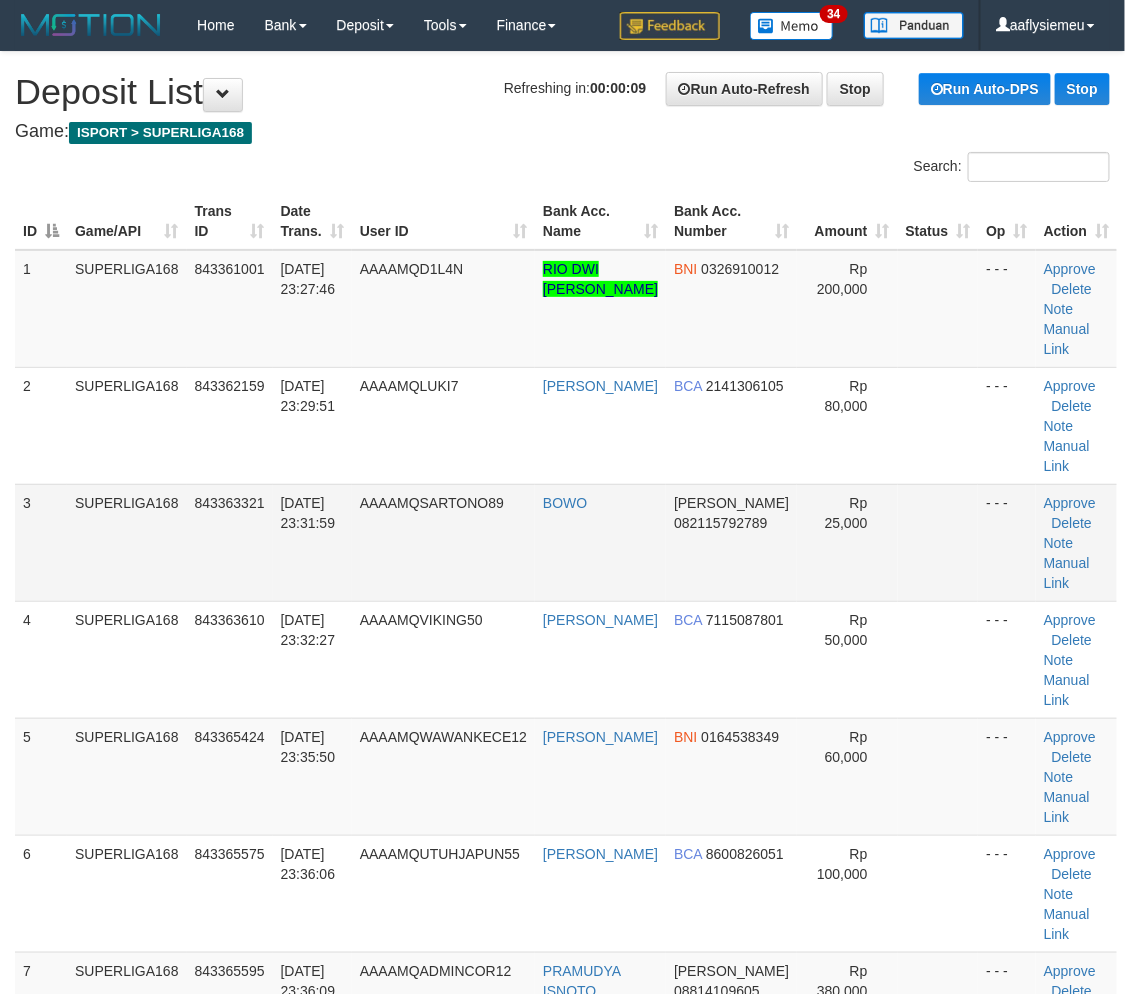 drag, startPoint x: 322, startPoint y: 521, endPoint x: 280, endPoint y: 560, distance: 57.31492 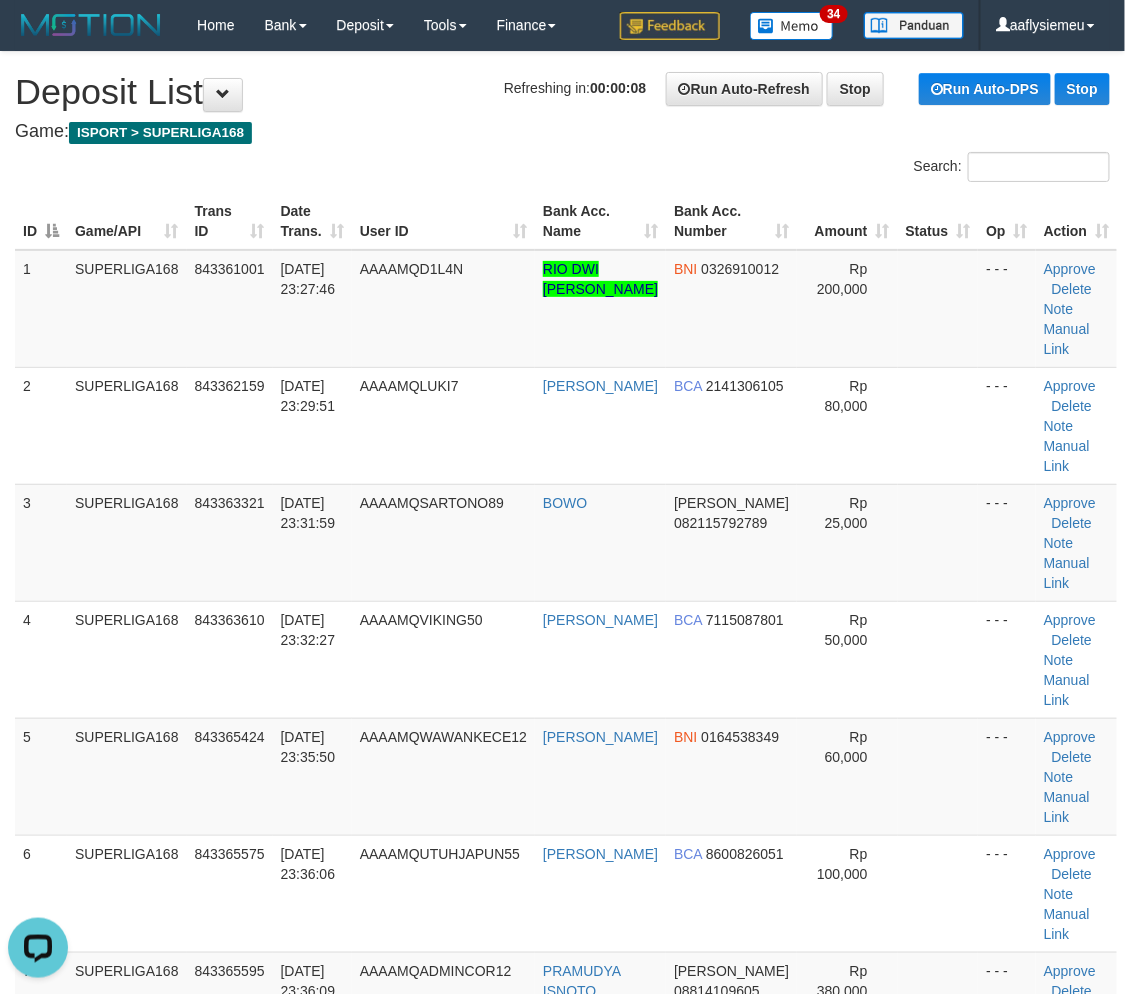 scroll, scrollTop: 0, scrollLeft: 0, axis: both 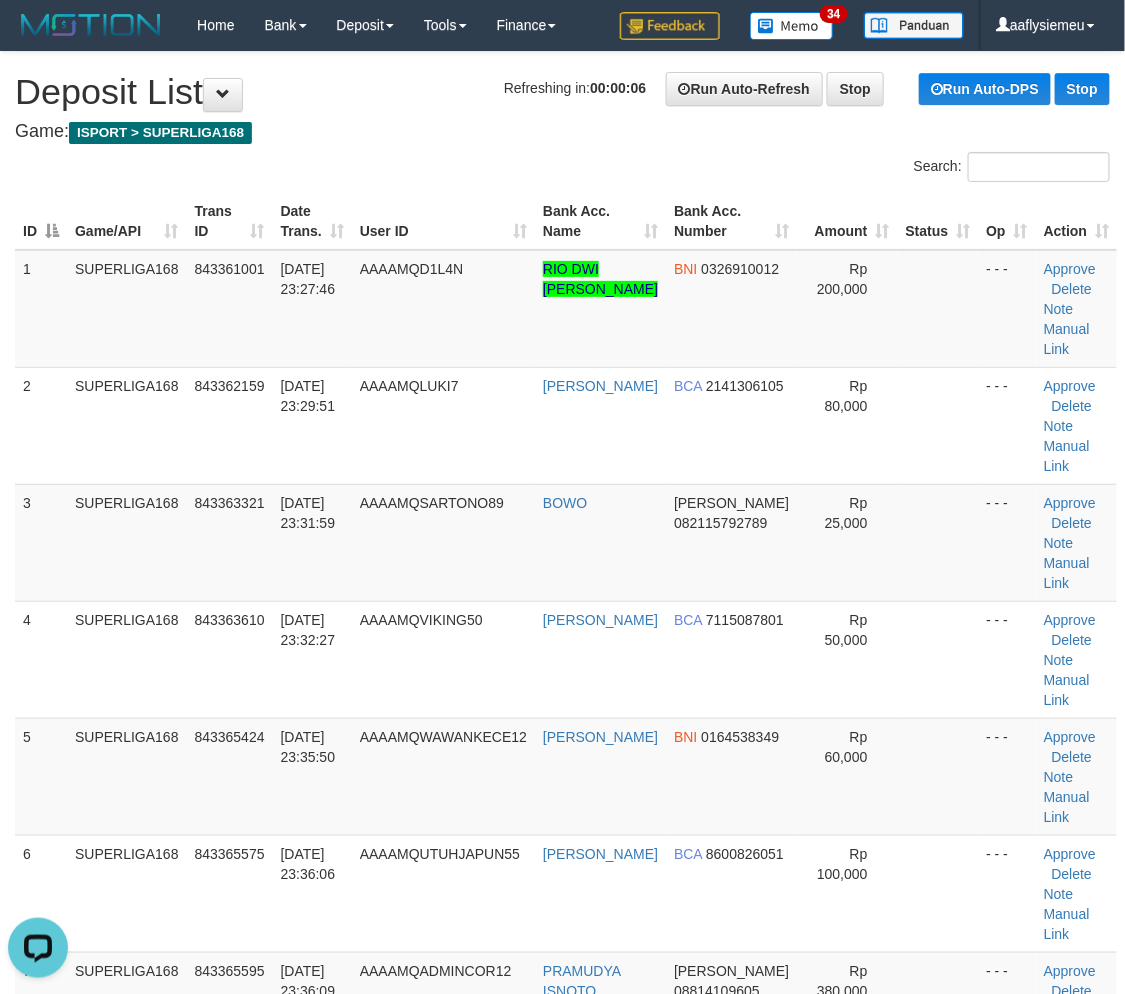 click on "3" at bounding box center [41, 542] 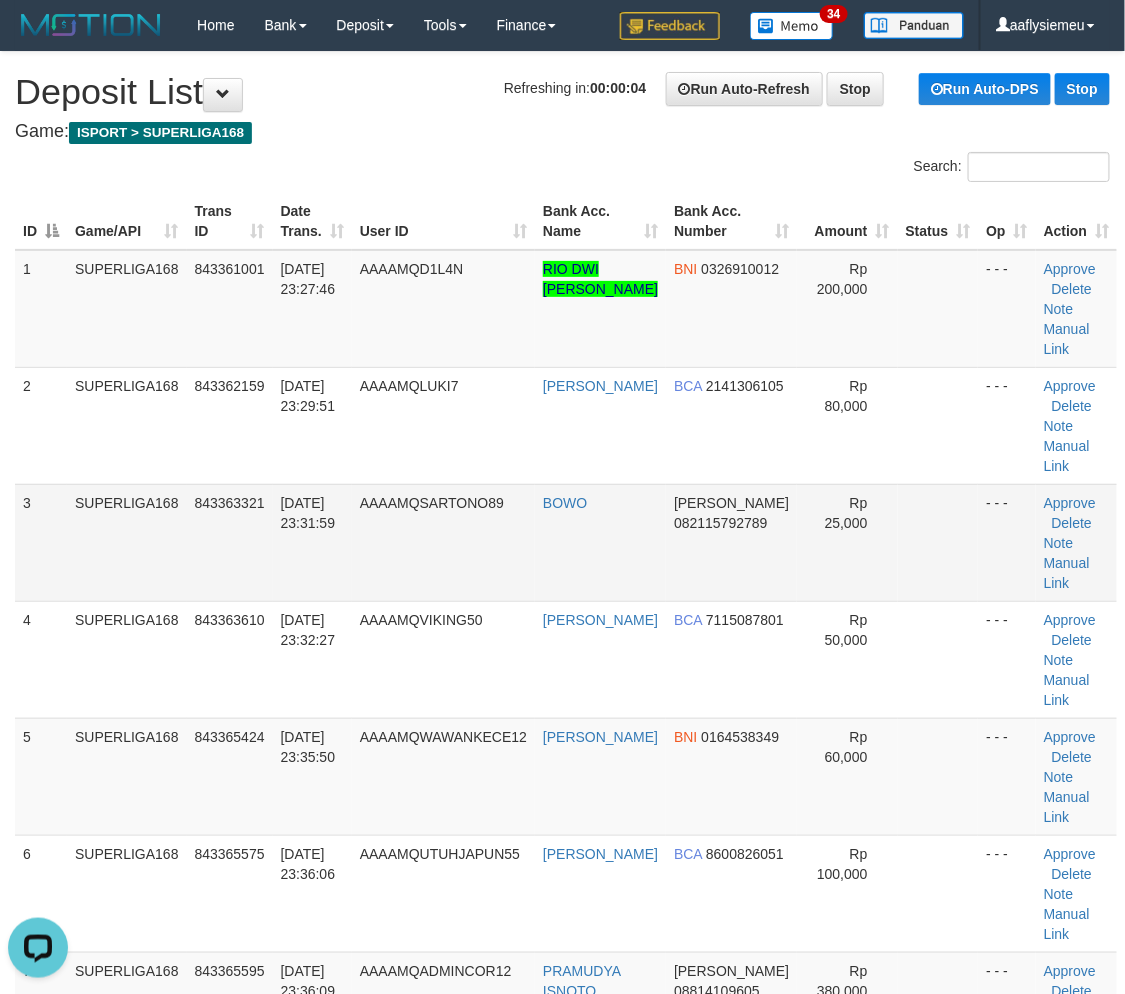 click on "843363321" at bounding box center [230, 542] 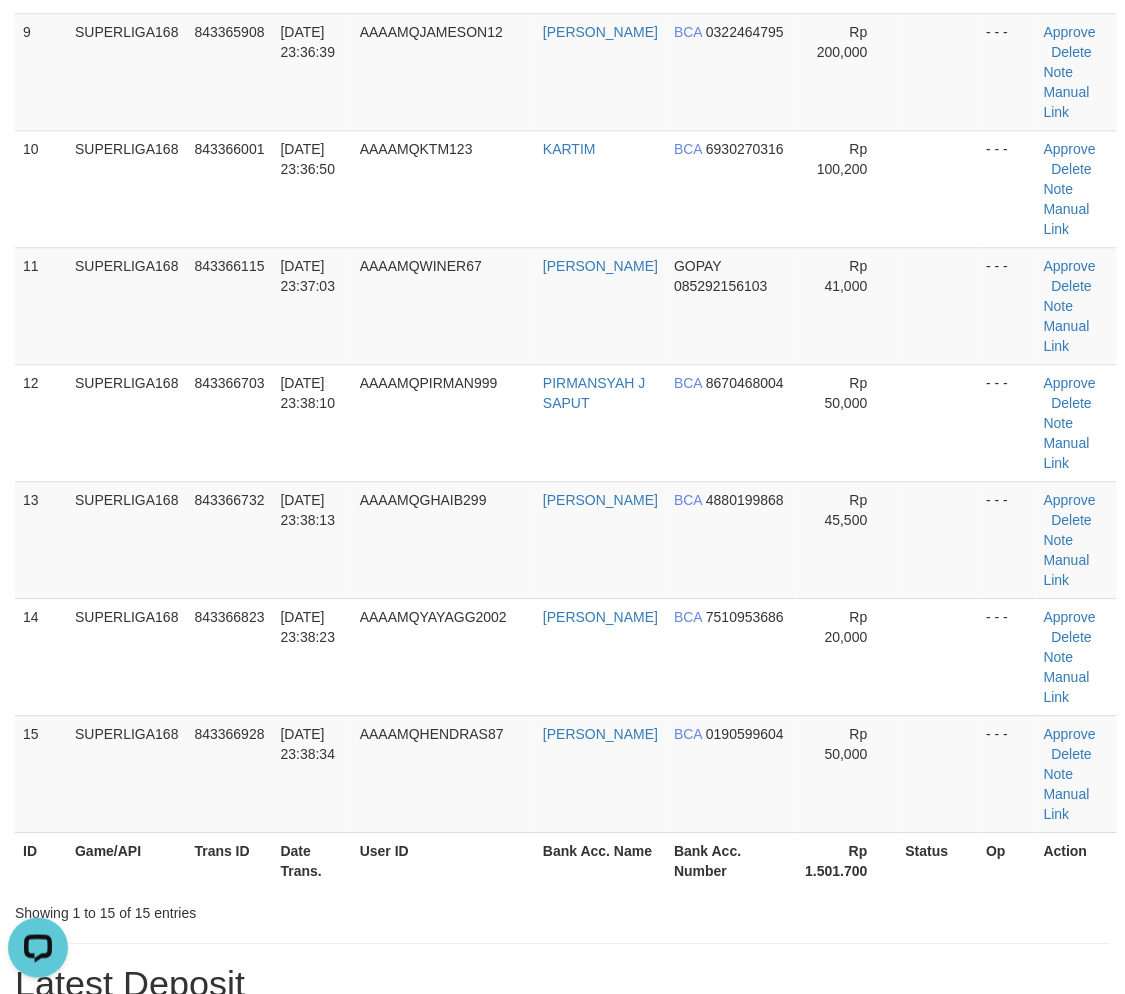 drag, startPoint x: 203, startPoint y: 515, endPoint x: 7, endPoint y: 593, distance: 210.95023 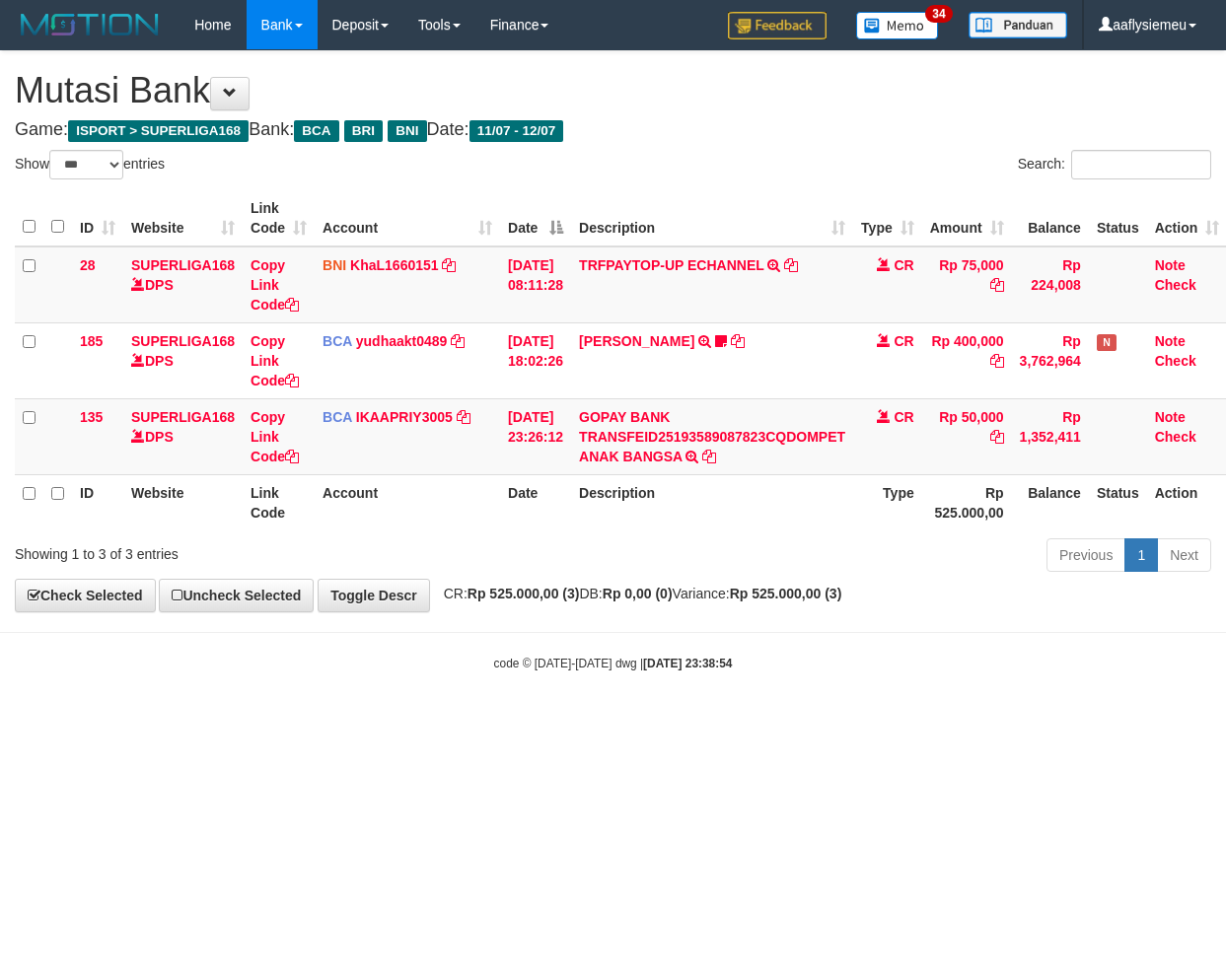 select on "***" 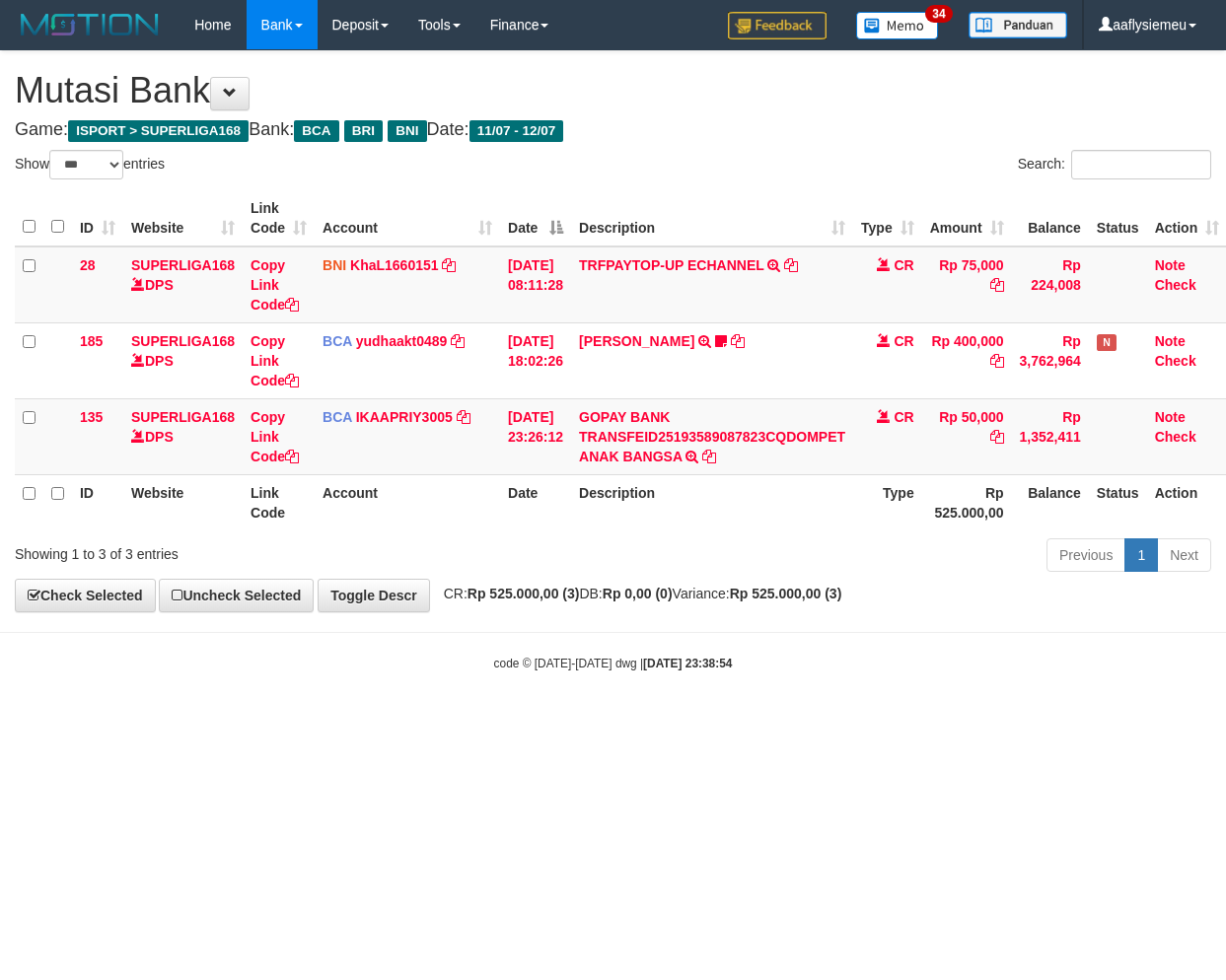 scroll, scrollTop: 0, scrollLeft: 14, axis: horizontal 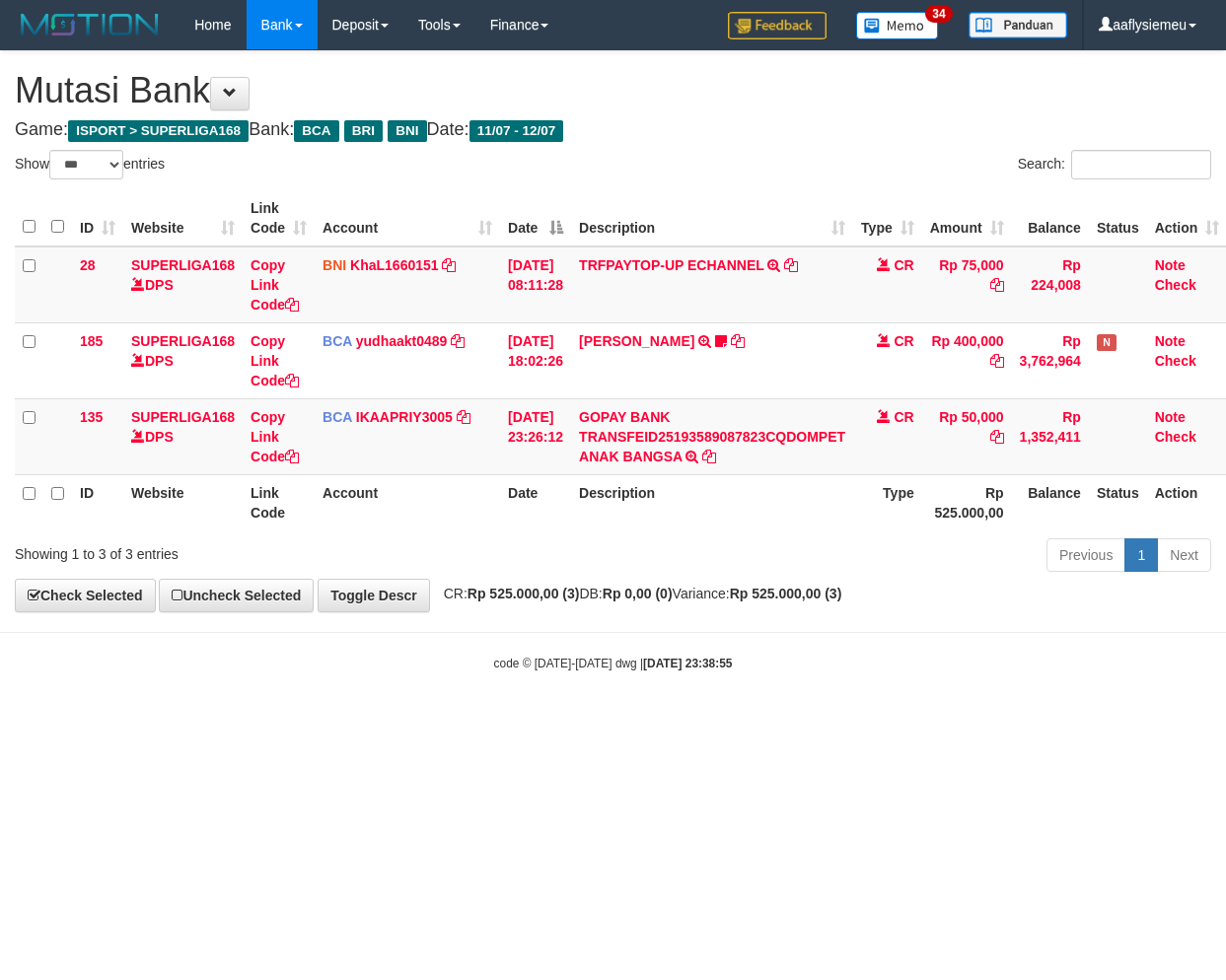 select on "***" 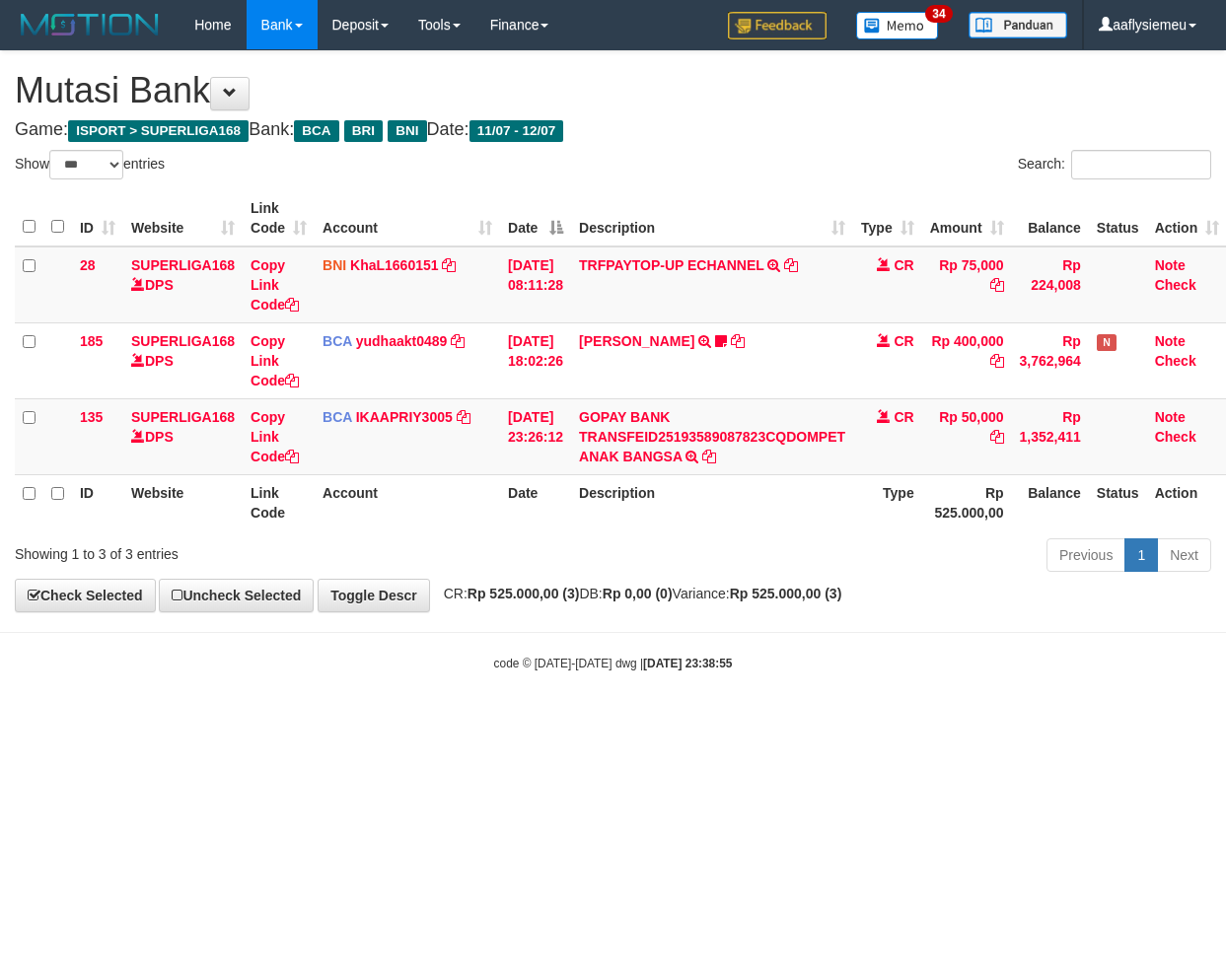 scroll, scrollTop: 0, scrollLeft: 14, axis: horizontal 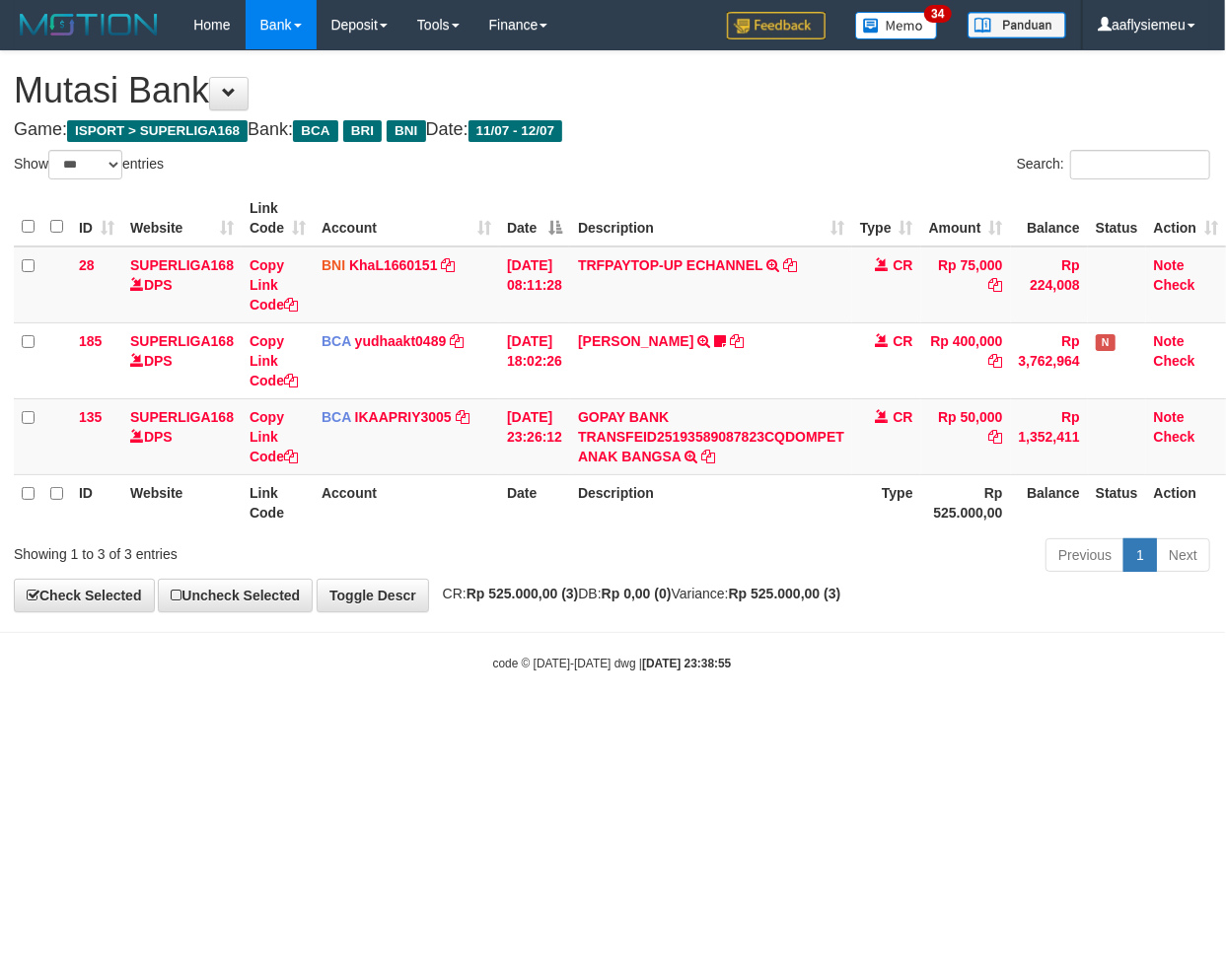 click on "Toggle navigation
Home
Bank
Account List
Load
By Website
Group
[ISPORT]													SUPERLIGA168
By Load Group (DPS)
34" at bounding box center [612, 361] 